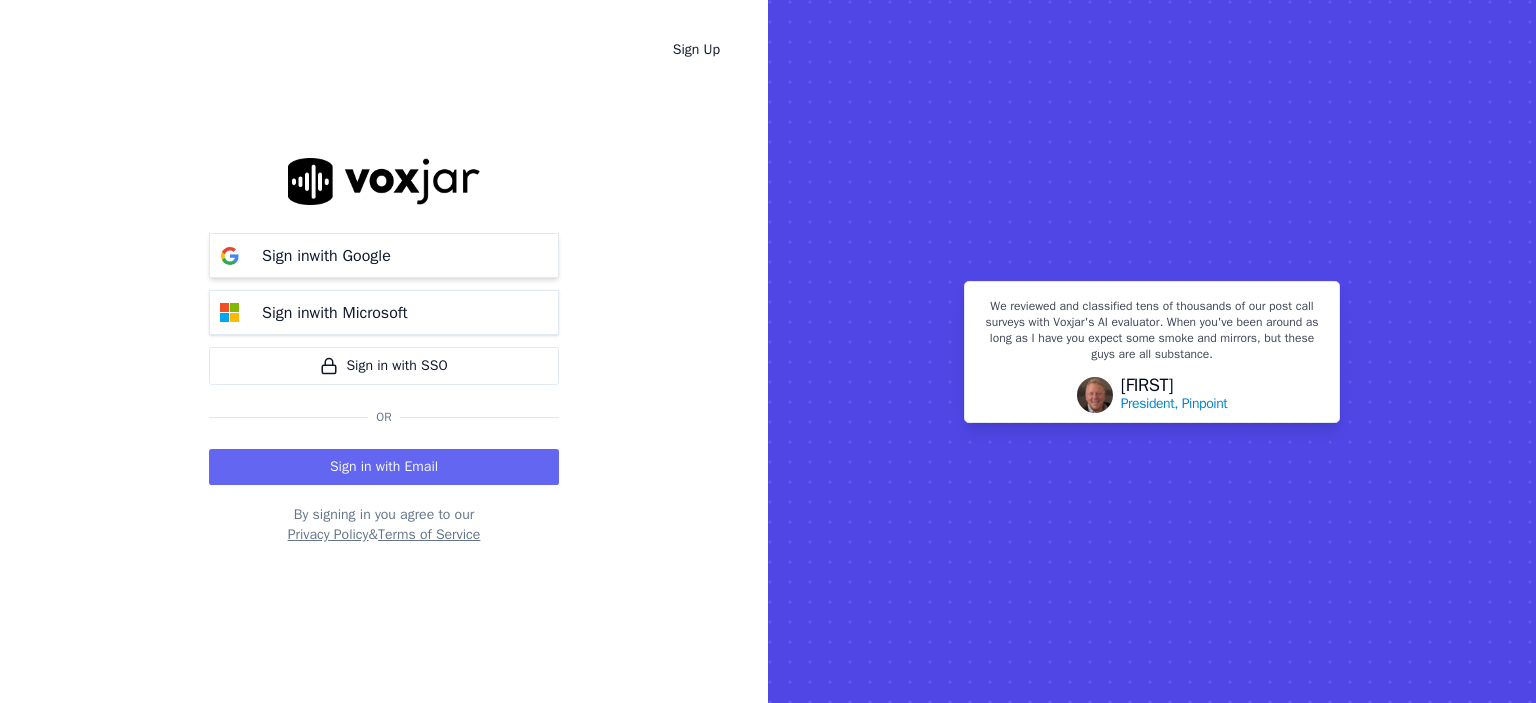 scroll, scrollTop: 0, scrollLeft: 0, axis: both 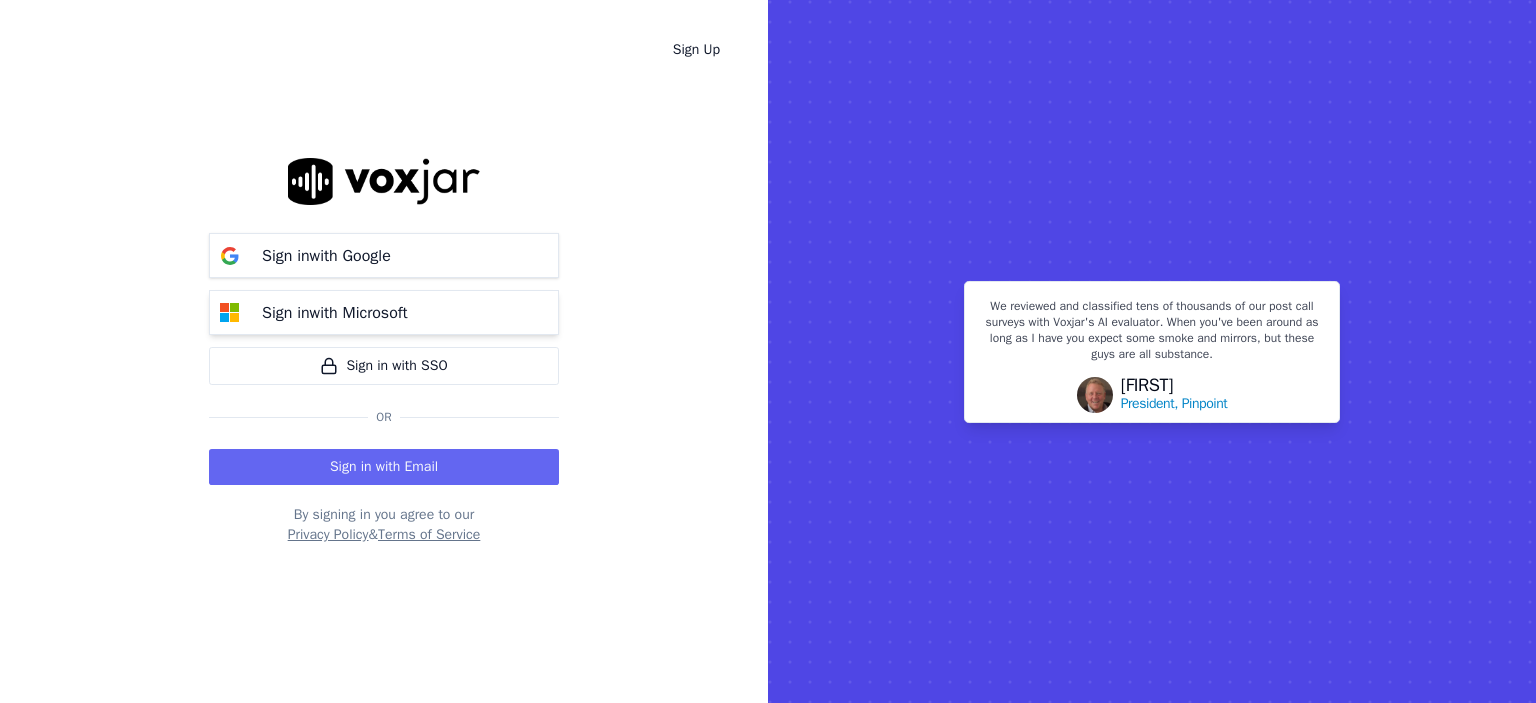 click on "Sign in  with Microsoft" at bounding box center (384, 312) 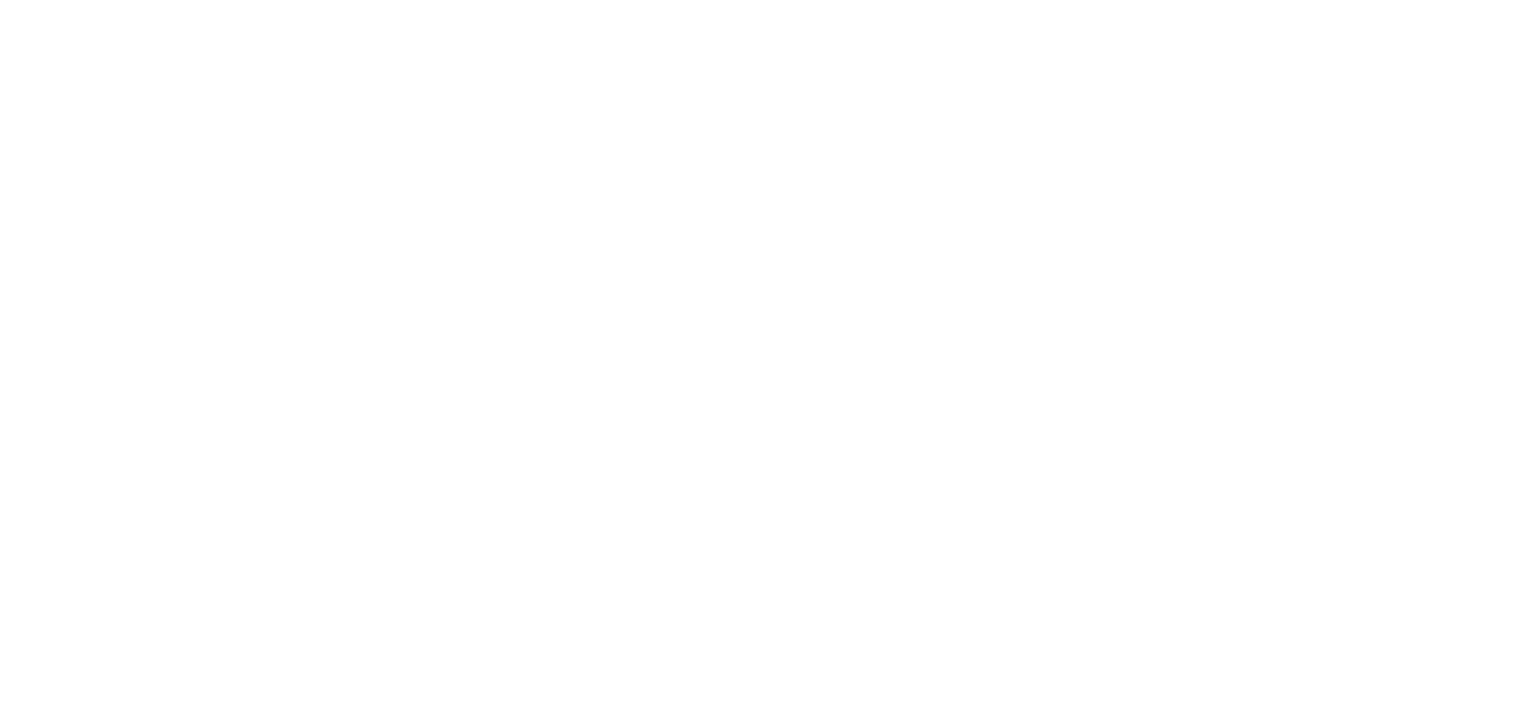scroll, scrollTop: 0, scrollLeft: 0, axis: both 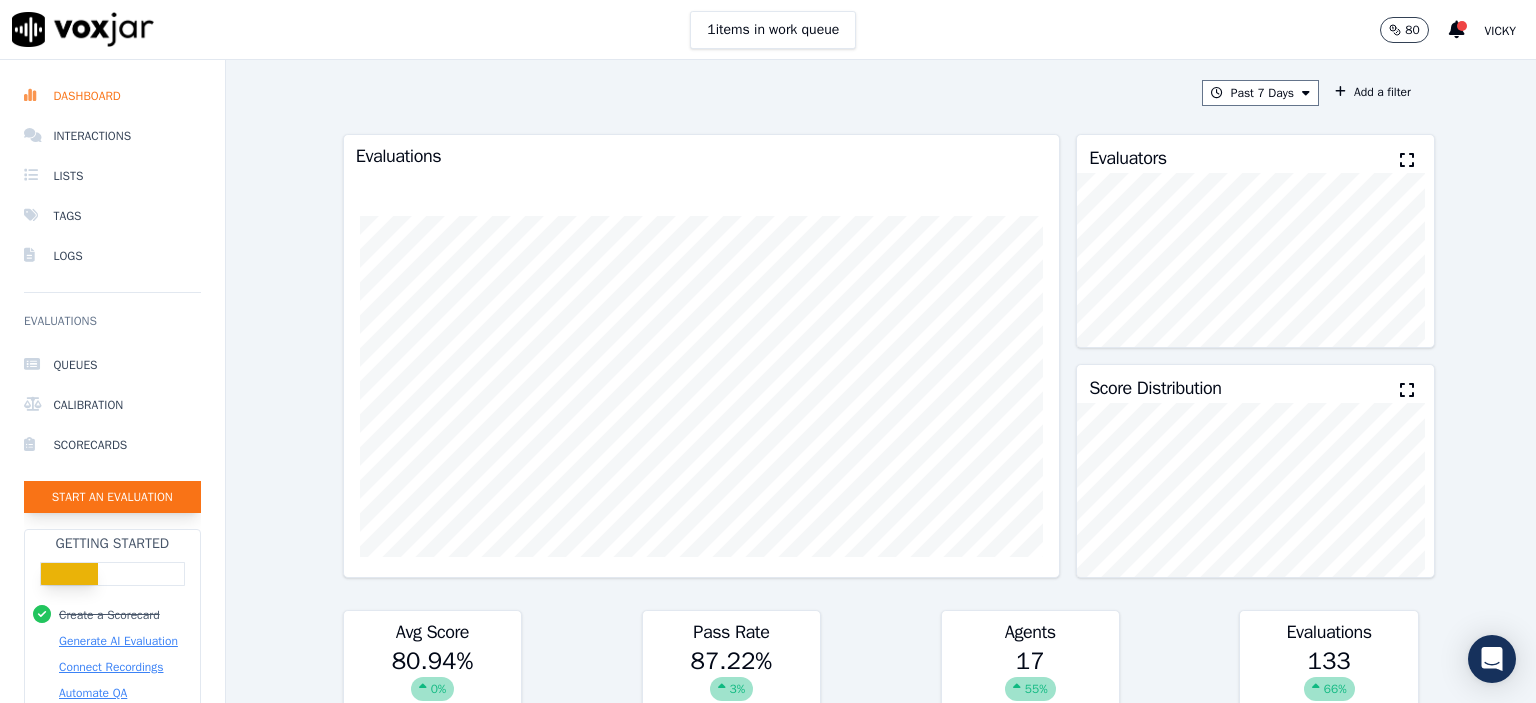 click on "Start an Evaluation" 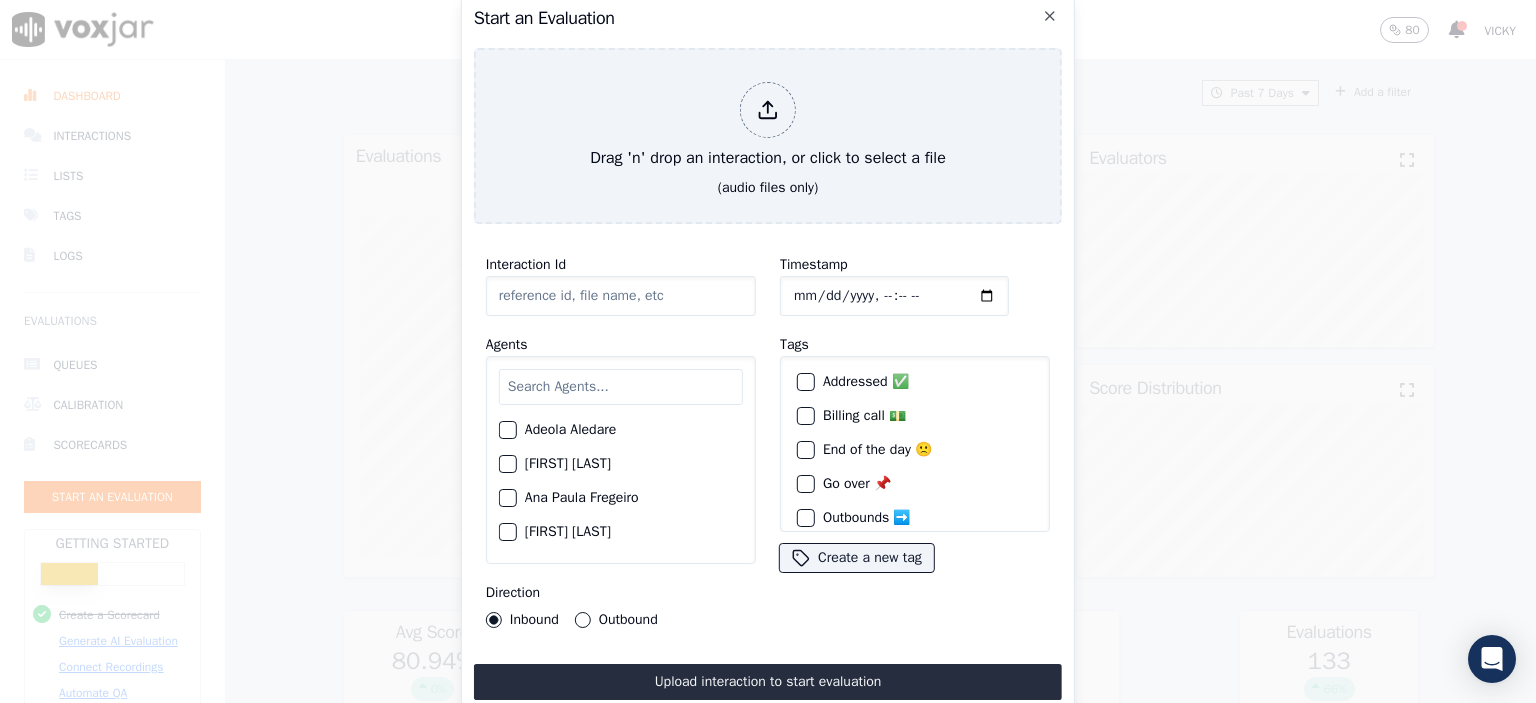 click on "Interaction Id" 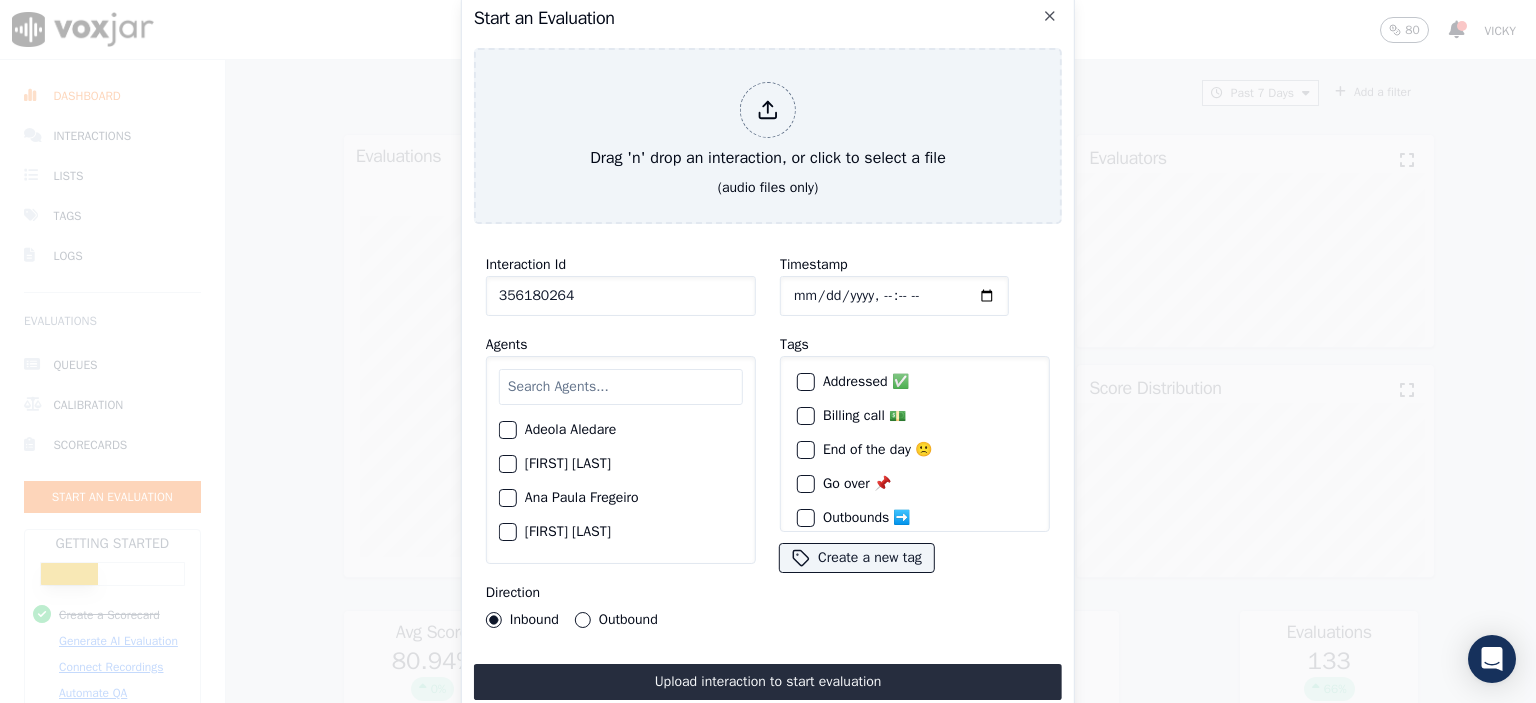 type on "356180264" 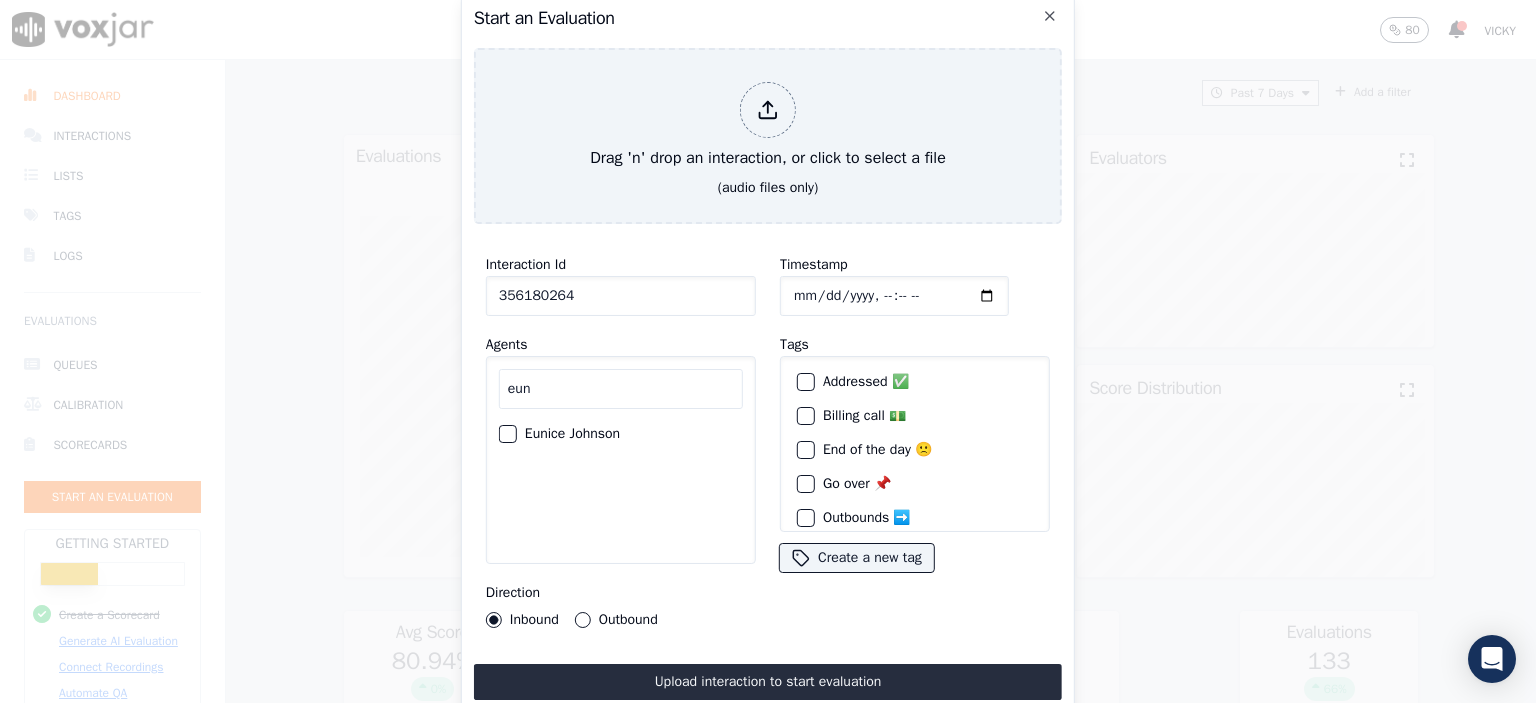 type on "eun" 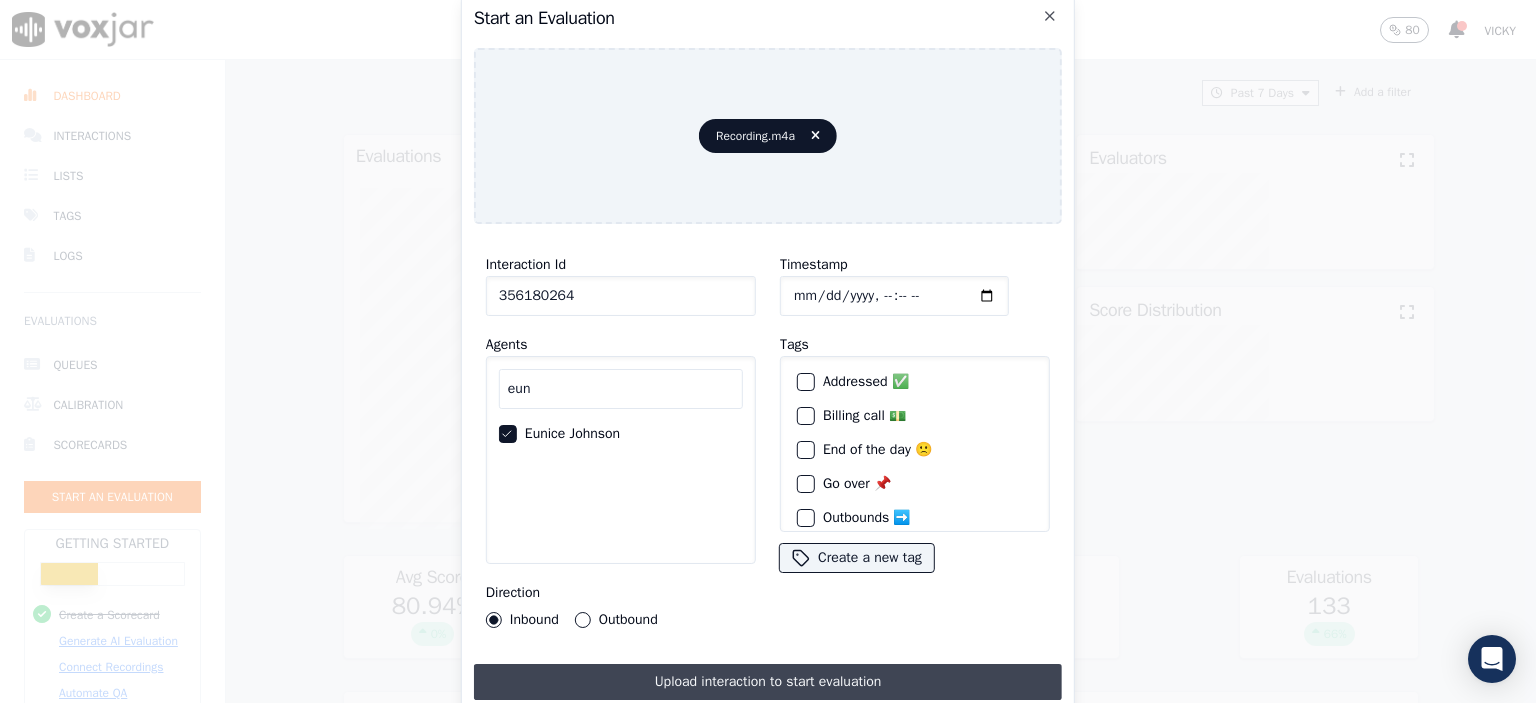 click on "Upload interaction to start evaluation" at bounding box center (768, 682) 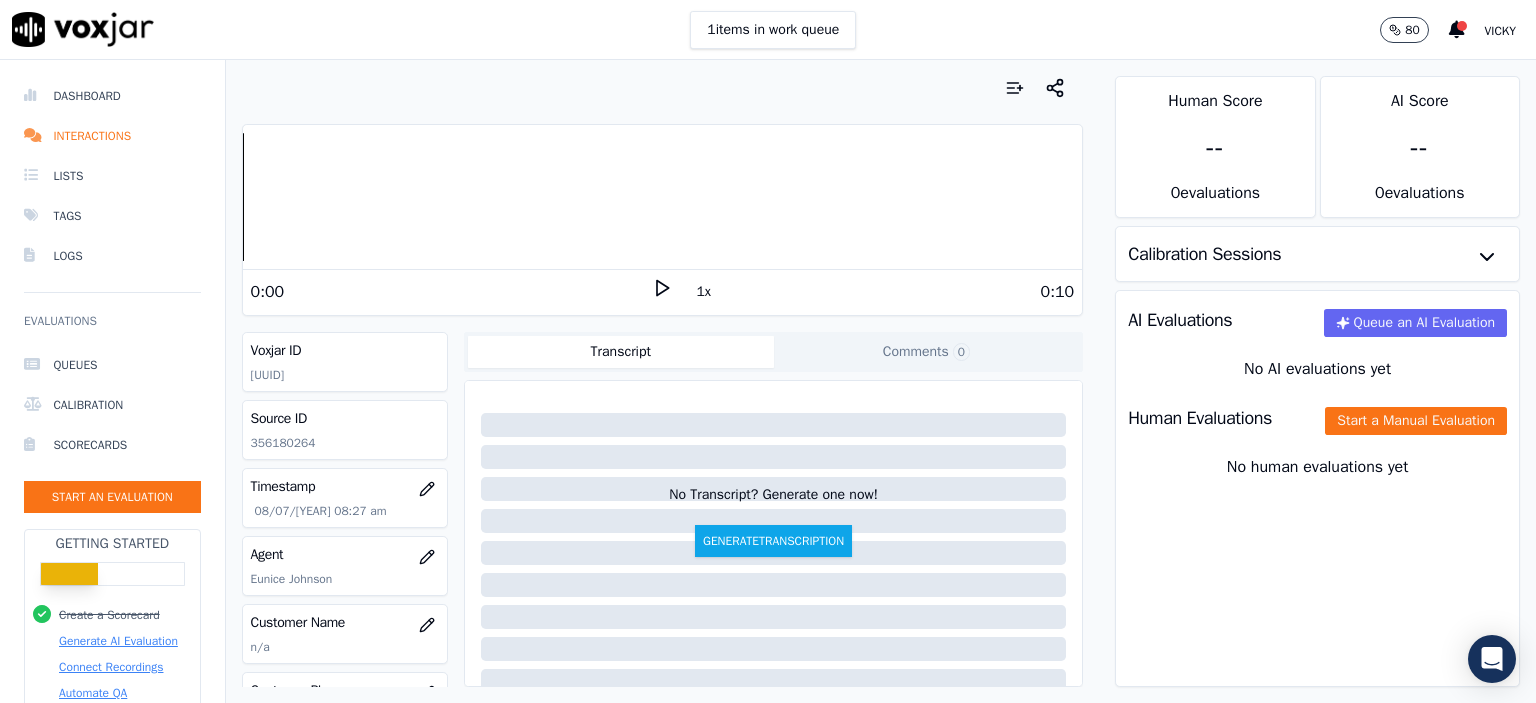 click on "Human Evaluations   Start a Manual Evaluation" at bounding box center [1317, 418] 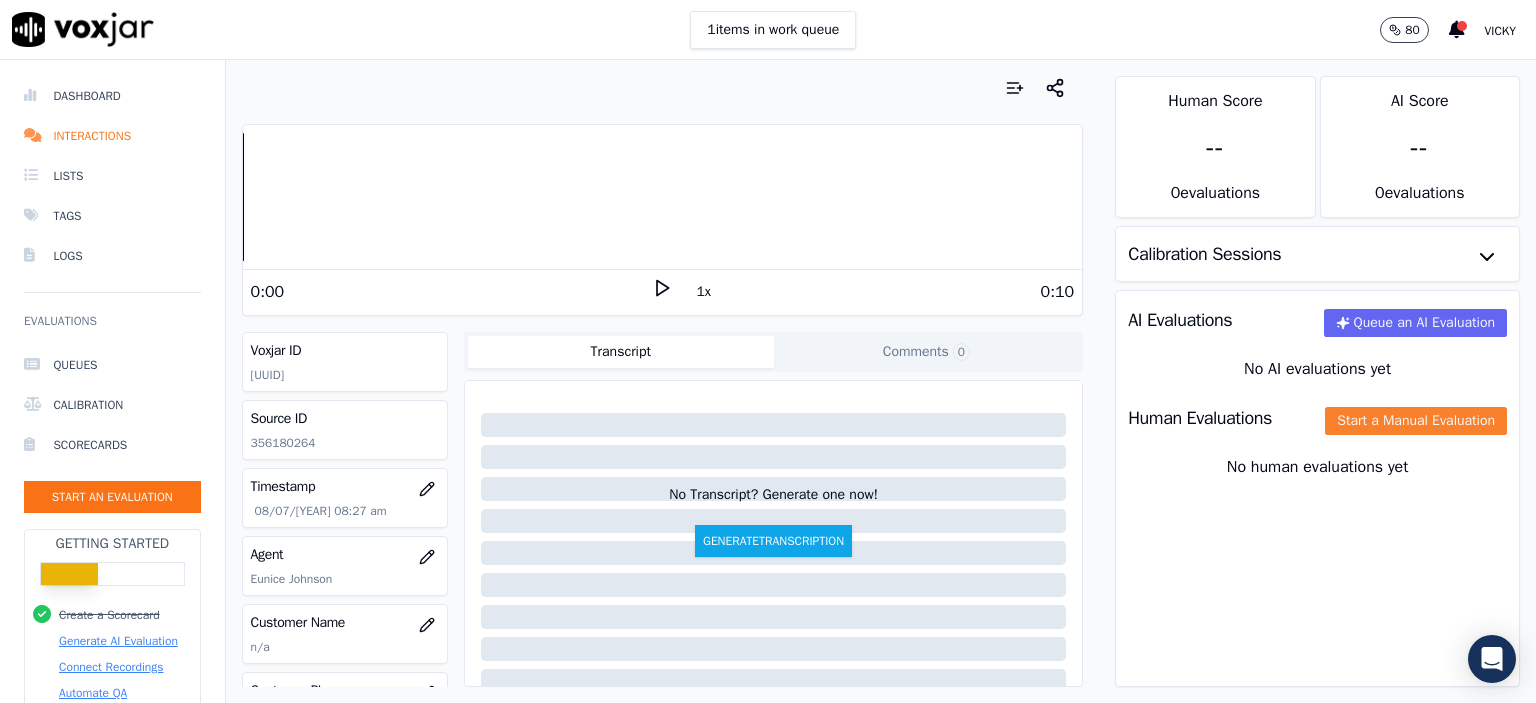 click on "Start a Manual Evaluation" 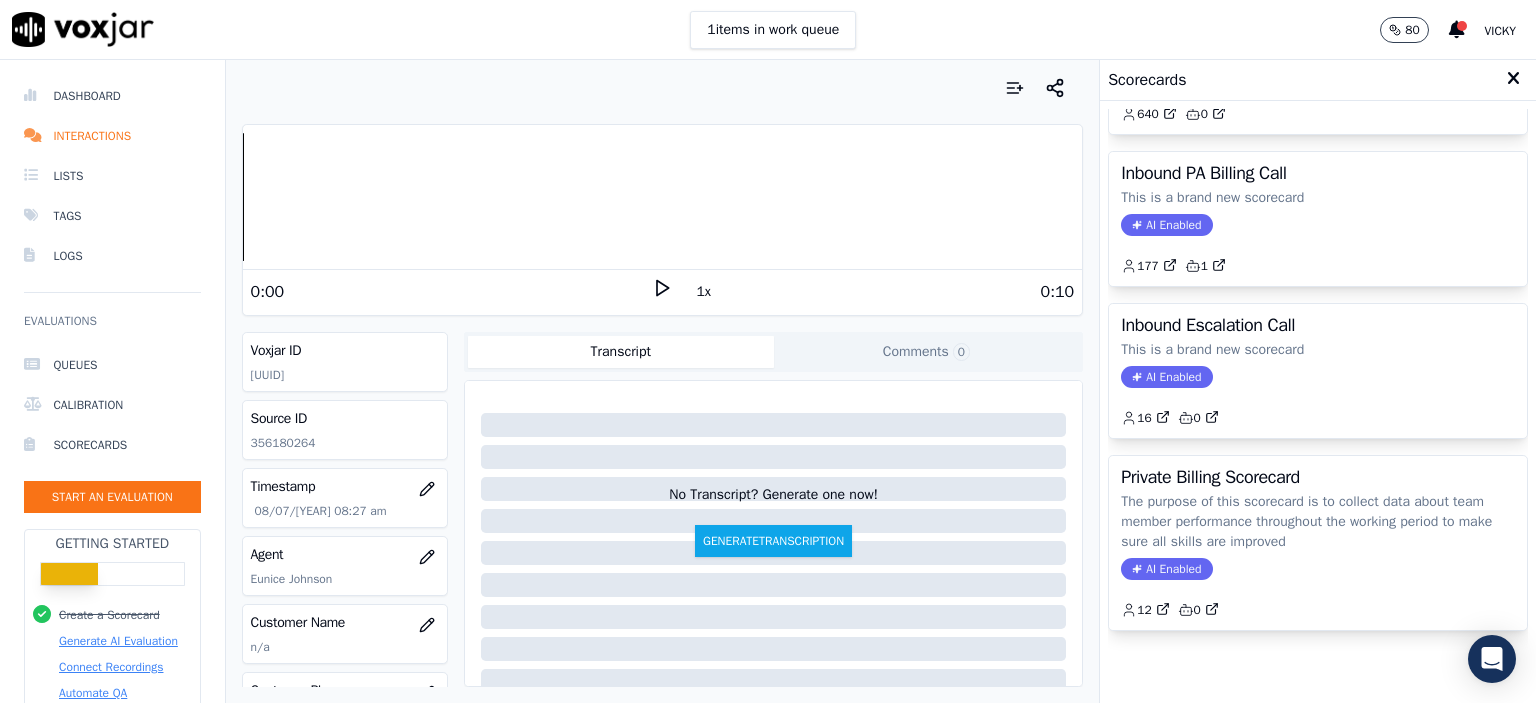scroll, scrollTop: 452, scrollLeft: 0, axis: vertical 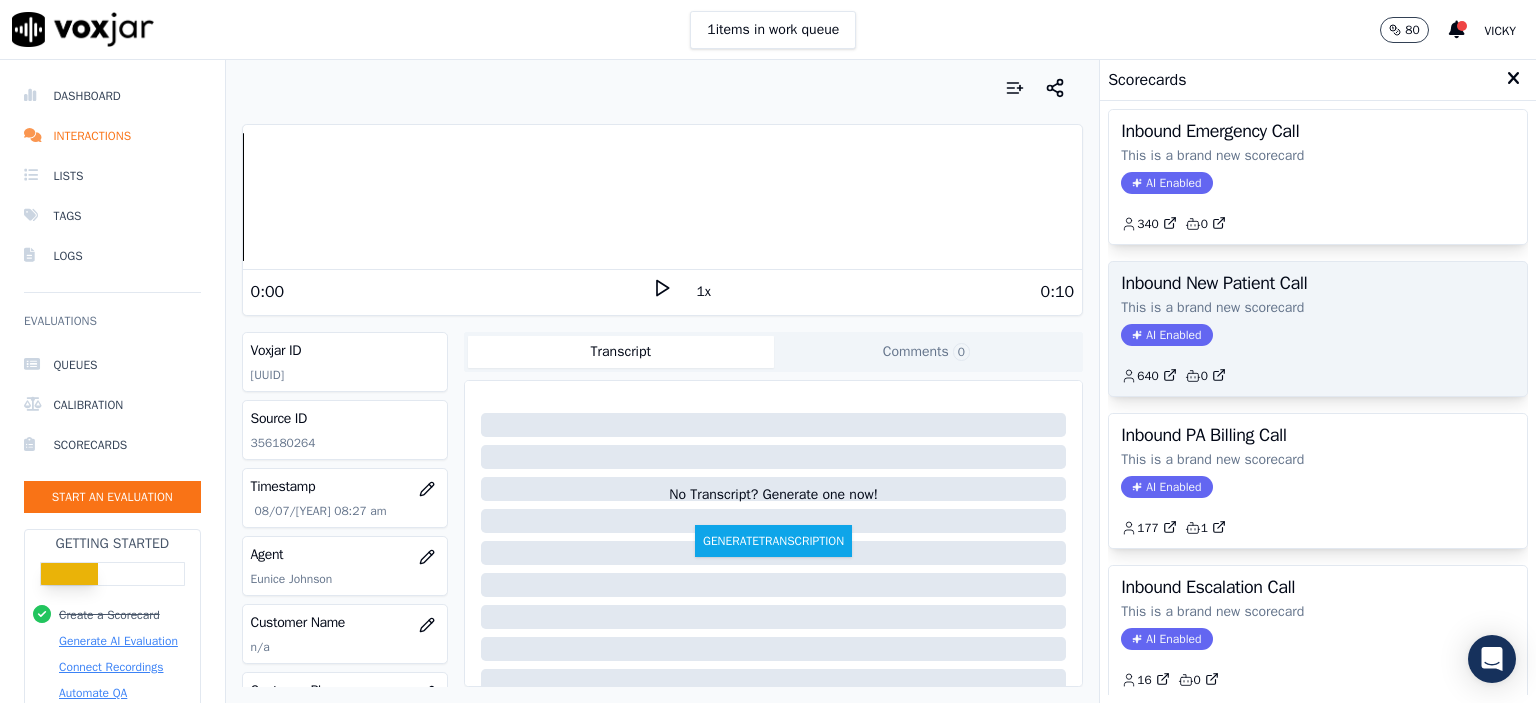 click on "AI Enabled" 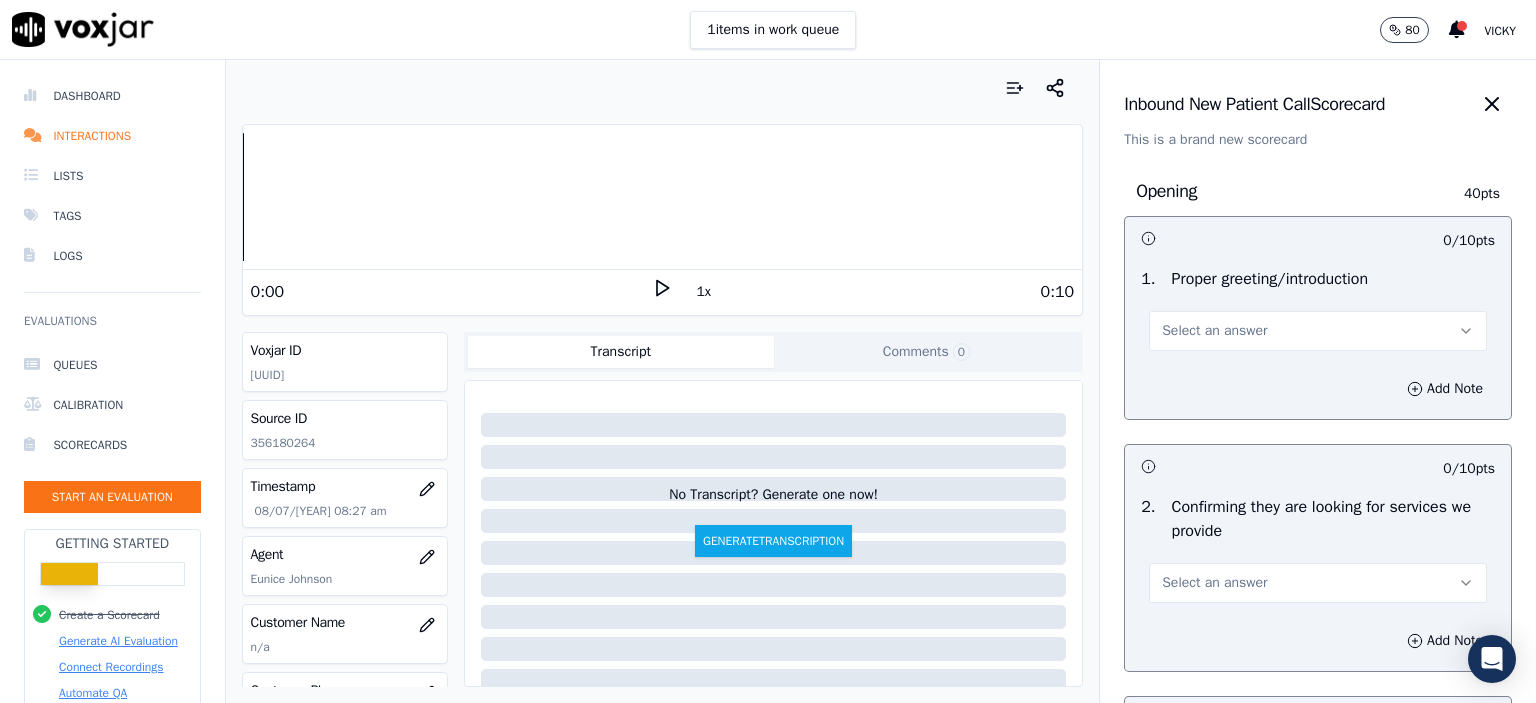 click on "Select an answer" at bounding box center [1318, 321] 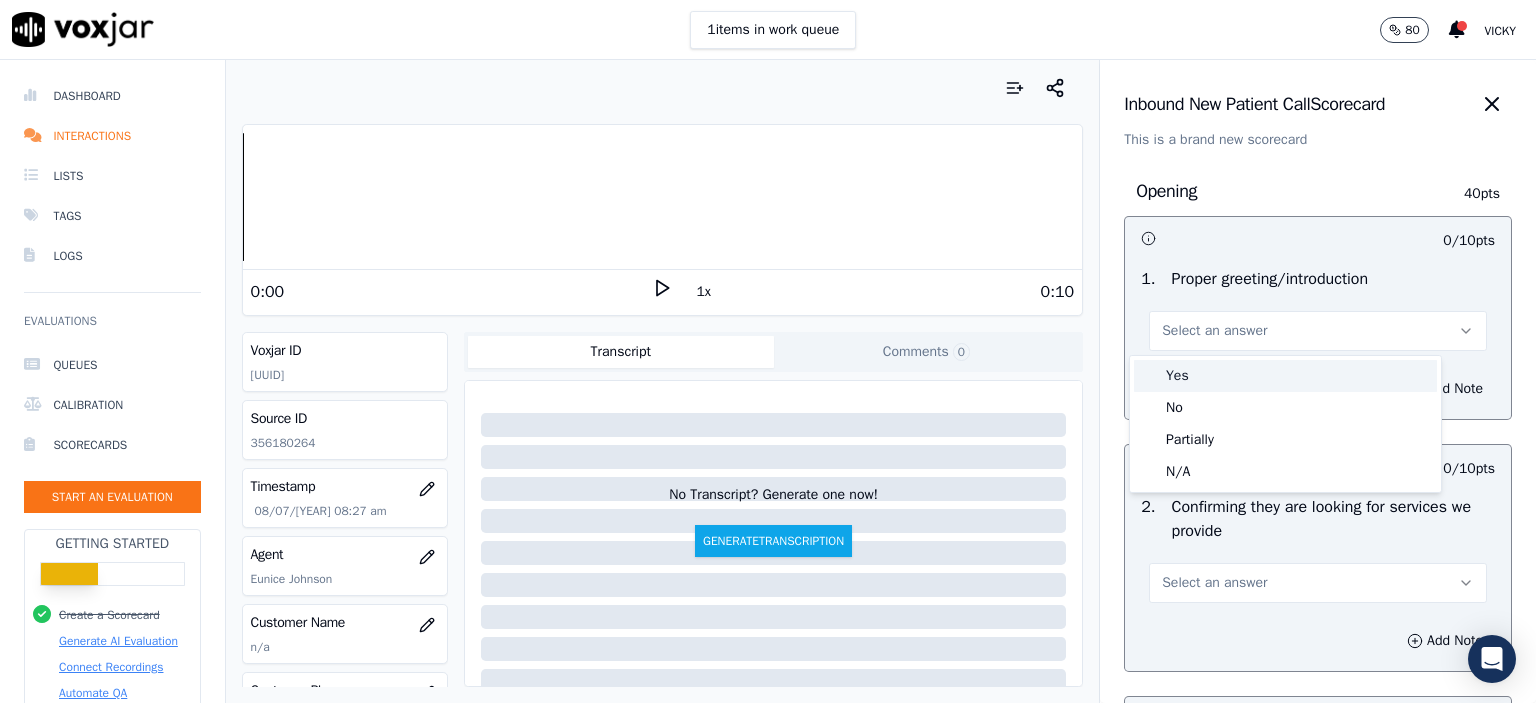 click on "Yes" at bounding box center (1285, 376) 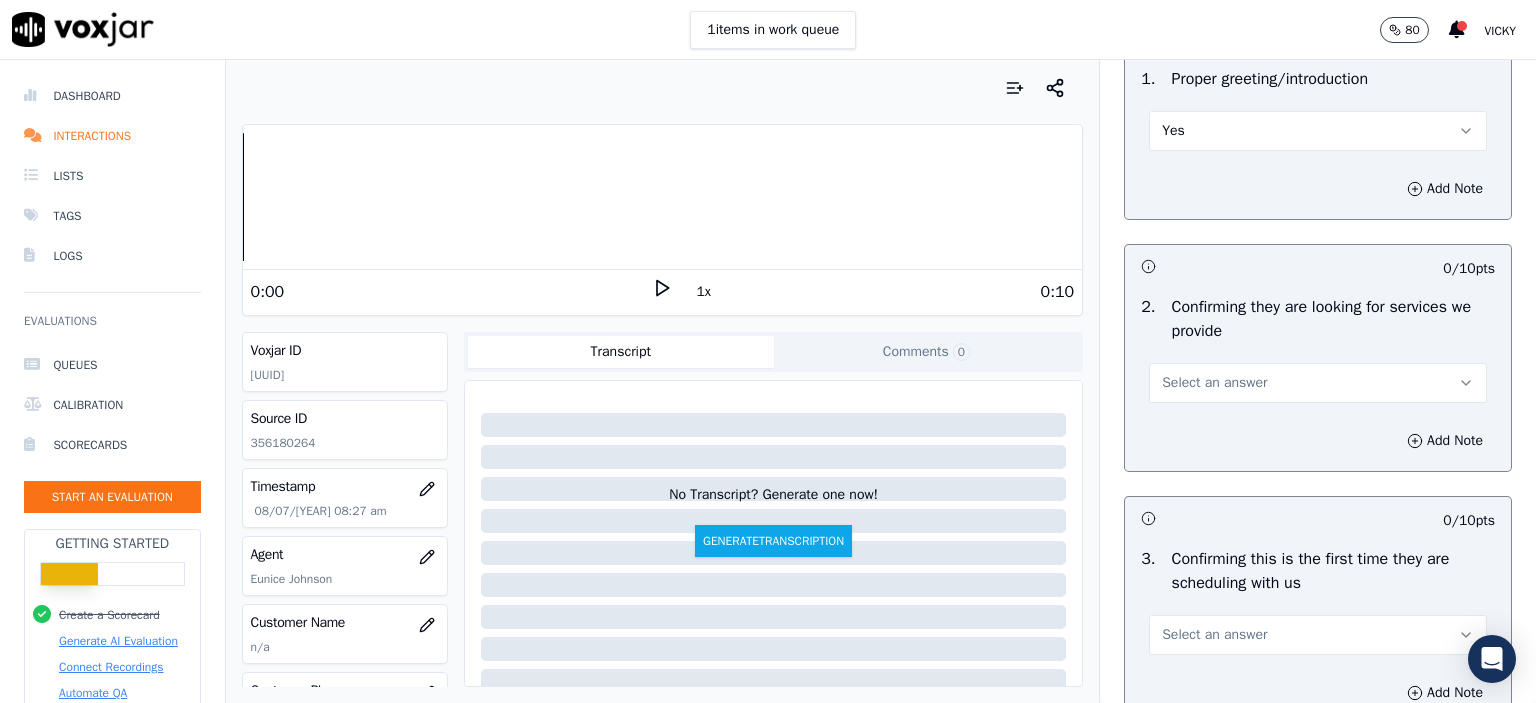 scroll, scrollTop: 200, scrollLeft: 0, axis: vertical 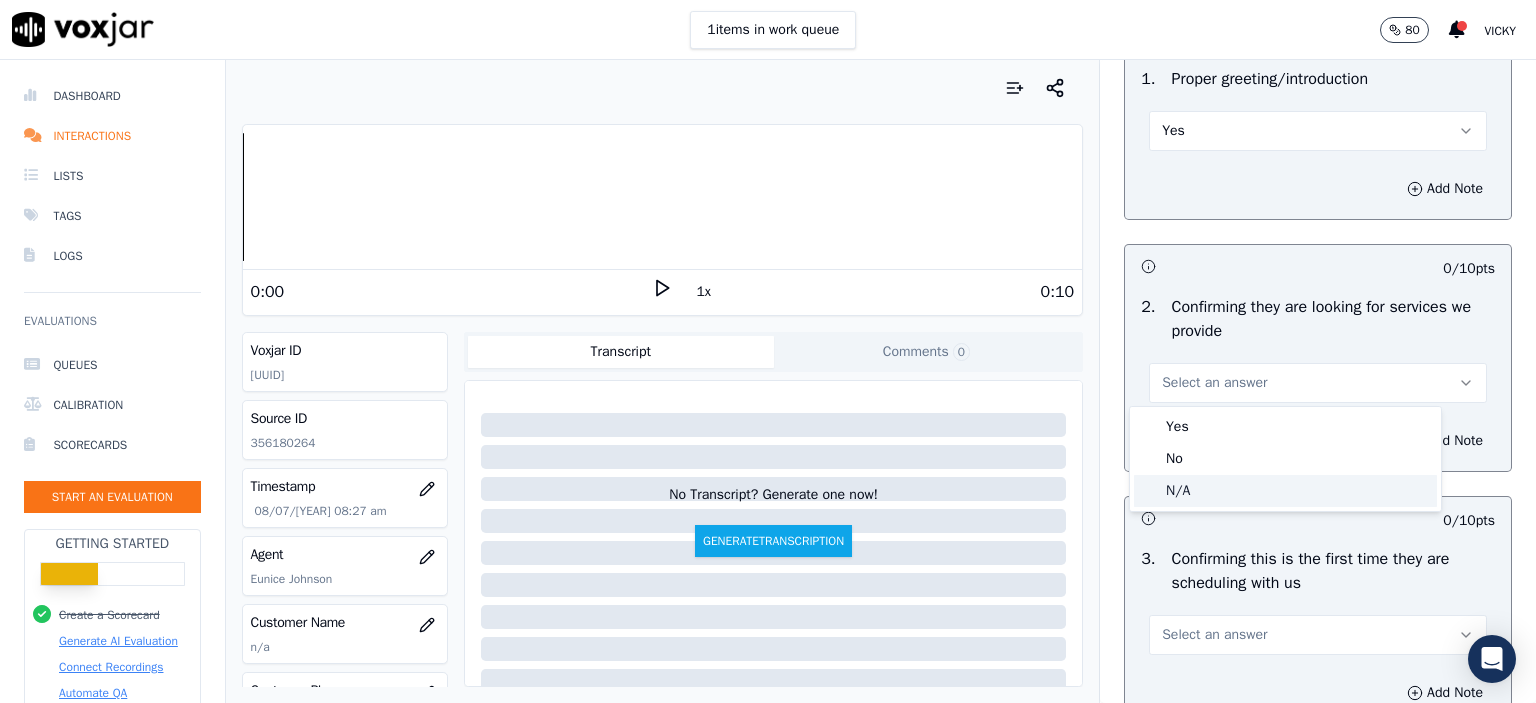 click on "N/A" 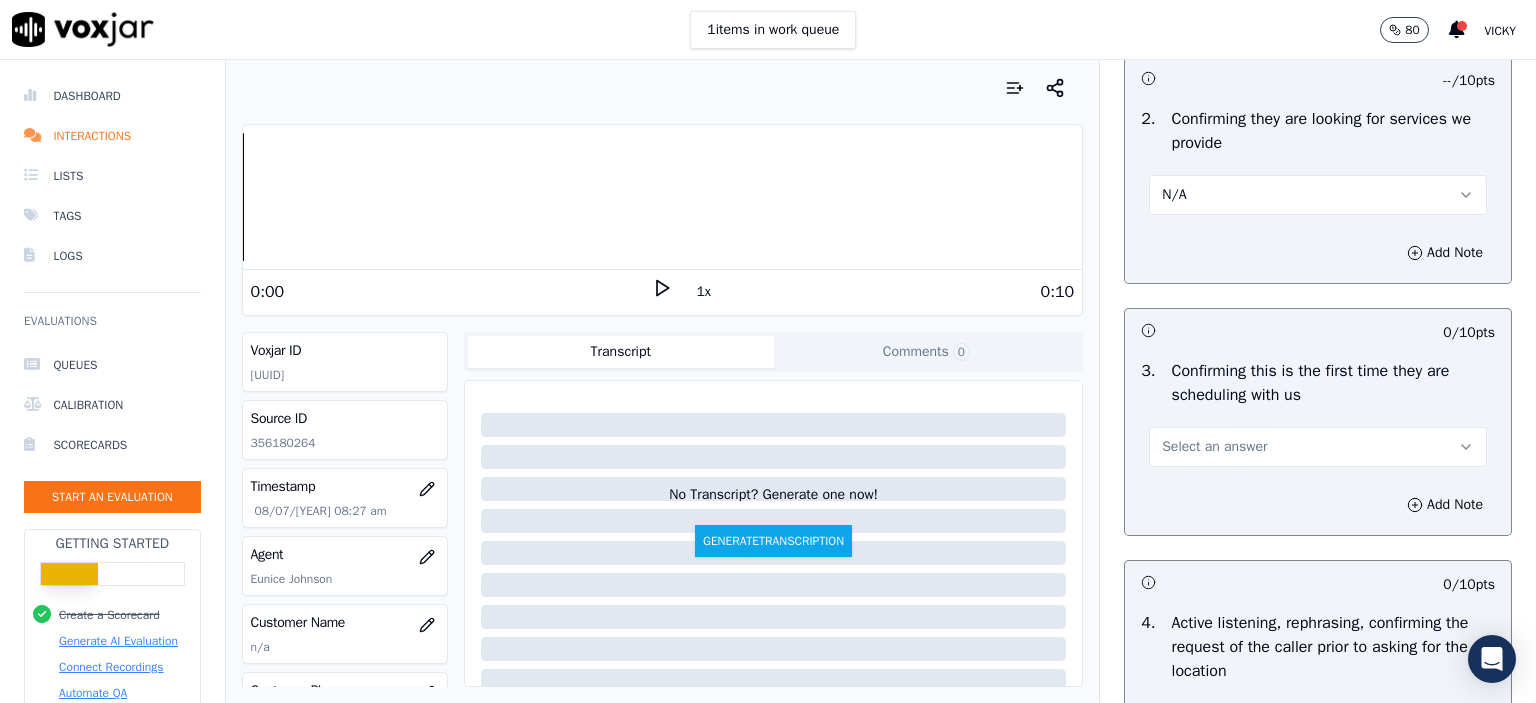 scroll, scrollTop: 400, scrollLeft: 0, axis: vertical 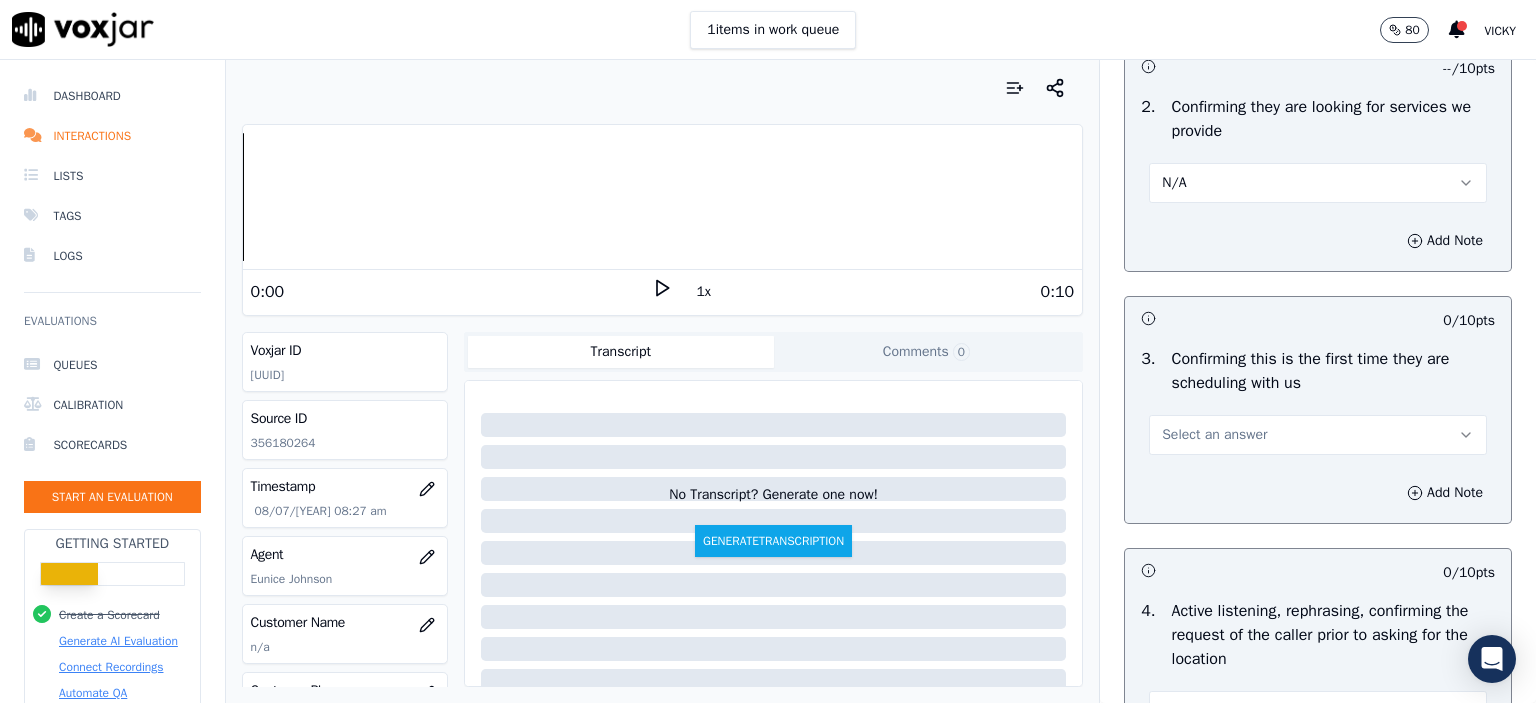 click on "Select an answer" at bounding box center [1318, 435] 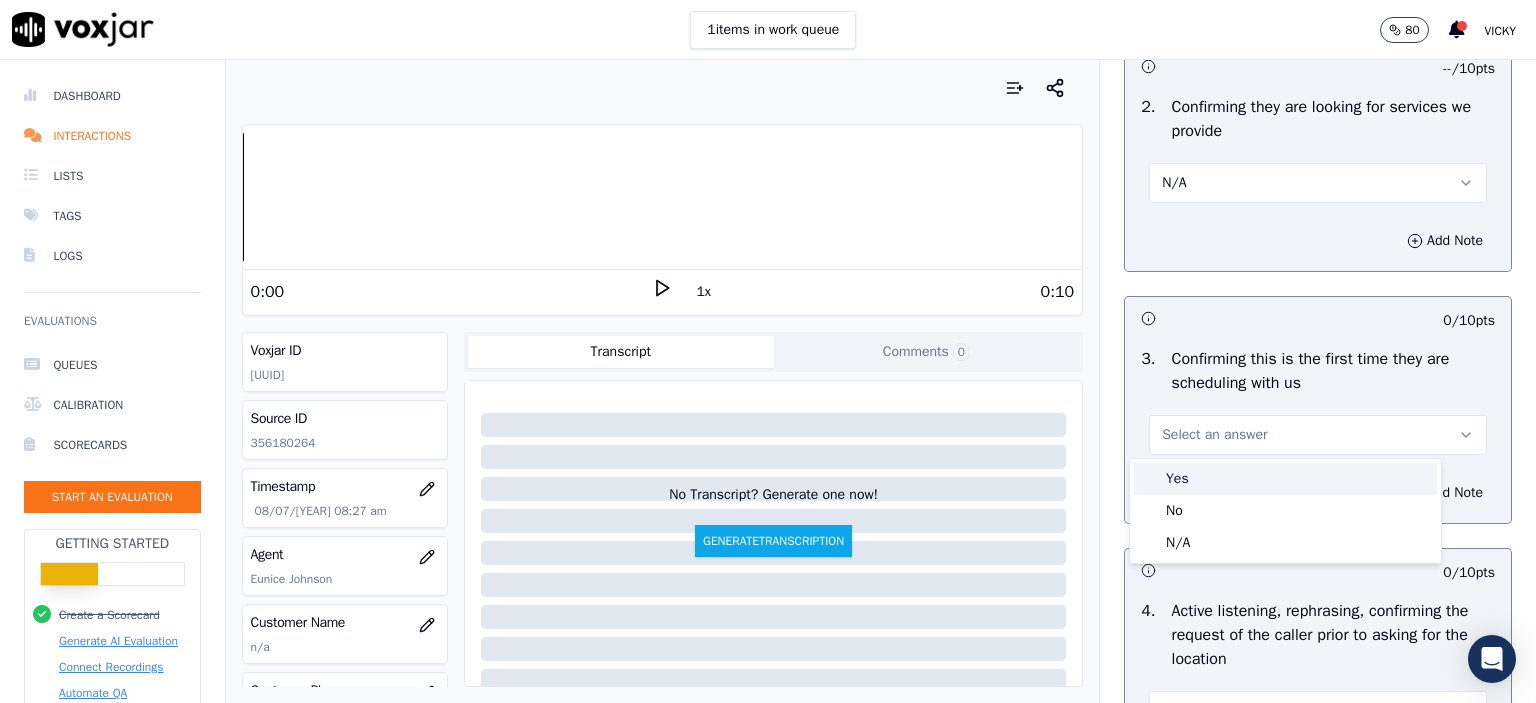 click on "Yes" at bounding box center (1285, 479) 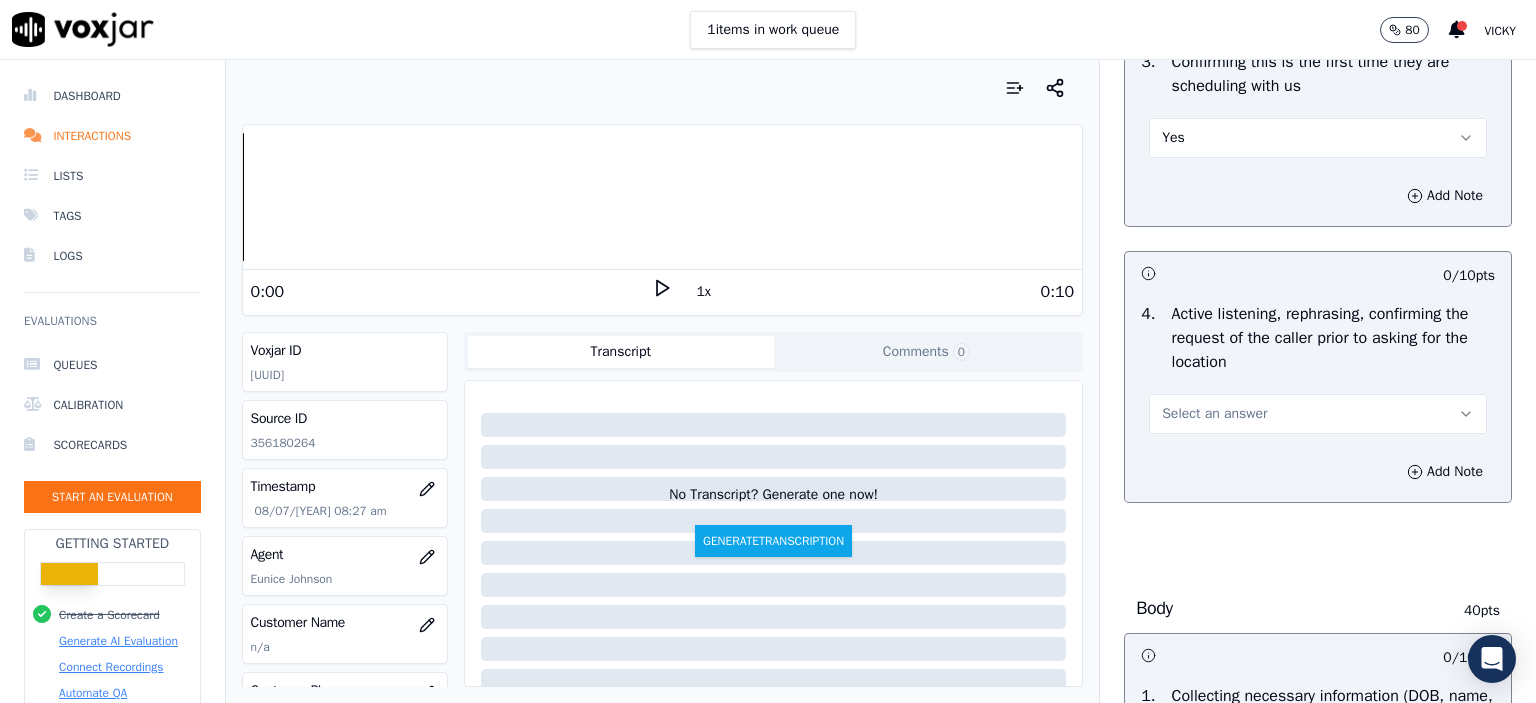scroll, scrollTop: 700, scrollLeft: 0, axis: vertical 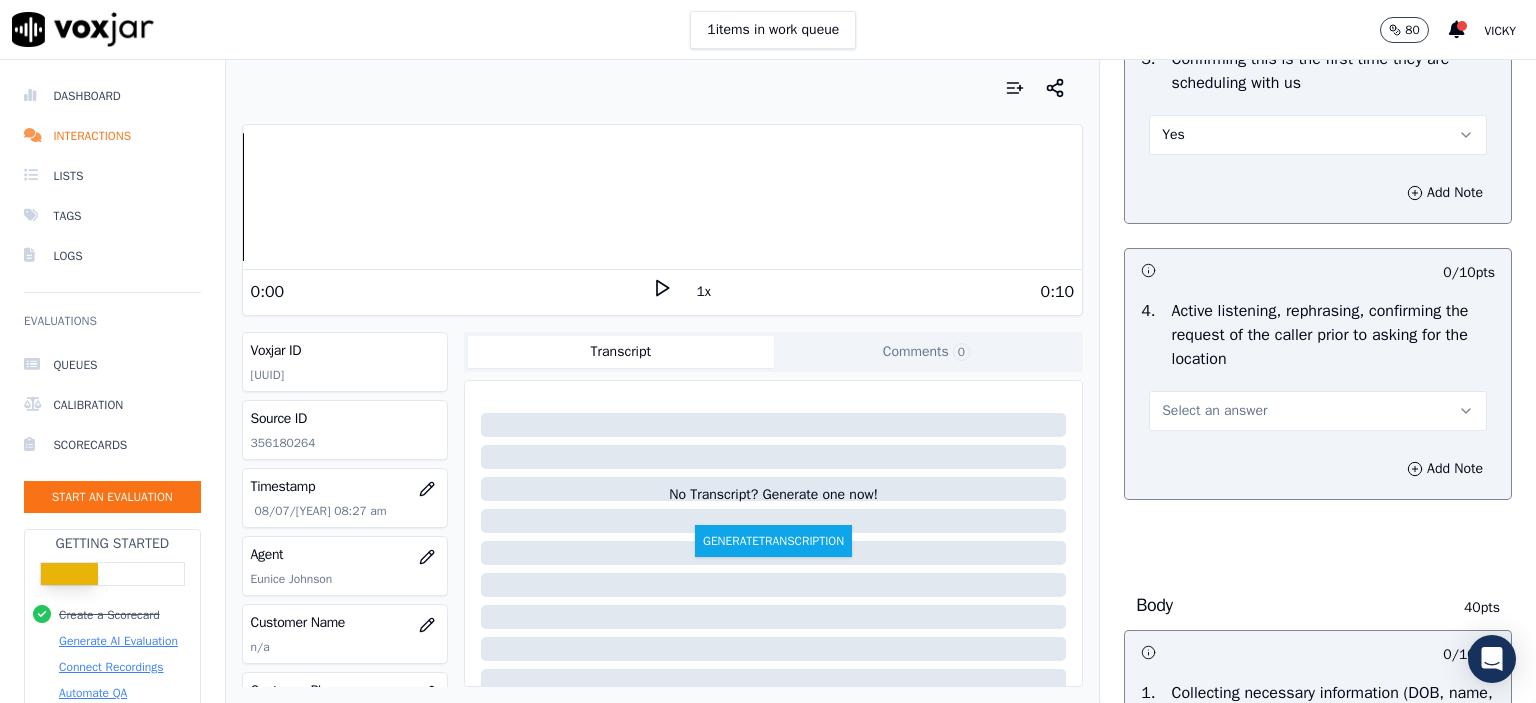 click on "Select an answer" at bounding box center (1318, 411) 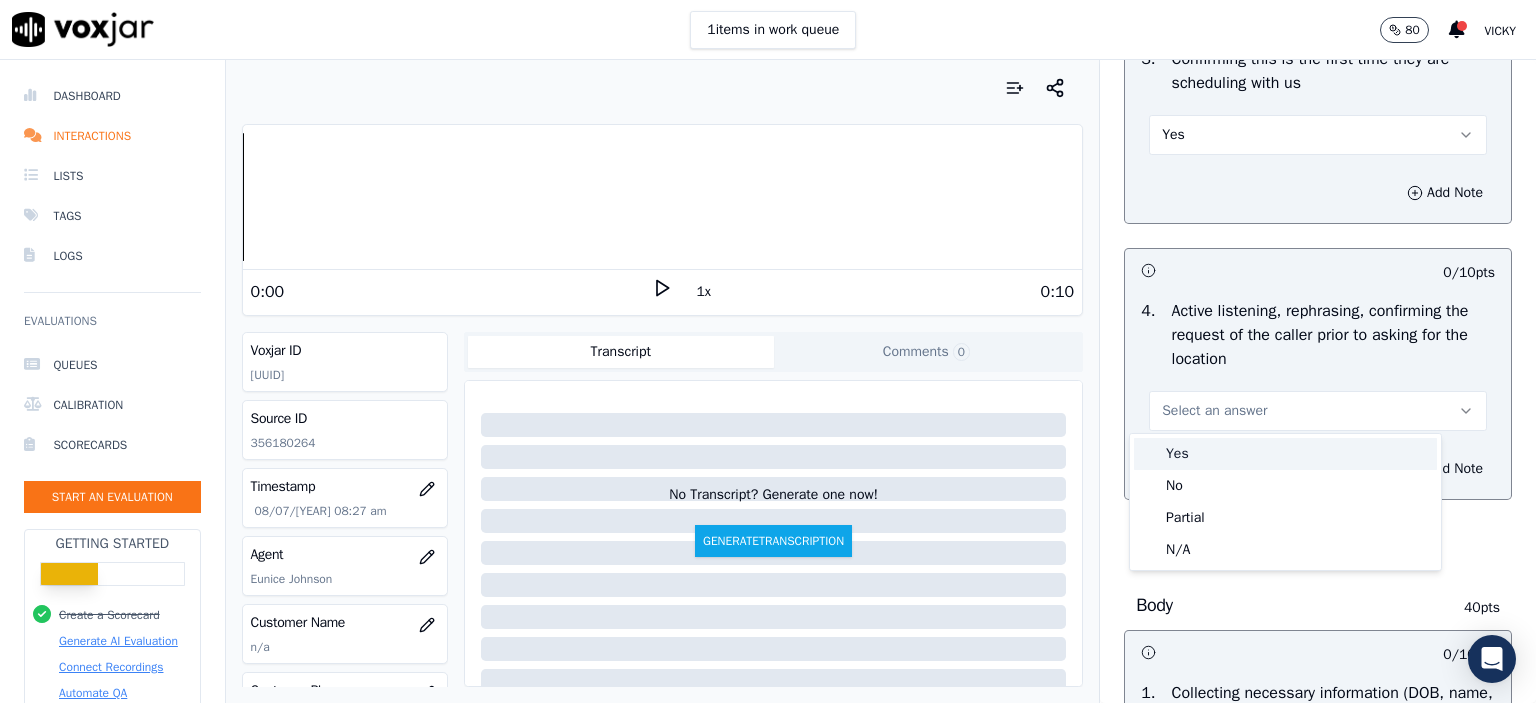 click on "Yes" at bounding box center (1285, 454) 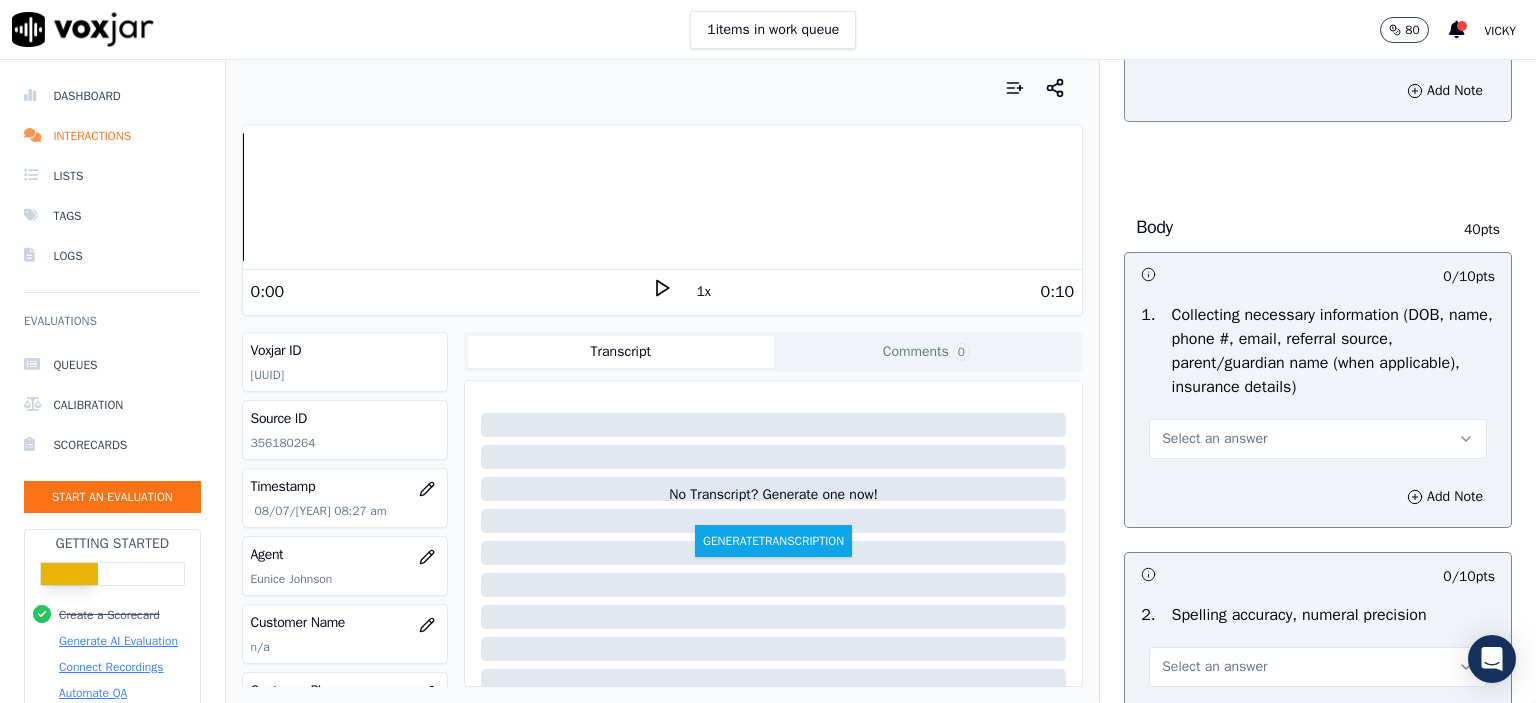 scroll, scrollTop: 1200, scrollLeft: 0, axis: vertical 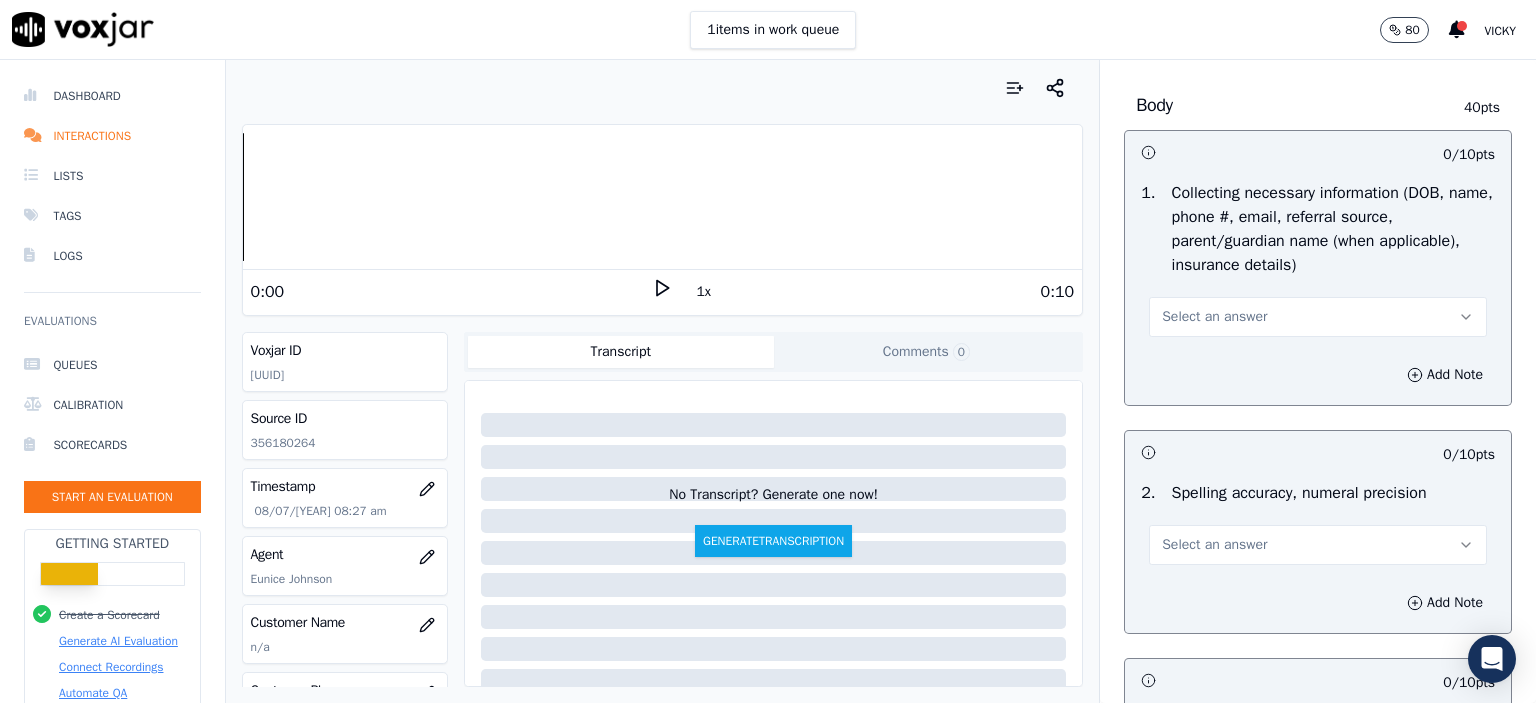 click on "Select an answer" at bounding box center [1214, 317] 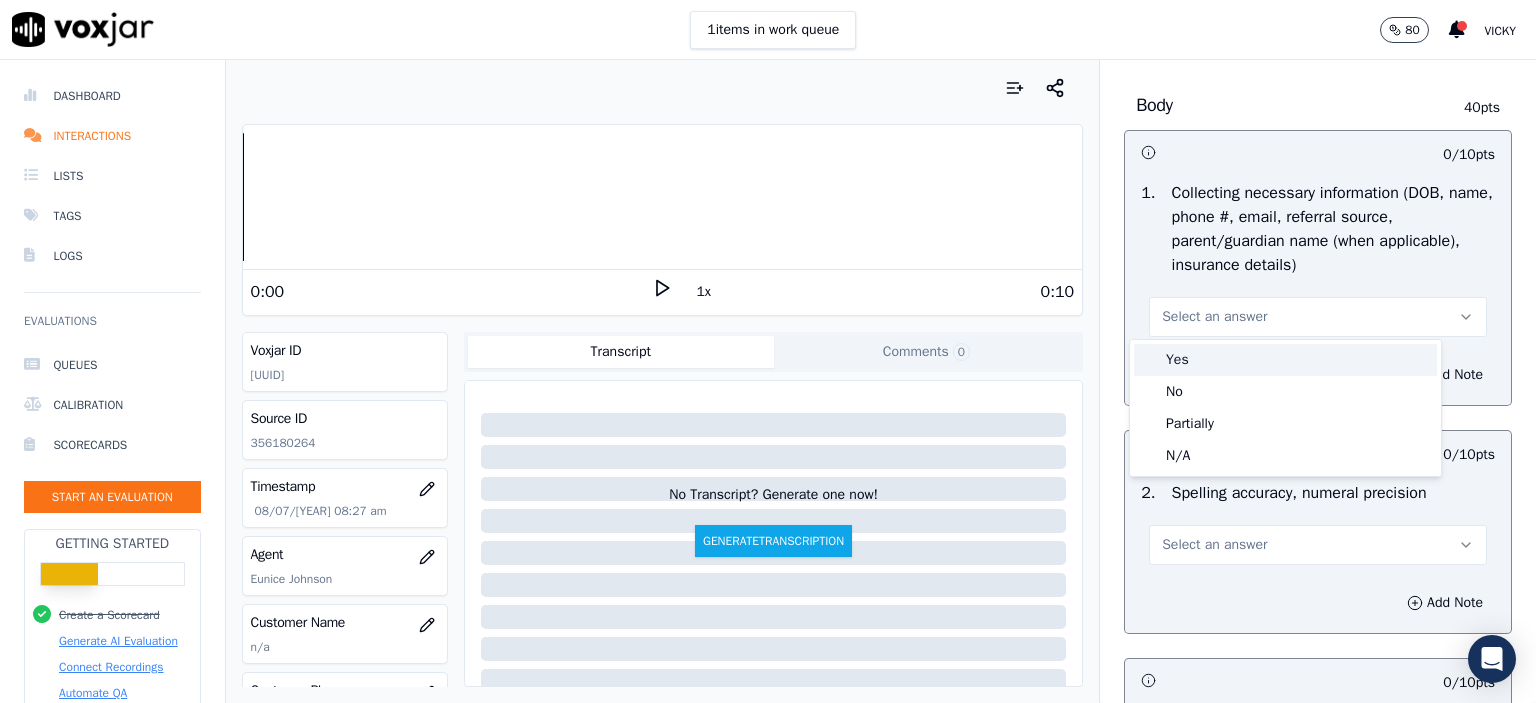click on "Yes" at bounding box center [1285, 360] 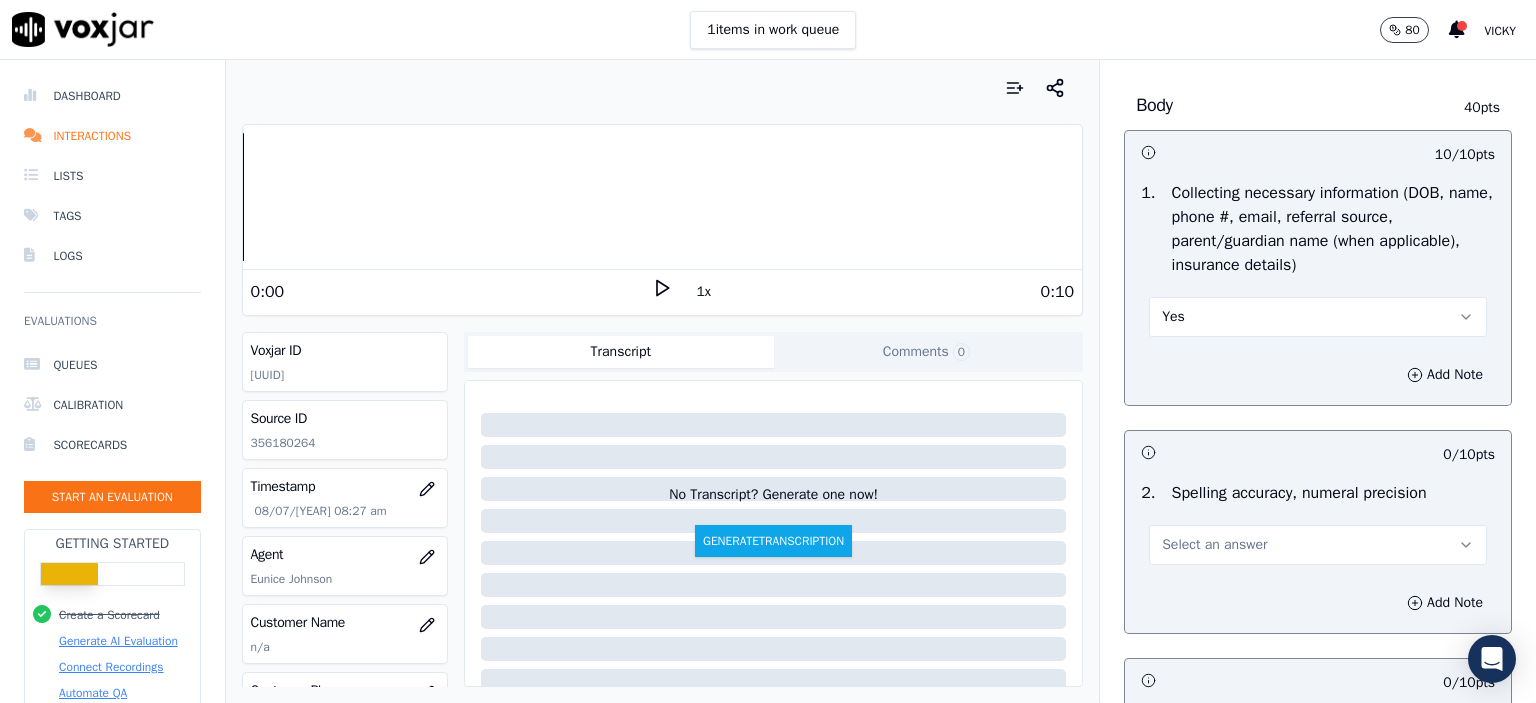 click on "Select an answer" at bounding box center (1318, 545) 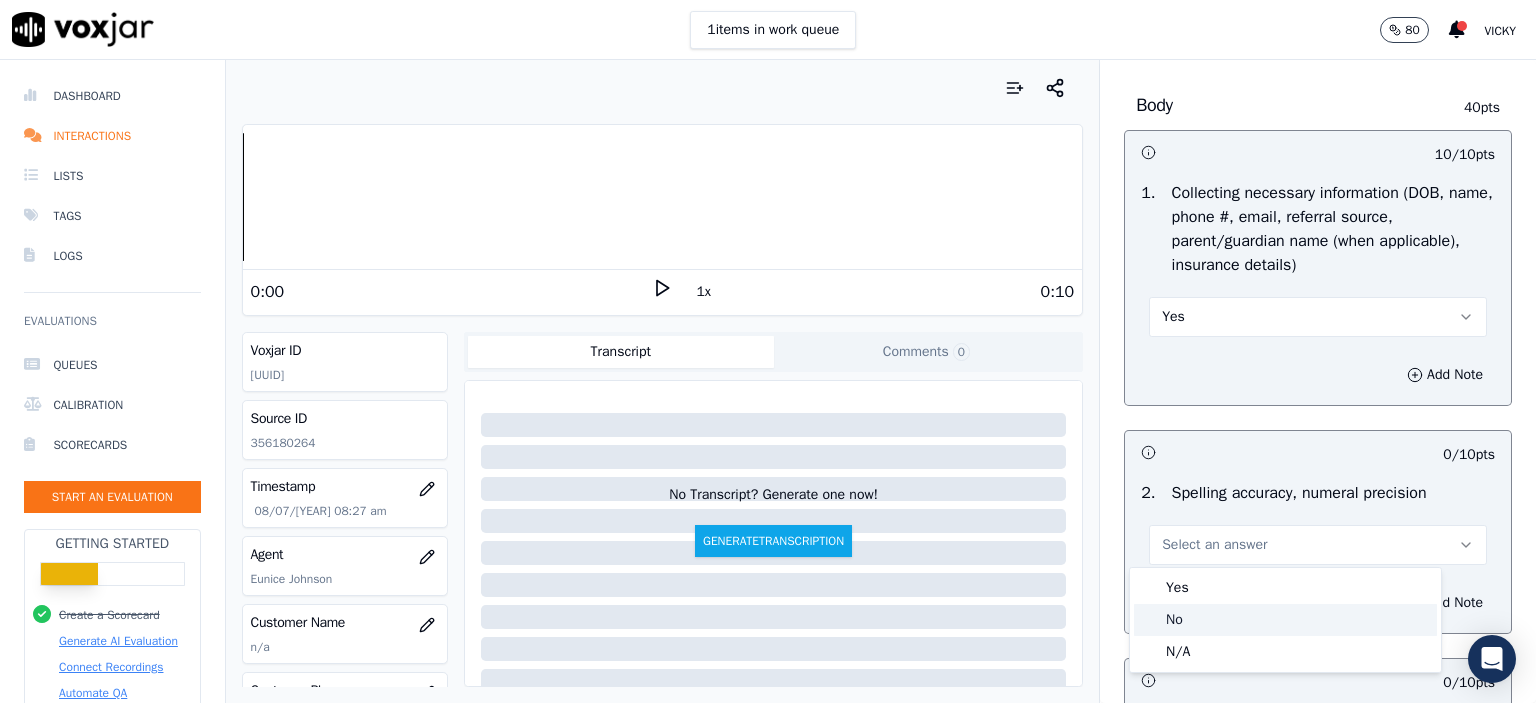 click on "No" 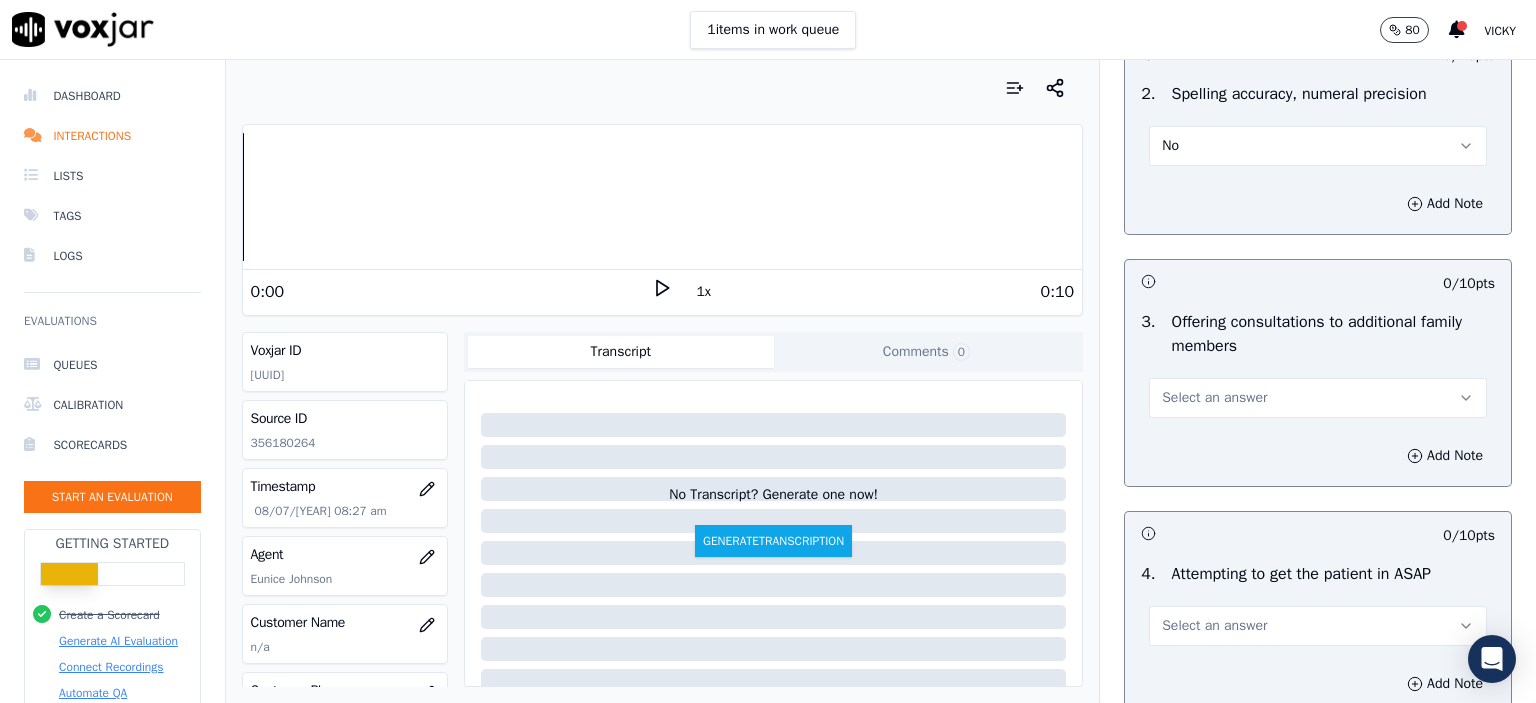 scroll, scrollTop: 1600, scrollLeft: 0, axis: vertical 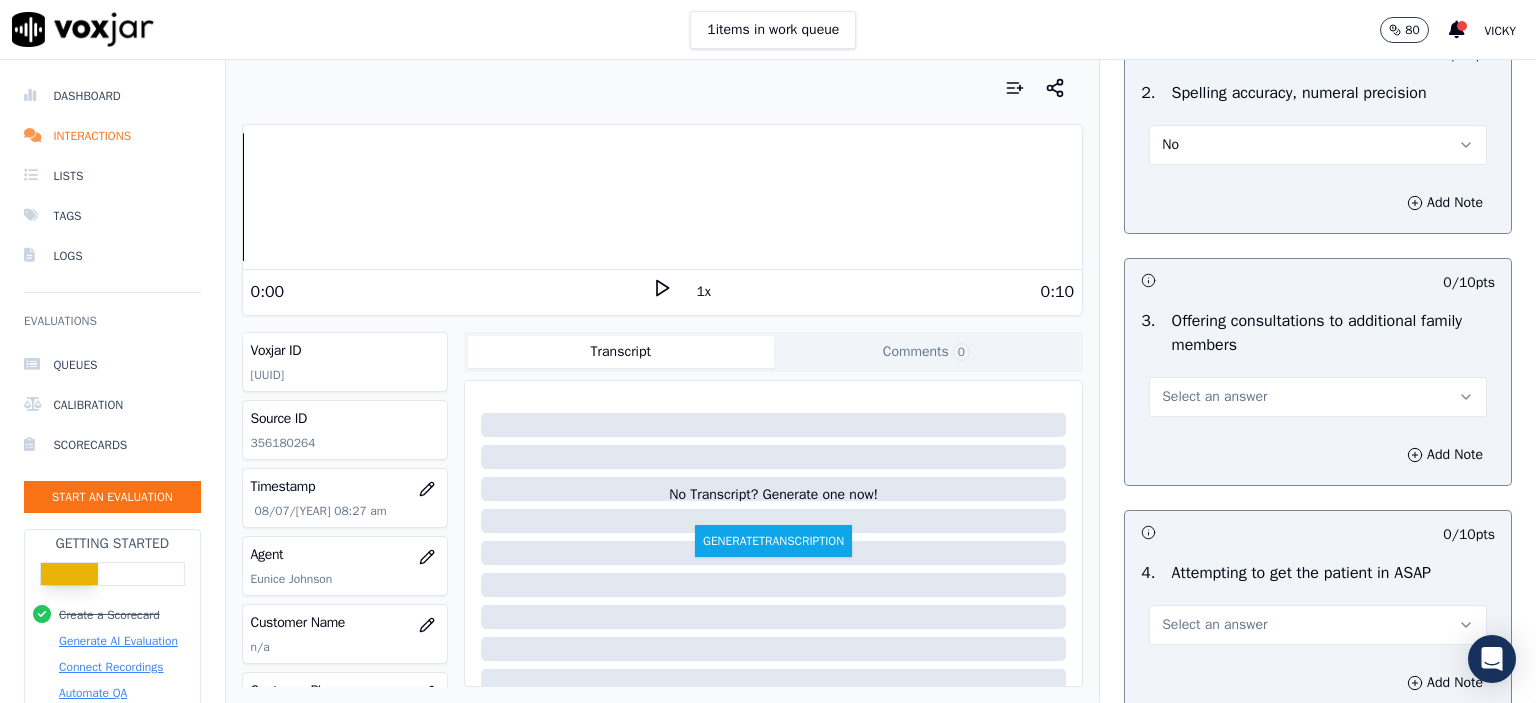 click on "Select an answer" at bounding box center [1318, 397] 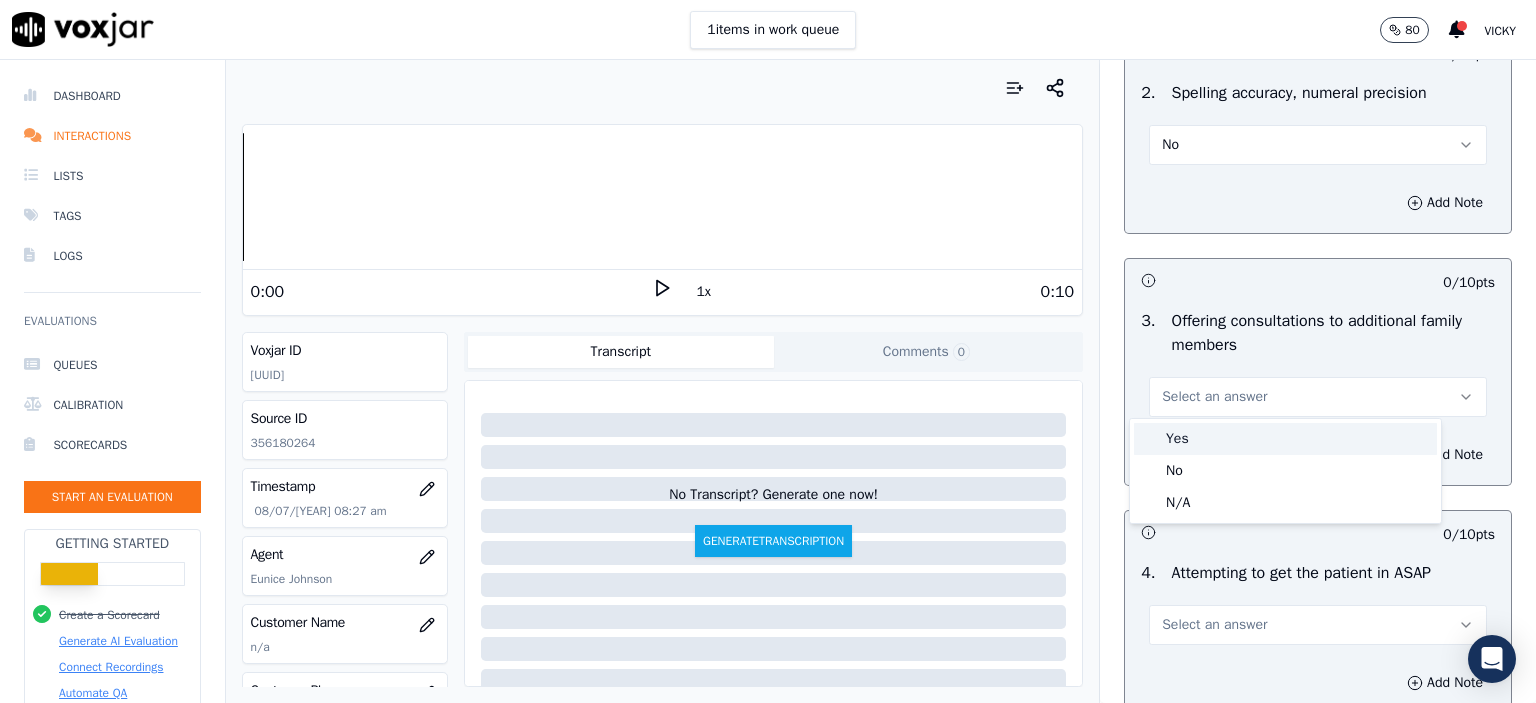 click on "Yes" at bounding box center (1285, 439) 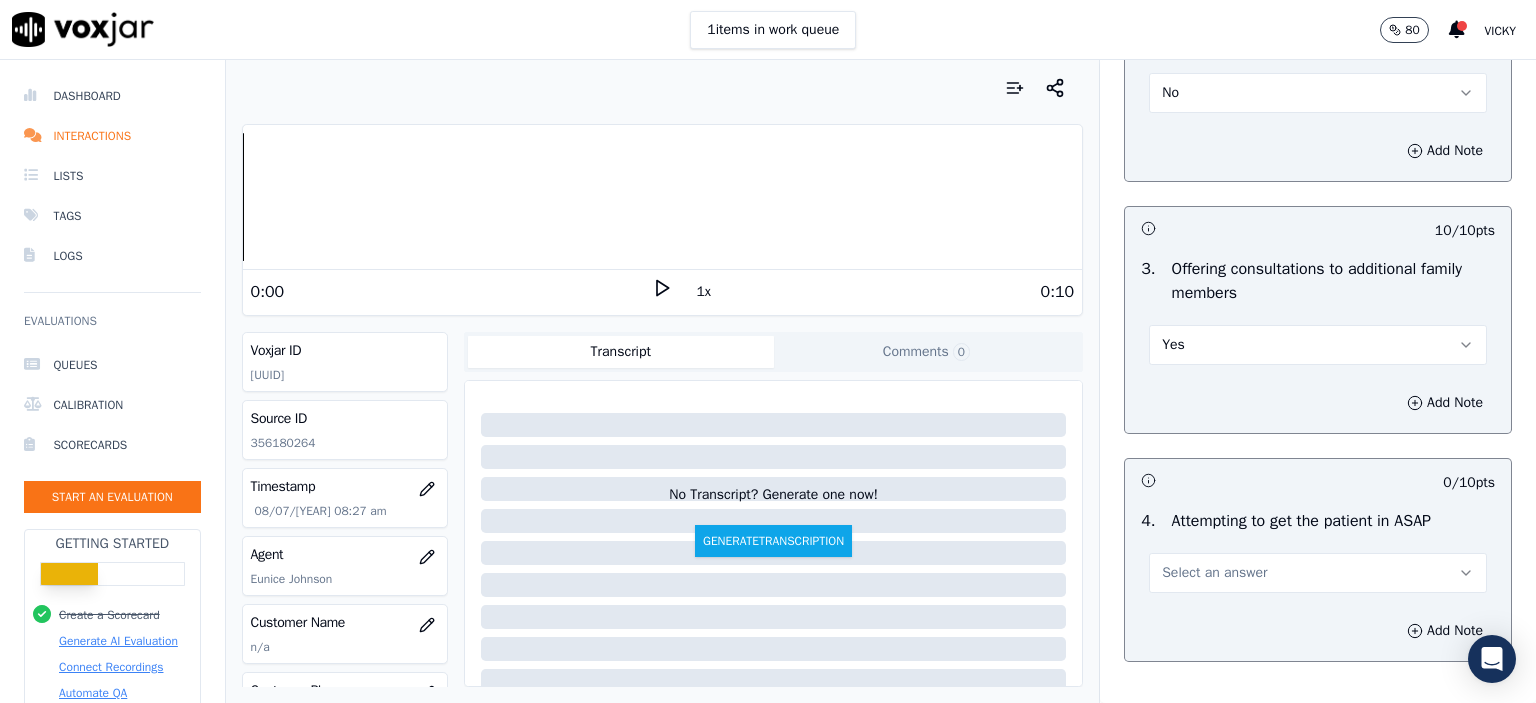 scroll, scrollTop: 1800, scrollLeft: 0, axis: vertical 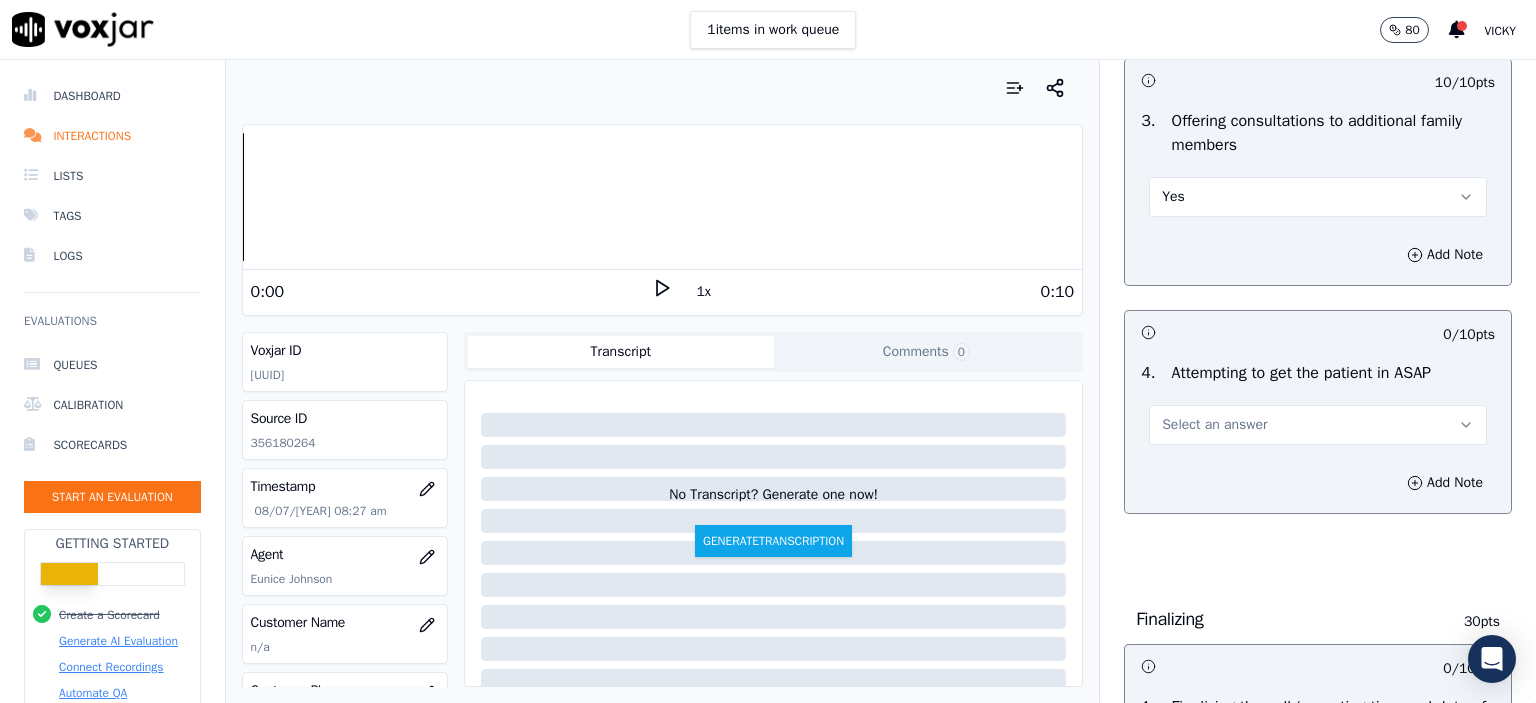 click on "Select an answer" at bounding box center [1318, 425] 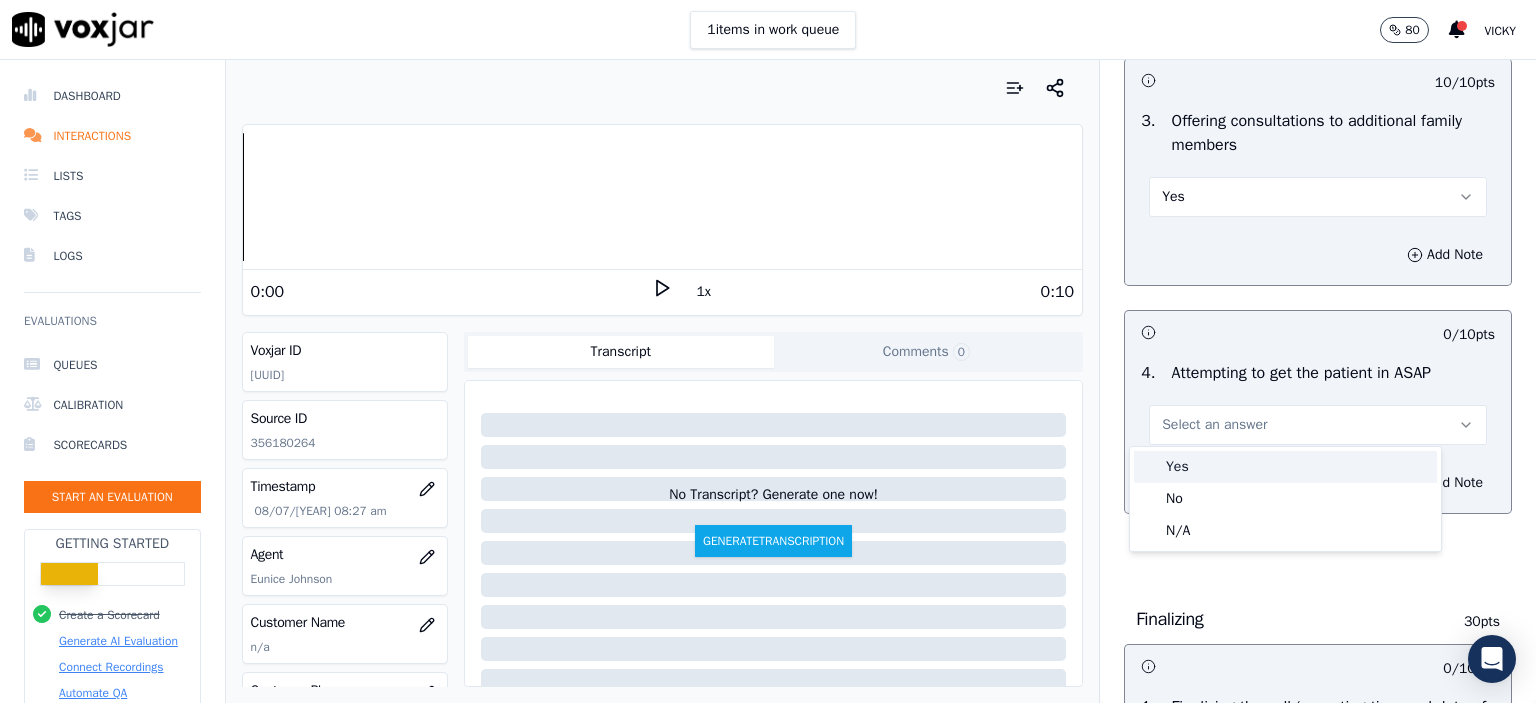 click on "Yes" at bounding box center (1285, 467) 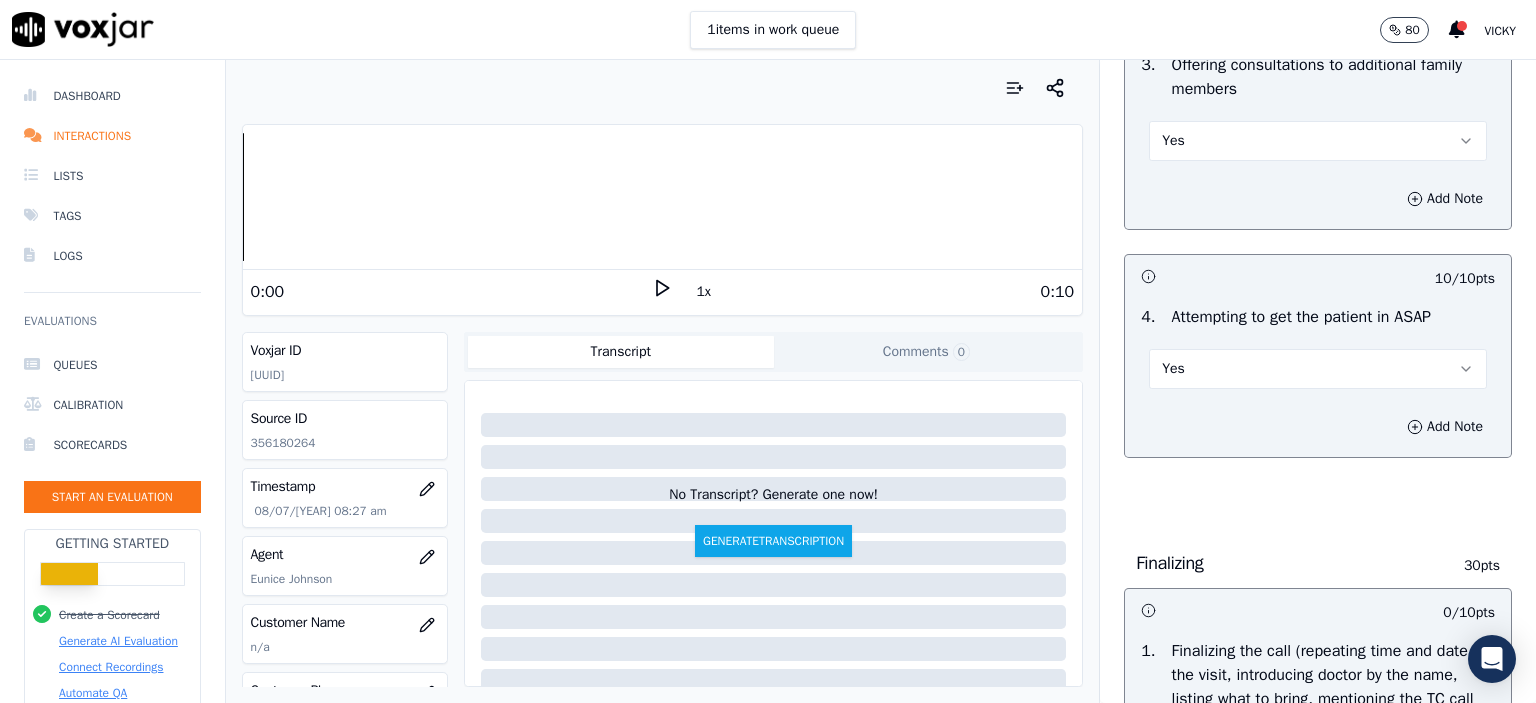 scroll, scrollTop: 2100, scrollLeft: 0, axis: vertical 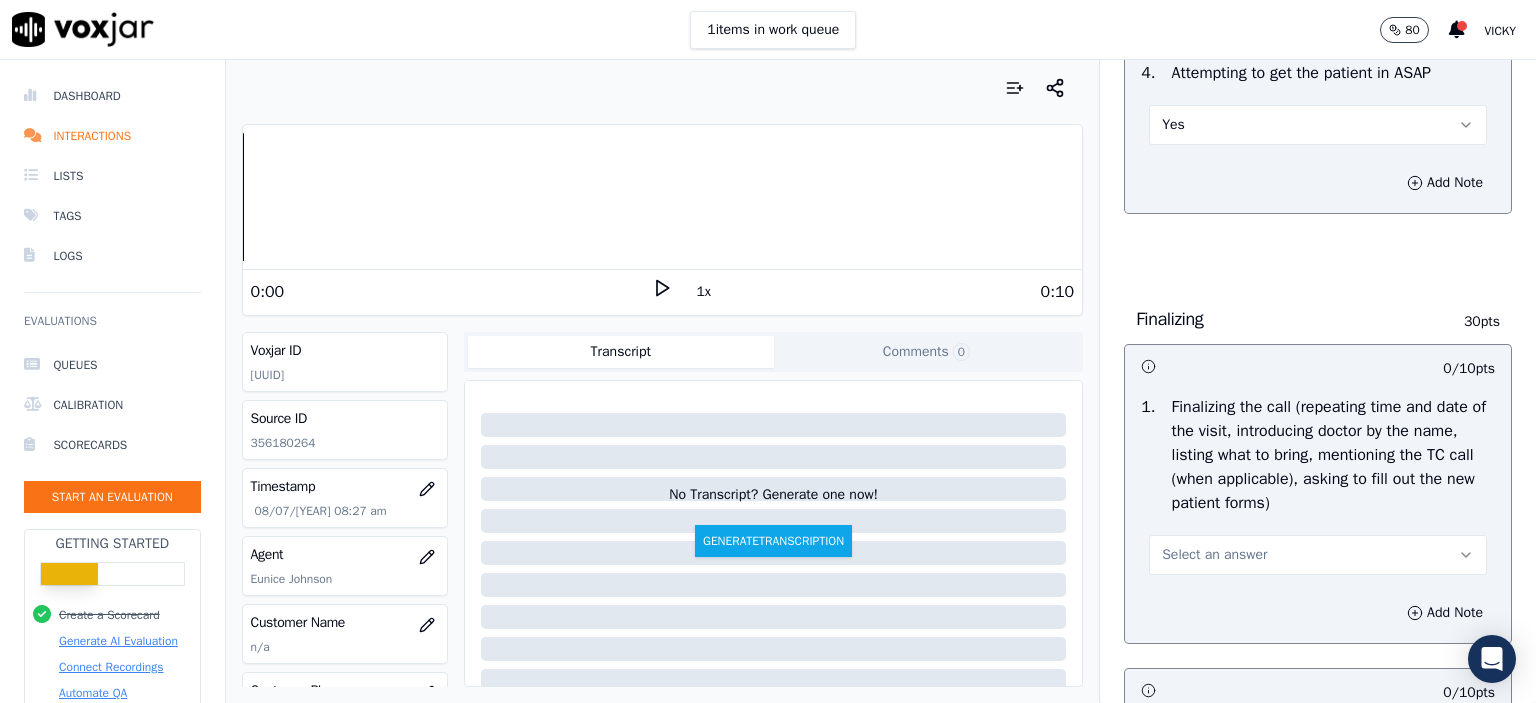 click on "Select an answer" at bounding box center [1318, 555] 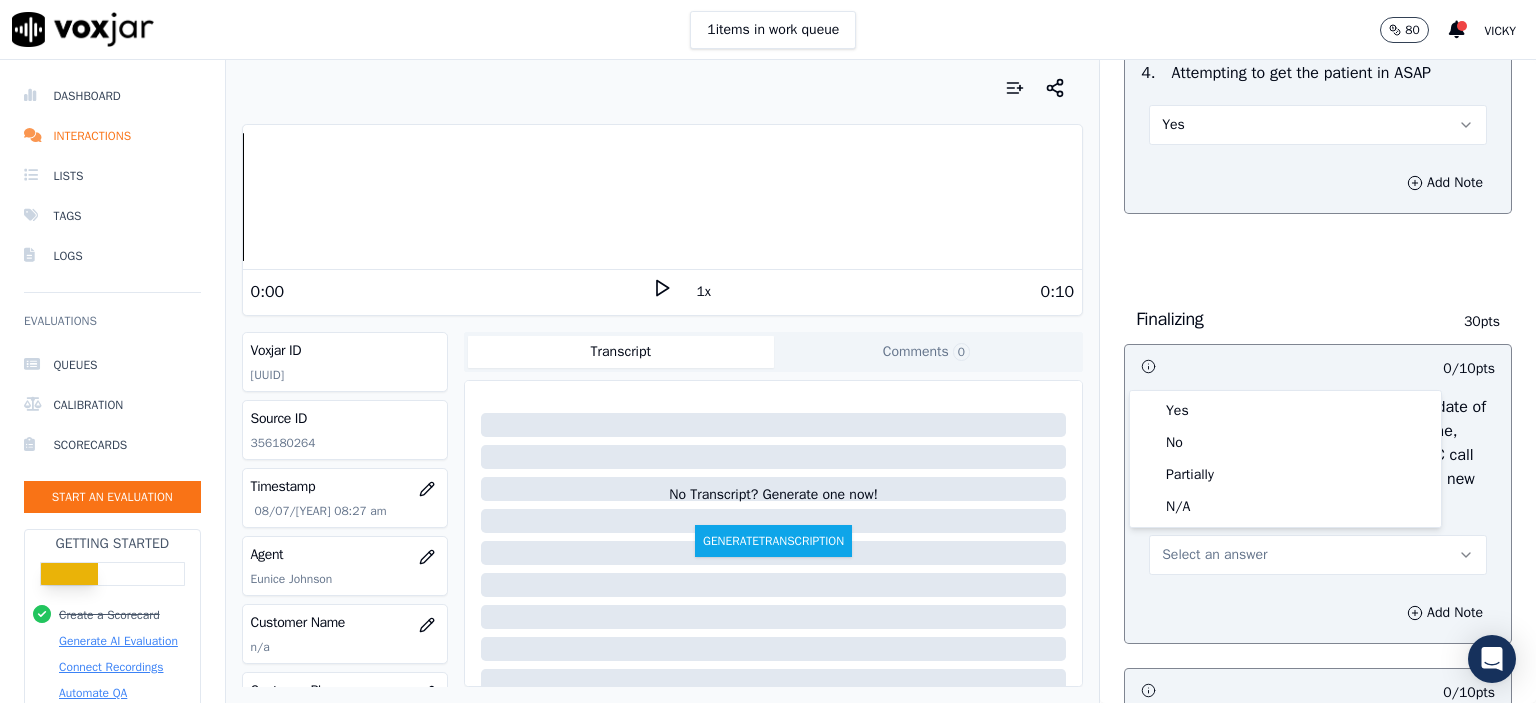click on "Add Note" at bounding box center [1318, 613] 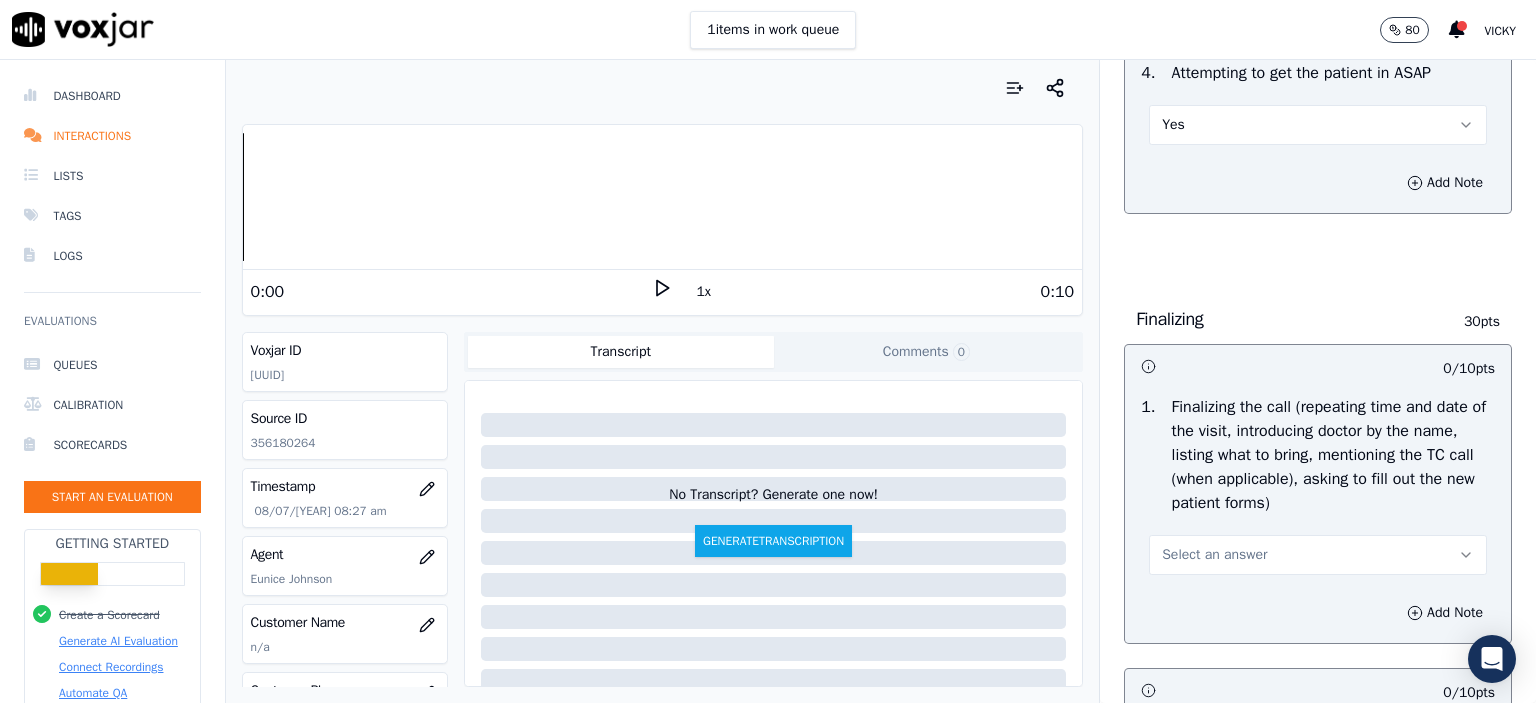 click on "Select an answer" at bounding box center [1214, 555] 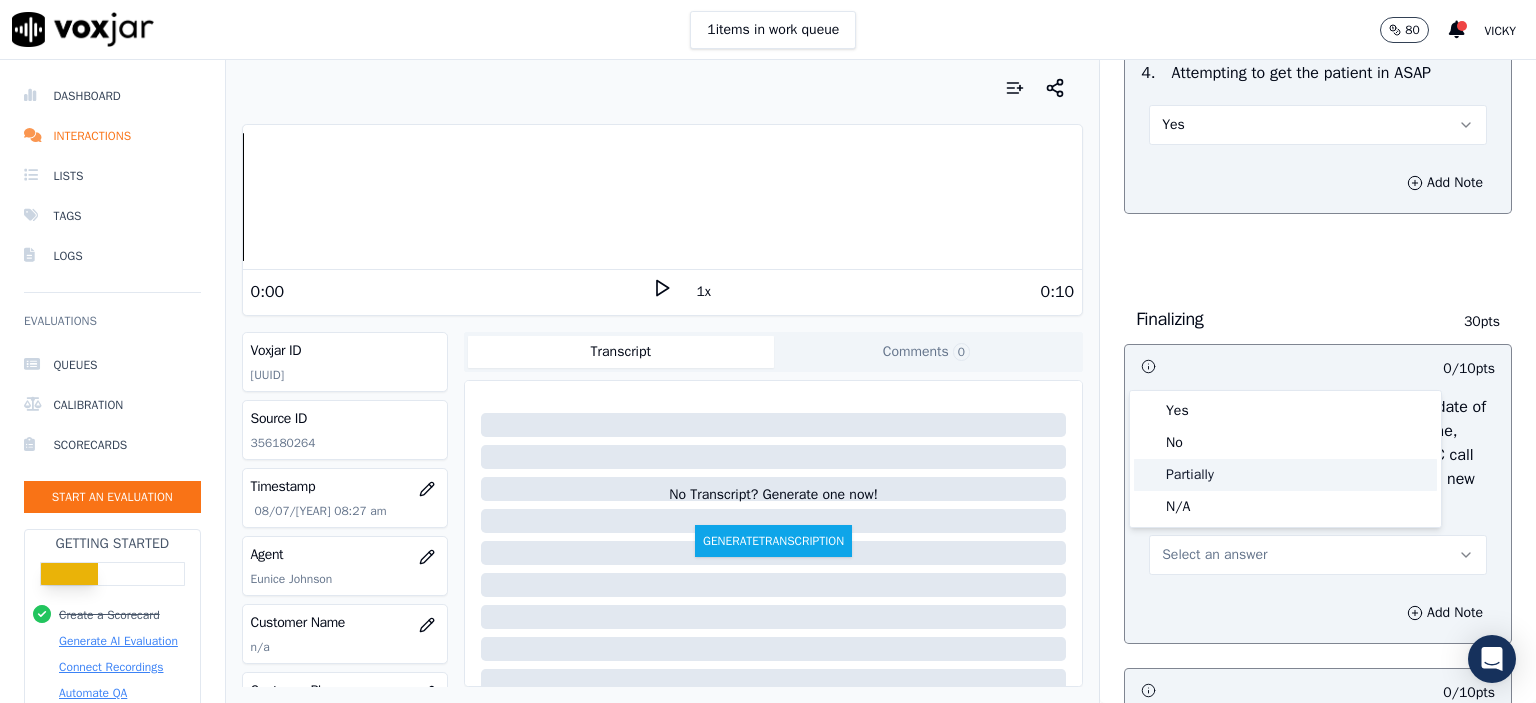 click on "Partially" 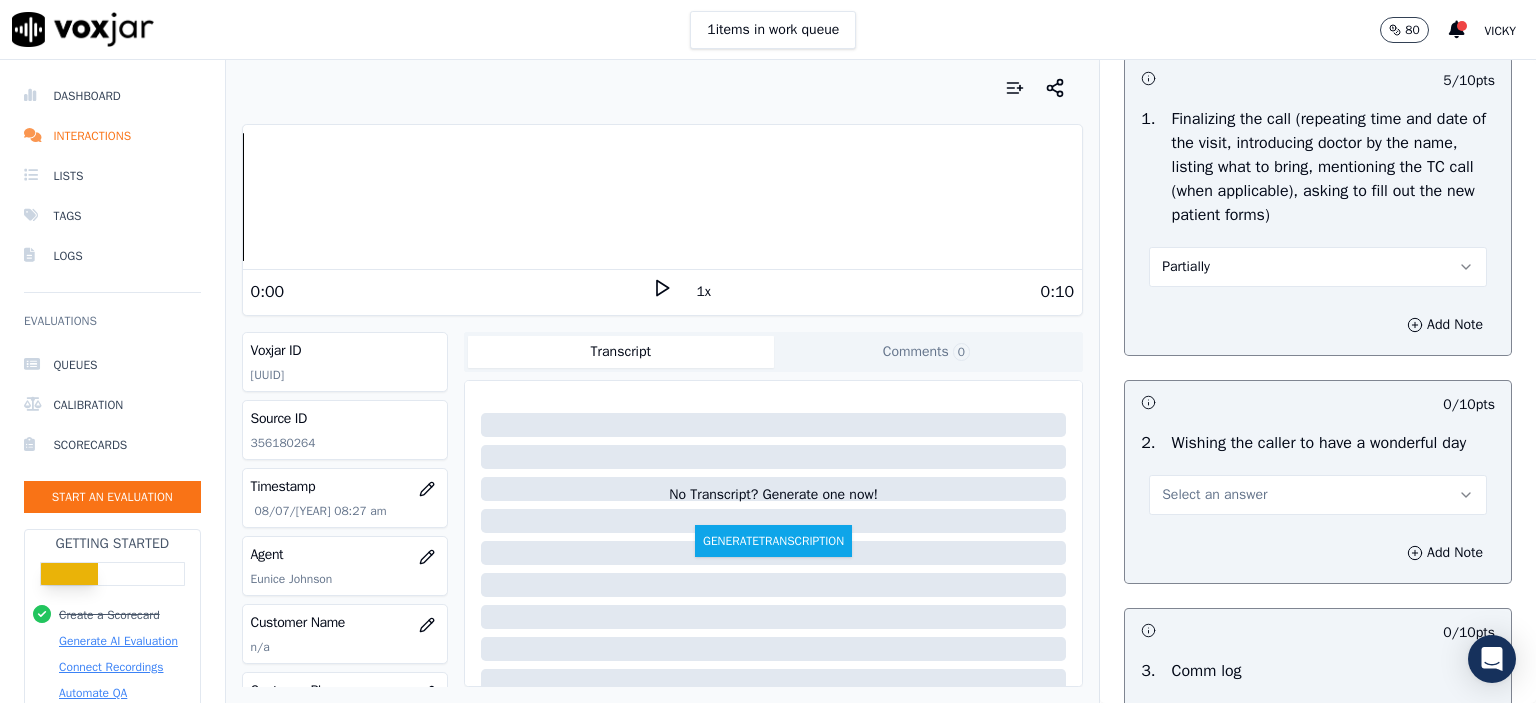scroll, scrollTop: 2400, scrollLeft: 0, axis: vertical 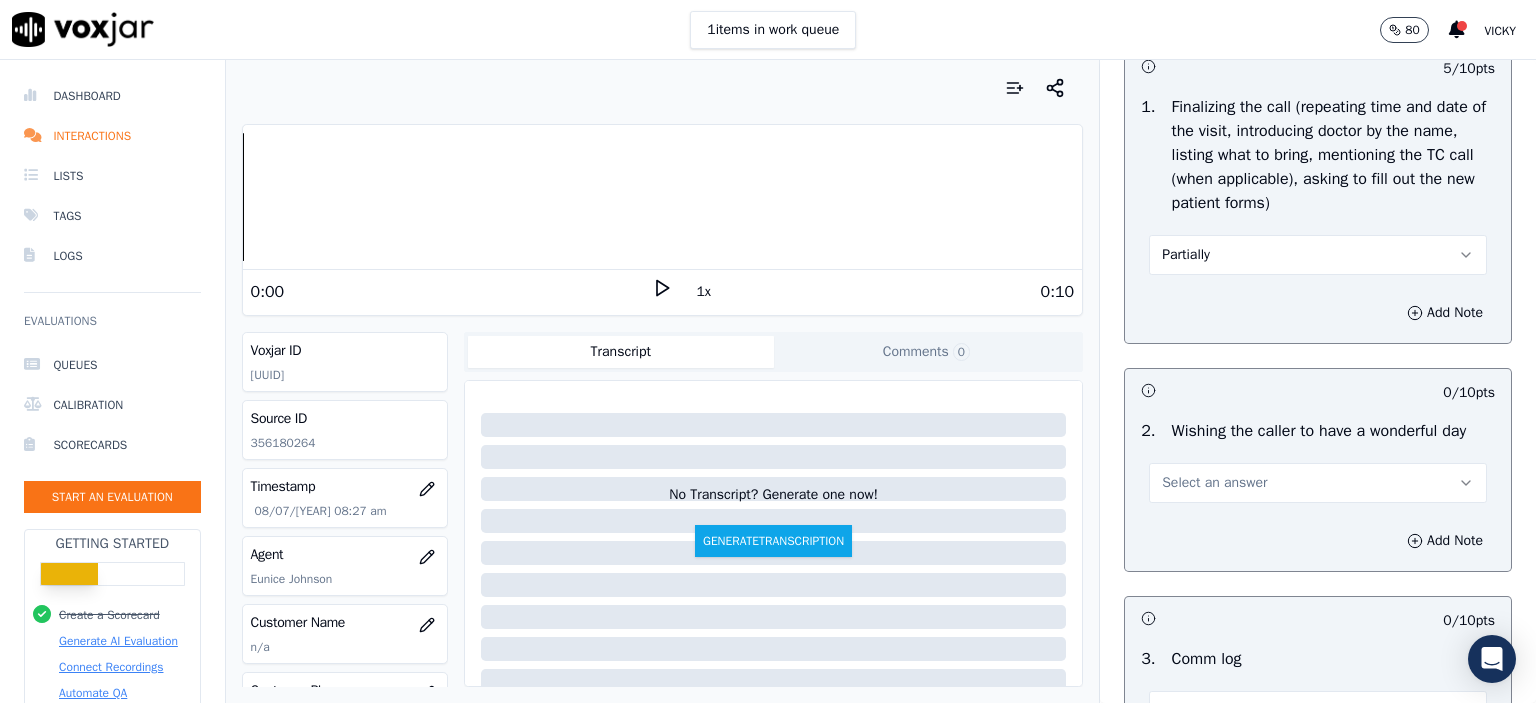 click on "Select an answer" at bounding box center [1318, 483] 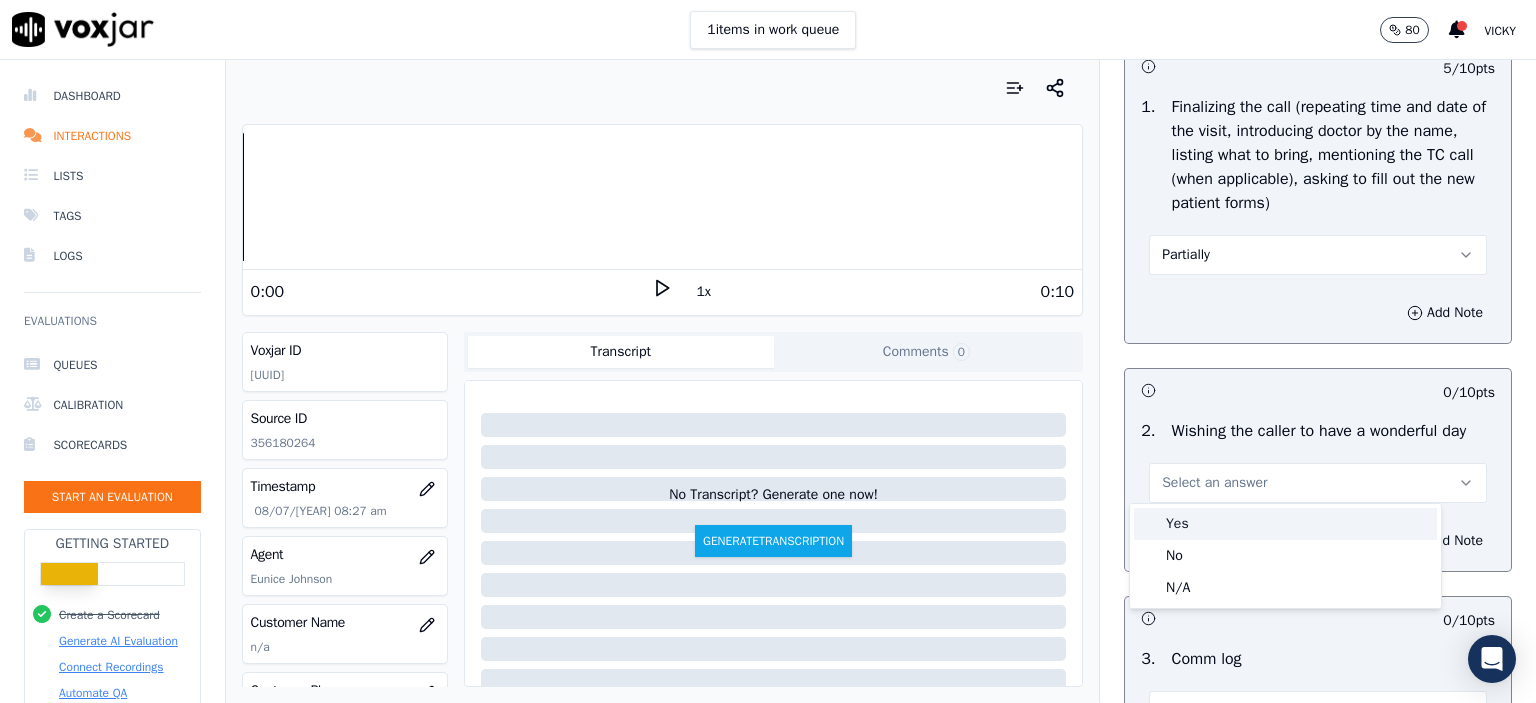 click on "Yes" at bounding box center [1285, 524] 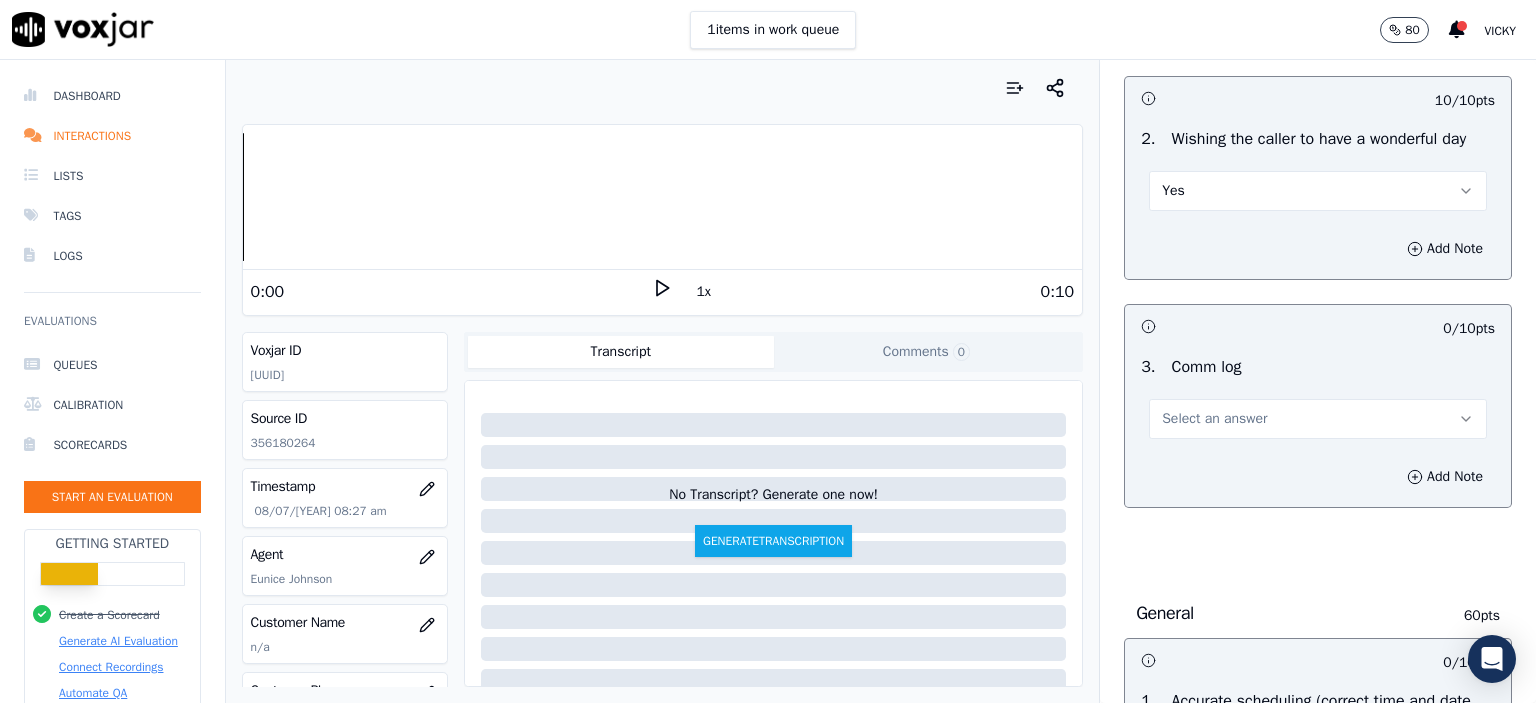 scroll, scrollTop: 2700, scrollLeft: 0, axis: vertical 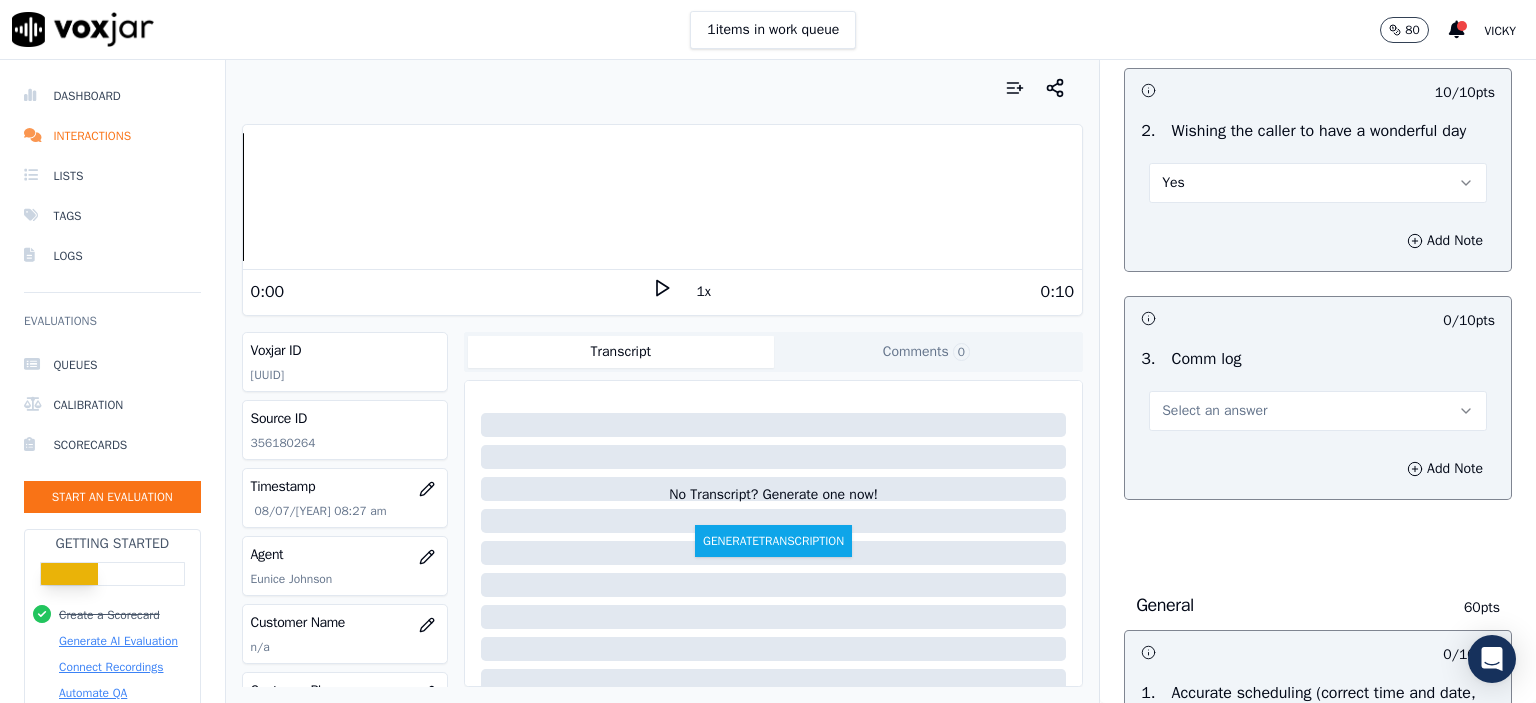 click on "Select an answer" at bounding box center [1214, 411] 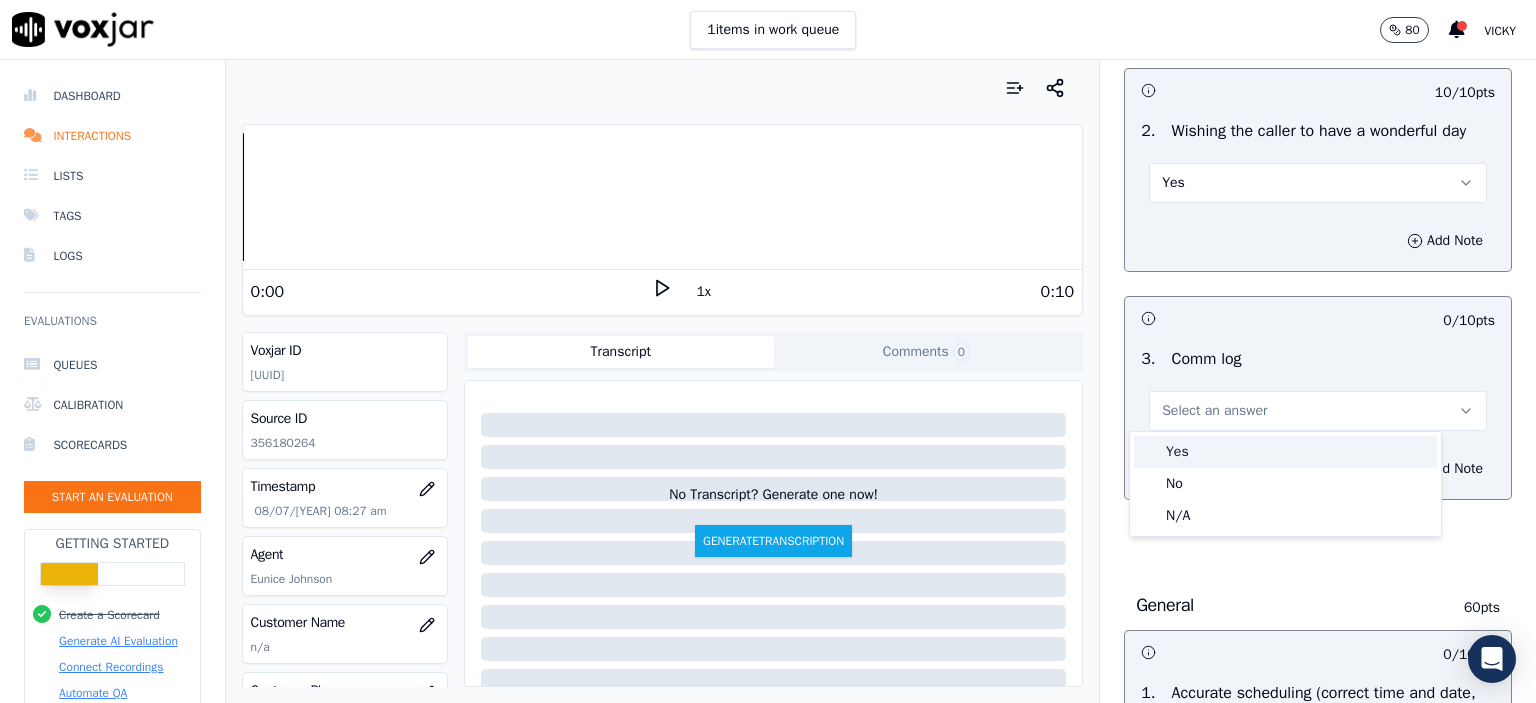 click on "Yes" at bounding box center [1285, 452] 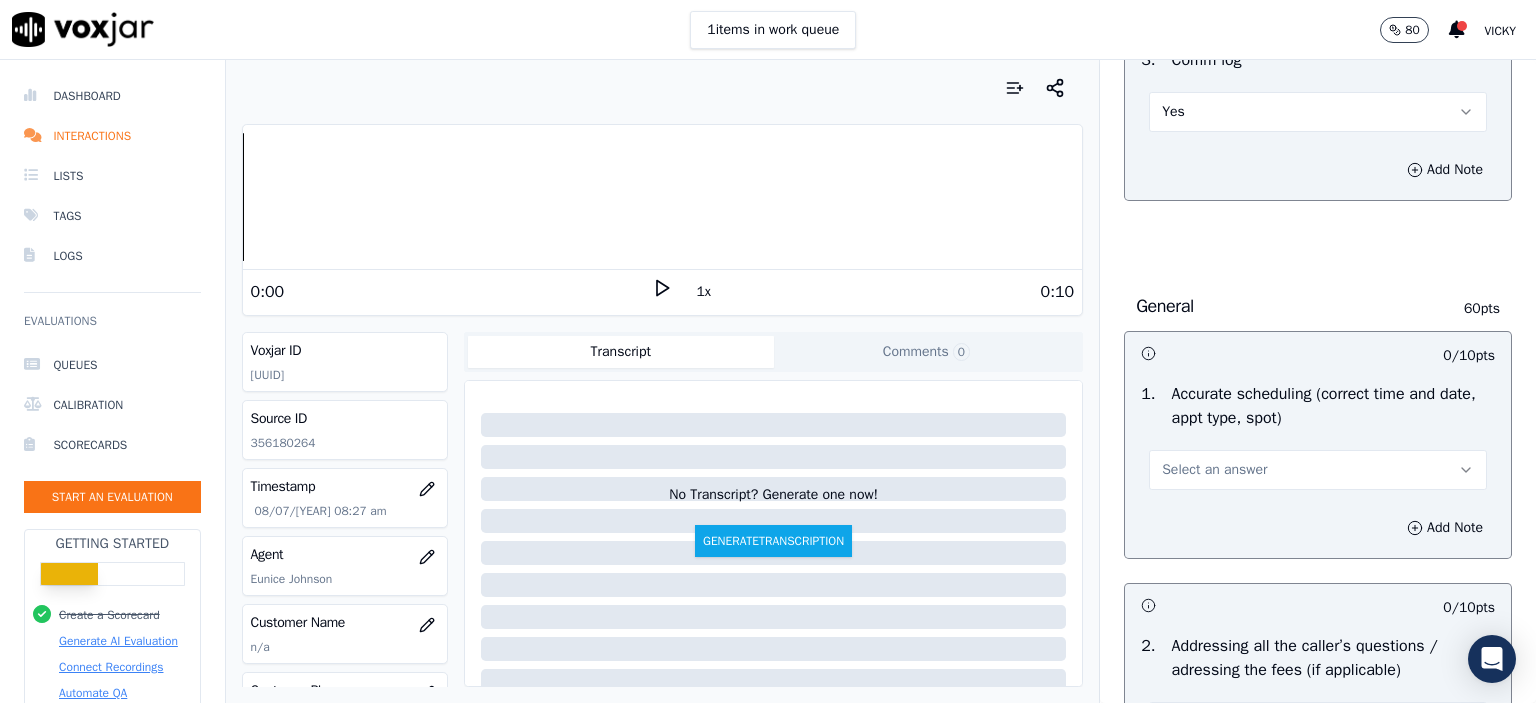 scroll, scrollTop: 3000, scrollLeft: 0, axis: vertical 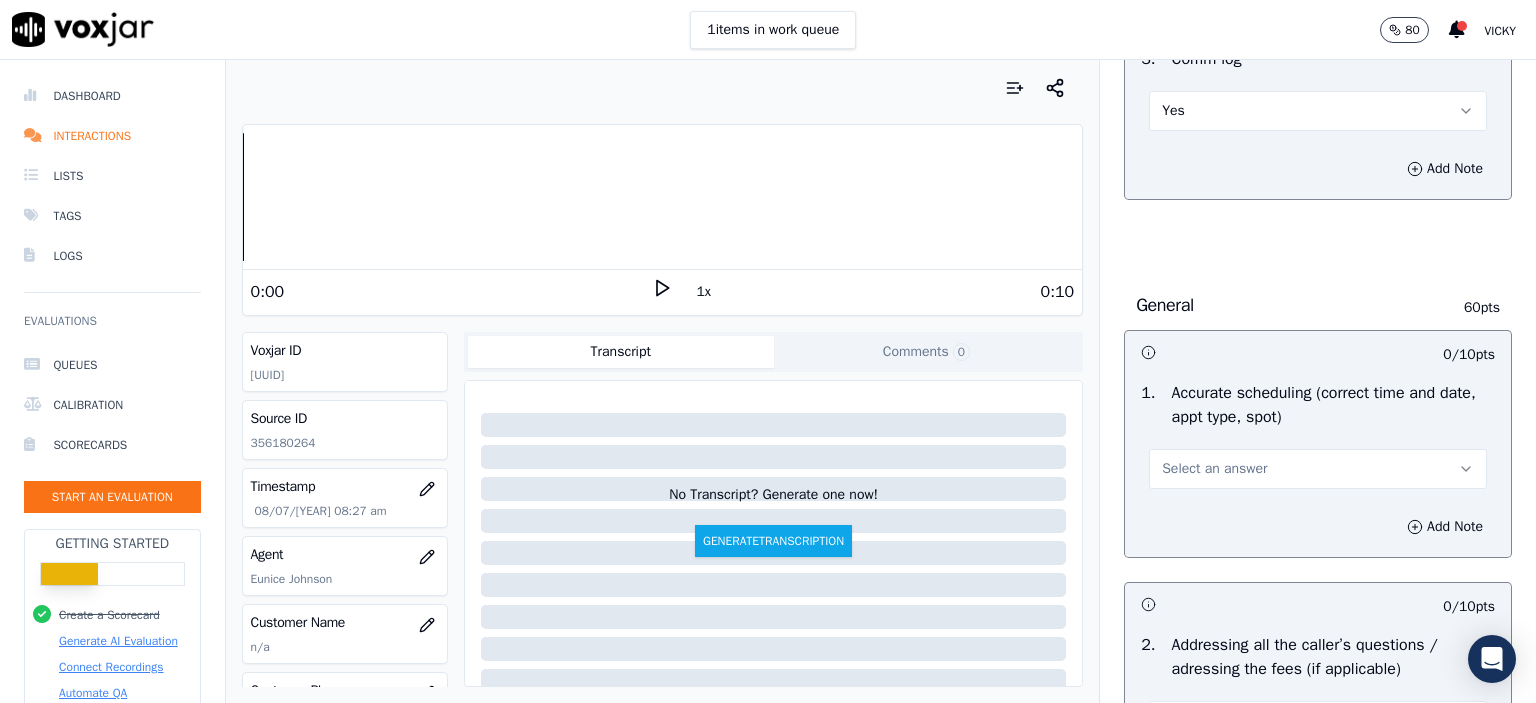 click on "Select an answer" at bounding box center (1214, 469) 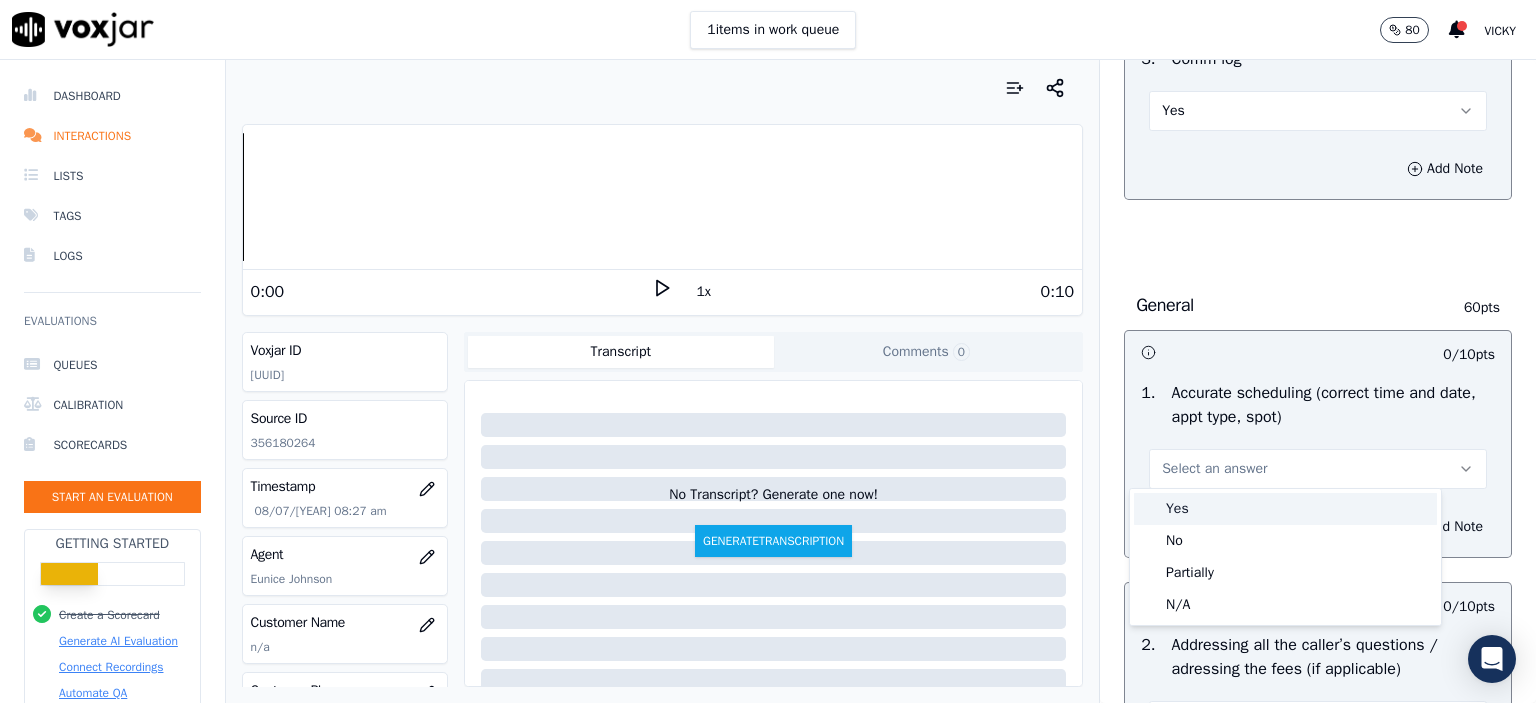 click on "Yes" at bounding box center [1285, 509] 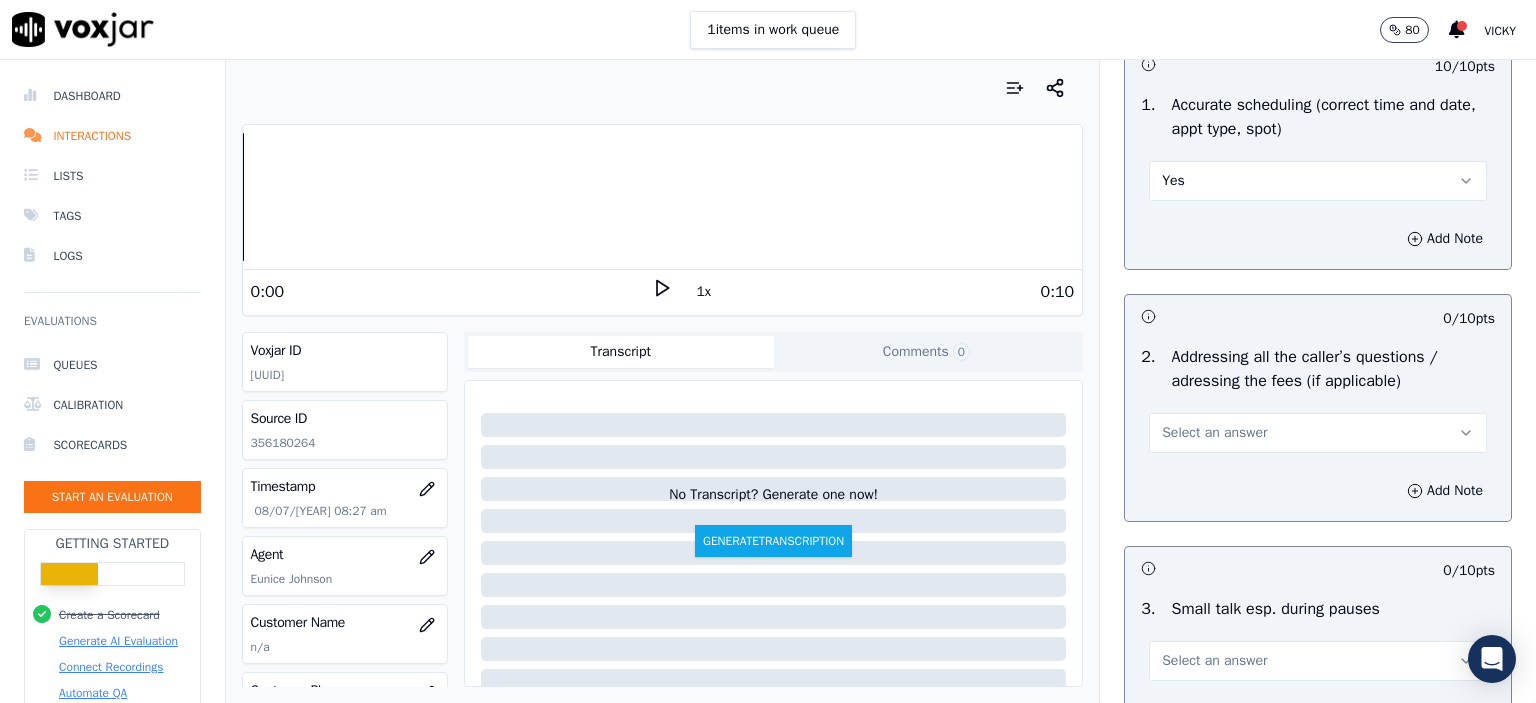scroll, scrollTop: 3300, scrollLeft: 0, axis: vertical 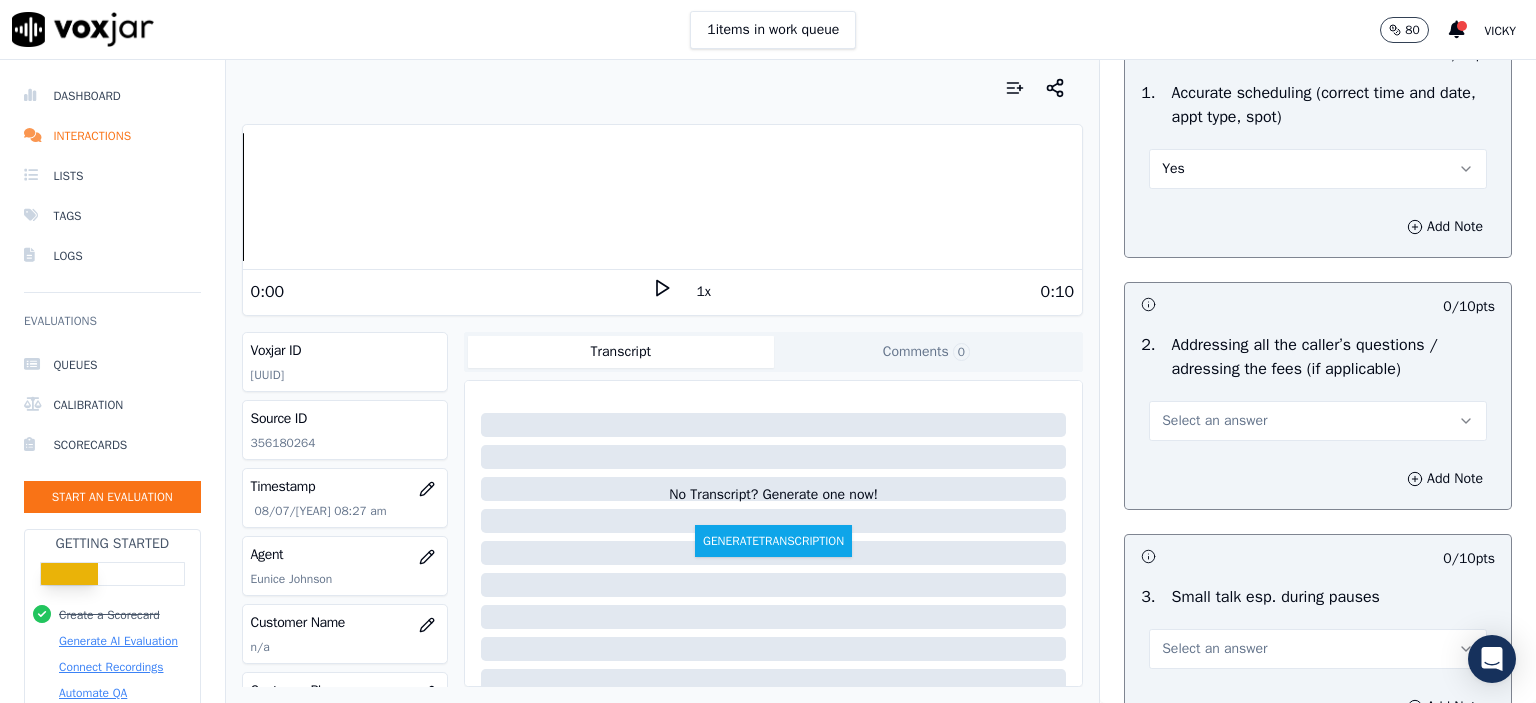 click on "Select an answer" at bounding box center (1318, 421) 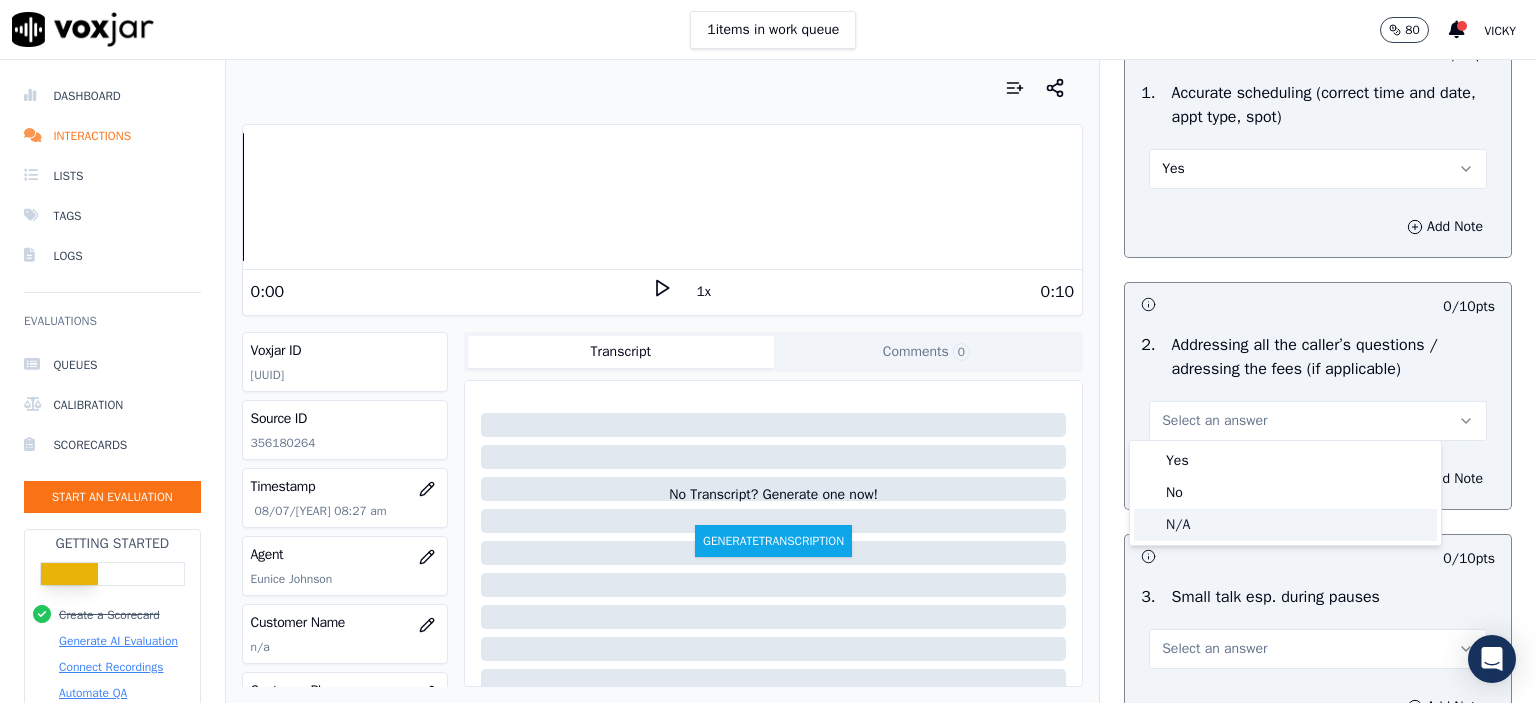click on "N/A" 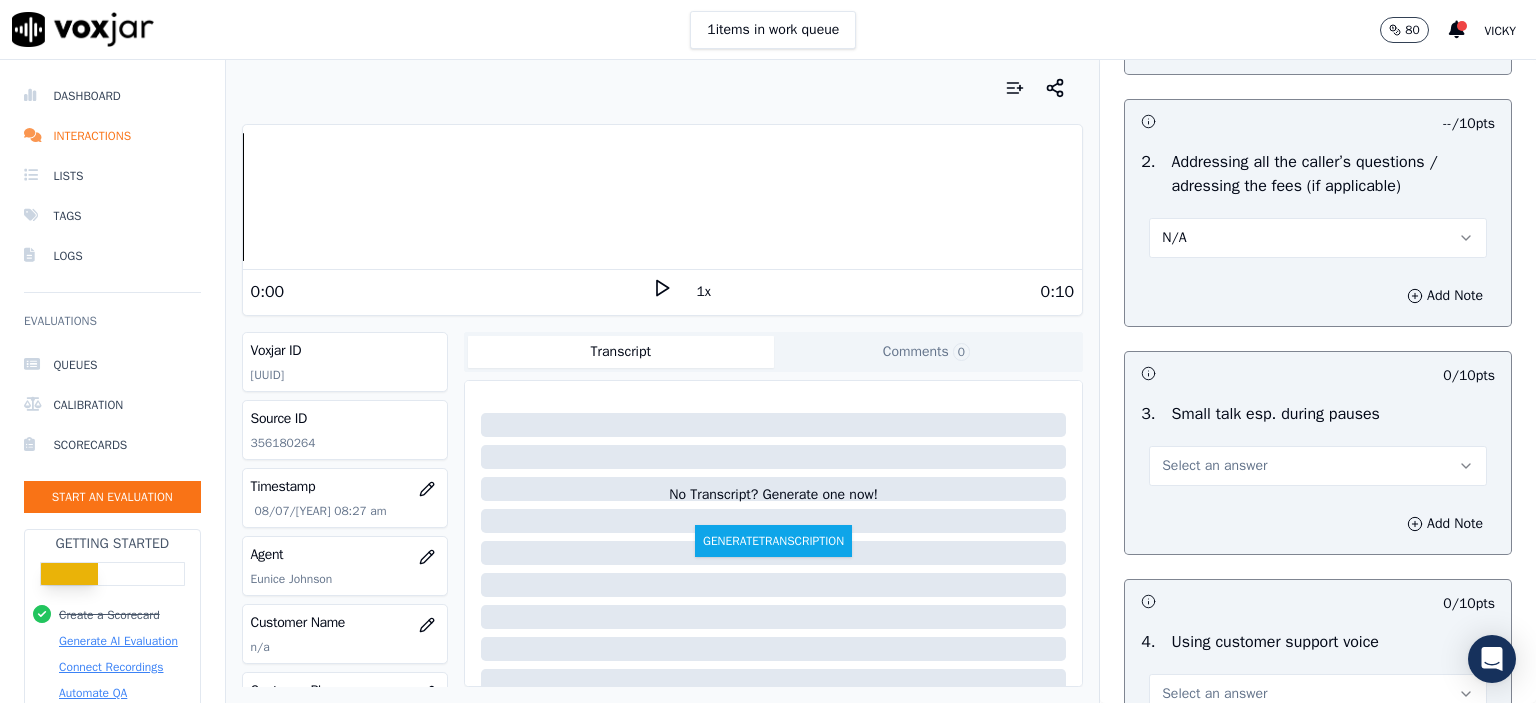 scroll, scrollTop: 3500, scrollLeft: 0, axis: vertical 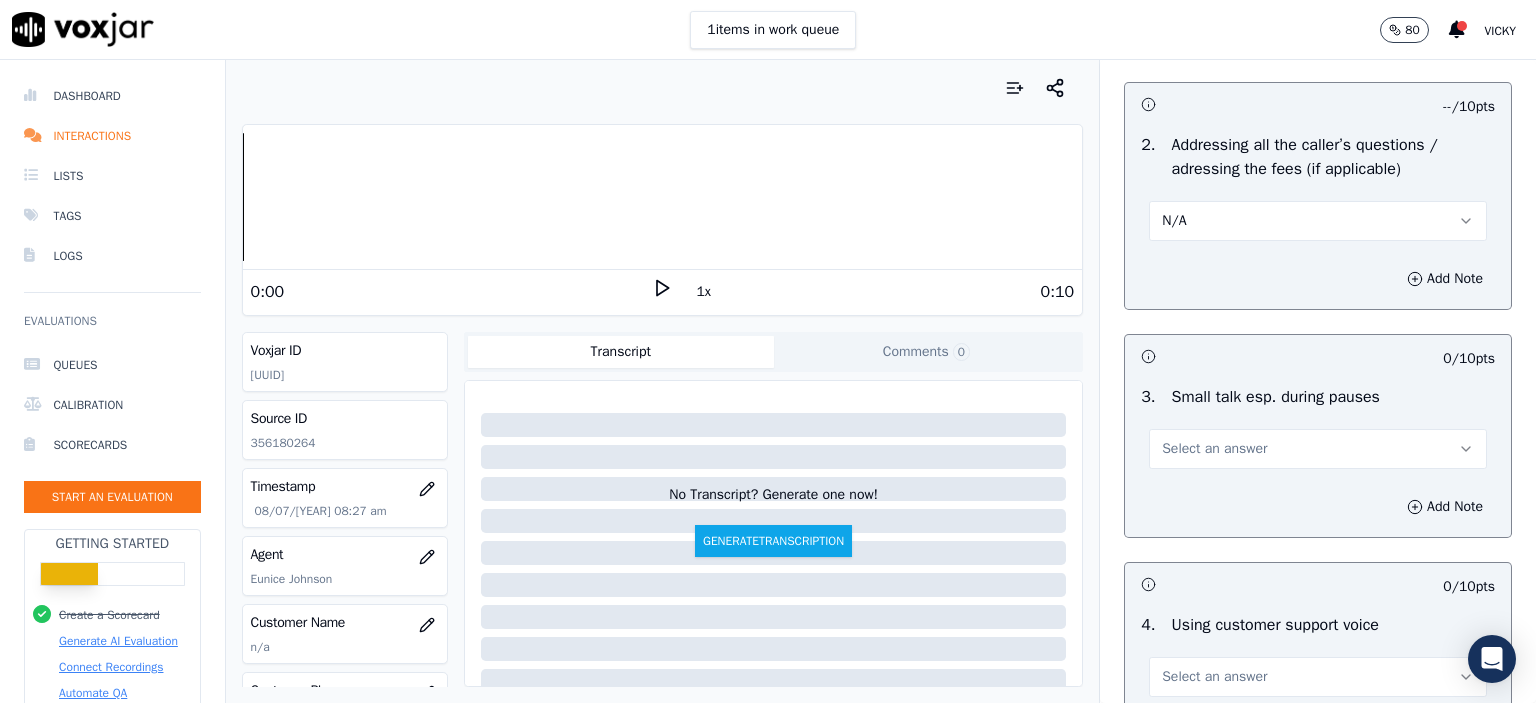 click on "N/A" at bounding box center [1318, 221] 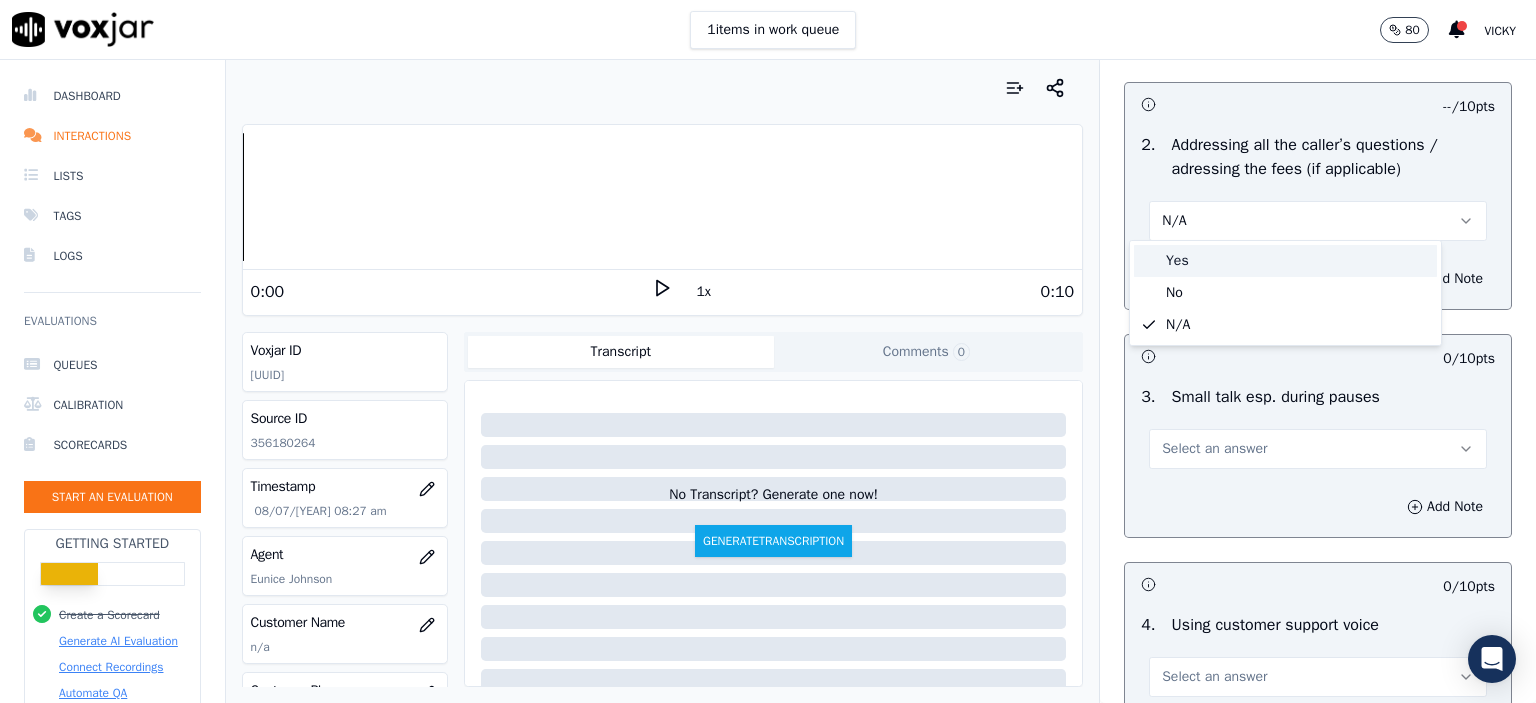 click on "Yes" at bounding box center (1285, 261) 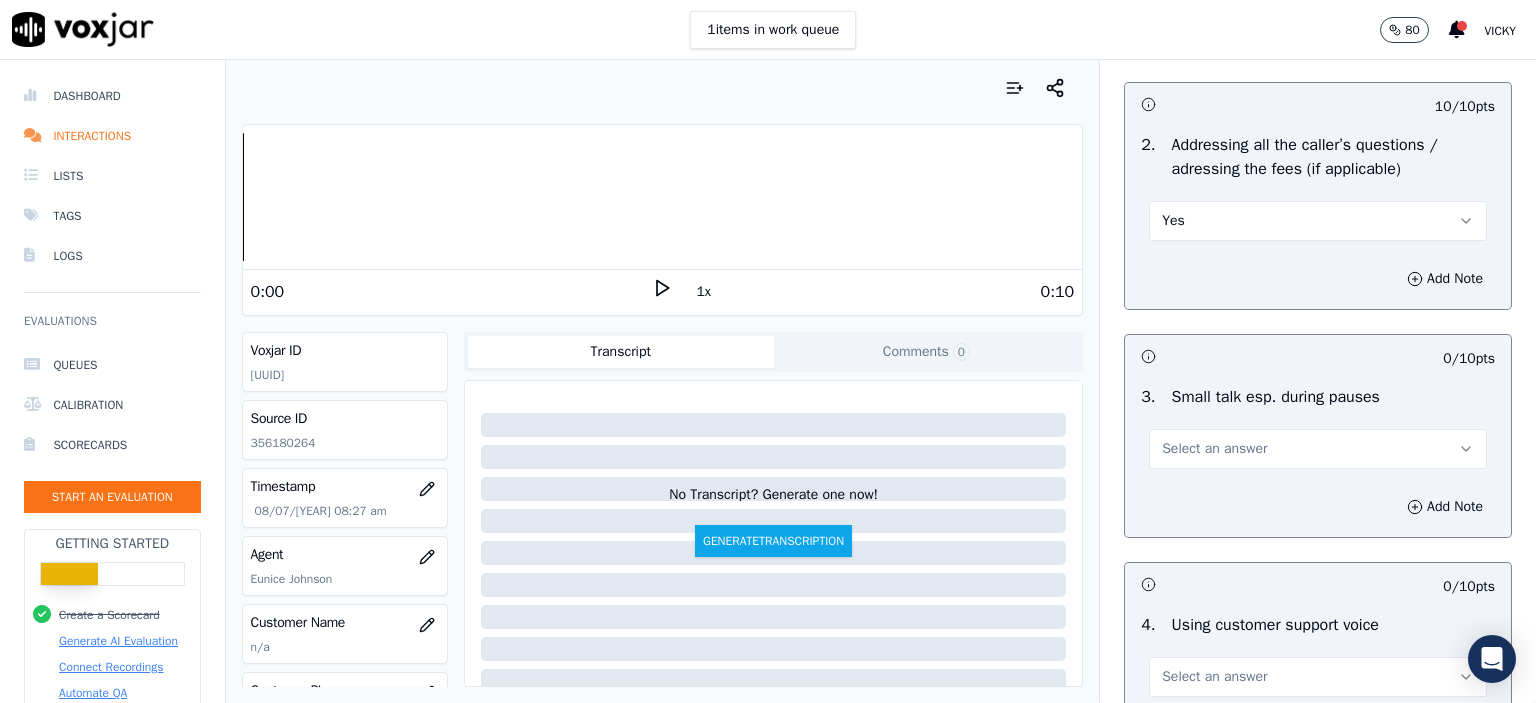 click on "Select an answer" at bounding box center (1214, 449) 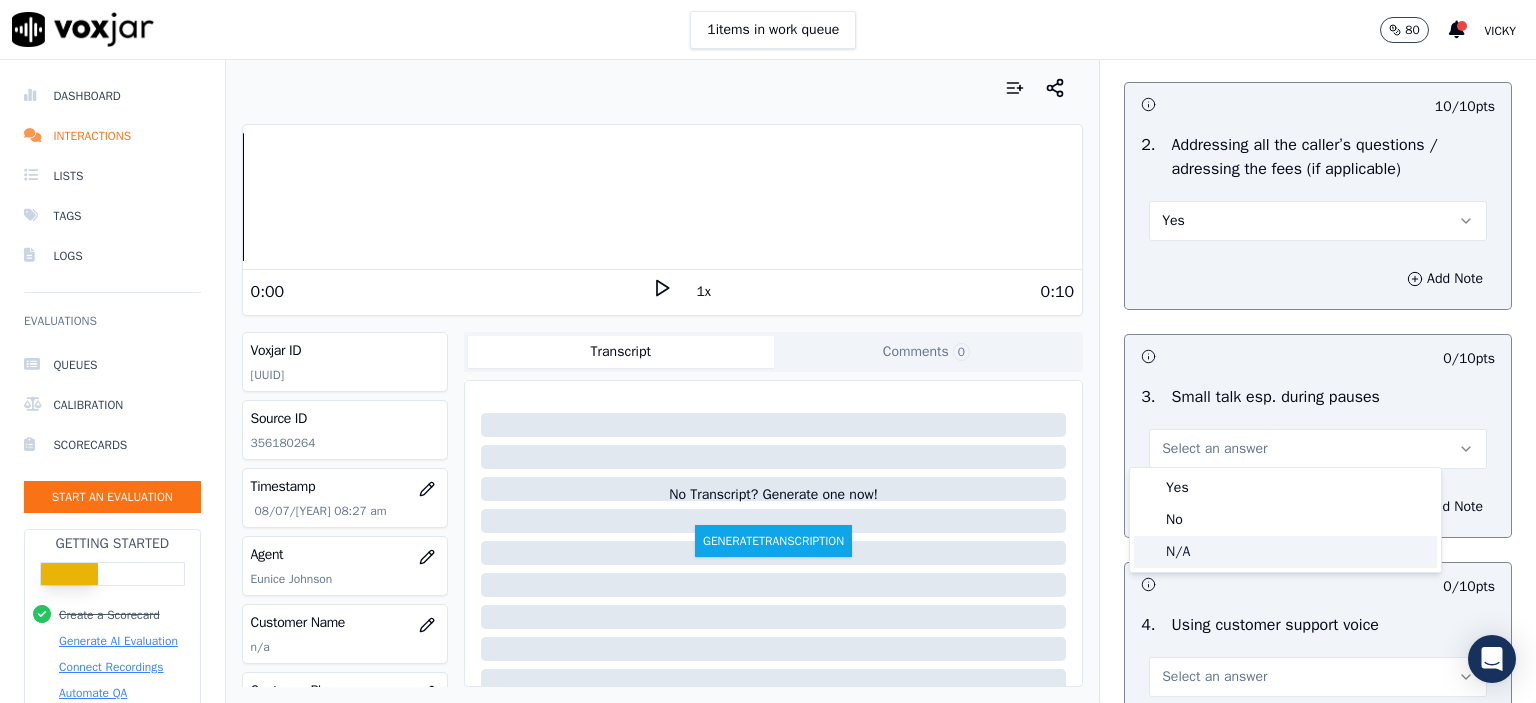 click on "N/A" 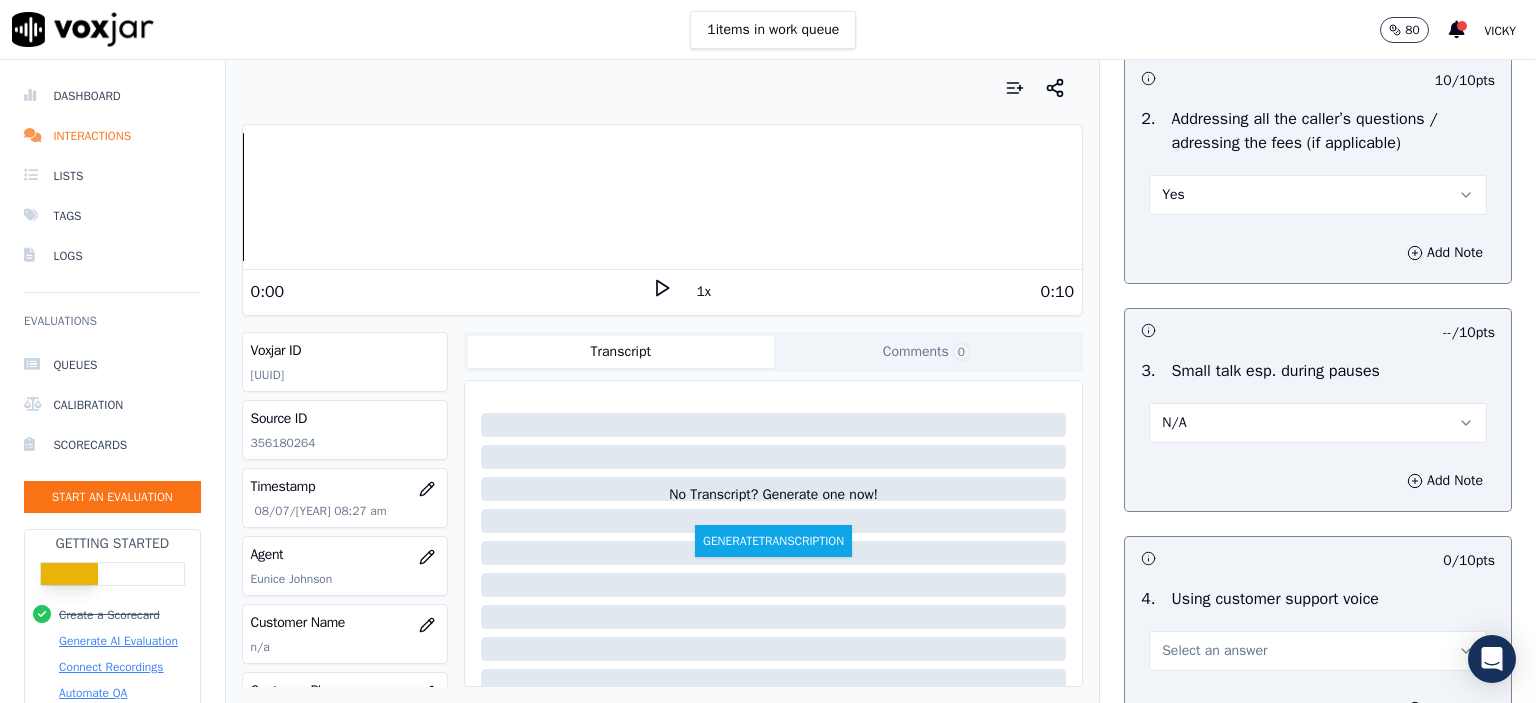 scroll, scrollTop: 3700, scrollLeft: 0, axis: vertical 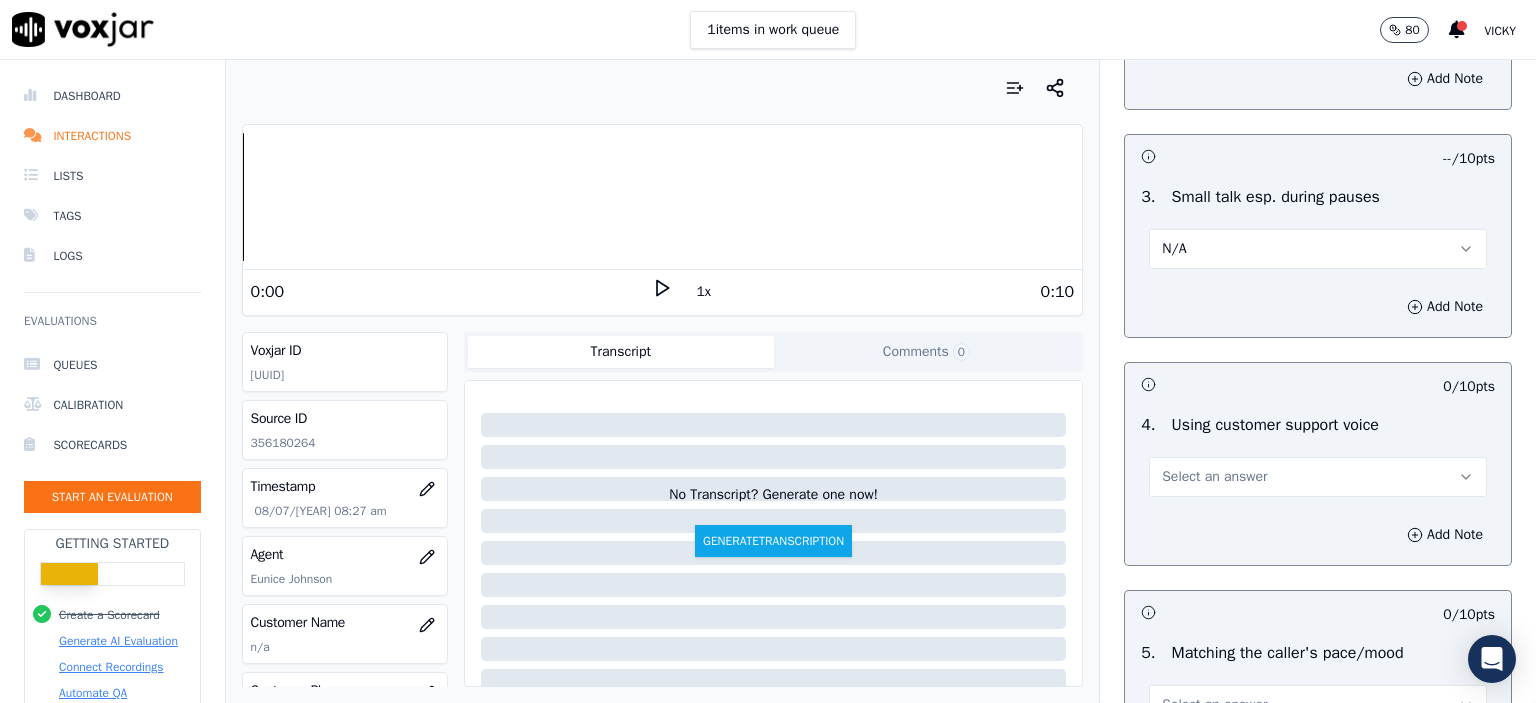 click on "Select an answer" at bounding box center (1318, 477) 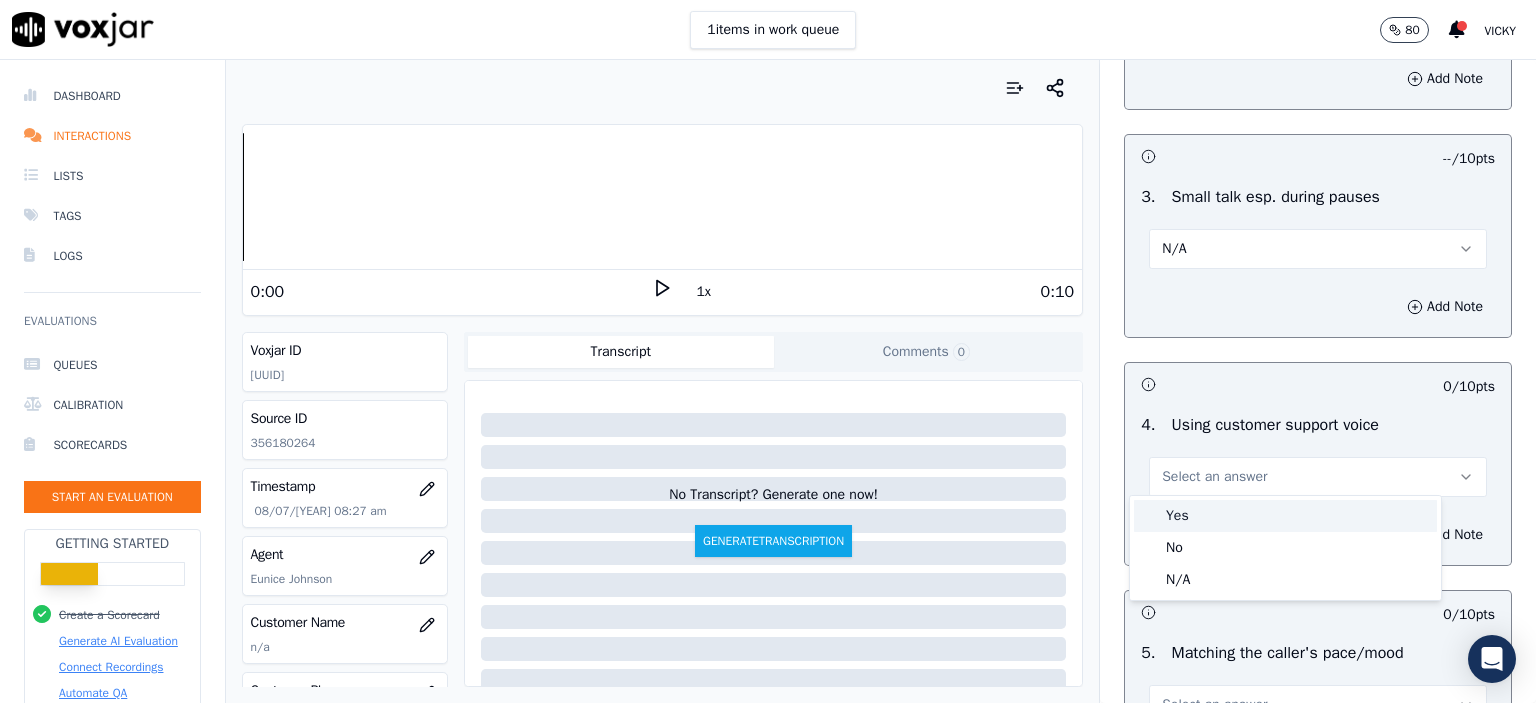 click on "Yes" at bounding box center (1285, 516) 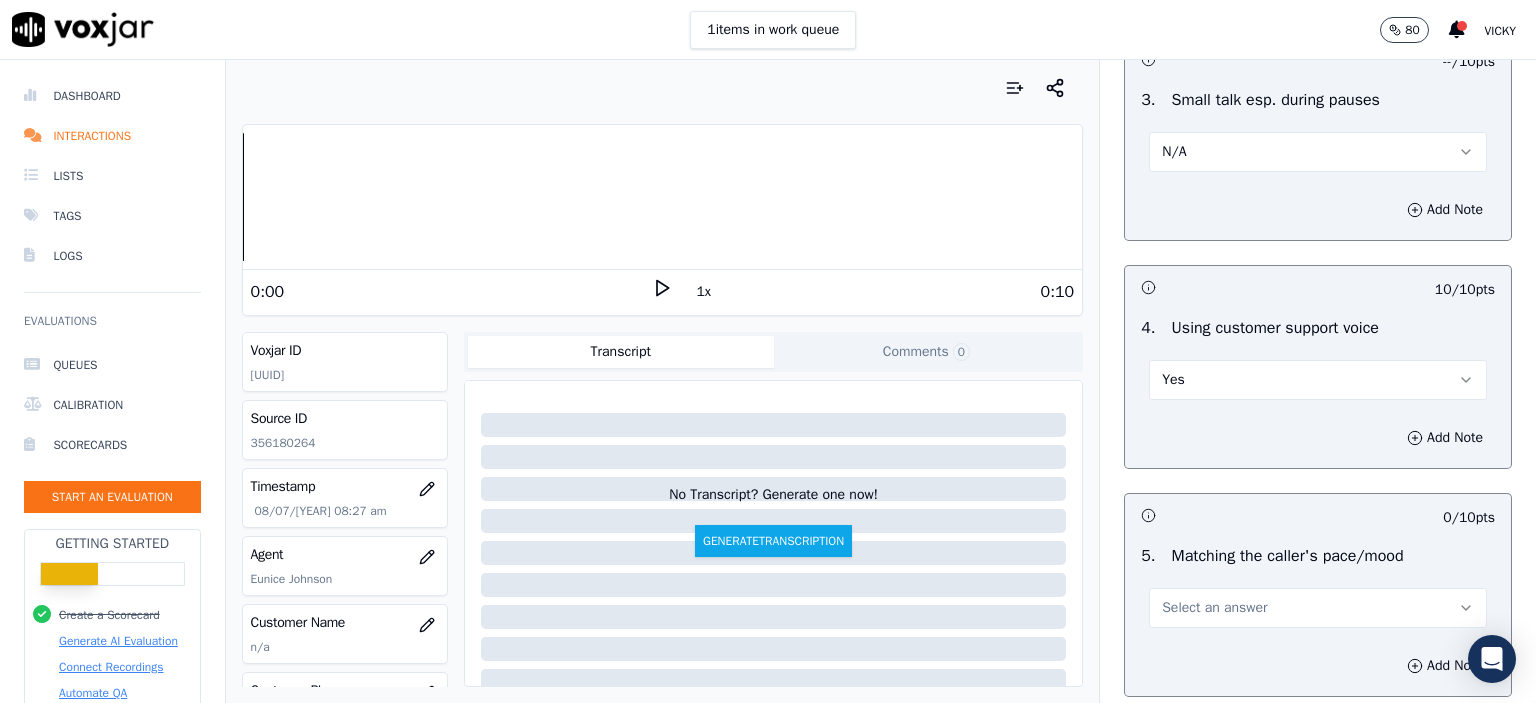 scroll, scrollTop: 3800, scrollLeft: 0, axis: vertical 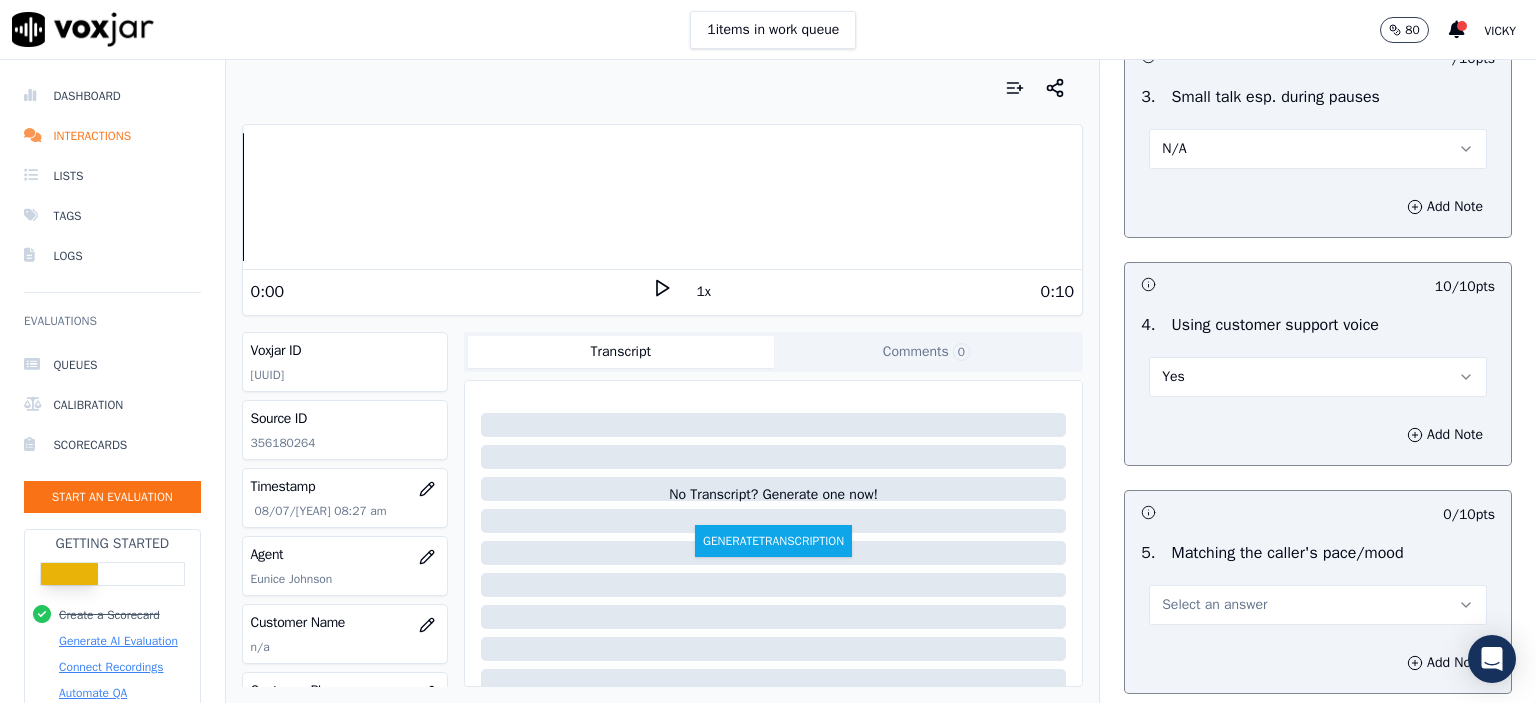 click on "Select an answer" at bounding box center [1214, 605] 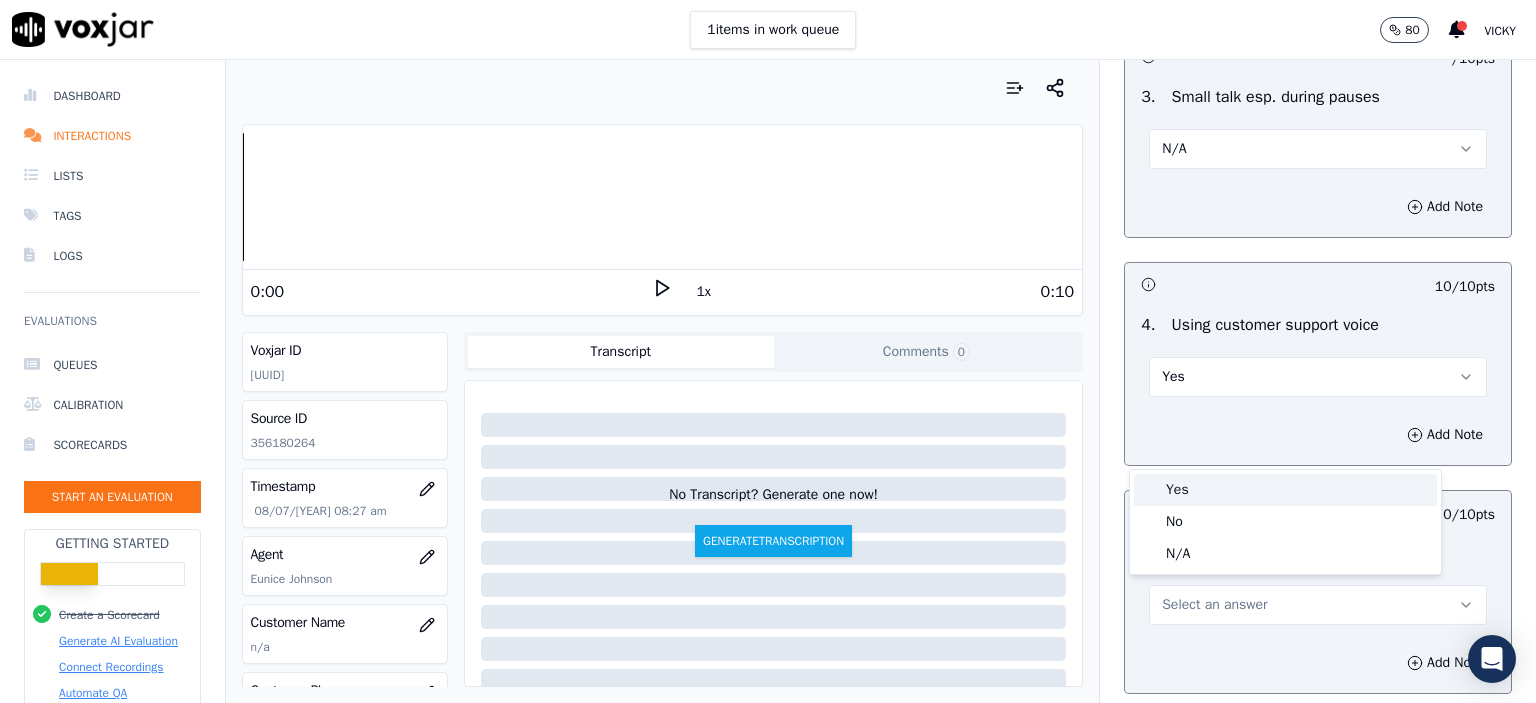 drag, startPoint x: 1224, startPoint y: 471, endPoint x: 1223, endPoint y: 486, distance: 15.033297 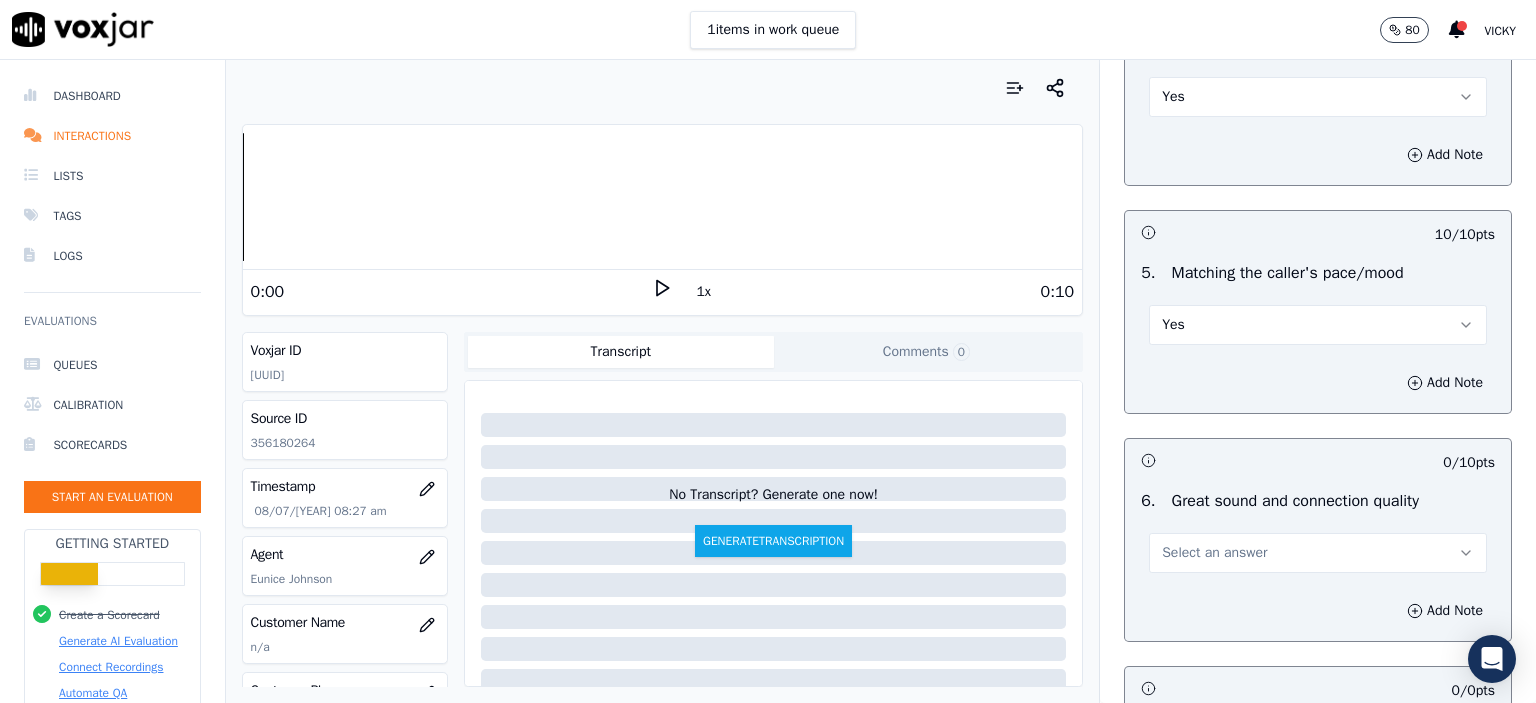 scroll, scrollTop: 4100, scrollLeft: 0, axis: vertical 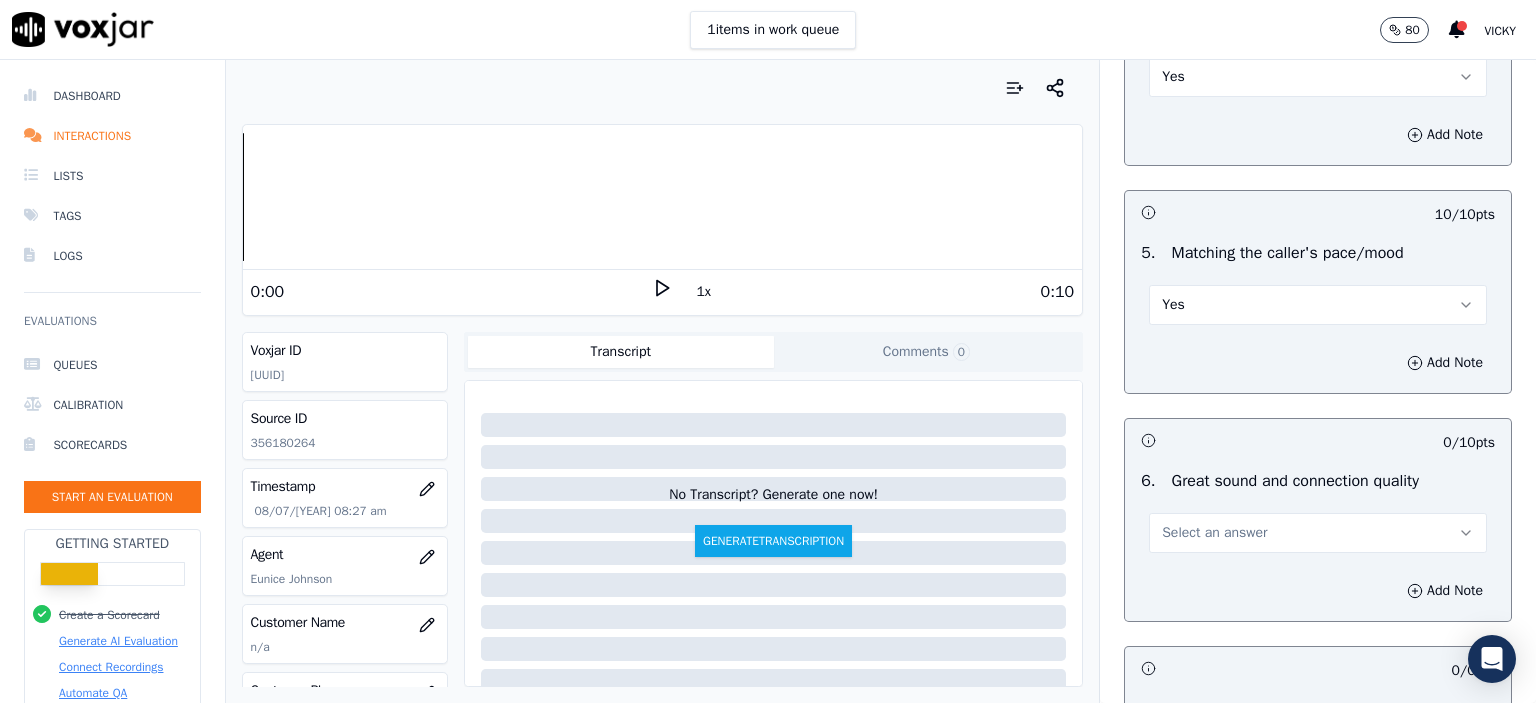 click on "Select an answer" at bounding box center (1318, 533) 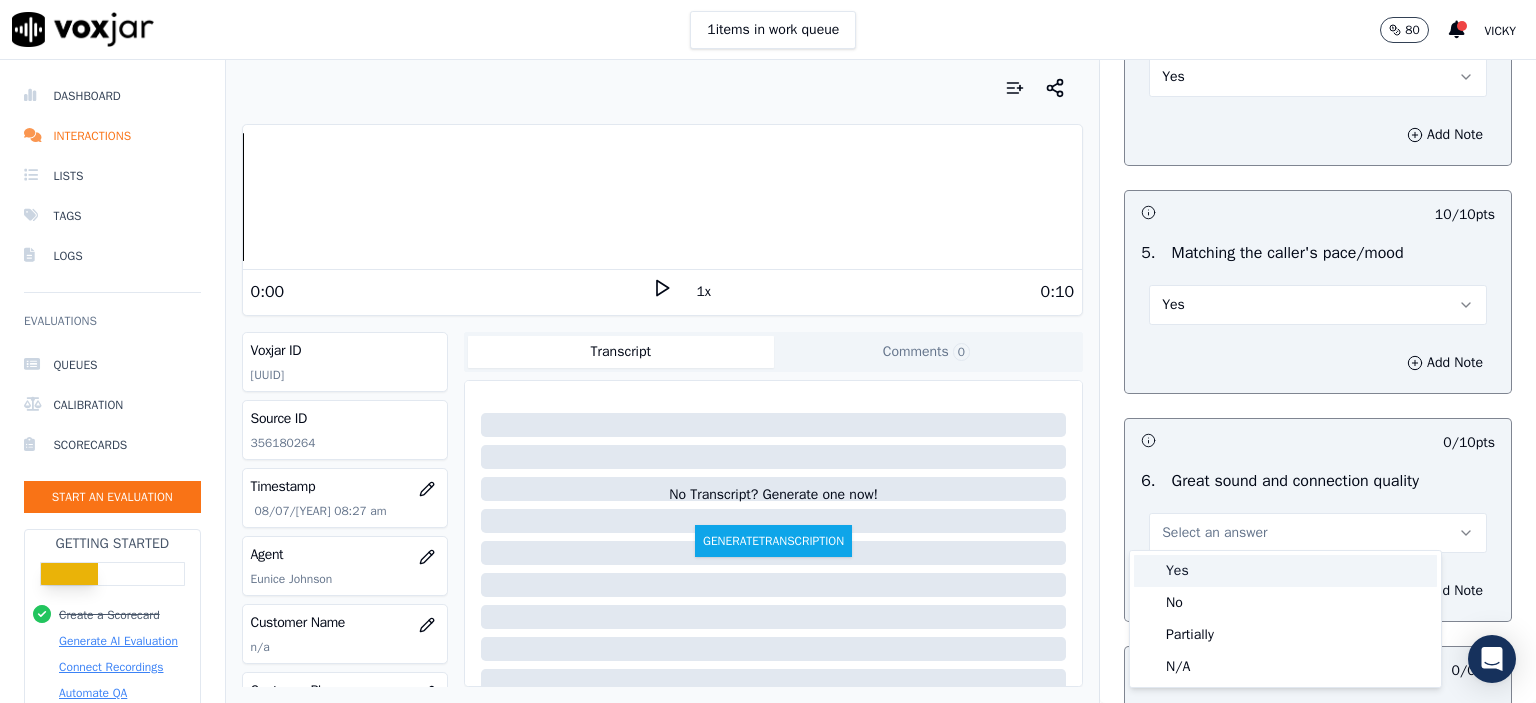 click on "Yes" at bounding box center [1285, 571] 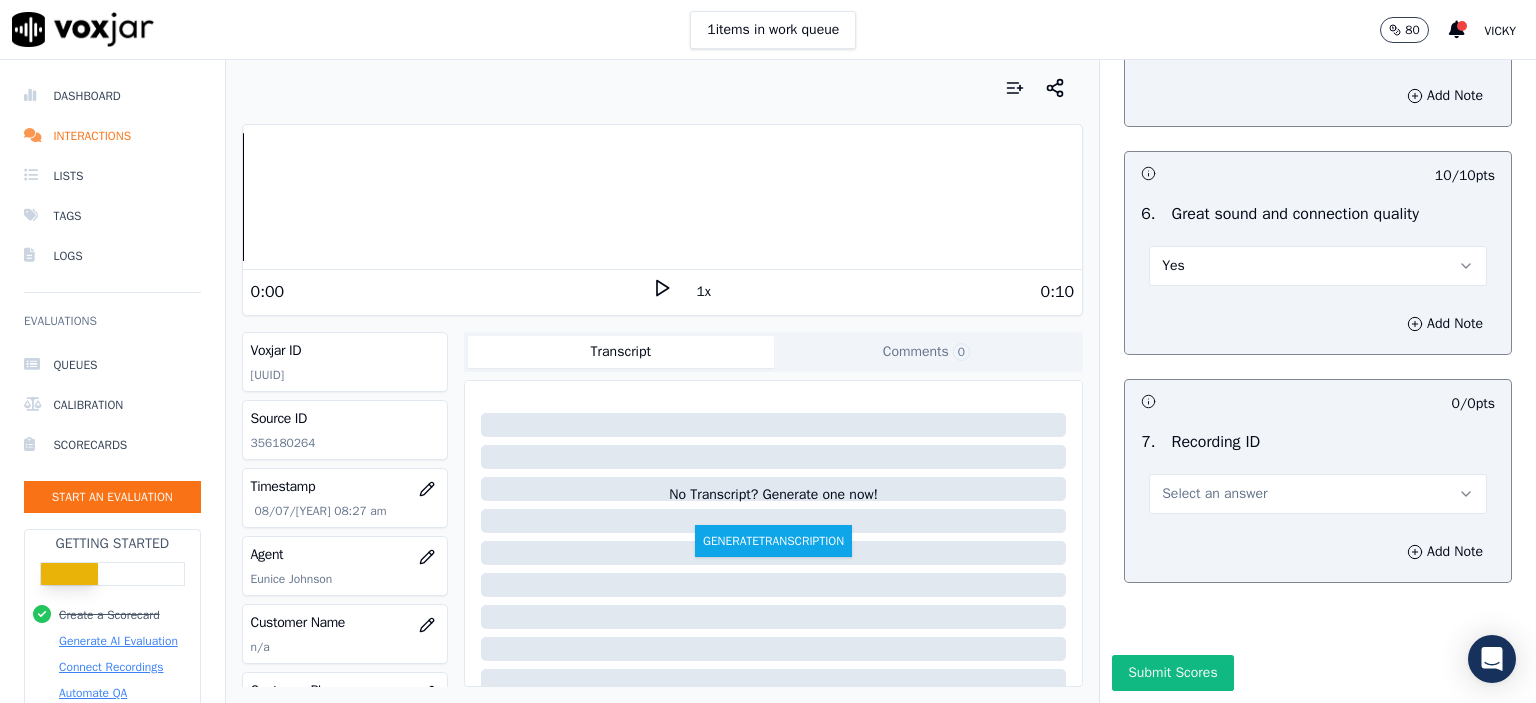scroll, scrollTop: 4400, scrollLeft: 0, axis: vertical 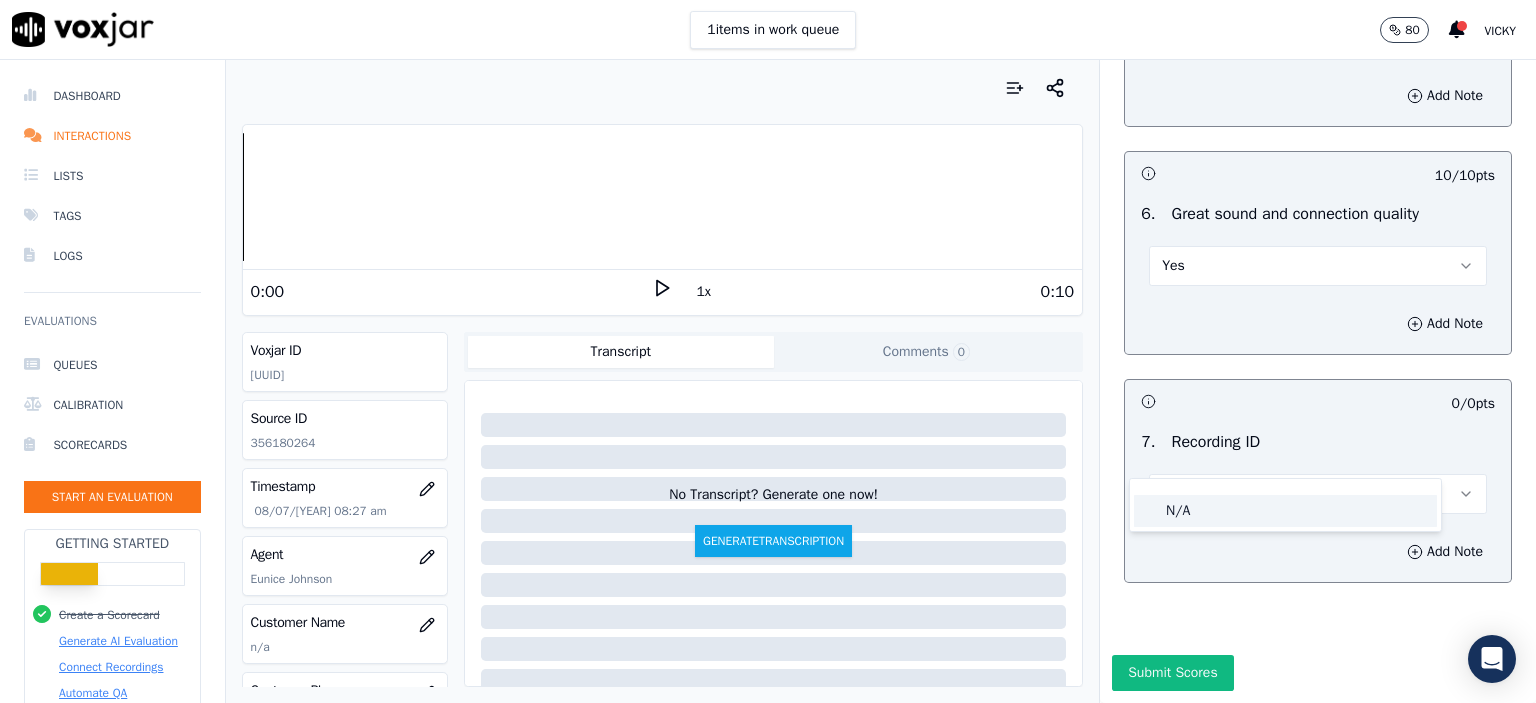 click on "N/A" 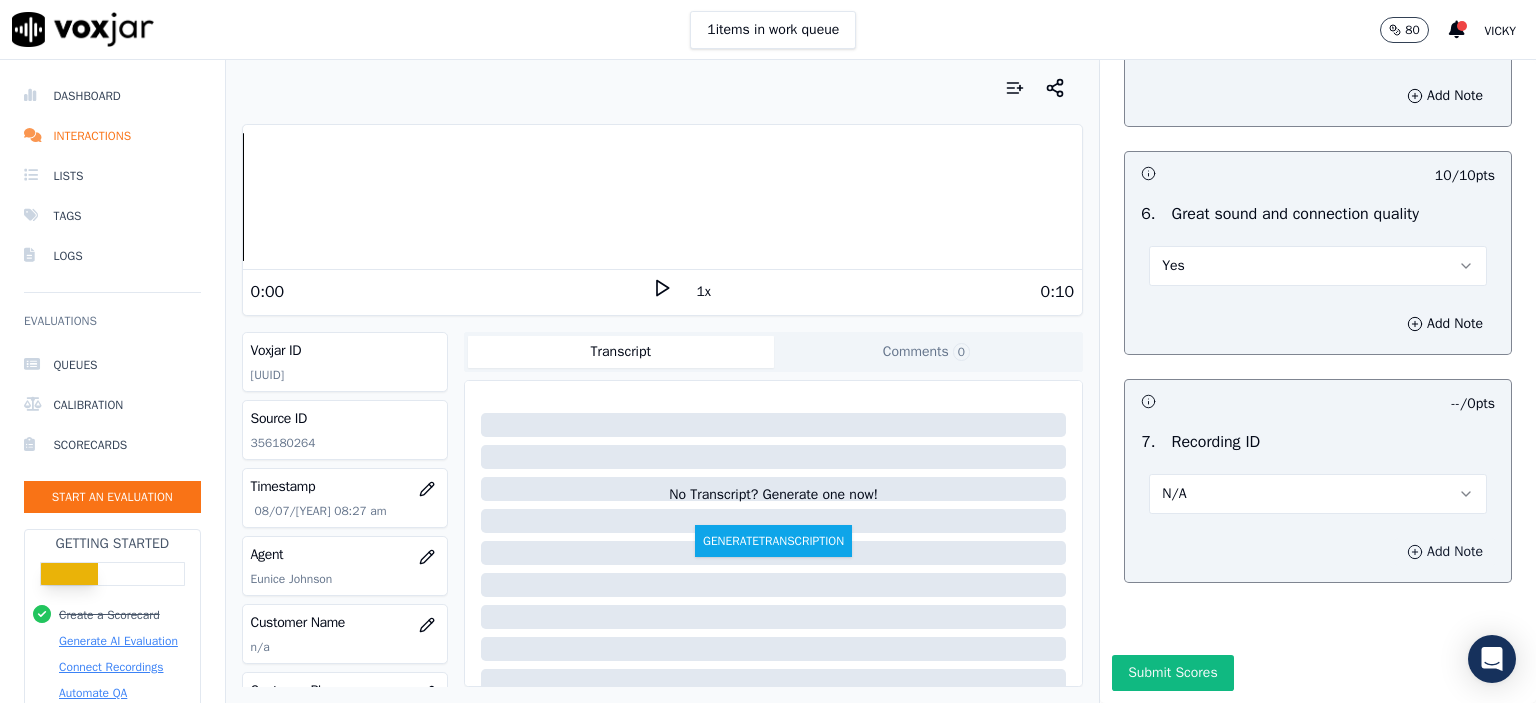 click on "Add Note" at bounding box center (1445, 552) 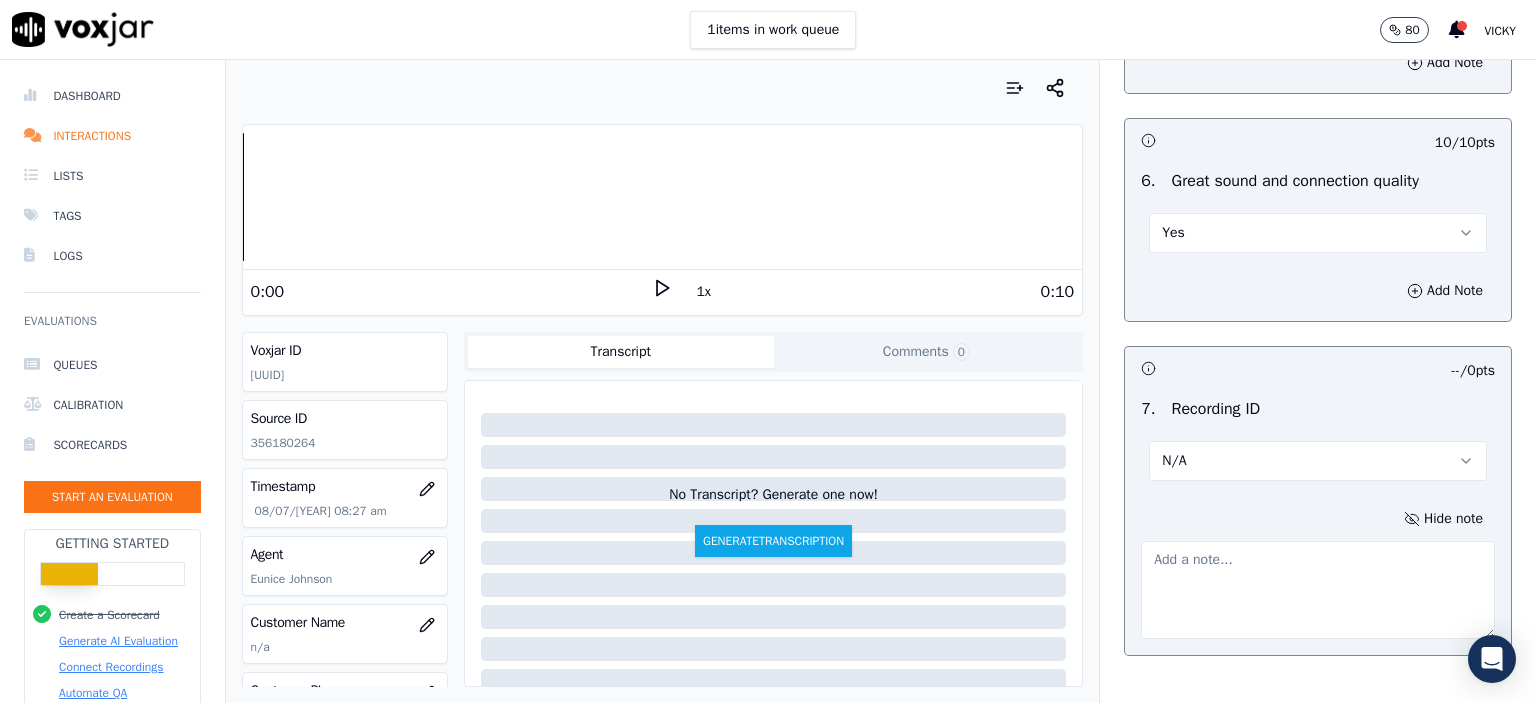 click on "356180264" 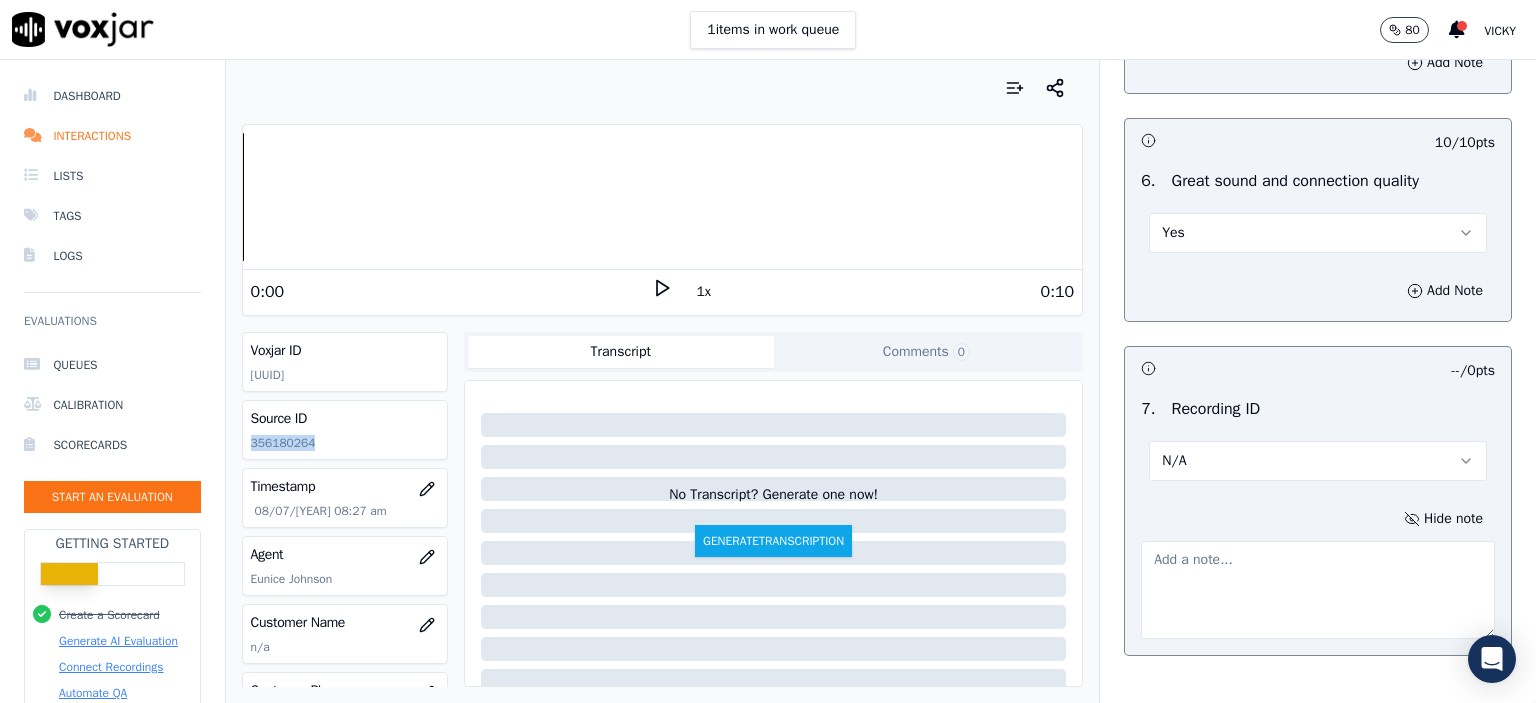 click on "356180264" 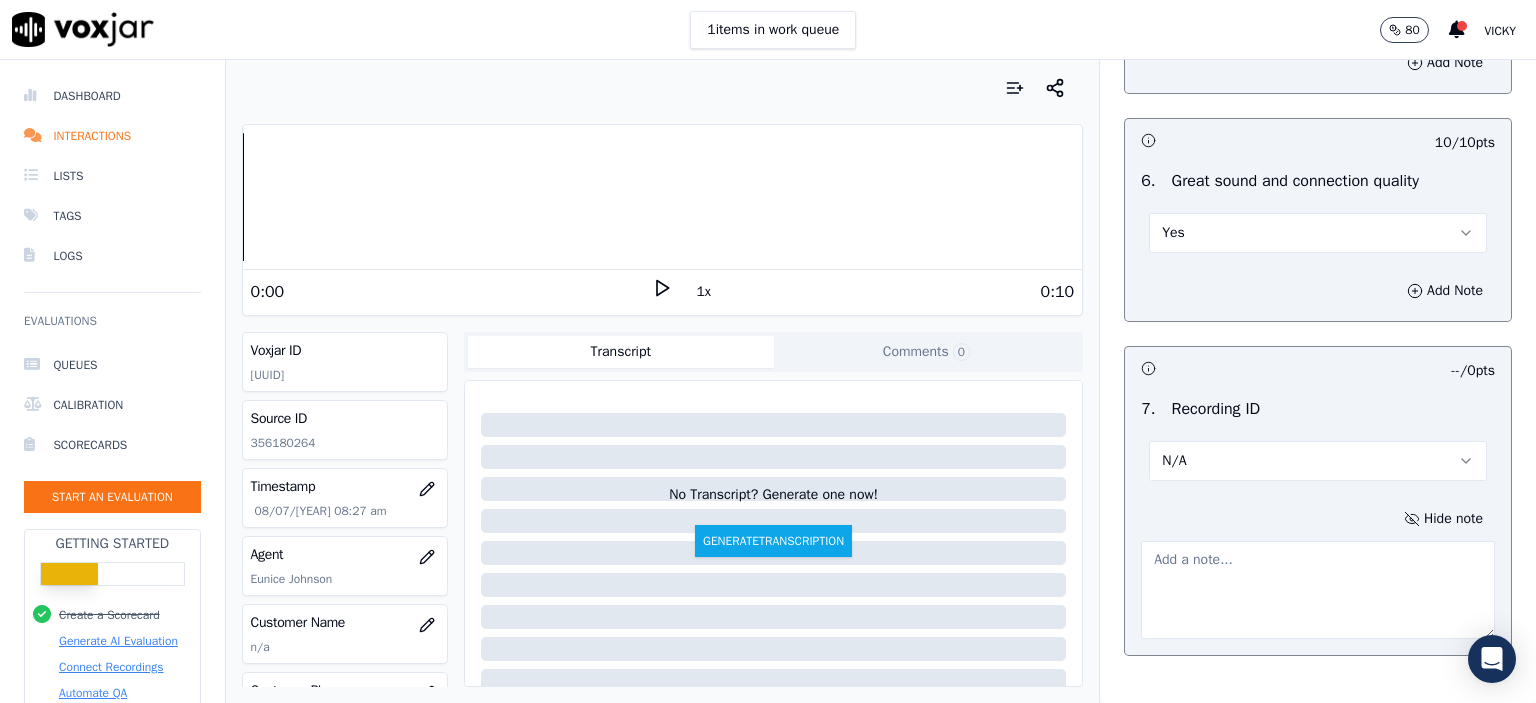 click at bounding box center [1318, 590] 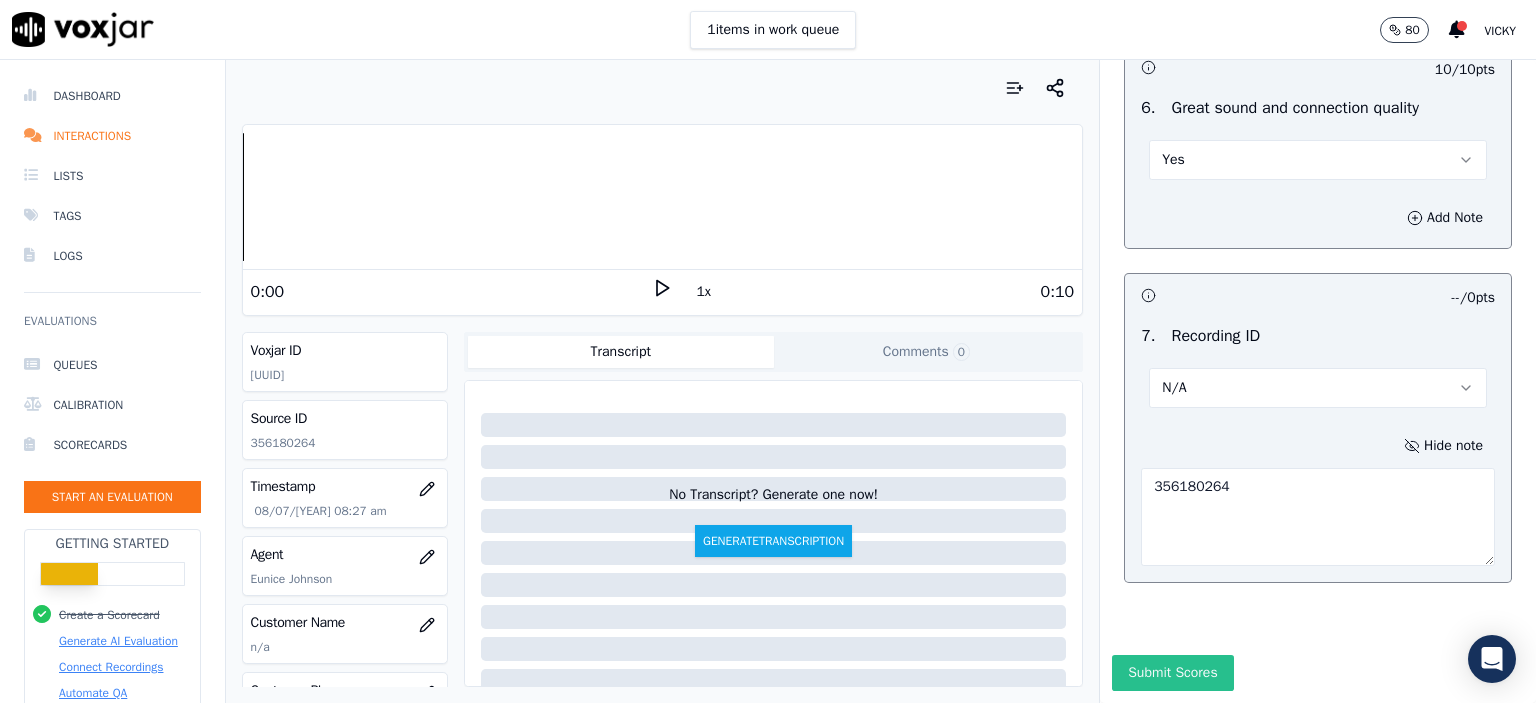 scroll, scrollTop: 4510, scrollLeft: 0, axis: vertical 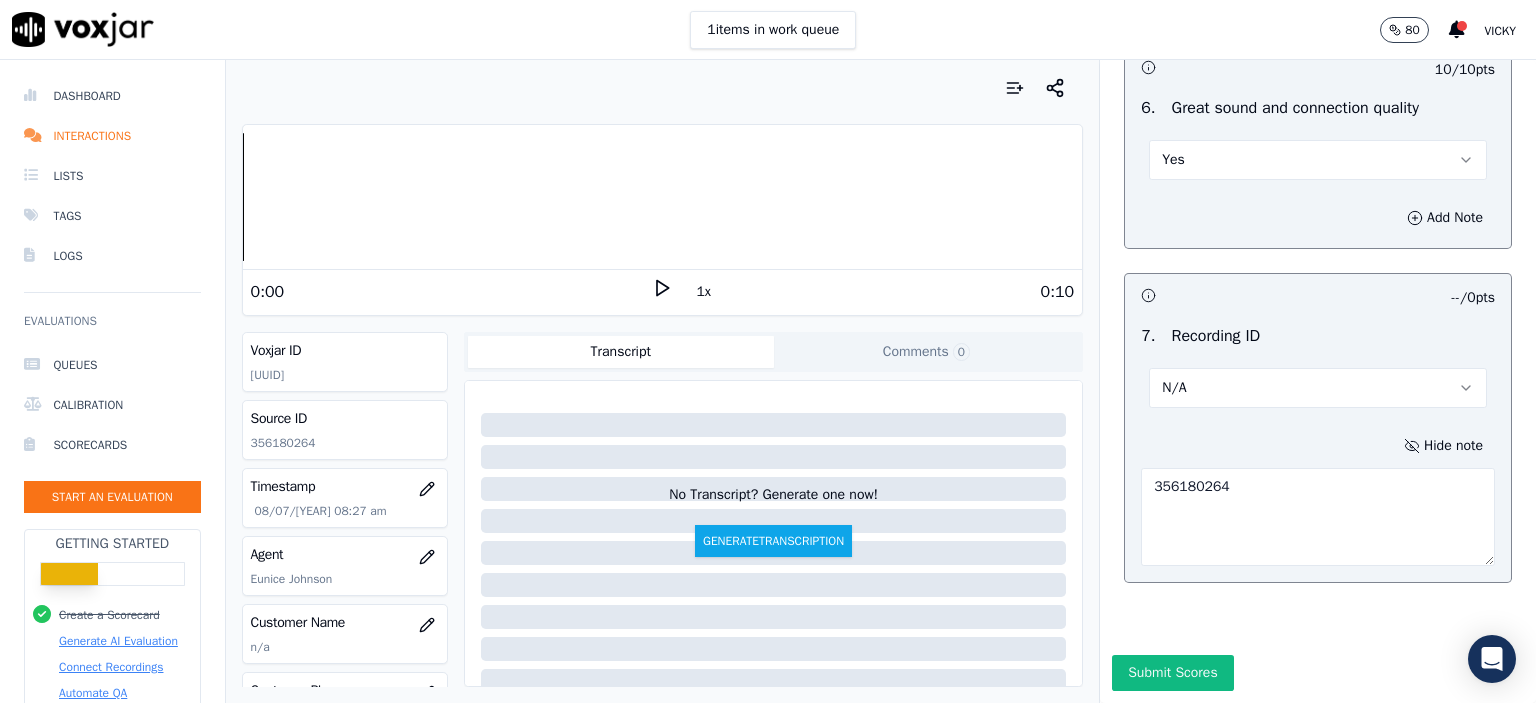 type on "356180264" 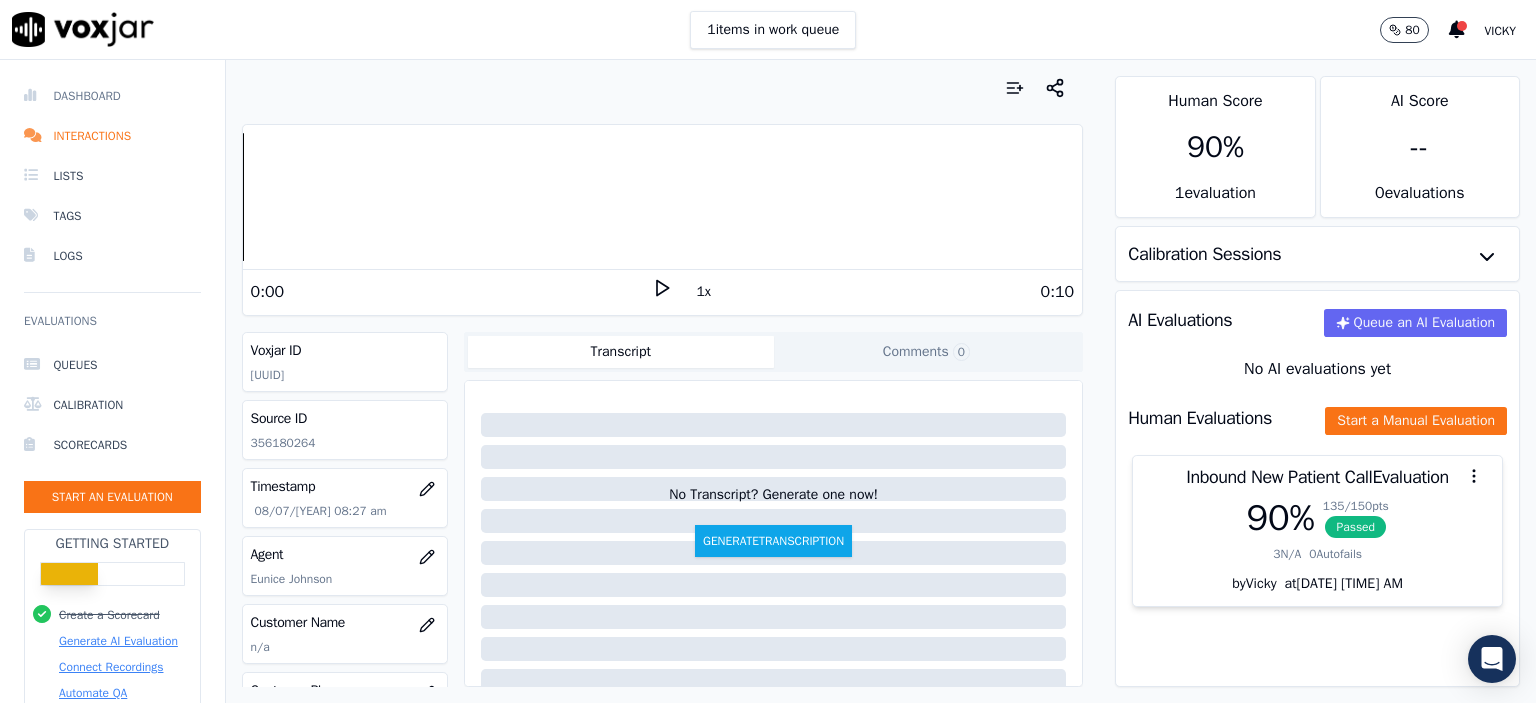 click on "Dashboard" at bounding box center [112, 96] 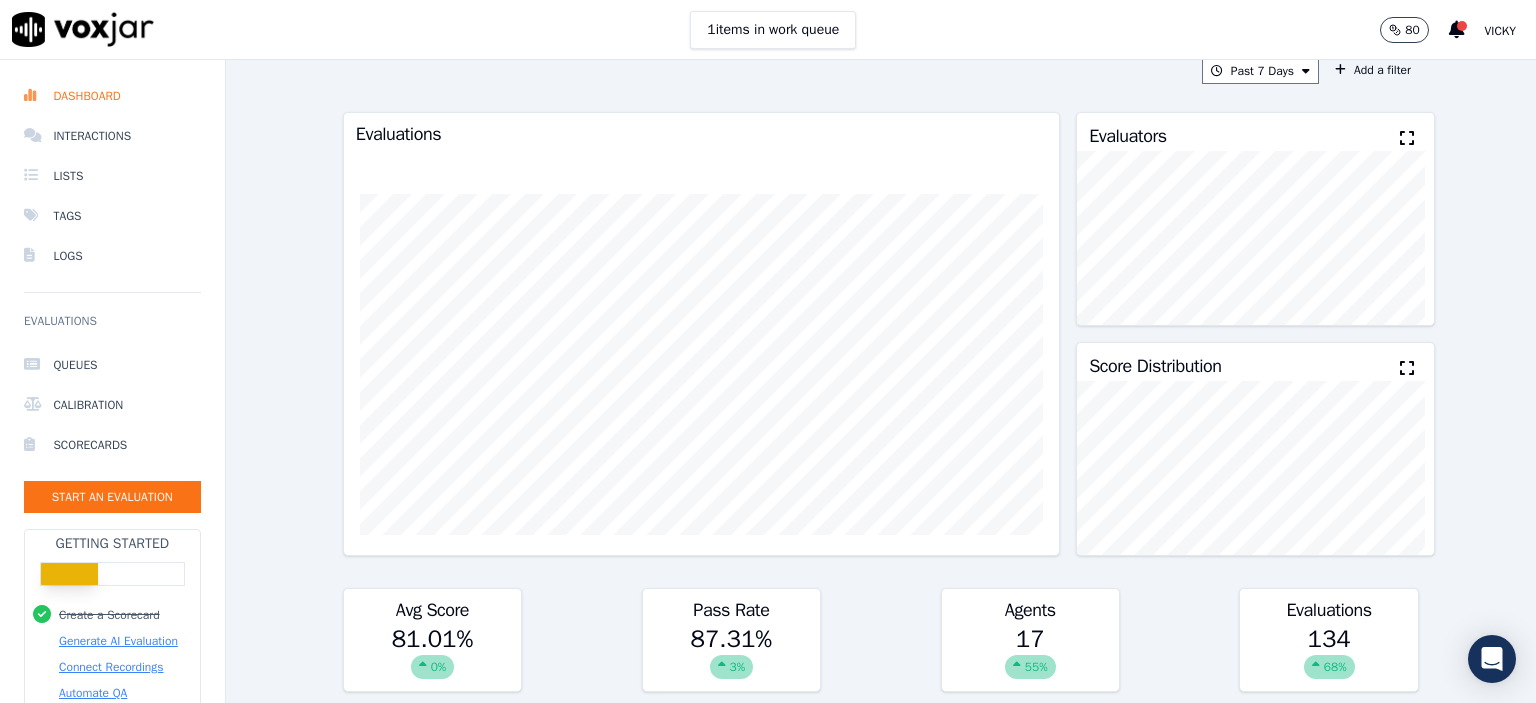 scroll, scrollTop: 0, scrollLeft: 0, axis: both 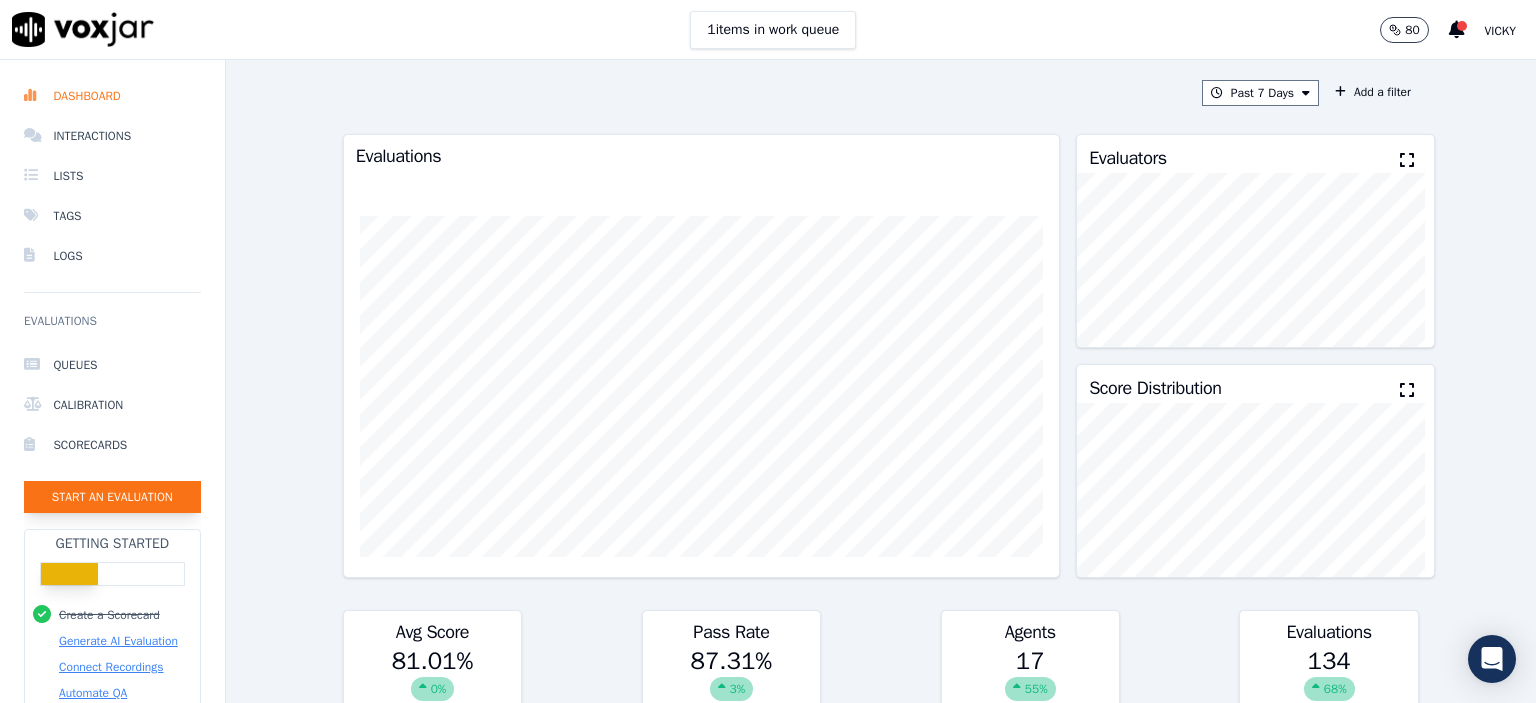 click on "Start an Evaluation" 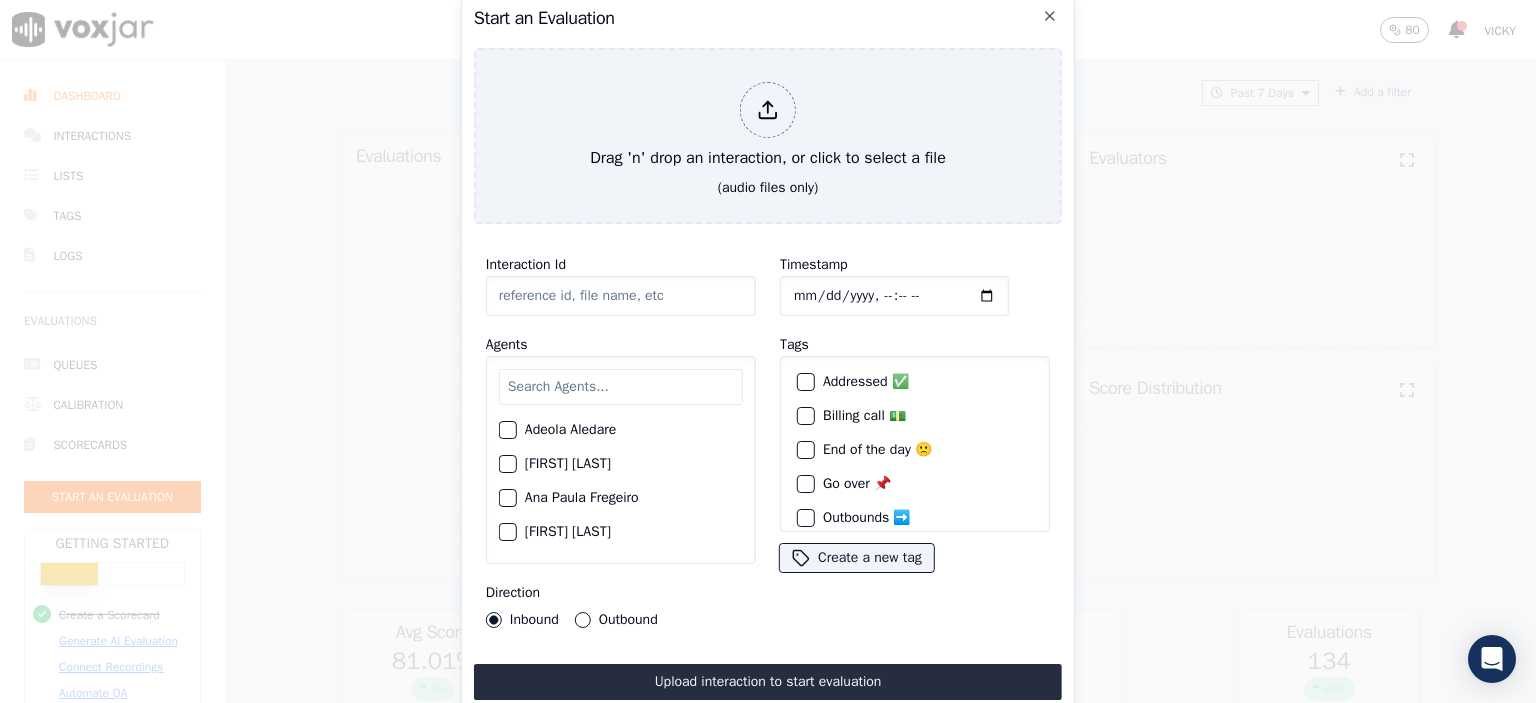 click on "Interaction Id" 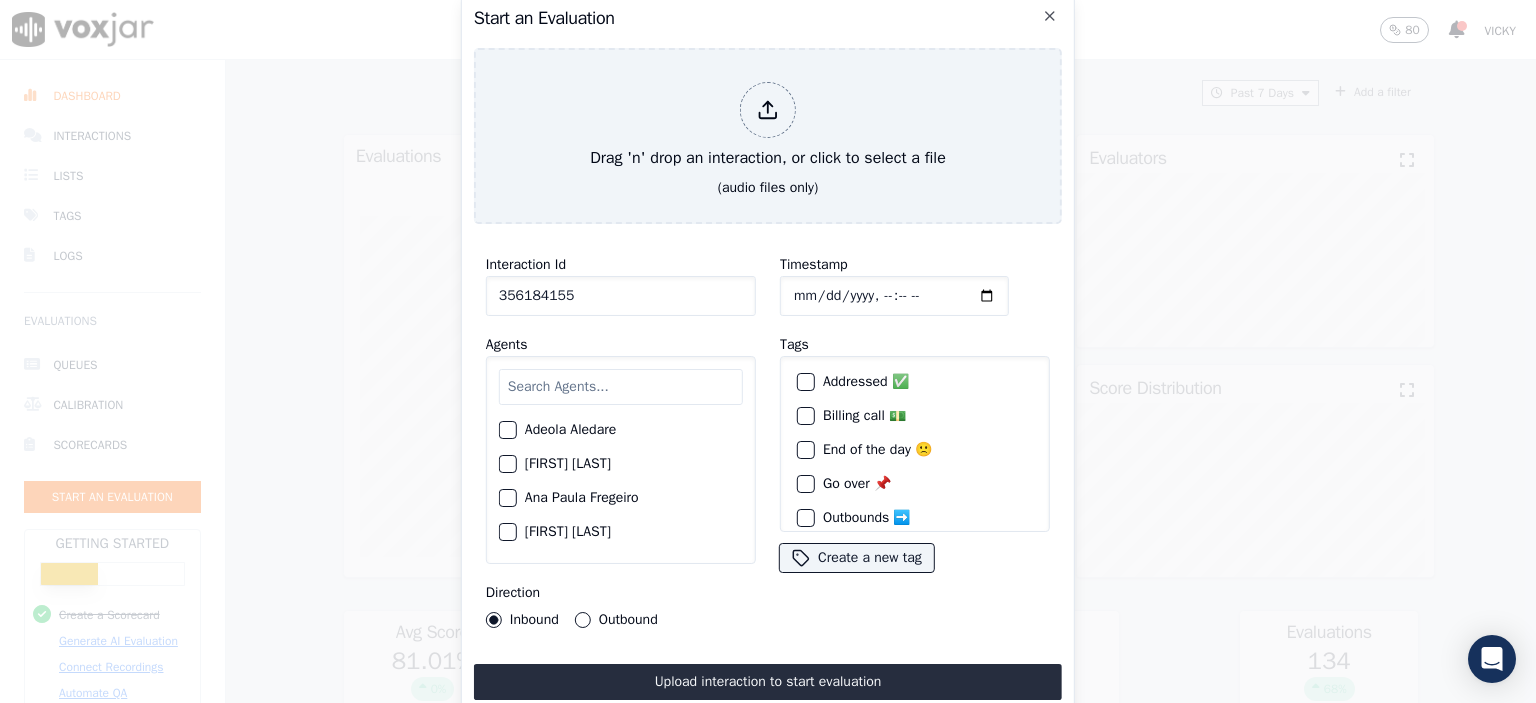 type on "356184155" 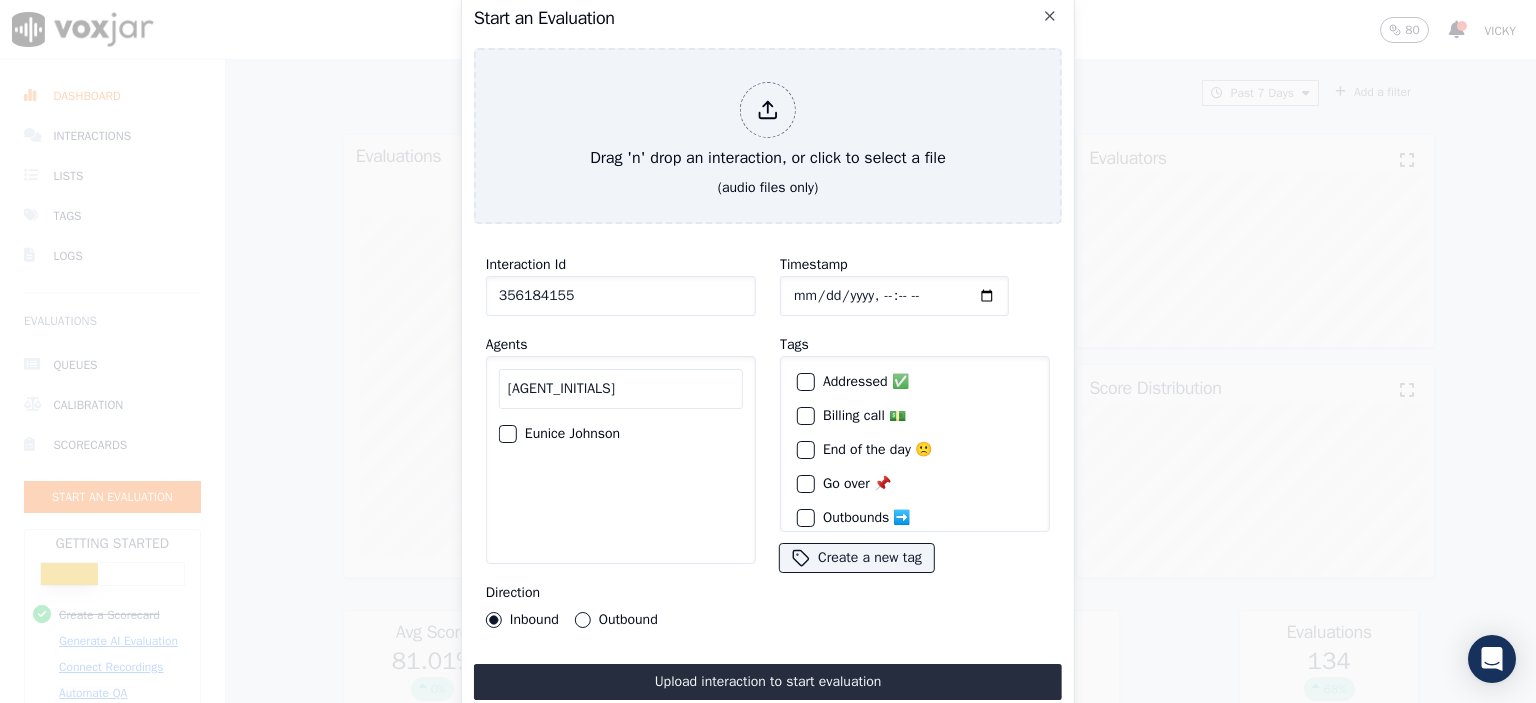 type on "[AGENT_INITIALS]" 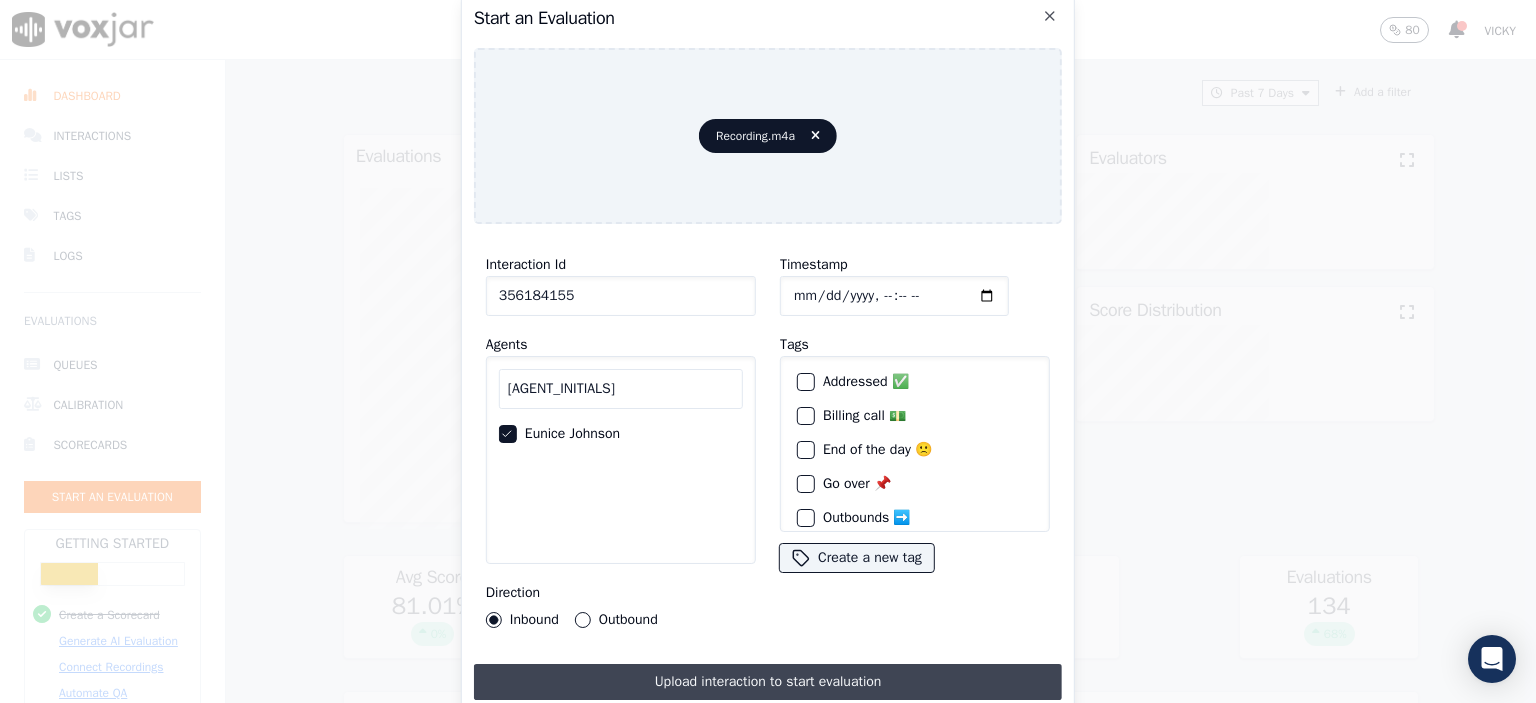 click on "Upload interaction to start evaluation" at bounding box center (768, 682) 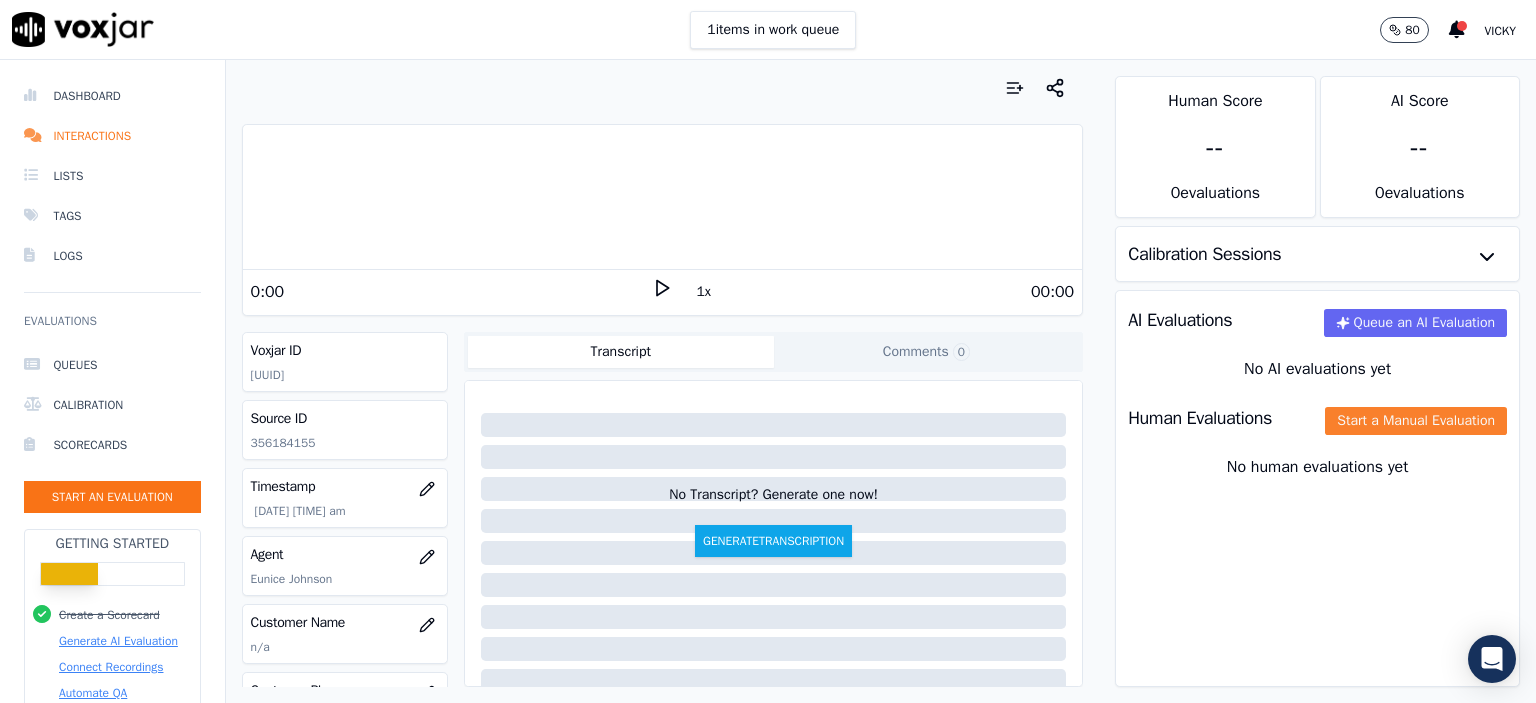 click on "Start a Manual Evaluation" 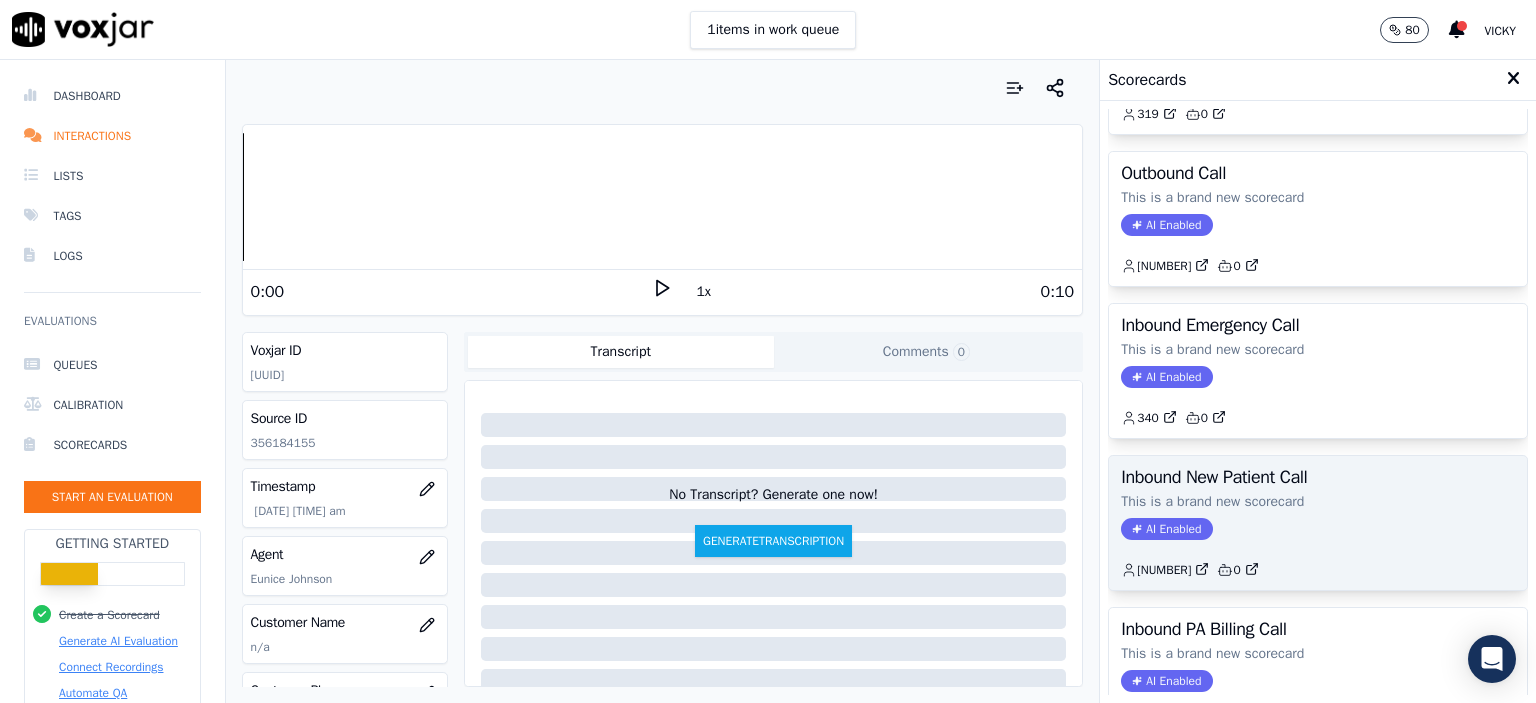 scroll, scrollTop: 400, scrollLeft: 0, axis: vertical 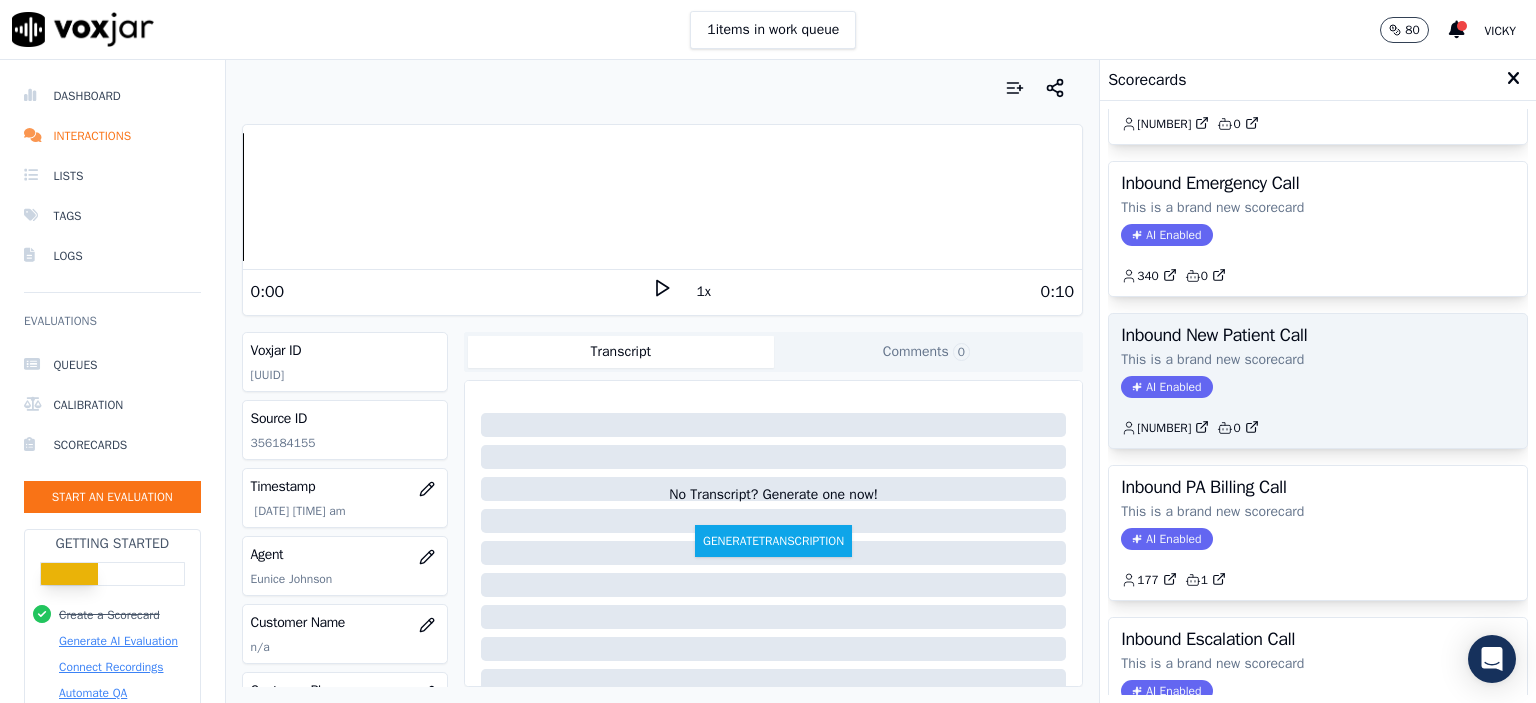 click on "[NUMBER]         0" 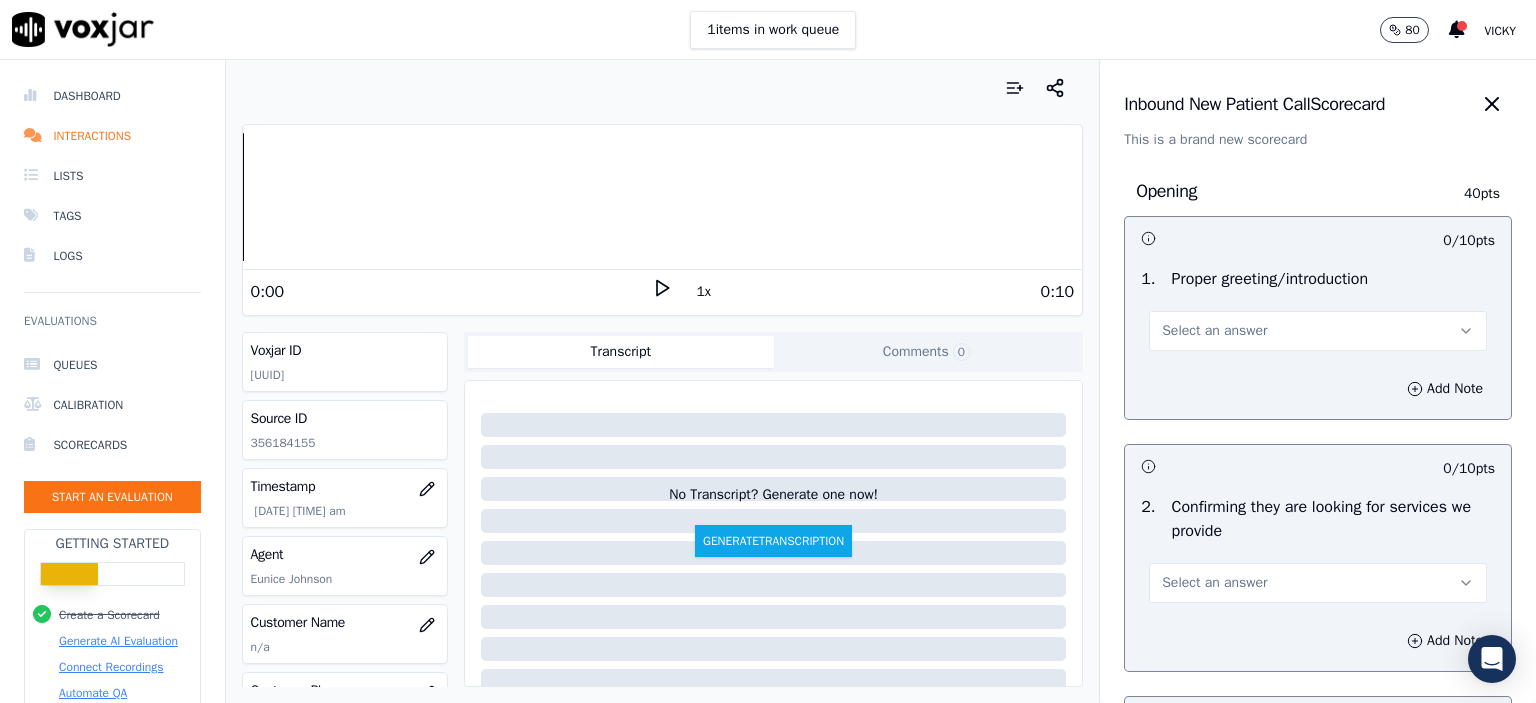 click on "Select an answer" at bounding box center (1318, 331) 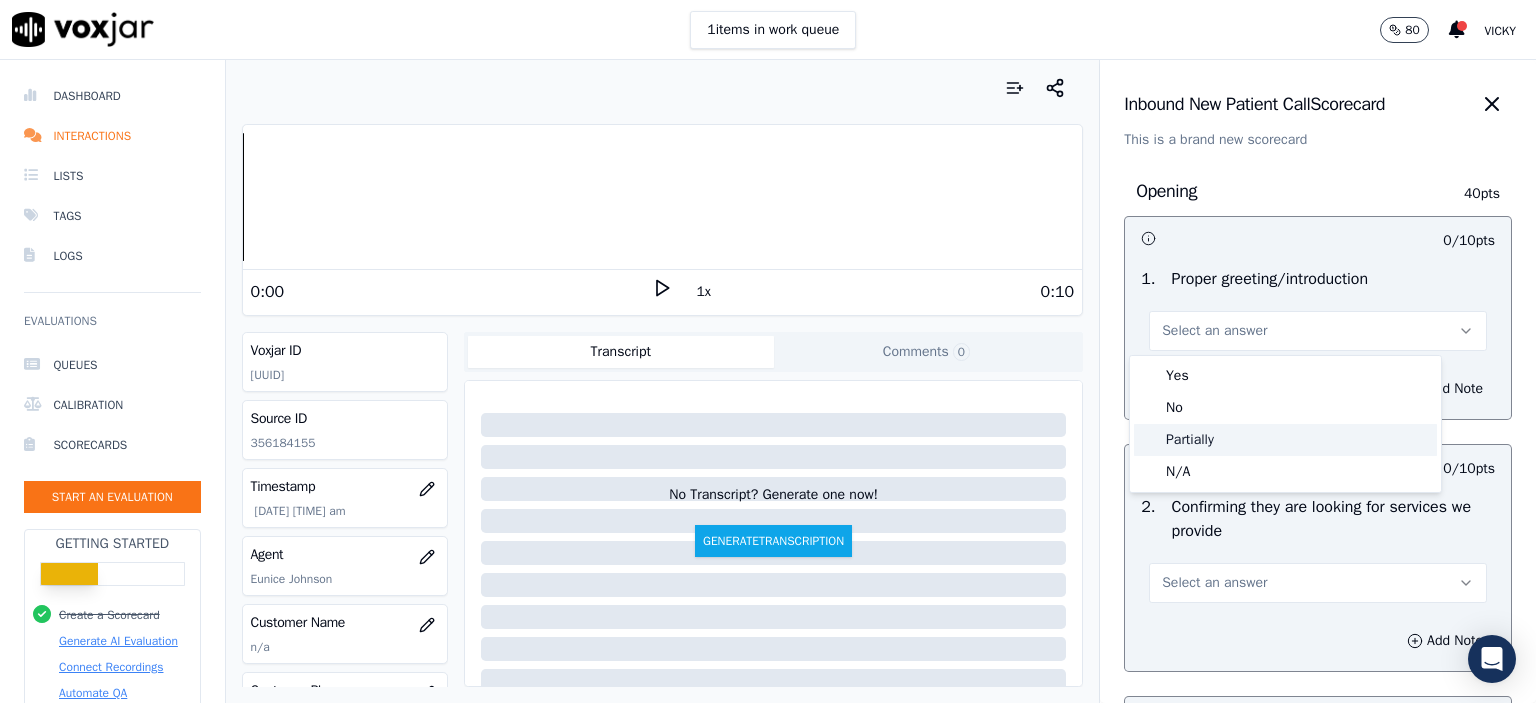 click on "Partially" 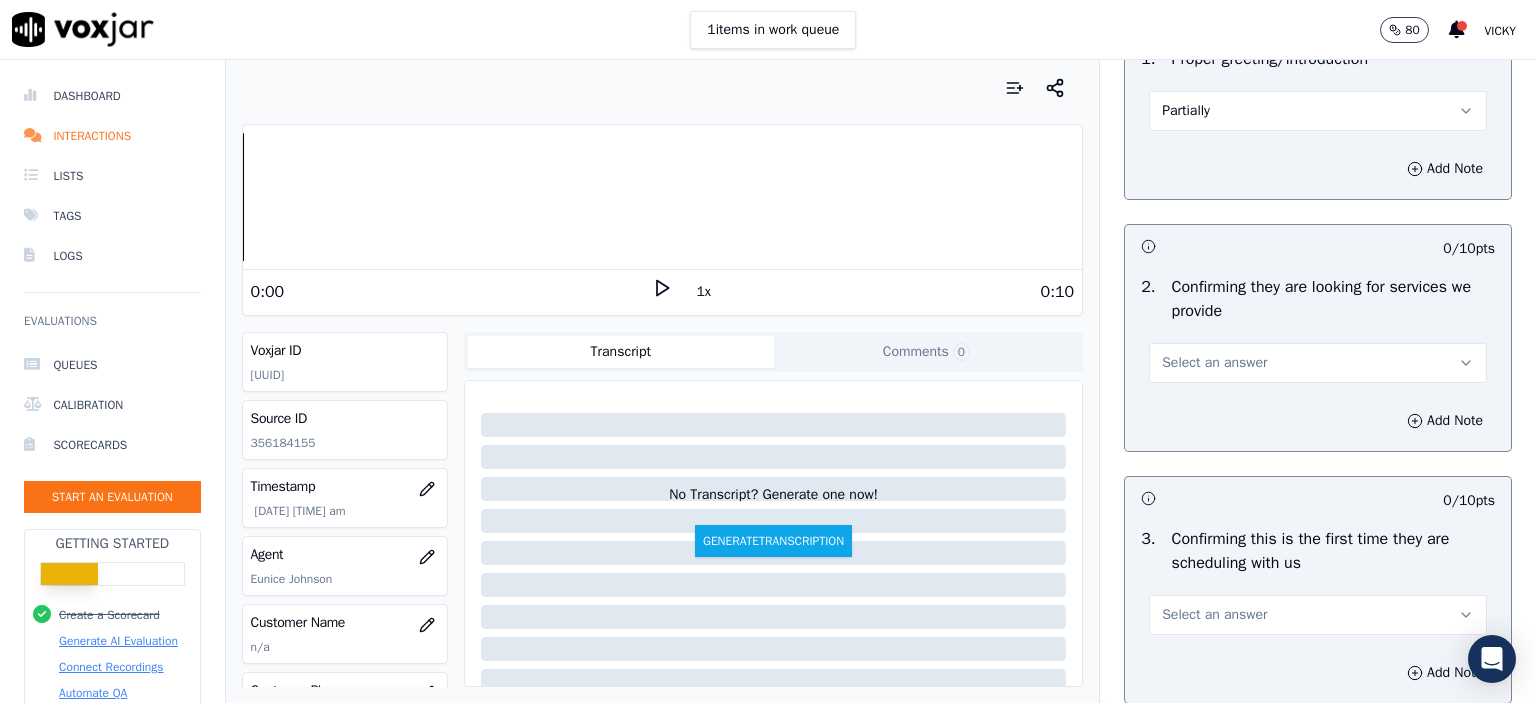 scroll, scrollTop: 300, scrollLeft: 0, axis: vertical 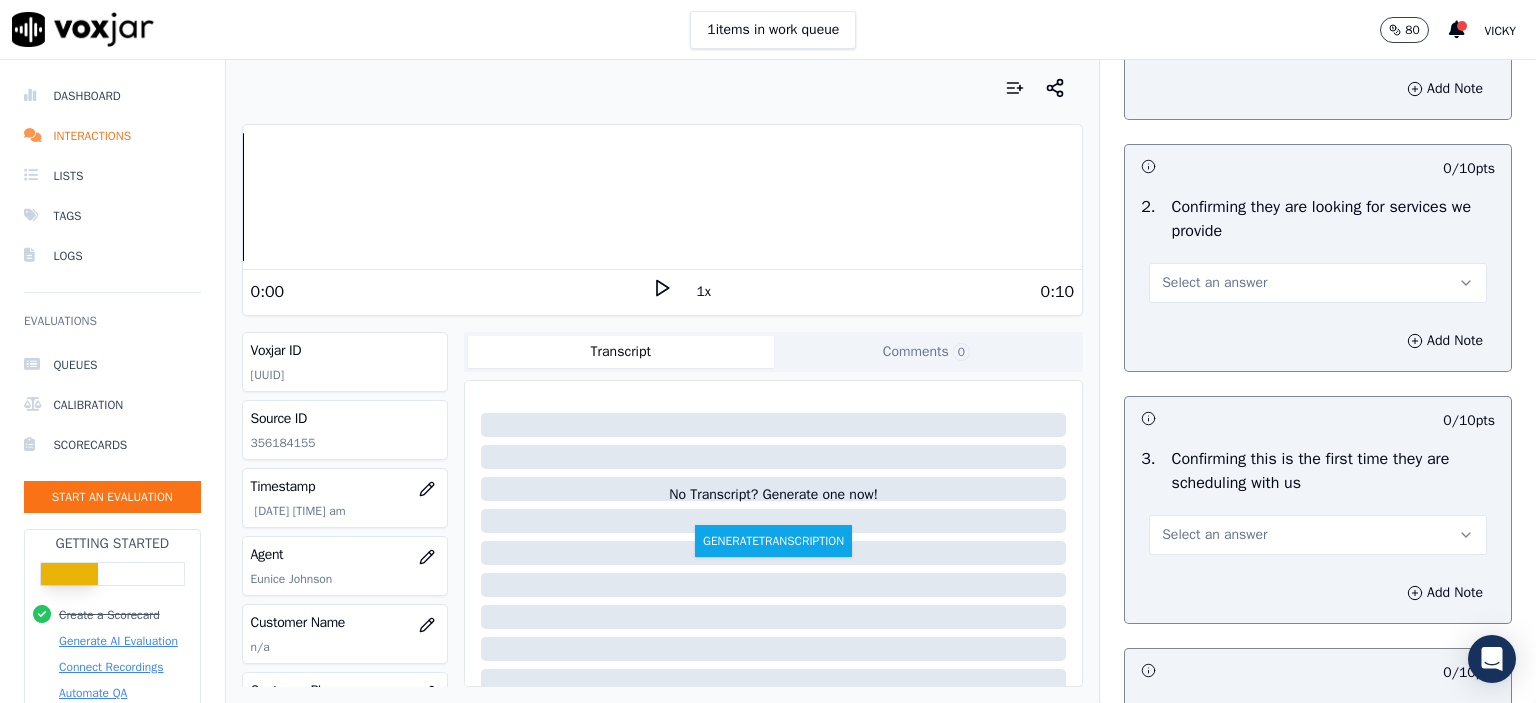 click on "Select an answer" at bounding box center [1214, 283] 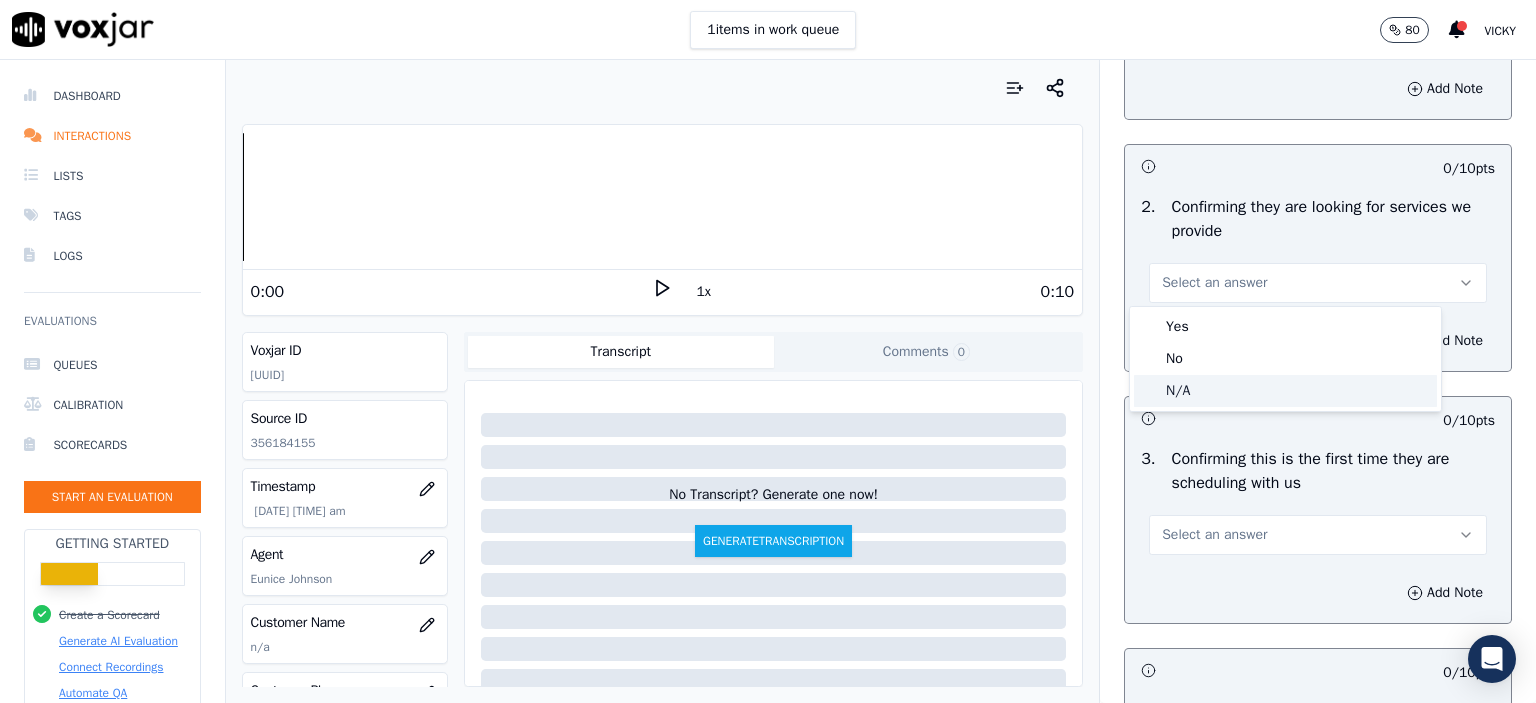 click on "N/A" 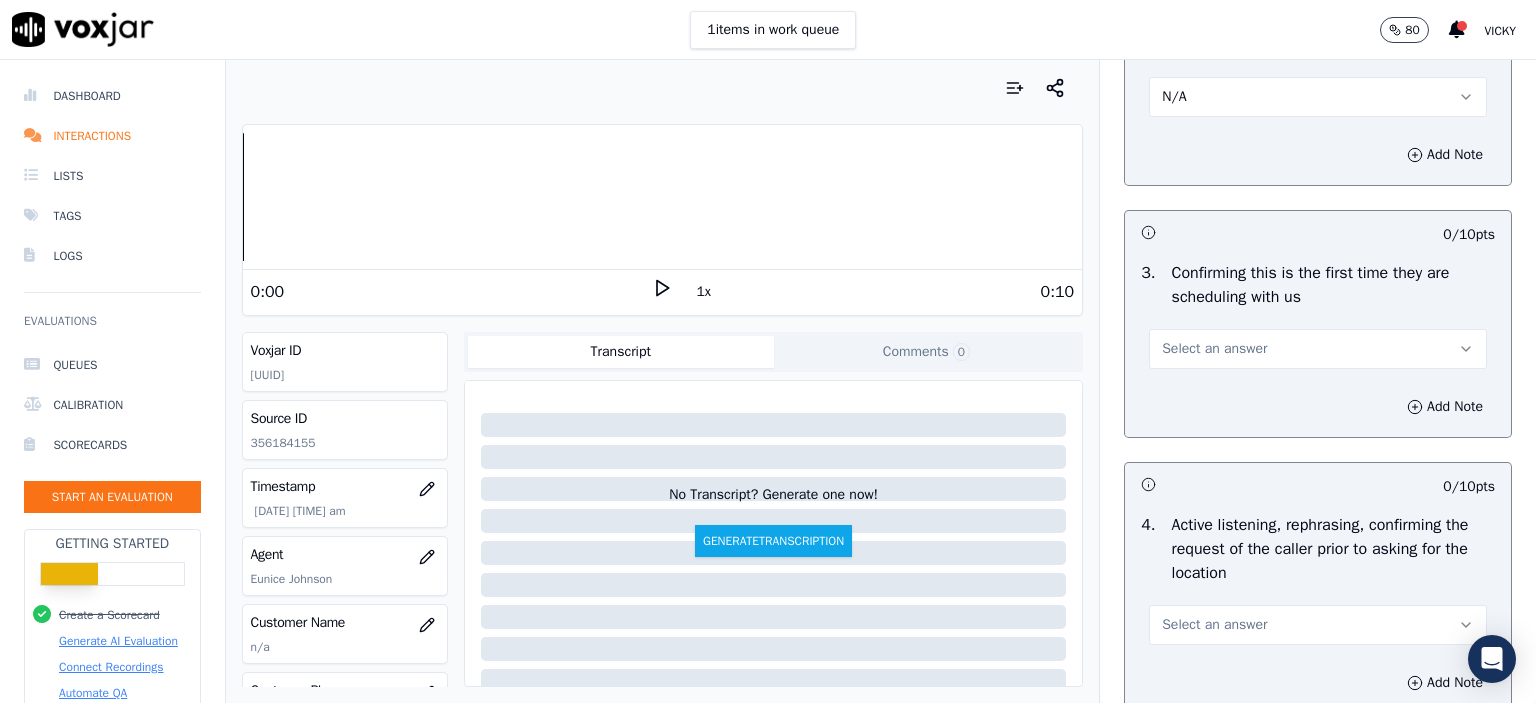 scroll, scrollTop: 500, scrollLeft: 0, axis: vertical 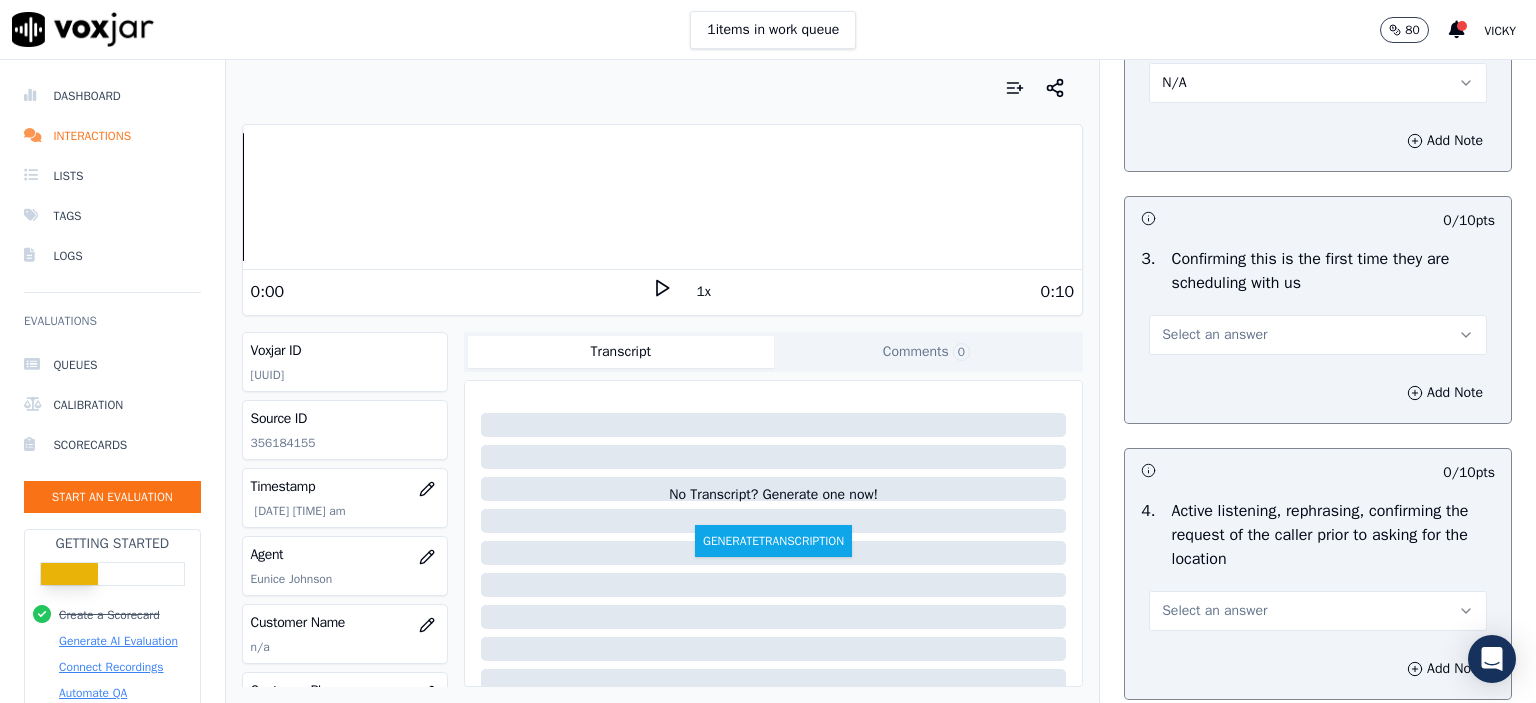 click on "Select an answer" at bounding box center [1318, 335] 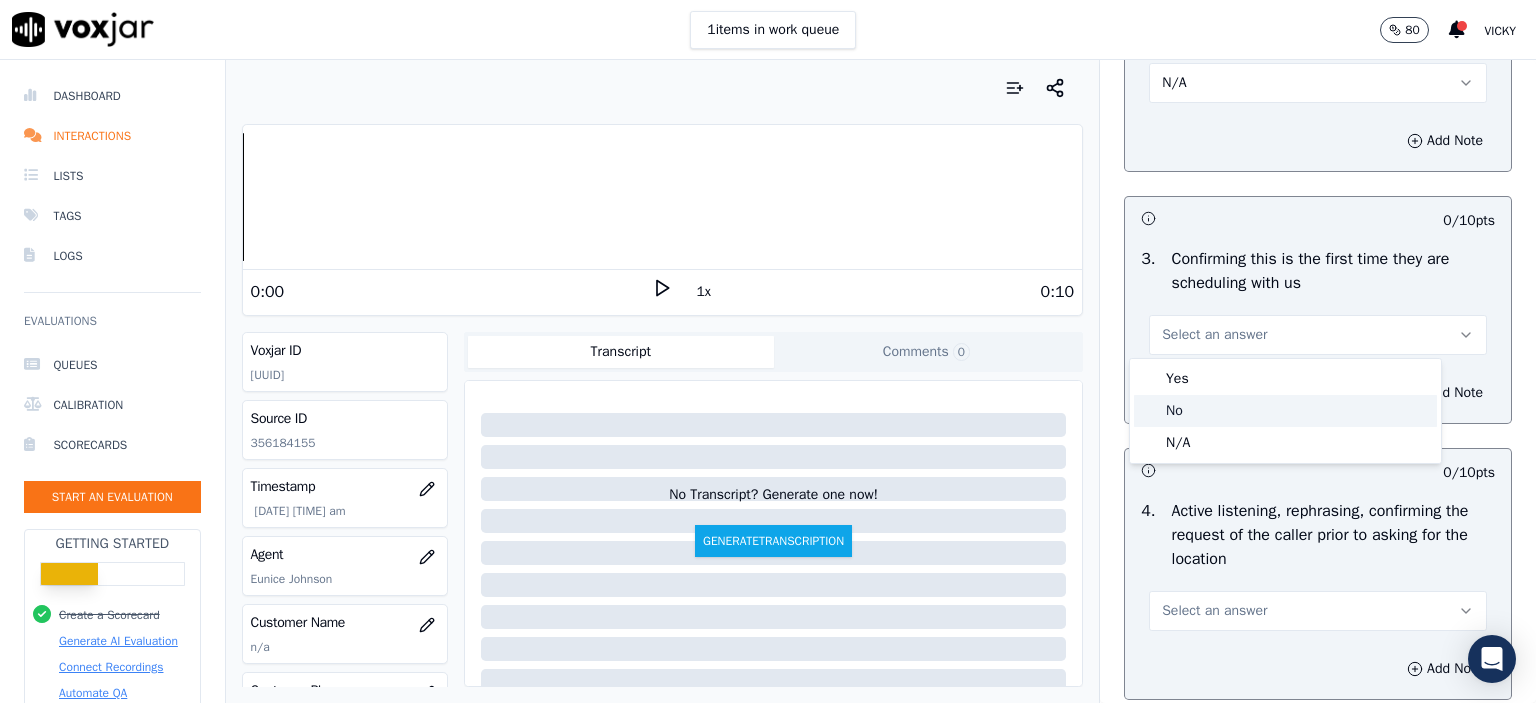 click on "No" 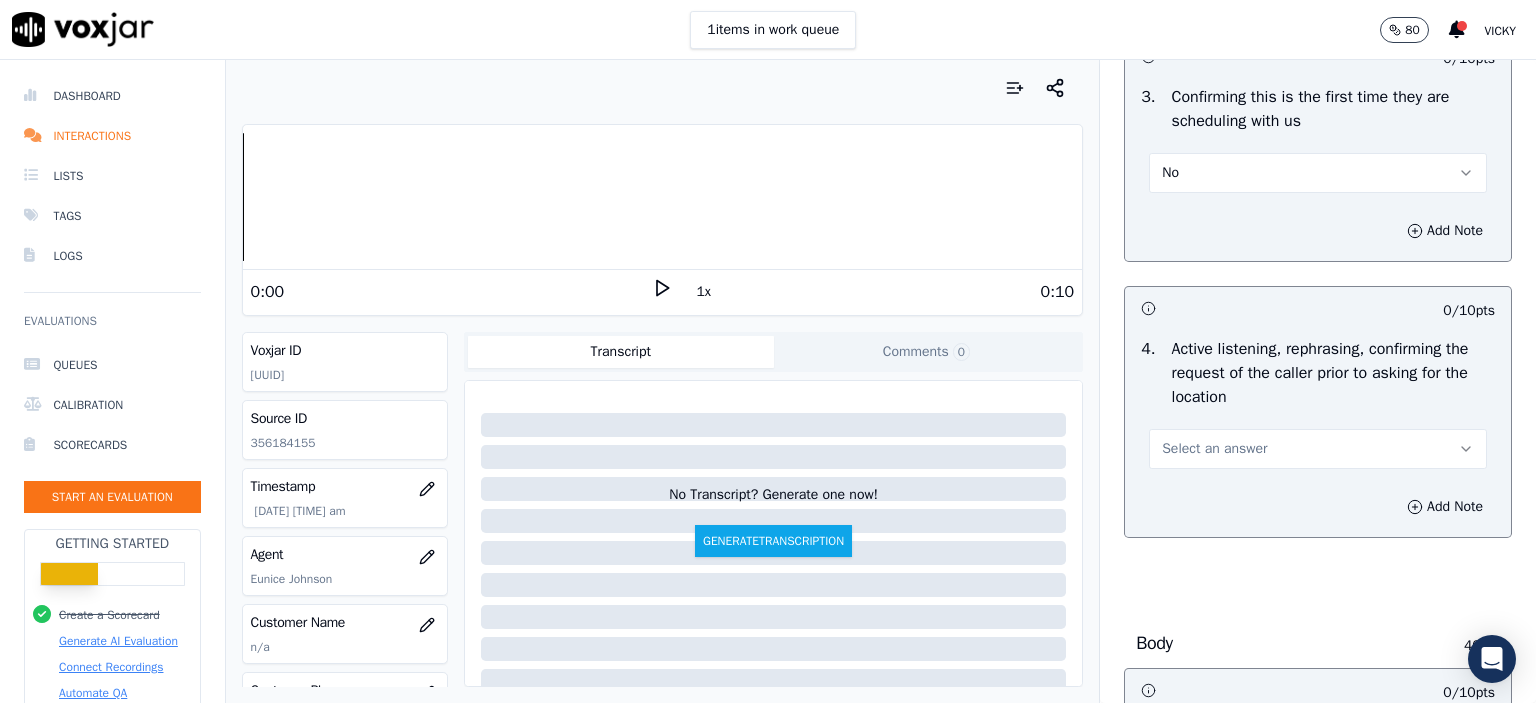 scroll, scrollTop: 700, scrollLeft: 0, axis: vertical 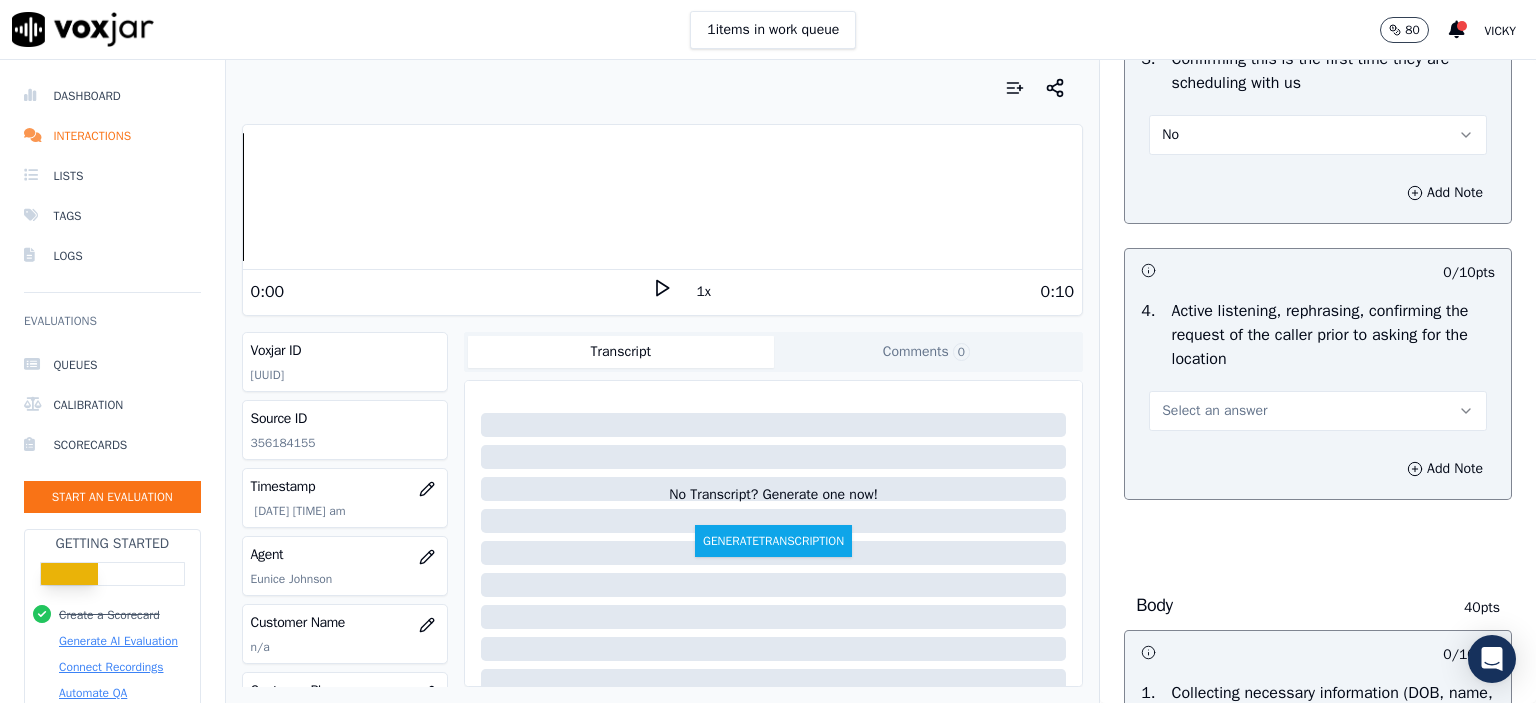 click on "Select an answer" at bounding box center (1214, 411) 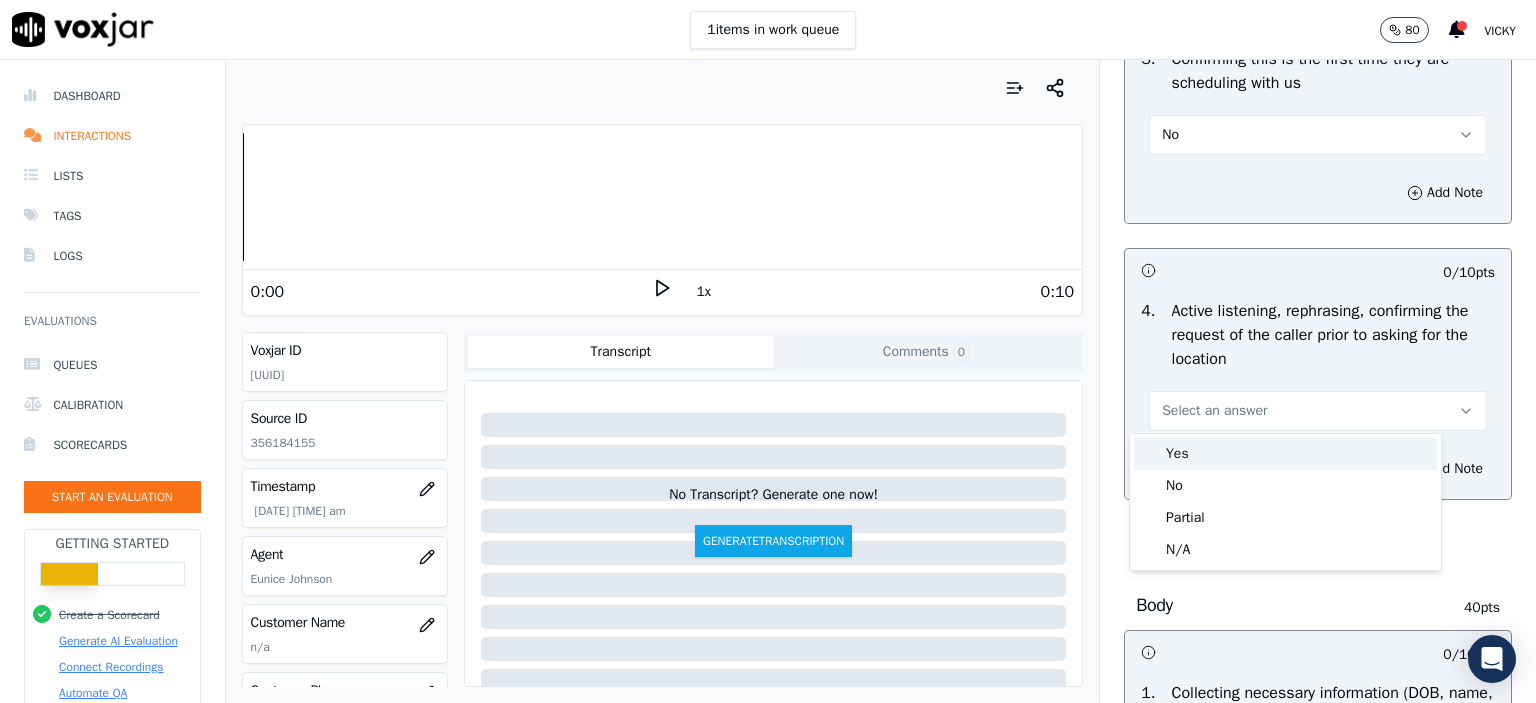 click on "Yes" at bounding box center [1285, 454] 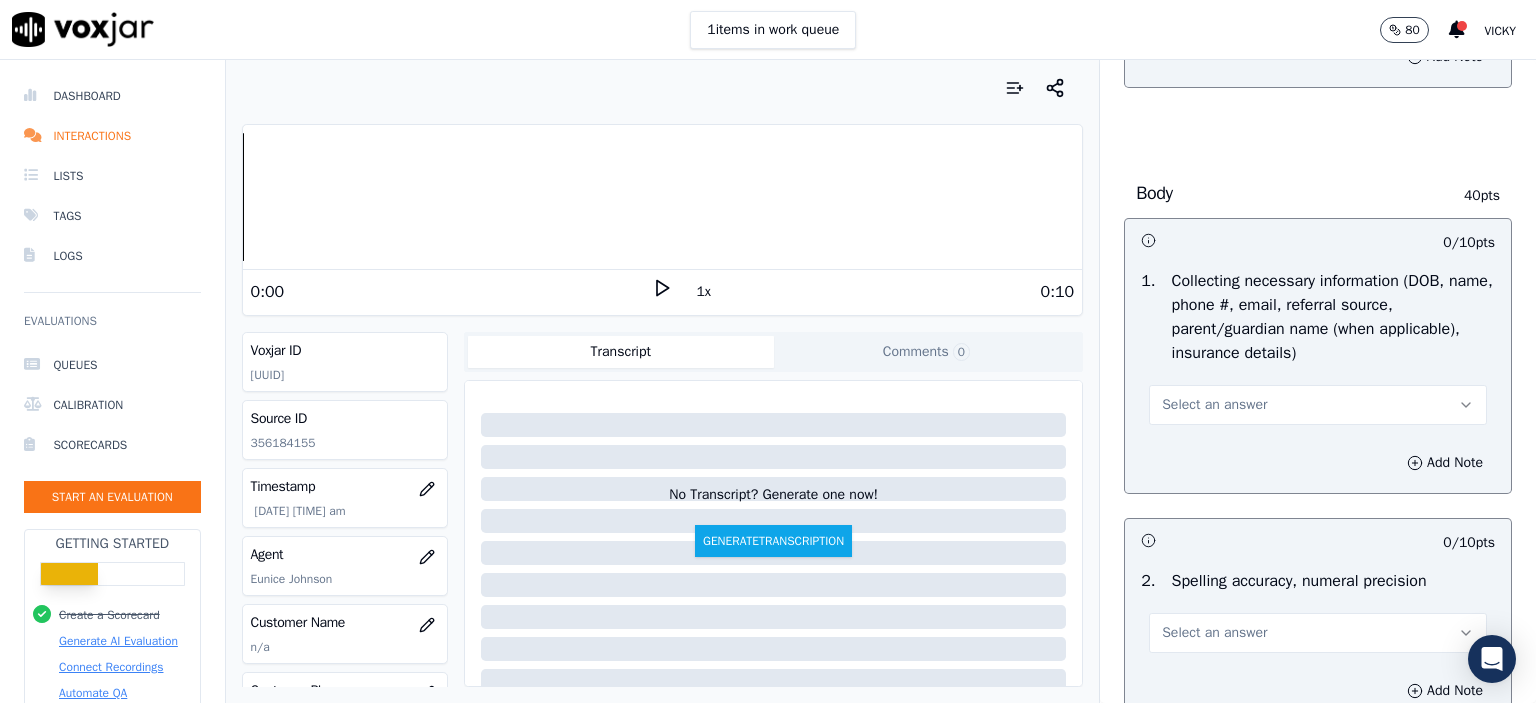 scroll, scrollTop: 1100, scrollLeft: 0, axis: vertical 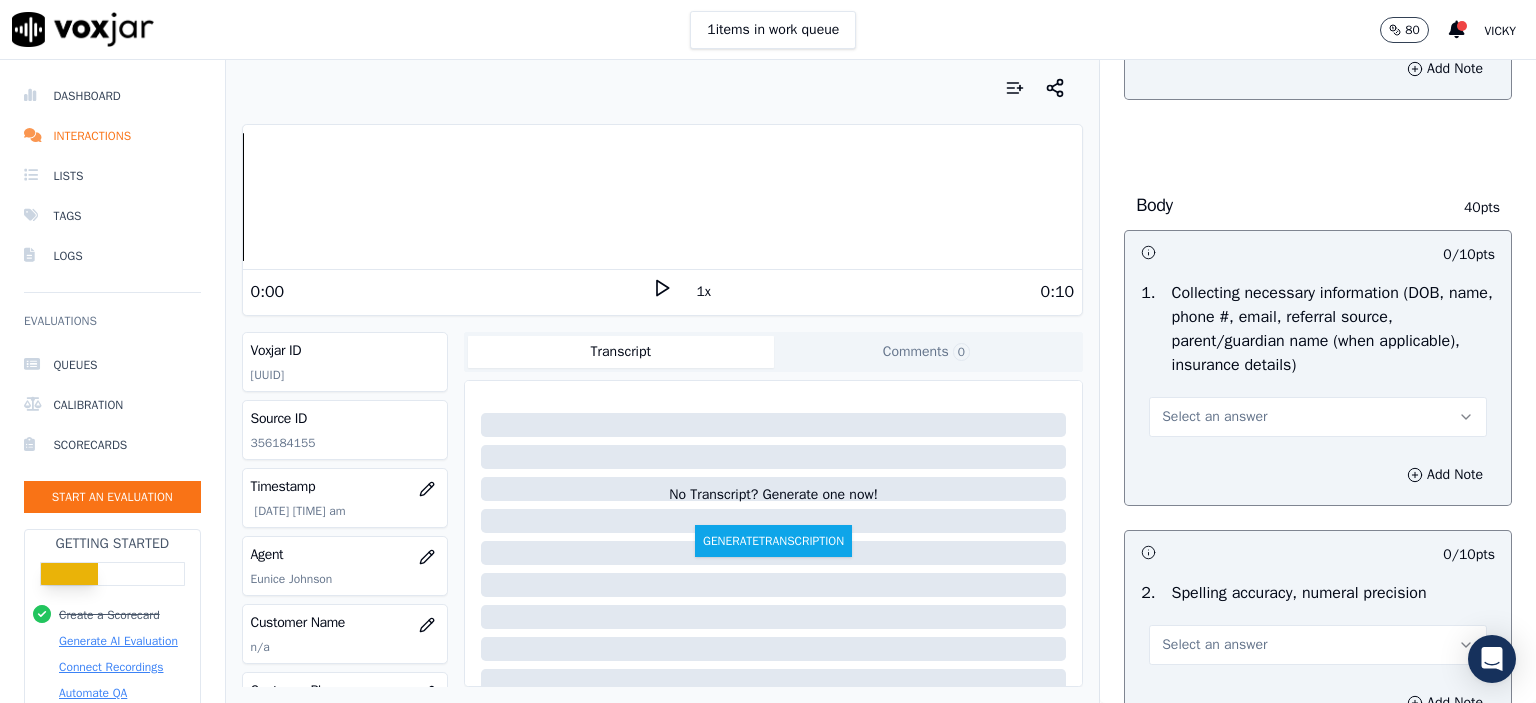 click on "Select an answer" at bounding box center [1214, 417] 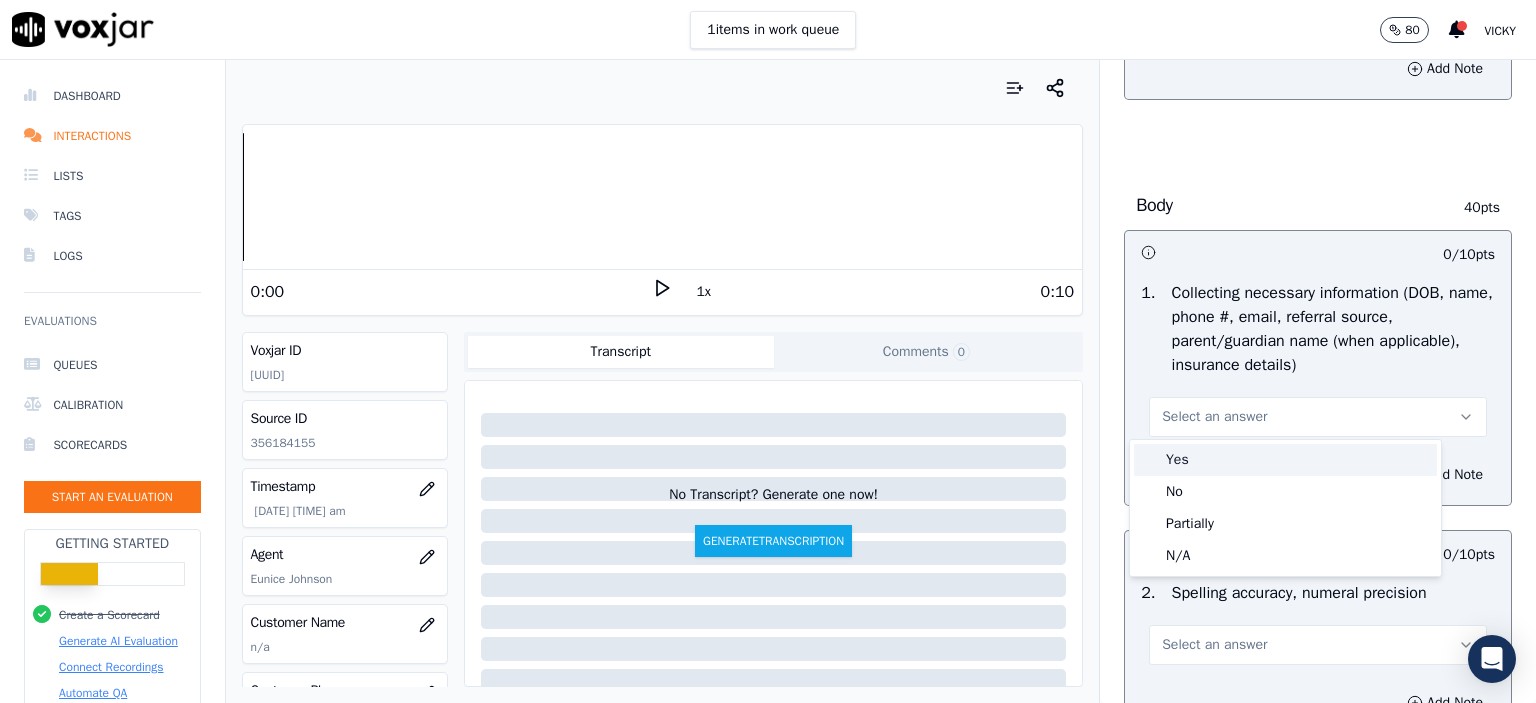 click on "Yes" at bounding box center (1285, 460) 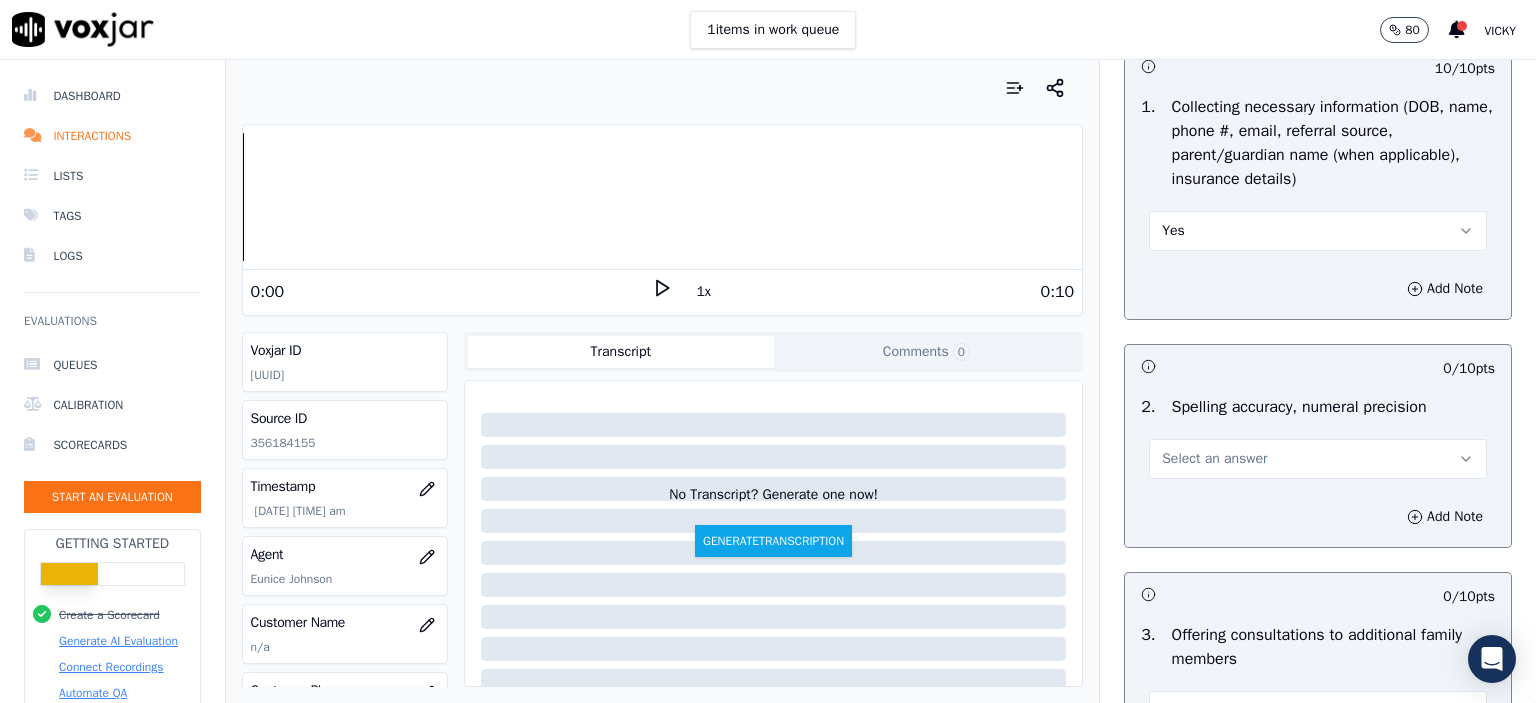 scroll, scrollTop: 1300, scrollLeft: 0, axis: vertical 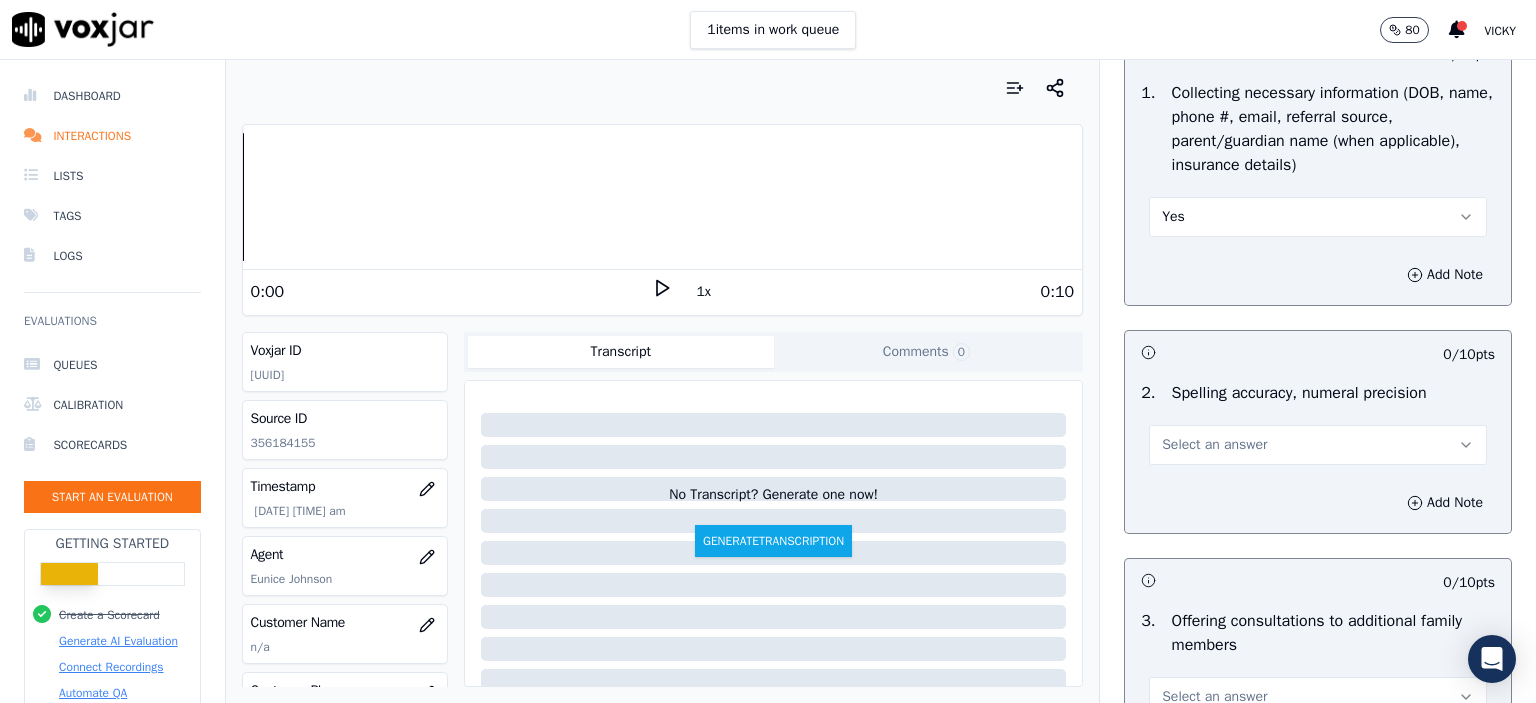 click on "Select an answer" at bounding box center [1214, 445] 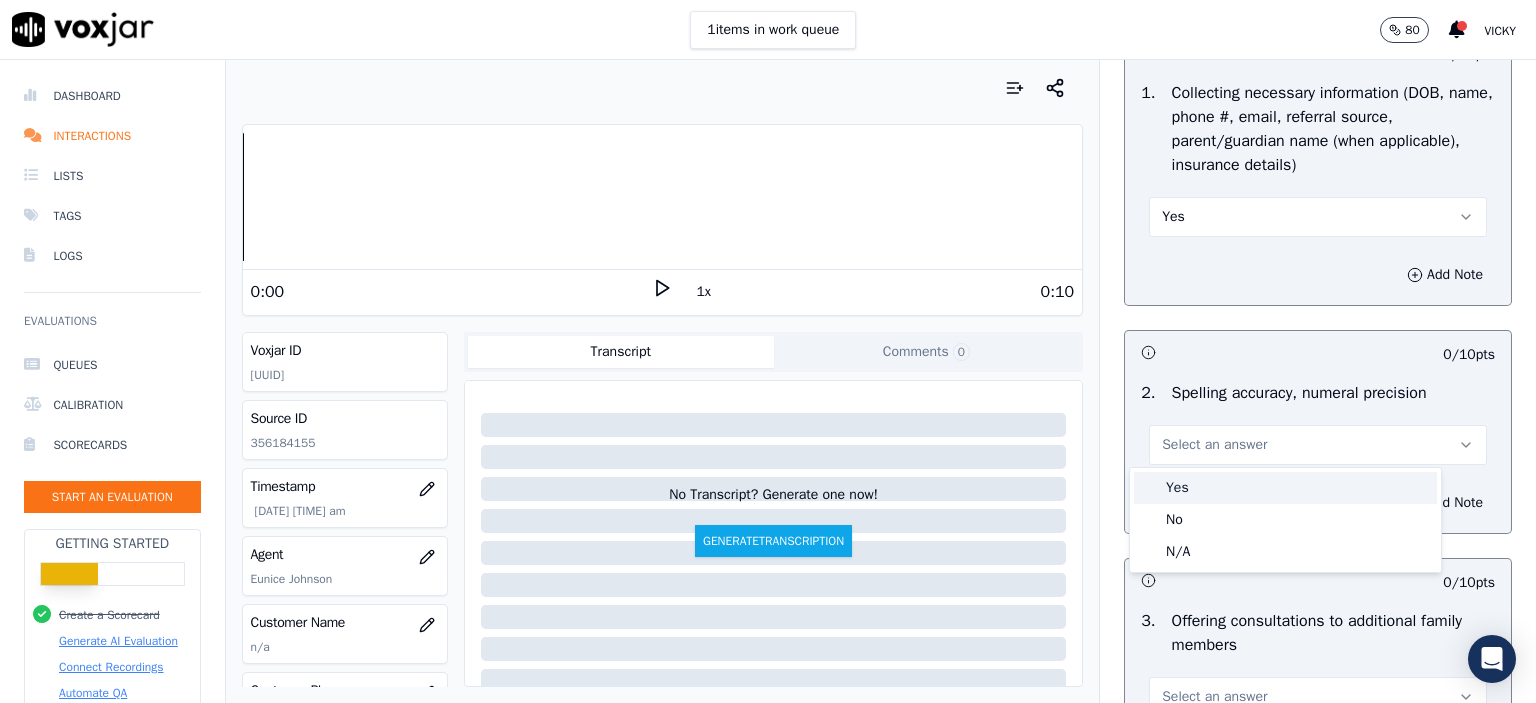 click on "Yes" at bounding box center (1285, 488) 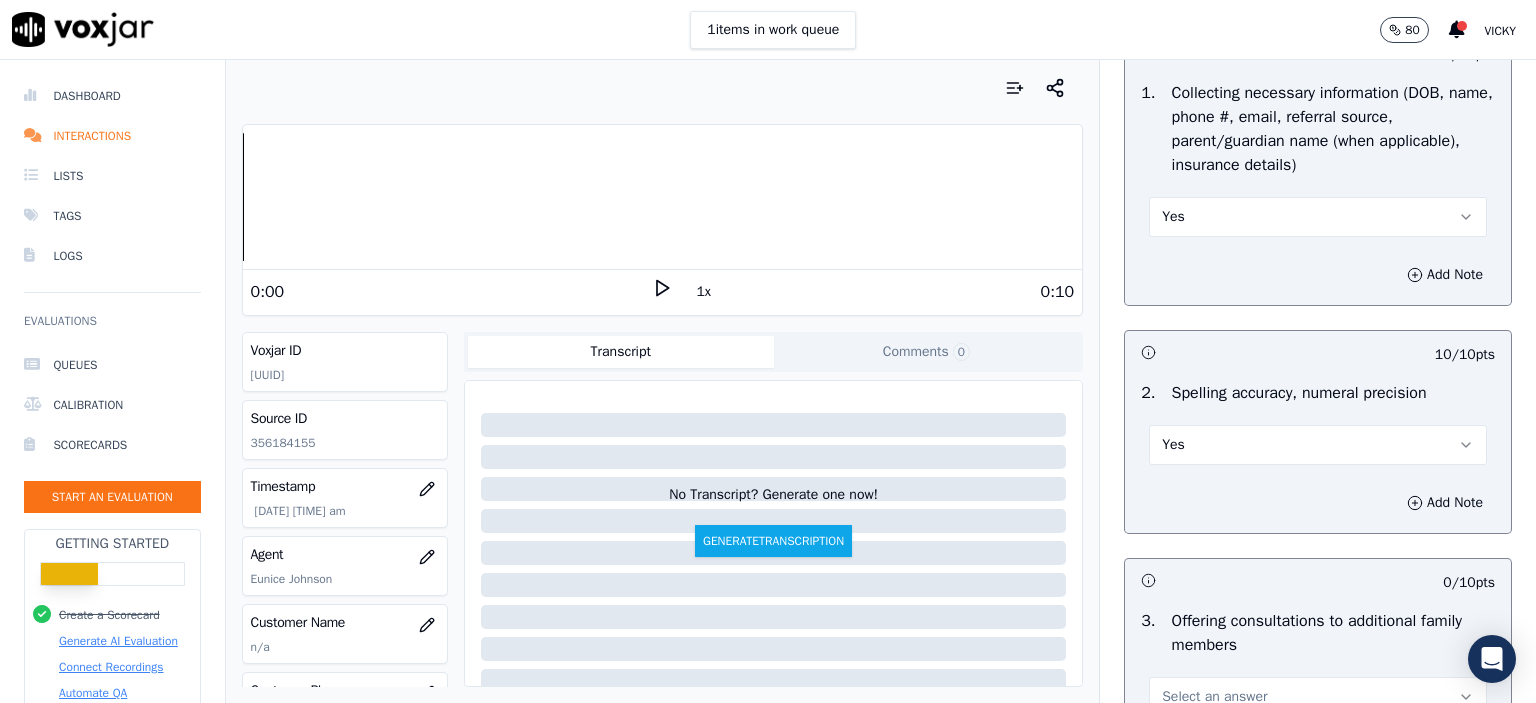 click on "Yes" at bounding box center [1318, 445] 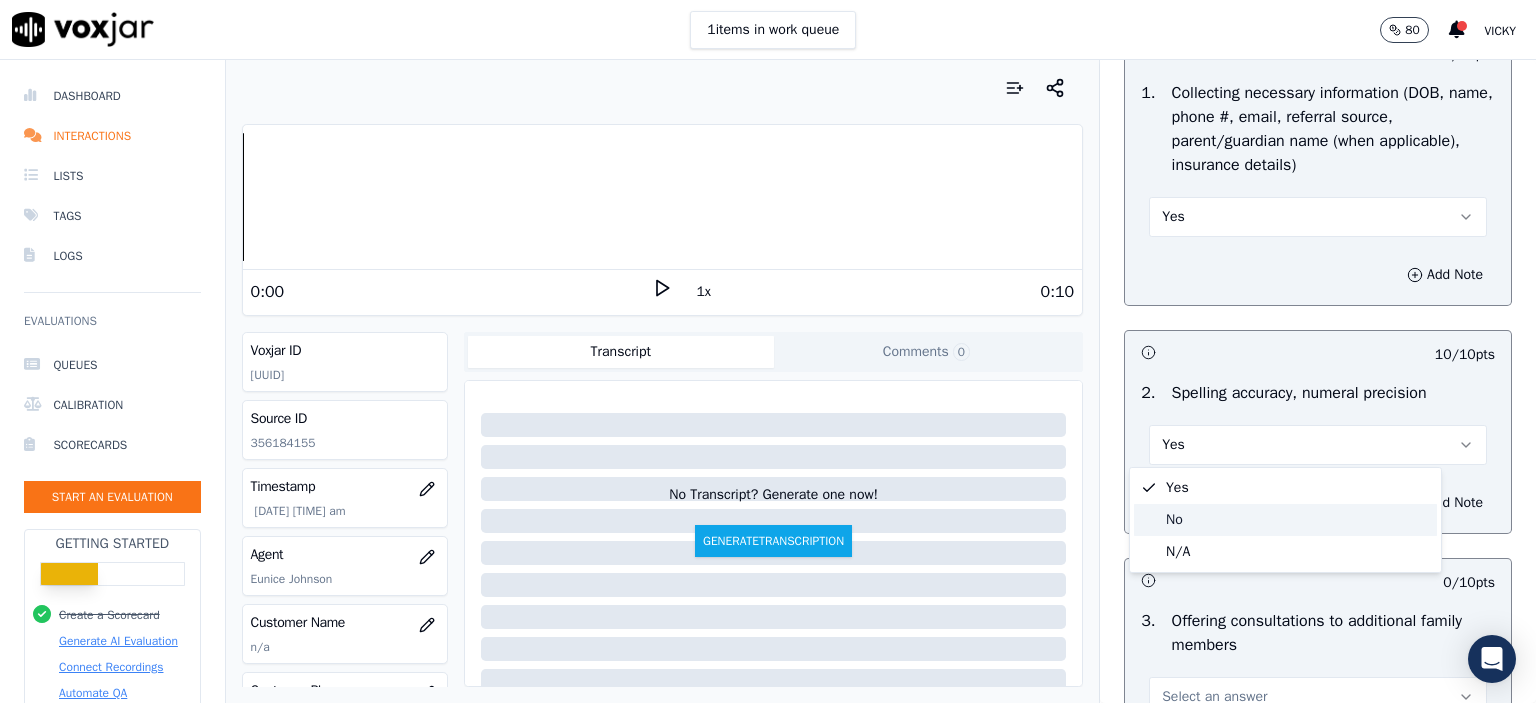 click on "No" 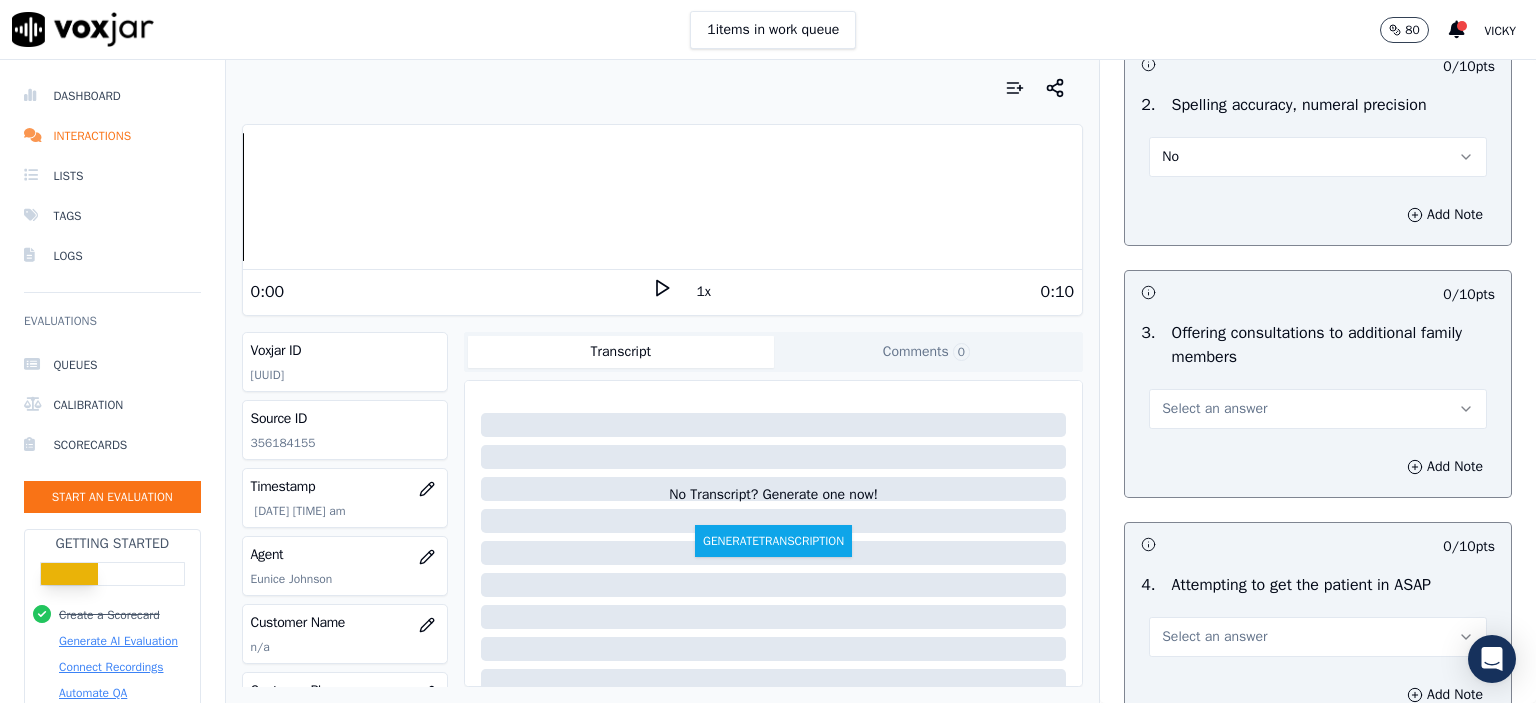 scroll, scrollTop: 1600, scrollLeft: 0, axis: vertical 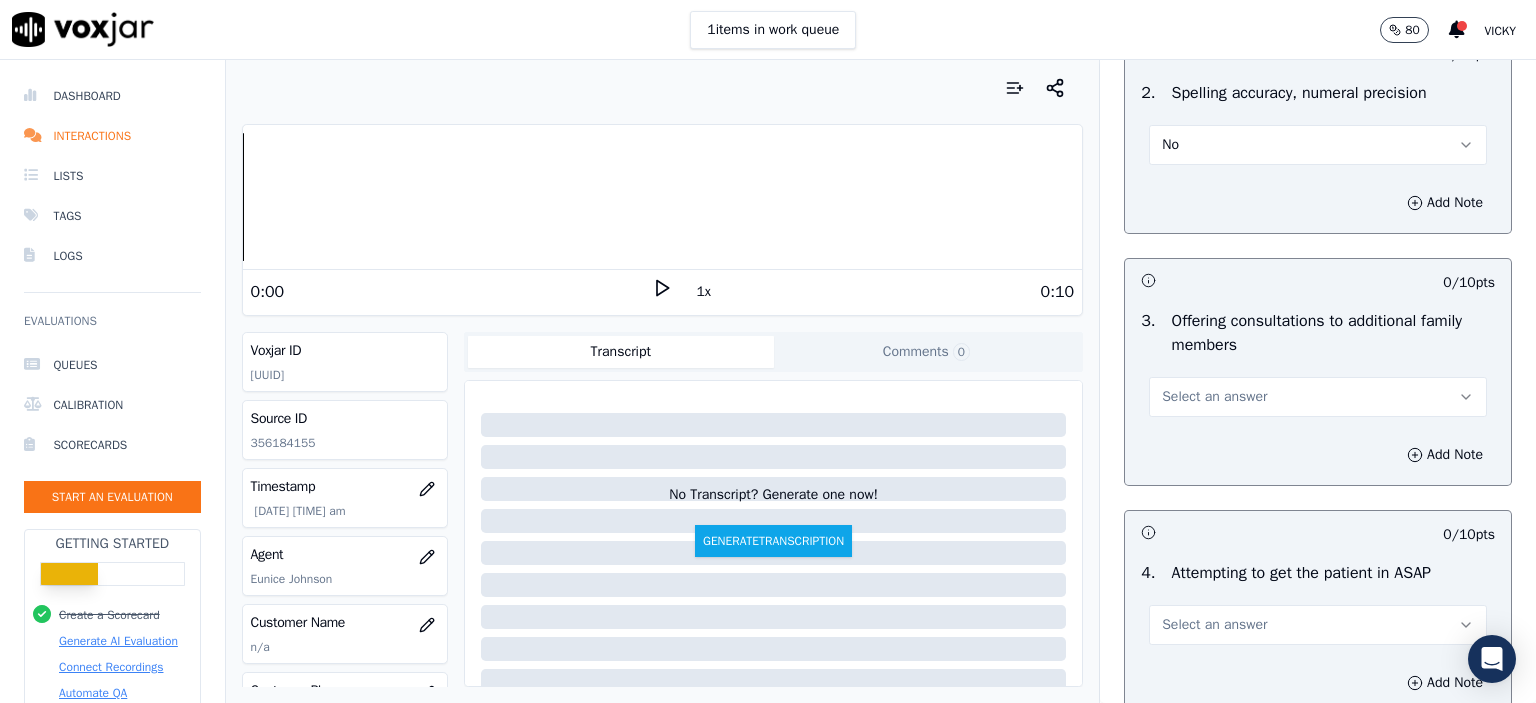 drag, startPoint x: 1297, startPoint y: 401, endPoint x: 1294, endPoint y: 415, distance: 14.3178215 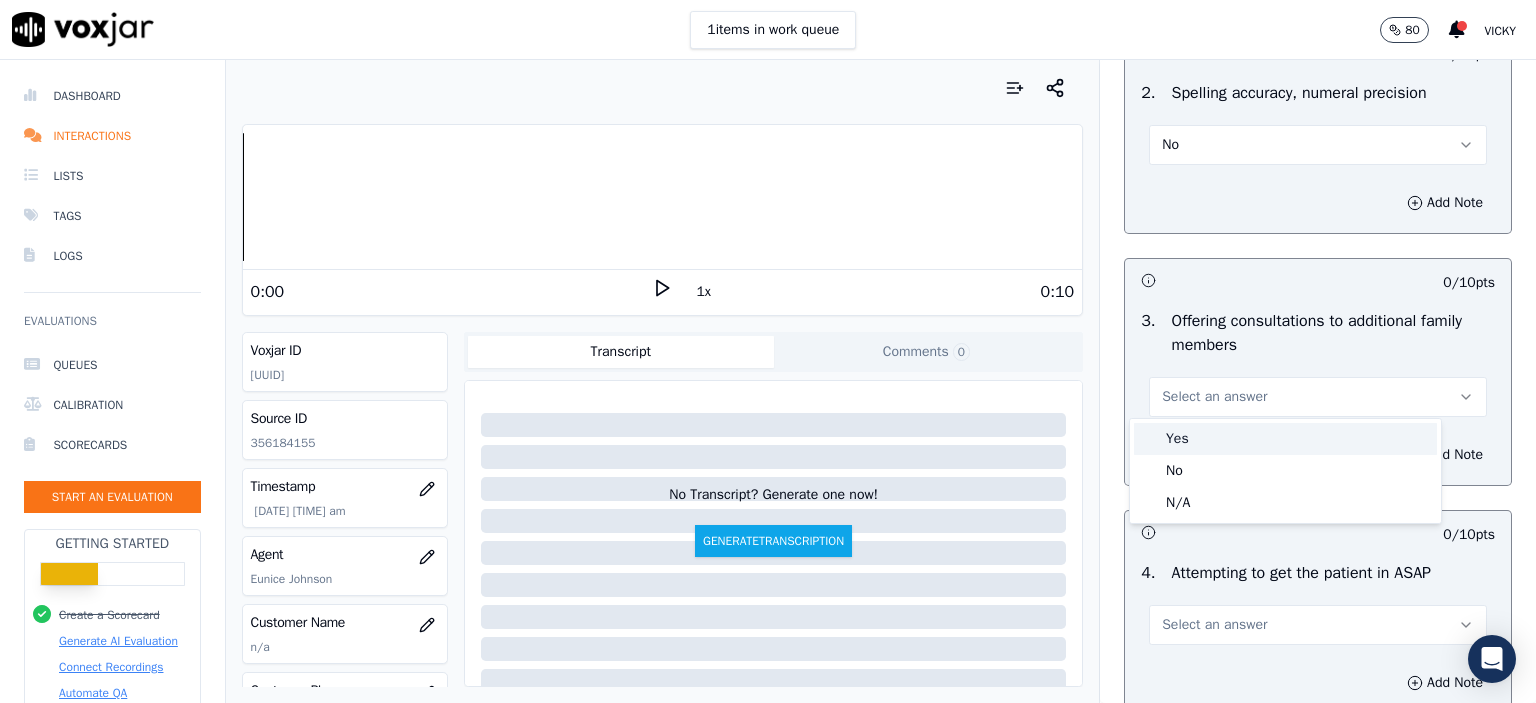 click on "Yes" at bounding box center [1285, 439] 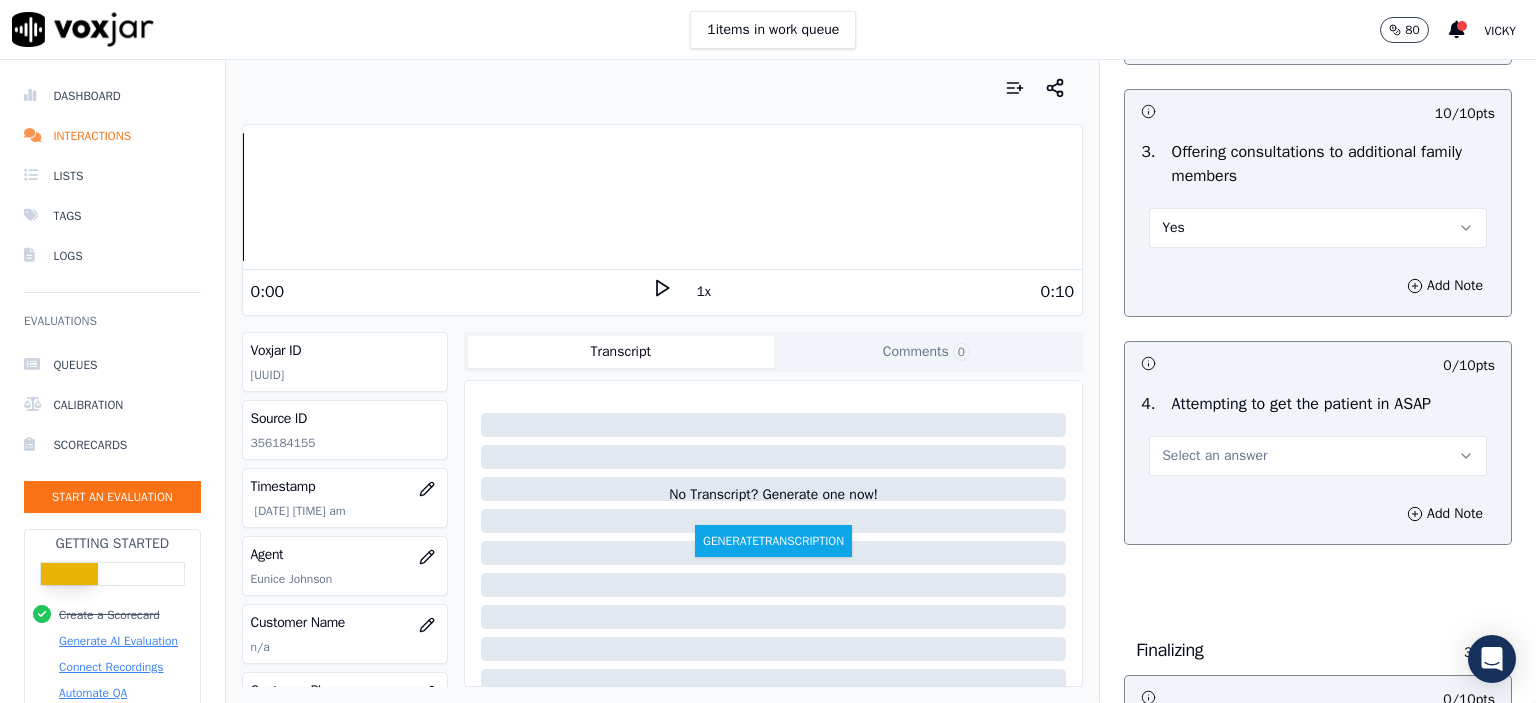 scroll, scrollTop: 1800, scrollLeft: 0, axis: vertical 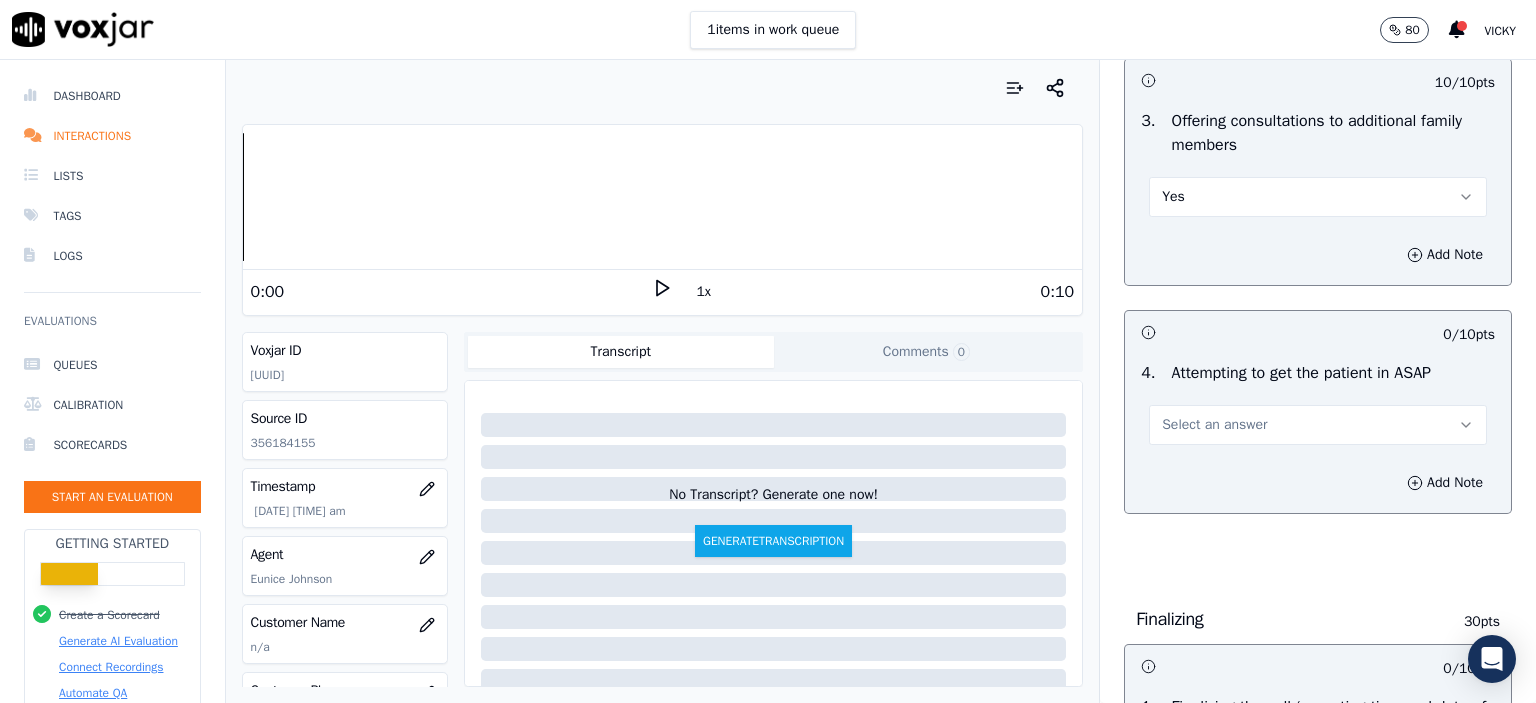 click on "Select an answer" at bounding box center (1318, 425) 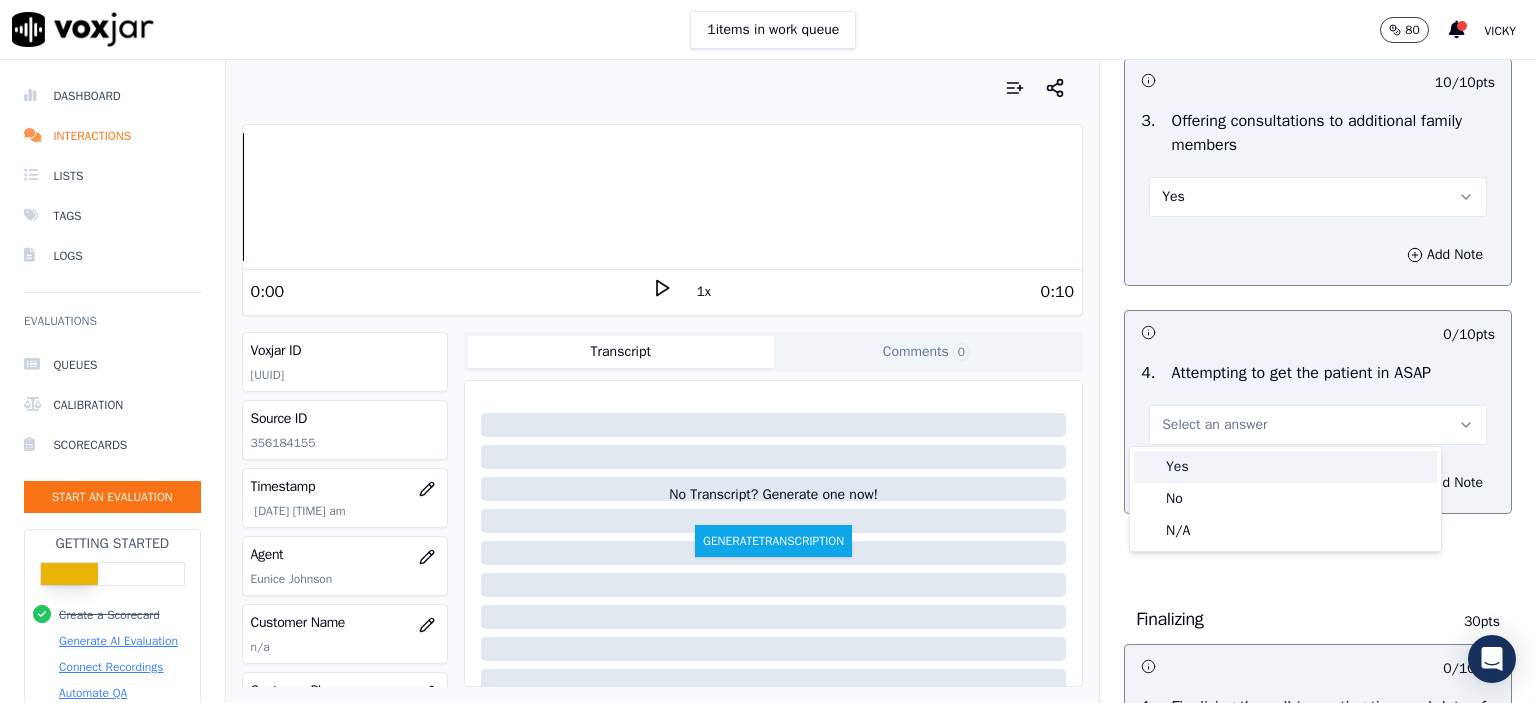 click on "Yes" at bounding box center [1285, 467] 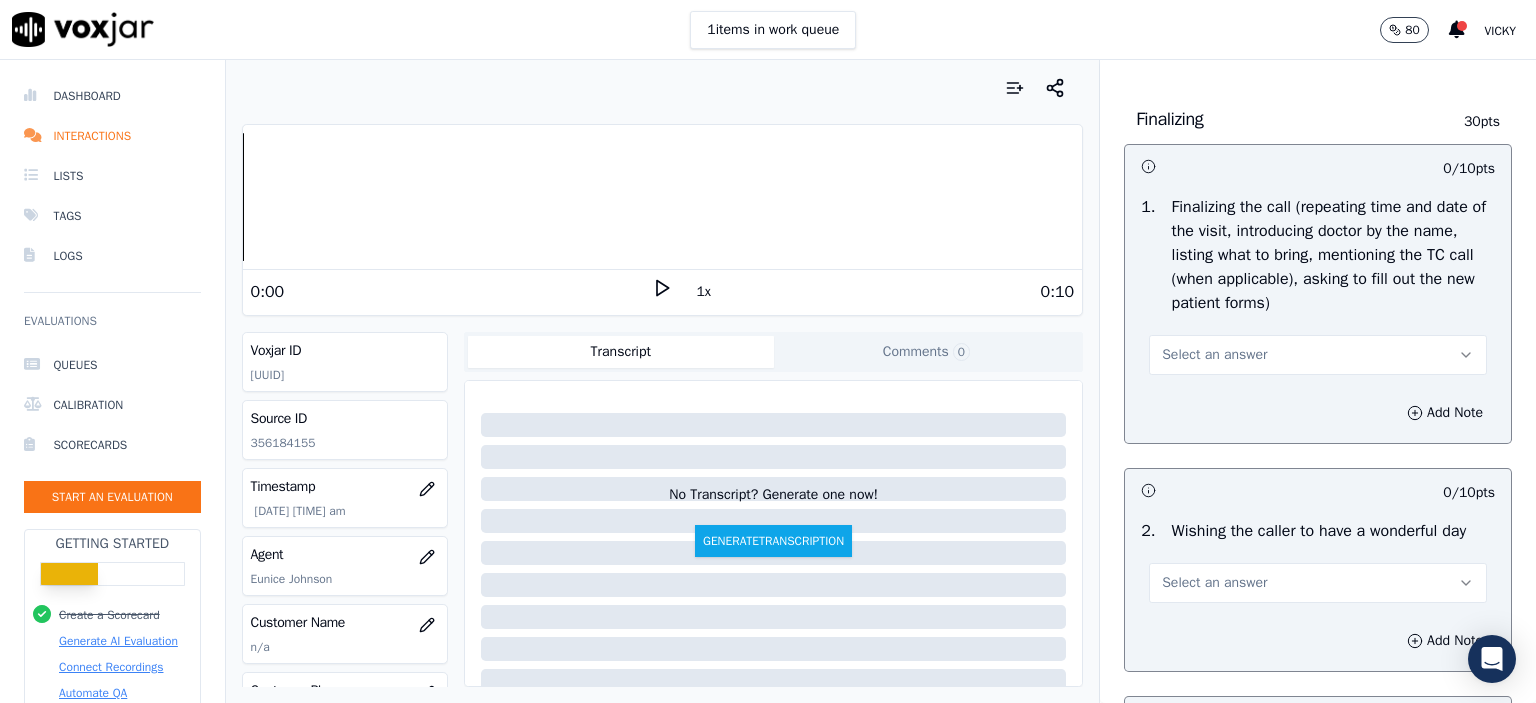 scroll, scrollTop: 2300, scrollLeft: 0, axis: vertical 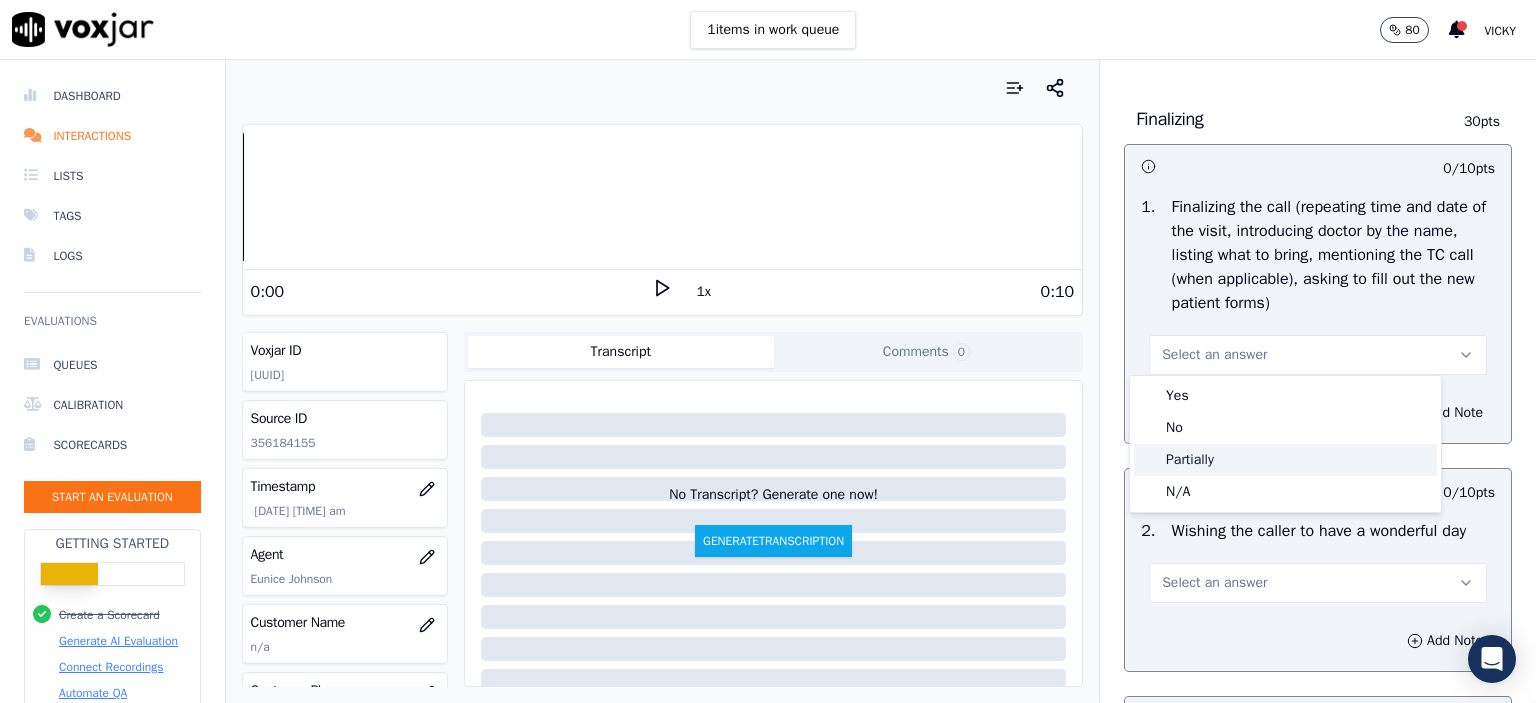 click on "Partially" 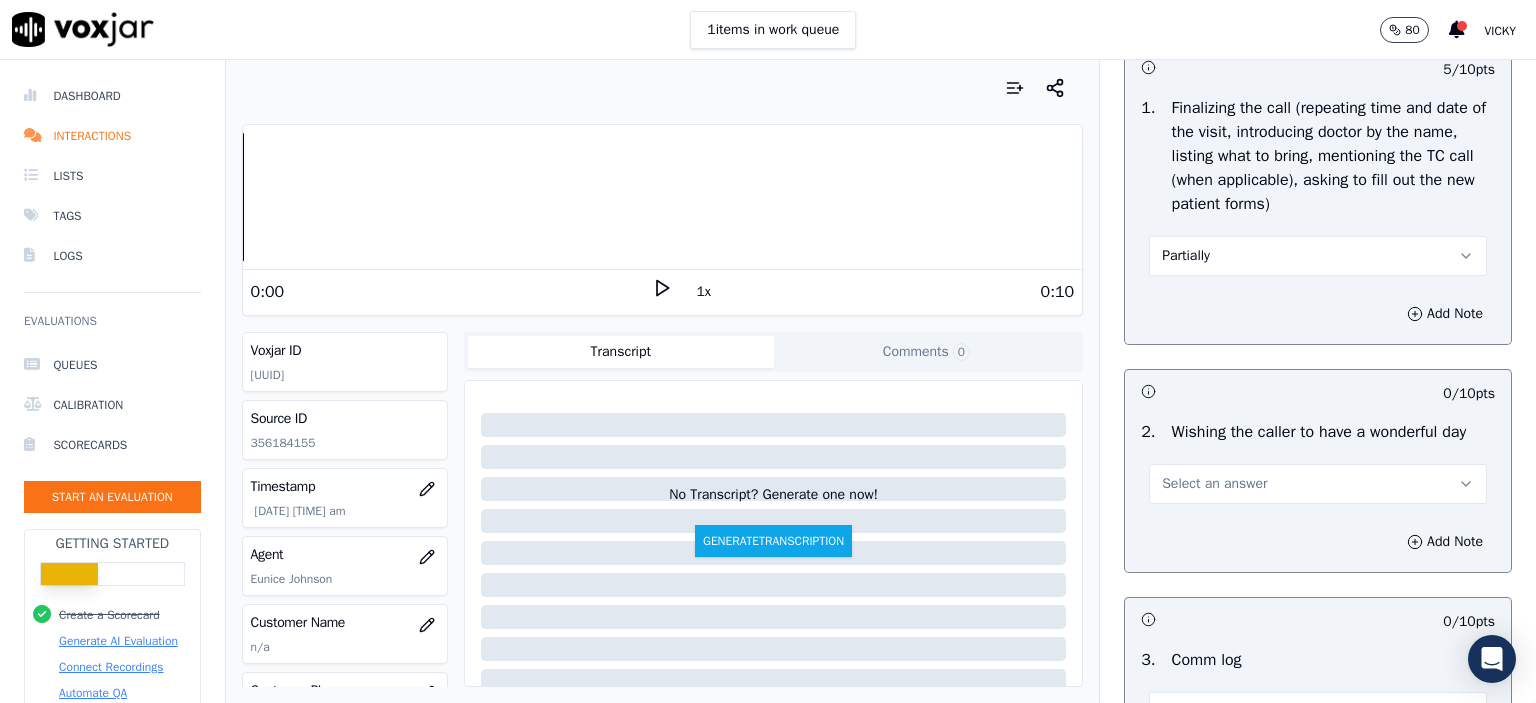 scroll, scrollTop: 2400, scrollLeft: 0, axis: vertical 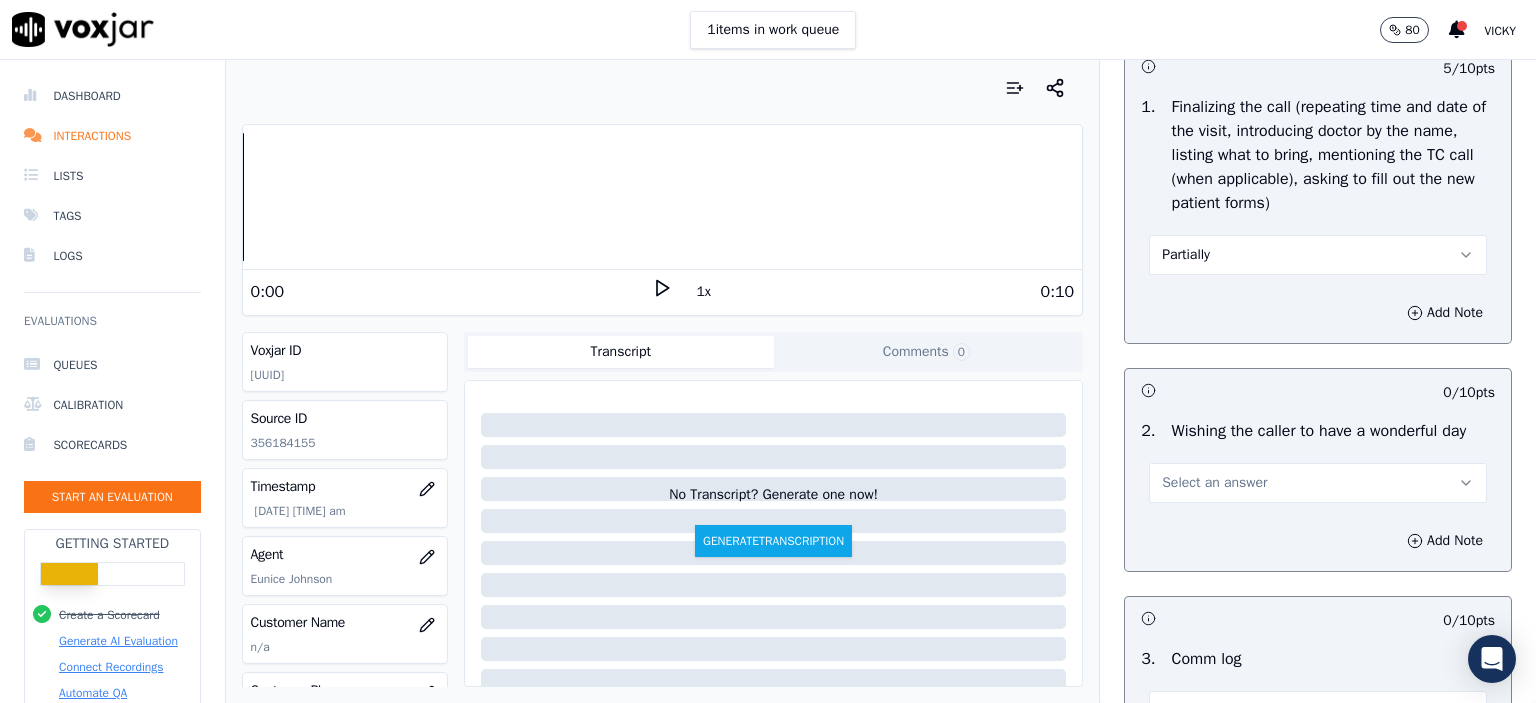 click on "Select an answer" at bounding box center [1318, 483] 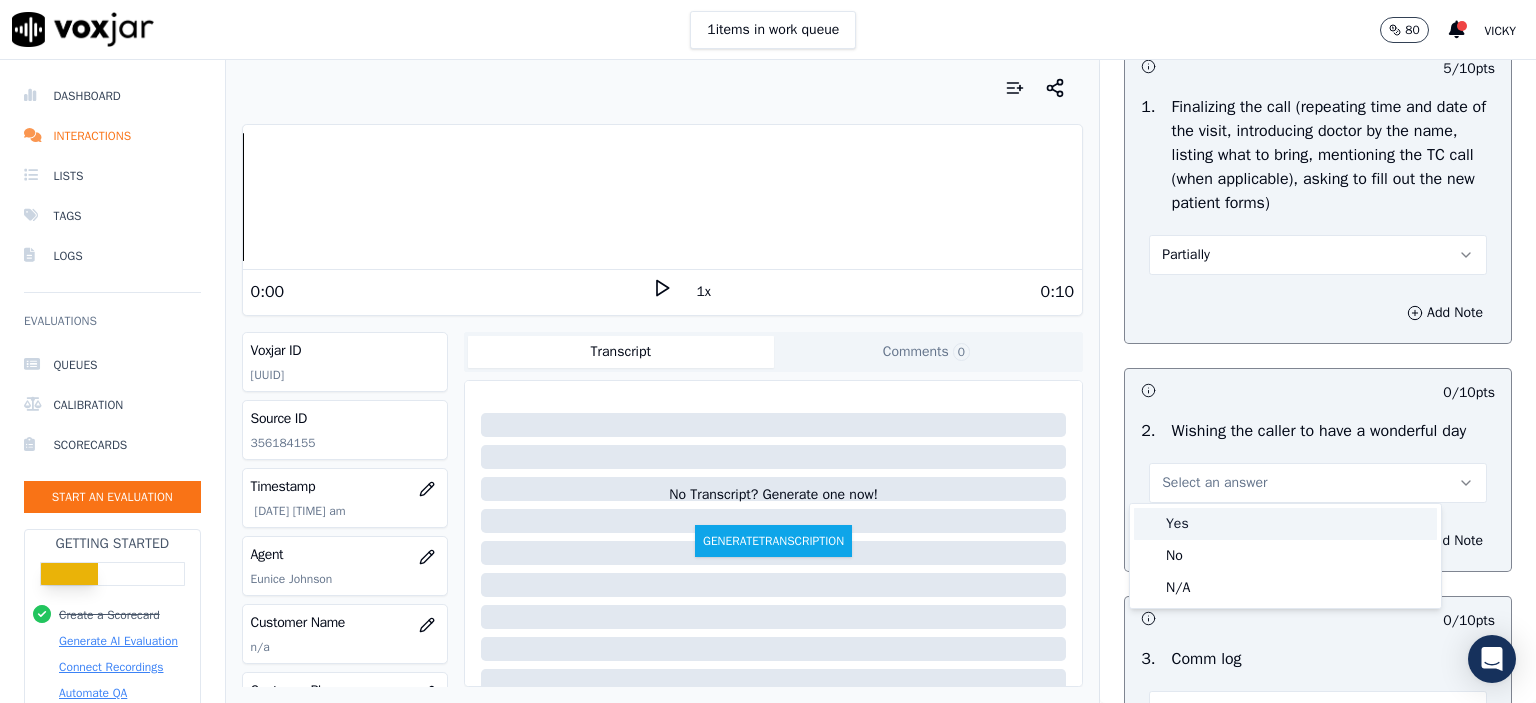 click on "Yes" at bounding box center [1285, 524] 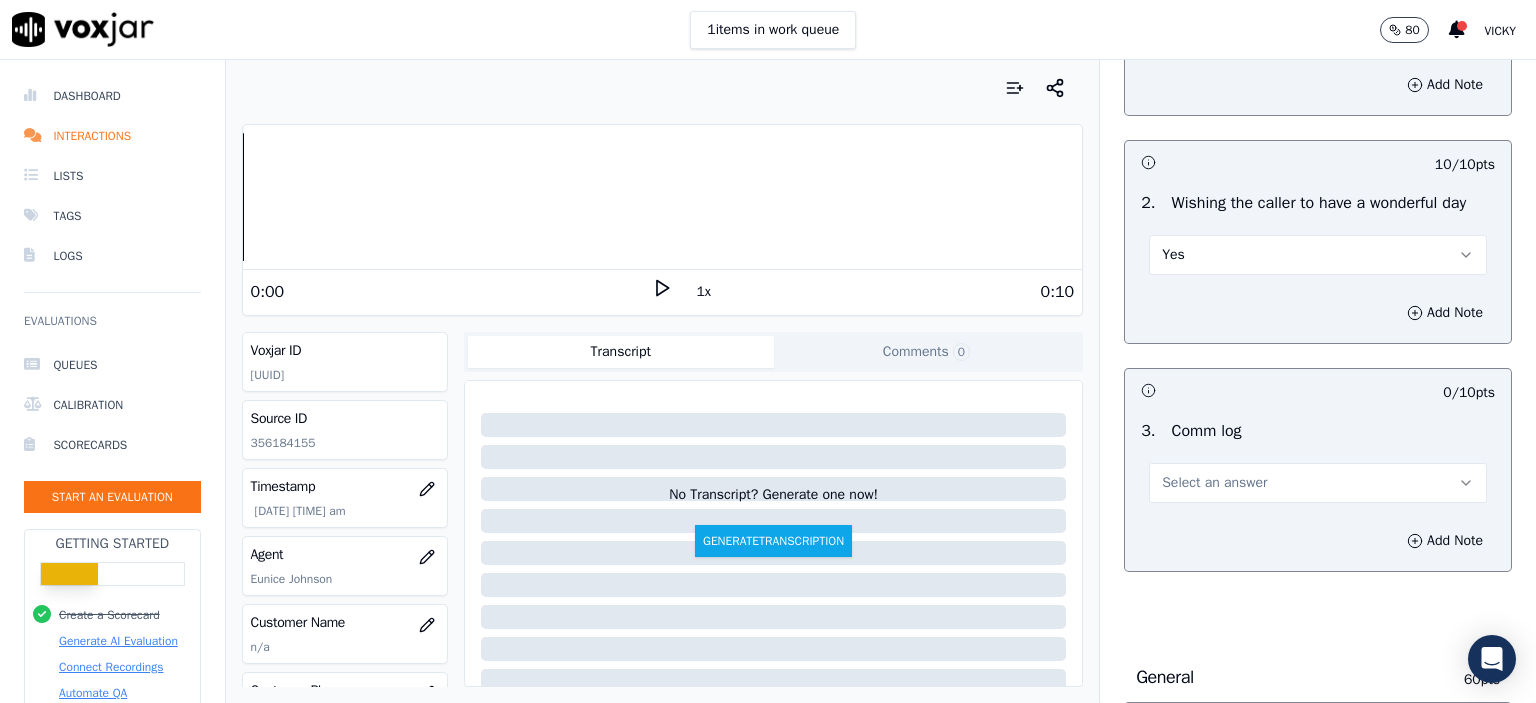 scroll, scrollTop: 2700, scrollLeft: 0, axis: vertical 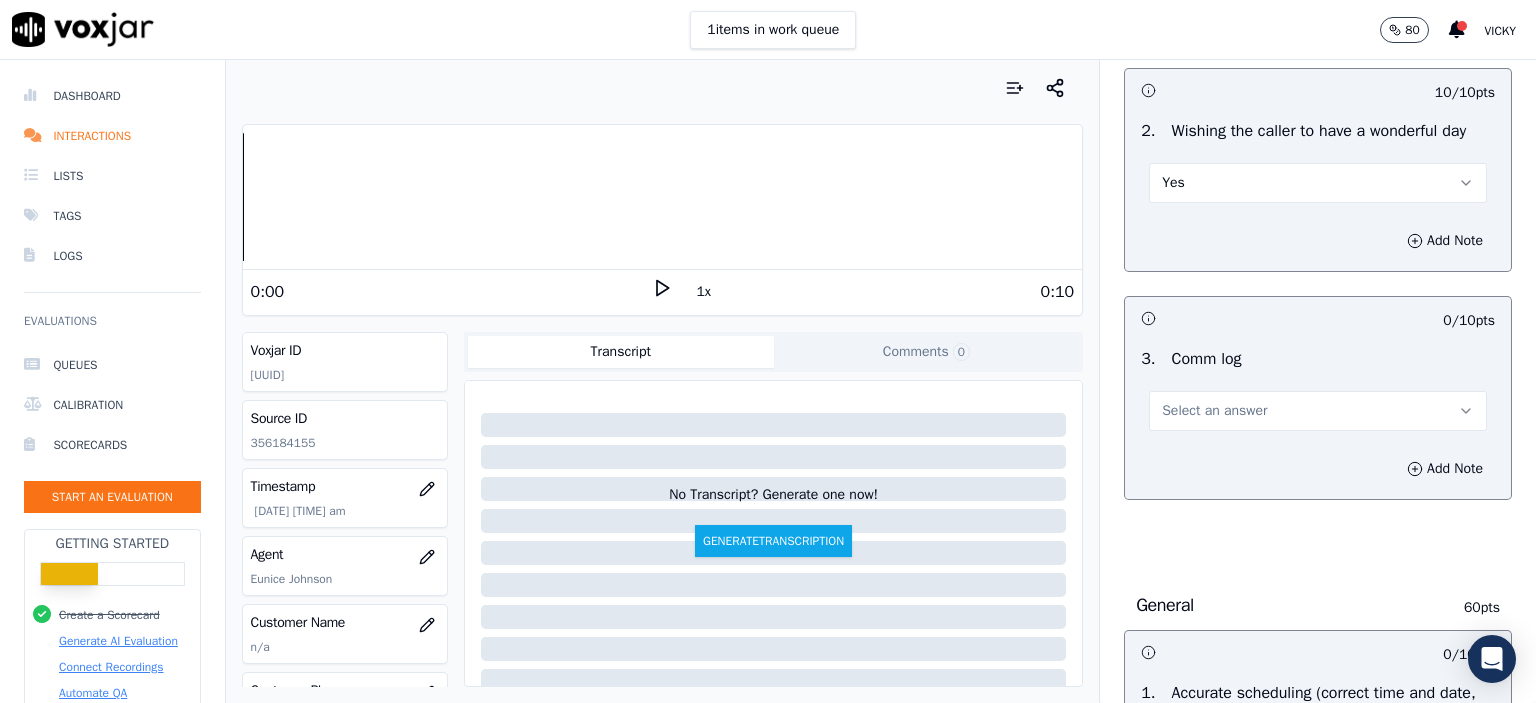 click on "Select an answer" at bounding box center [1214, 411] 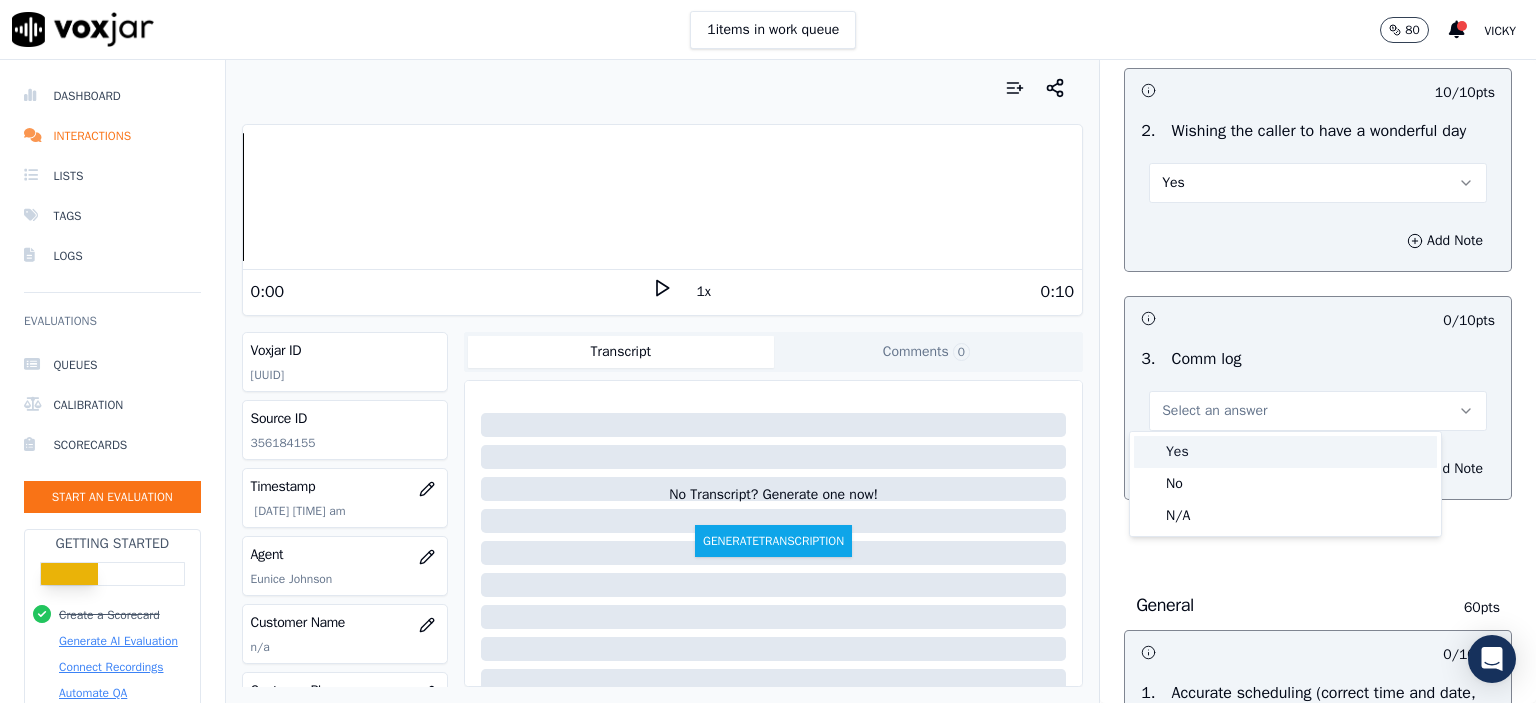 click on "Yes" at bounding box center [1285, 452] 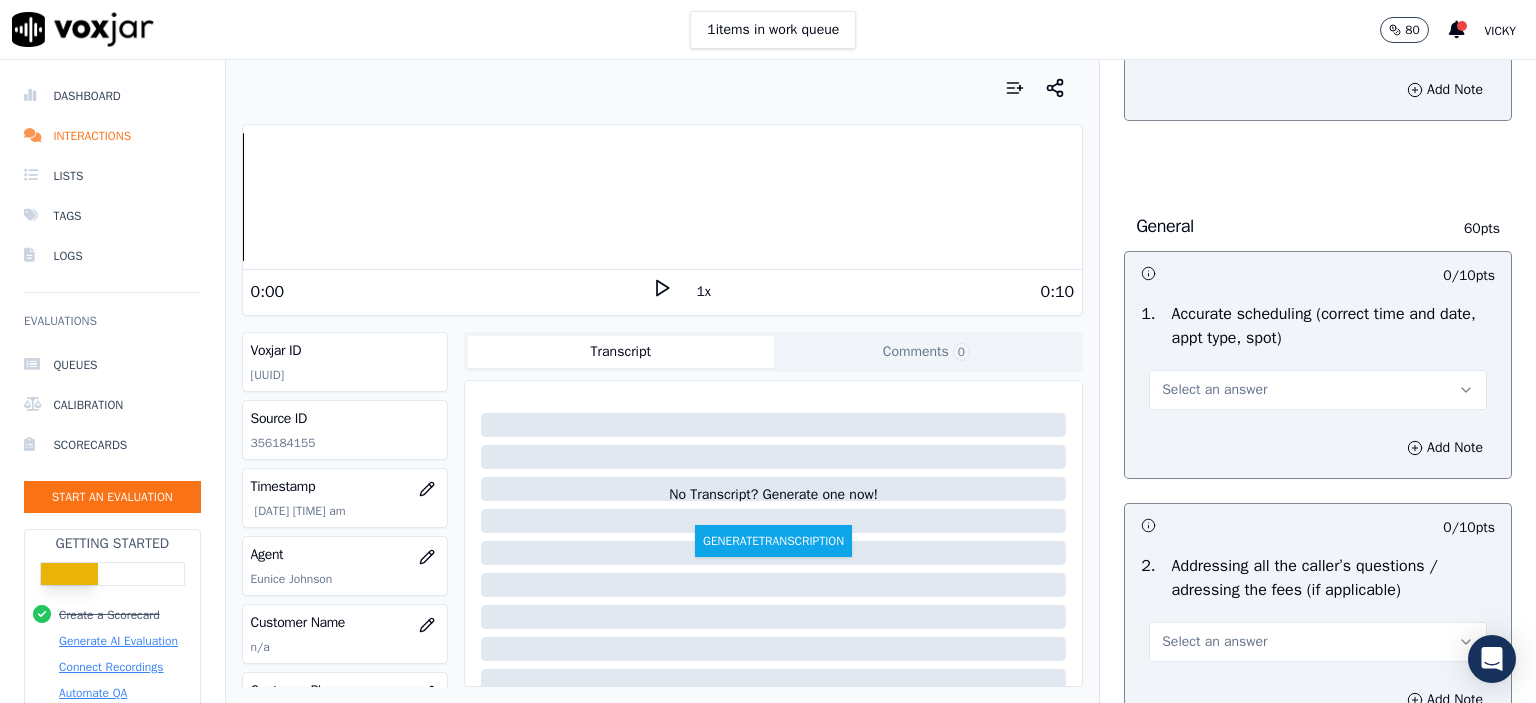 scroll, scrollTop: 3100, scrollLeft: 0, axis: vertical 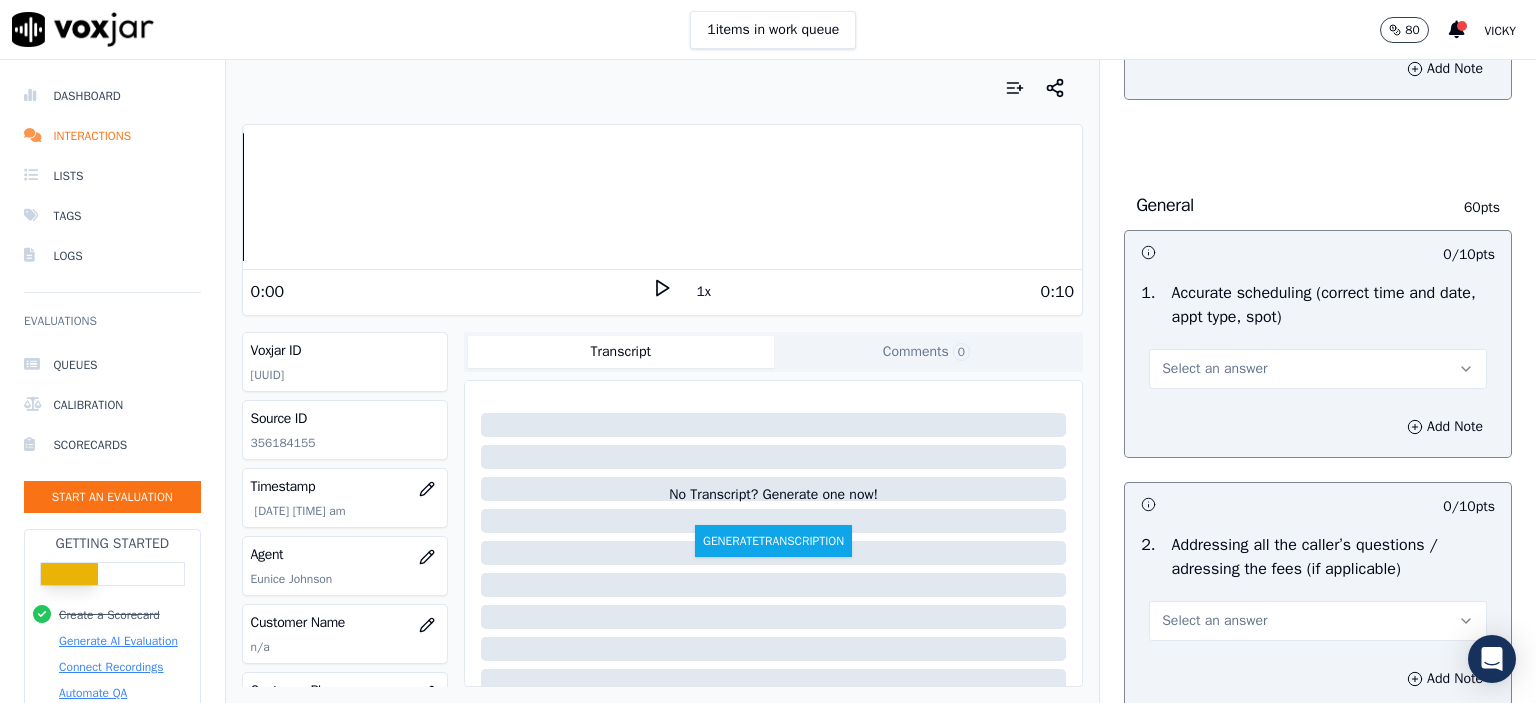click on "Select an answer" at bounding box center (1318, 369) 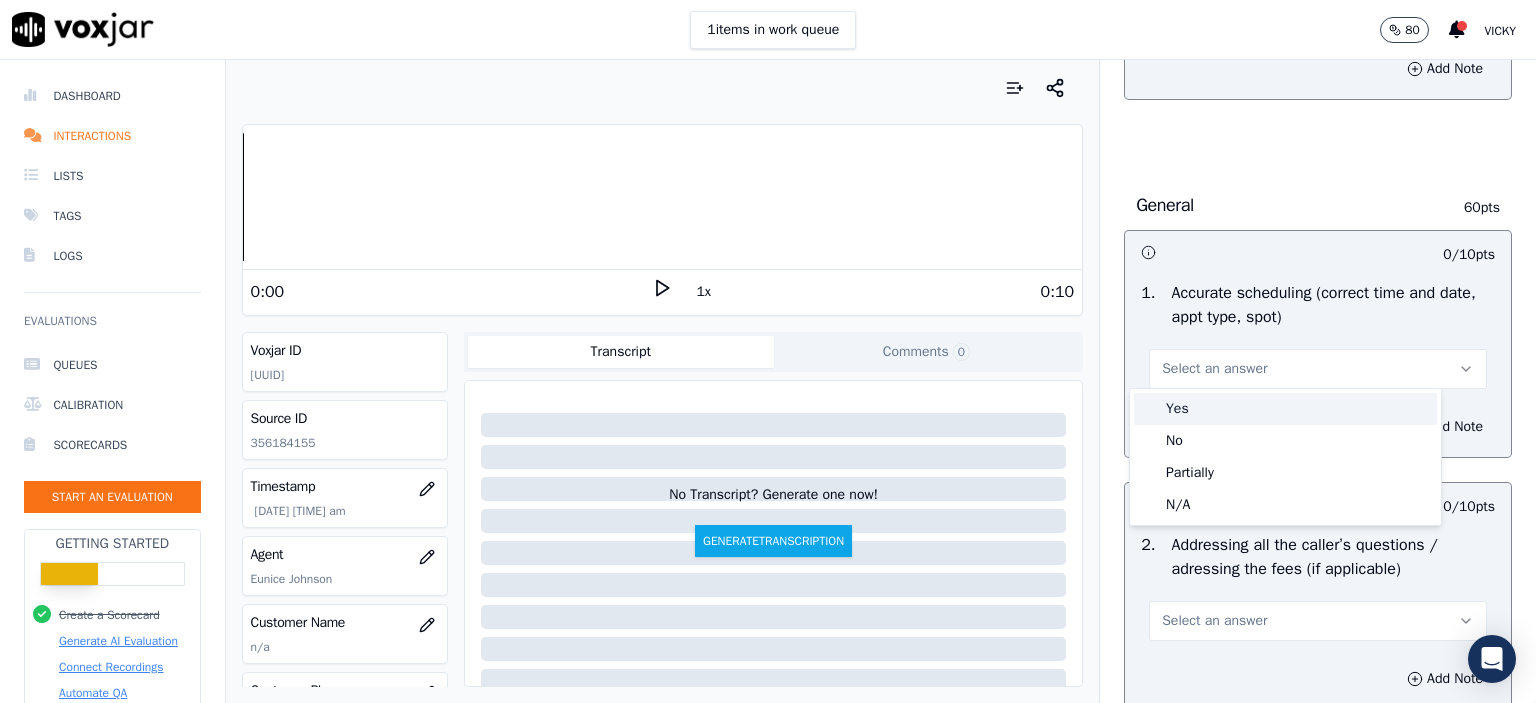 click on "Yes" at bounding box center [1285, 409] 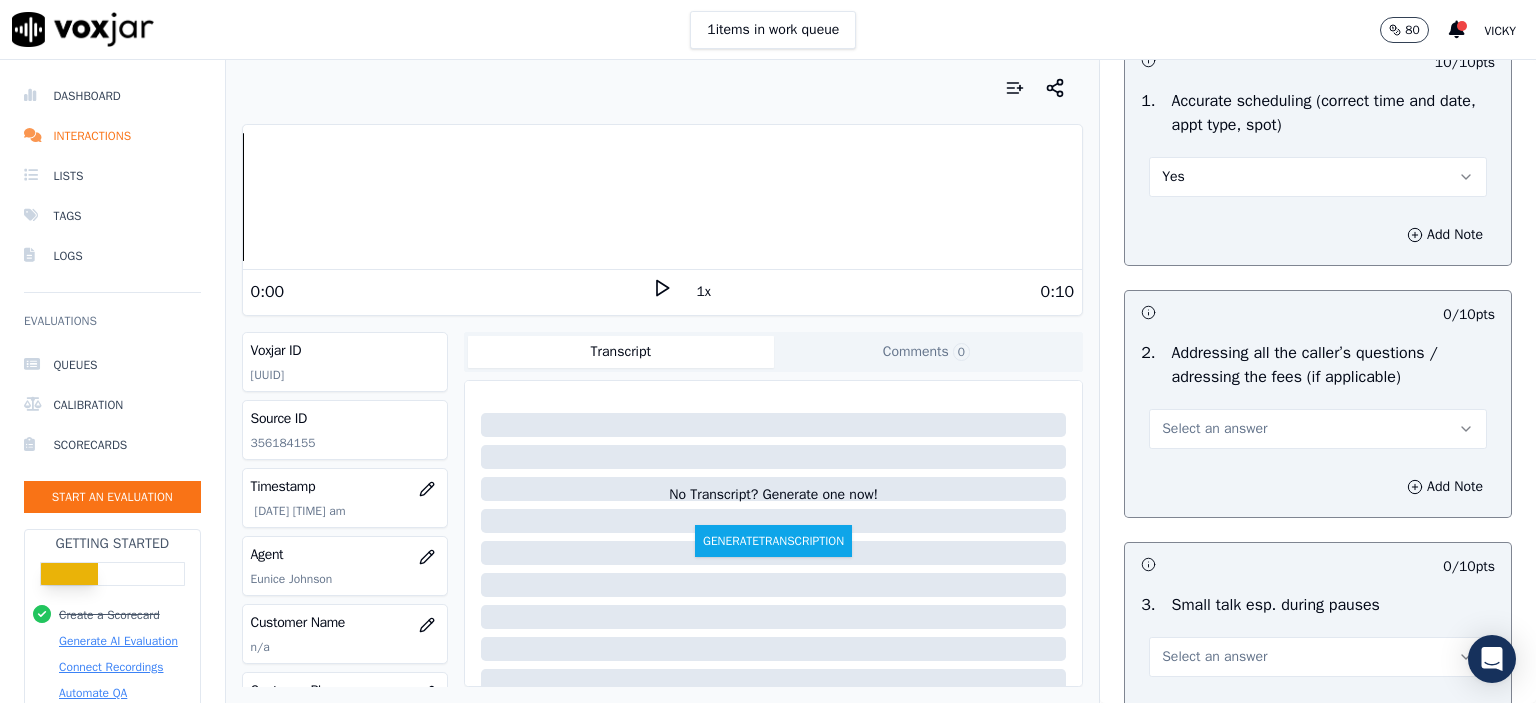 scroll, scrollTop: 3300, scrollLeft: 0, axis: vertical 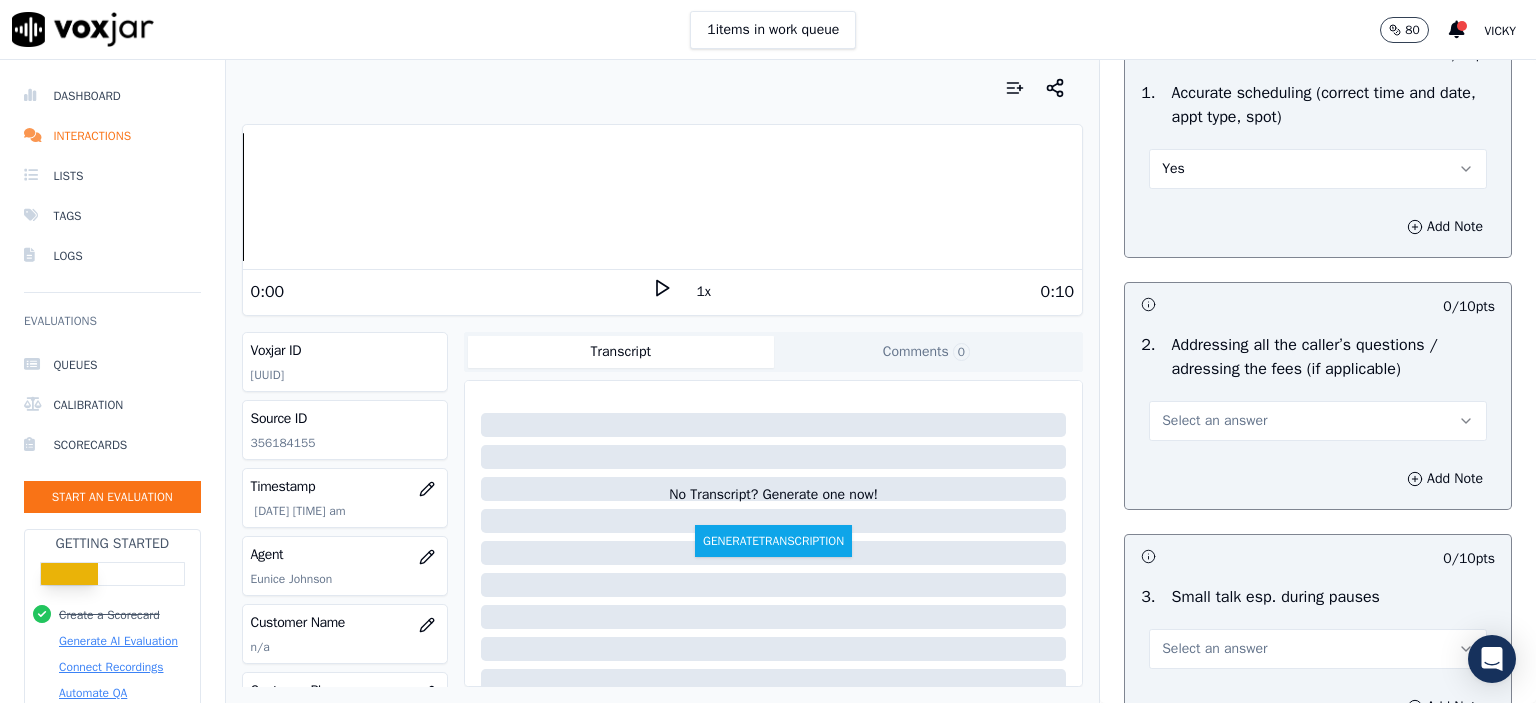 click on "Select an answer" at bounding box center (1318, 421) 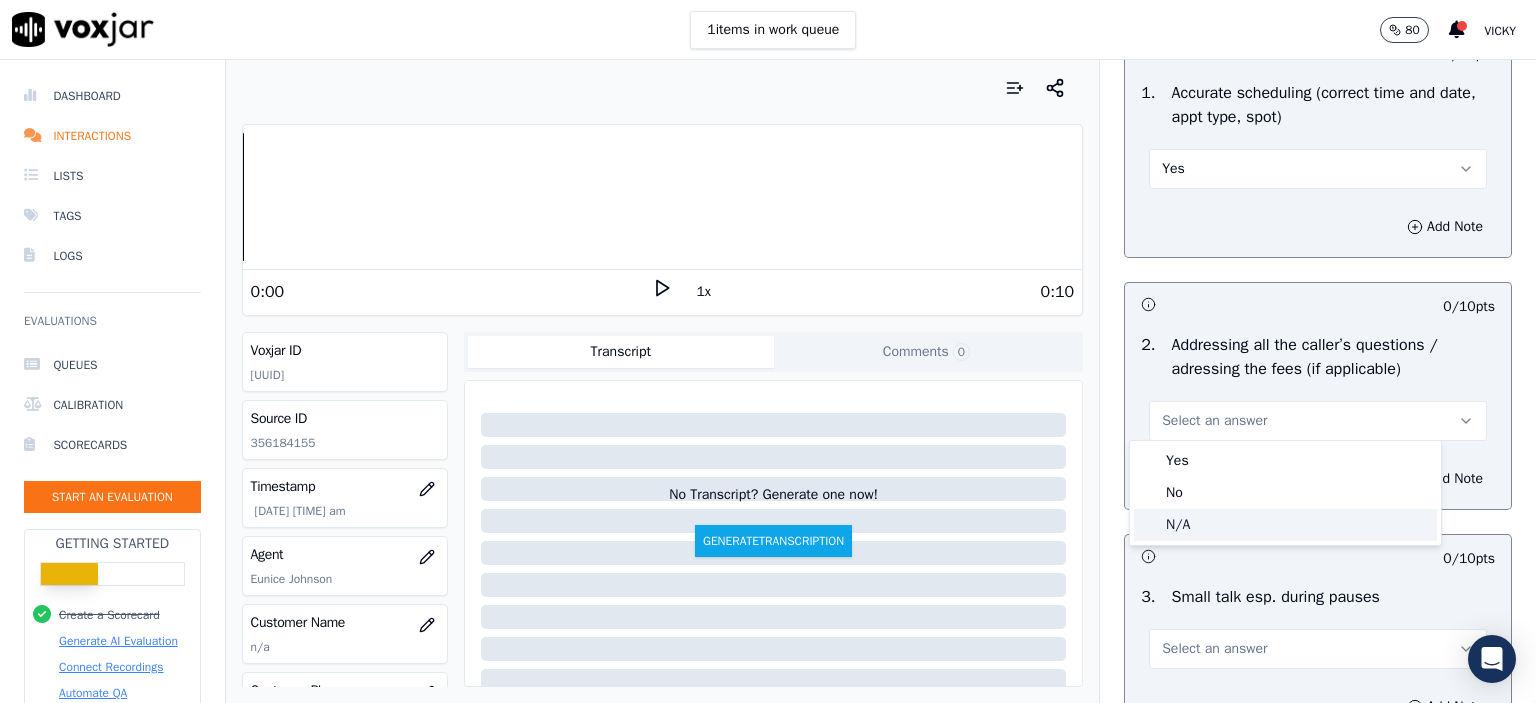 drag, startPoint x: 1247, startPoint y: 464, endPoint x: 1240, endPoint y: 531, distance: 67.36468 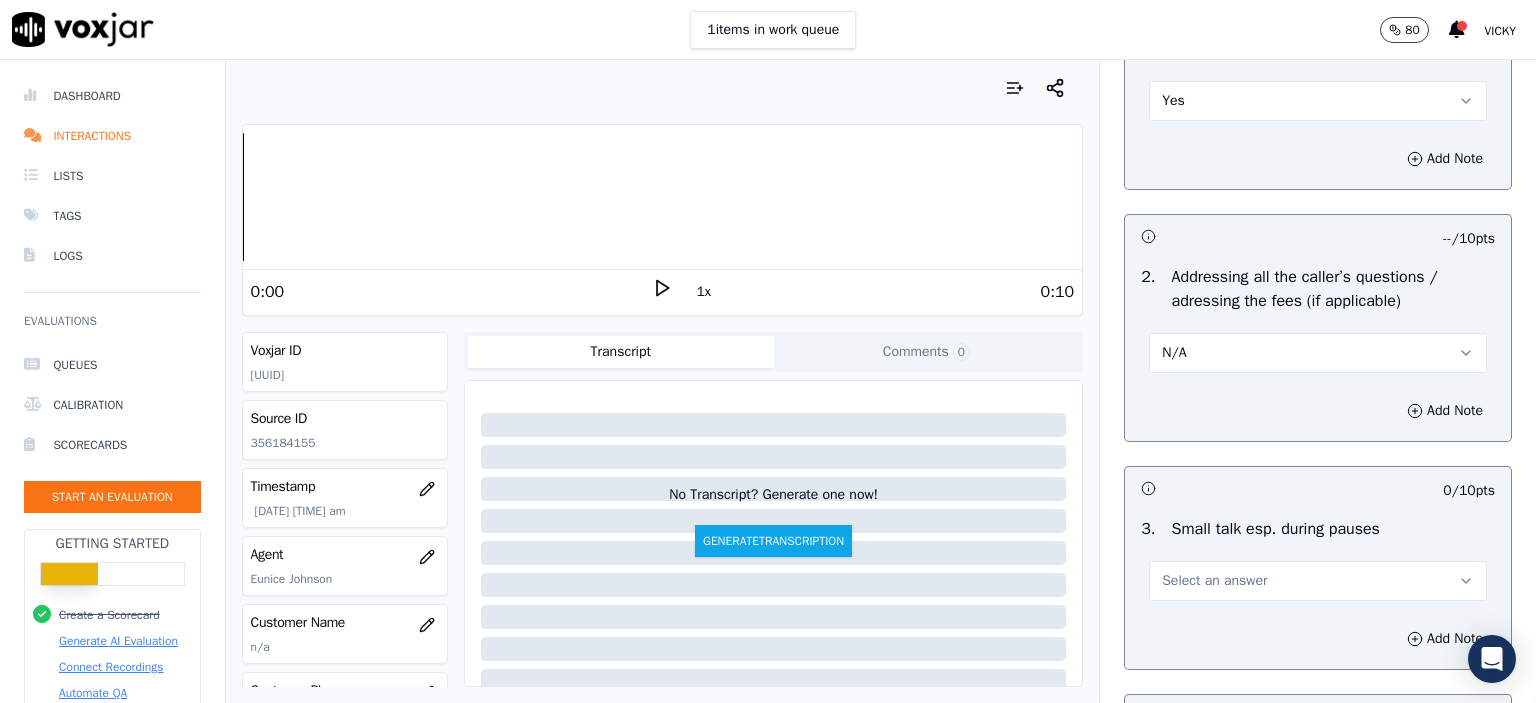 scroll, scrollTop: 3500, scrollLeft: 0, axis: vertical 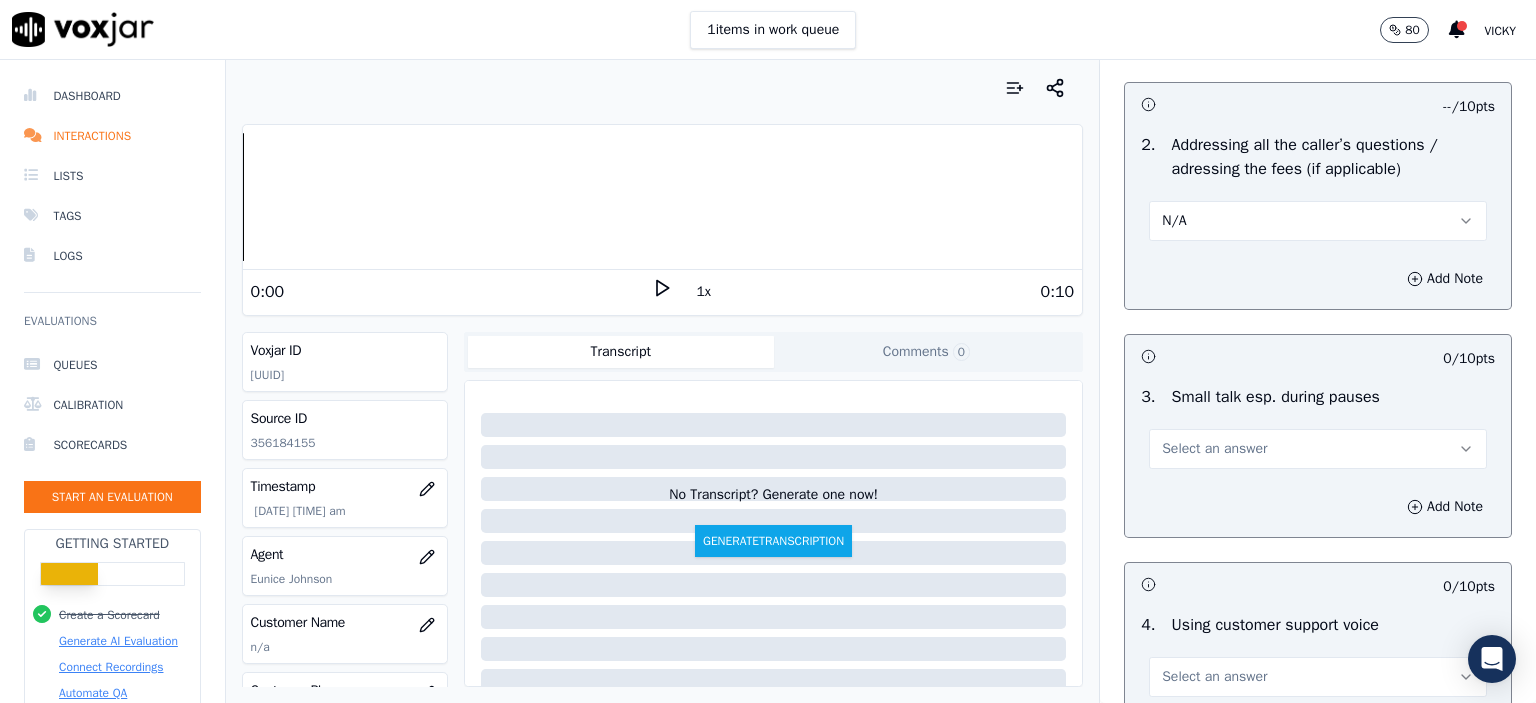 click on "Select an answer" at bounding box center [1318, 449] 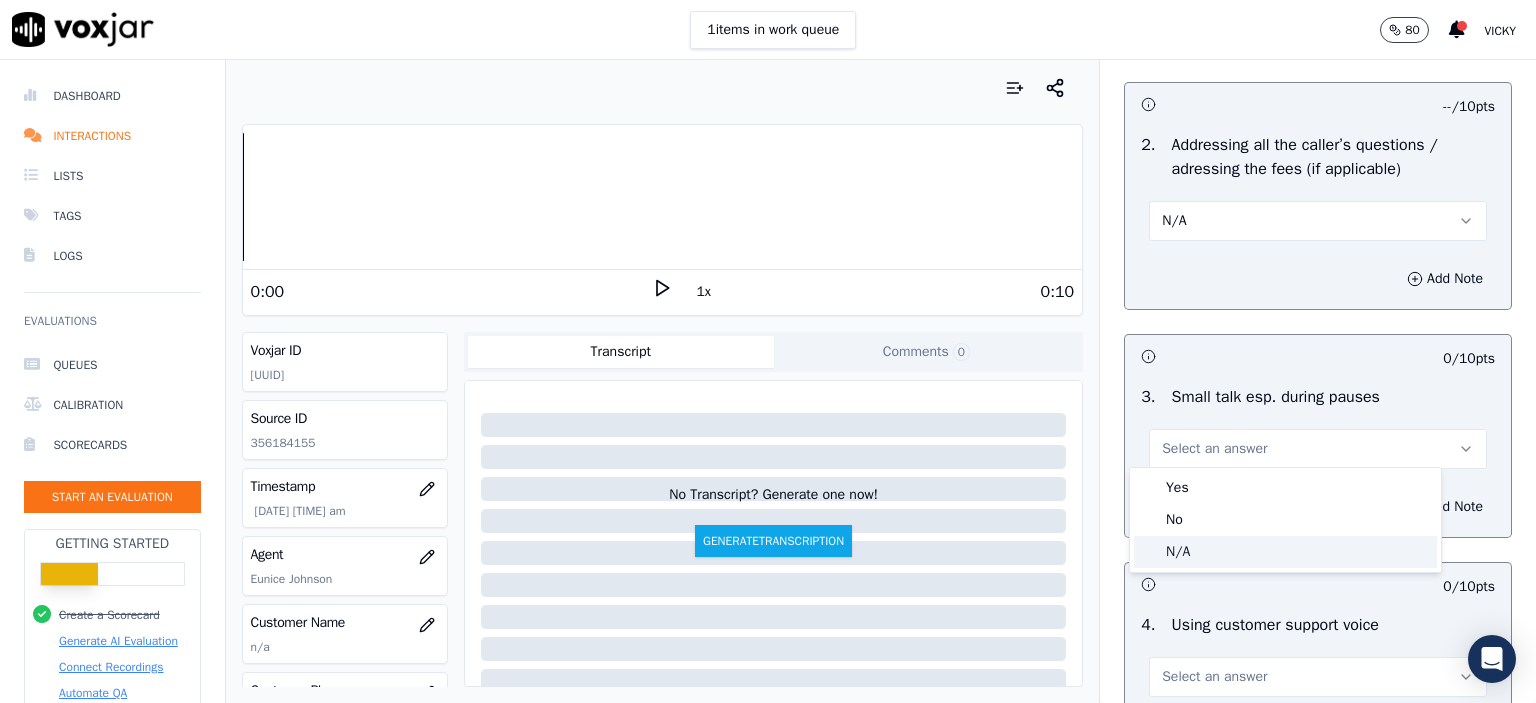 click on "N/A" 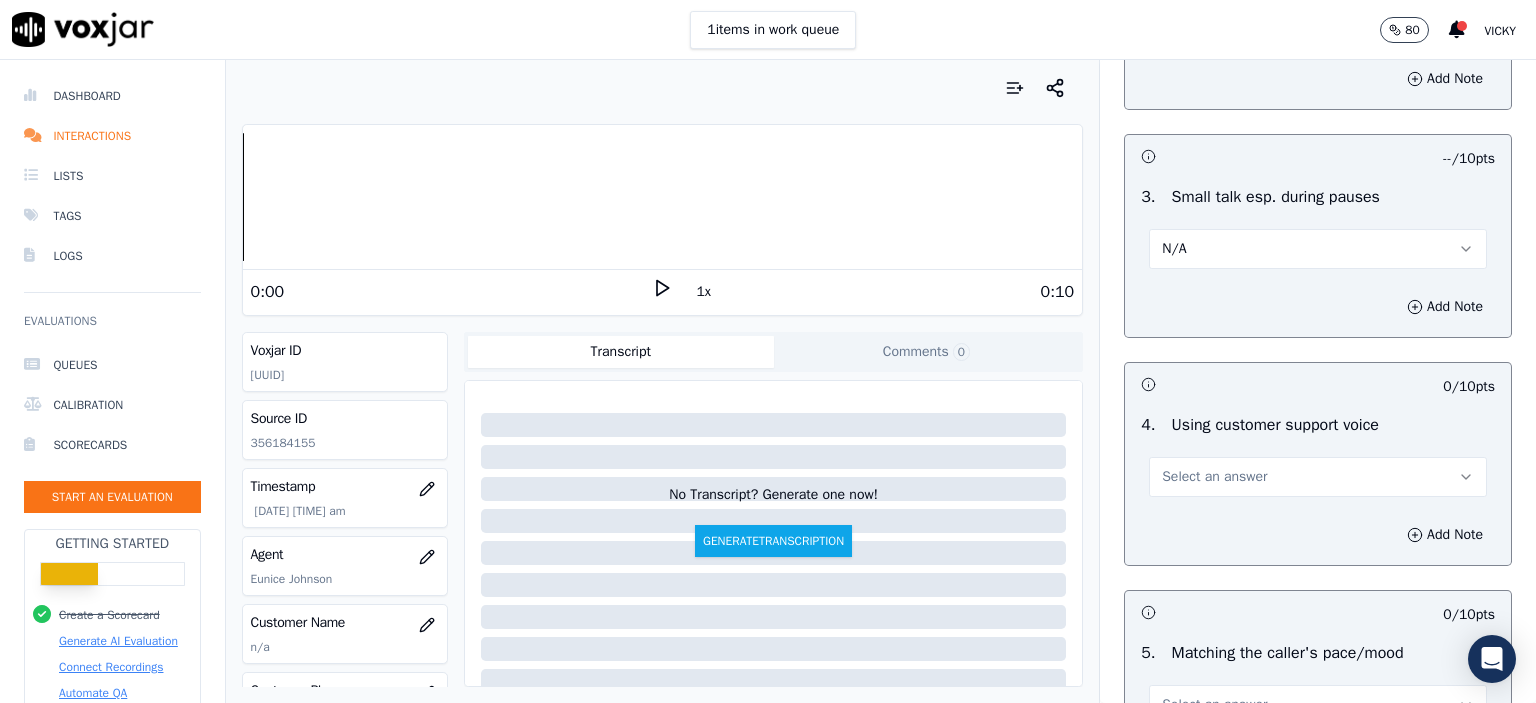 click on "Select an answer" at bounding box center (1214, 477) 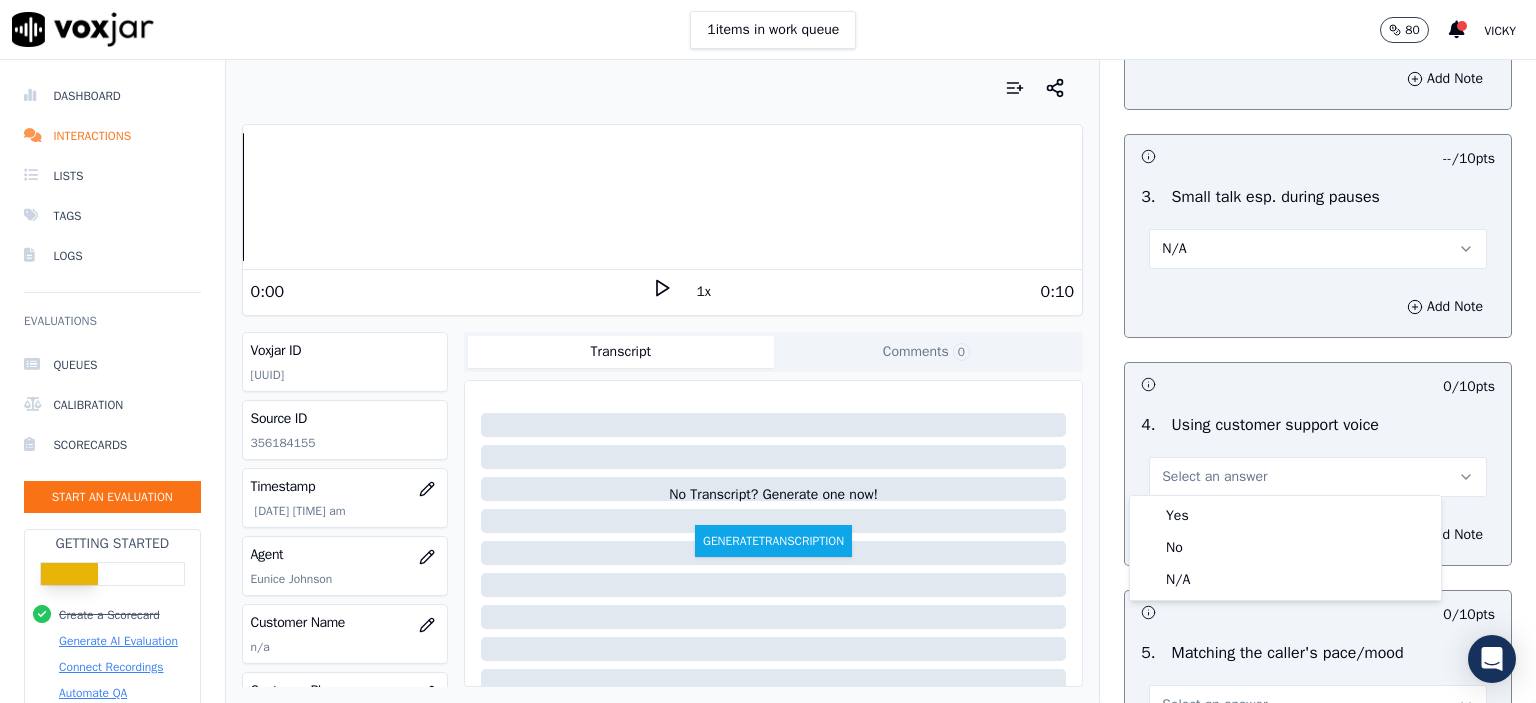 click on "Yes" at bounding box center (1285, 516) 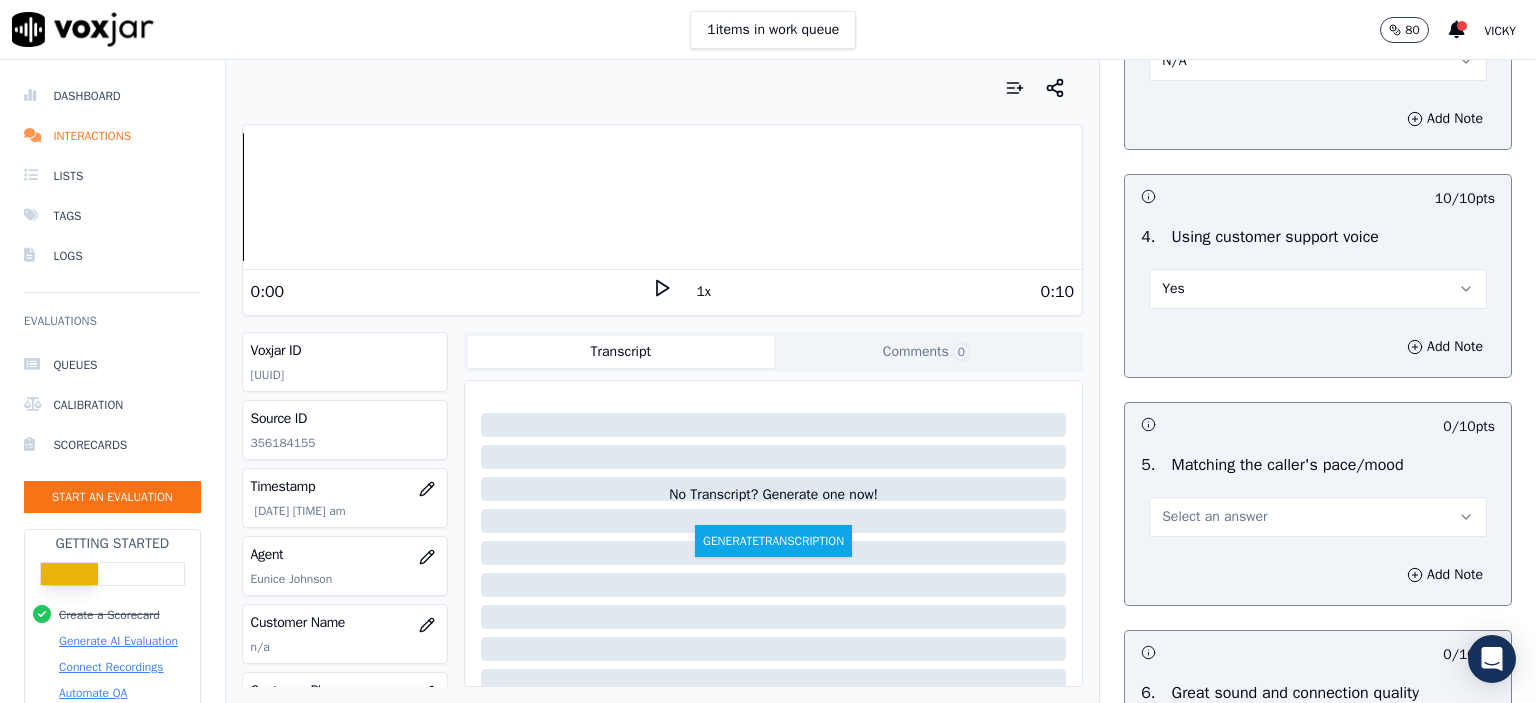 scroll, scrollTop: 3900, scrollLeft: 0, axis: vertical 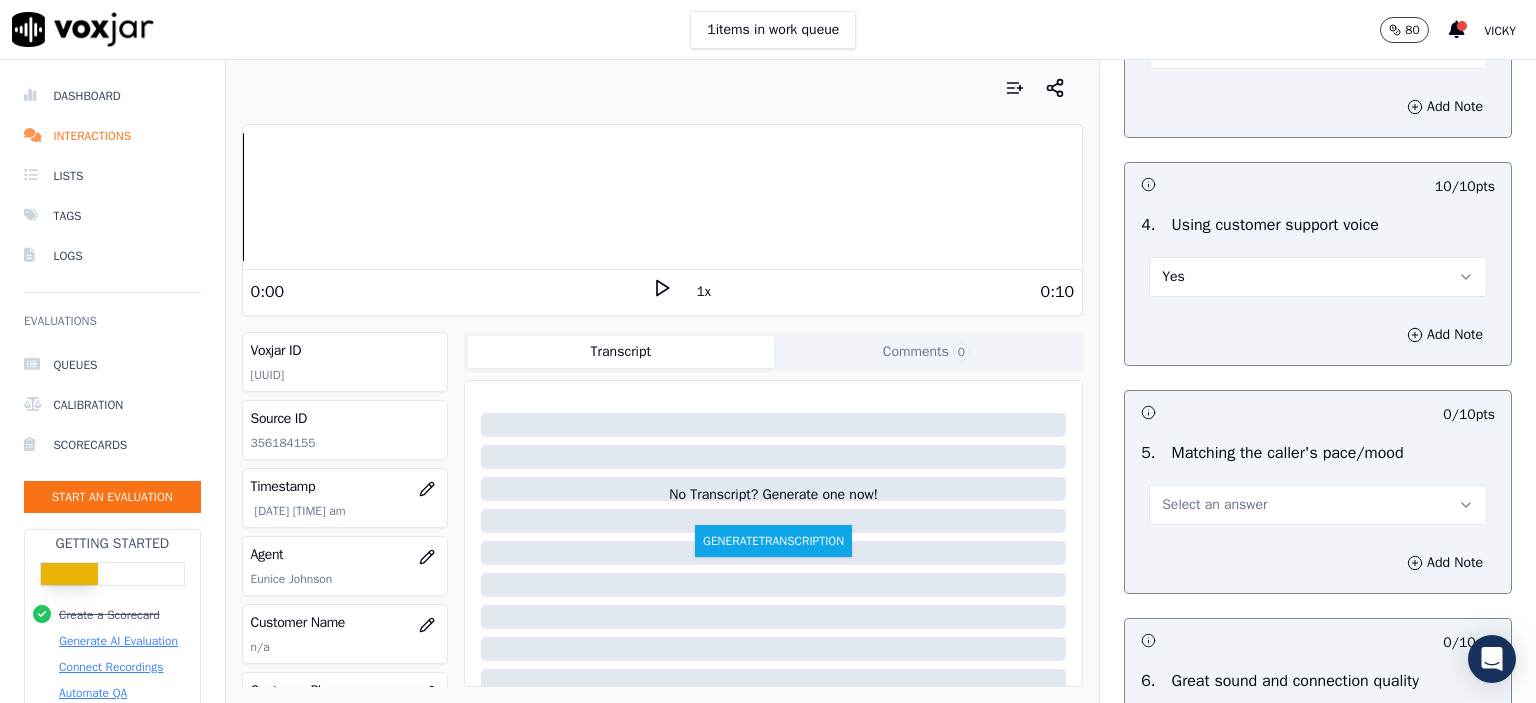 drag, startPoint x: 1242, startPoint y: 495, endPoint x: 1243, endPoint y: 521, distance: 26.019224 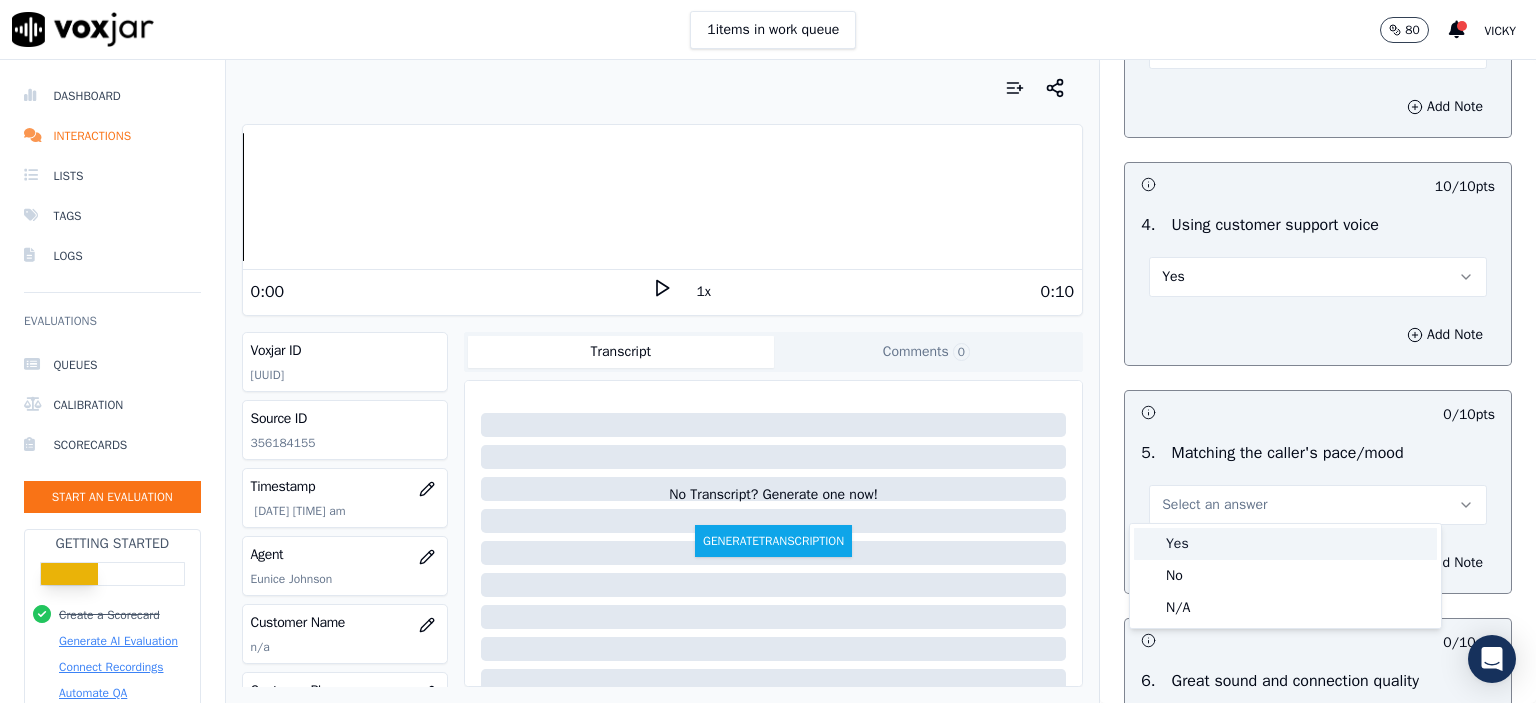 click on "Yes" at bounding box center [1285, 544] 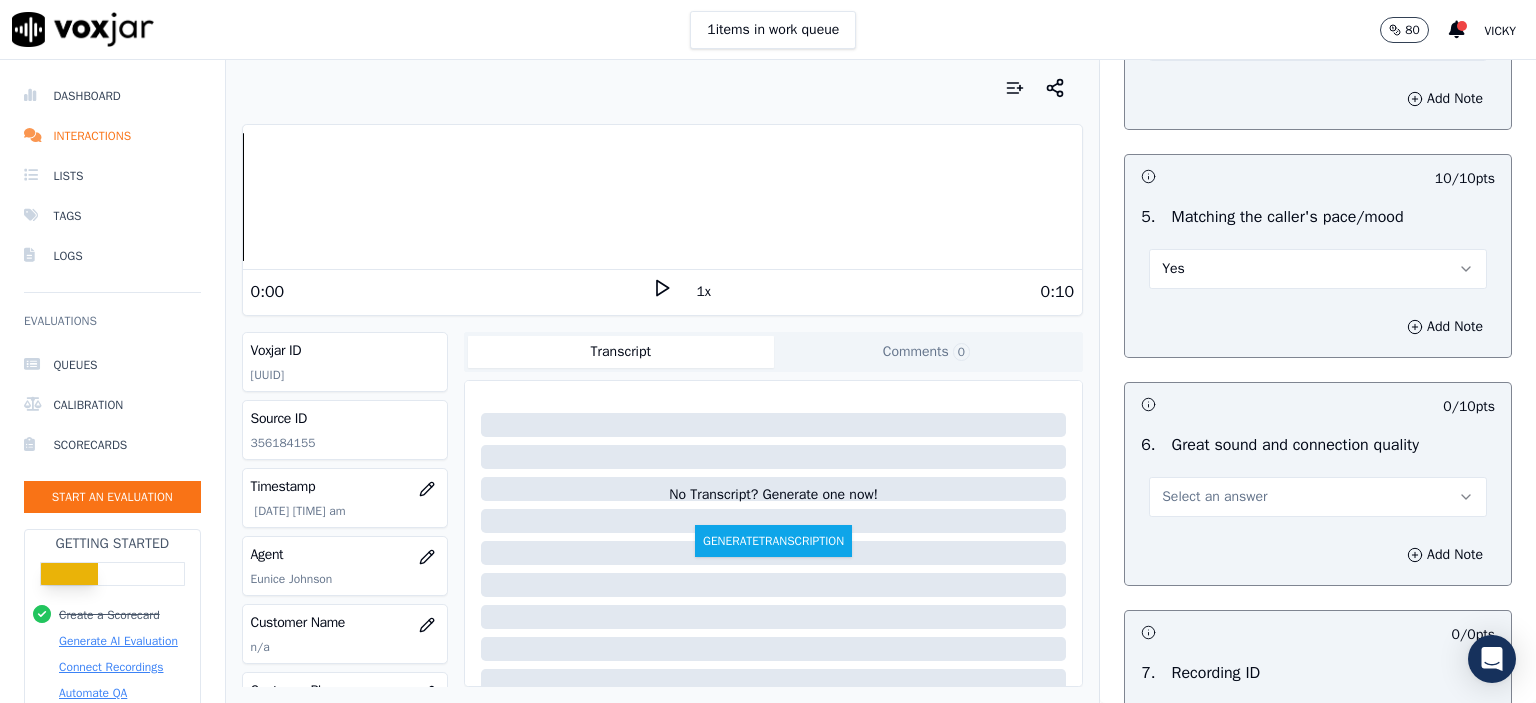 scroll, scrollTop: 4200, scrollLeft: 0, axis: vertical 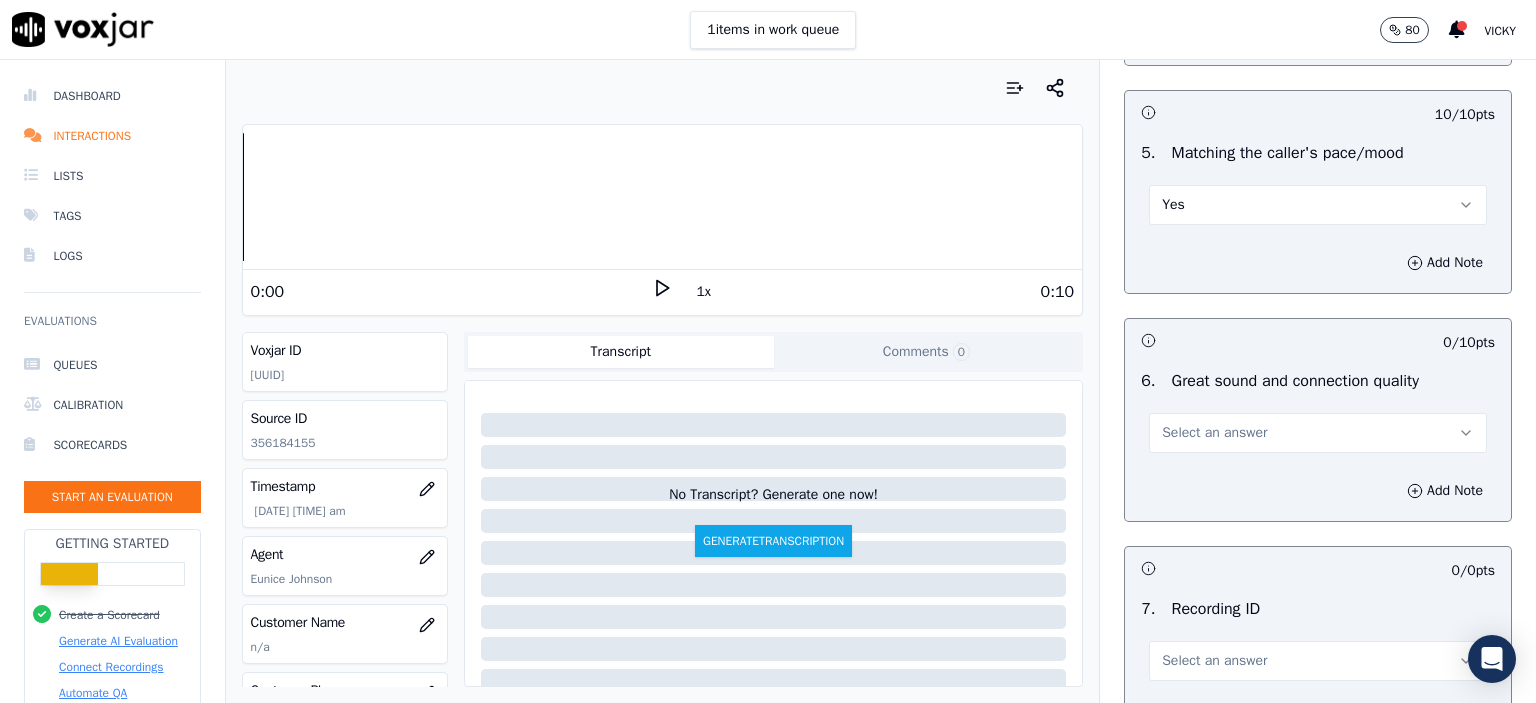 click on "Select an answer" at bounding box center [1318, 433] 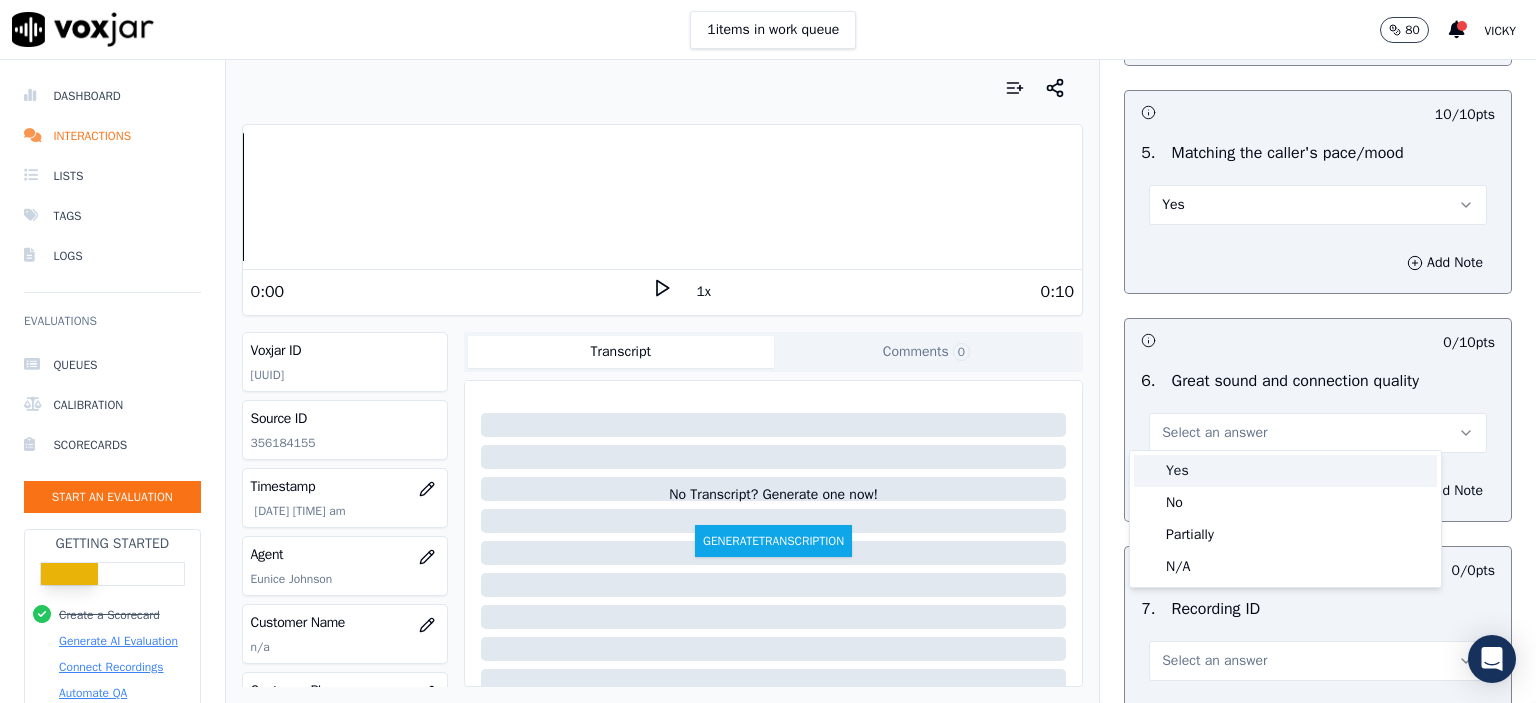 click on "Yes" at bounding box center (1285, 471) 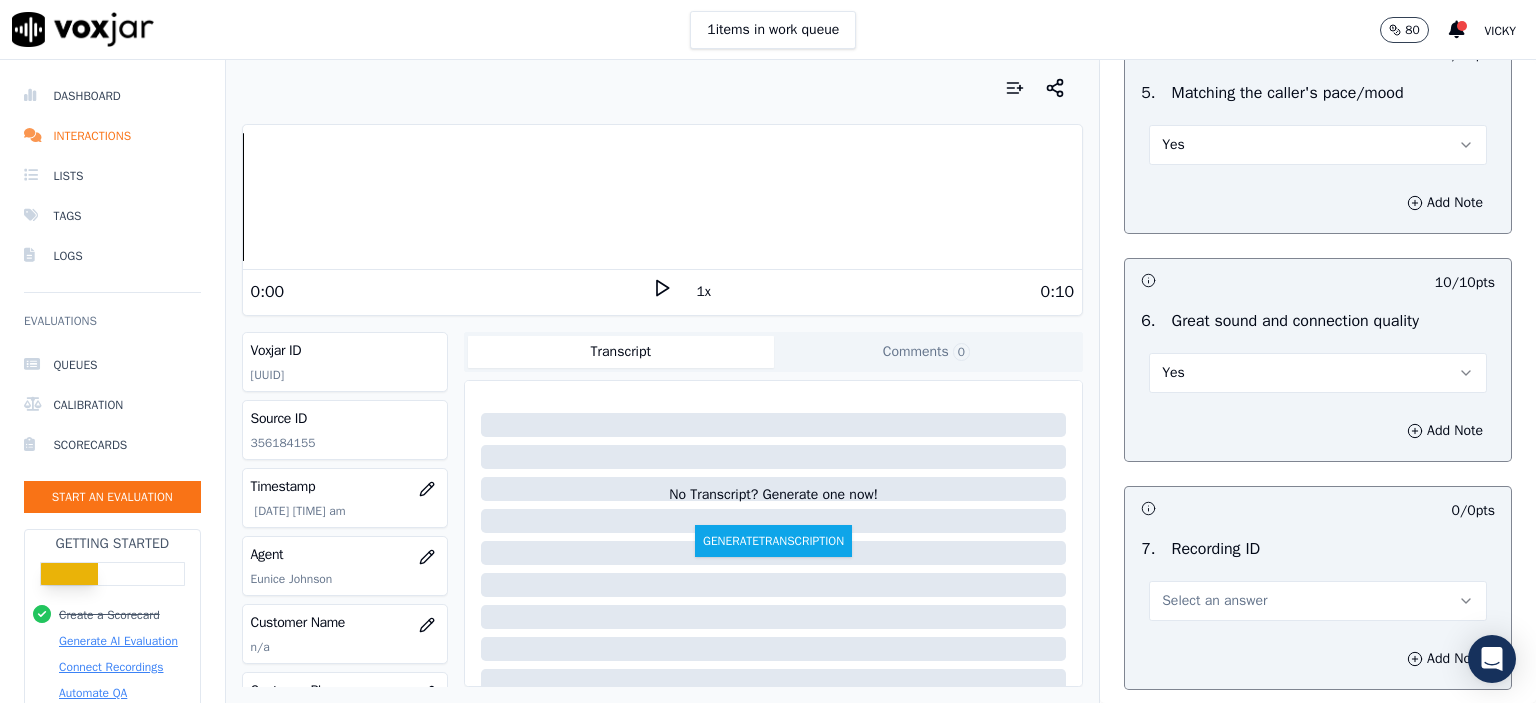 scroll, scrollTop: 4400, scrollLeft: 0, axis: vertical 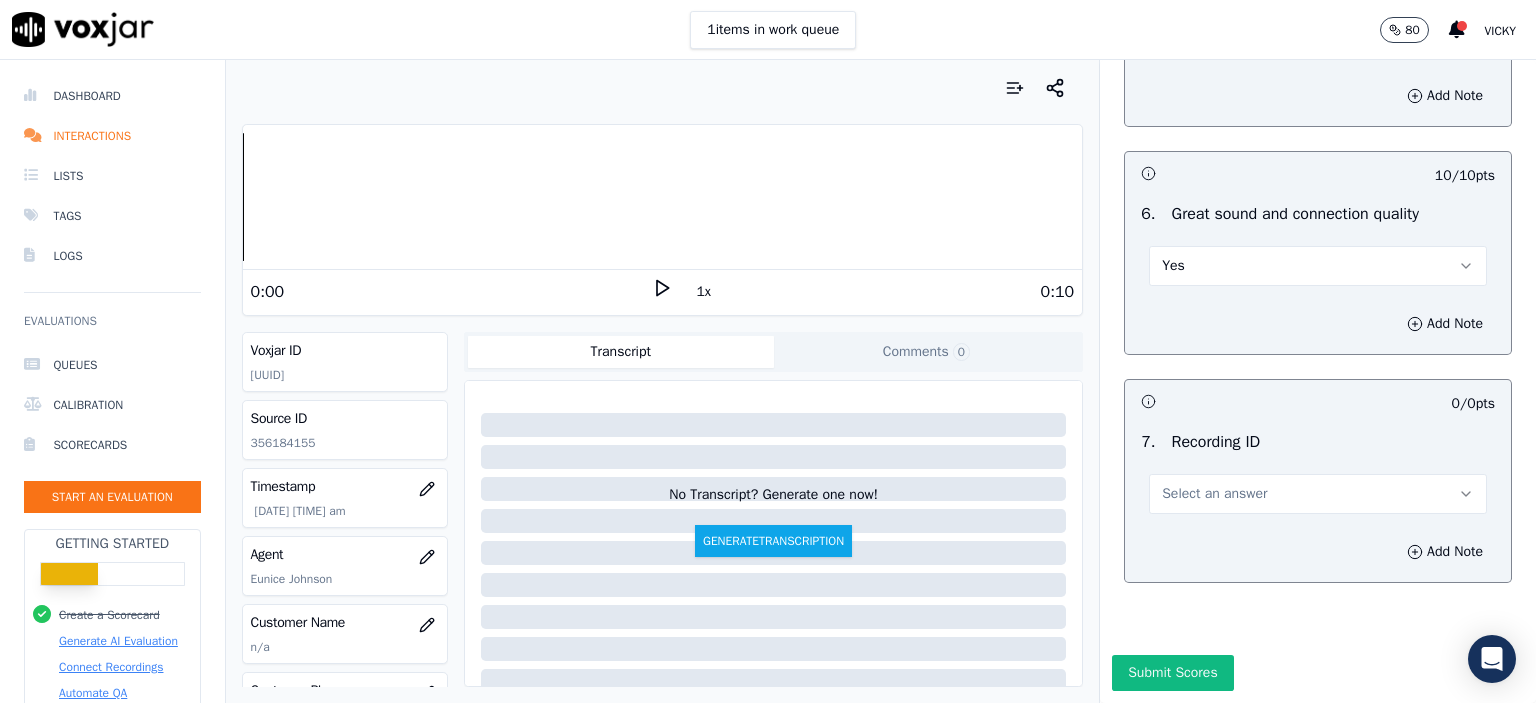 click on "Select an answer" at bounding box center (1214, 494) 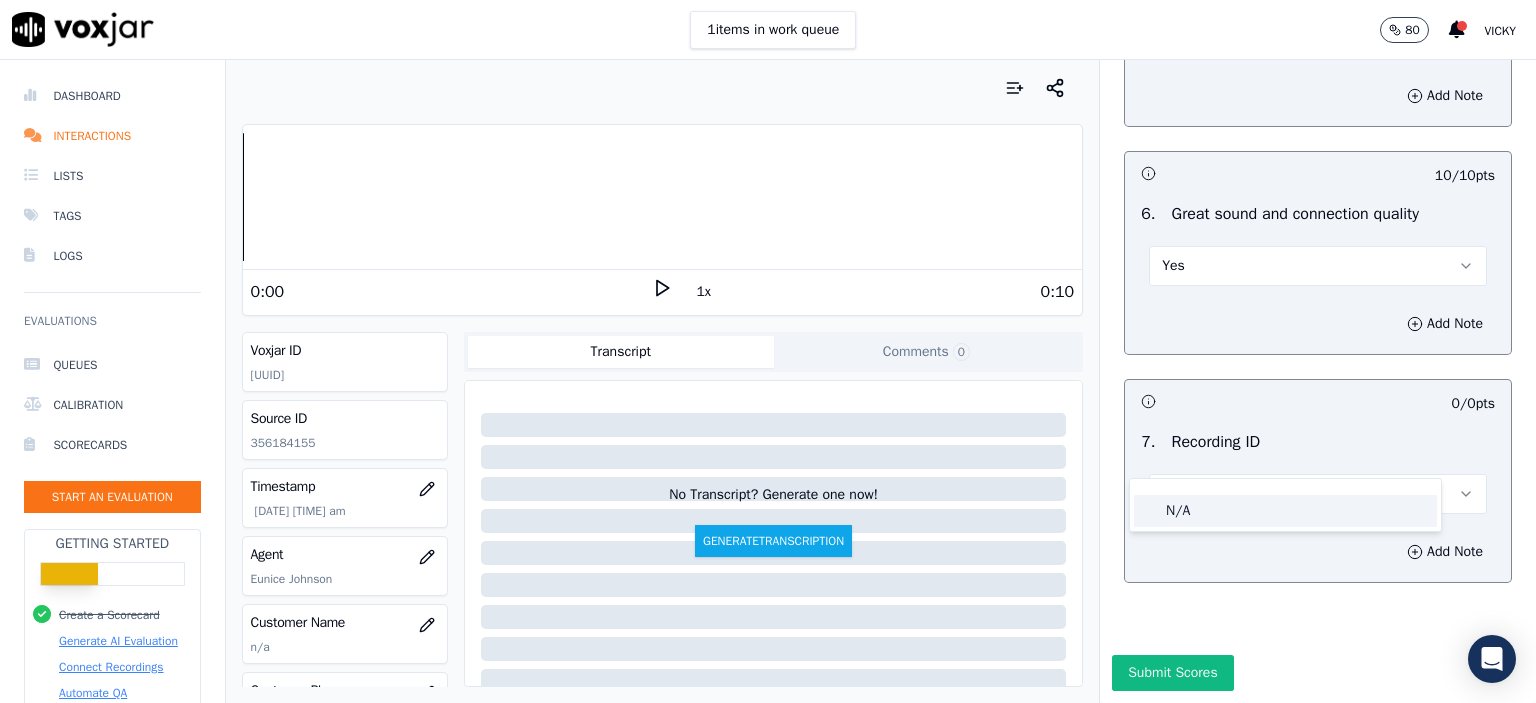click on "N/A" 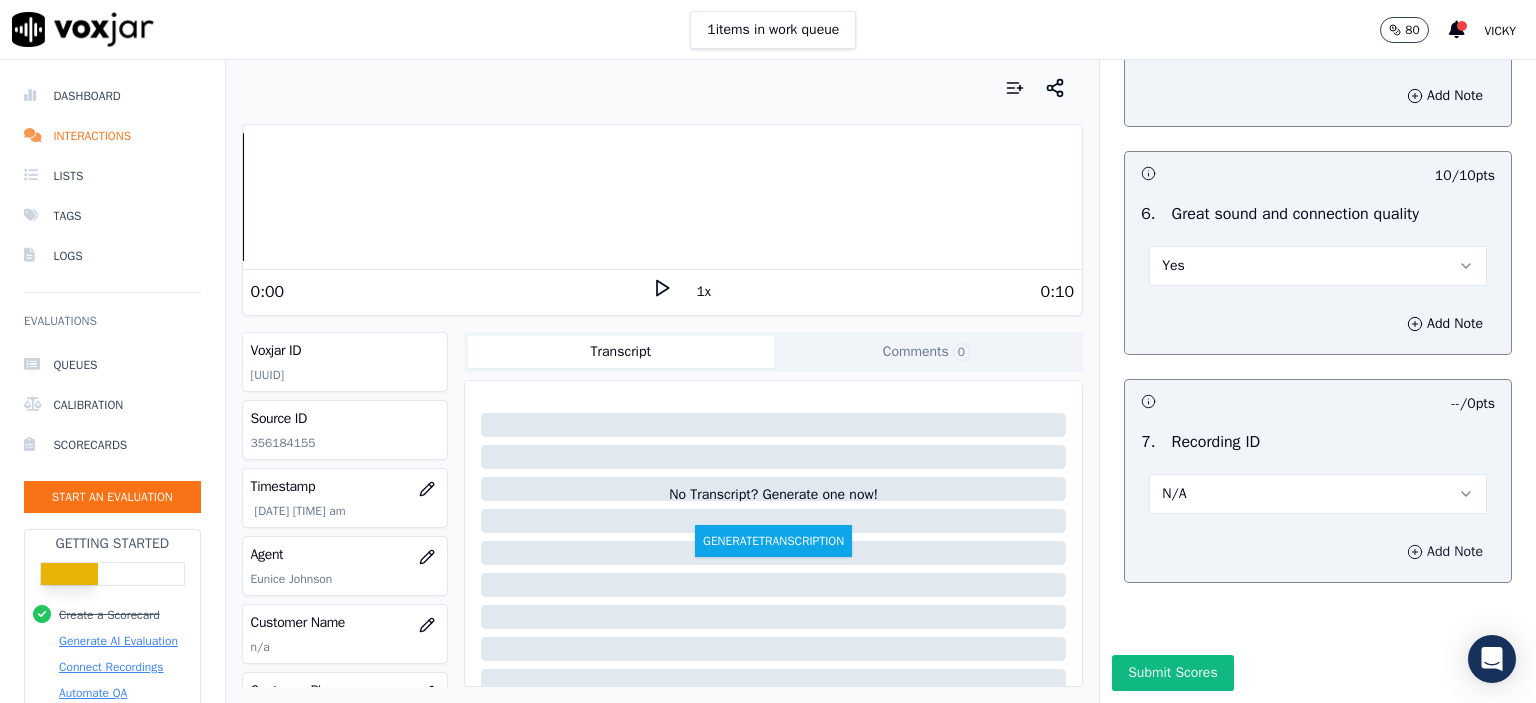 click on "Add Note" at bounding box center [1445, 552] 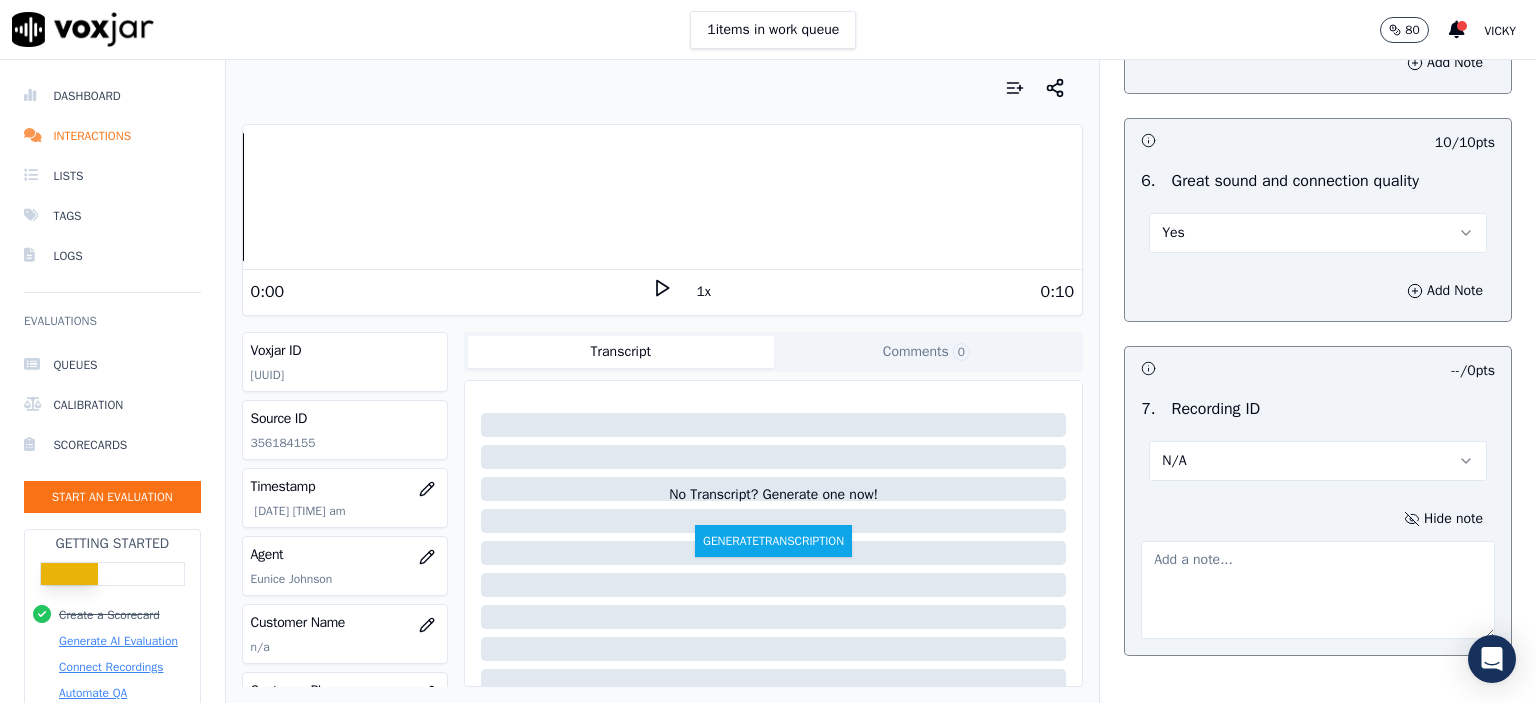 click on "356184155" 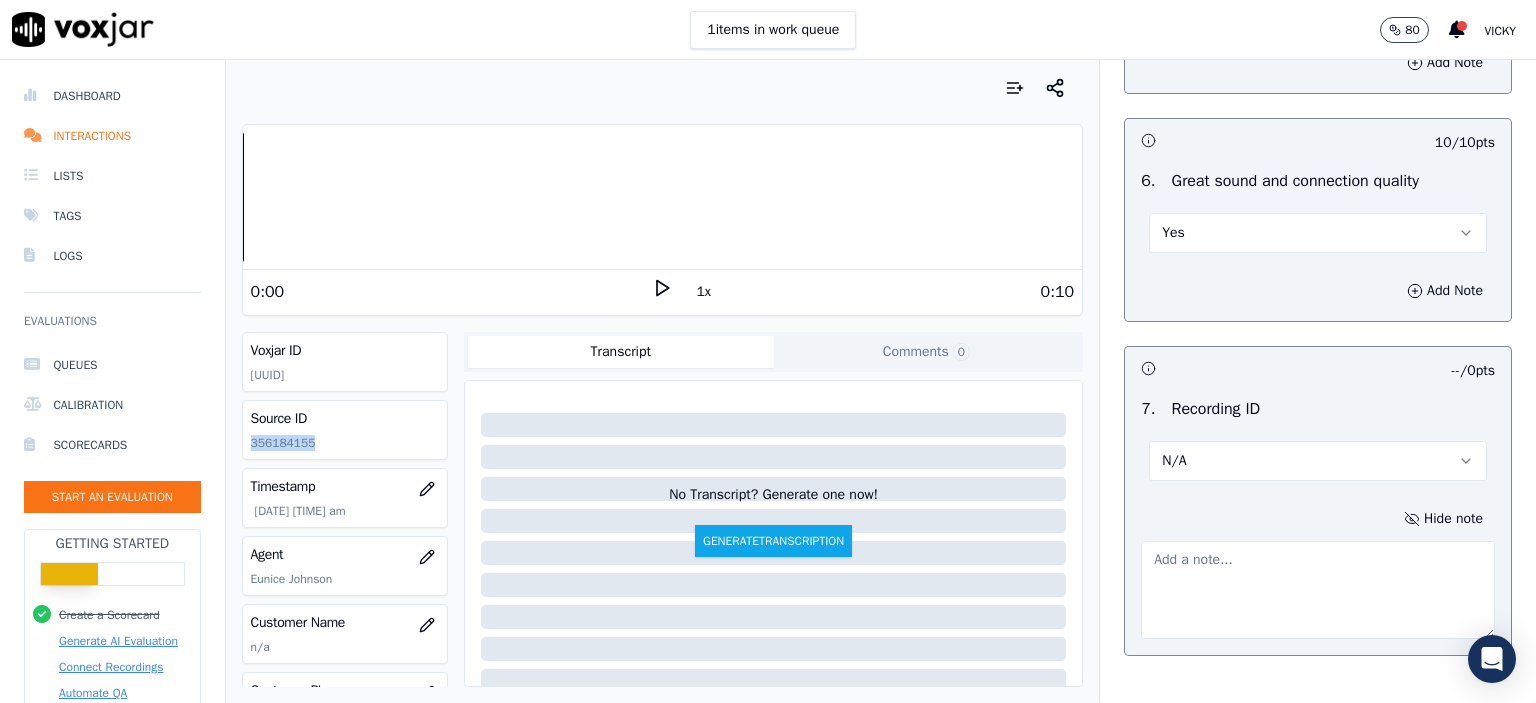 click on "356184155" 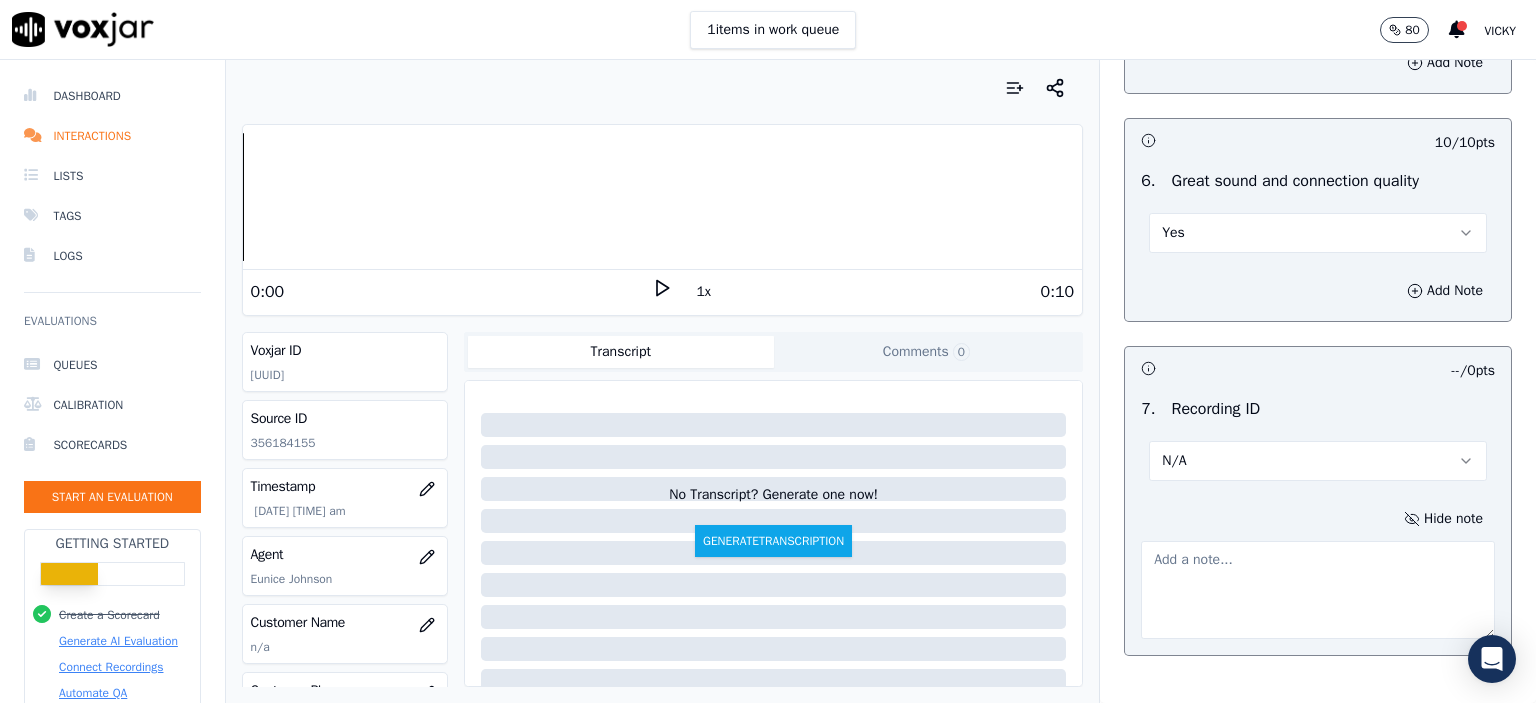 click at bounding box center [1318, 590] 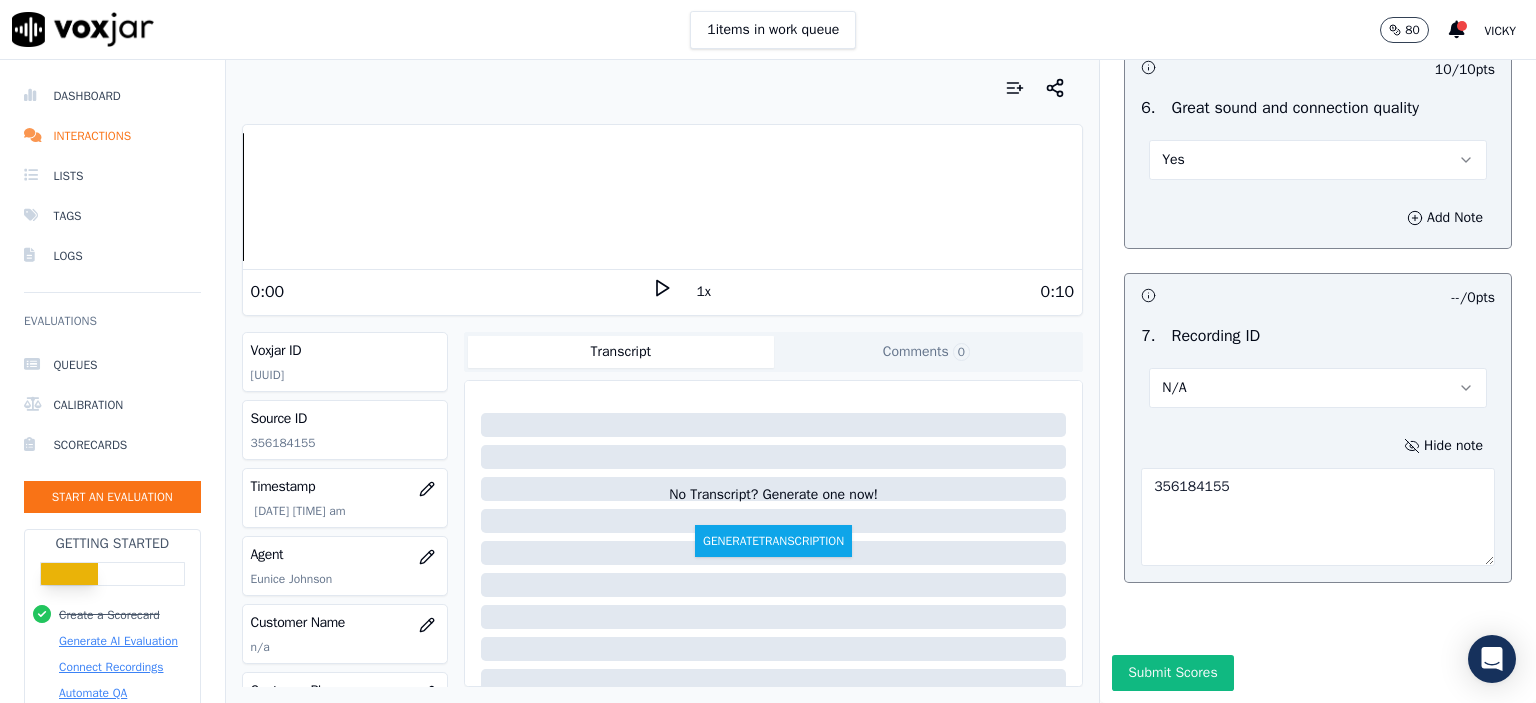 scroll, scrollTop: 4510, scrollLeft: 0, axis: vertical 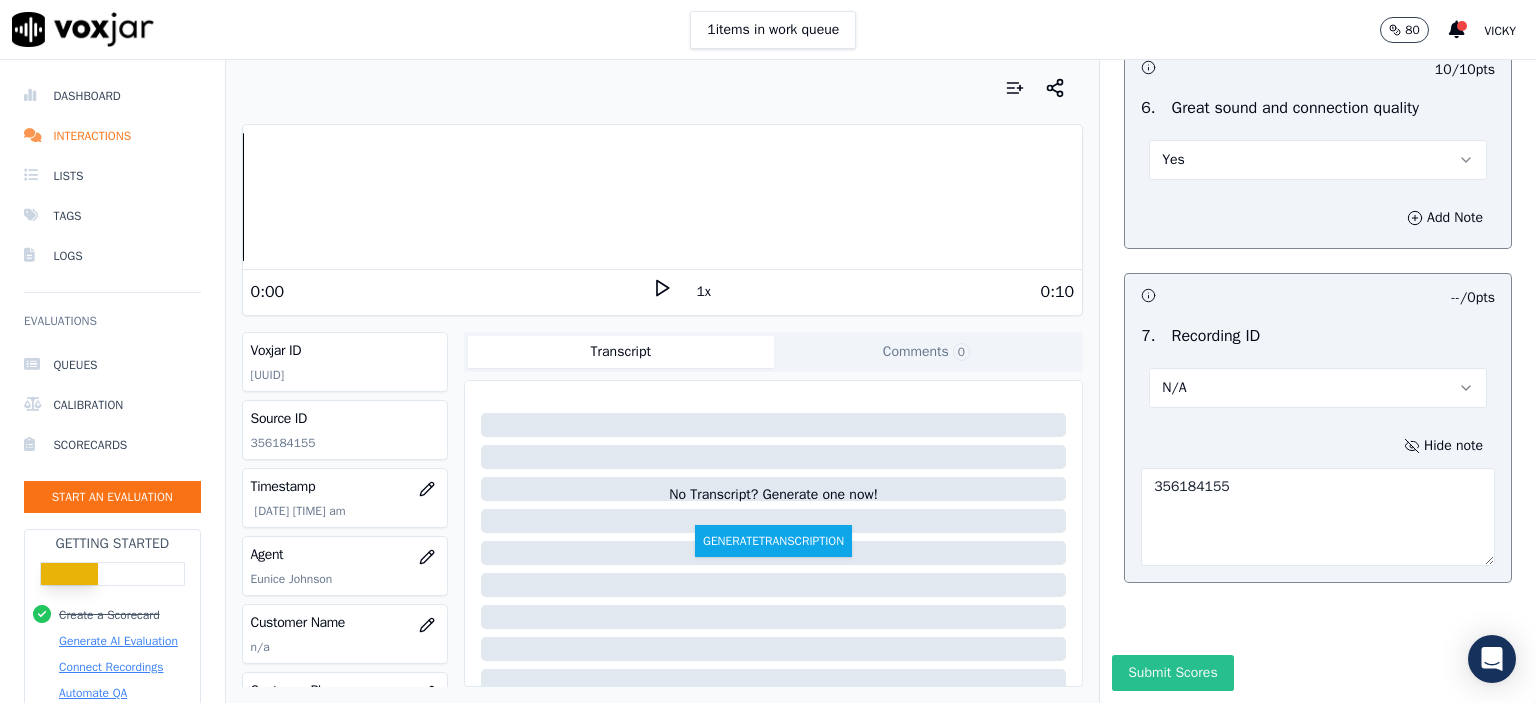 type on "356184155" 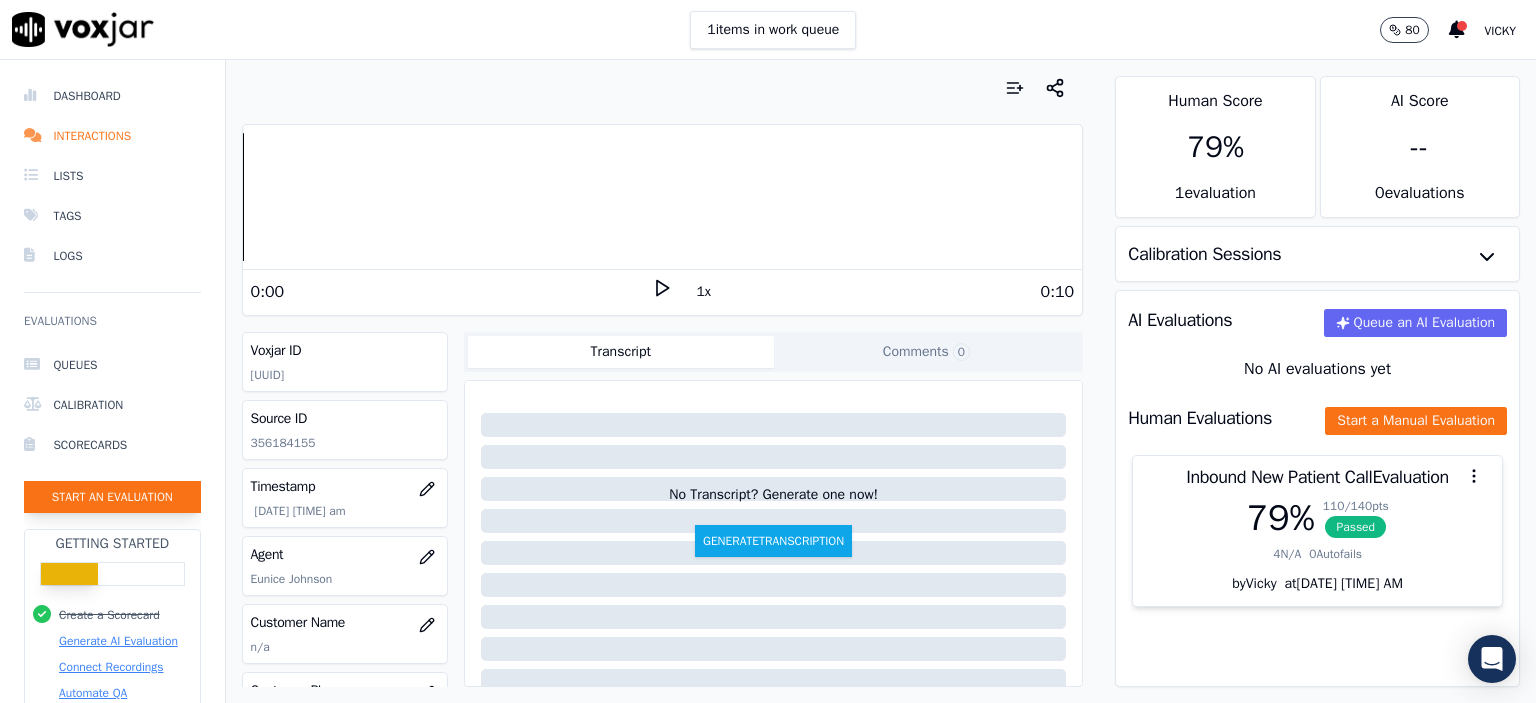 click on "Start an Evaluation" 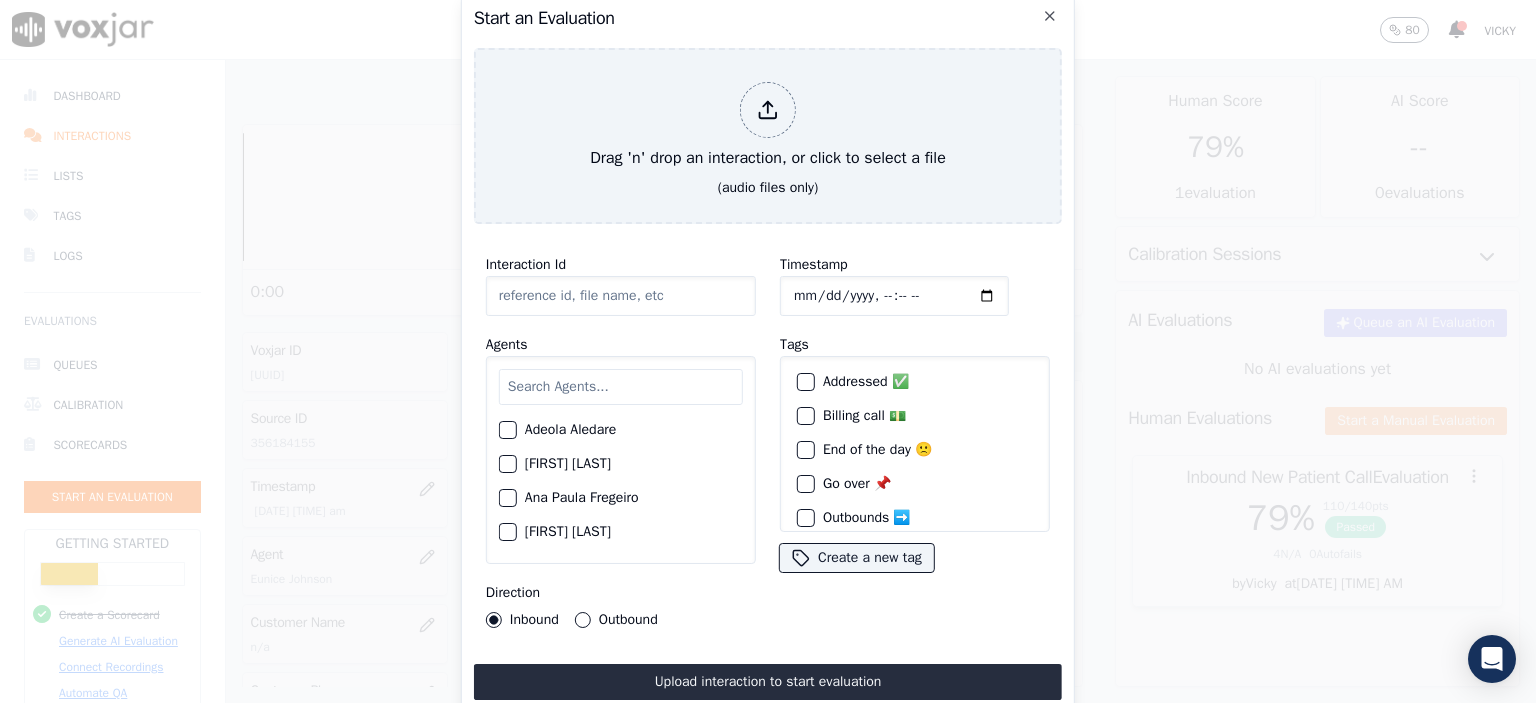 click on "Interaction Id" 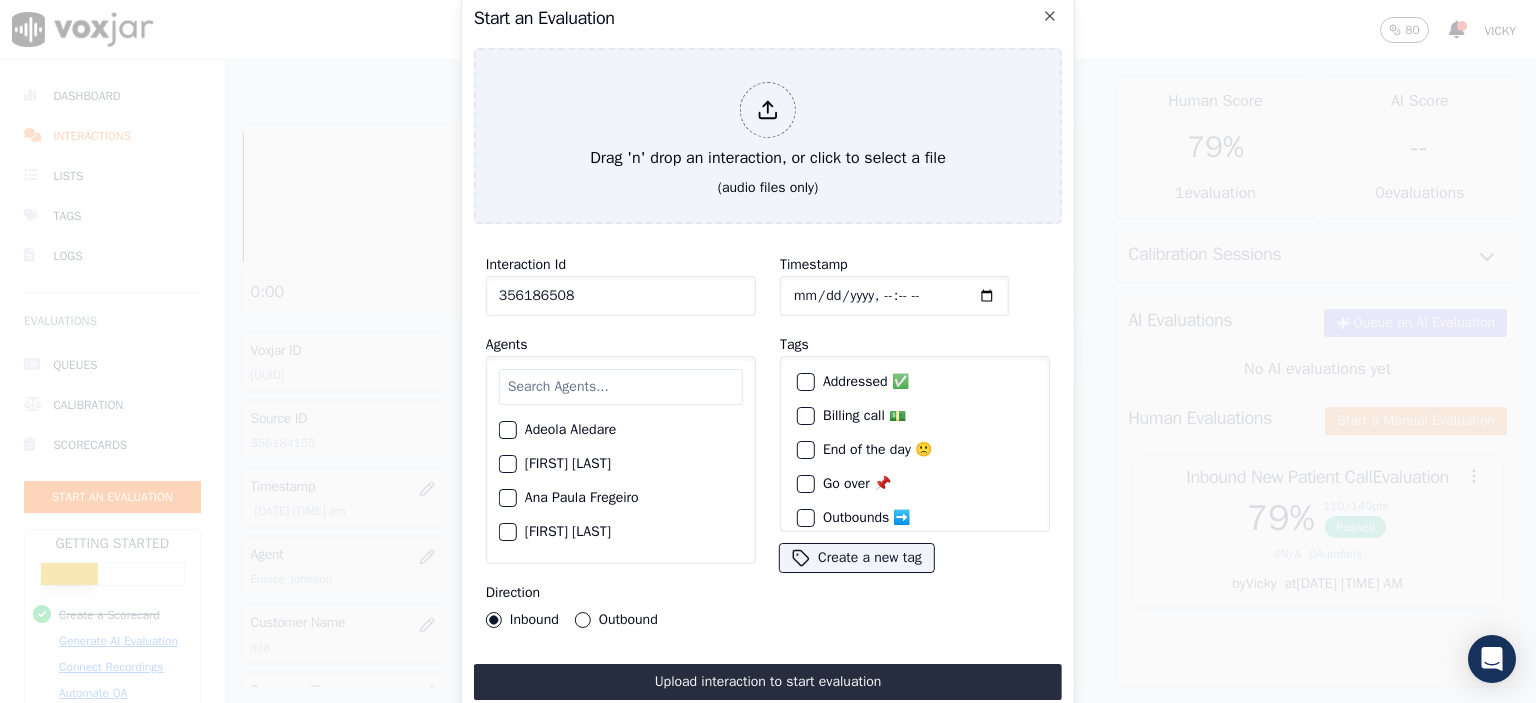 type on "356186508" 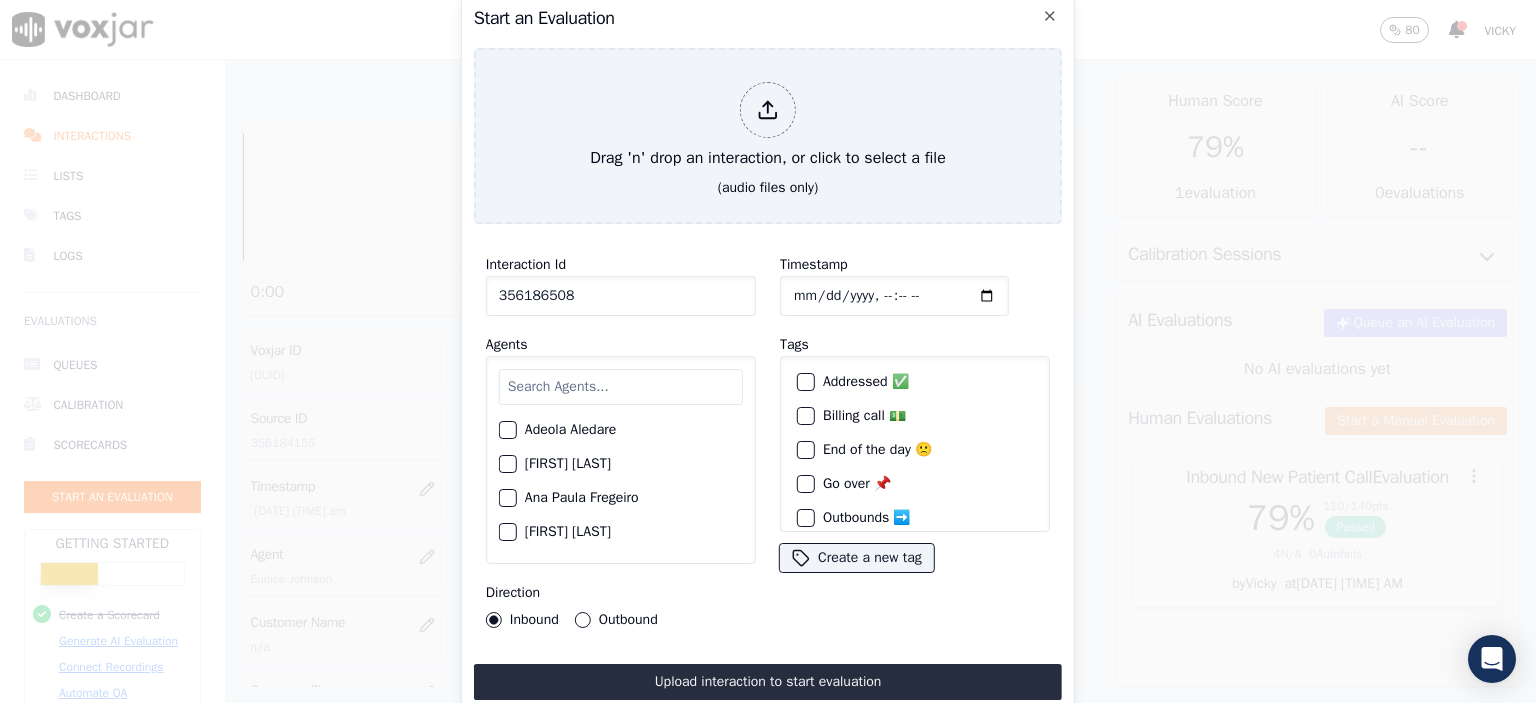 click on "Timestamp" 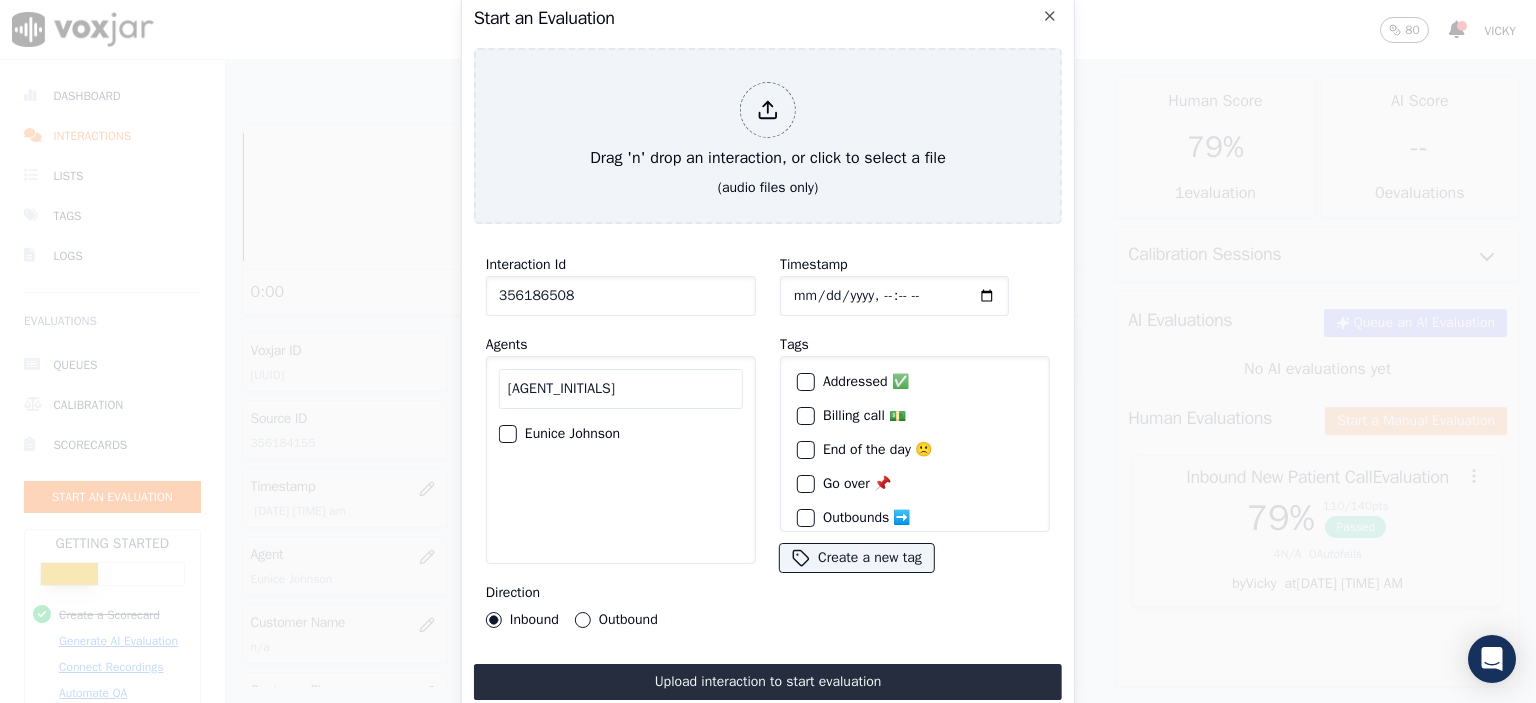 type on "[AGENT_INITIALS]" 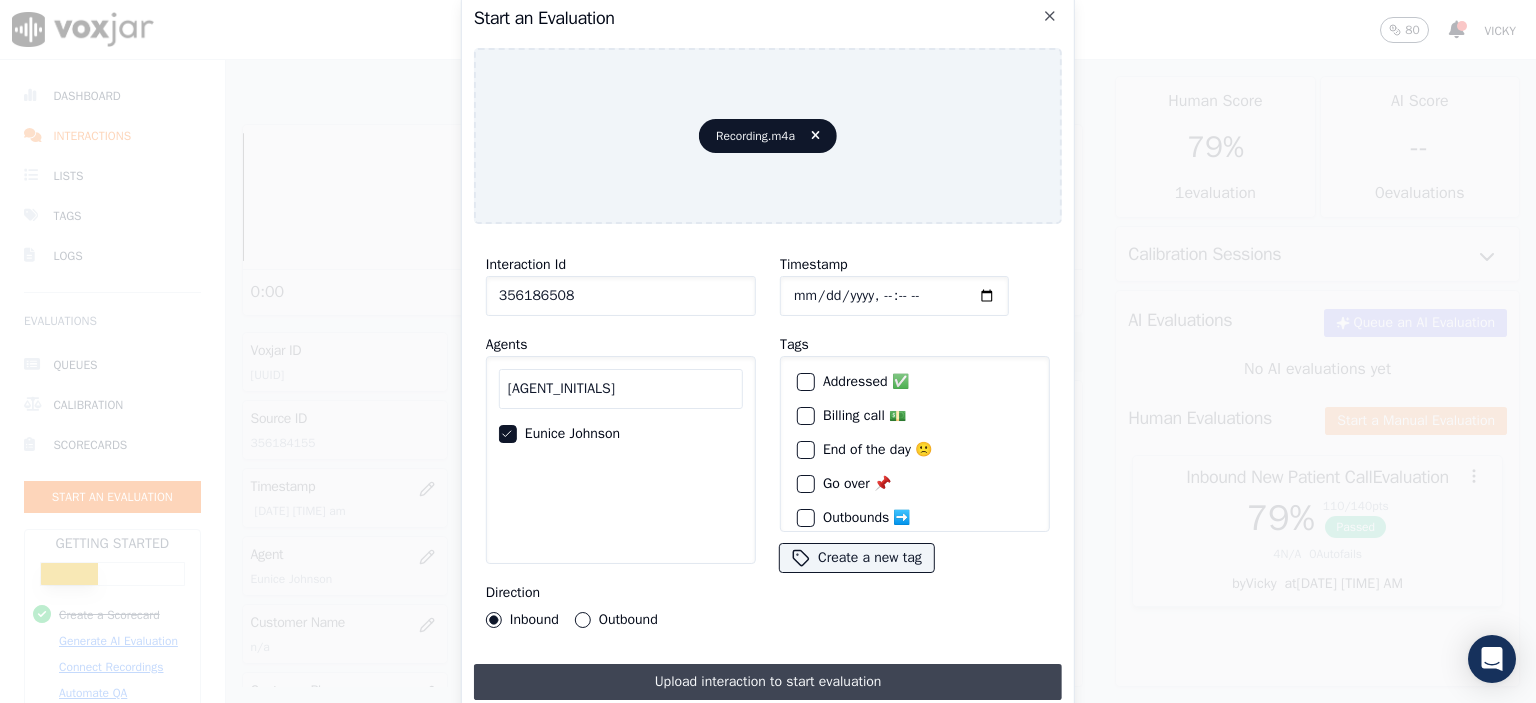 click on "Upload interaction to start evaluation" at bounding box center [768, 682] 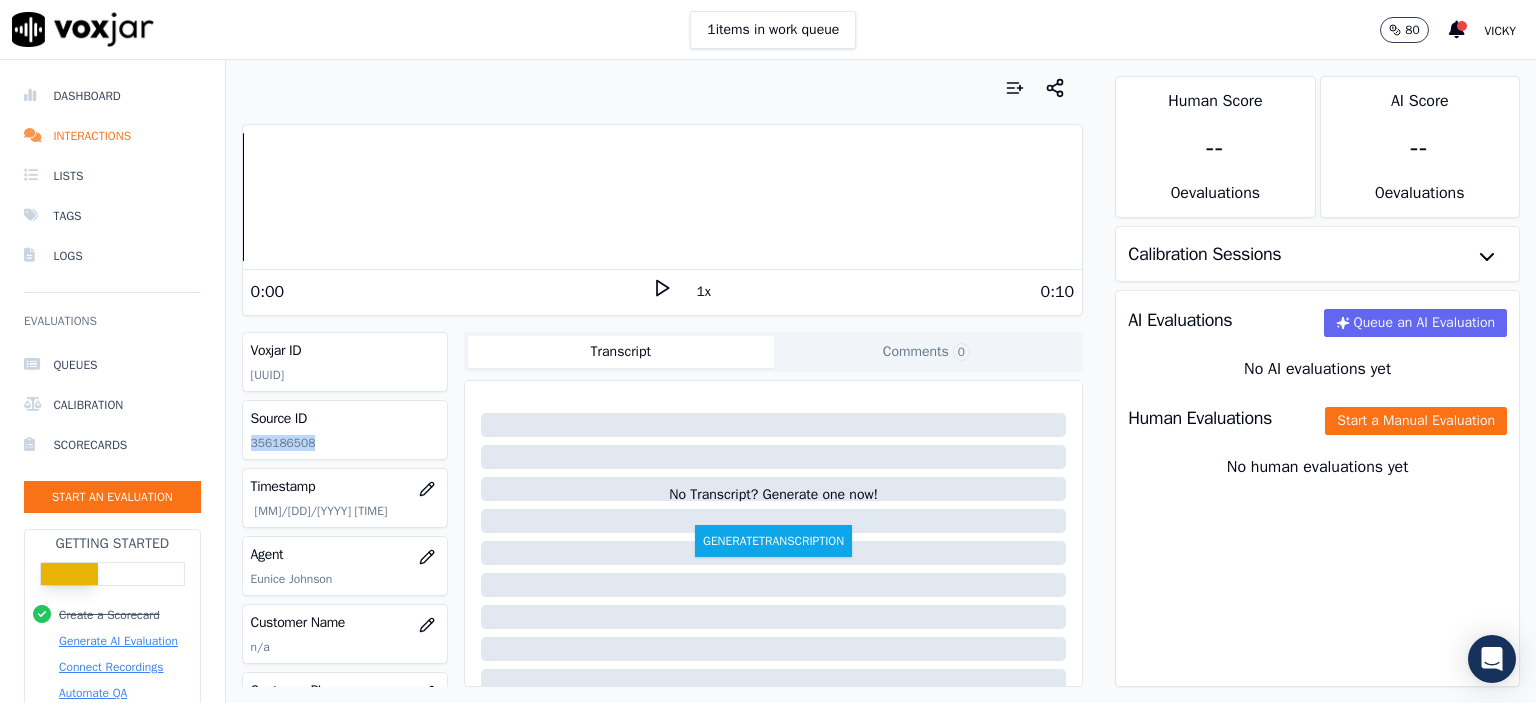 drag, startPoint x: 320, startPoint y: 459, endPoint x: 236, endPoint y: 453, distance: 84.21401 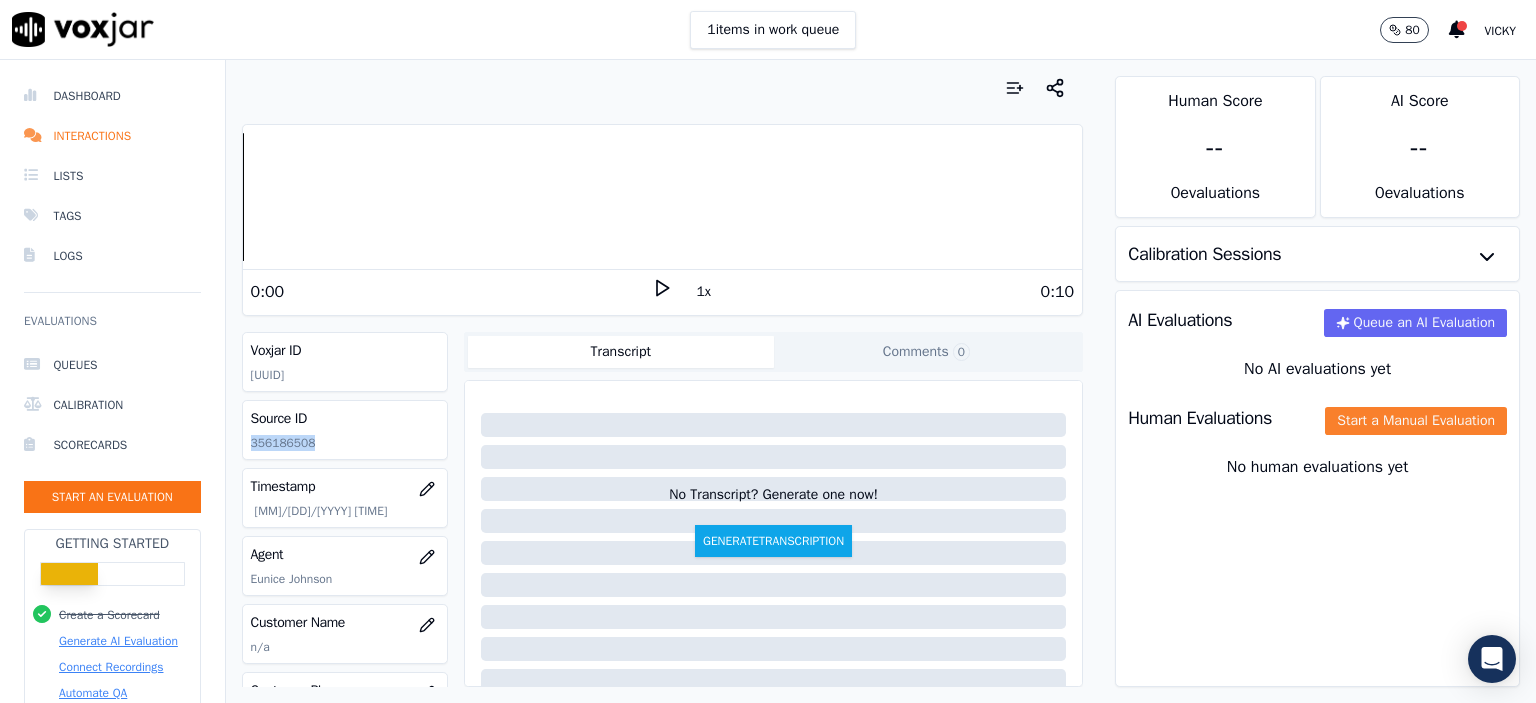 click on "Start a Manual Evaluation" 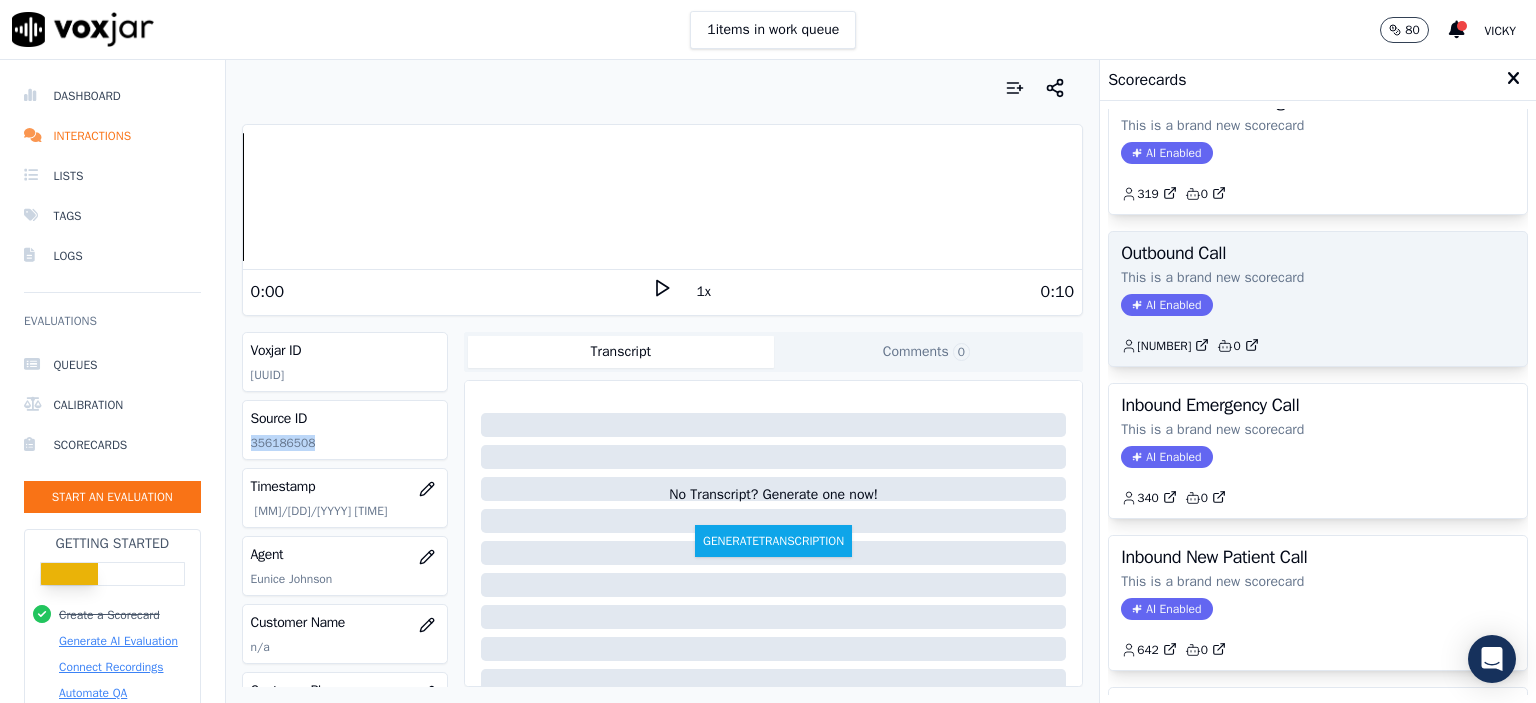 scroll, scrollTop: 300, scrollLeft: 0, axis: vertical 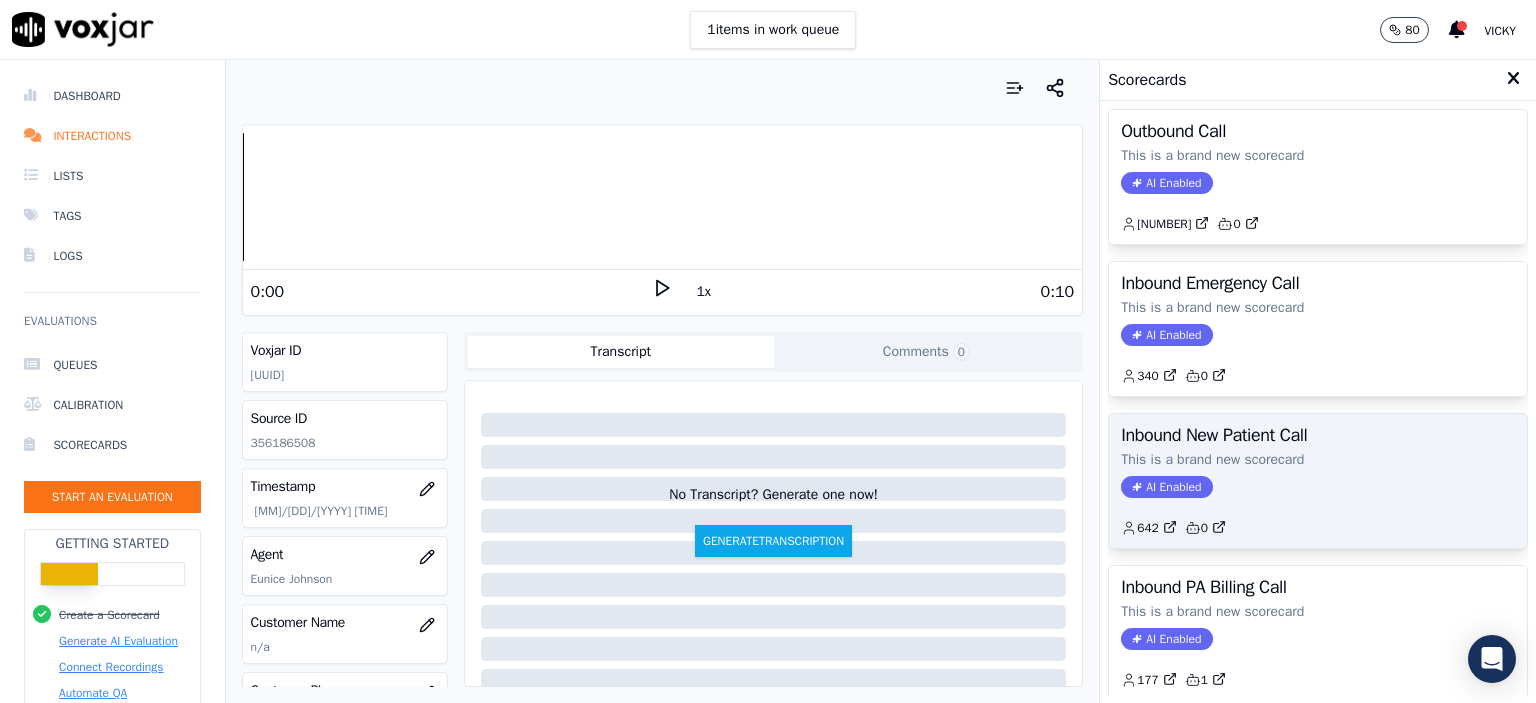 click on "AI Enabled" 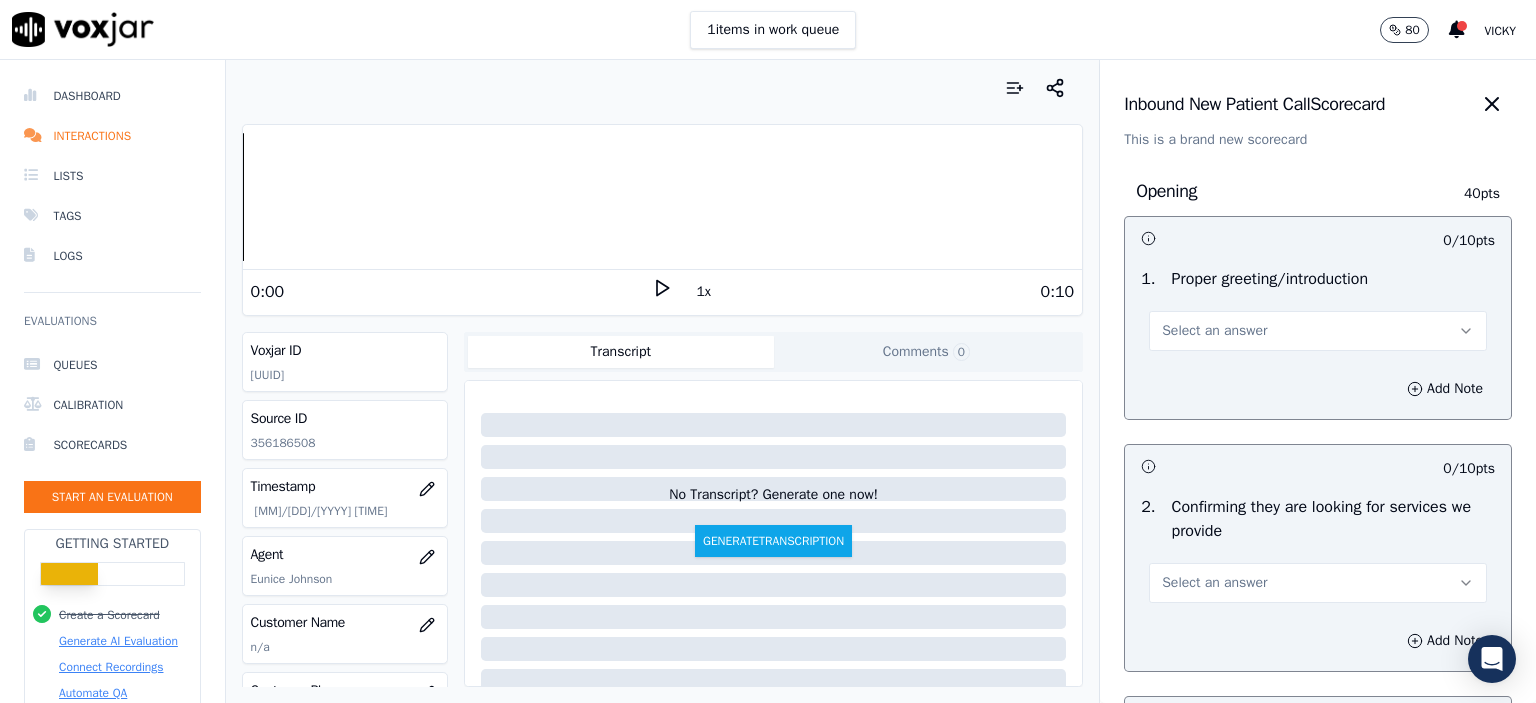 click on "Select an answer" at bounding box center [1318, 331] 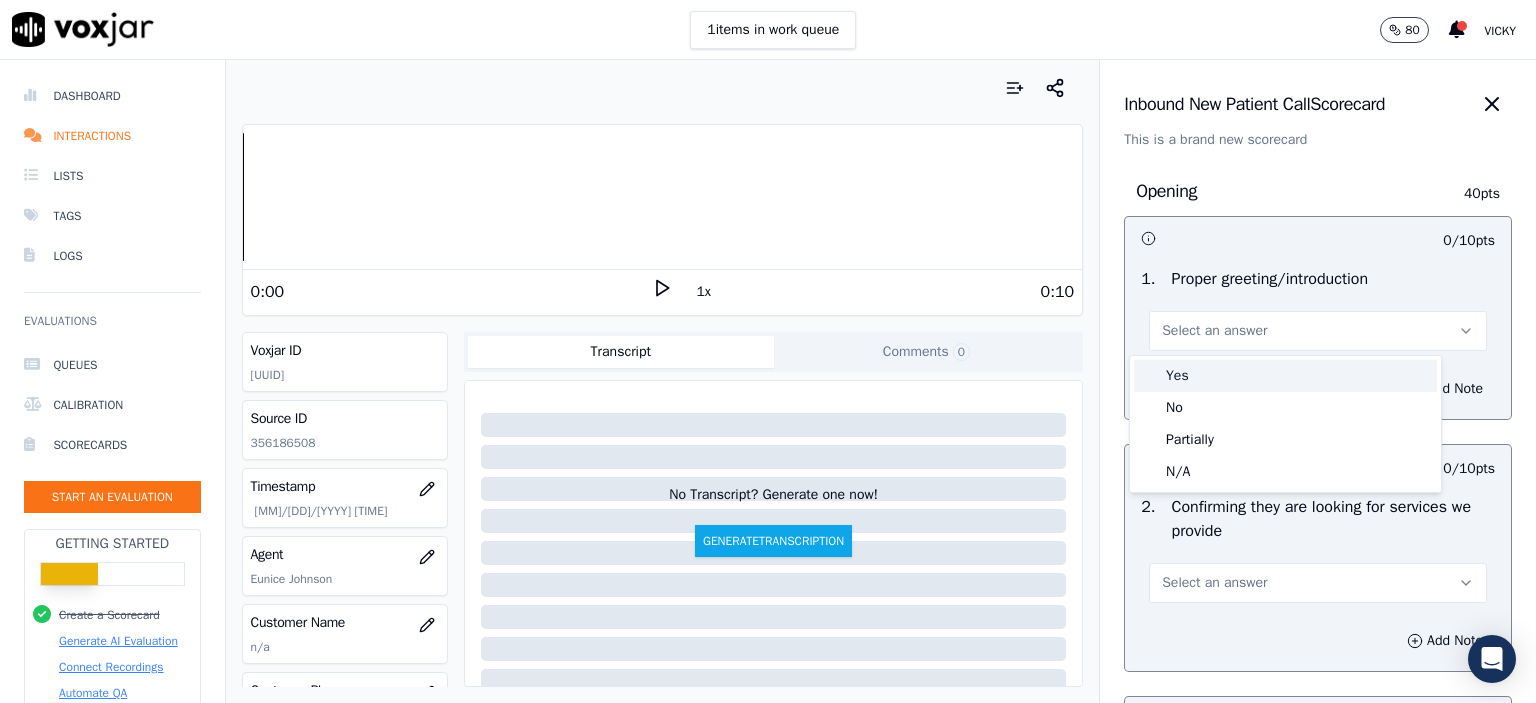 click on "Yes" at bounding box center [1285, 376] 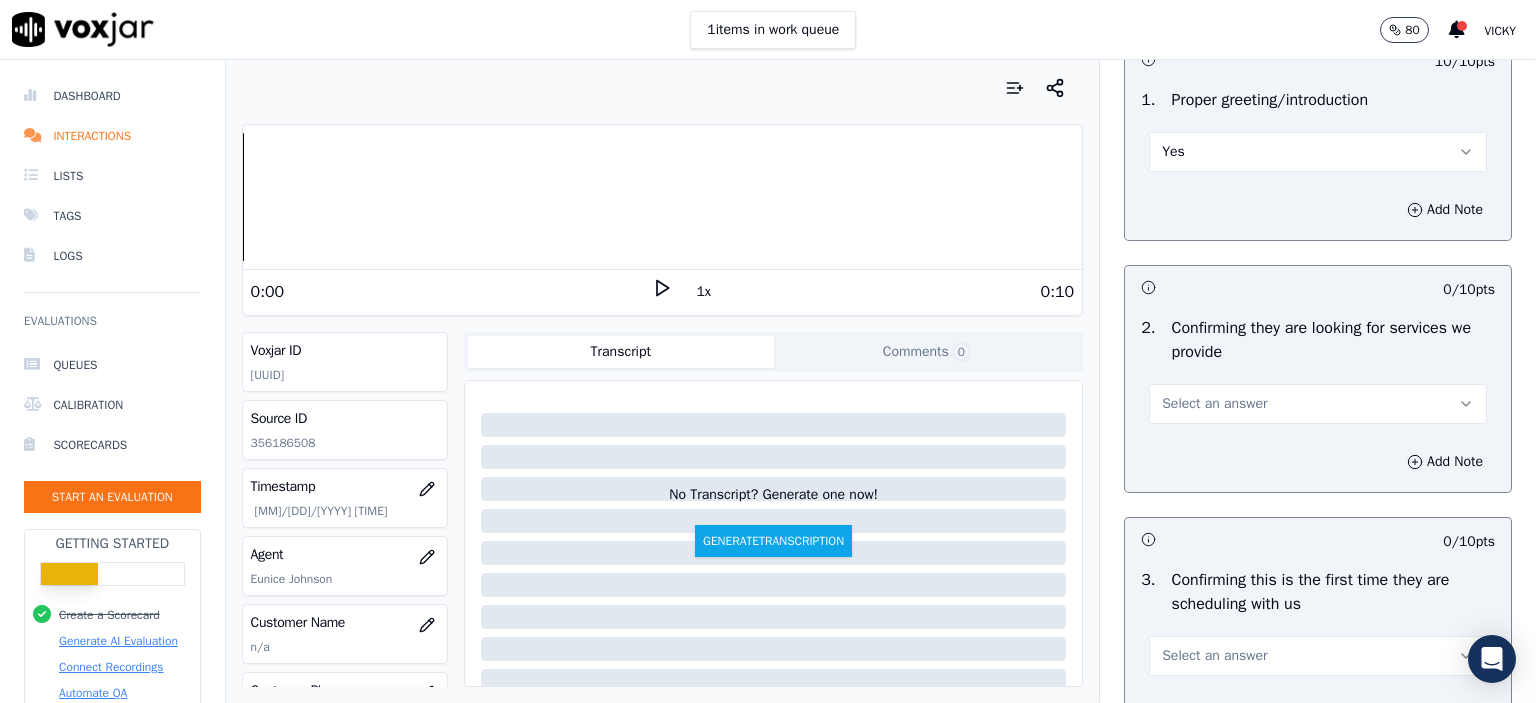 scroll, scrollTop: 200, scrollLeft: 0, axis: vertical 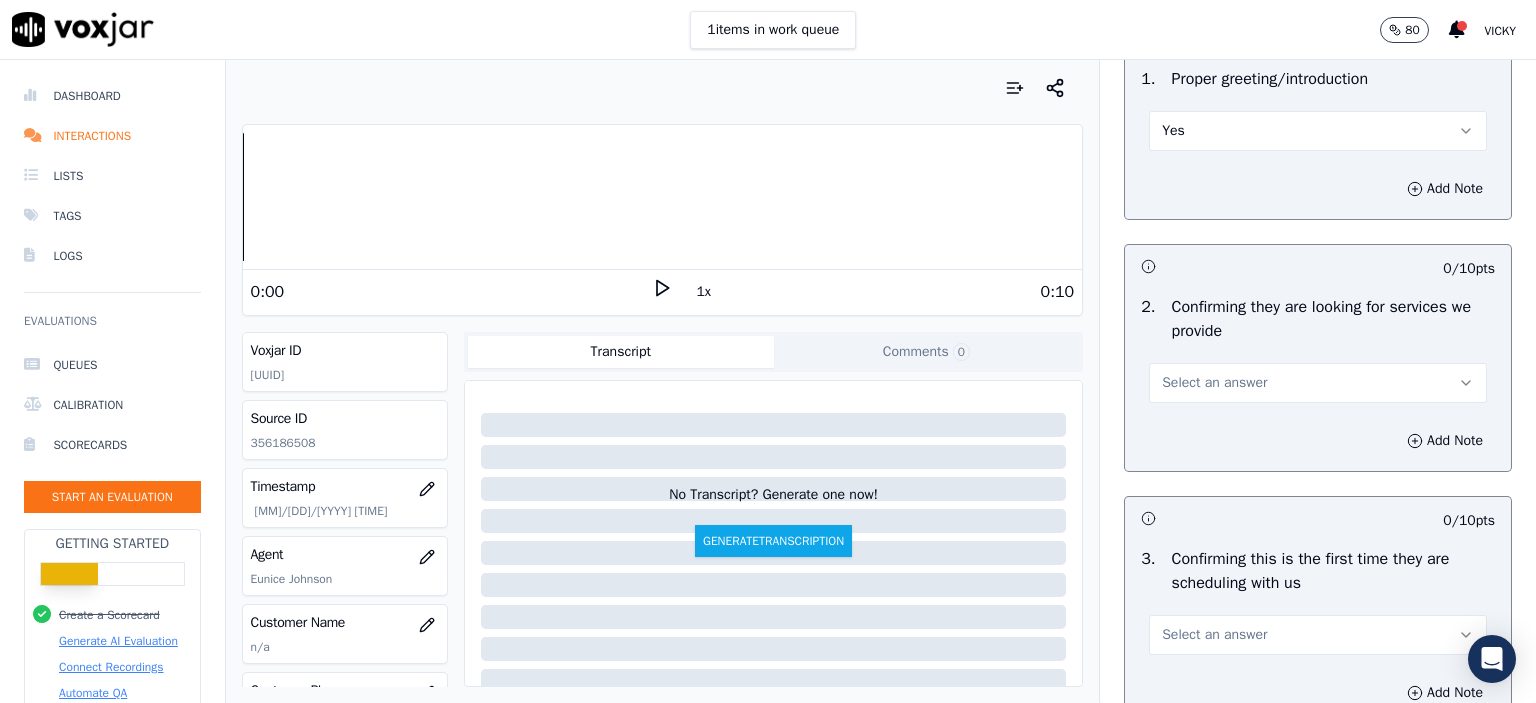 click on "Select an answer" at bounding box center [1318, 383] 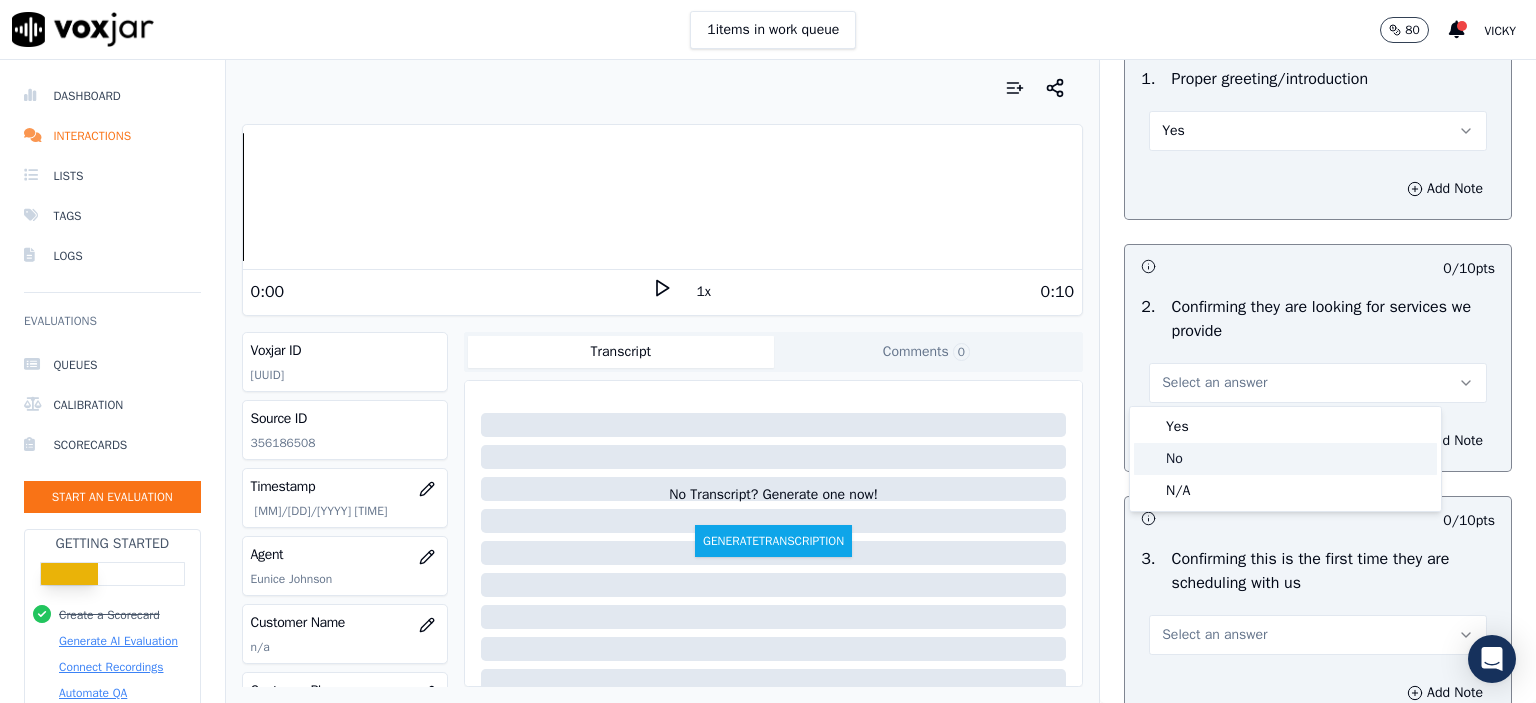 click on "N/A" 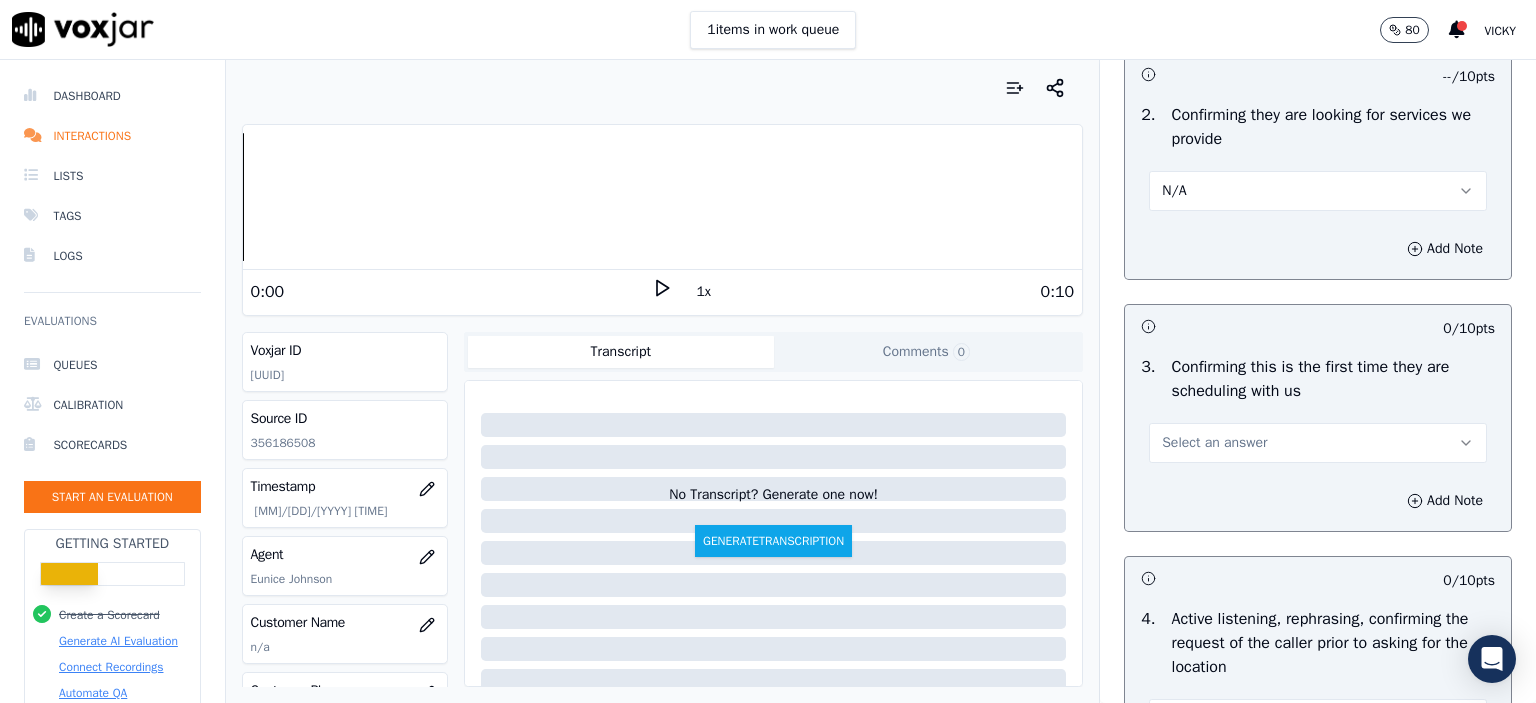 scroll, scrollTop: 400, scrollLeft: 0, axis: vertical 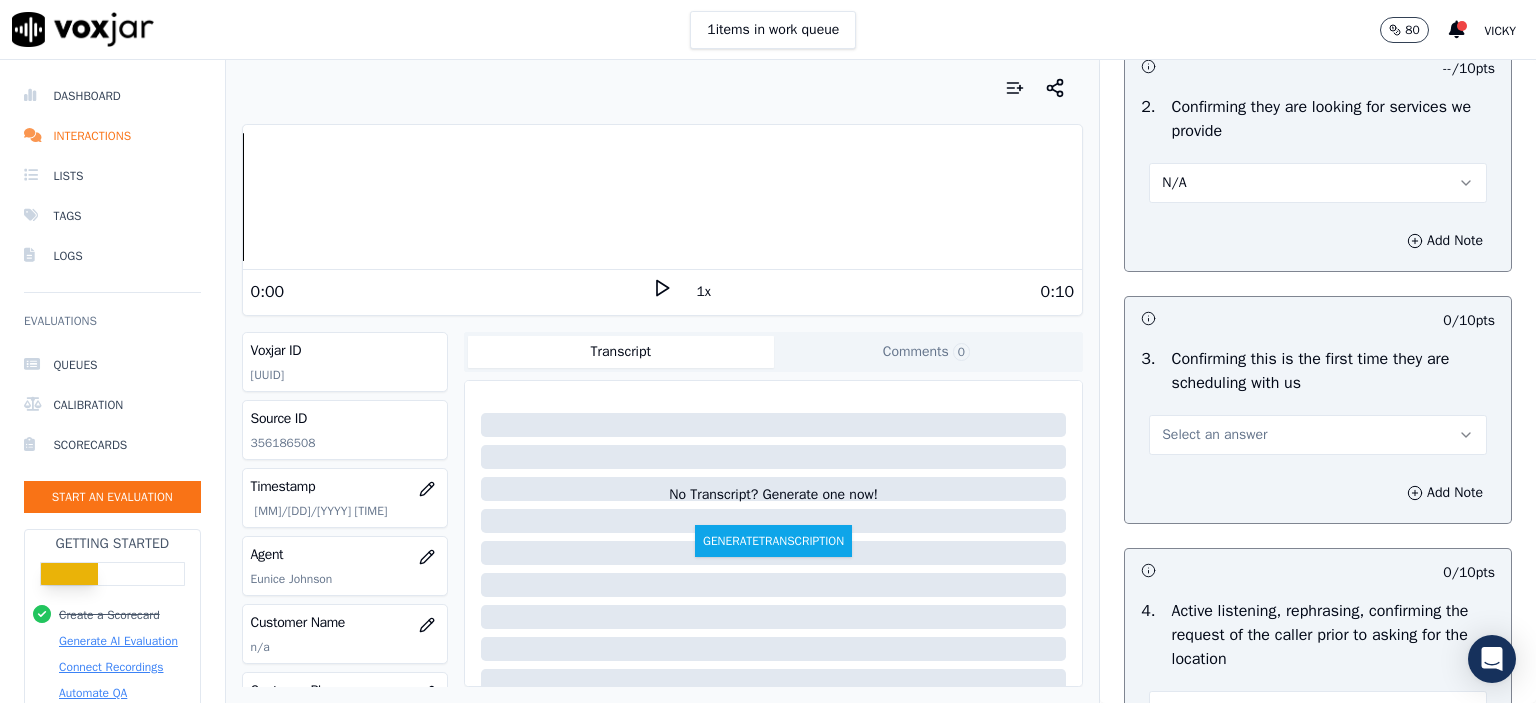 click on "Select an answer" at bounding box center [1214, 435] 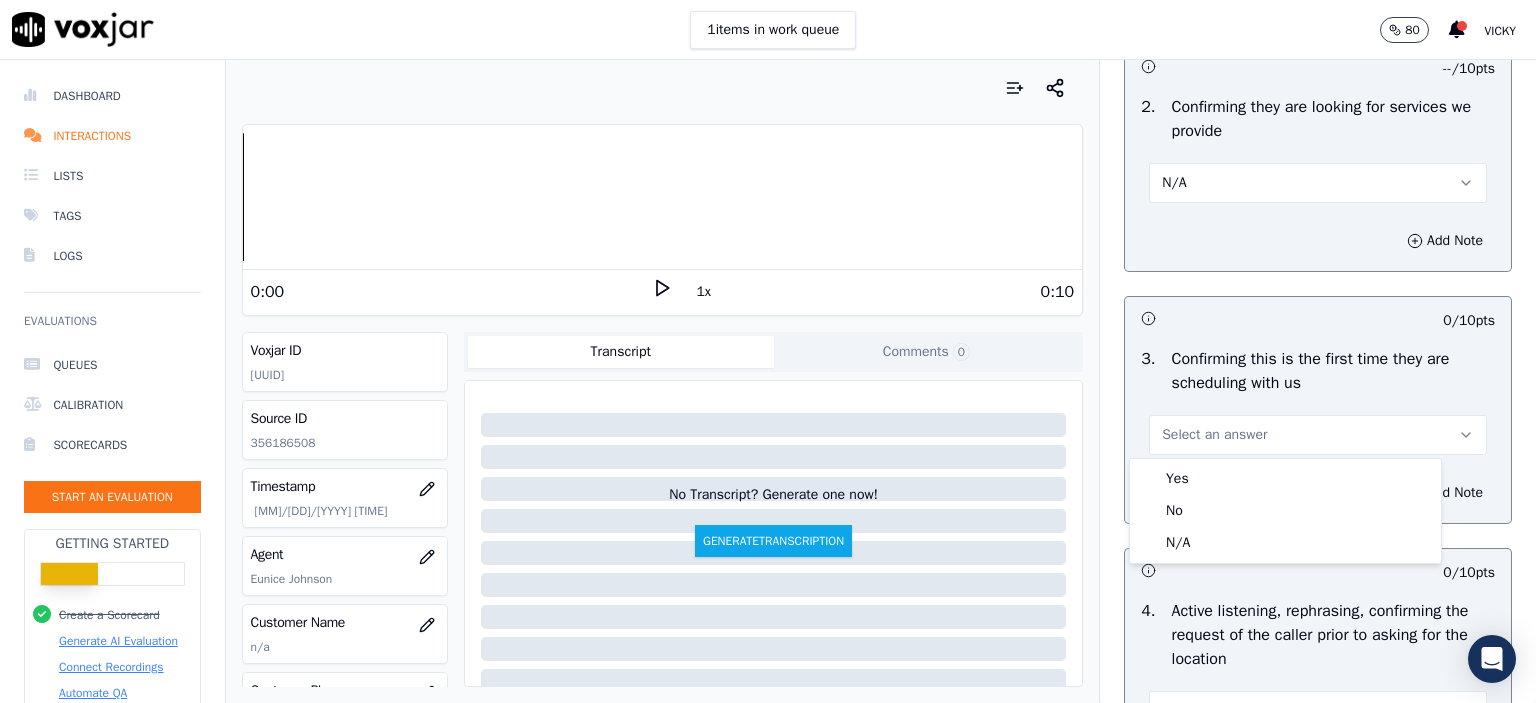 click on "Yes" at bounding box center (1285, 479) 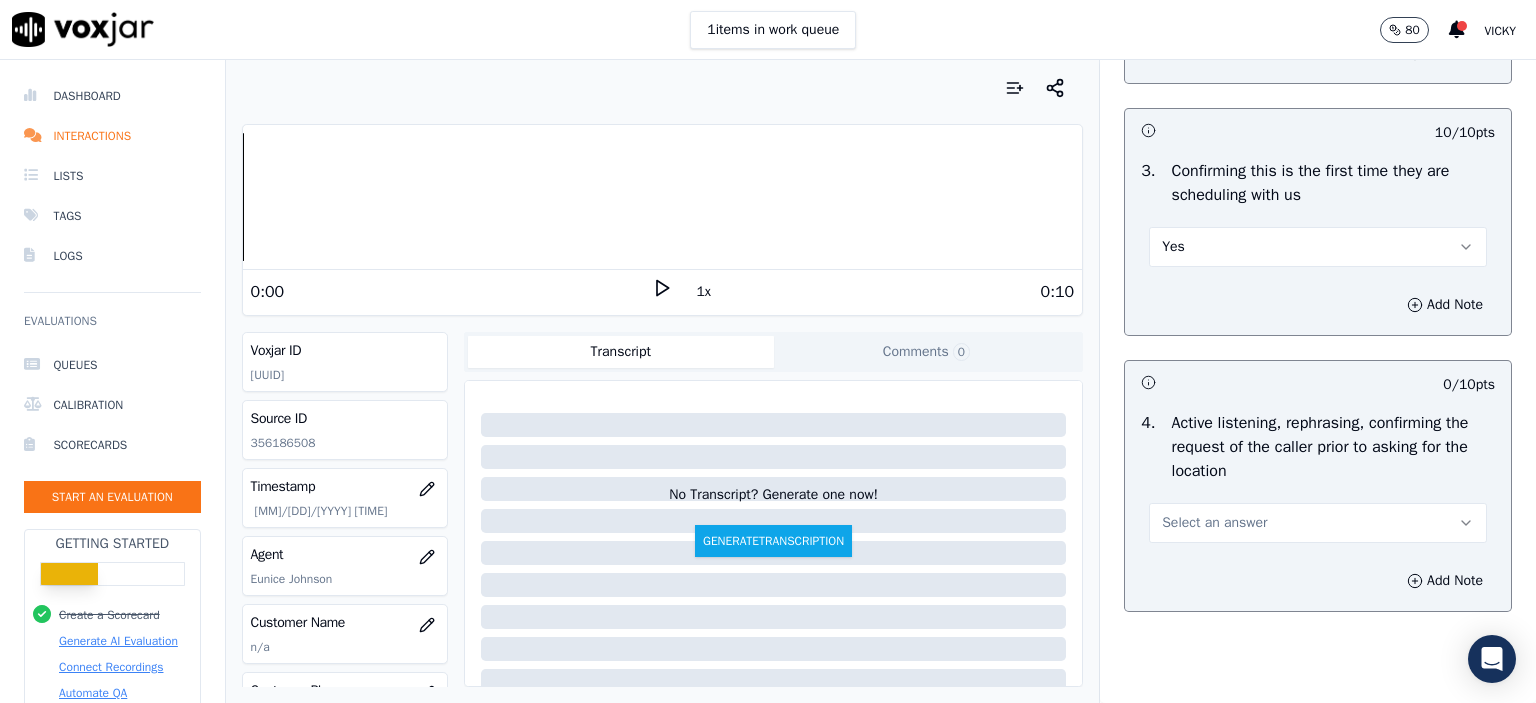 scroll, scrollTop: 600, scrollLeft: 0, axis: vertical 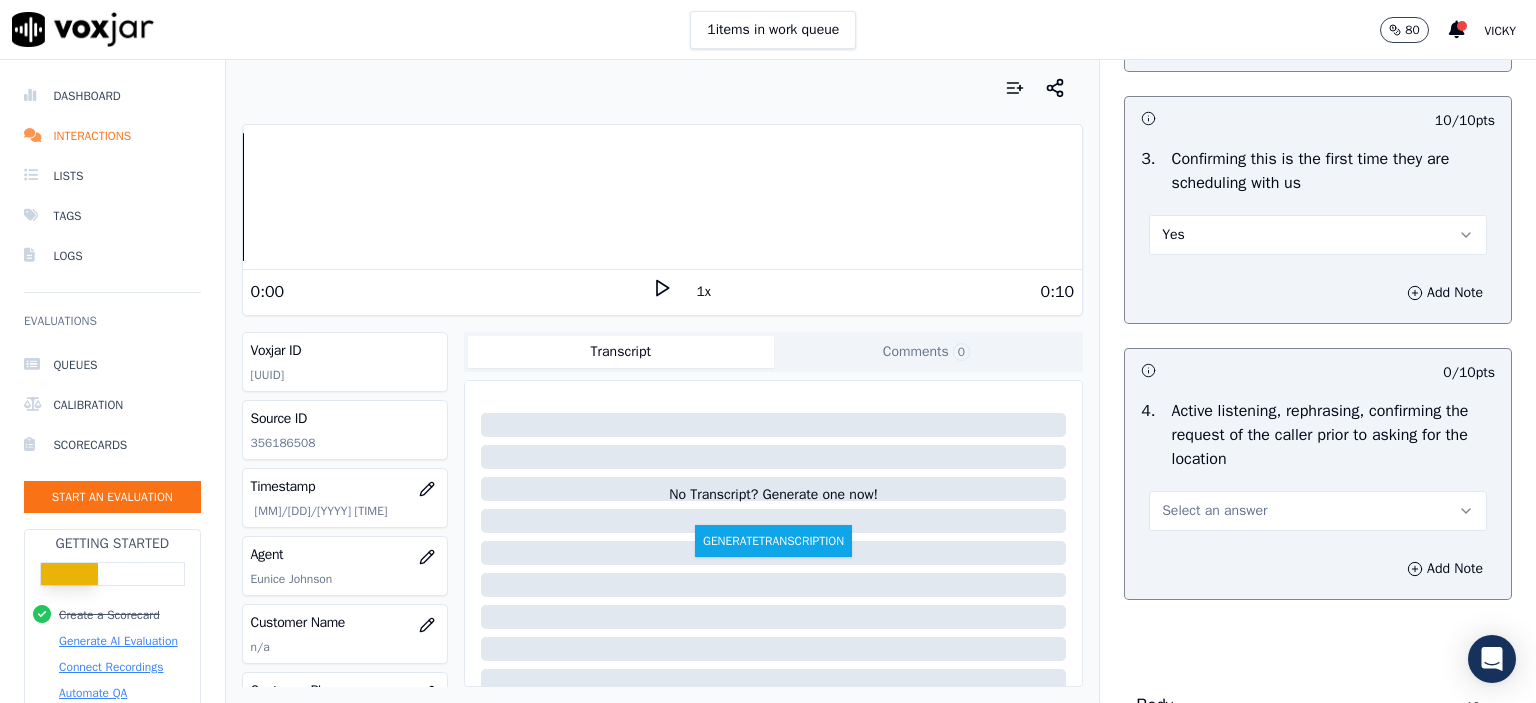 click on "Select an answer" at bounding box center (1214, 511) 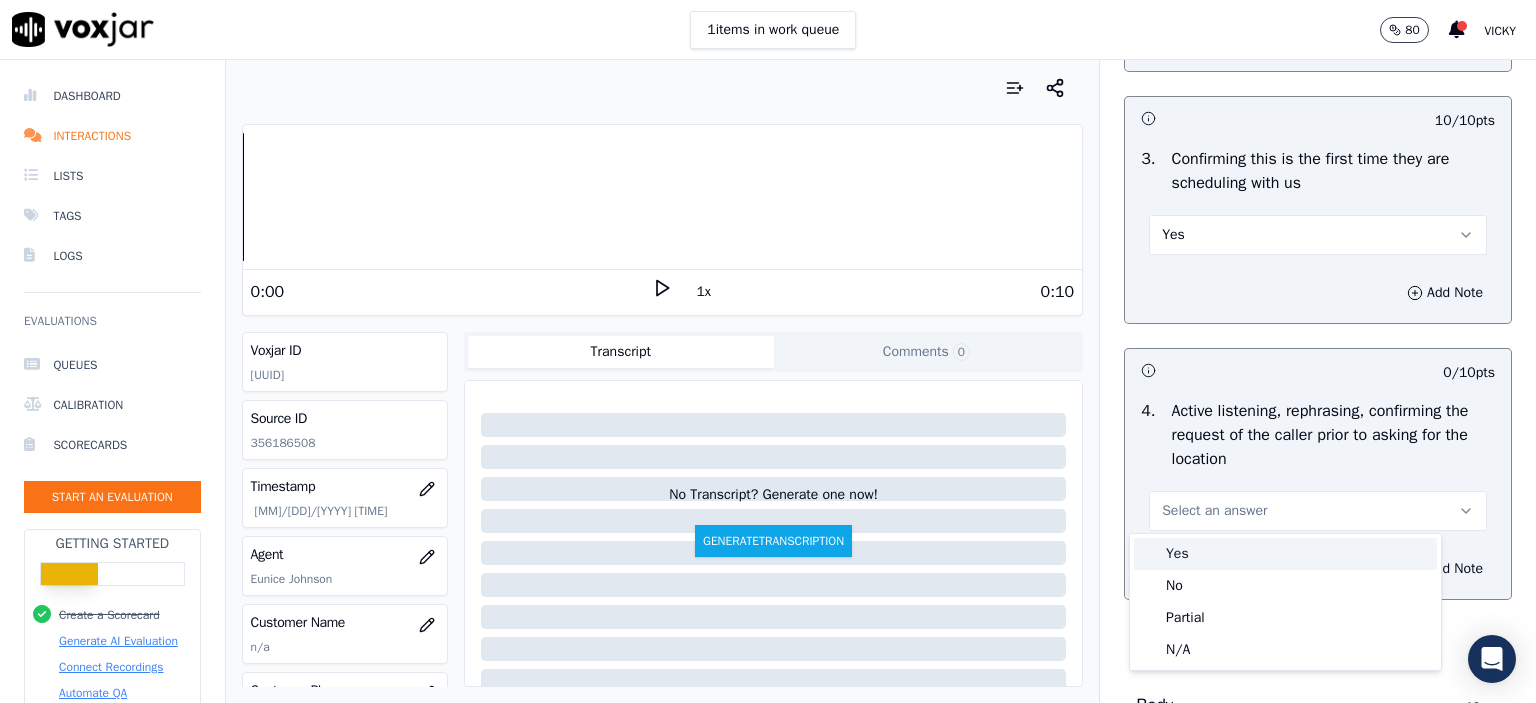 click on "Yes" at bounding box center [1285, 554] 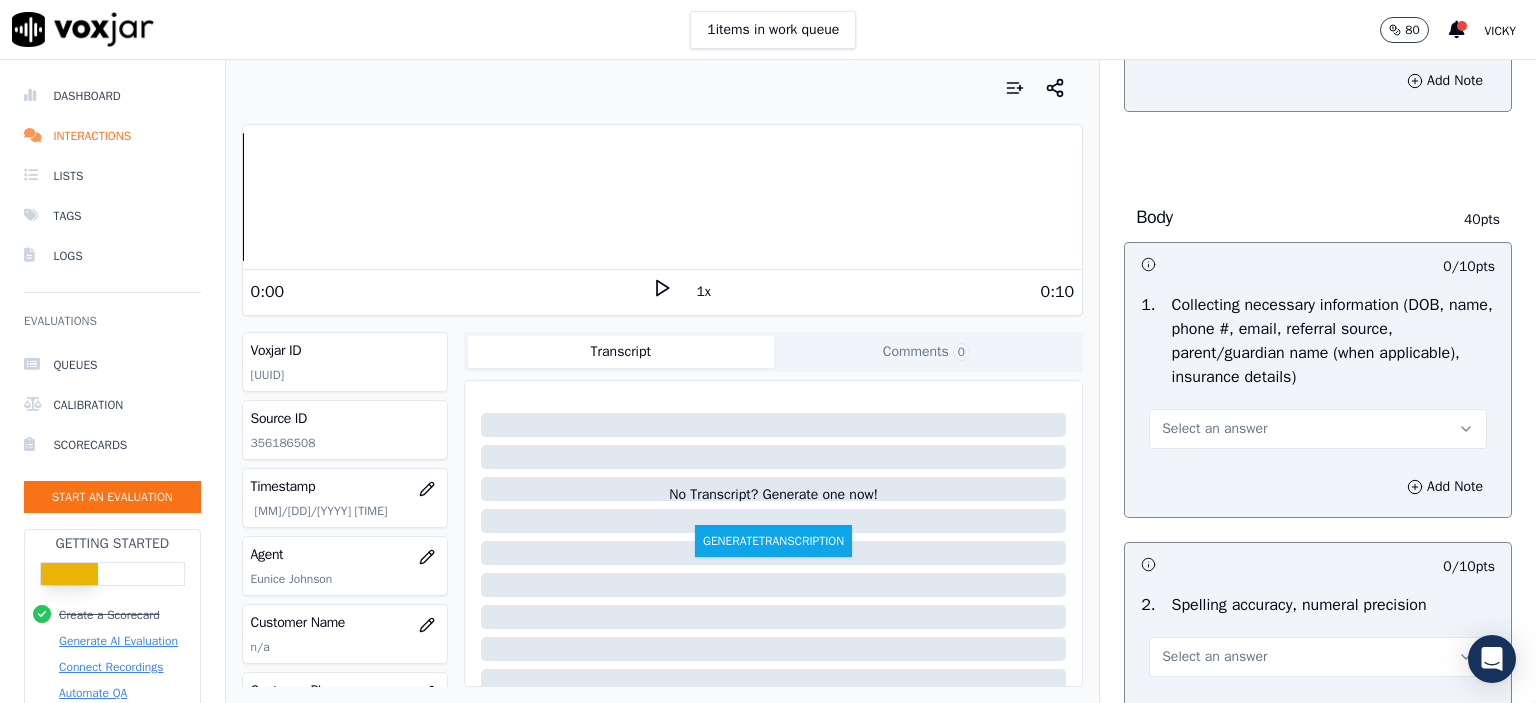 scroll, scrollTop: 1100, scrollLeft: 0, axis: vertical 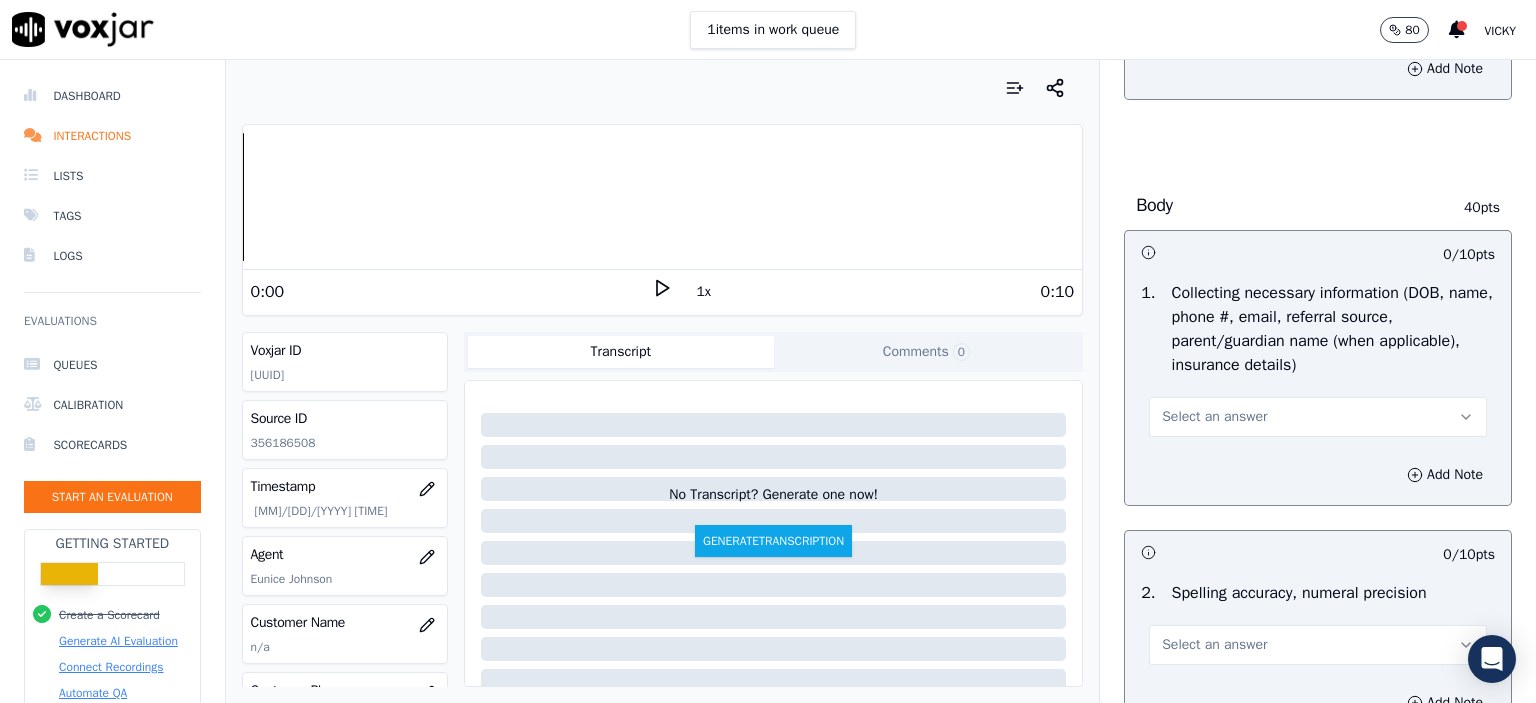 click on "Select an answer" at bounding box center (1318, 417) 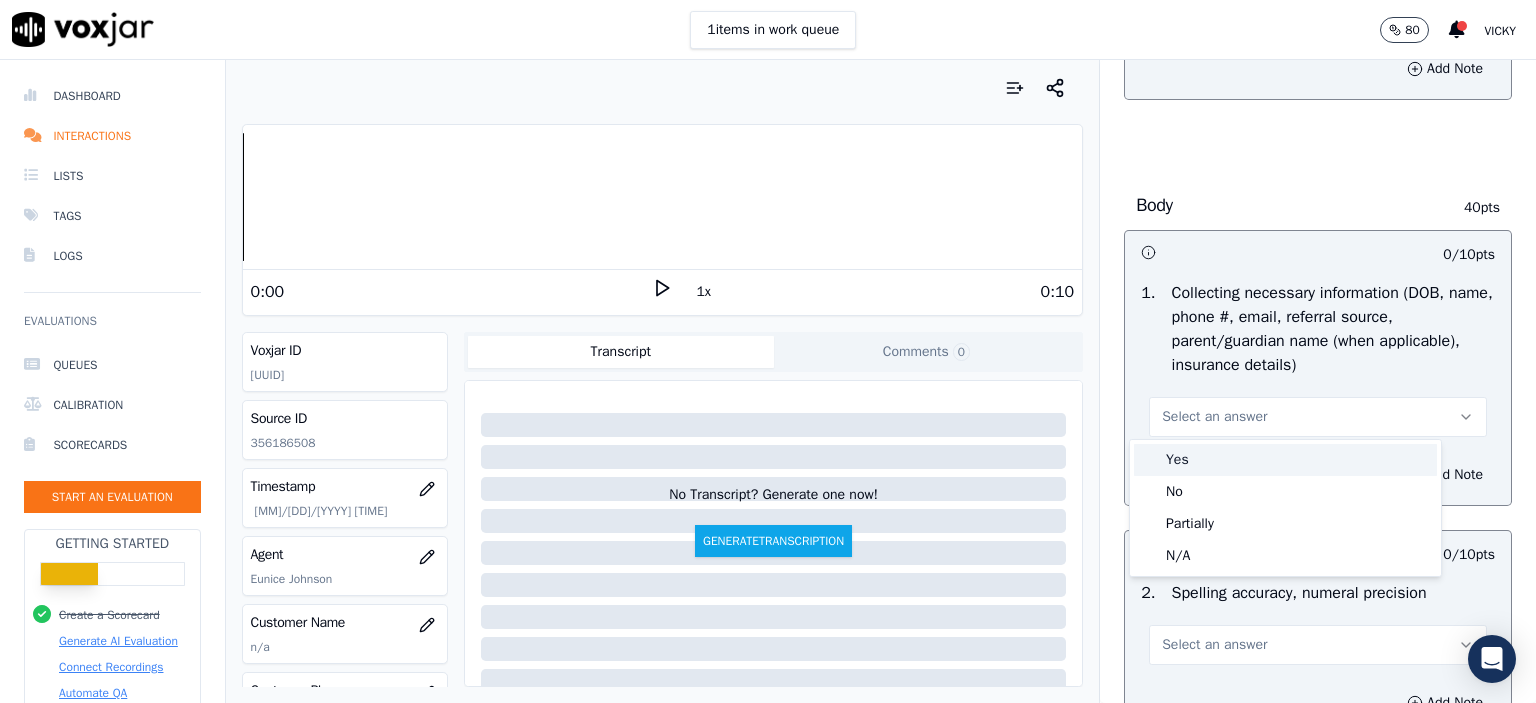 click on "Yes" at bounding box center (1285, 460) 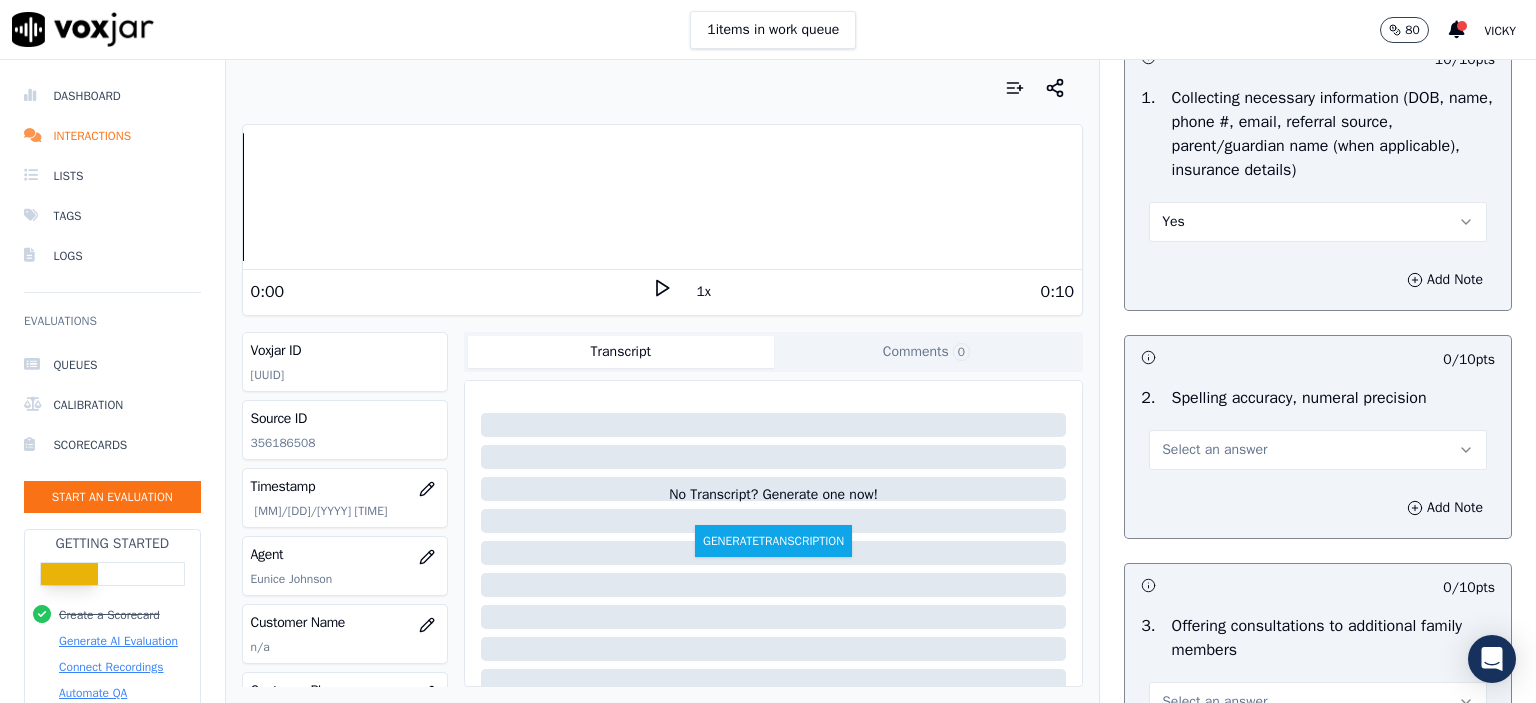 scroll, scrollTop: 1300, scrollLeft: 0, axis: vertical 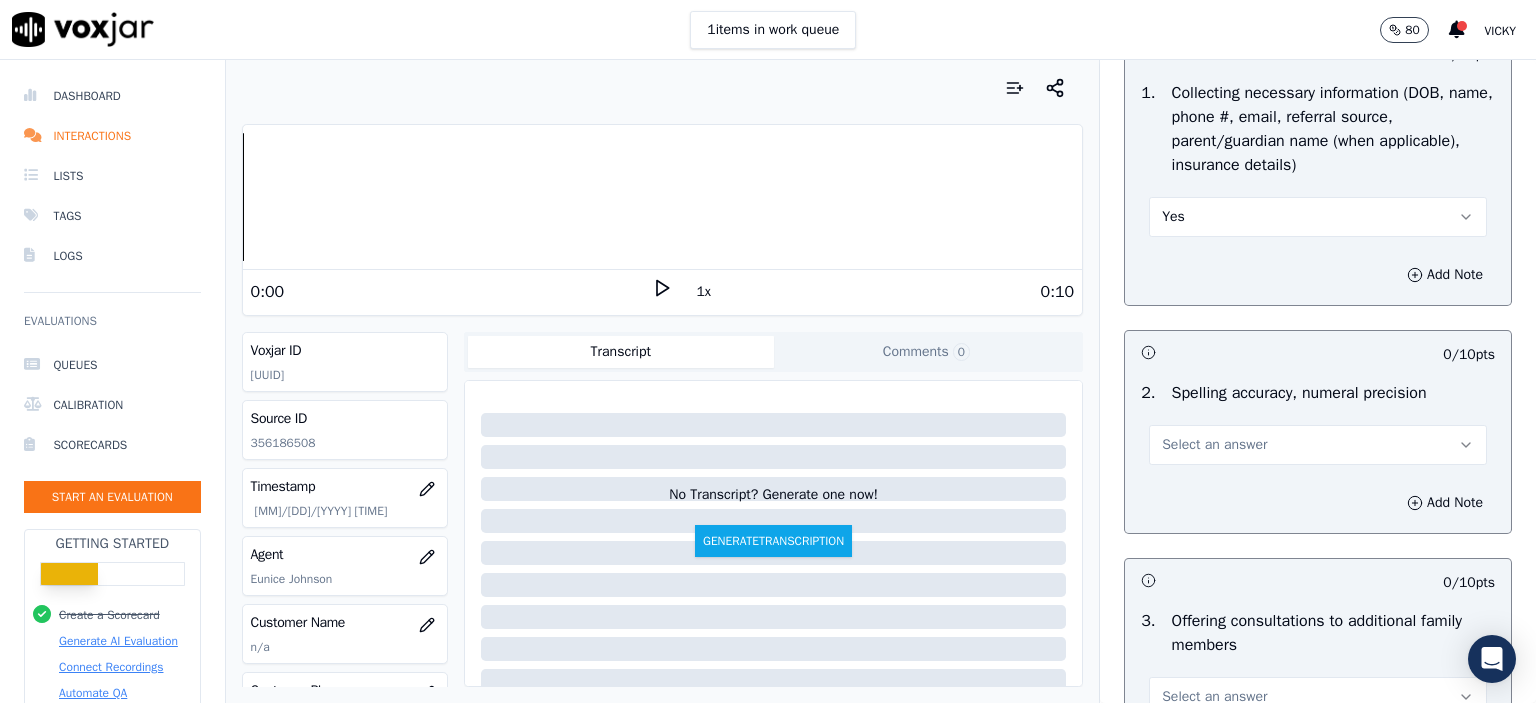 click on "Select an answer" at bounding box center [1214, 445] 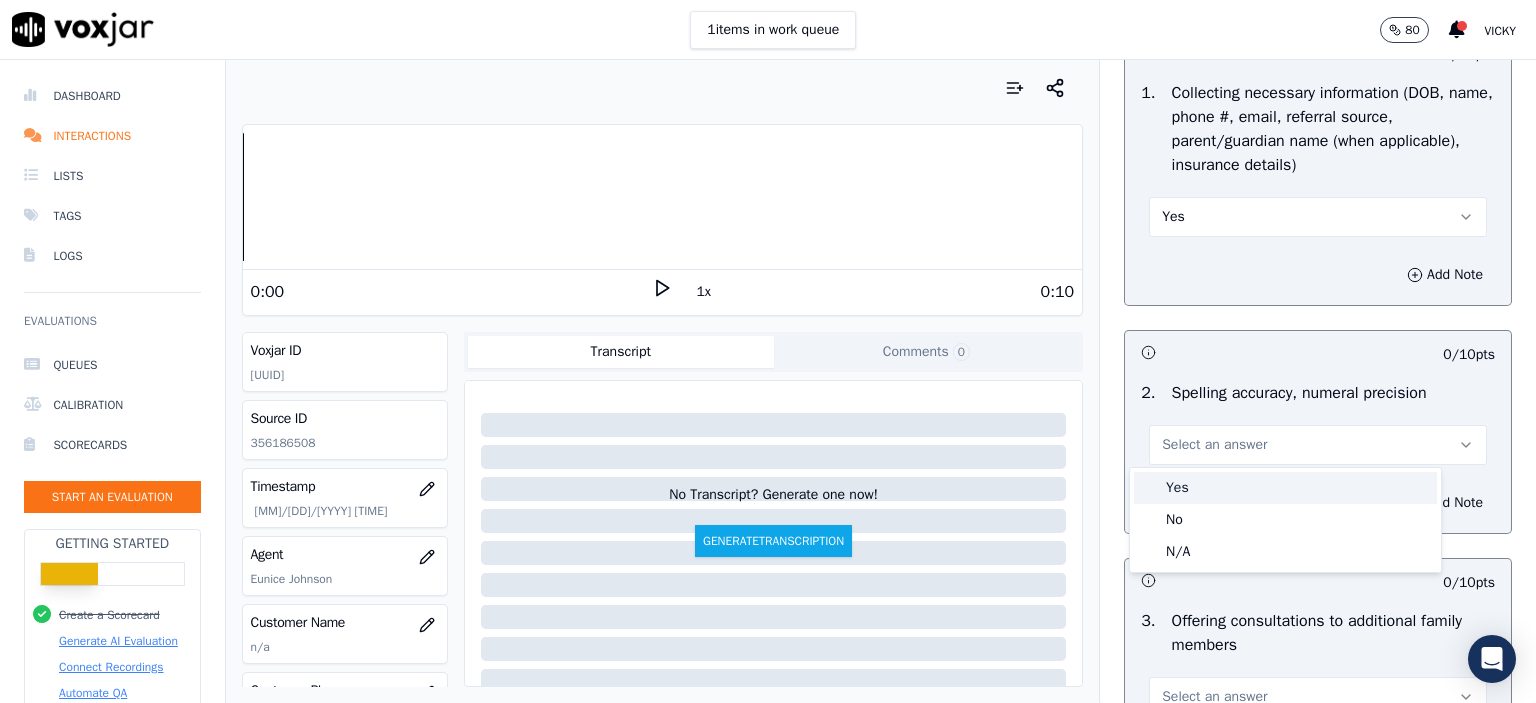 click on "Yes" at bounding box center [1285, 488] 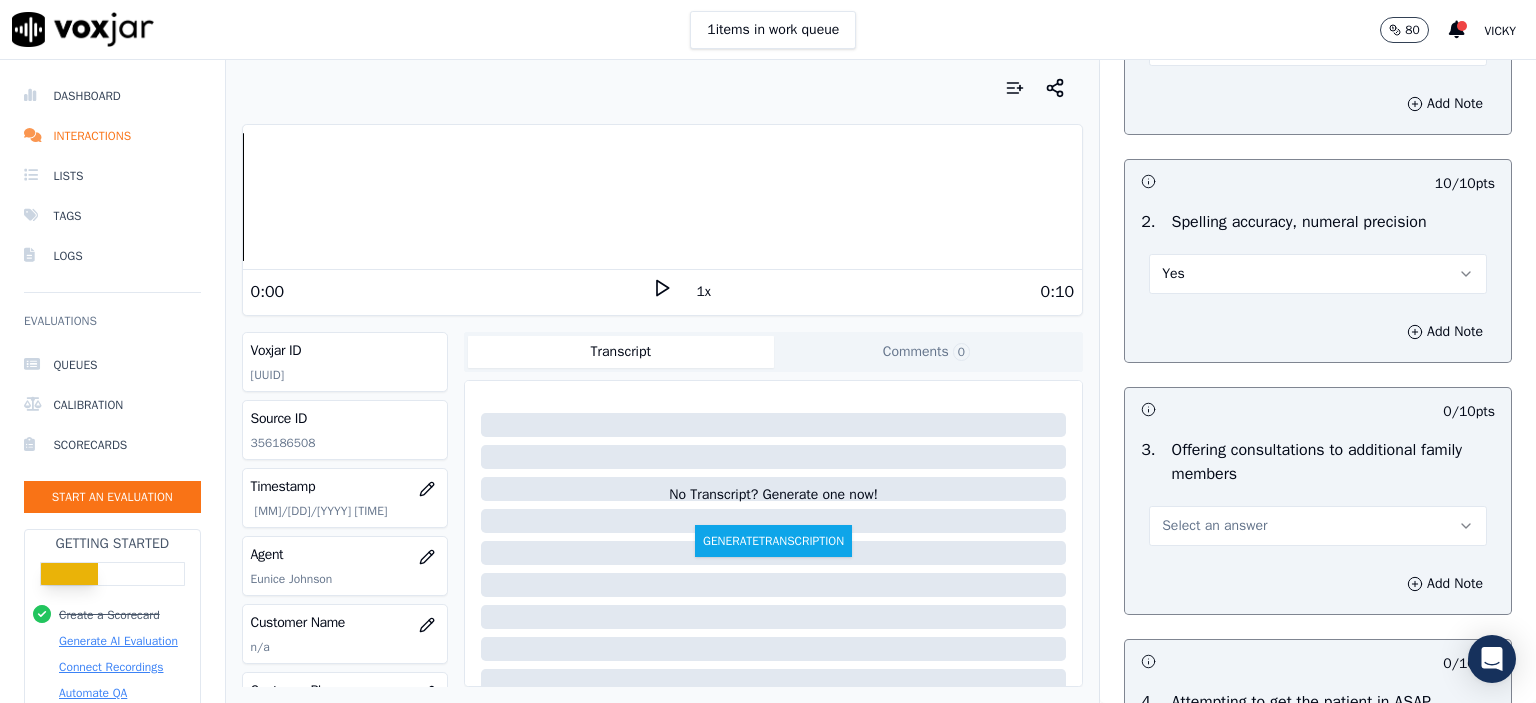 scroll, scrollTop: 1500, scrollLeft: 0, axis: vertical 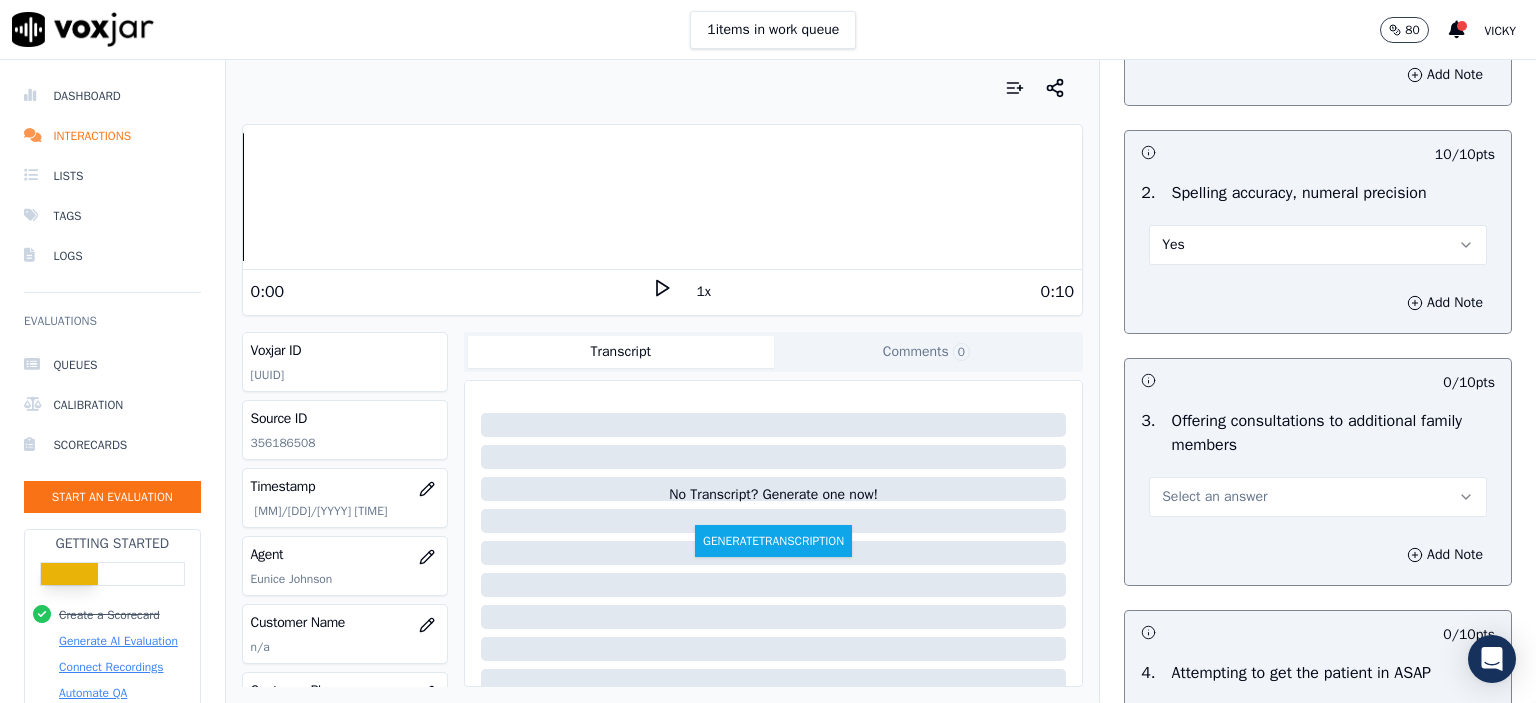 click on "Select an answer" at bounding box center [1318, 497] 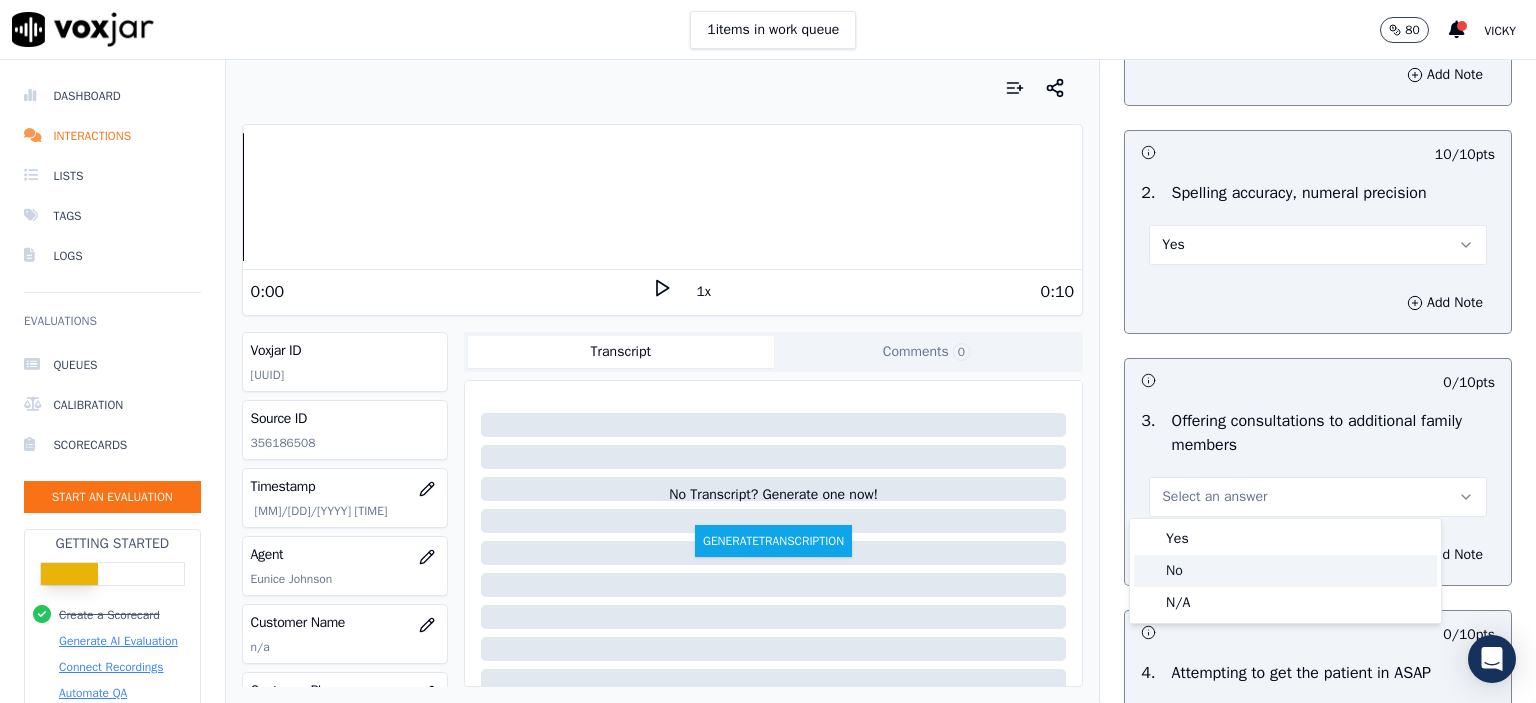 click on "No" 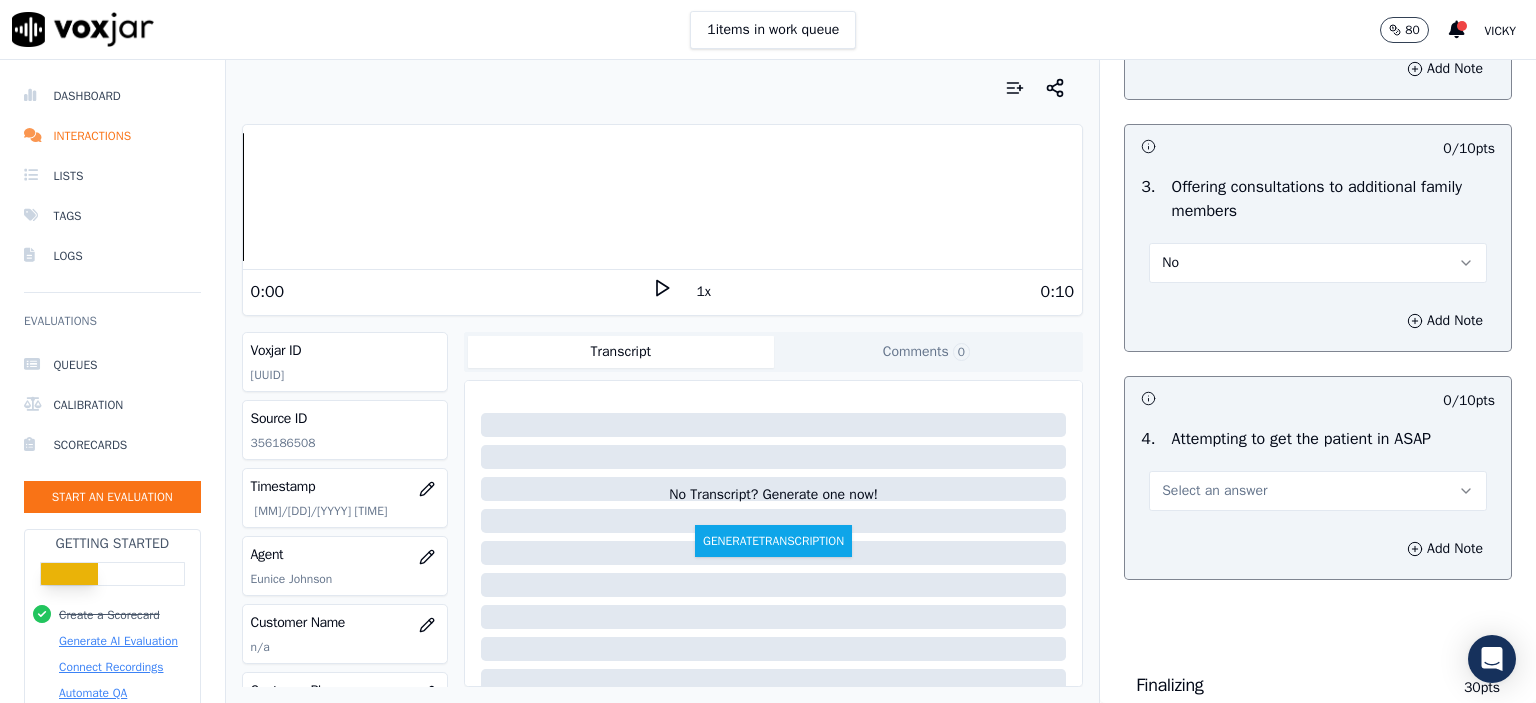 scroll, scrollTop: 1800, scrollLeft: 0, axis: vertical 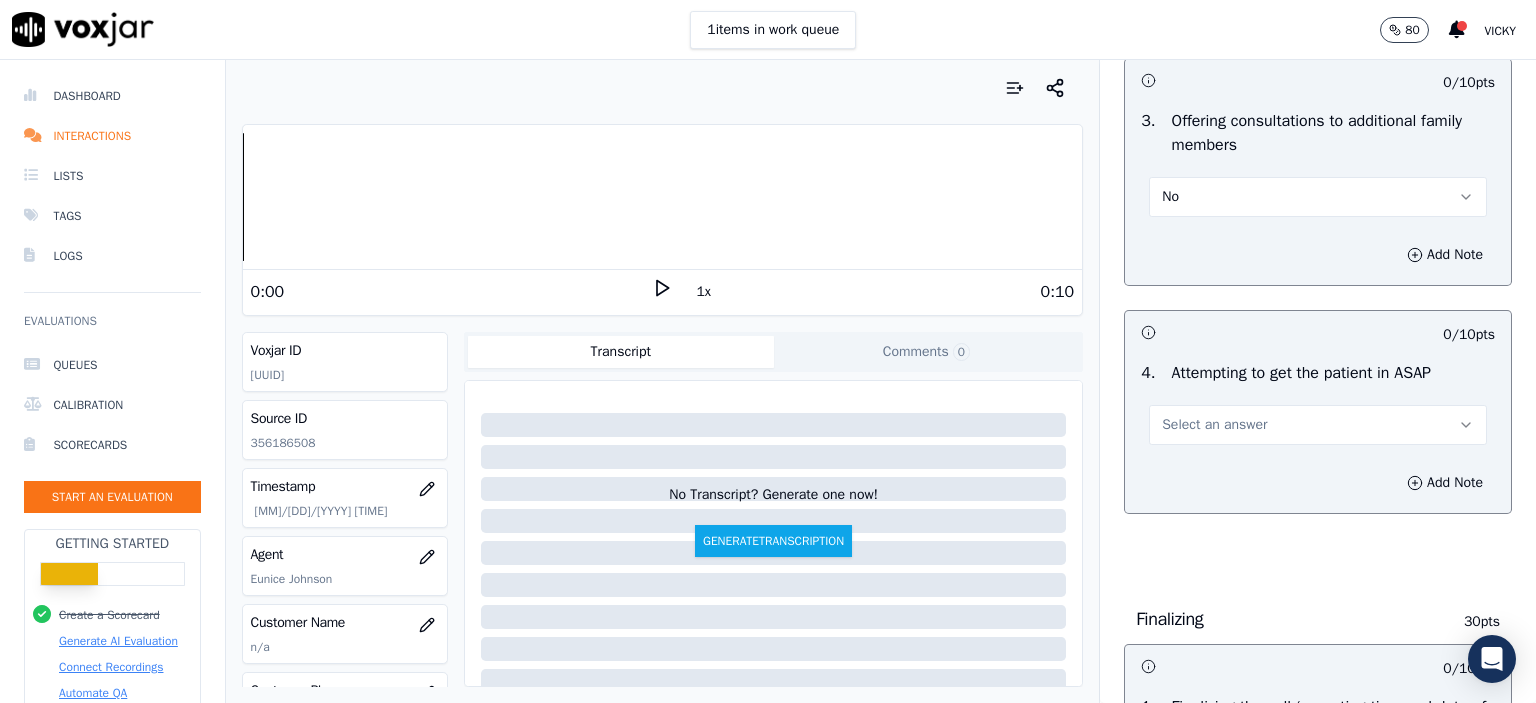 click on "Select an answer" at bounding box center [1318, 425] 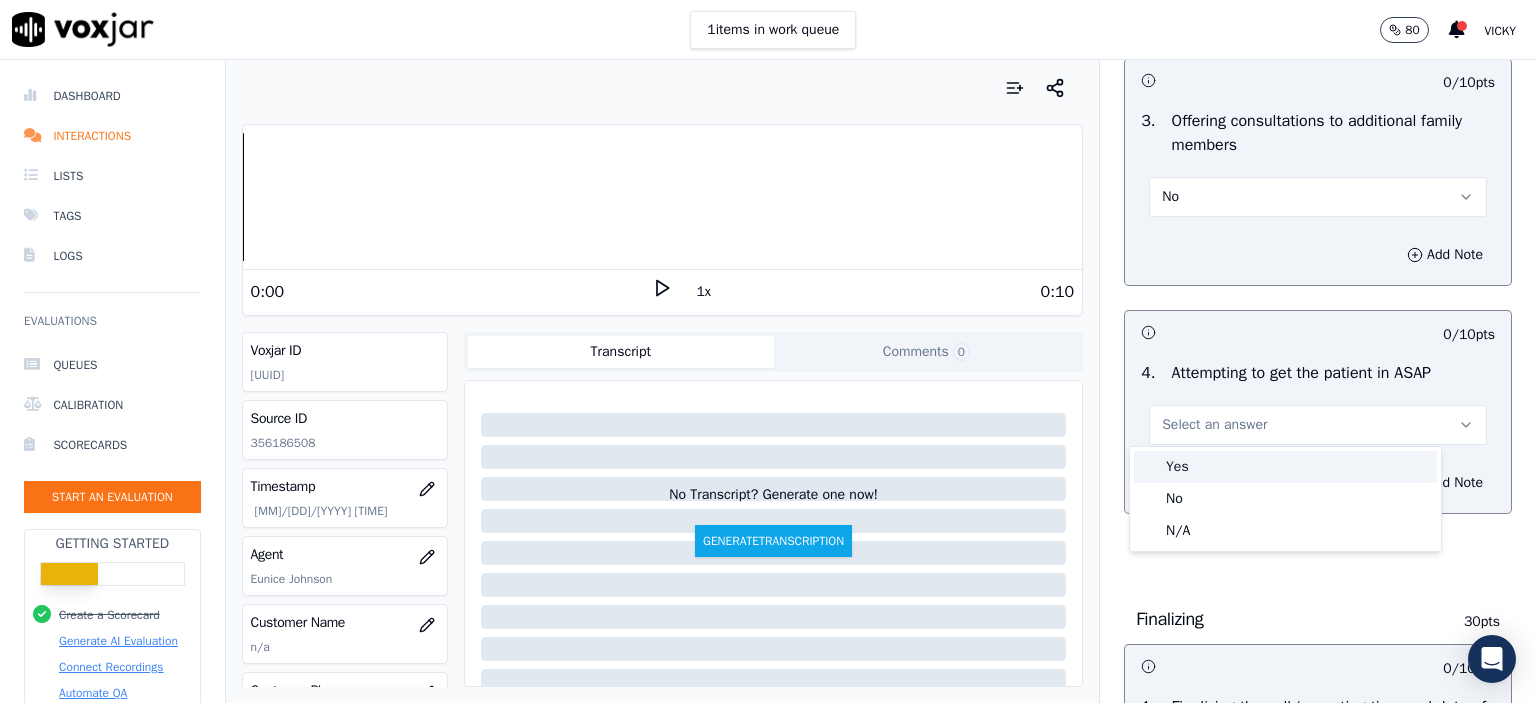 click on "Yes" at bounding box center (1285, 467) 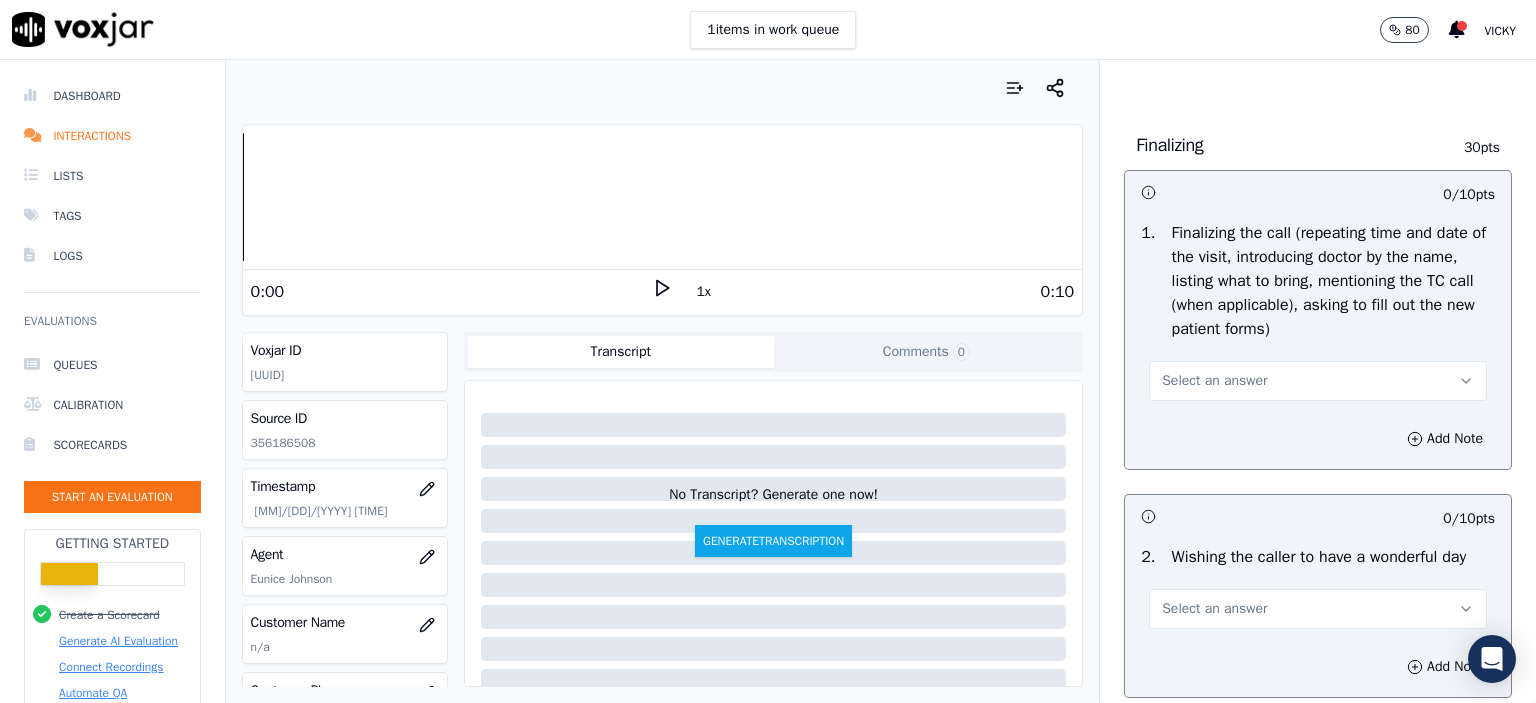 scroll, scrollTop: 2300, scrollLeft: 0, axis: vertical 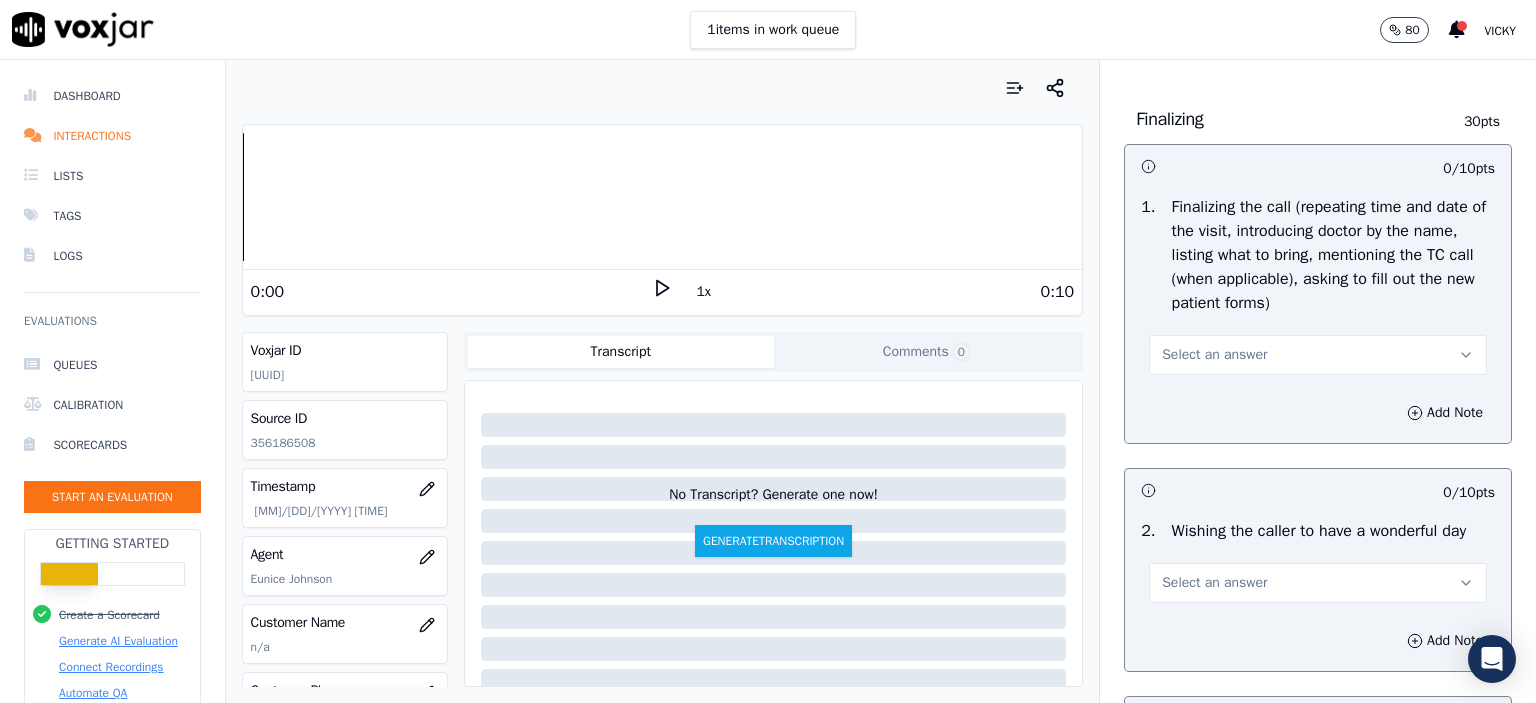 click on "Select an answer" at bounding box center (1318, 355) 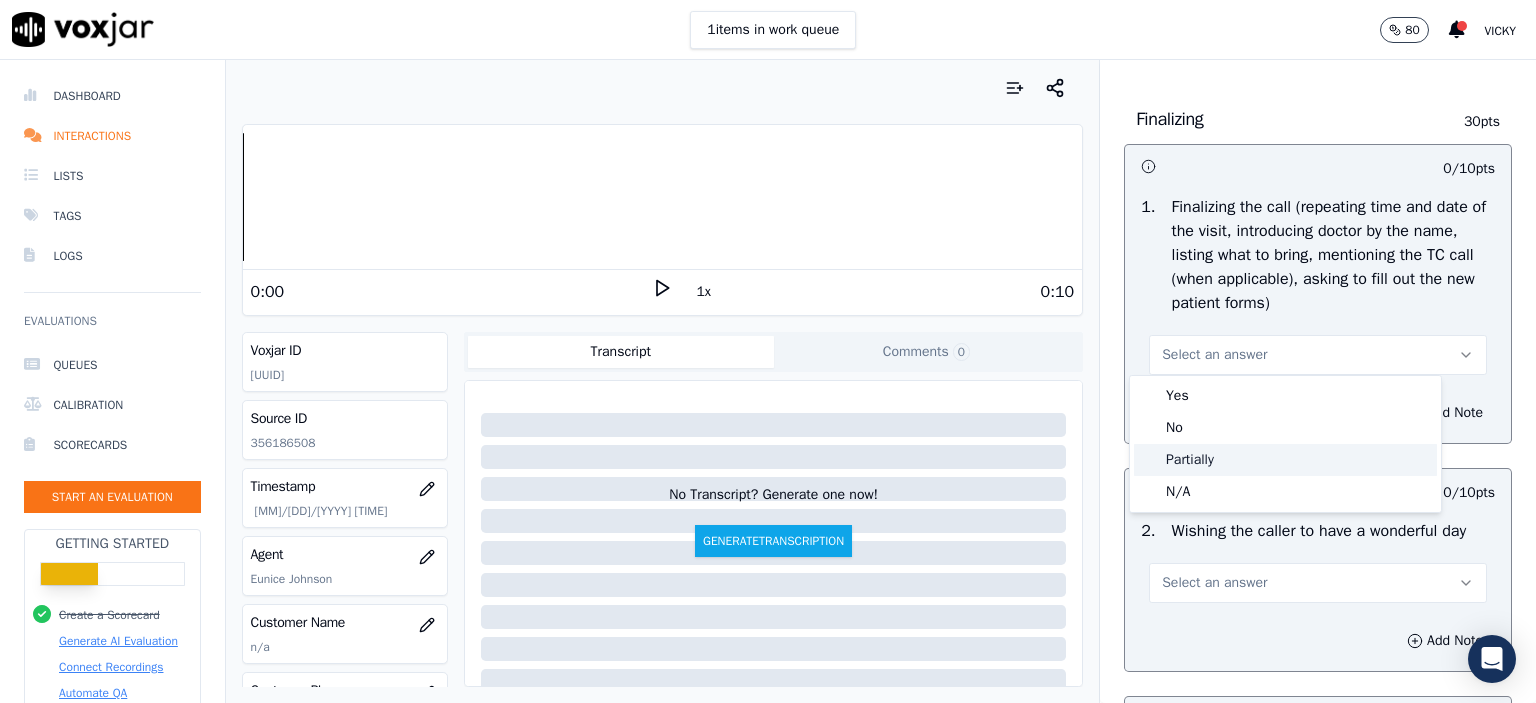 click on "Partially" 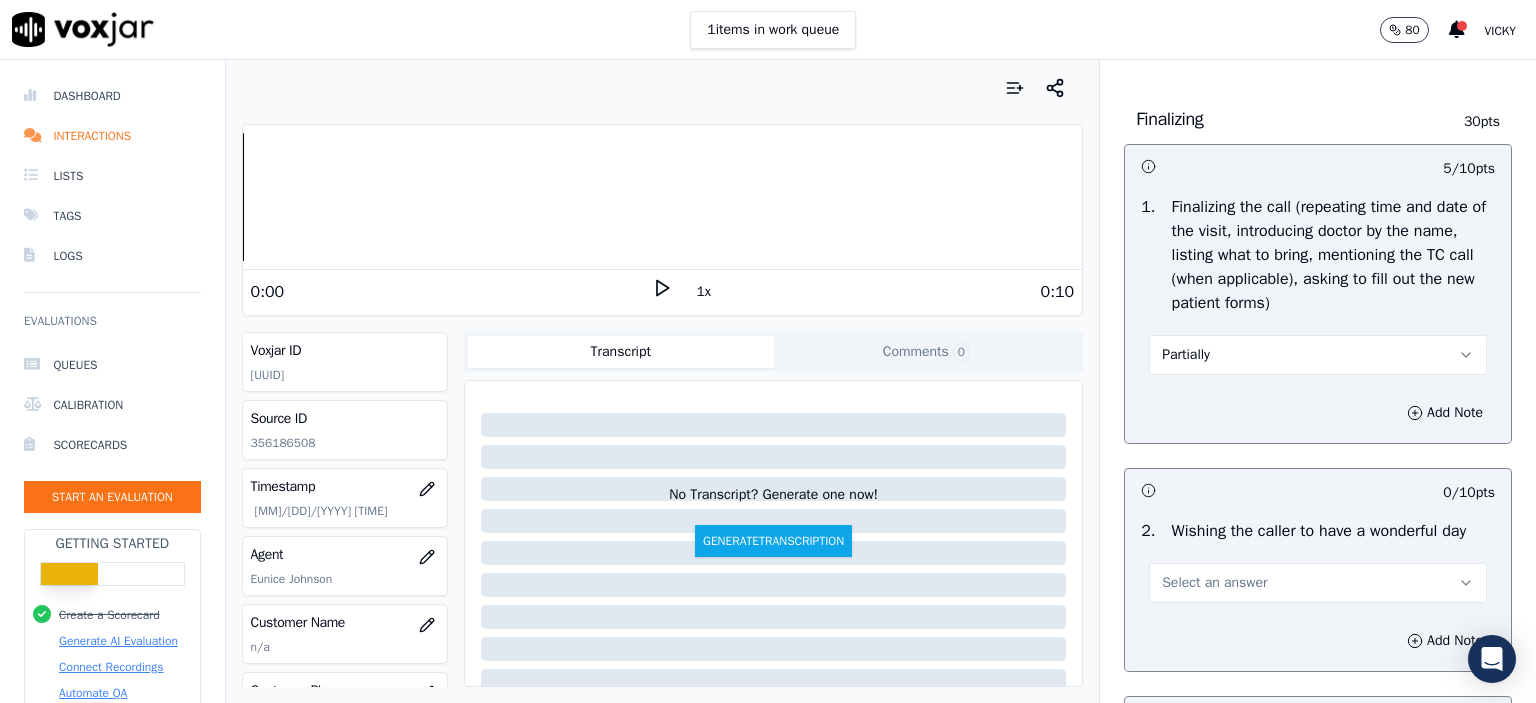 scroll, scrollTop: 2400, scrollLeft: 0, axis: vertical 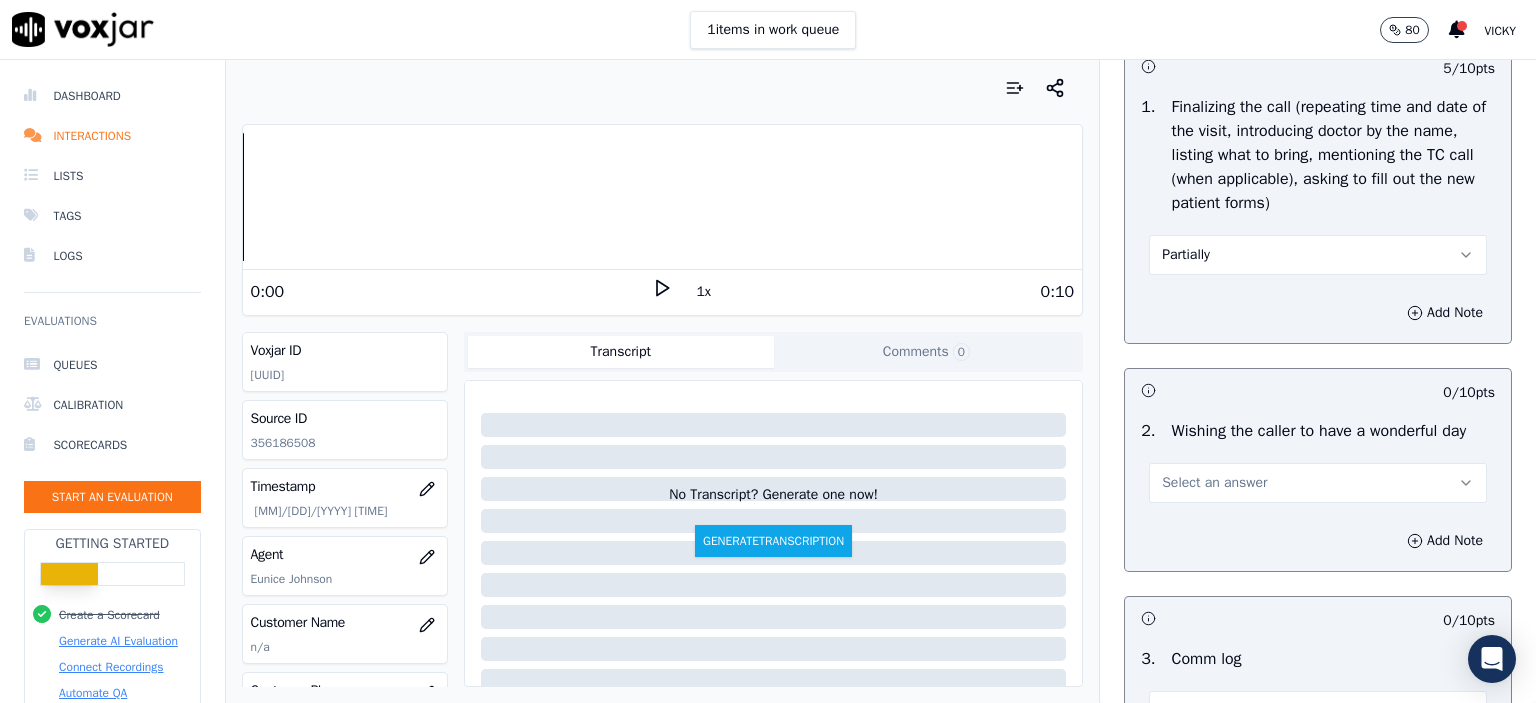 click on "Select an answer" at bounding box center (1214, 483) 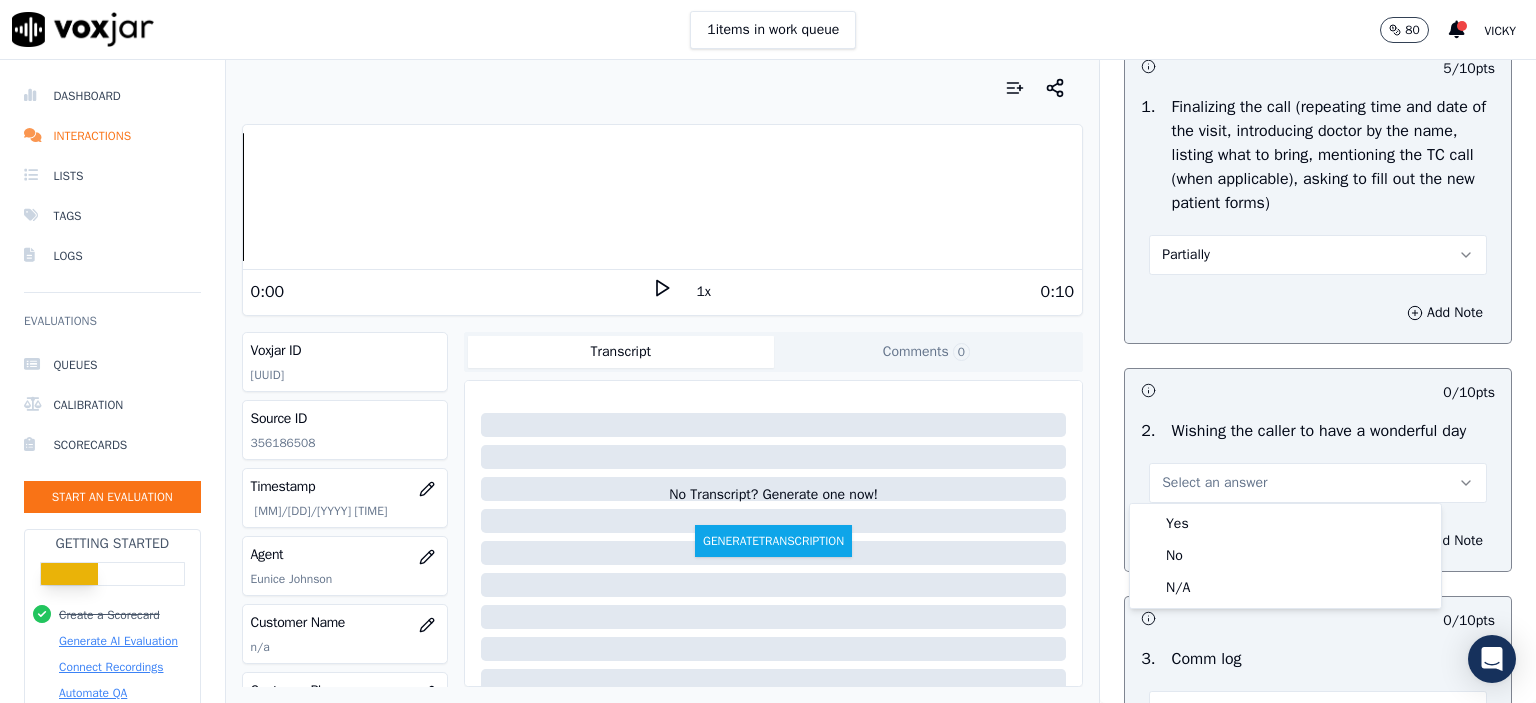 click on "Yes" at bounding box center (1285, 524) 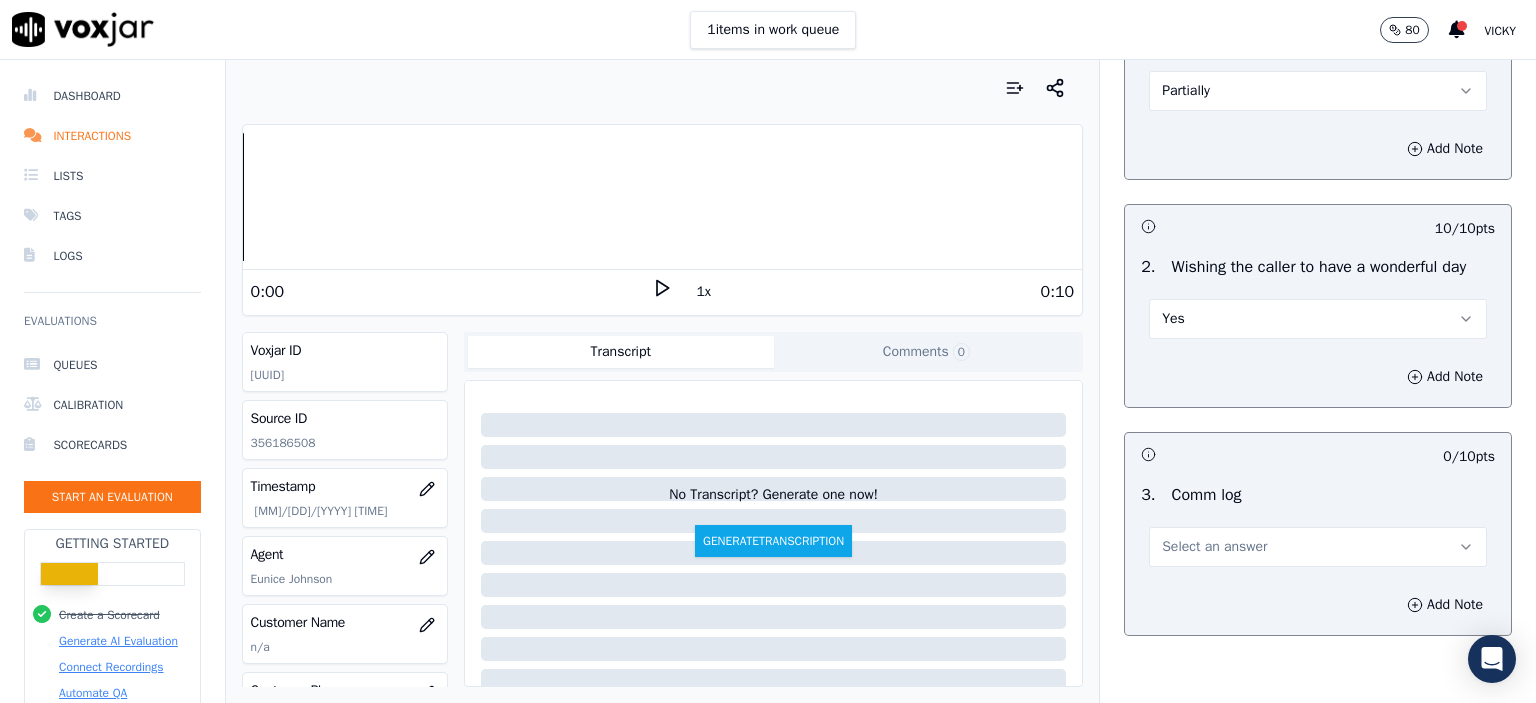scroll, scrollTop: 2600, scrollLeft: 0, axis: vertical 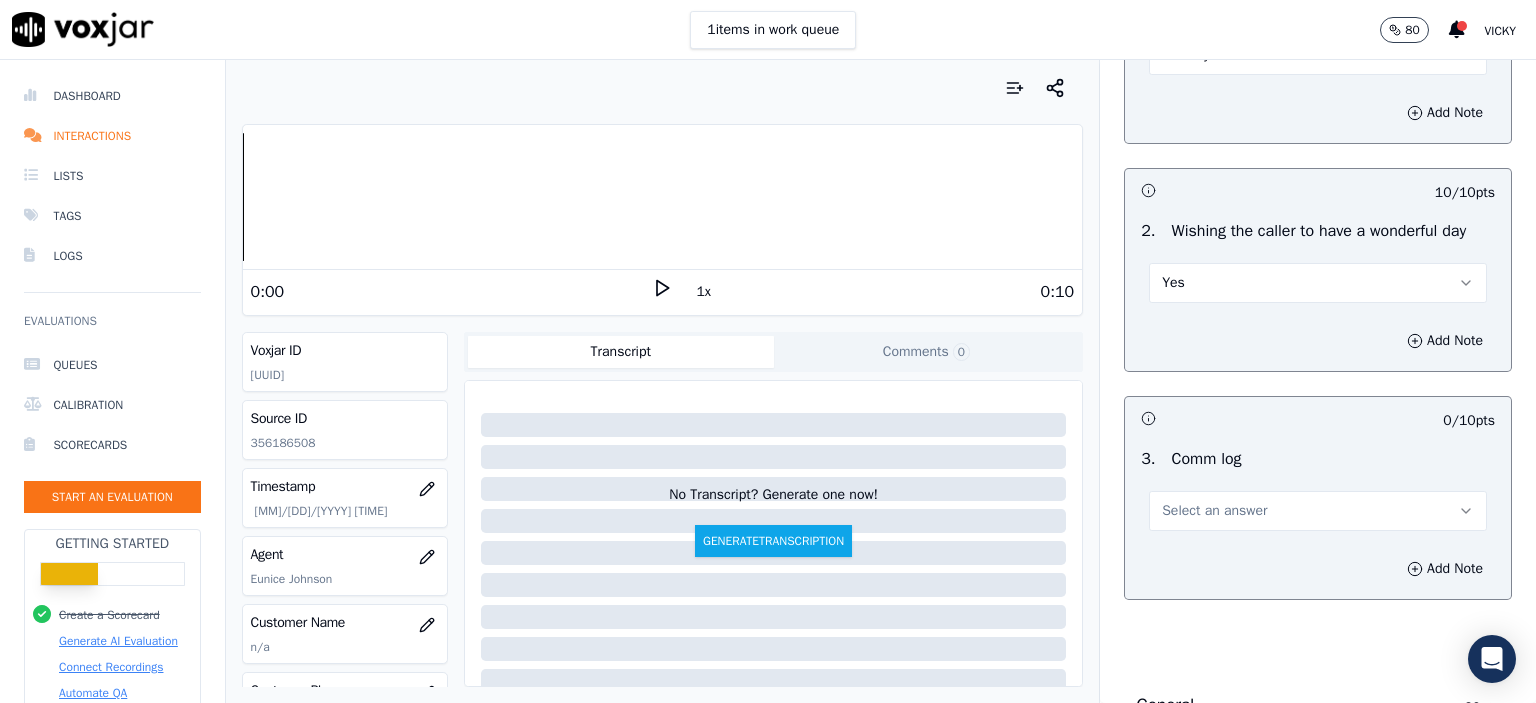 click on "Select an answer" at bounding box center [1318, 511] 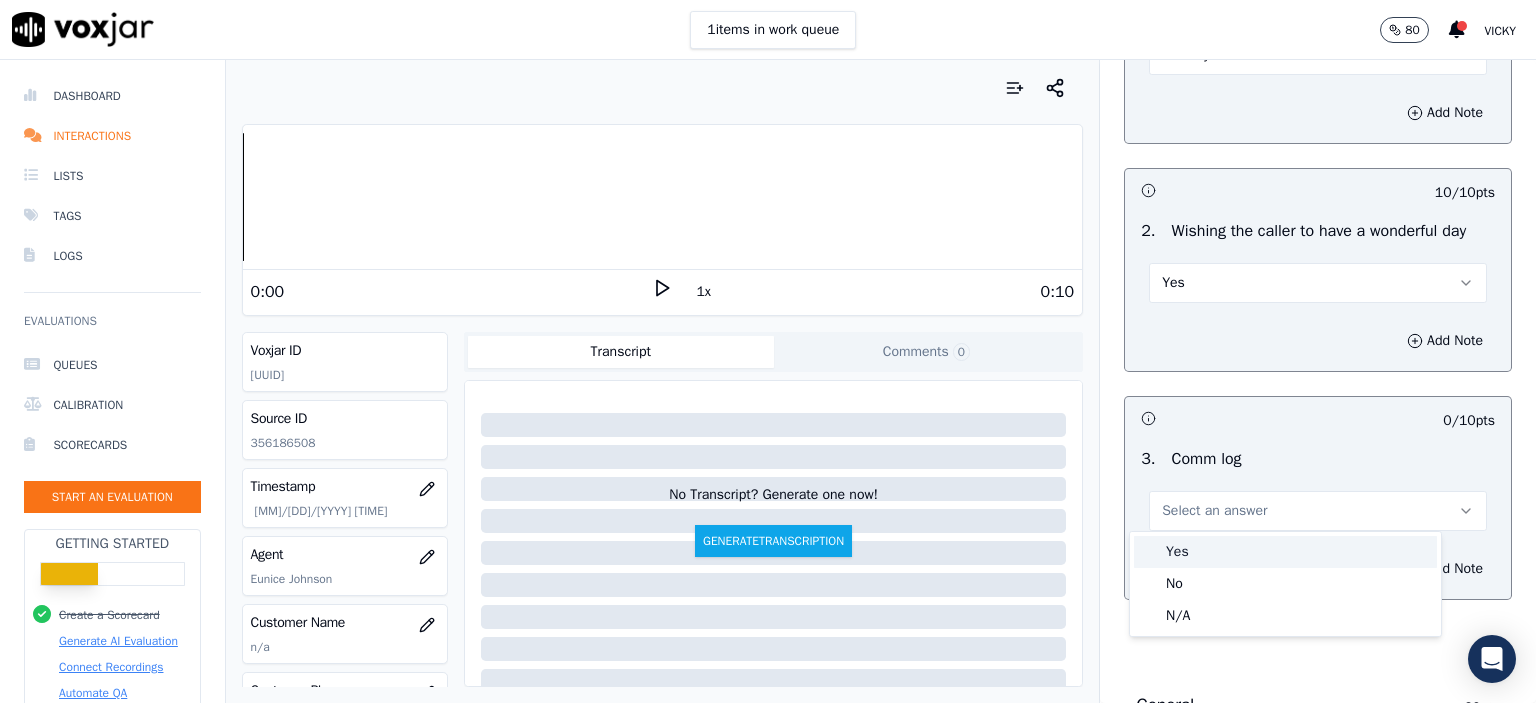 click on "Yes" at bounding box center (1285, 552) 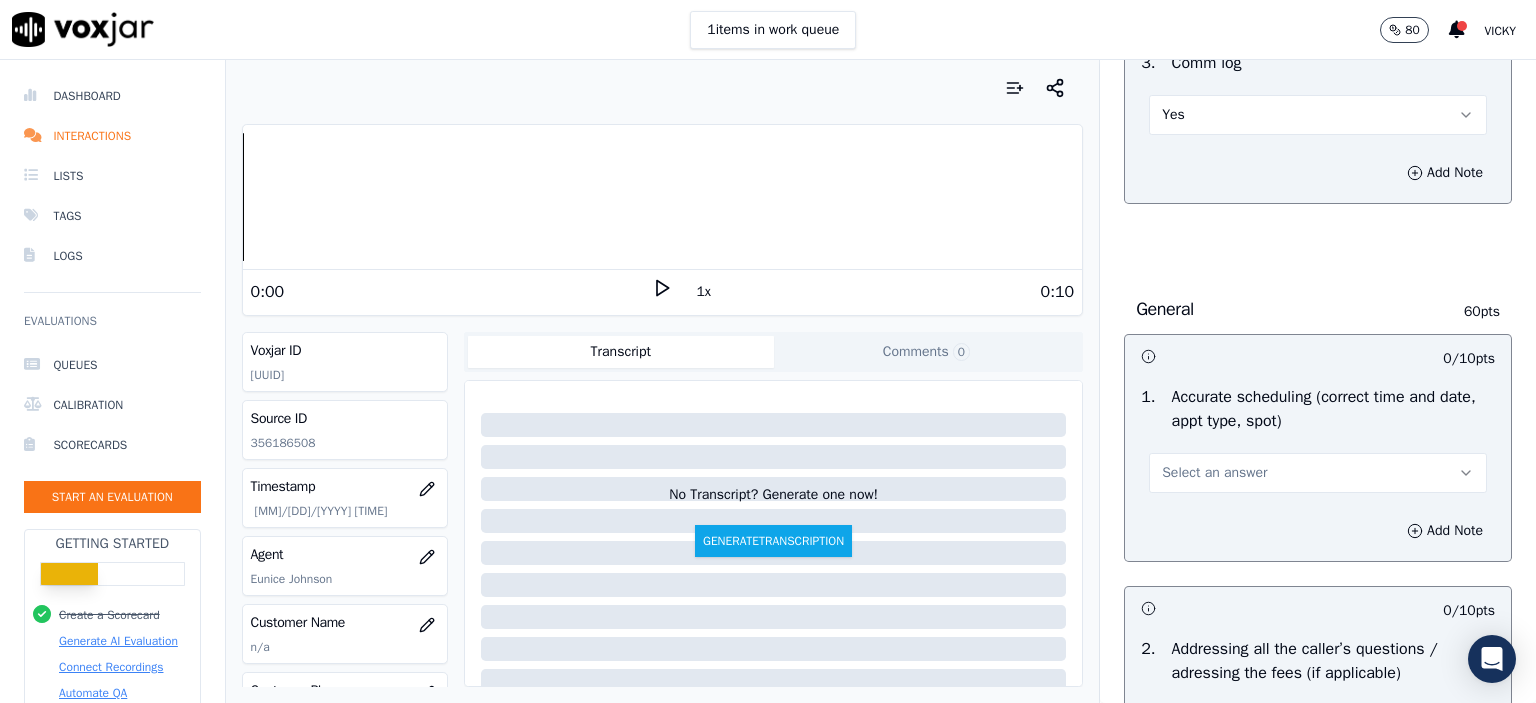 scroll, scrollTop: 3000, scrollLeft: 0, axis: vertical 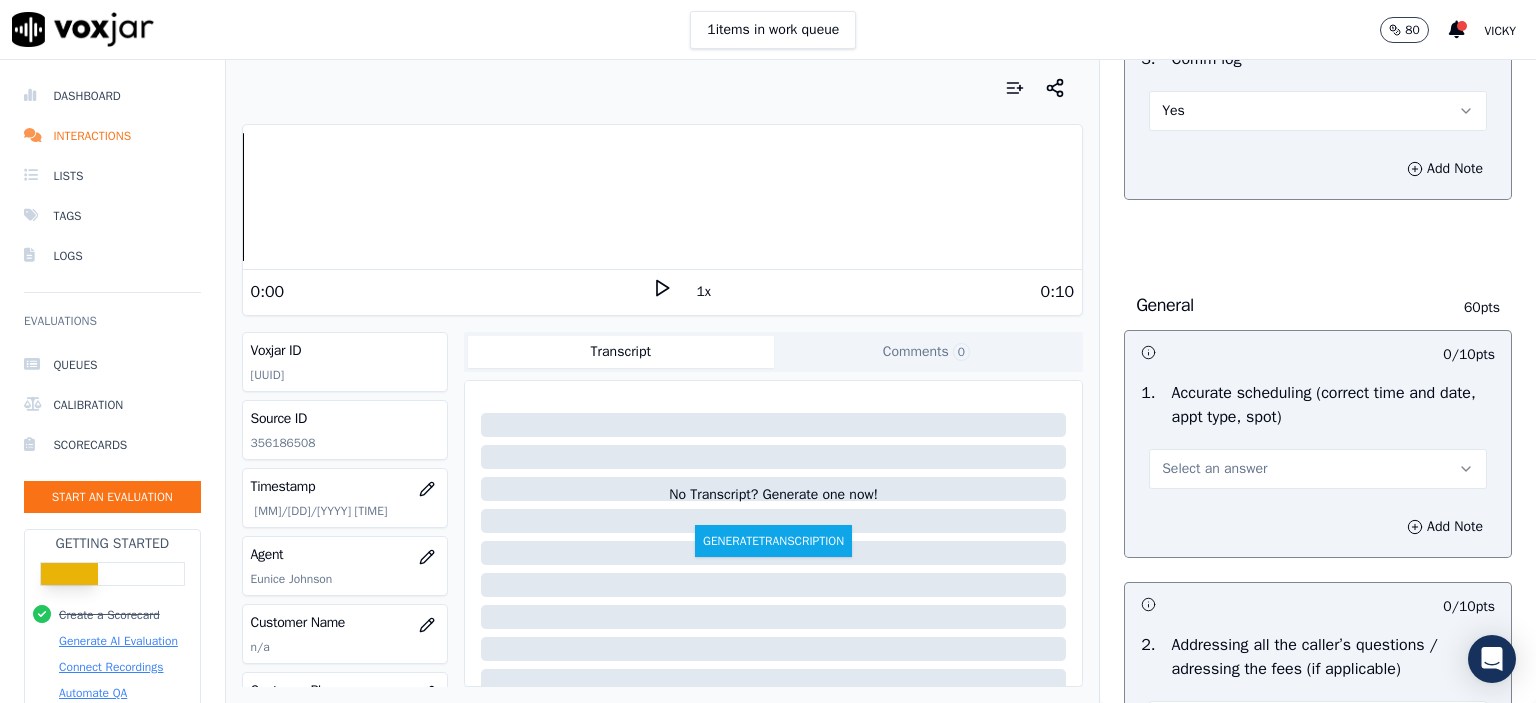 click on "Select an answer" at bounding box center [1318, 469] 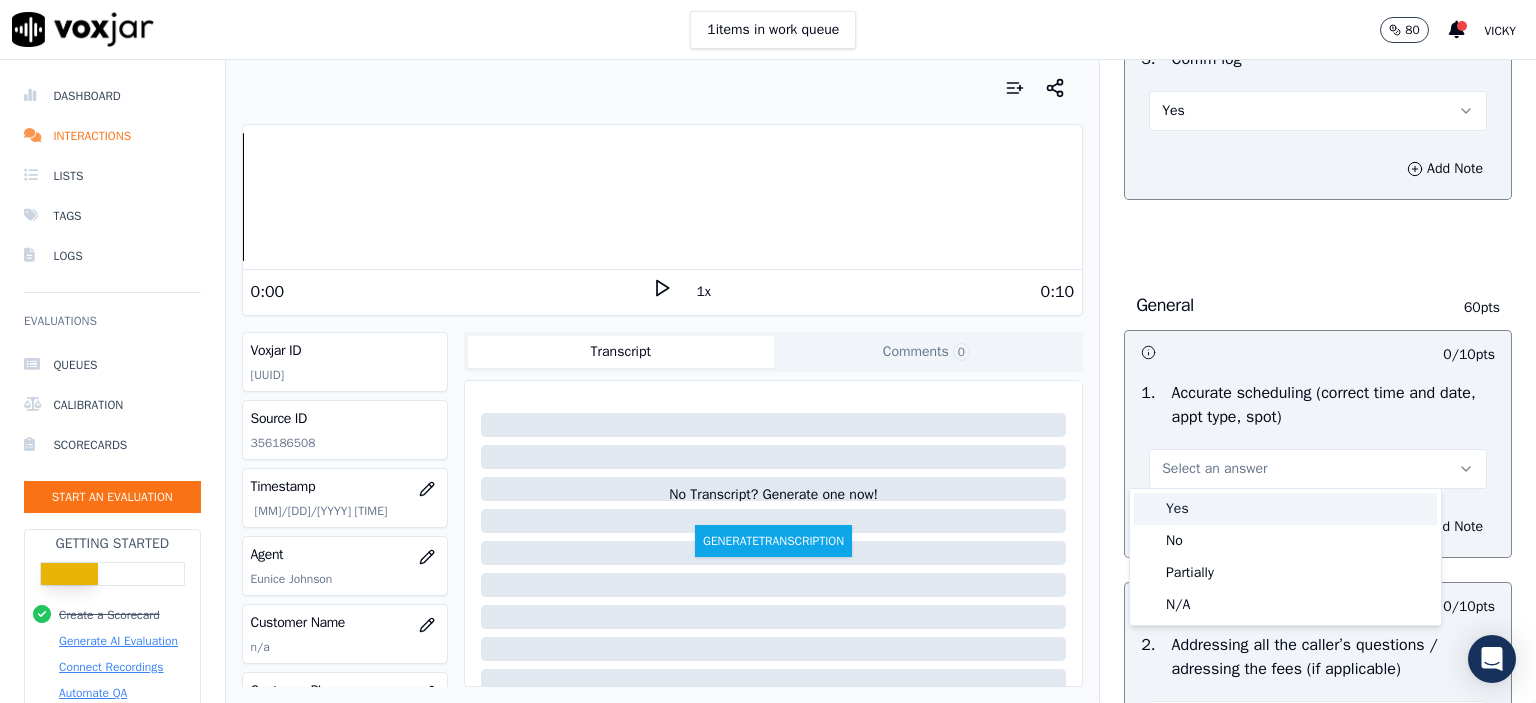 click on "Yes" at bounding box center [1285, 509] 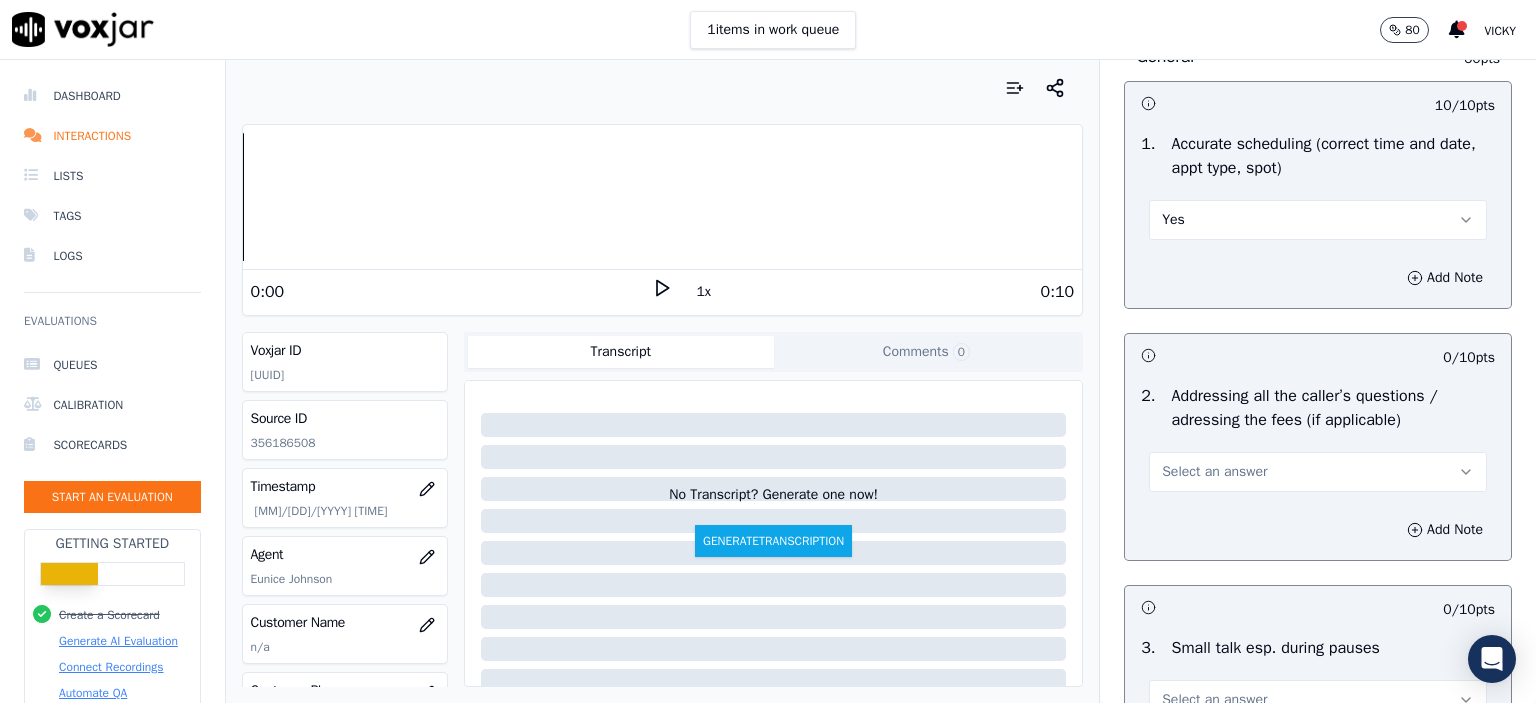 scroll, scrollTop: 3300, scrollLeft: 0, axis: vertical 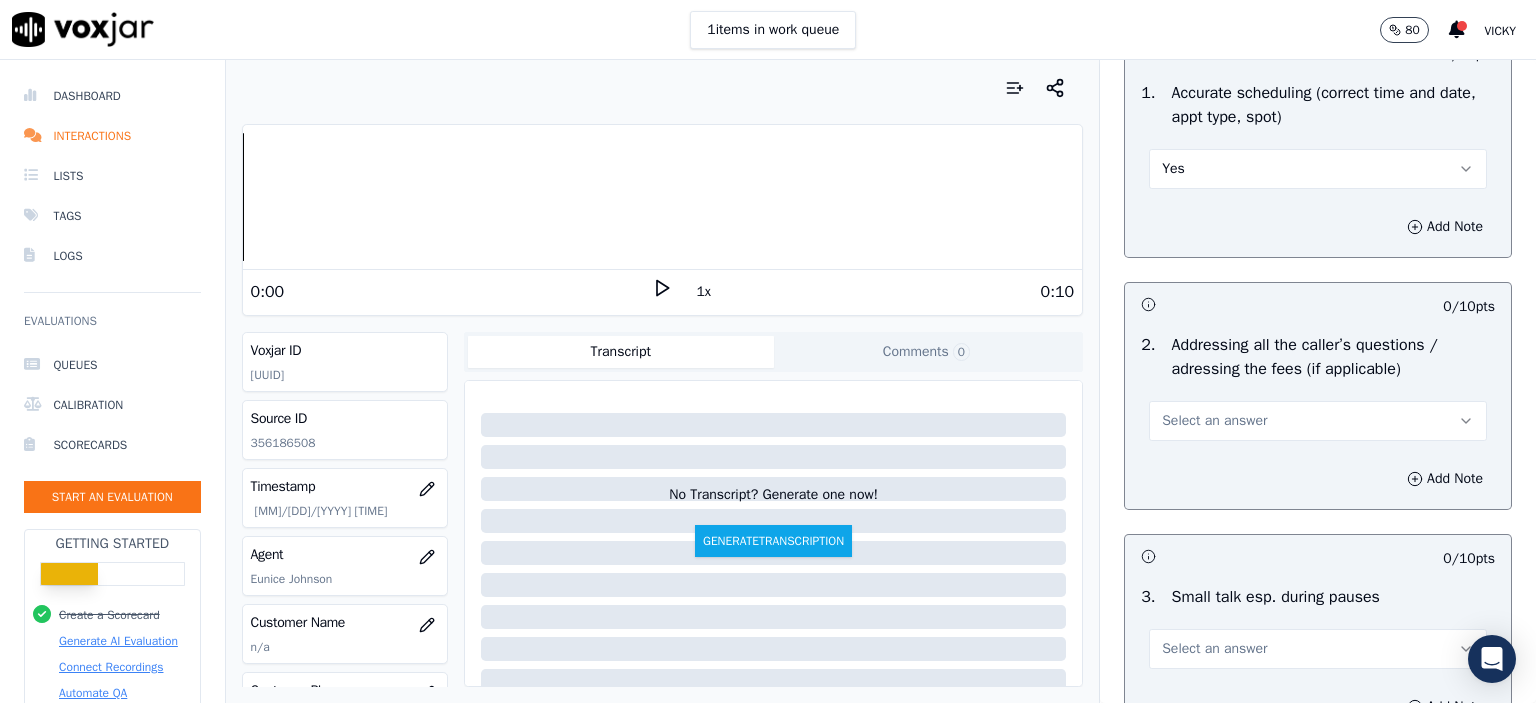 click on "Select an answer" at bounding box center [1214, 421] 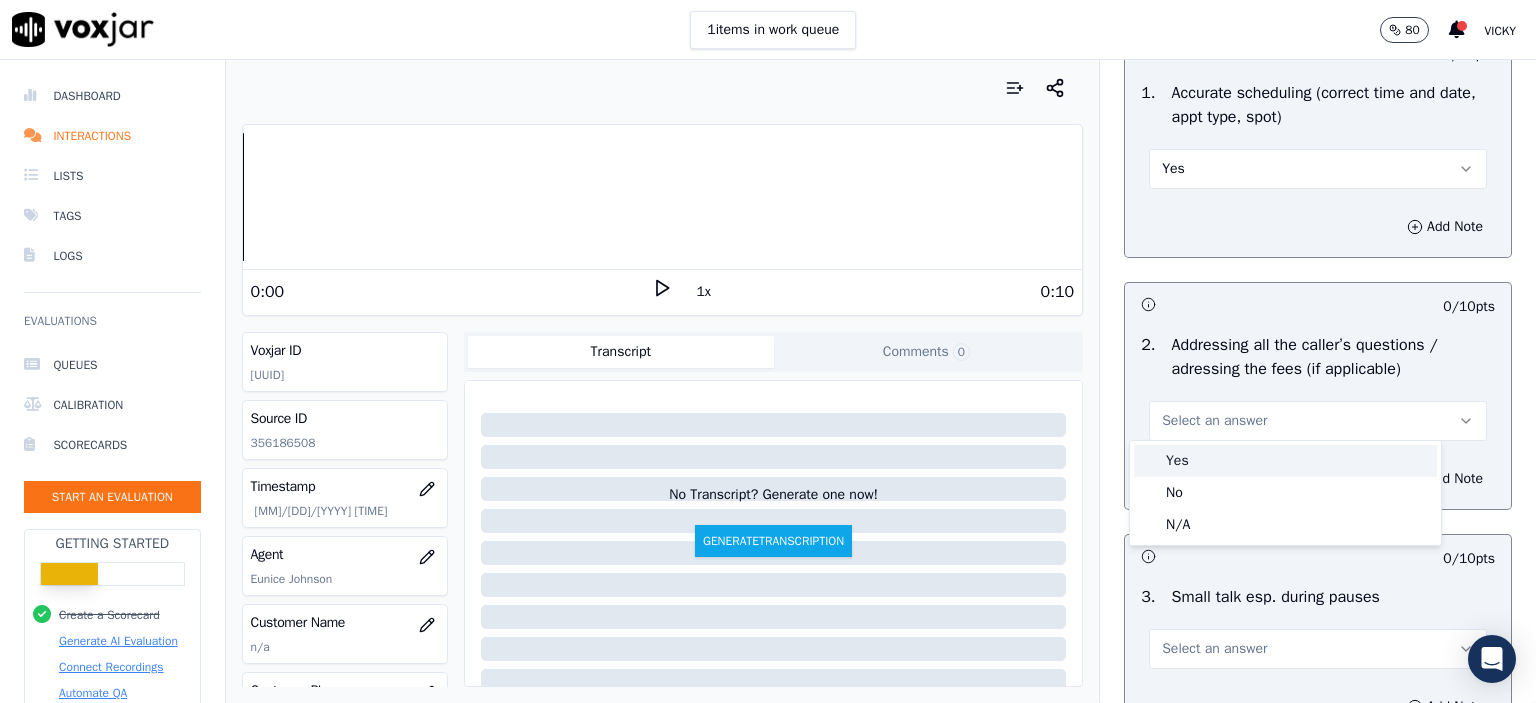 click on "Yes" at bounding box center [1285, 461] 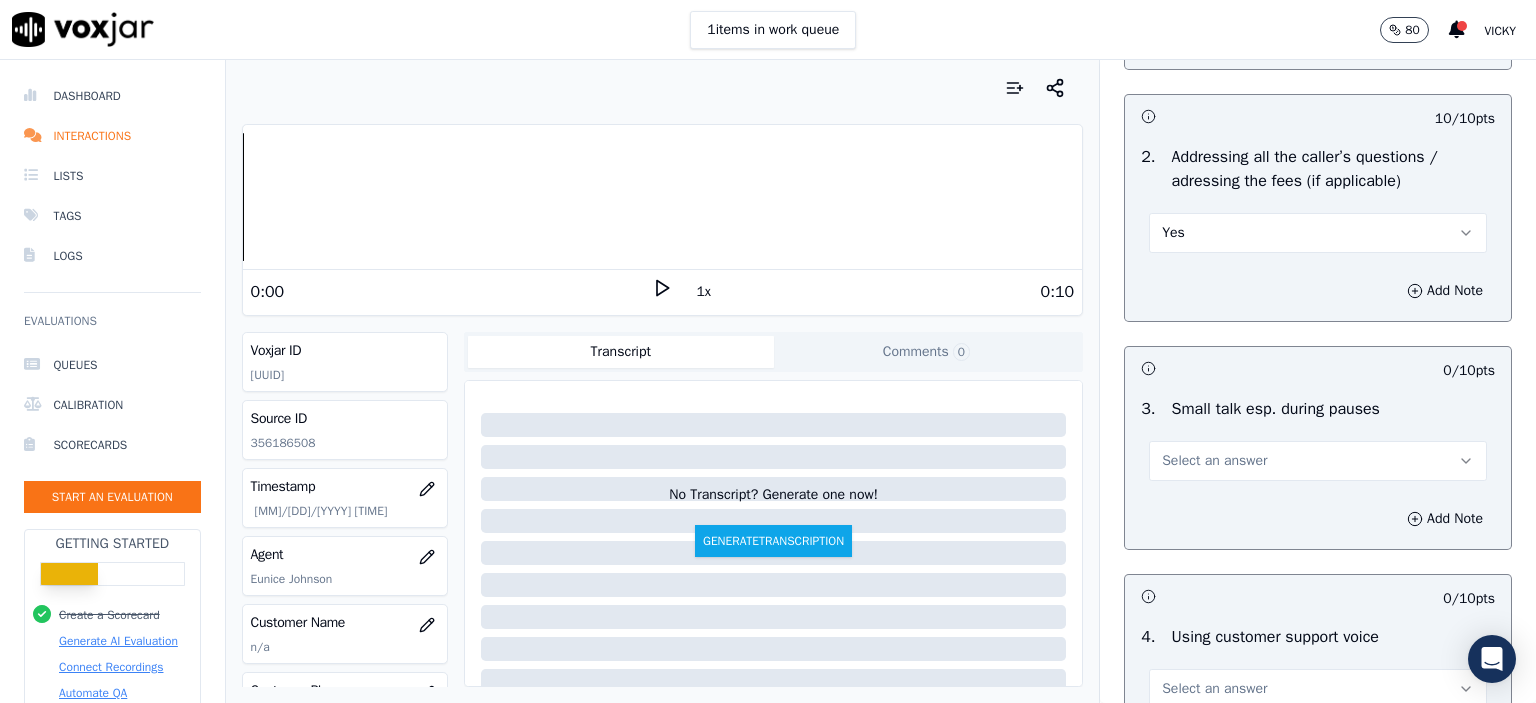 scroll, scrollTop: 3500, scrollLeft: 0, axis: vertical 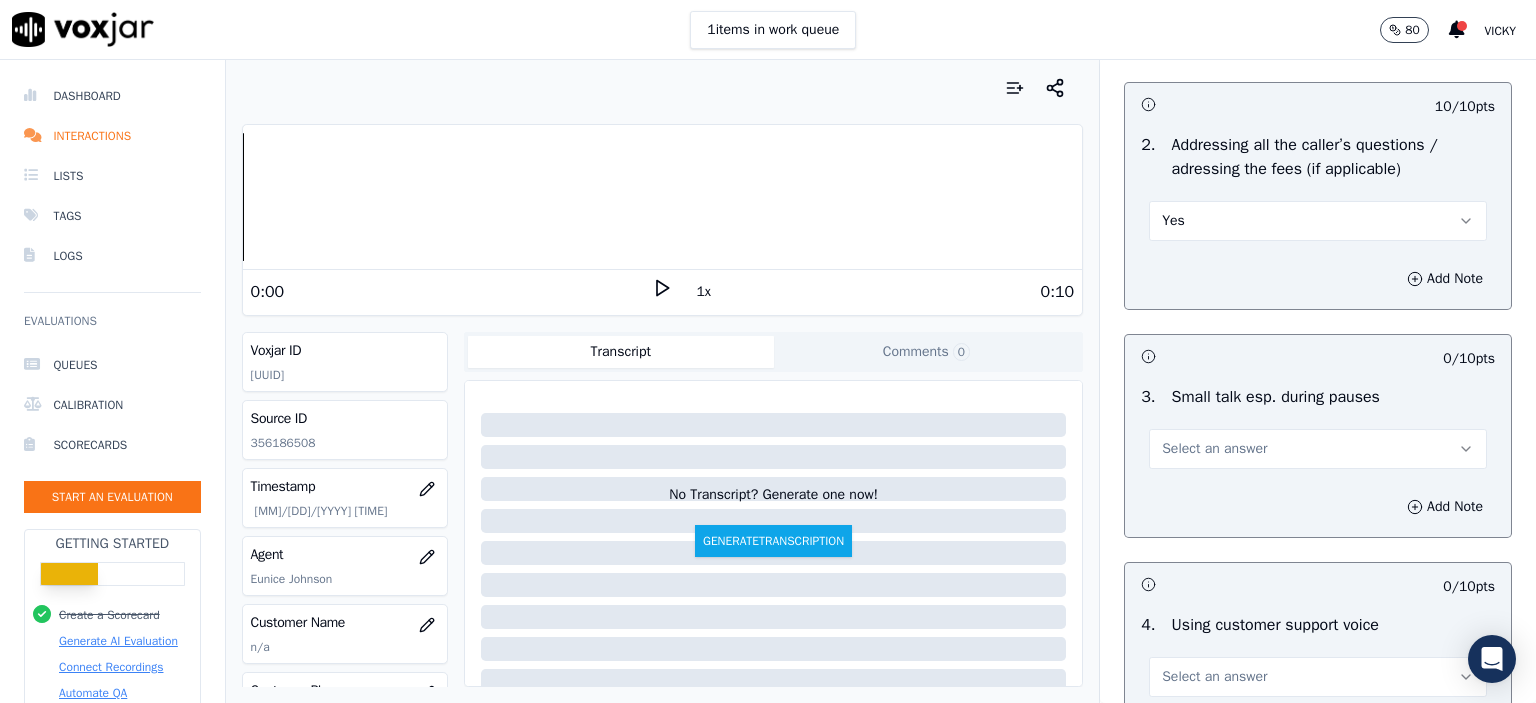 click on "Select an answer" at bounding box center (1214, 449) 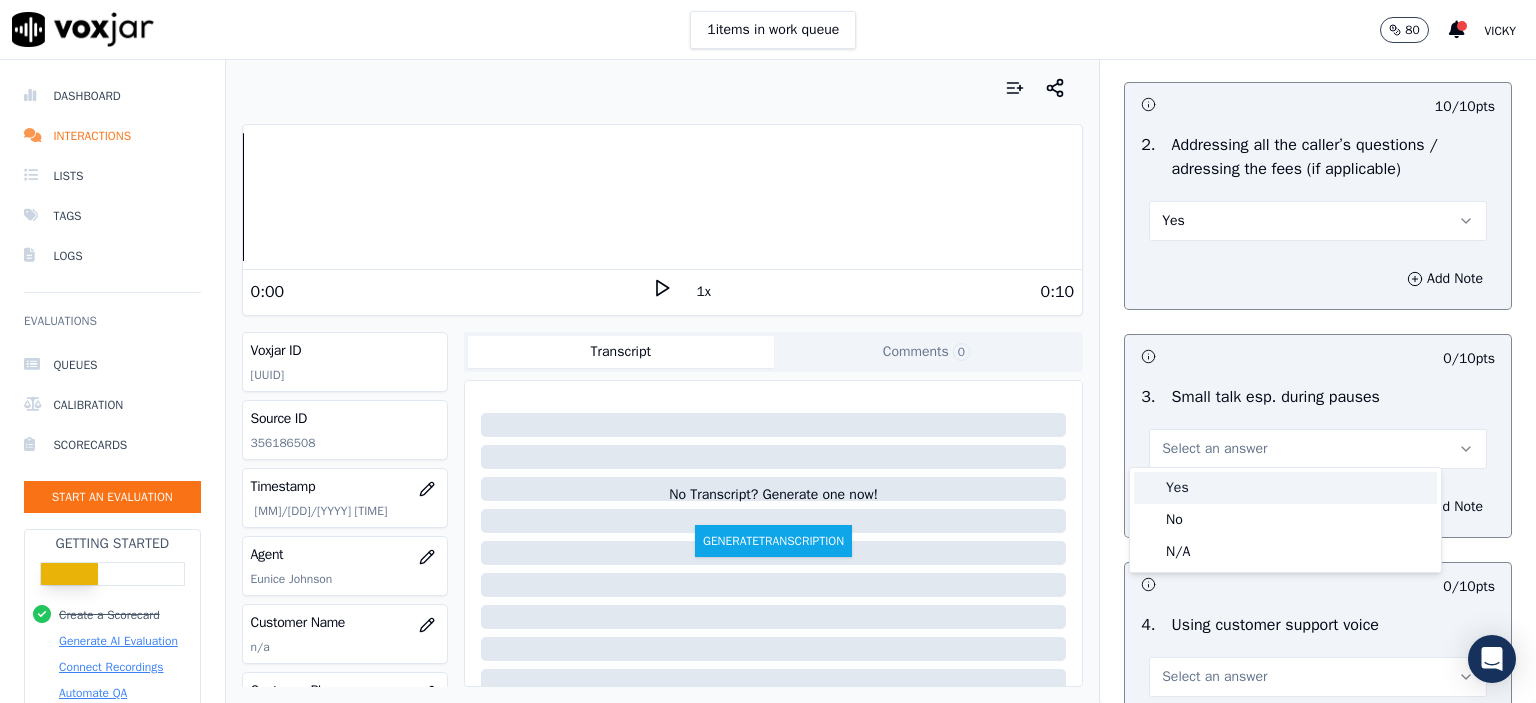 click on "Yes" at bounding box center (1285, 488) 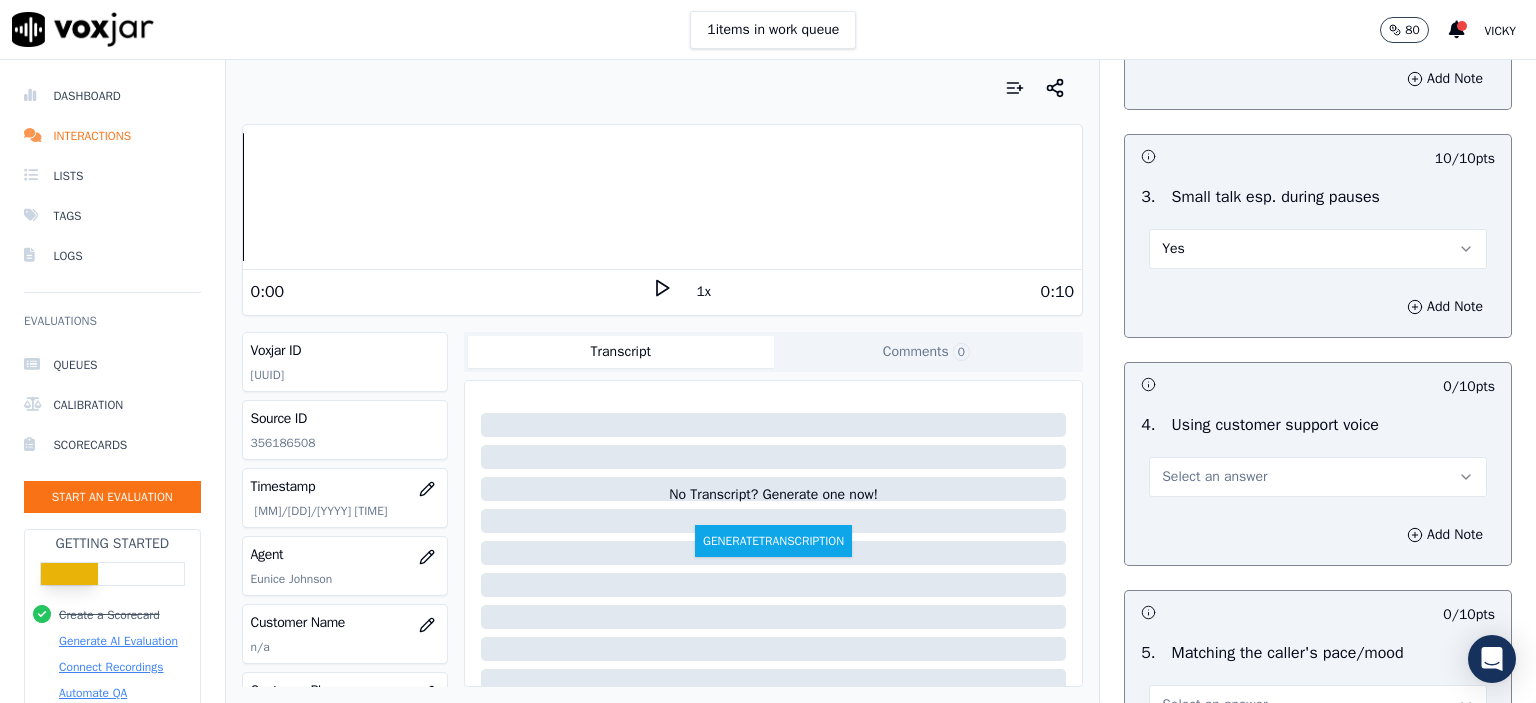 click on "Select an answer" at bounding box center (1214, 477) 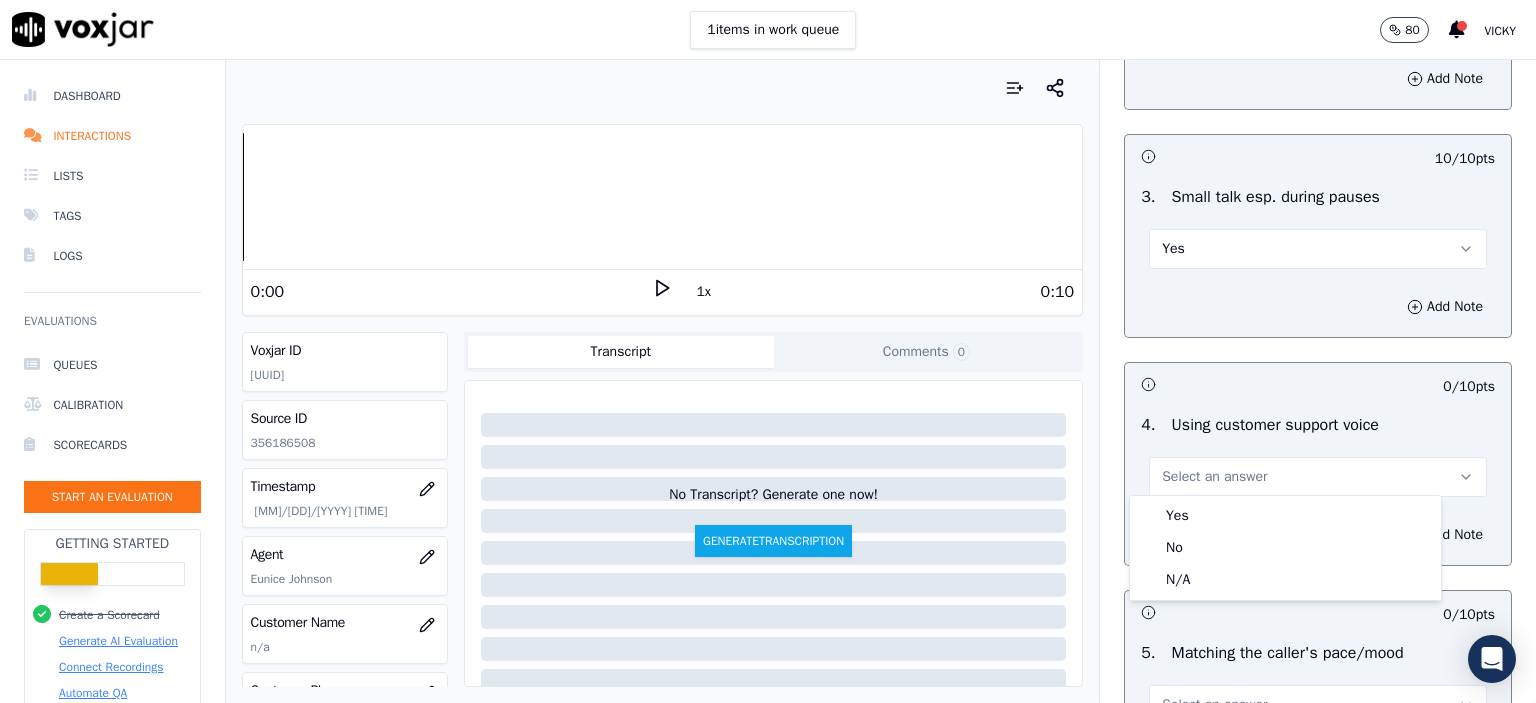 click on "Yes" at bounding box center [1285, 516] 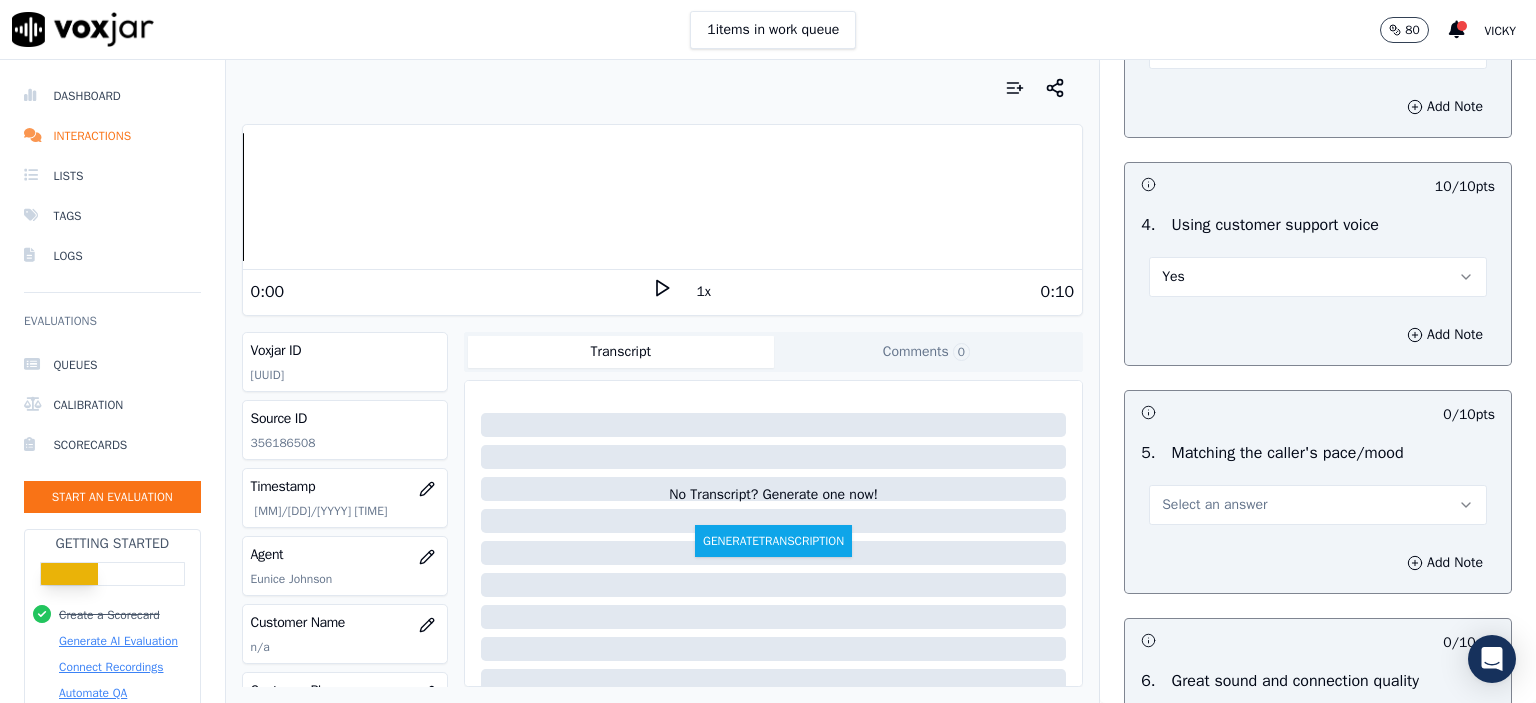 scroll, scrollTop: 4100, scrollLeft: 0, axis: vertical 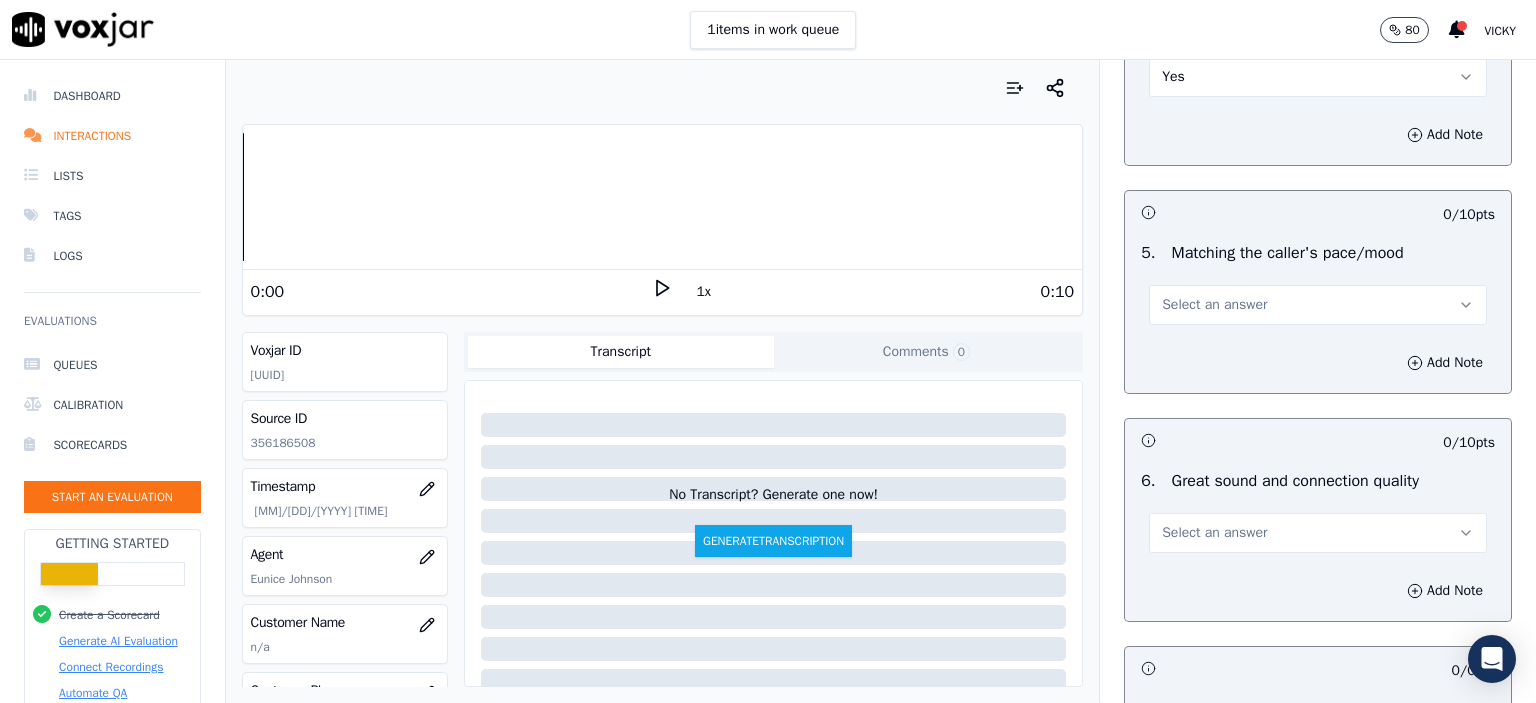 click on "Select an answer" at bounding box center (1214, 305) 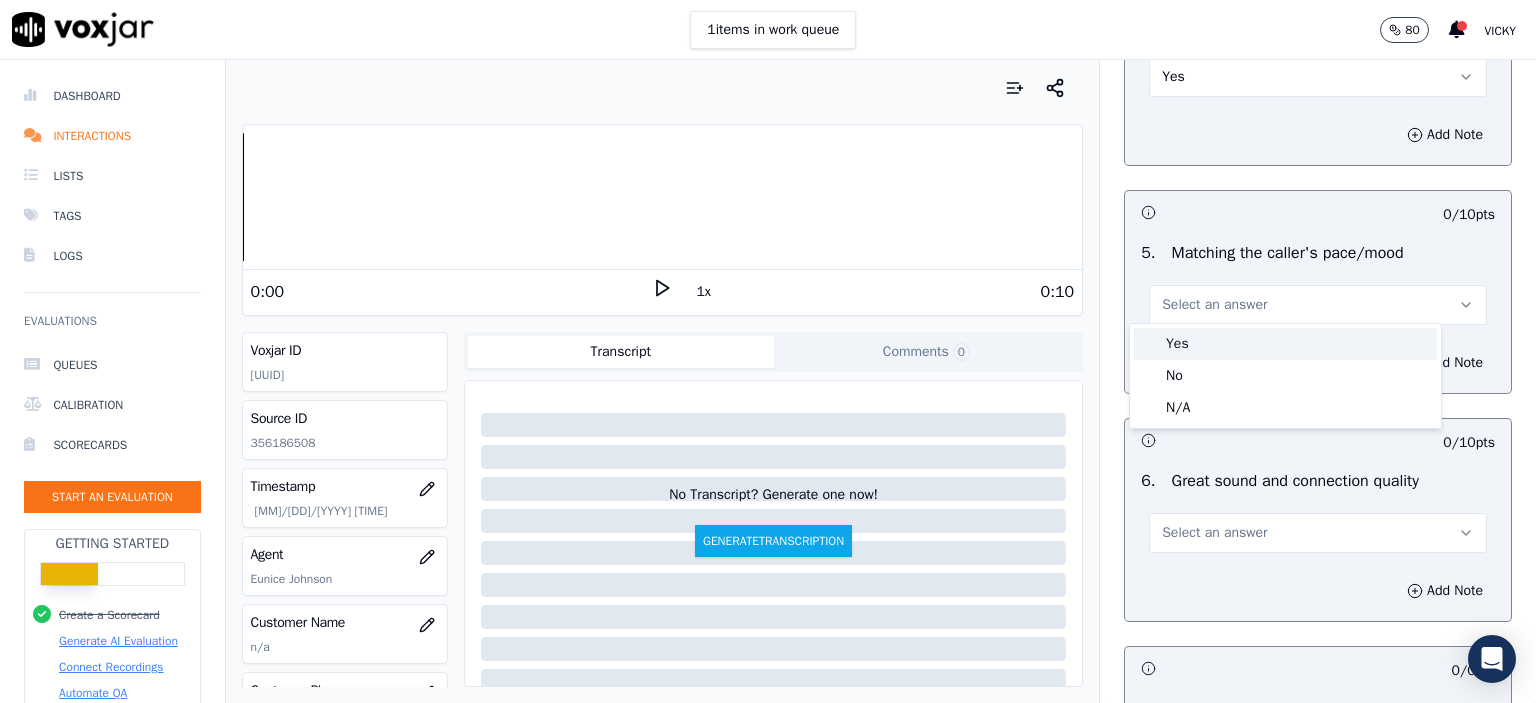 click on "Yes" at bounding box center [1285, 344] 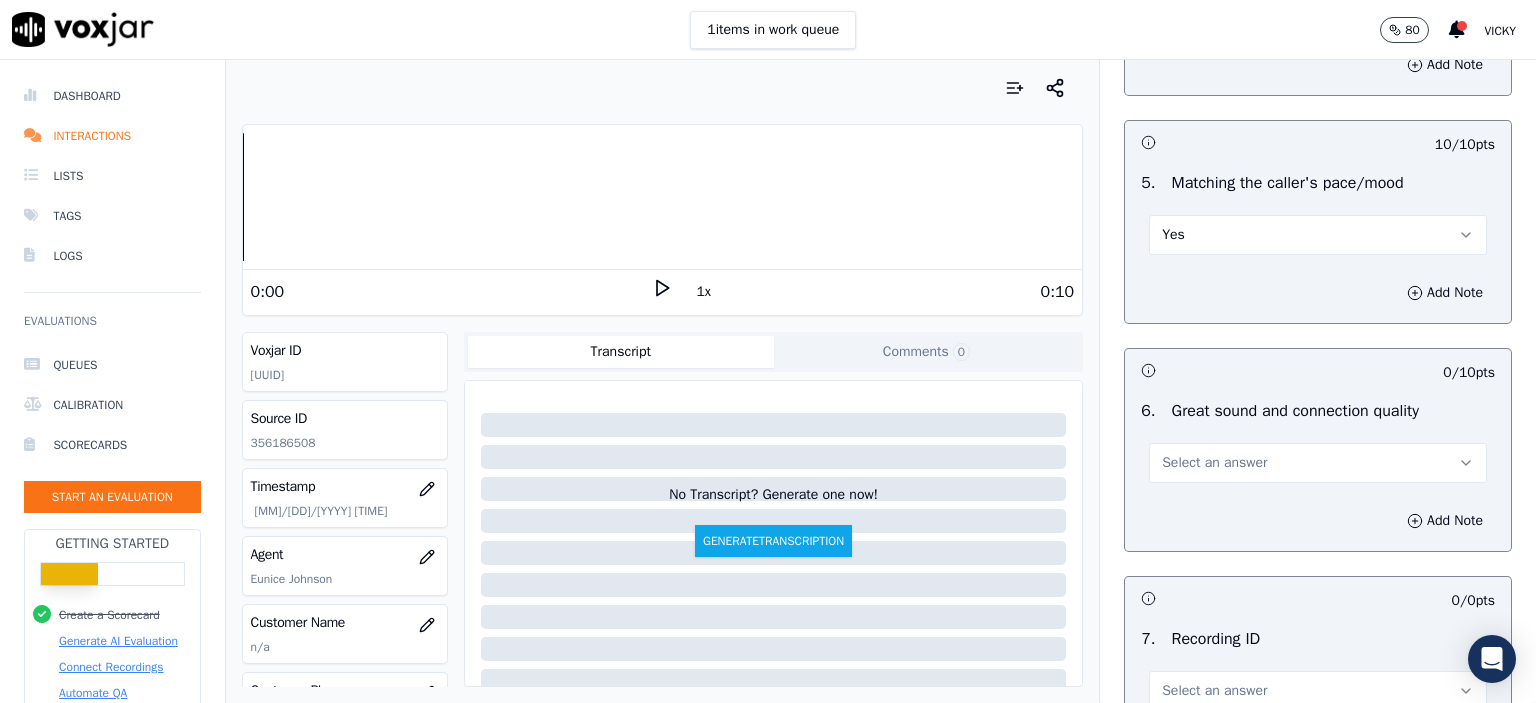 scroll, scrollTop: 4200, scrollLeft: 0, axis: vertical 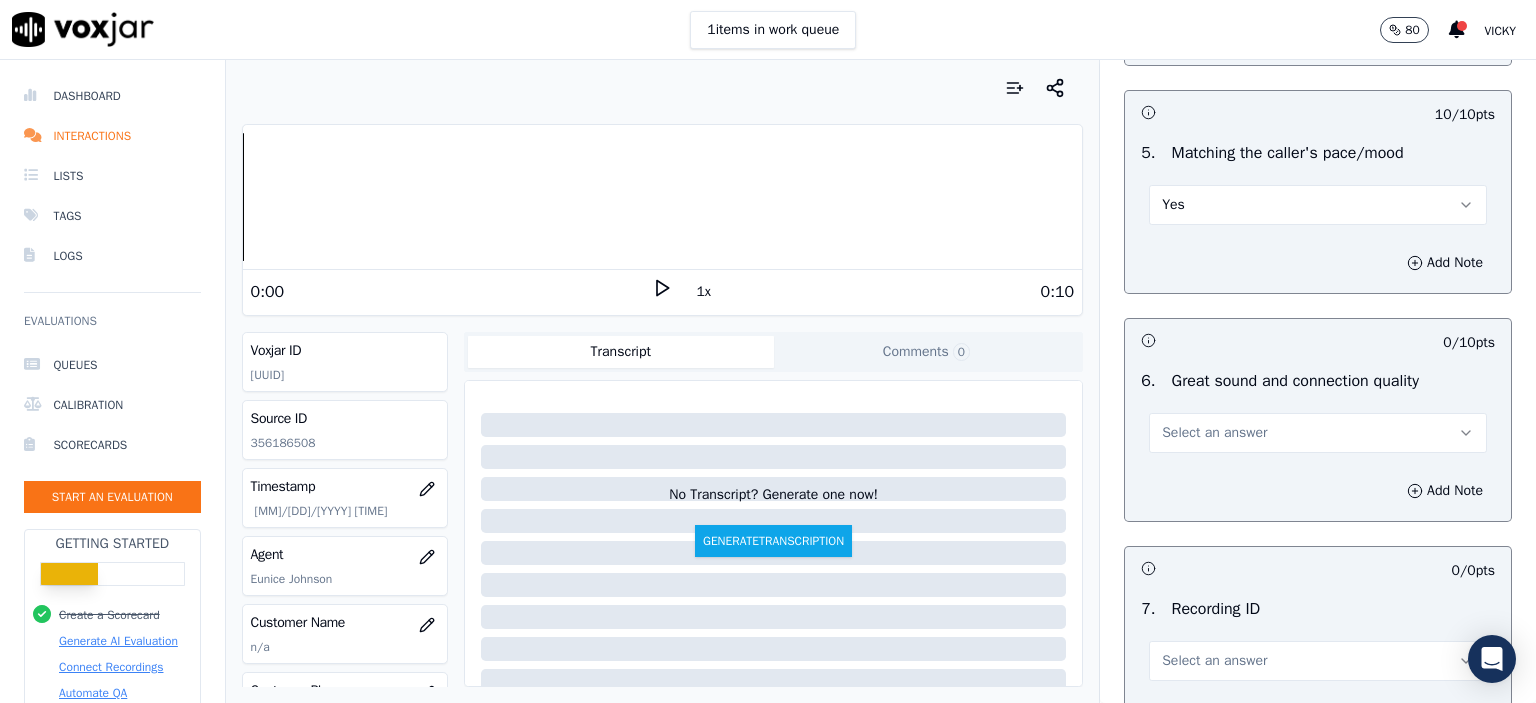 click on "Select an answer" at bounding box center [1318, 433] 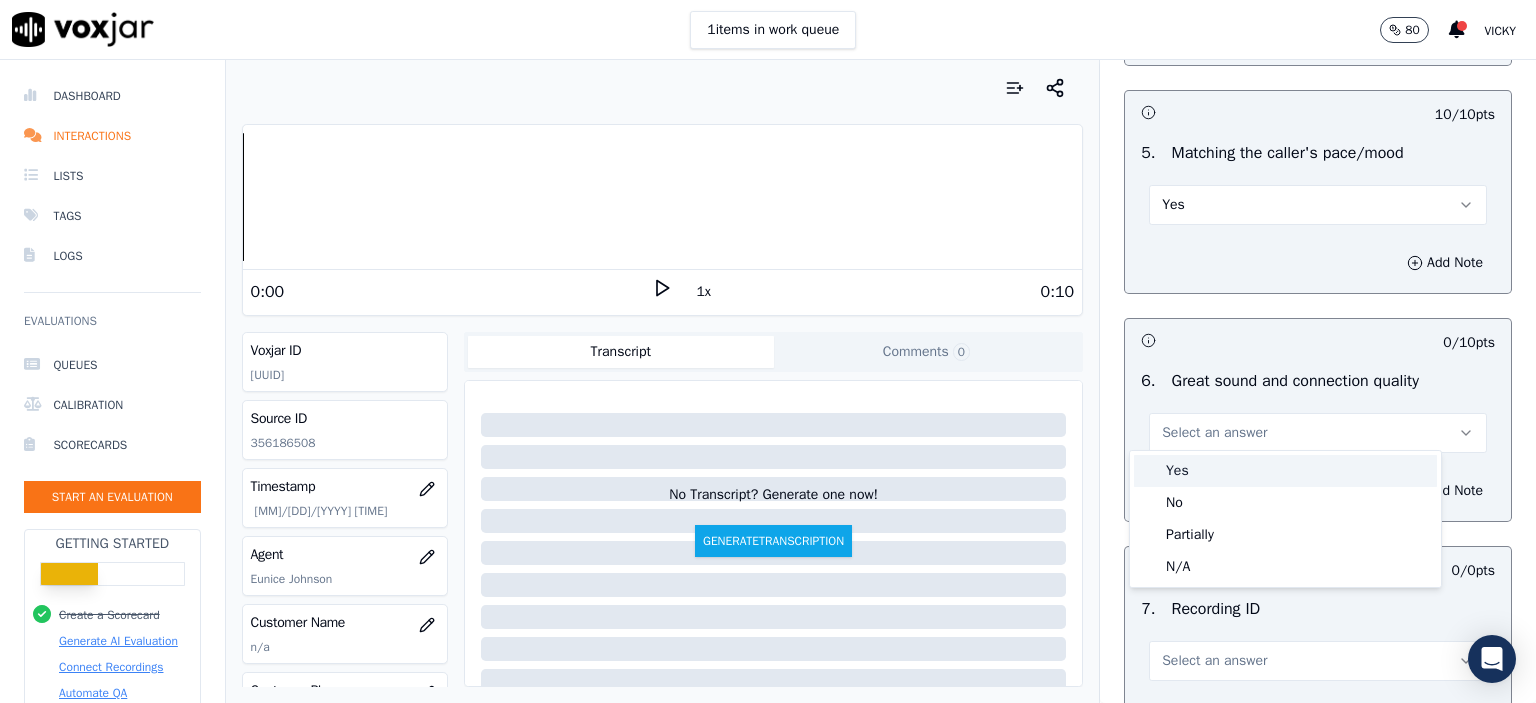 click on "Yes" at bounding box center [1285, 471] 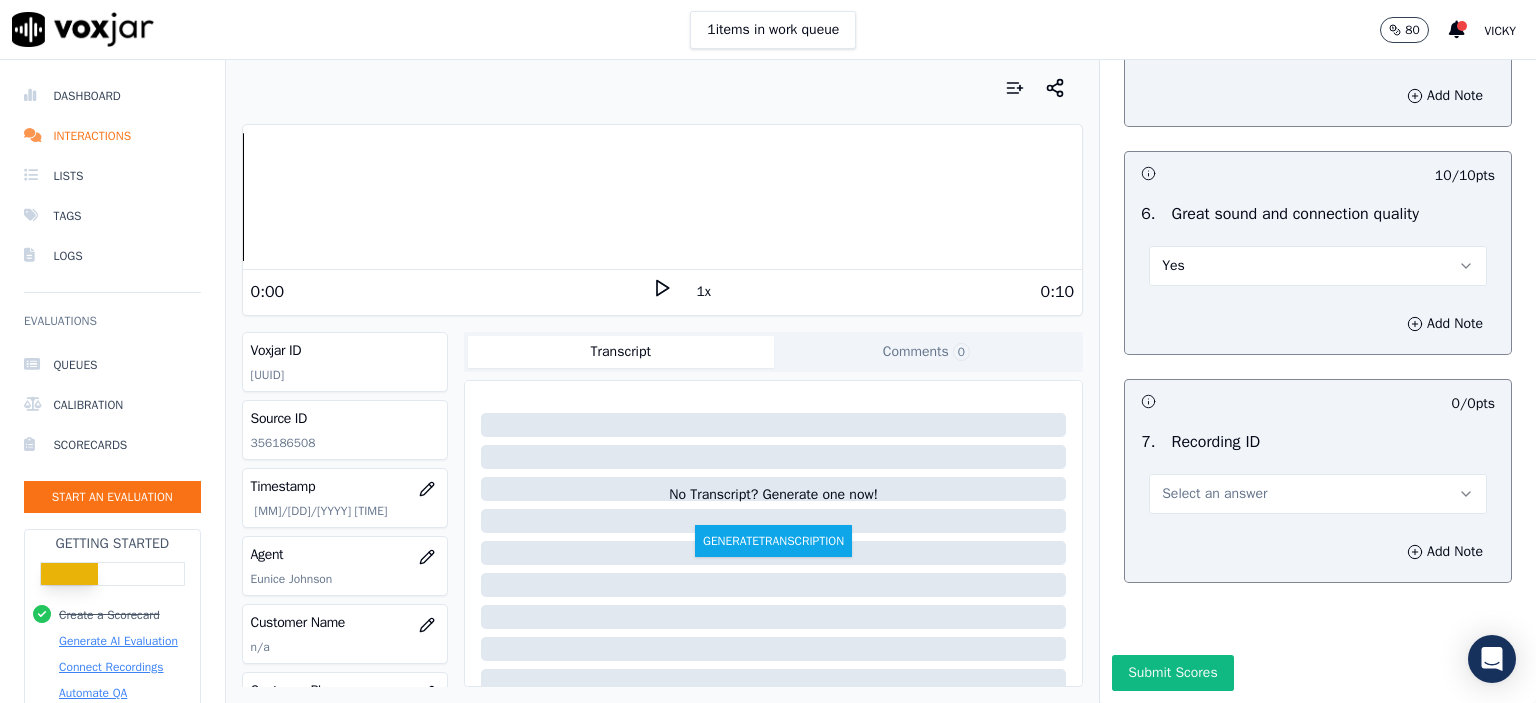 scroll, scrollTop: 4400, scrollLeft: 0, axis: vertical 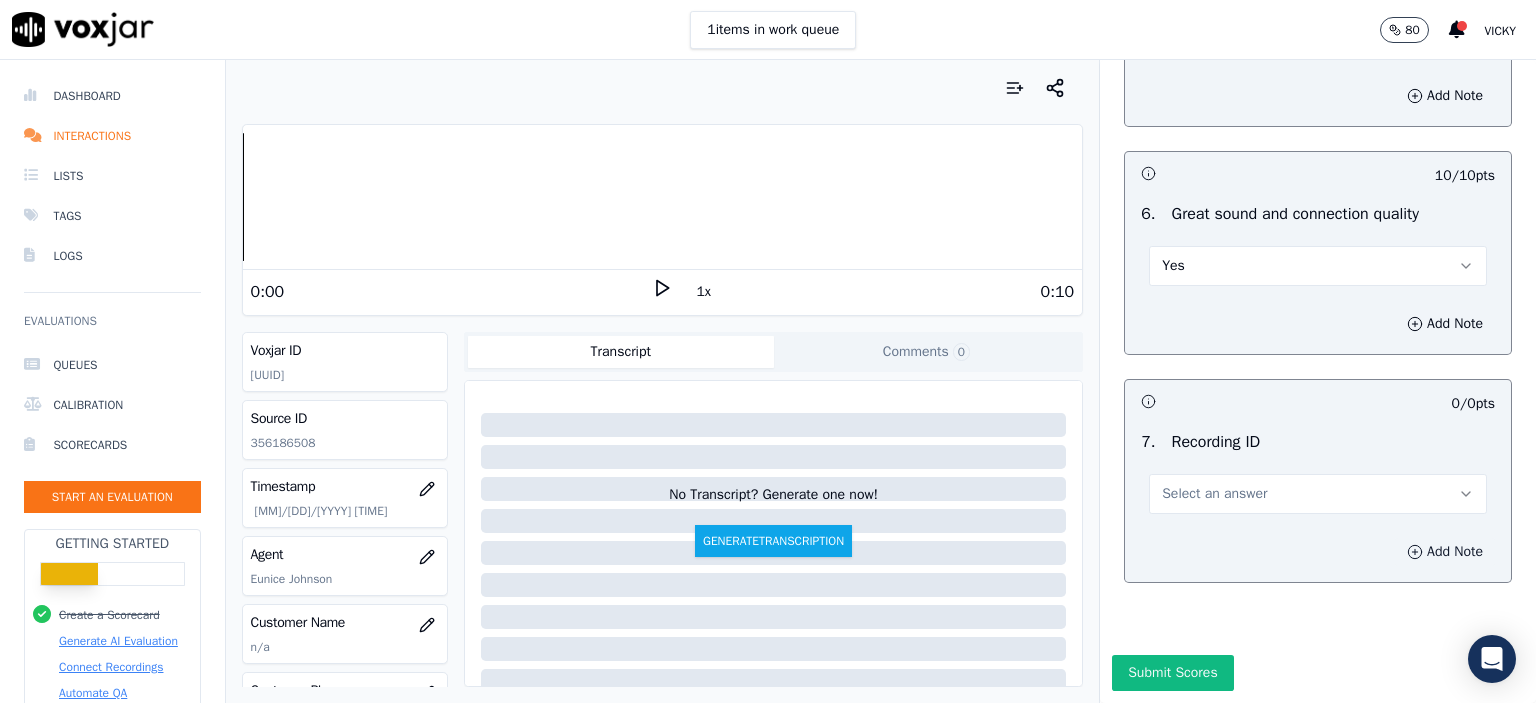 click on "Add Note" at bounding box center (1445, 552) 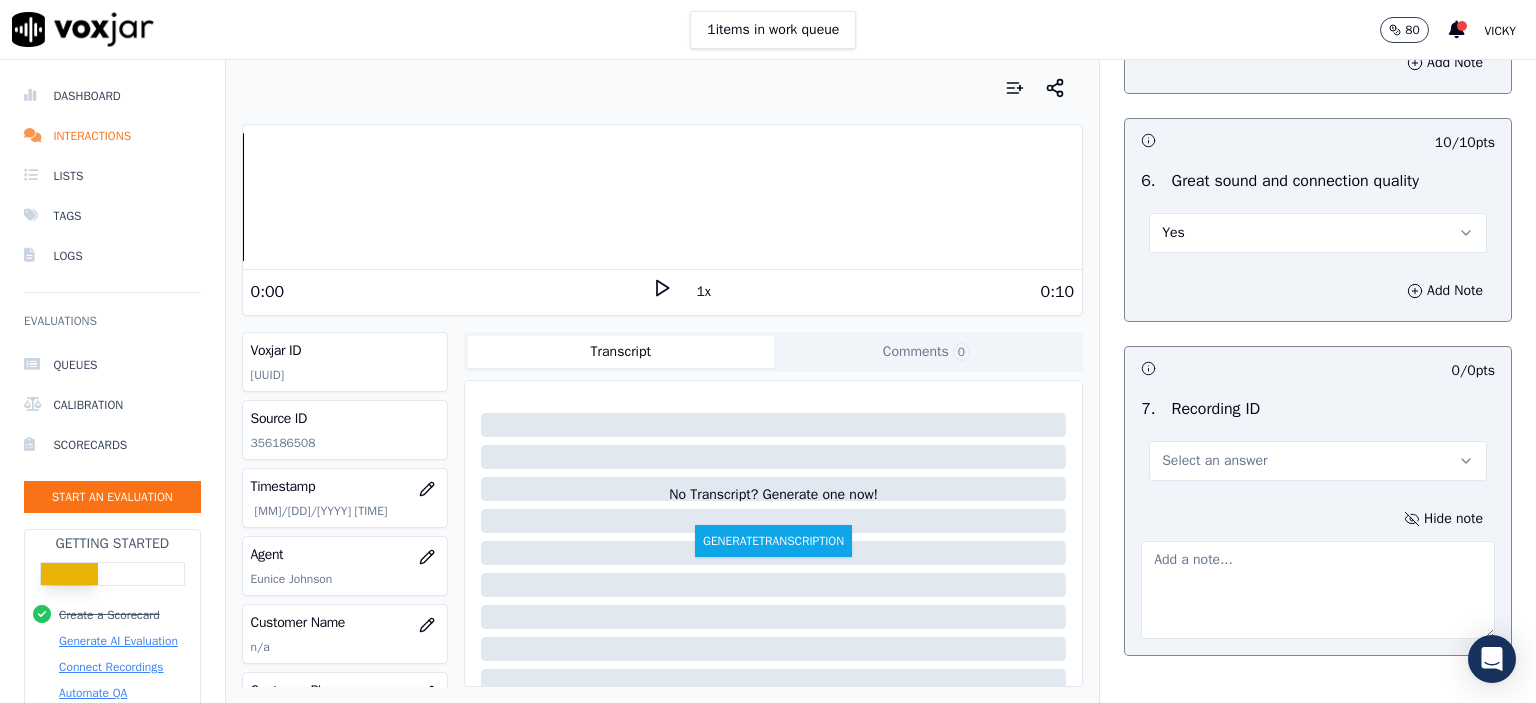 click on "356186508" 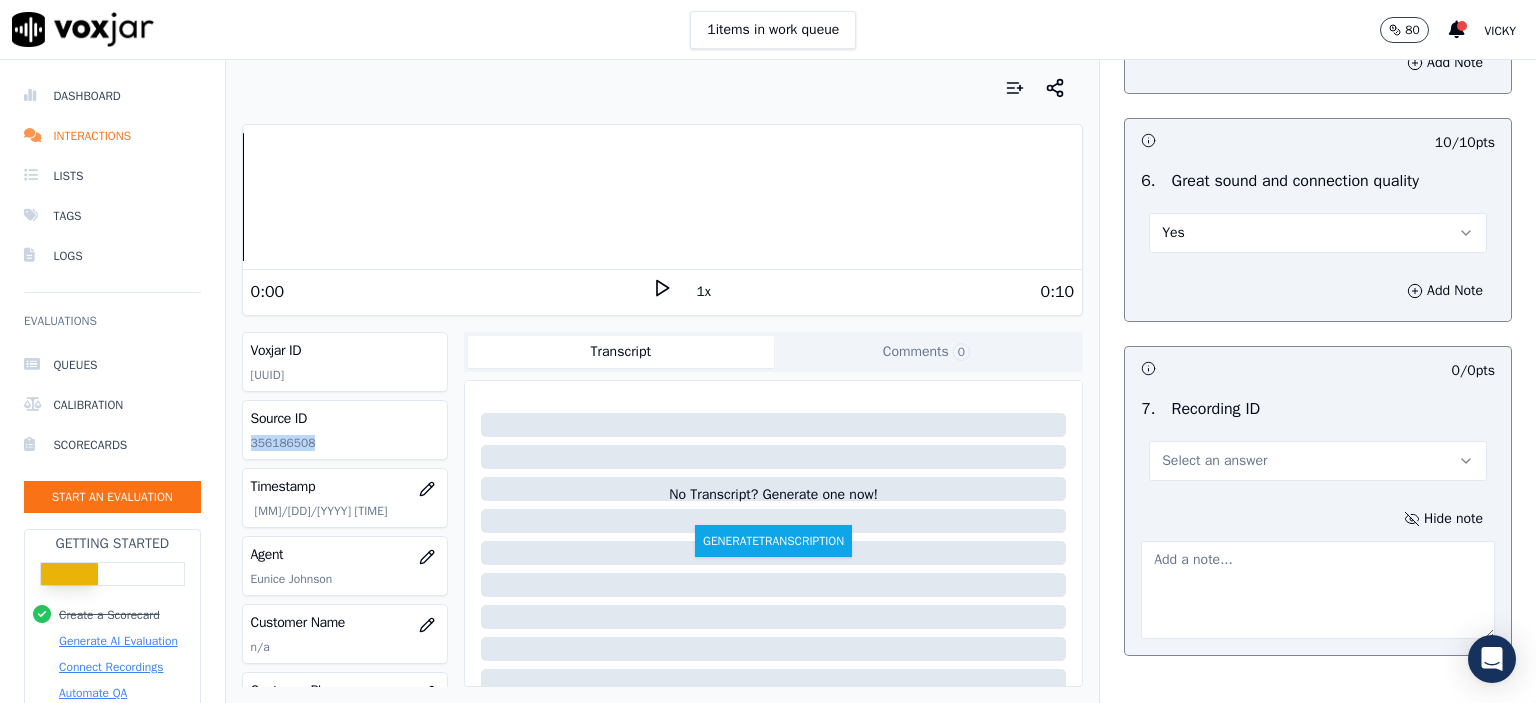 click on "356186508" 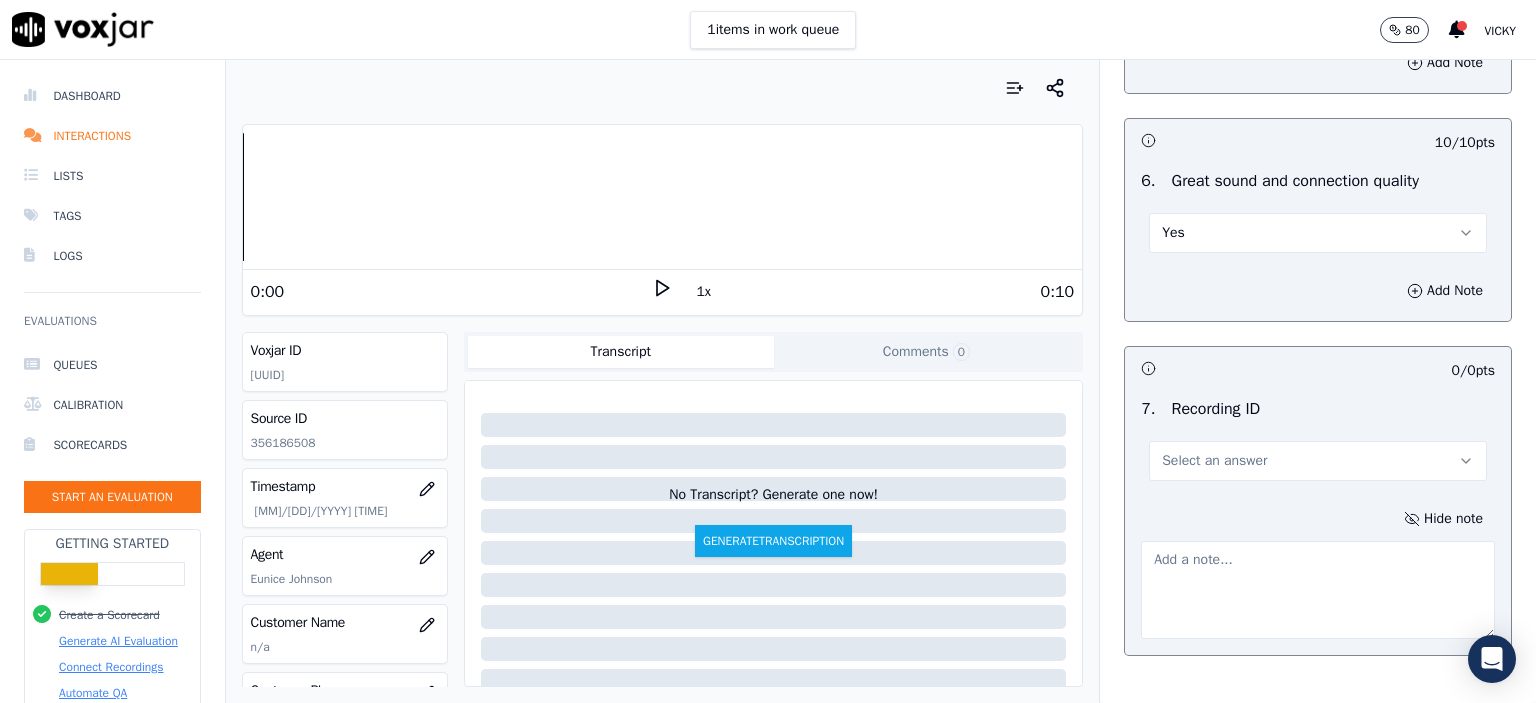 click at bounding box center (1318, 590) 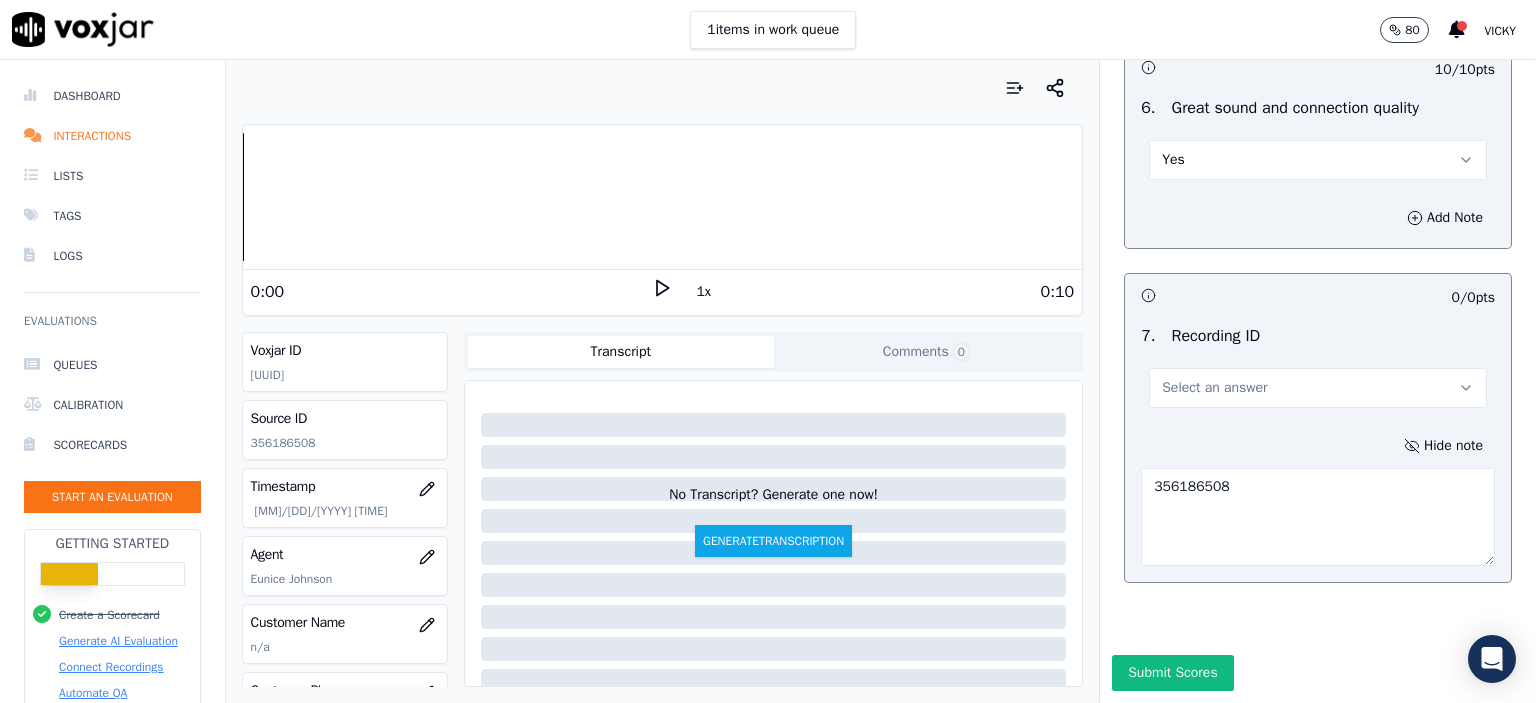 scroll, scrollTop: 4510, scrollLeft: 0, axis: vertical 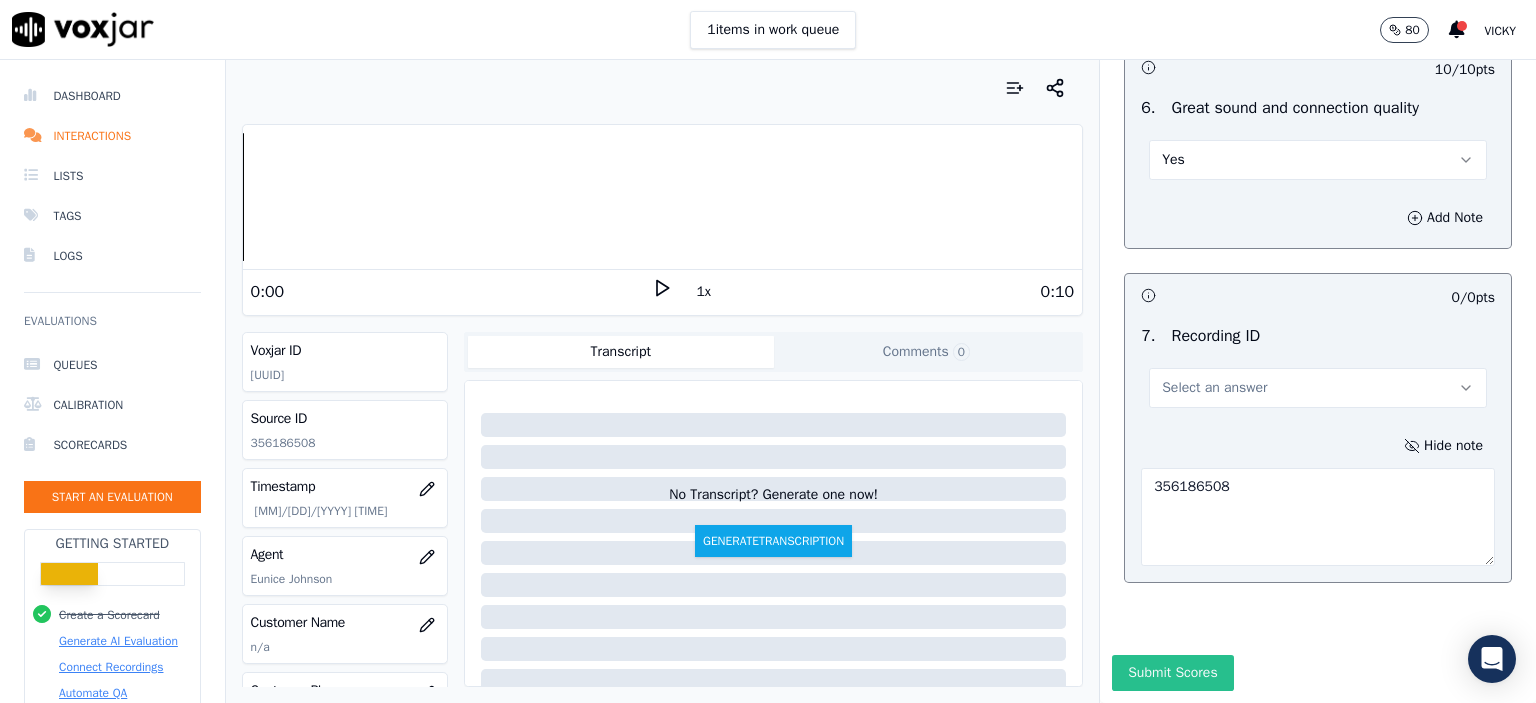 type on "356186508" 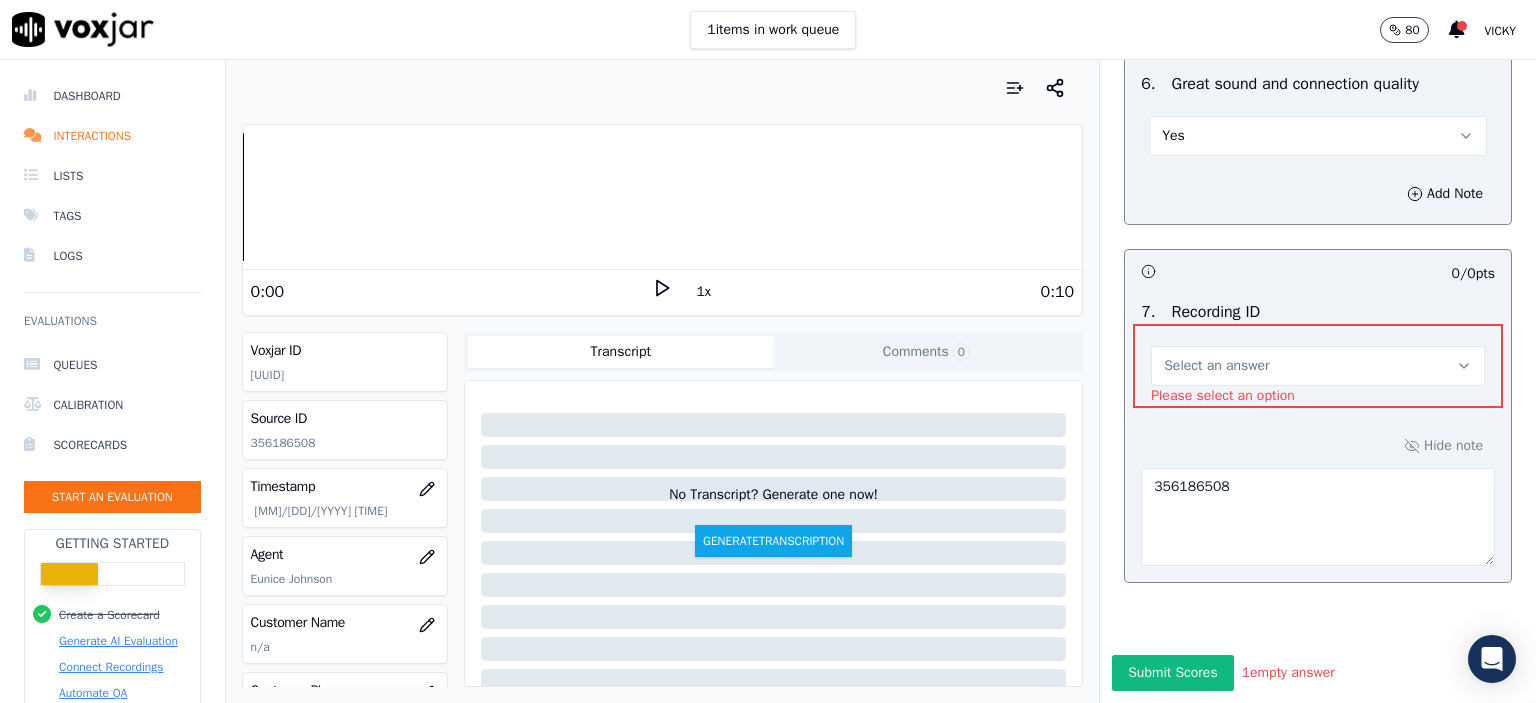 click on "Select an answer" at bounding box center [1216, 366] 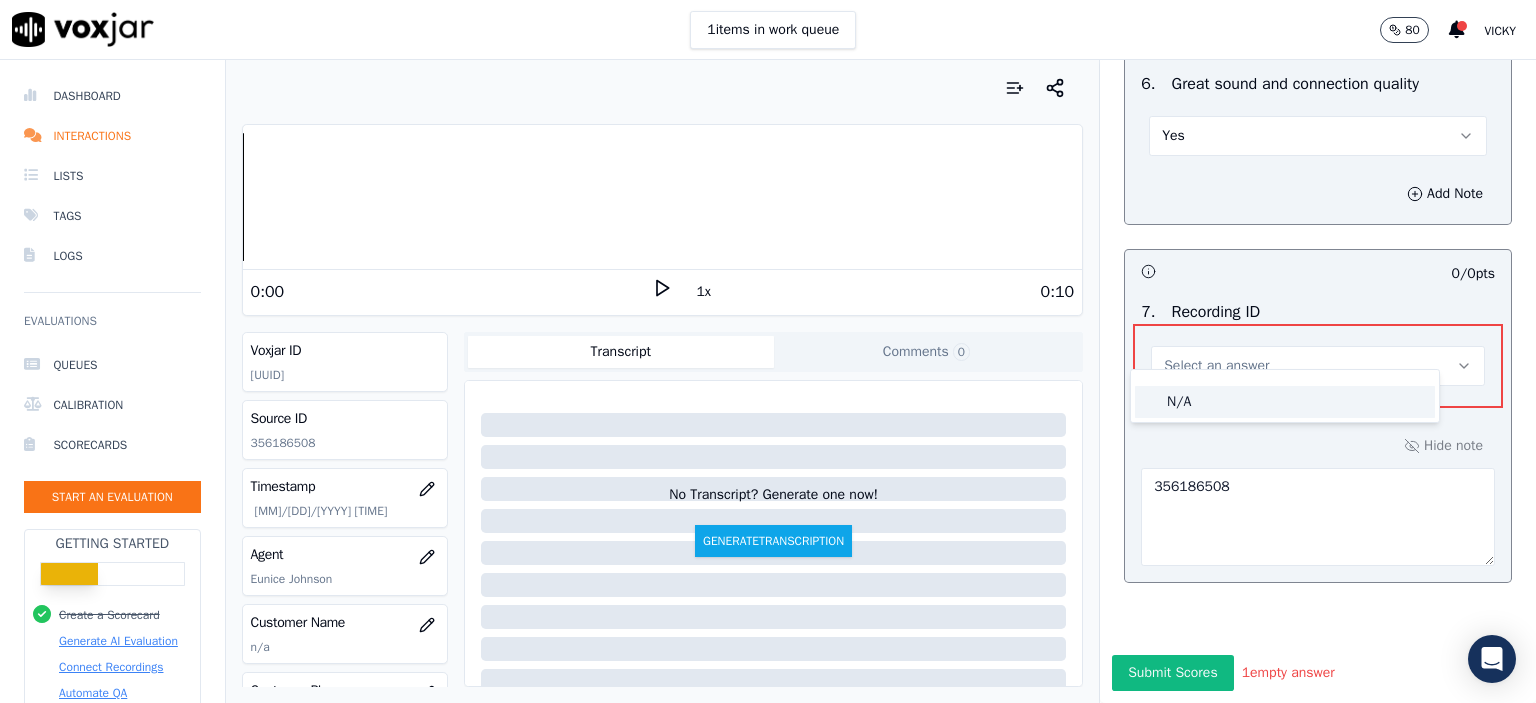 click on "N/A" 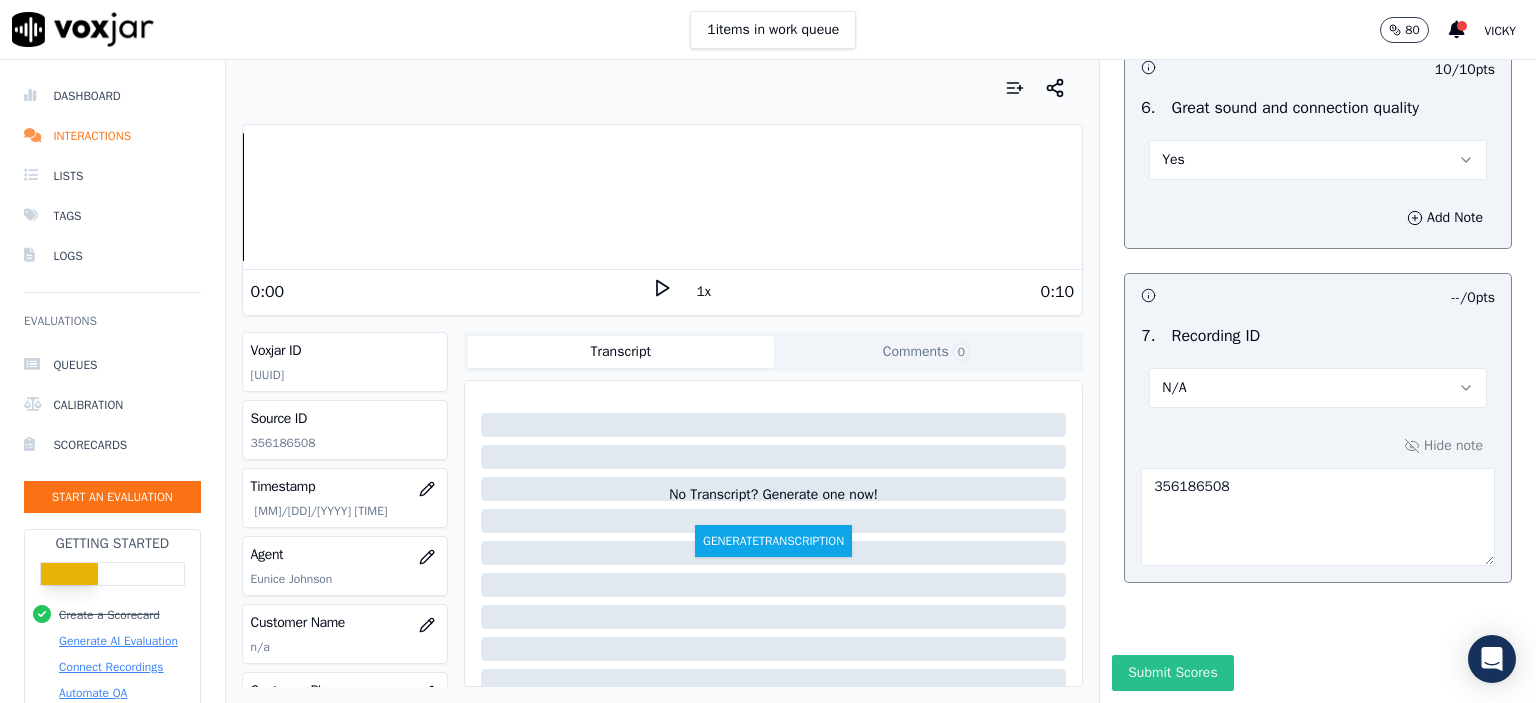 click on "Submit Scores" at bounding box center (1172, 673) 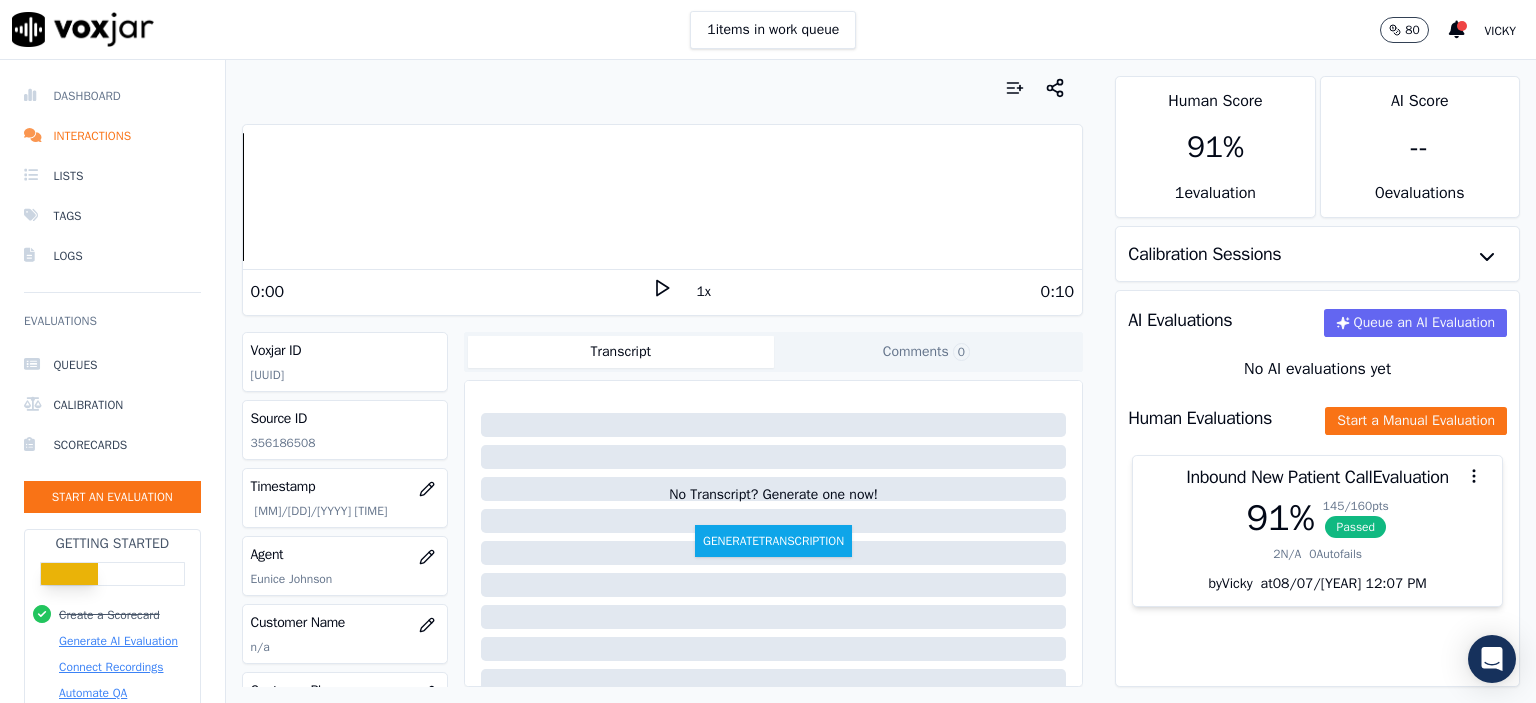 click on "Dashboard" at bounding box center (112, 96) 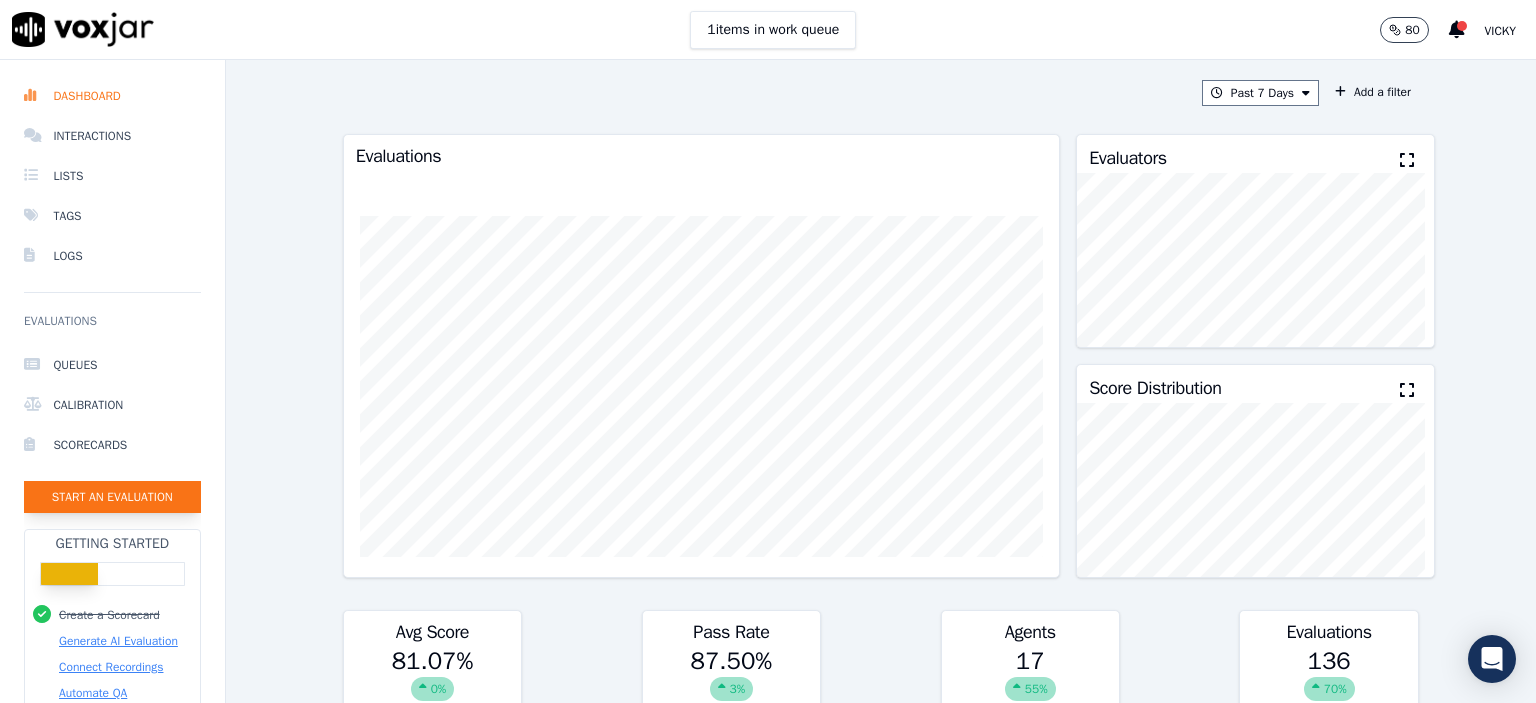 click on "Start an Evaluation" 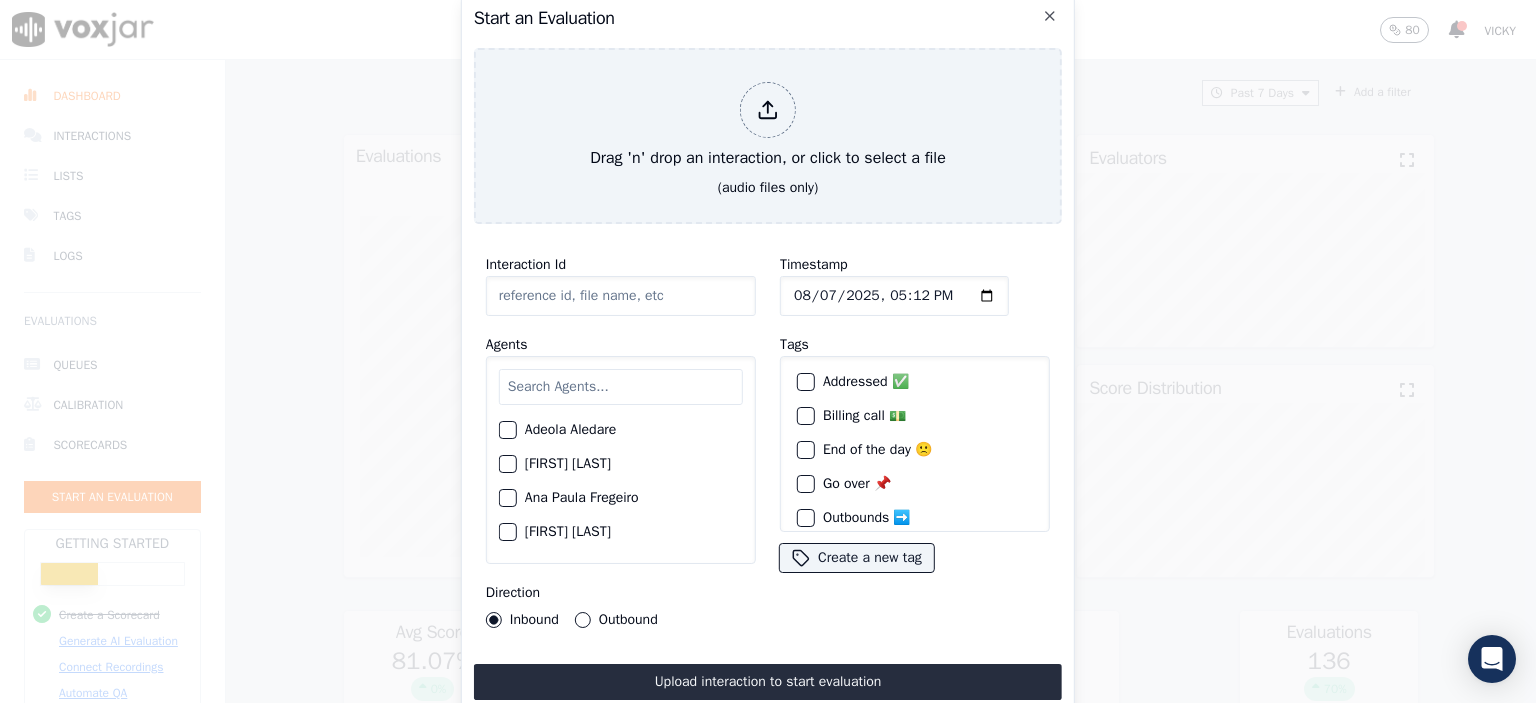 click on "Interaction Id" 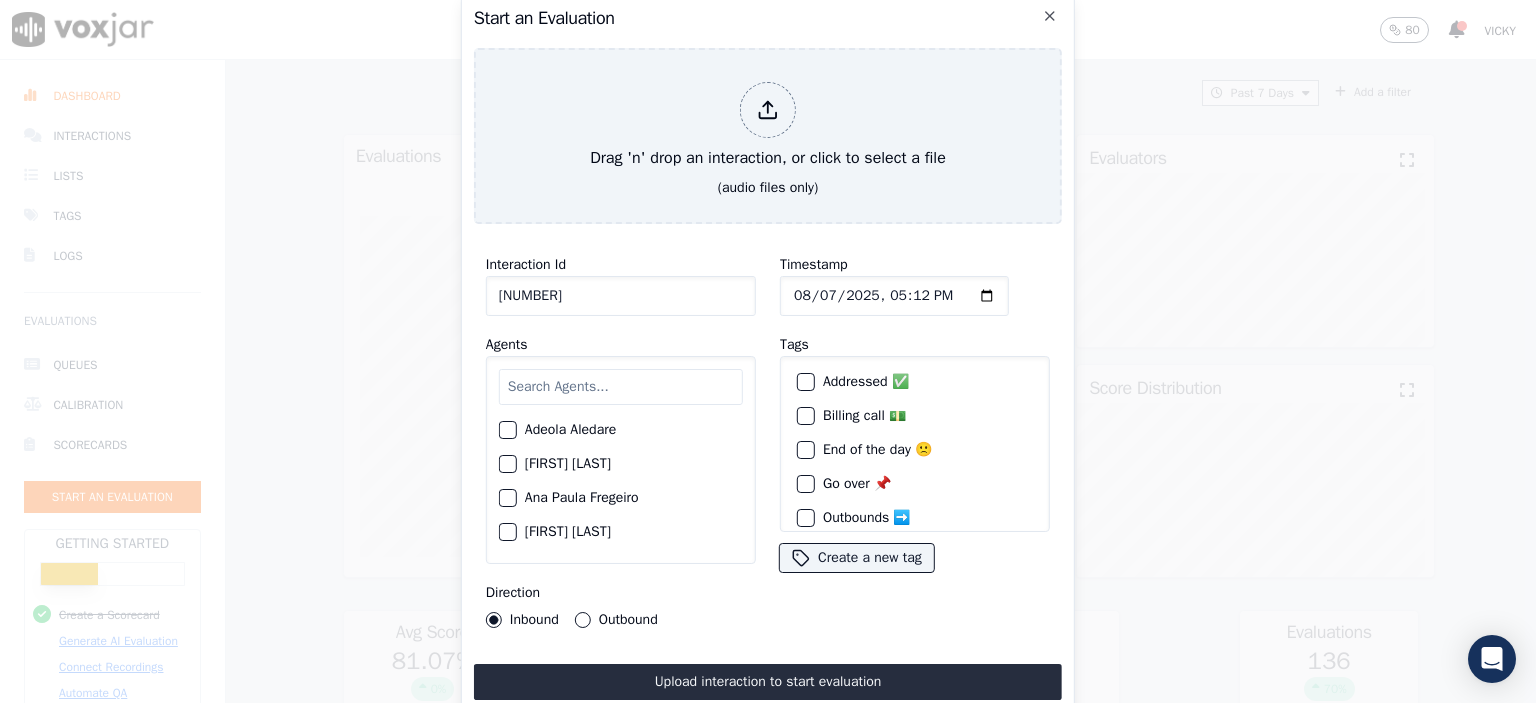 type on "[NUMBER]" 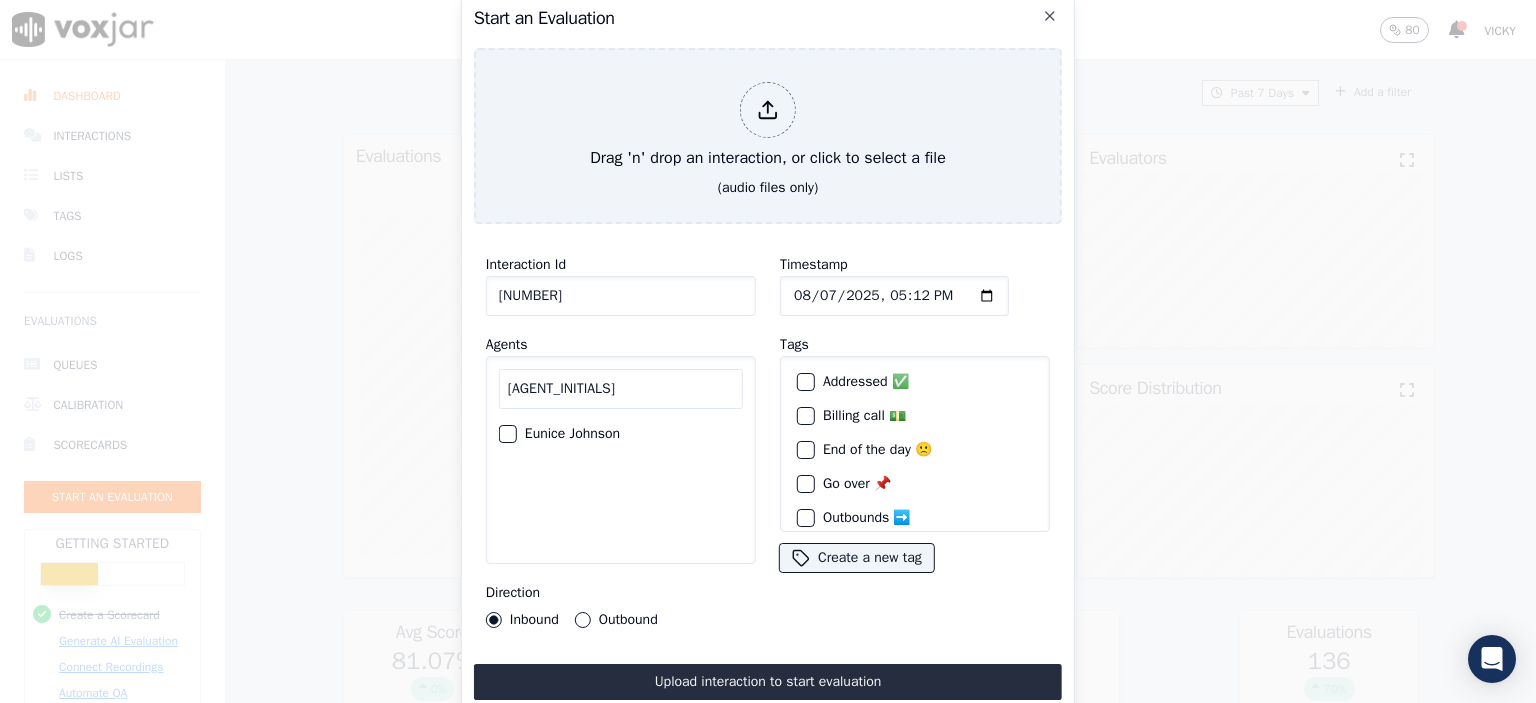 type on "[AGENT_INITIALS]" 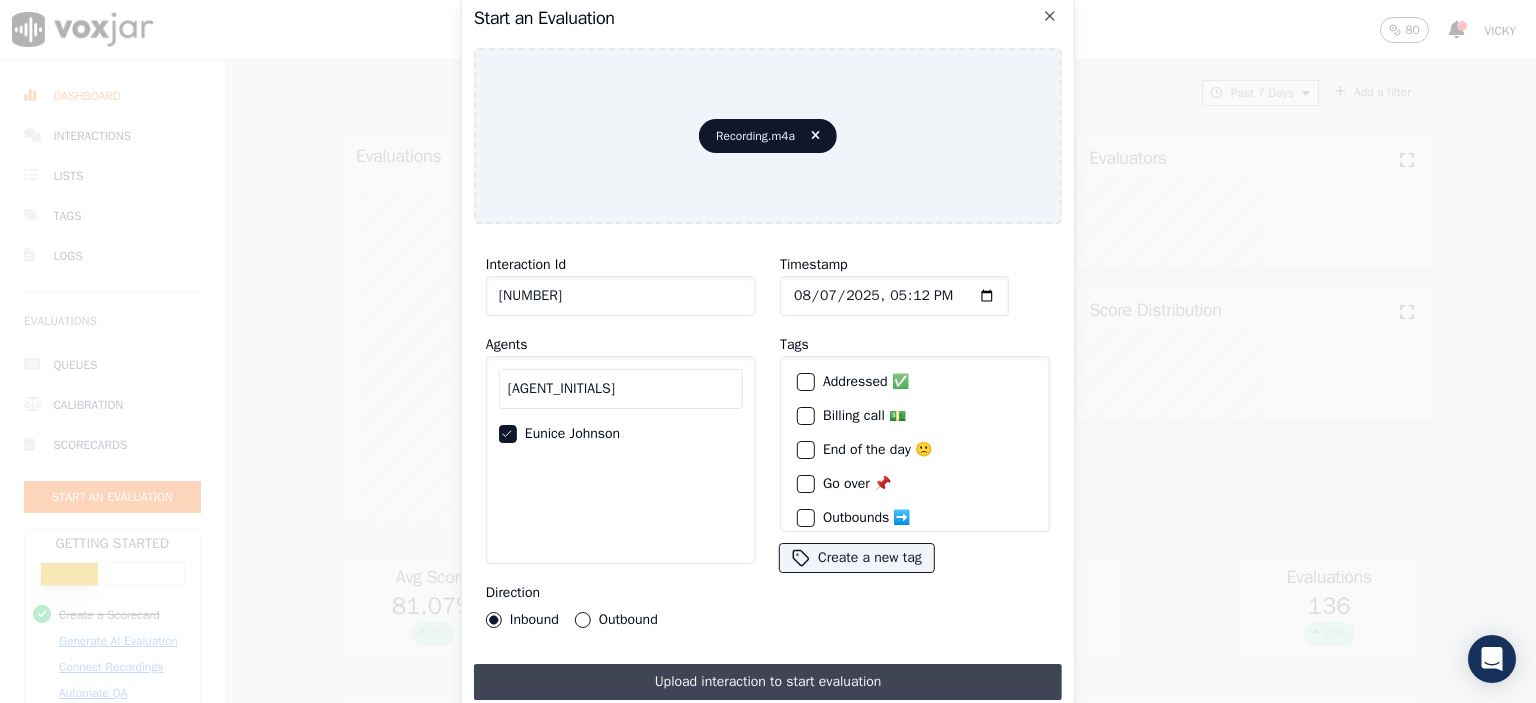 click on "Upload interaction to start evaluation" at bounding box center [768, 682] 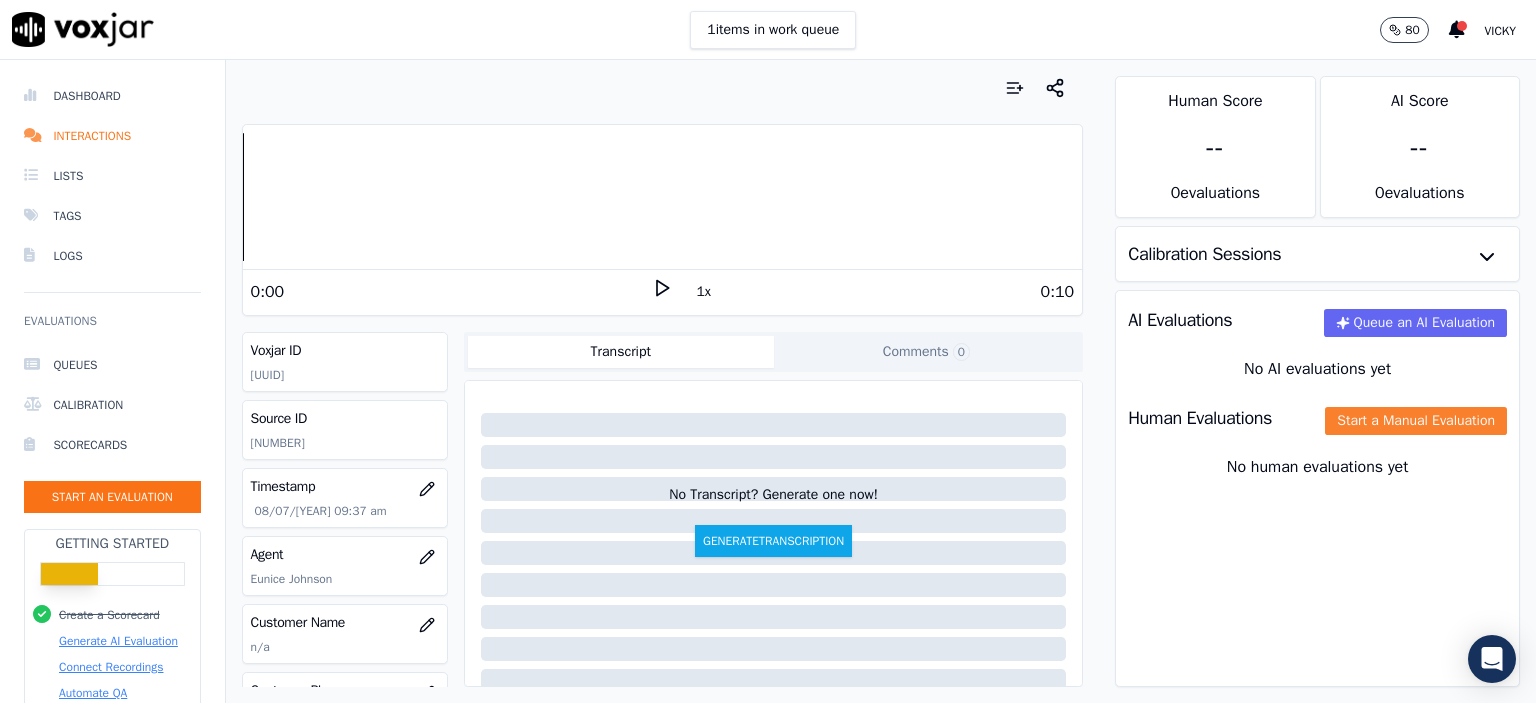 click on "Start a Manual Evaluation" 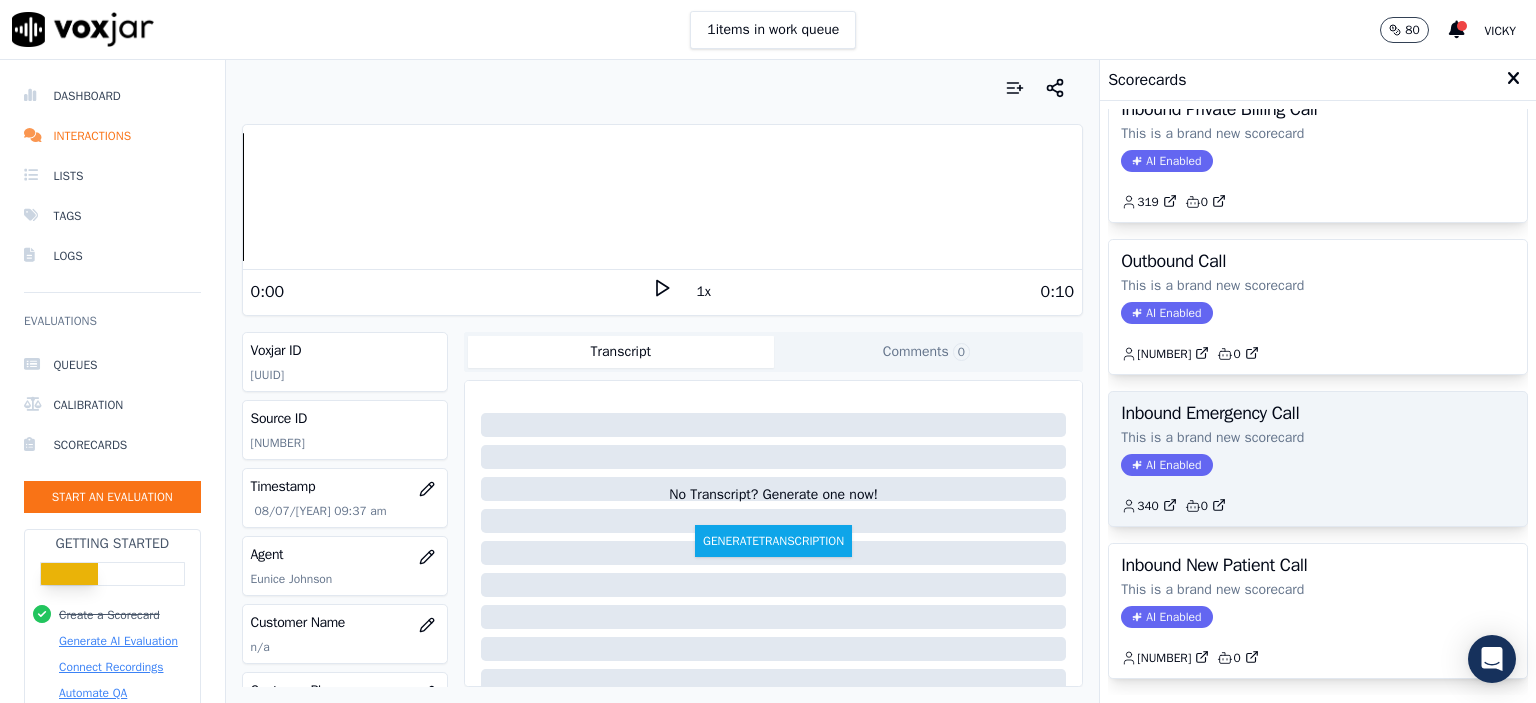 scroll, scrollTop: 200, scrollLeft: 0, axis: vertical 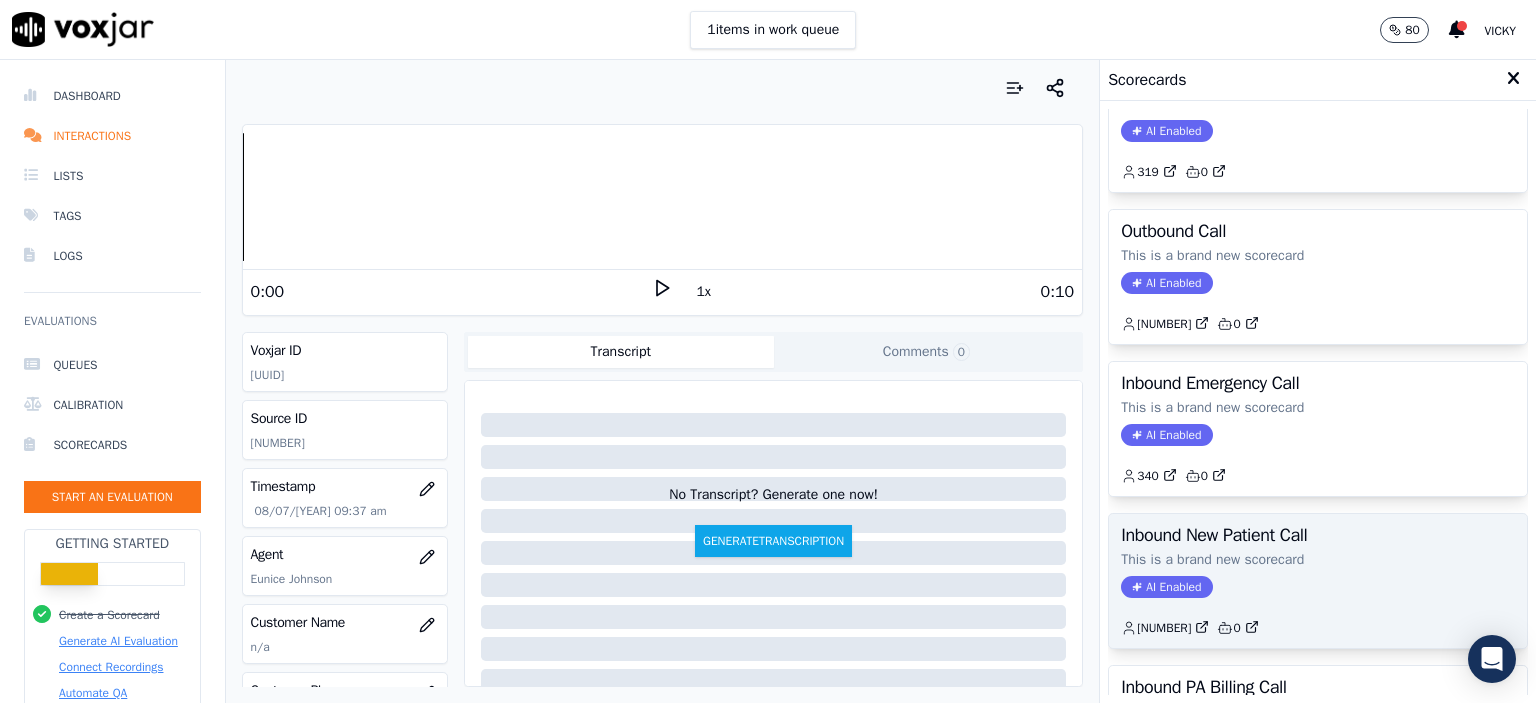 click on "AI Enabled" 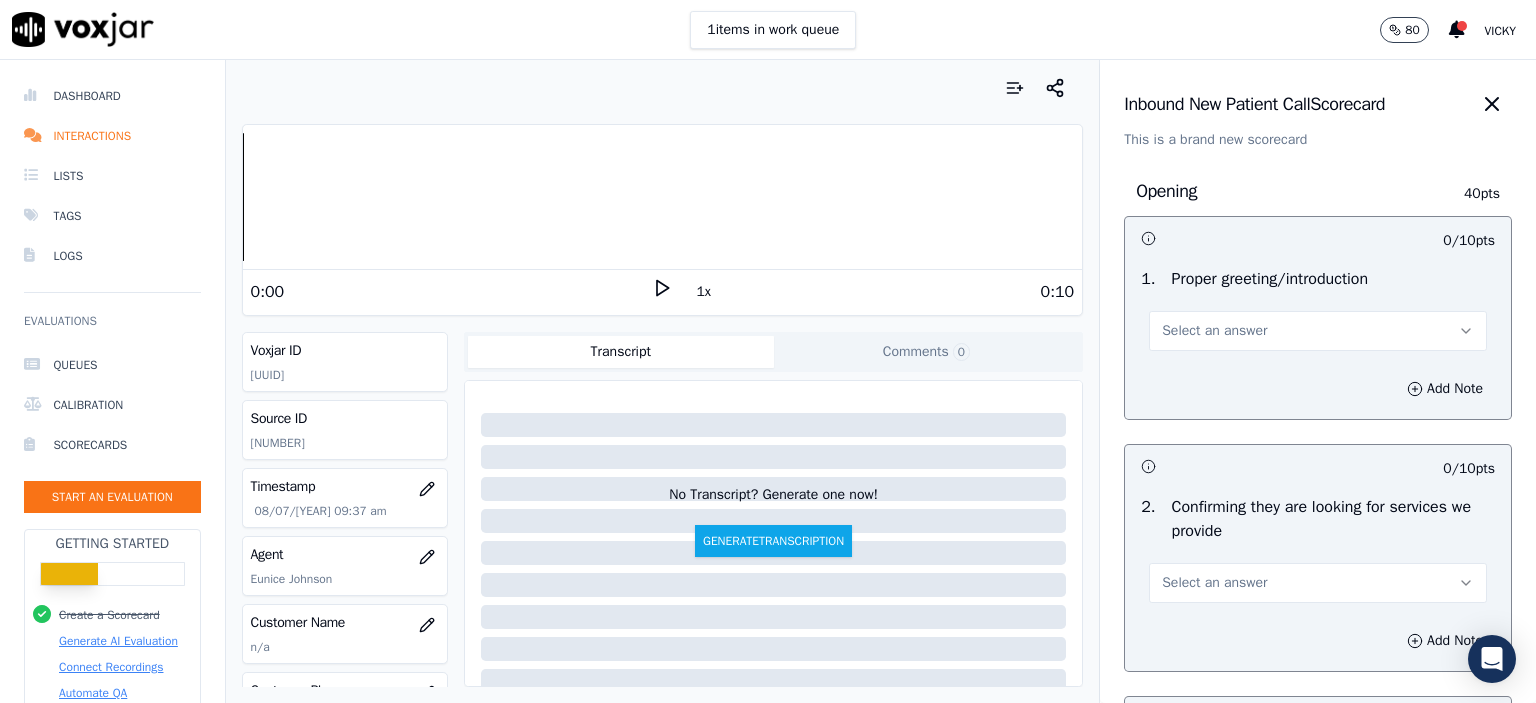 click on "Select an answer" at bounding box center [1318, 331] 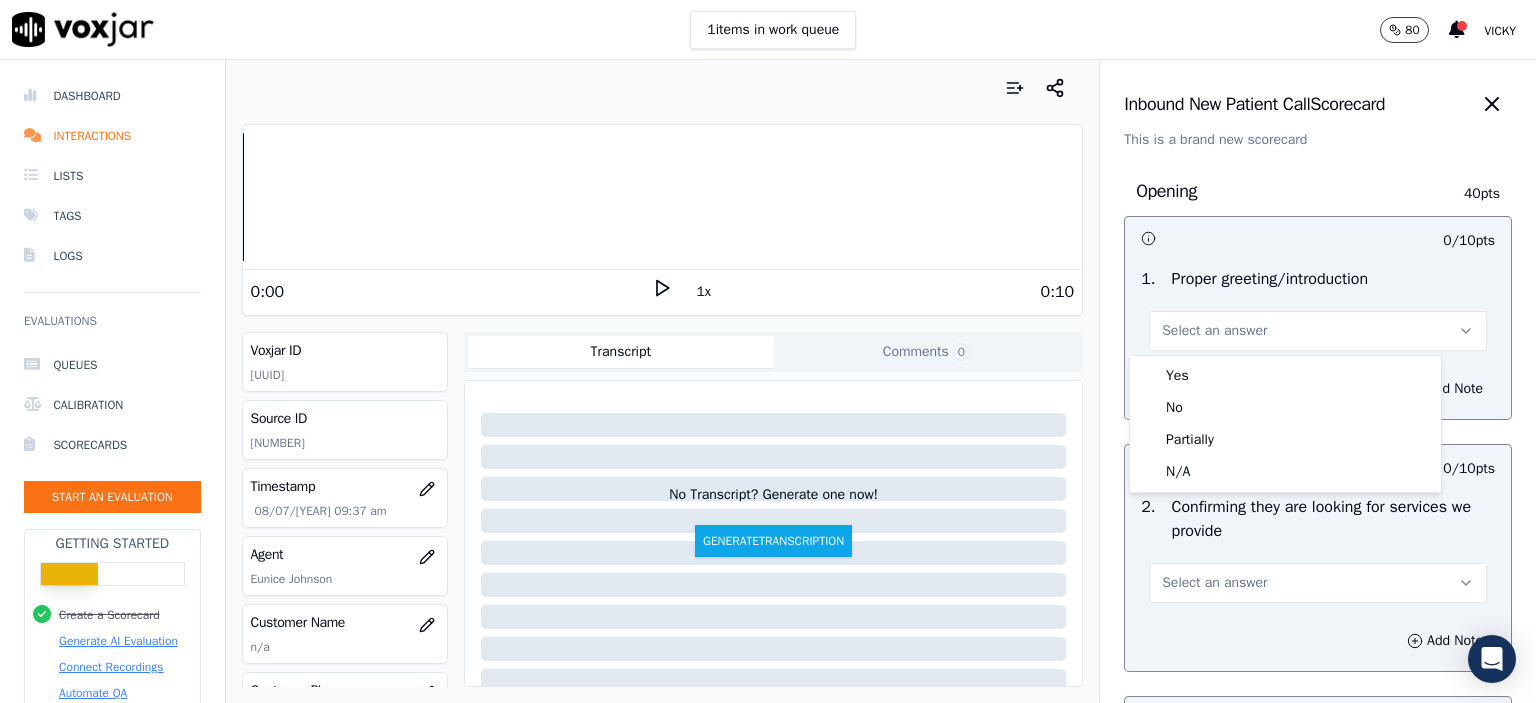 click on "Yes   No   Partially     N/A" at bounding box center [1285, 424] 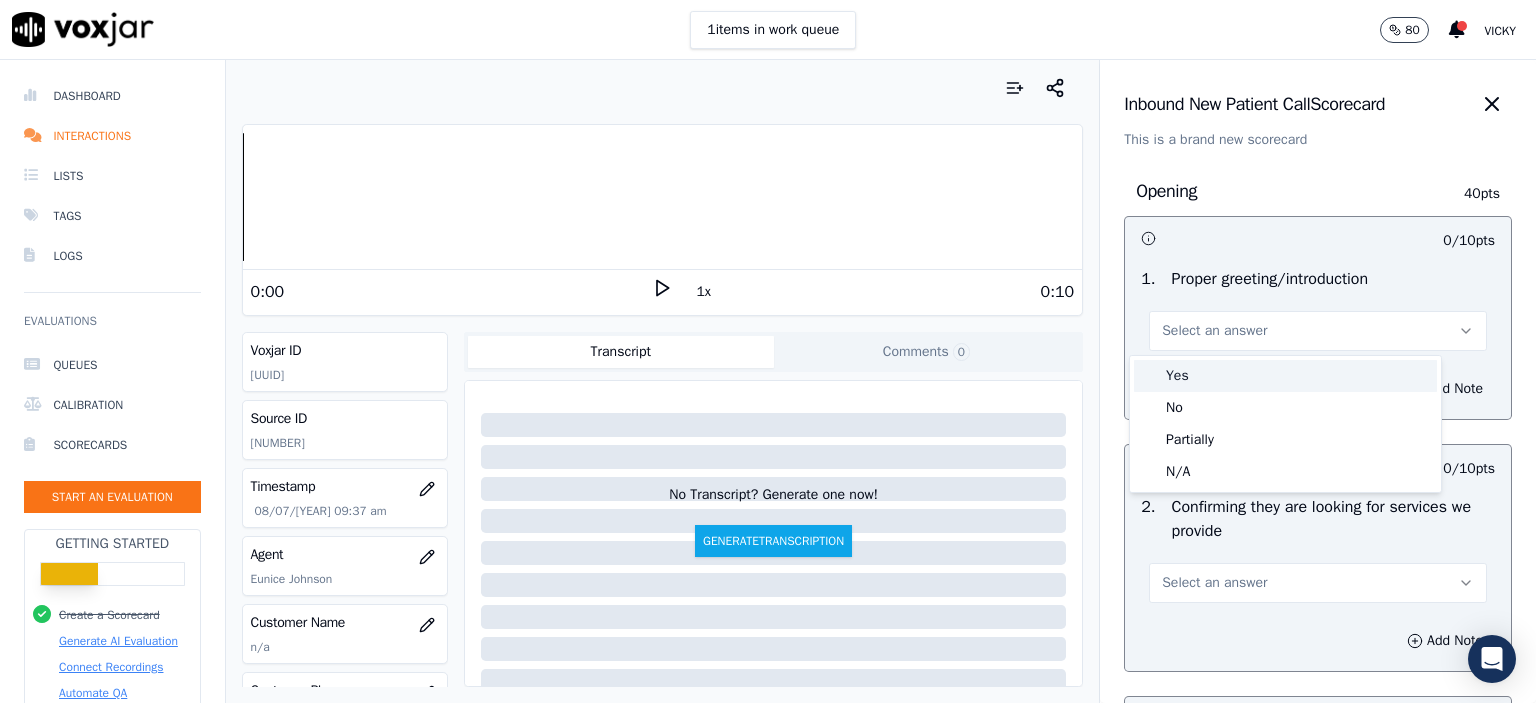 click on "Yes" at bounding box center (1285, 376) 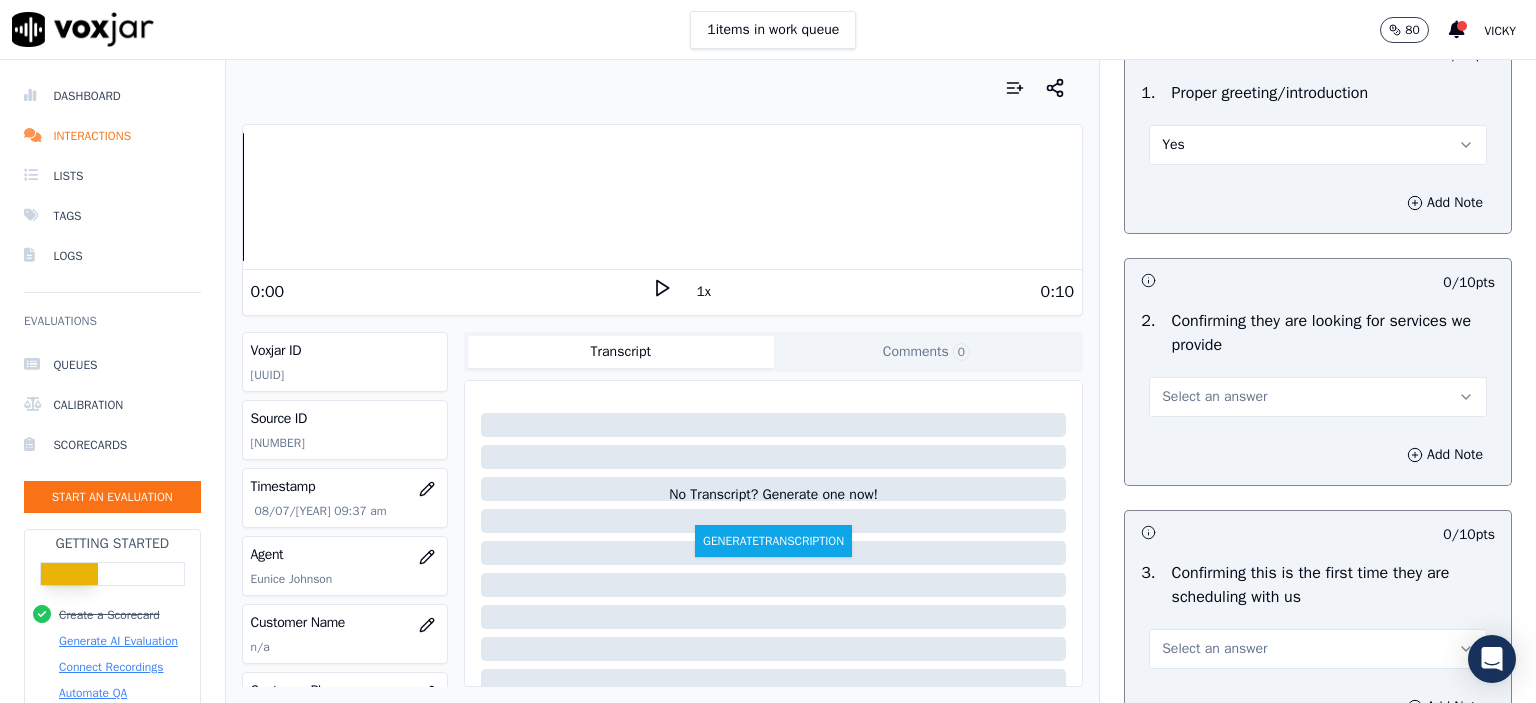 scroll, scrollTop: 200, scrollLeft: 0, axis: vertical 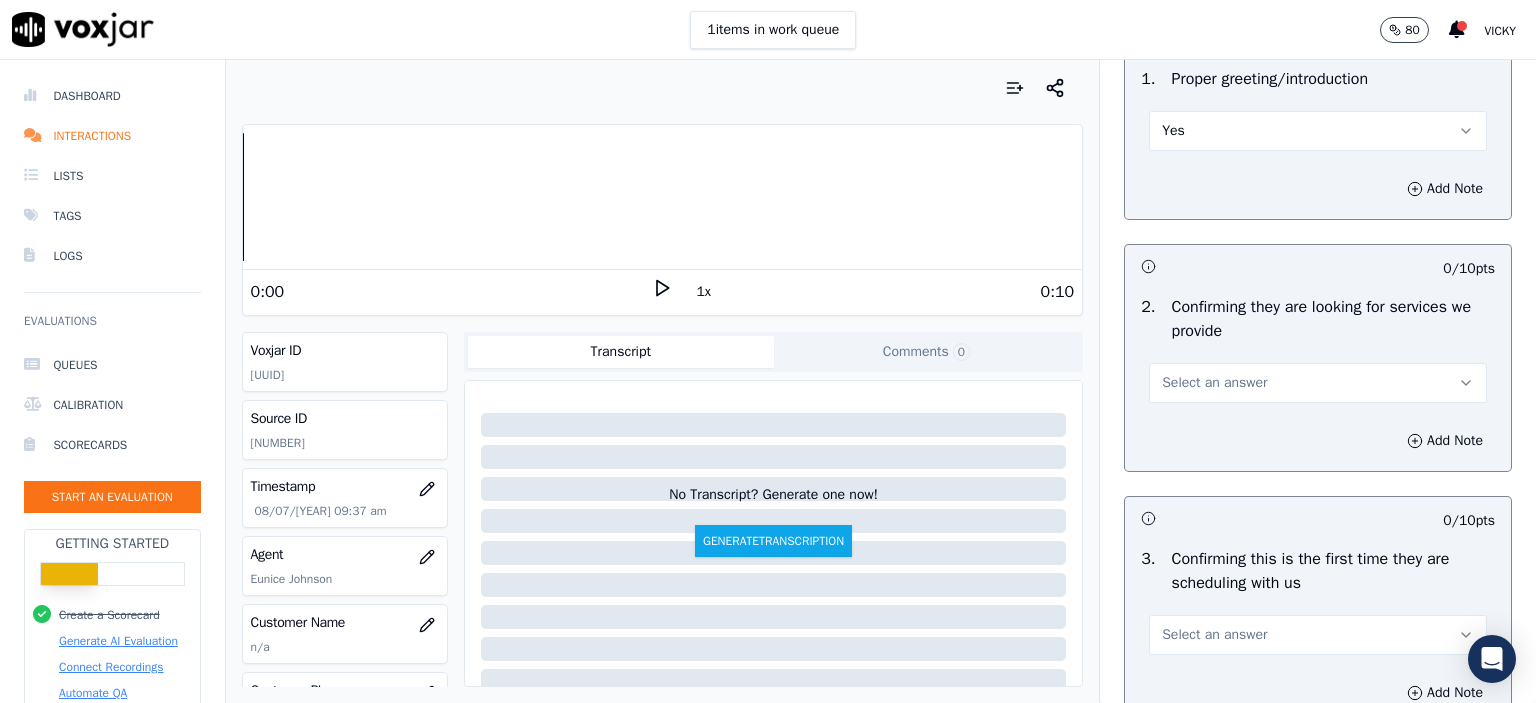 click on "Select an answer" at bounding box center [1214, 383] 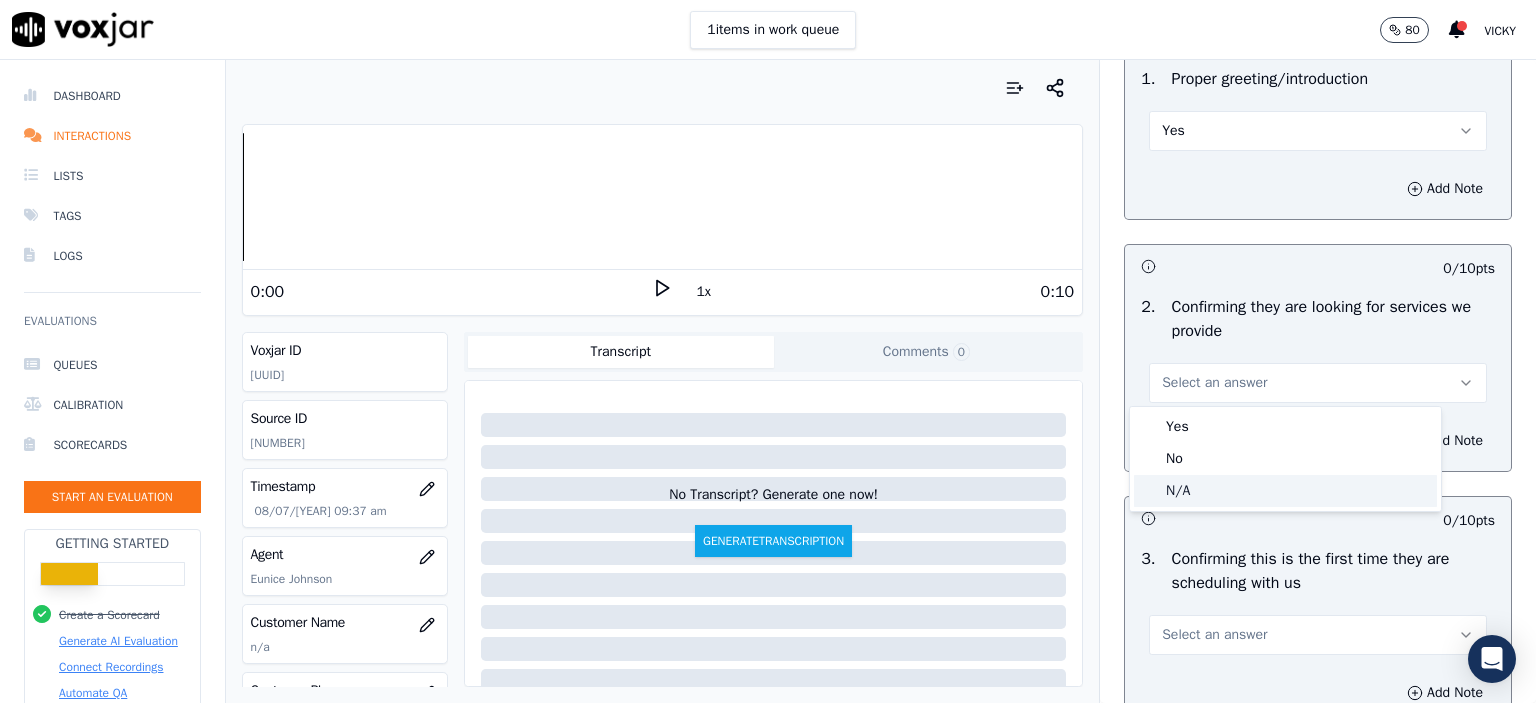 click on "N/A" 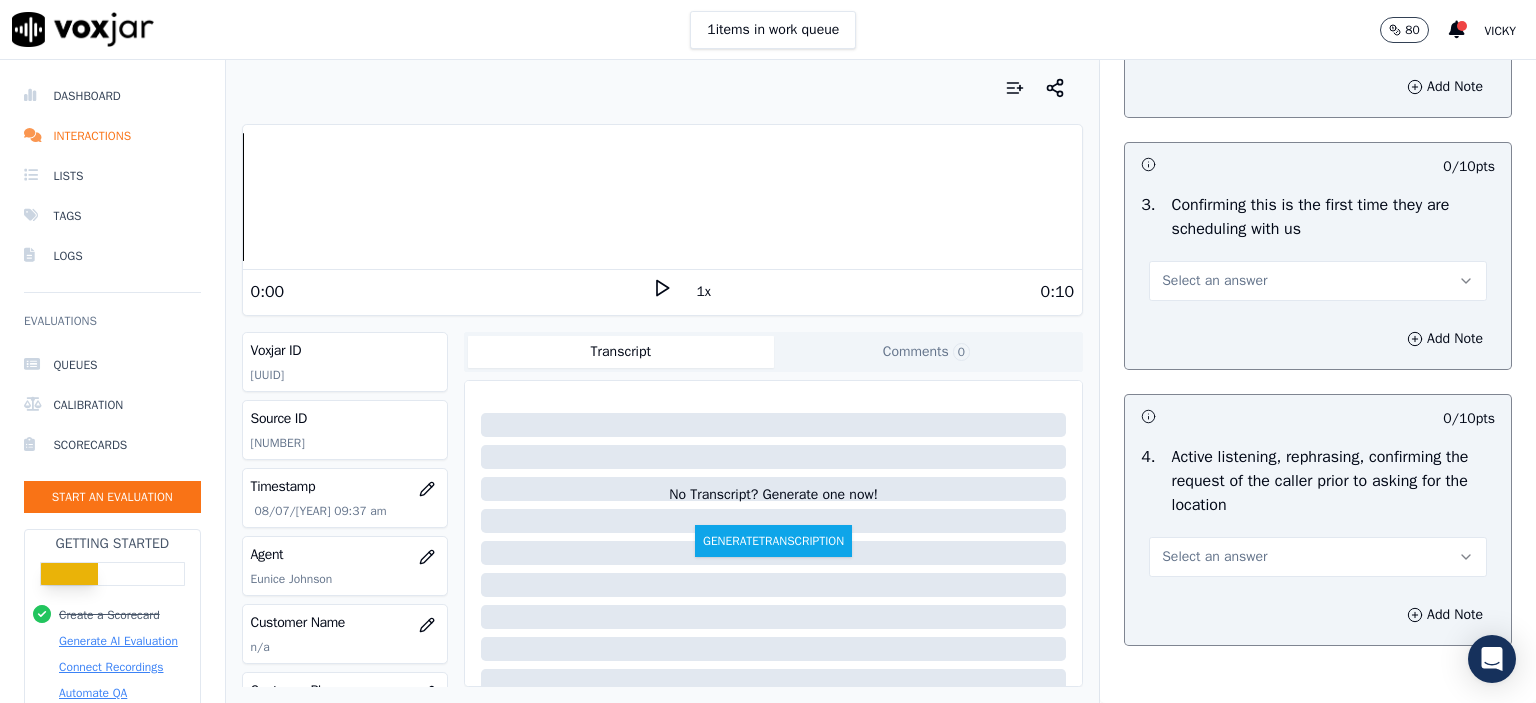 scroll, scrollTop: 600, scrollLeft: 0, axis: vertical 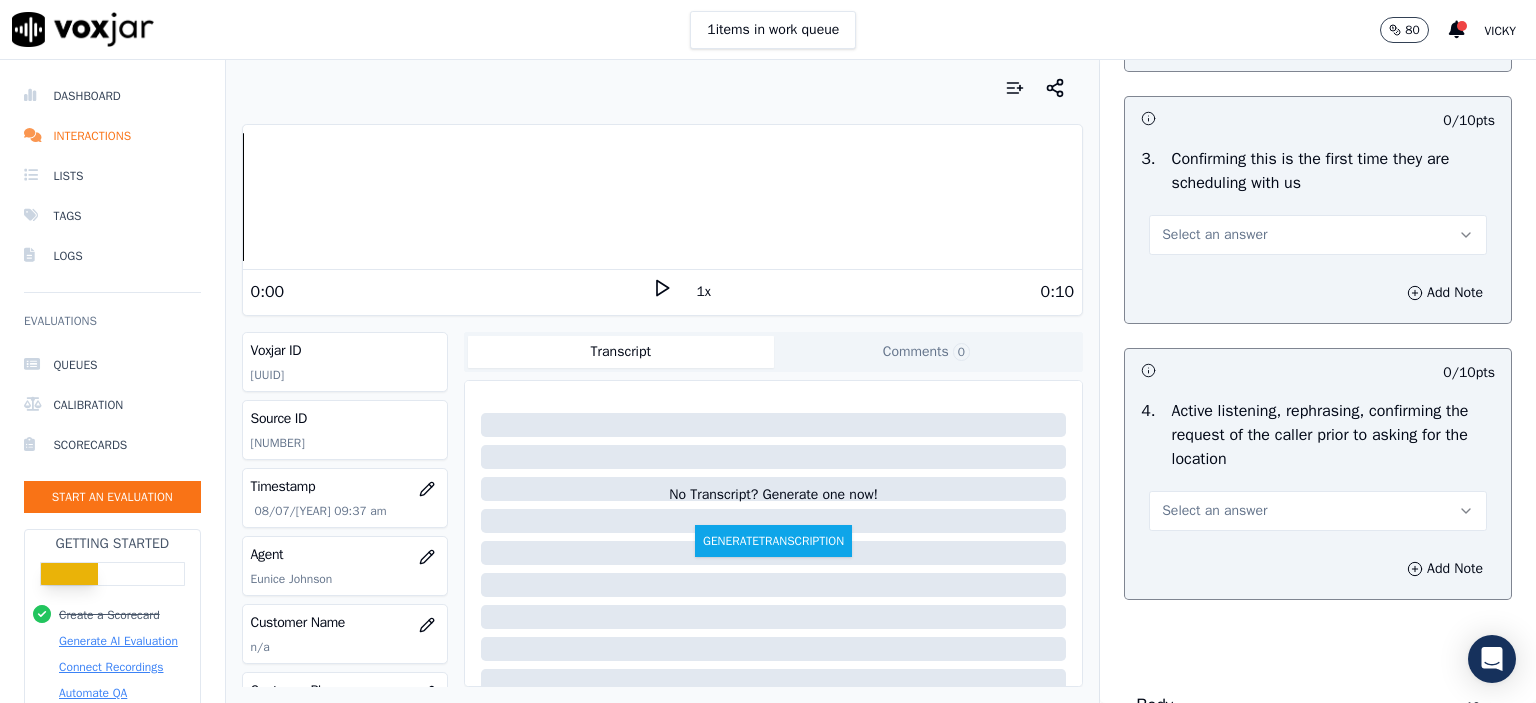 click on "Select an answer" at bounding box center [1318, 511] 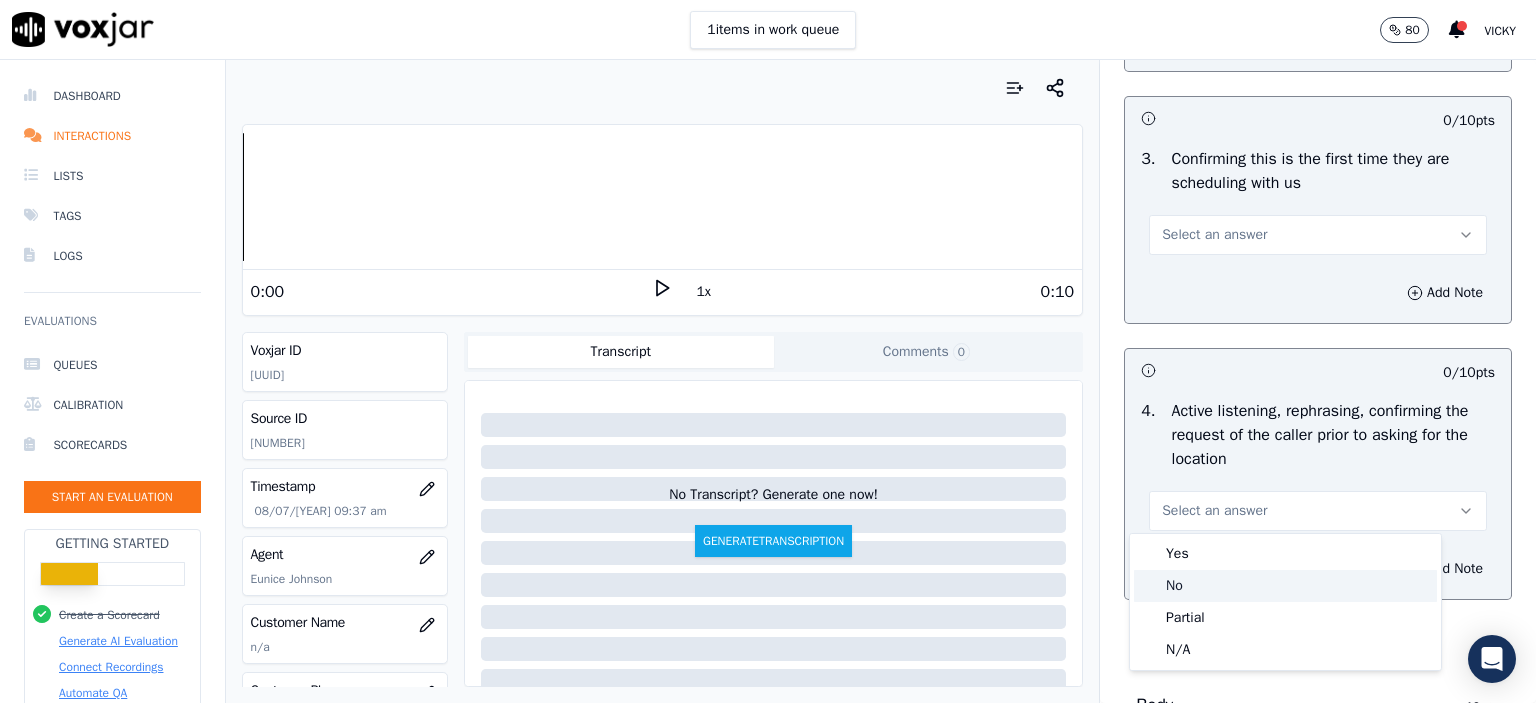click on "No" 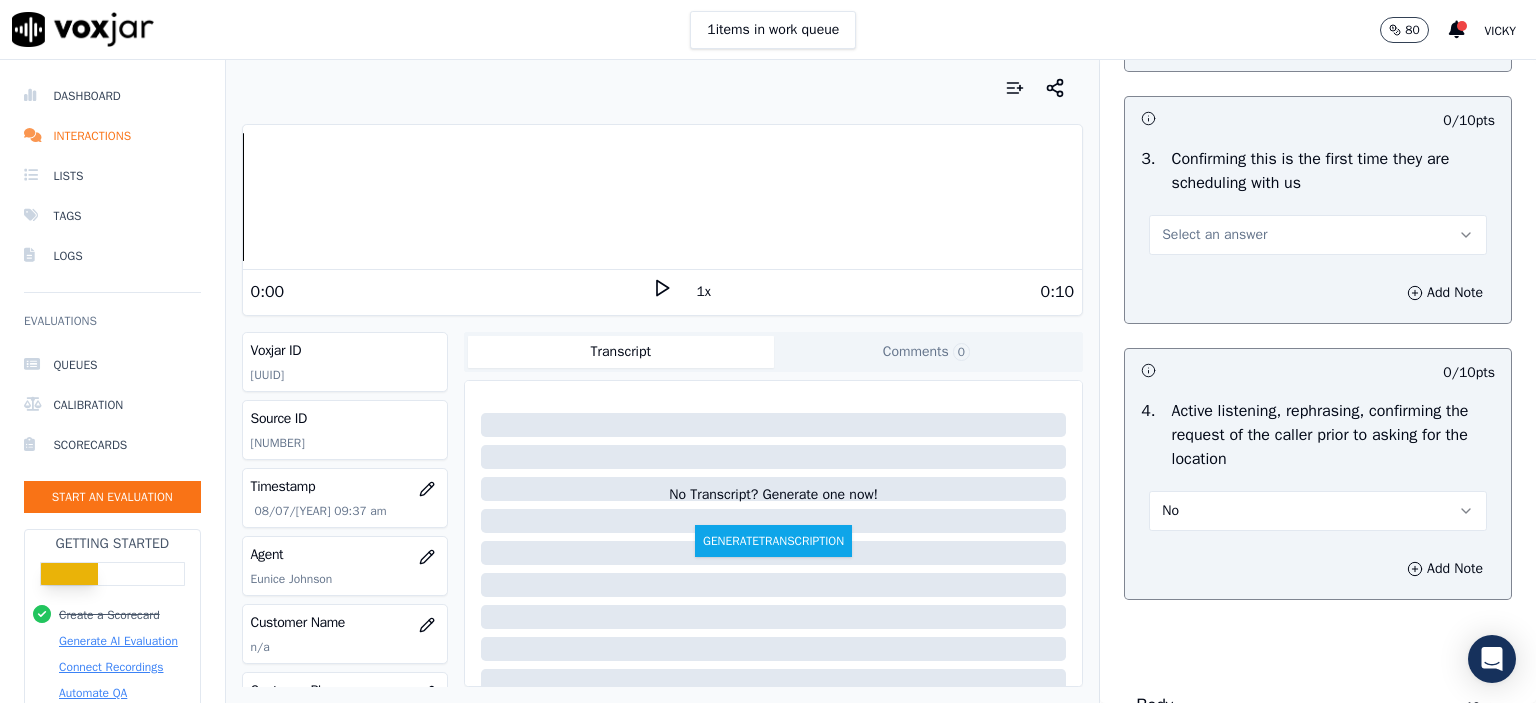 click on "Select an answer" at bounding box center (1318, 235) 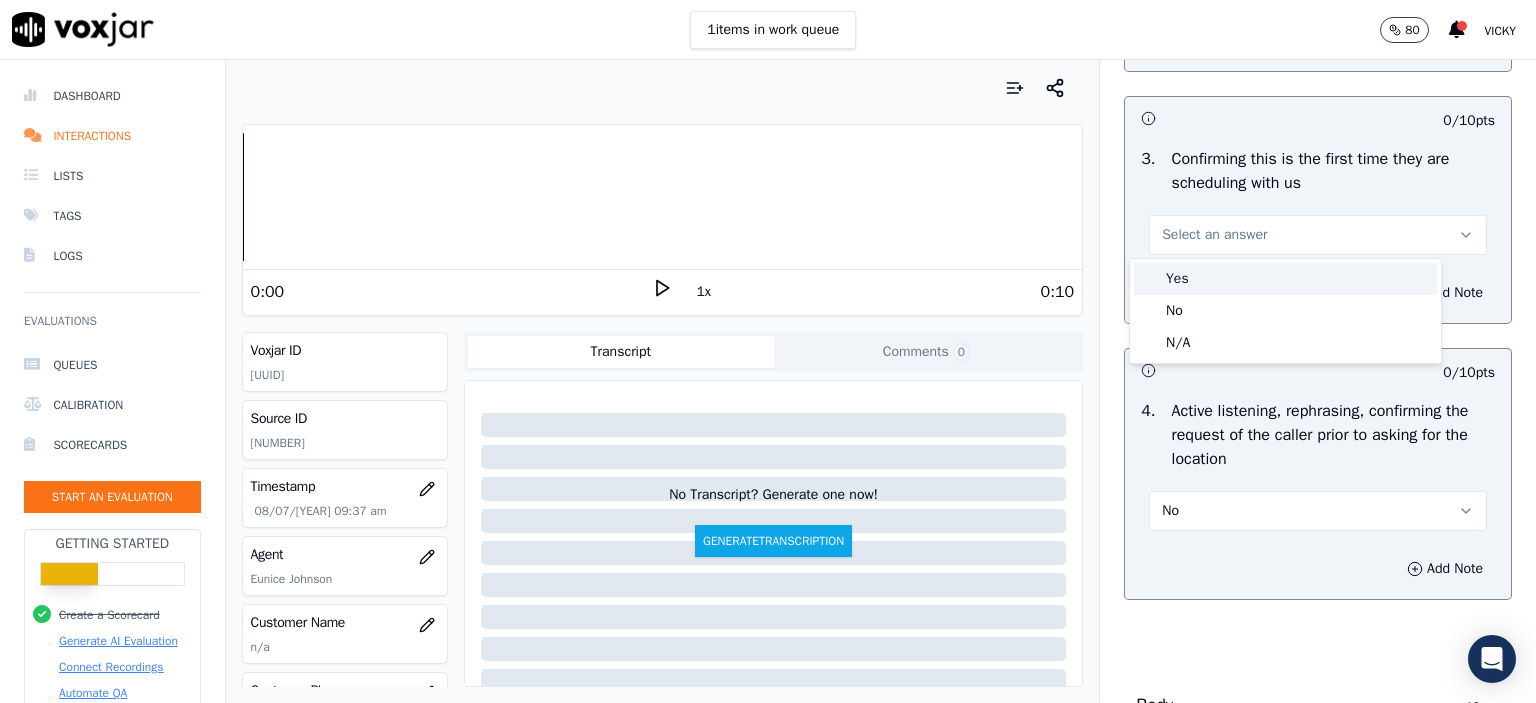 click on "Yes" at bounding box center (1285, 279) 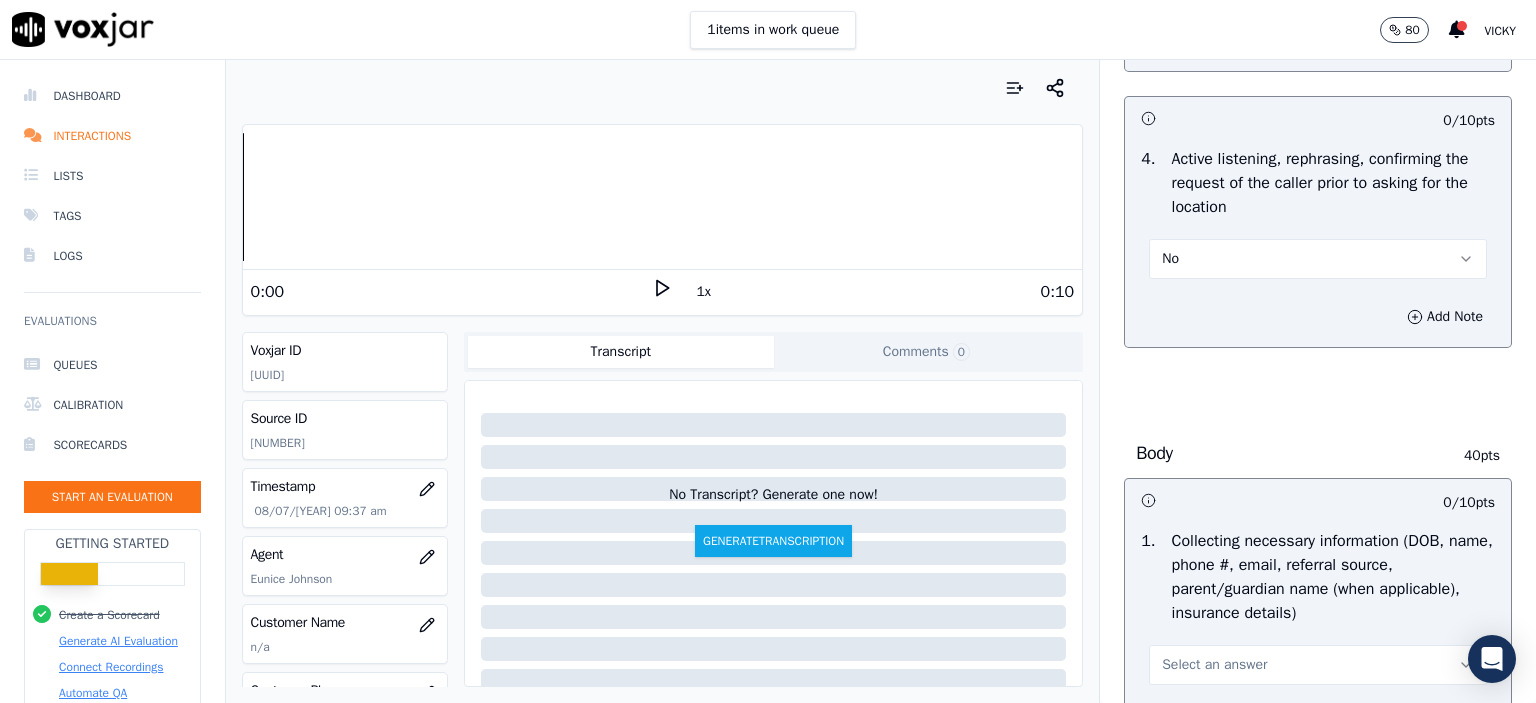 scroll, scrollTop: 1000, scrollLeft: 0, axis: vertical 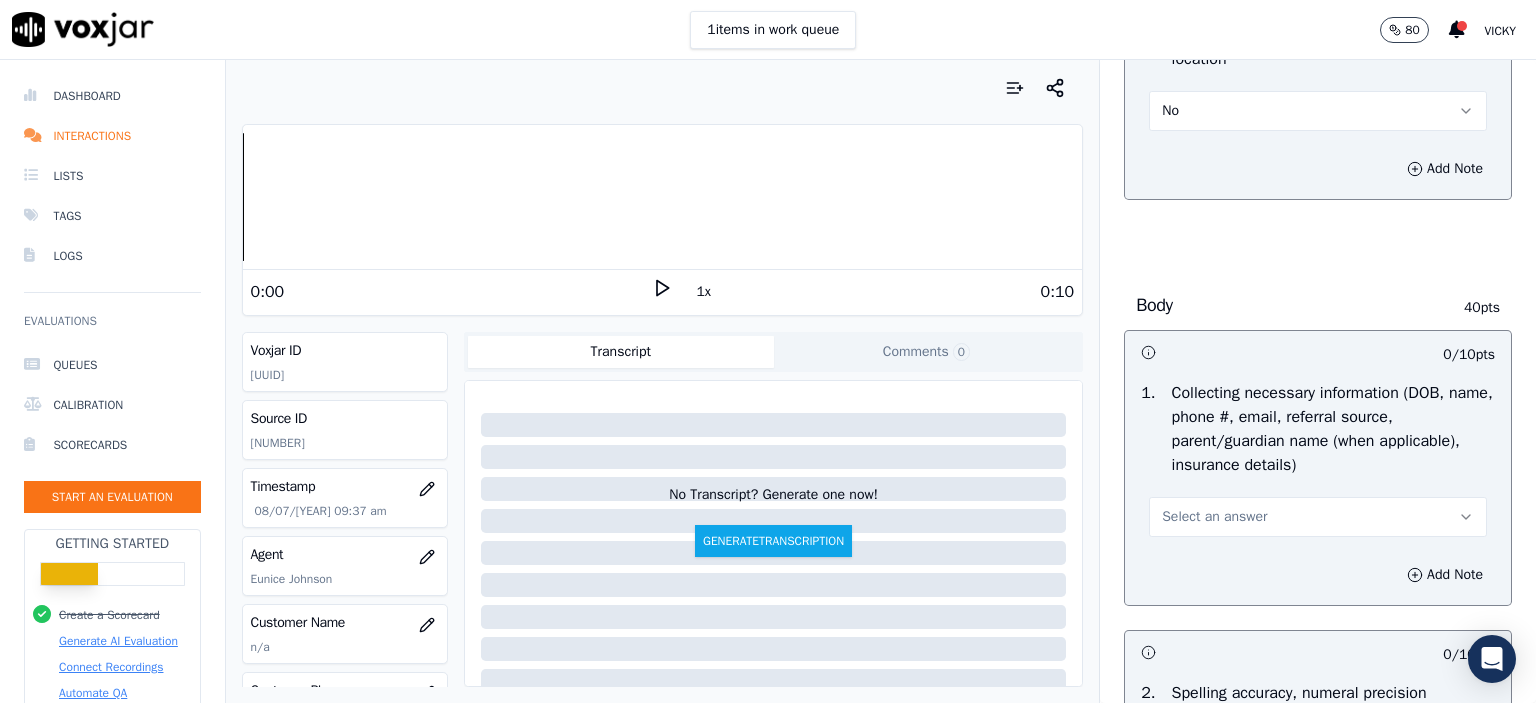 click on "Select an answer" at bounding box center [1214, 517] 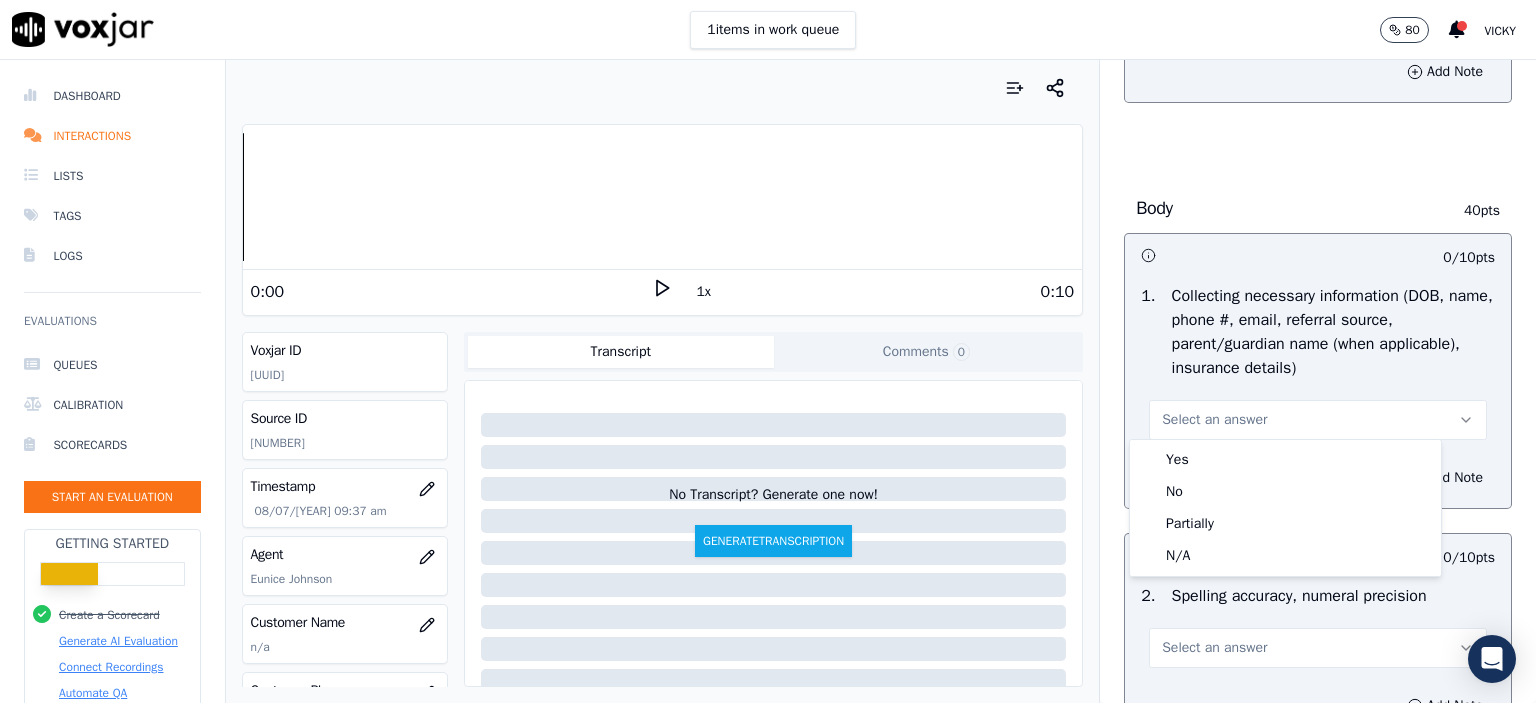scroll, scrollTop: 1100, scrollLeft: 0, axis: vertical 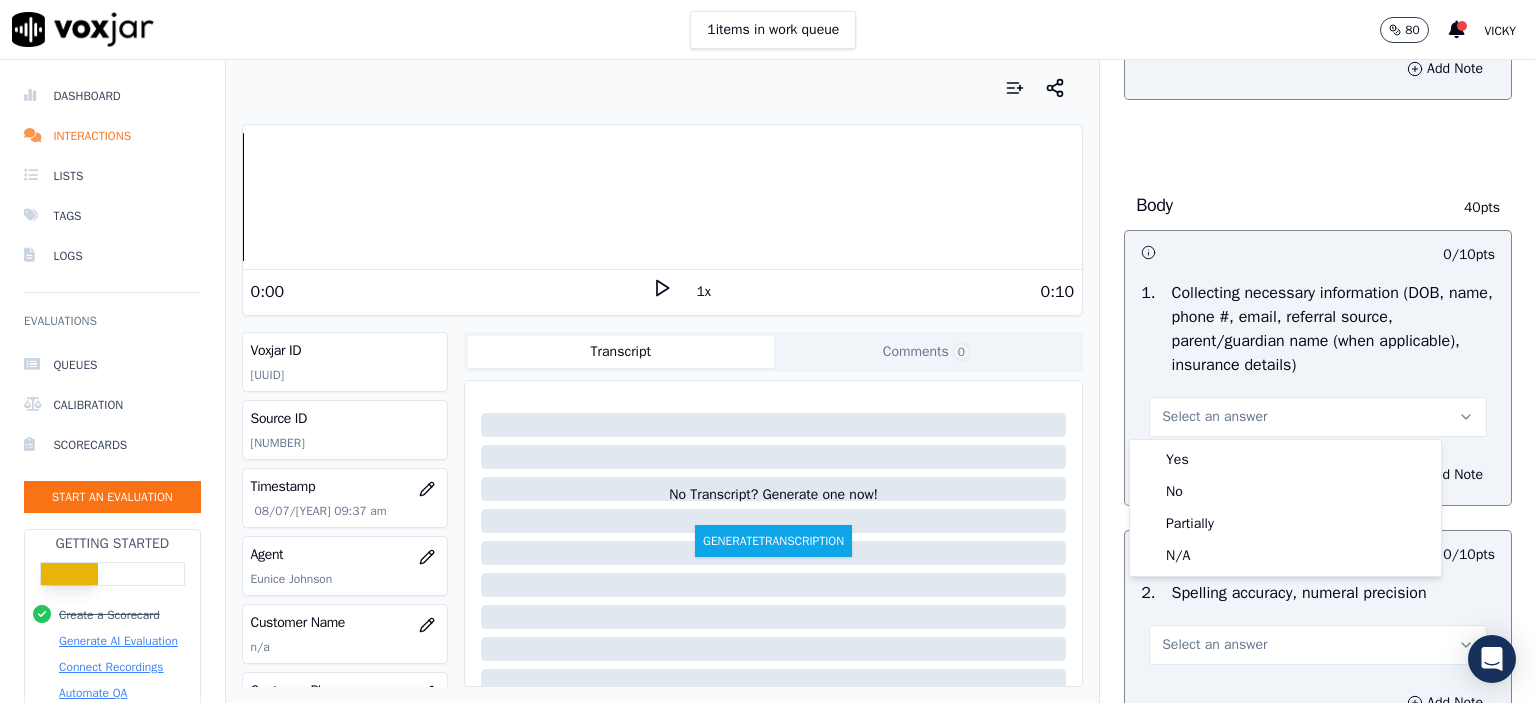 click on "Yes   No   Partially     N/A" at bounding box center [1285, 508] 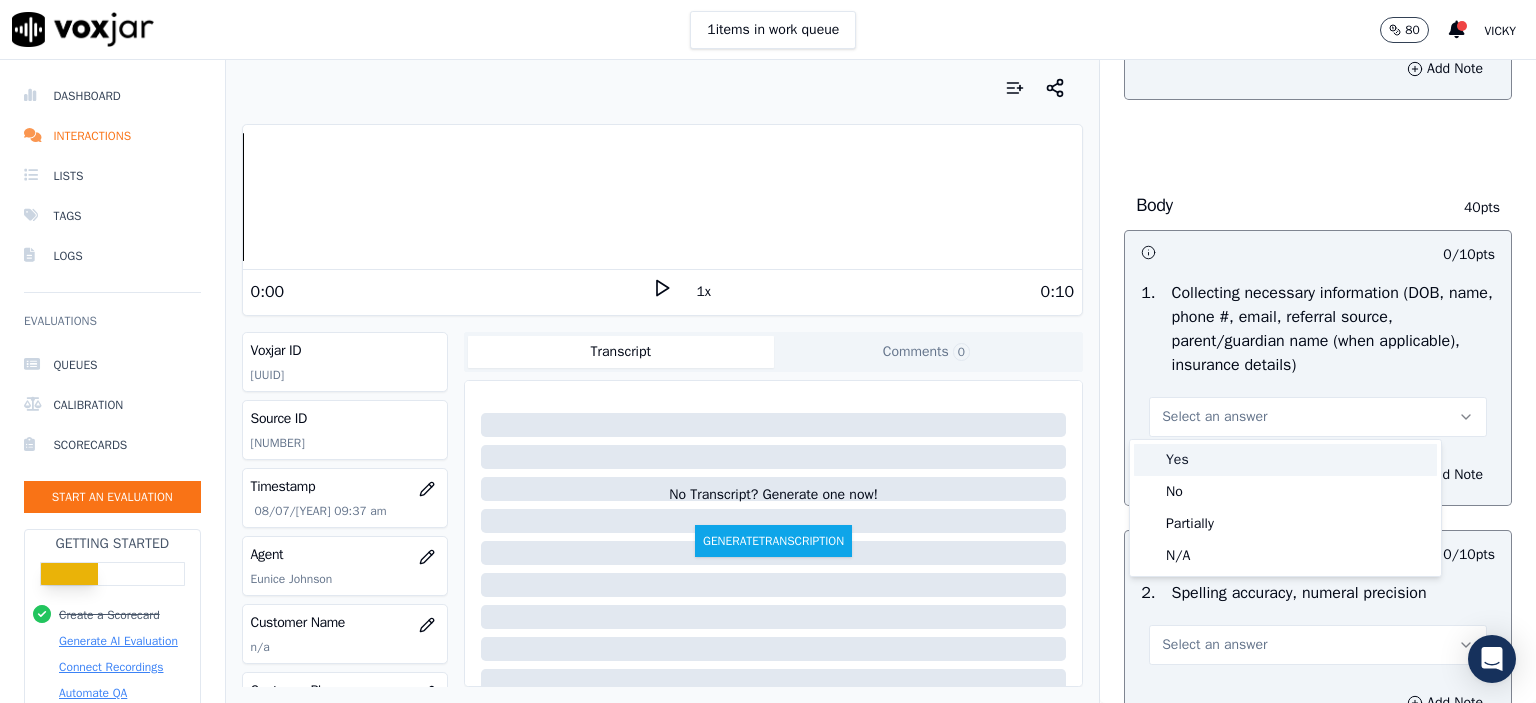 click on "Yes" at bounding box center (1285, 460) 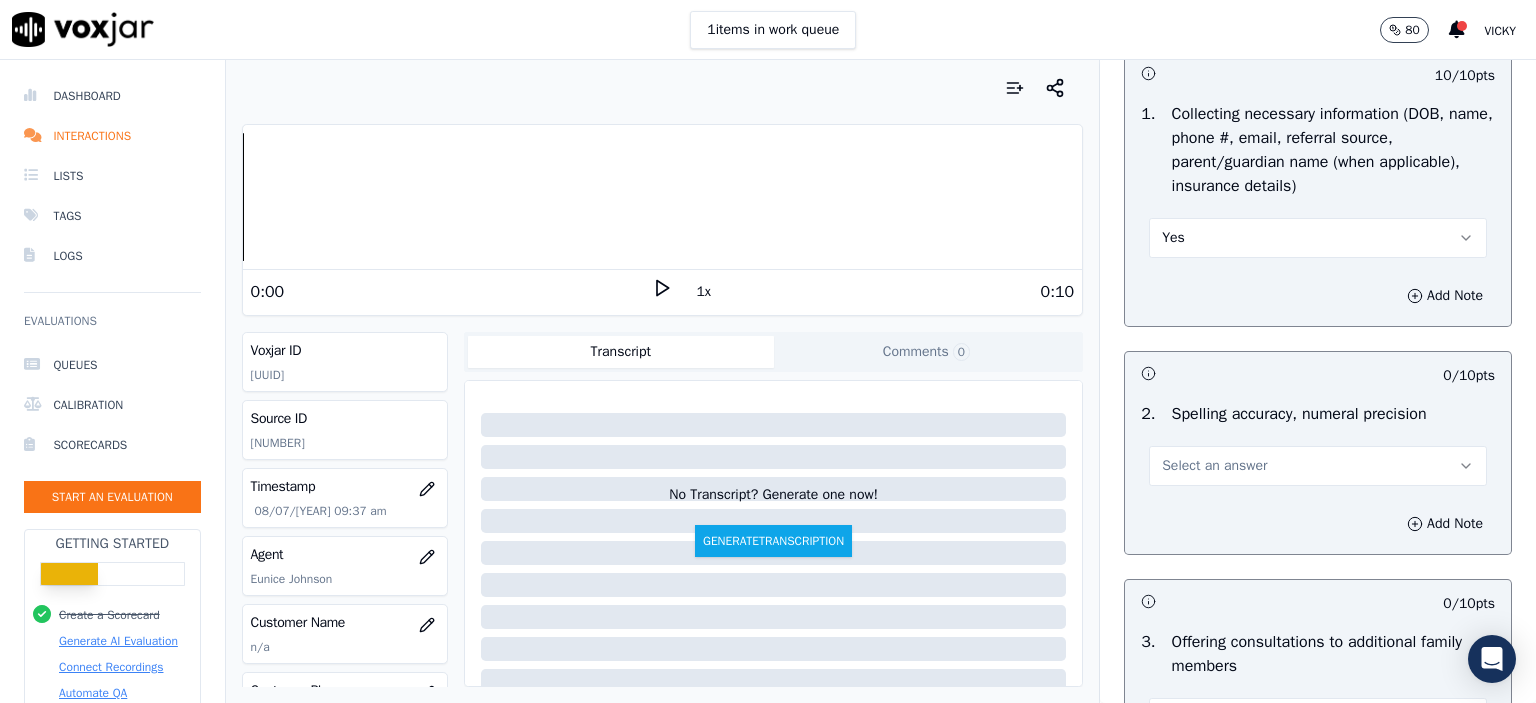 scroll, scrollTop: 1300, scrollLeft: 0, axis: vertical 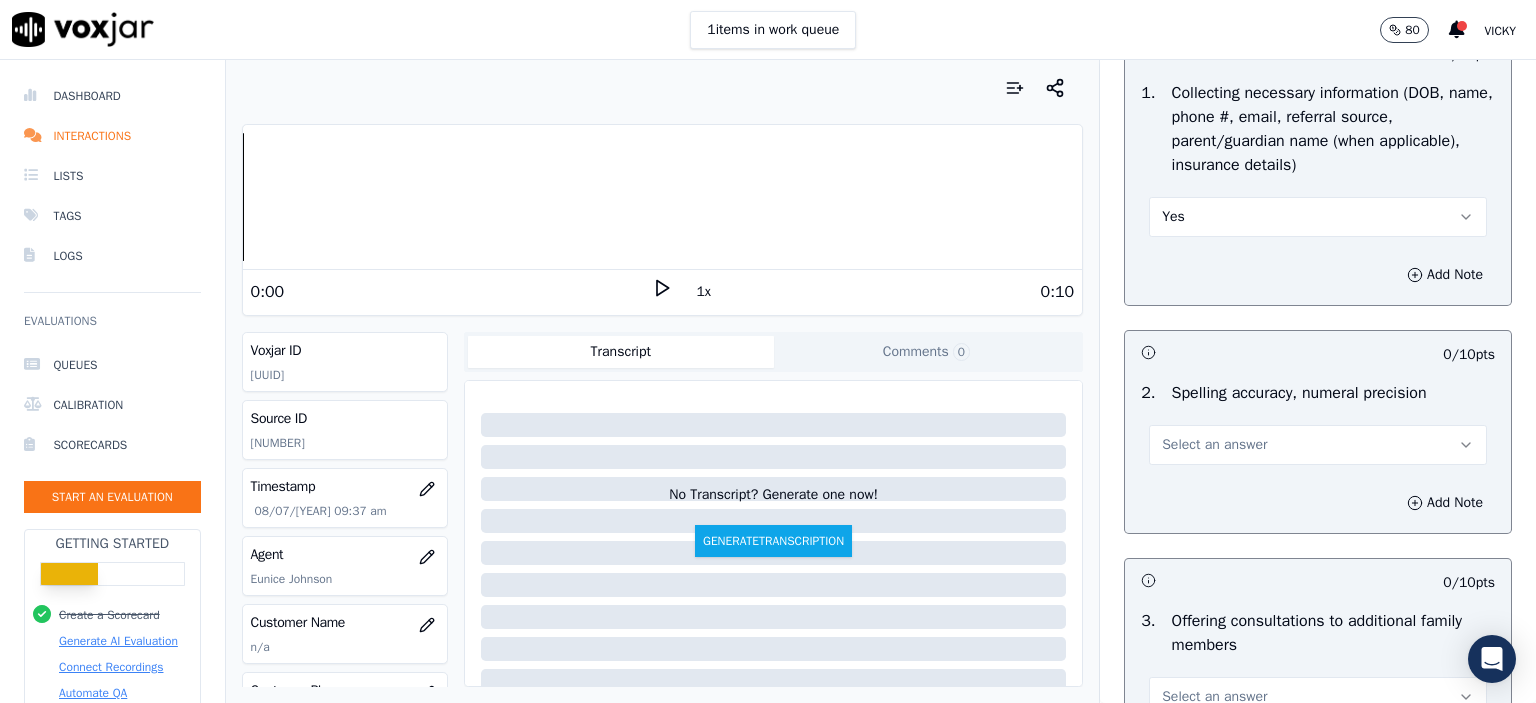 click on "Select an answer" at bounding box center [1318, 445] 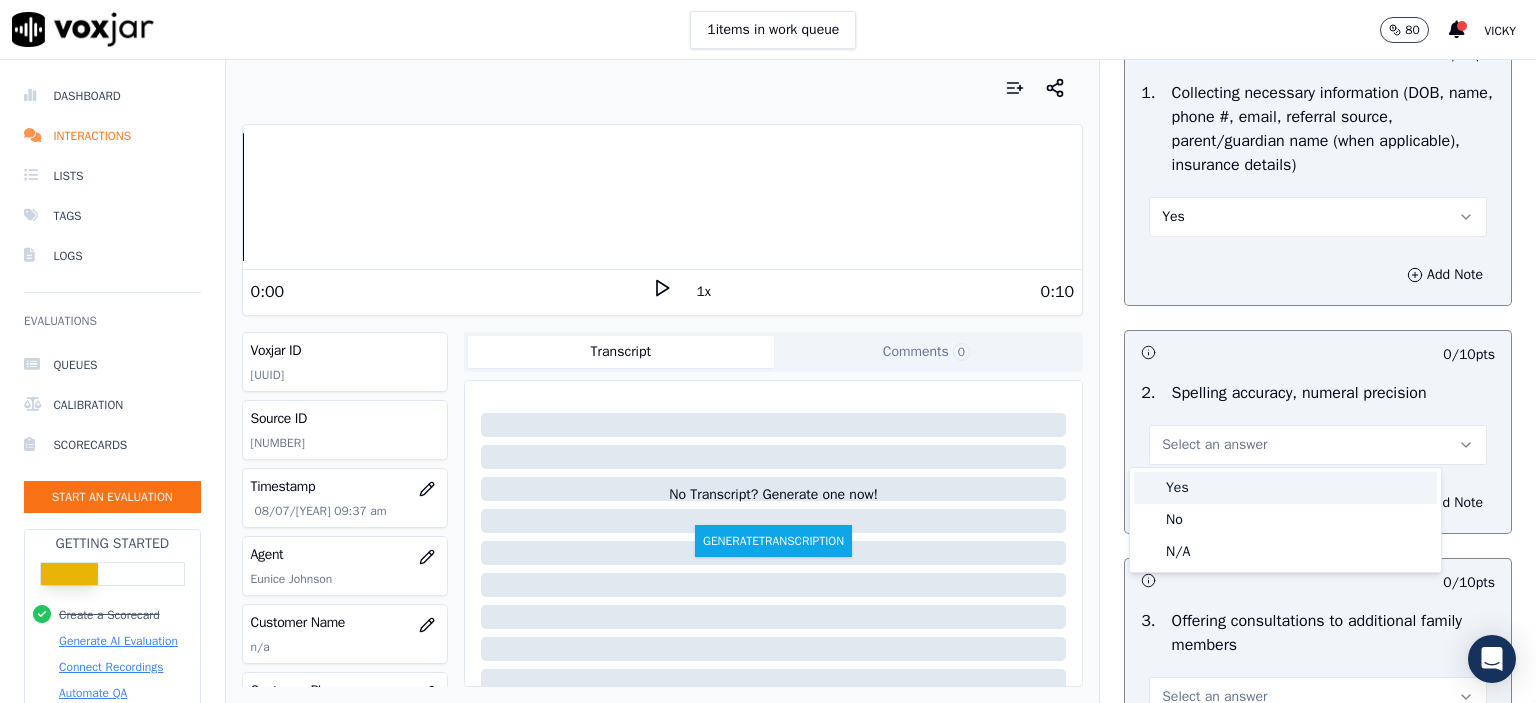 click on "Yes" at bounding box center (1285, 488) 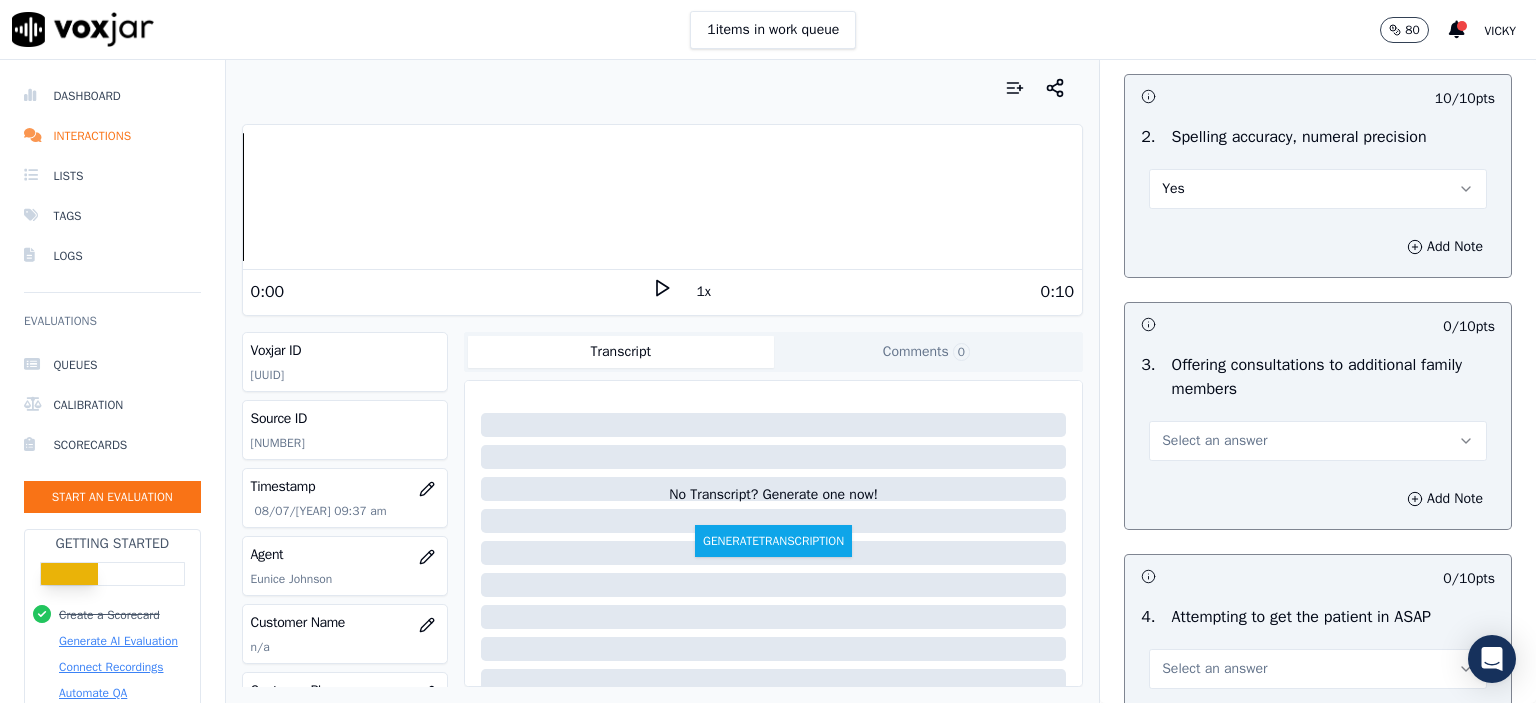 scroll, scrollTop: 1600, scrollLeft: 0, axis: vertical 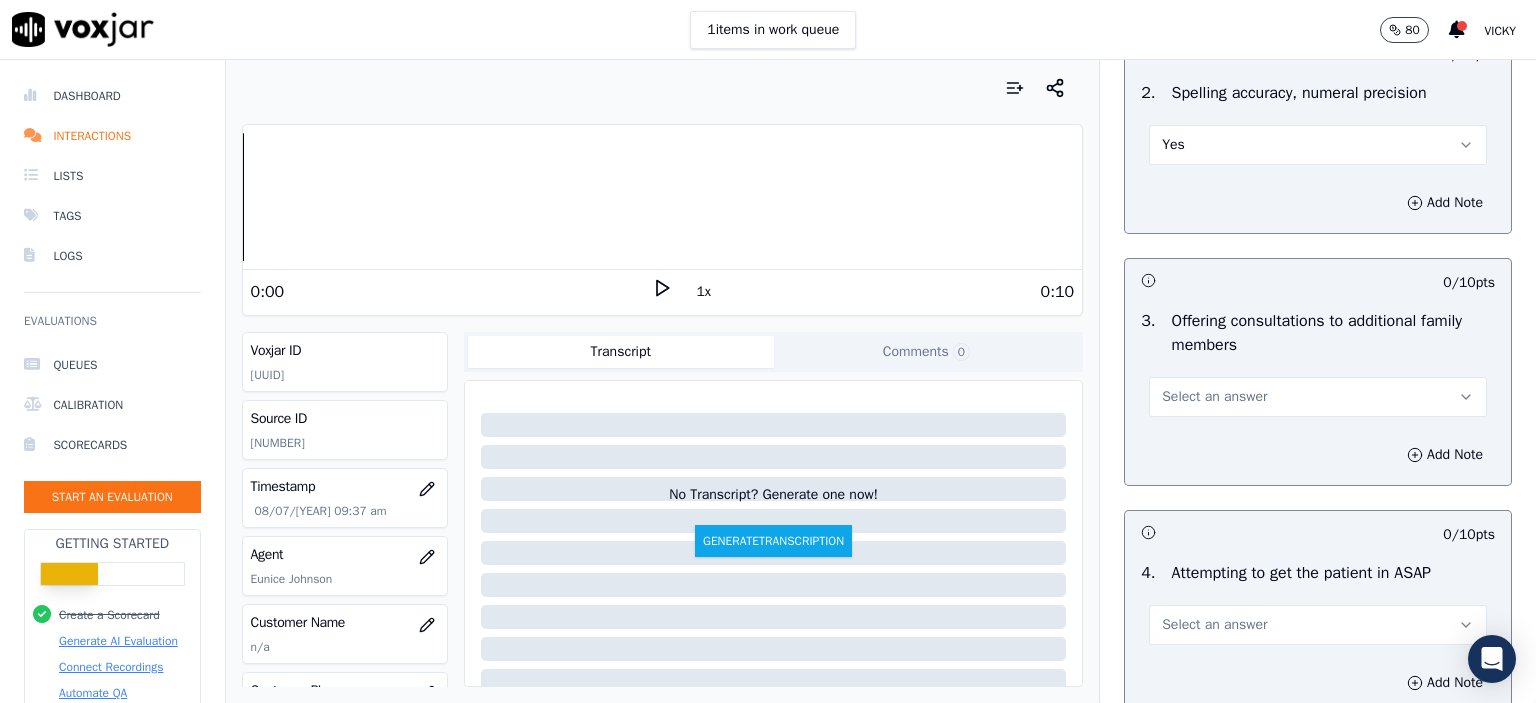 click on "Select an answer" at bounding box center (1318, 397) 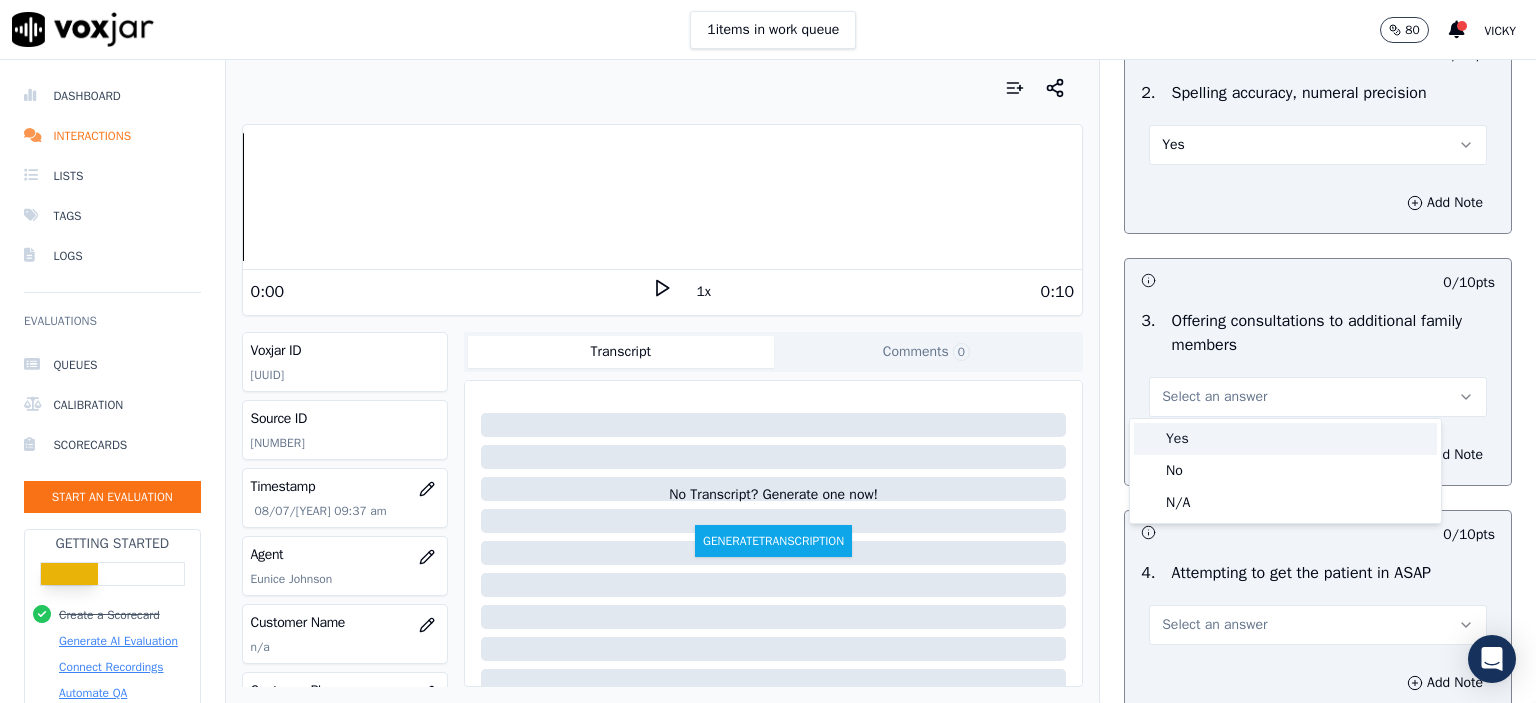 click on "Yes" at bounding box center (1285, 439) 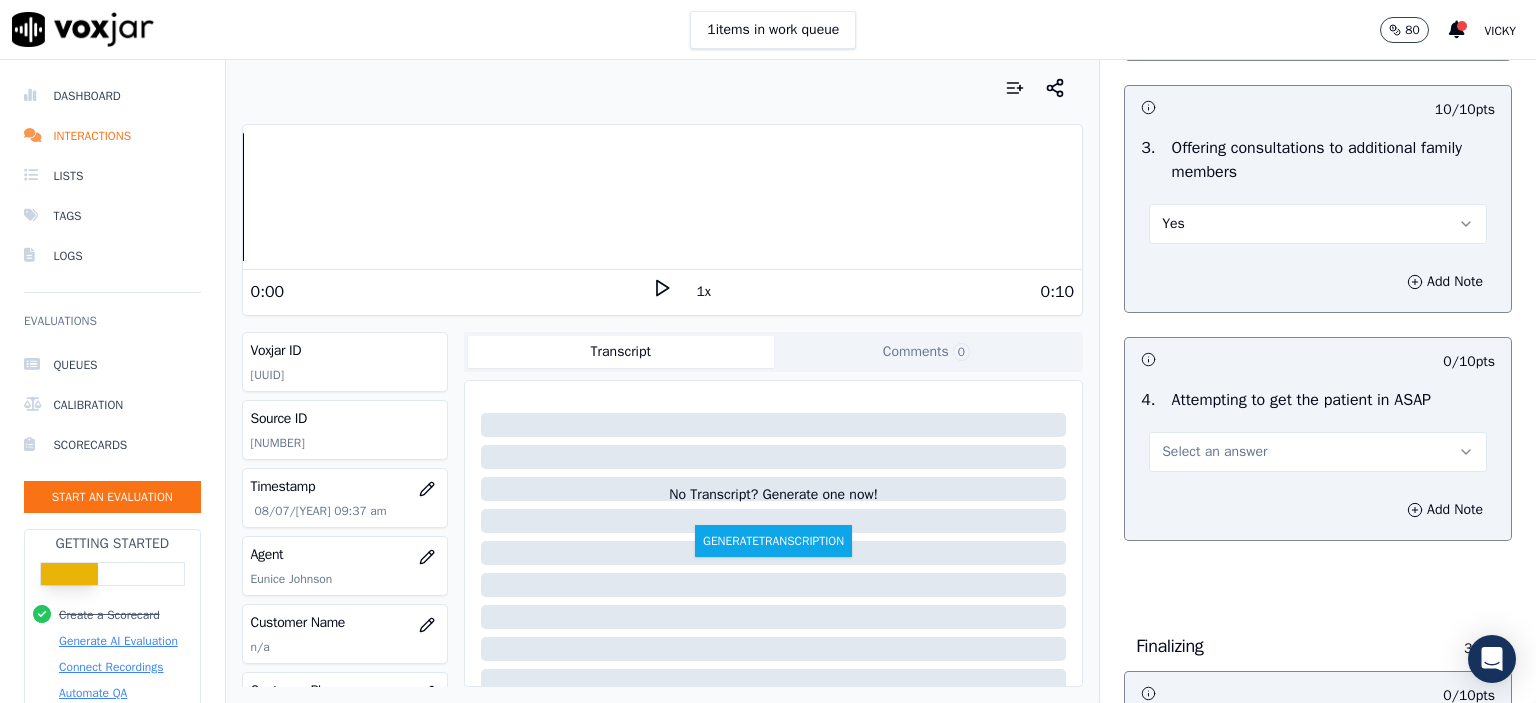 scroll, scrollTop: 1800, scrollLeft: 0, axis: vertical 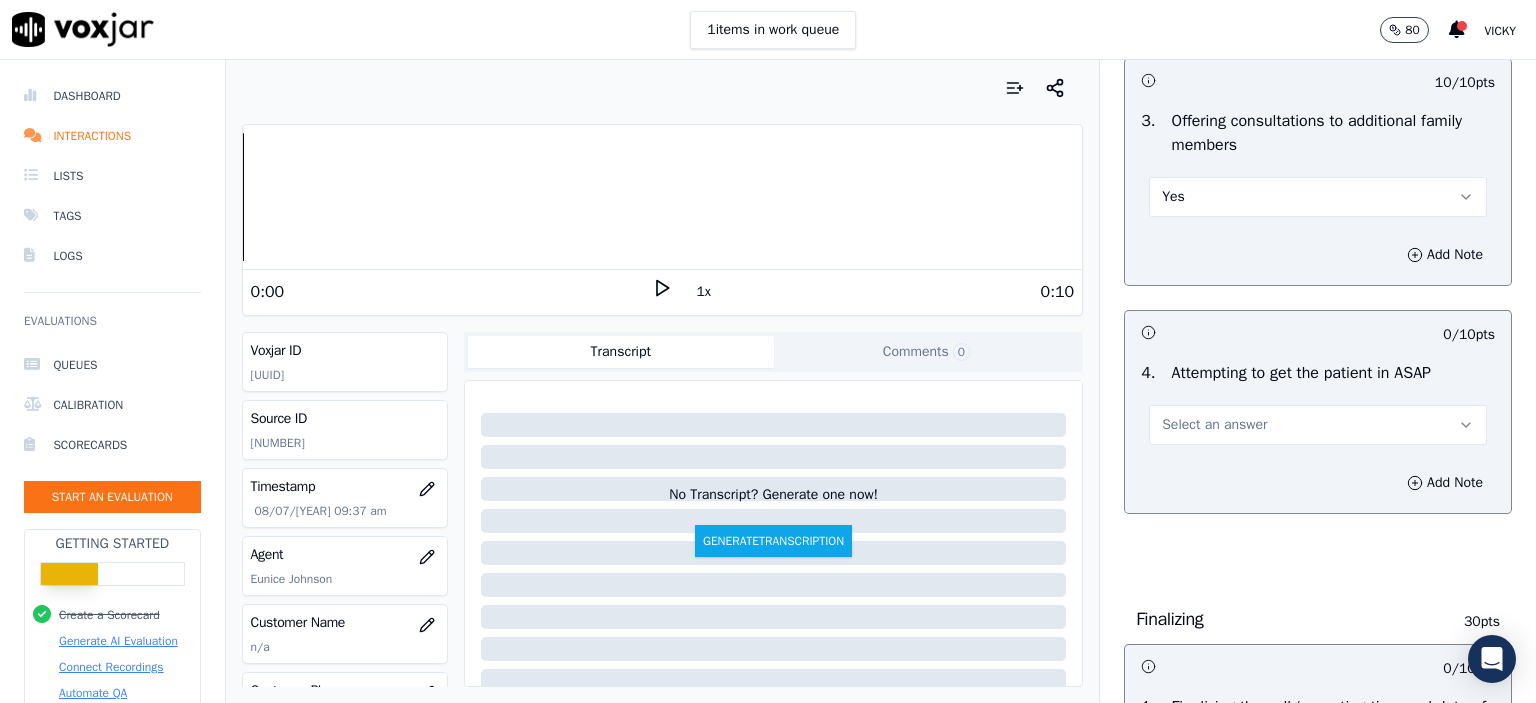 click on "Select an answer" at bounding box center (1214, 425) 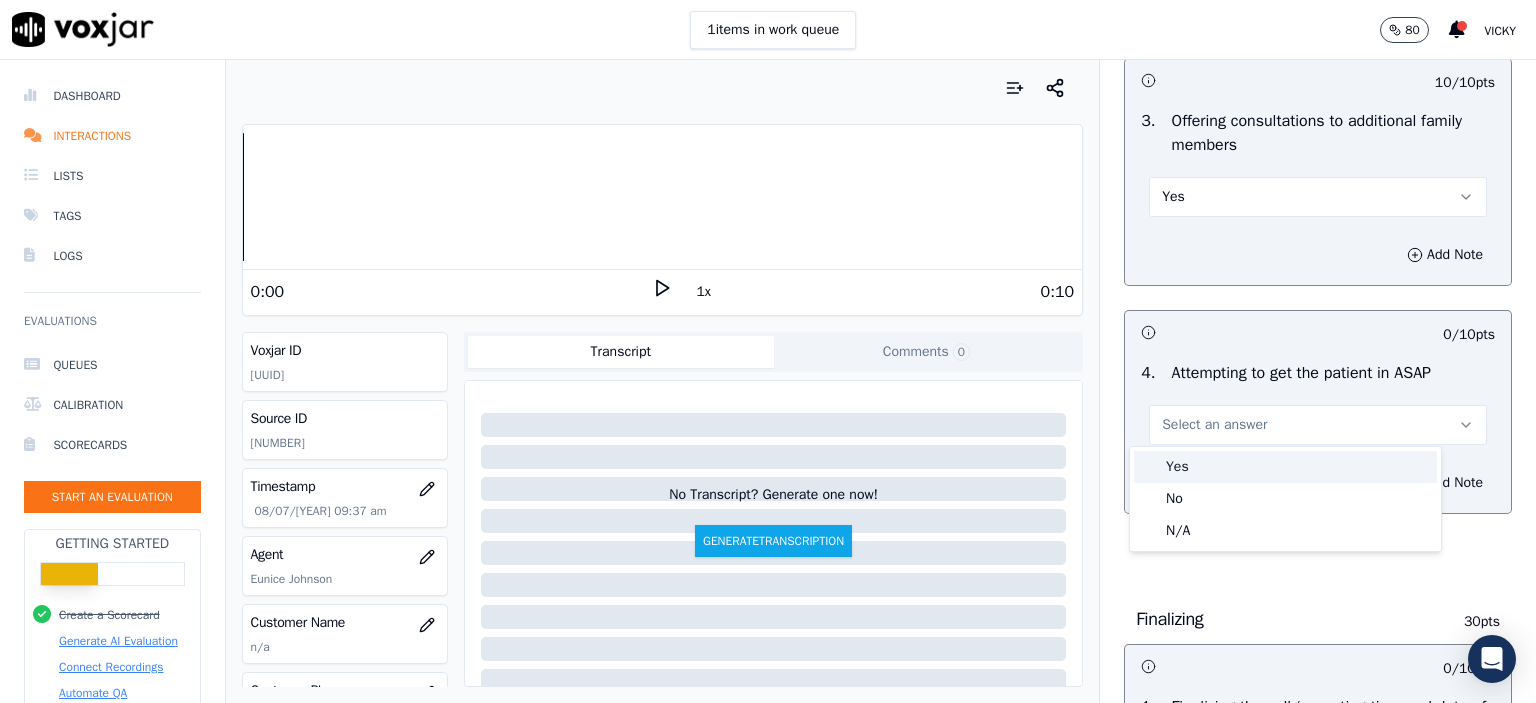click on "Yes" at bounding box center (1285, 467) 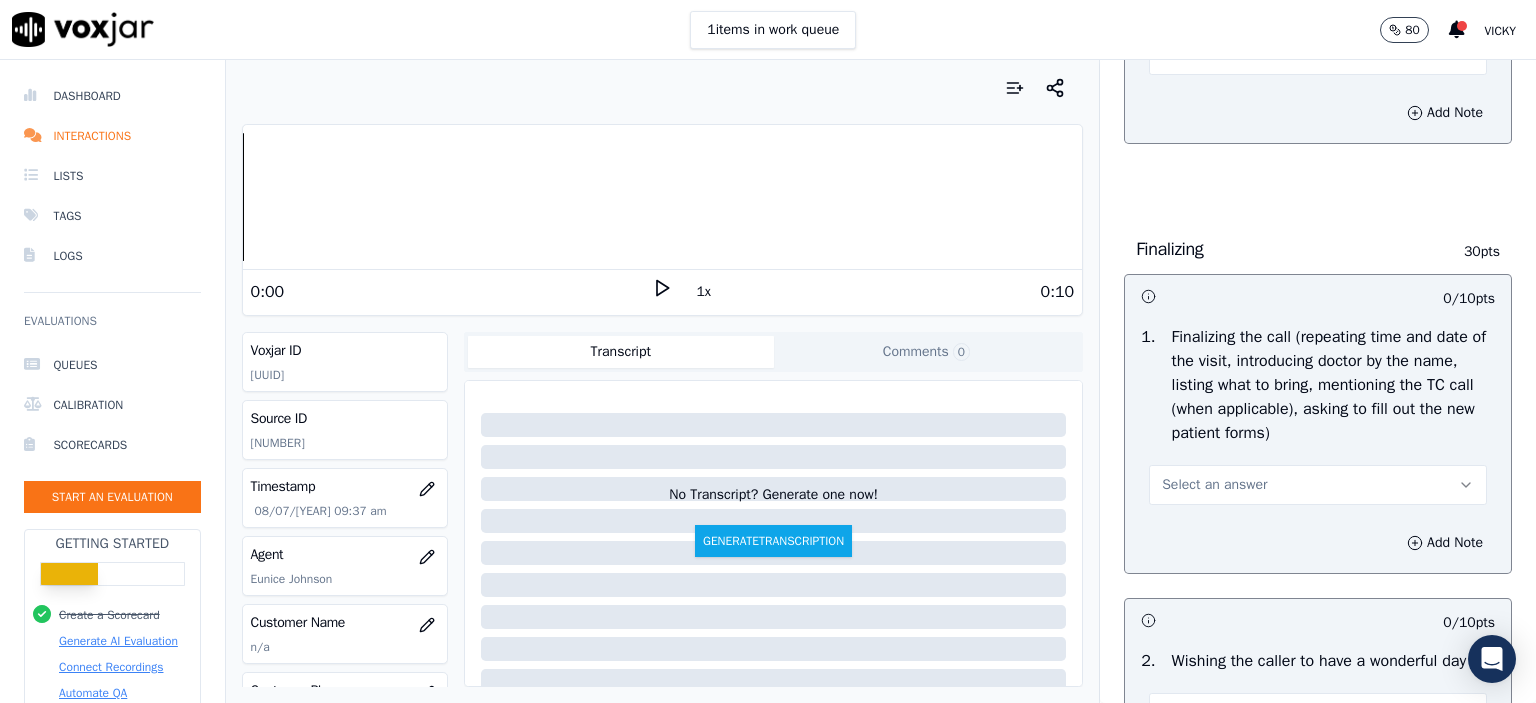 scroll, scrollTop: 2200, scrollLeft: 0, axis: vertical 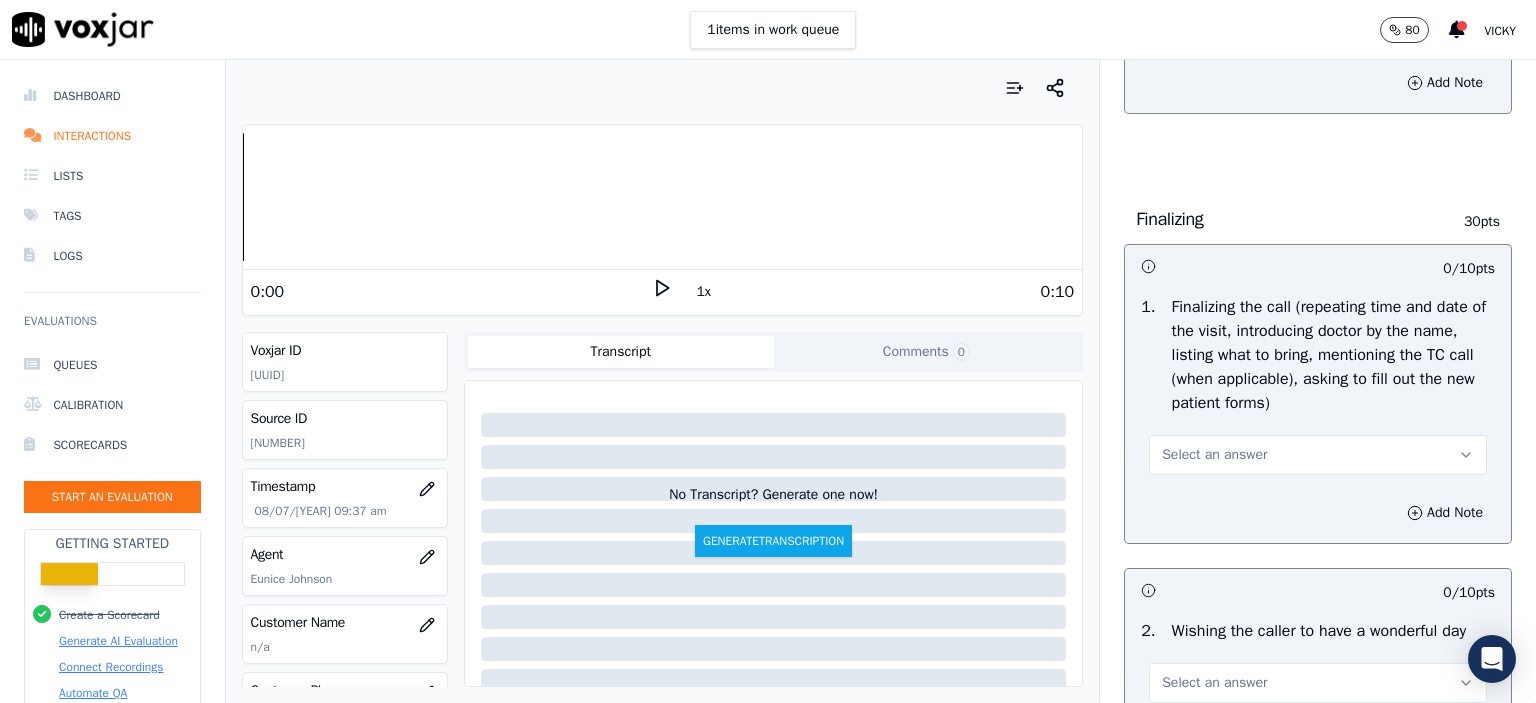 drag, startPoint x: 1293, startPoint y: 455, endPoint x: 1288, endPoint y: 469, distance: 14.866069 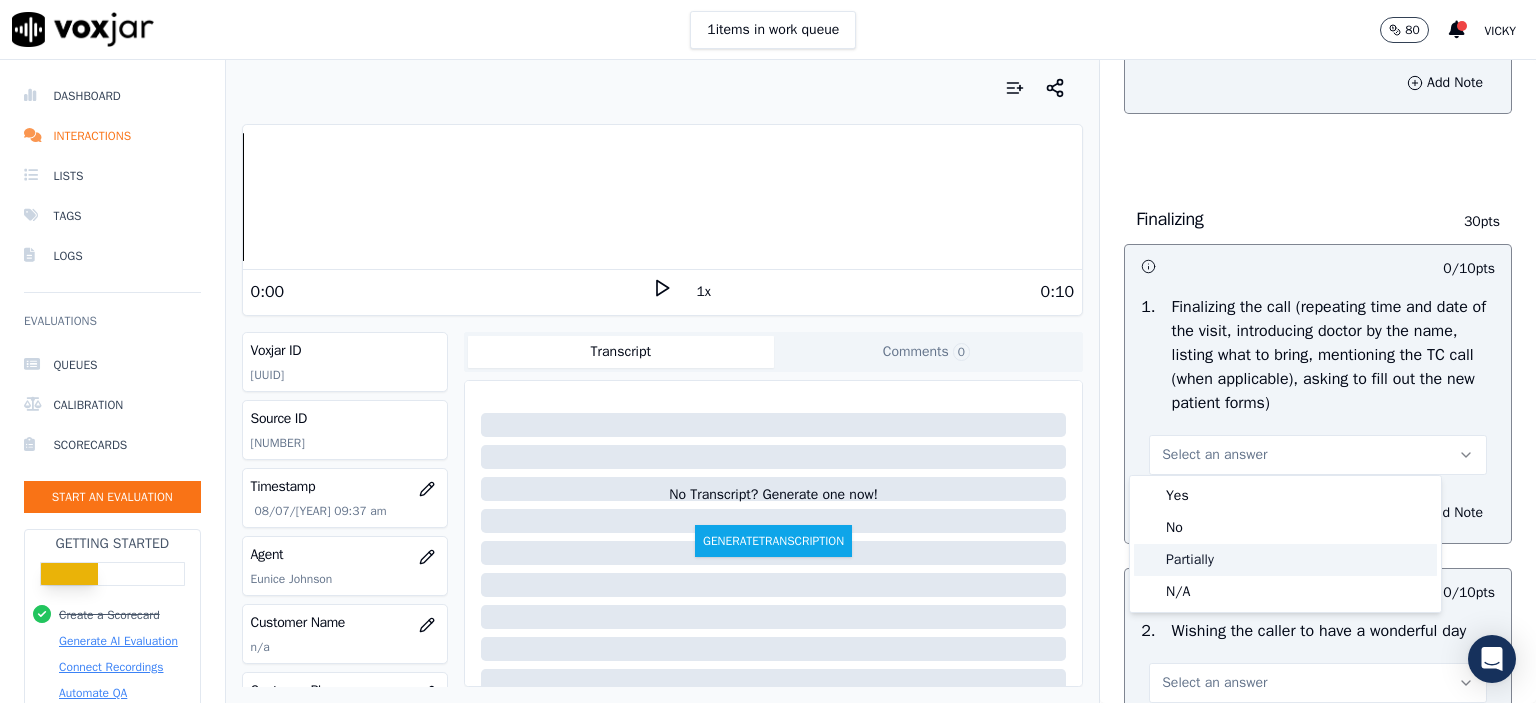 click on "Partially" 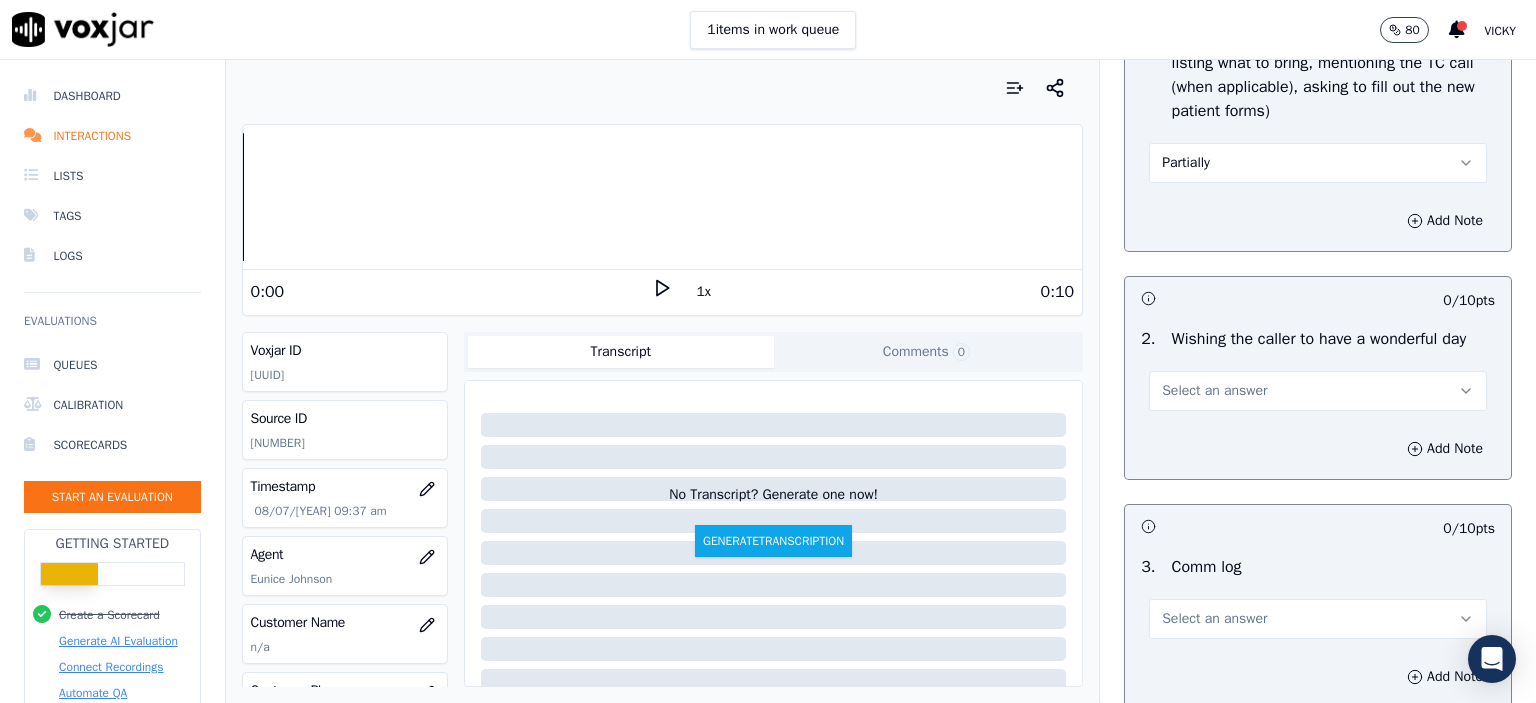 scroll, scrollTop: 2500, scrollLeft: 0, axis: vertical 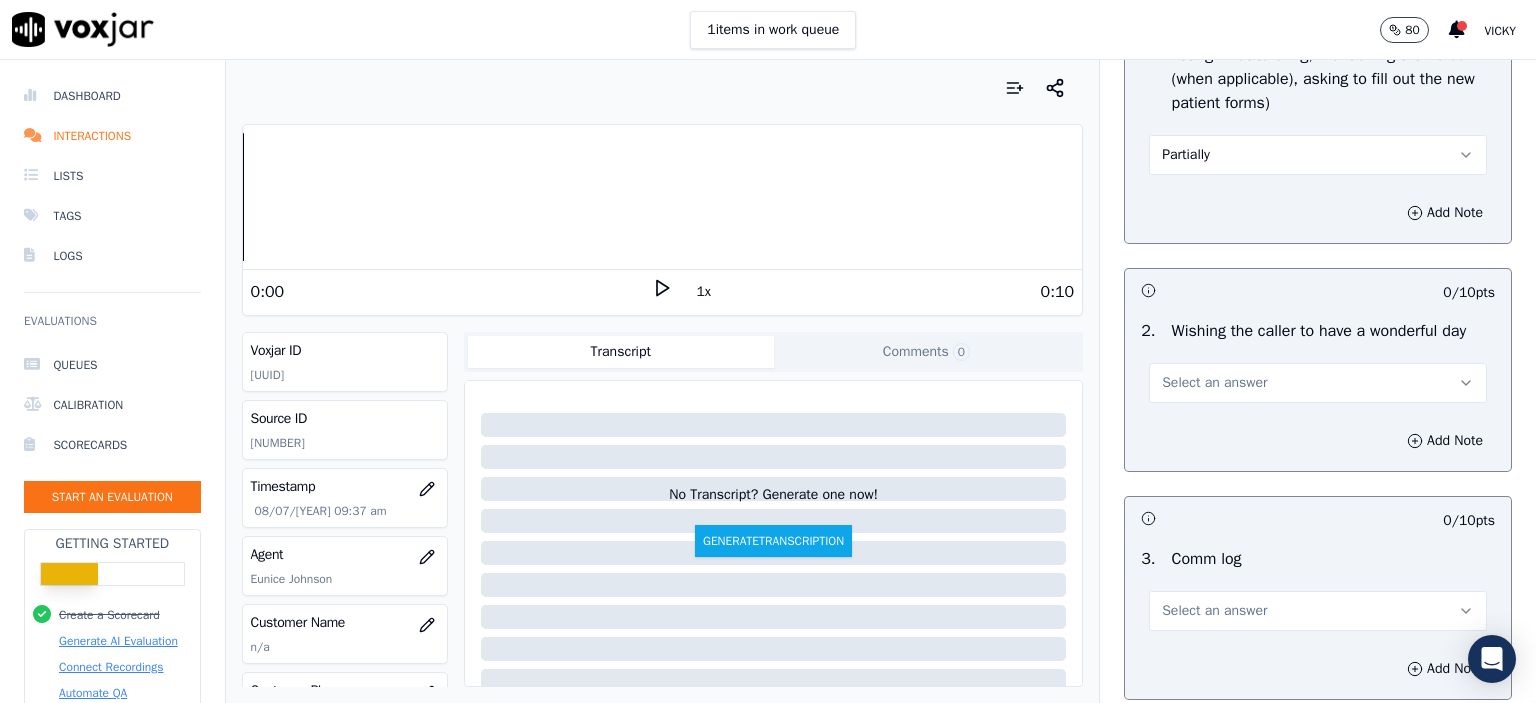 click on "Select an answer" at bounding box center (1214, 383) 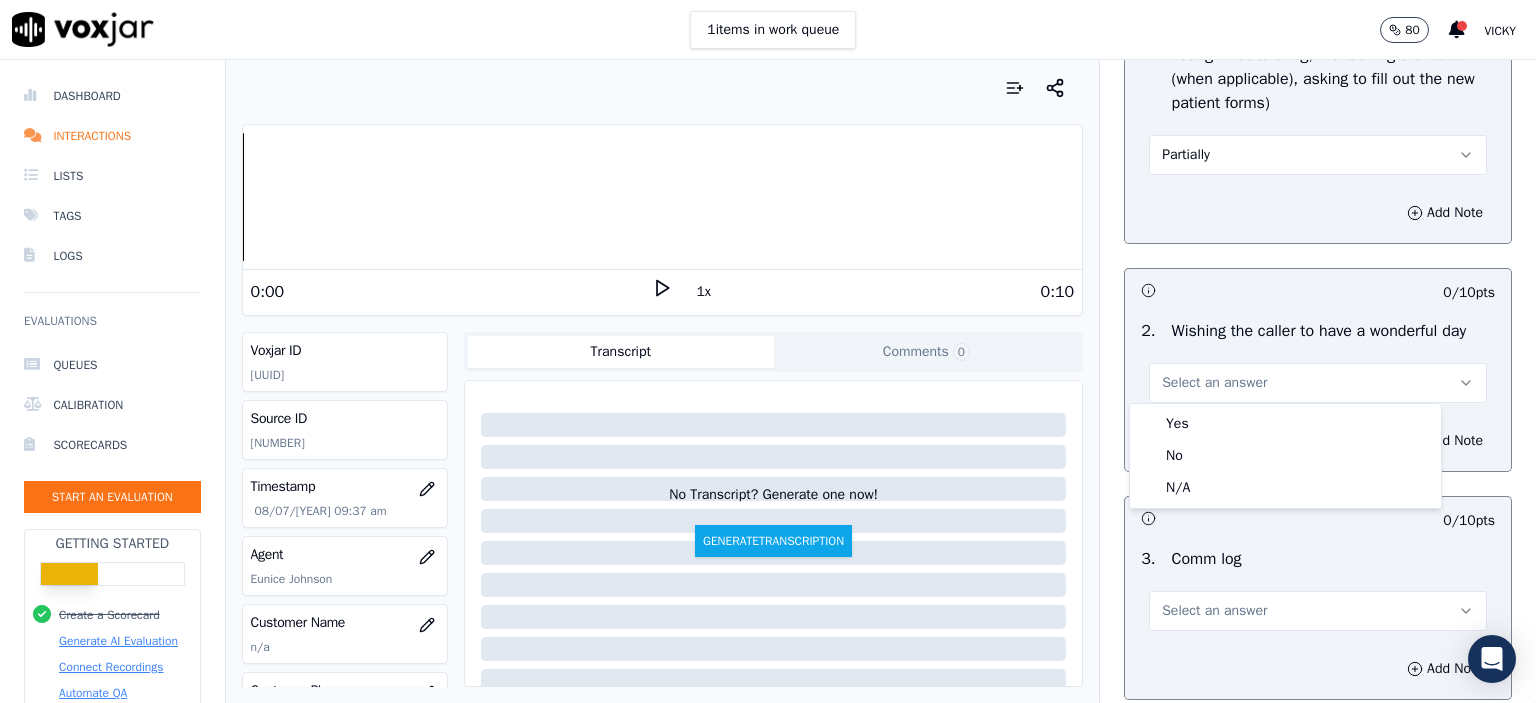 click on "Yes   No     N/A" at bounding box center [1285, 456] 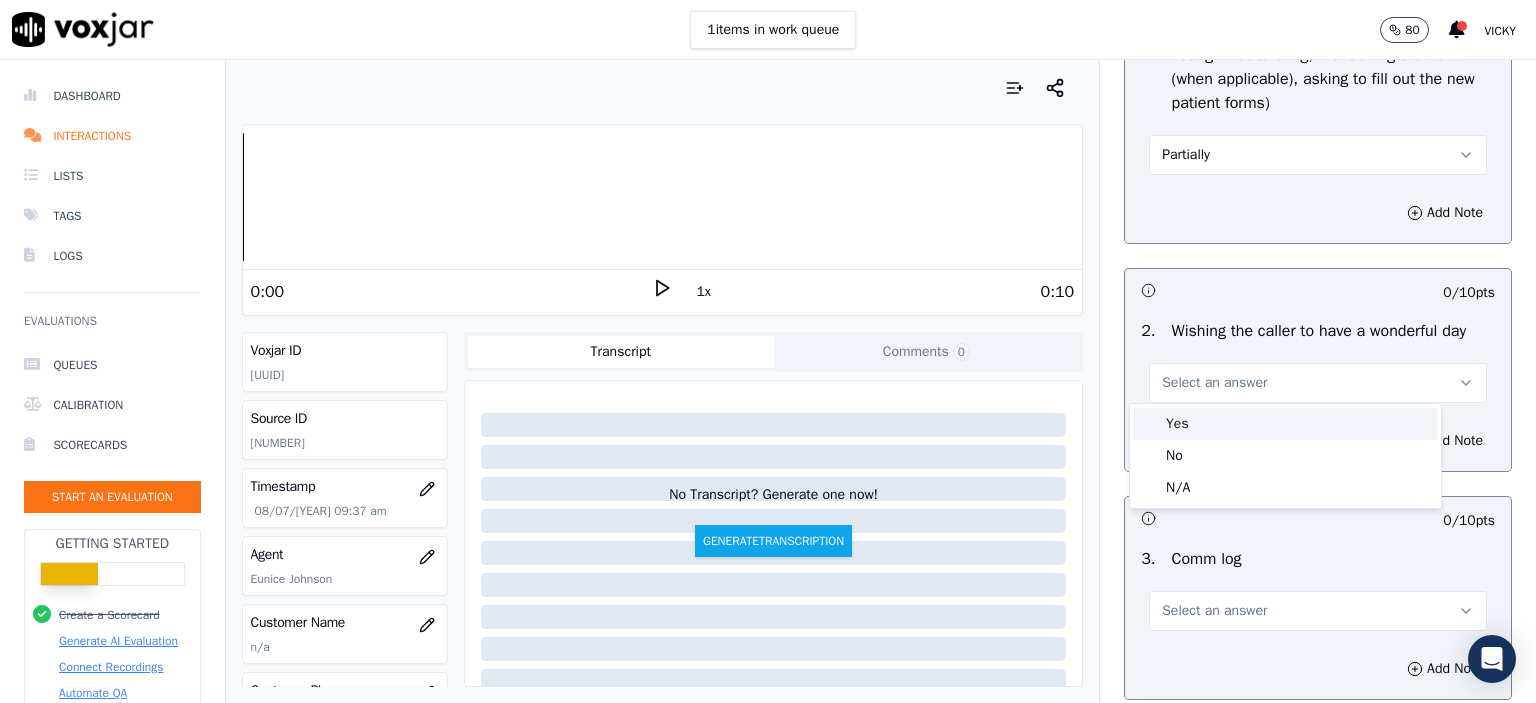 click on "Yes" at bounding box center (1285, 424) 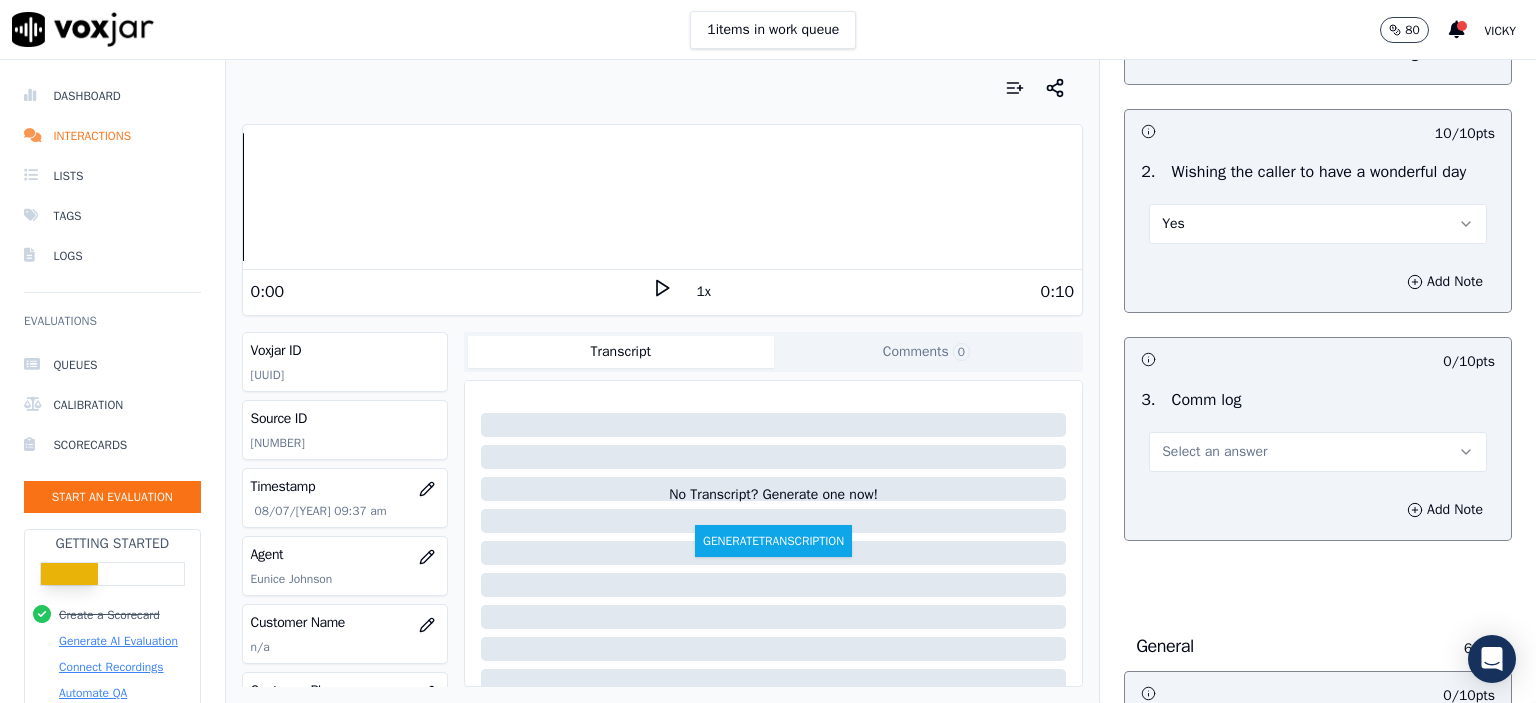 scroll, scrollTop: 2700, scrollLeft: 0, axis: vertical 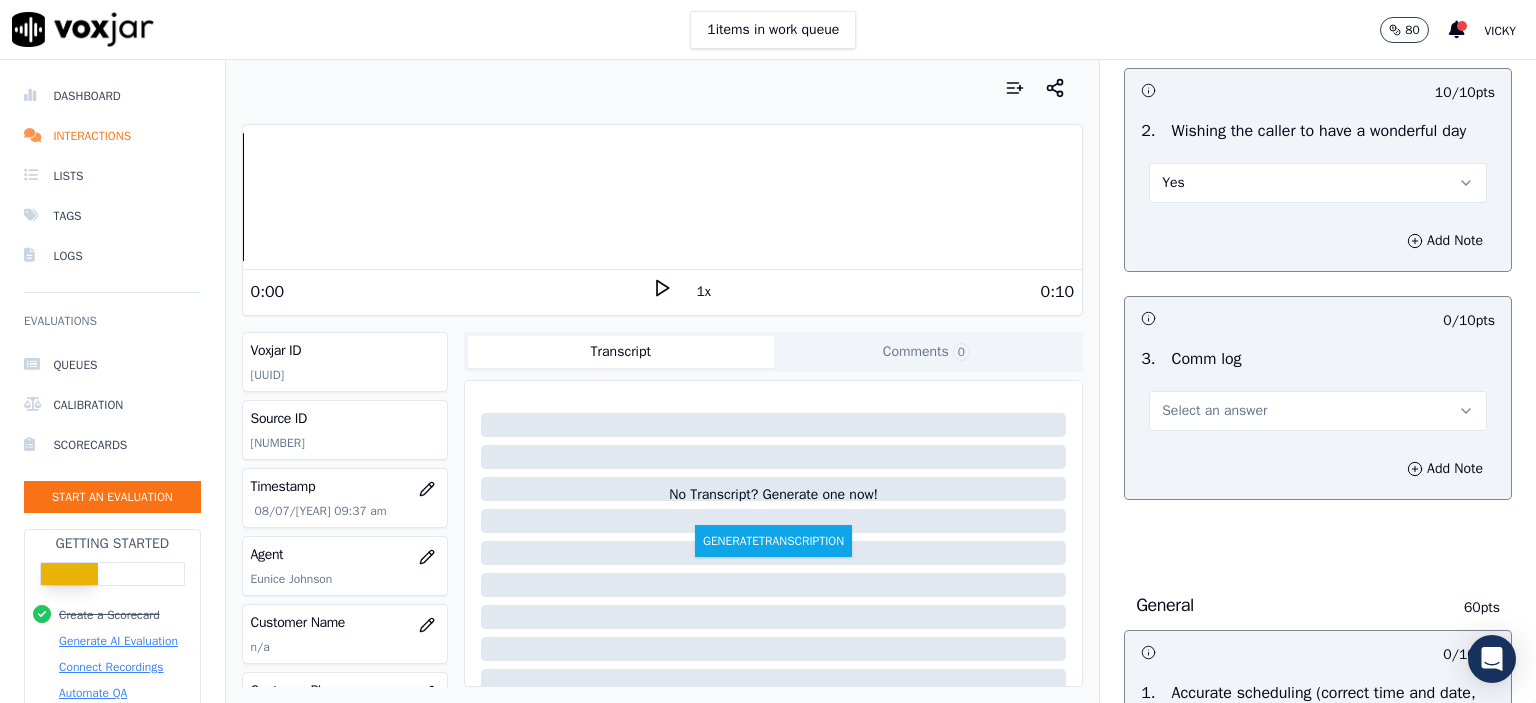 click on "Select an answer" at bounding box center (1214, 411) 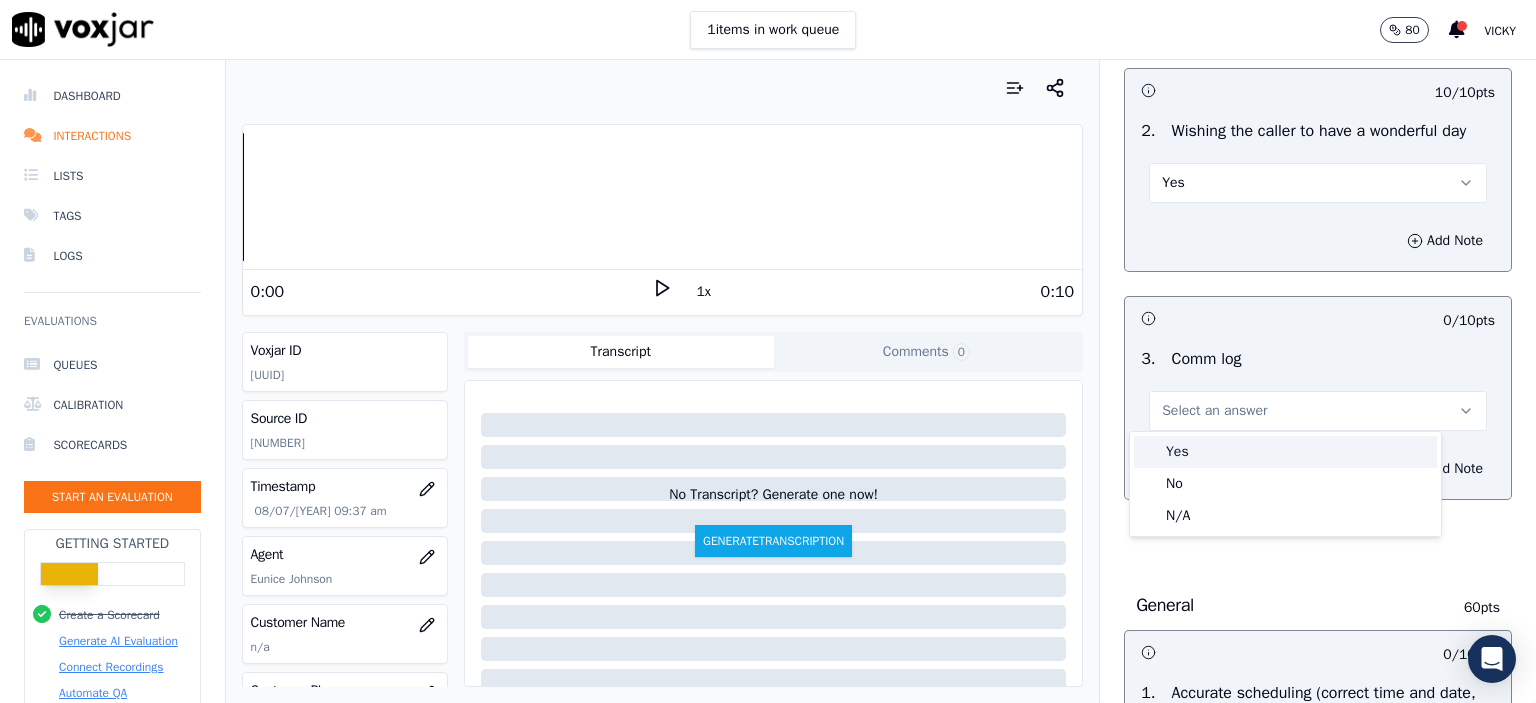 click on "Yes" at bounding box center [1285, 452] 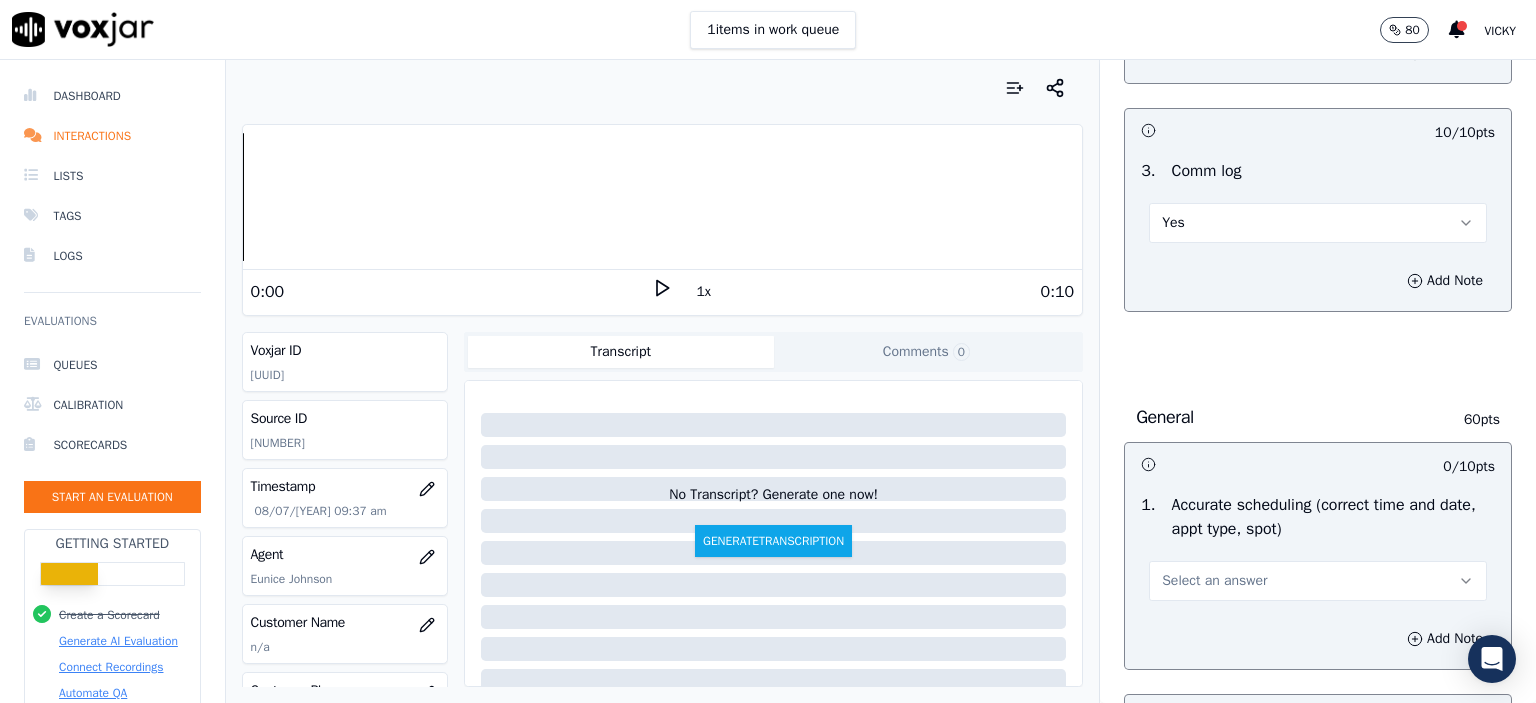 scroll, scrollTop: 3000, scrollLeft: 0, axis: vertical 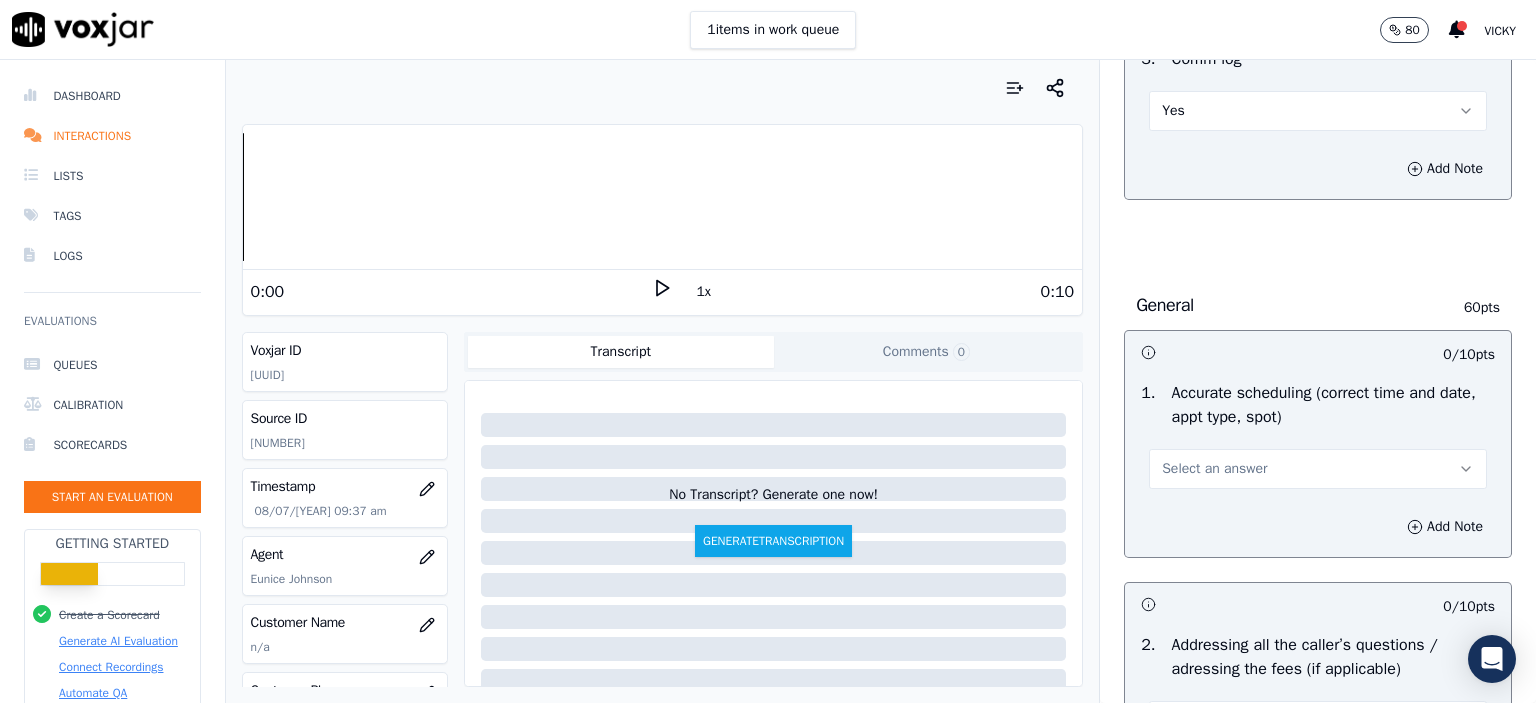 click on "Select an answer" at bounding box center [1214, 469] 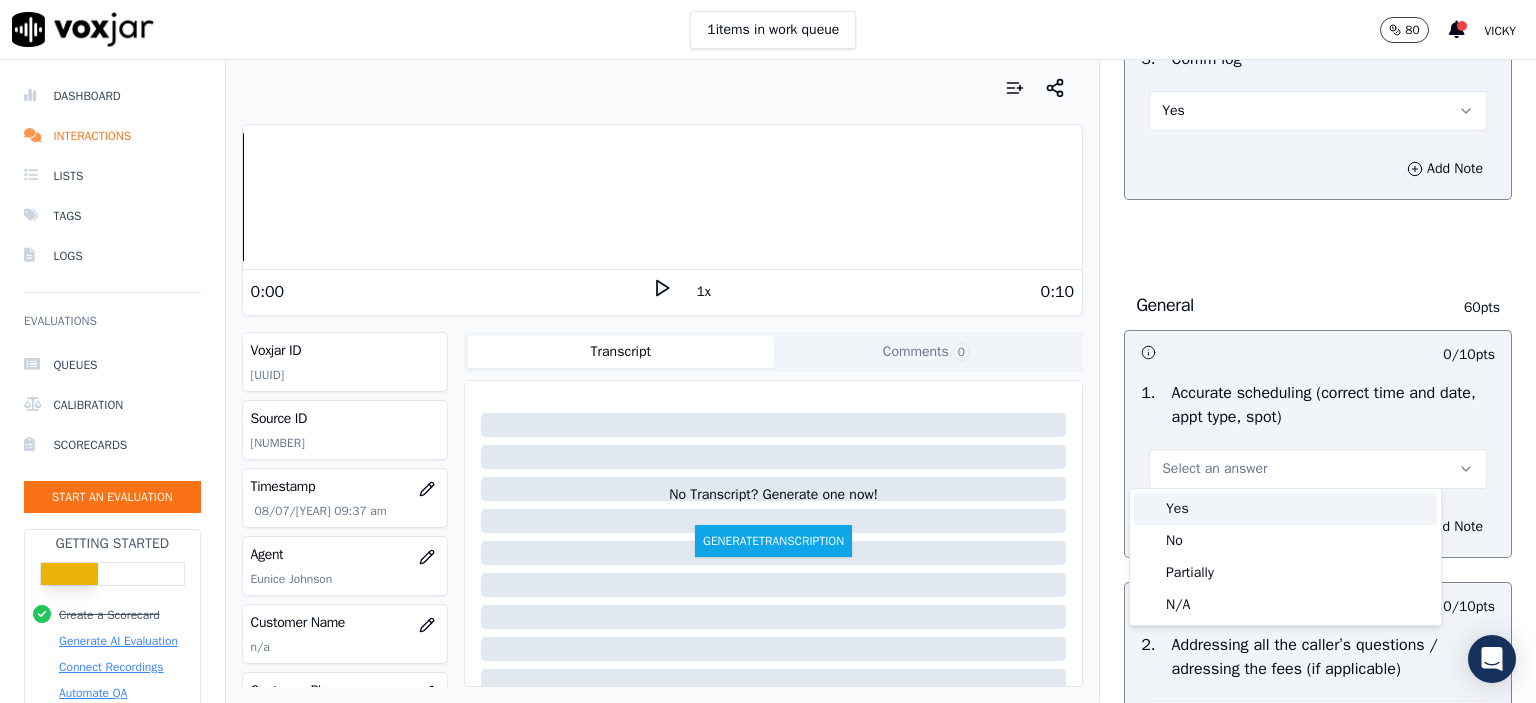 click on "Yes" at bounding box center (1285, 509) 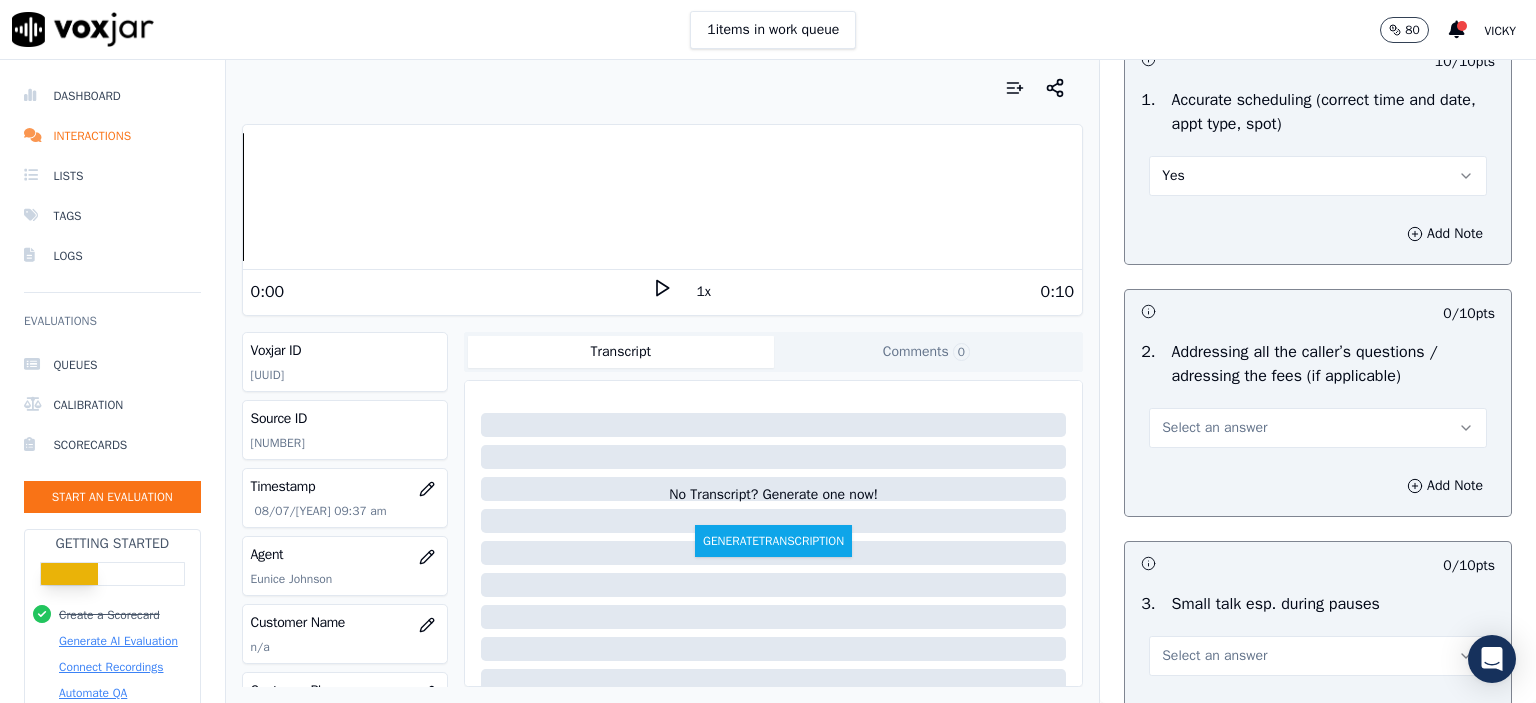 scroll, scrollTop: 3300, scrollLeft: 0, axis: vertical 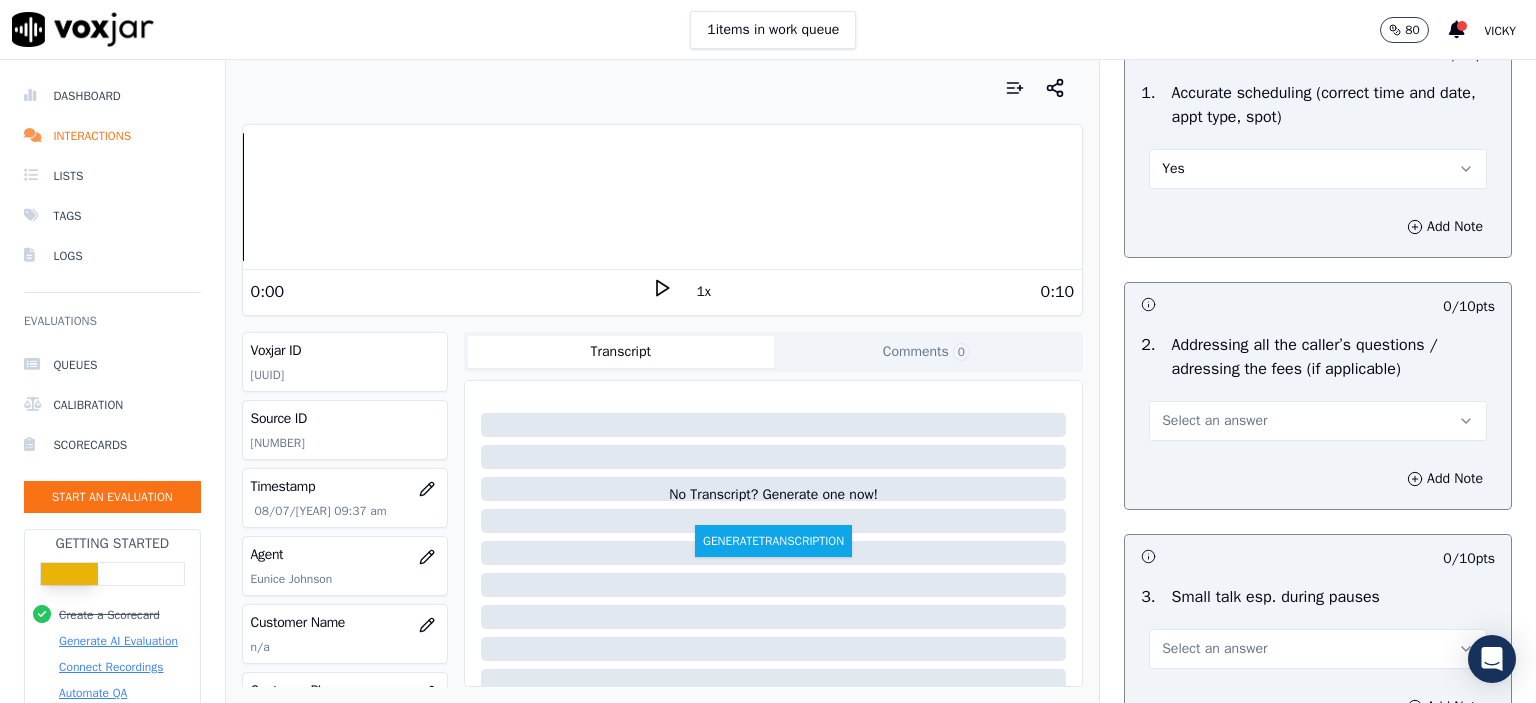 click on "Select an answer" at bounding box center (1318, 421) 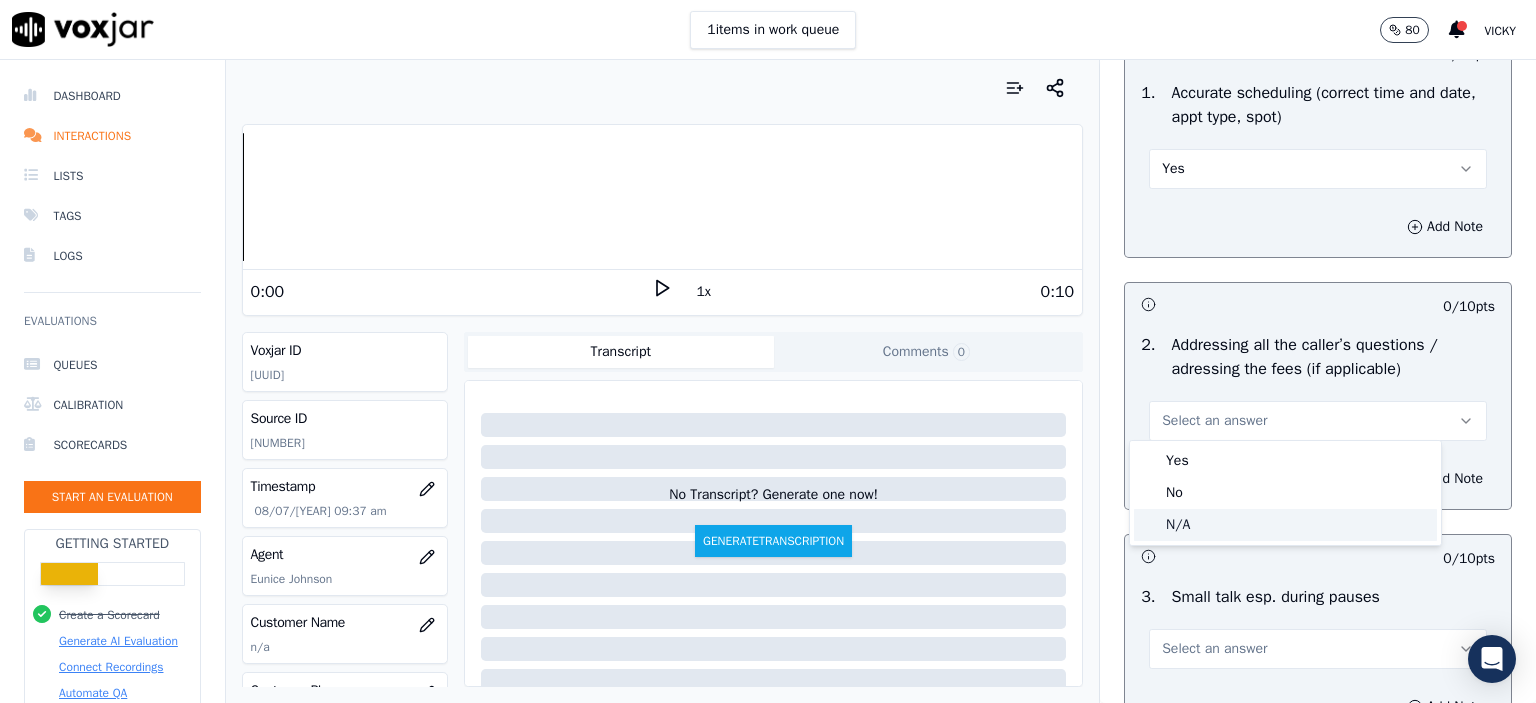 click on "N/A" 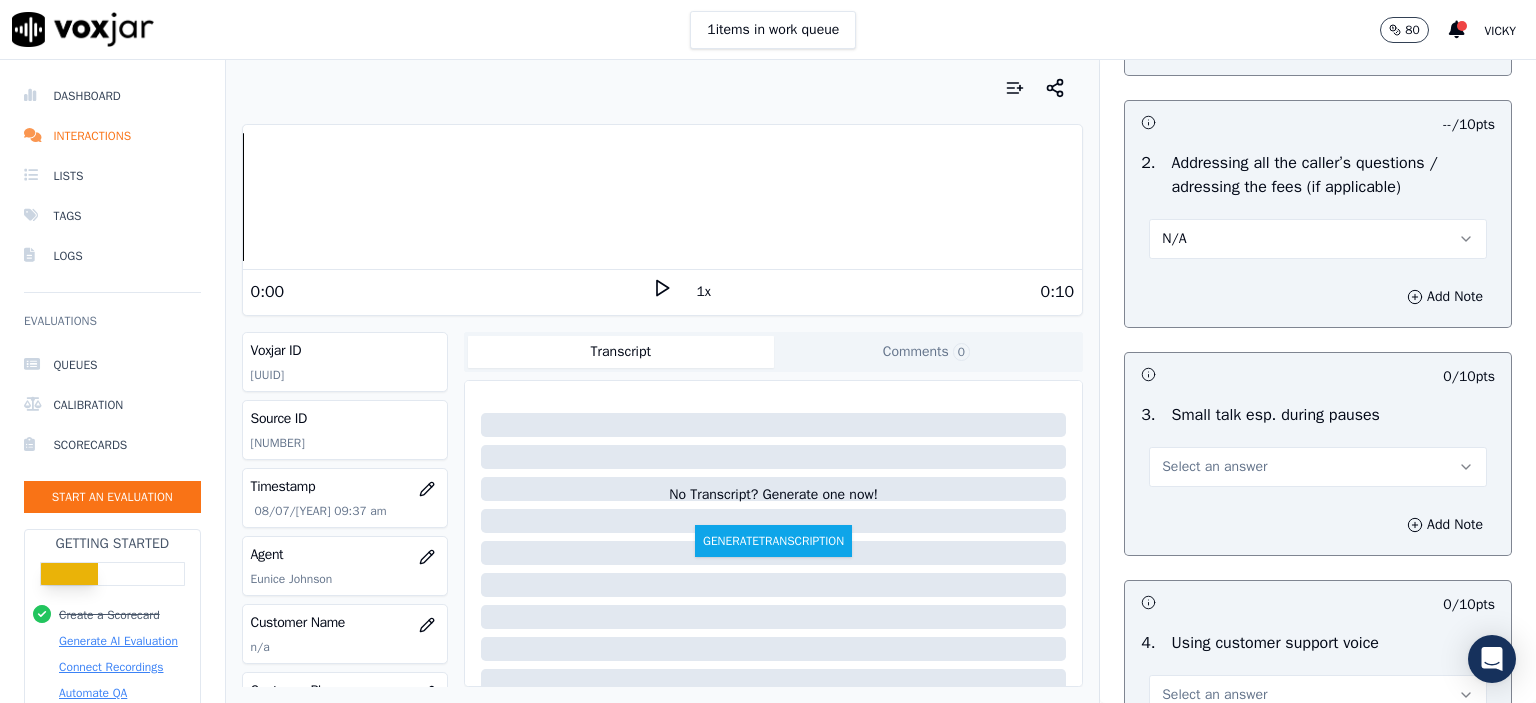 scroll, scrollTop: 3500, scrollLeft: 0, axis: vertical 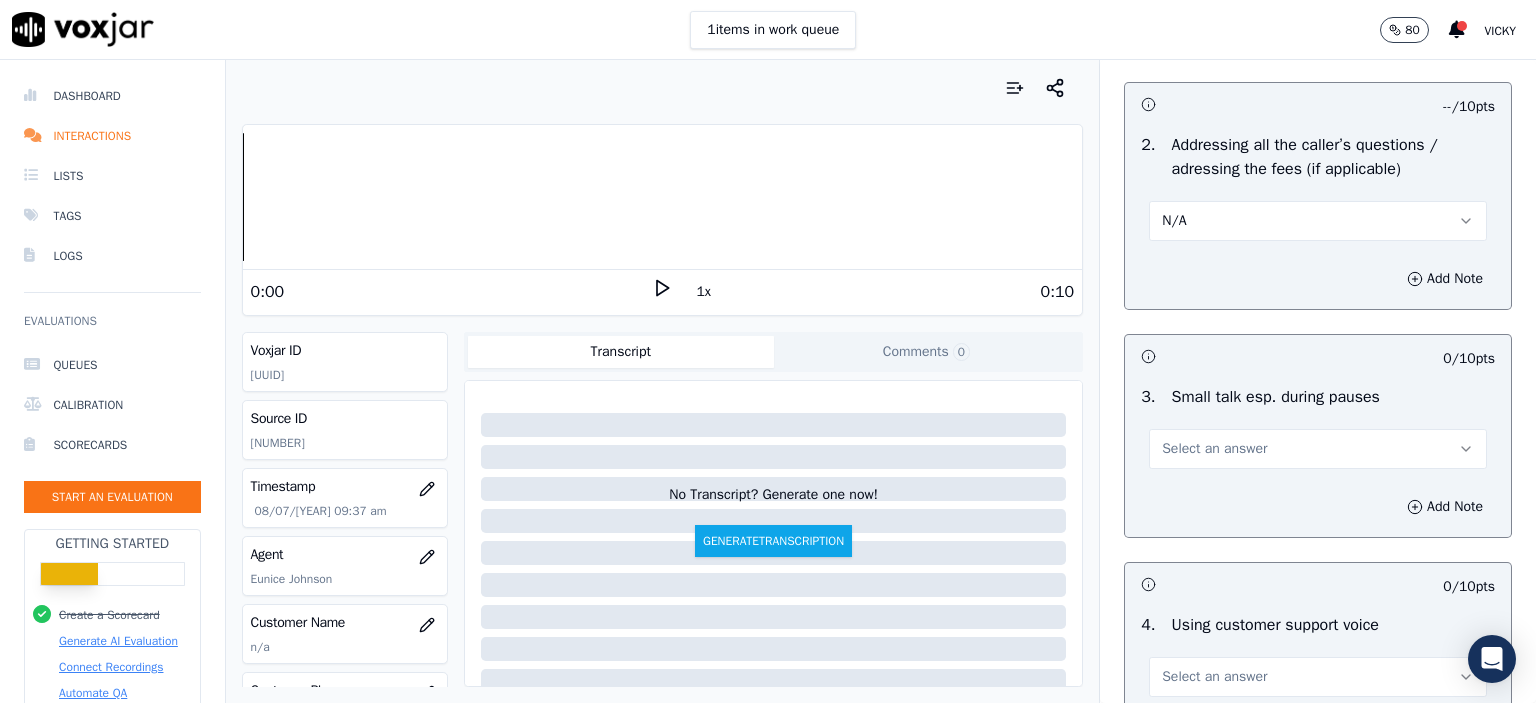 click on "Select an answer" at bounding box center [1318, 449] 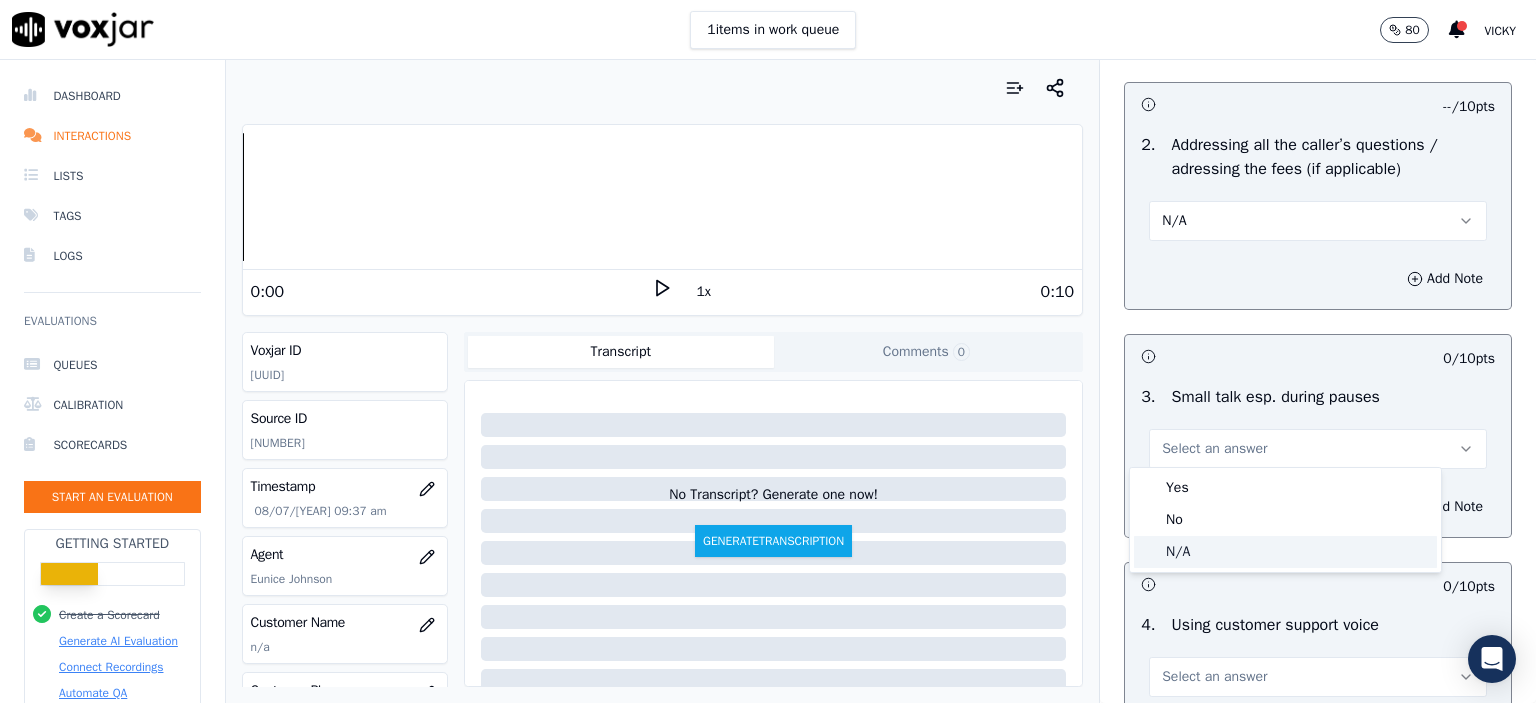click on "N/A" 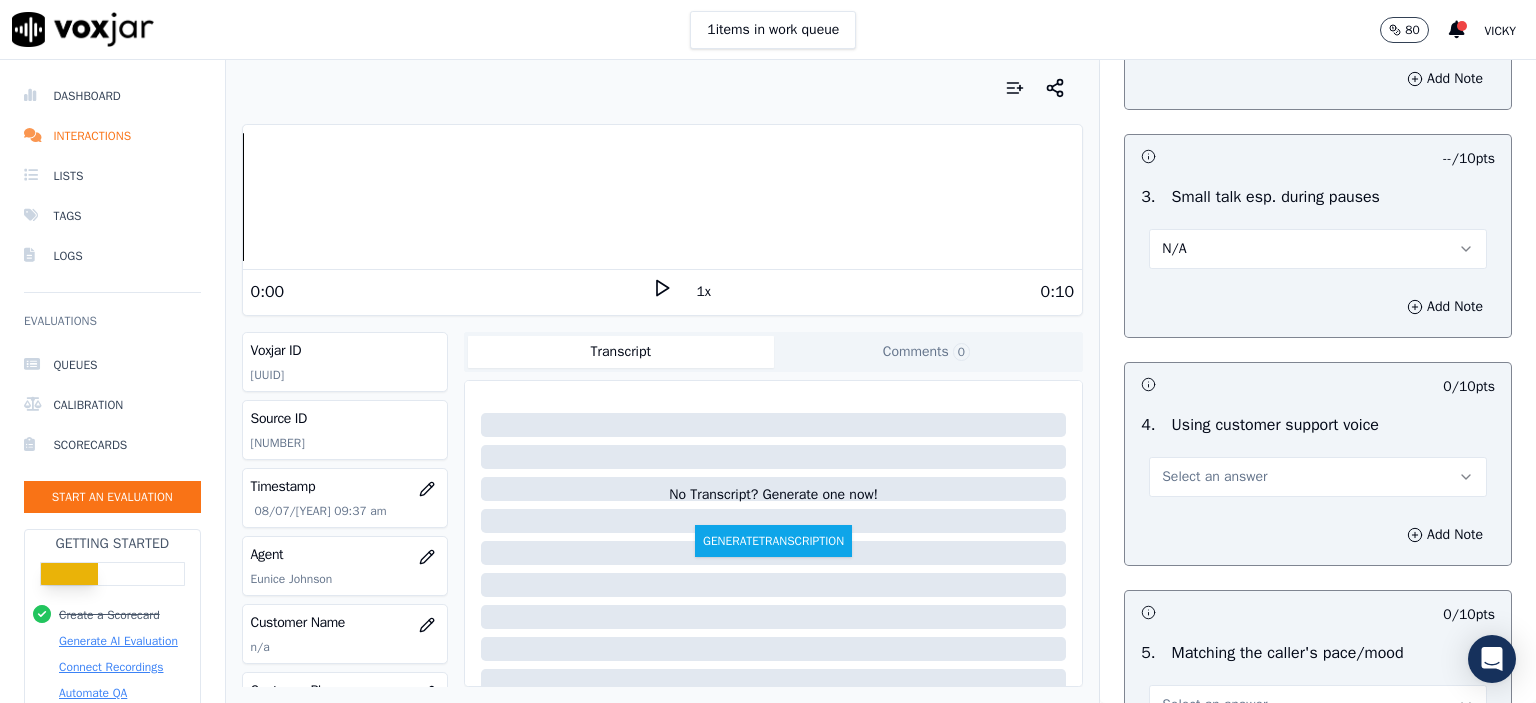 click on "Select an answer" at bounding box center [1318, 477] 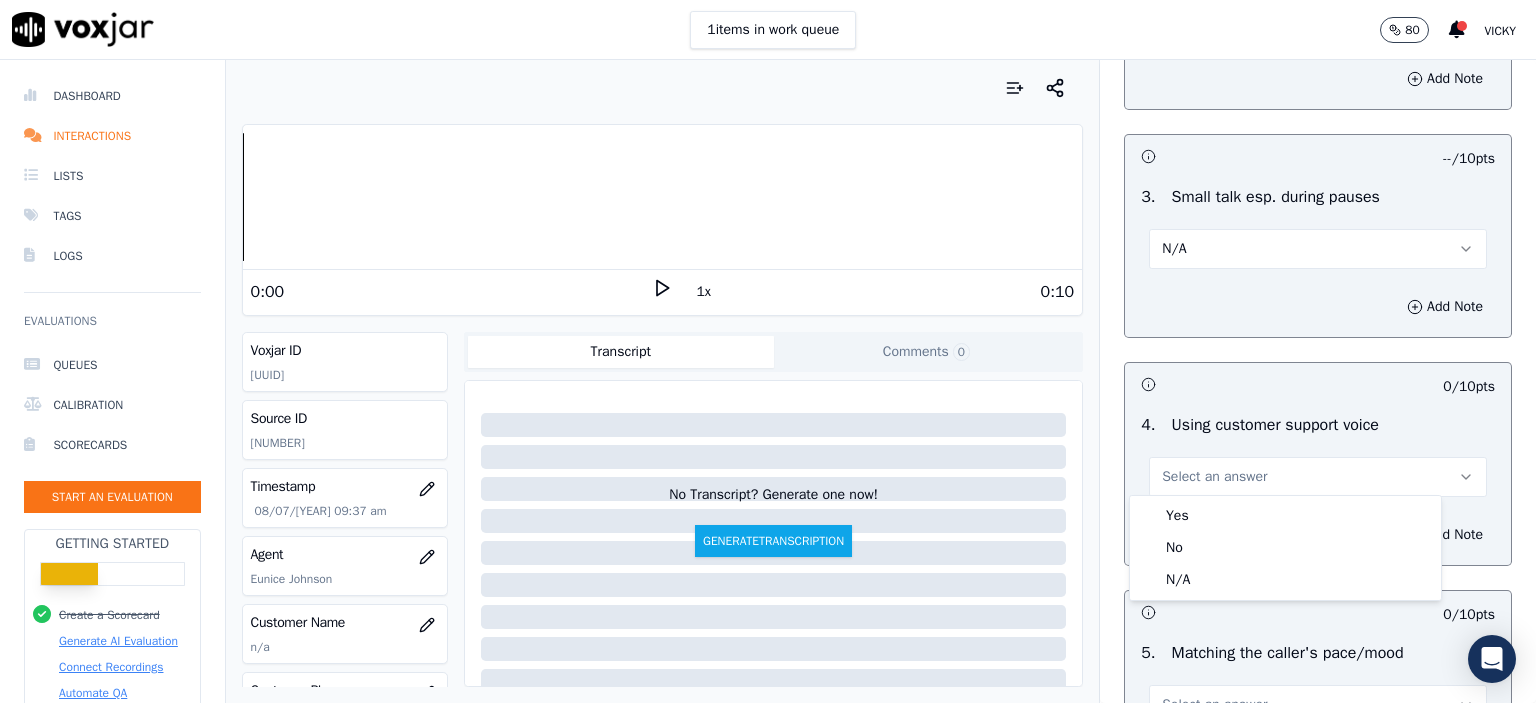 click on "Yes" at bounding box center (1285, 516) 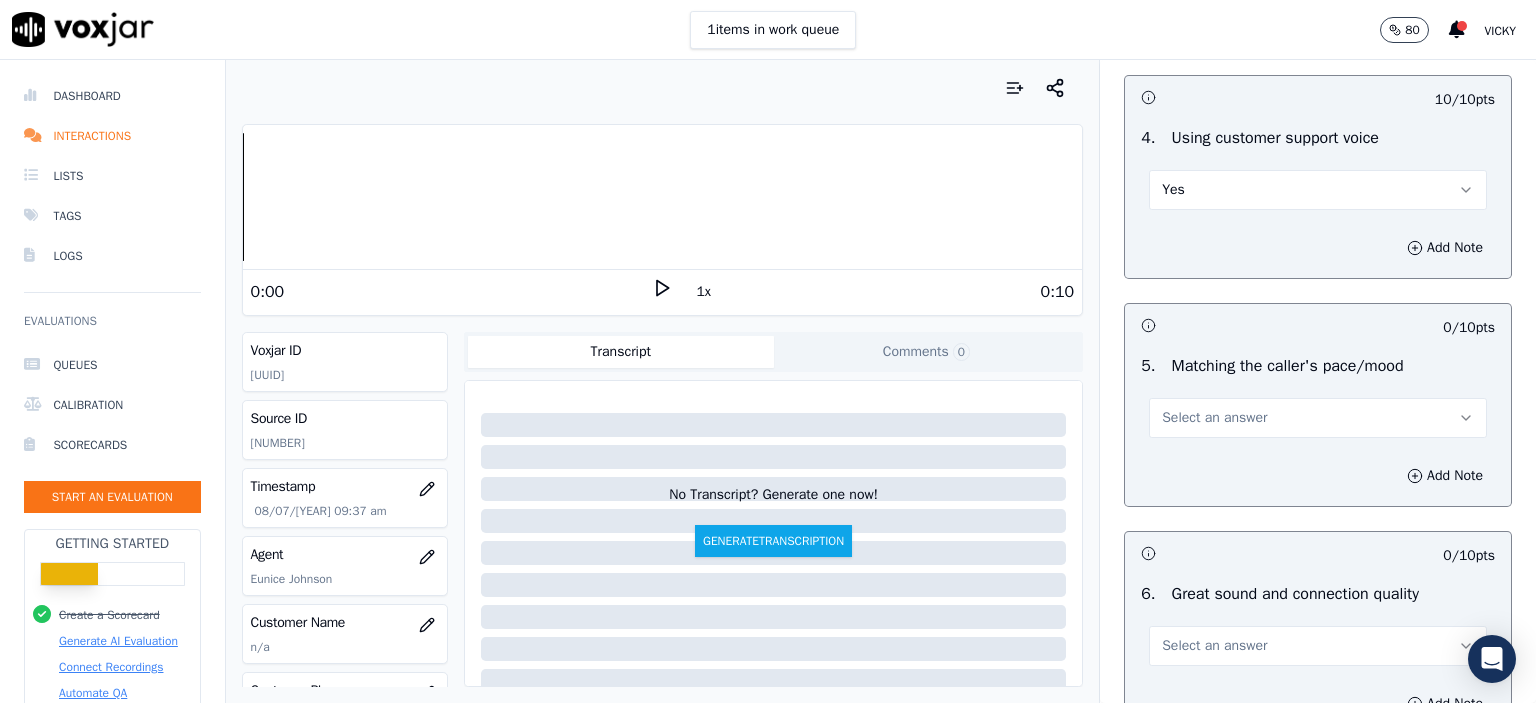 scroll, scrollTop: 4000, scrollLeft: 0, axis: vertical 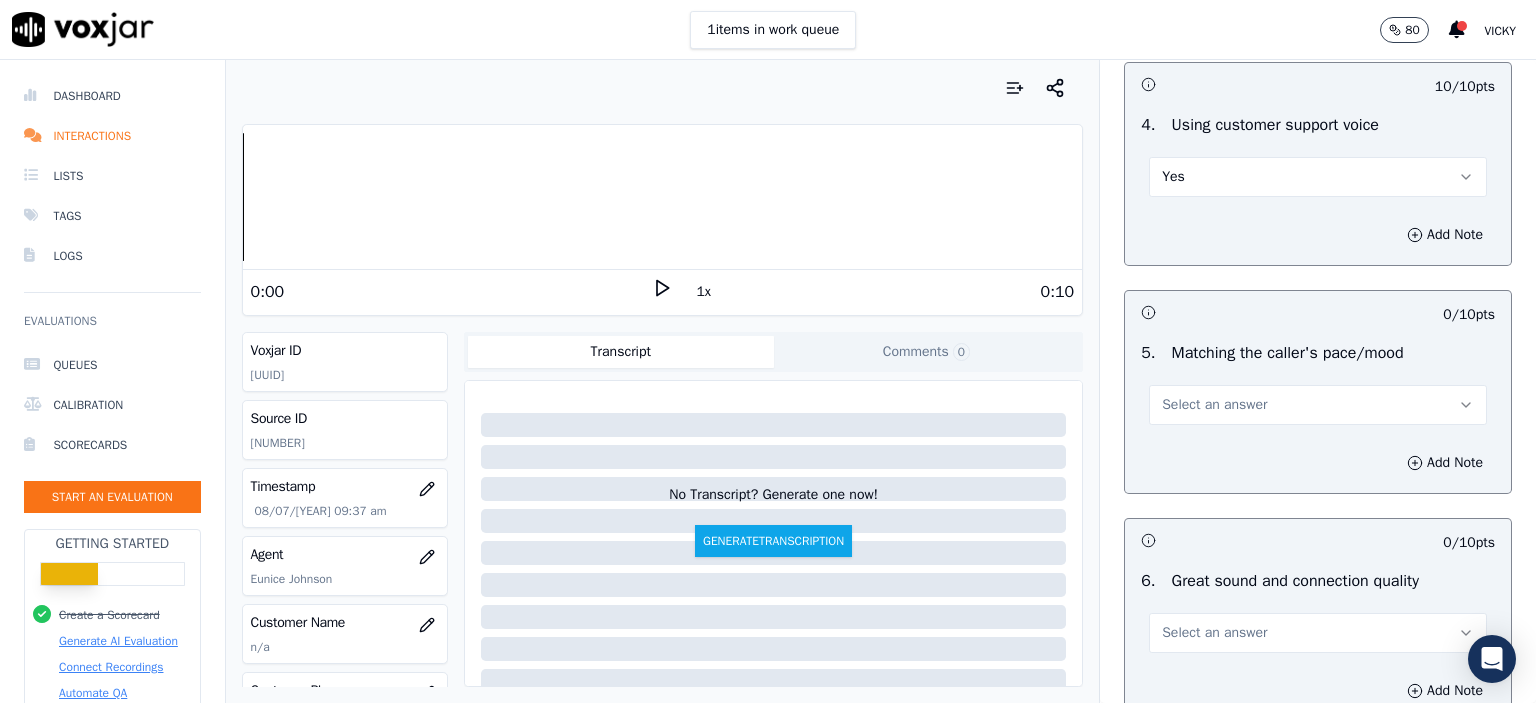click on "Select an answer" at bounding box center [1318, 405] 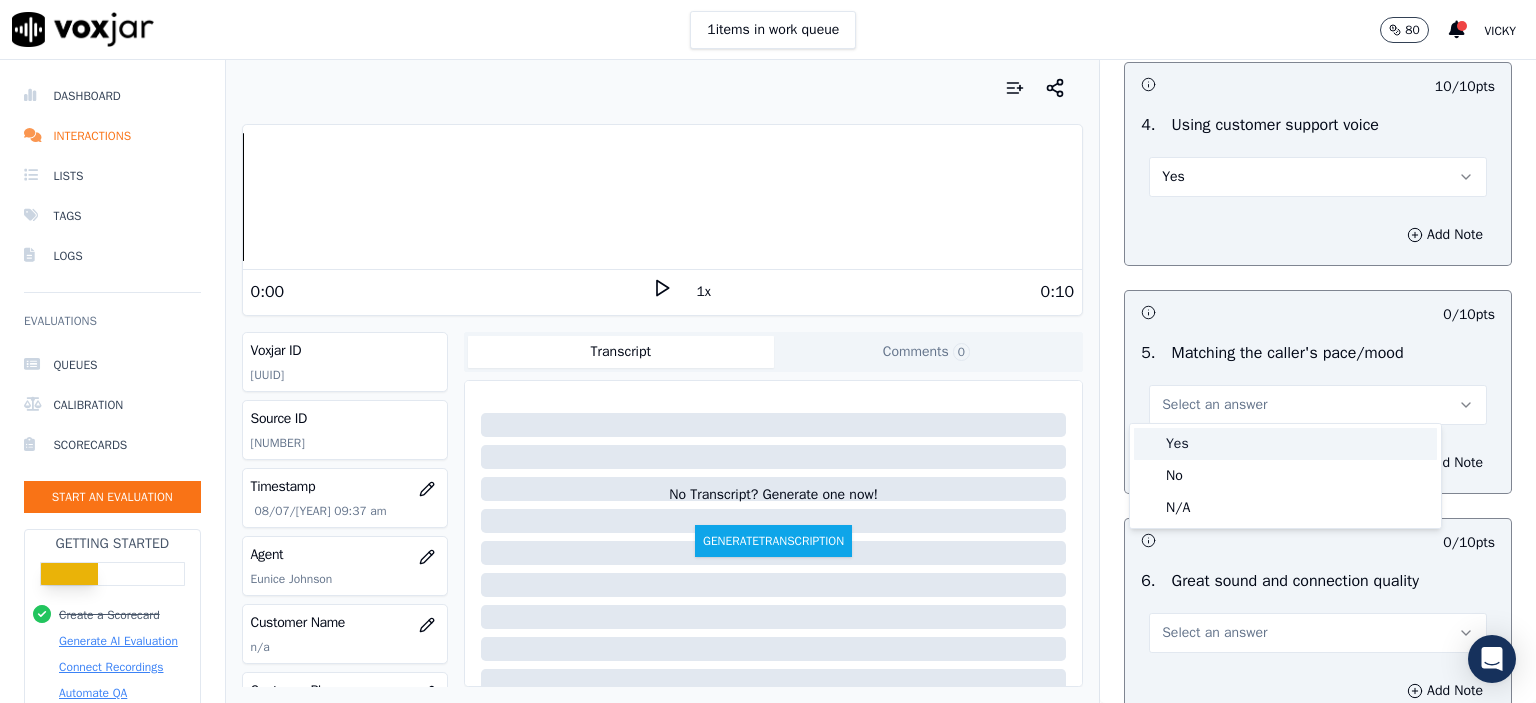 click on "Yes" at bounding box center (1285, 444) 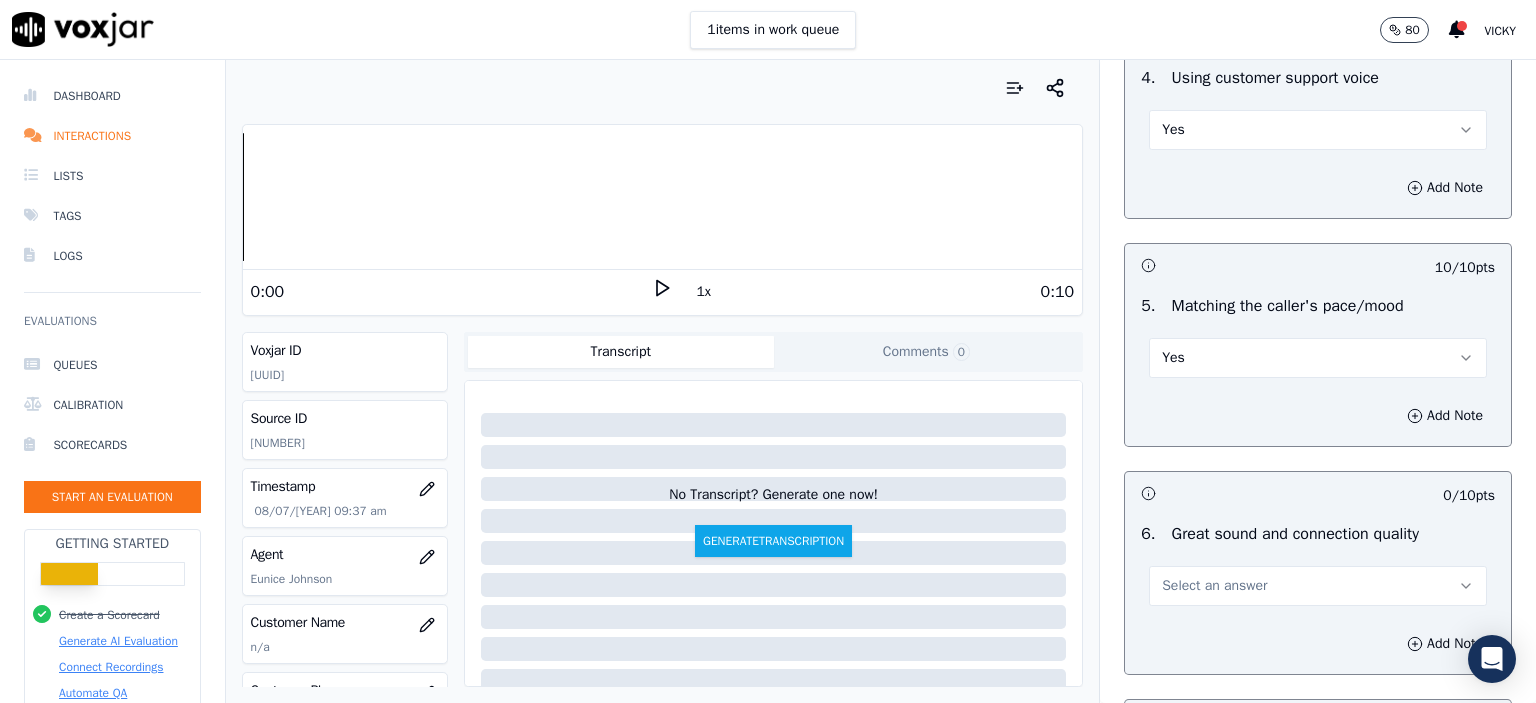 scroll, scrollTop: 4200, scrollLeft: 0, axis: vertical 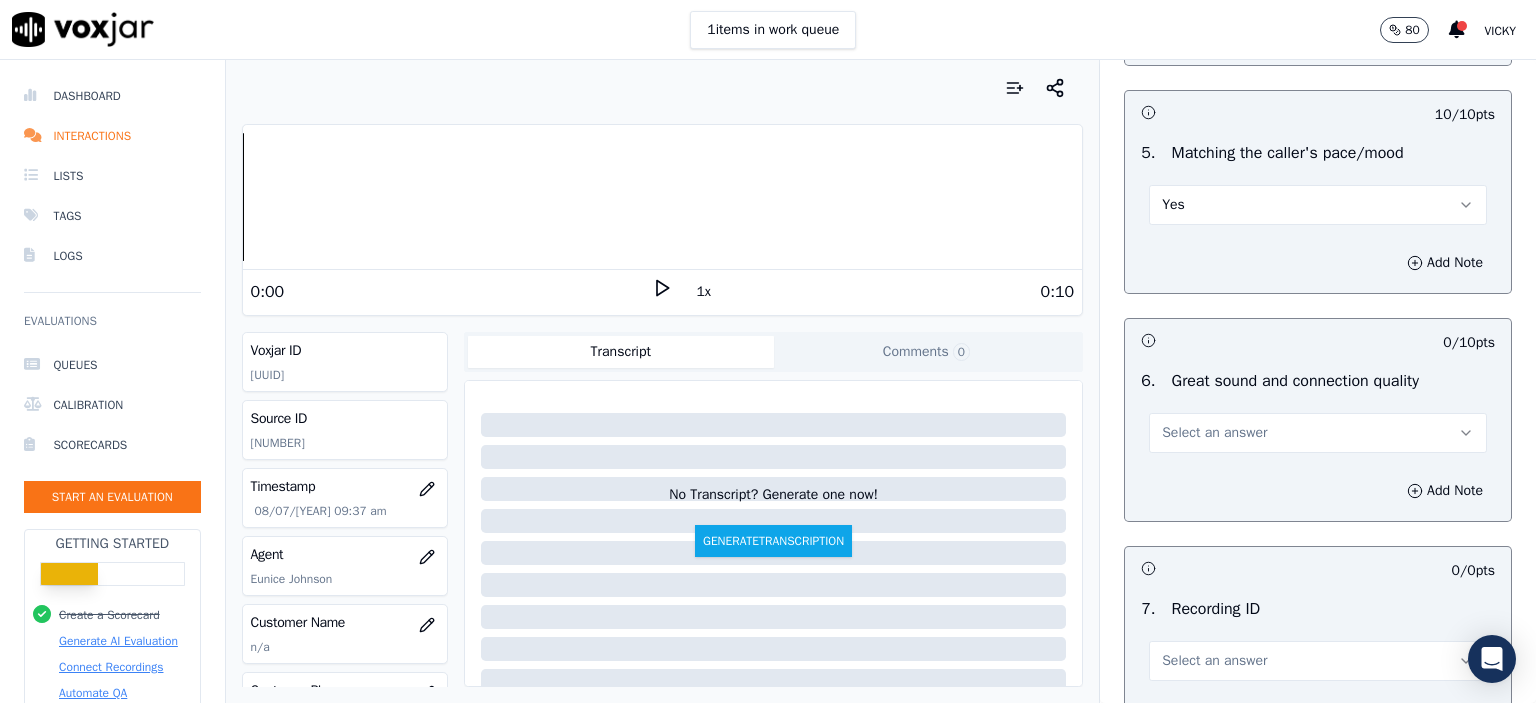 click on "Select an answer" at bounding box center (1214, 433) 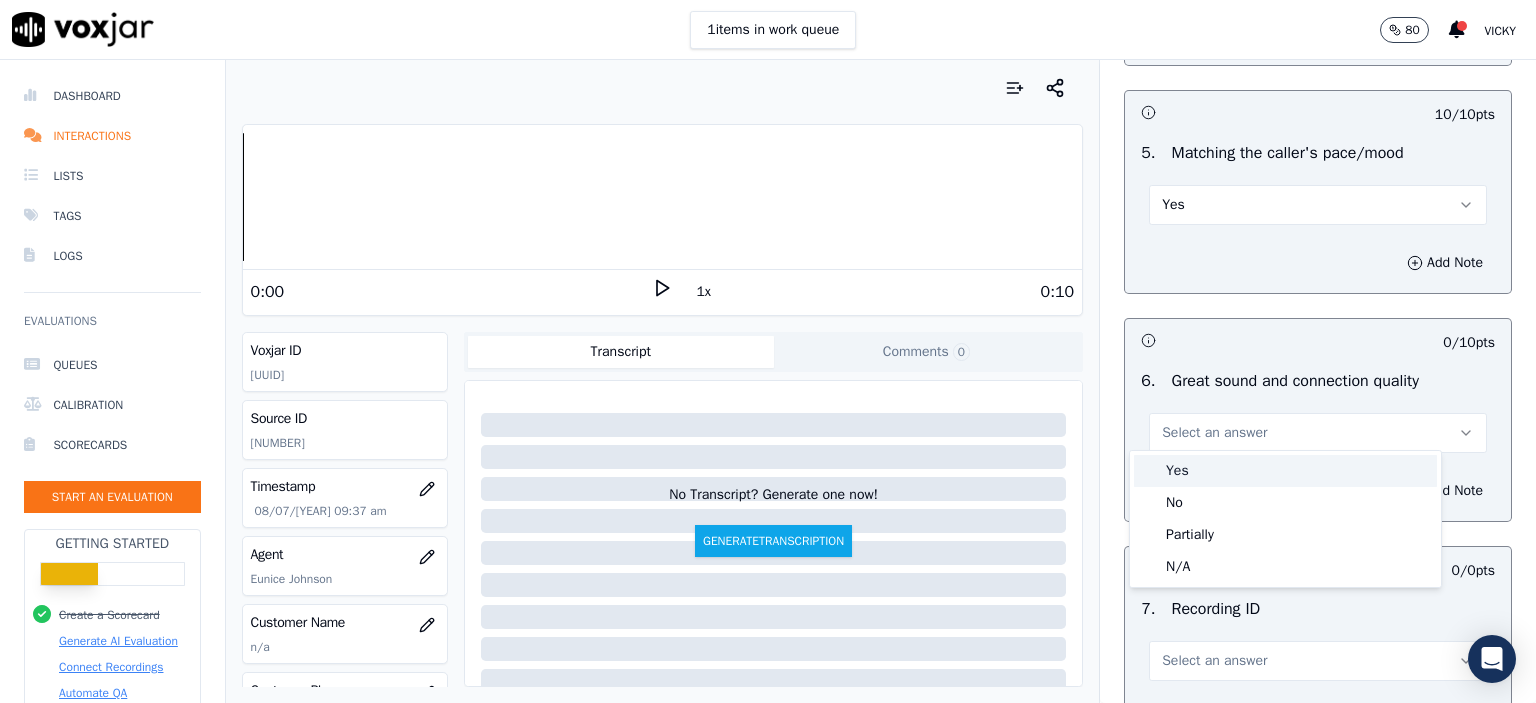 click on "Yes" at bounding box center (1285, 471) 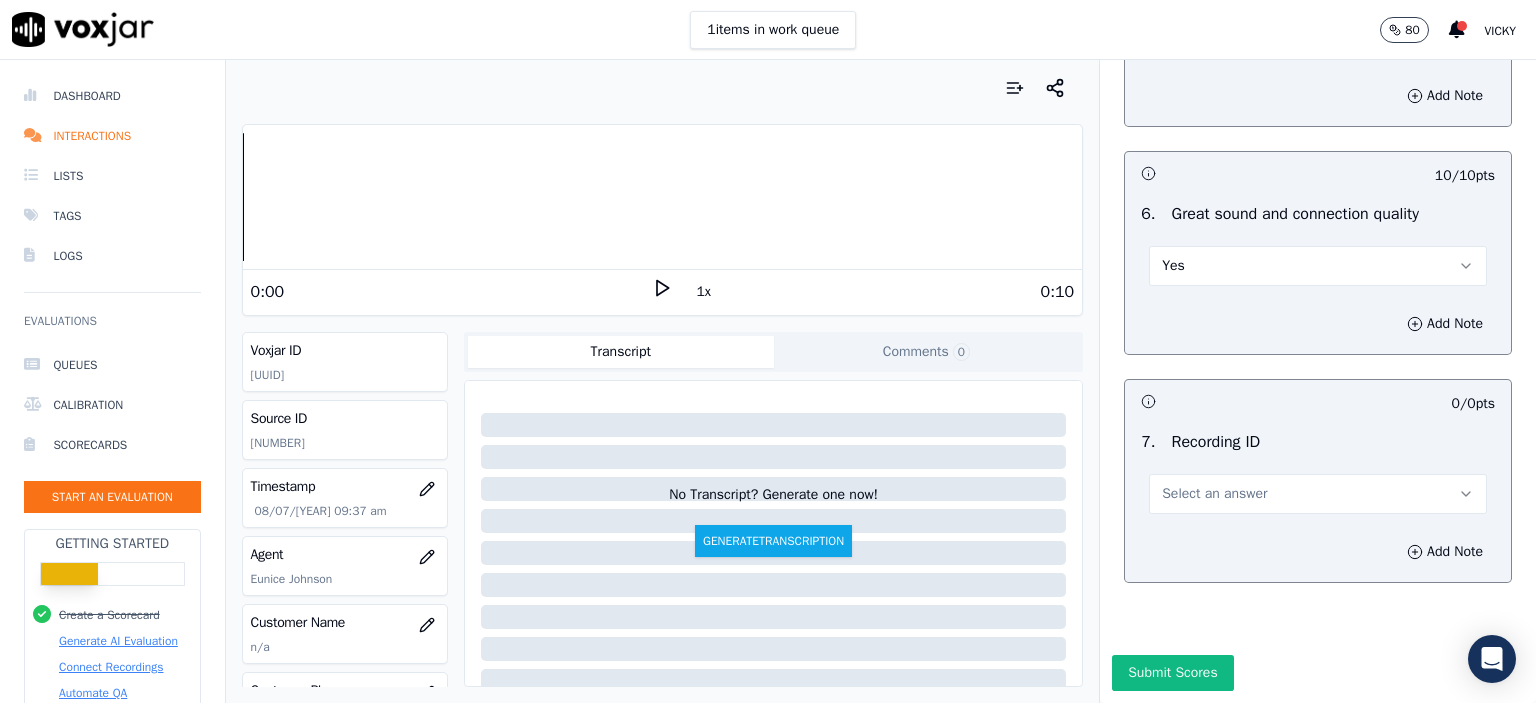 scroll, scrollTop: 4400, scrollLeft: 0, axis: vertical 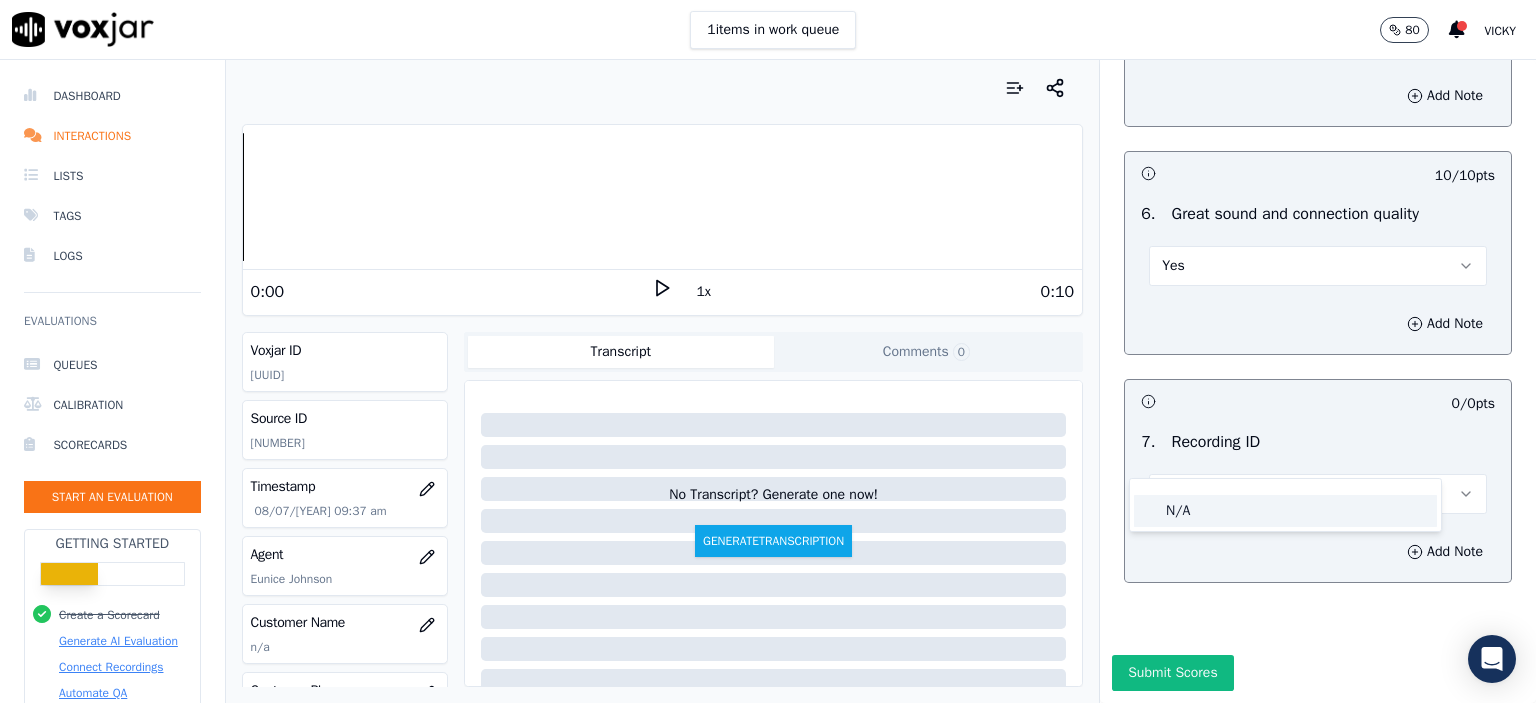 click on "N/A" 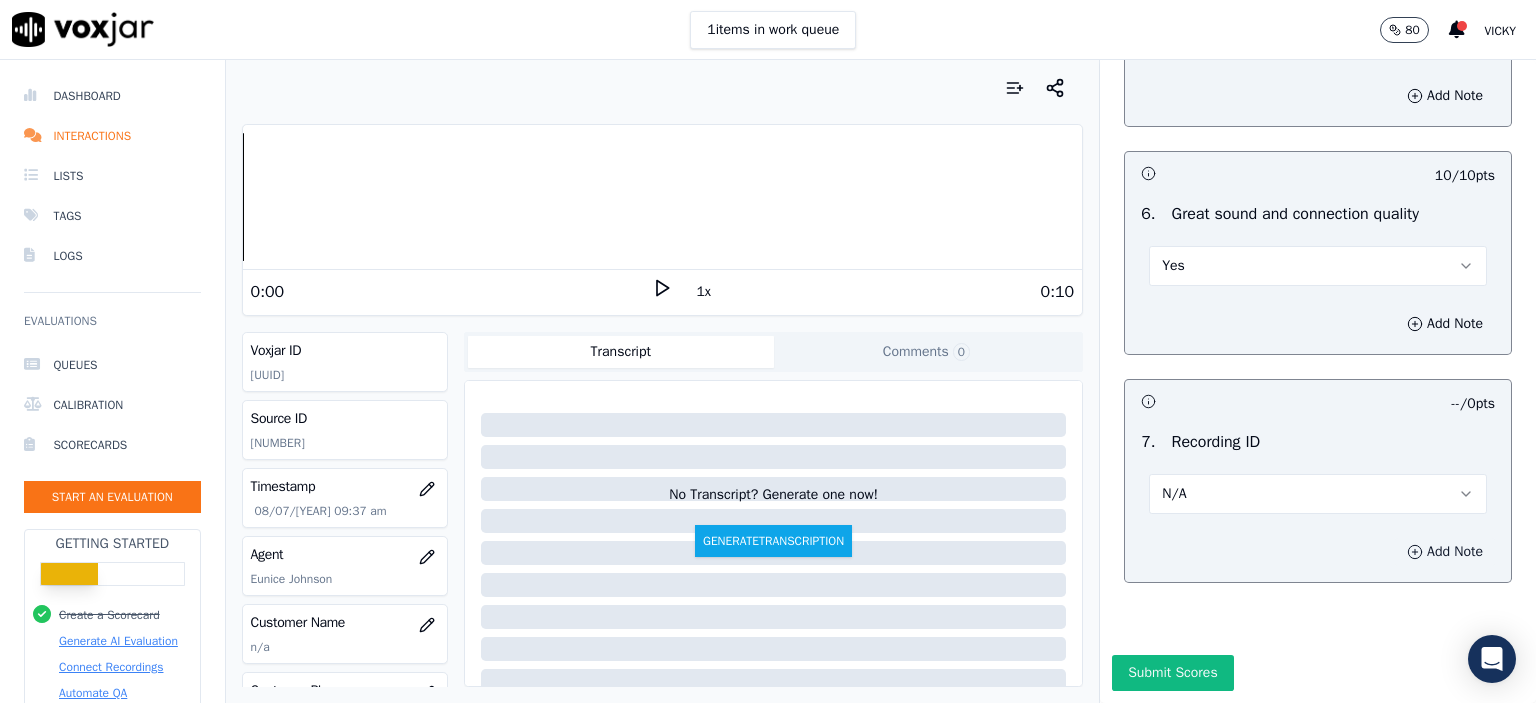 click on "Add Note" at bounding box center (1445, 552) 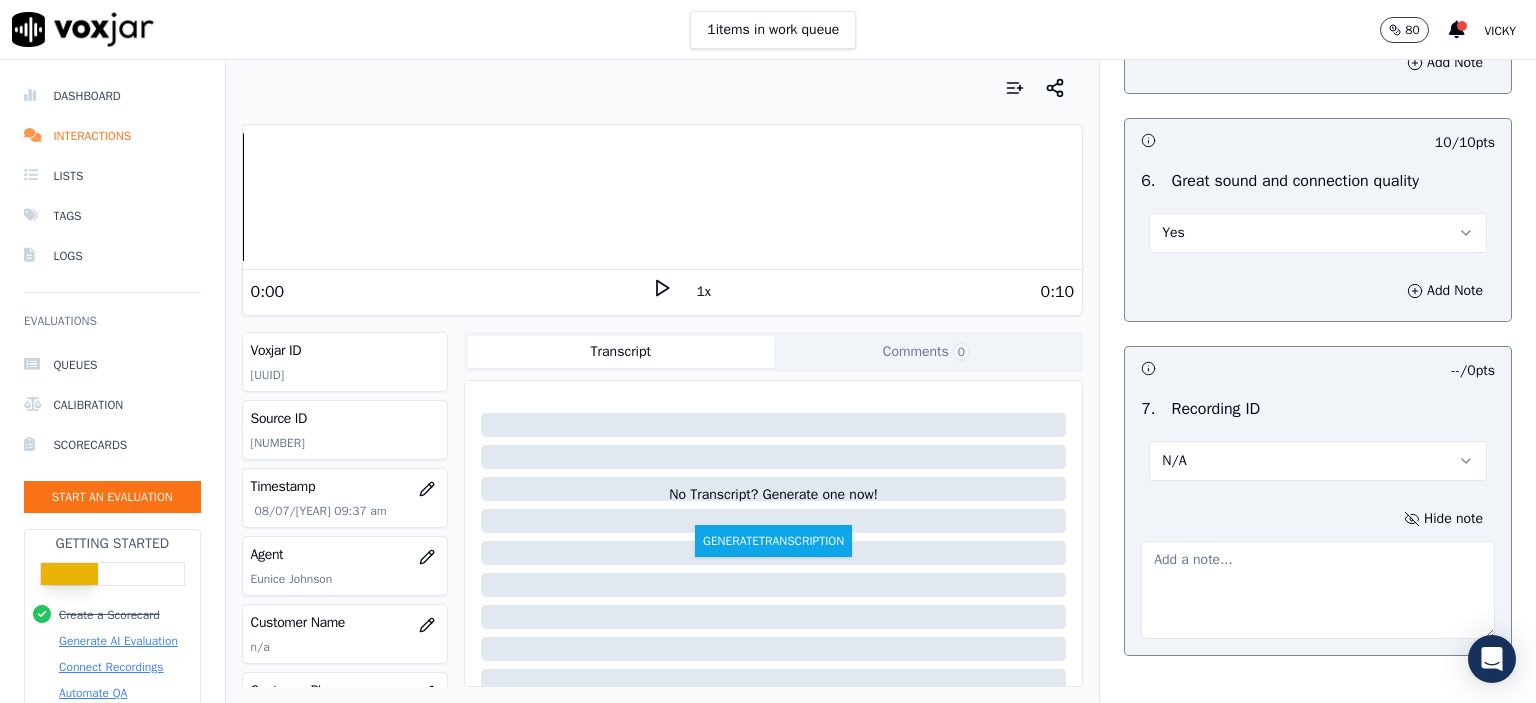 click on "[NUMBER]" 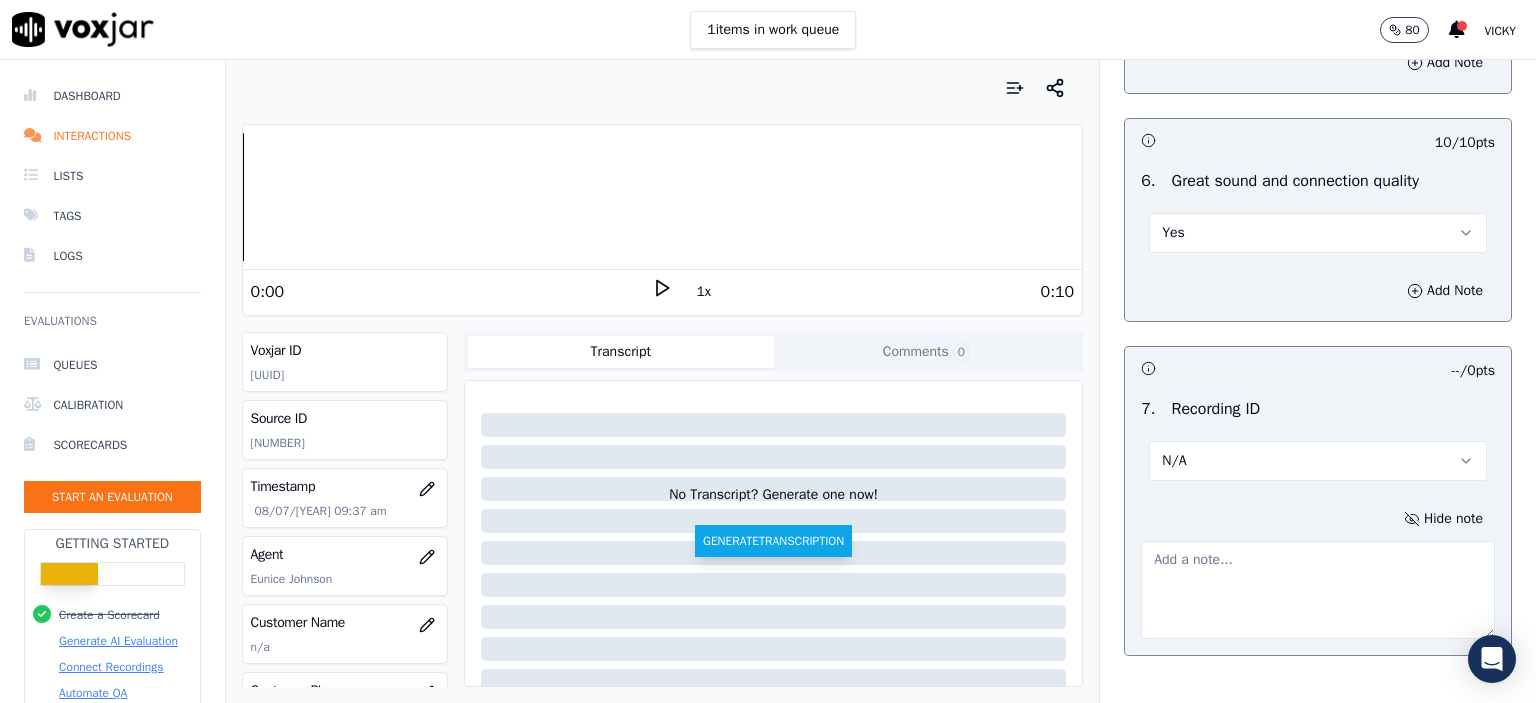copy on "[NUMBER]" 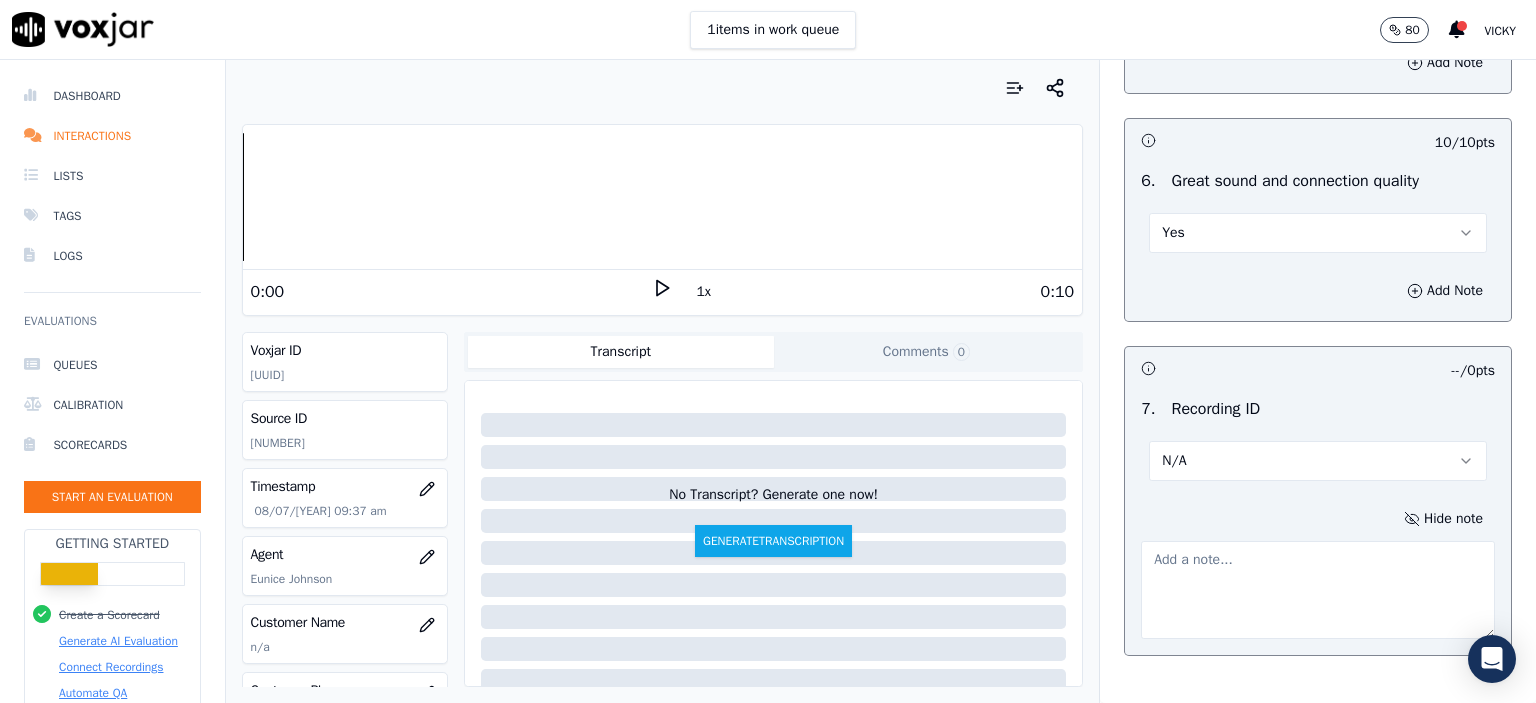 click at bounding box center [1318, 590] 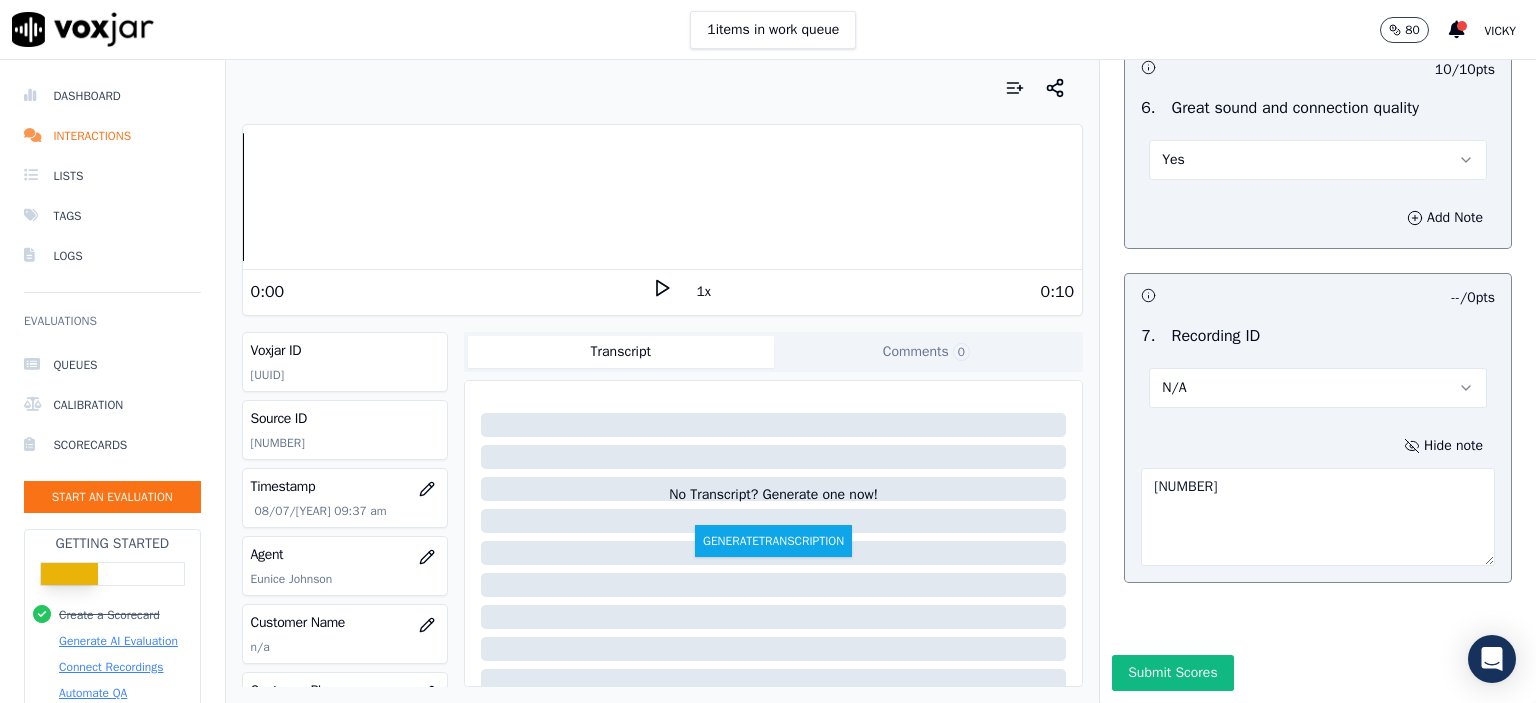 scroll, scrollTop: 4510, scrollLeft: 0, axis: vertical 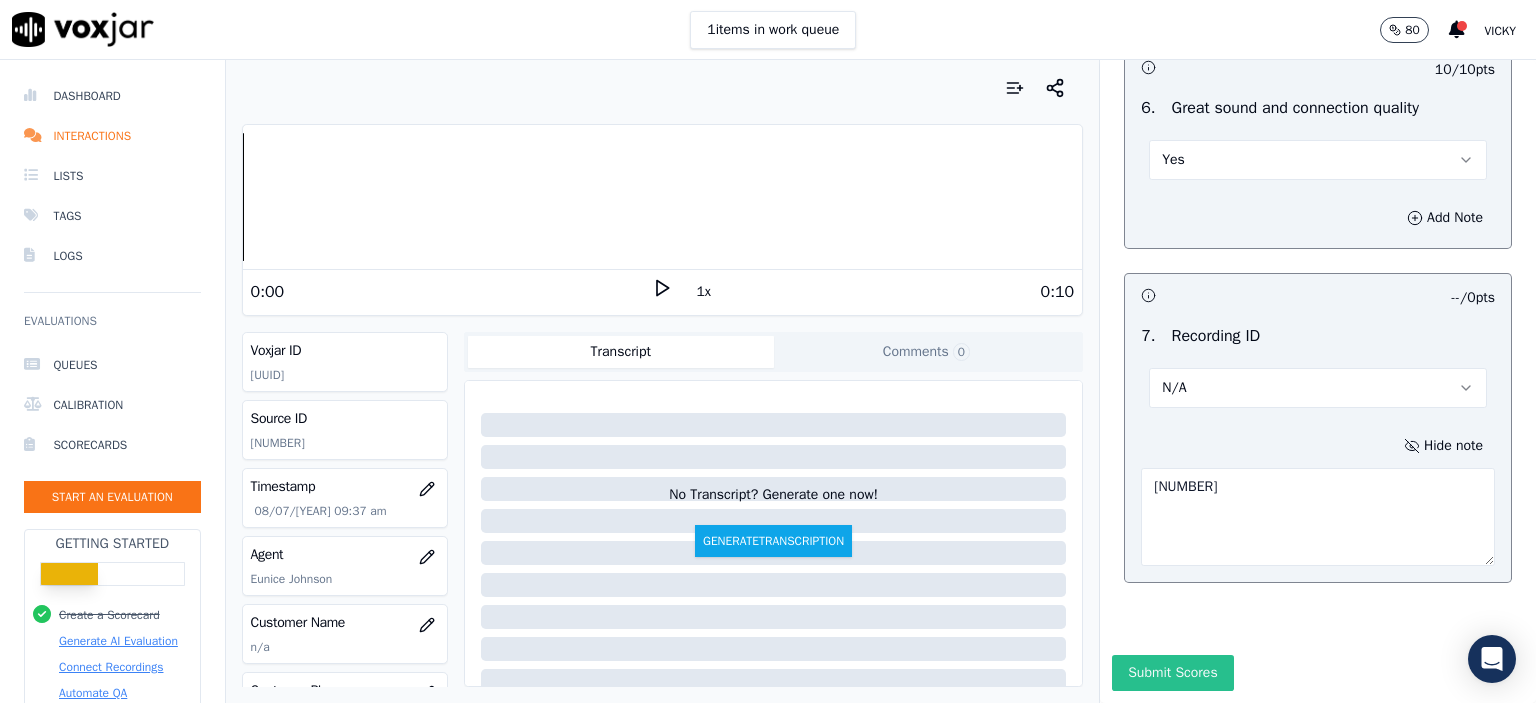 type on "[NUMBER]" 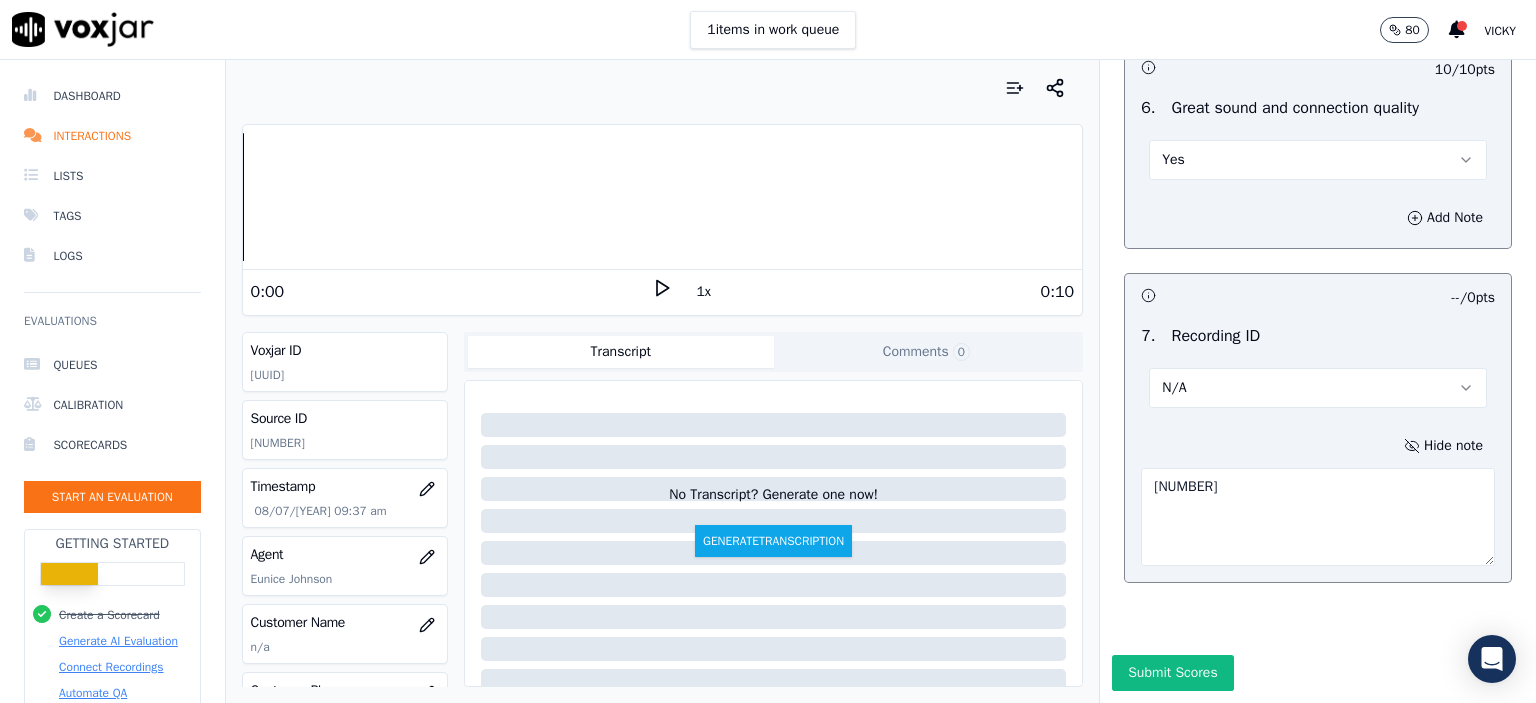 click on "Submit Scores" at bounding box center [1172, 673] 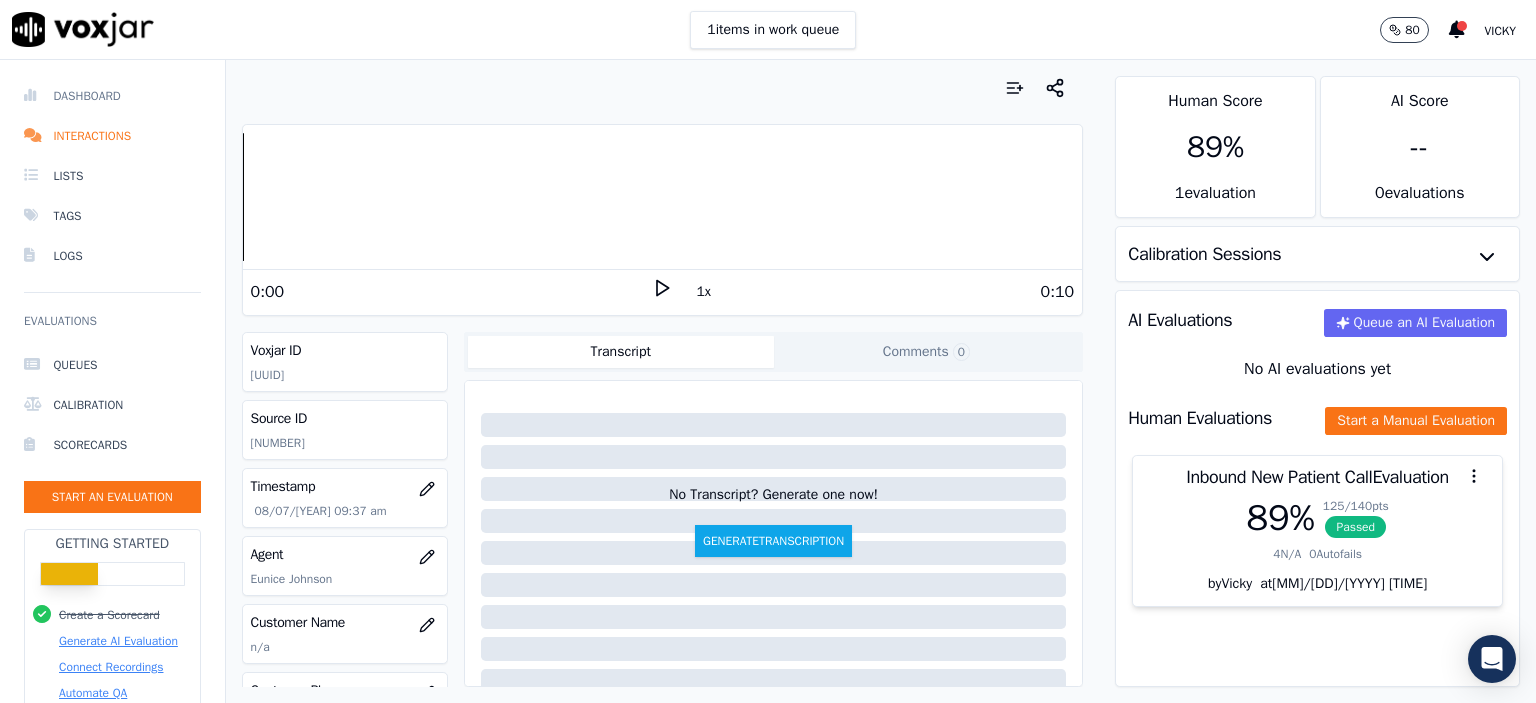 click on "Dashboard" at bounding box center [112, 96] 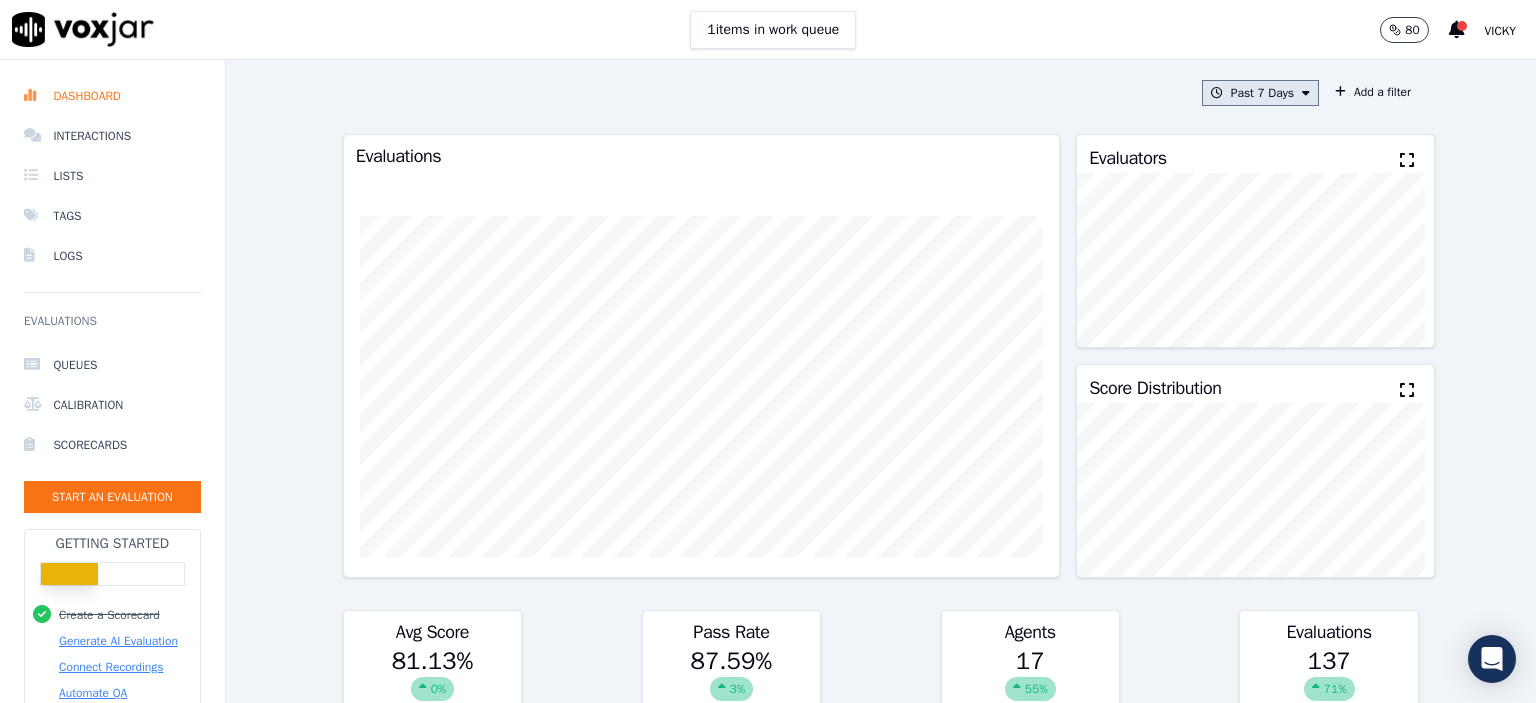 click on "Past 7 Days" at bounding box center [1260, 93] 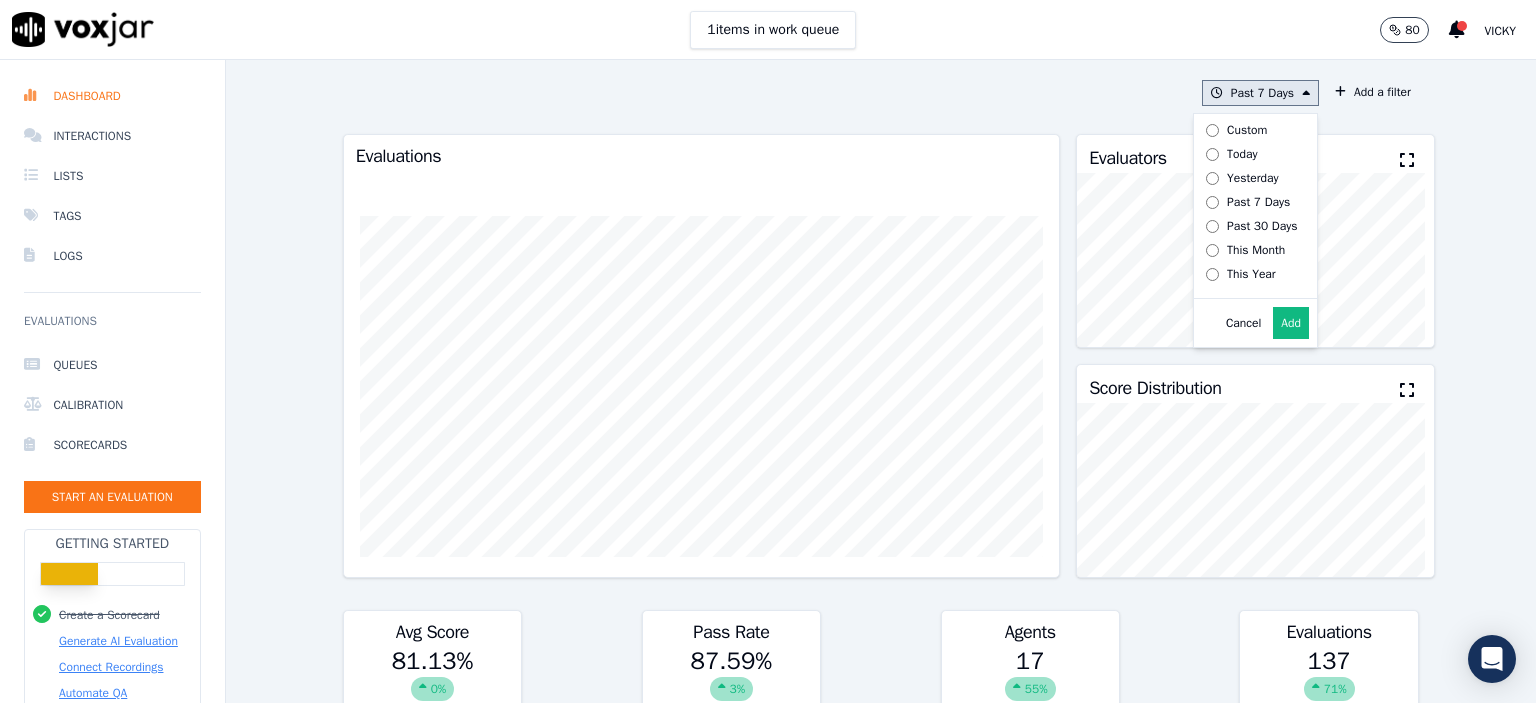 click on "Add" at bounding box center [1291, 323] 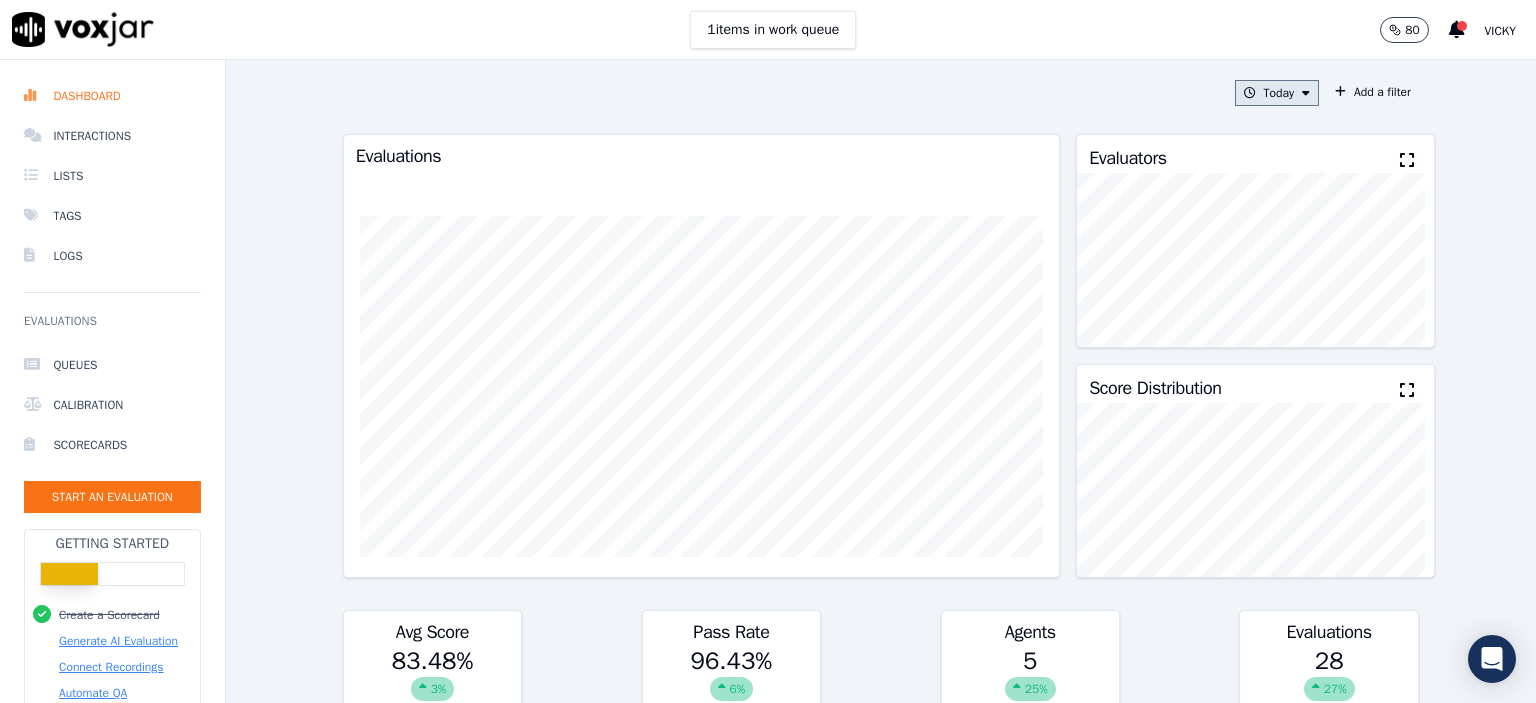 click on "Today" at bounding box center (1277, 93) 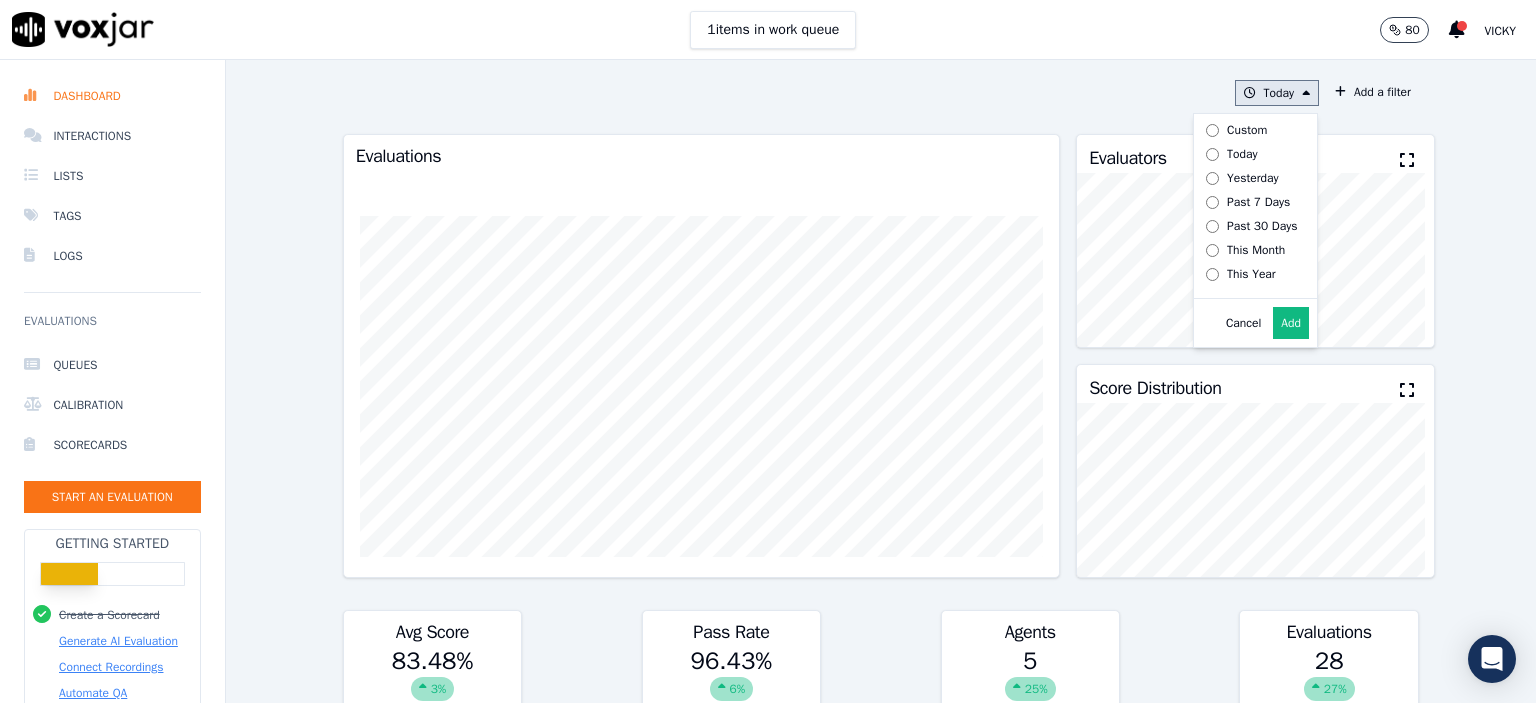 click on "Add" at bounding box center (1291, 323) 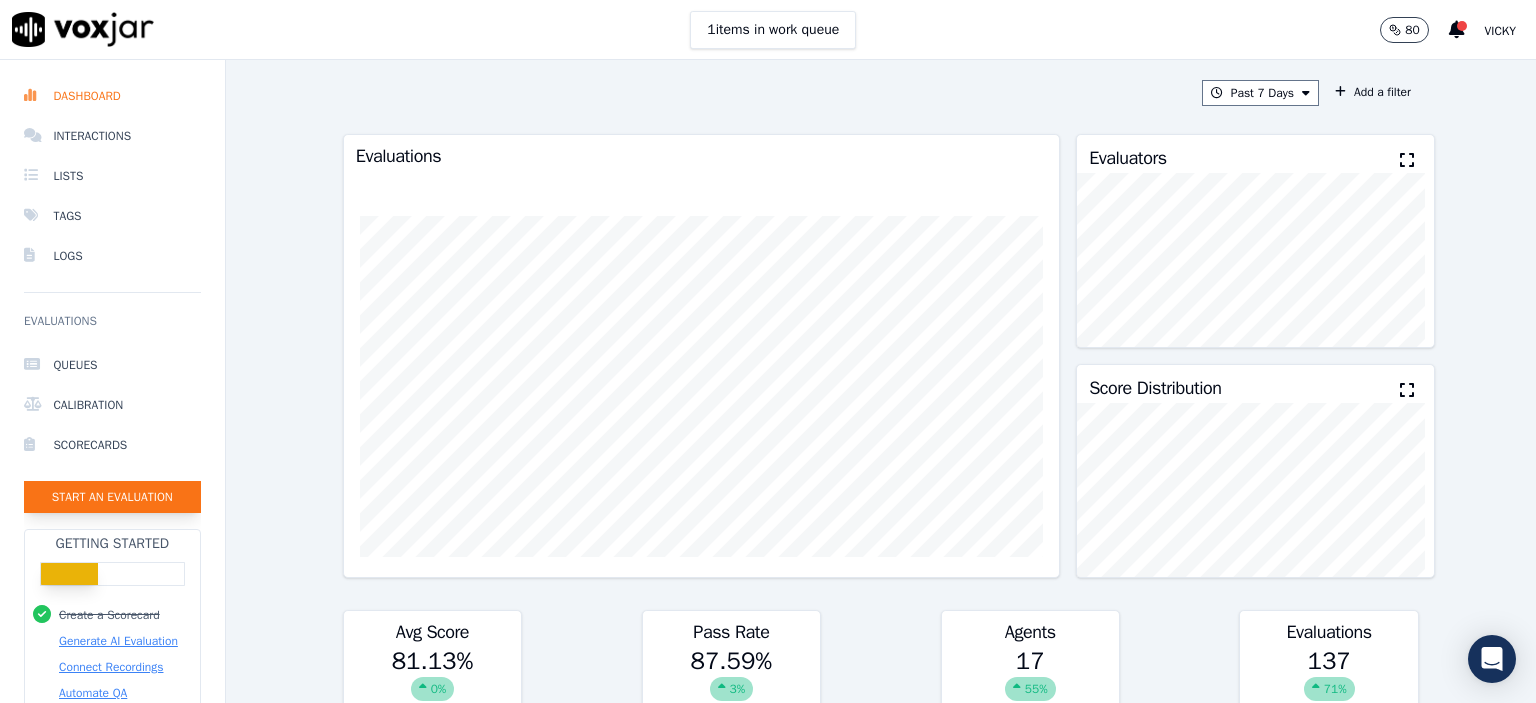 click on "Start an Evaluation" 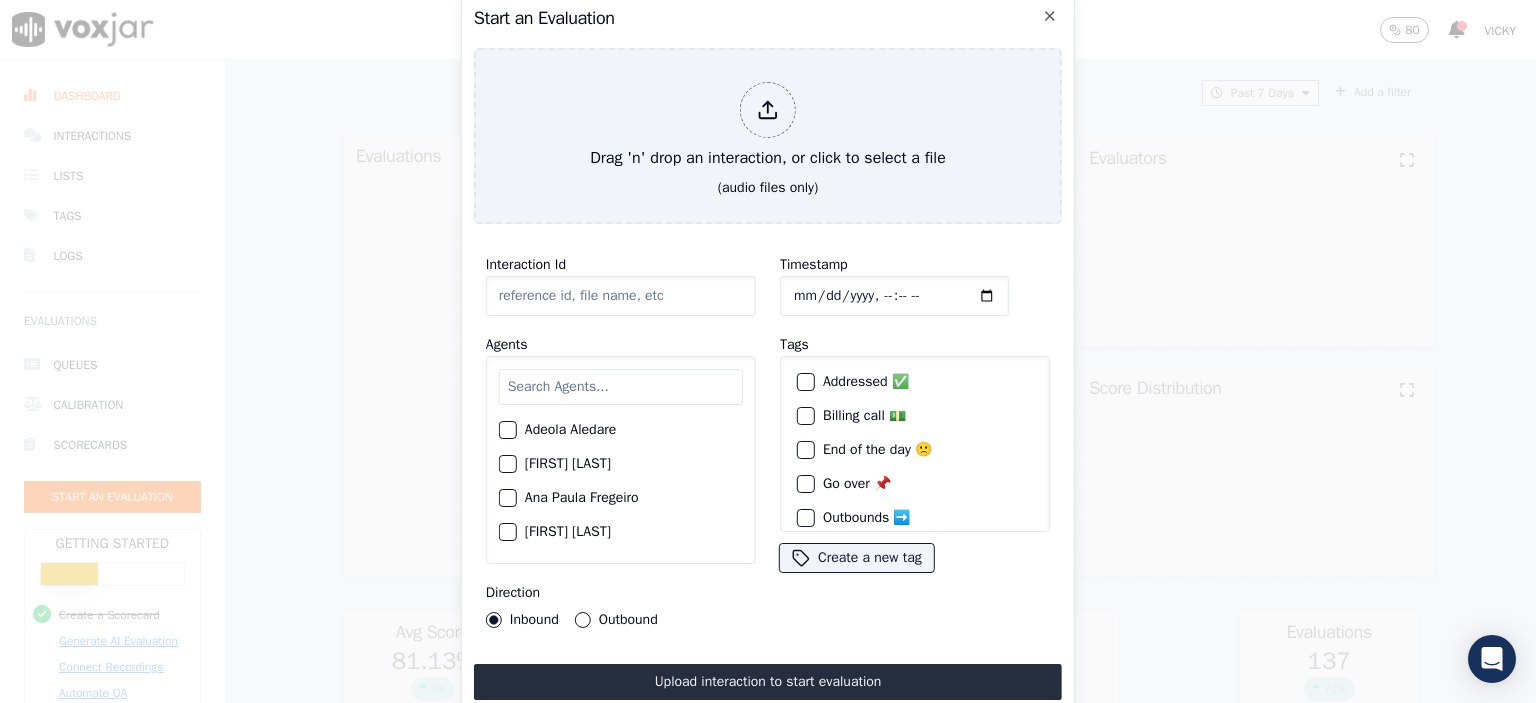 click on "Interaction Id" 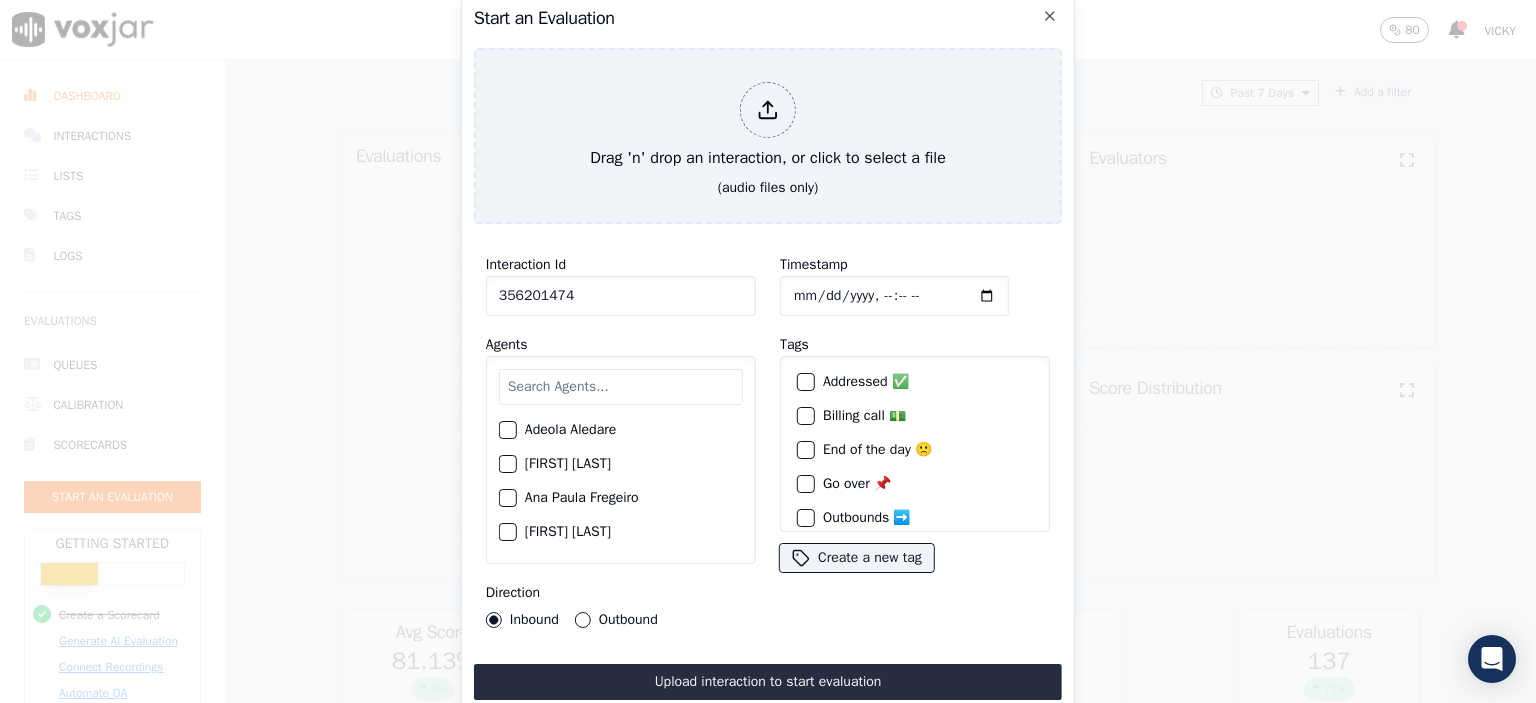 type on "356201474" 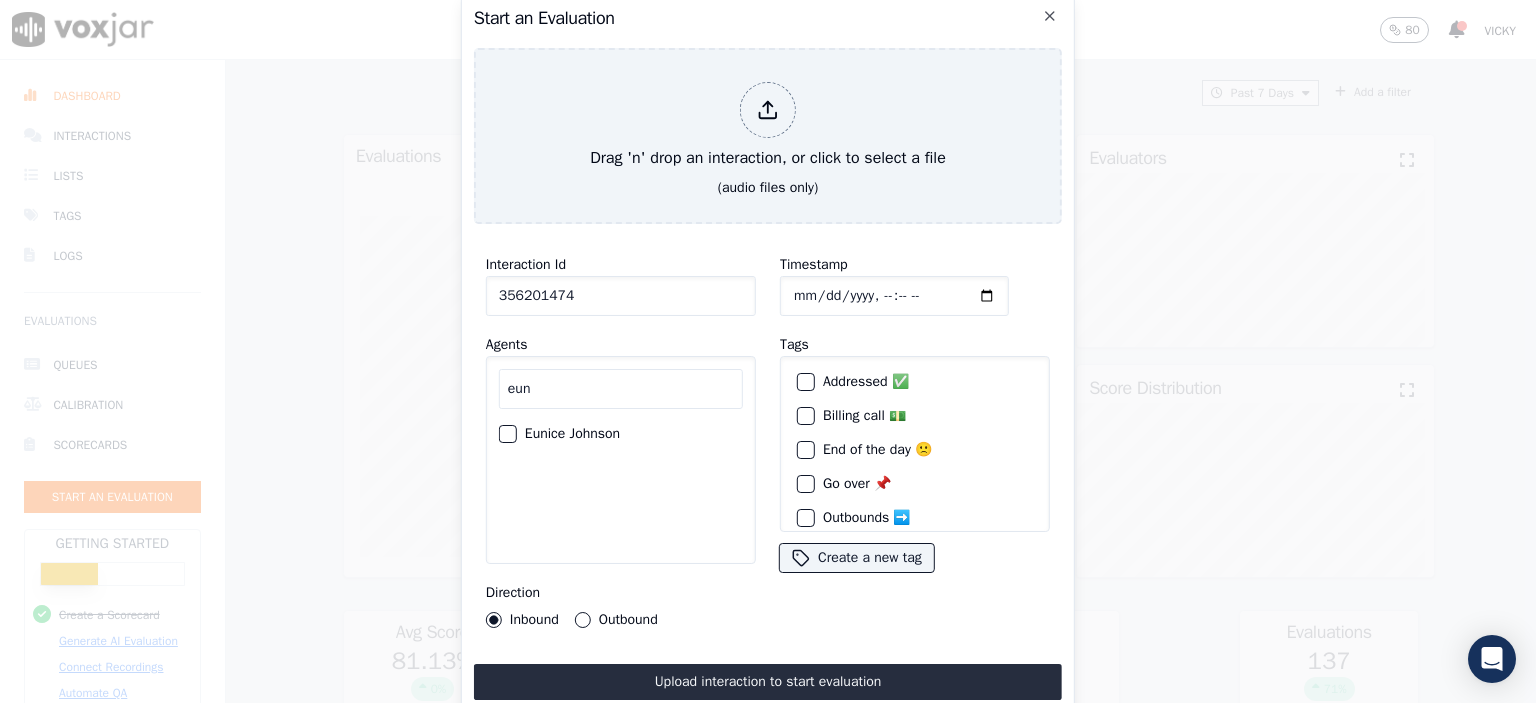 type on "eun" 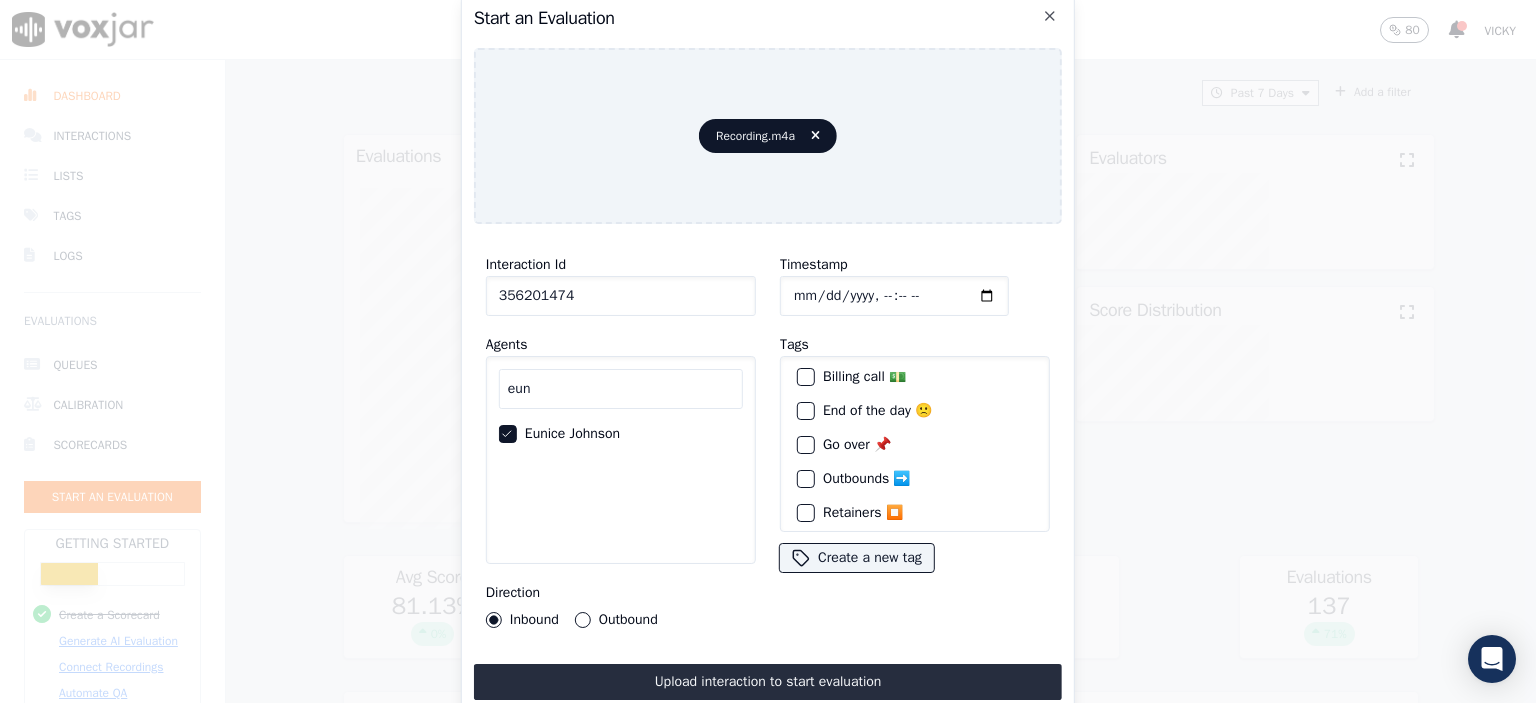scroll, scrollTop: 92, scrollLeft: 0, axis: vertical 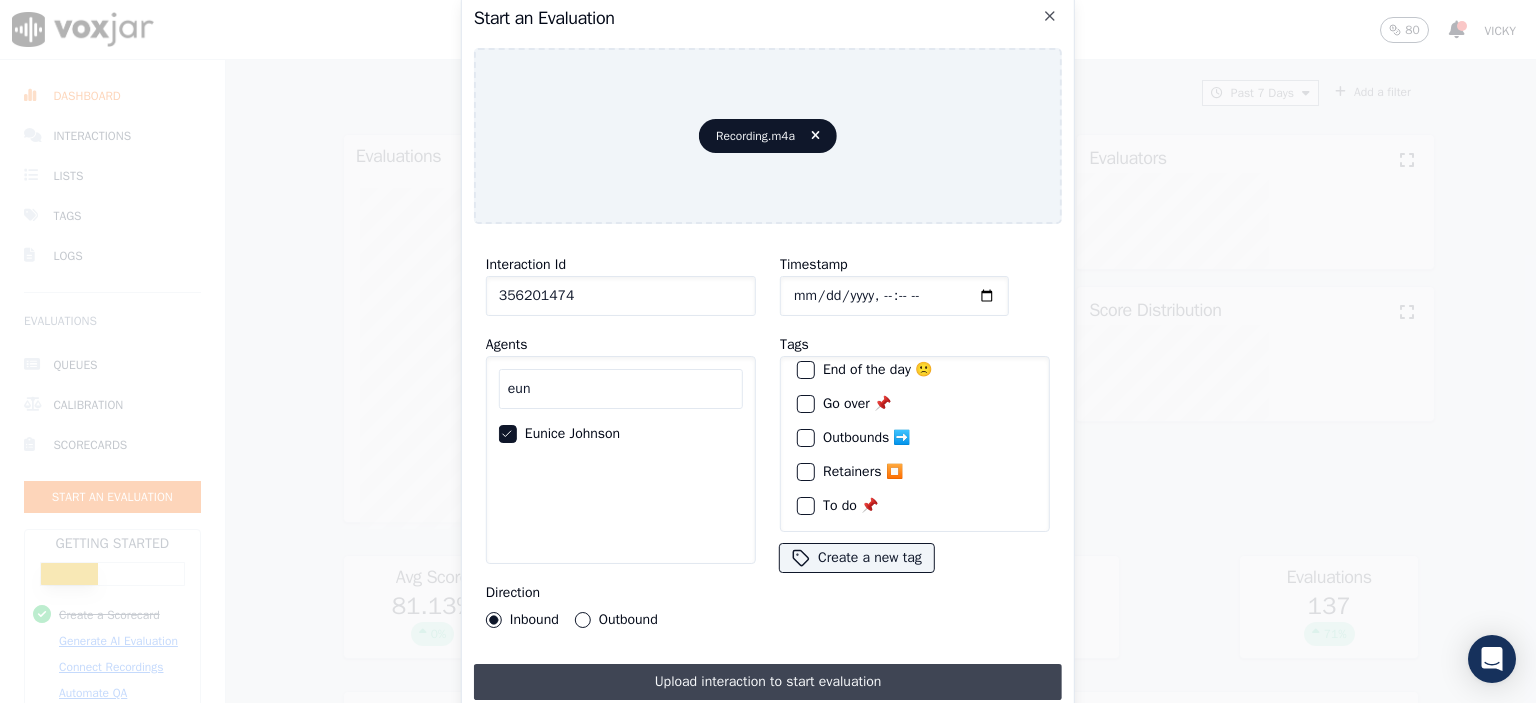 click on "Upload interaction to start evaluation" at bounding box center (768, 682) 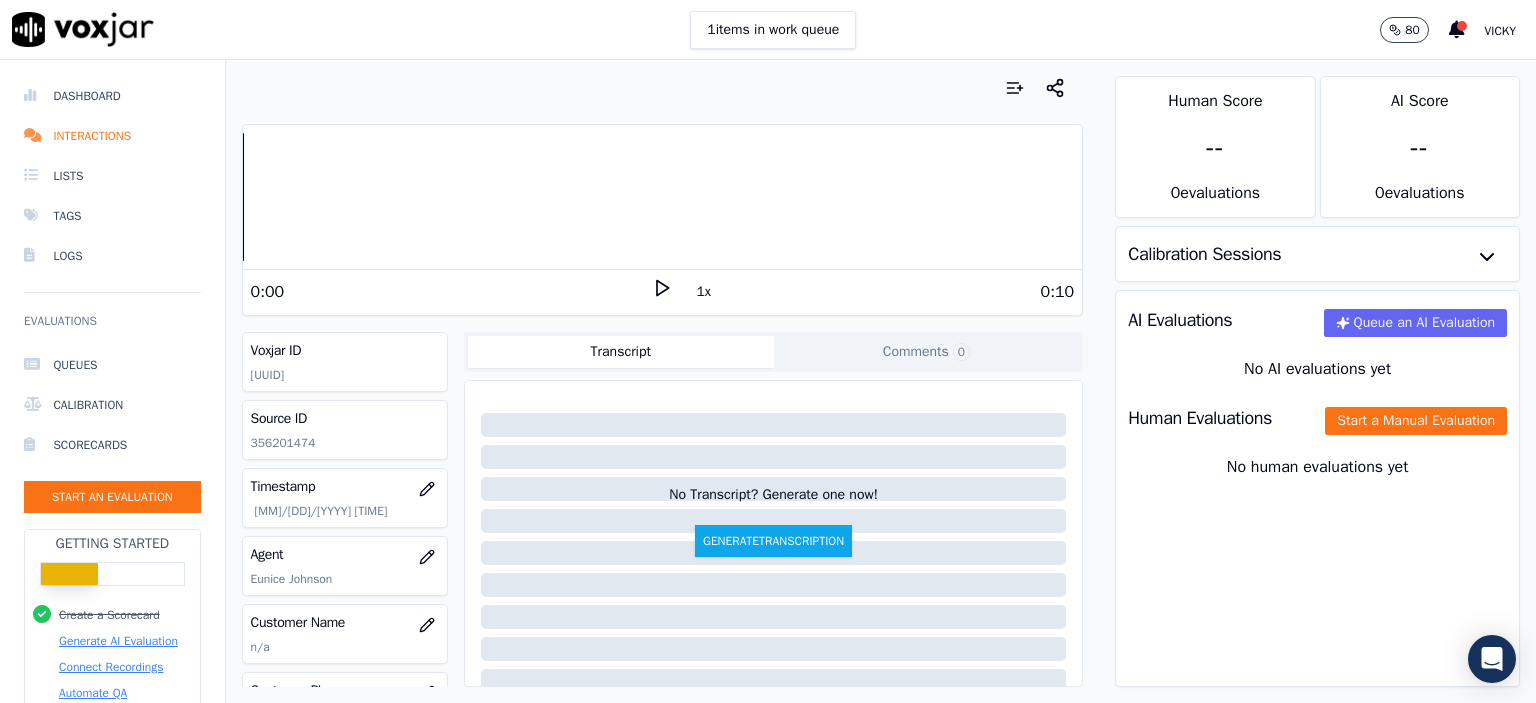 click on "Human Evaluations   Start a Manual Evaluation" at bounding box center (1317, 418) 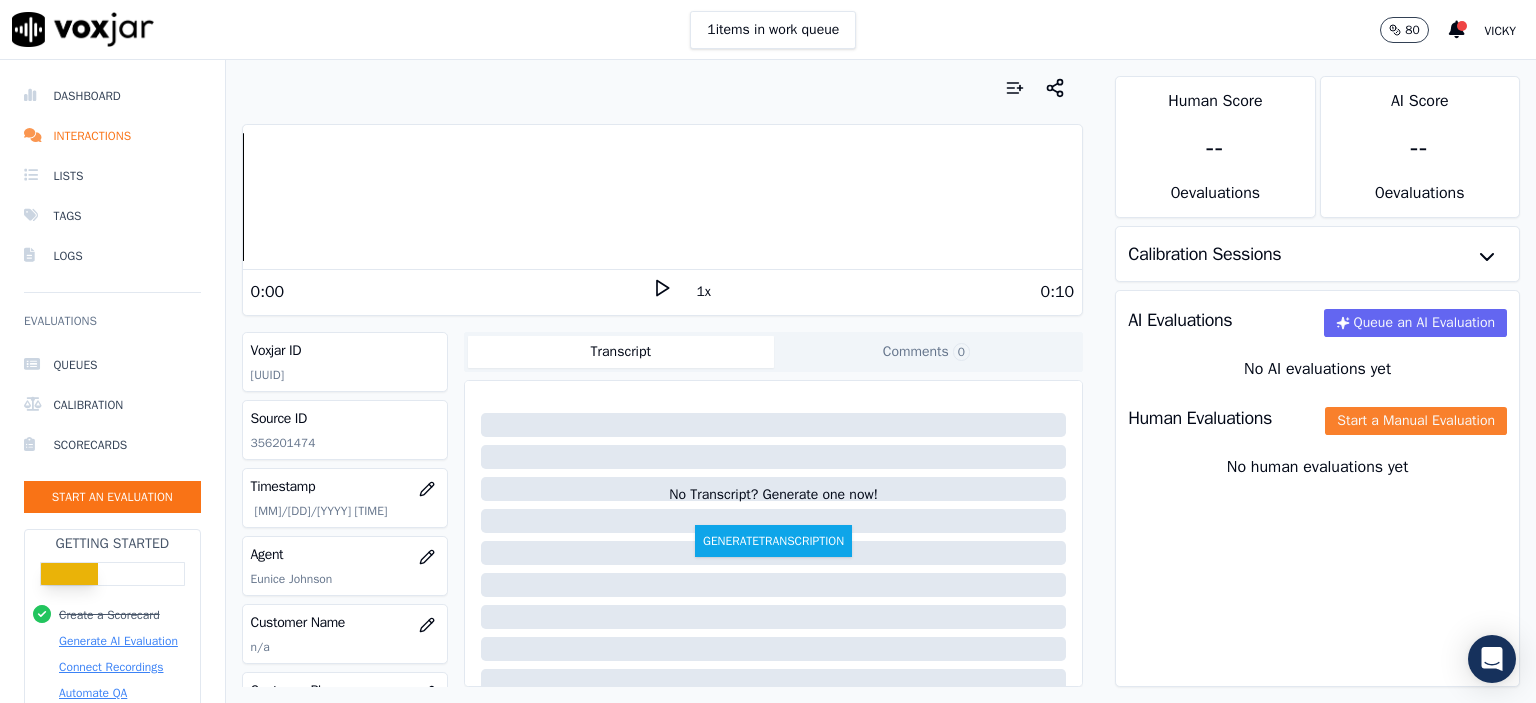click on "Start a Manual Evaluation" 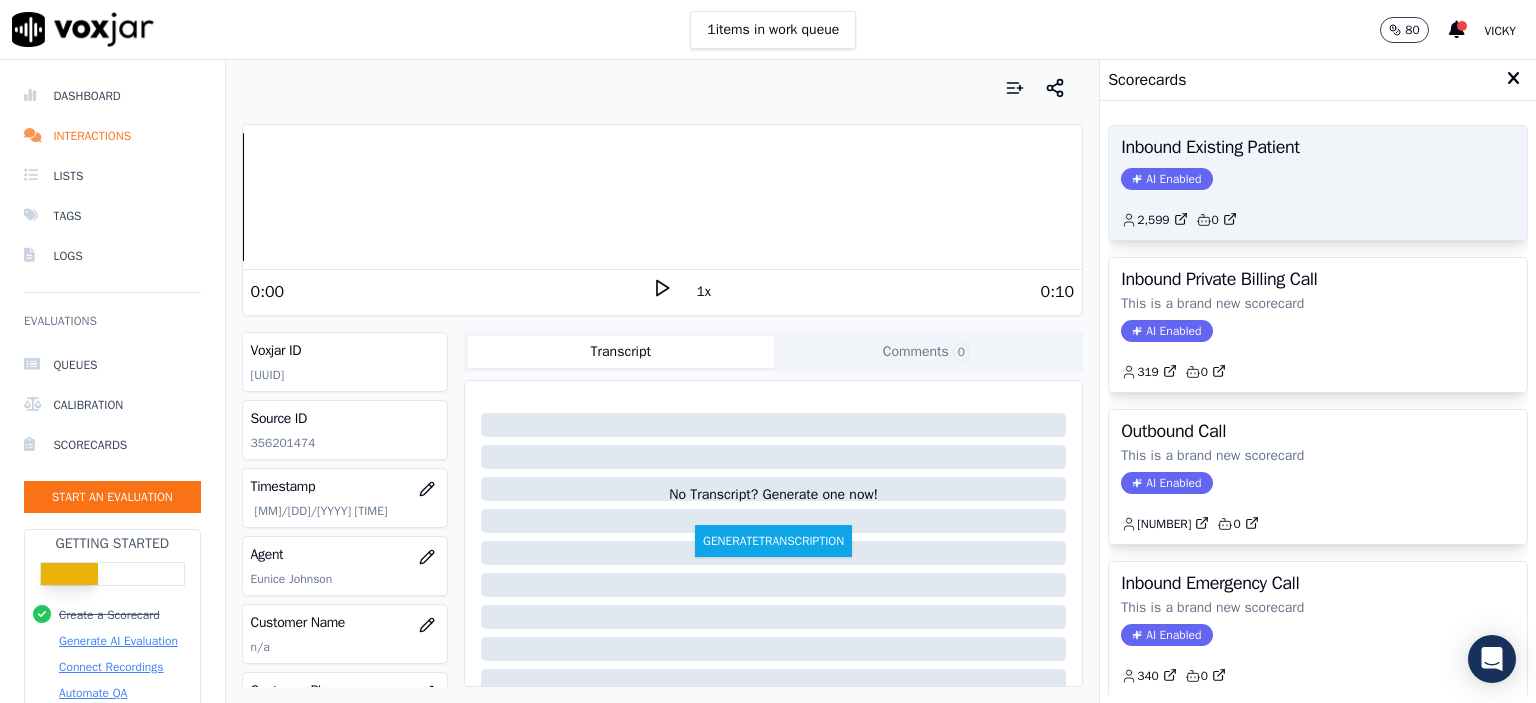 click on "AI Enabled" 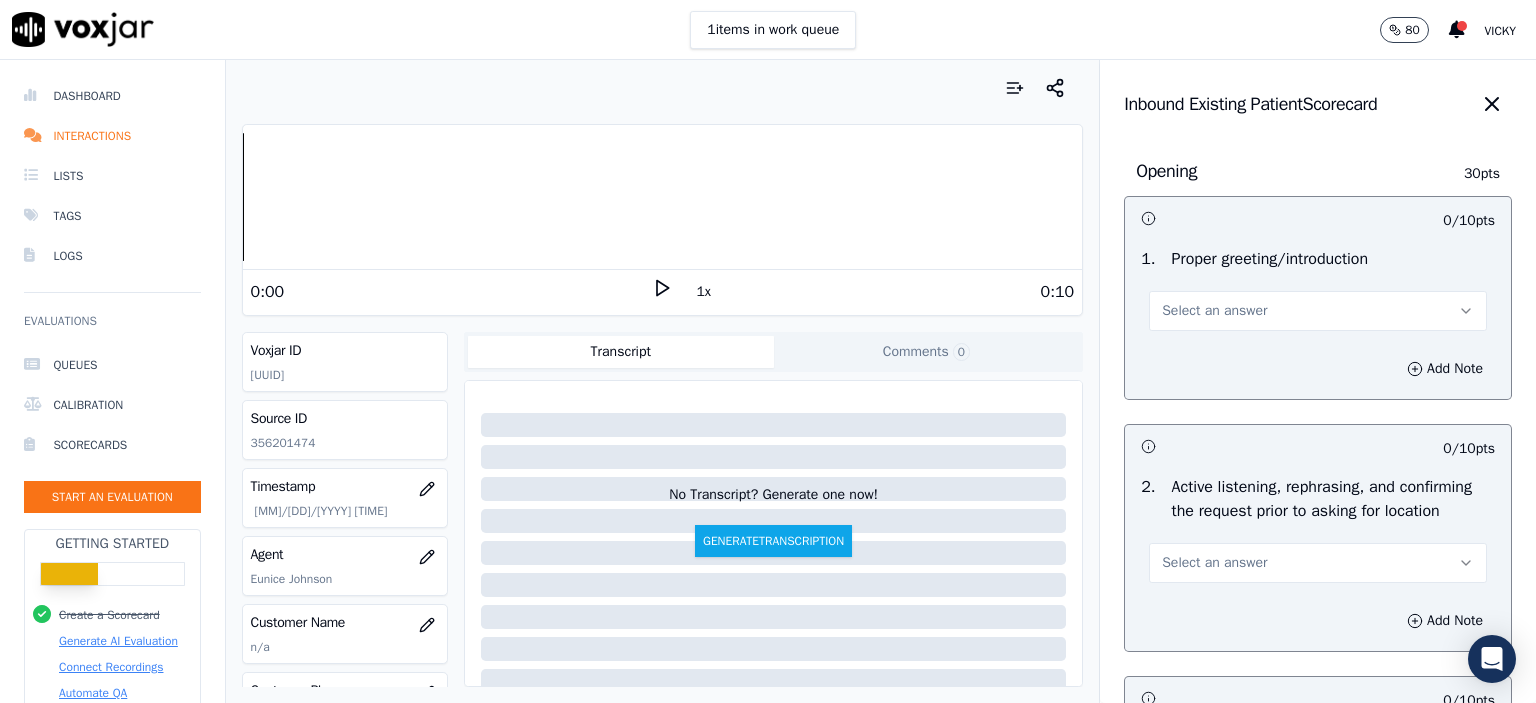 click on "Select an answer" at bounding box center (1214, 311) 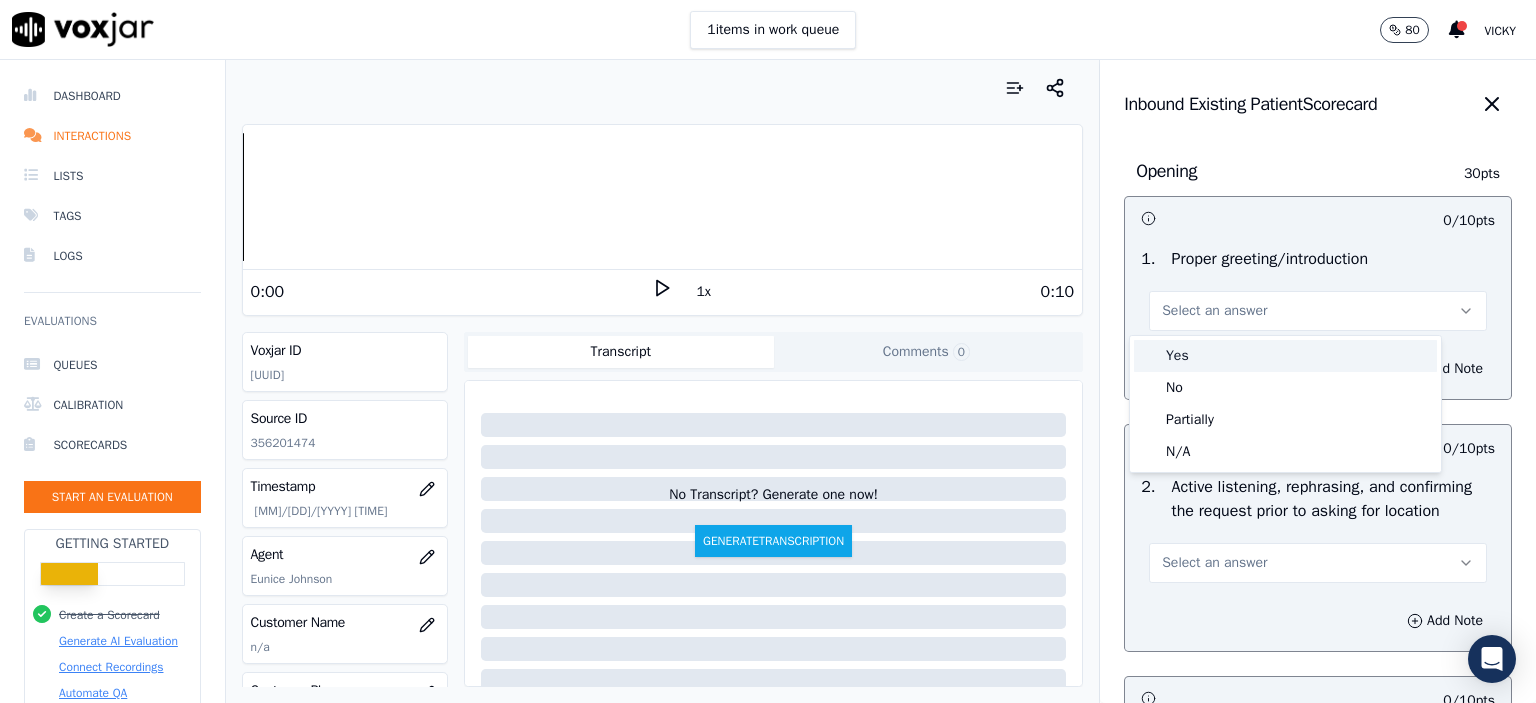 click on "Yes" at bounding box center [1285, 356] 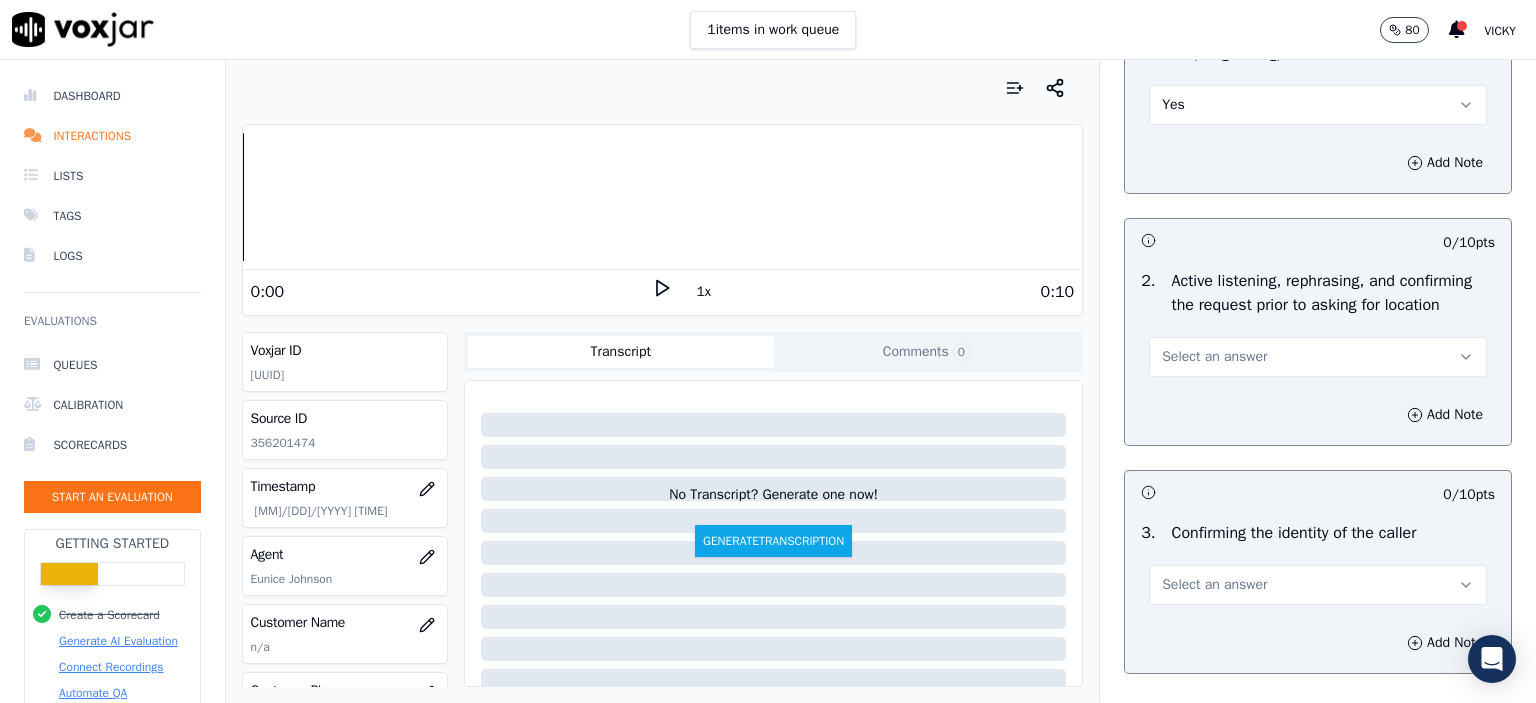 scroll, scrollTop: 300, scrollLeft: 0, axis: vertical 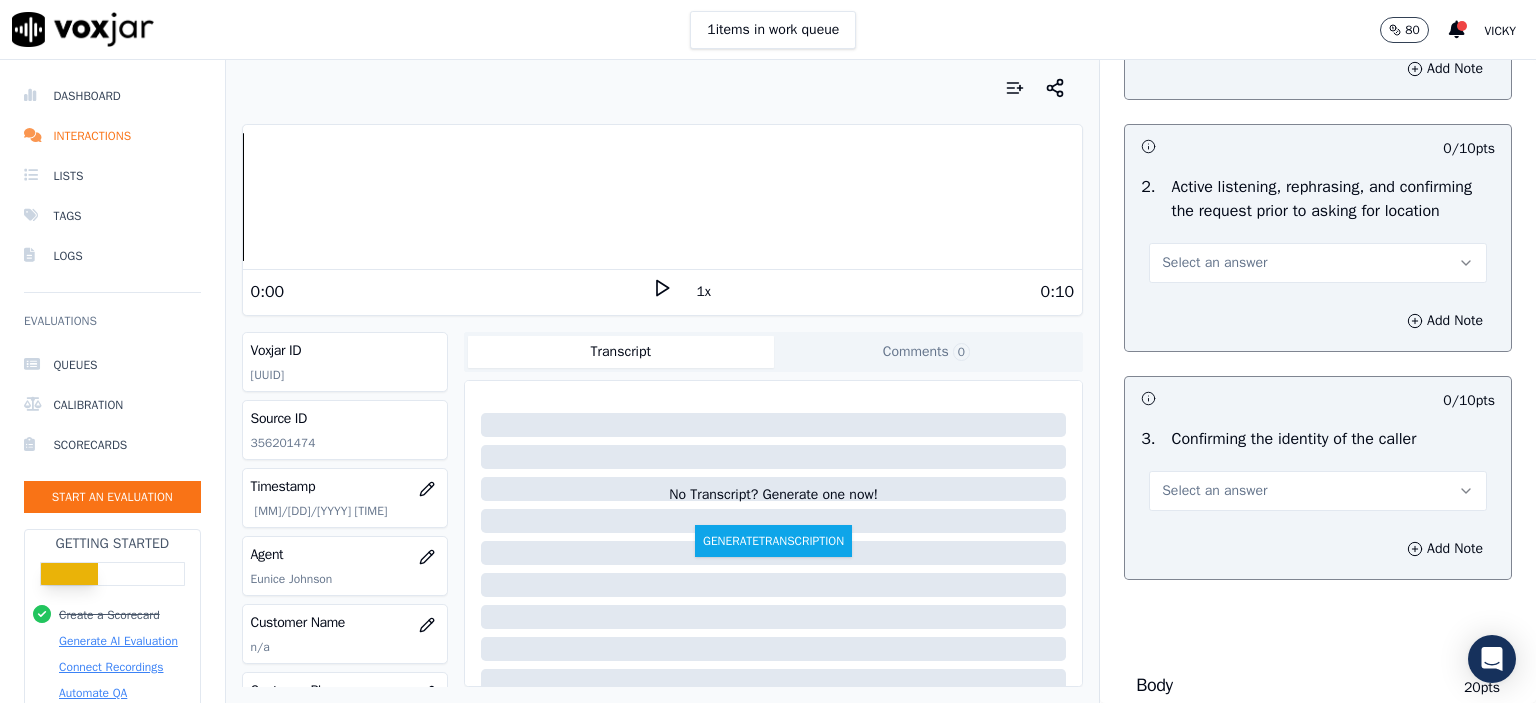 click on "Select an answer" at bounding box center [1318, 263] 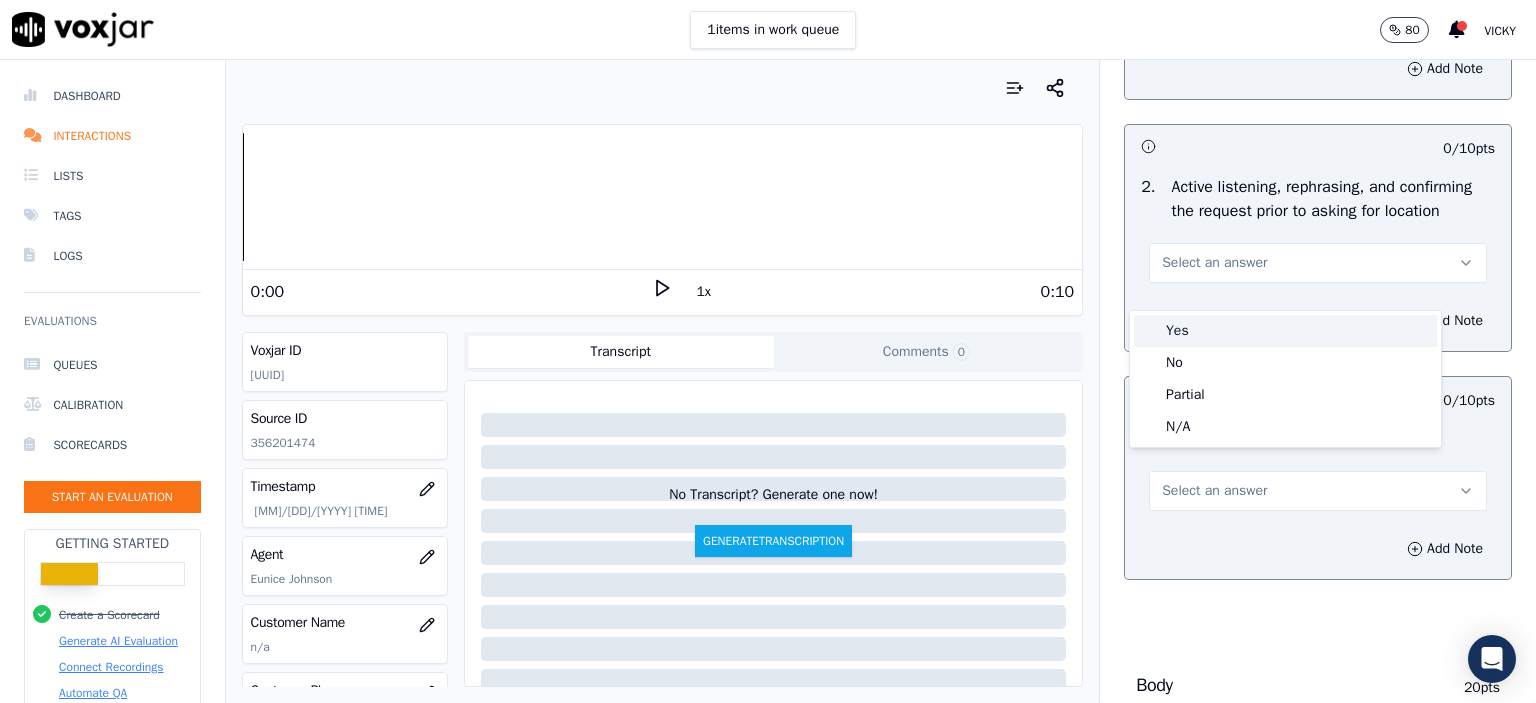 click on "Yes" at bounding box center (1285, 331) 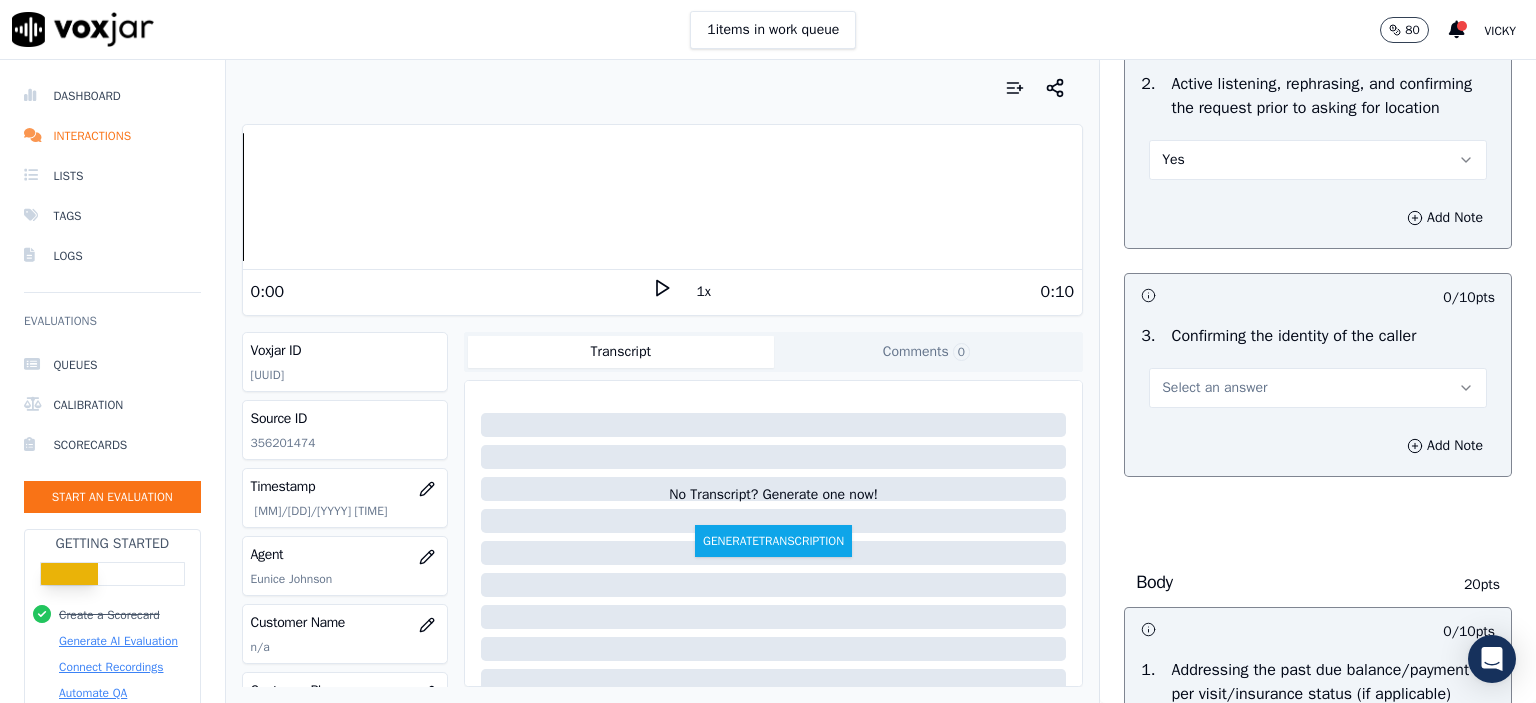 scroll, scrollTop: 500, scrollLeft: 0, axis: vertical 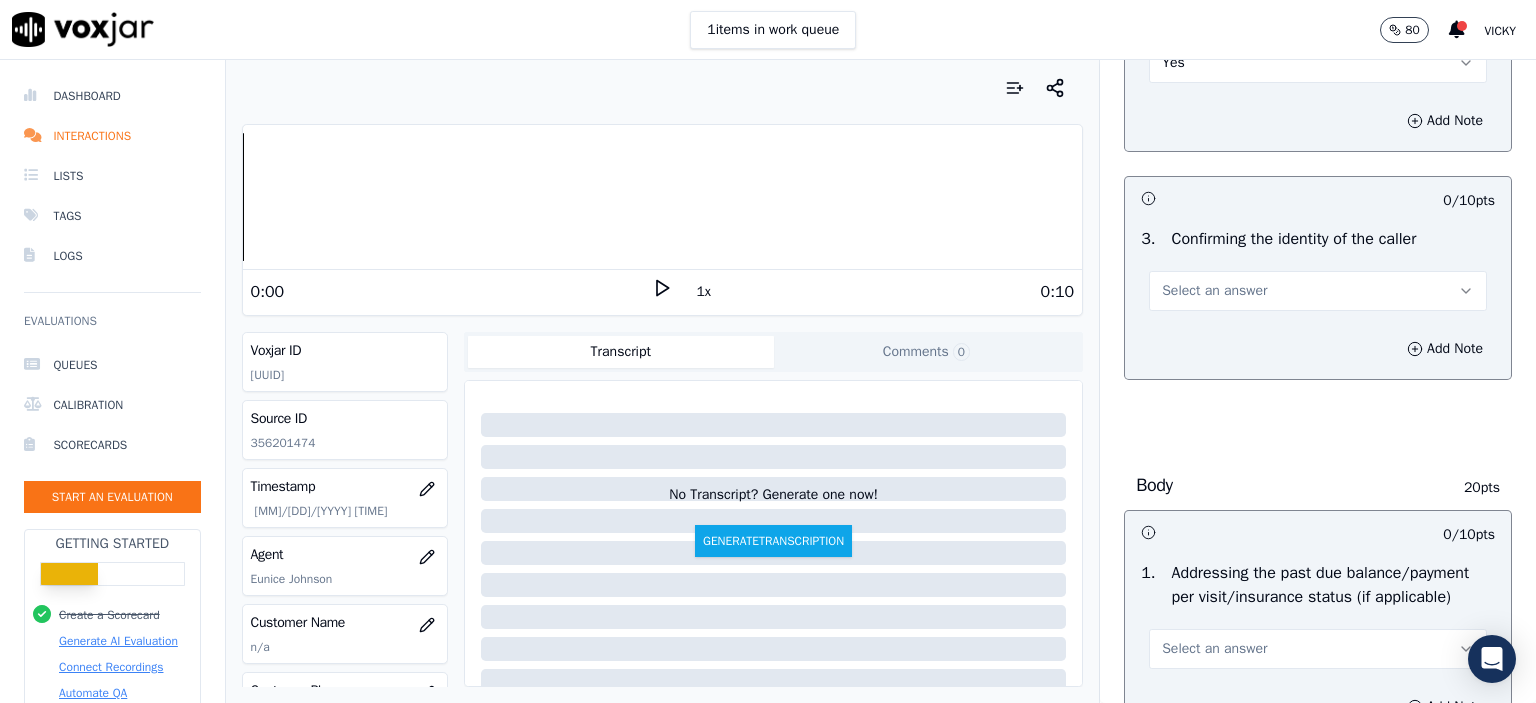 click on "Select an answer" at bounding box center [1318, 291] 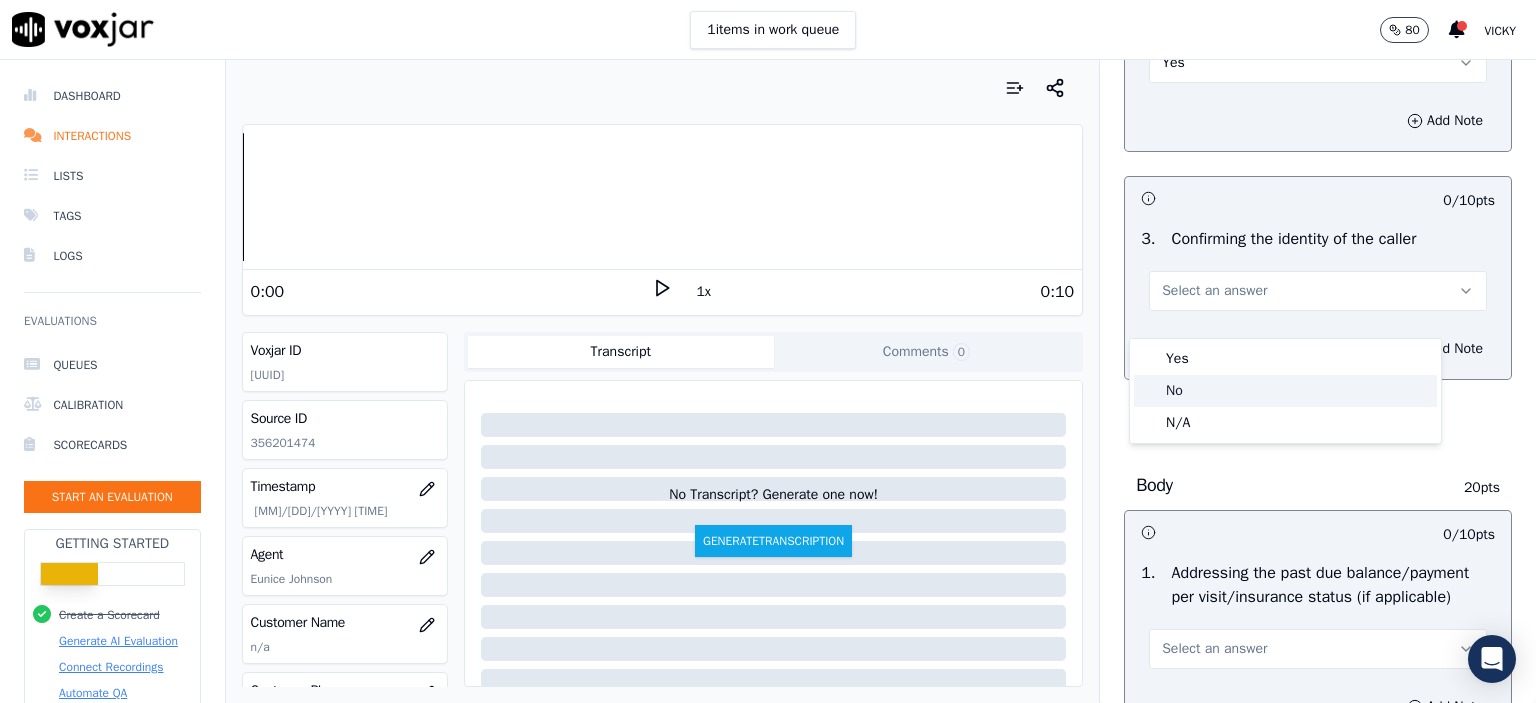 click on "No" 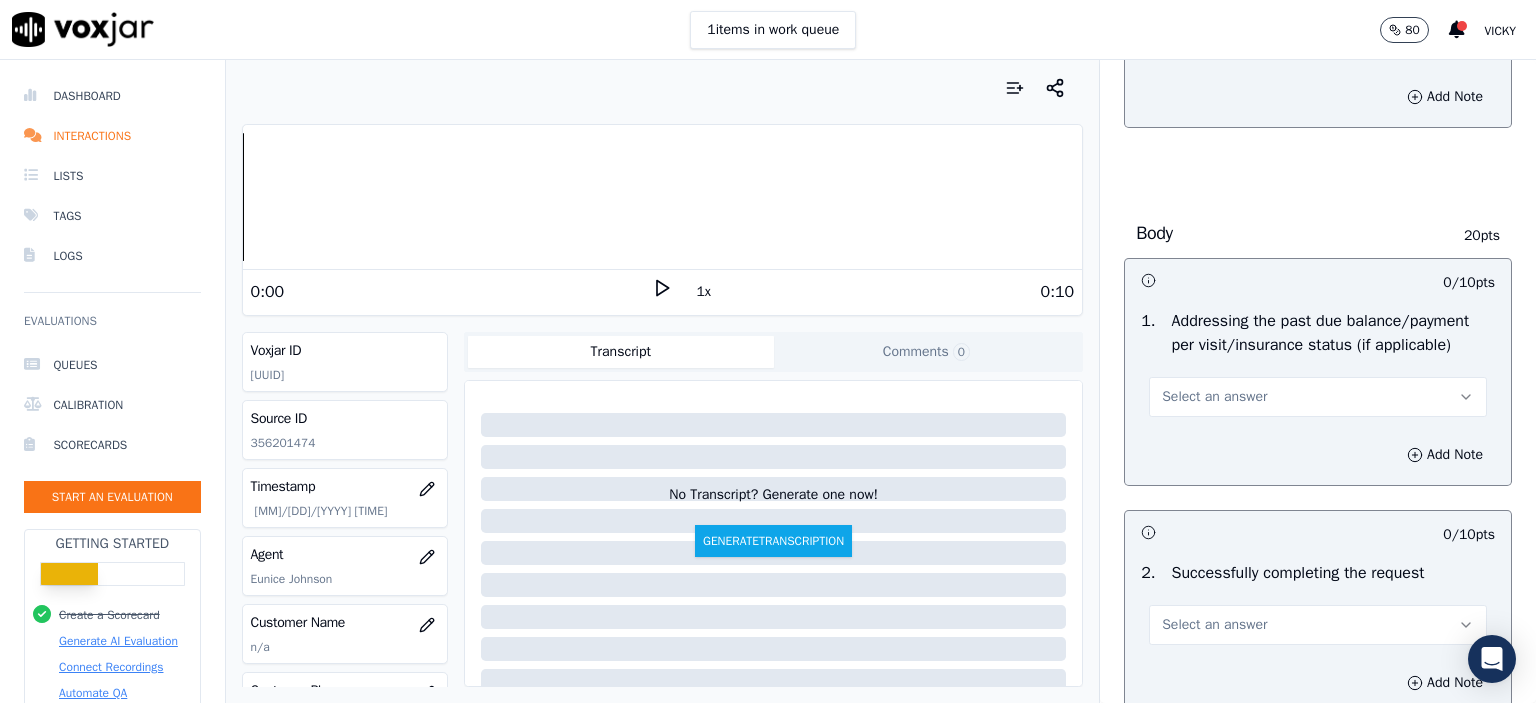 scroll, scrollTop: 800, scrollLeft: 0, axis: vertical 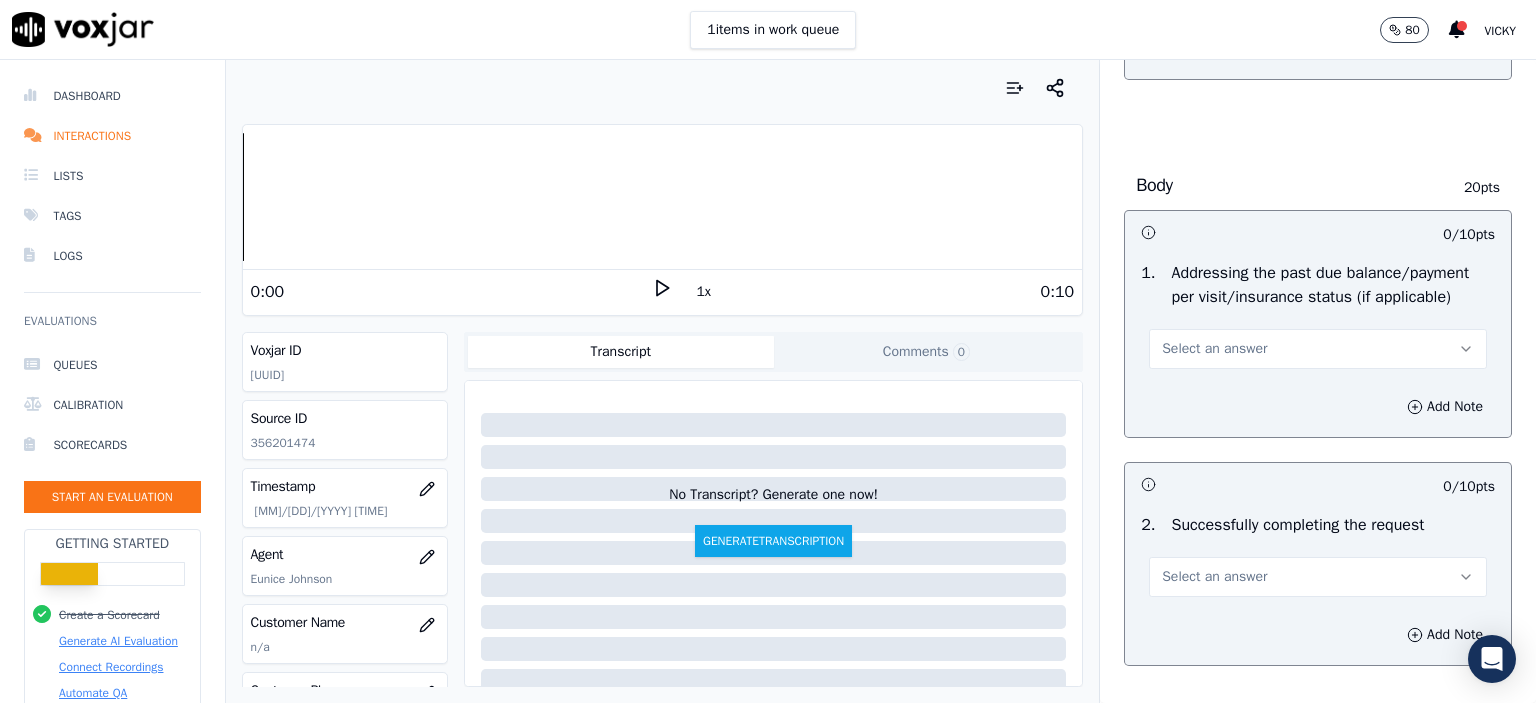 click on "Select an answer" at bounding box center [1318, 349] 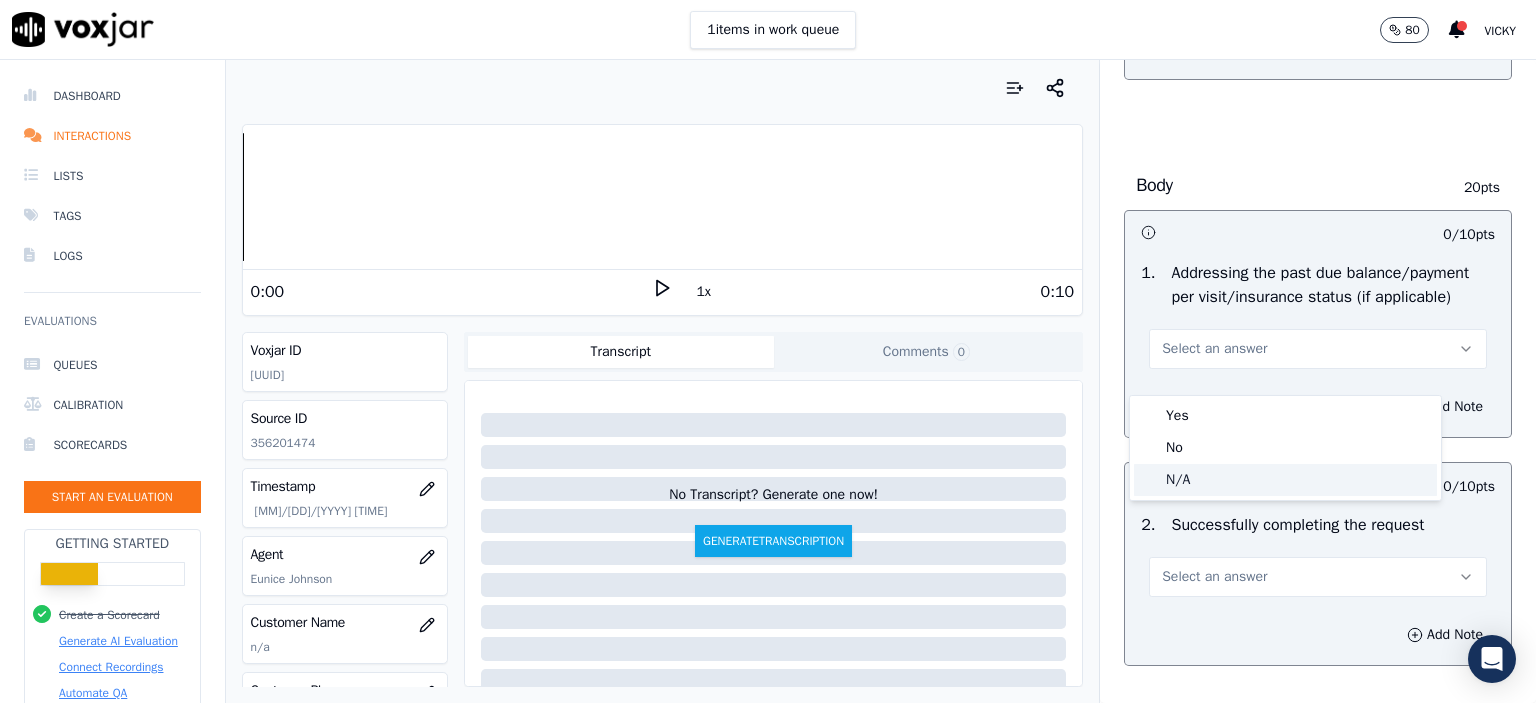 click on "N/A" 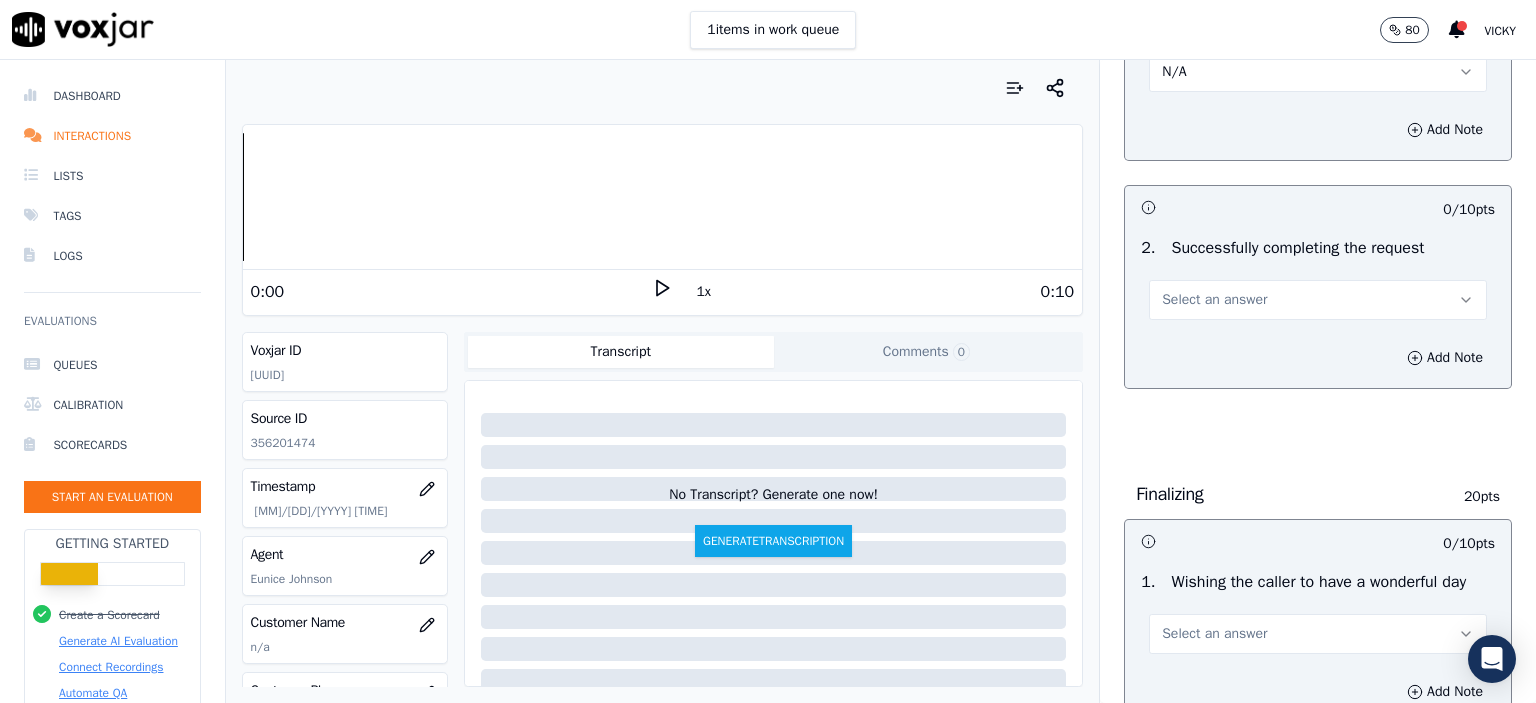 scroll, scrollTop: 1100, scrollLeft: 0, axis: vertical 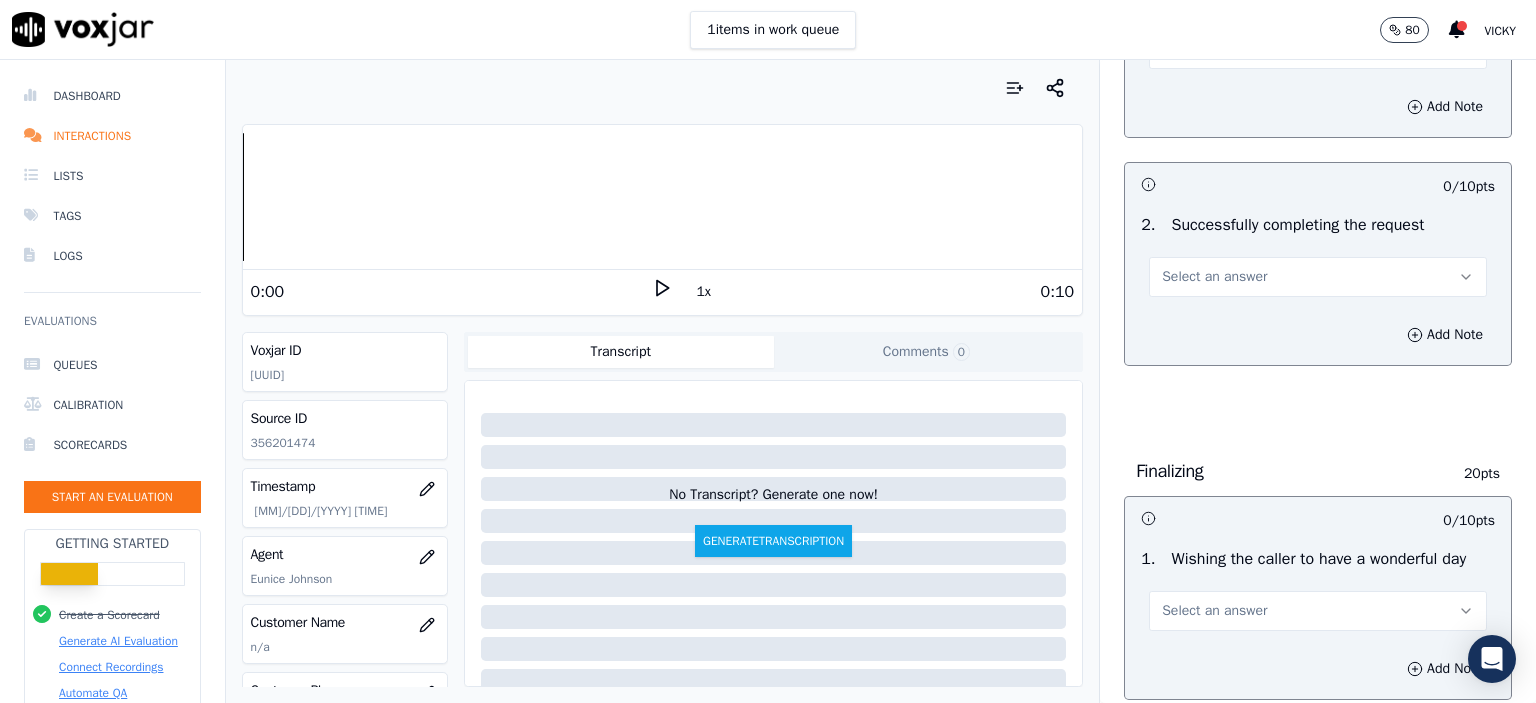 click on "Select an answer" at bounding box center [1318, 277] 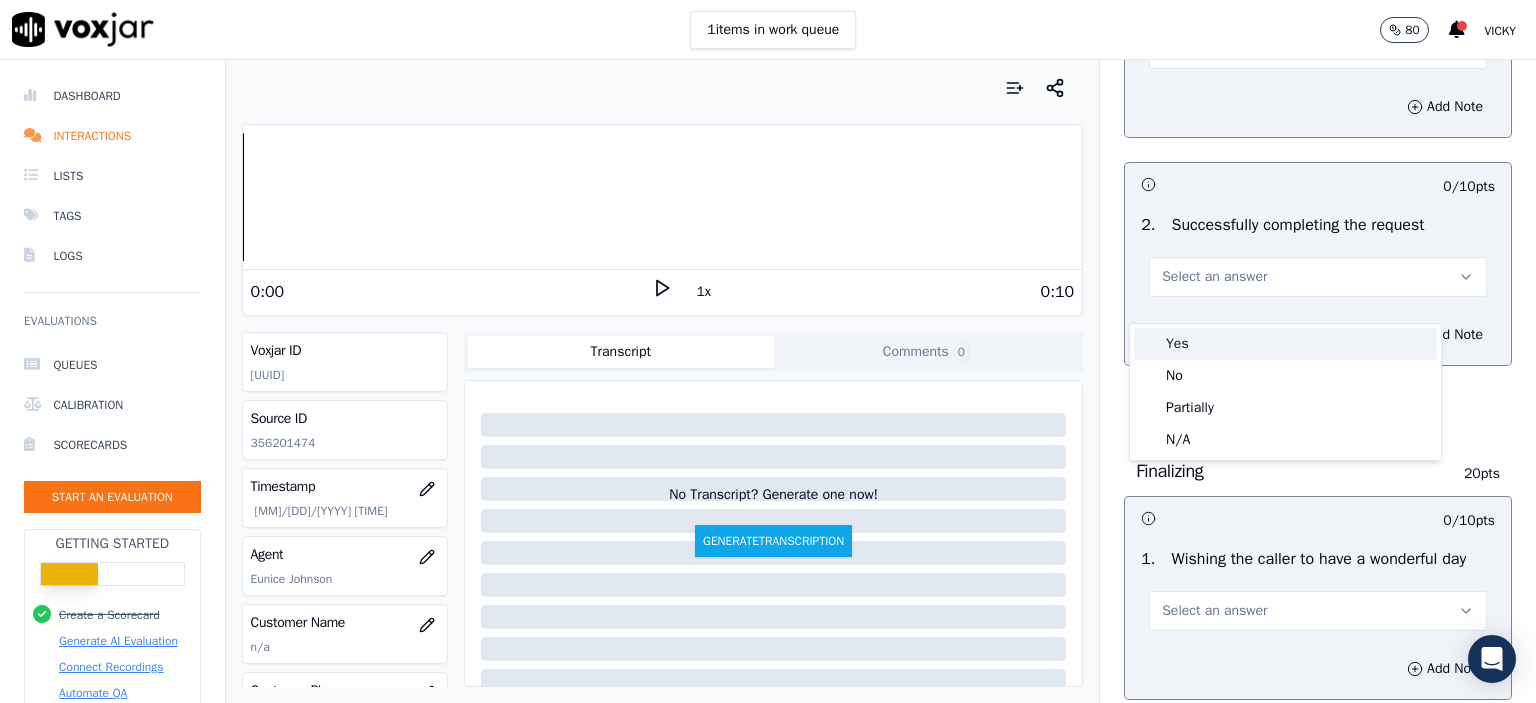 click on "Yes" at bounding box center [1285, 344] 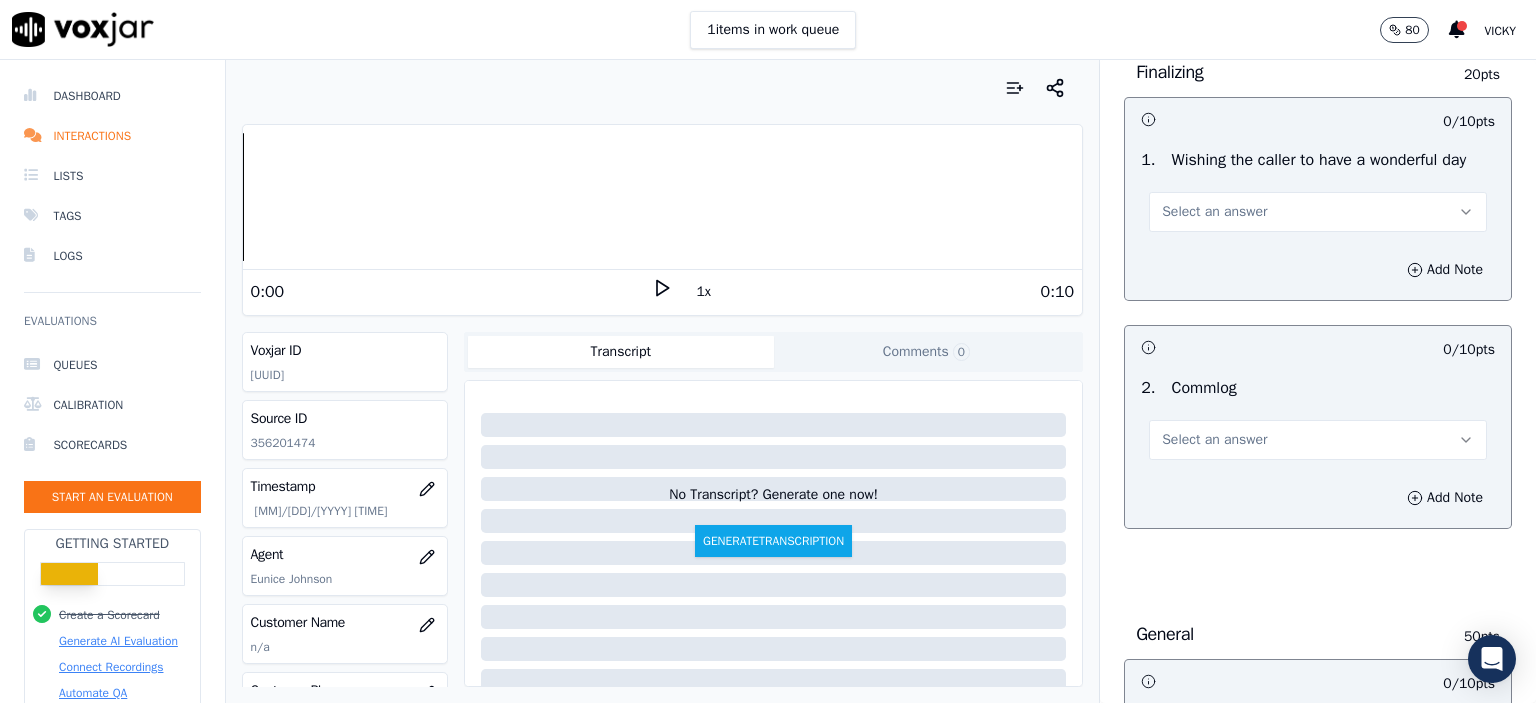 scroll, scrollTop: 1500, scrollLeft: 0, axis: vertical 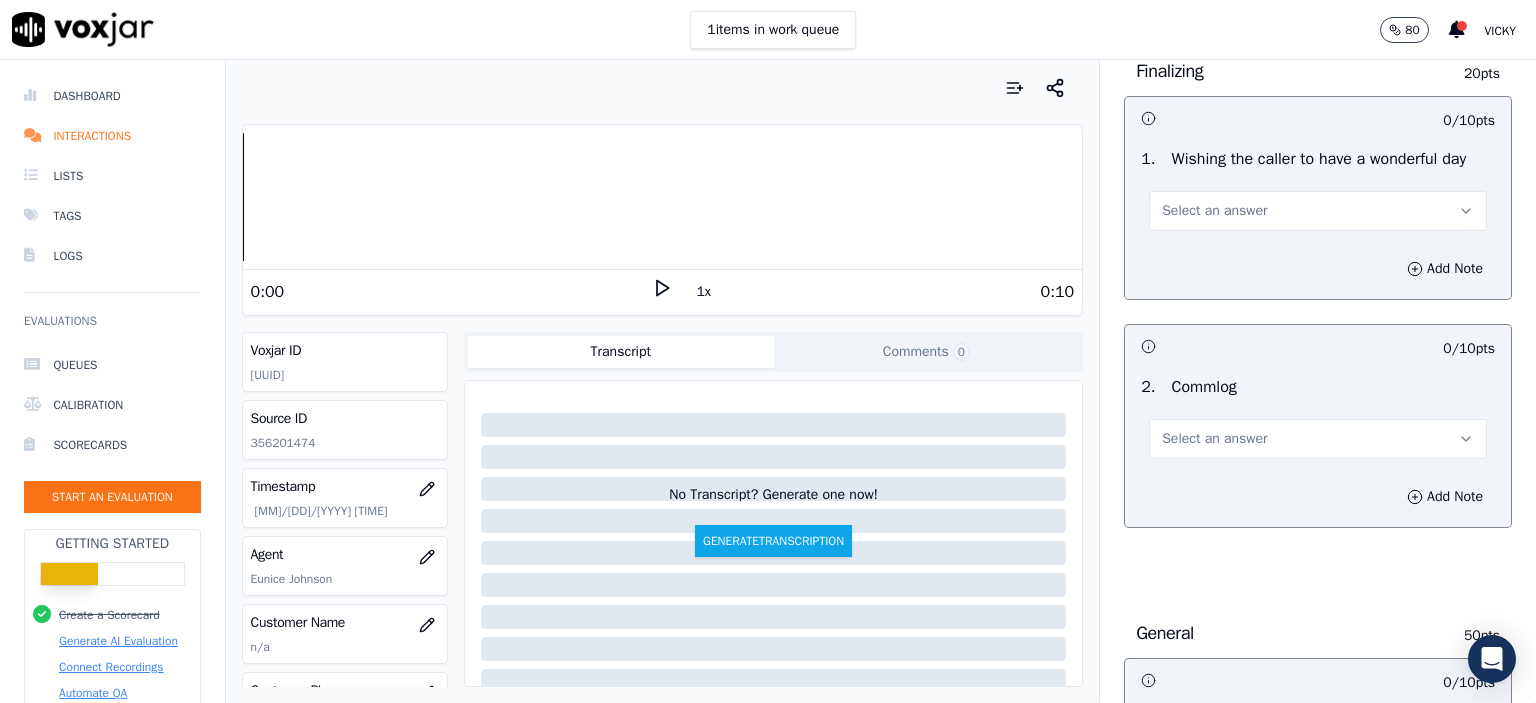 click on "Select an answer" at bounding box center (1318, 211) 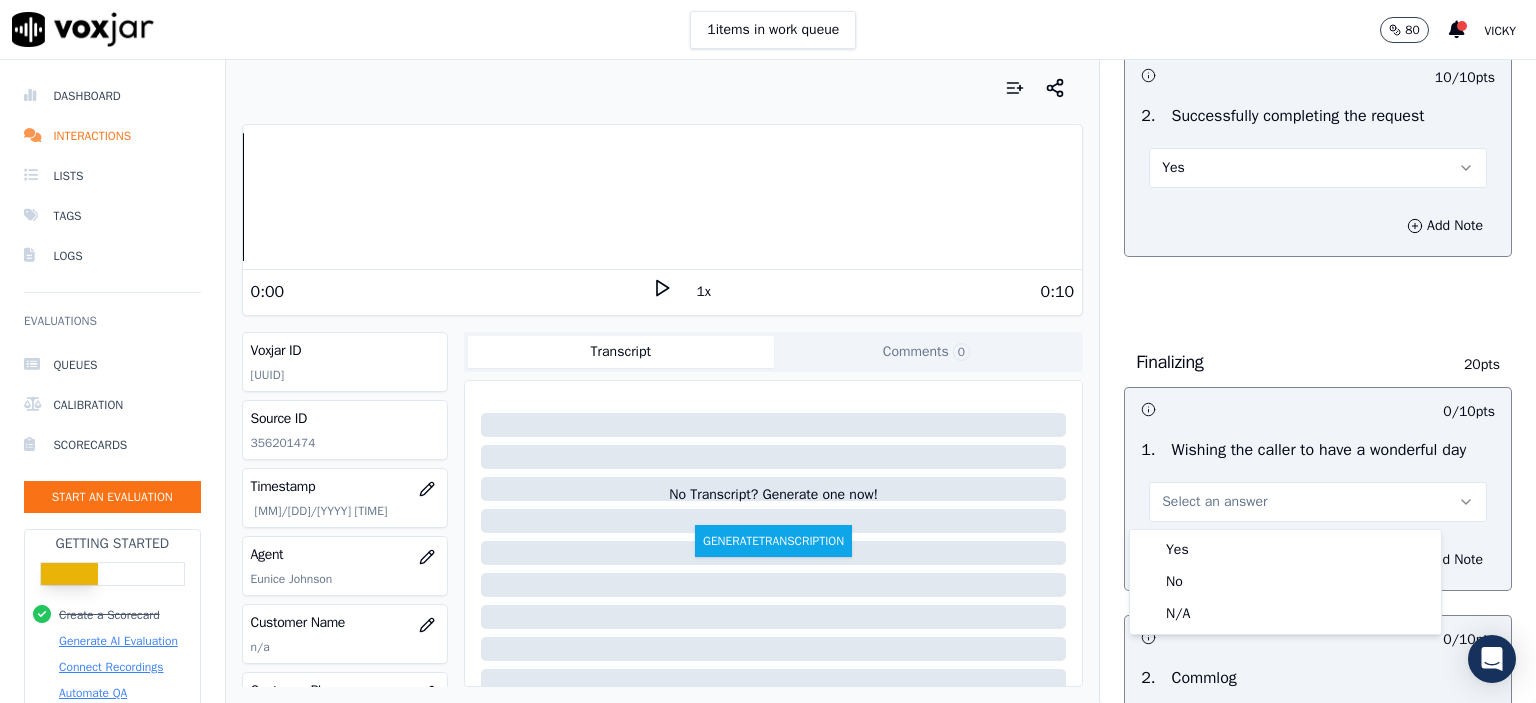 scroll, scrollTop: 1200, scrollLeft: 0, axis: vertical 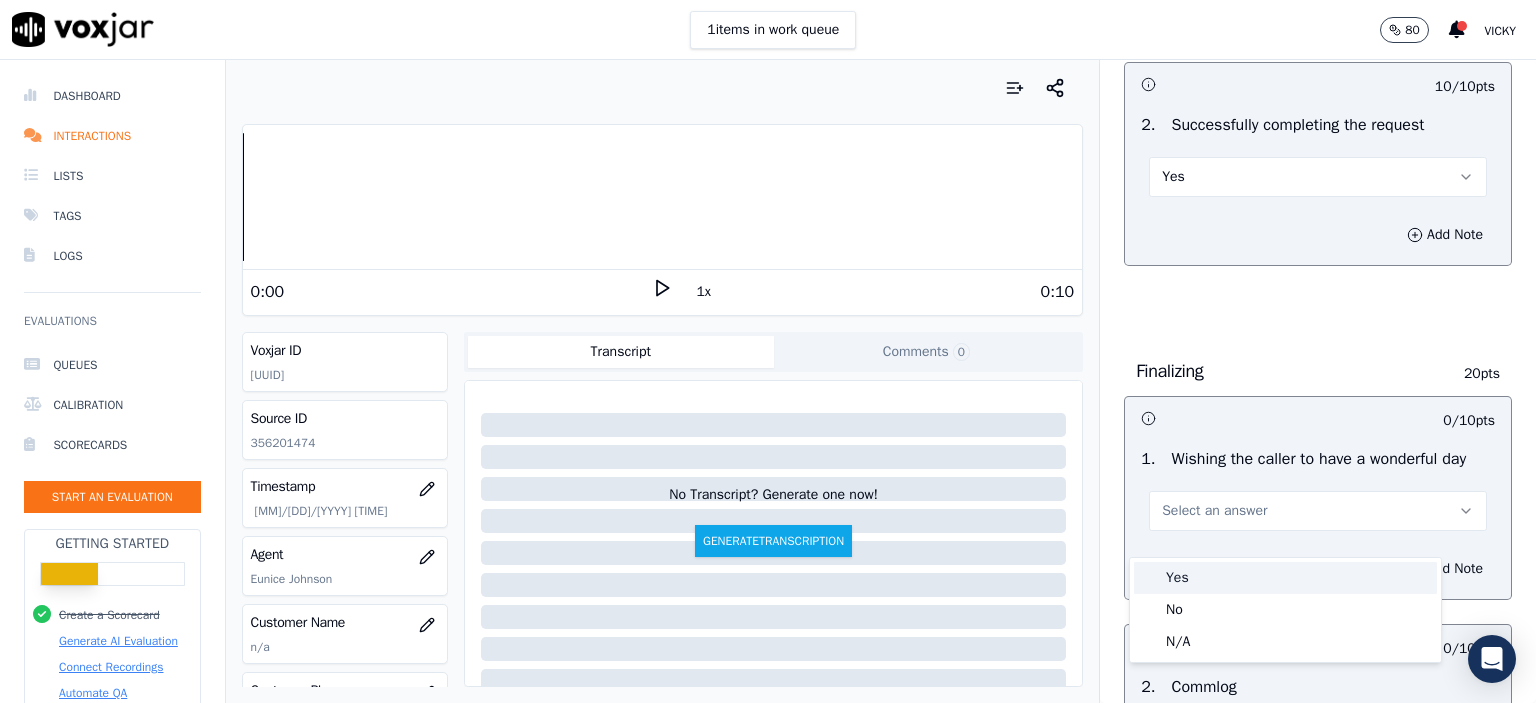 click on "Yes" at bounding box center (1285, 578) 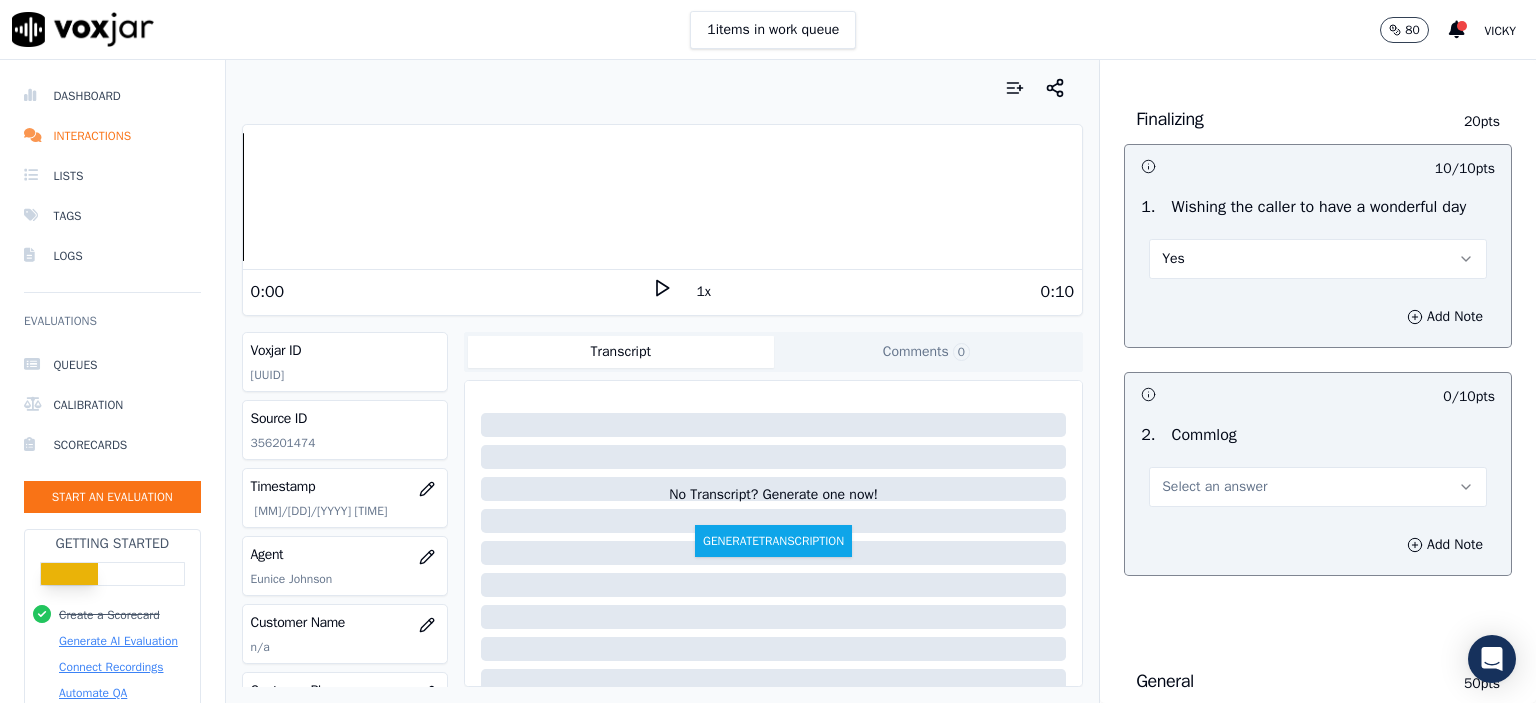 scroll, scrollTop: 1500, scrollLeft: 0, axis: vertical 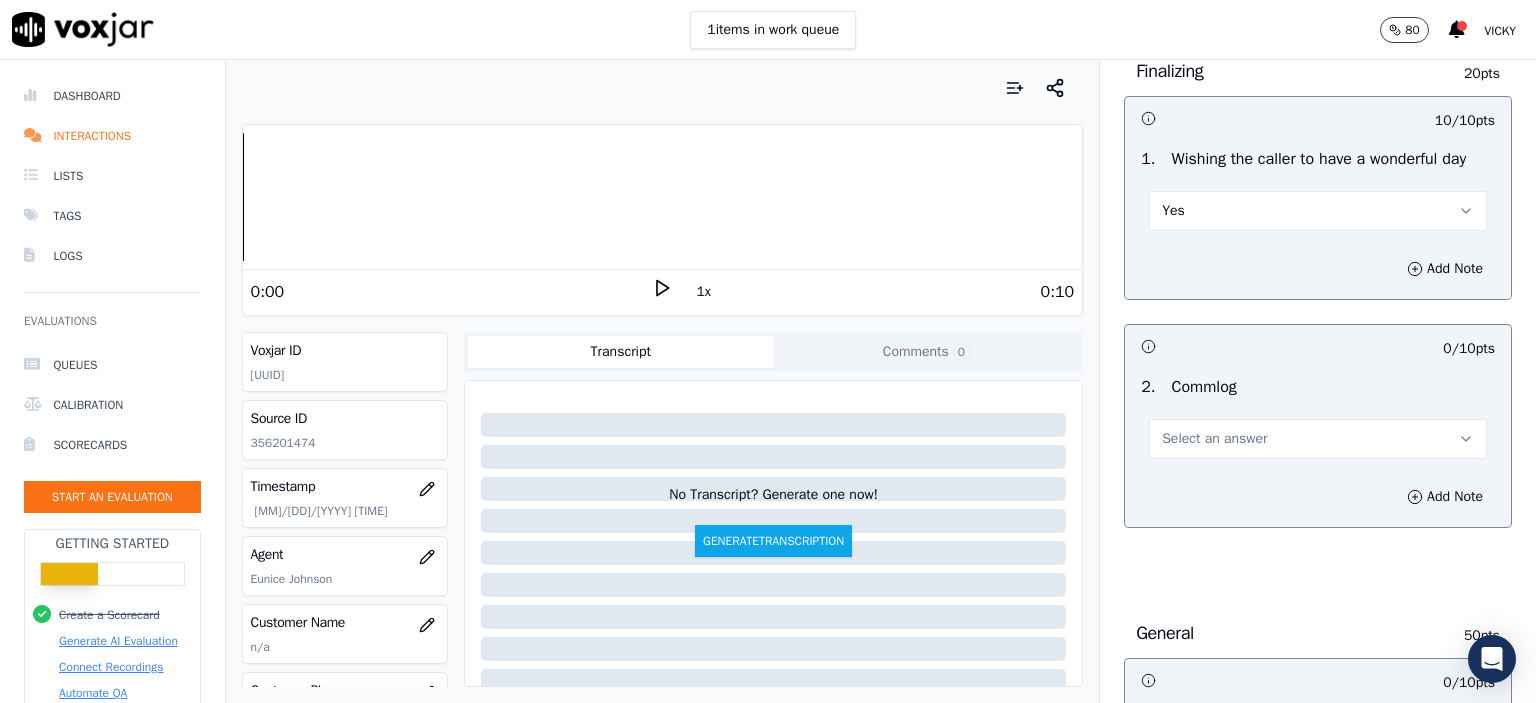 click on "Select an answer" at bounding box center [1318, 439] 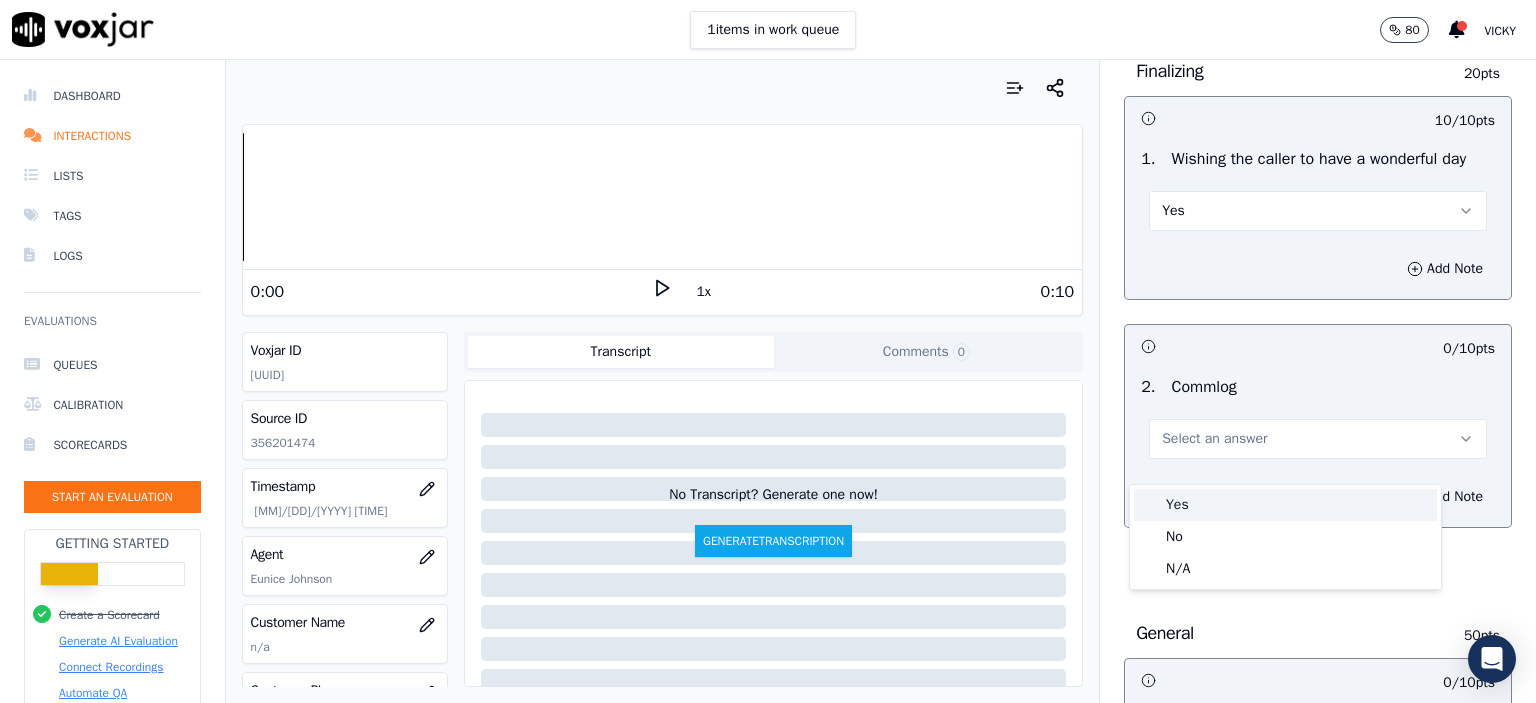 click on "Yes" at bounding box center (1285, 505) 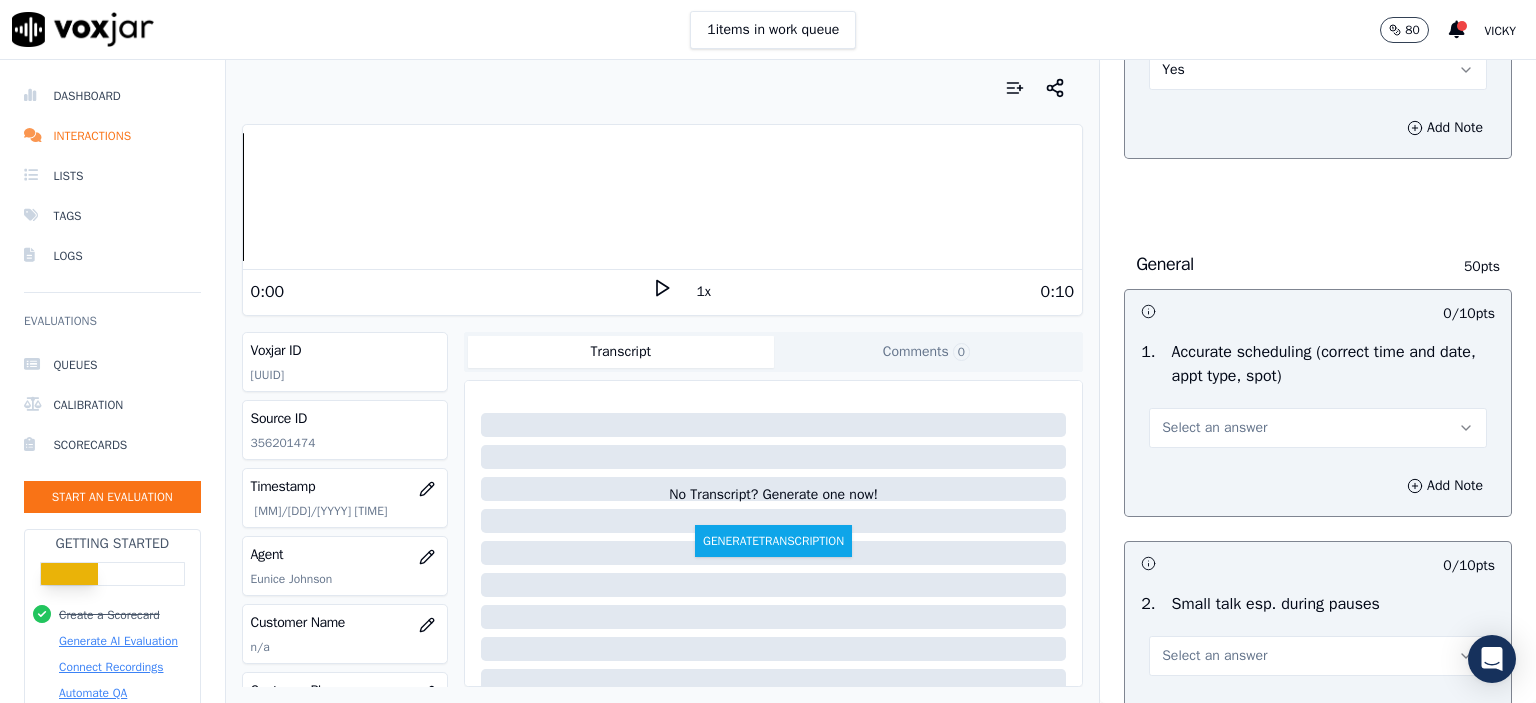 scroll, scrollTop: 1900, scrollLeft: 0, axis: vertical 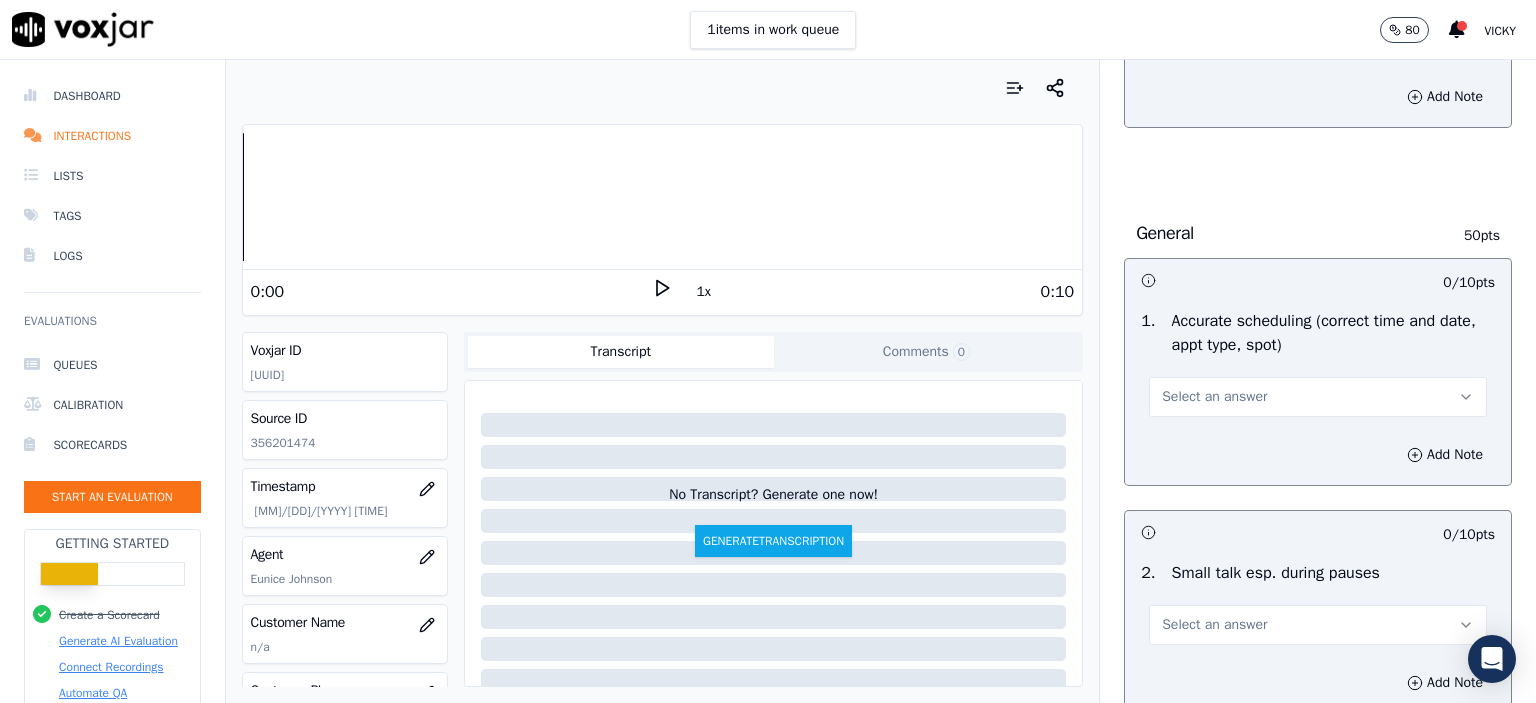 click on "Select an answer" at bounding box center [1318, 397] 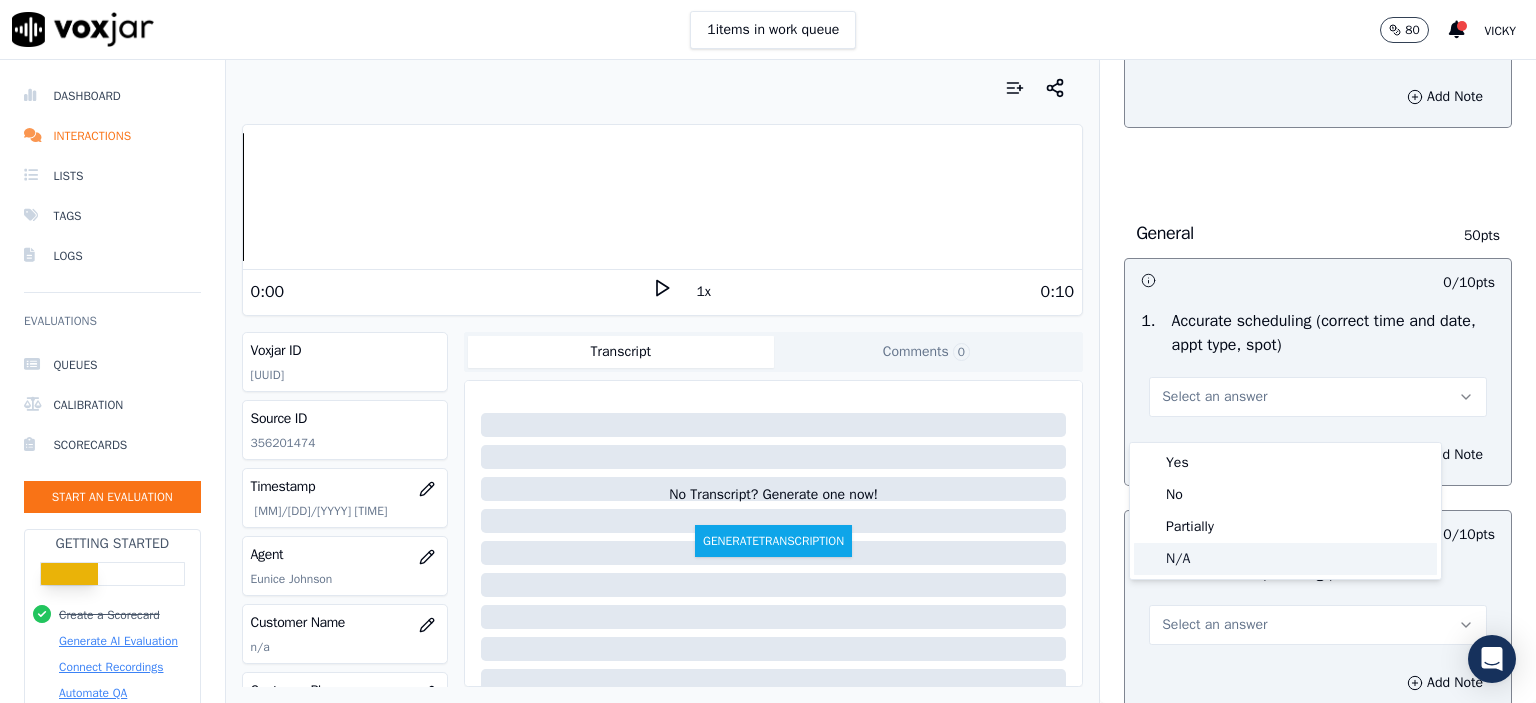 click on "N/A" 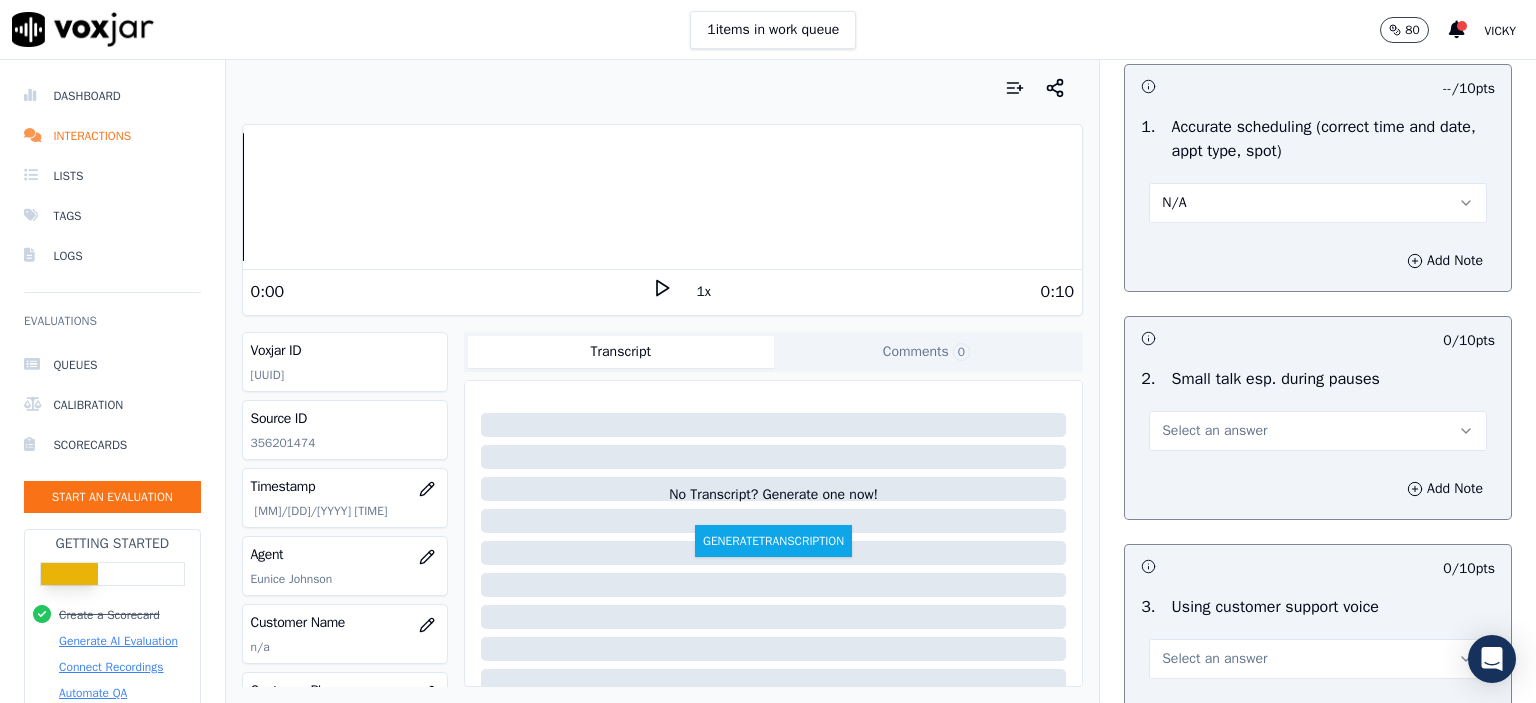 scroll, scrollTop: 2100, scrollLeft: 0, axis: vertical 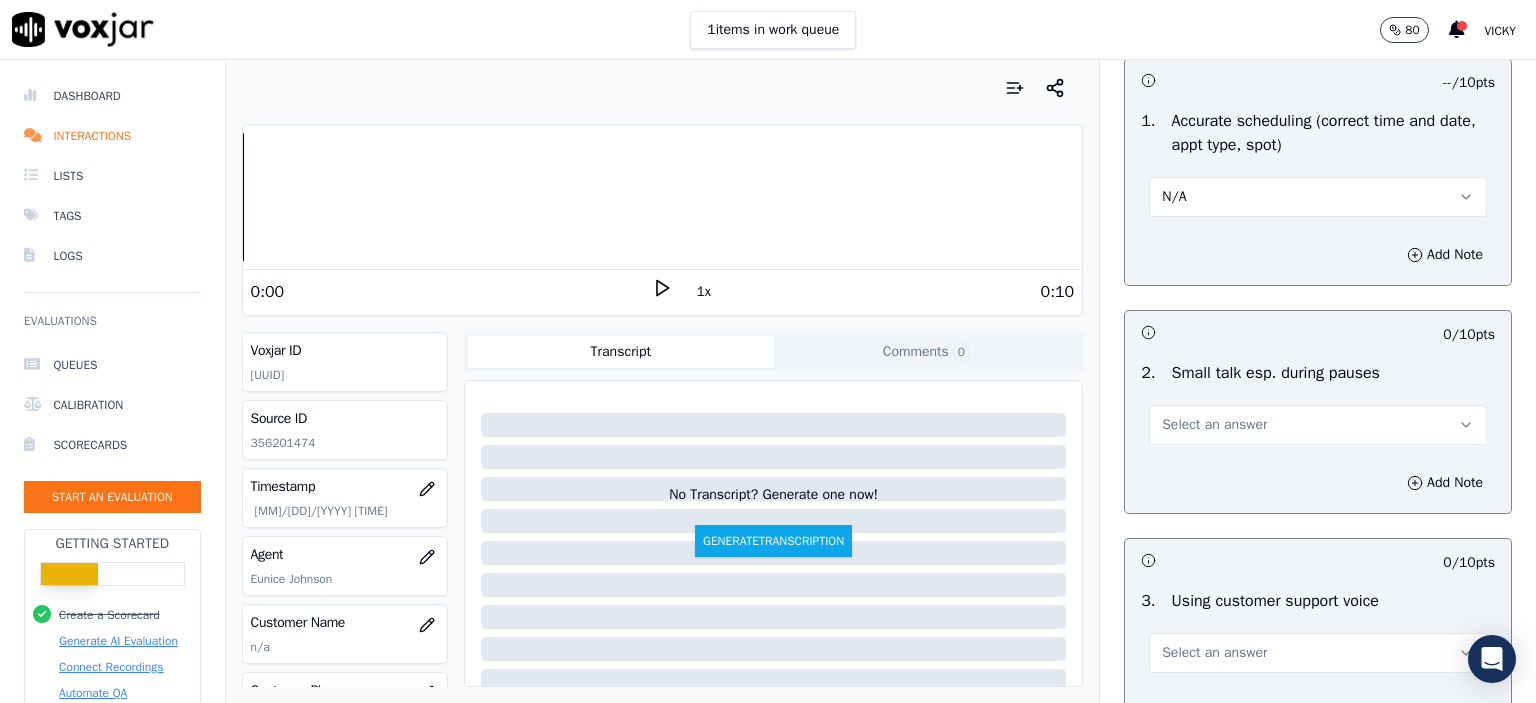 click on "Select an answer" at bounding box center [1318, 425] 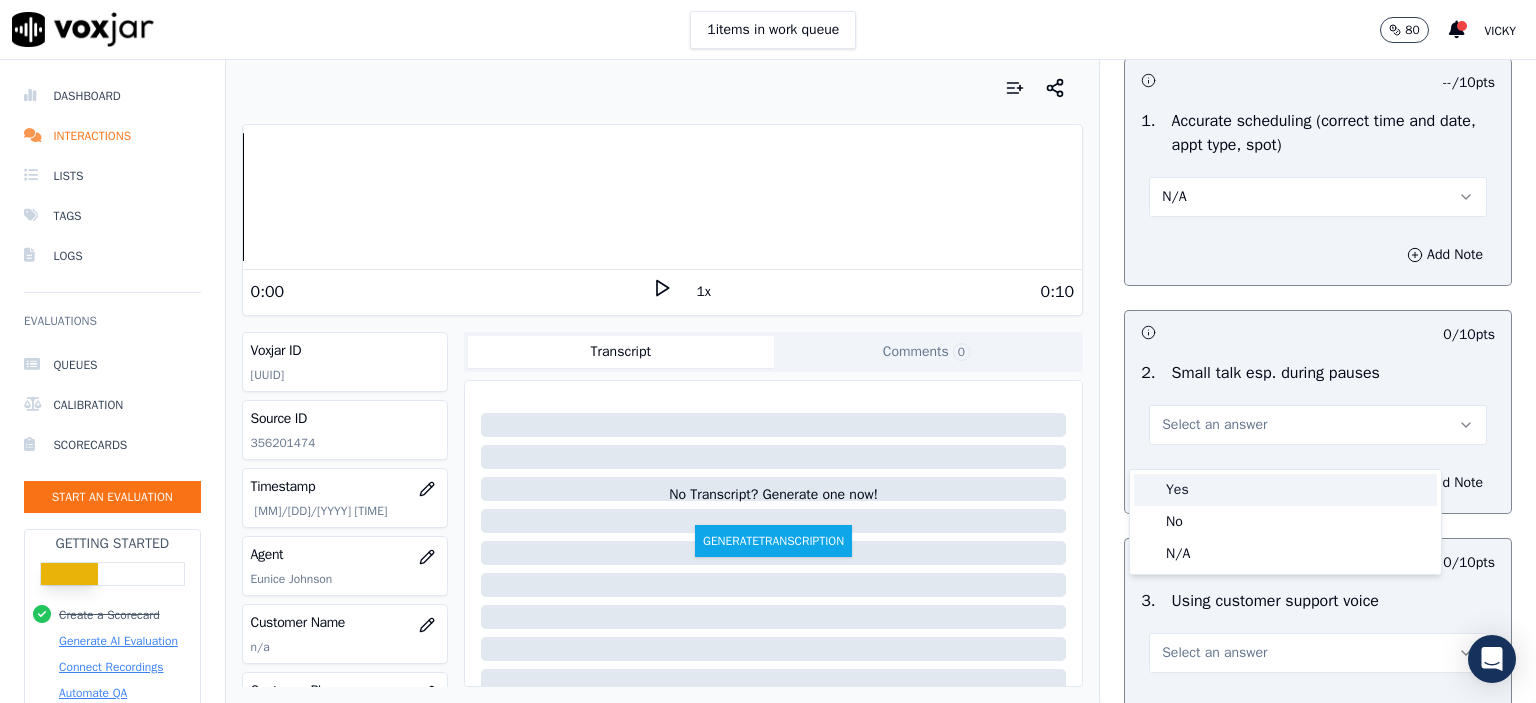 click on "Yes" at bounding box center (1285, 490) 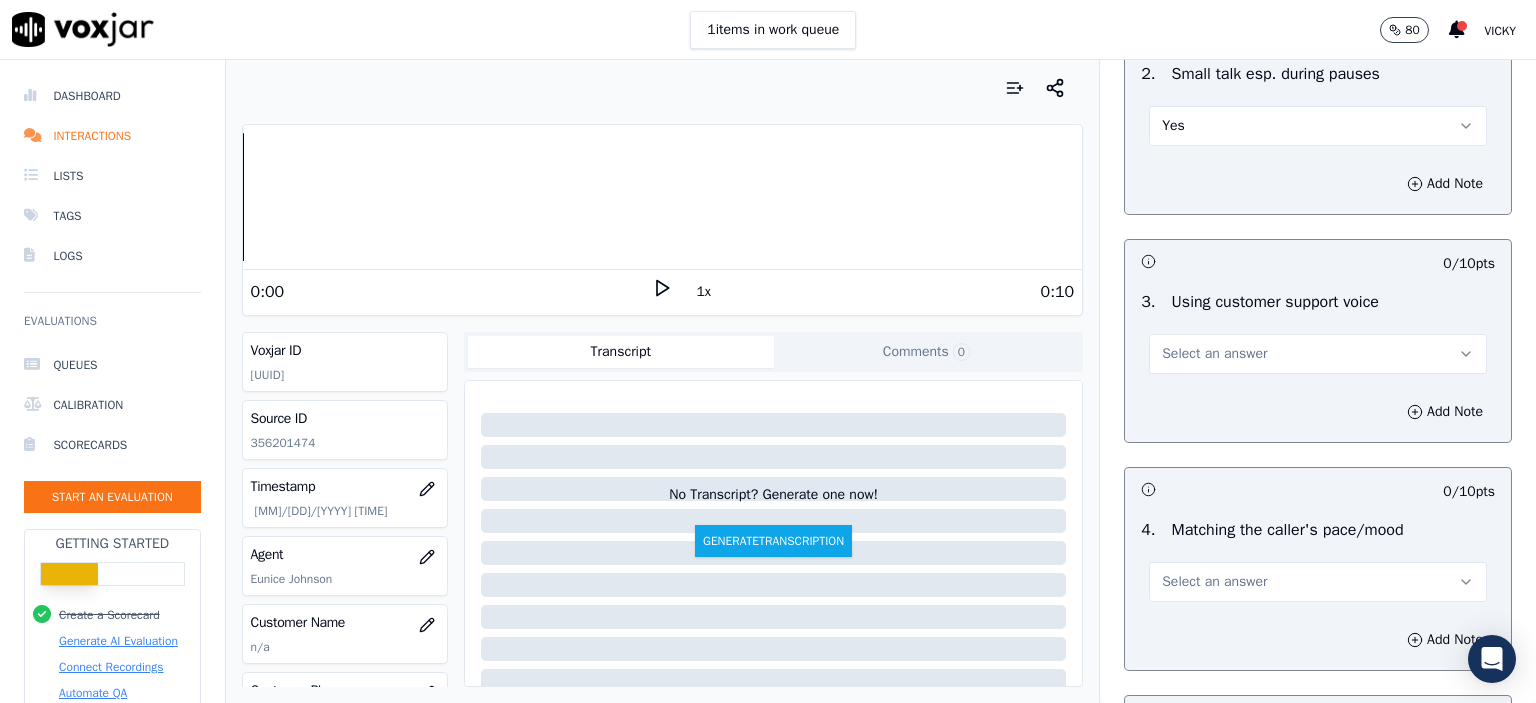 scroll, scrollTop: 2400, scrollLeft: 0, axis: vertical 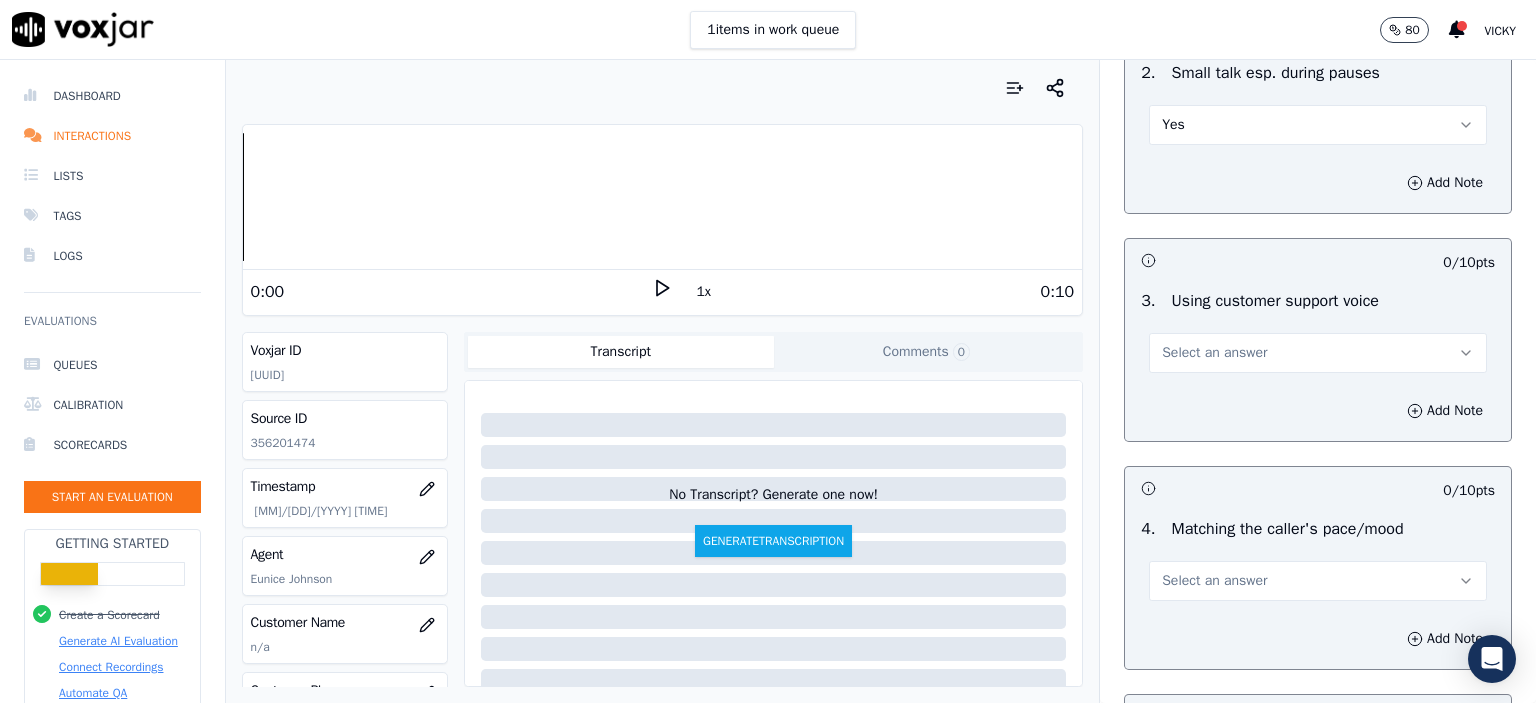 click on "Yes" at bounding box center (1318, 125) 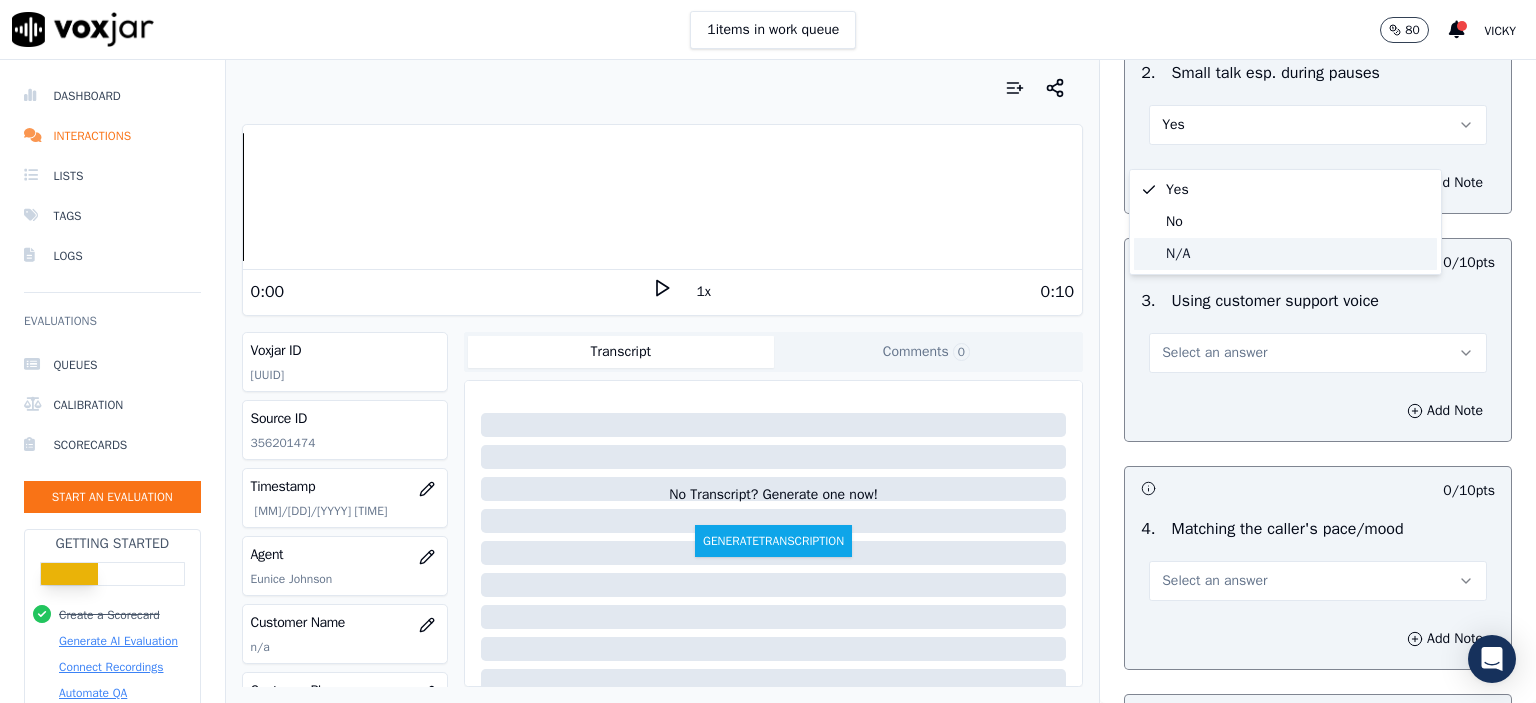click on "N/A" 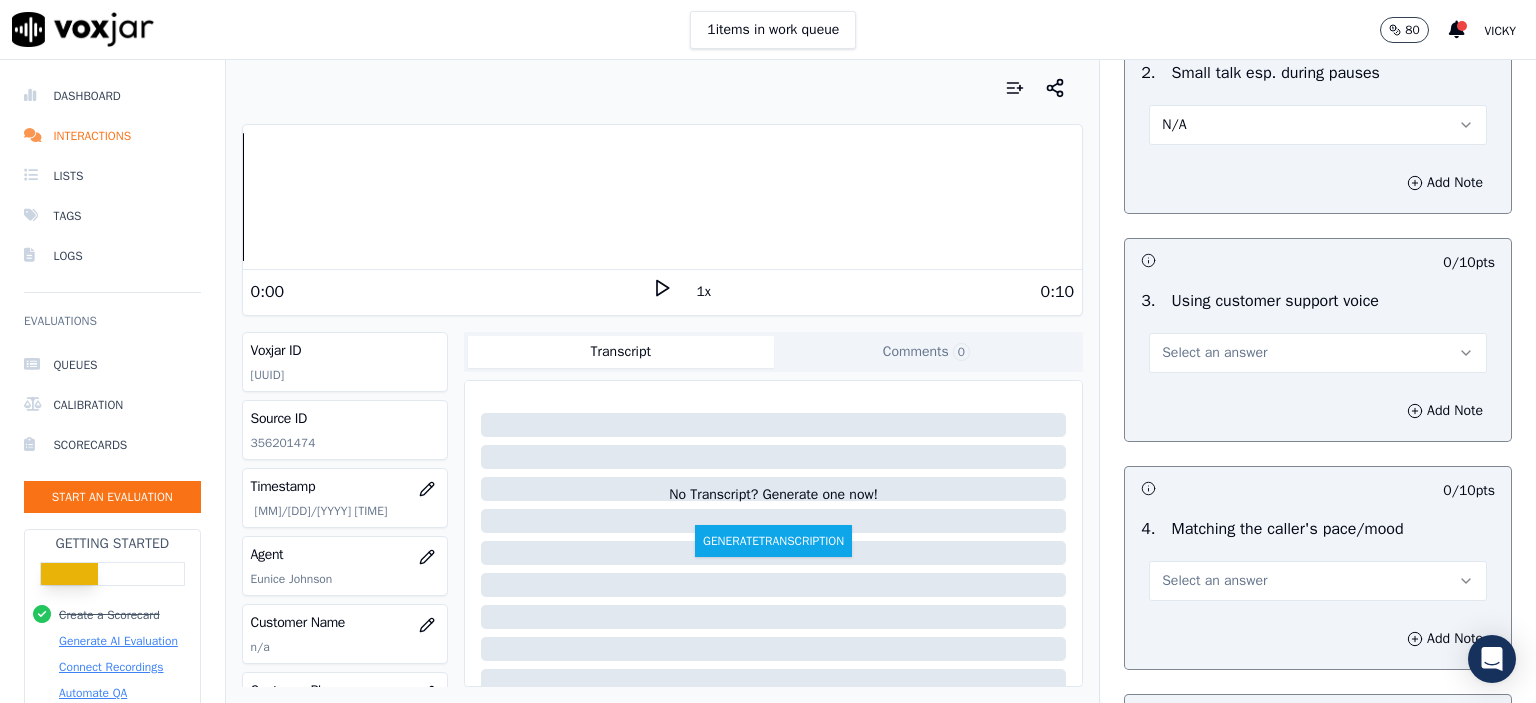 click on "Select an answer" at bounding box center (1214, 353) 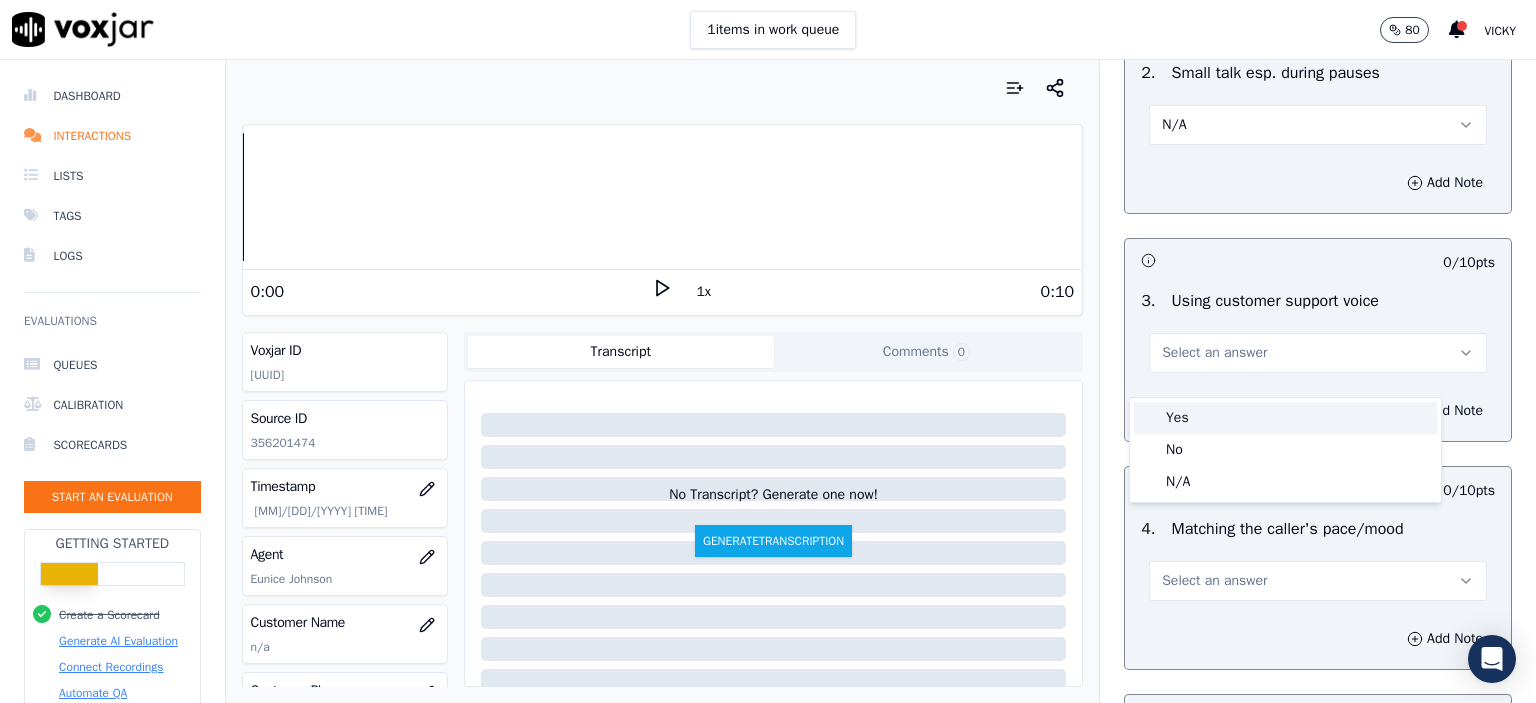 click on "Yes" at bounding box center (1285, 418) 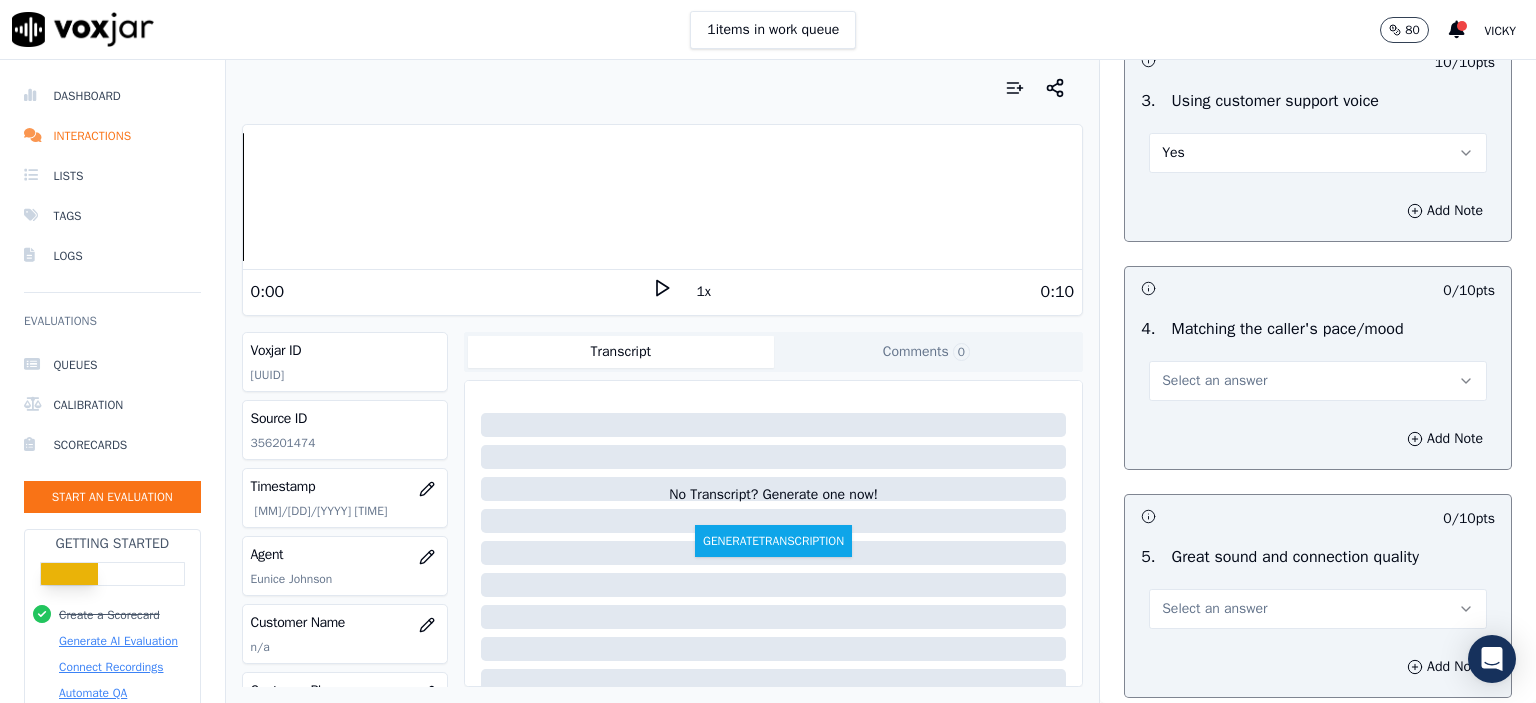 click on "Select an answer" at bounding box center [1214, 381] 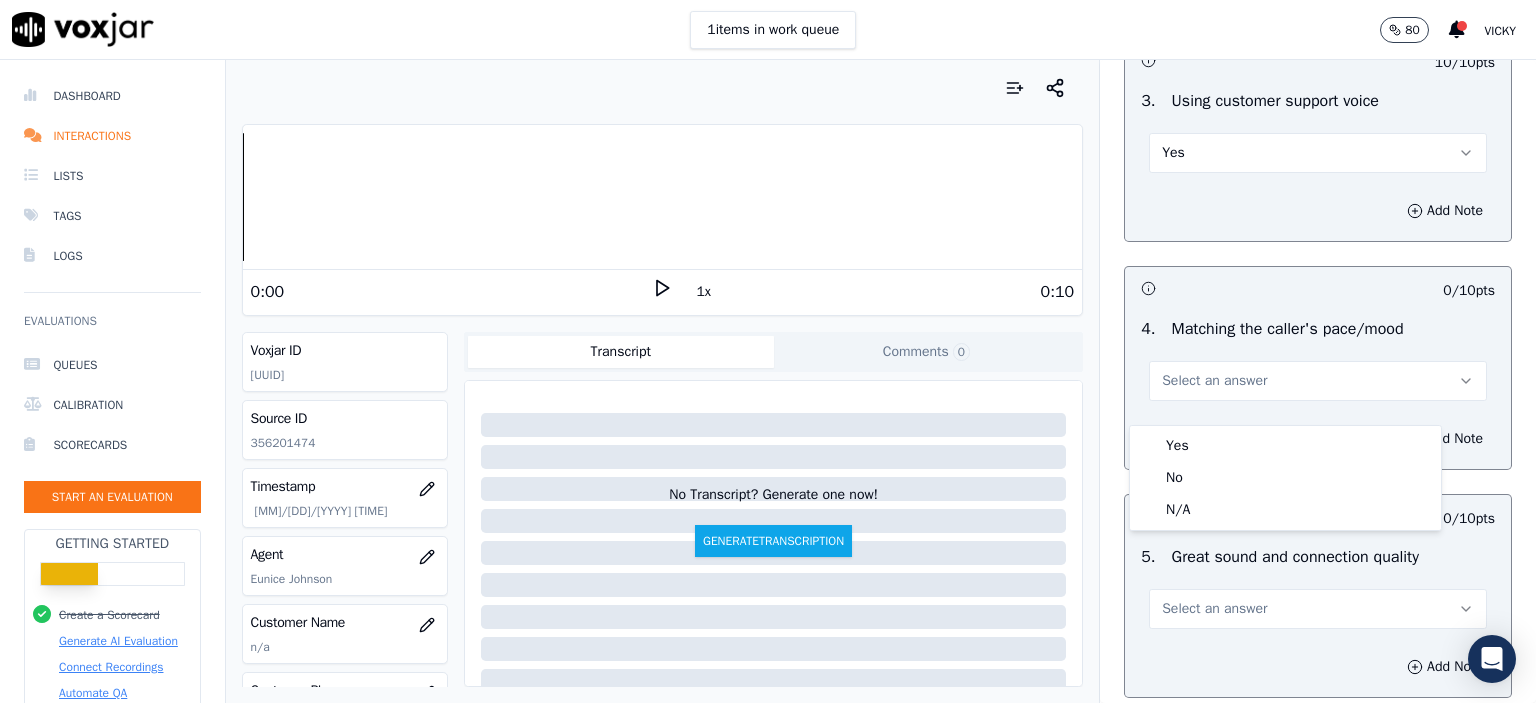 click on "Yes" at bounding box center (1285, 446) 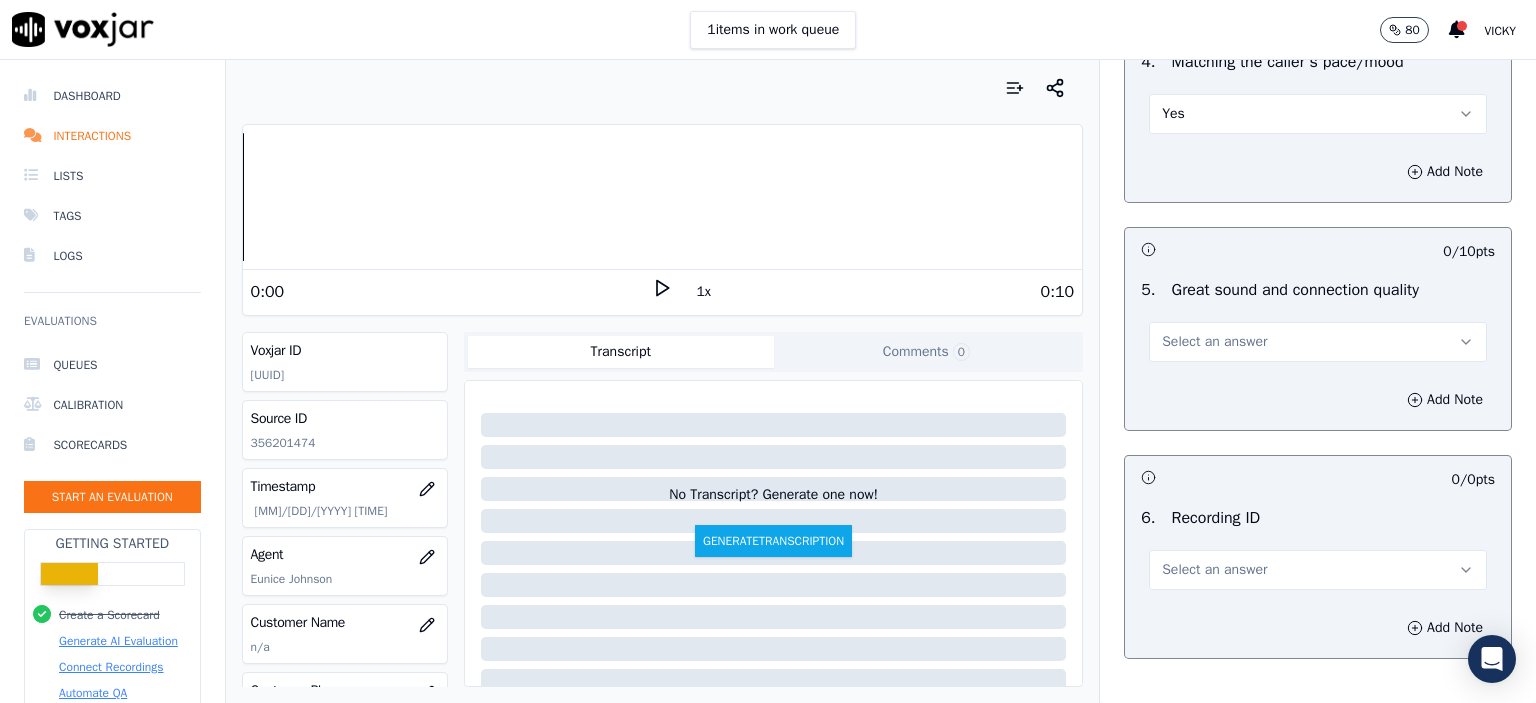 scroll, scrollTop: 2900, scrollLeft: 0, axis: vertical 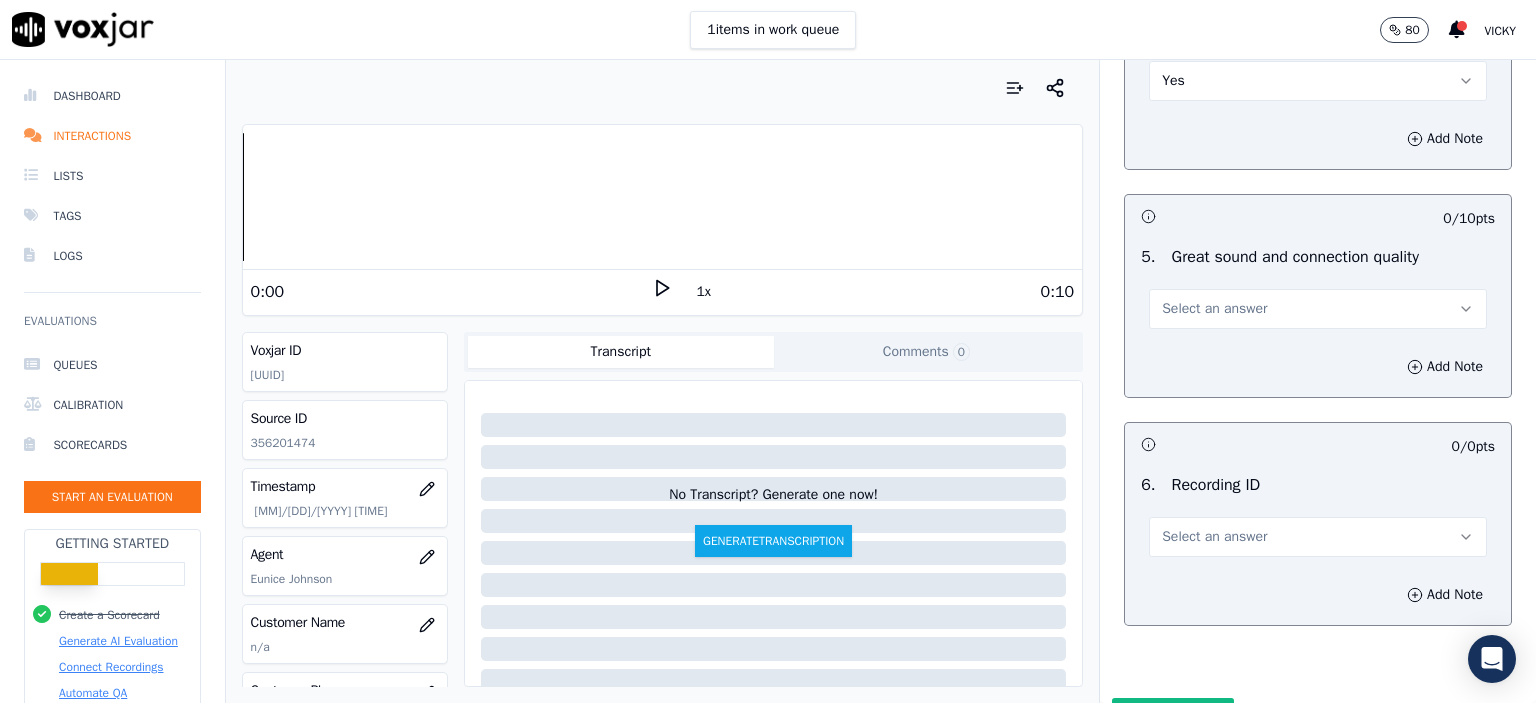 click on "Select an answer" at bounding box center (1318, 309) 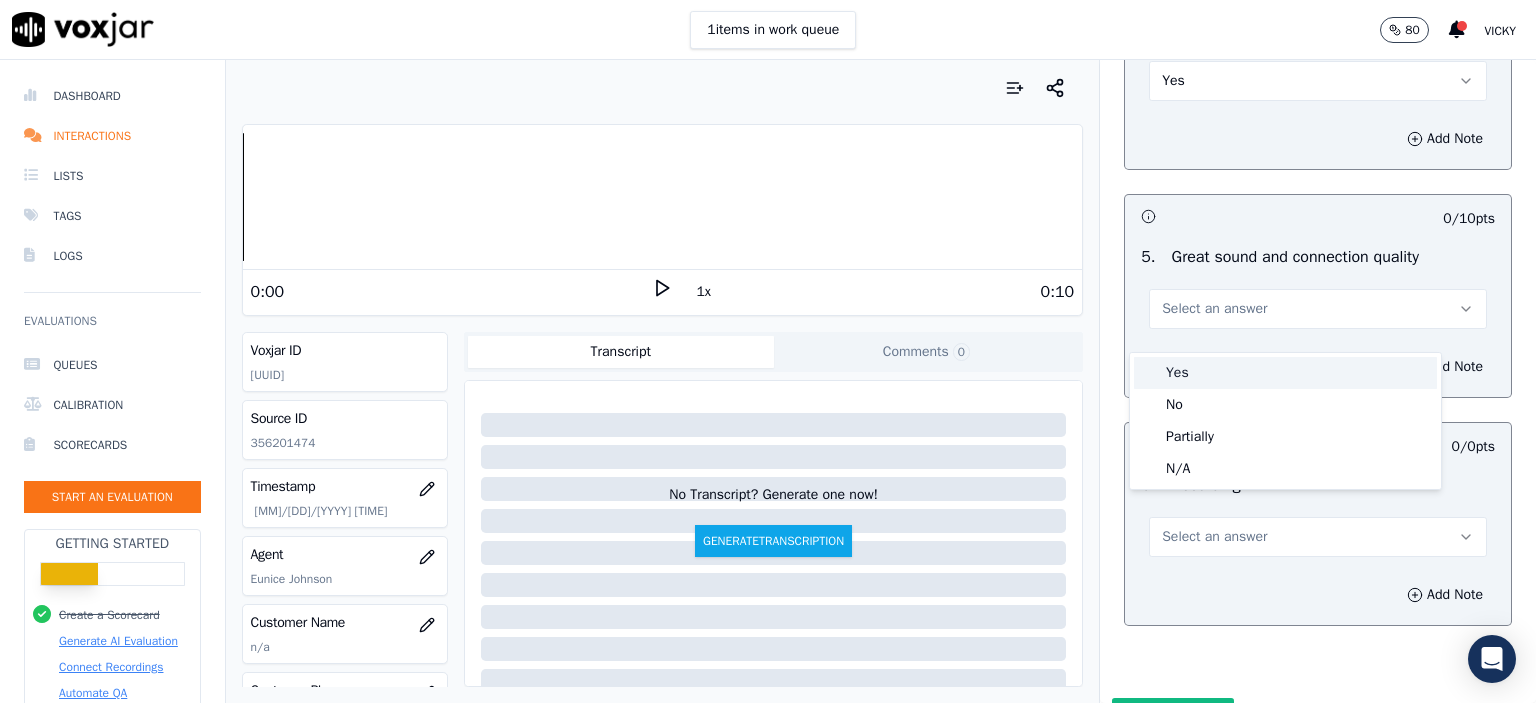 click on "Yes" at bounding box center (1285, 373) 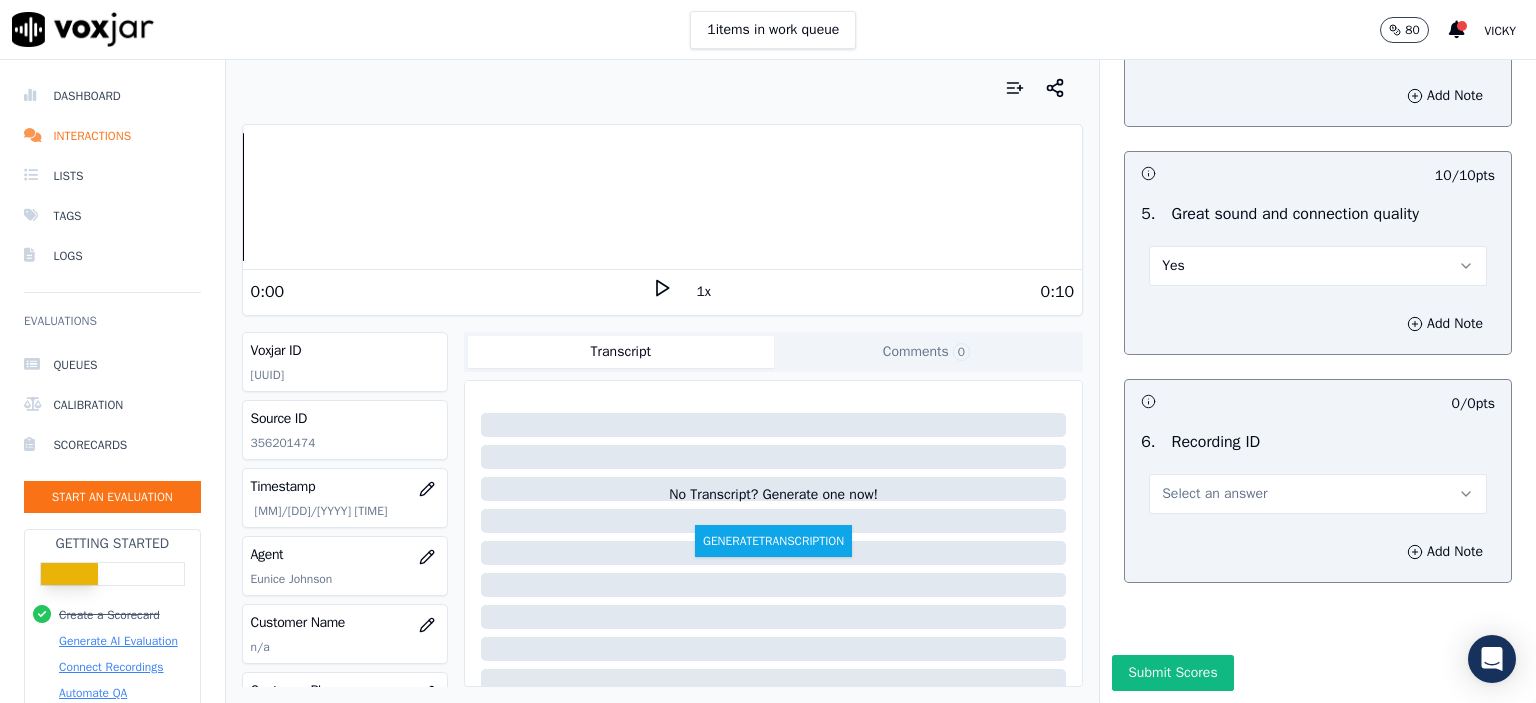 scroll, scrollTop: 3007, scrollLeft: 0, axis: vertical 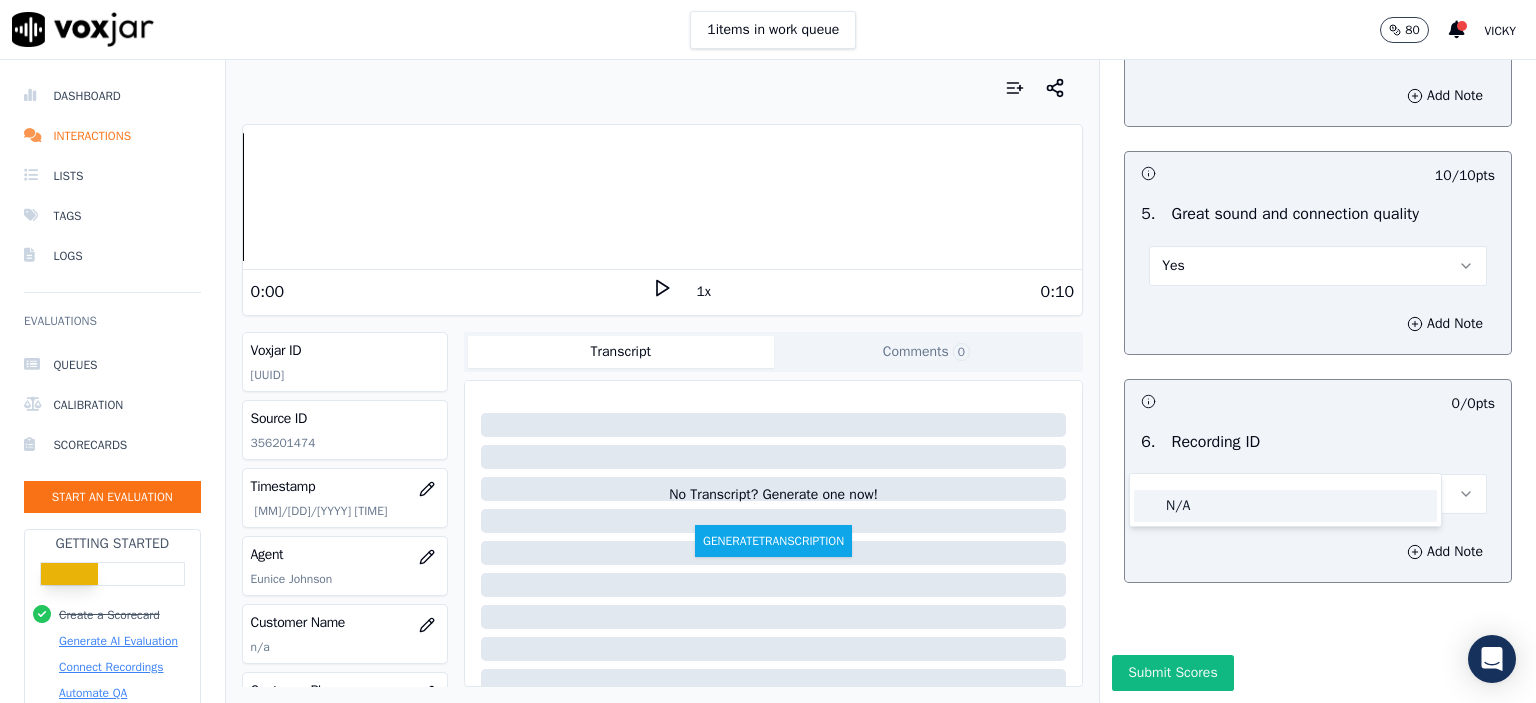 click on "N/A" 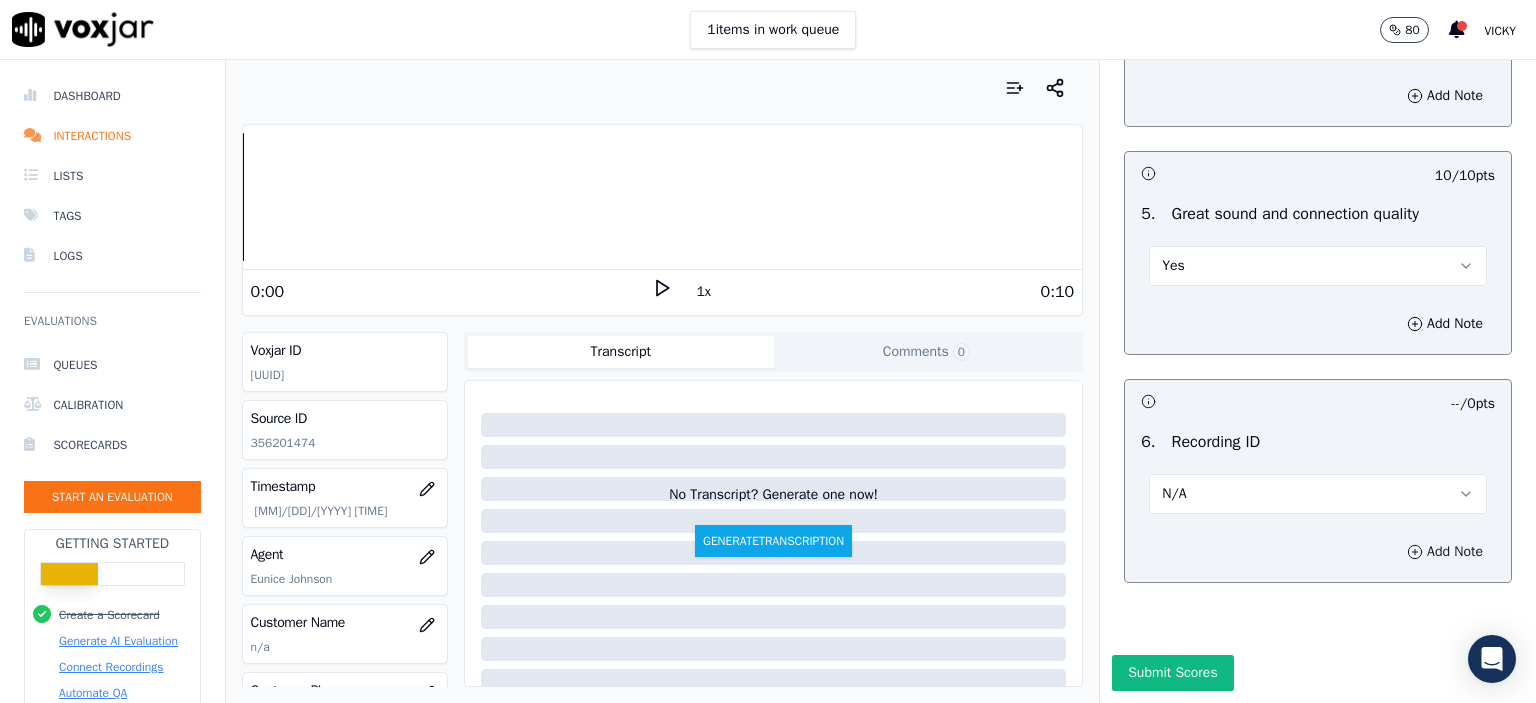 click on "Add Note" at bounding box center [1445, 552] 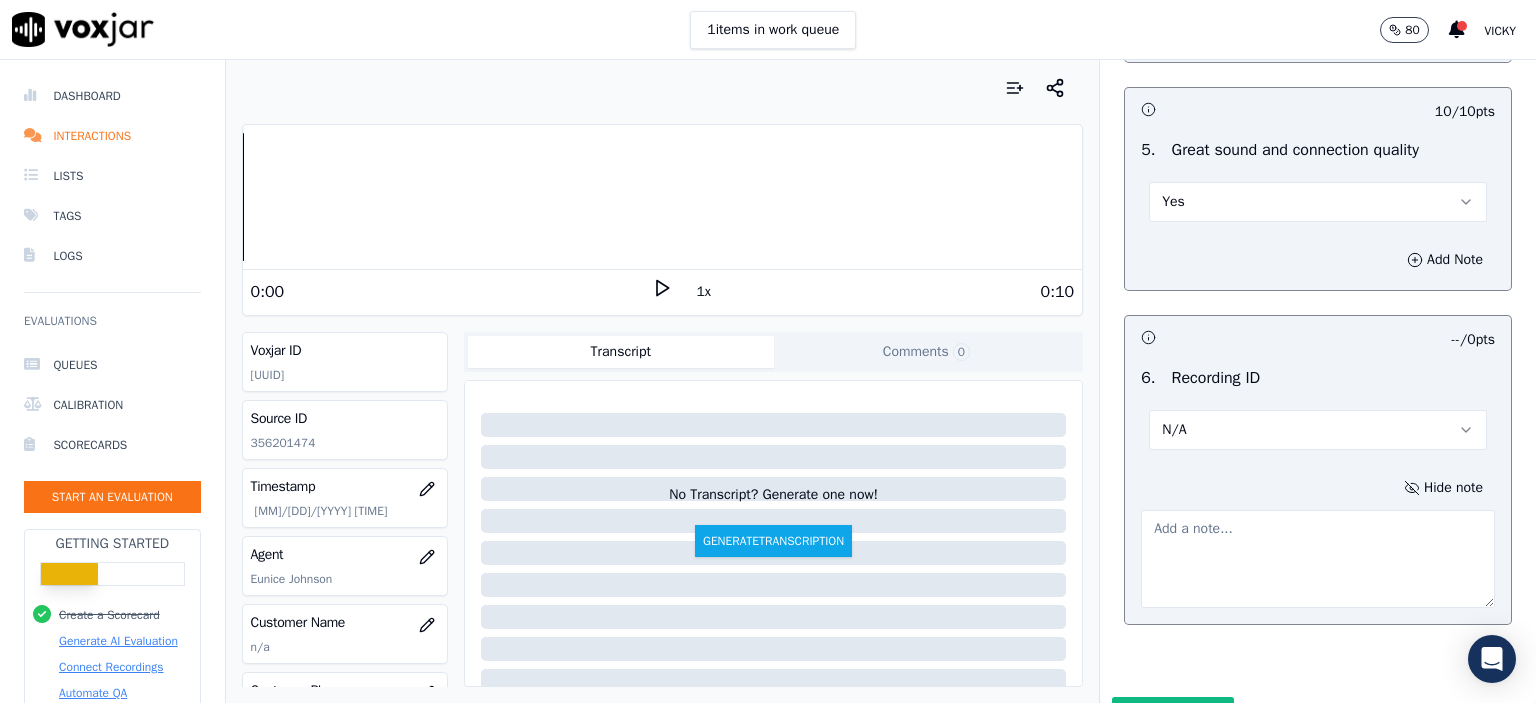 click on "356201474" 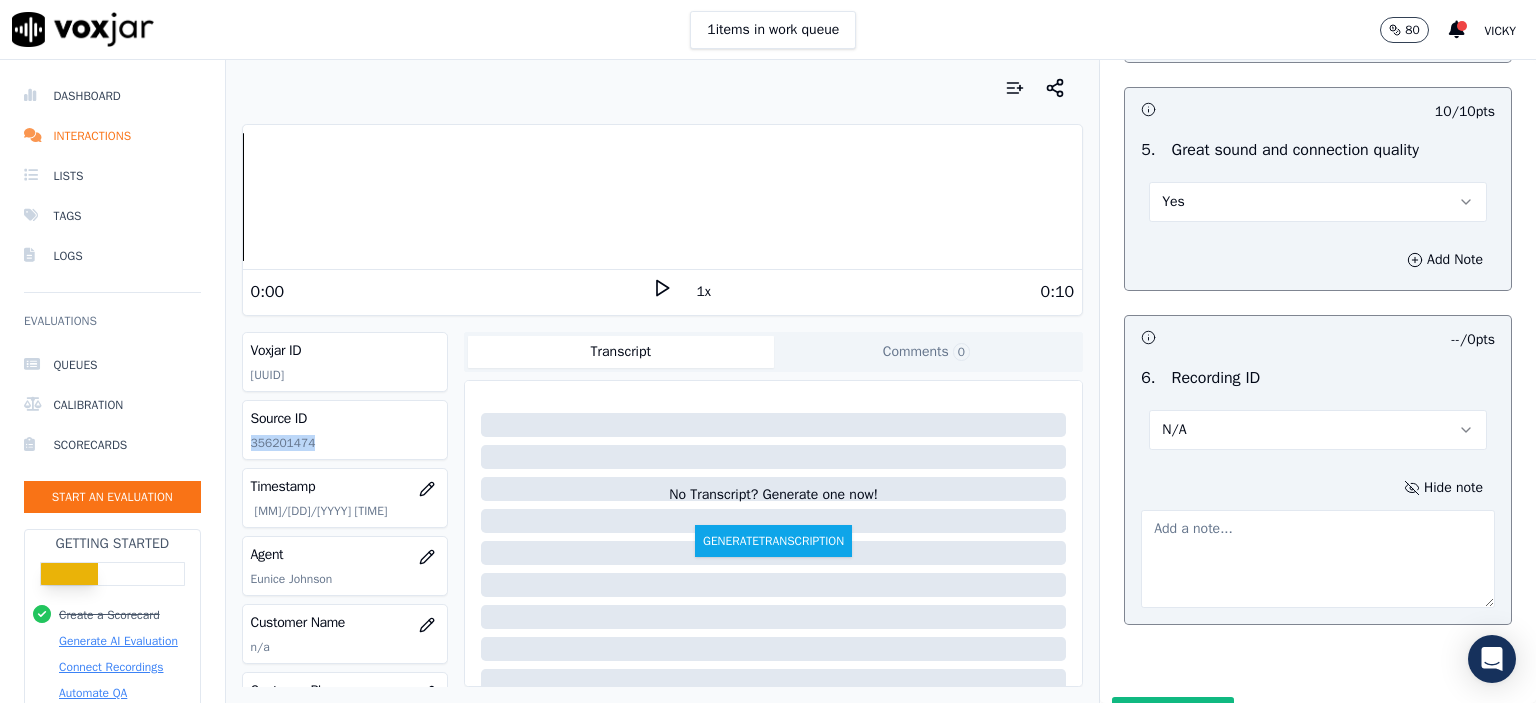 click on "356201474" 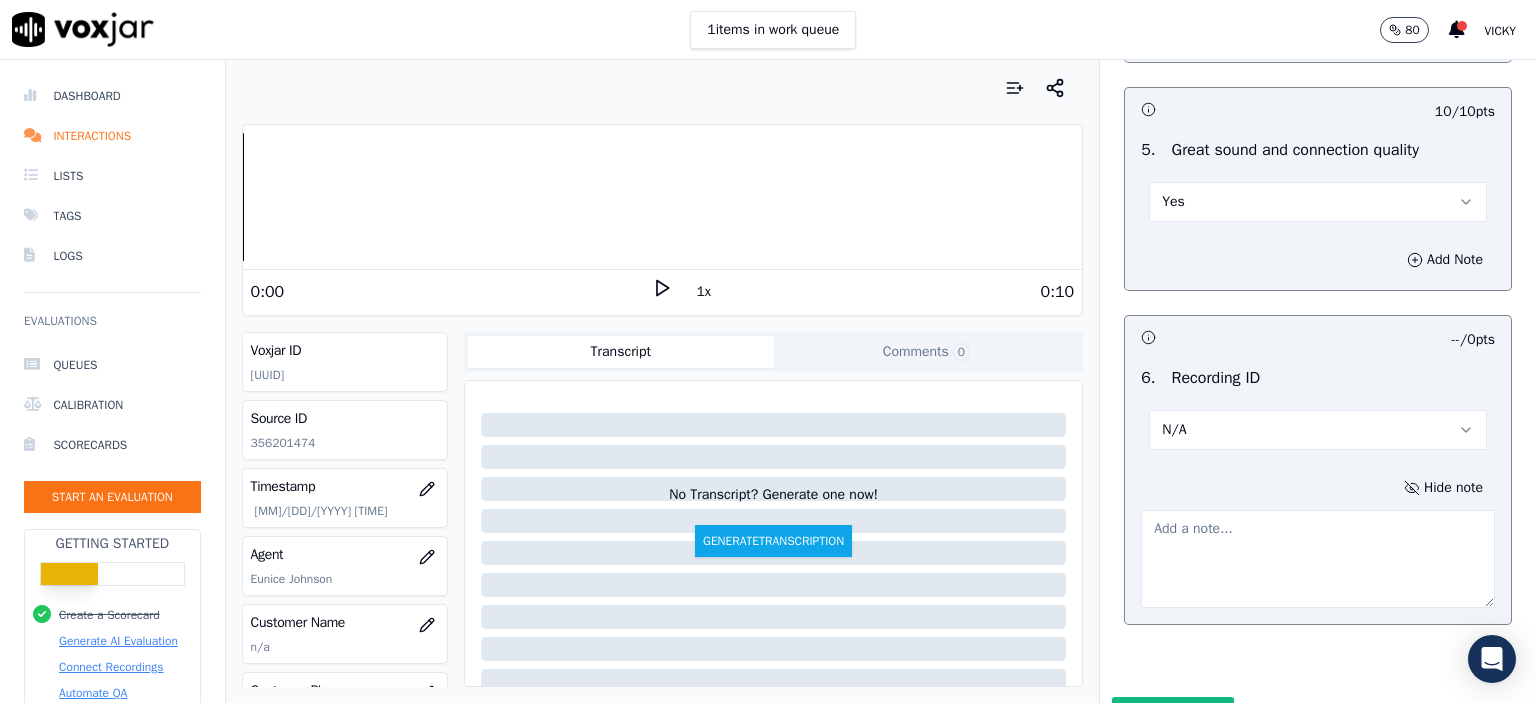 click at bounding box center (1318, 559) 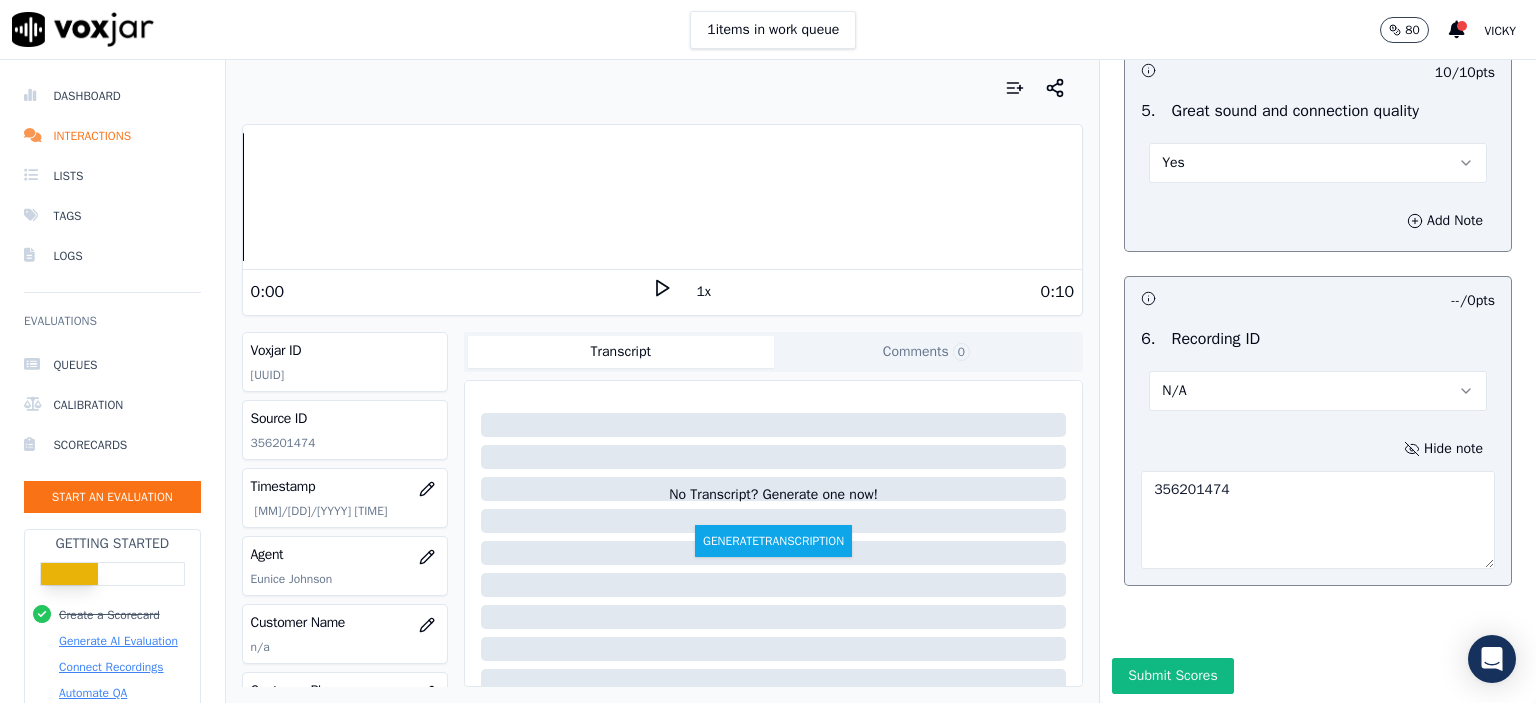 scroll, scrollTop: 3112, scrollLeft: 0, axis: vertical 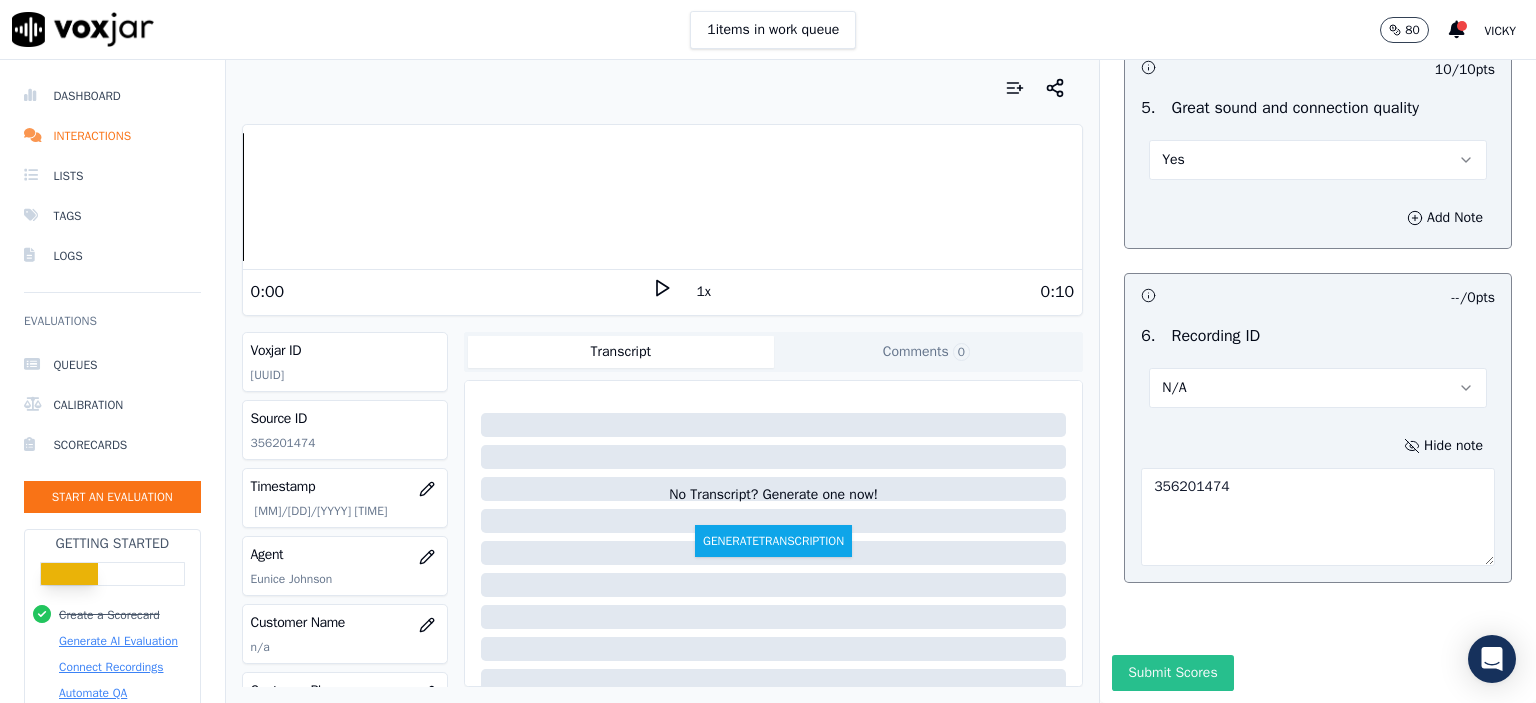 type on "356201474" 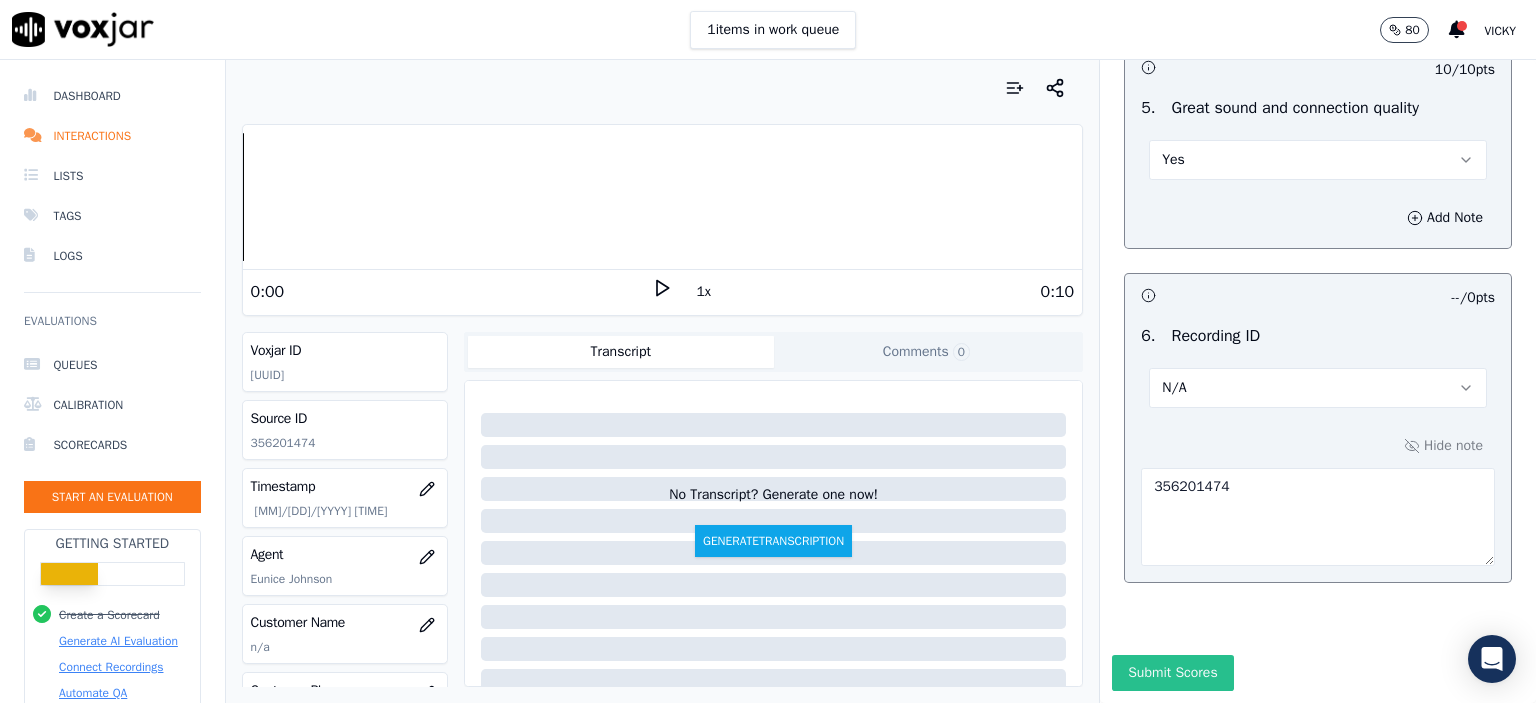click on "Submit Scores" at bounding box center (1172, 673) 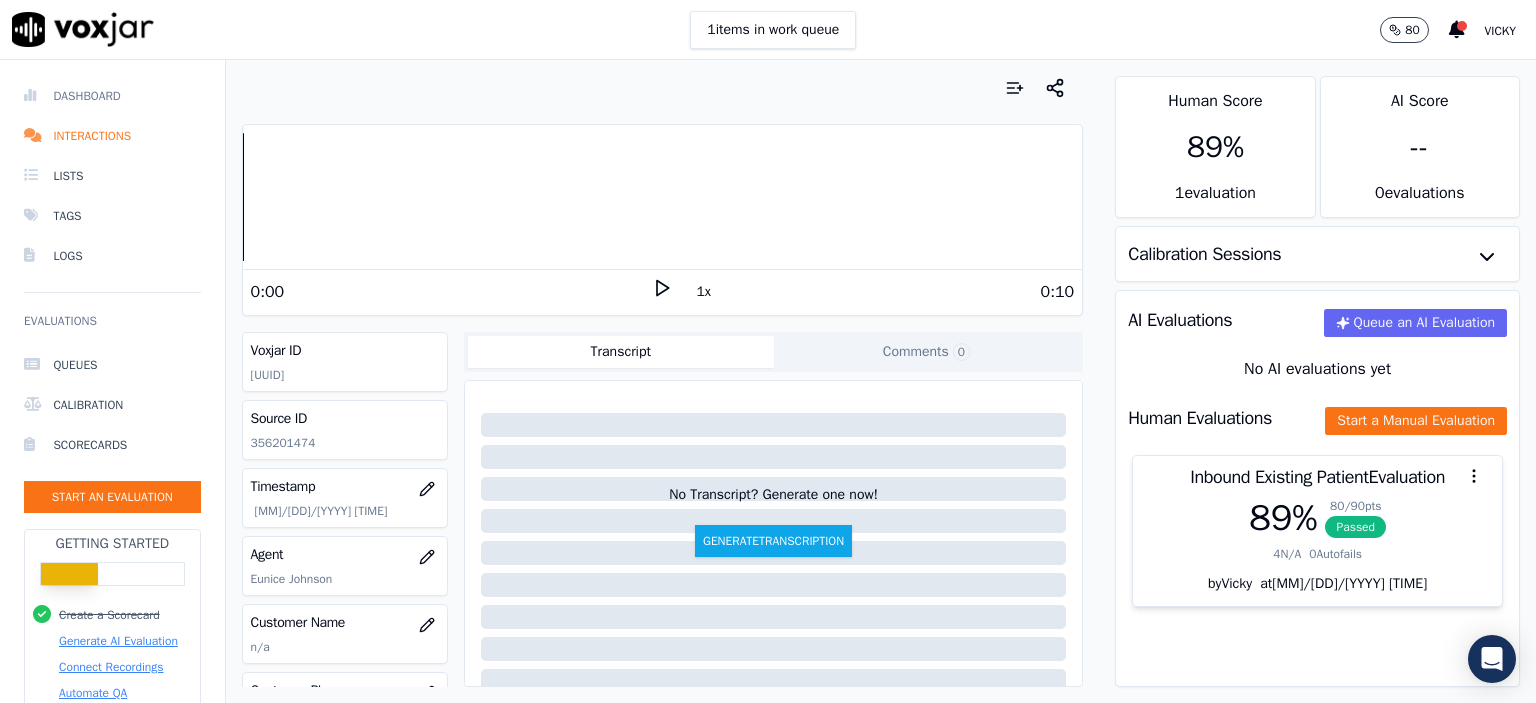click on "Dashboard" at bounding box center (112, 96) 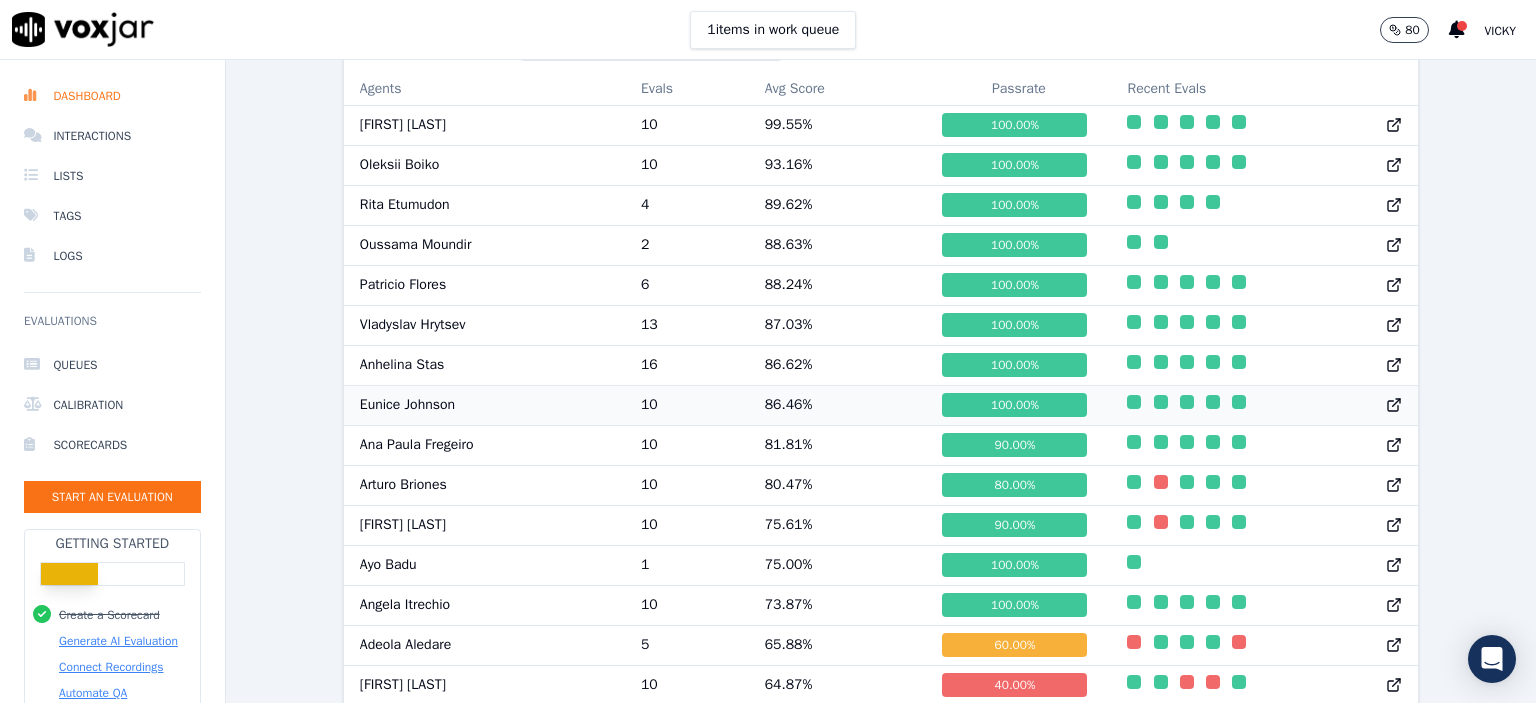 scroll, scrollTop: 1000, scrollLeft: 0, axis: vertical 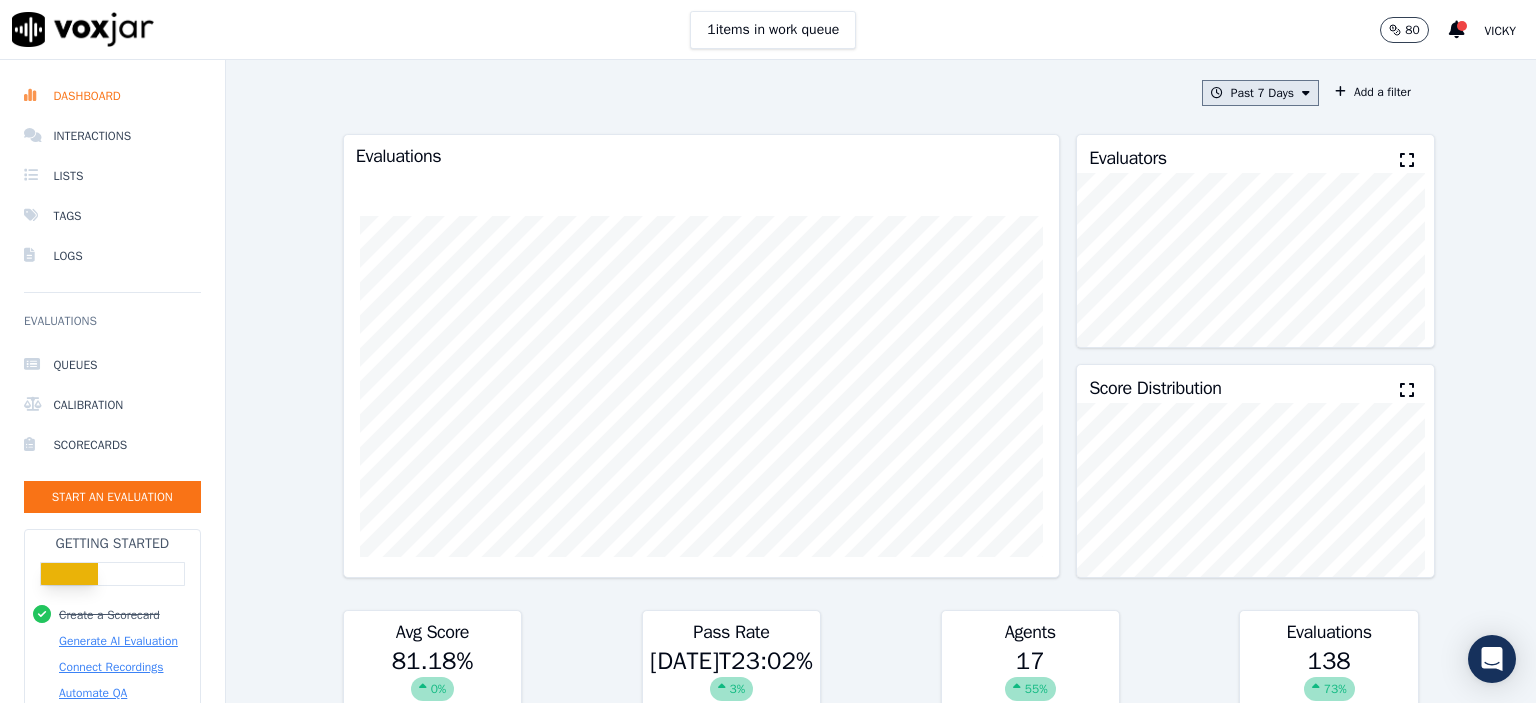 click on "Past 7 Days" at bounding box center [1260, 93] 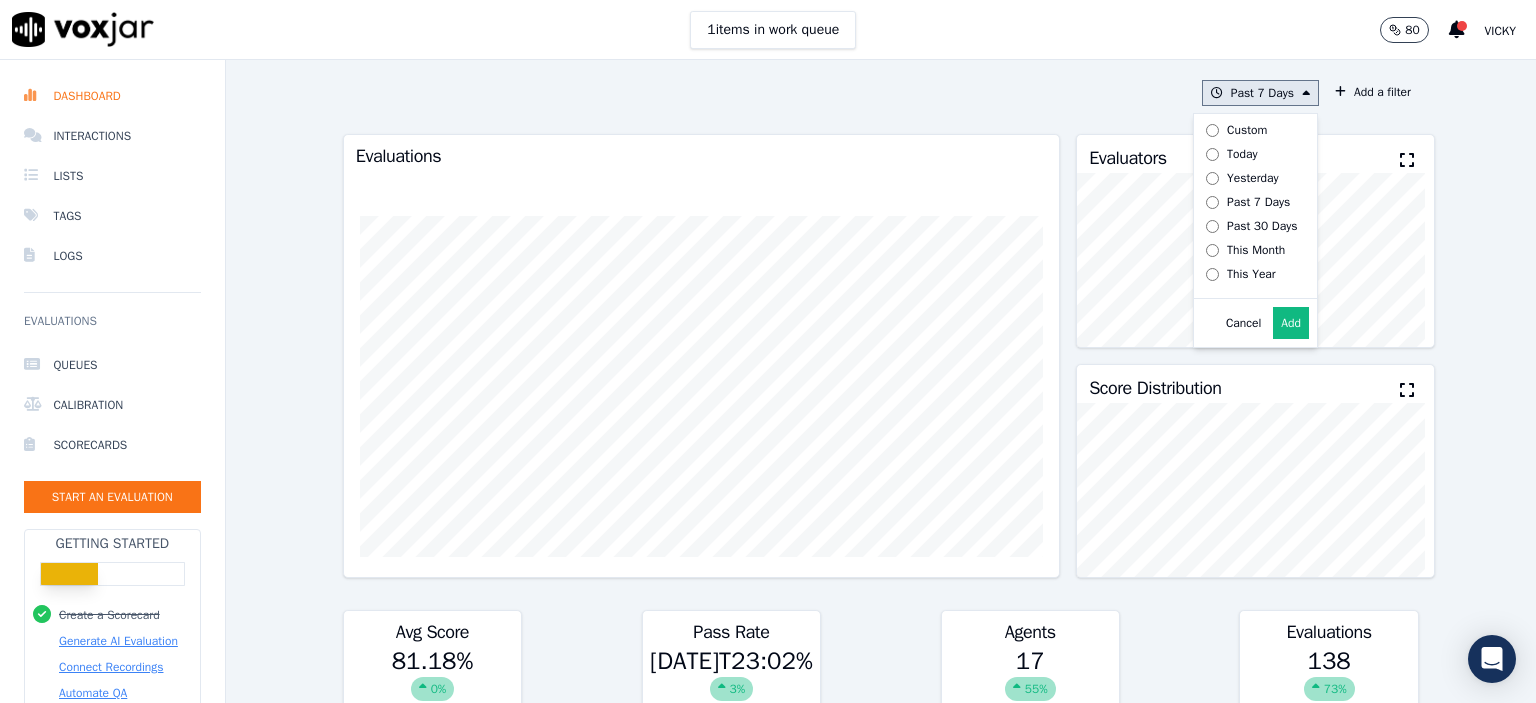 click on "Today" at bounding box center (1242, 154) 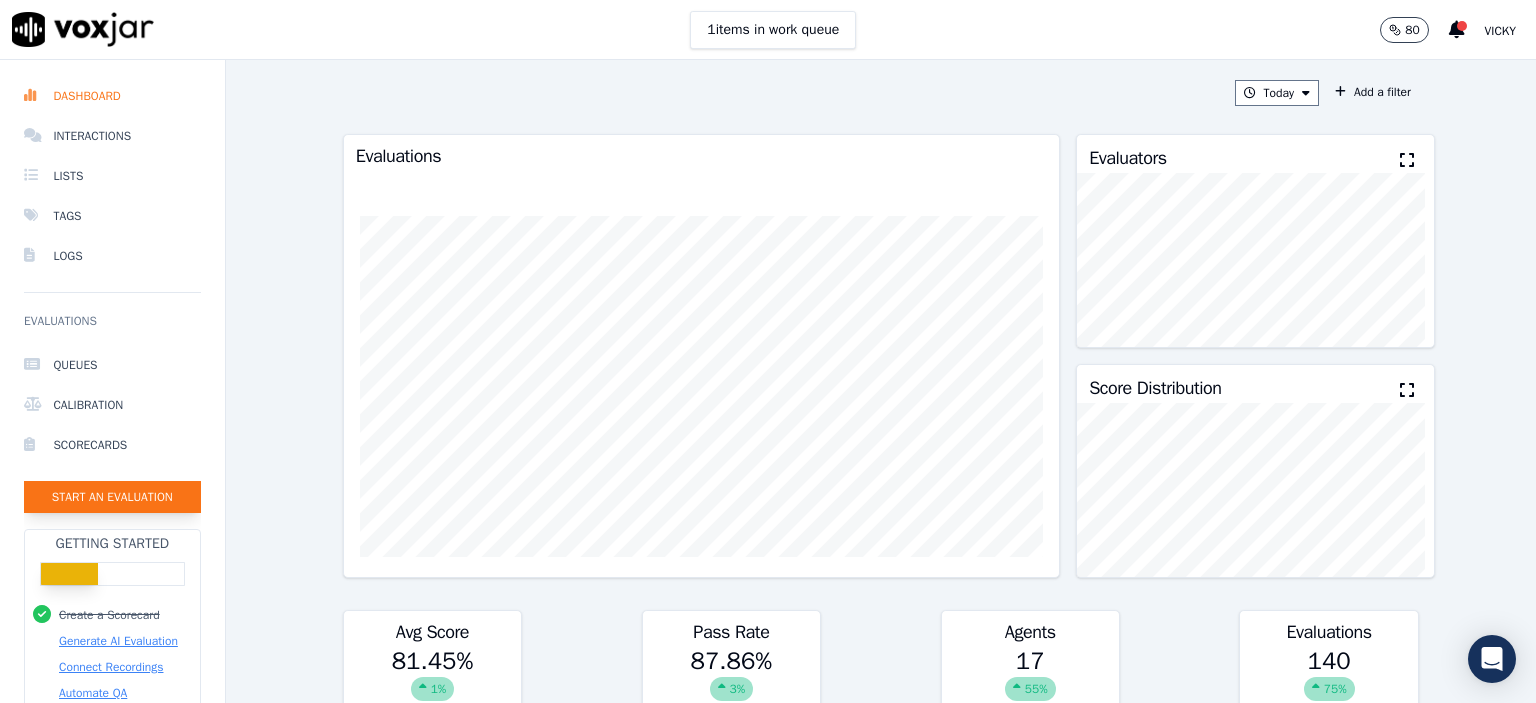 click on "Start an Evaluation" 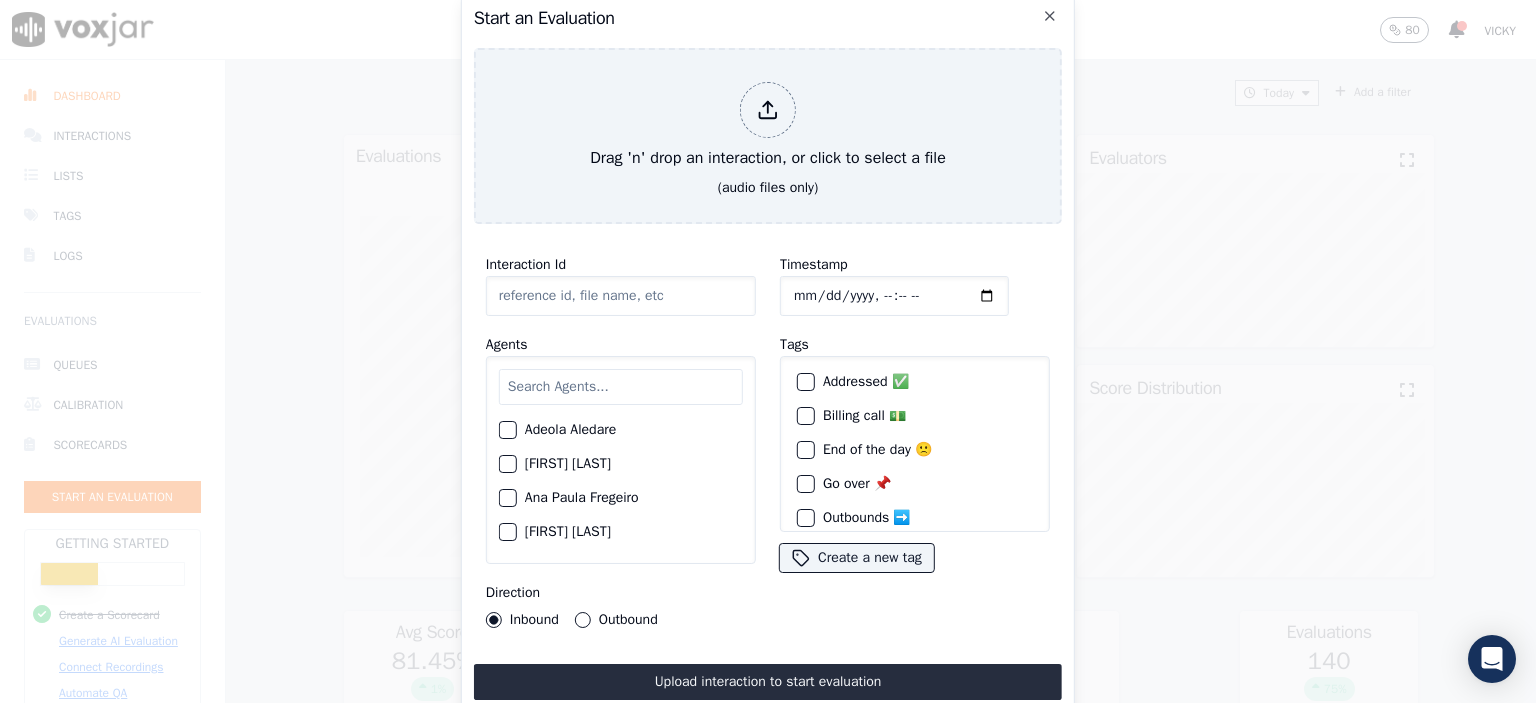 click on "Interaction Id" 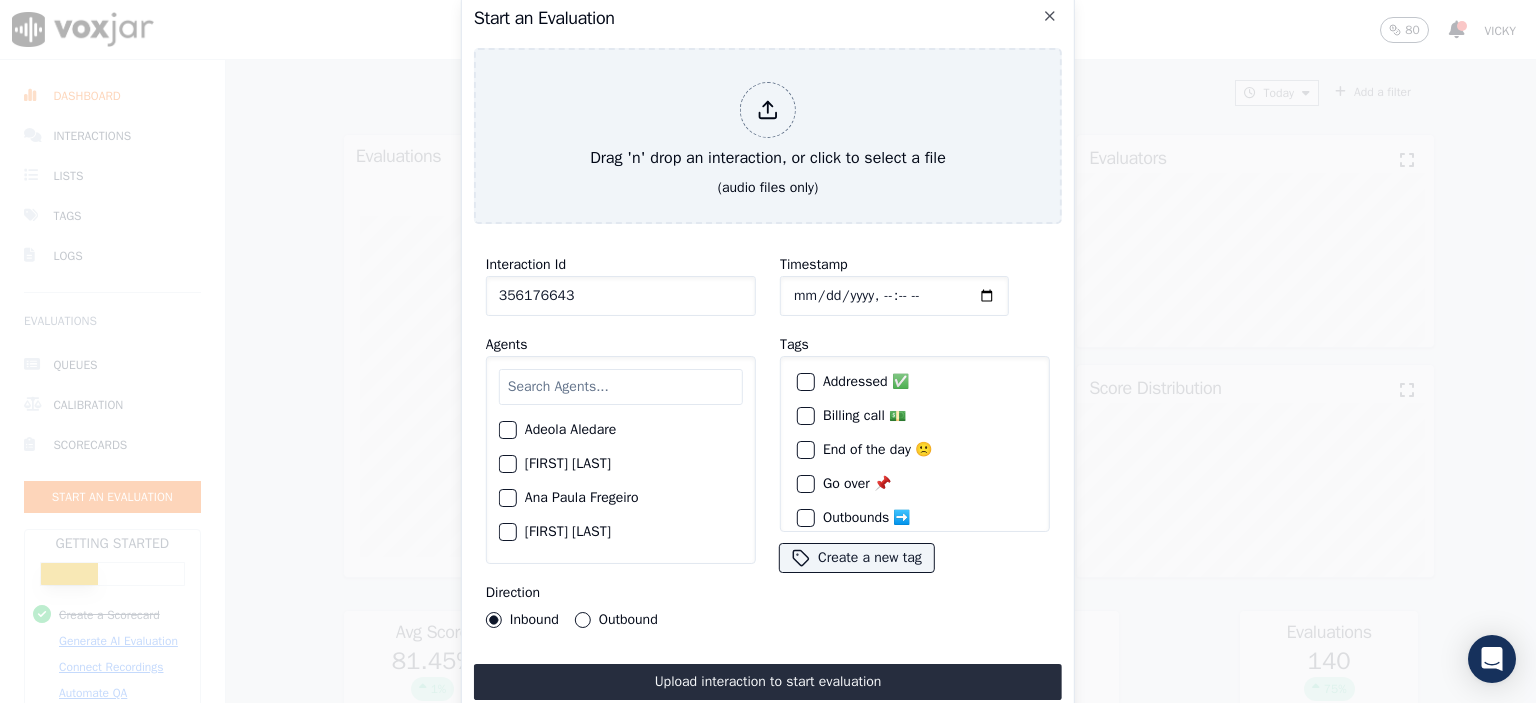 type on "356176643" 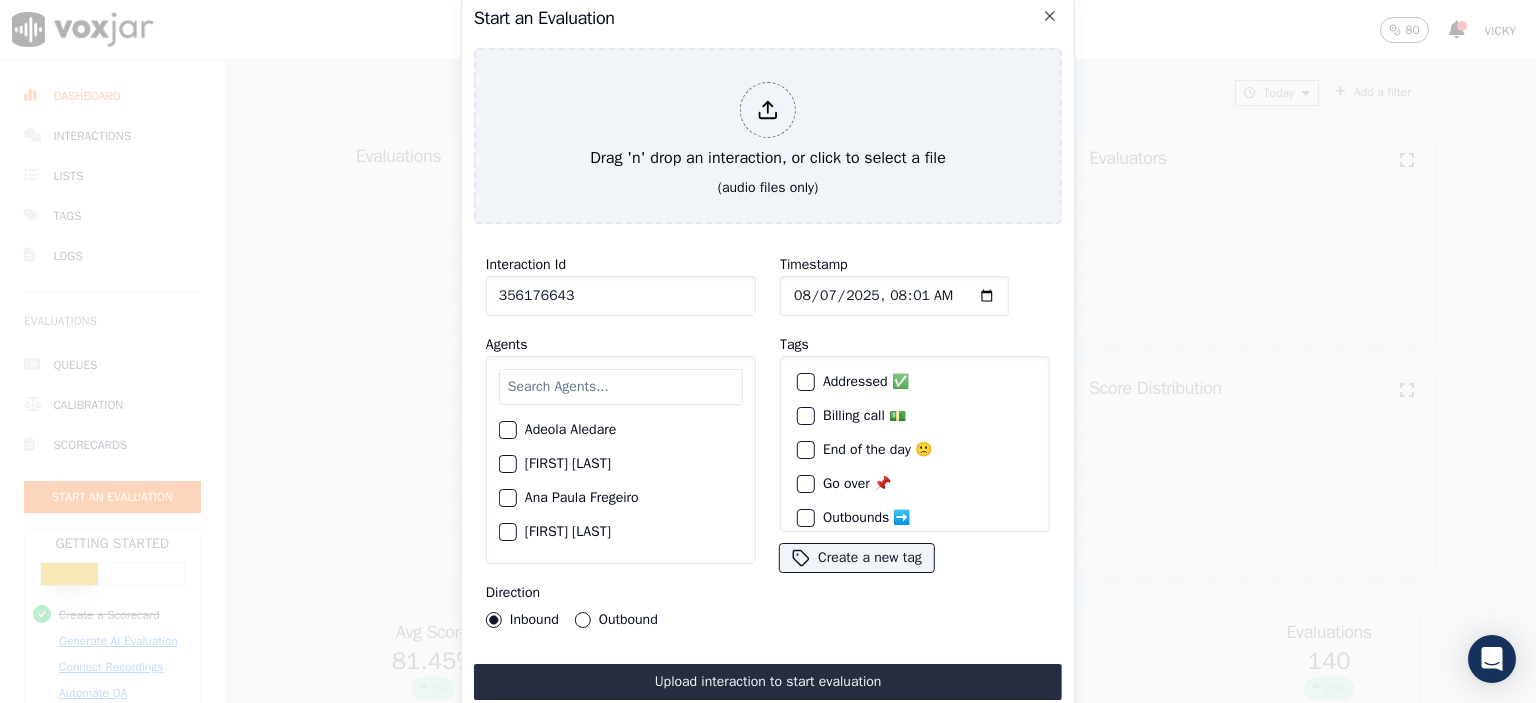 click at bounding box center [621, 387] 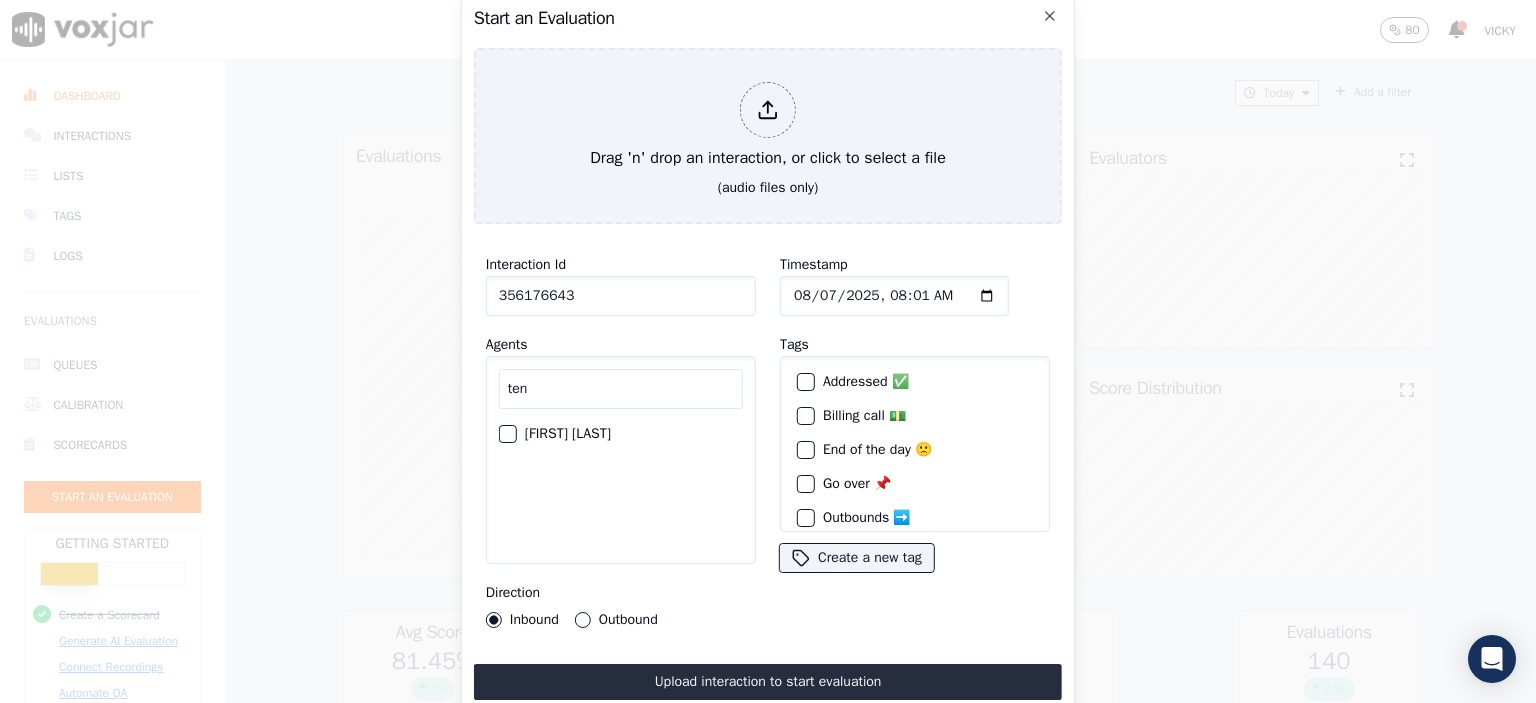 type on "ten" 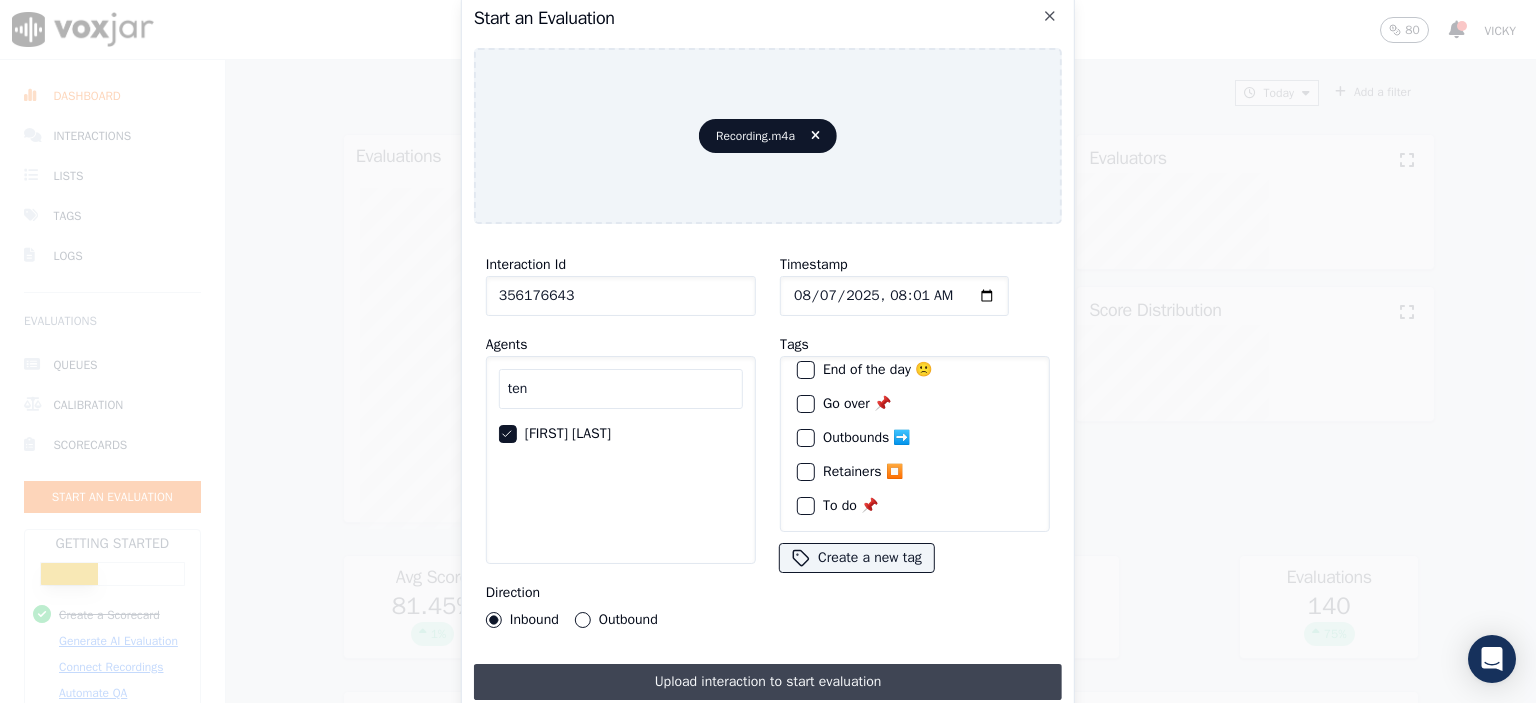 scroll, scrollTop: 92, scrollLeft: 0, axis: vertical 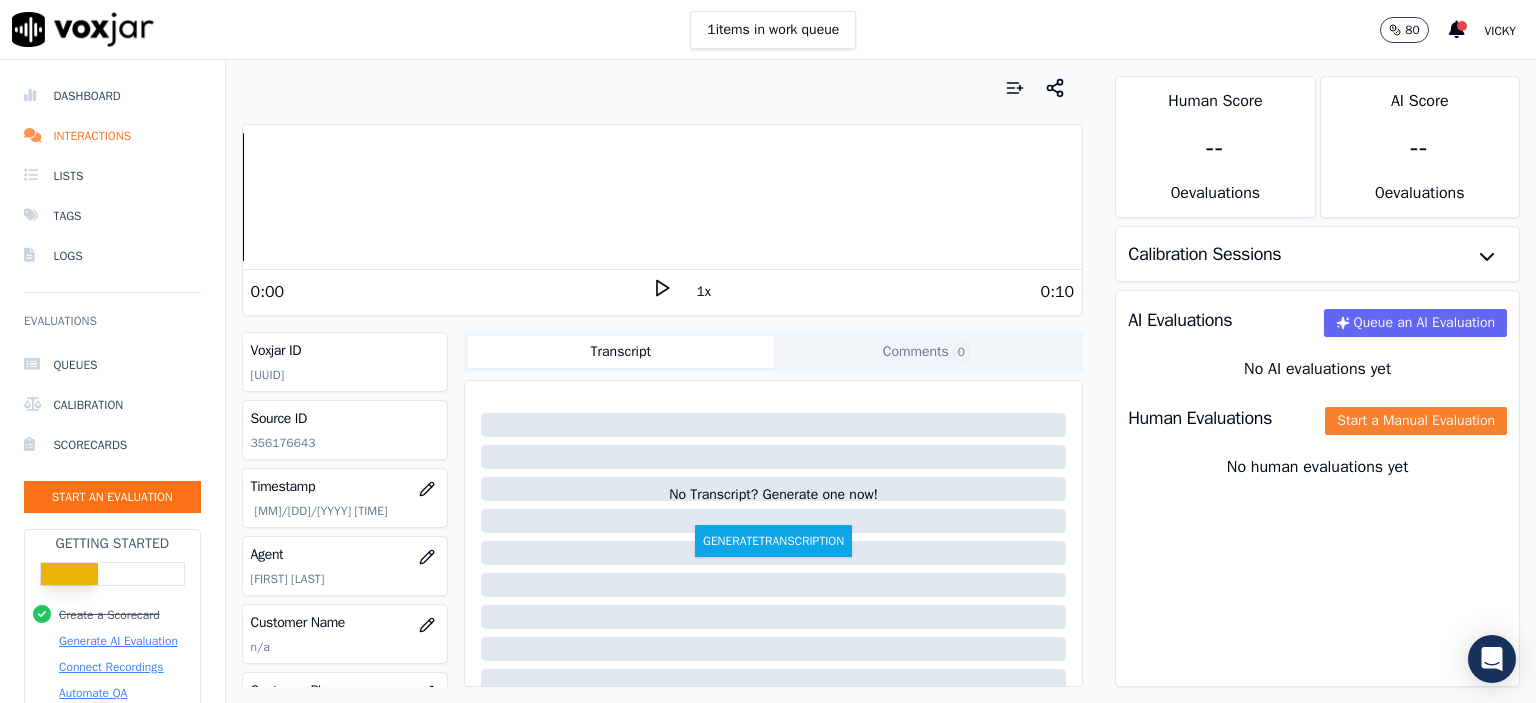click on "Start a Manual Evaluation" 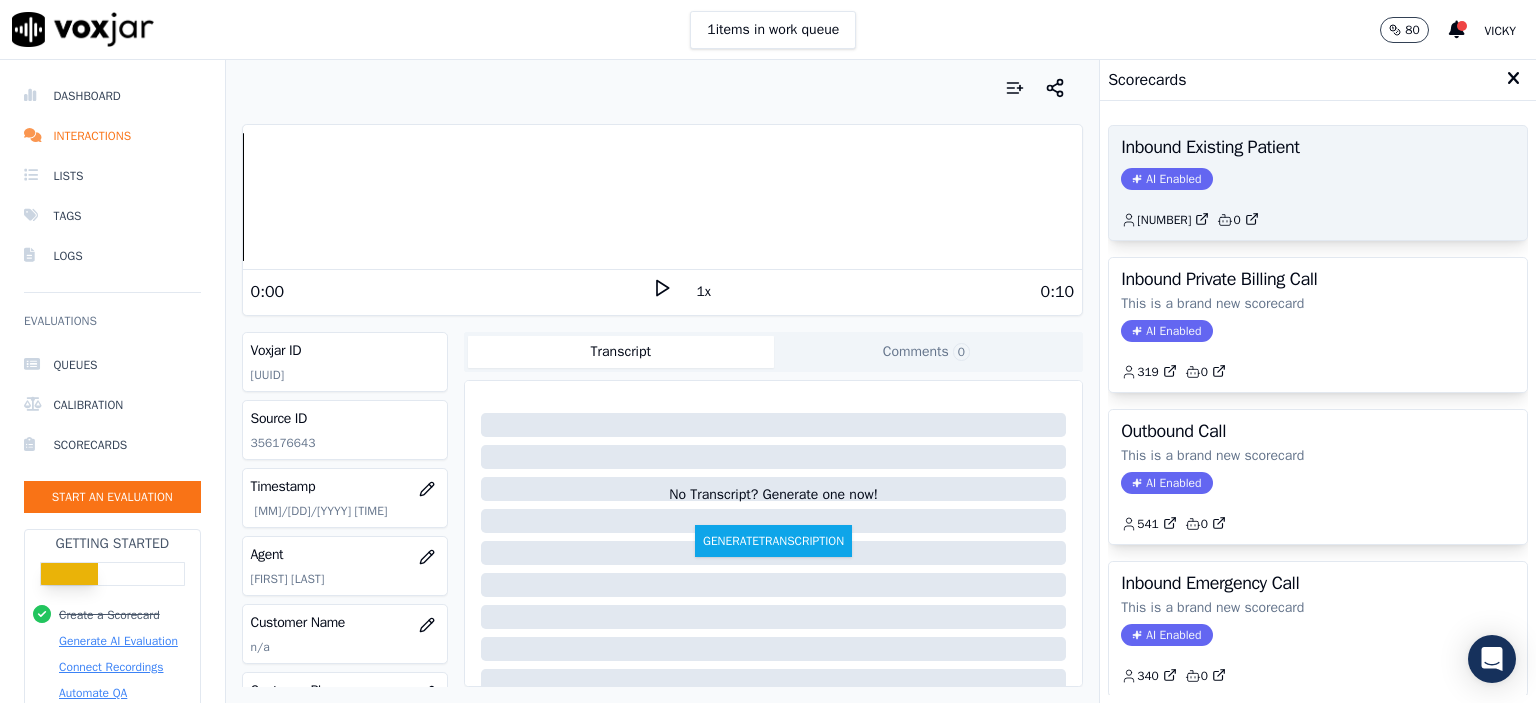 click on "AI Enabled" 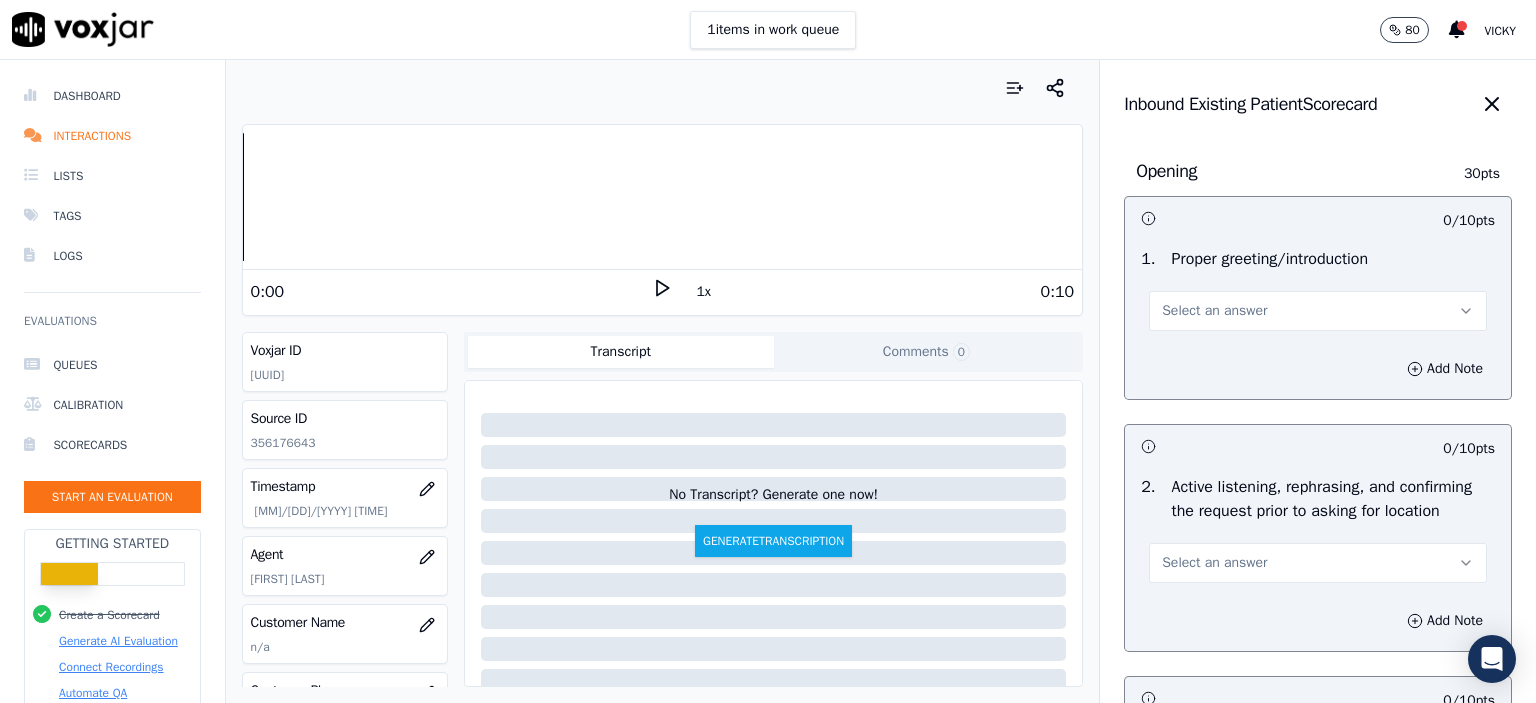 click on "Select an answer" at bounding box center [1318, 311] 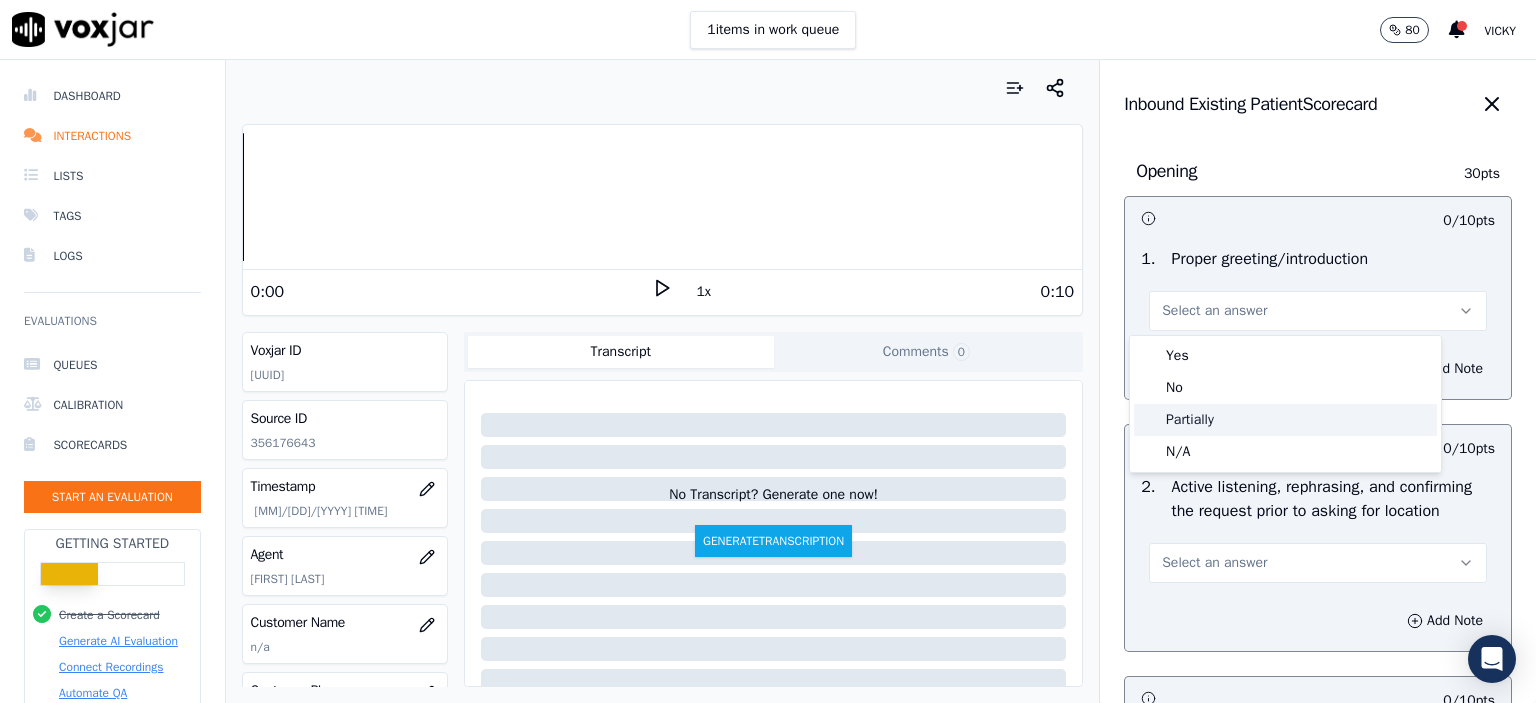 click on "Partially" 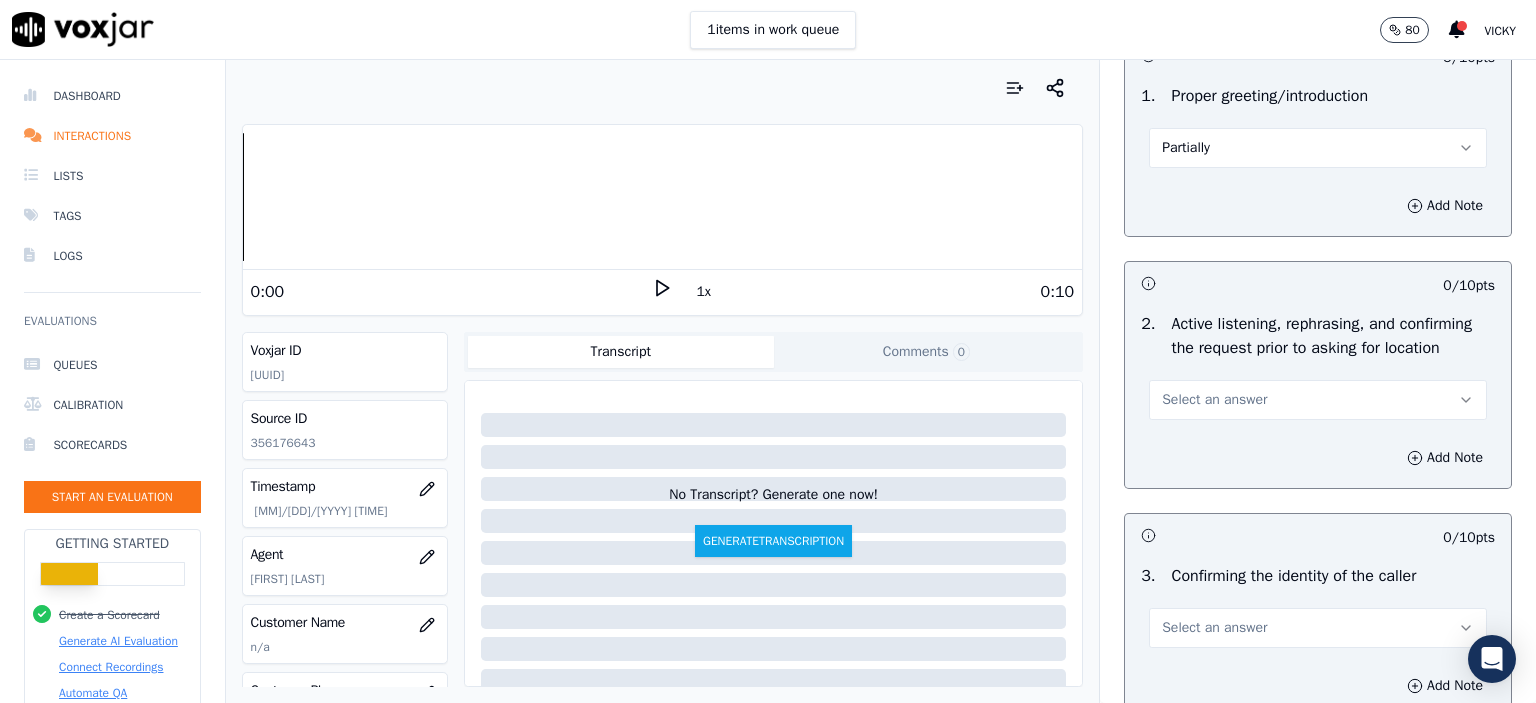 scroll, scrollTop: 200, scrollLeft: 0, axis: vertical 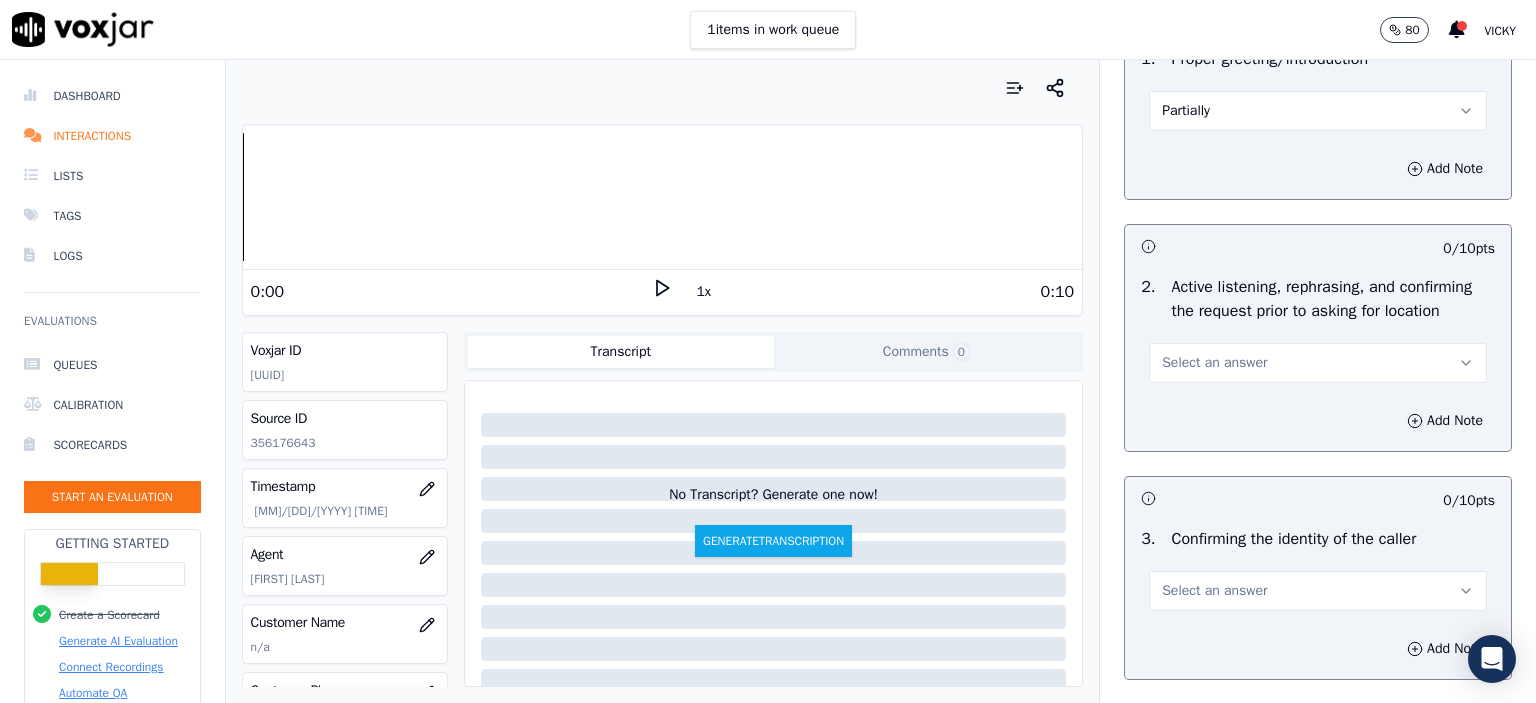 click on "Select an answer" at bounding box center (1318, 363) 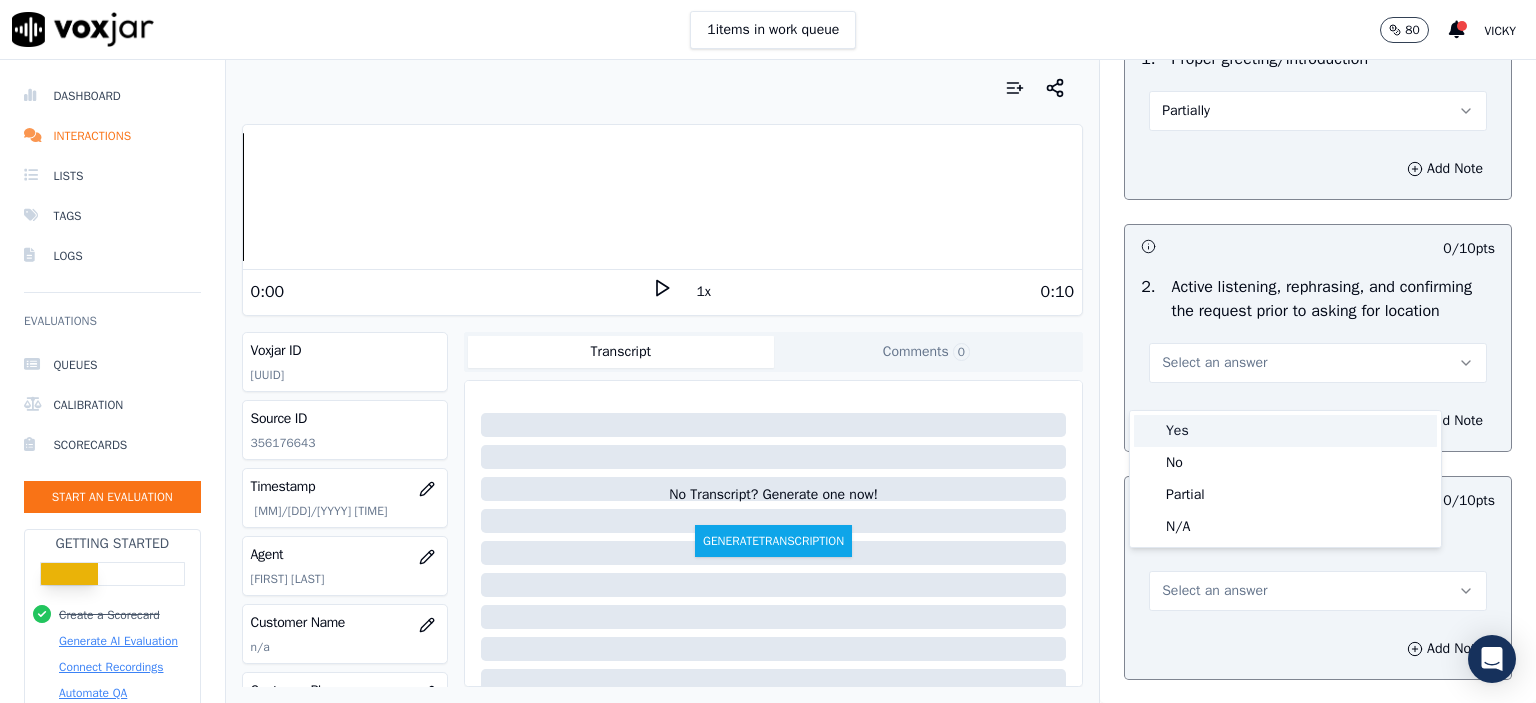 click on "Yes" at bounding box center (1285, 431) 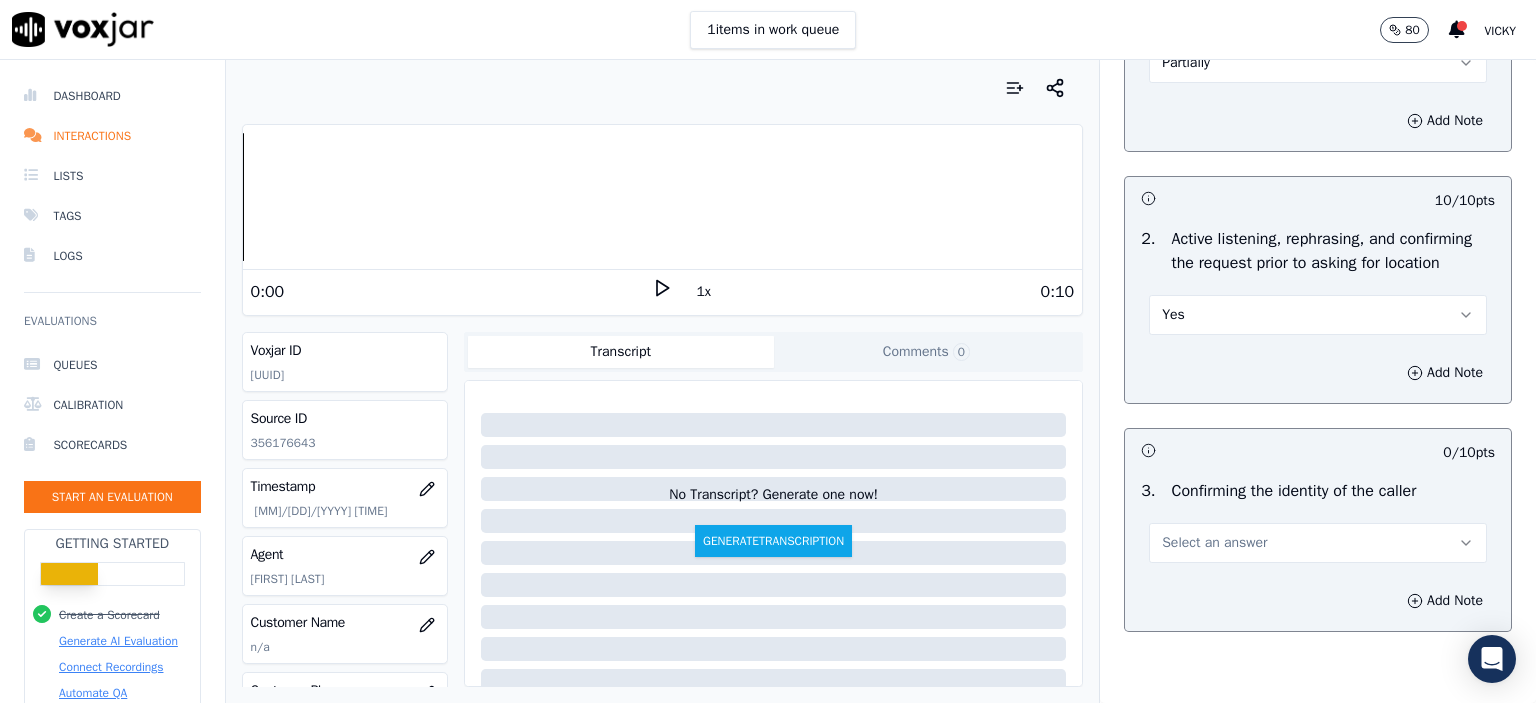 scroll, scrollTop: 400, scrollLeft: 0, axis: vertical 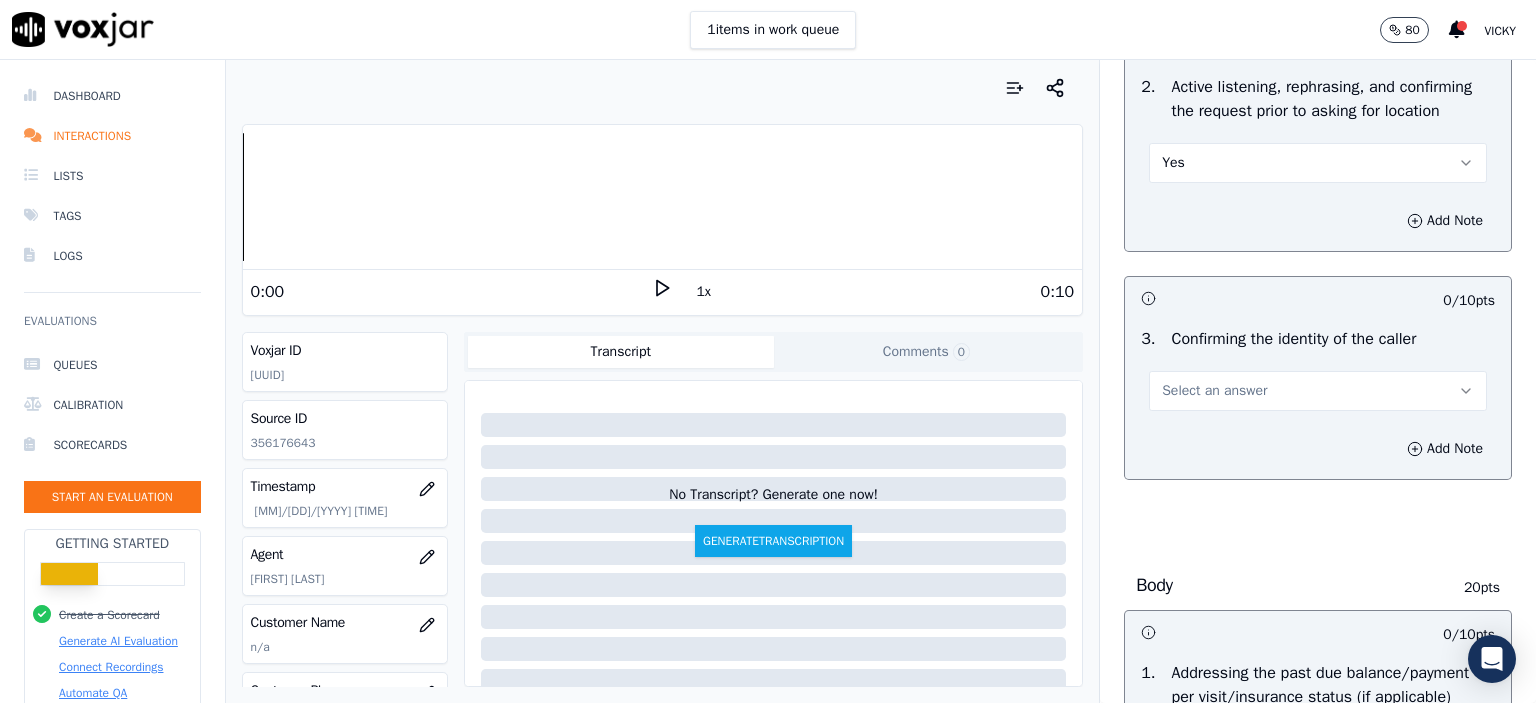 click on "Select an answer" at bounding box center [1318, 391] 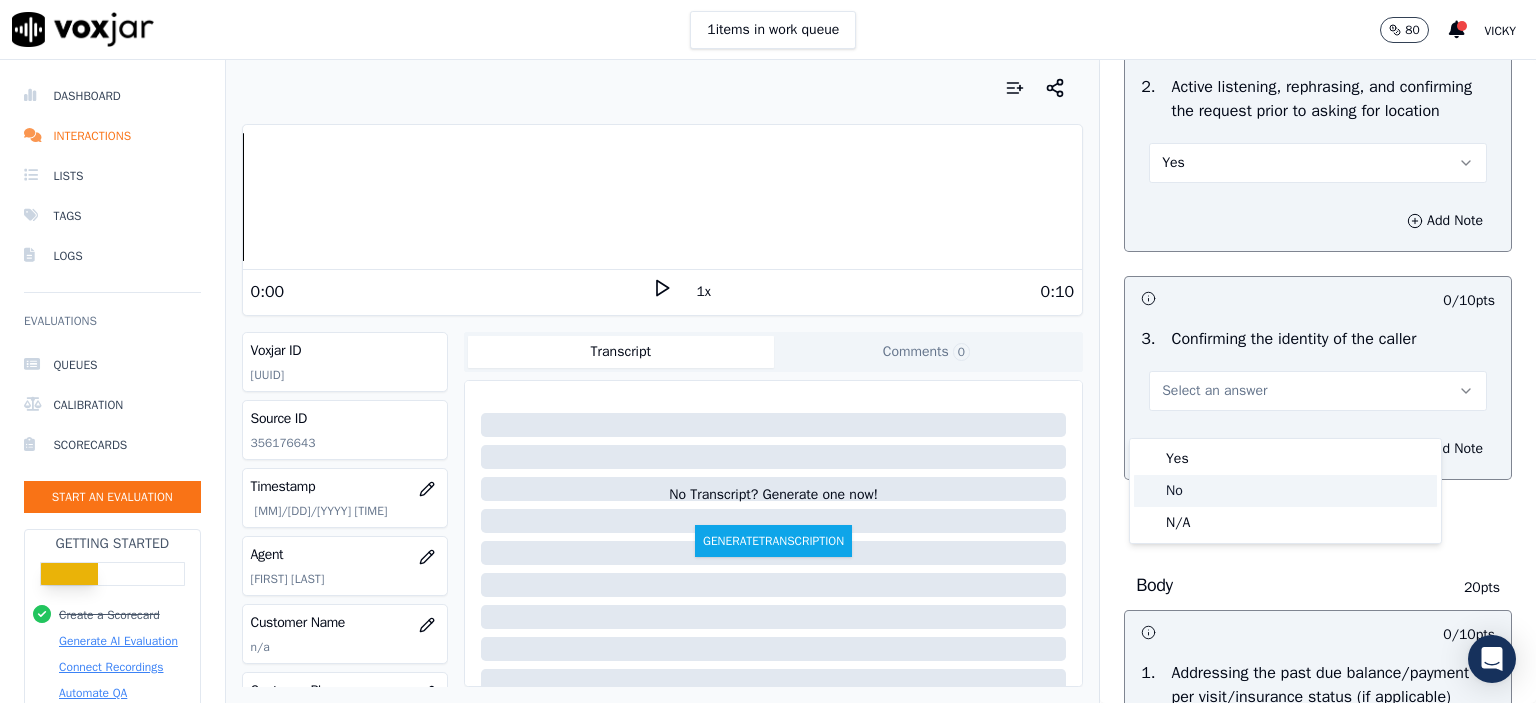 click on "No" 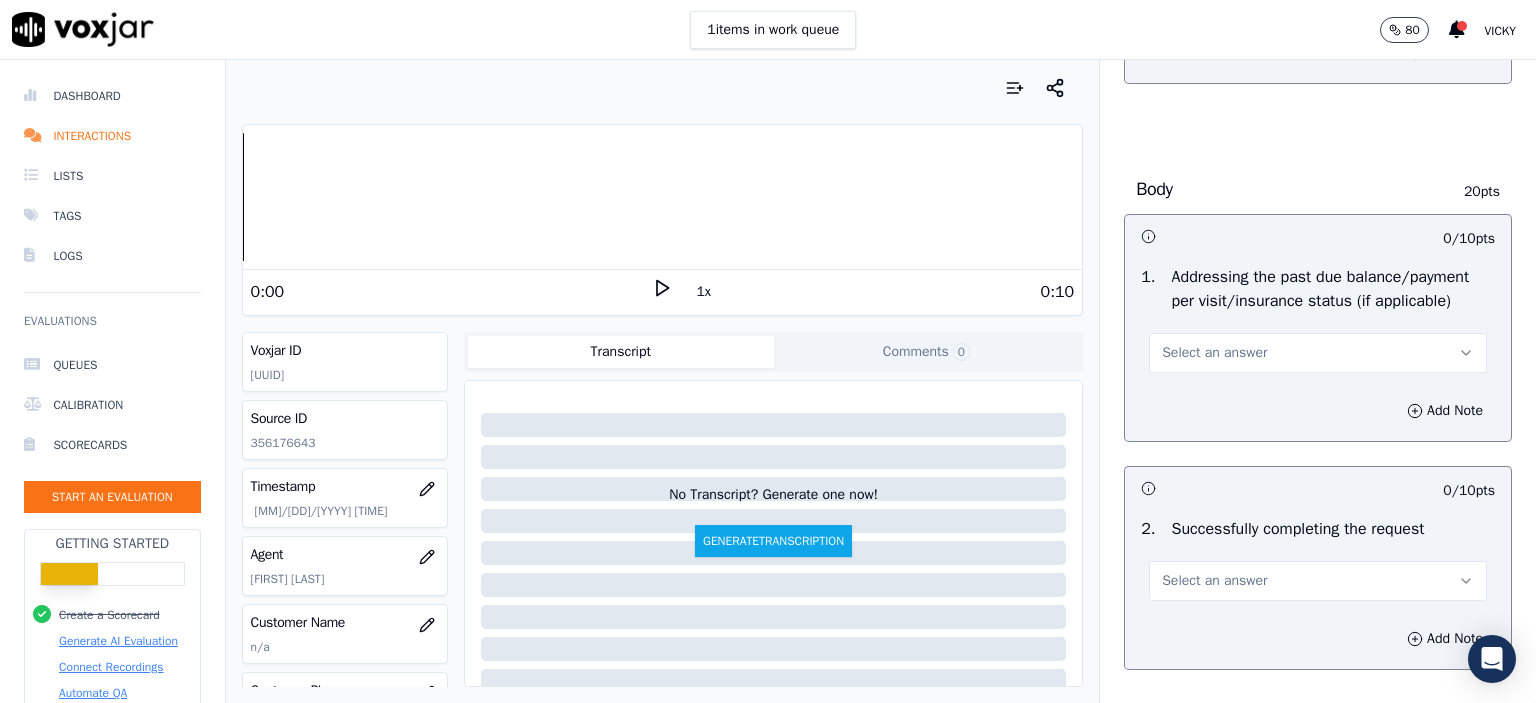 scroll, scrollTop: 800, scrollLeft: 0, axis: vertical 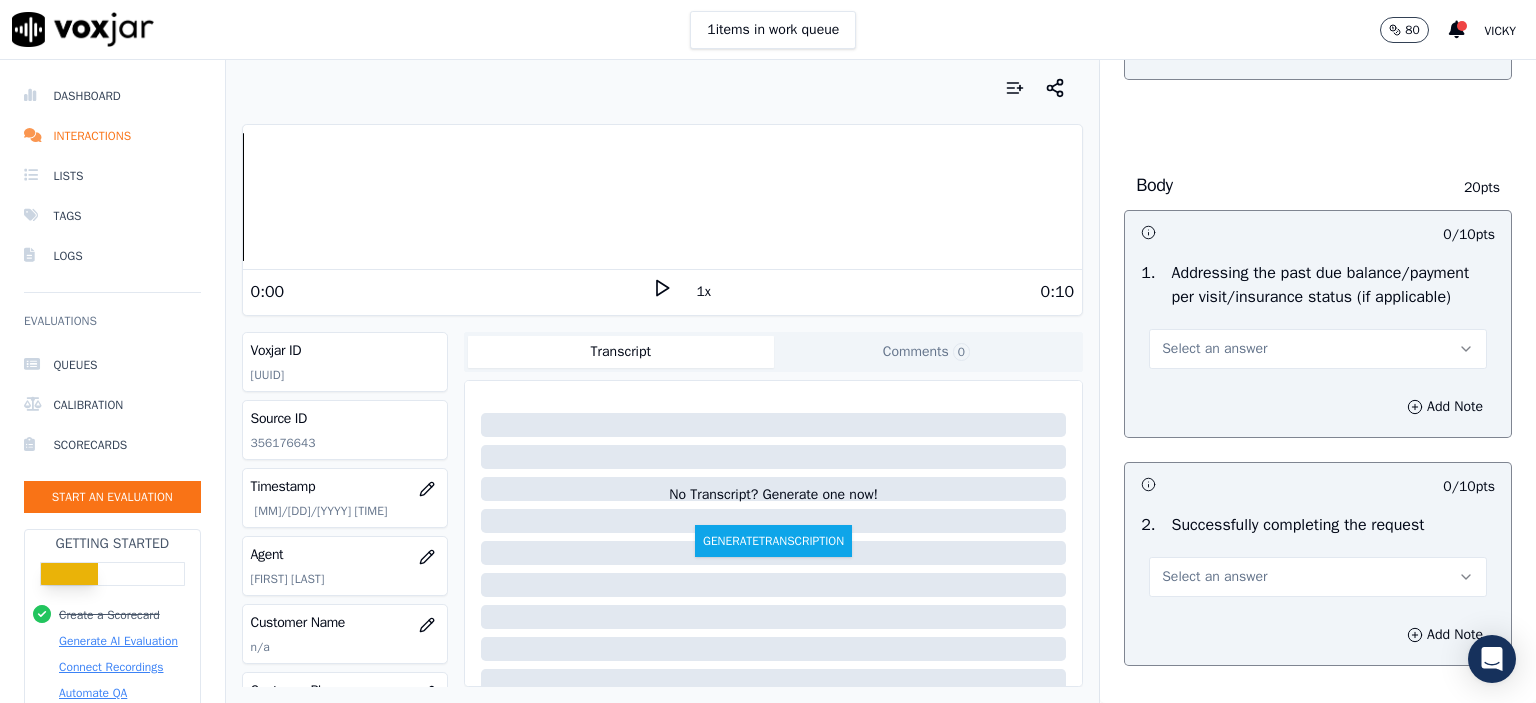 click on "Select an answer" at bounding box center (1318, 349) 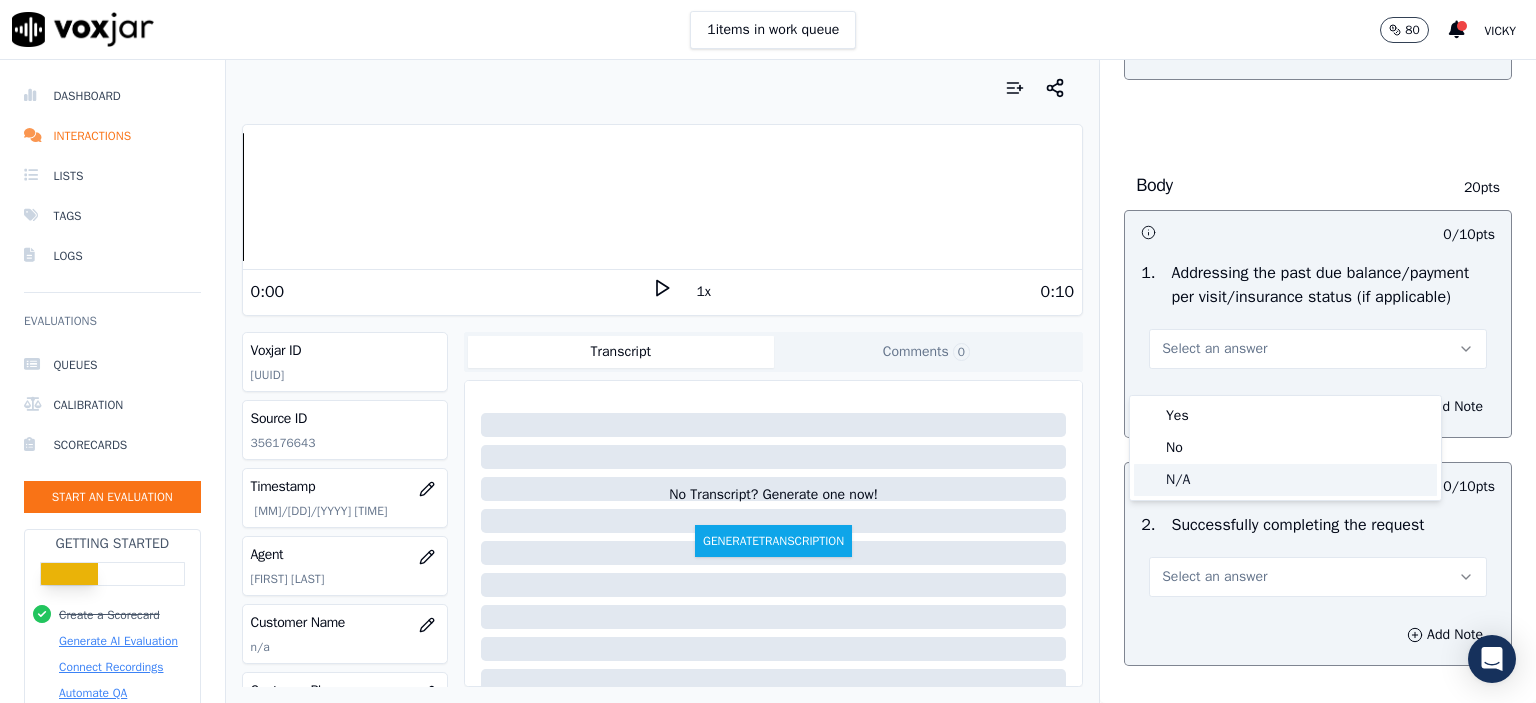 click on "N/A" 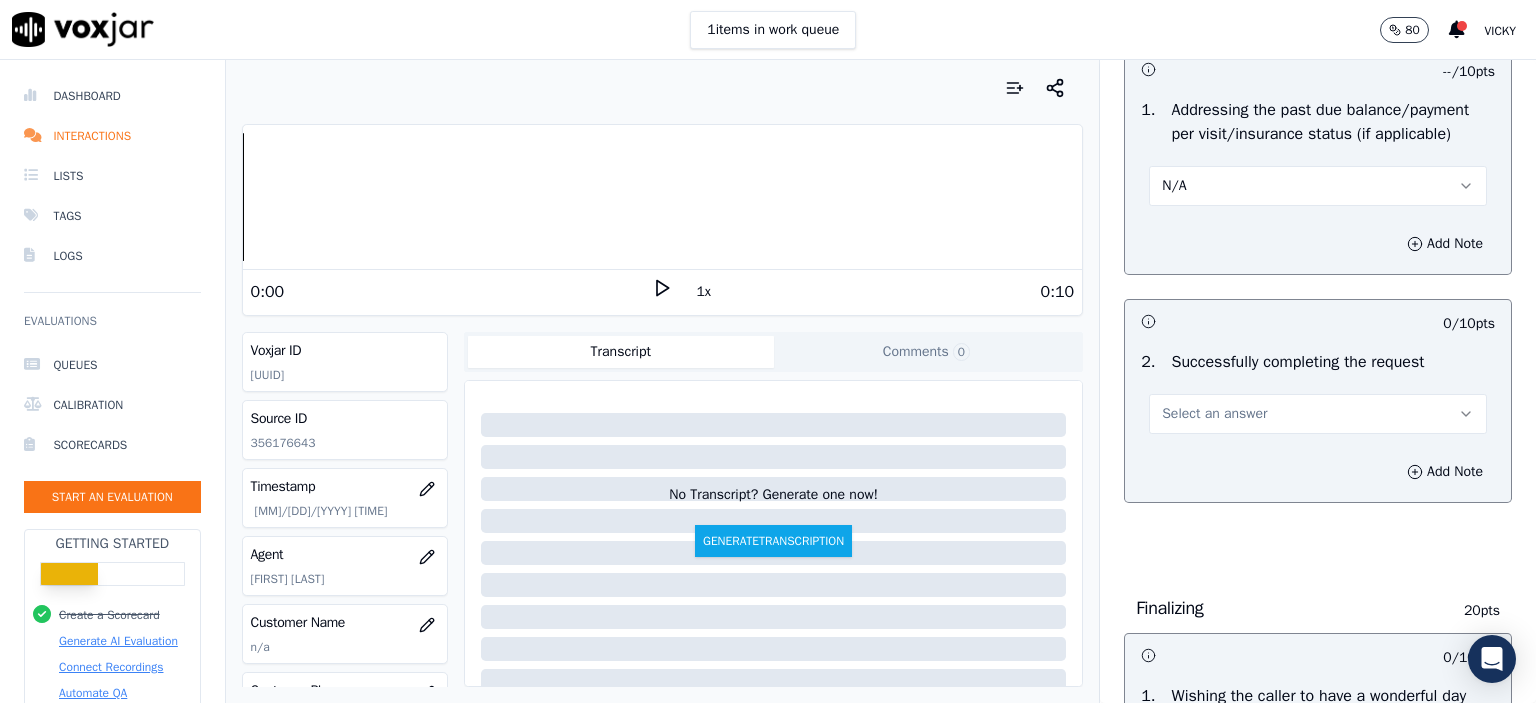 scroll, scrollTop: 1000, scrollLeft: 0, axis: vertical 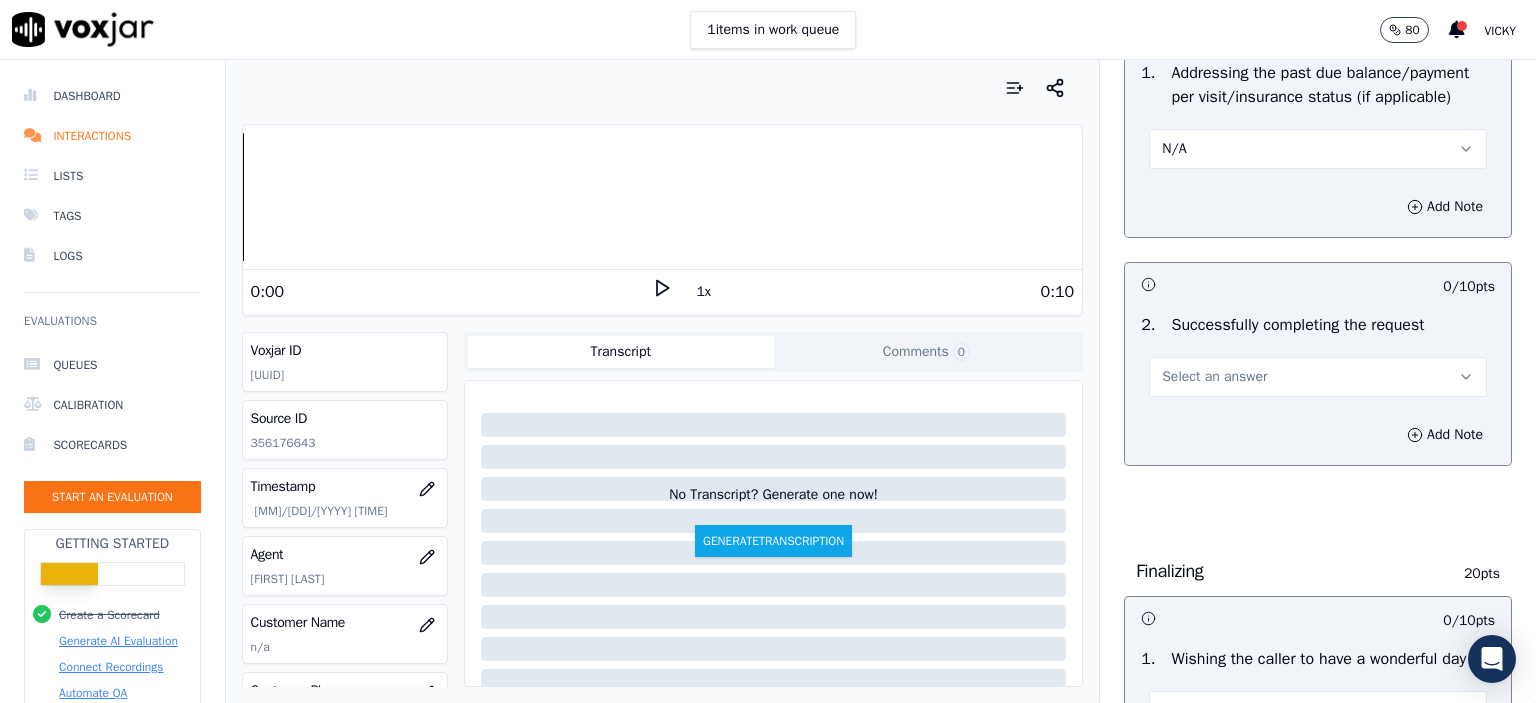click on "Select an answer" at bounding box center [1318, 377] 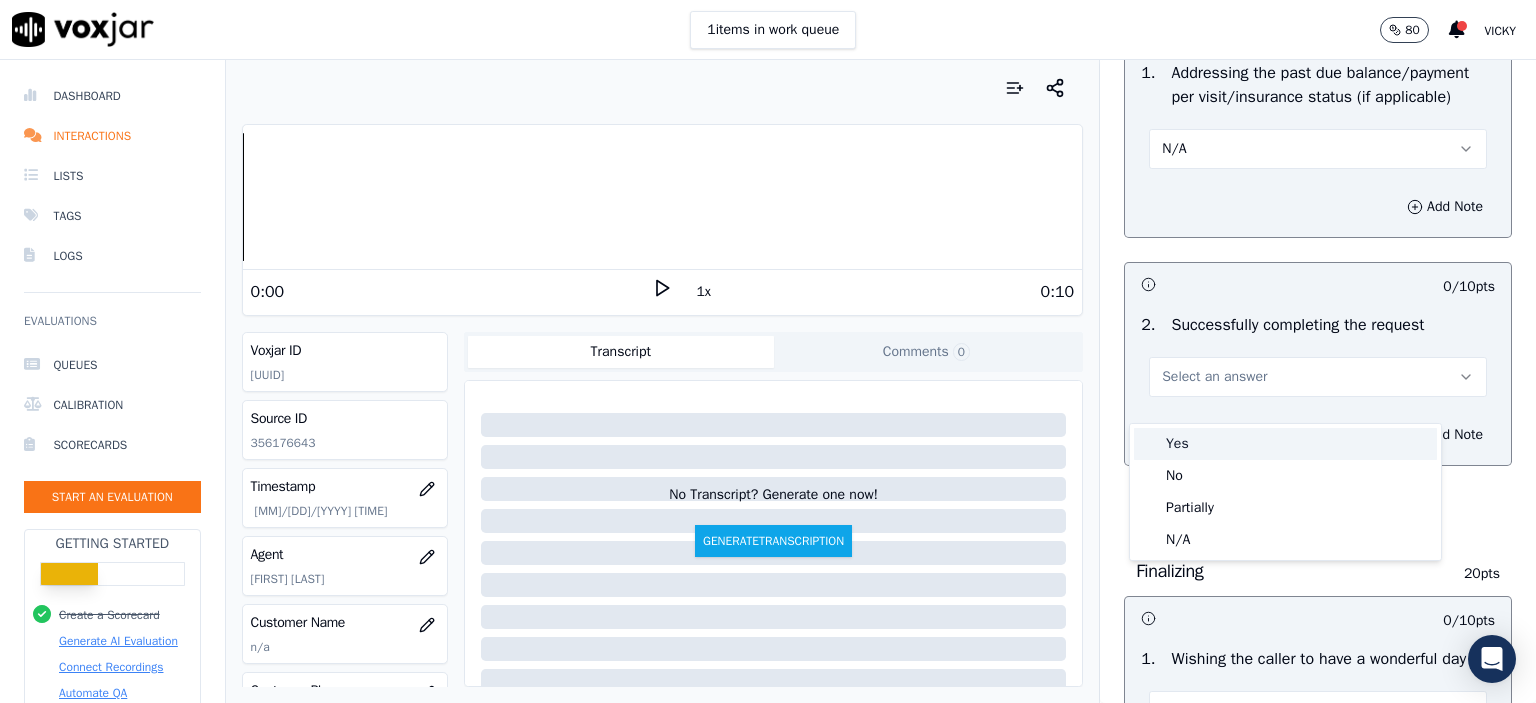 click on "Yes" at bounding box center (1285, 444) 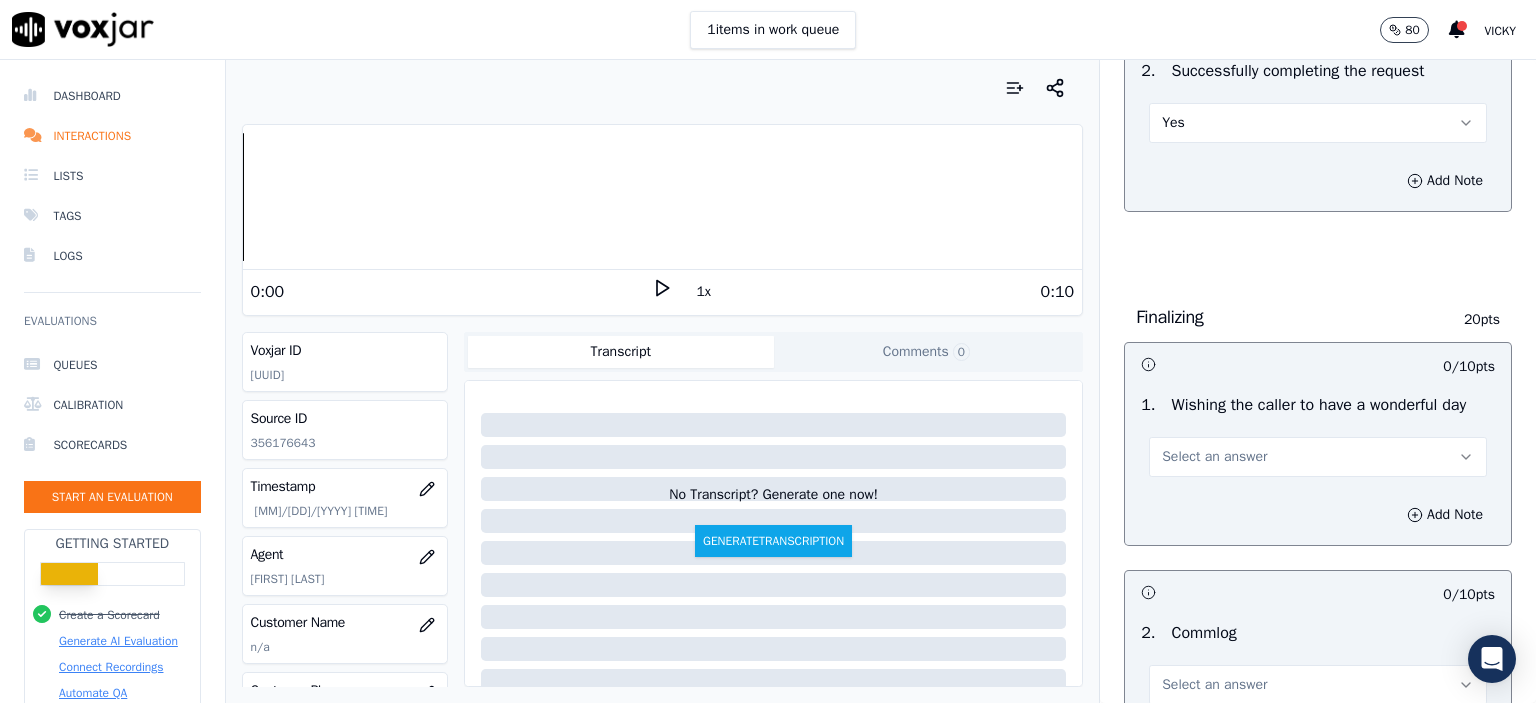 scroll, scrollTop: 1300, scrollLeft: 0, axis: vertical 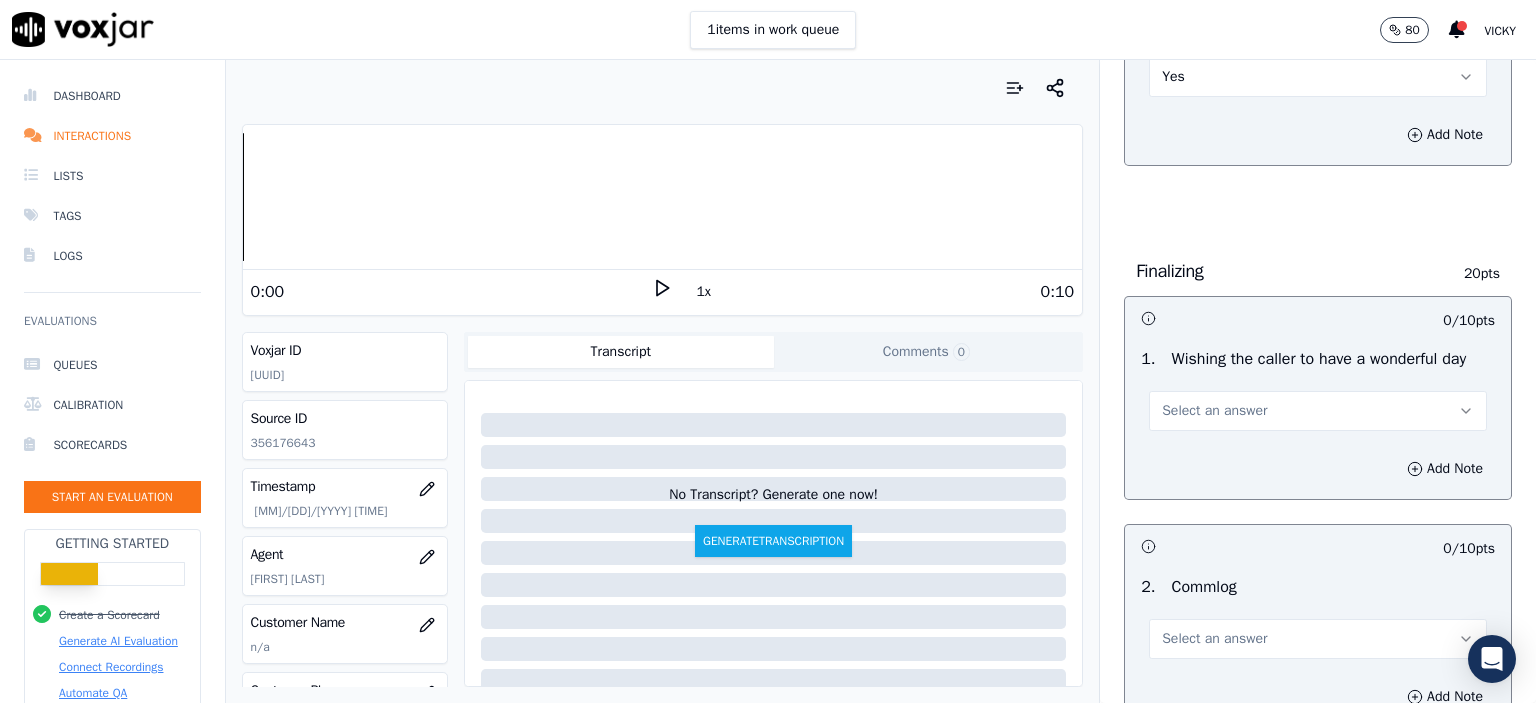 click on "Select an answer" at bounding box center (1318, 411) 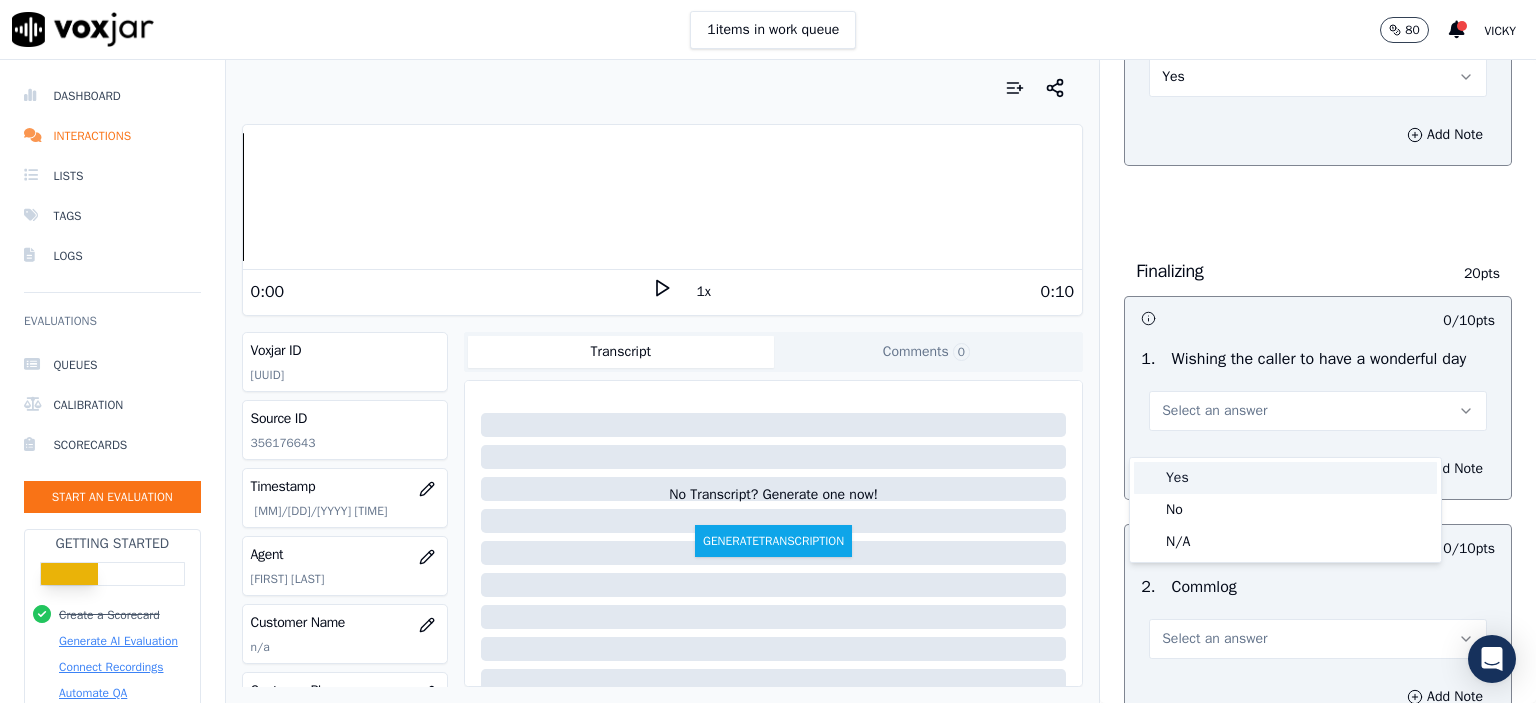 click on "Yes" at bounding box center [1285, 478] 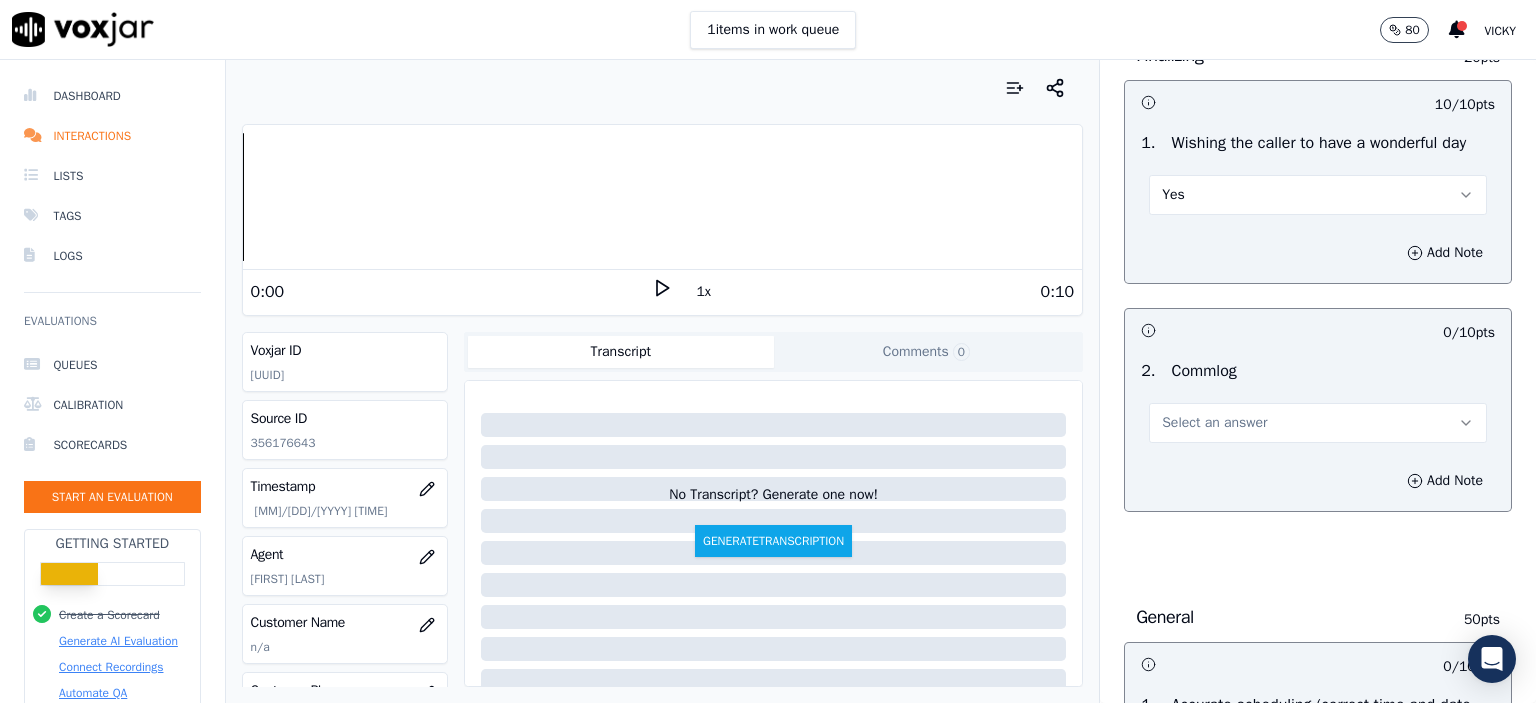 scroll, scrollTop: 1600, scrollLeft: 0, axis: vertical 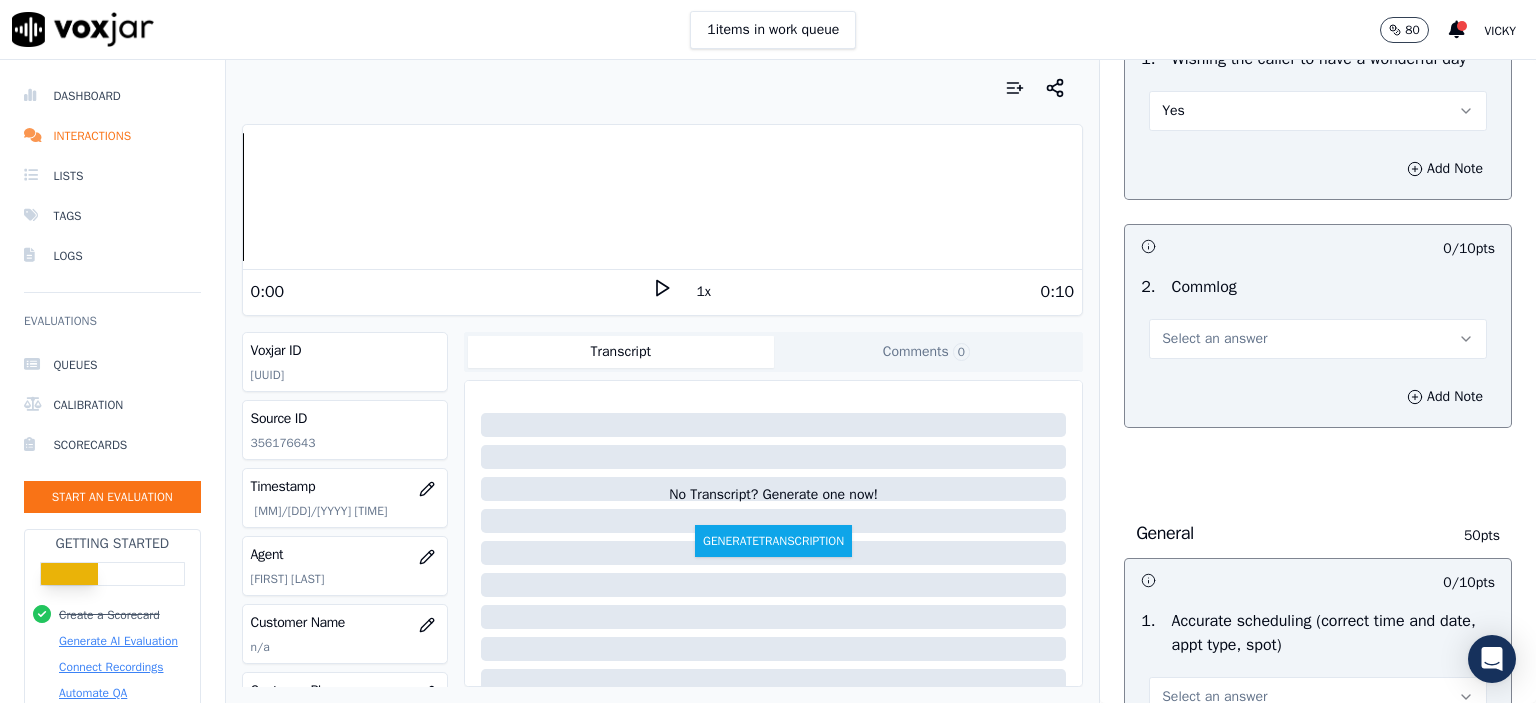 click on "Select an answer" at bounding box center (1318, 339) 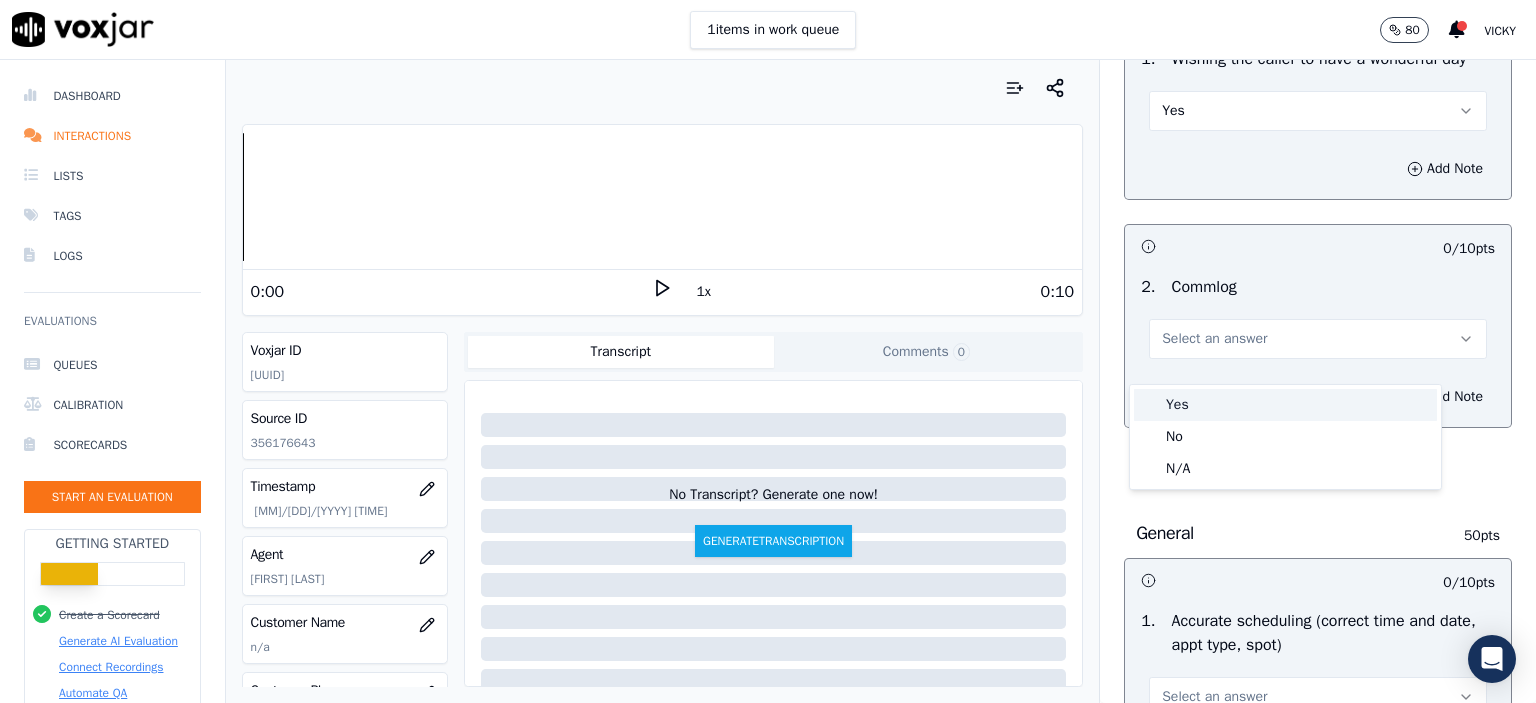 click on "Yes" at bounding box center (1285, 405) 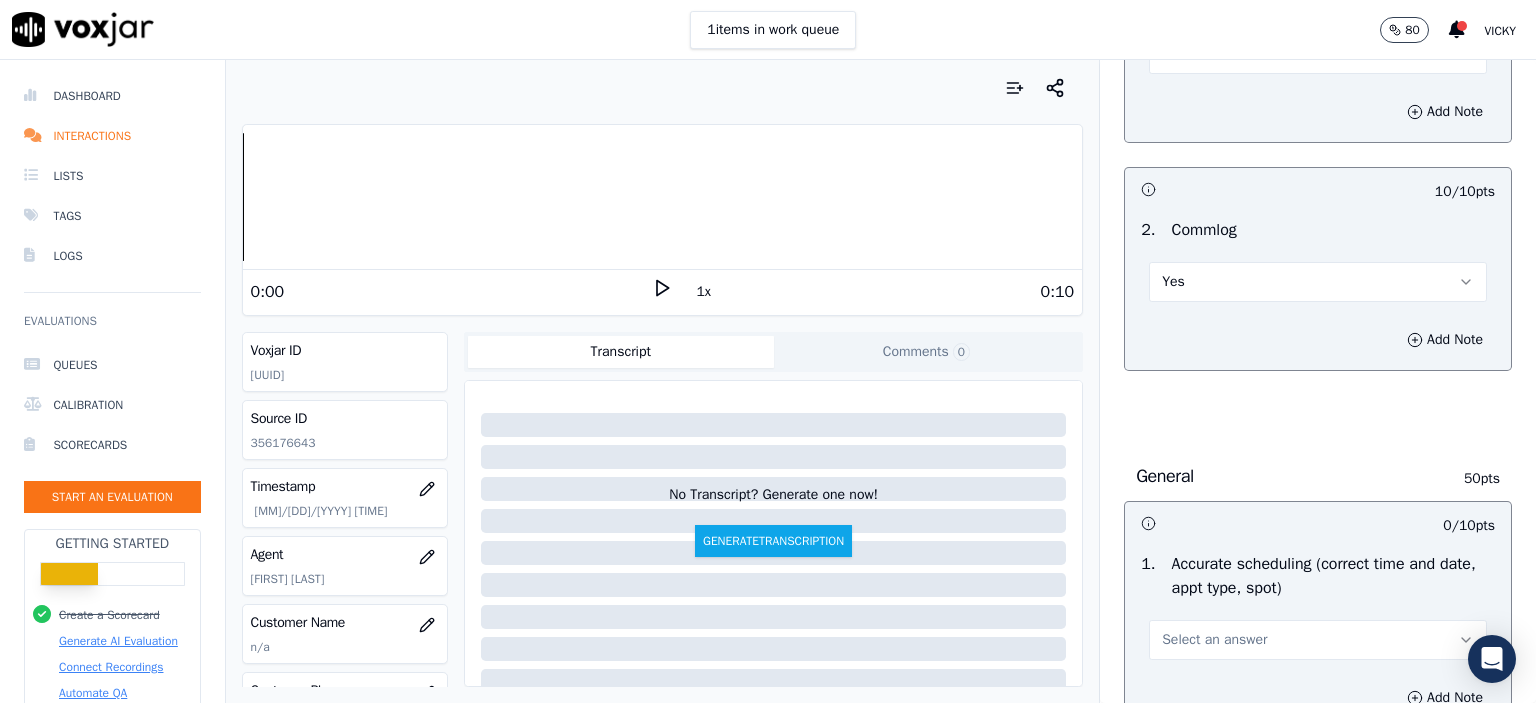 scroll, scrollTop: 1900, scrollLeft: 0, axis: vertical 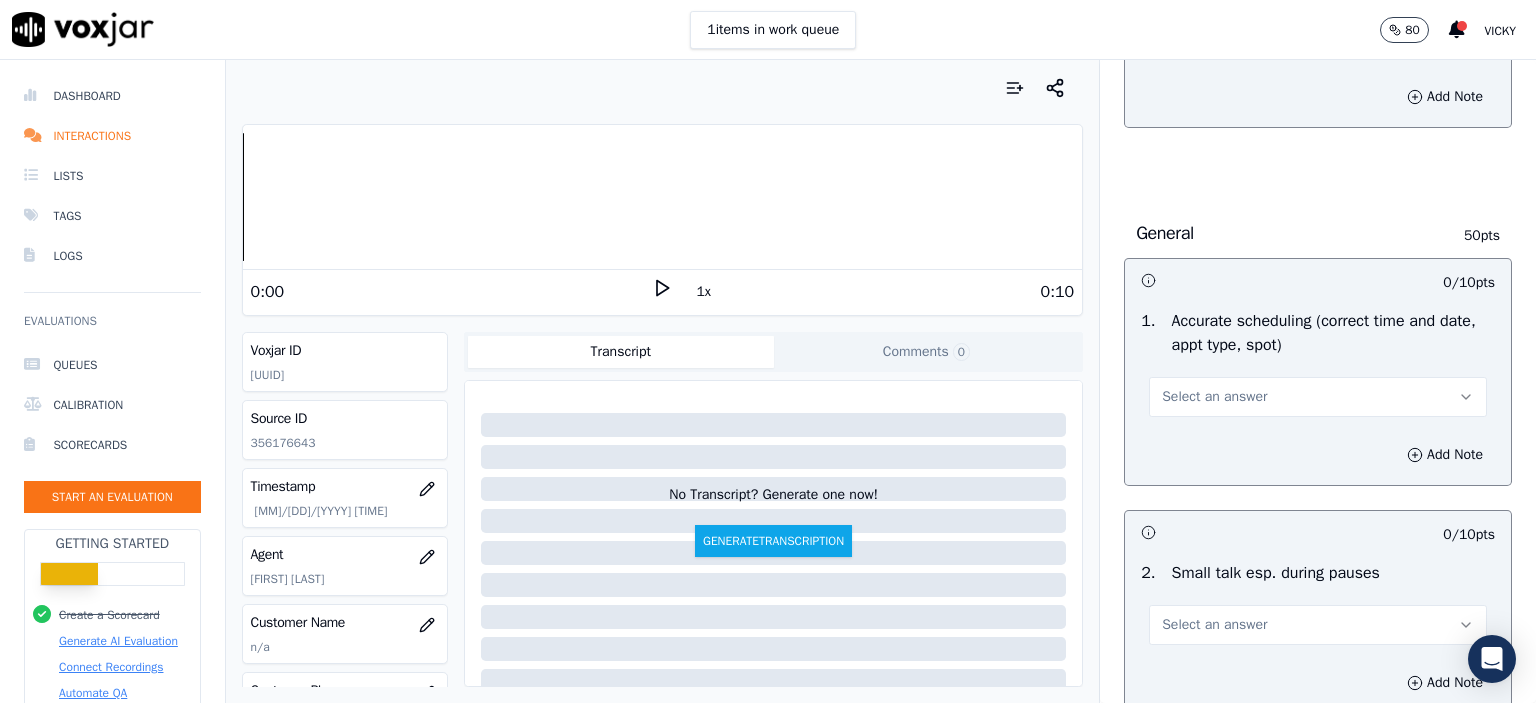 click on "Select an answer" at bounding box center [1214, 397] 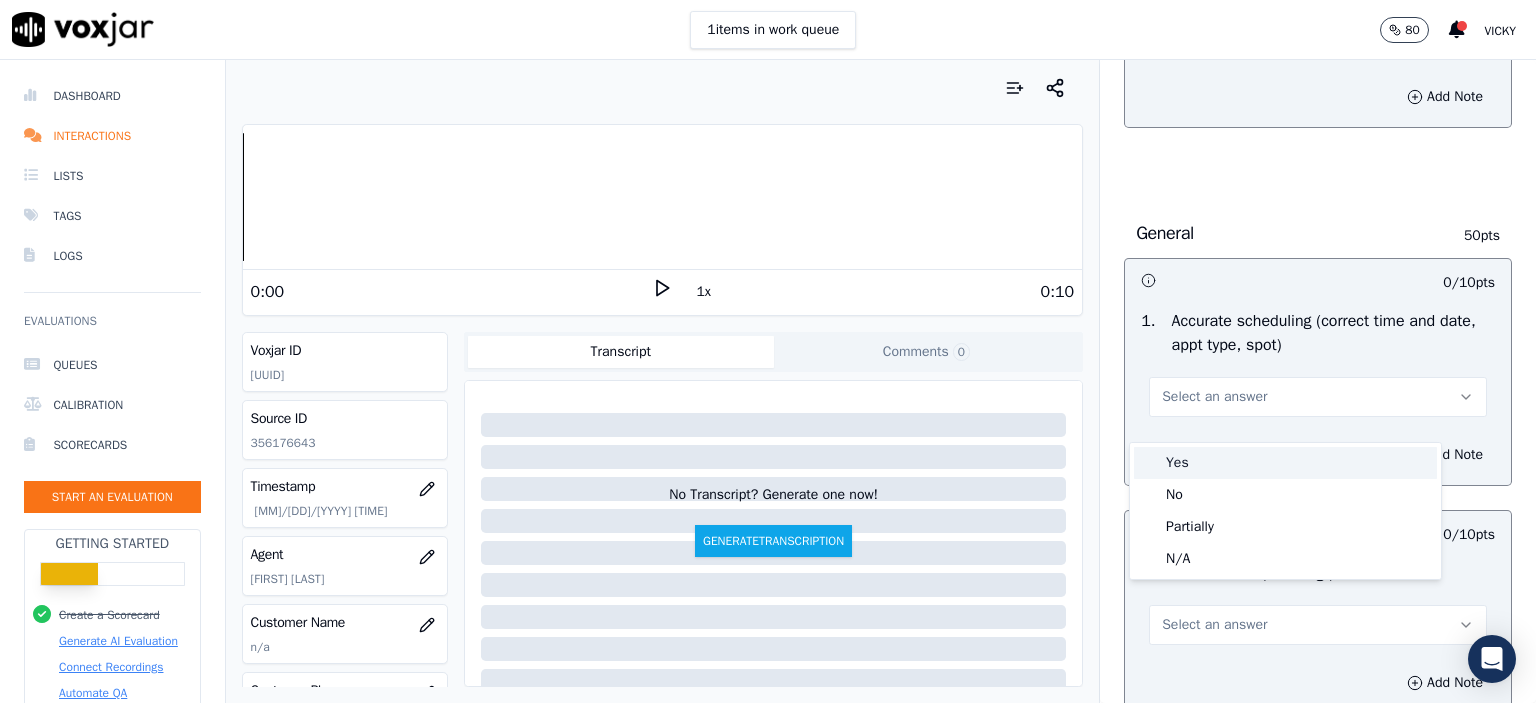 click on "Yes" at bounding box center (1285, 463) 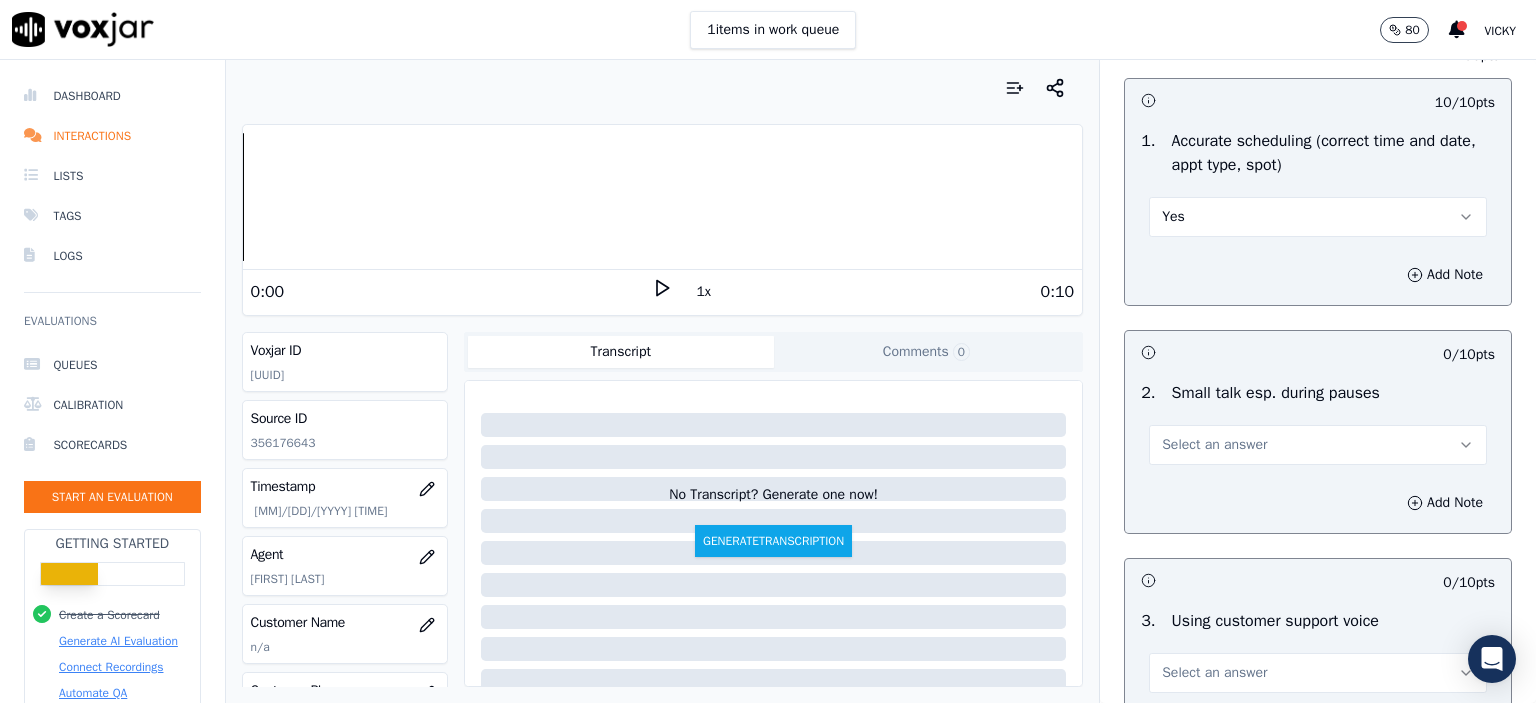scroll, scrollTop: 2100, scrollLeft: 0, axis: vertical 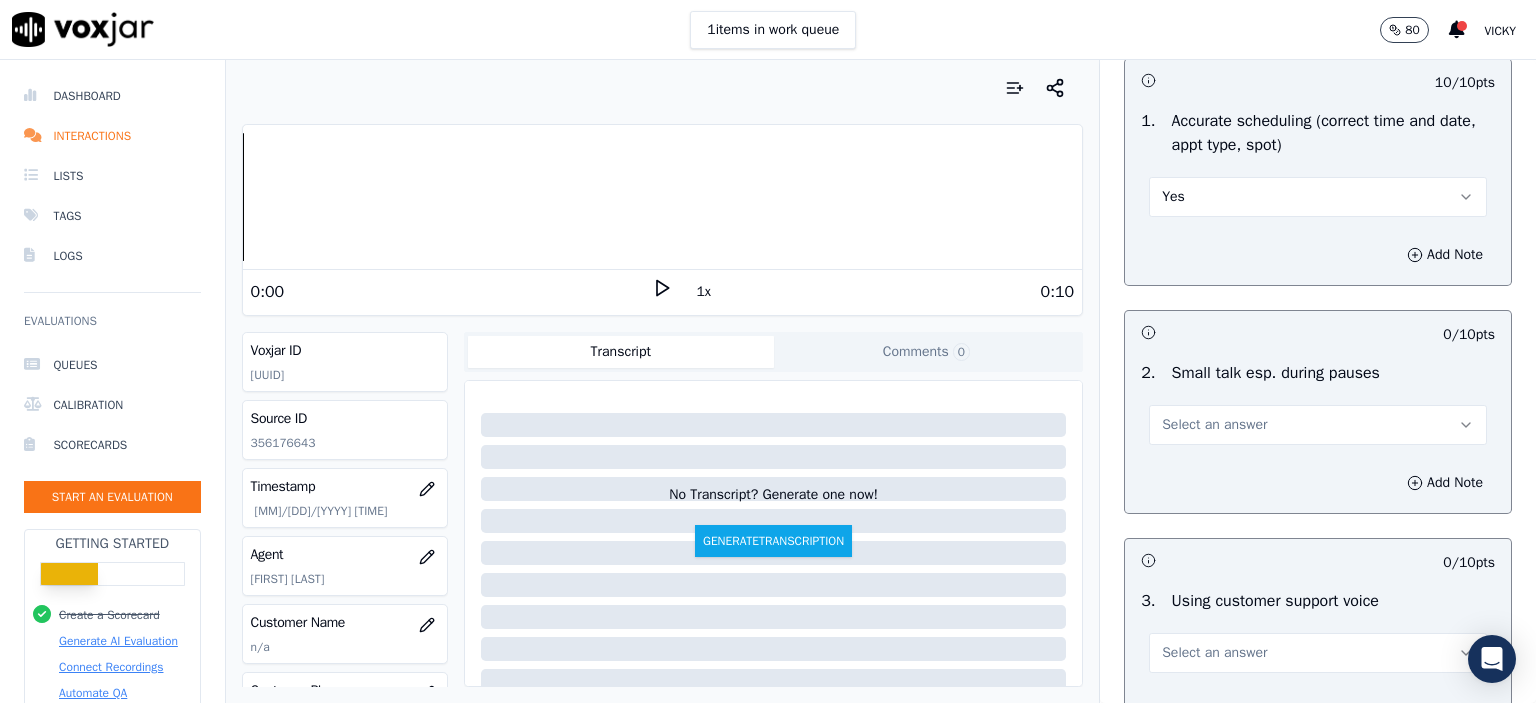 click on "Select an answer" at bounding box center (1214, 425) 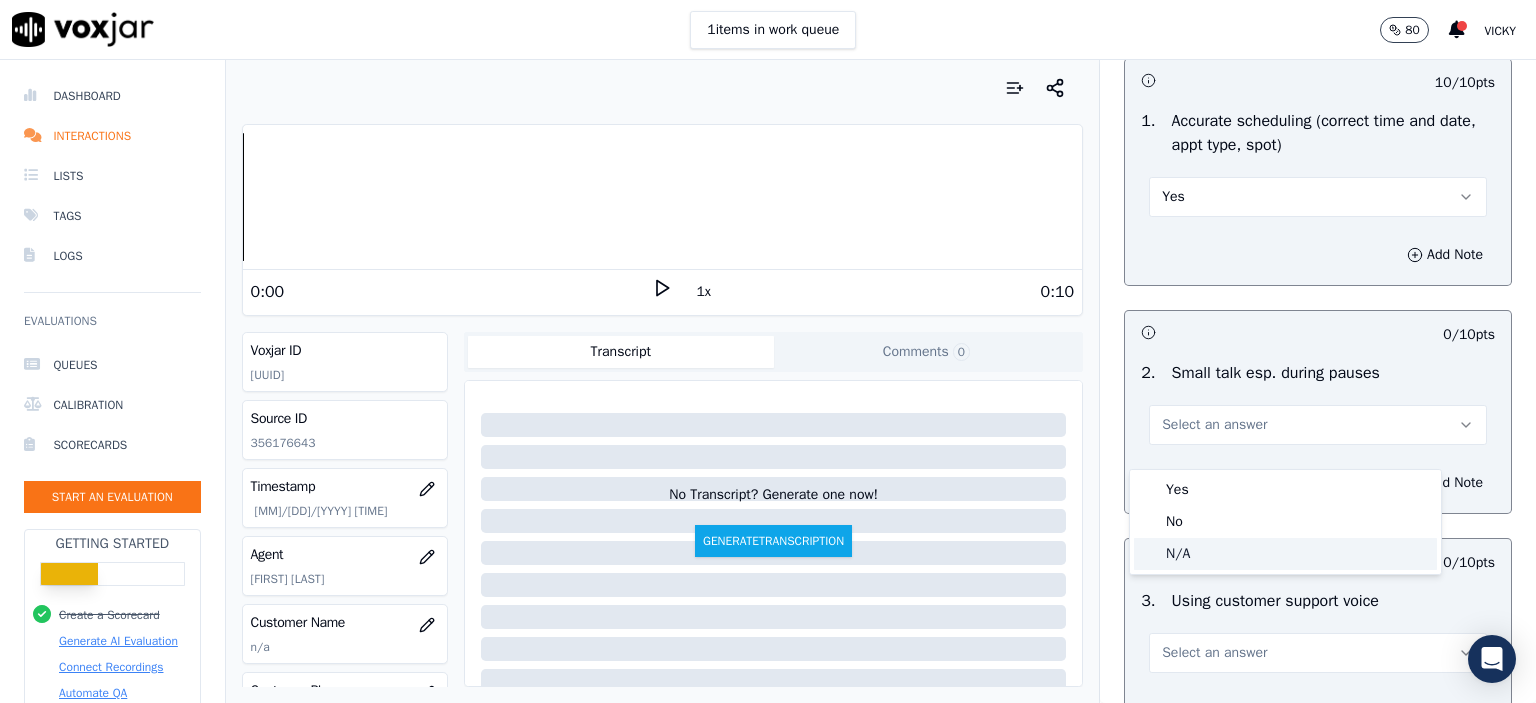 click on "N/A" 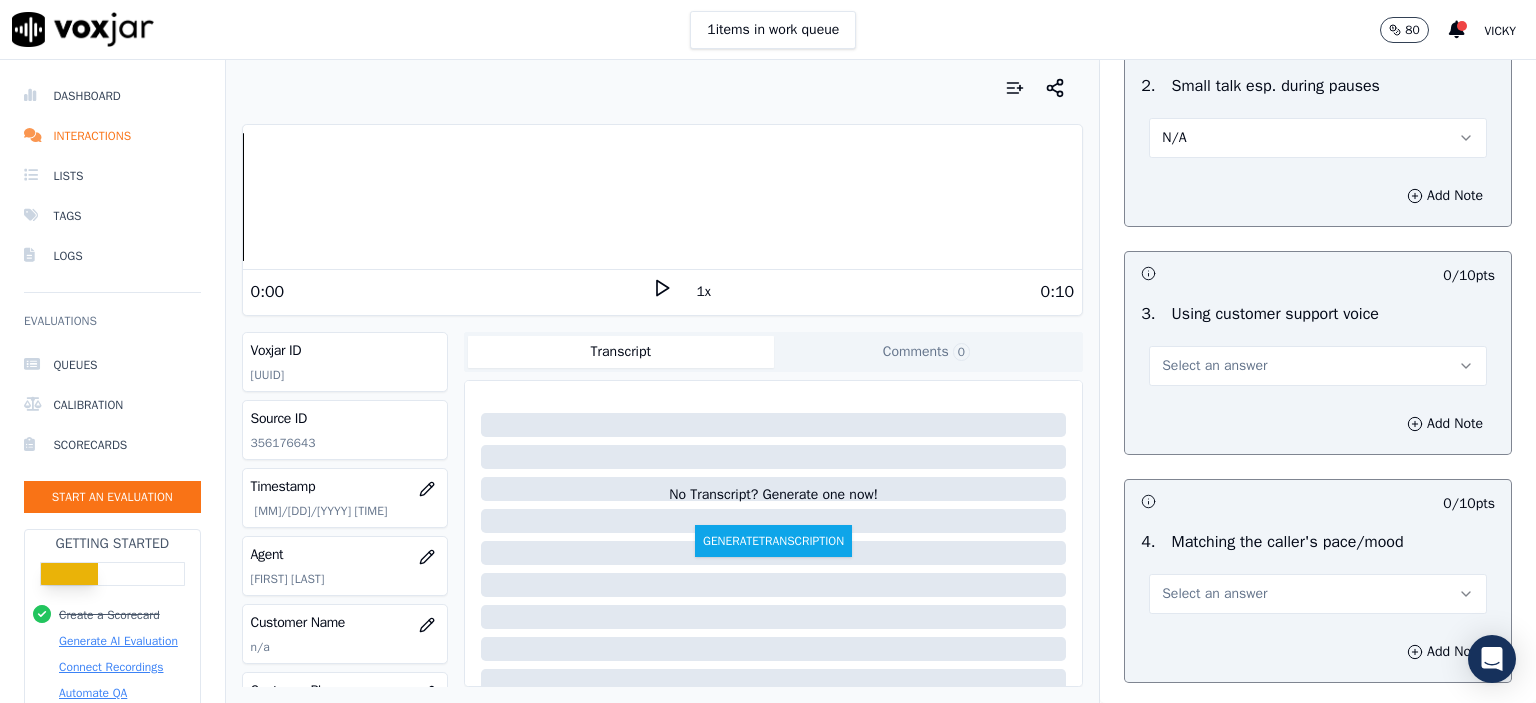 scroll, scrollTop: 2400, scrollLeft: 0, axis: vertical 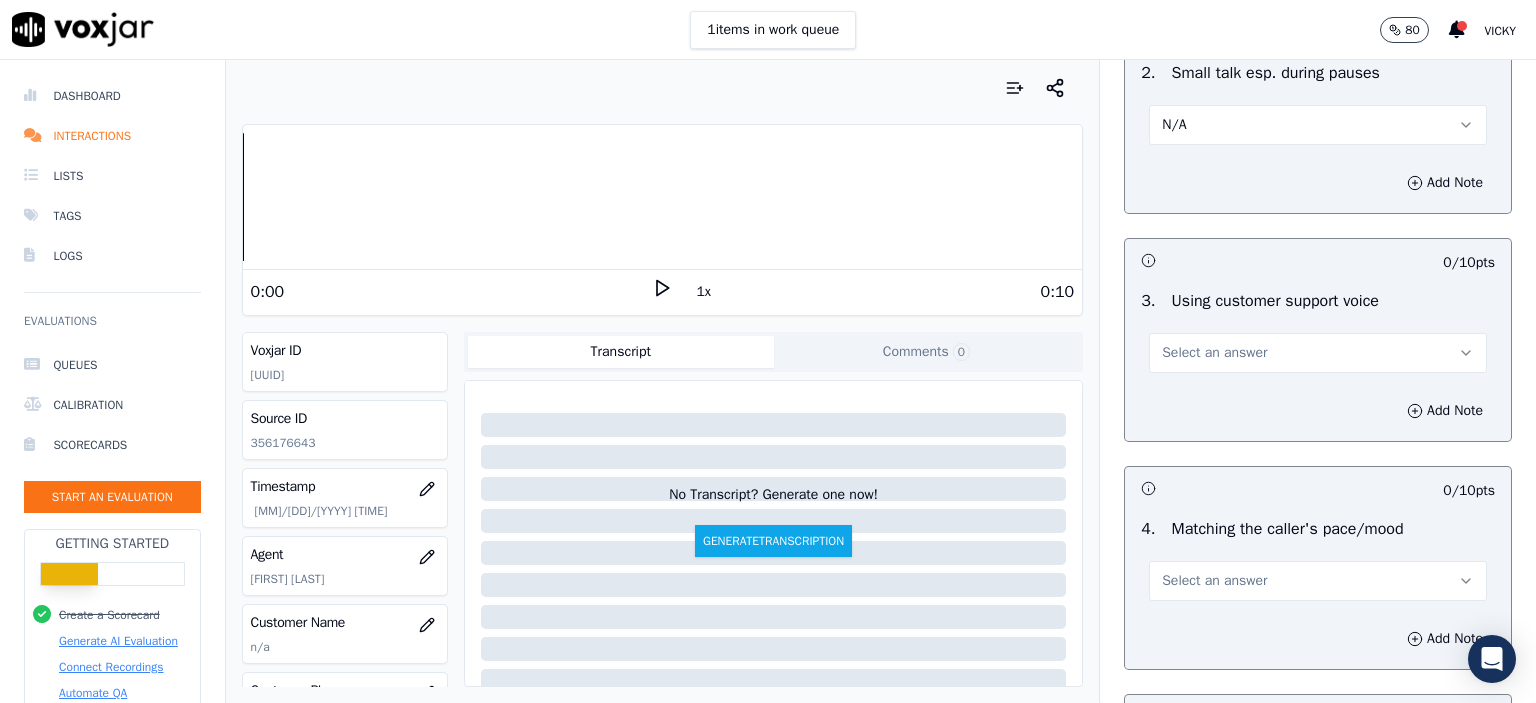 click on "Select an answer" at bounding box center (1318, 353) 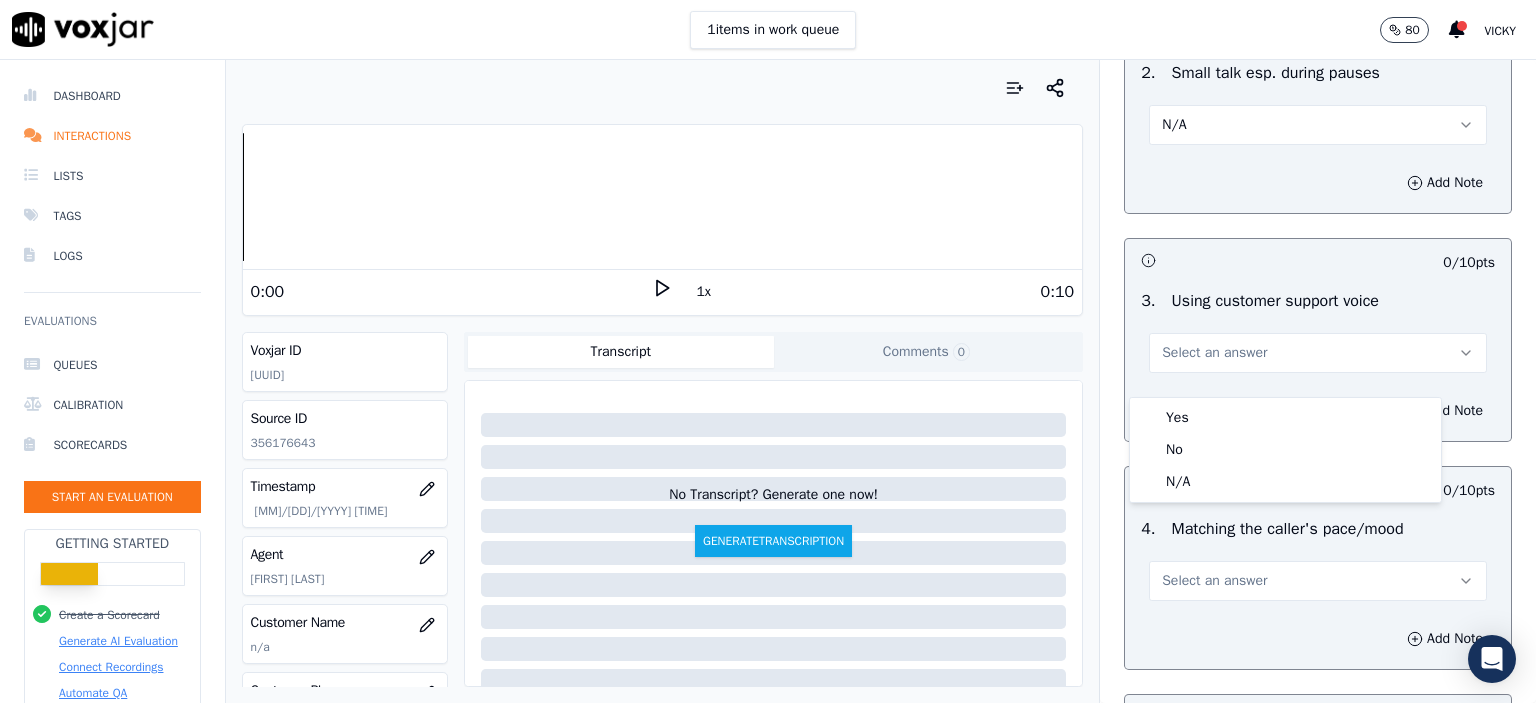 click on "N/A" at bounding box center (1318, 125) 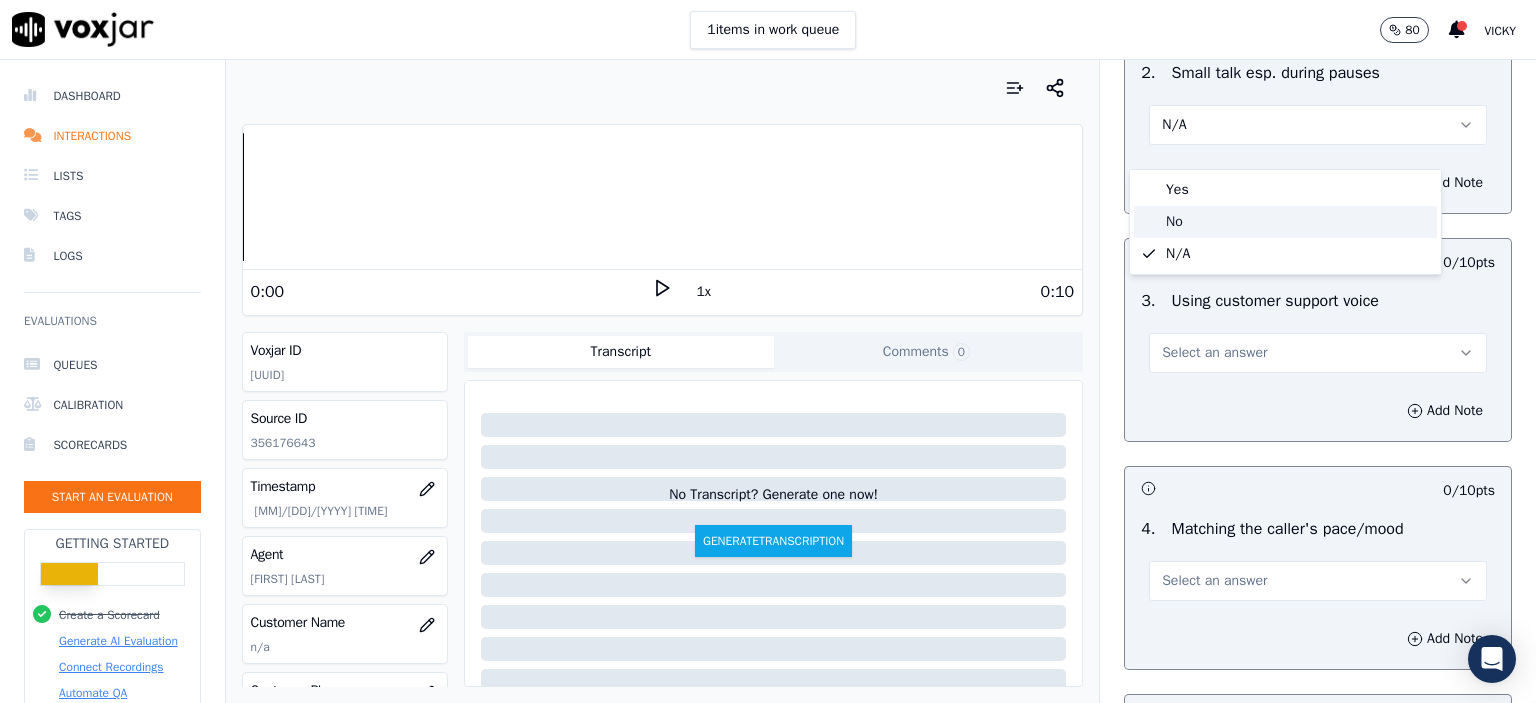 click on "No" 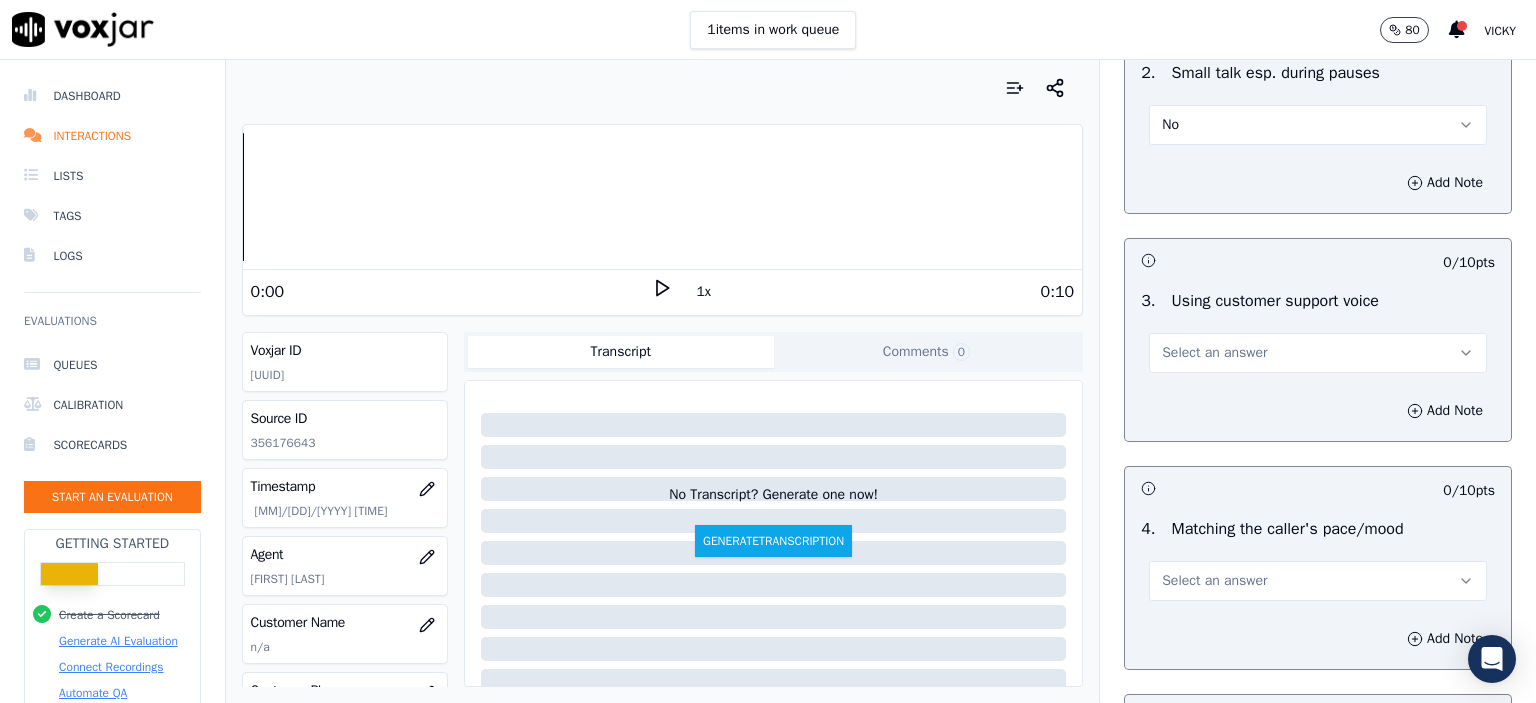 drag, startPoint x: 1221, startPoint y: 354, endPoint x: 1230, endPoint y: 384, distance: 31.320919 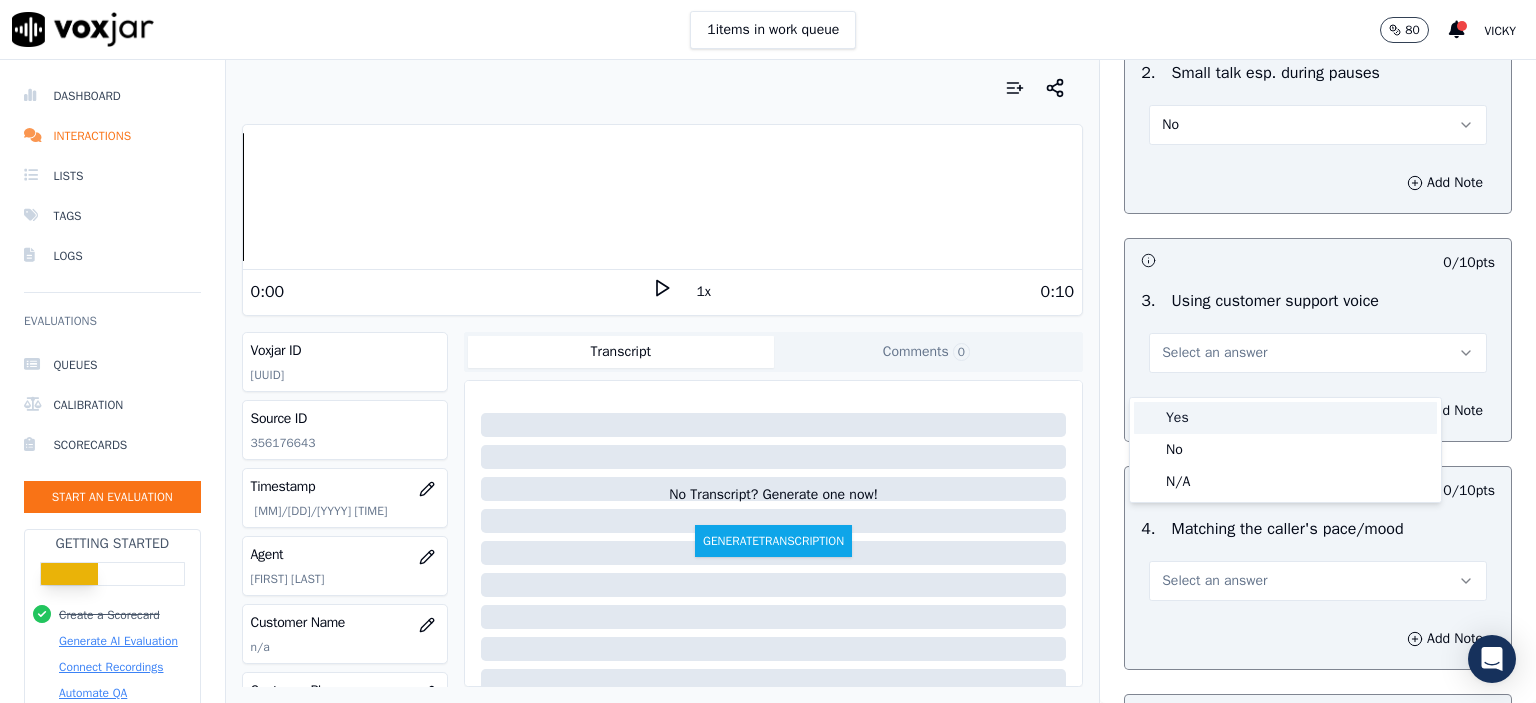 click on "Yes" at bounding box center (1285, 418) 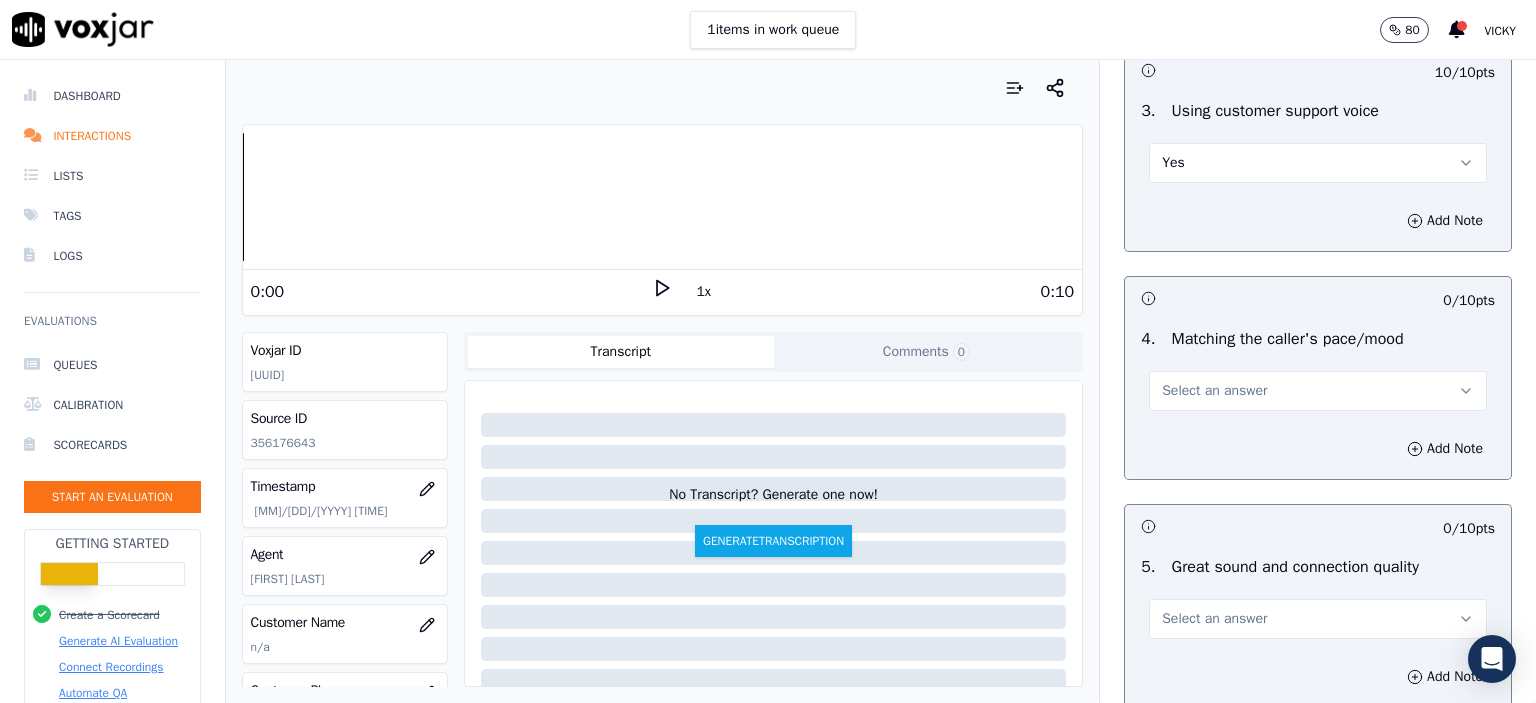 scroll, scrollTop: 2600, scrollLeft: 0, axis: vertical 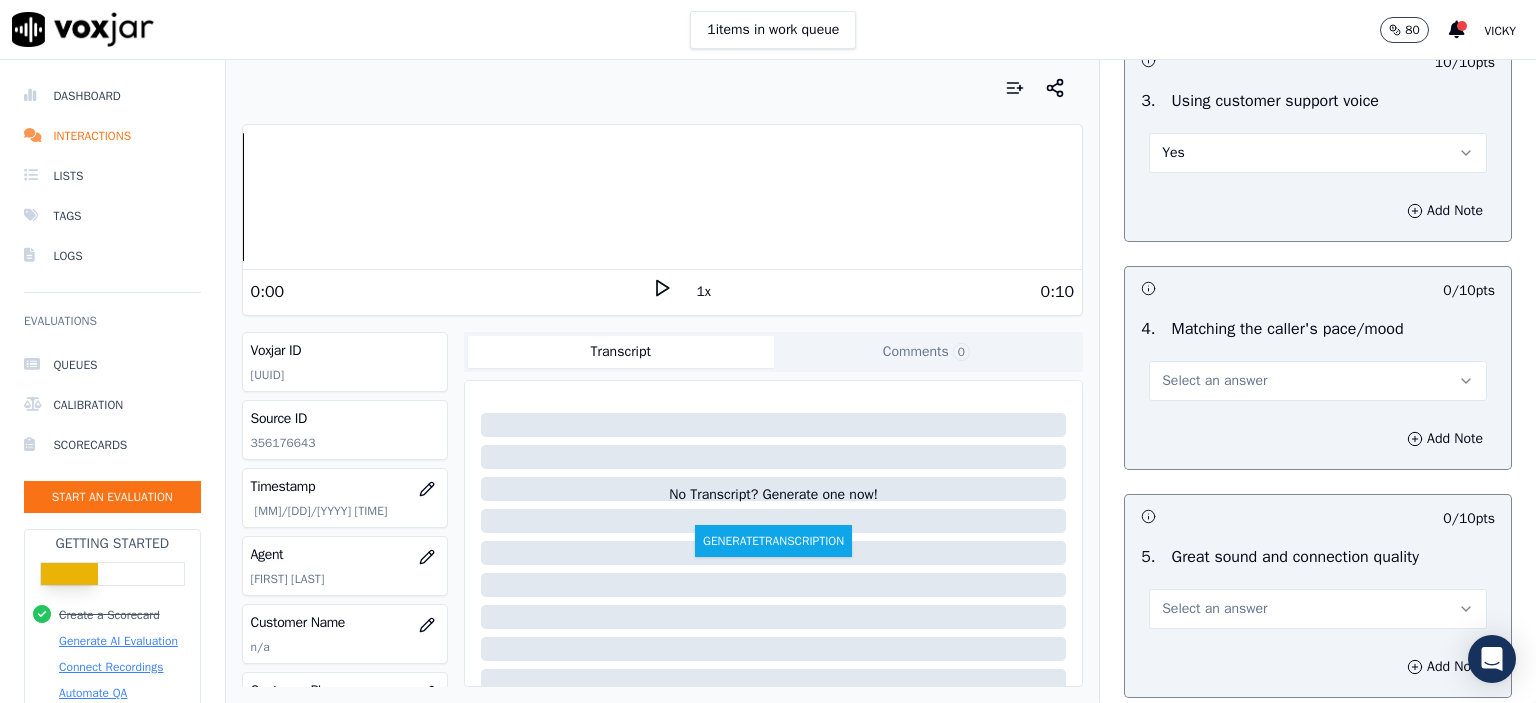 click on "Select an answer" at bounding box center [1318, 379] 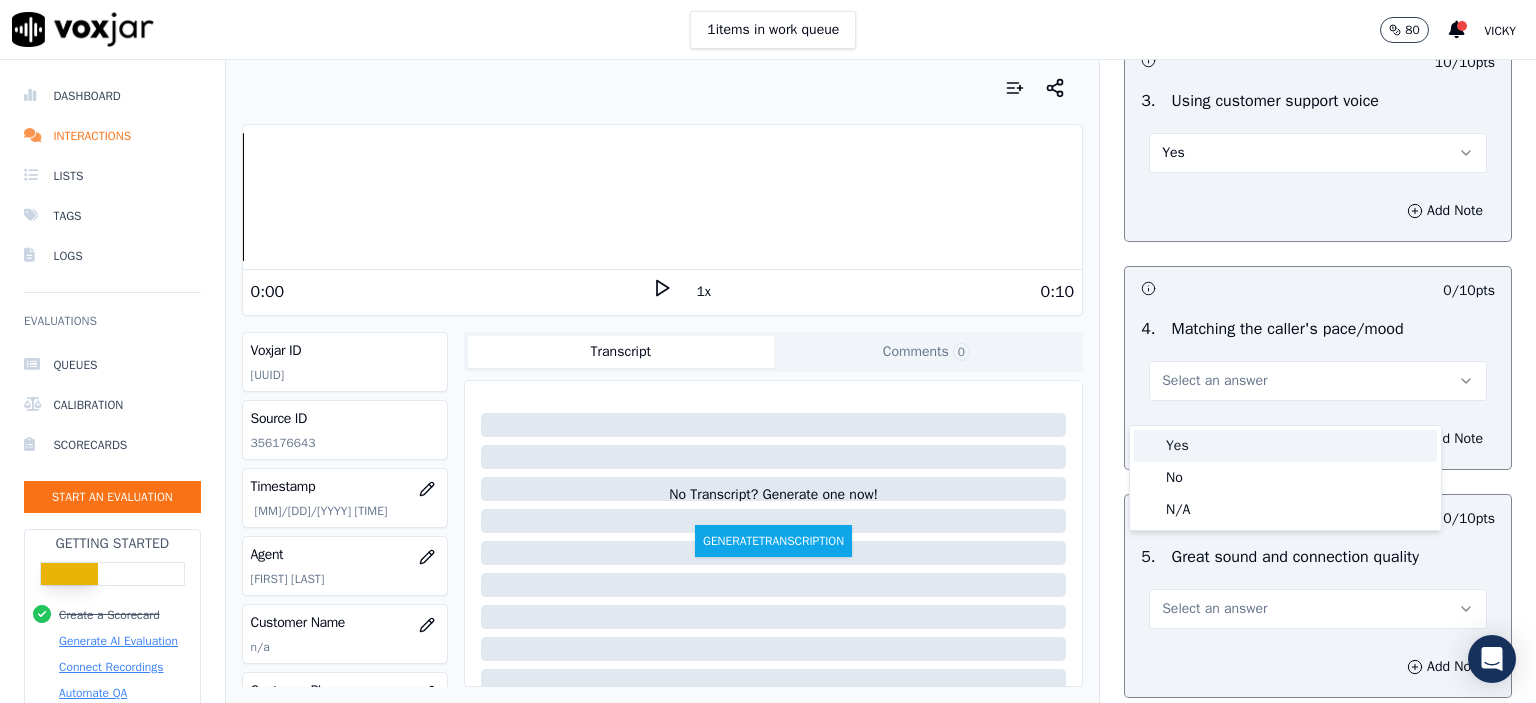 drag, startPoint x: 1233, startPoint y: 463, endPoint x: 1227, endPoint y: 439, distance: 24.738634 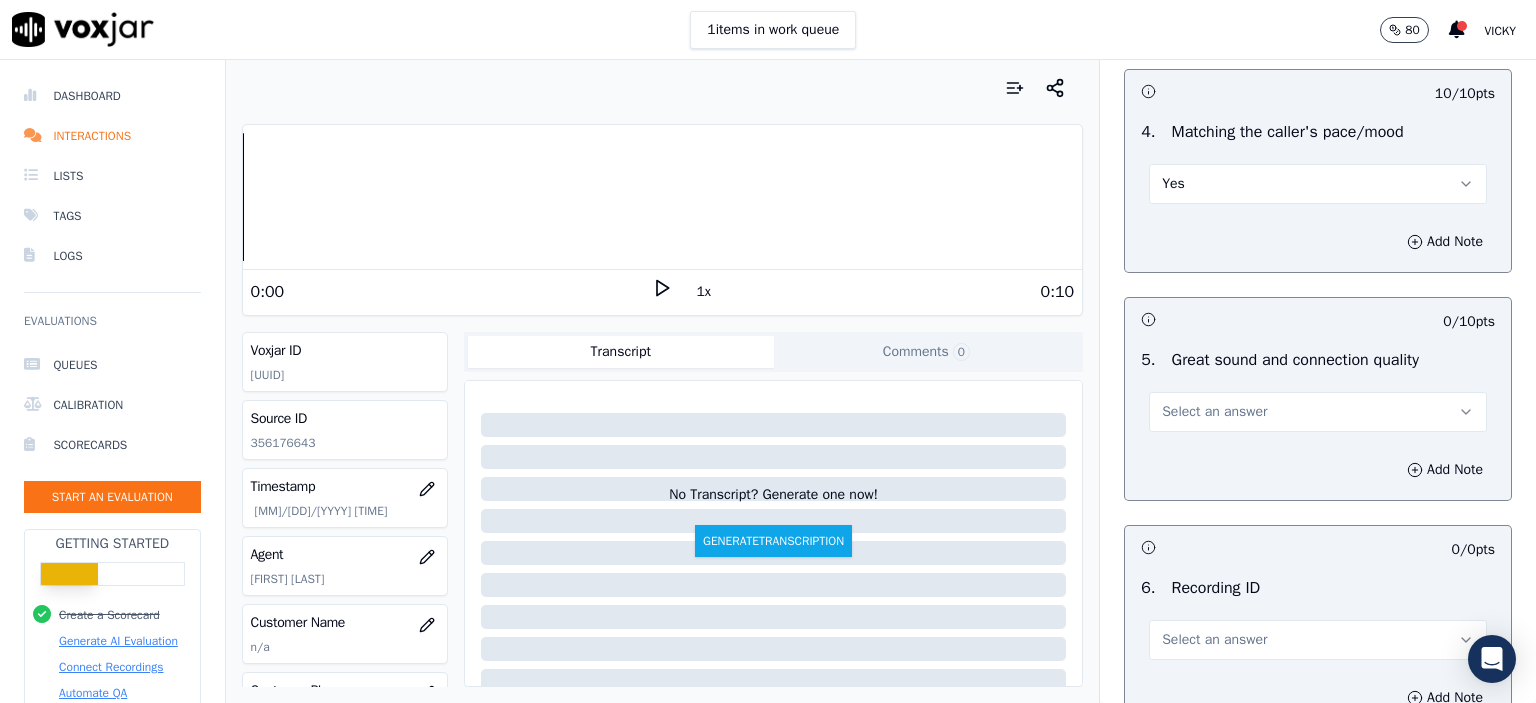 scroll, scrollTop: 2800, scrollLeft: 0, axis: vertical 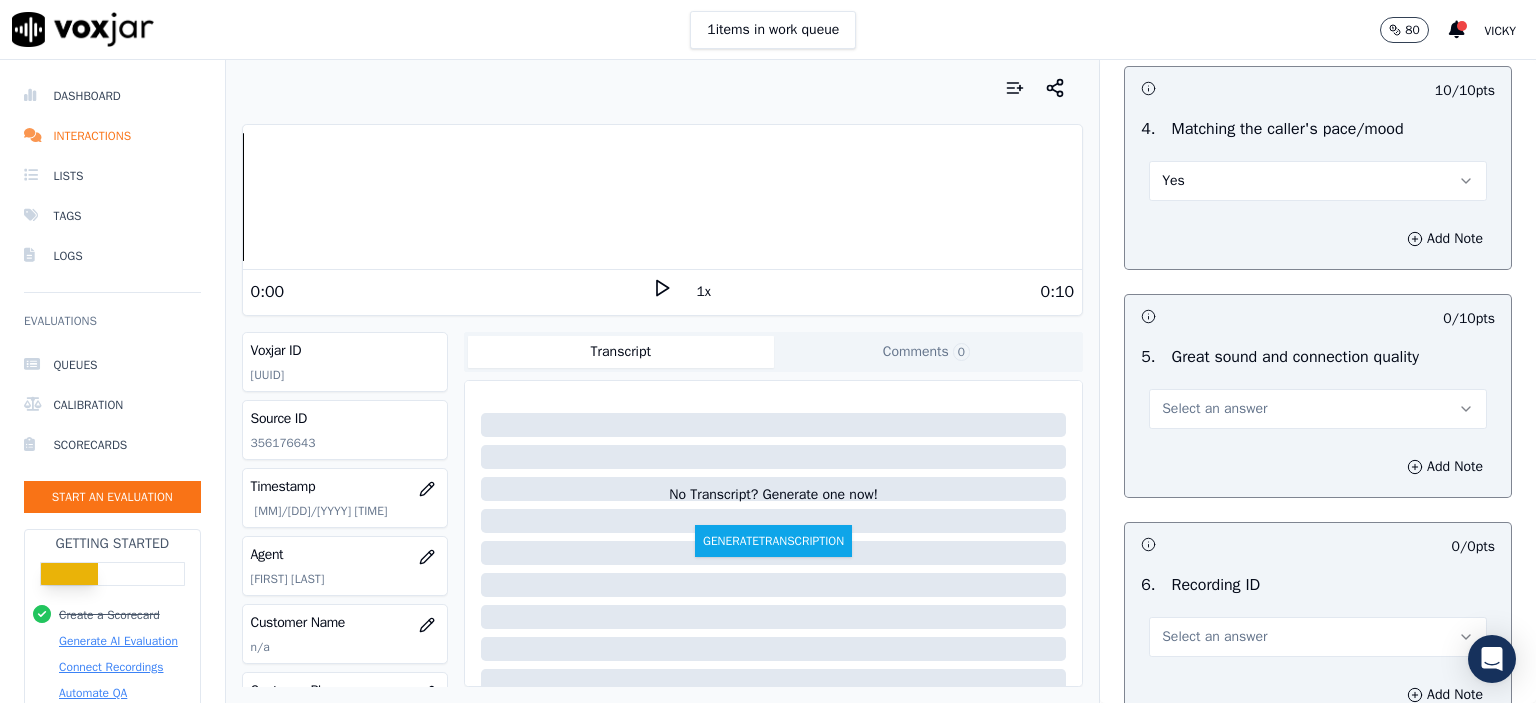 click on "Select an answer" at bounding box center [1318, 409] 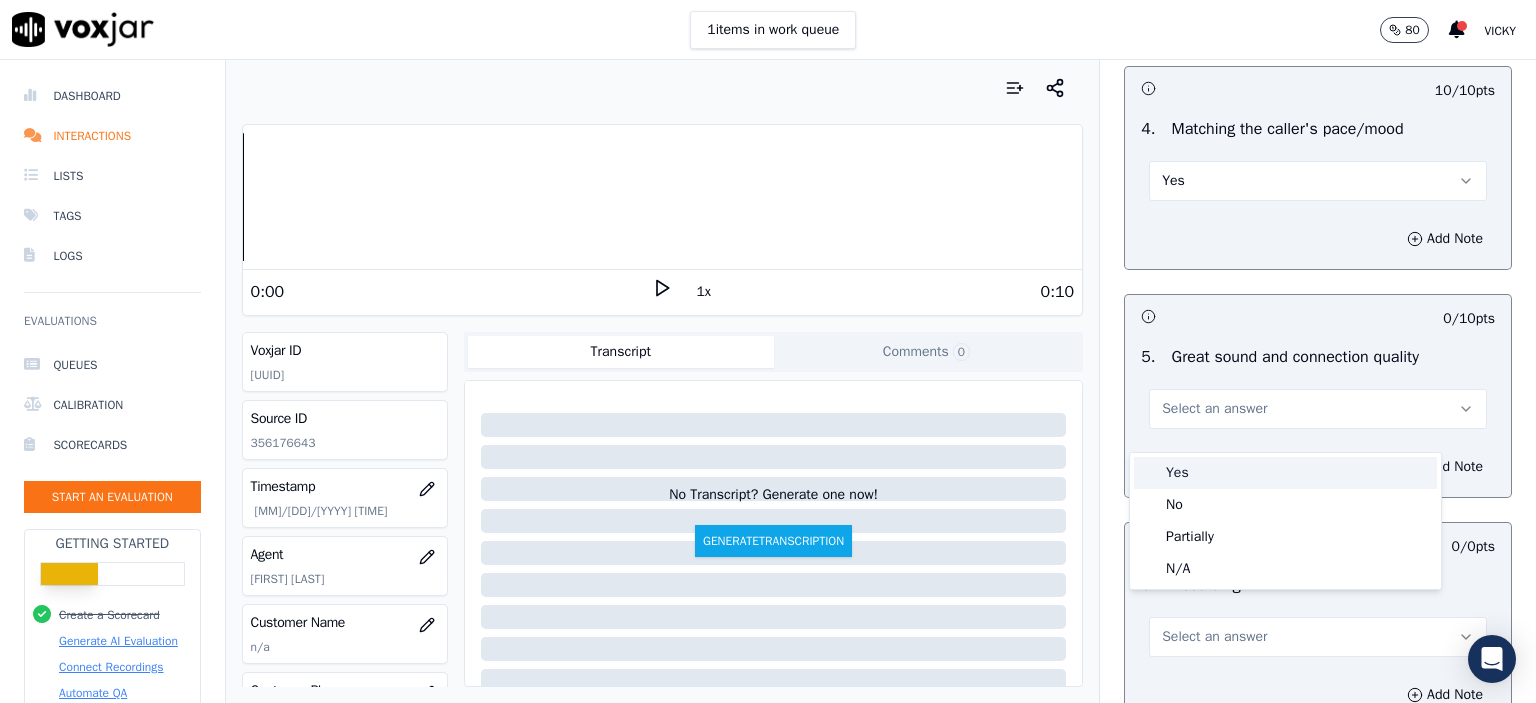 click on "Yes" at bounding box center (1285, 473) 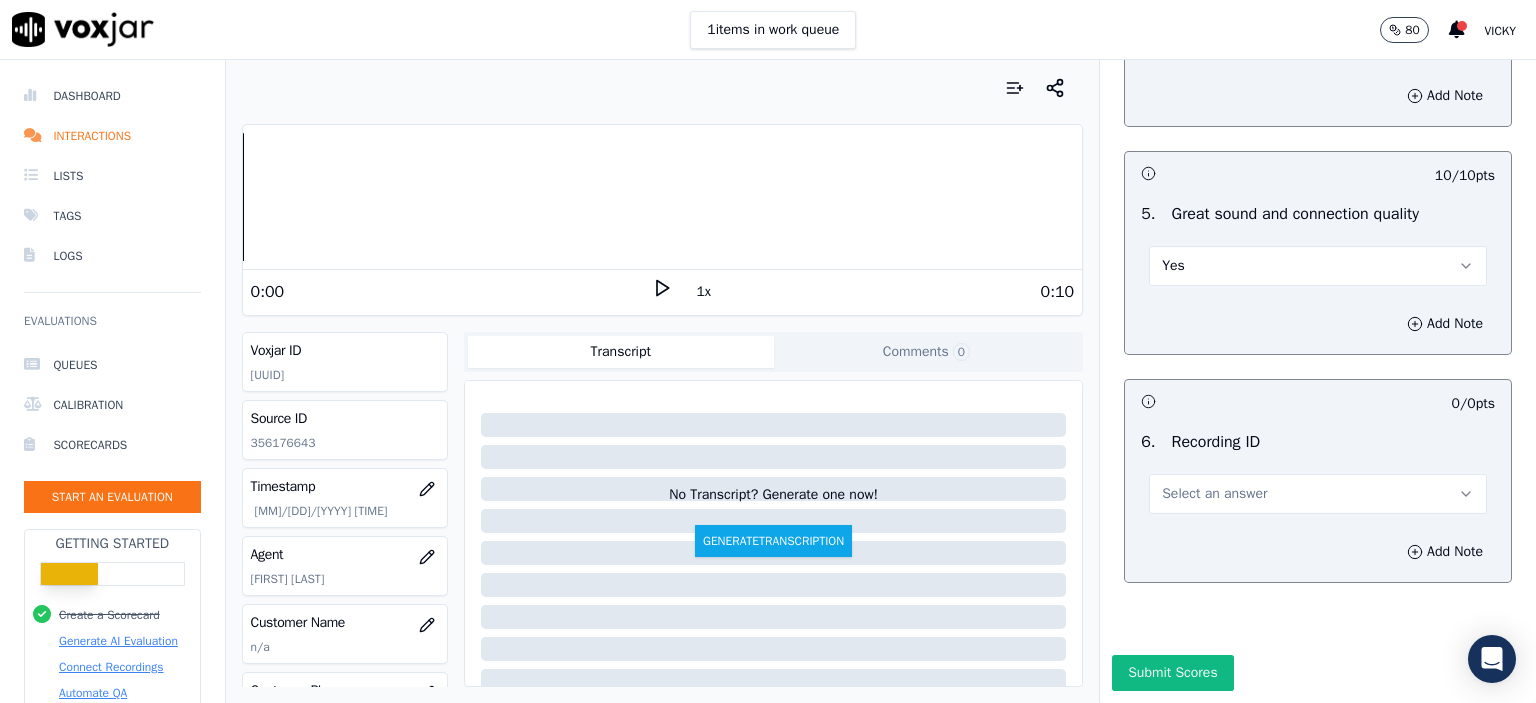 scroll, scrollTop: 3007, scrollLeft: 0, axis: vertical 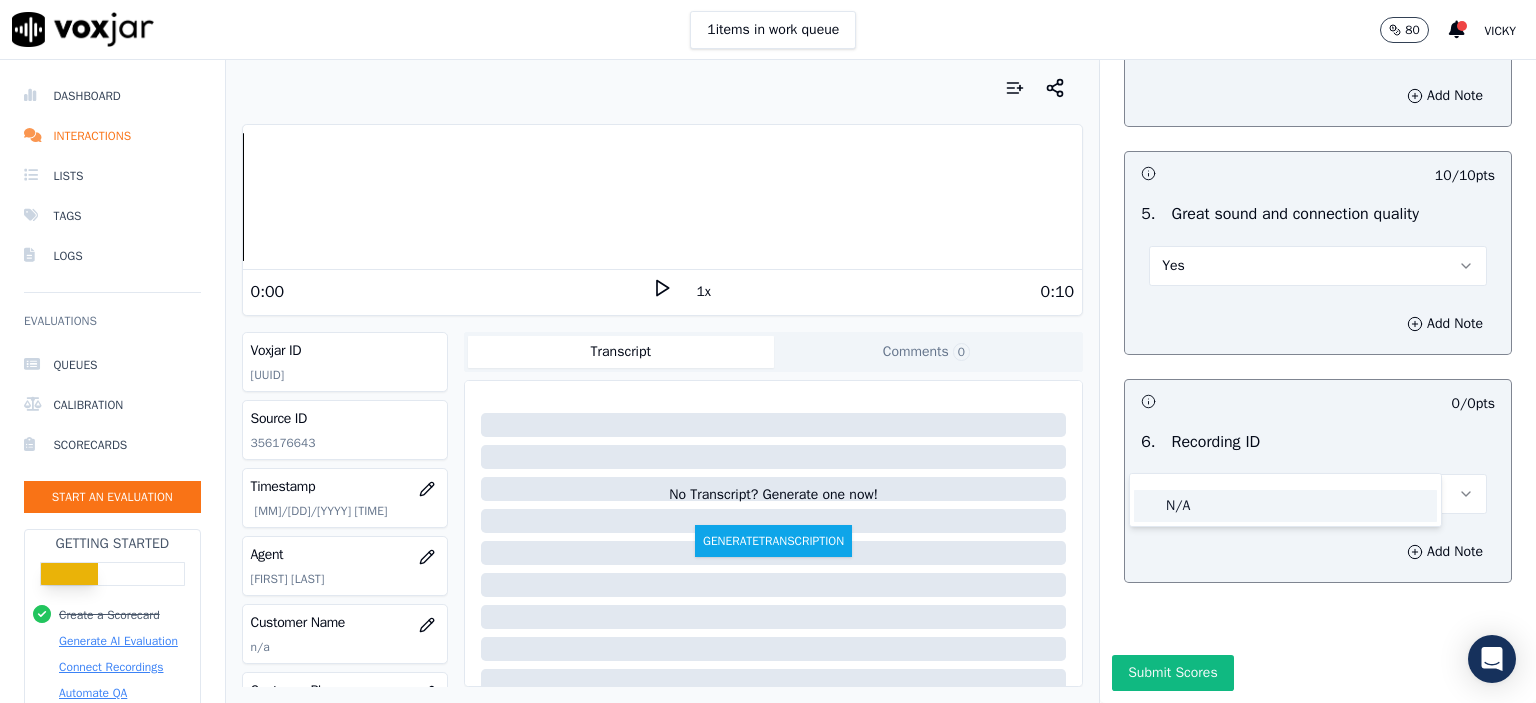 click on "N/A" 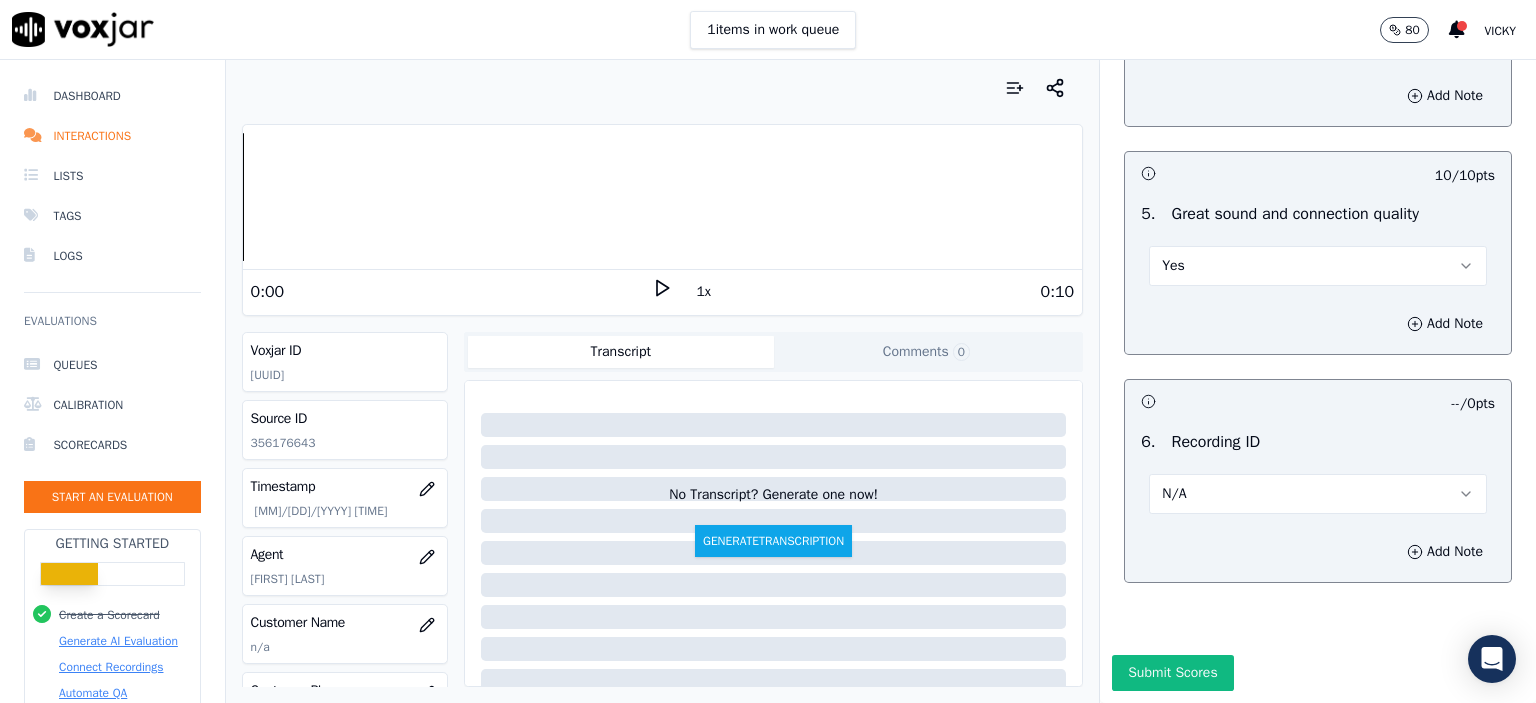 click on "N/A" at bounding box center [1318, 494] 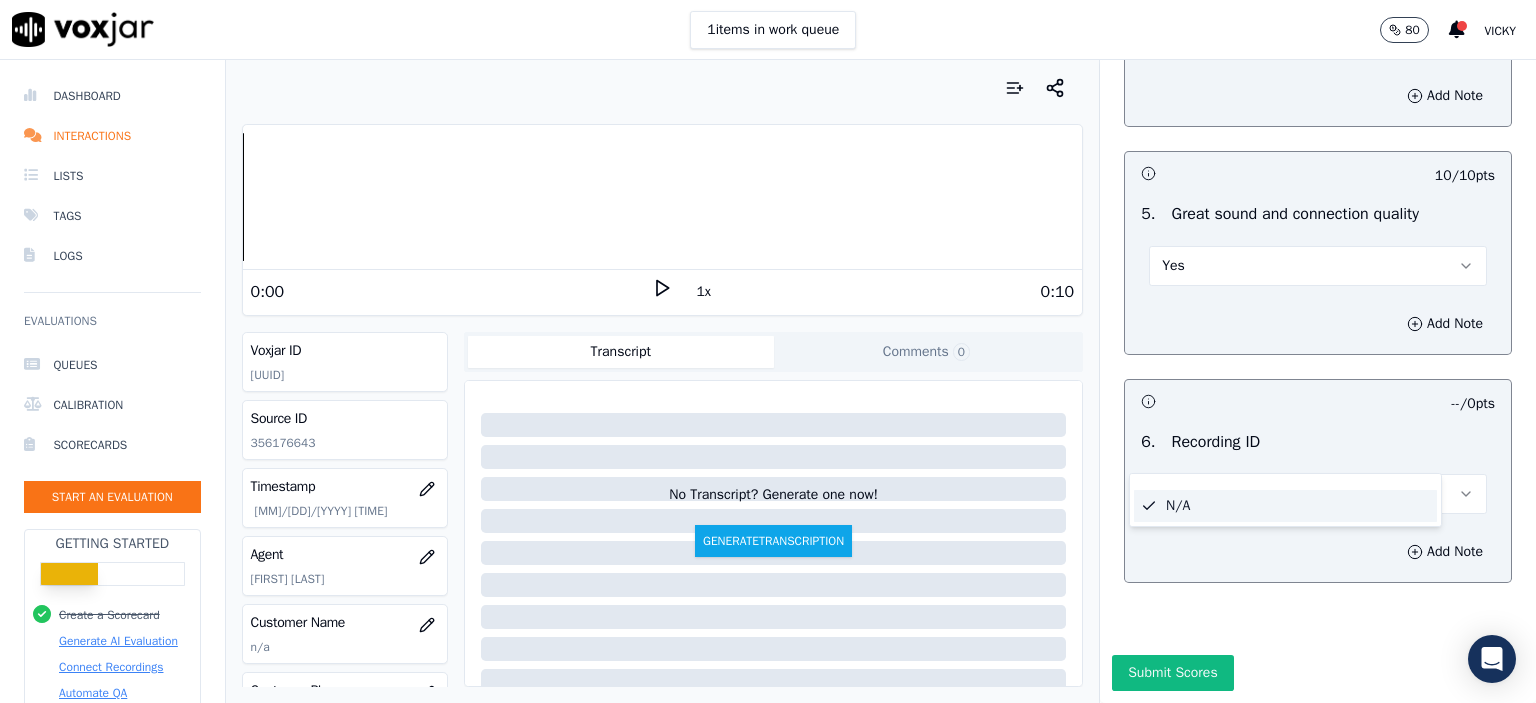 click on "N/A" 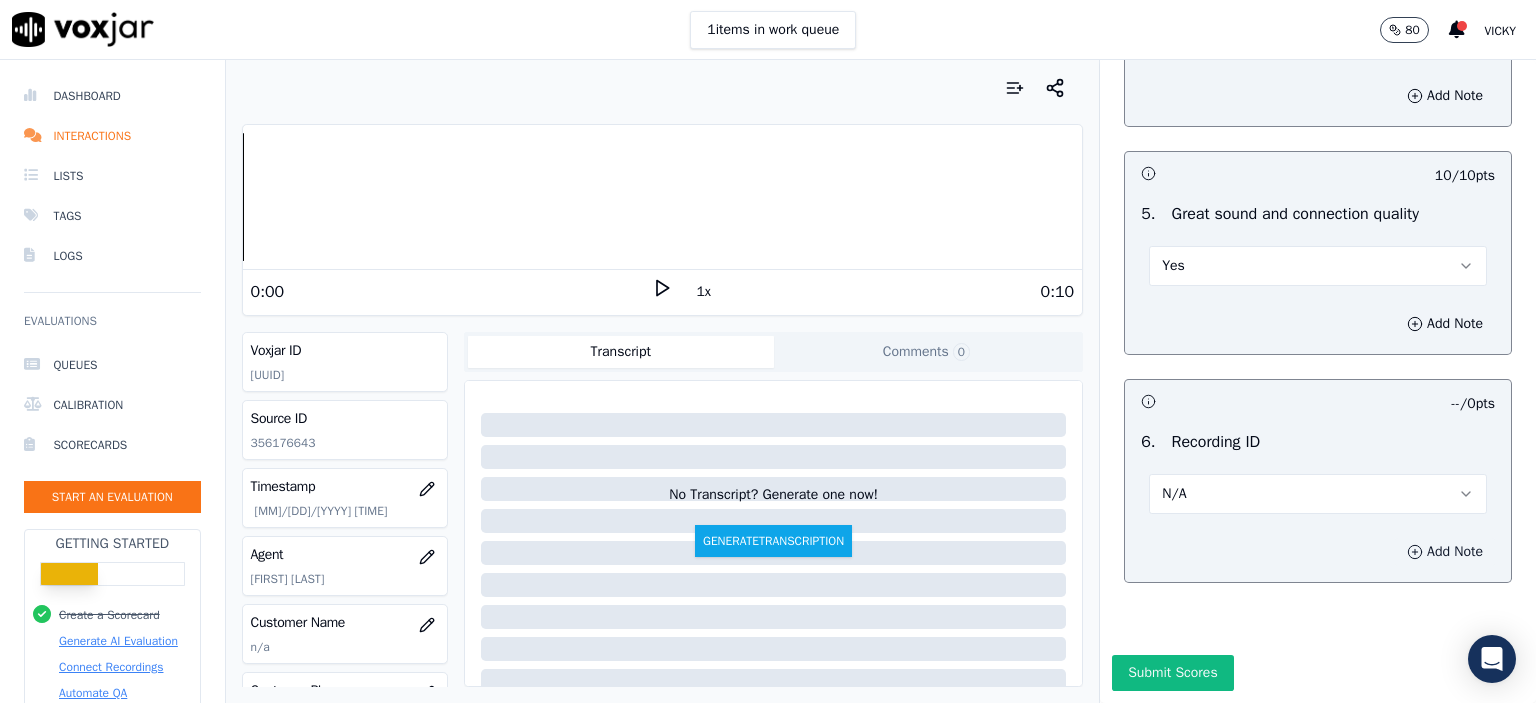 click on "Add Note" at bounding box center [1445, 552] 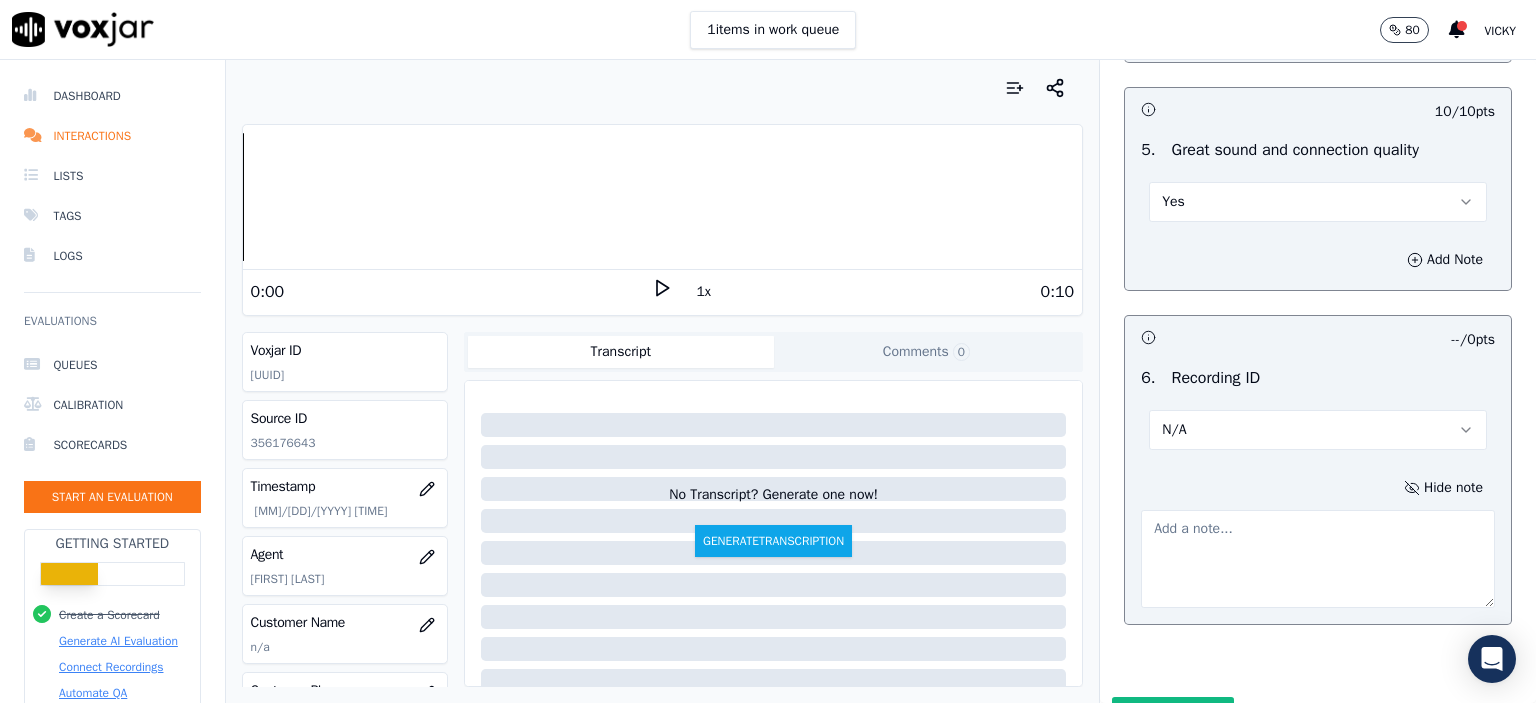 click on "356176643" 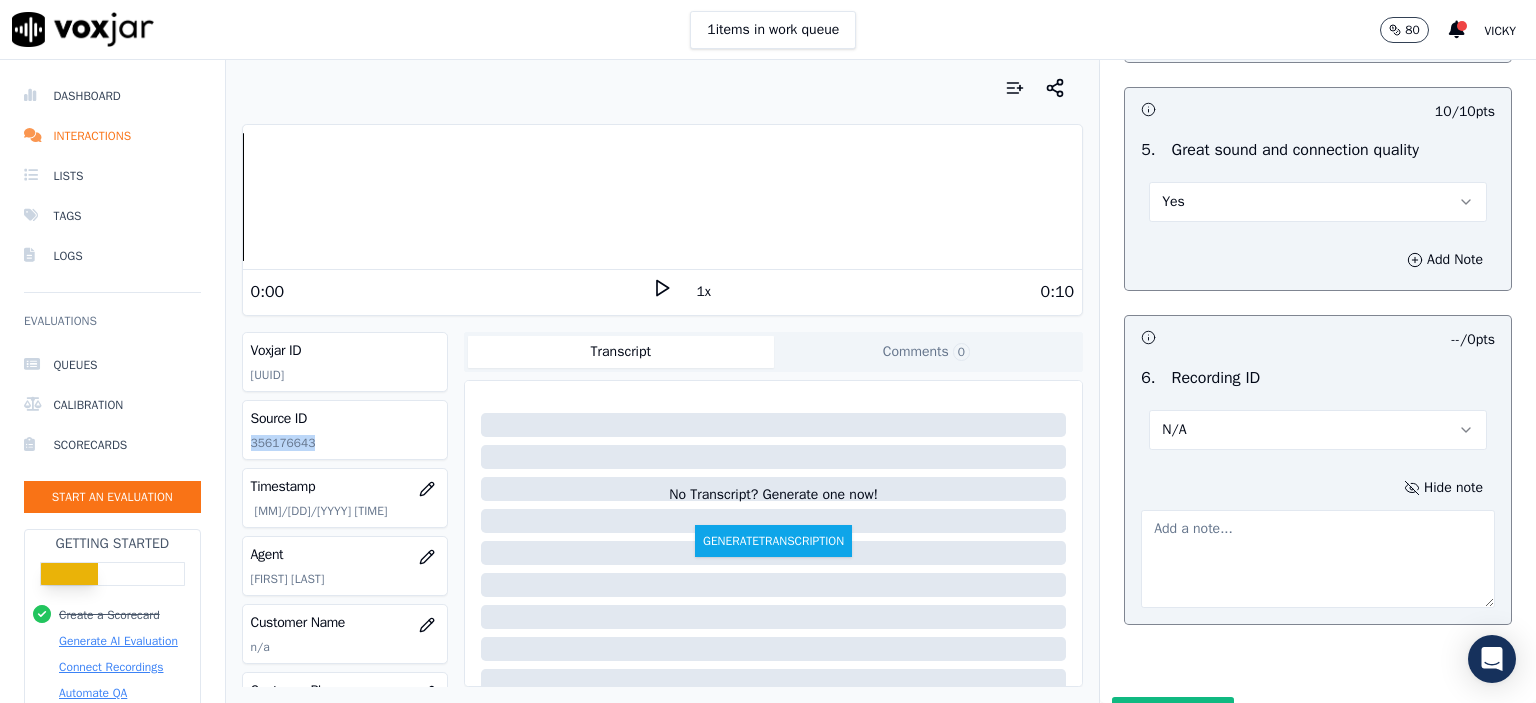 click on "356176643" 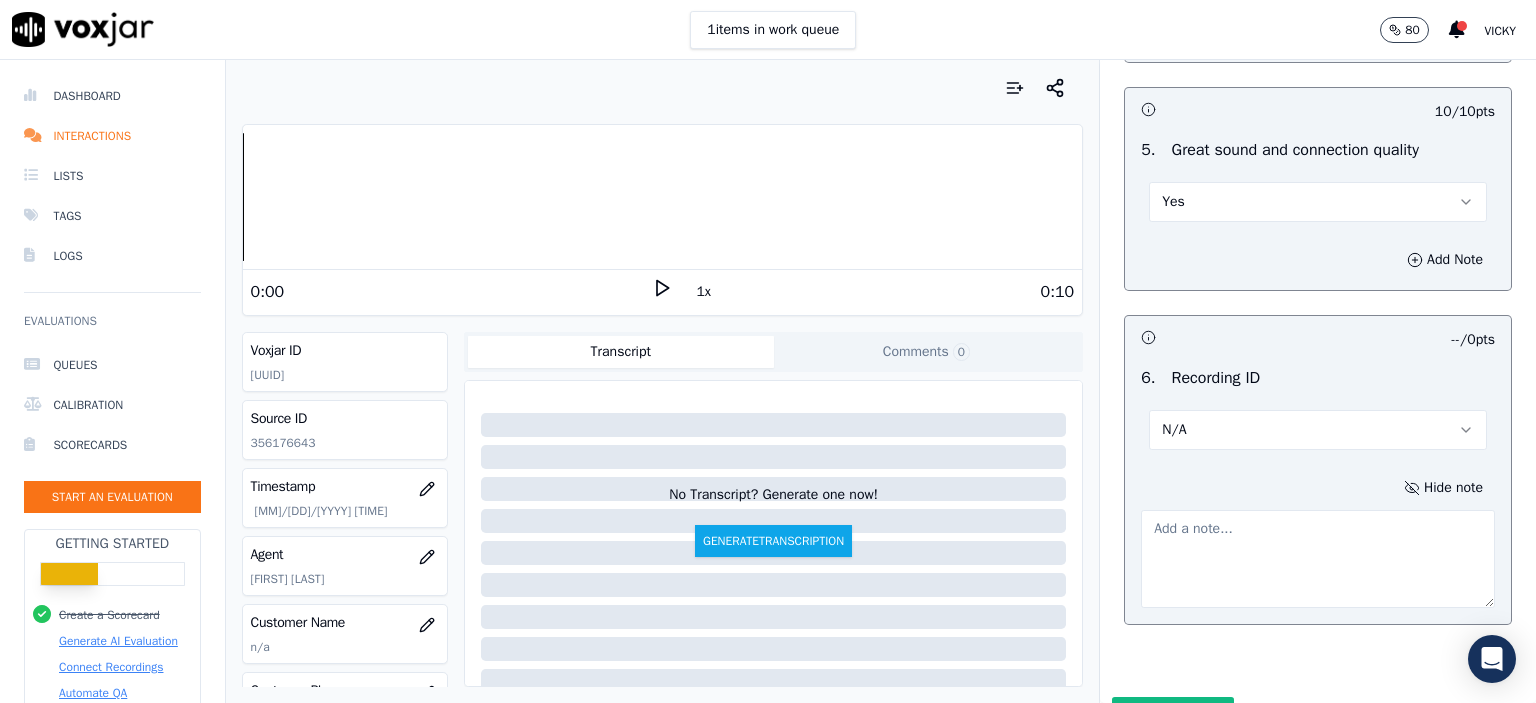 click at bounding box center [1318, 559] 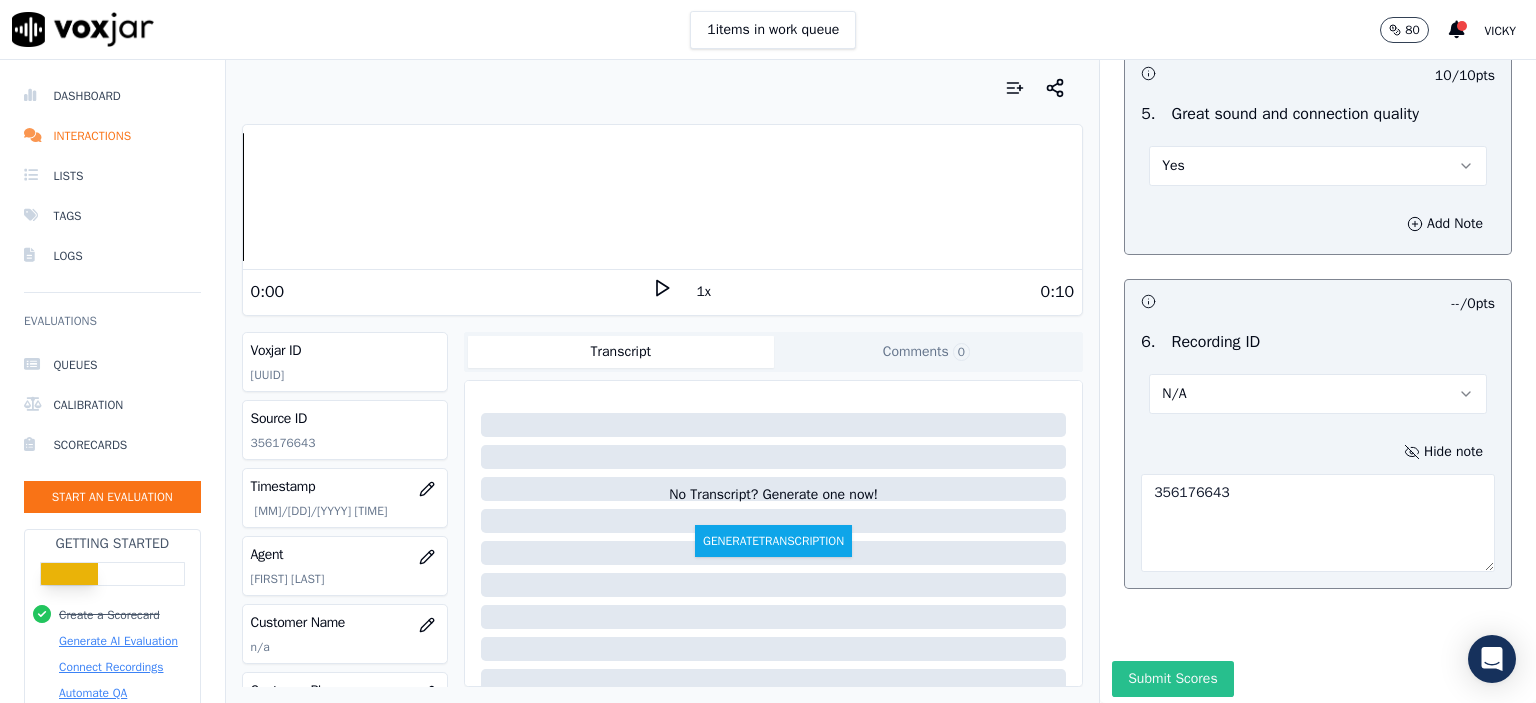 scroll, scrollTop: 3112, scrollLeft: 0, axis: vertical 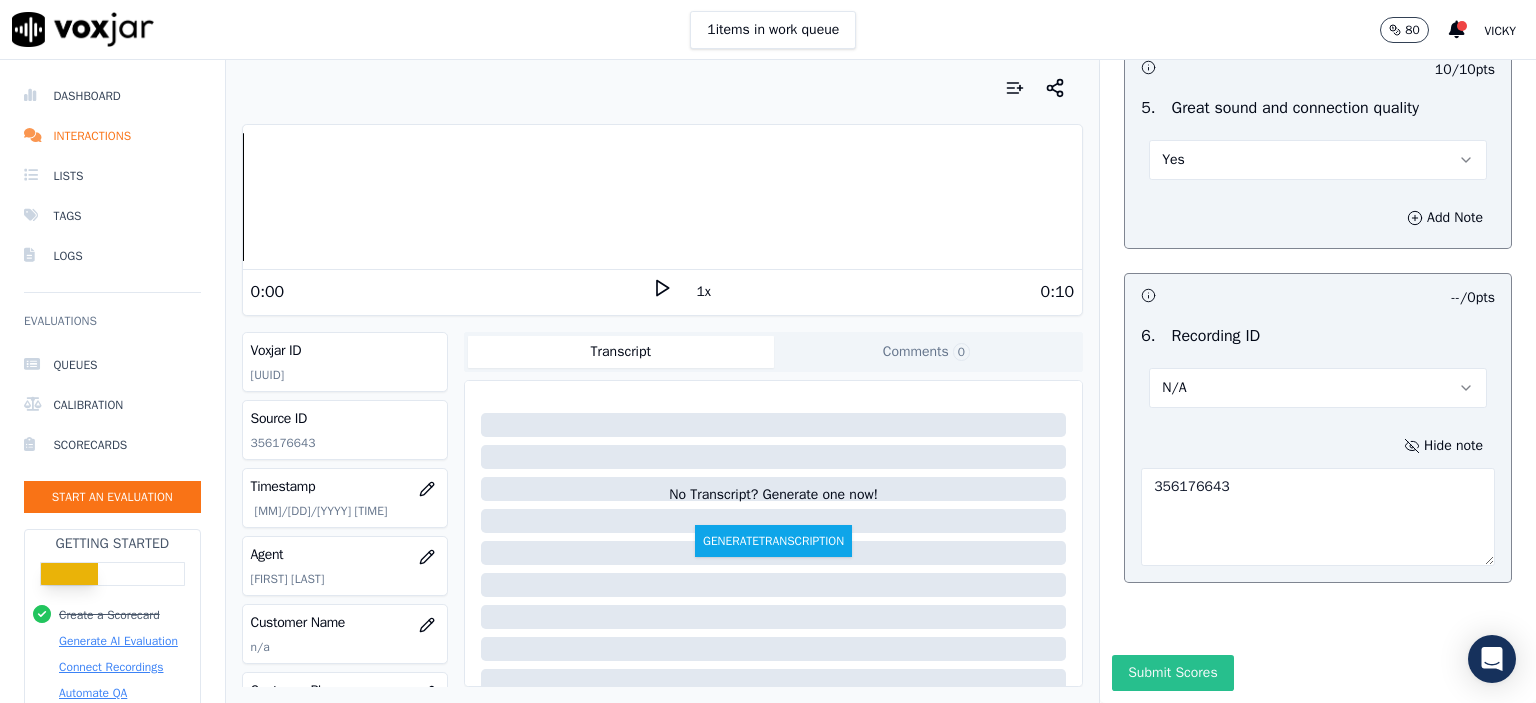 type on "356176643" 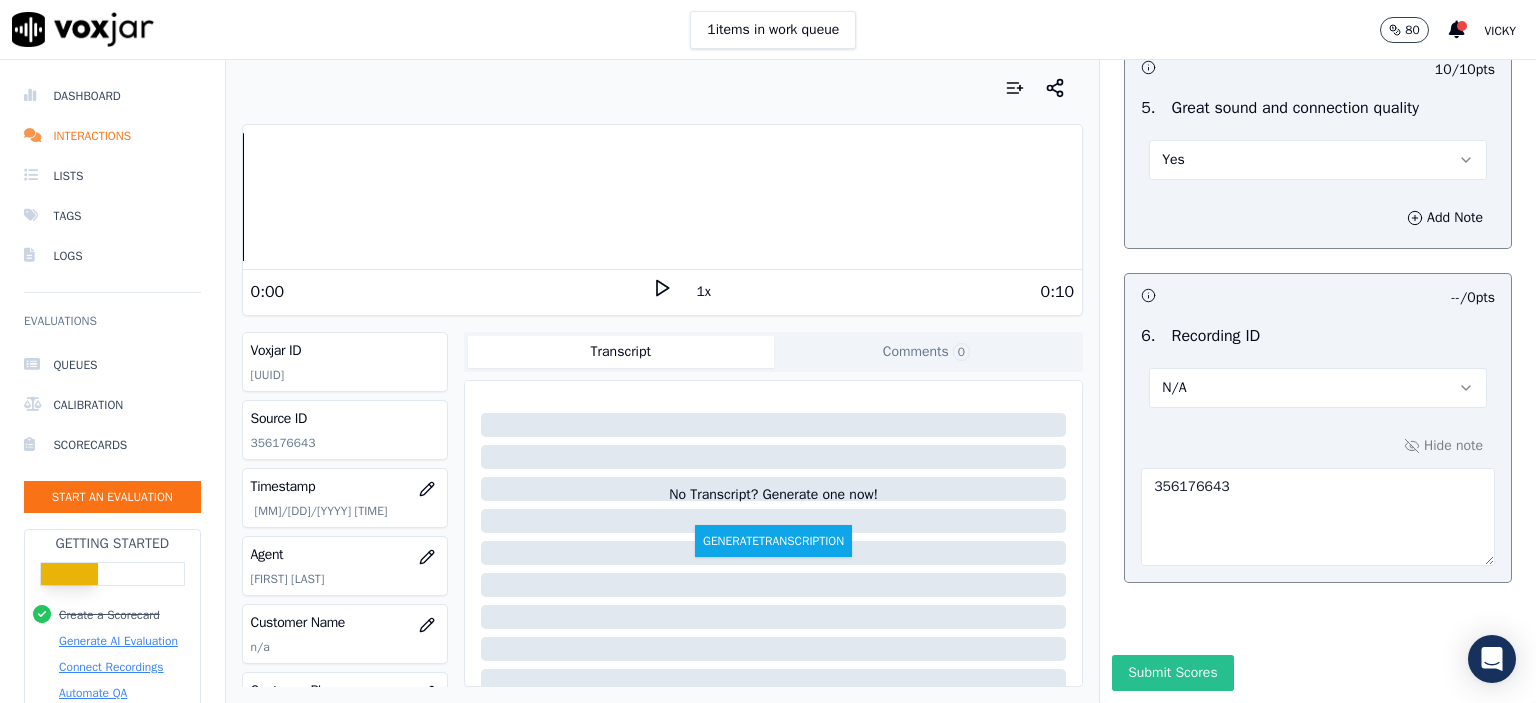 click on "Submit Scores" at bounding box center (1172, 673) 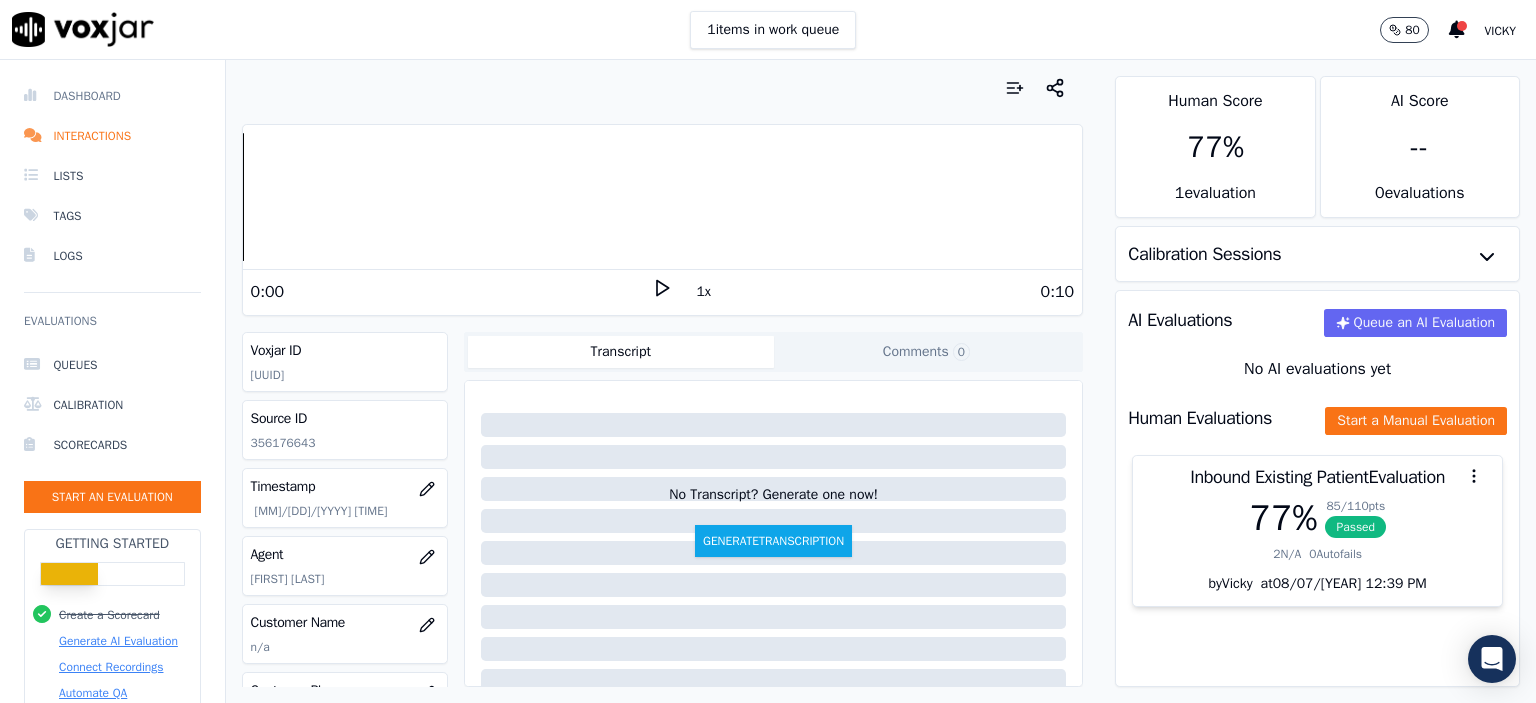 click on "Dashboard" at bounding box center [112, 96] 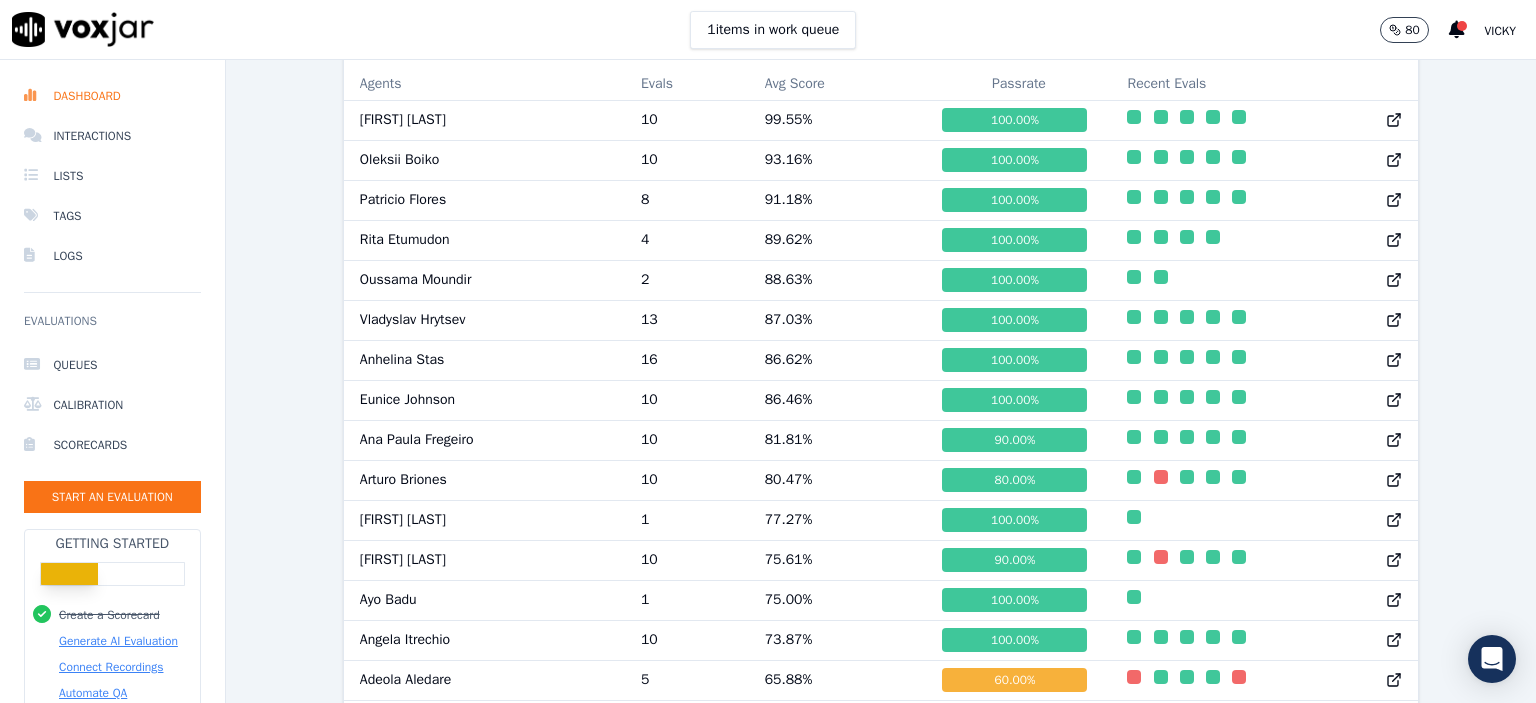 scroll, scrollTop: 1100, scrollLeft: 0, axis: vertical 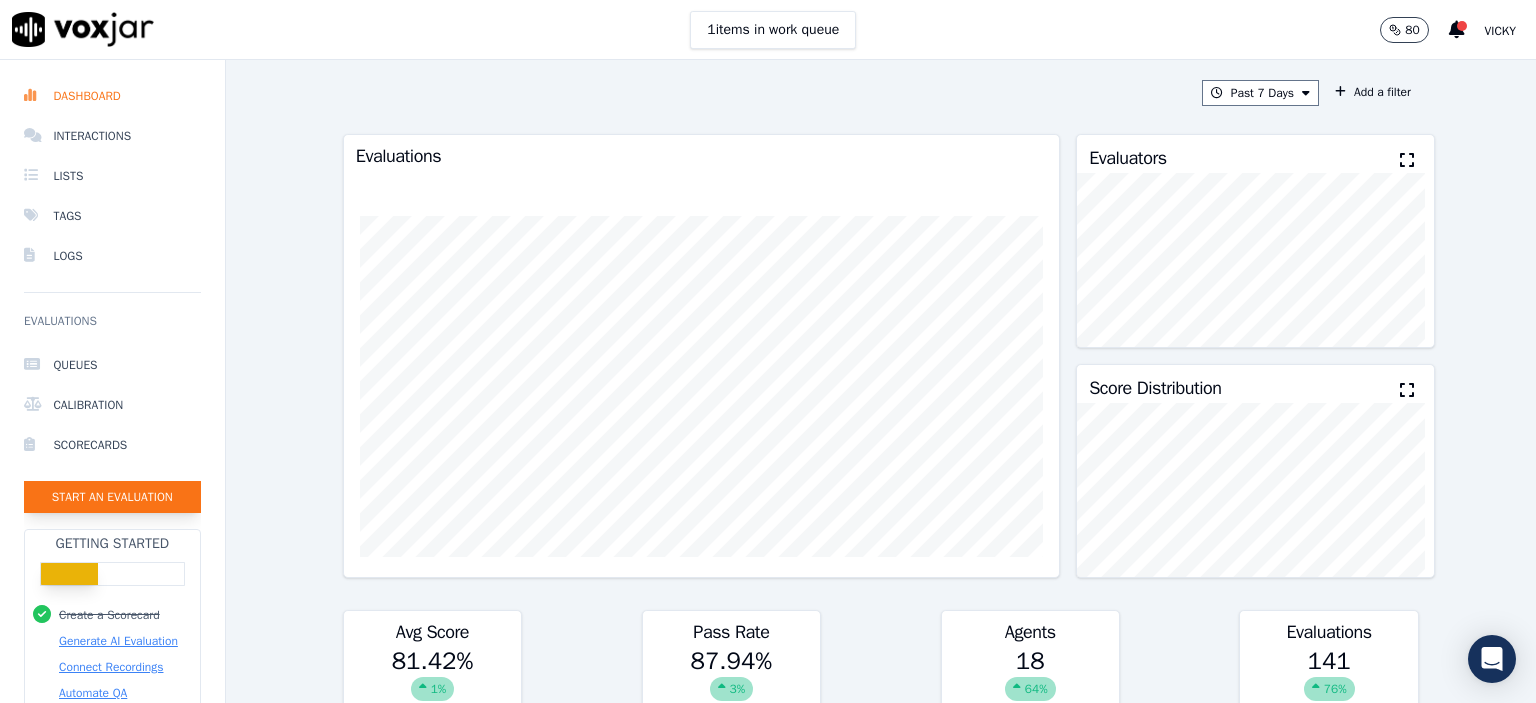 click on "Start an Evaluation" 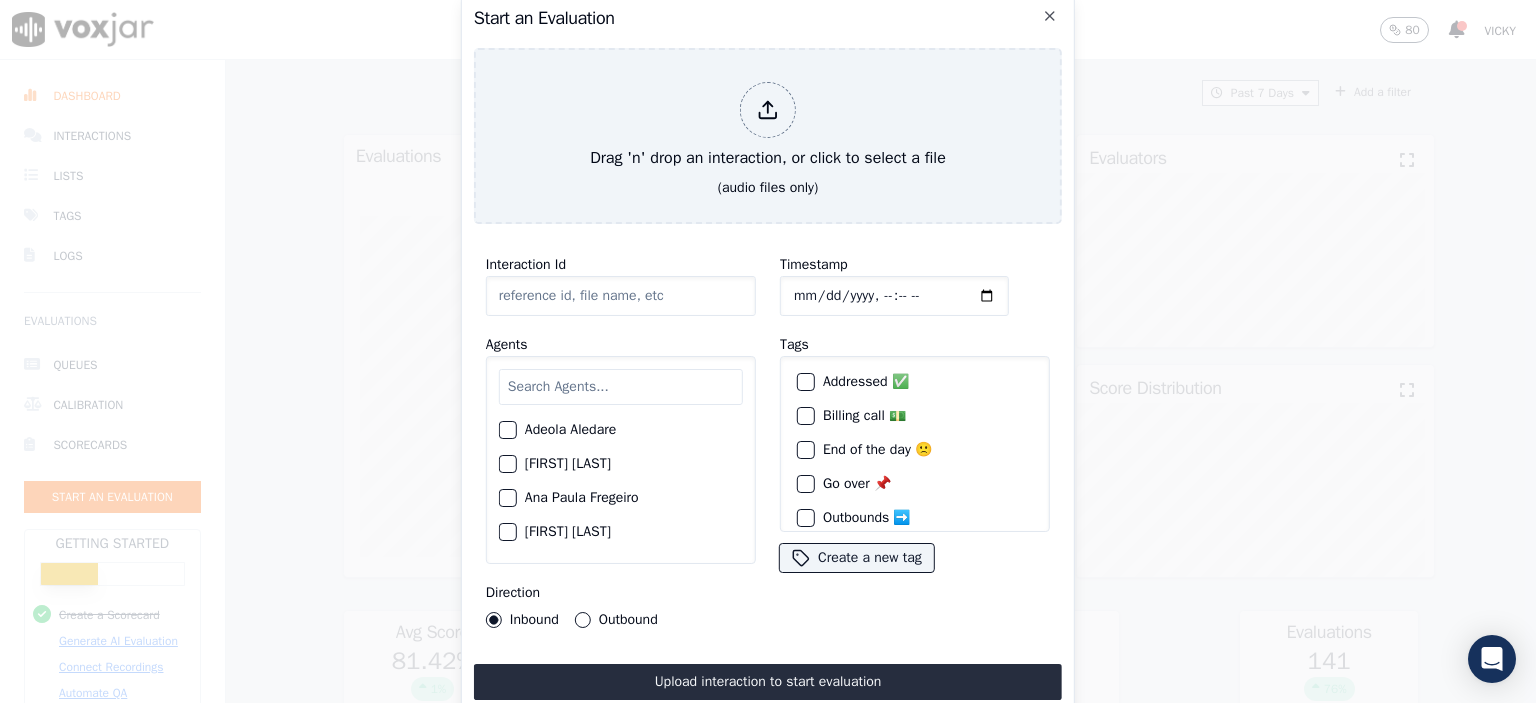 click on "Interaction Id" 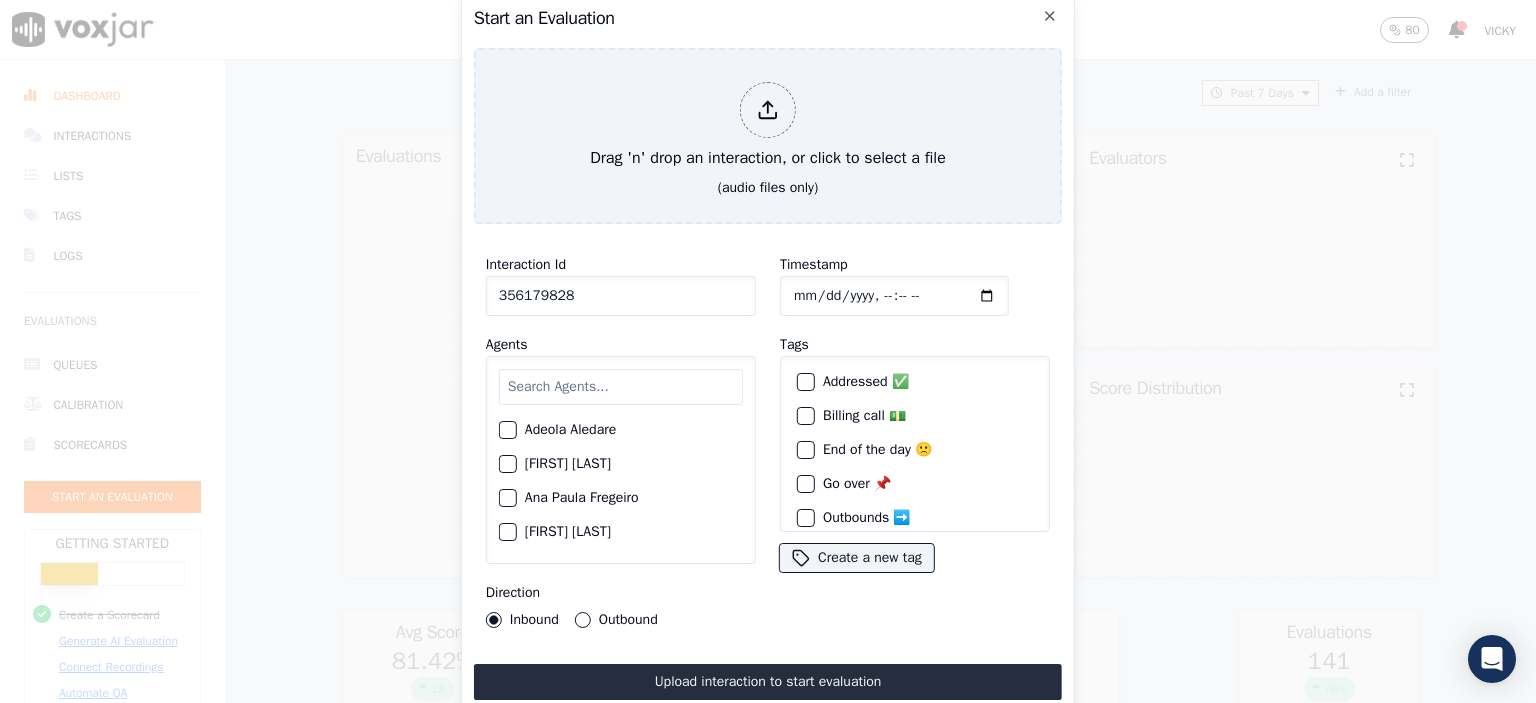 type on "356179828" 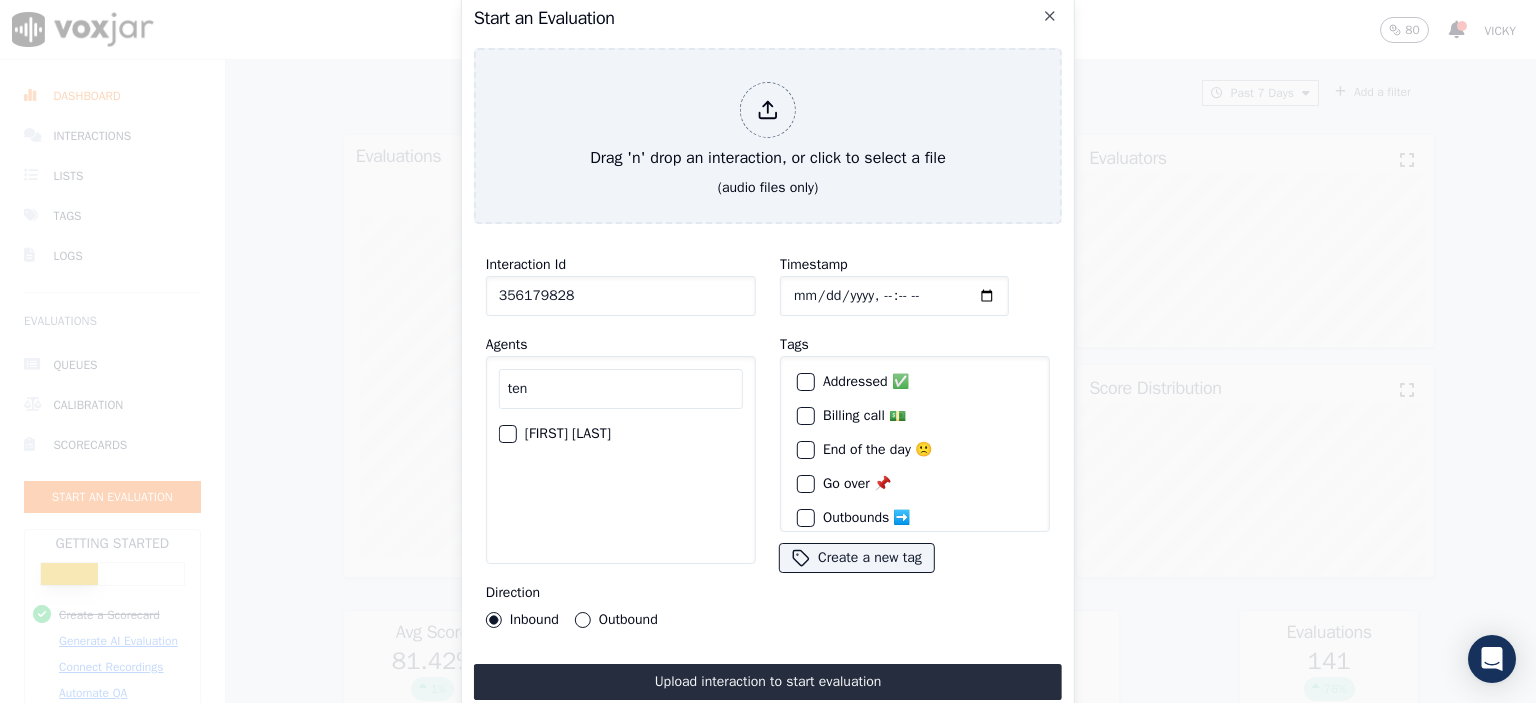 type on "ten" 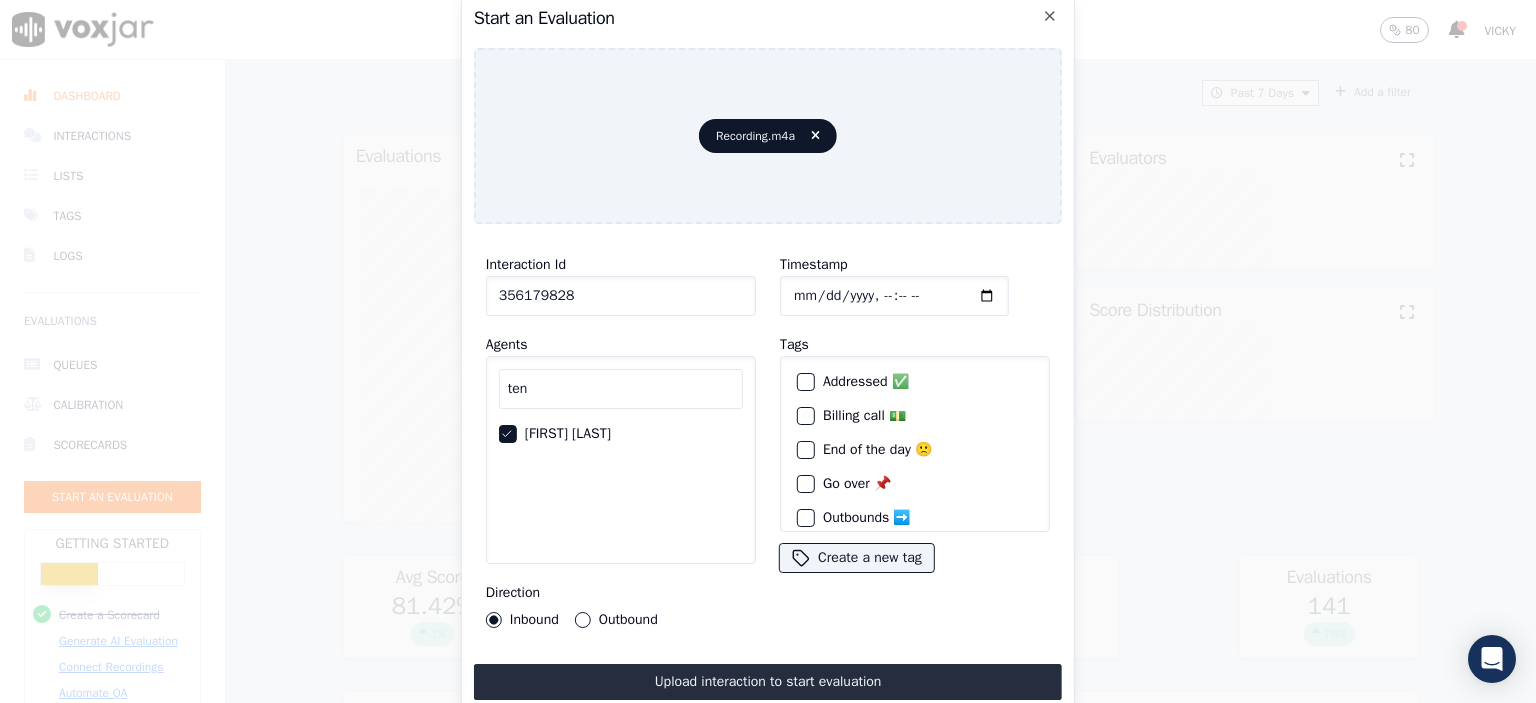 click on "Upload interaction to start evaluation" at bounding box center [768, 682] 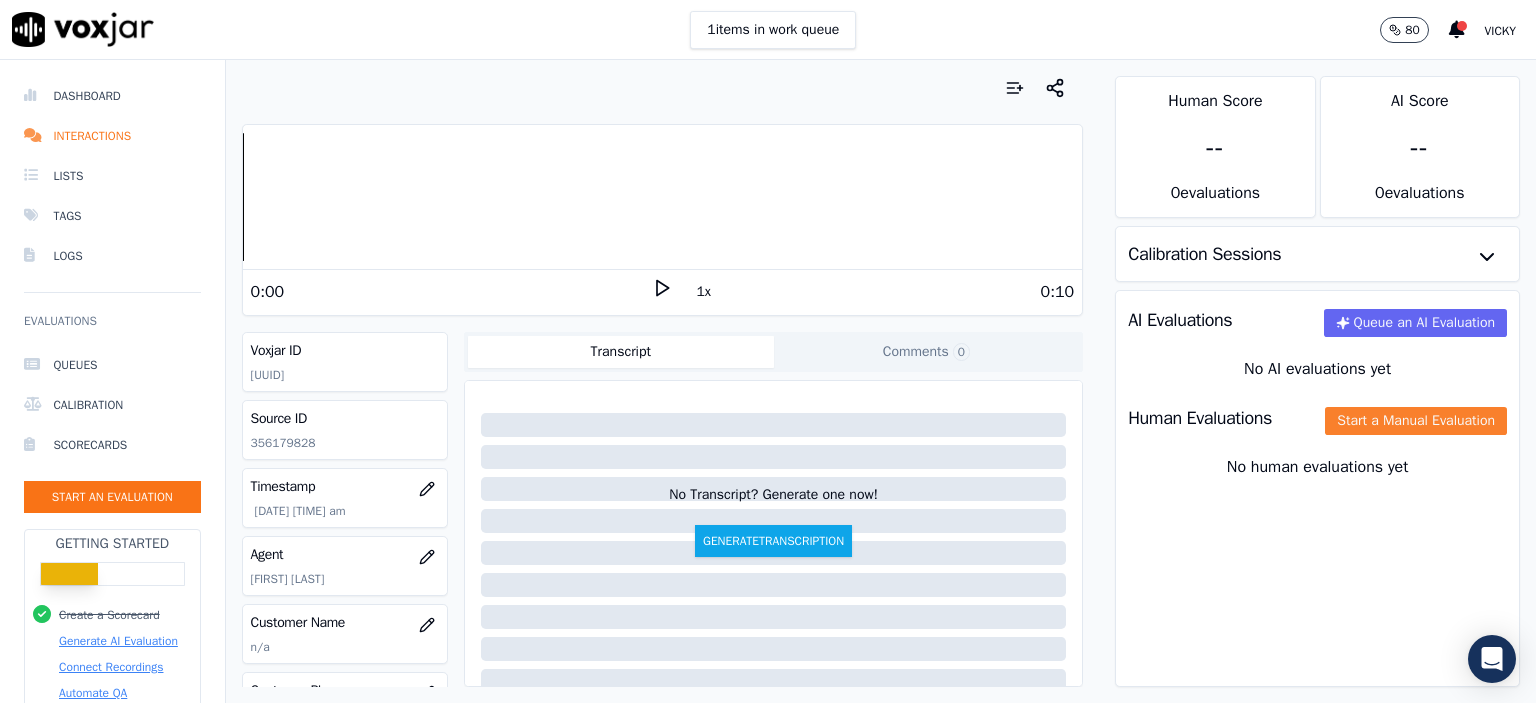 click on "Start a Manual Evaluation" 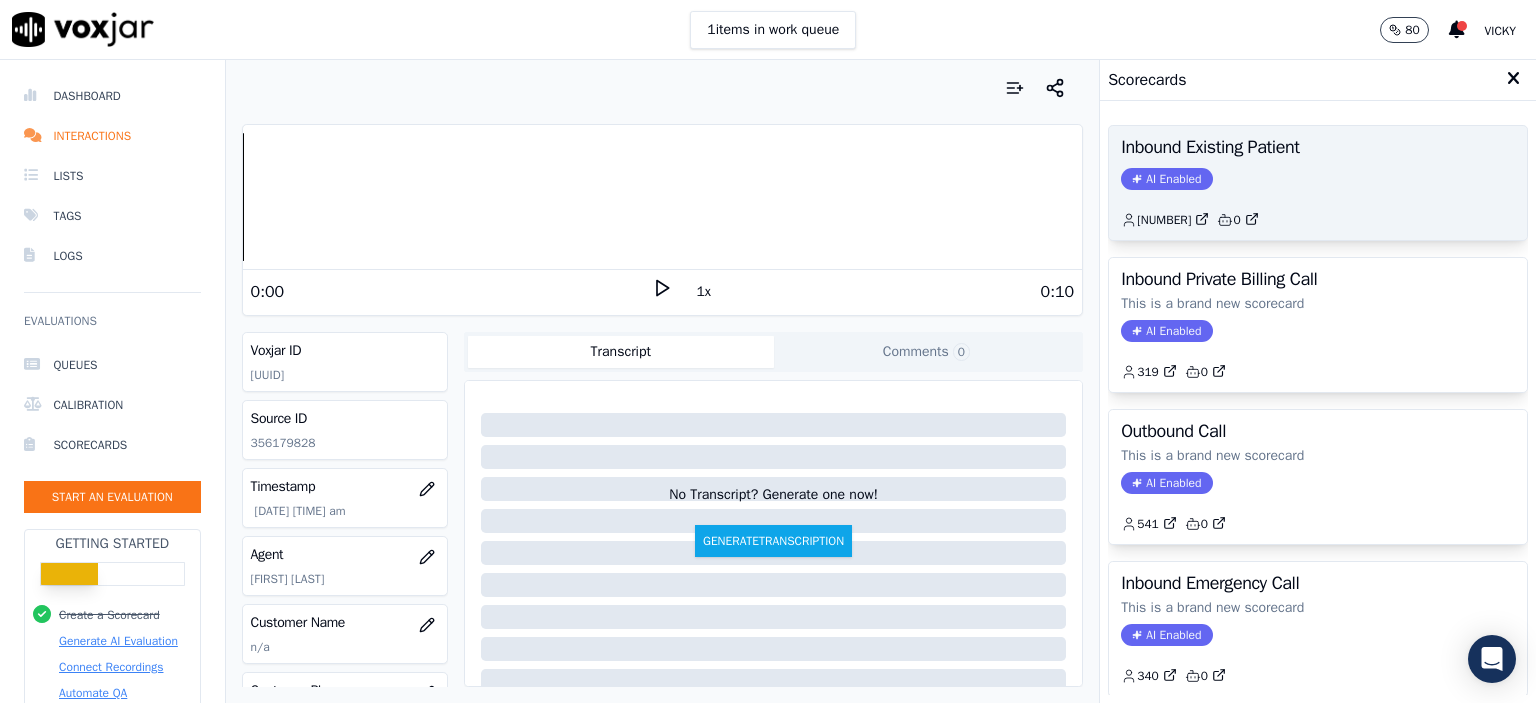 click on "2,602         0" 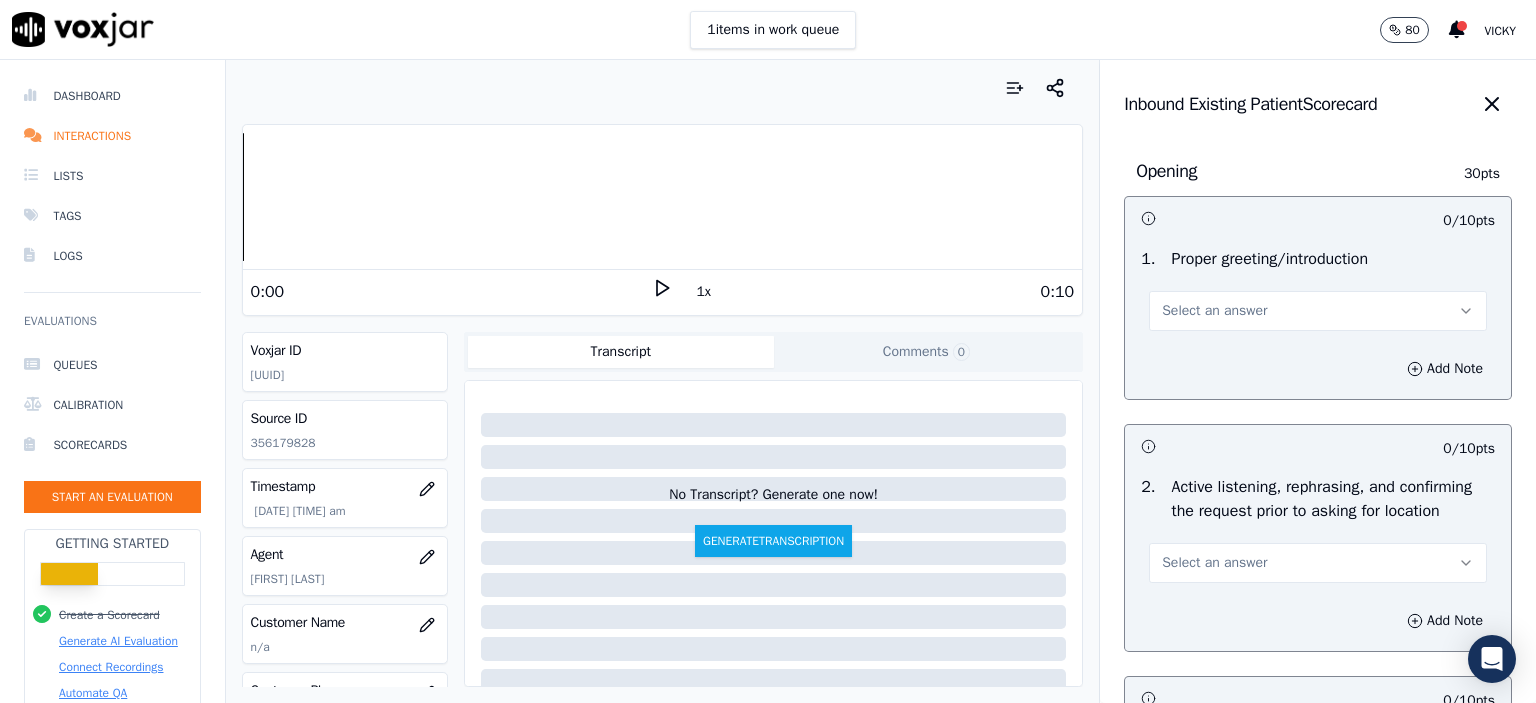 click on "Select an answer" at bounding box center [1318, 311] 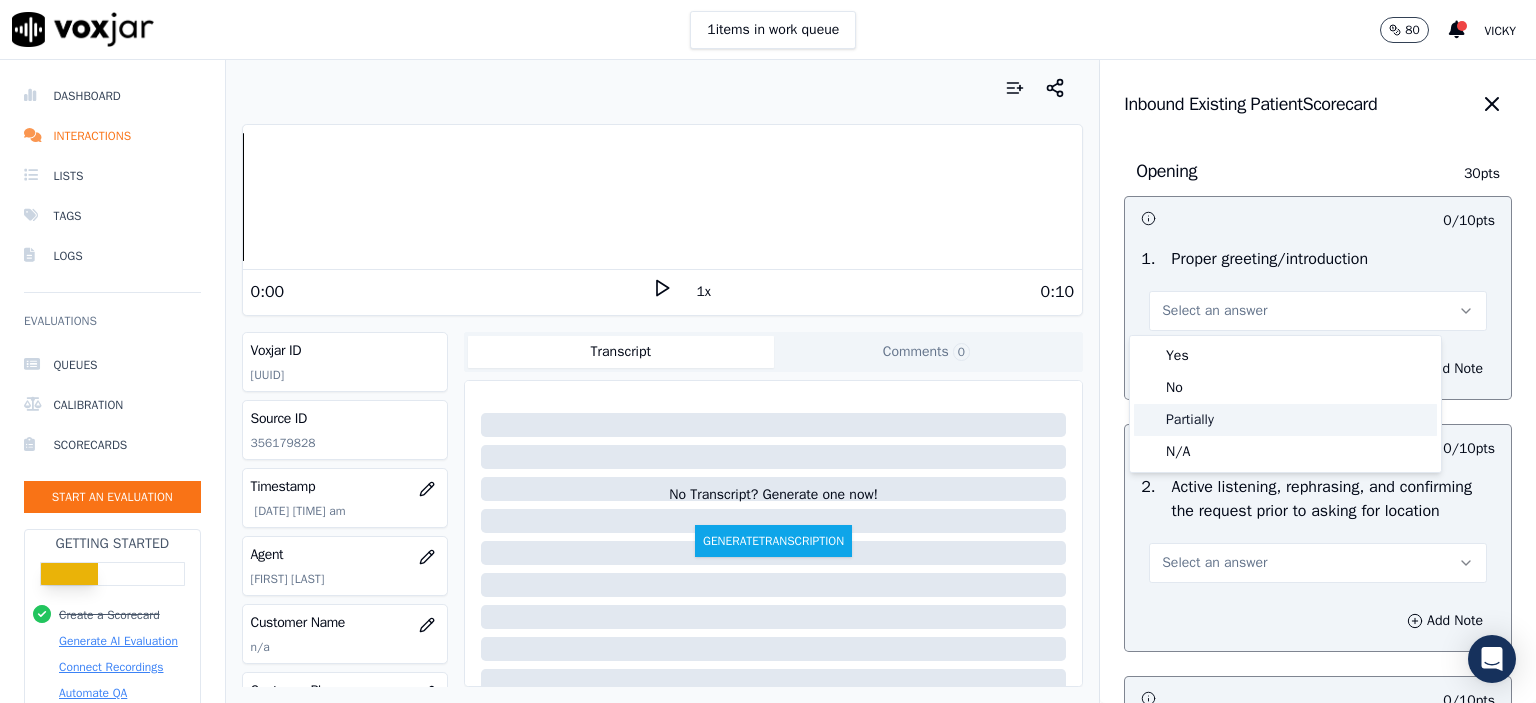 click on "Partially" 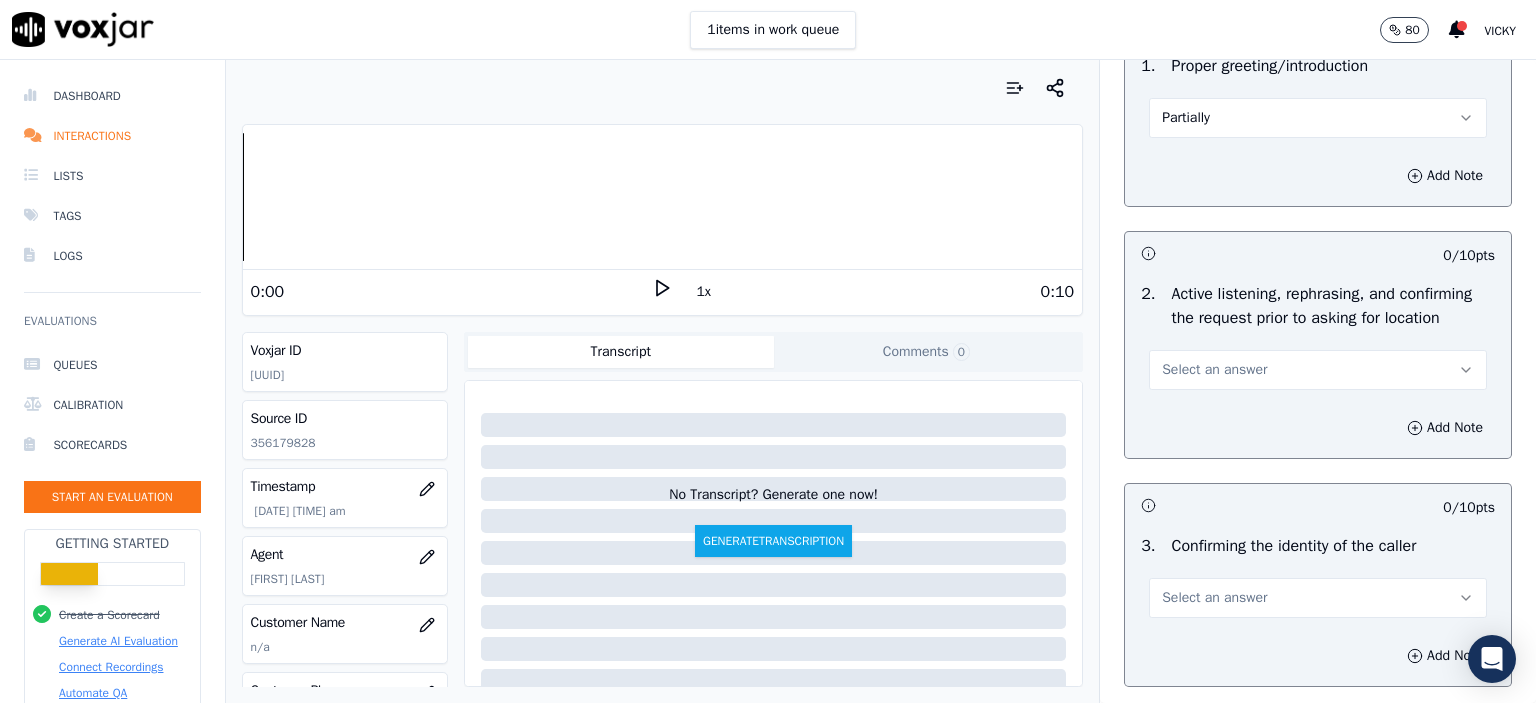 scroll, scrollTop: 200, scrollLeft: 0, axis: vertical 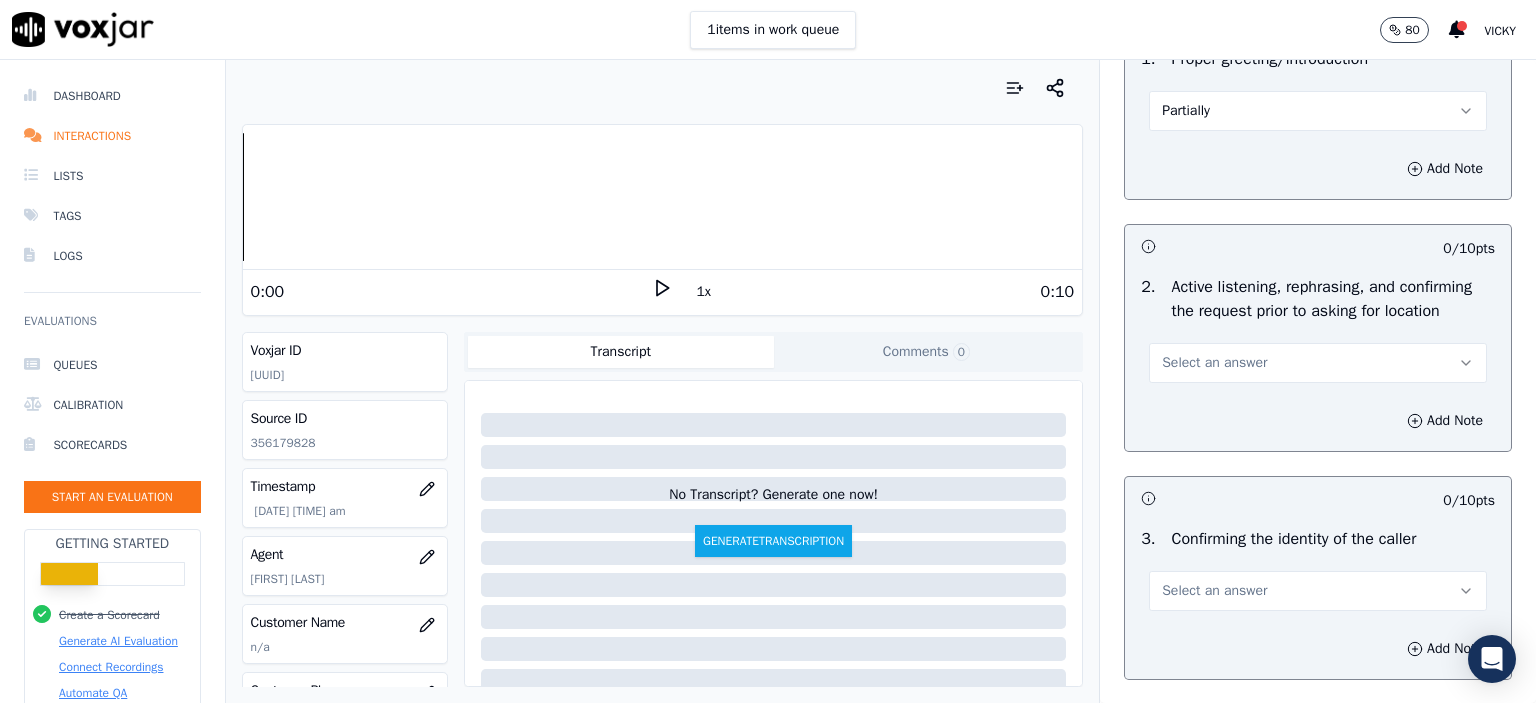 click on "Select an answer" at bounding box center (1318, 363) 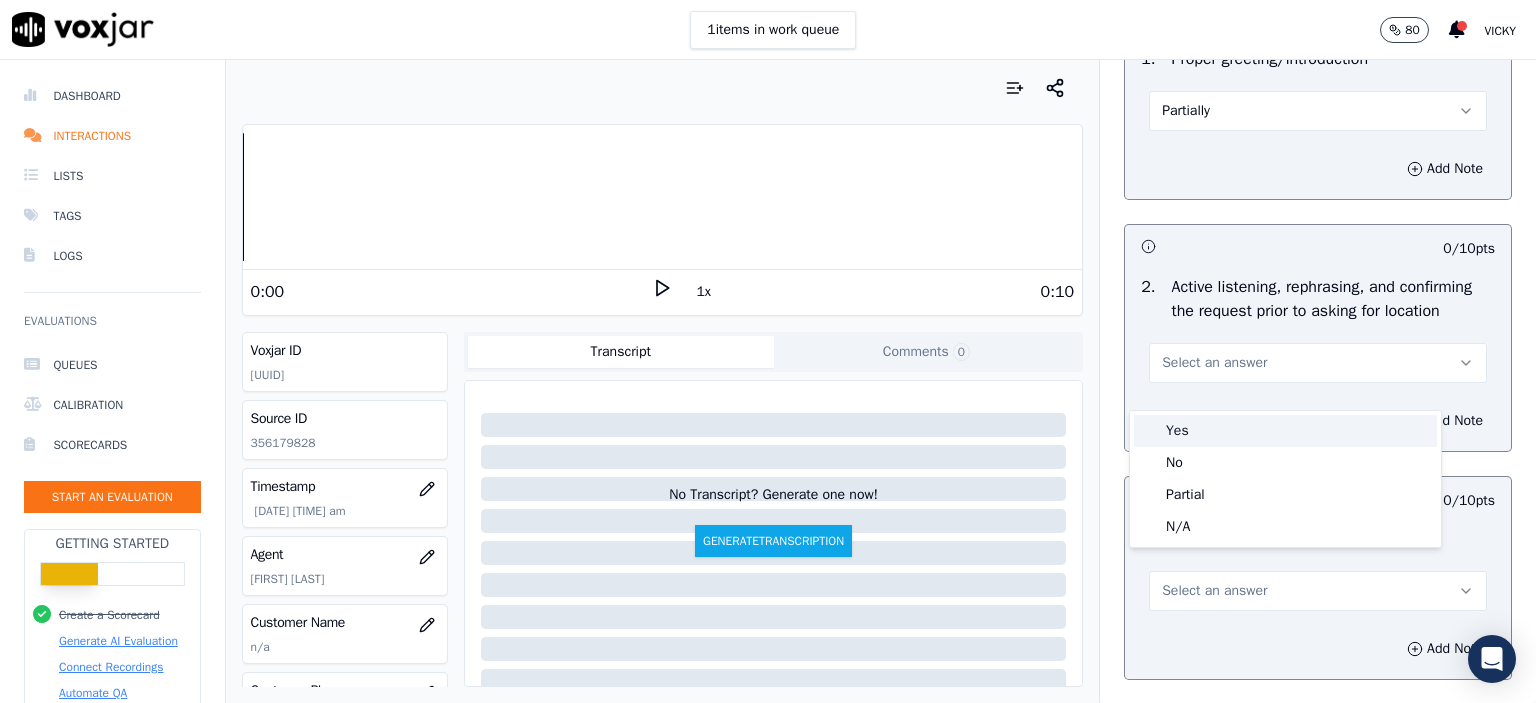 click on "Yes" at bounding box center [1285, 431] 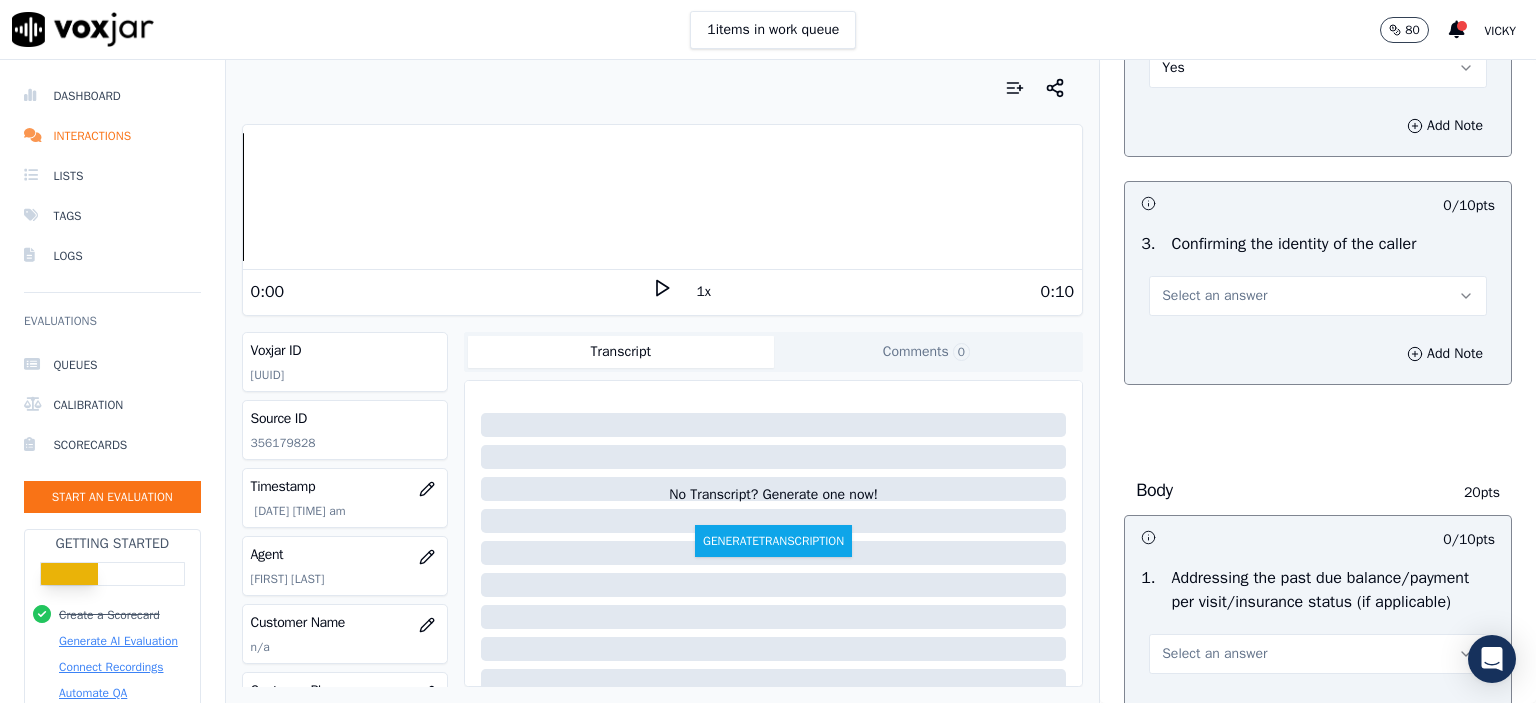 scroll, scrollTop: 500, scrollLeft: 0, axis: vertical 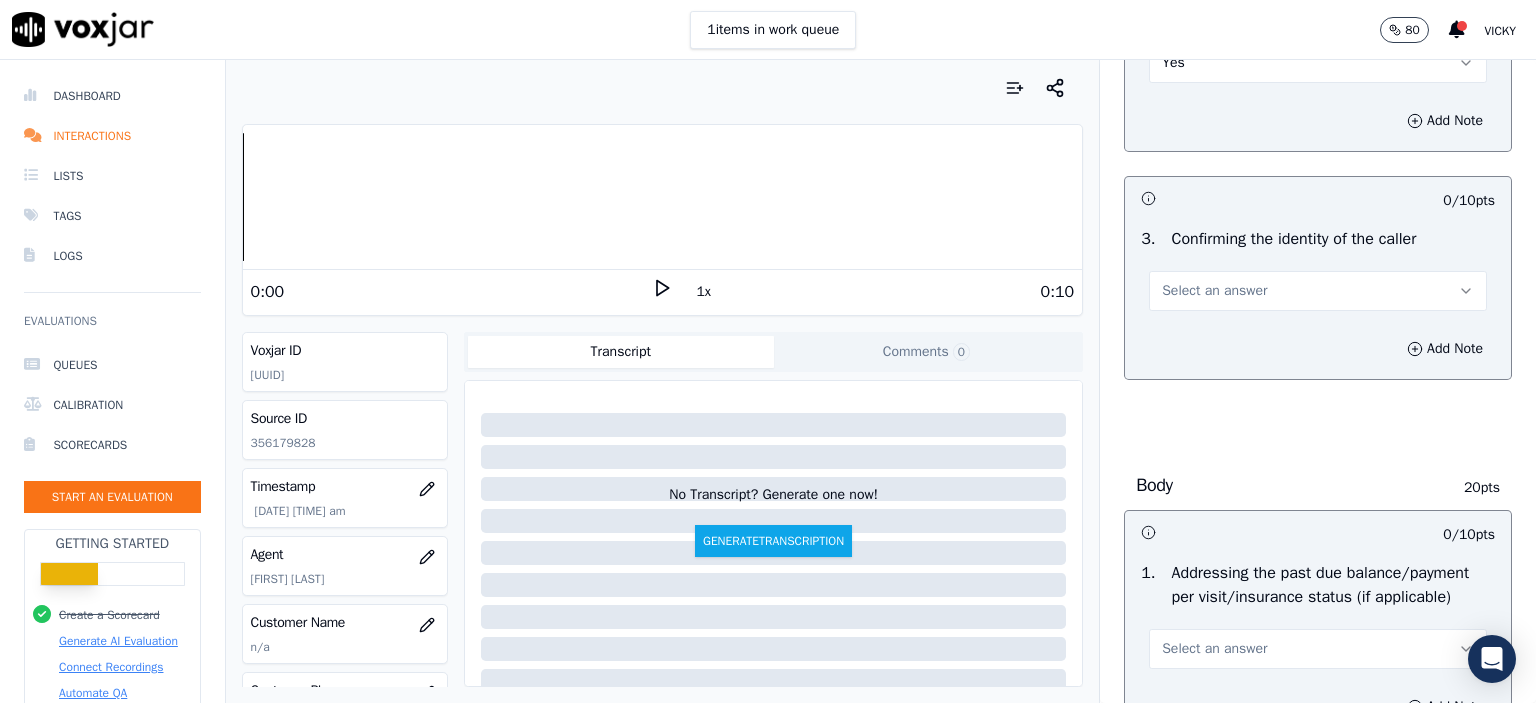 click on "Select an answer" at bounding box center (1214, 291) 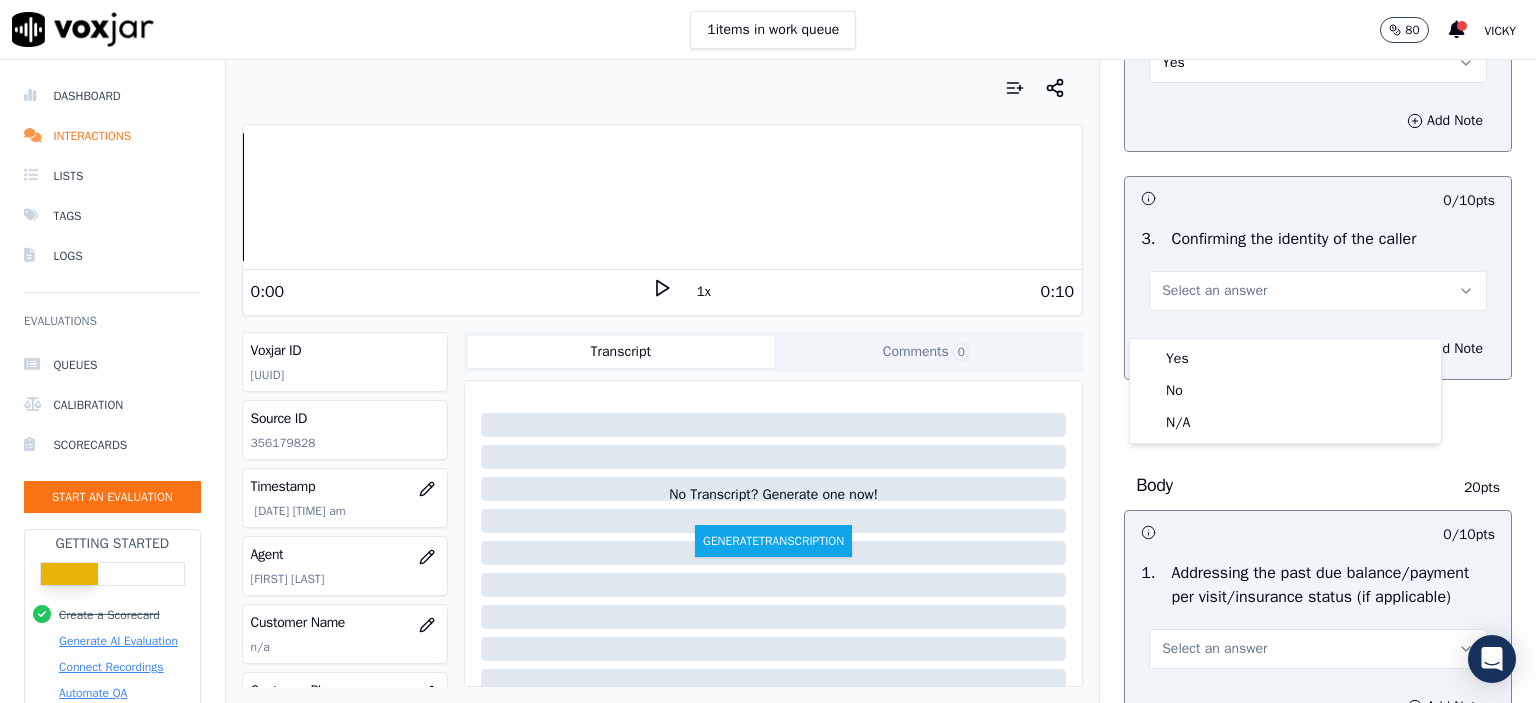 click on "N/A" 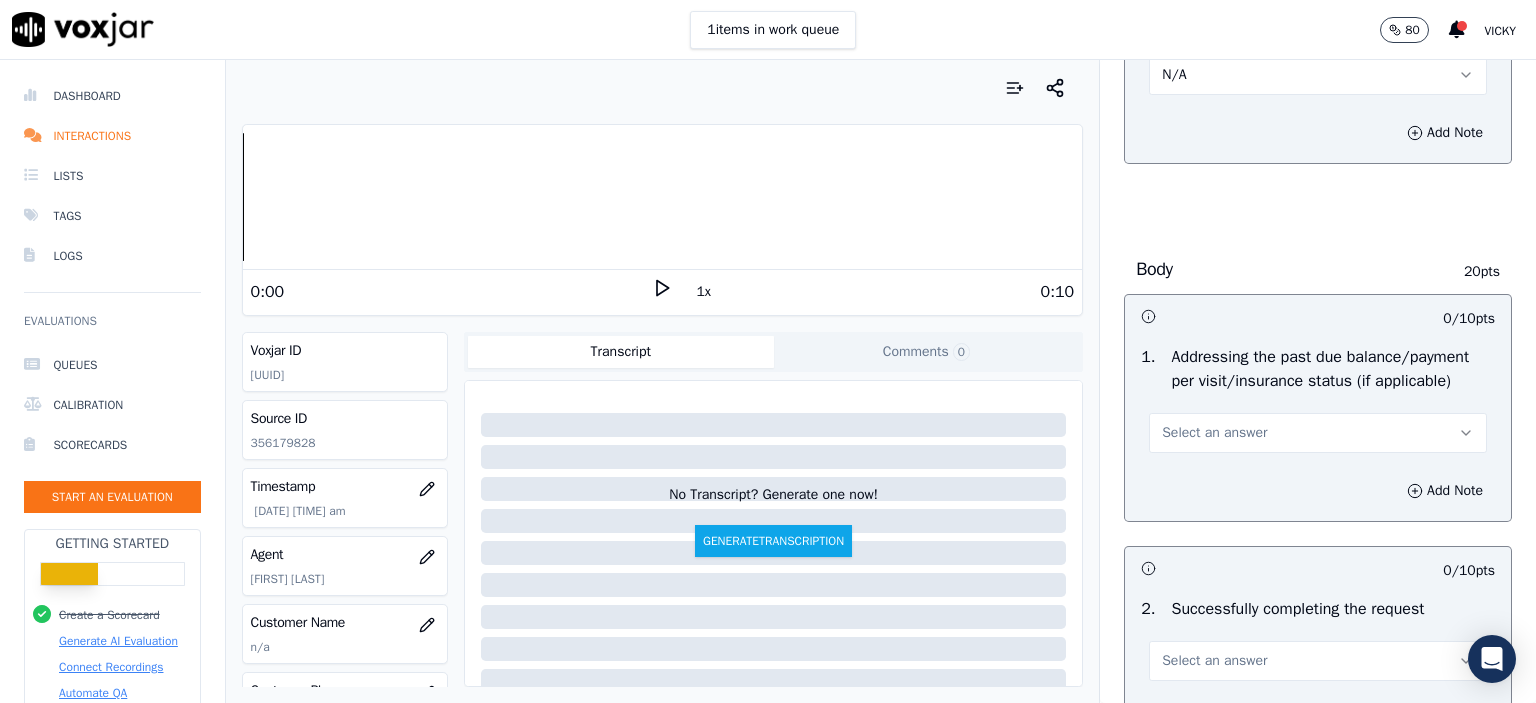 scroll, scrollTop: 800, scrollLeft: 0, axis: vertical 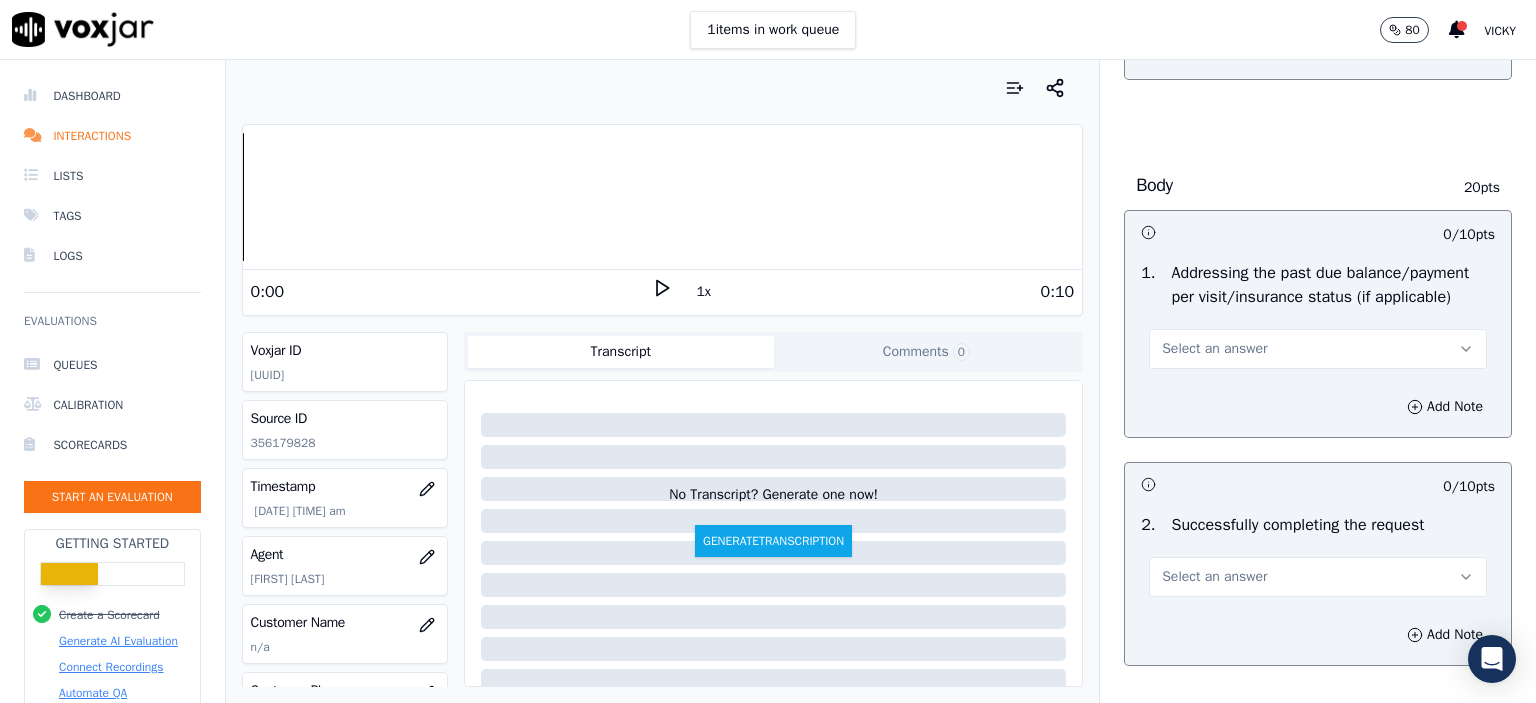 click on "Select an answer" at bounding box center [1214, 349] 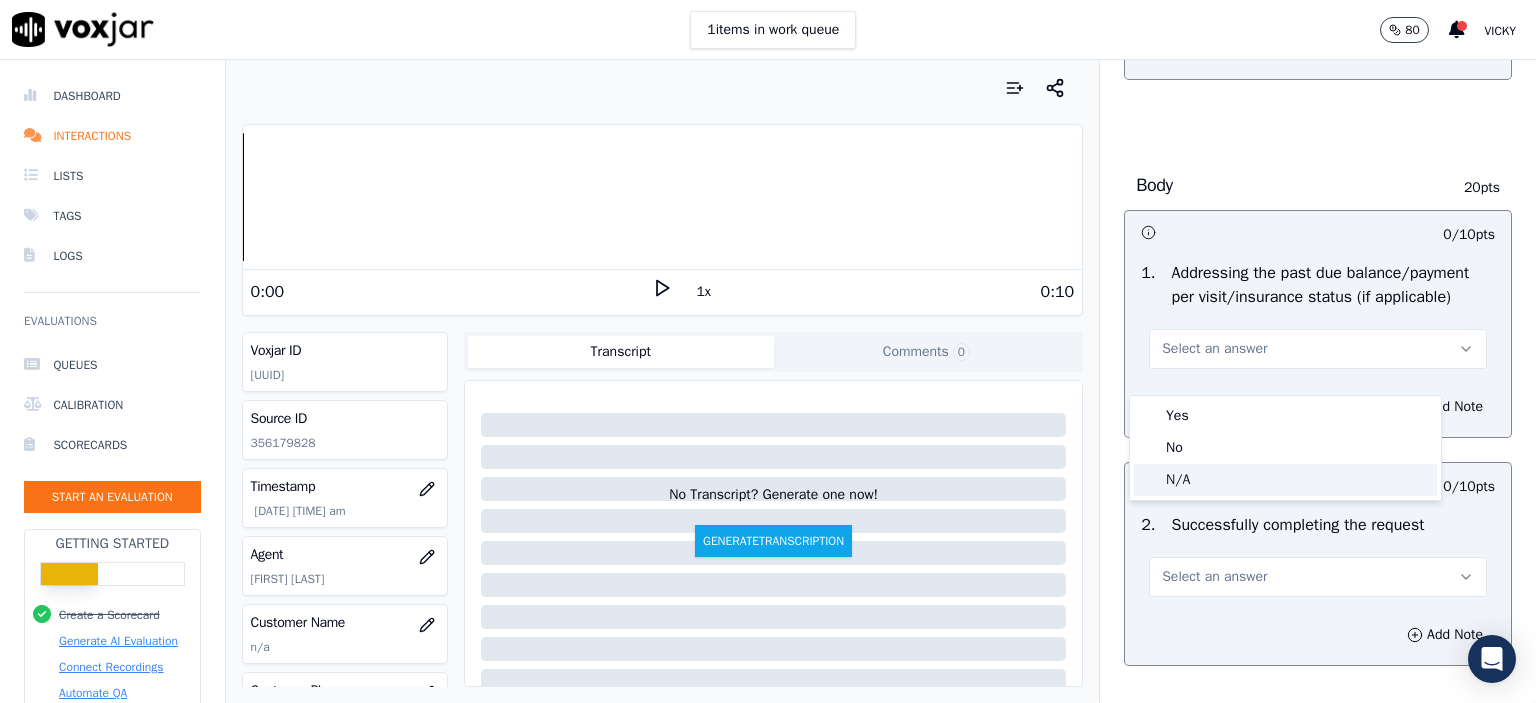 click on "N/A" 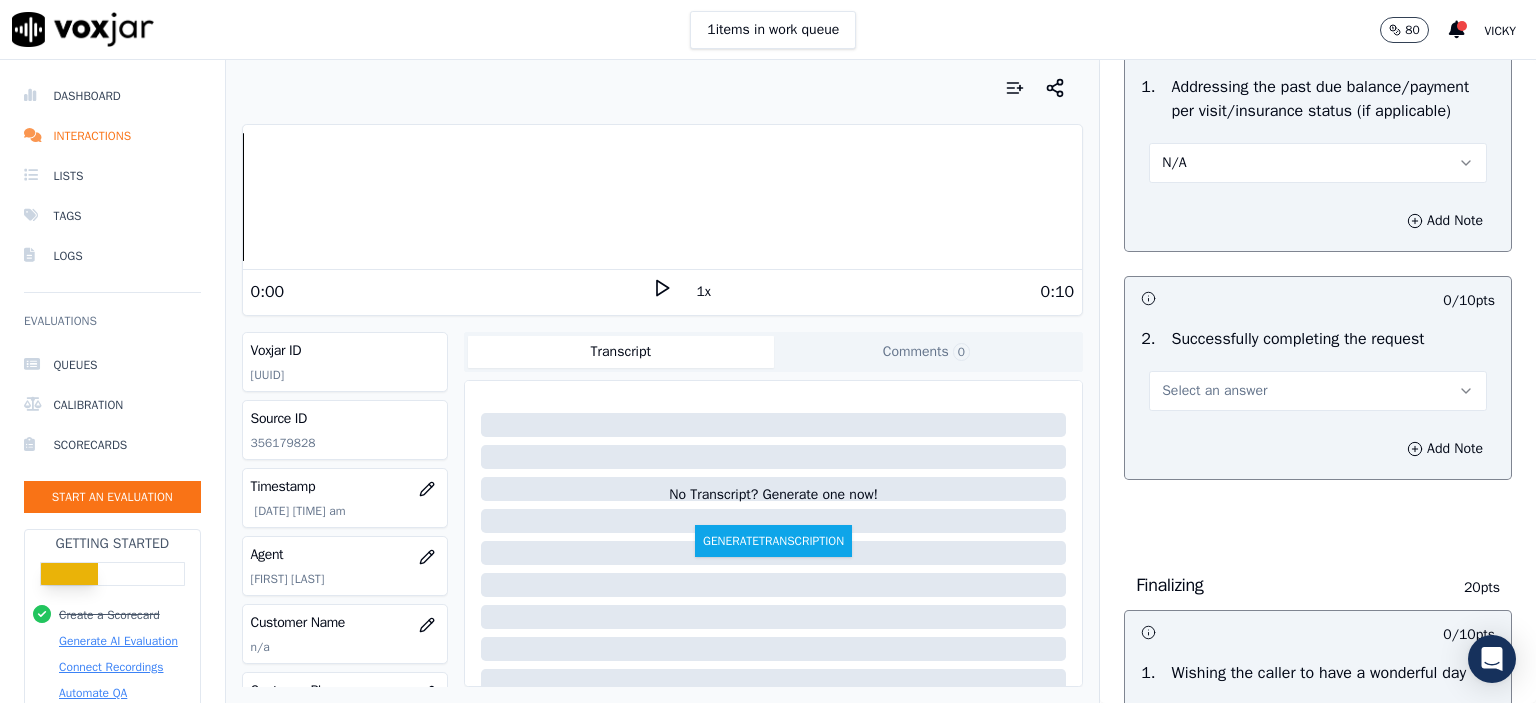 scroll, scrollTop: 1000, scrollLeft: 0, axis: vertical 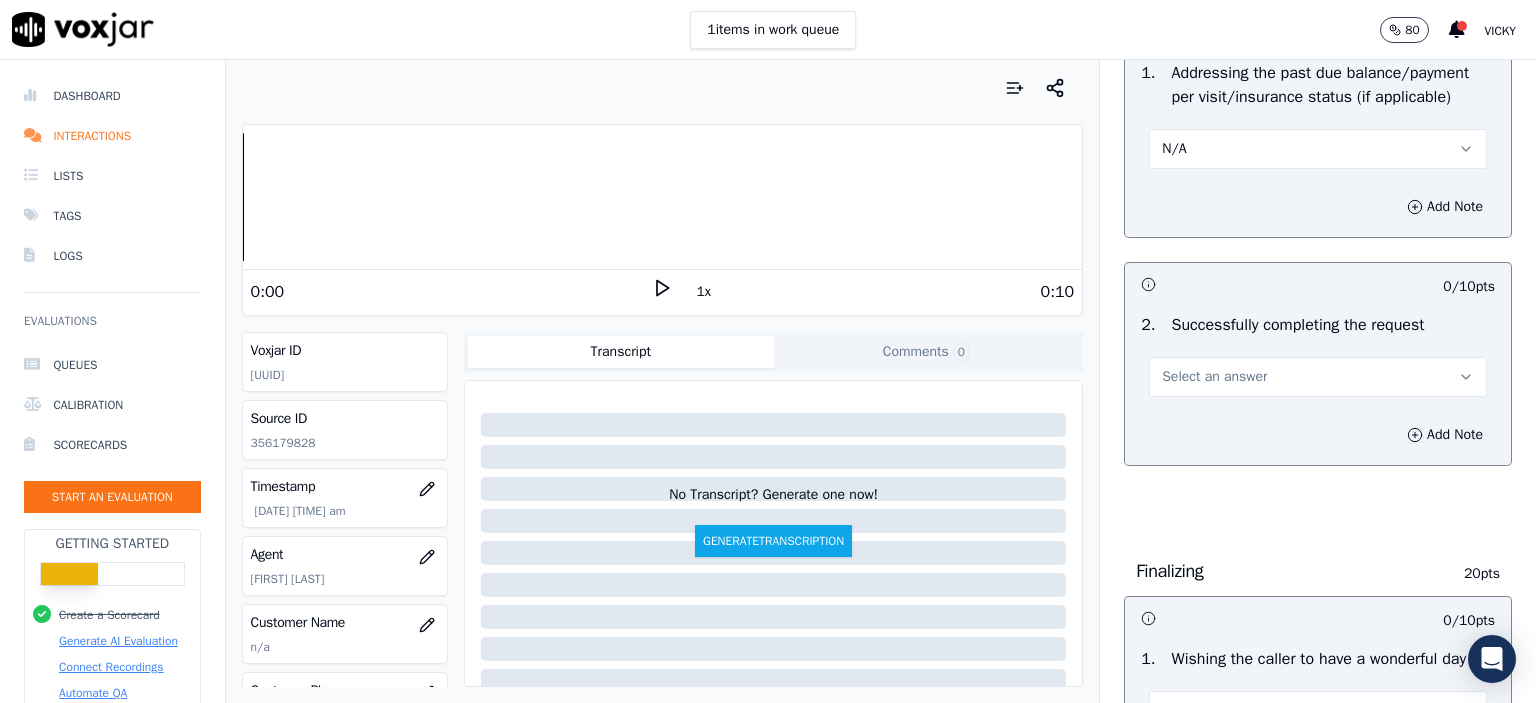 click on "Select an answer" at bounding box center [1318, 375] 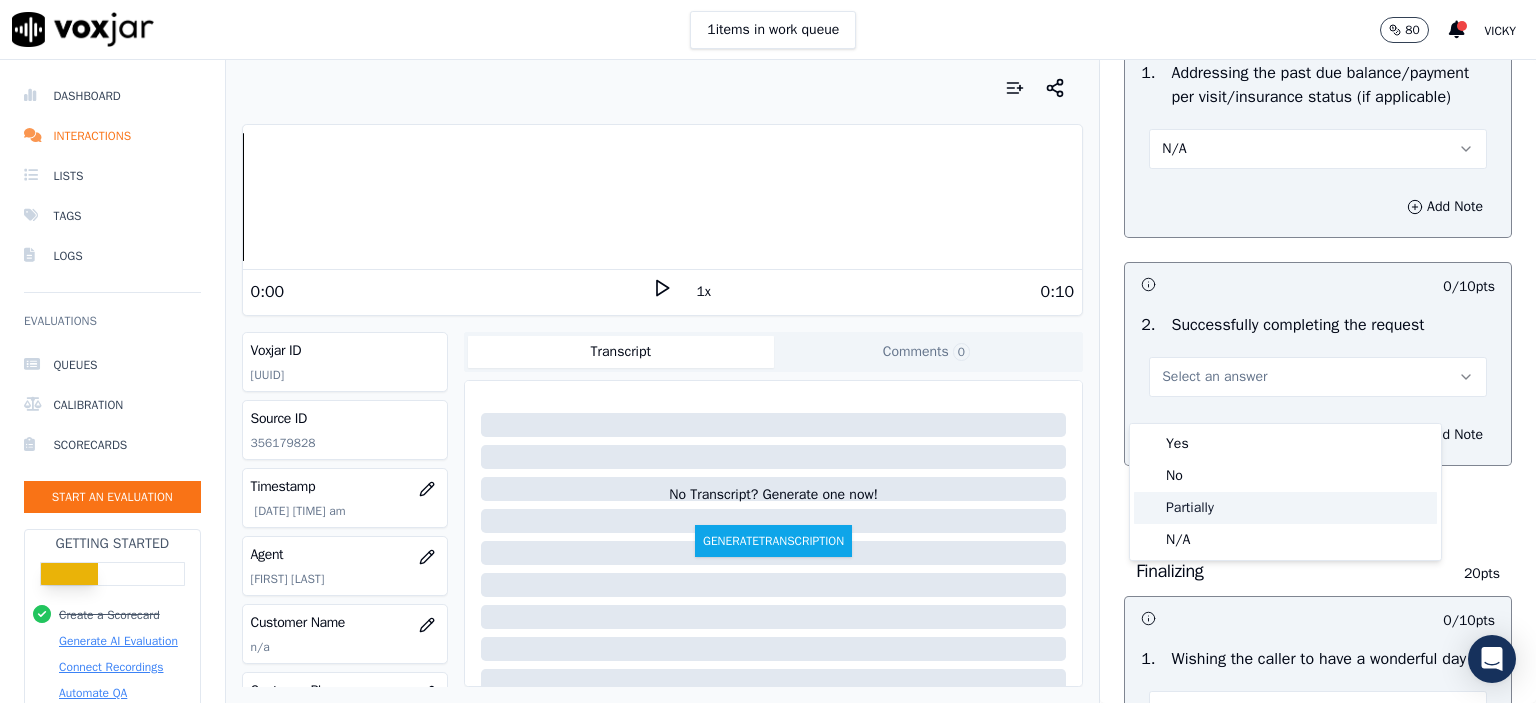 click on "Partially" 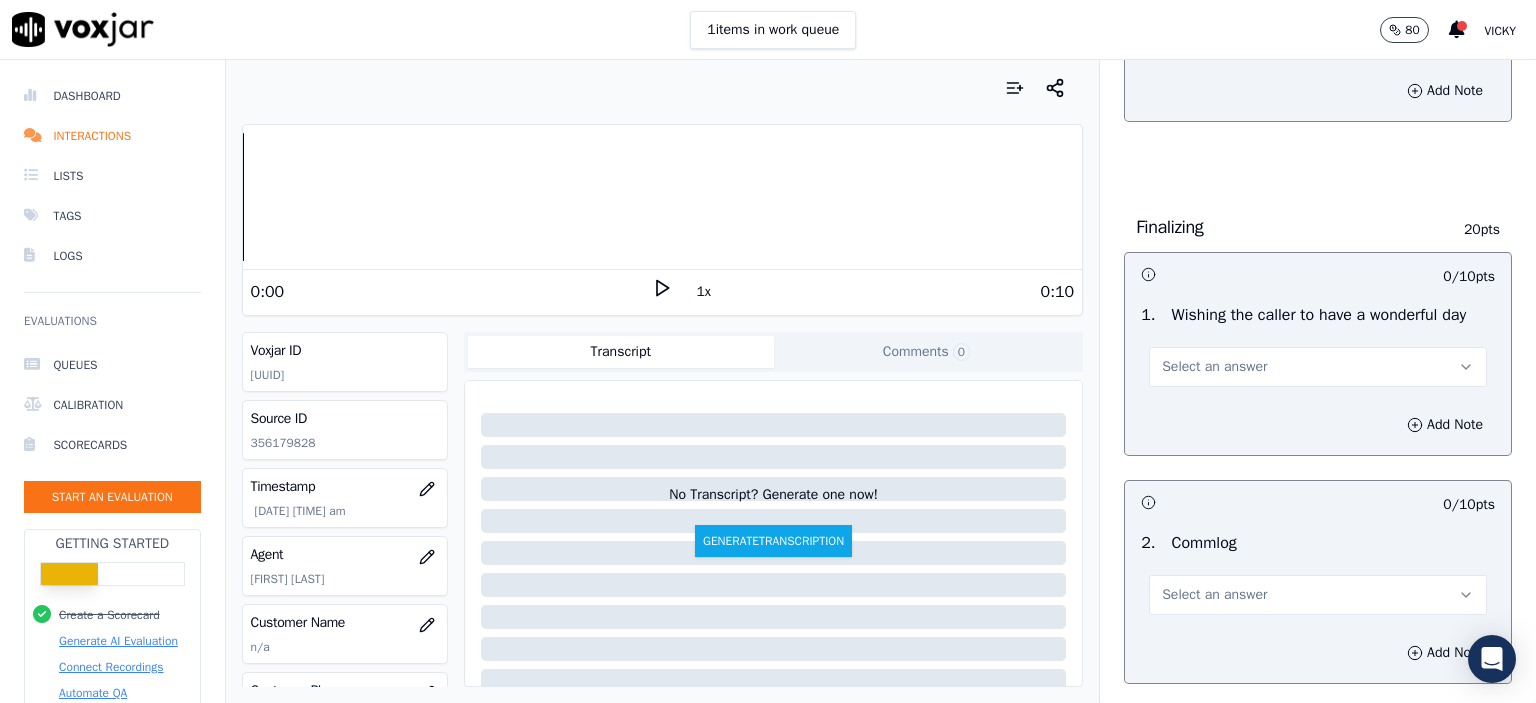 scroll, scrollTop: 1400, scrollLeft: 0, axis: vertical 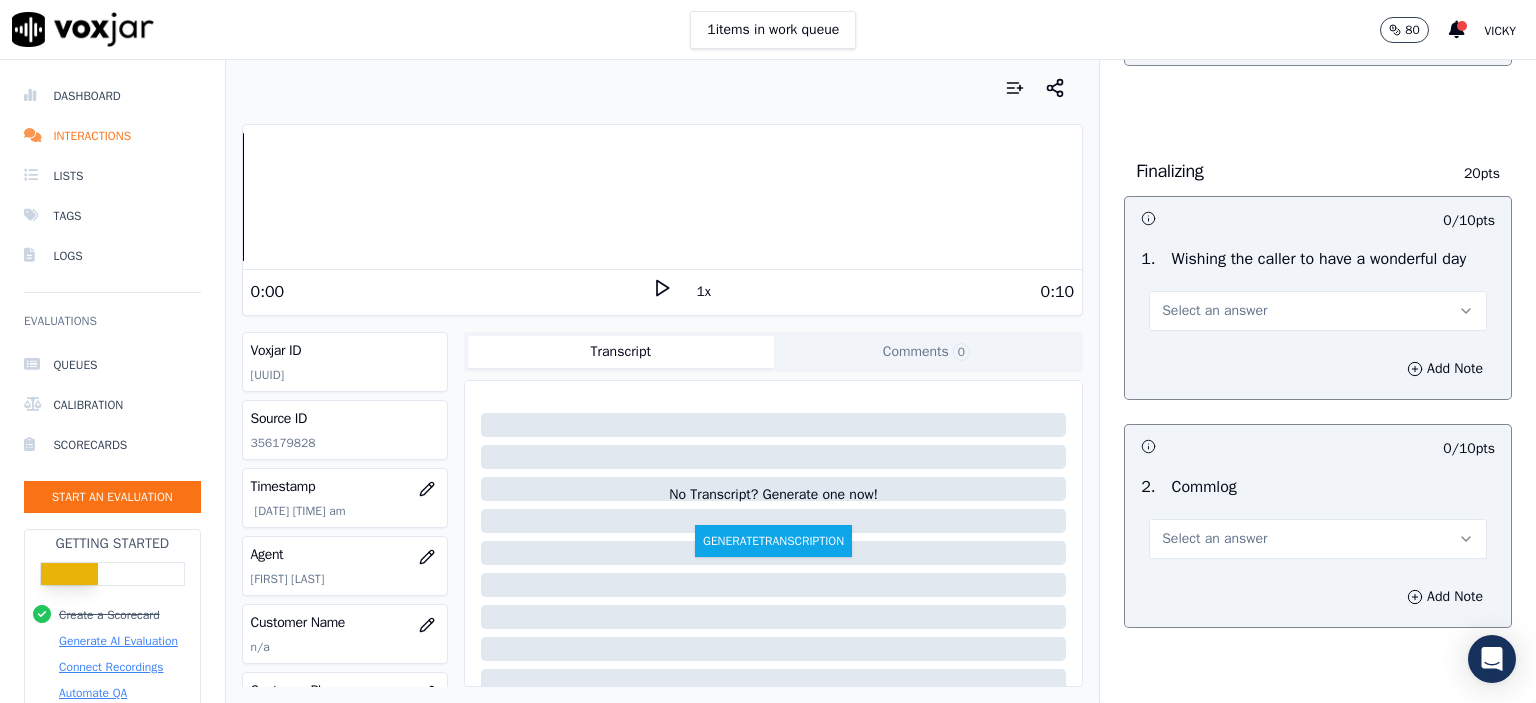 click on "Select an answer" at bounding box center [1318, 311] 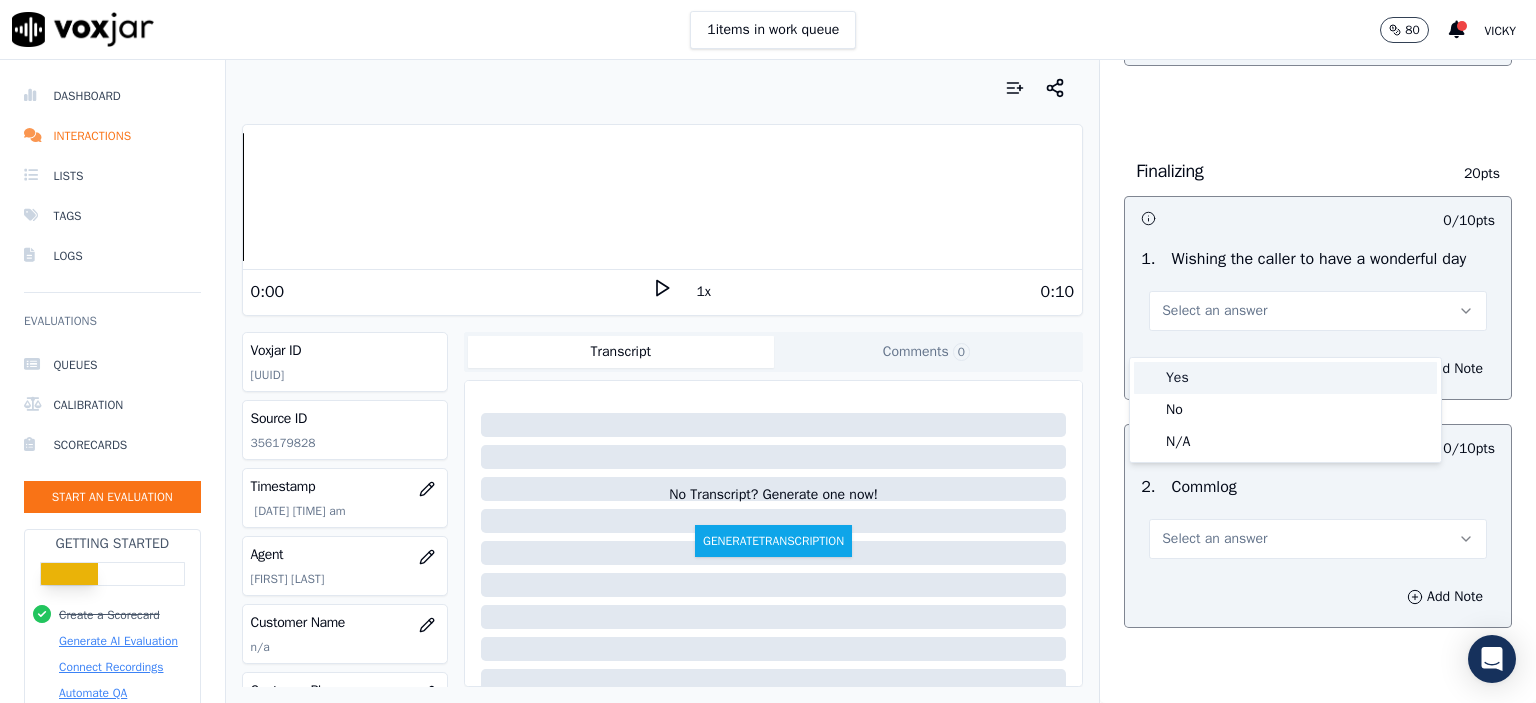 click on "Yes" at bounding box center [1285, 378] 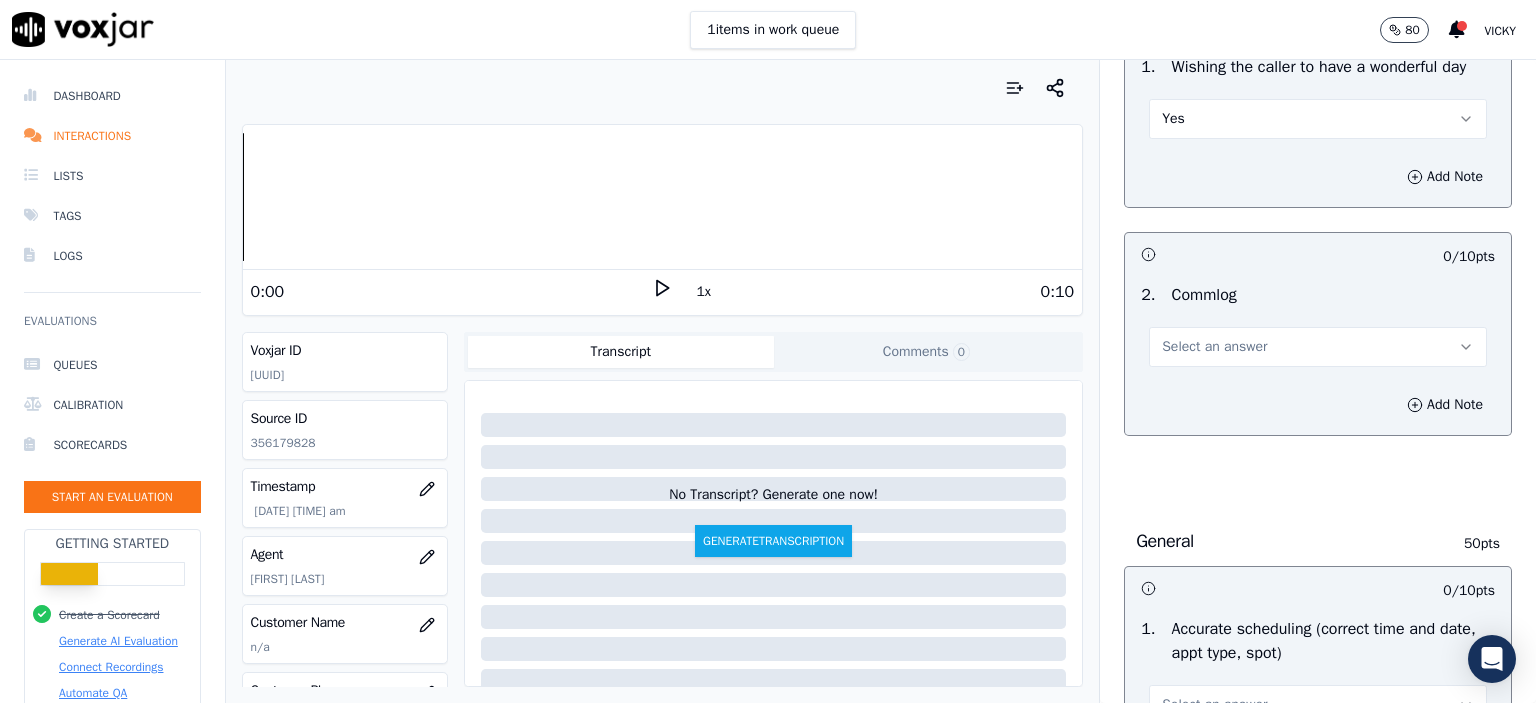scroll, scrollTop: 1600, scrollLeft: 0, axis: vertical 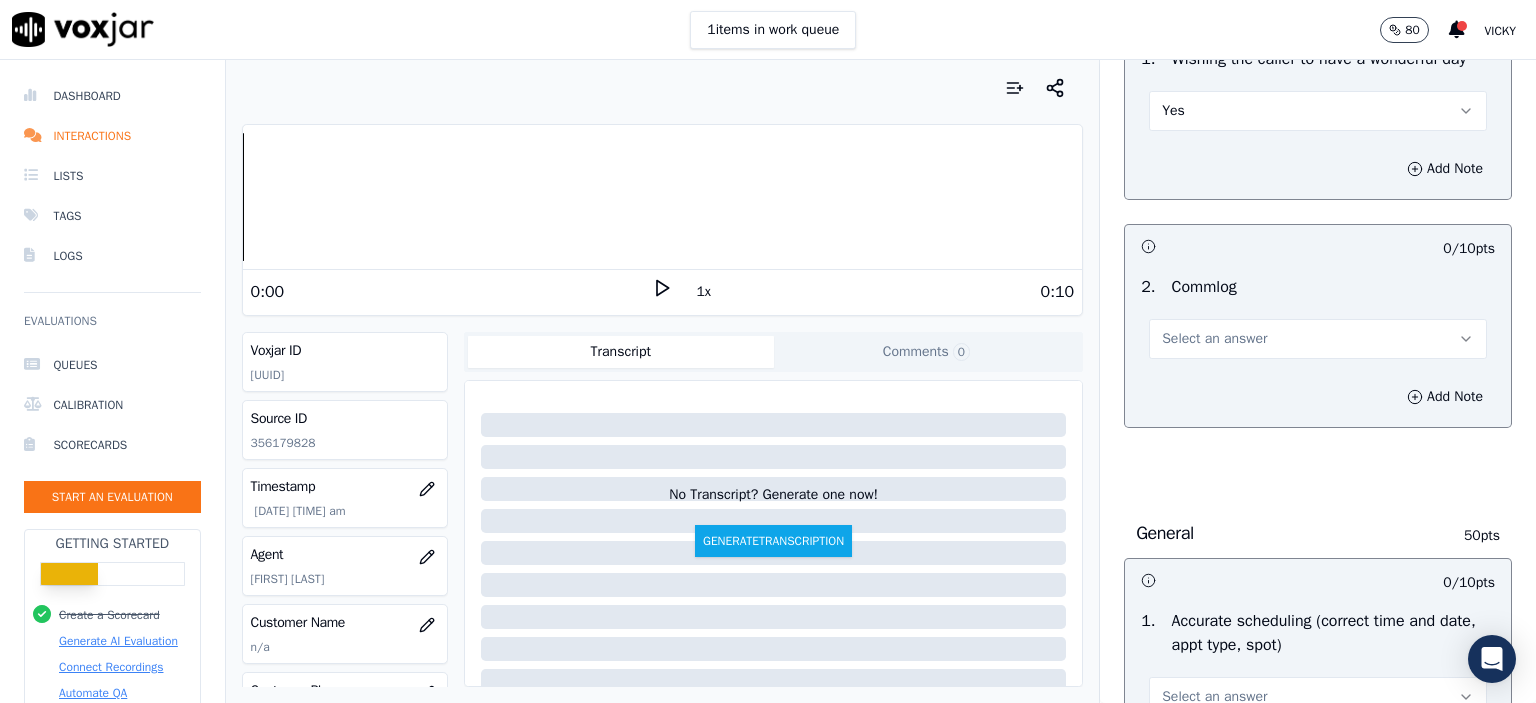 click on "Select an answer" at bounding box center [1318, 339] 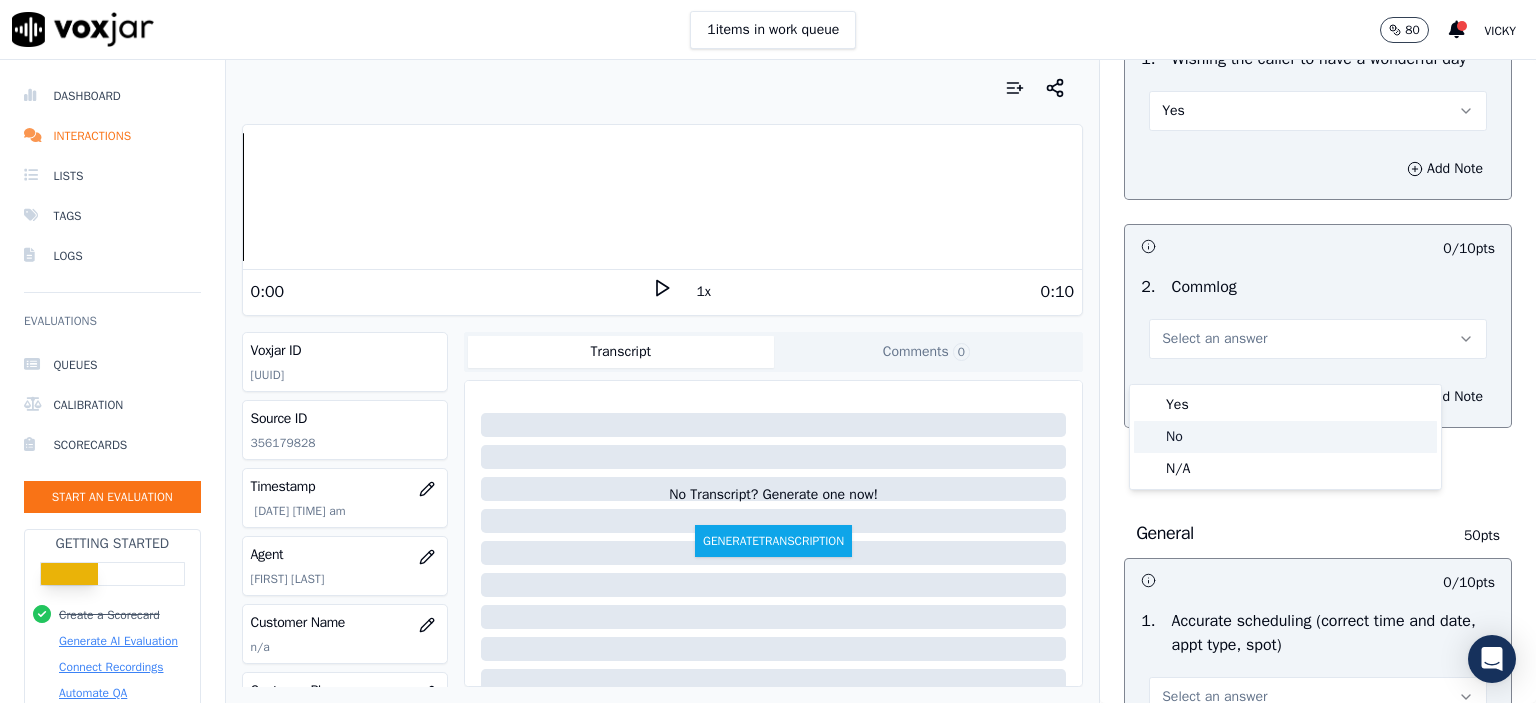 click on "No" 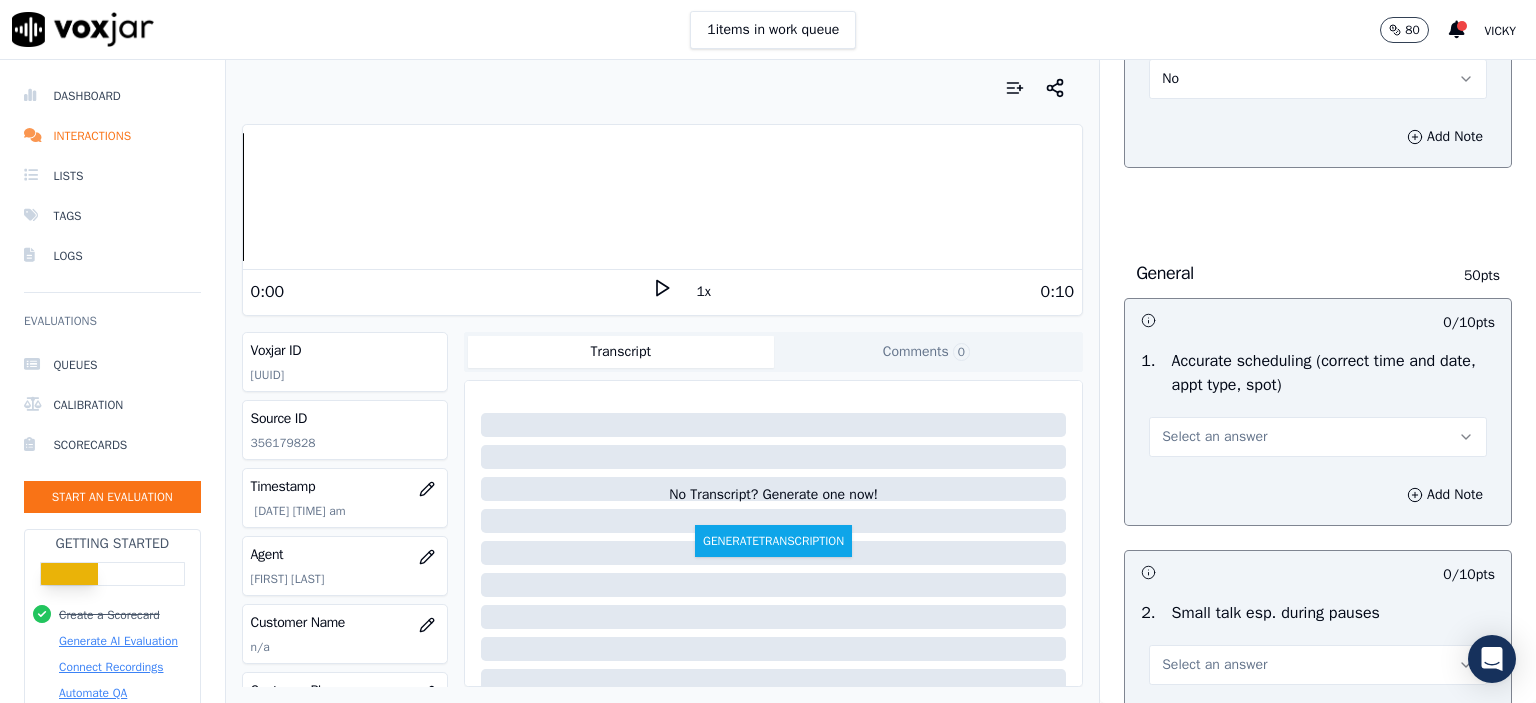 scroll, scrollTop: 1900, scrollLeft: 0, axis: vertical 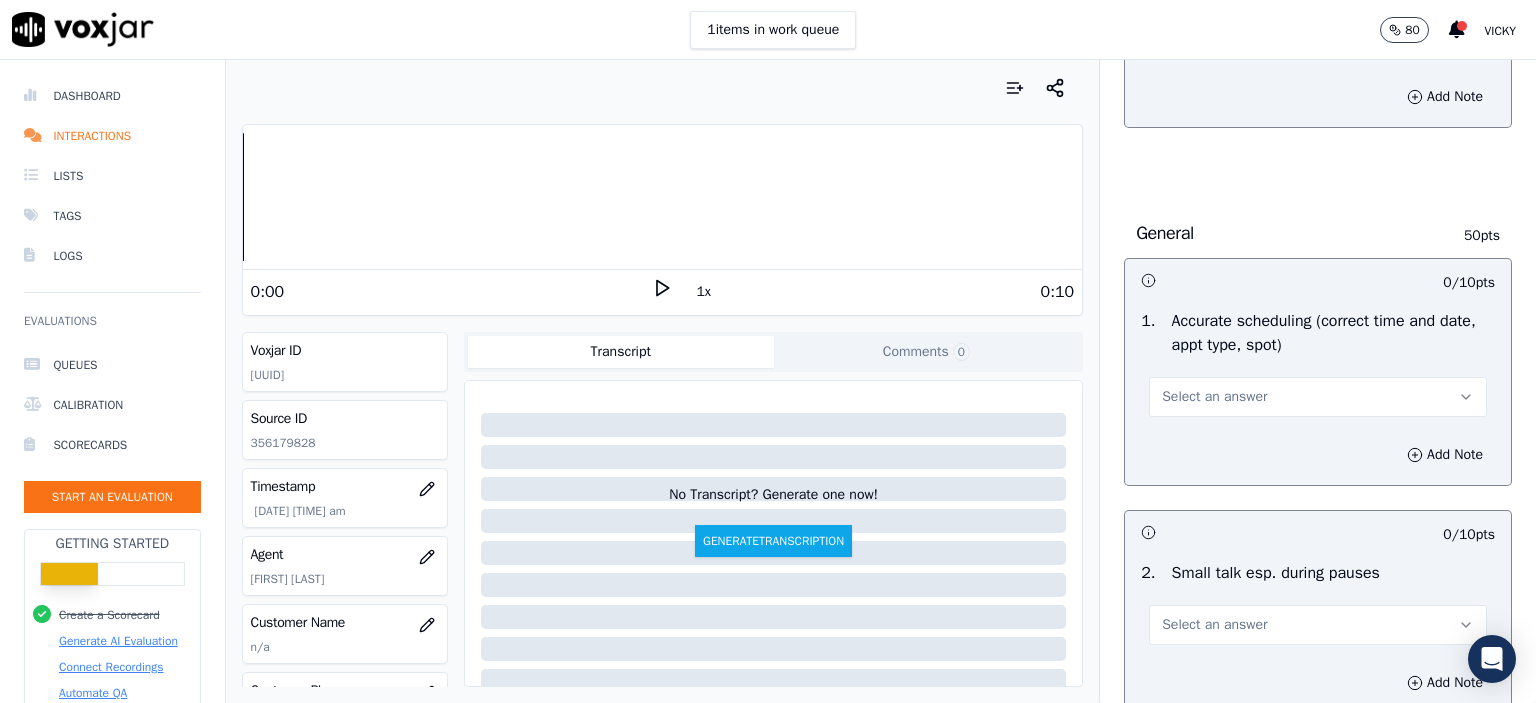 click on "Select an answer" at bounding box center (1318, 397) 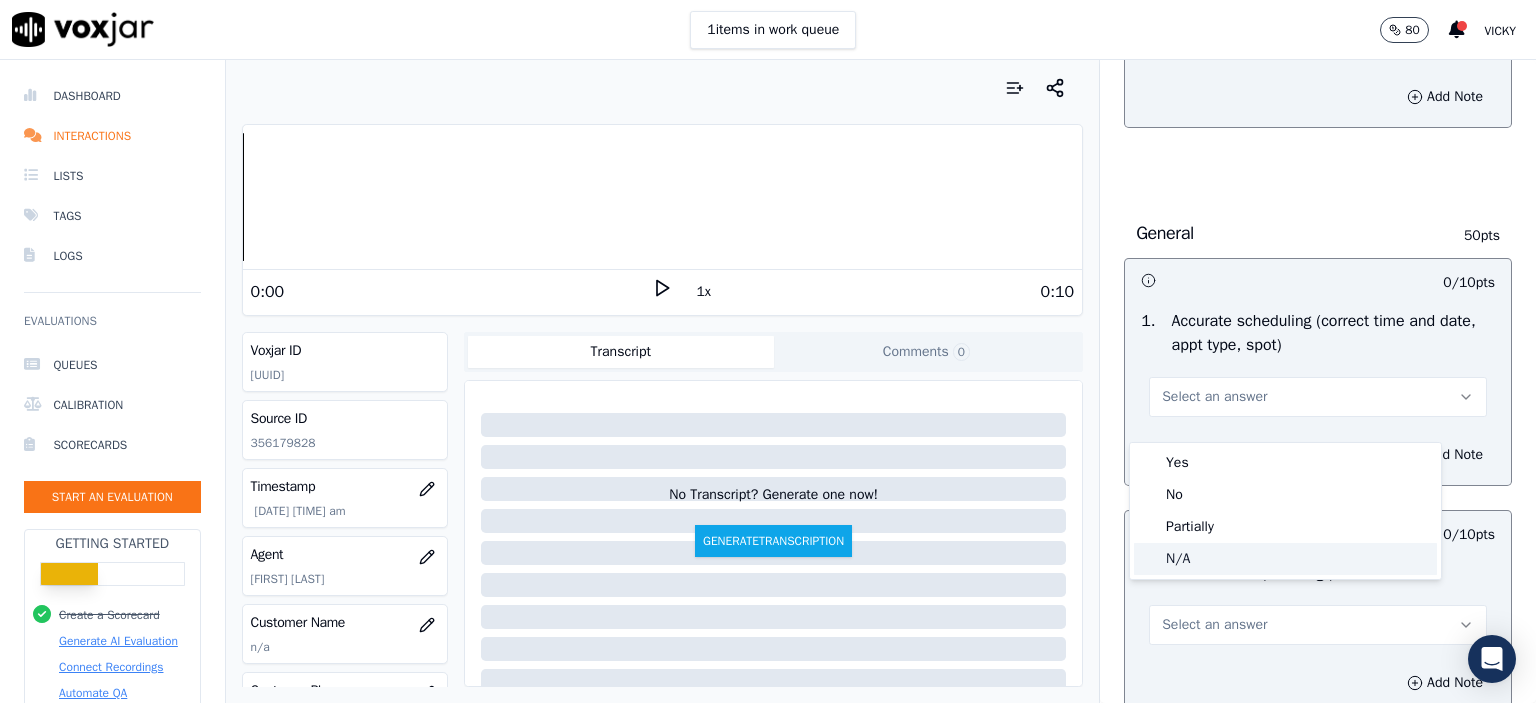 click on "N/A" 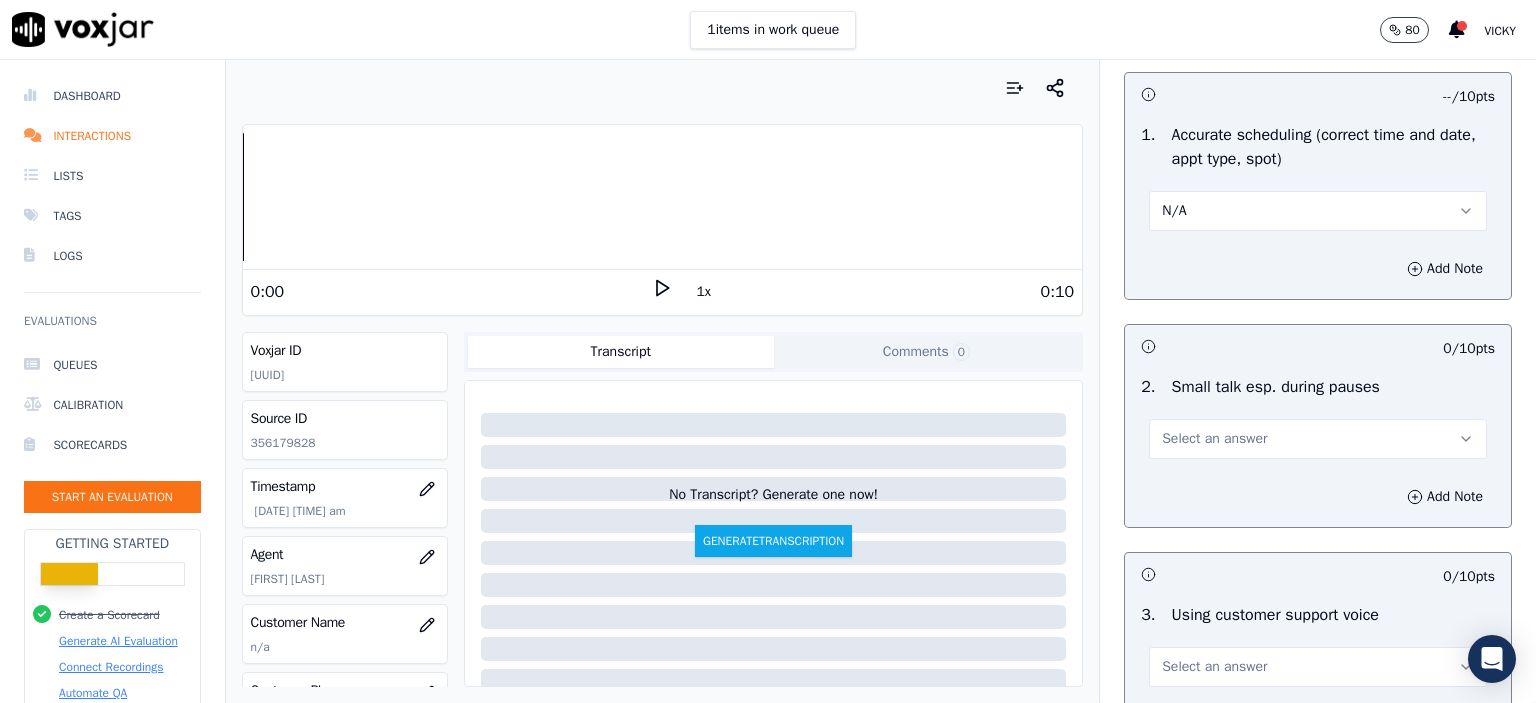 scroll, scrollTop: 2100, scrollLeft: 0, axis: vertical 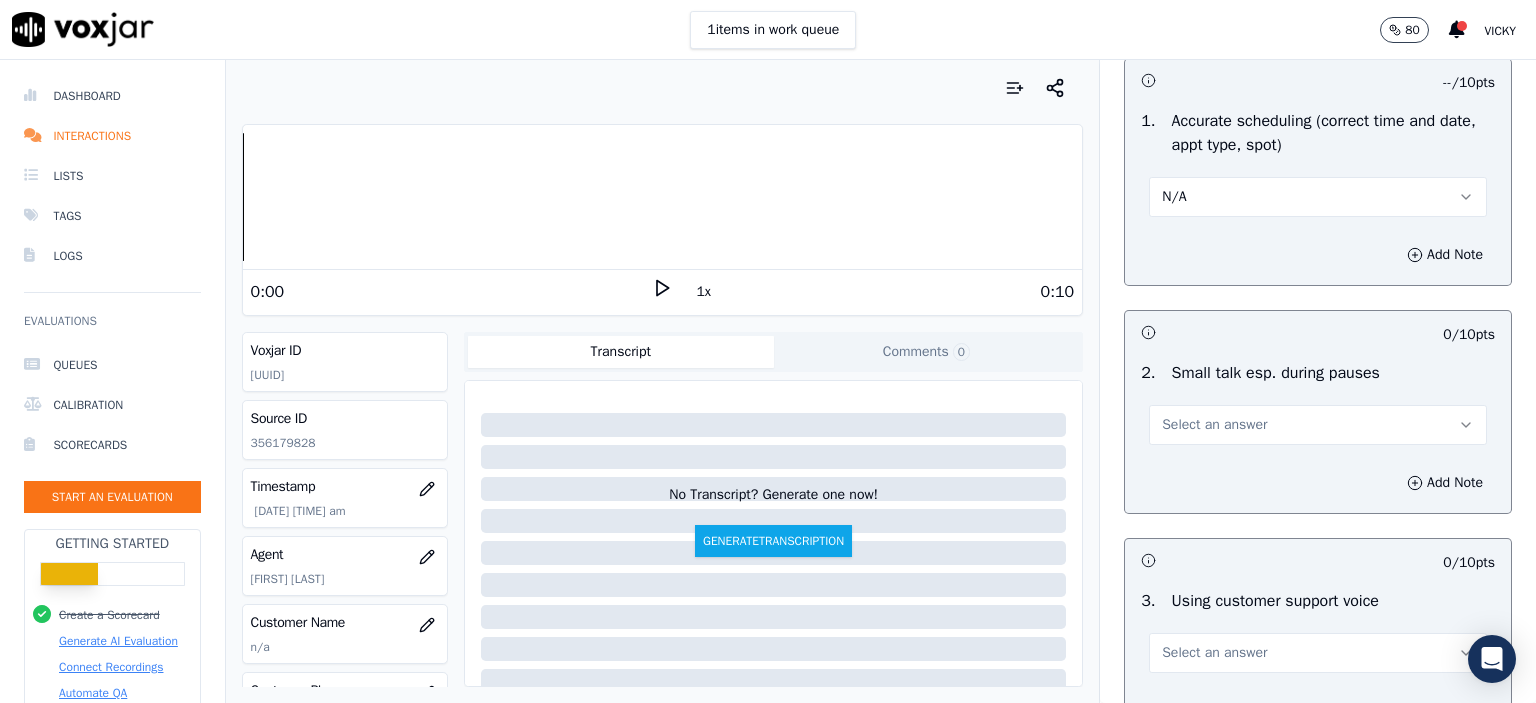 click on "Select an answer" at bounding box center (1318, 425) 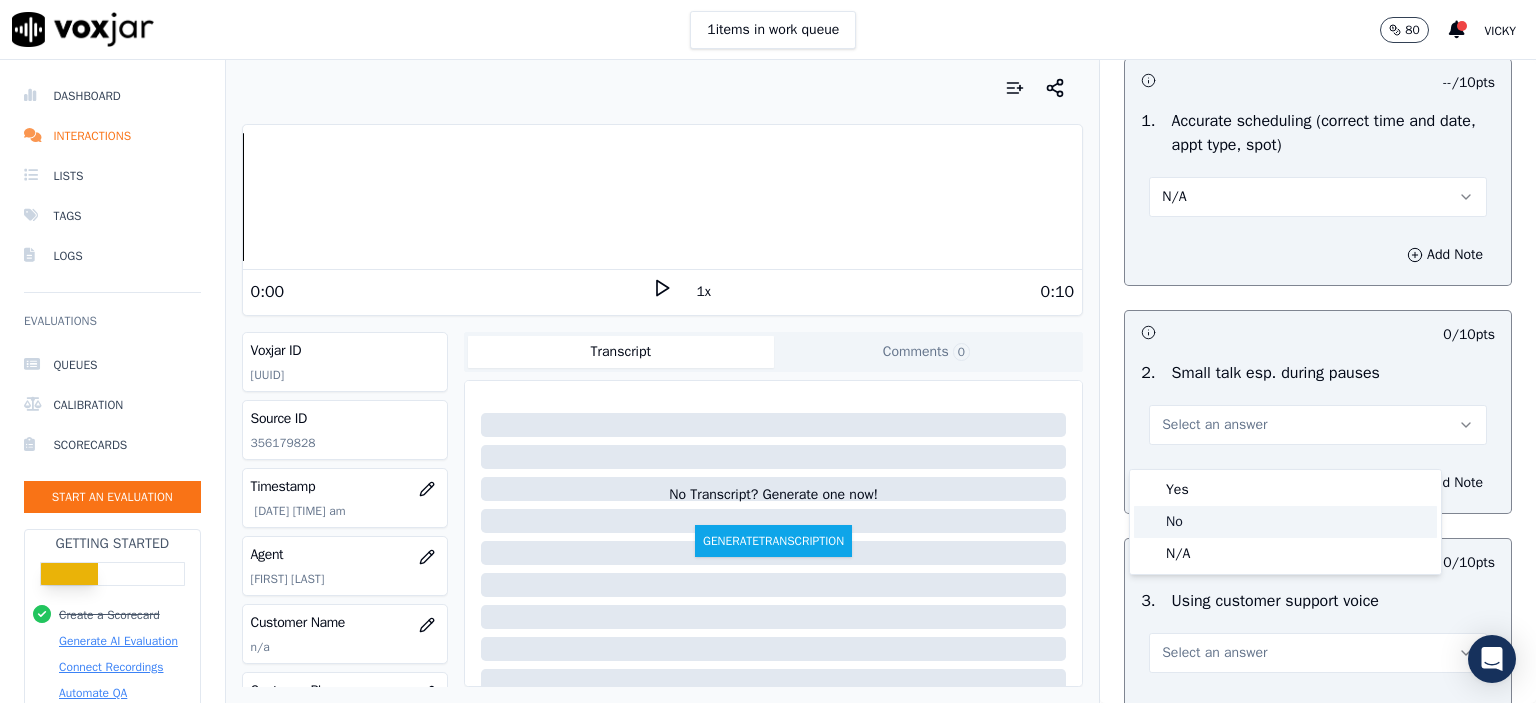 click on "No" 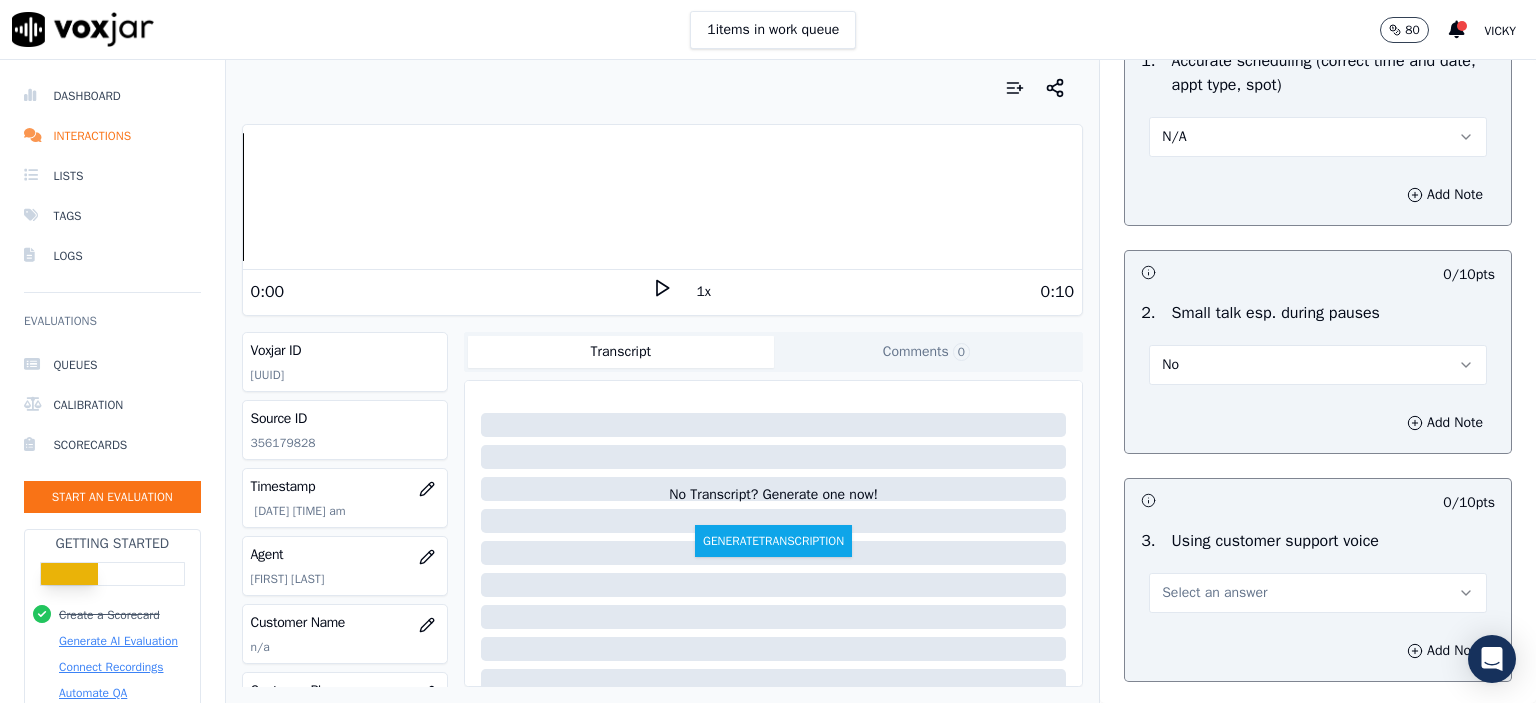 scroll, scrollTop: 2300, scrollLeft: 0, axis: vertical 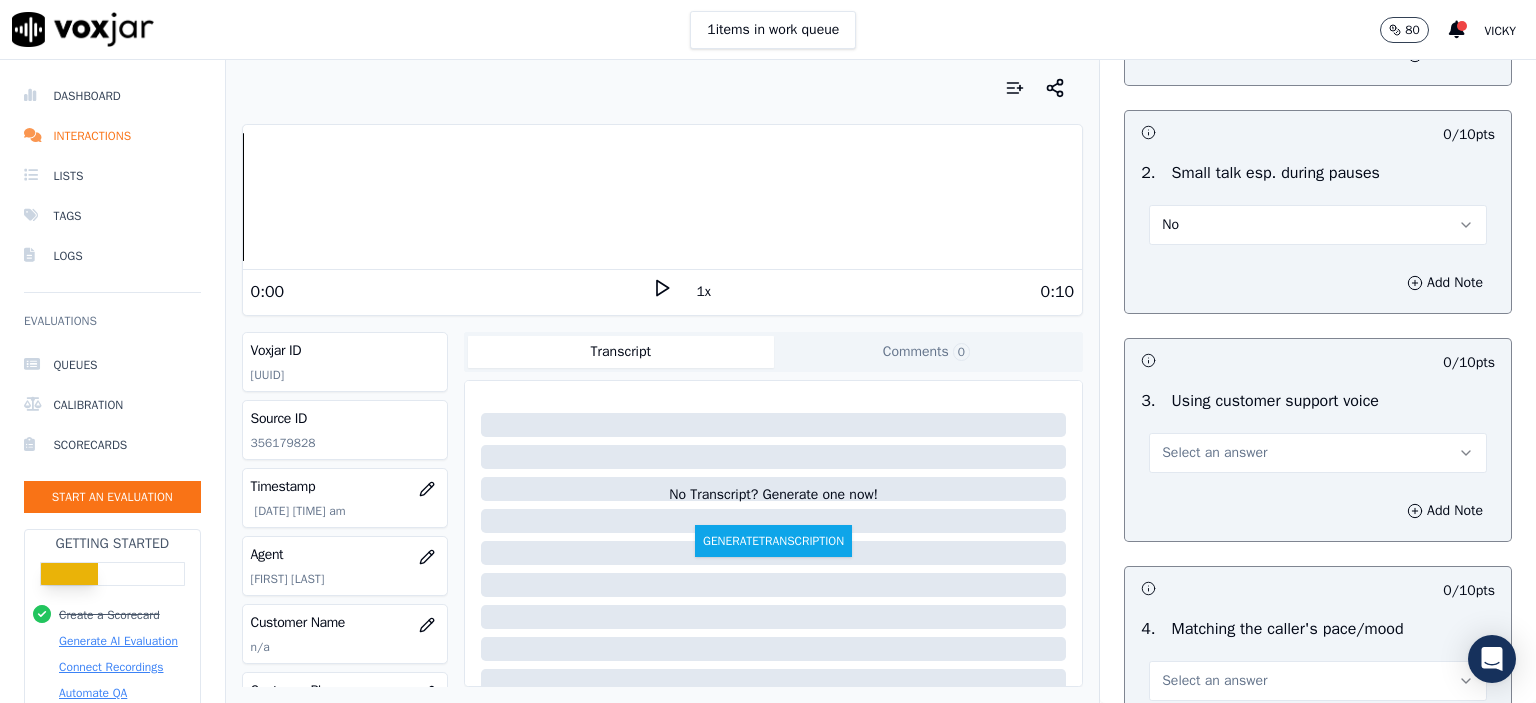 click on "Select an answer" at bounding box center [1318, 453] 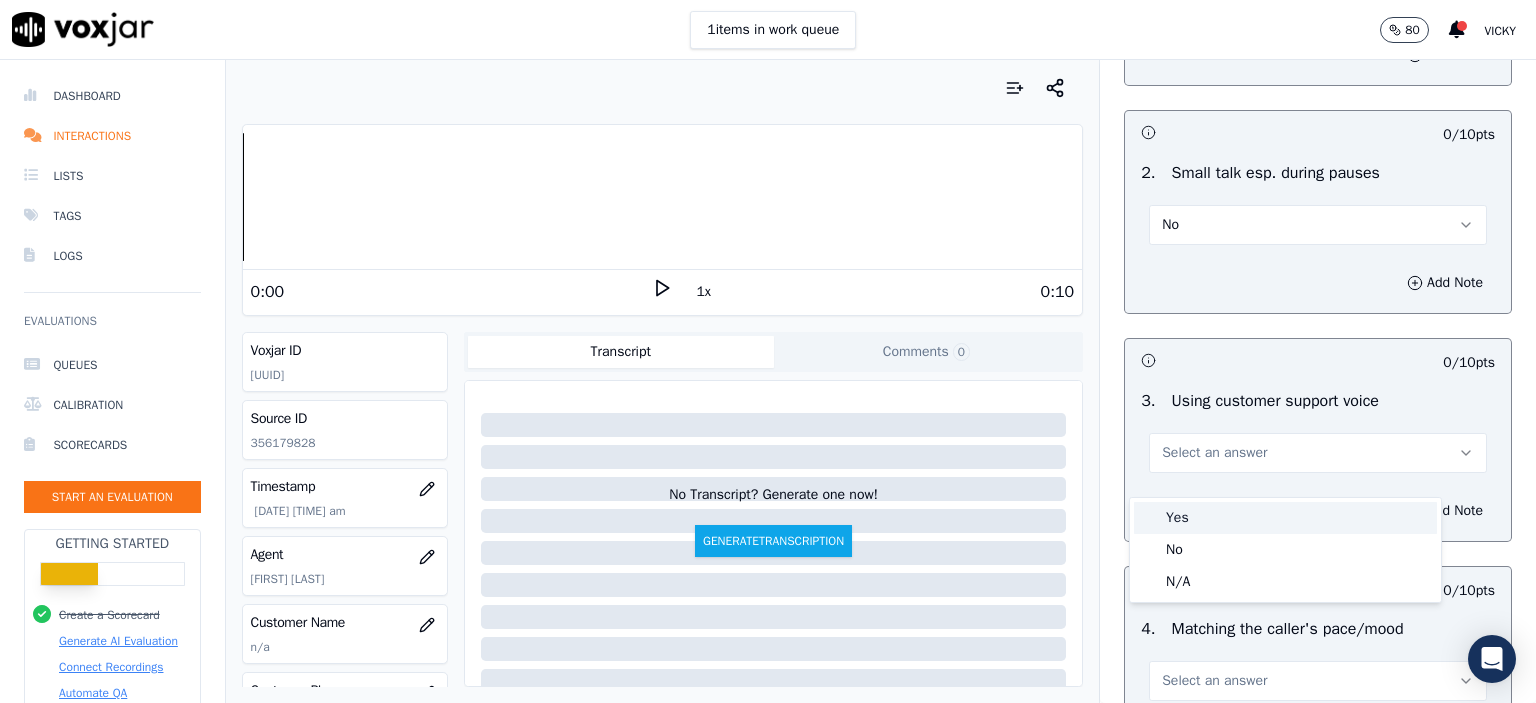 click on "Yes" at bounding box center (1285, 518) 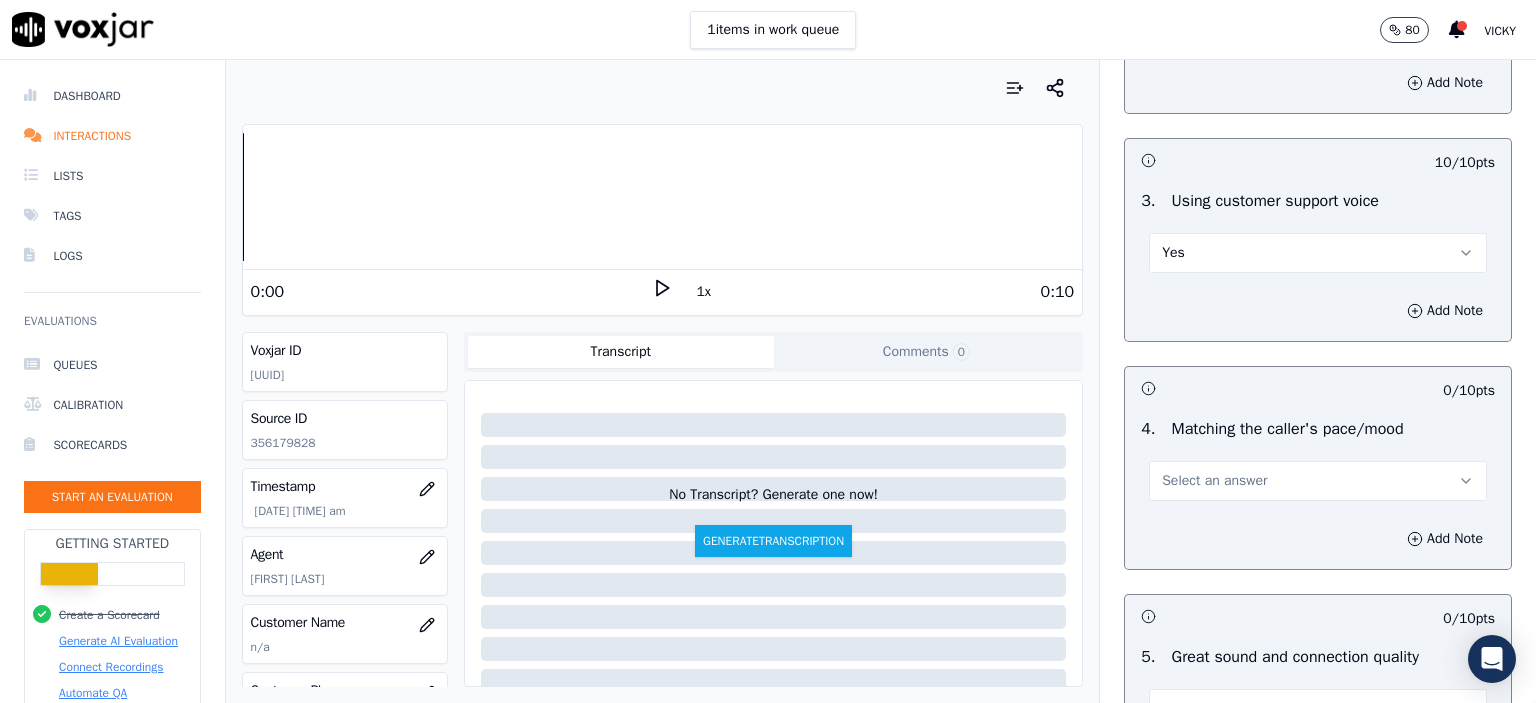 click on "Select an answer" at bounding box center (1318, 481) 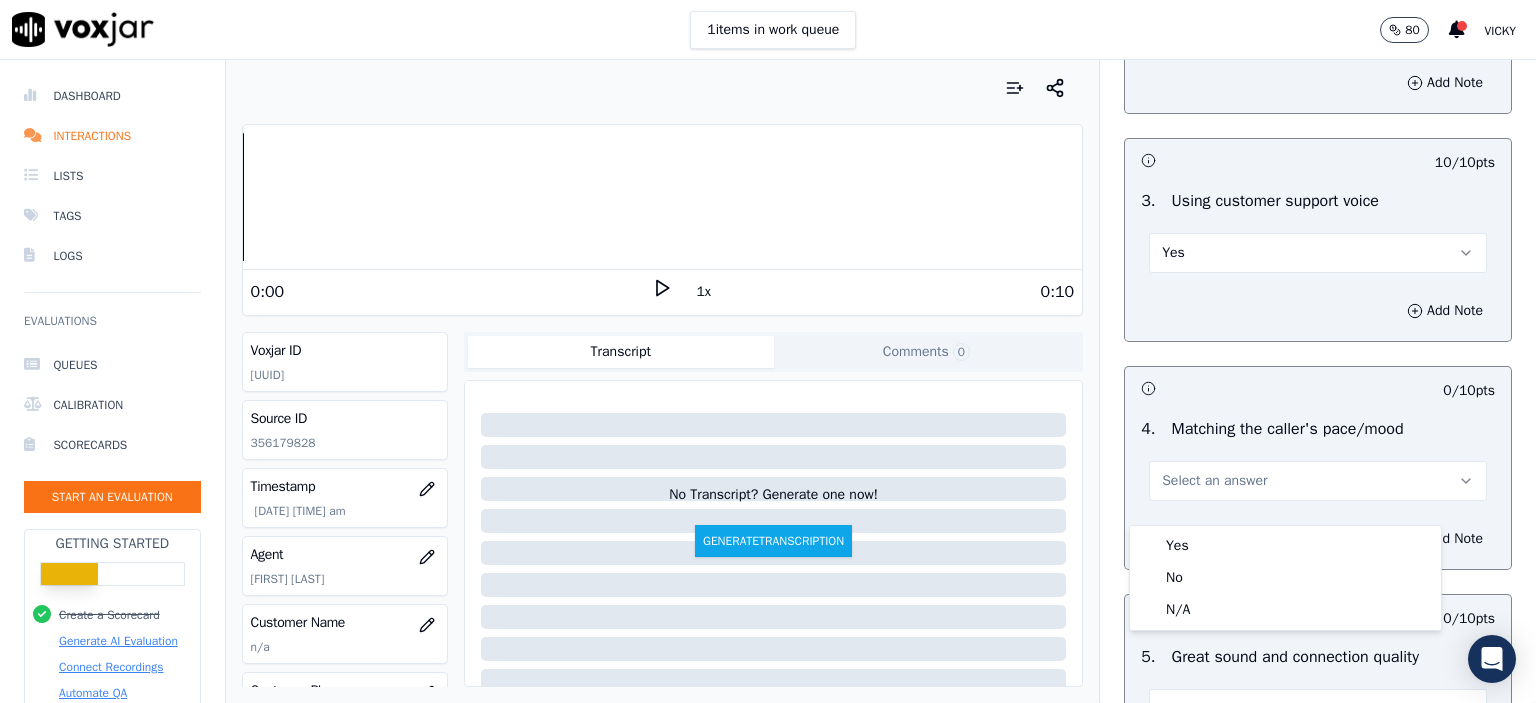 click on "Yes" at bounding box center (1285, 546) 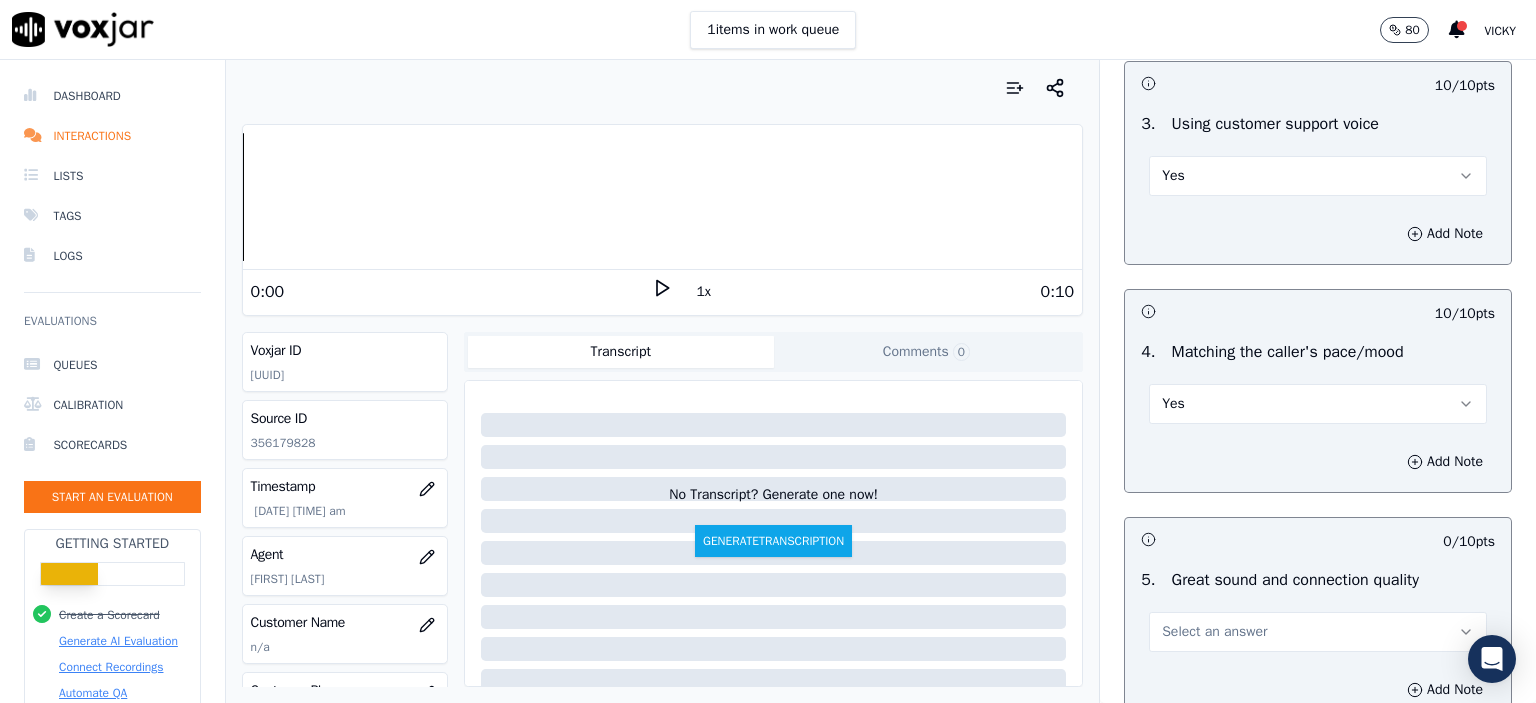 scroll, scrollTop: 2800, scrollLeft: 0, axis: vertical 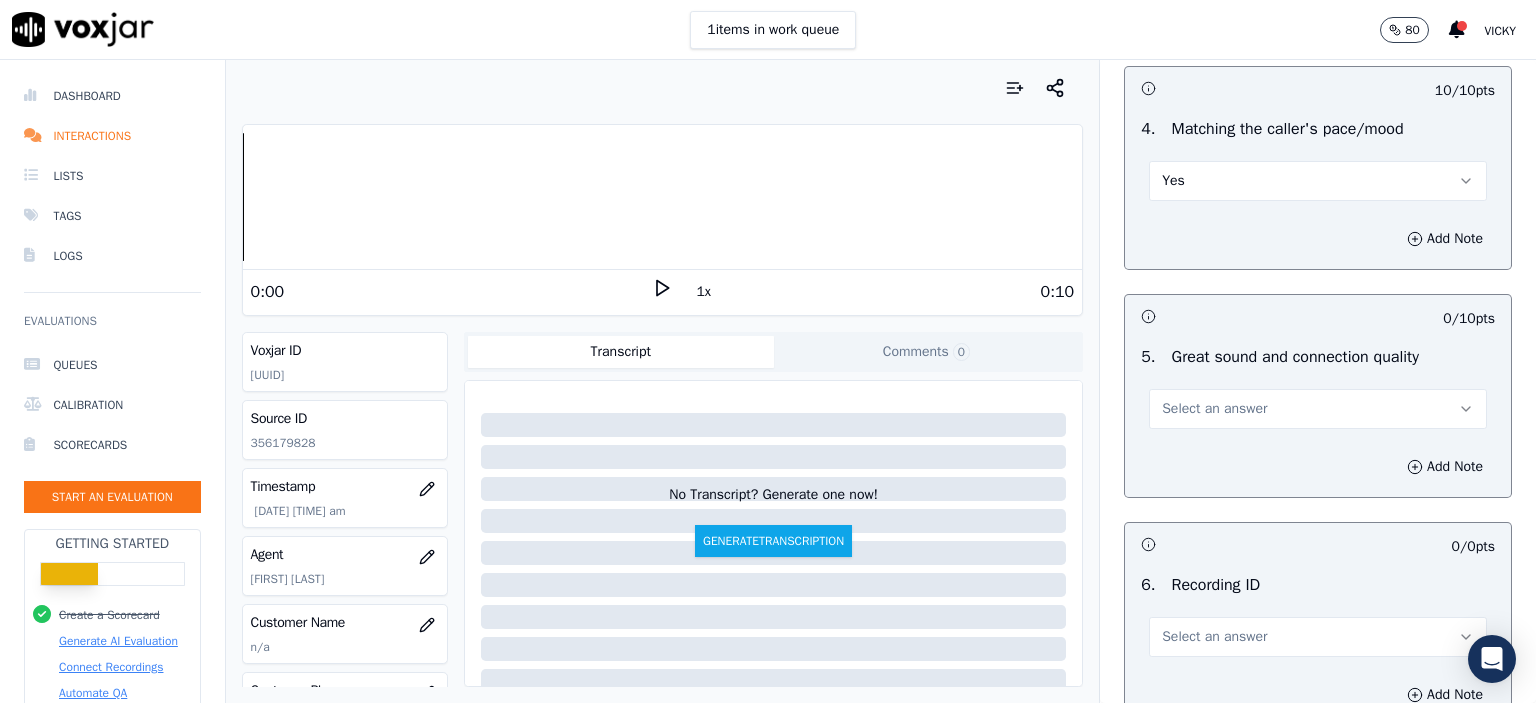 click on "Select an answer" at bounding box center (1318, 409) 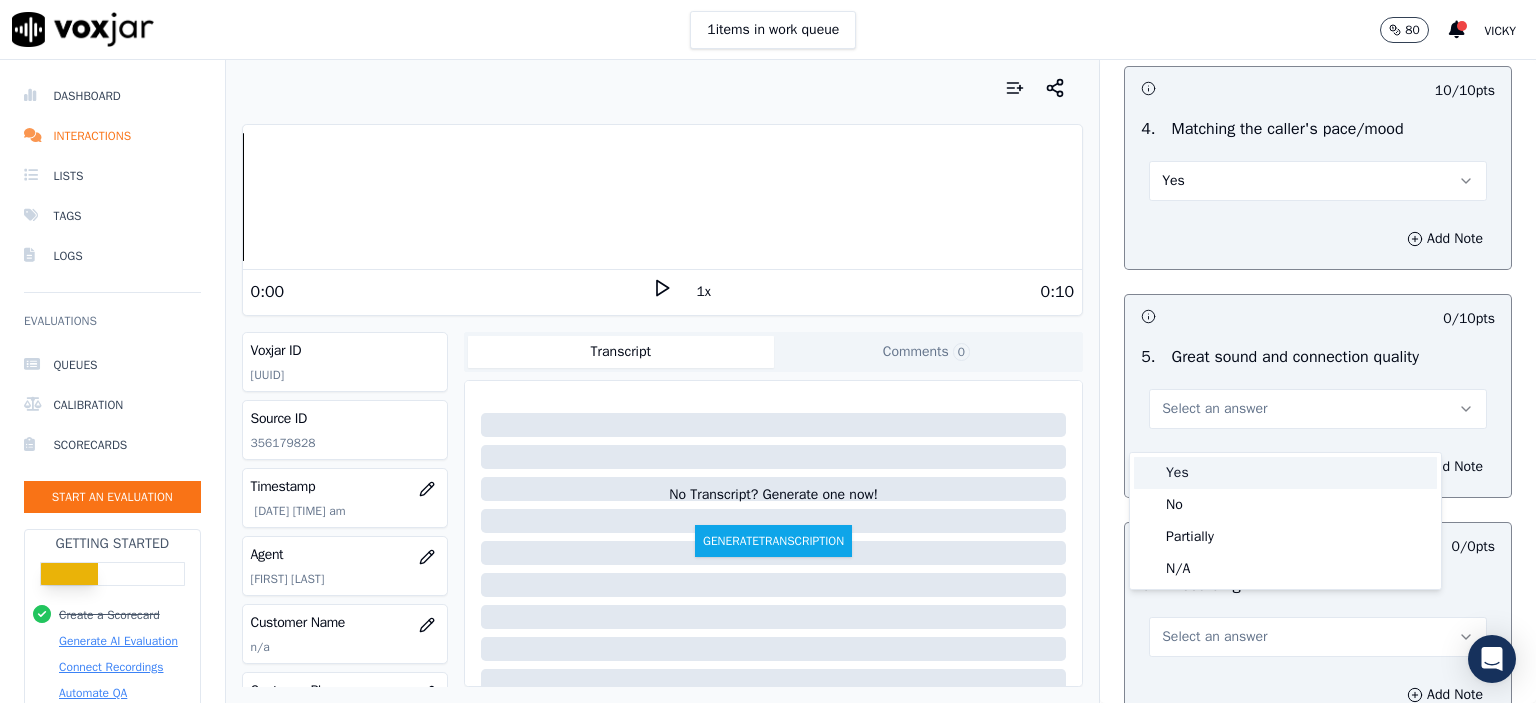 click on "Yes" at bounding box center [1285, 473] 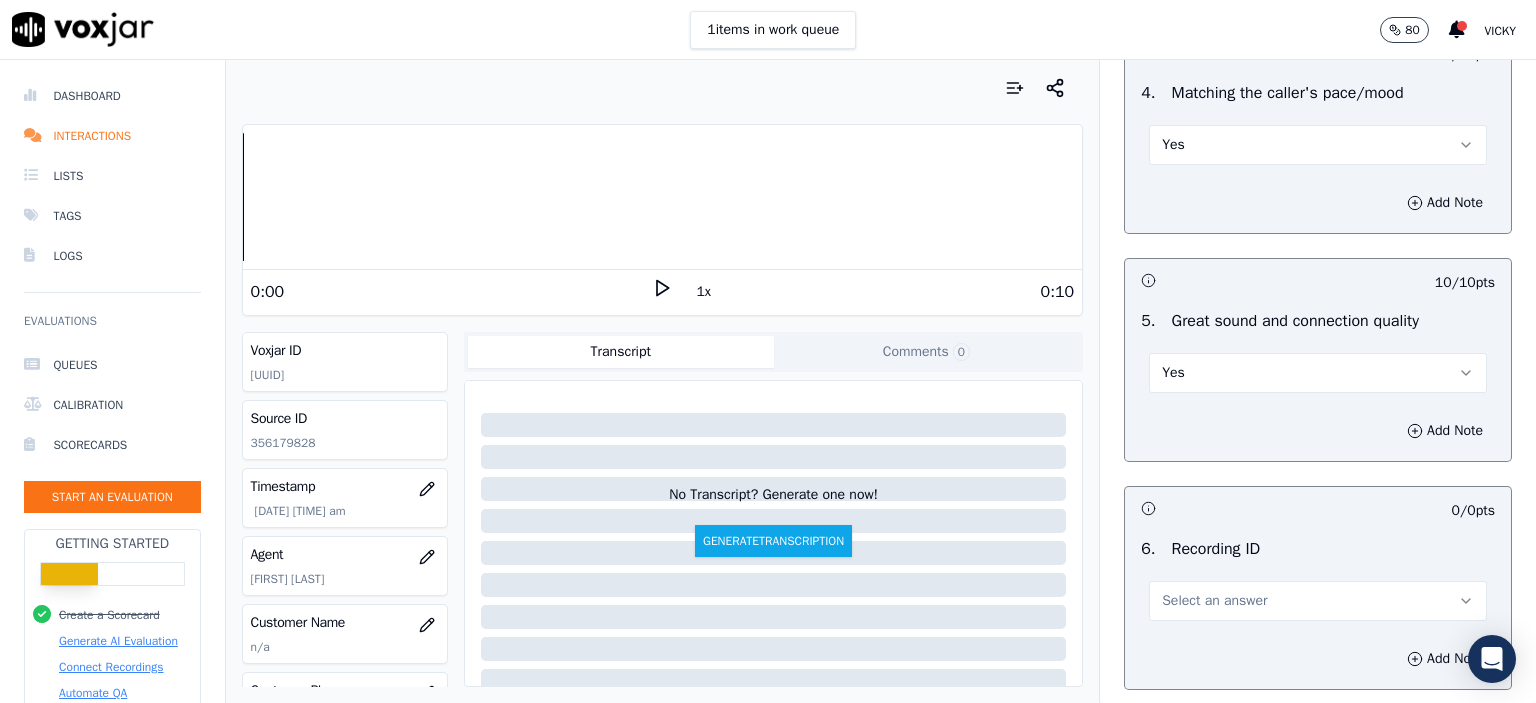 scroll, scrollTop: 2900, scrollLeft: 0, axis: vertical 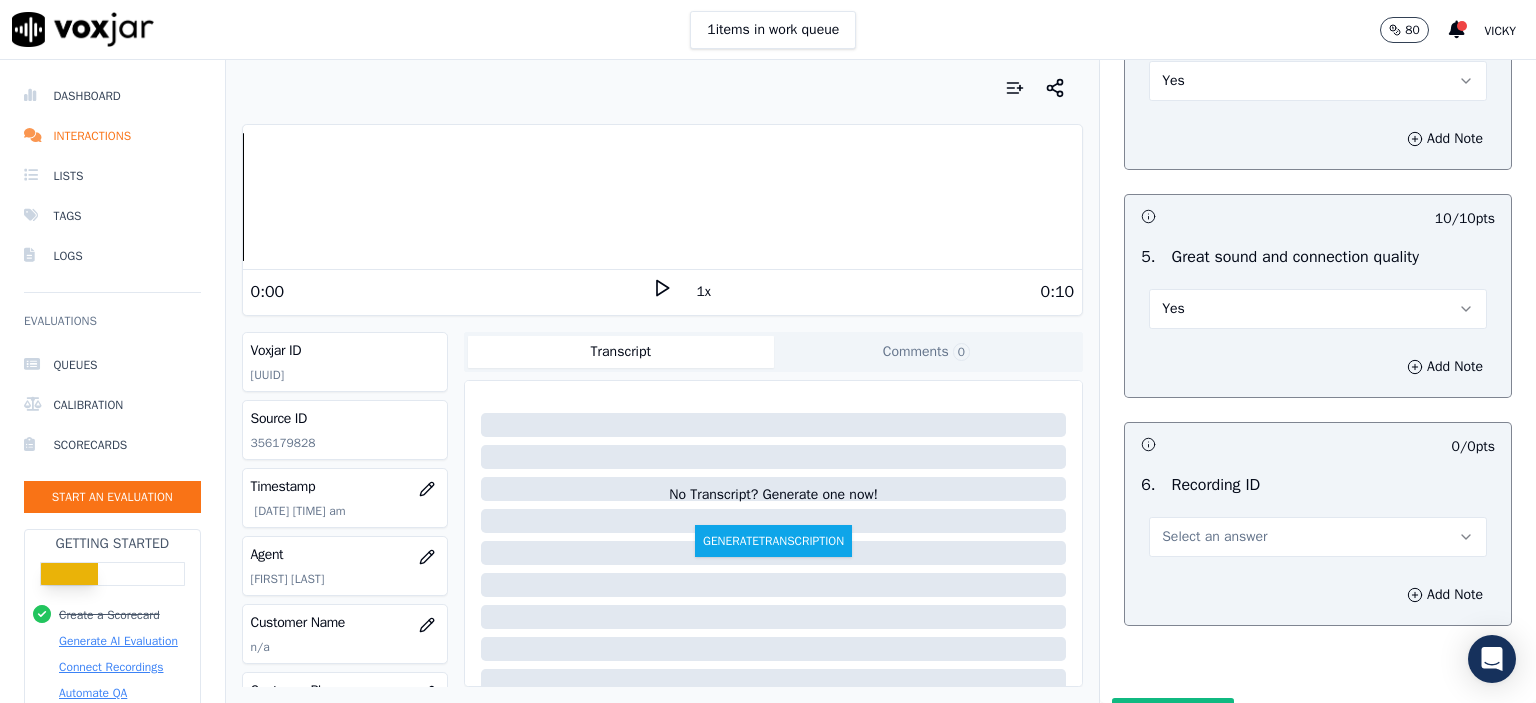click on "Select an answer" at bounding box center [1214, 537] 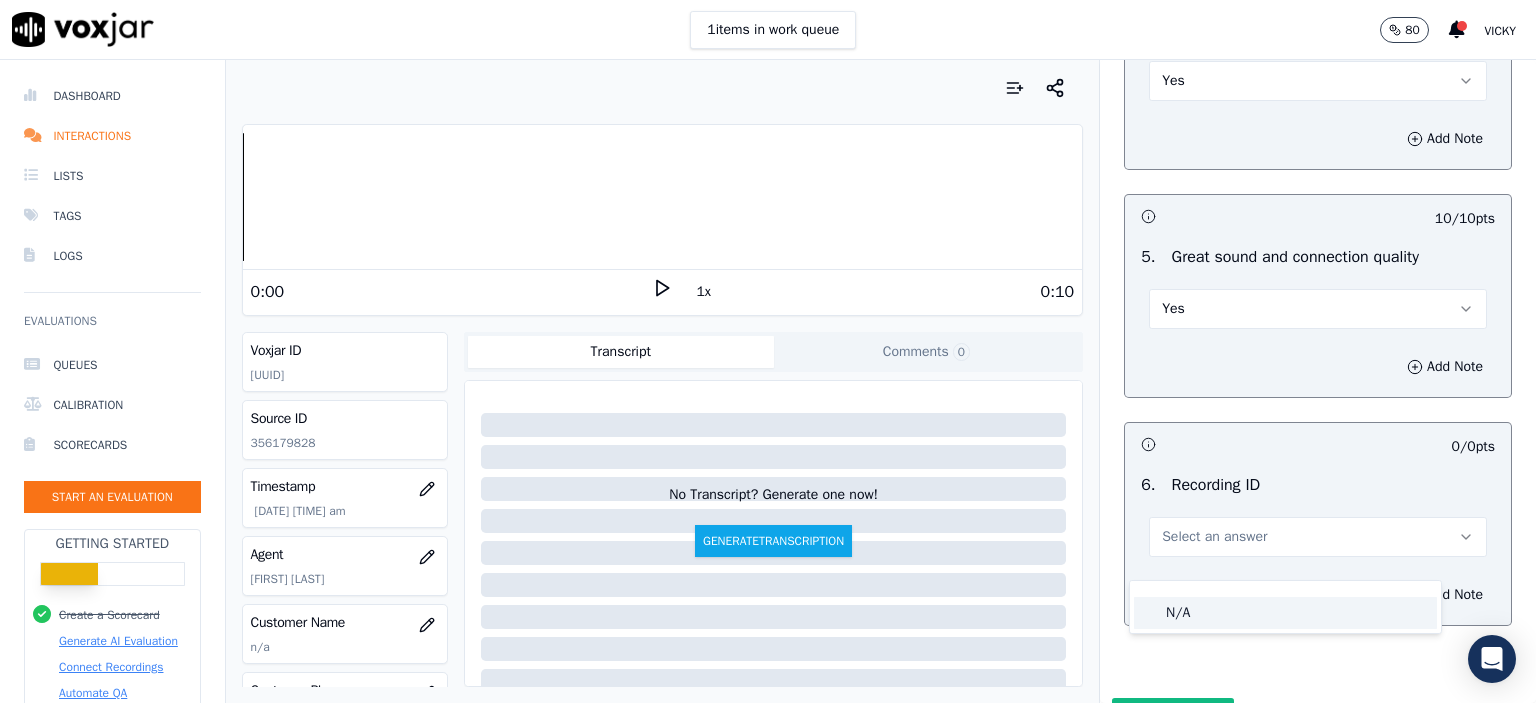click on "N/A" 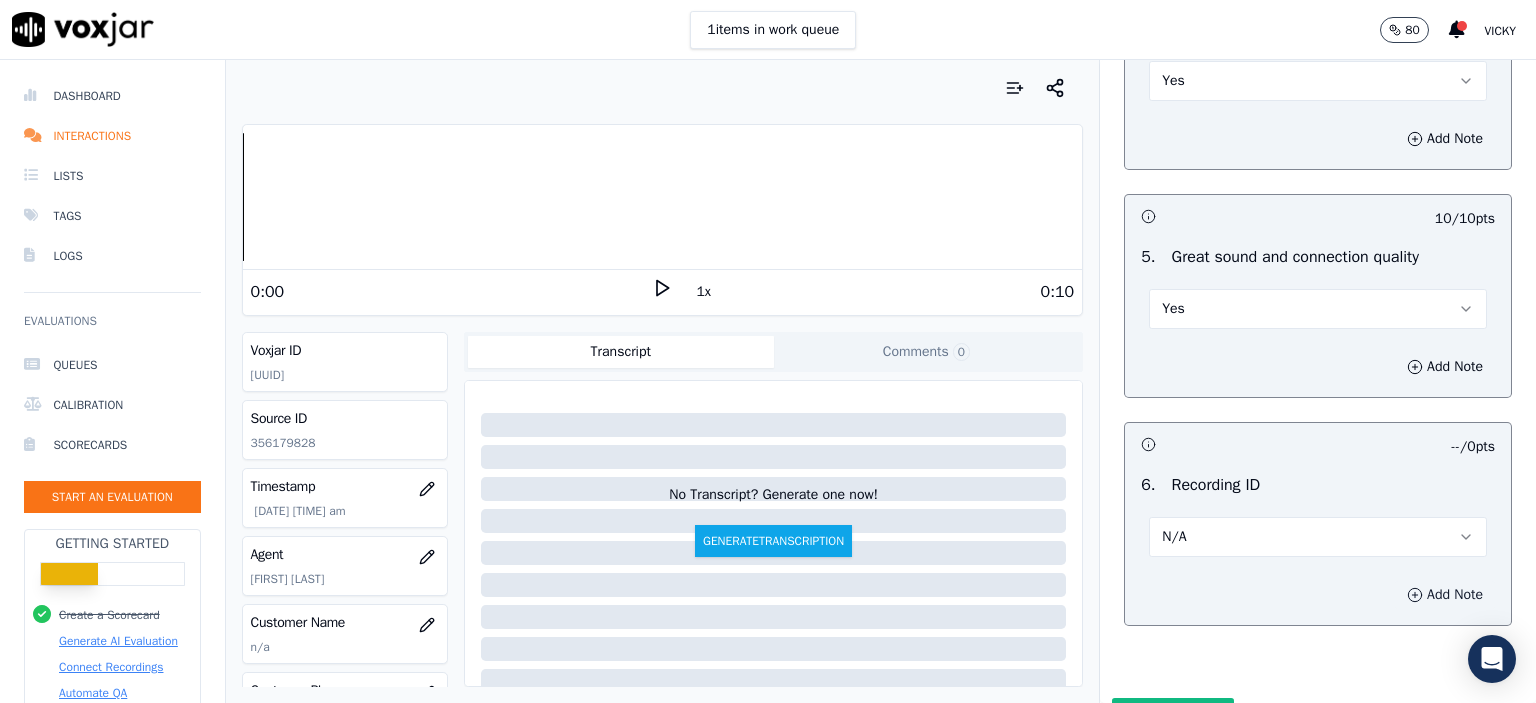 click on "Add Note" at bounding box center [1445, 595] 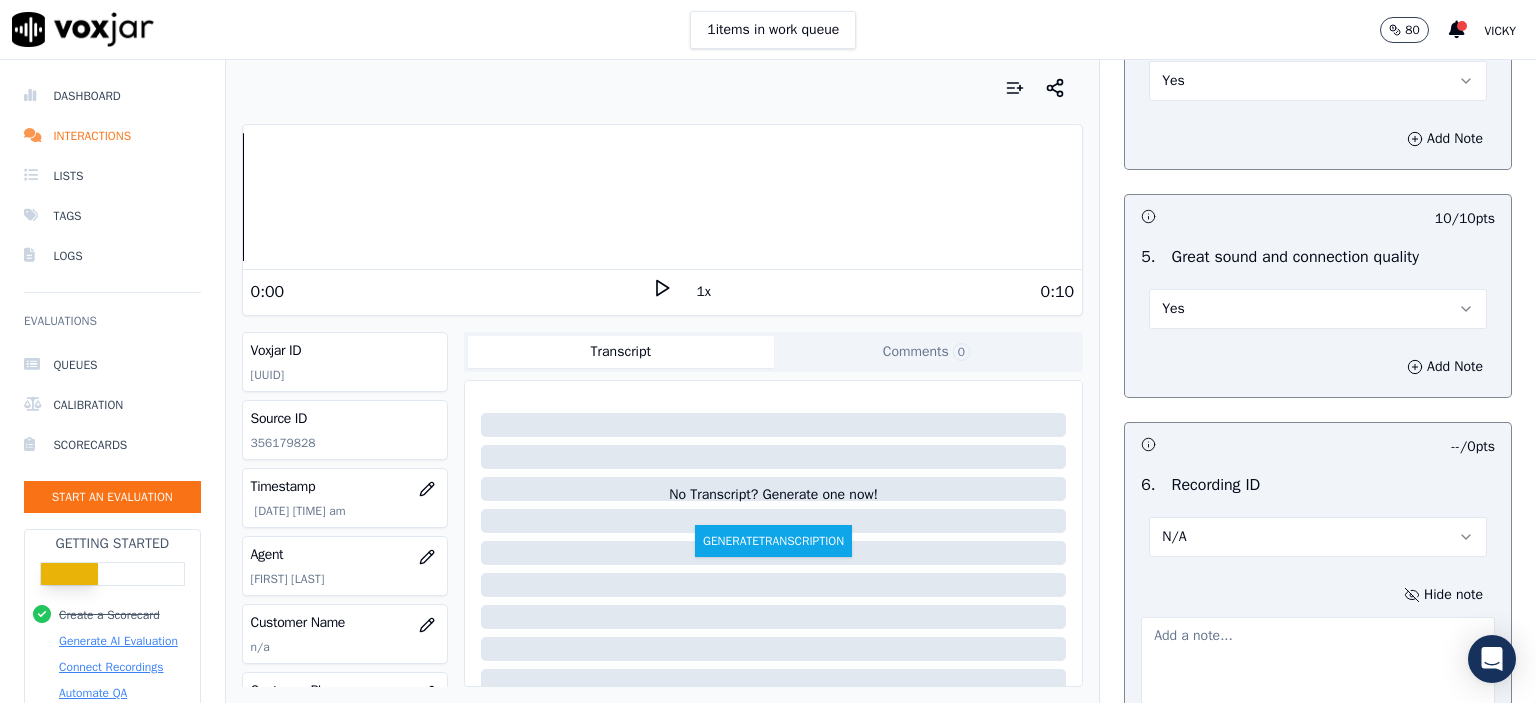 click on "356179828" 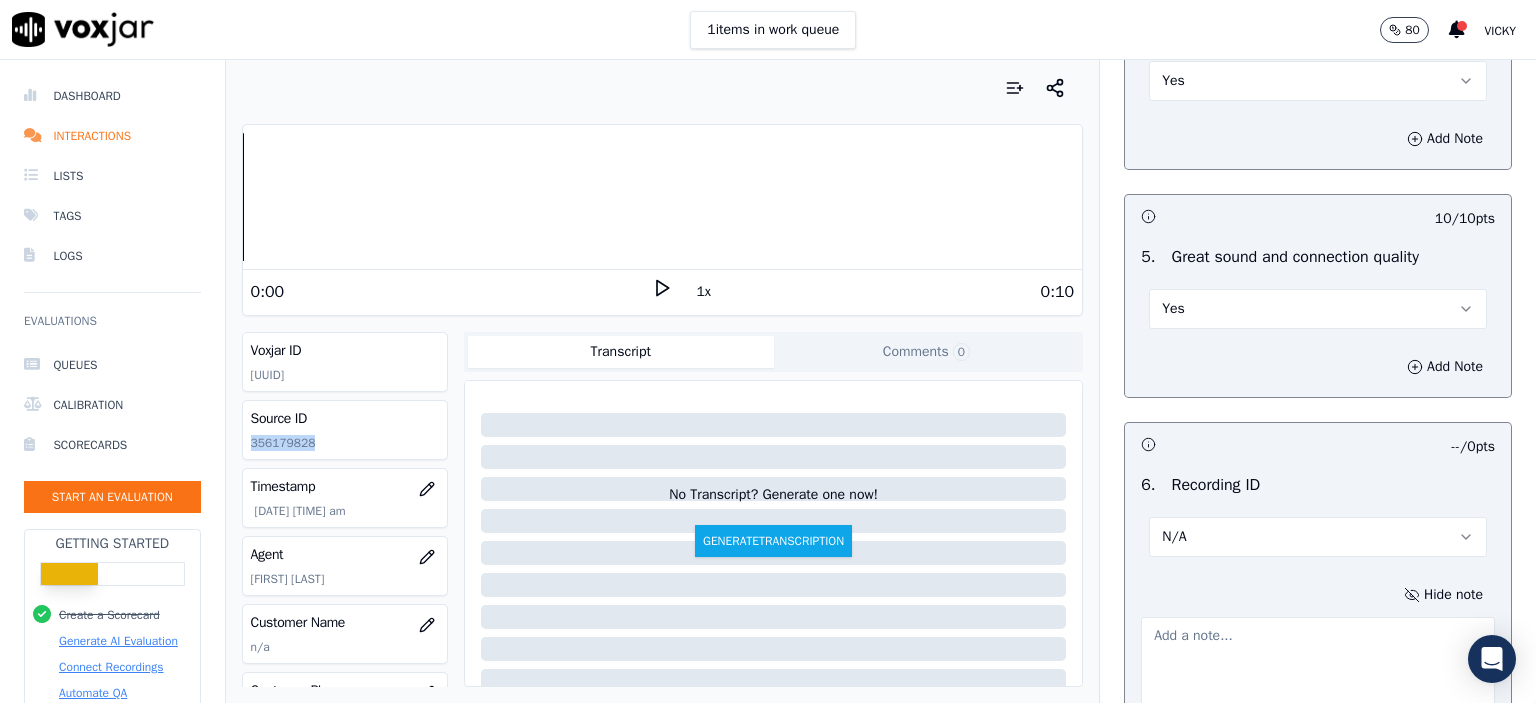 click on "356179828" 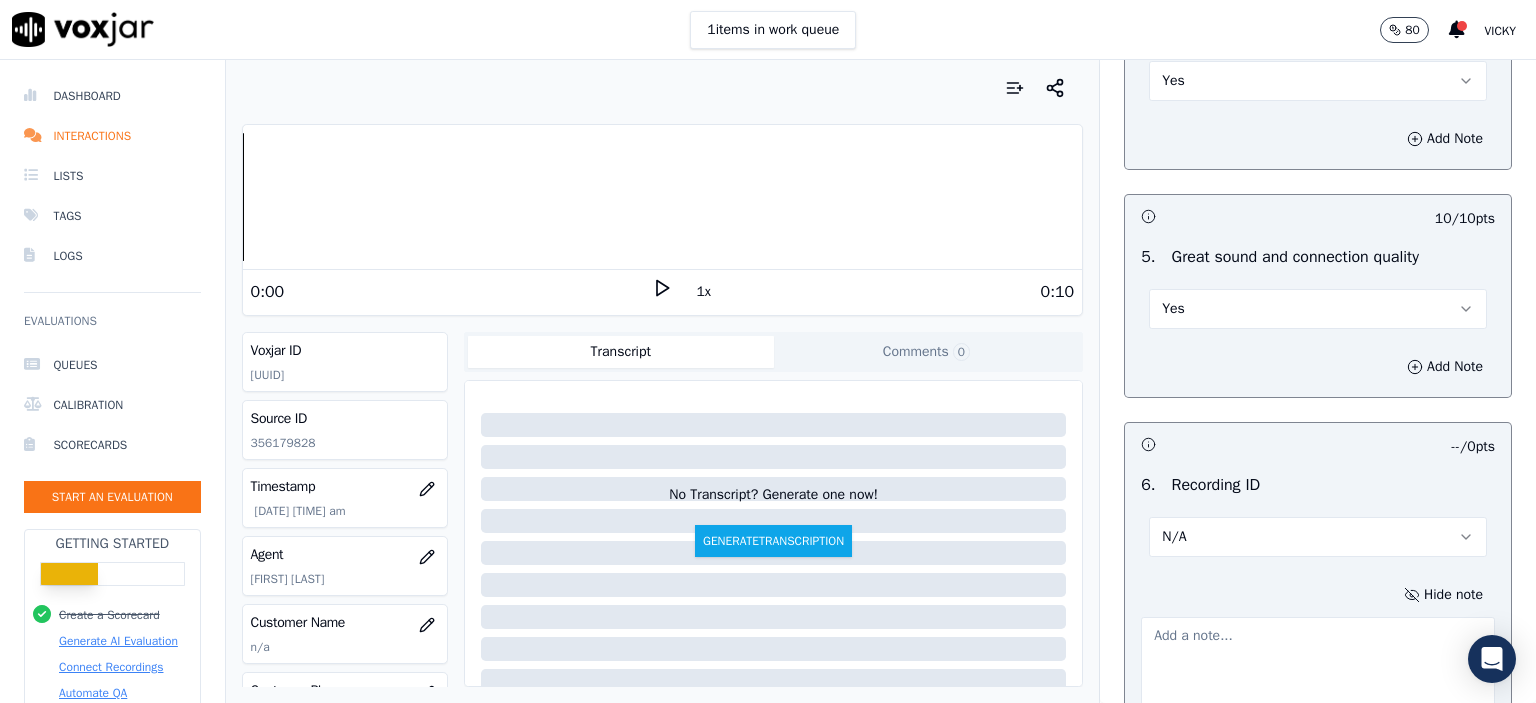 click at bounding box center [1318, 666] 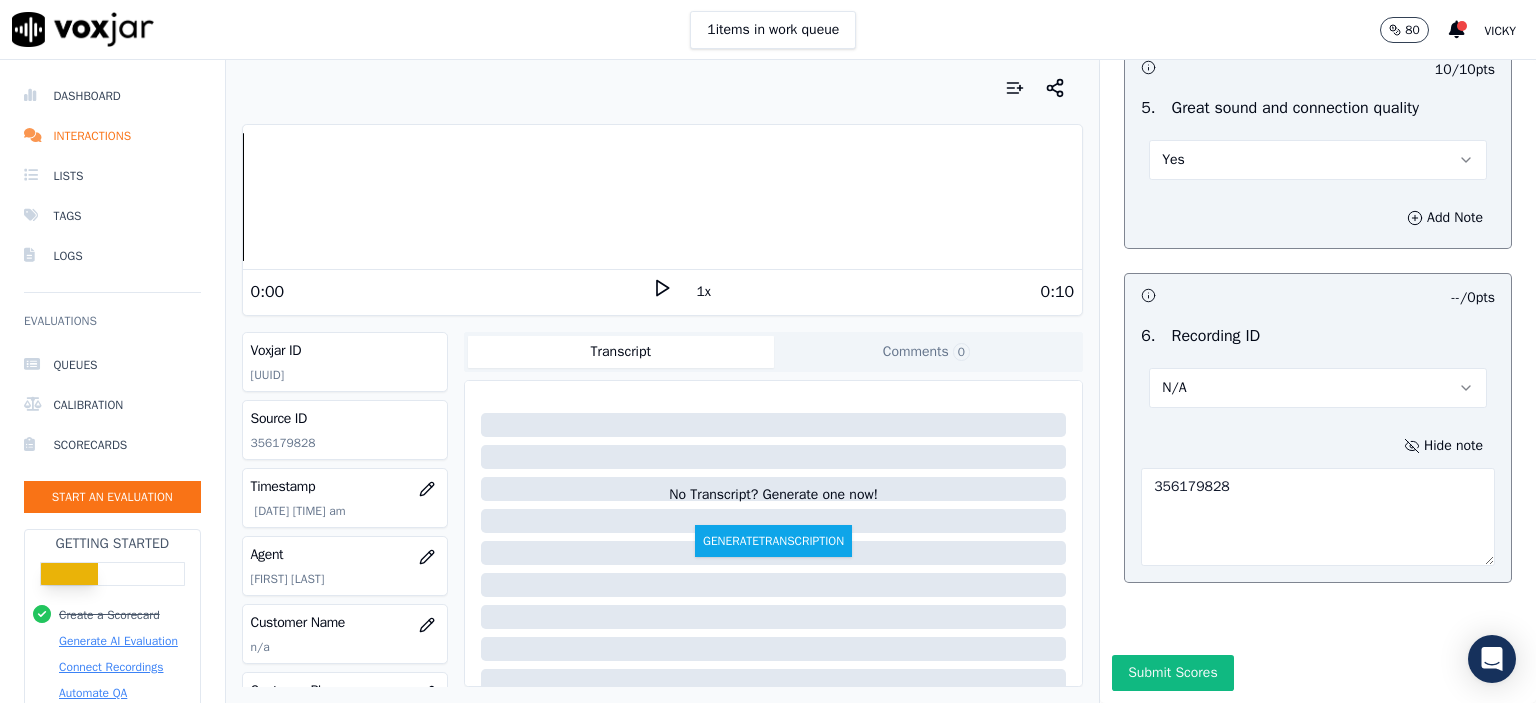 scroll, scrollTop: 3112, scrollLeft: 0, axis: vertical 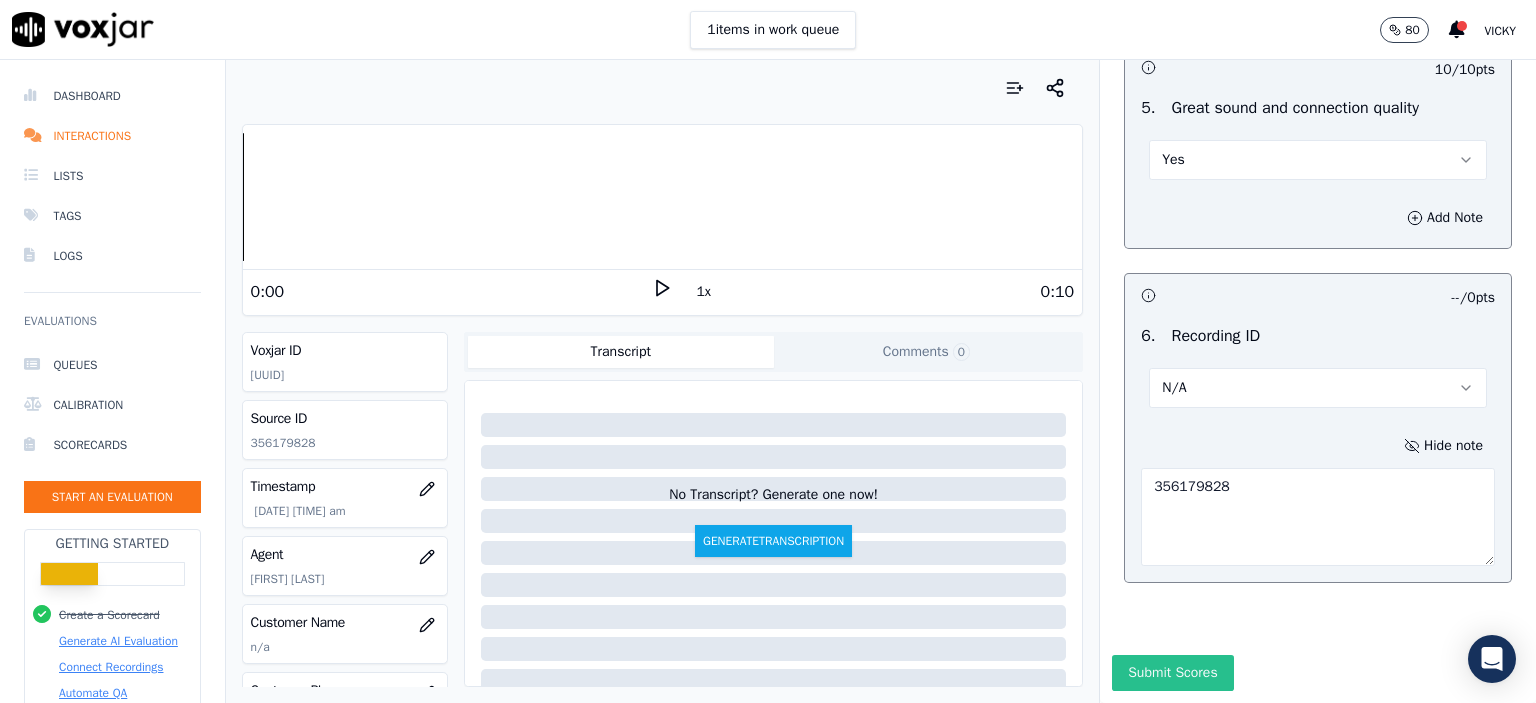 type on "356179828" 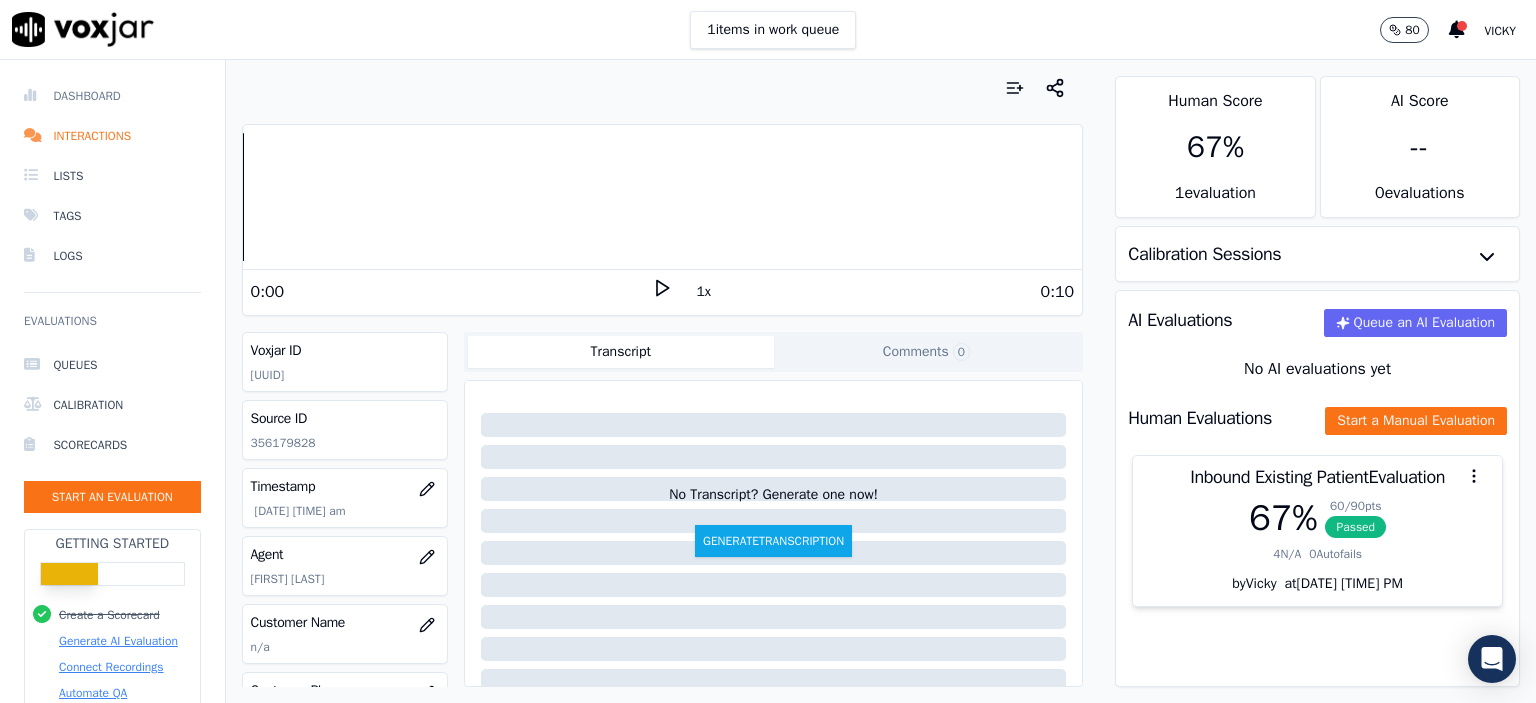 click on "Dashboard" at bounding box center (112, 96) 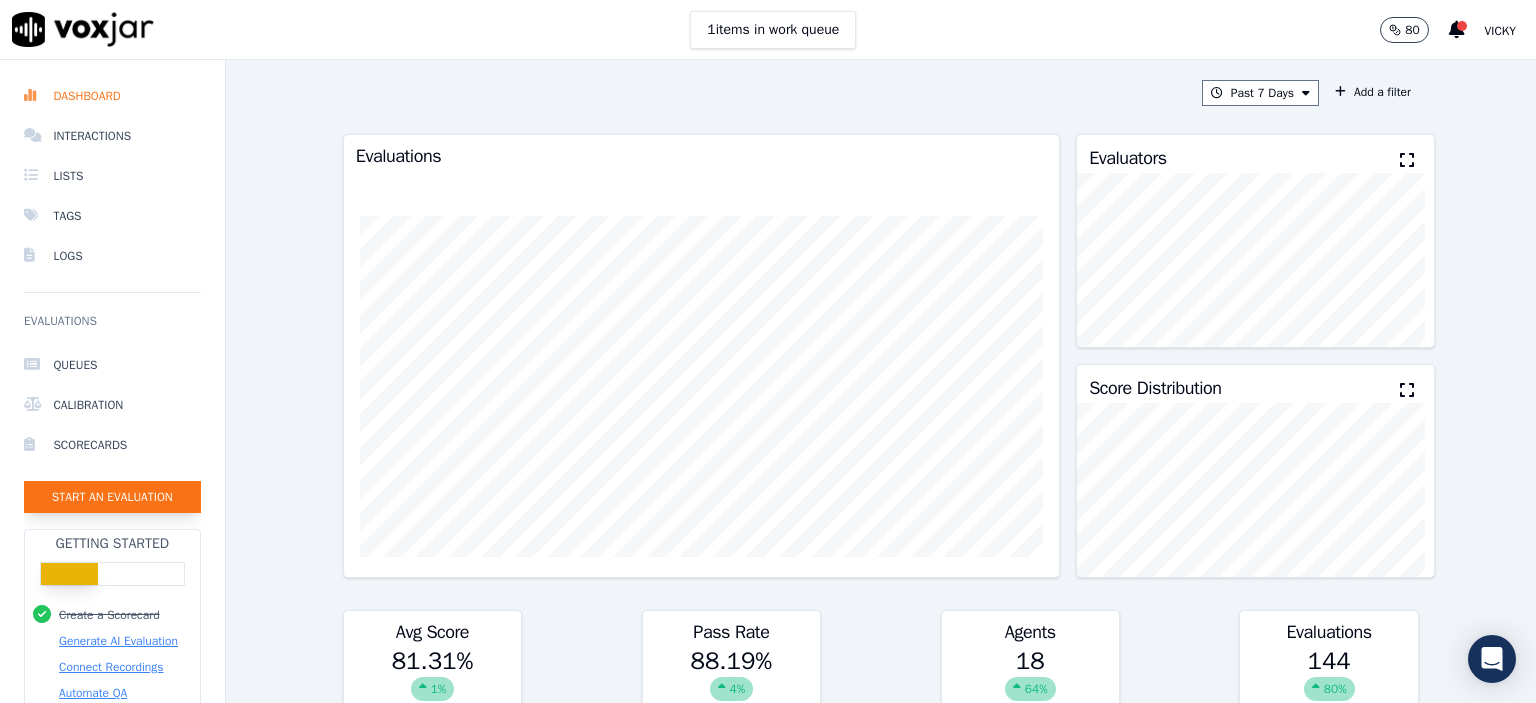 click on "Start an Evaluation" 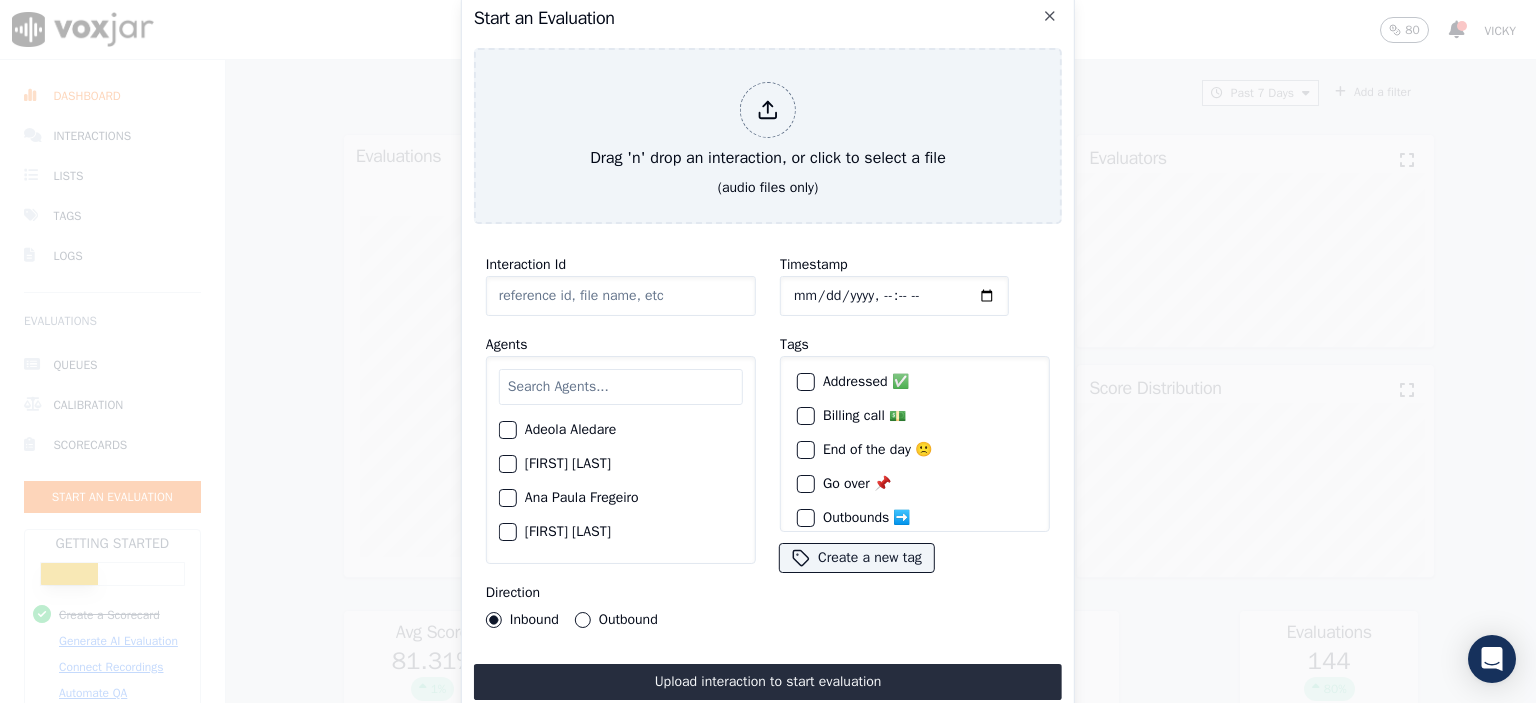click on "Interaction Id" 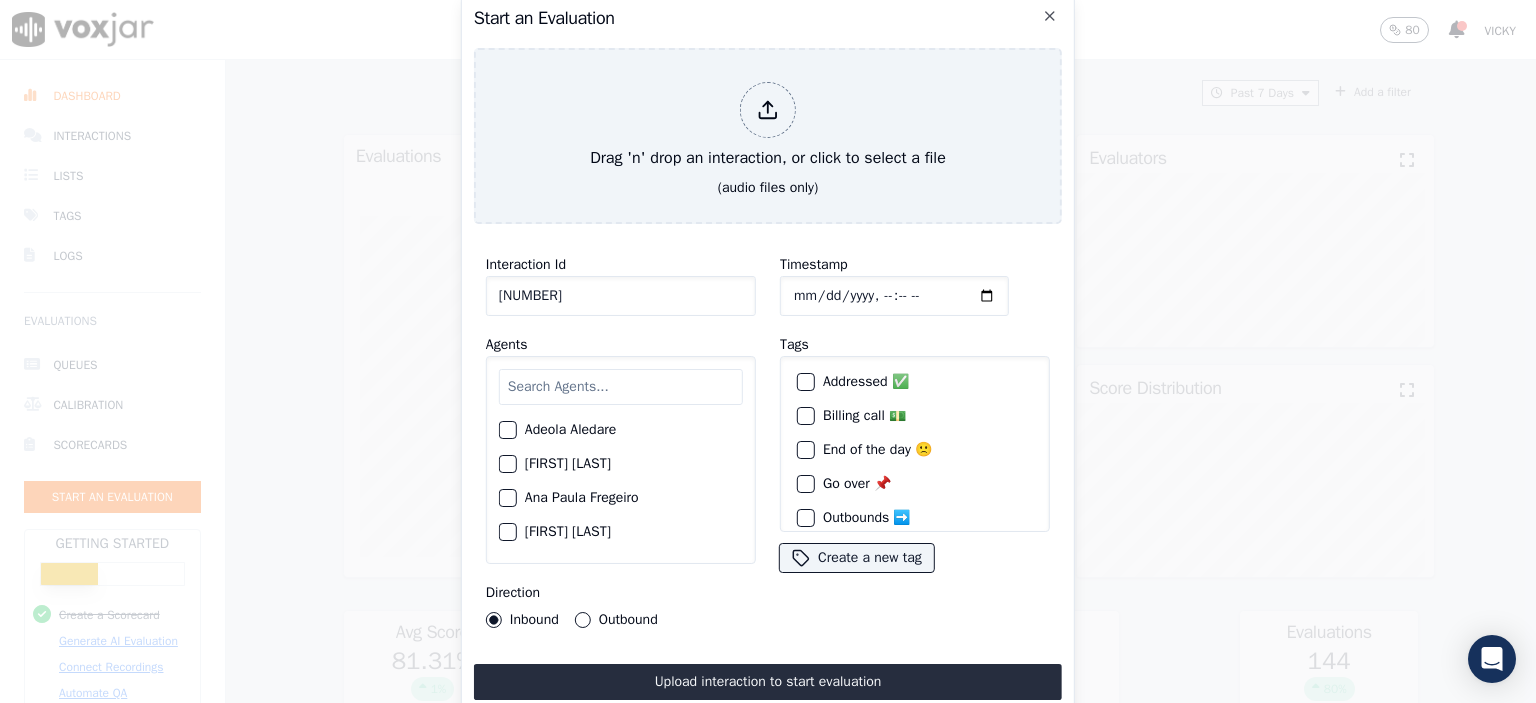 type on "[NUMBER]" 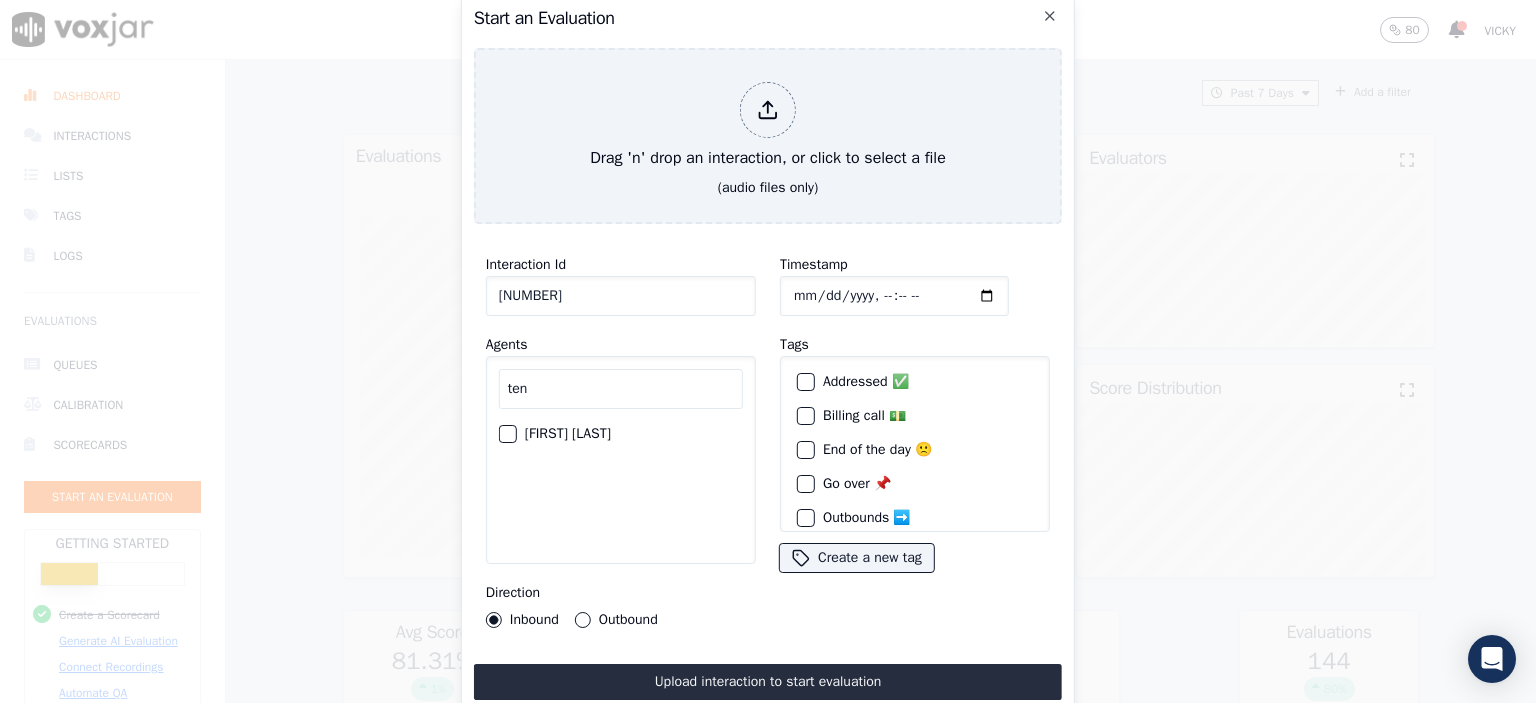 type on "ten" 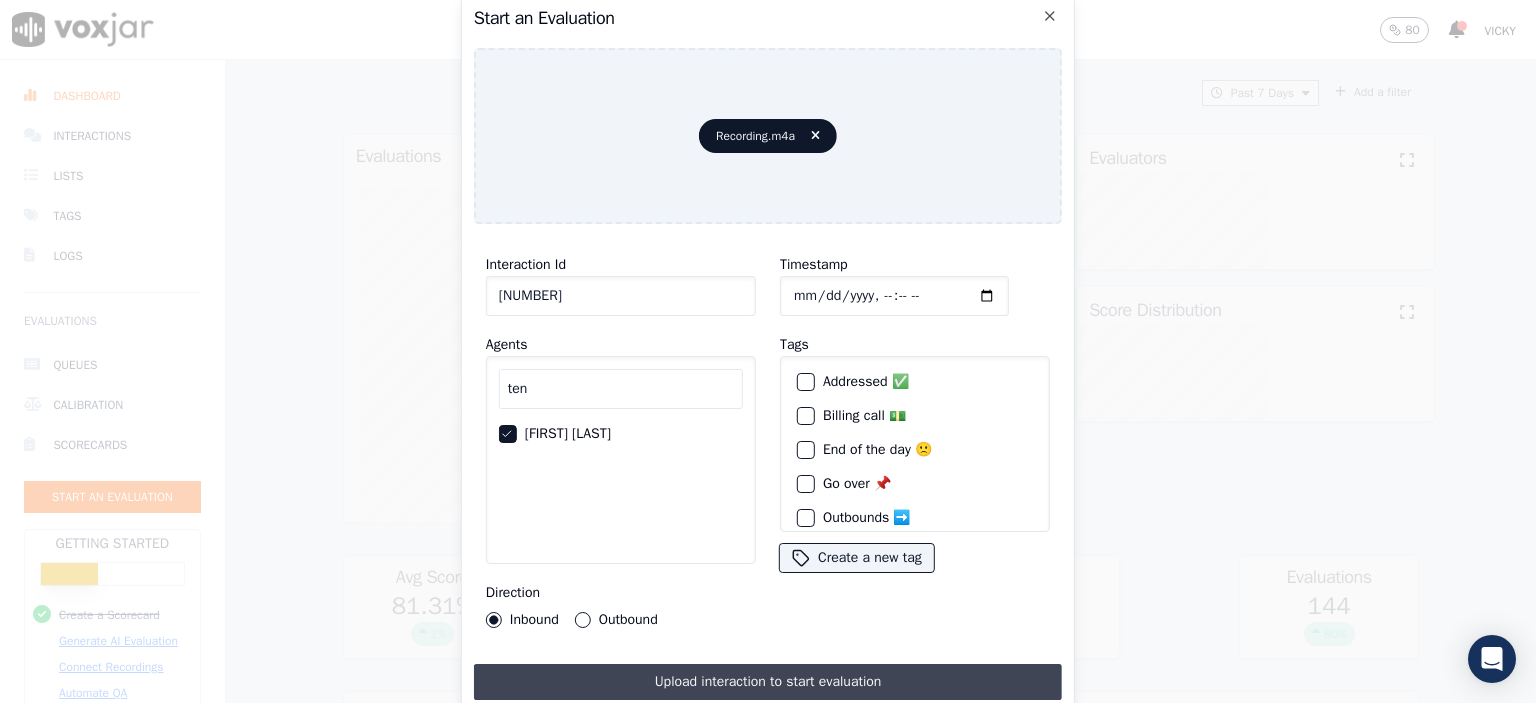 click on "Upload interaction to start evaluation" at bounding box center (768, 682) 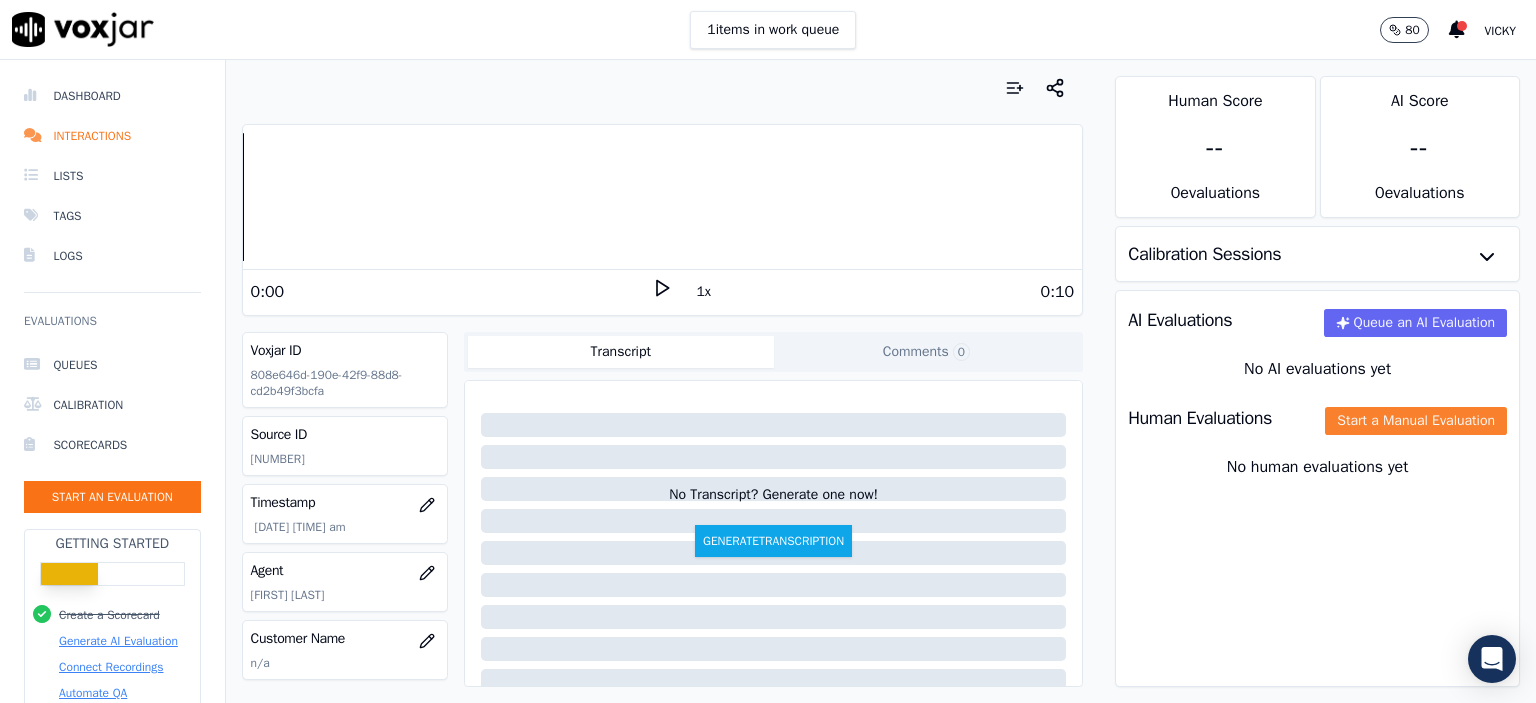 click on "Start a Manual Evaluation" 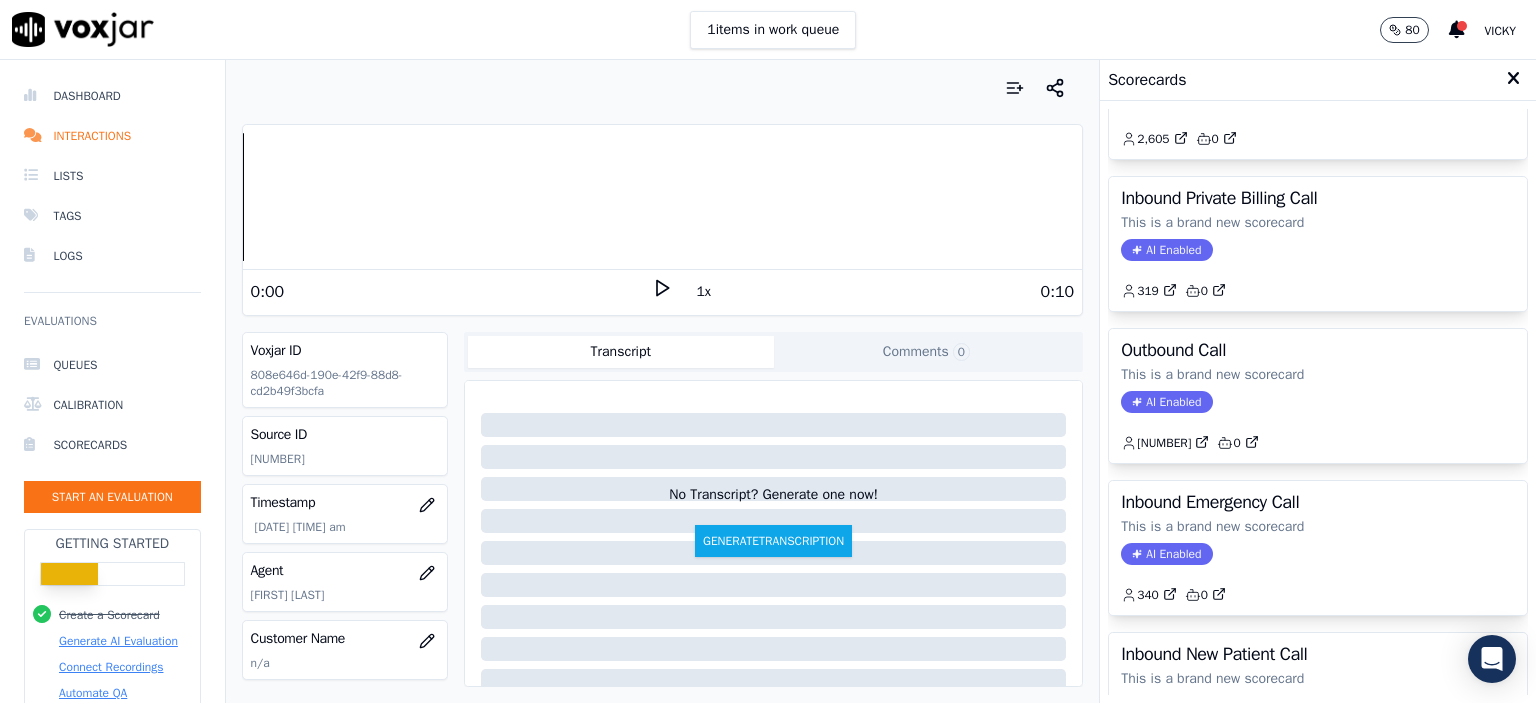 scroll, scrollTop: 300, scrollLeft: 0, axis: vertical 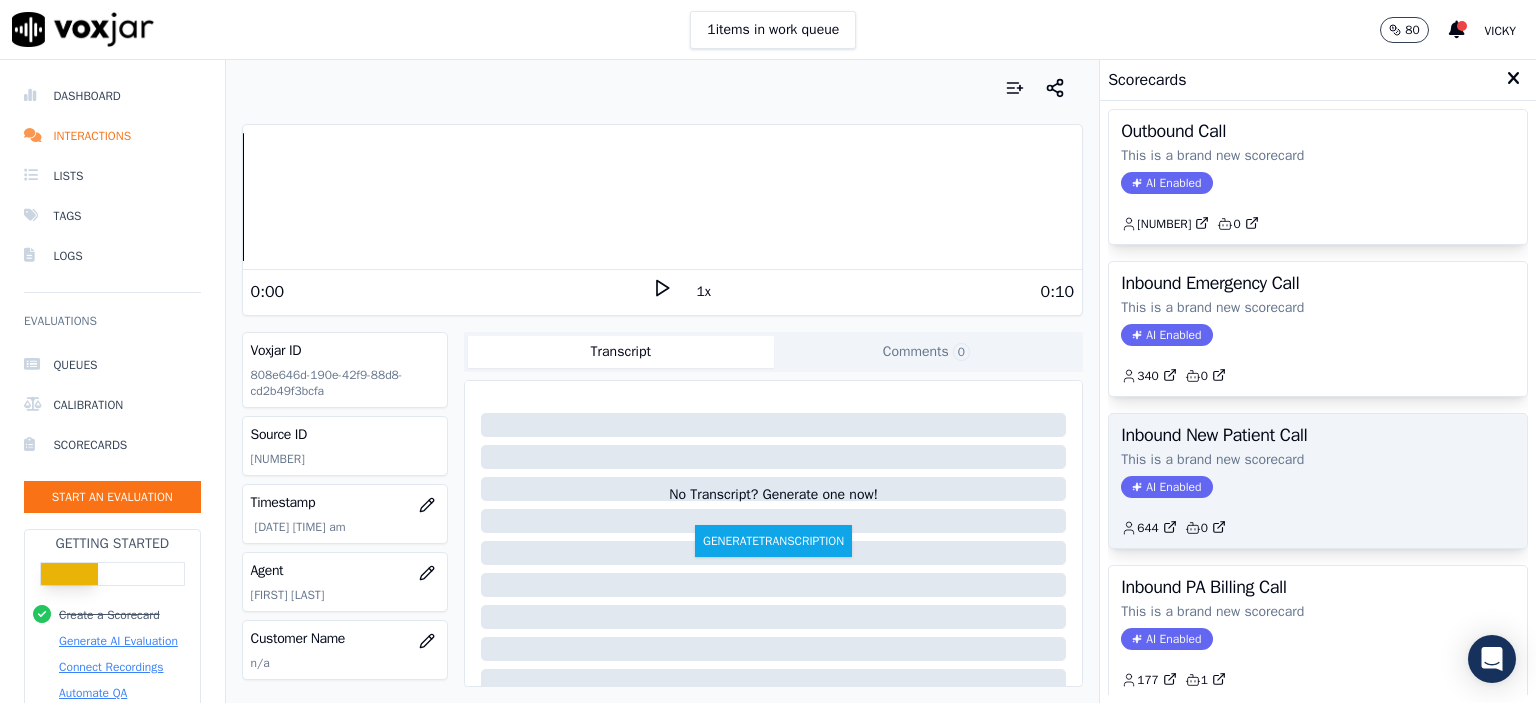click on "AI Enabled" 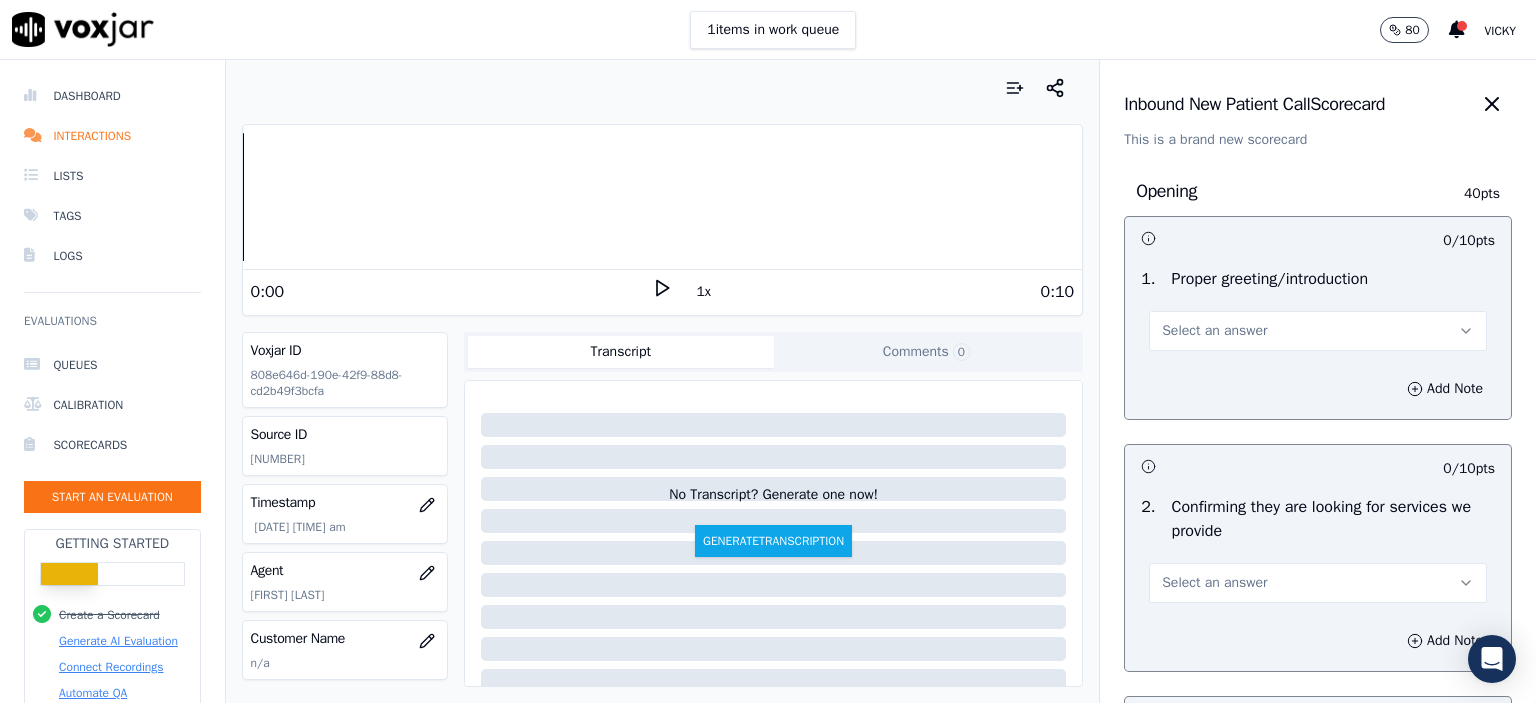 click on "Select an answer" at bounding box center (1318, 331) 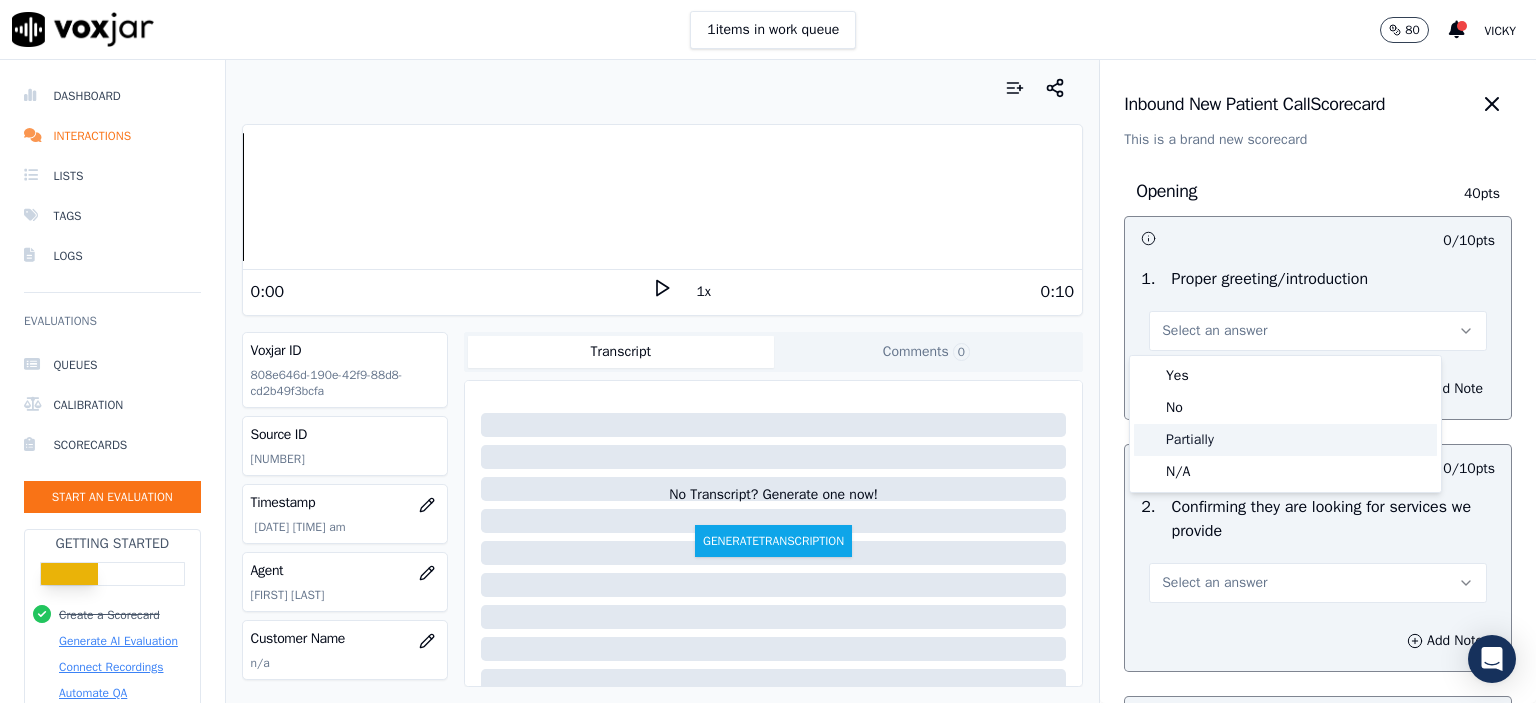 click on "Partially" 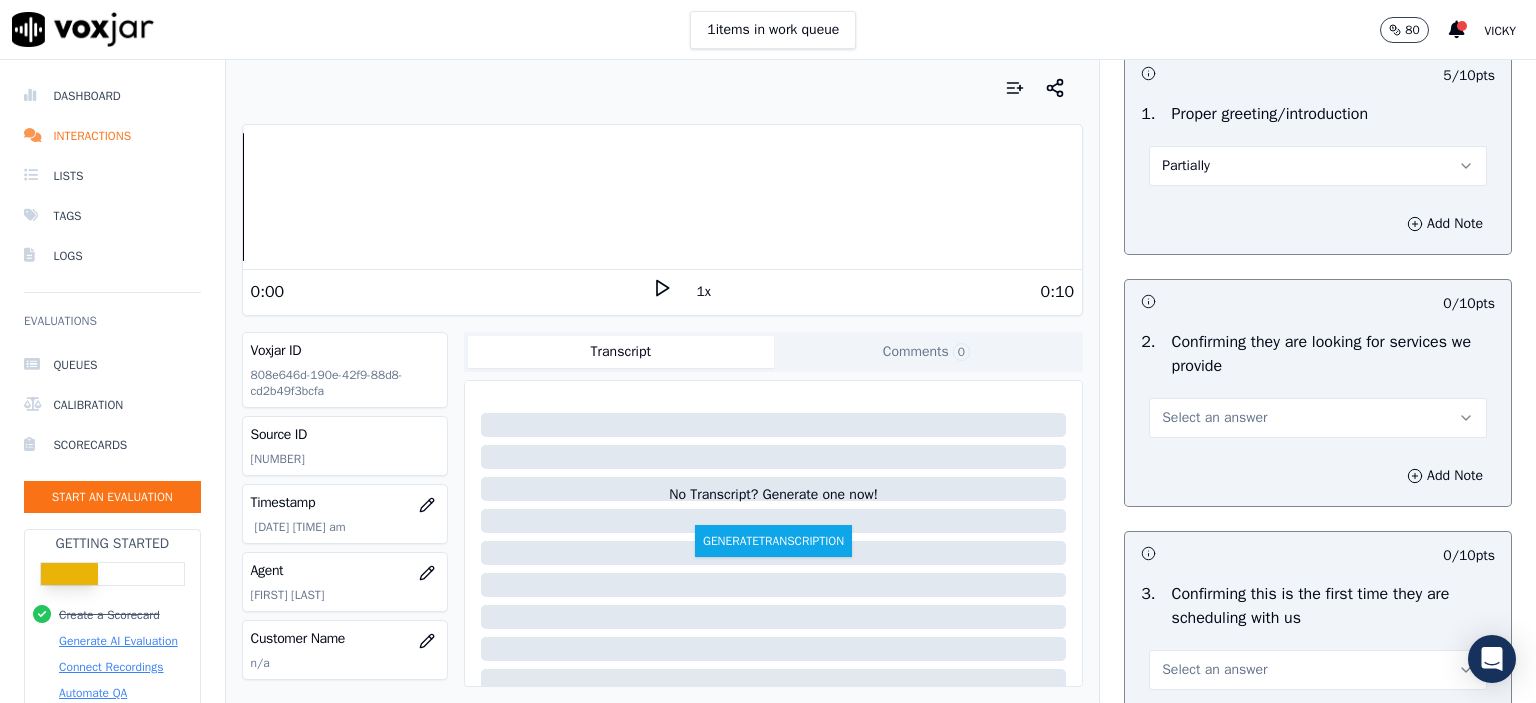 scroll, scrollTop: 200, scrollLeft: 0, axis: vertical 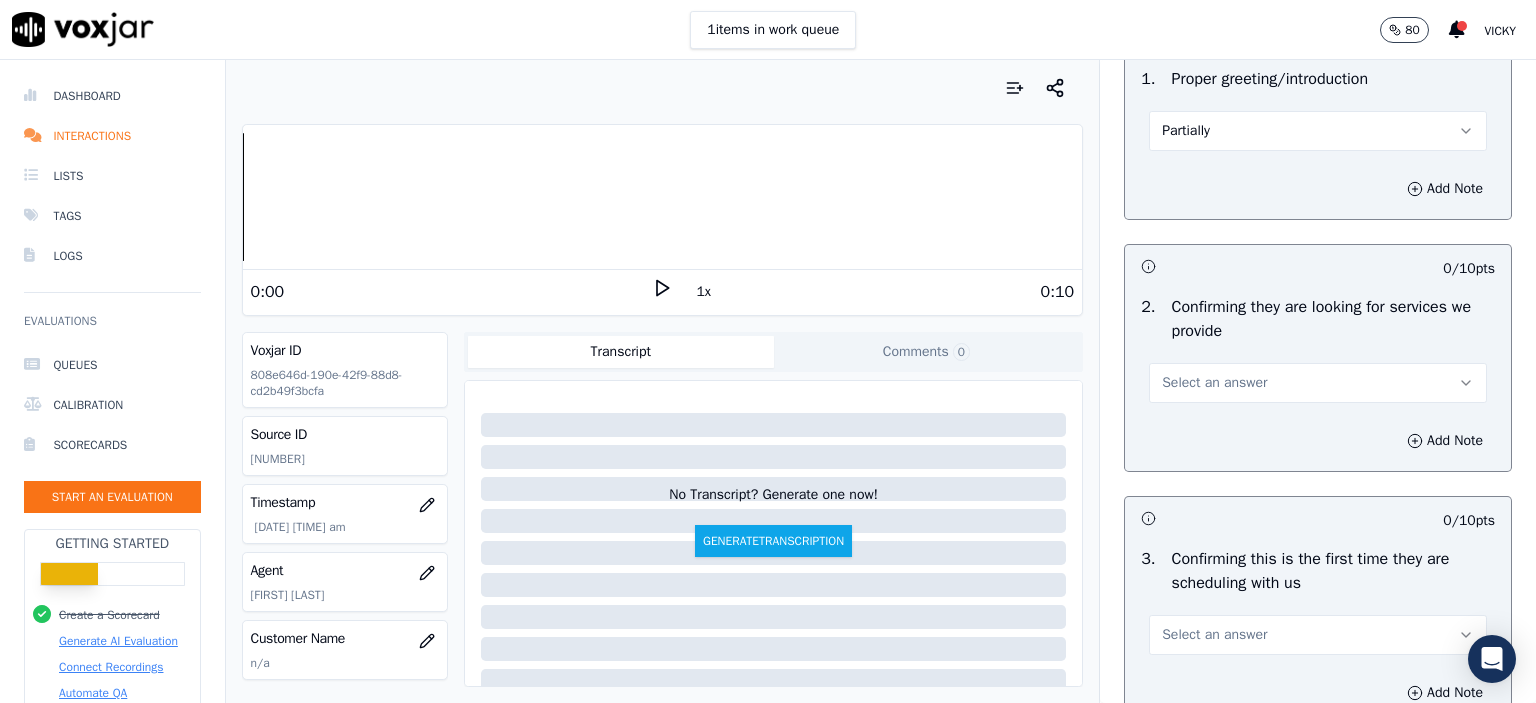 click on "Select an answer" at bounding box center [1318, 383] 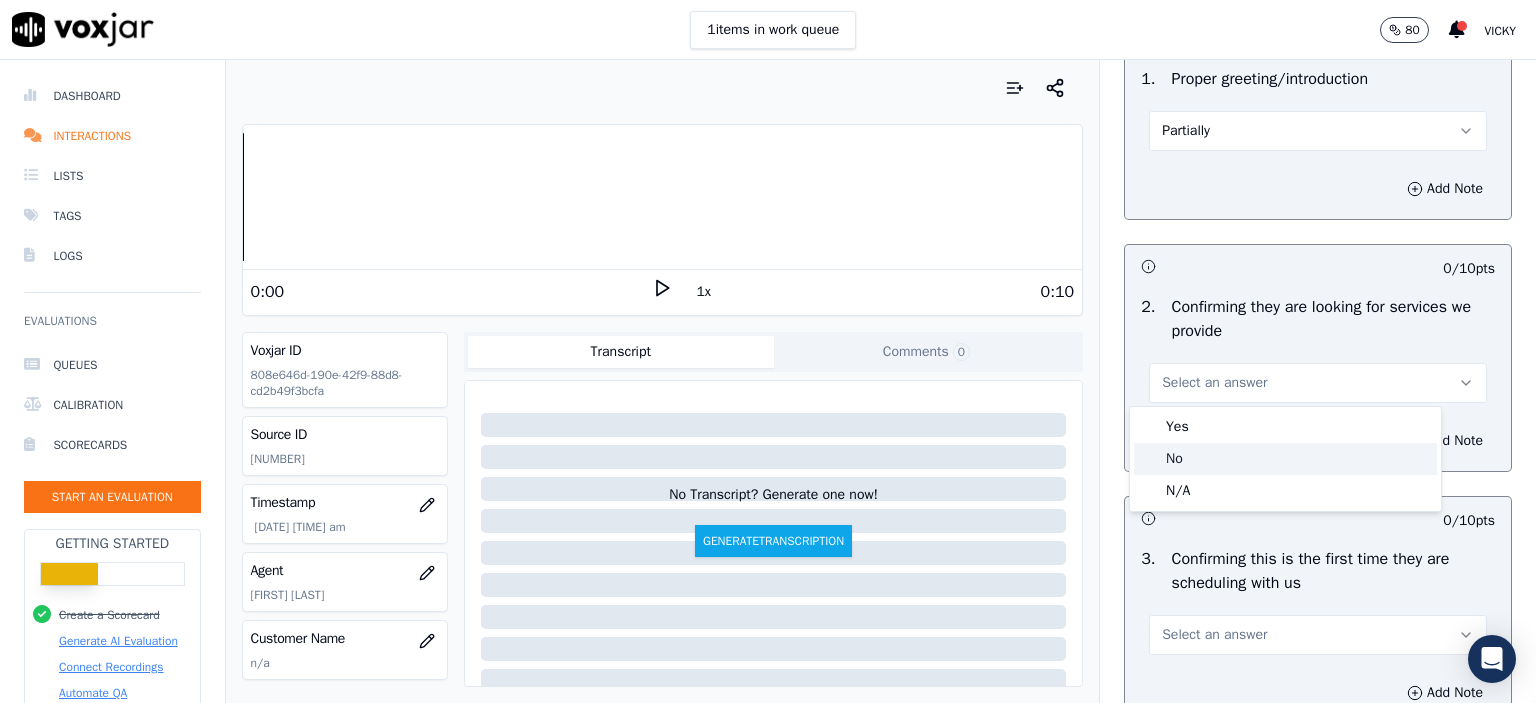 click on "No" 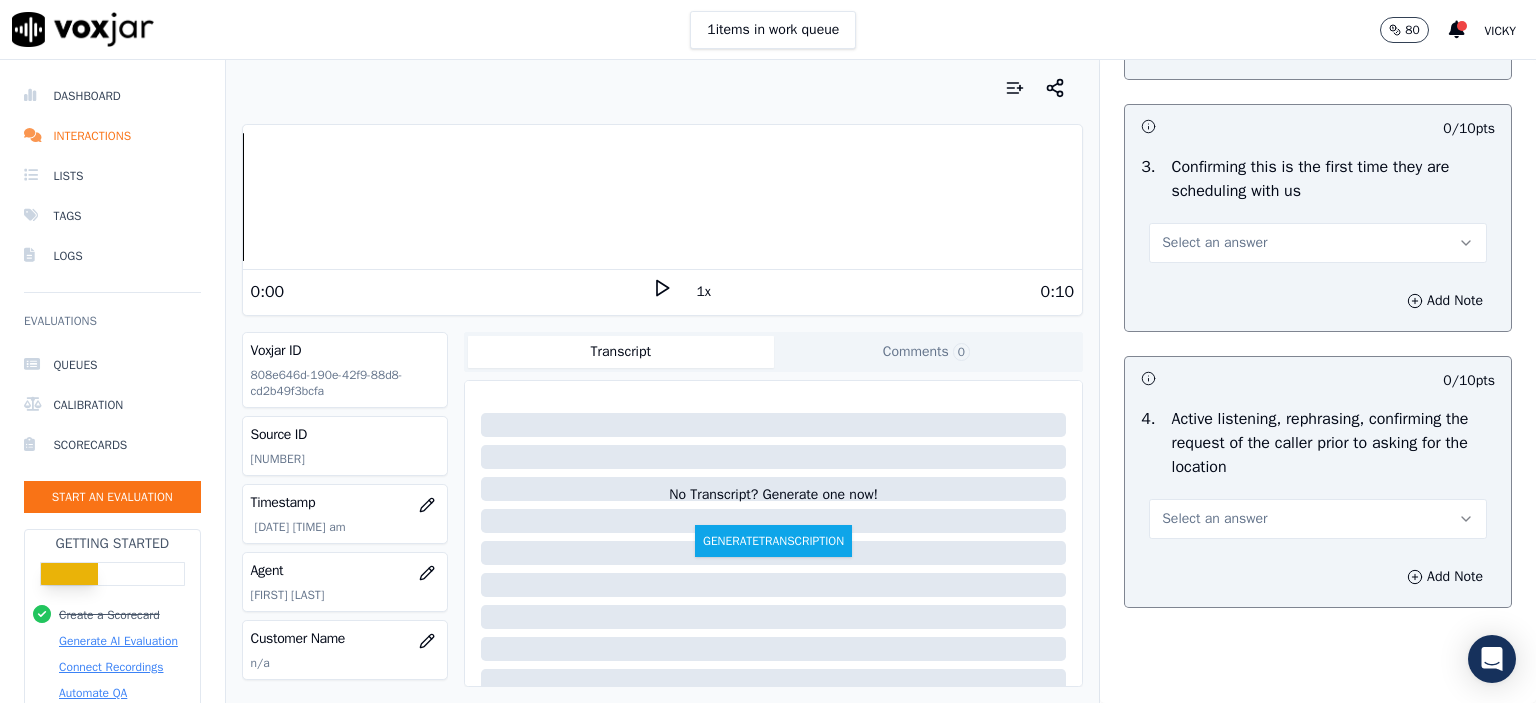 scroll, scrollTop: 600, scrollLeft: 0, axis: vertical 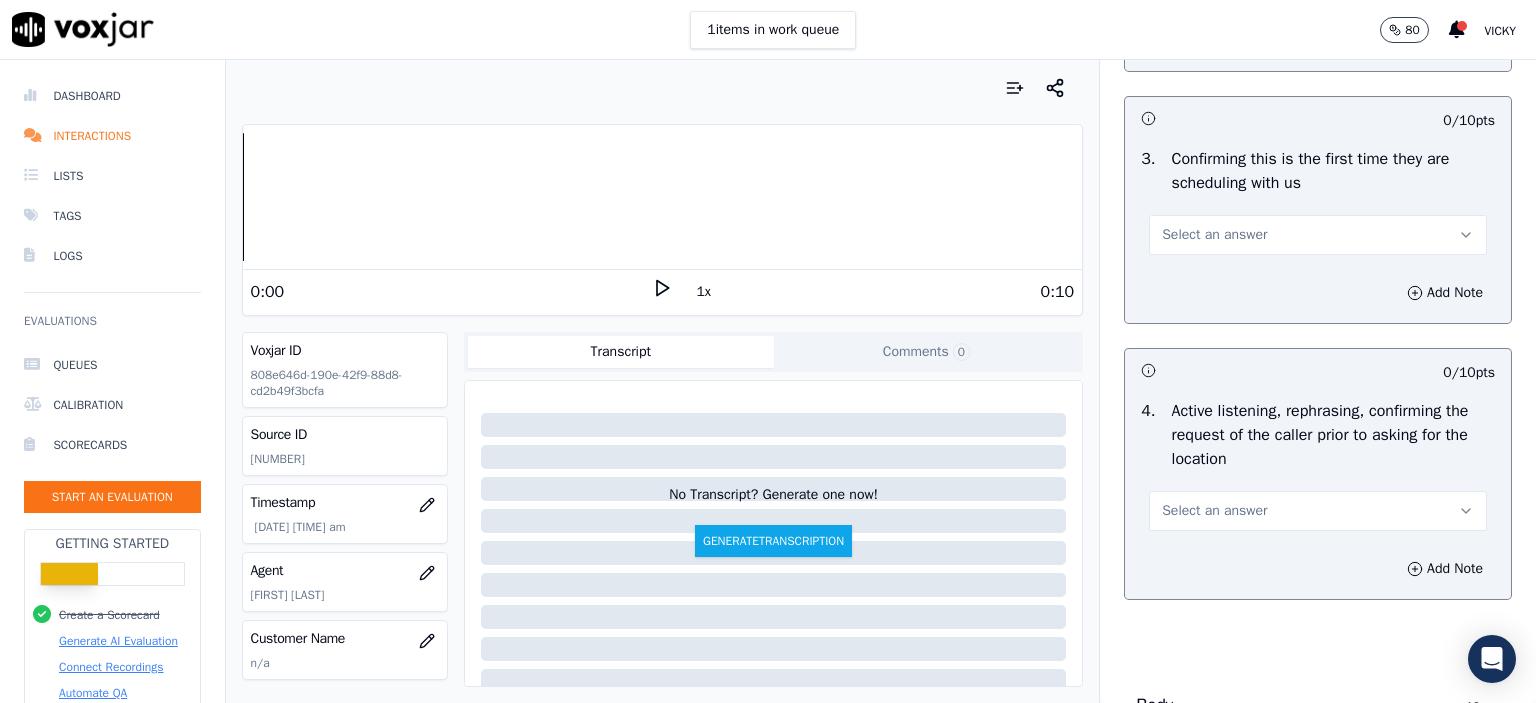 click on "Select an answer" at bounding box center (1318, 511) 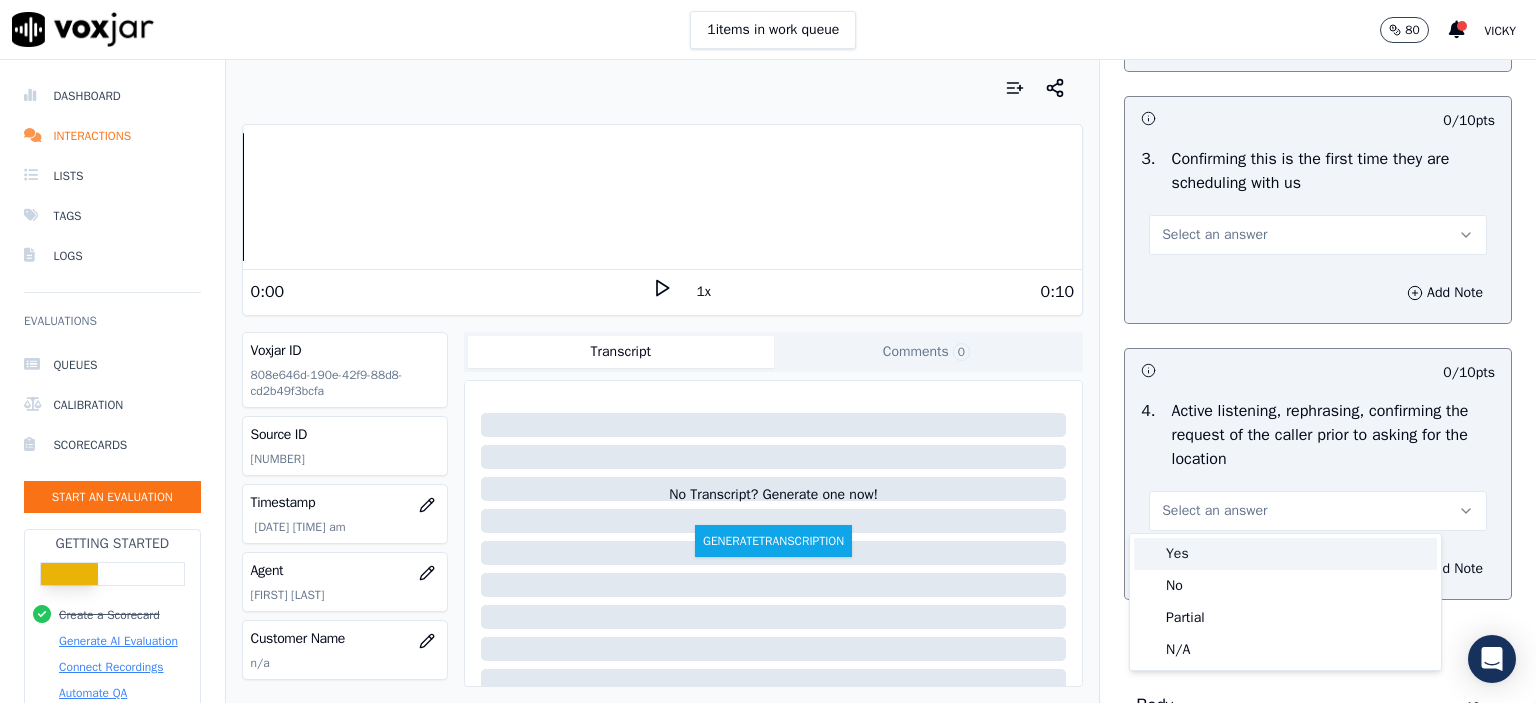 click on "Yes" at bounding box center [1285, 554] 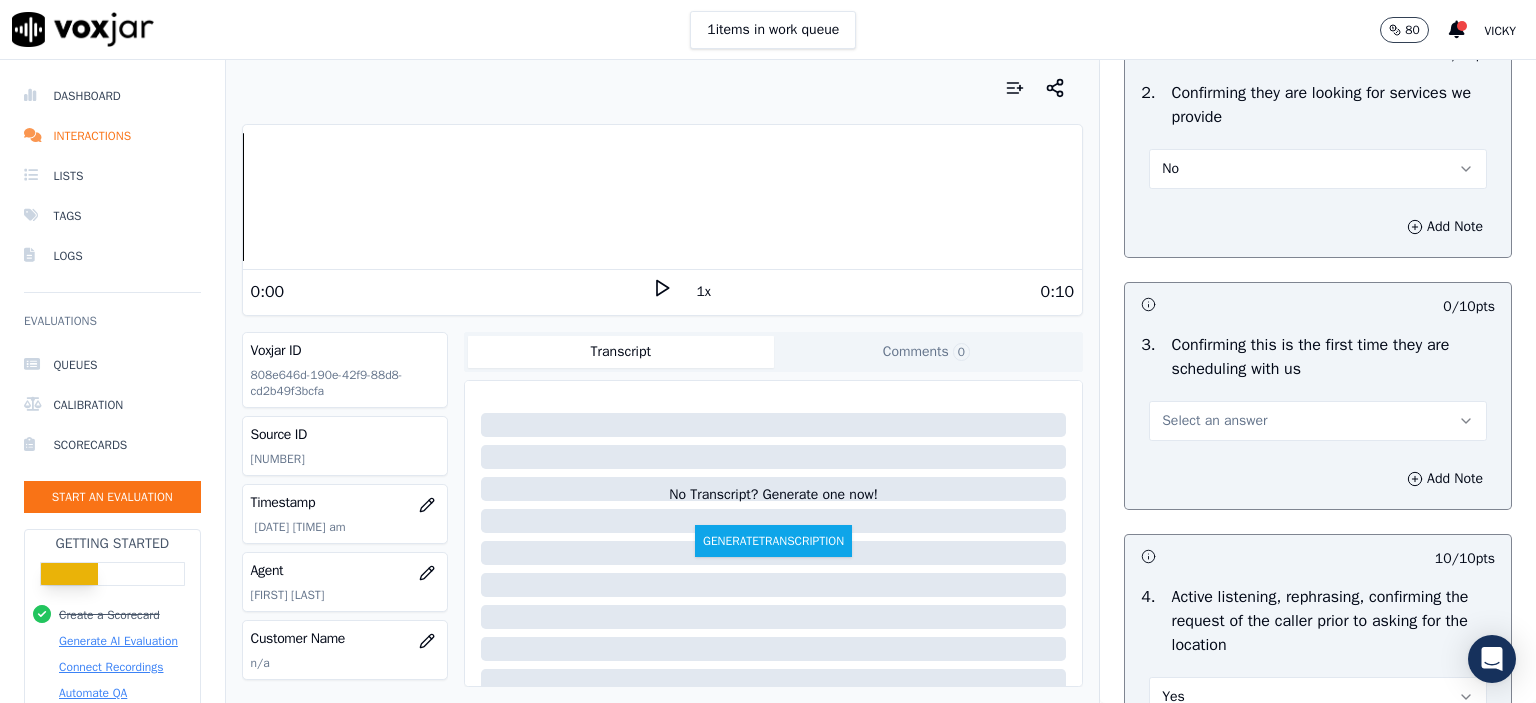 scroll, scrollTop: 400, scrollLeft: 0, axis: vertical 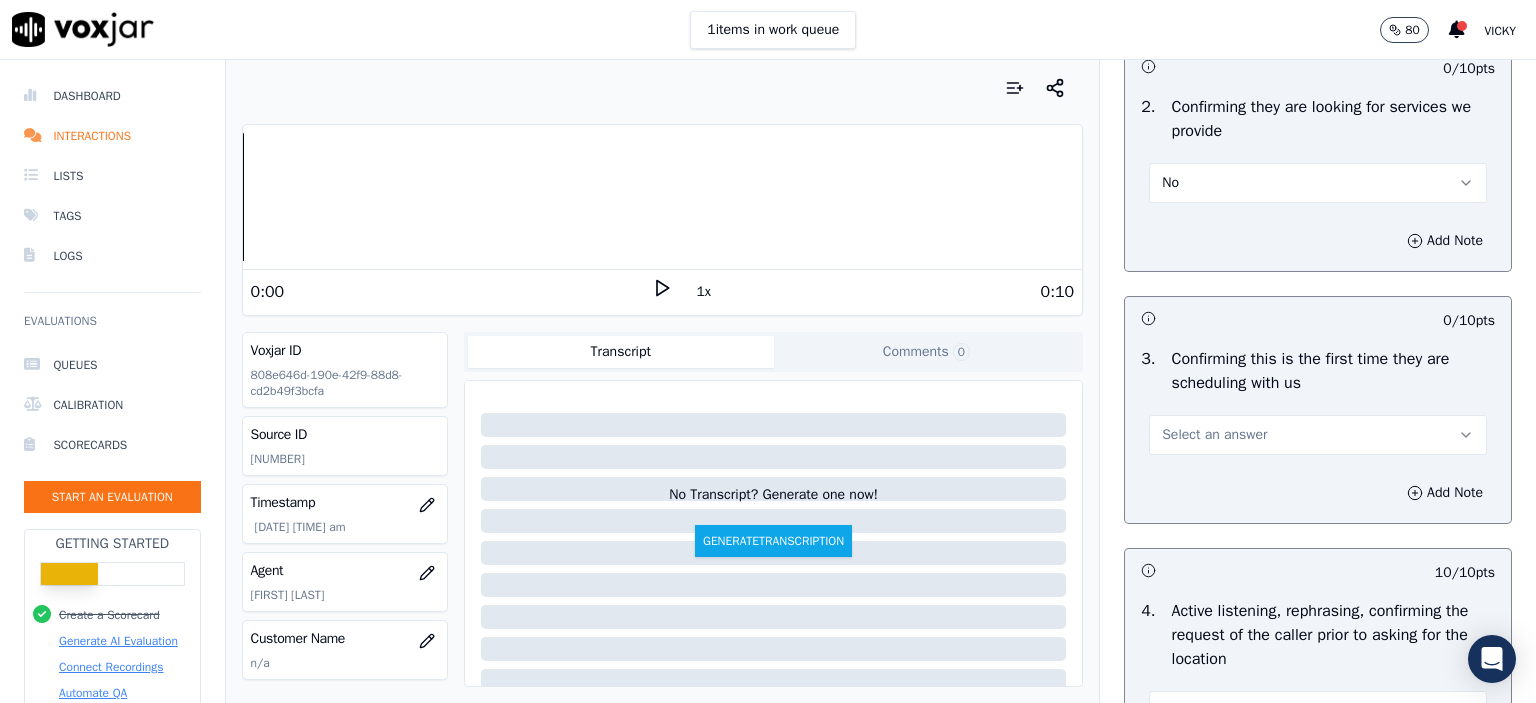 click on "Select an answer" at bounding box center (1214, 435) 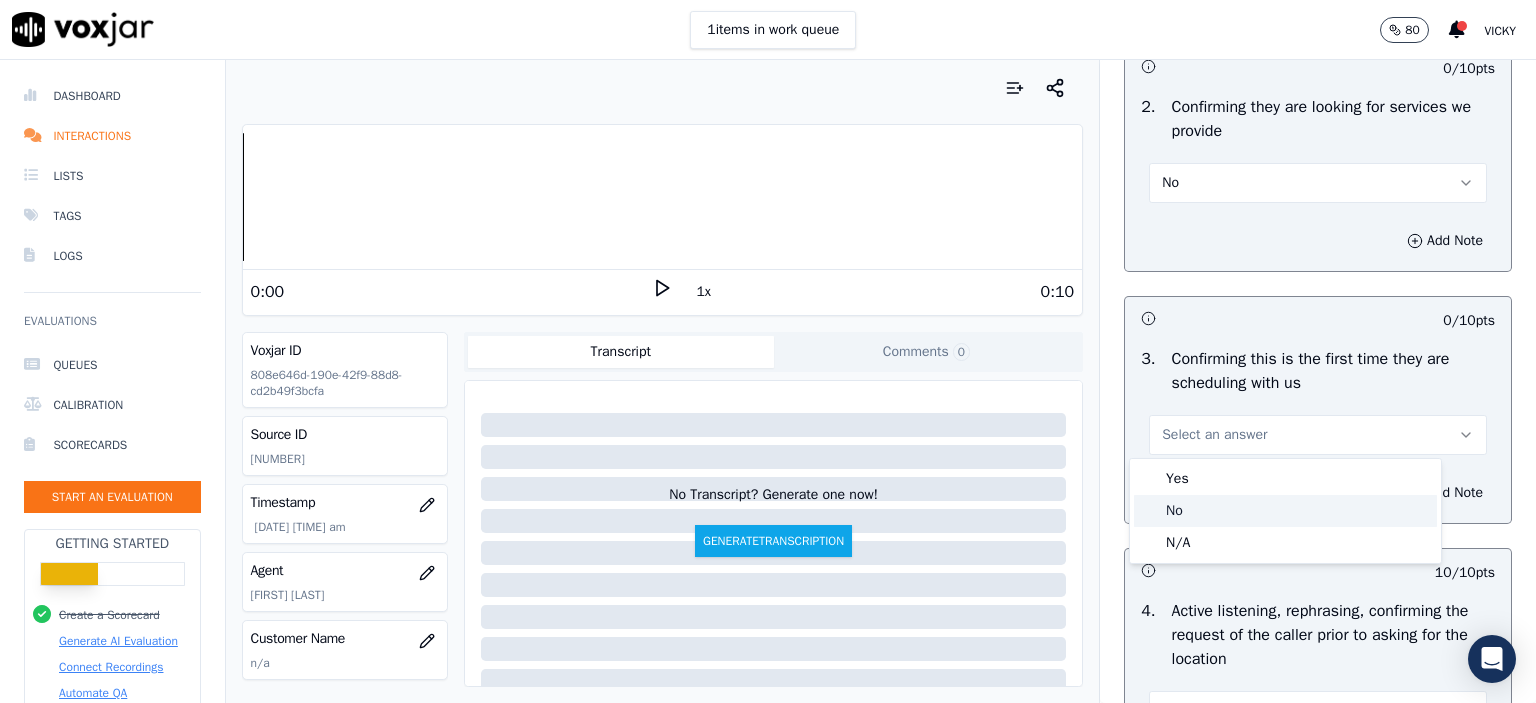 click on "No" 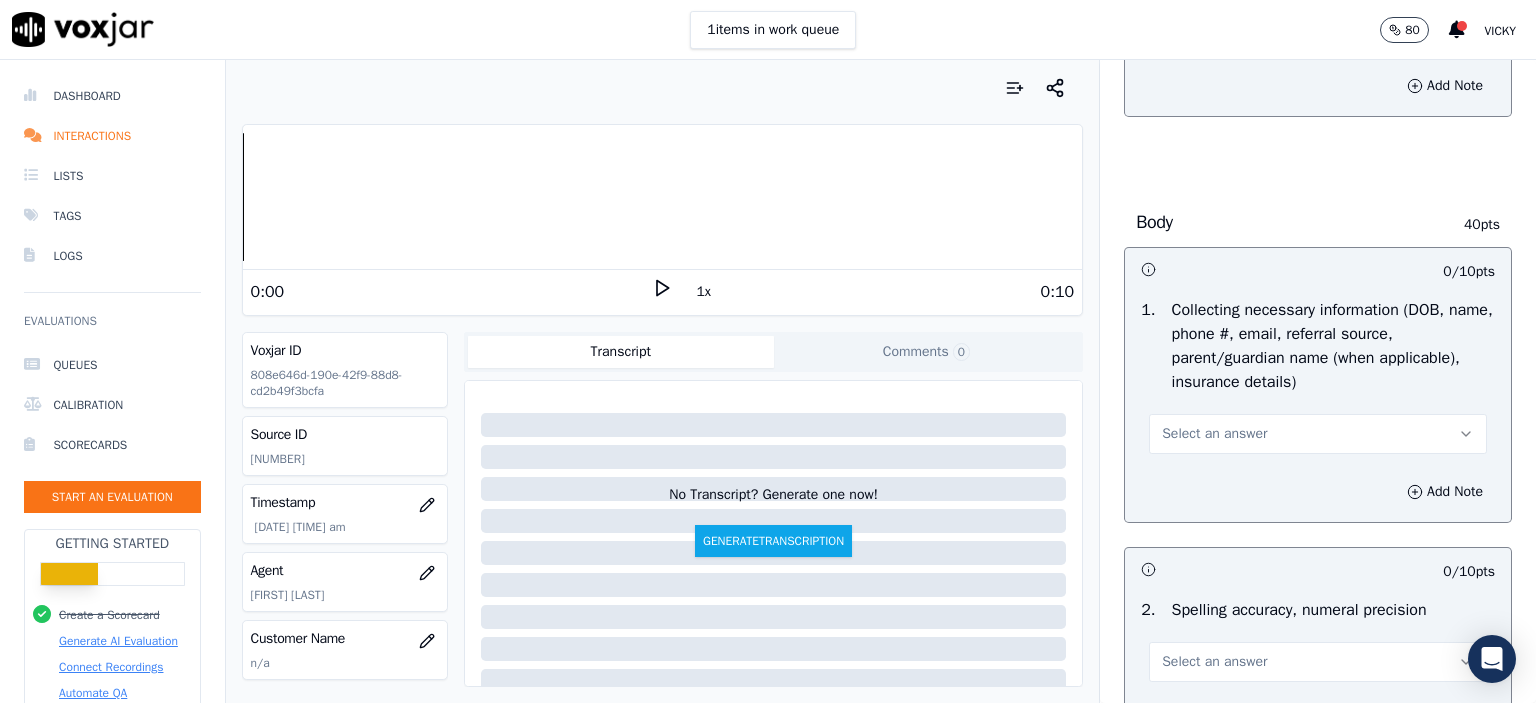 scroll, scrollTop: 1100, scrollLeft: 0, axis: vertical 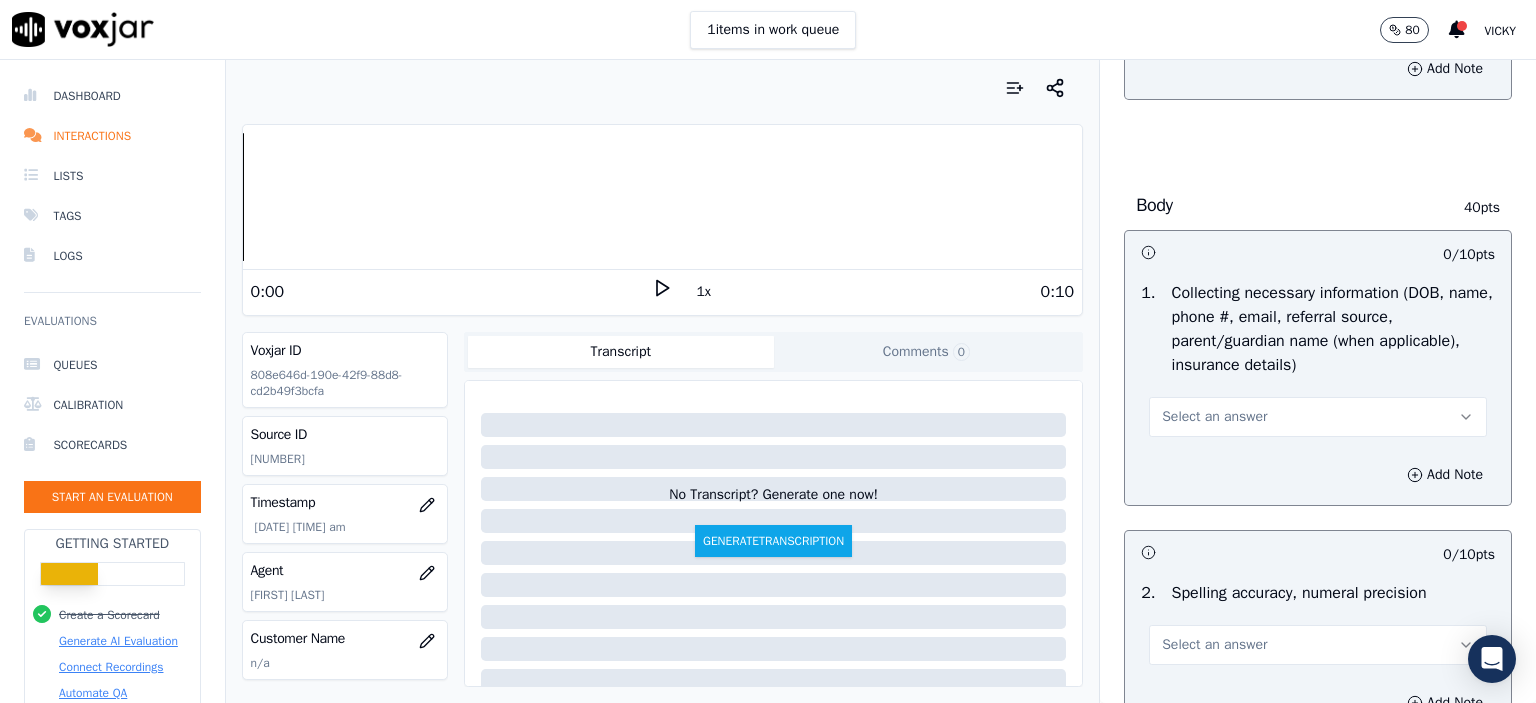 click on "Select an answer" at bounding box center [1318, 417] 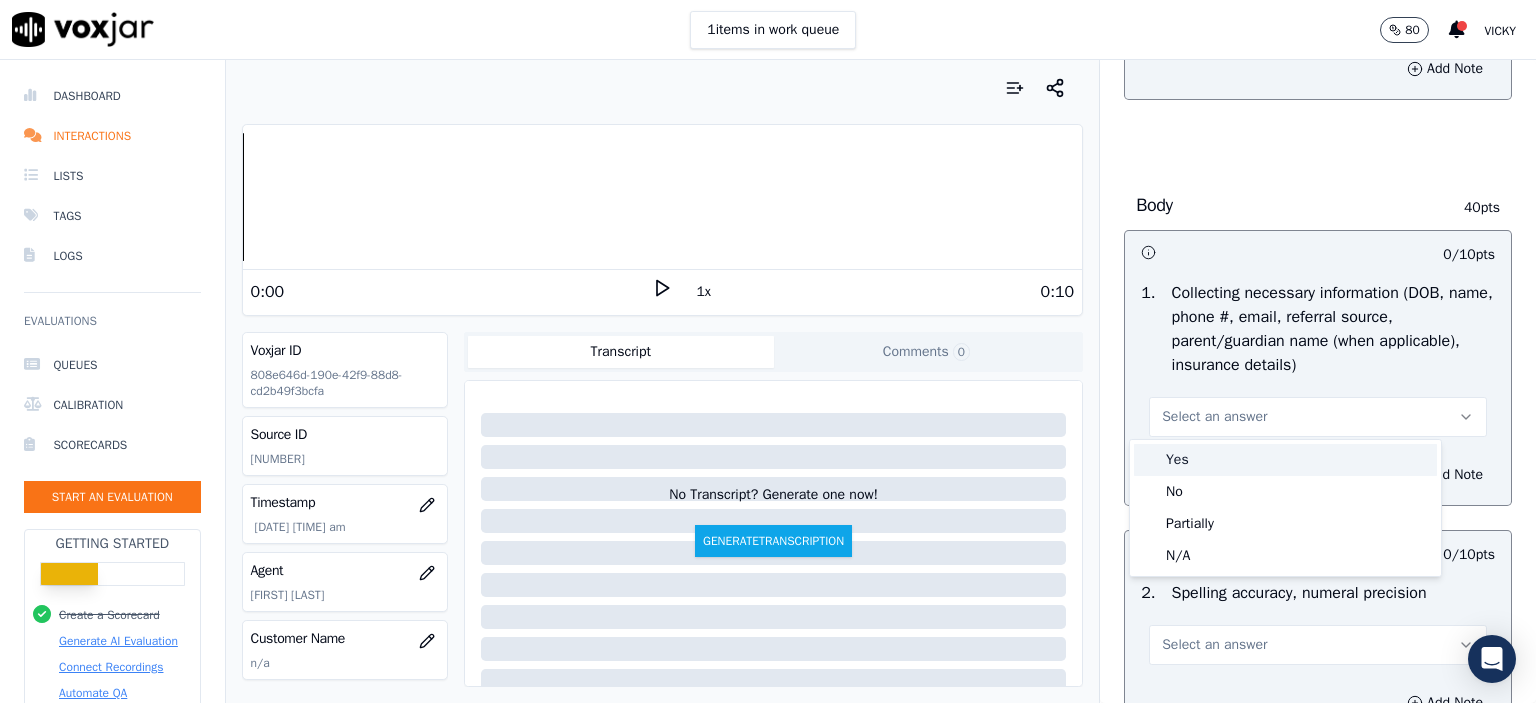 click on "Yes" at bounding box center (1285, 460) 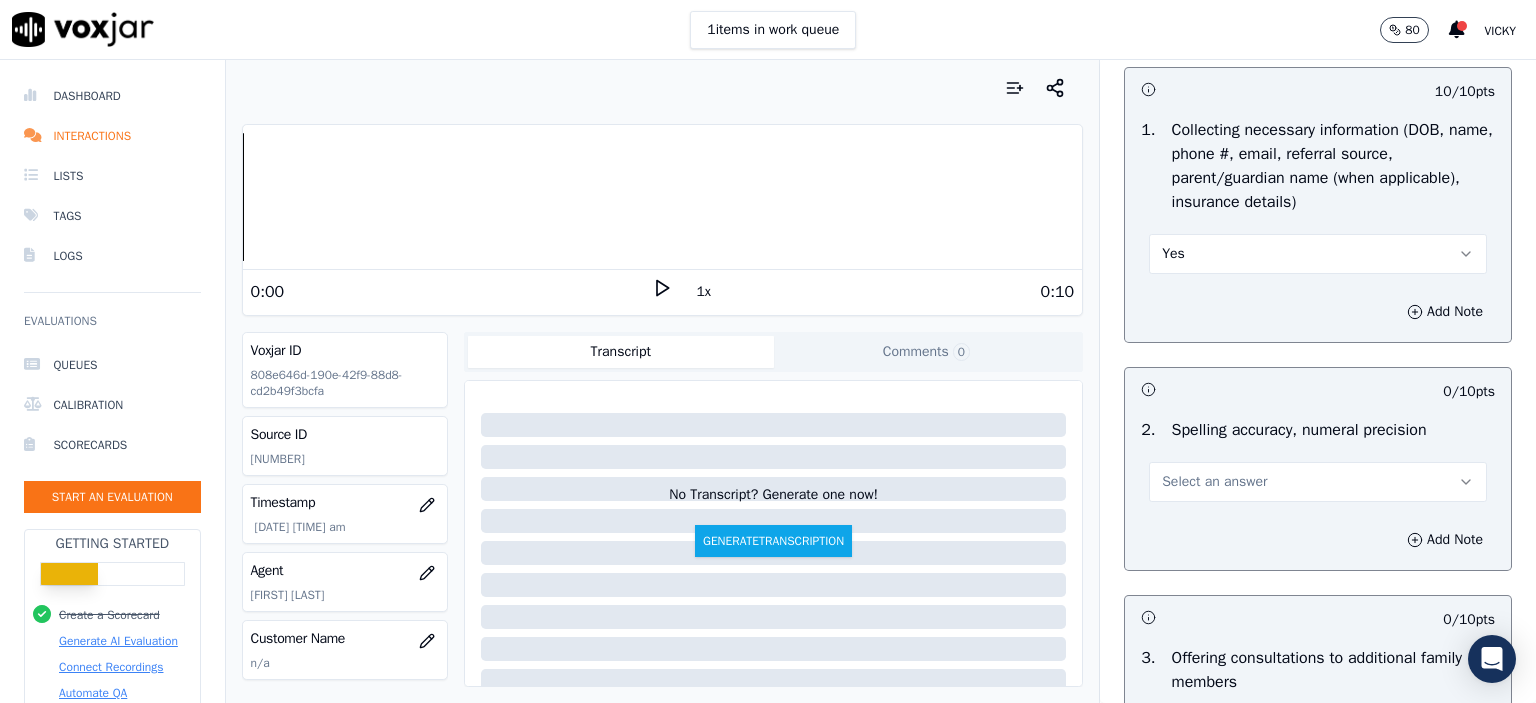 scroll, scrollTop: 1300, scrollLeft: 0, axis: vertical 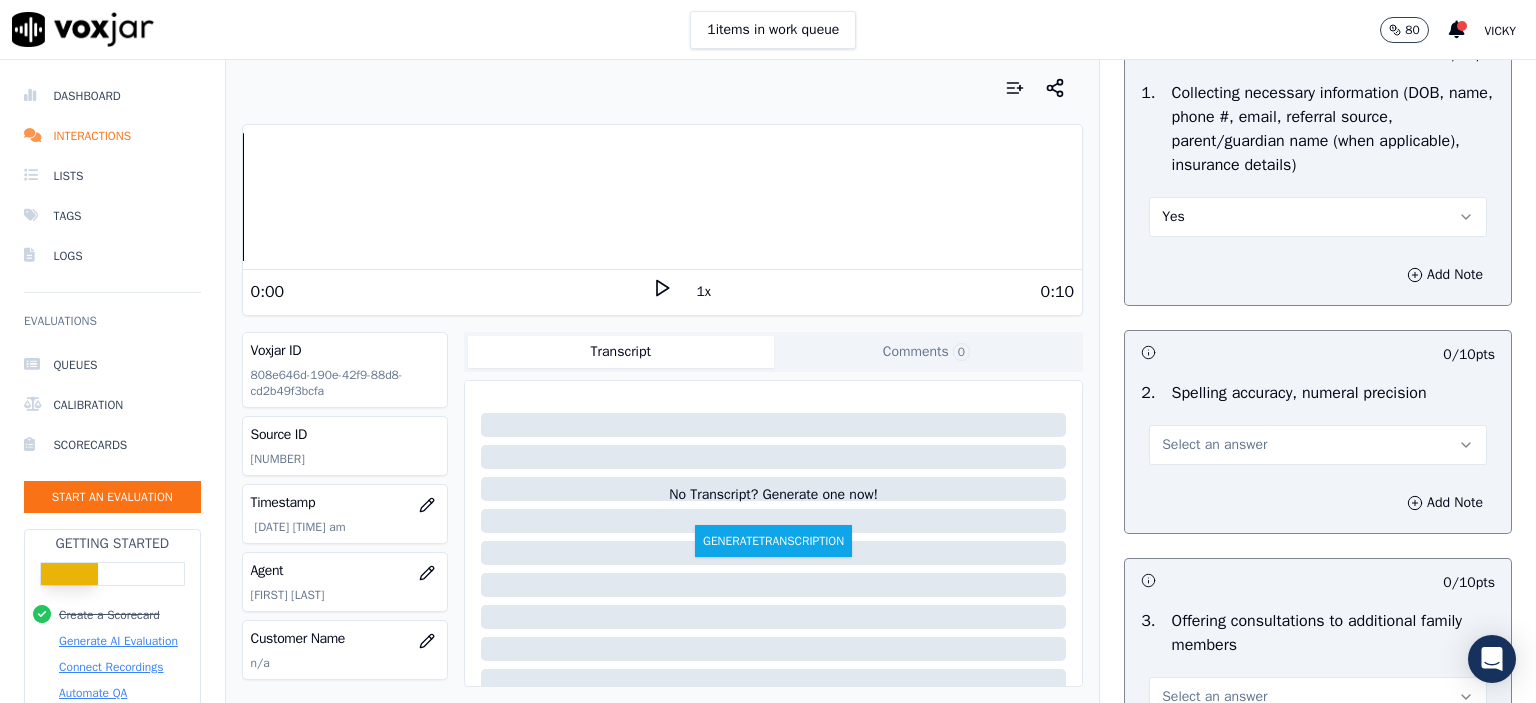 click on "Select an answer" at bounding box center (1318, 445) 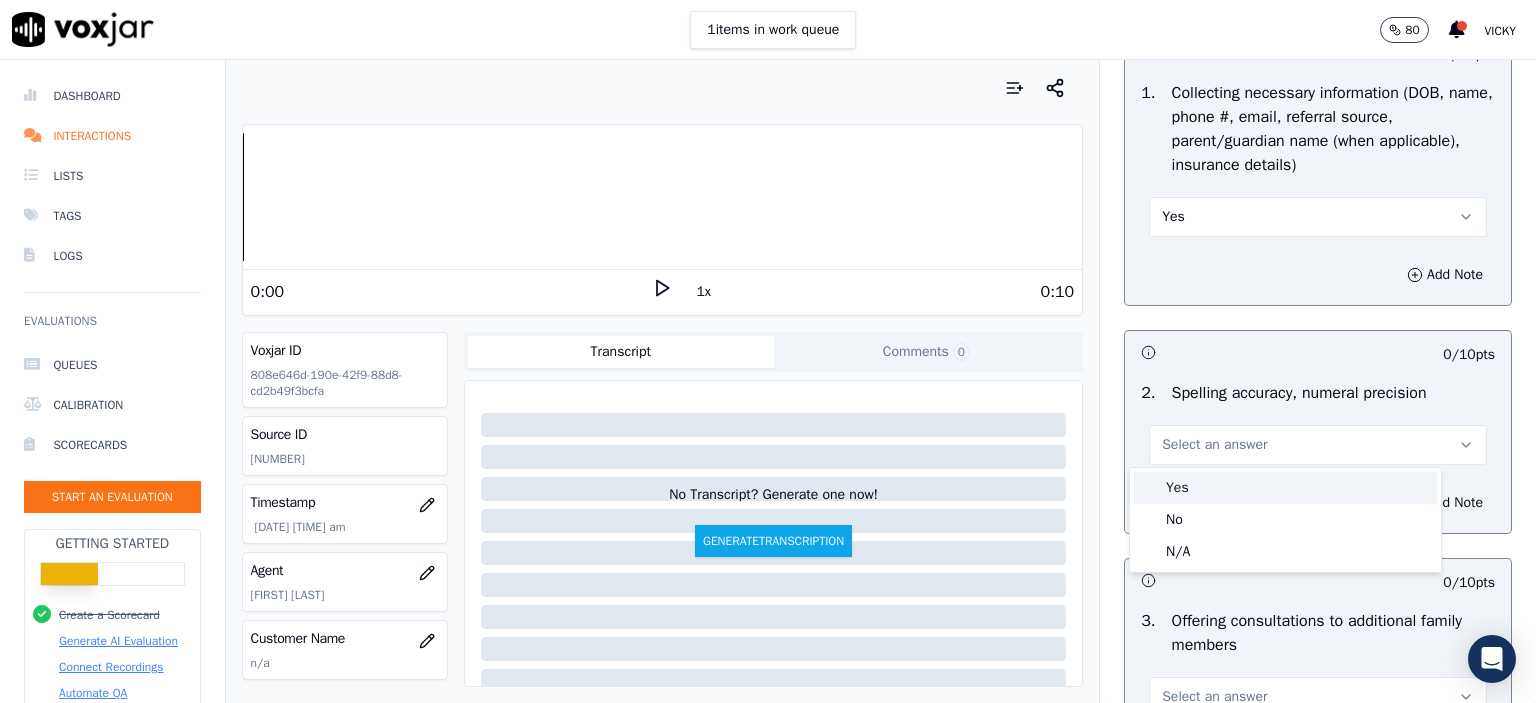 click on "Yes" at bounding box center (1285, 488) 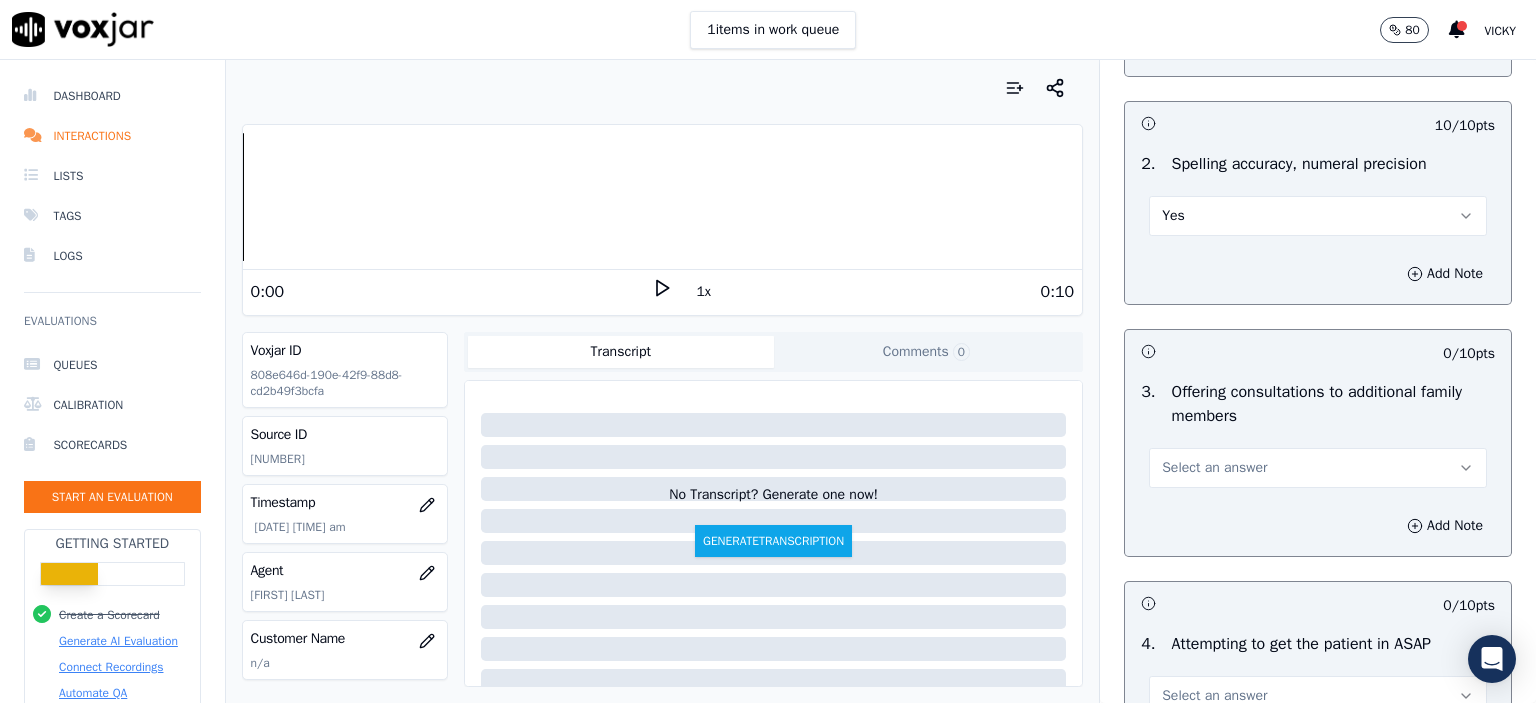 scroll, scrollTop: 1600, scrollLeft: 0, axis: vertical 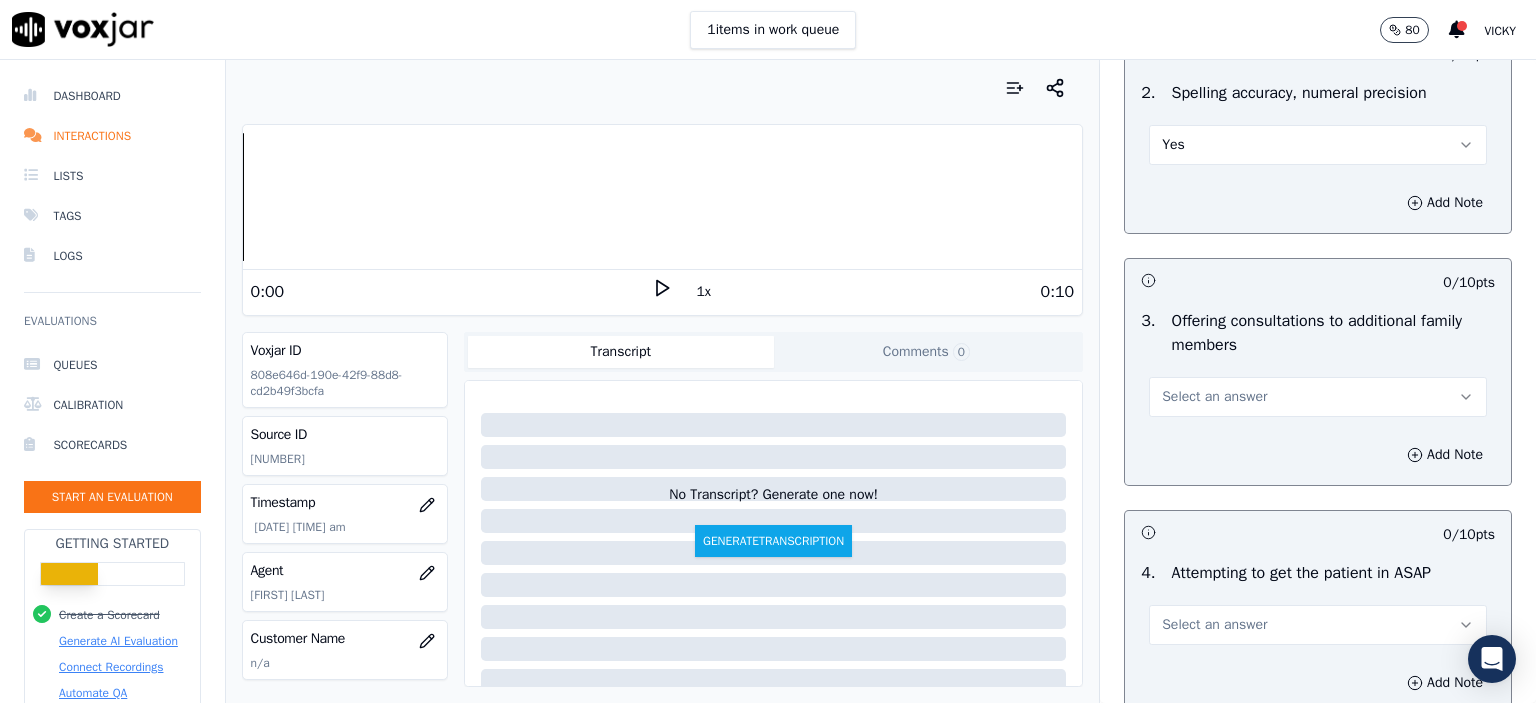 click on "Select an answer" at bounding box center (1214, 397) 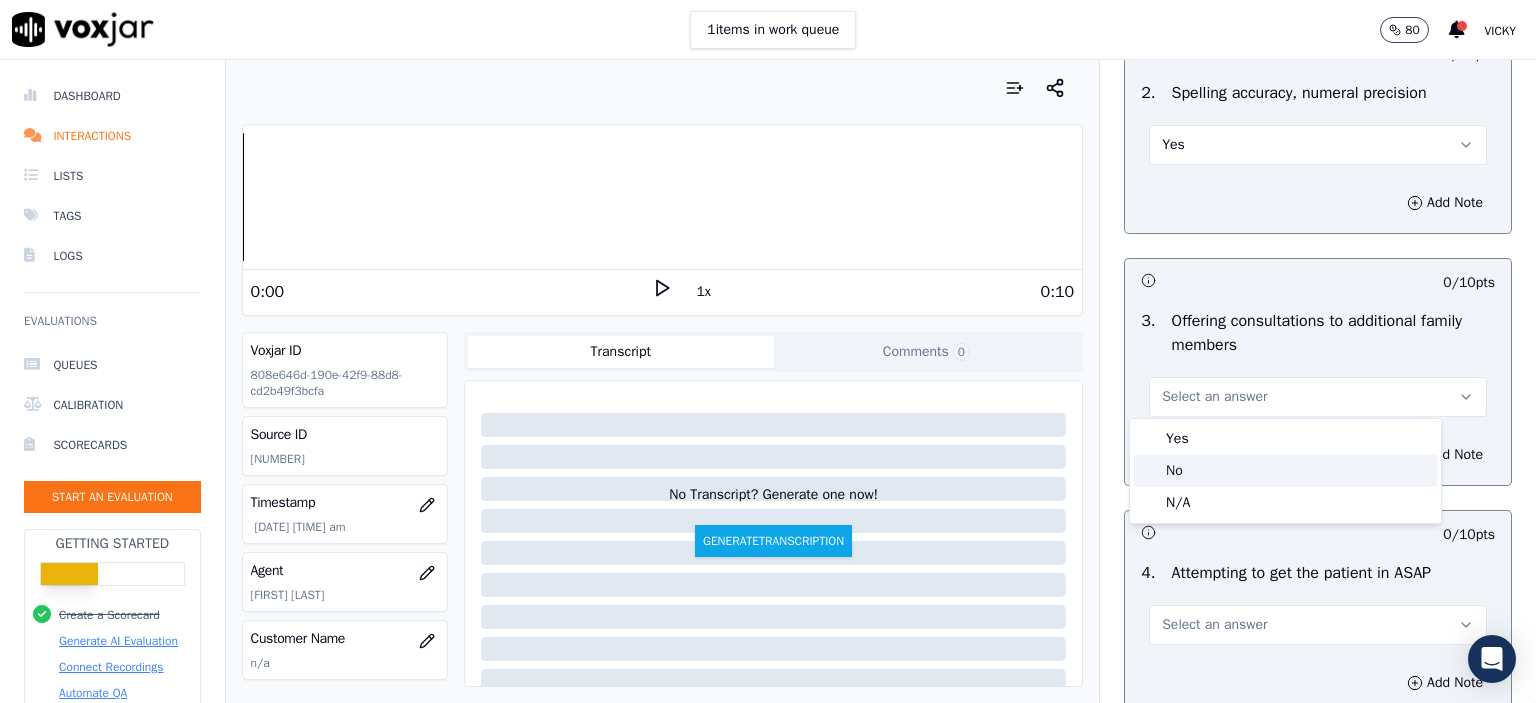 drag, startPoint x: 1242, startPoint y: 483, endPoint x: 1238, endPoint y: 466, distance: 17.464249 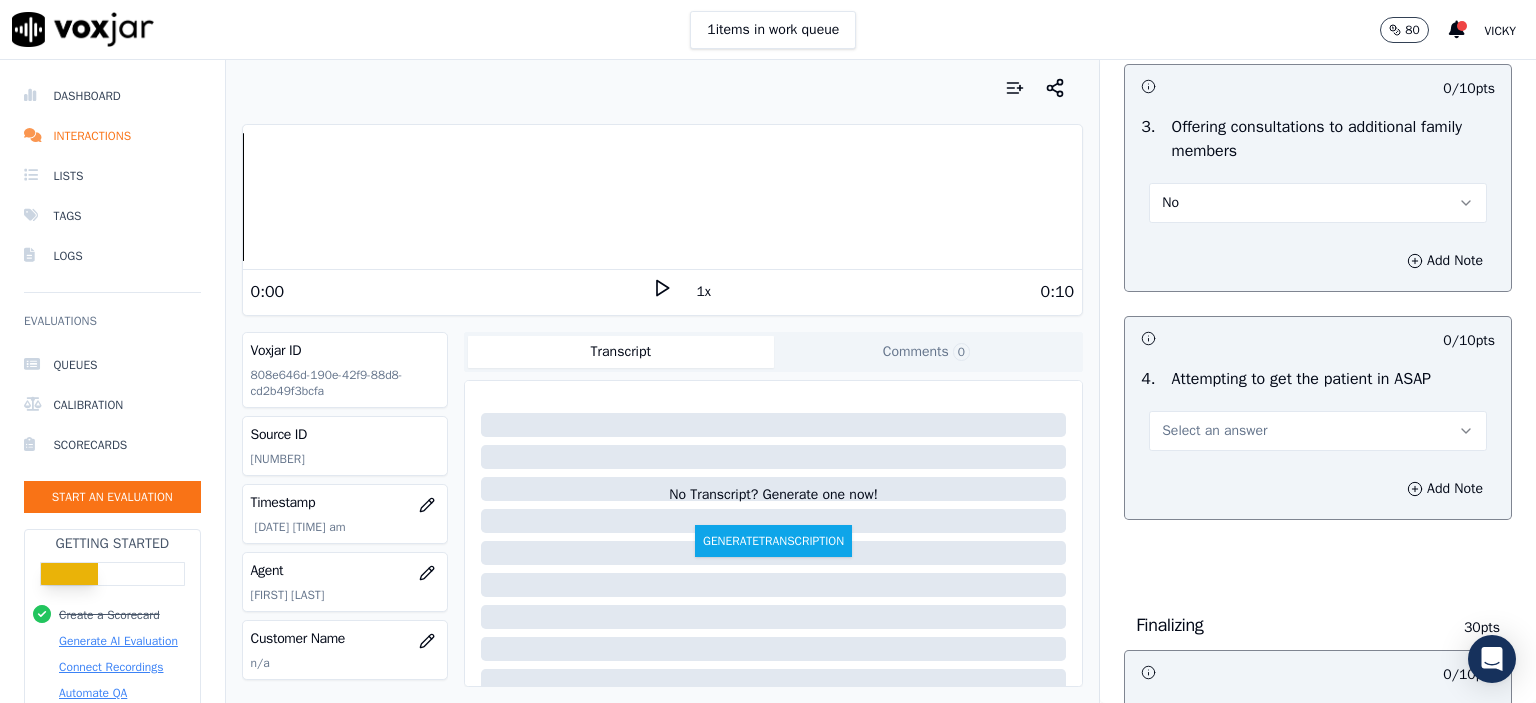scroll, scrollTop: 1700, scrollLeft: 0, axis: vertical 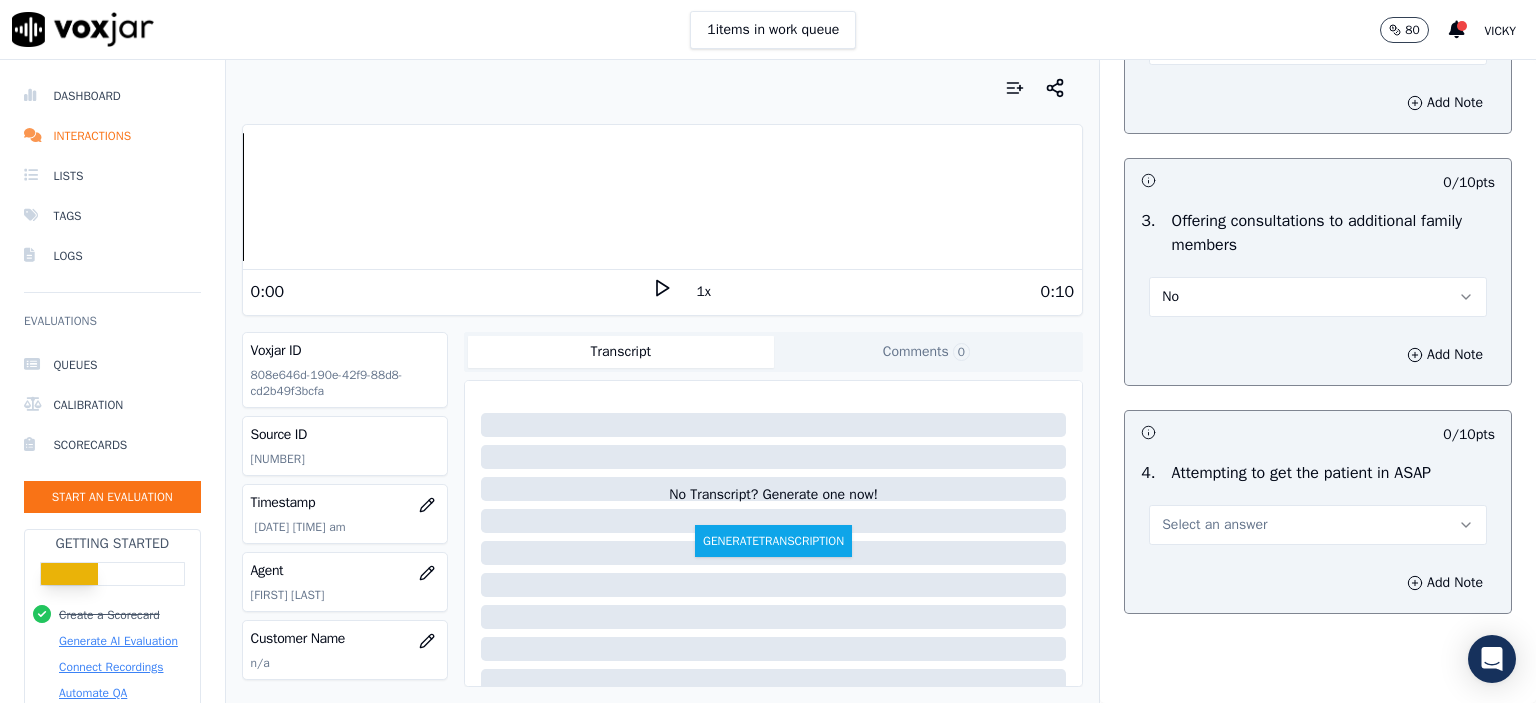 click on "Select an answer" at bounding box center (1318, 525) 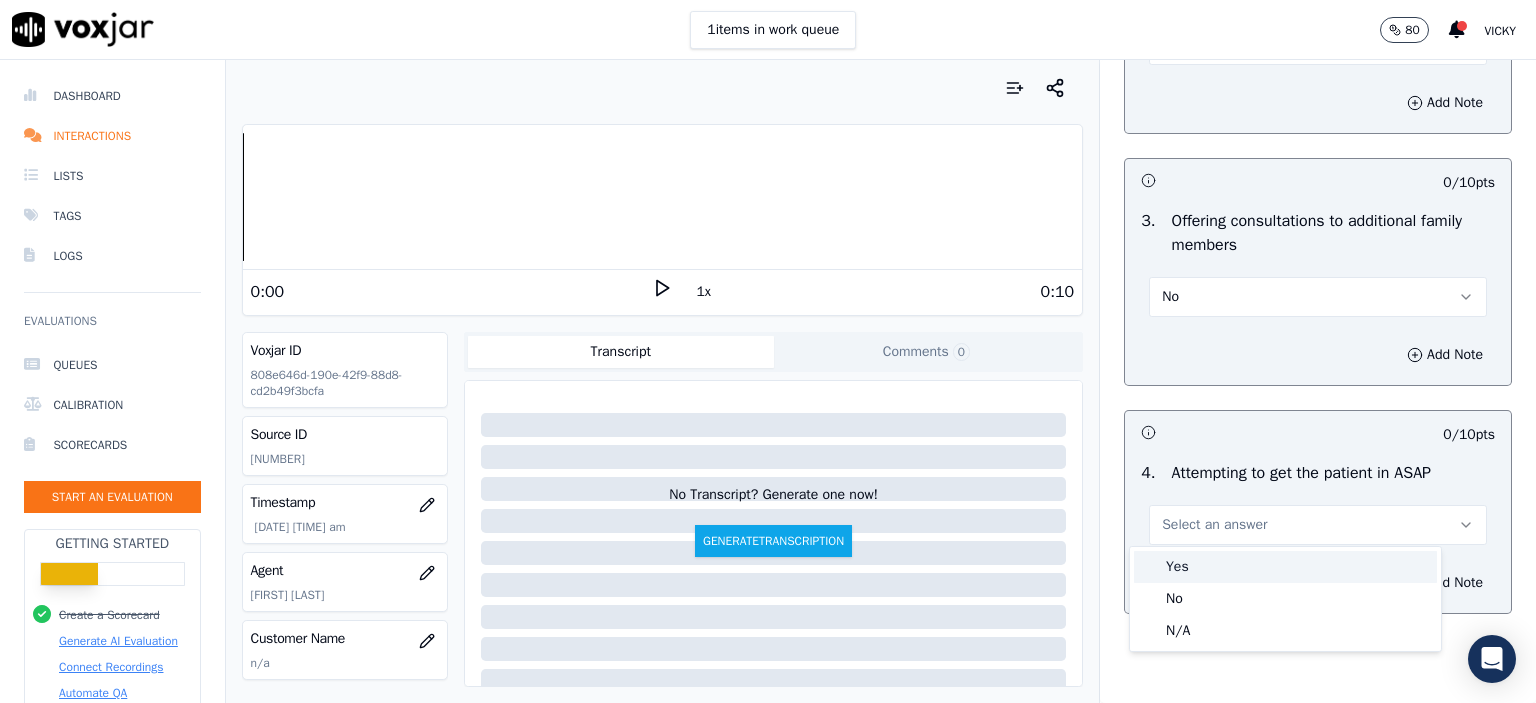 click on "Yes" at bounding box center (1285, 567) 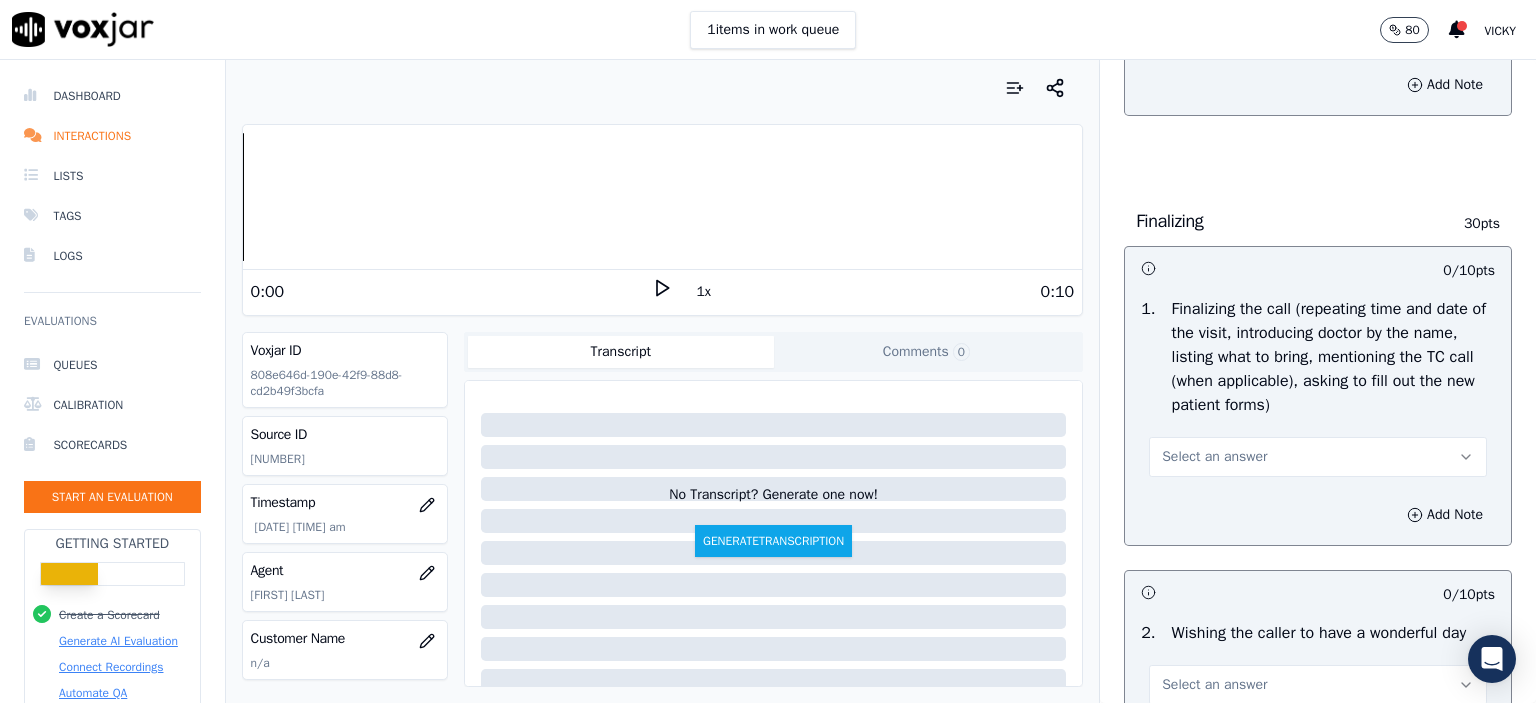 scroll, scrollTop: 2200, scrollLeft: 0, axis: vertical 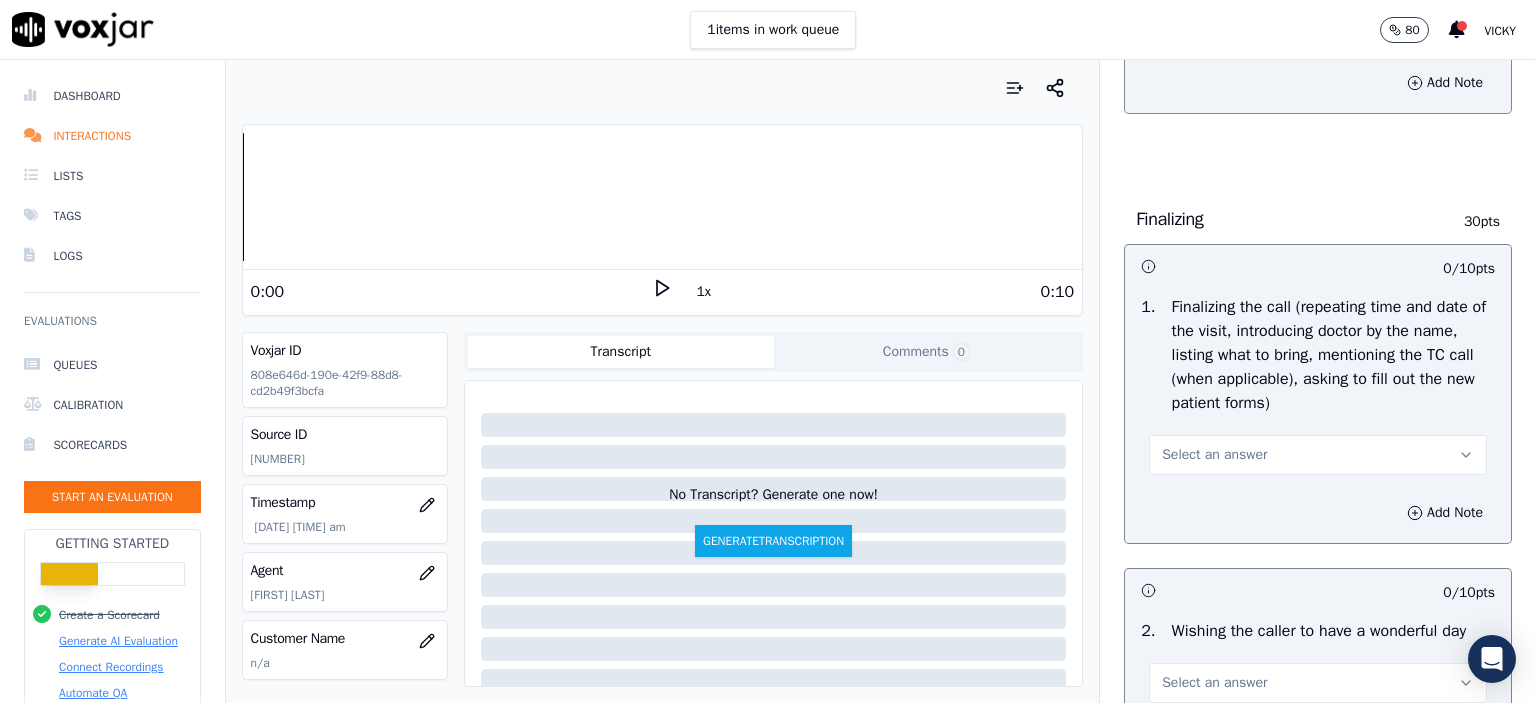 click on "Select an answer" at bounding box center (1214, 455) 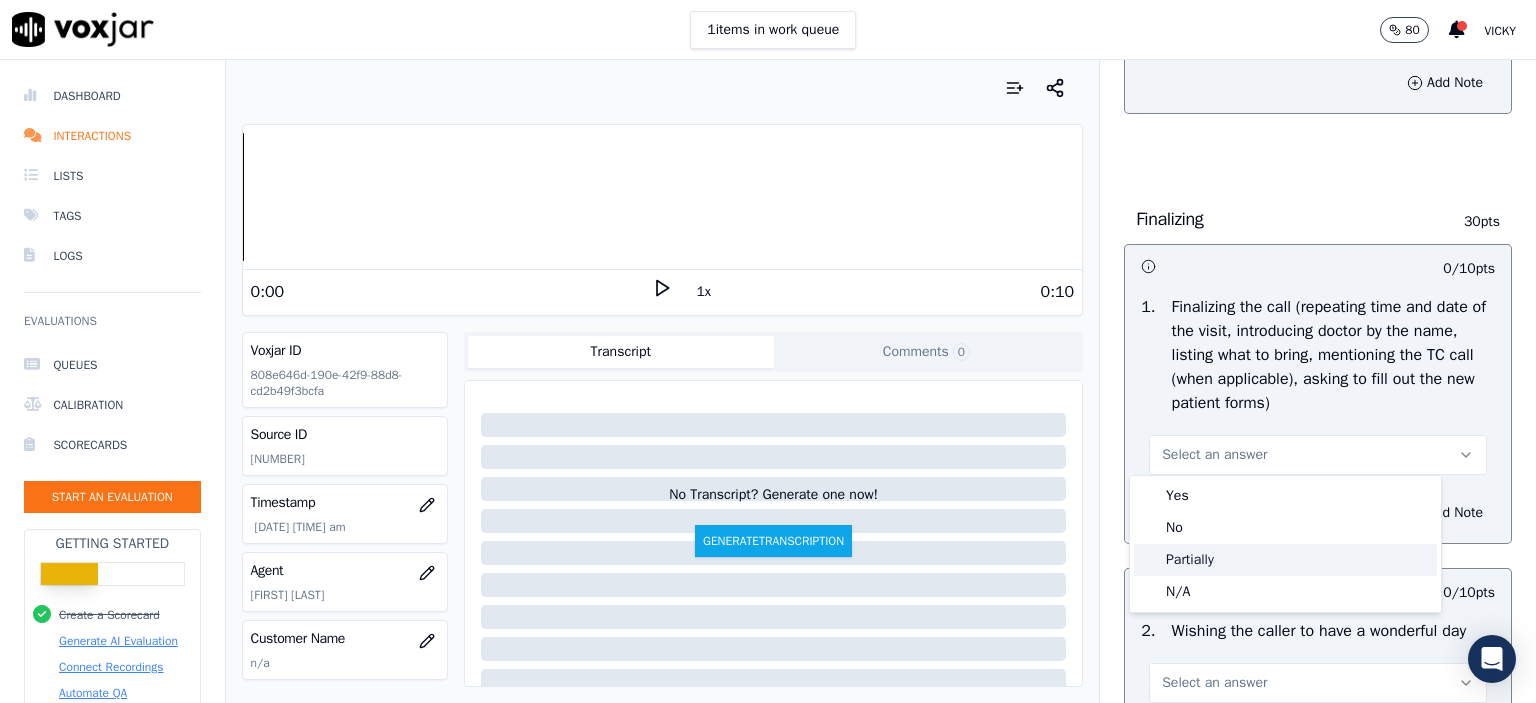 click on "Partially" 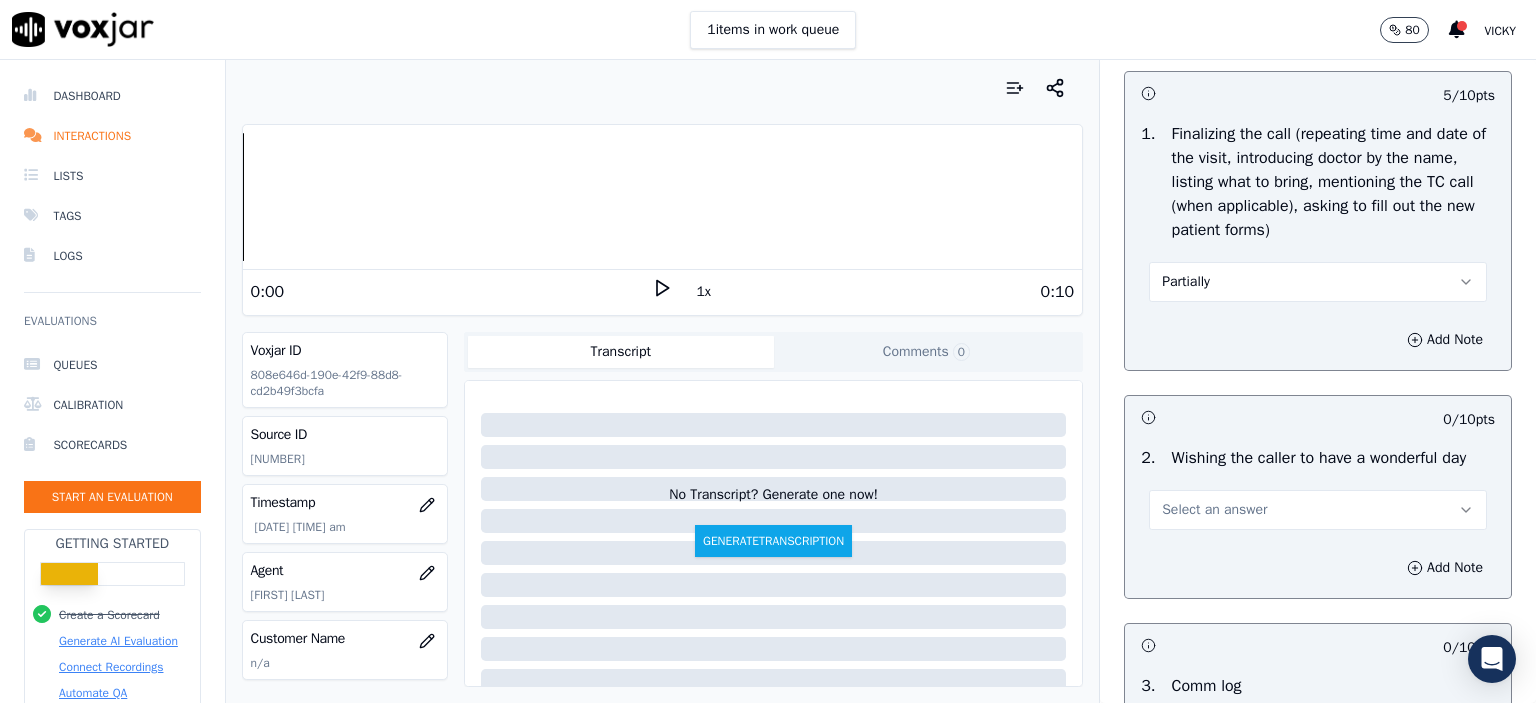 scroll, scrollTop: 2400, scrollLeft: 0, axis: vertical 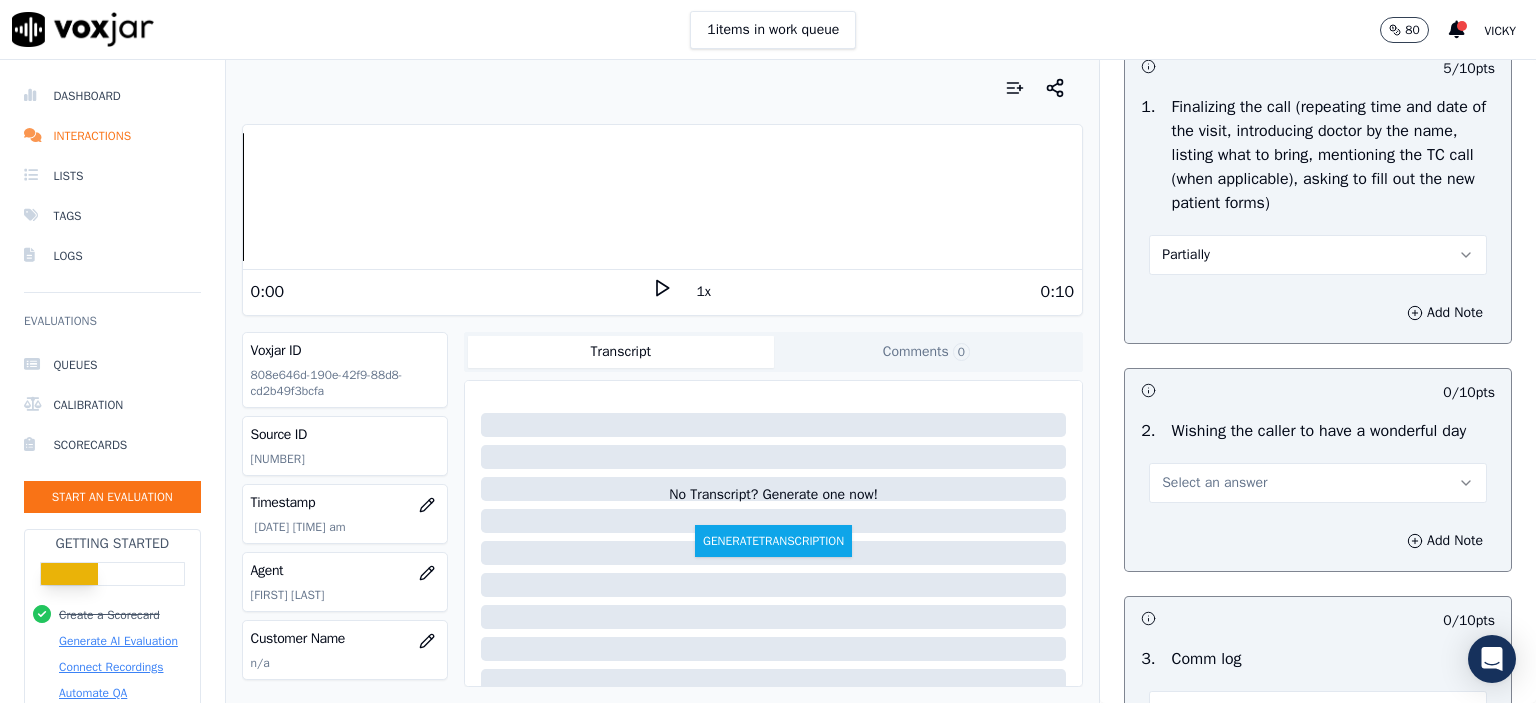 click on "Select an answer" at bounding box center (1318, 483) 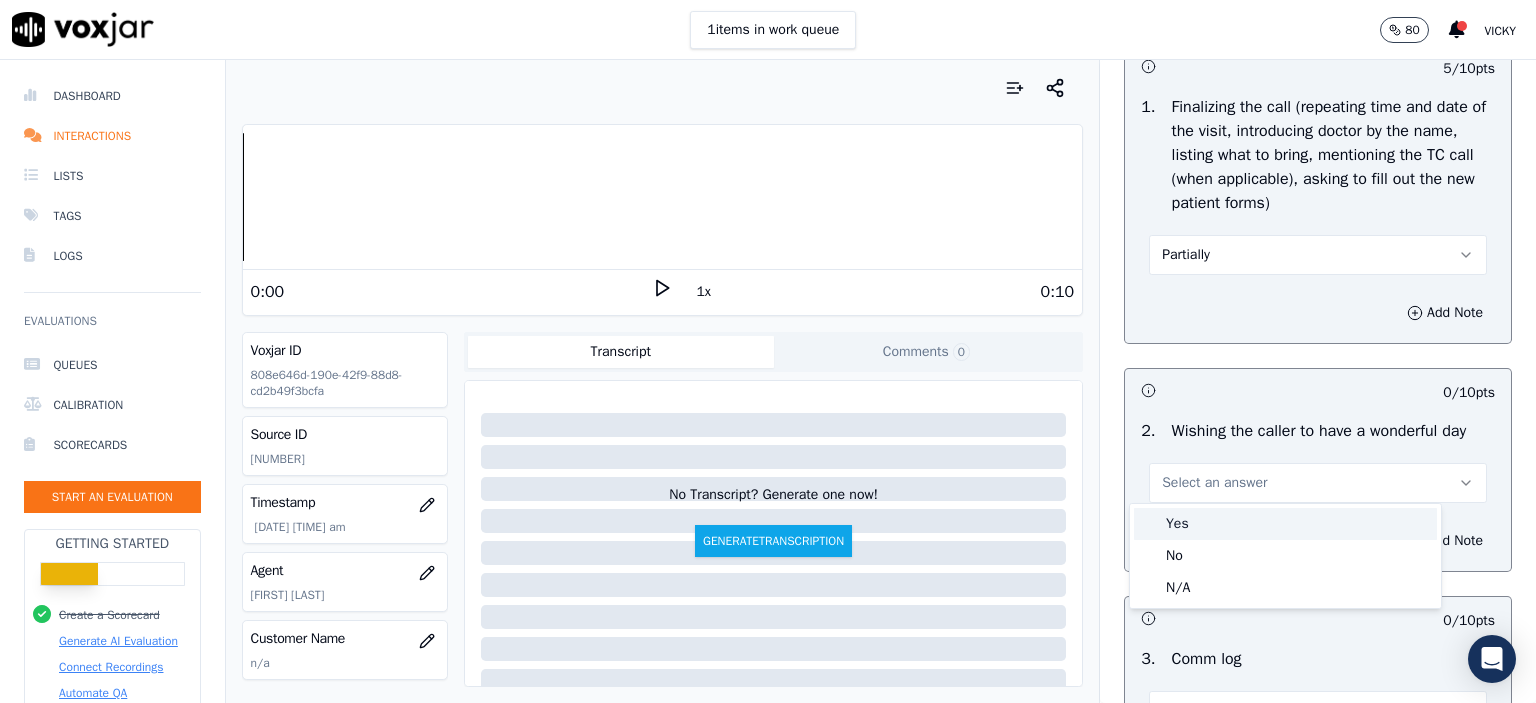 click on "Yes" at bounding box center (1285, 524) 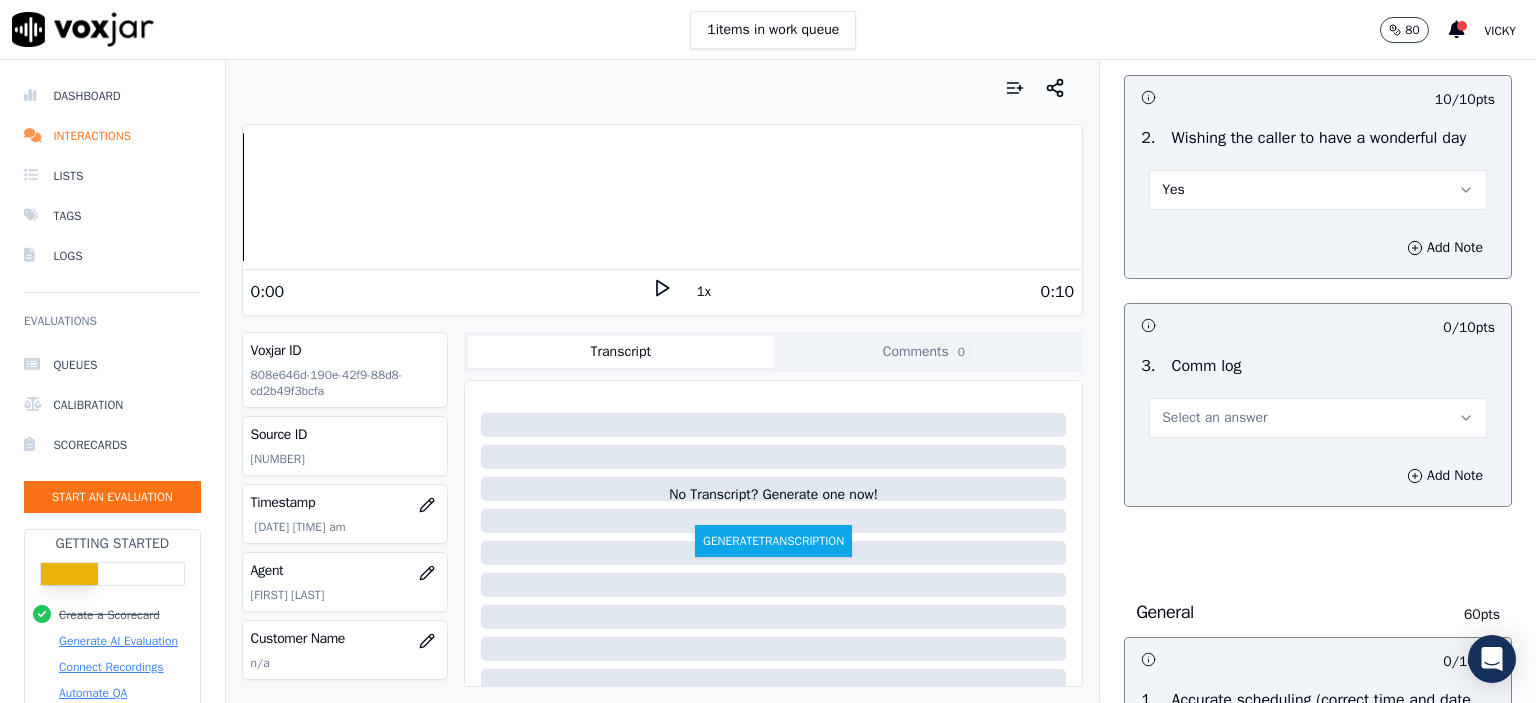 scroll, scrollTop: 2700, scrollLeft: 0, axis: vertical 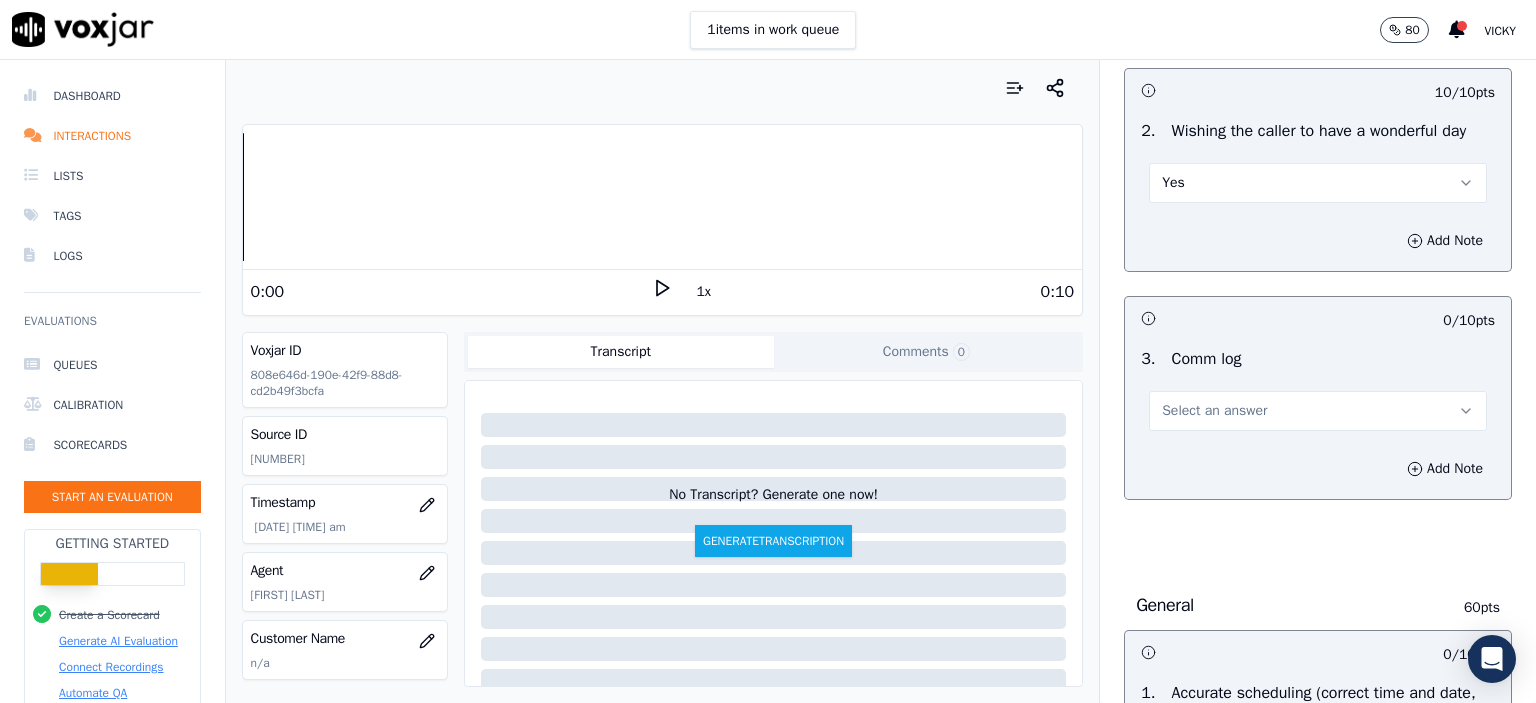 click on "Select an answer" at bounding box center [1318, 411] 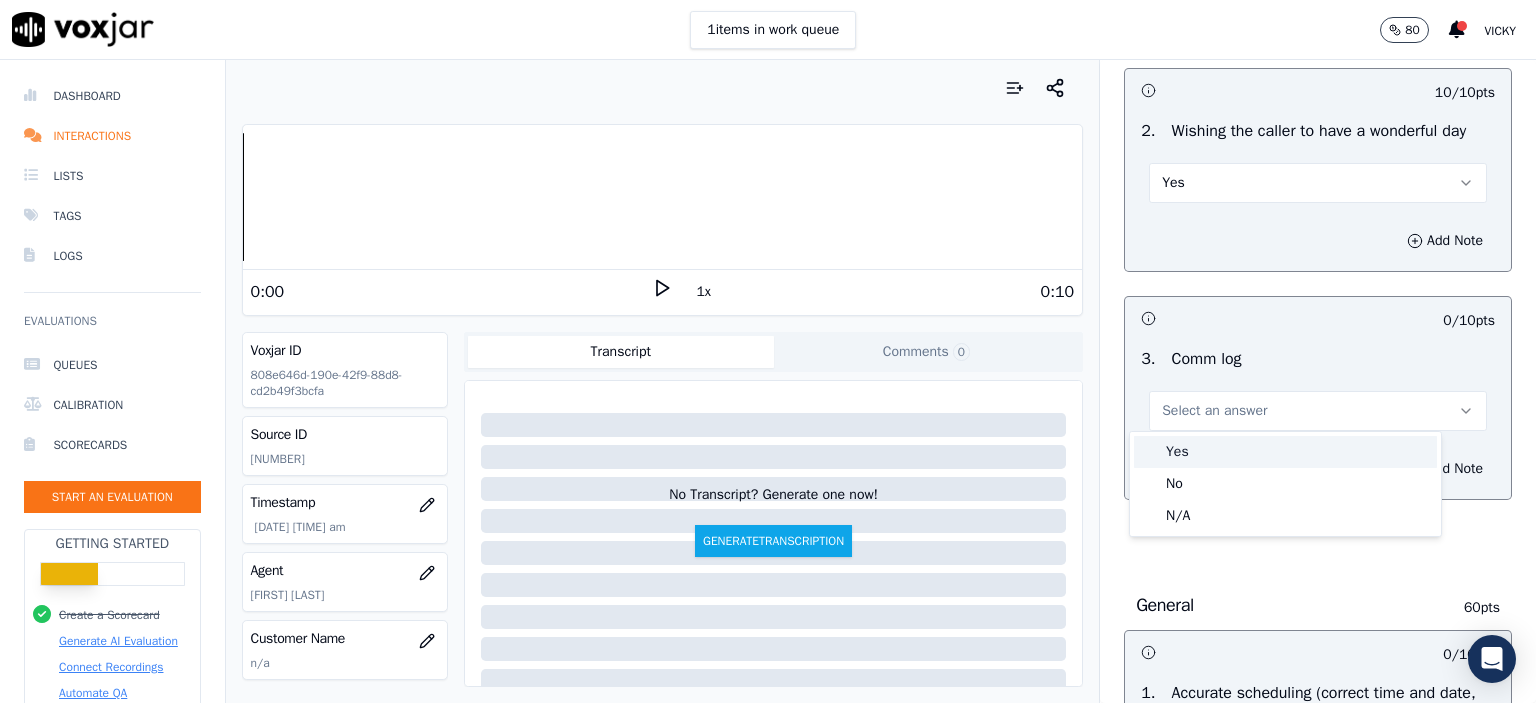 click on "Yes" at bounding box center (1285, 452) 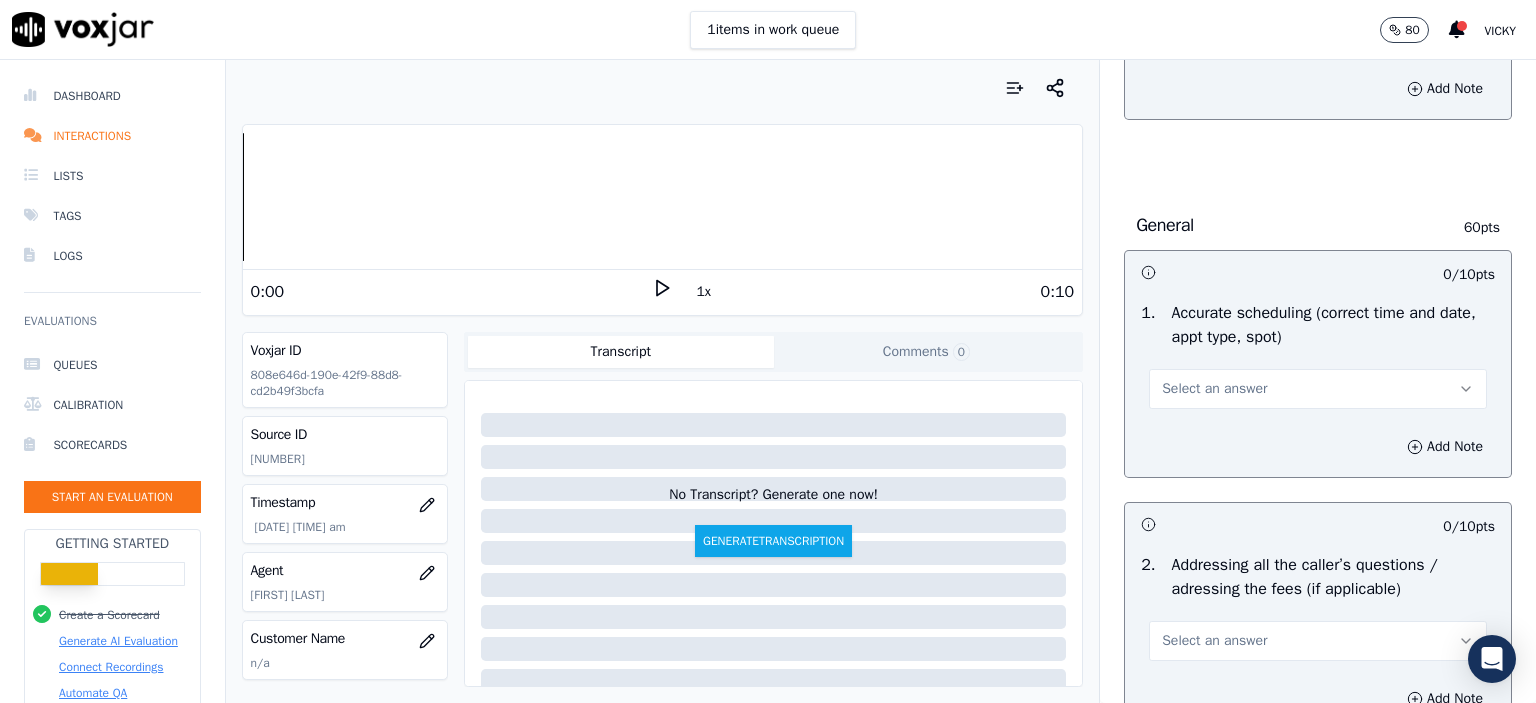 scroll, scrollTop: 3100, scrollLeft: 0, axis: vertical 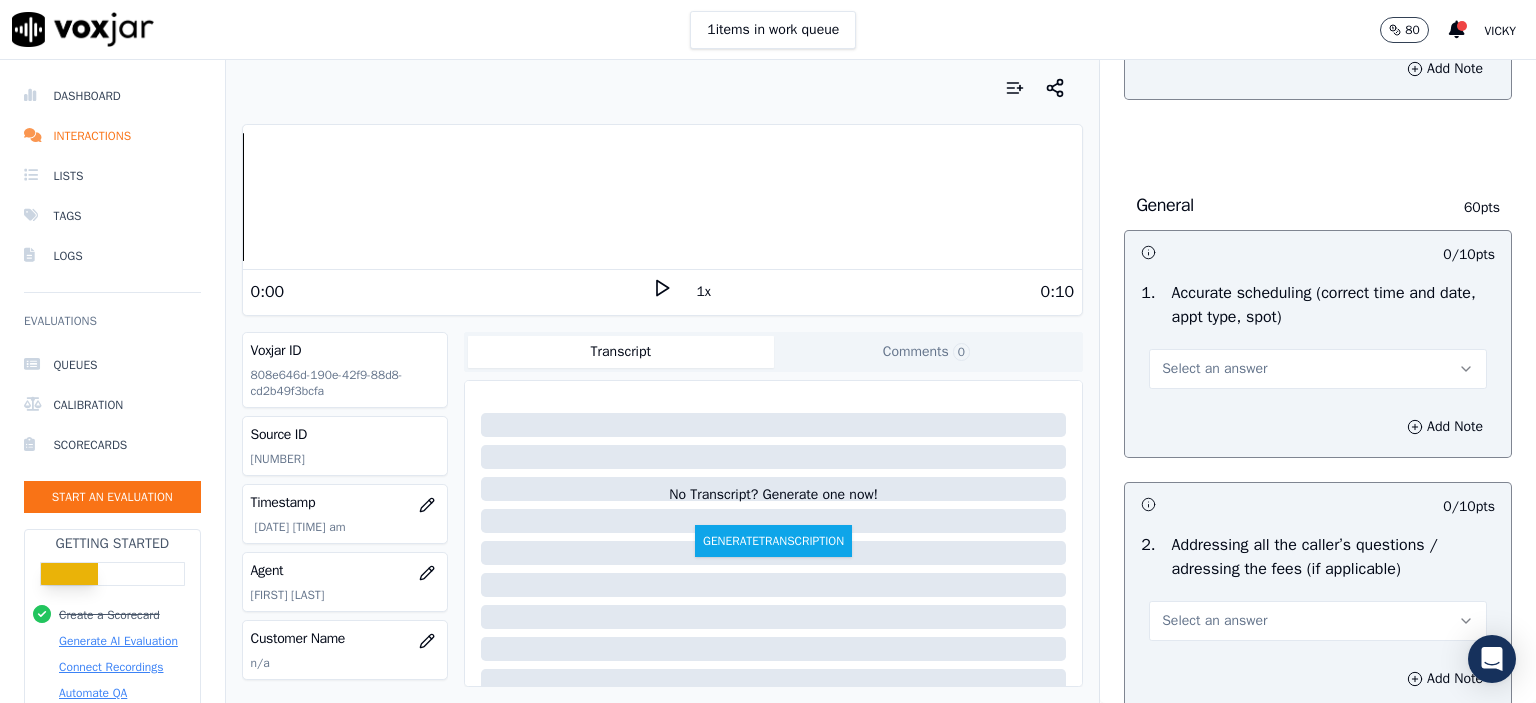 click on "Select an answer" at bounding box center [1318, 369] 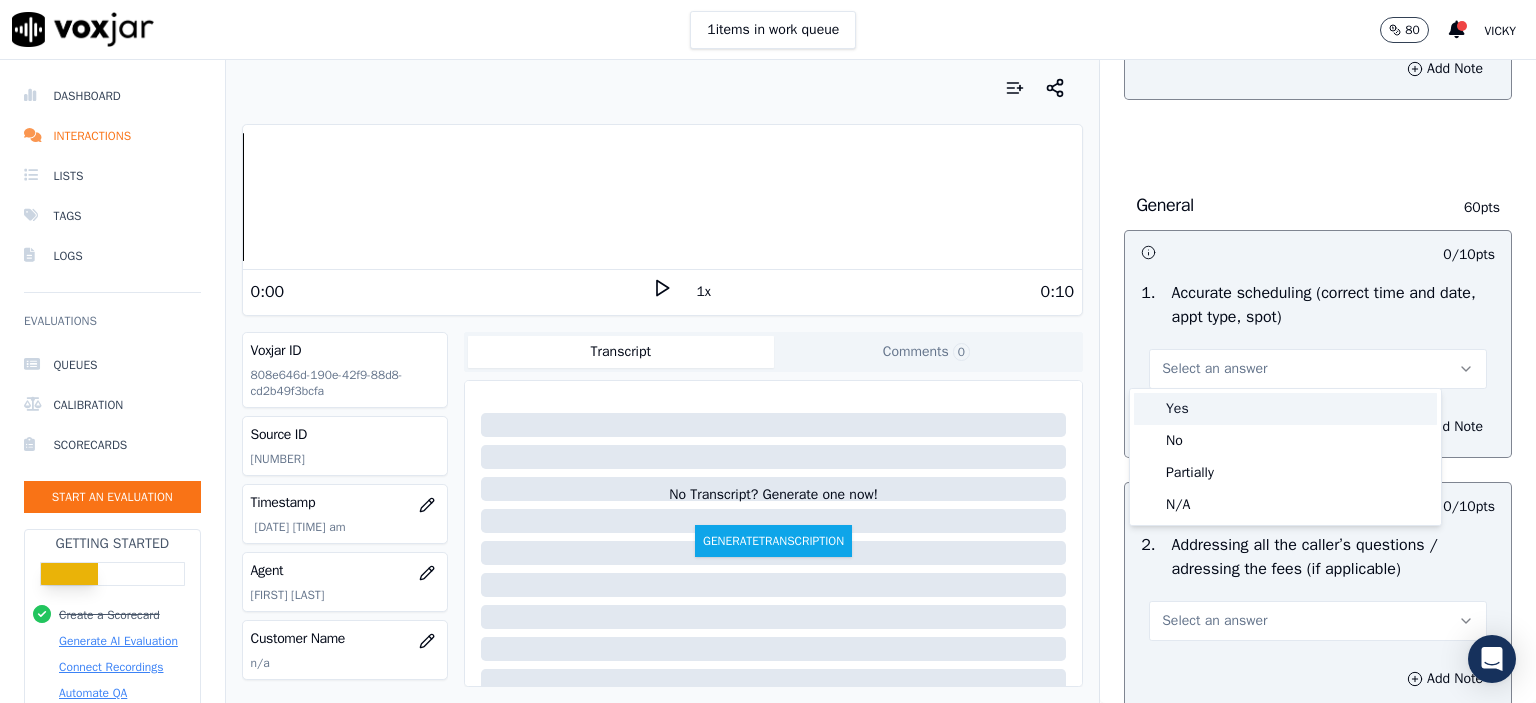 click on "Yes" at bounding box center [1285, 409] 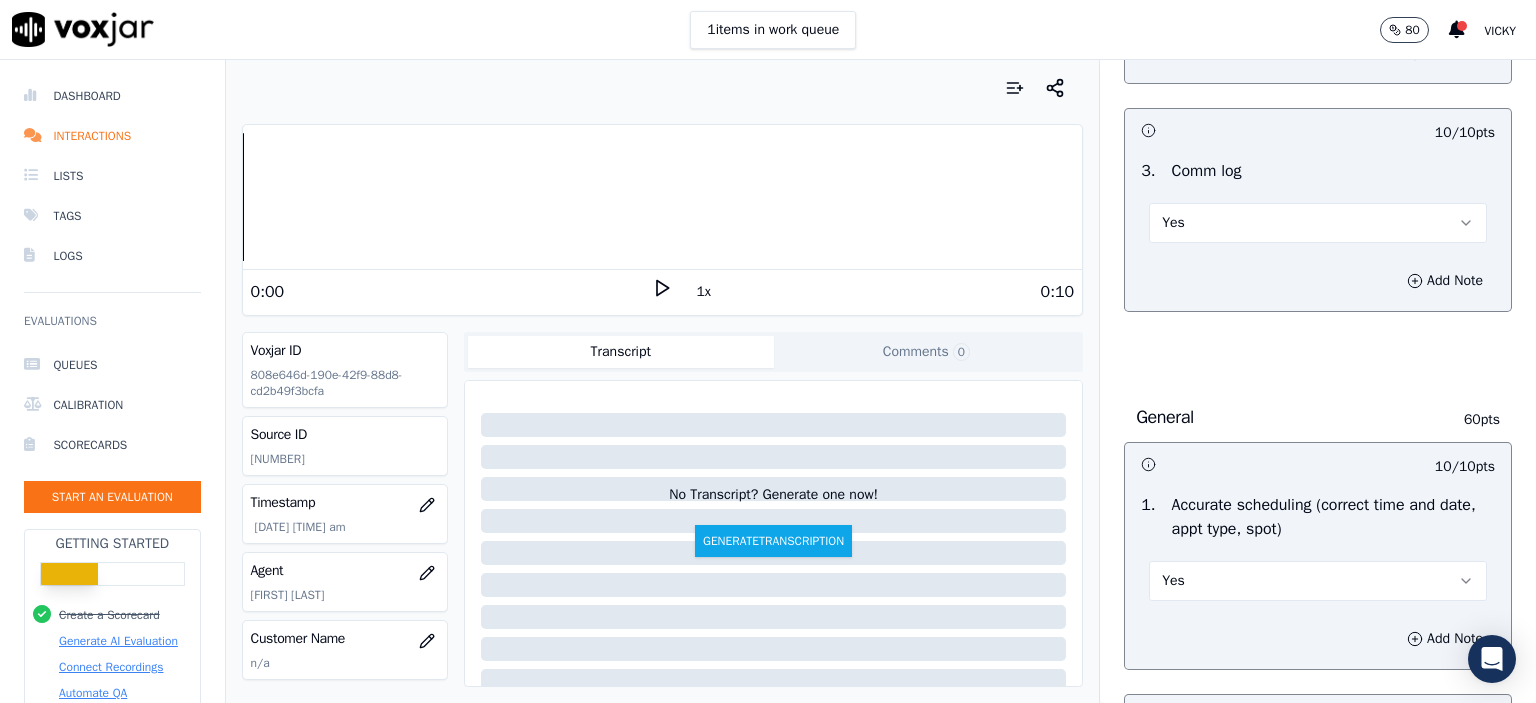 scroll, scrollTop: 2800, scrollLeft: 0, axis: vertical 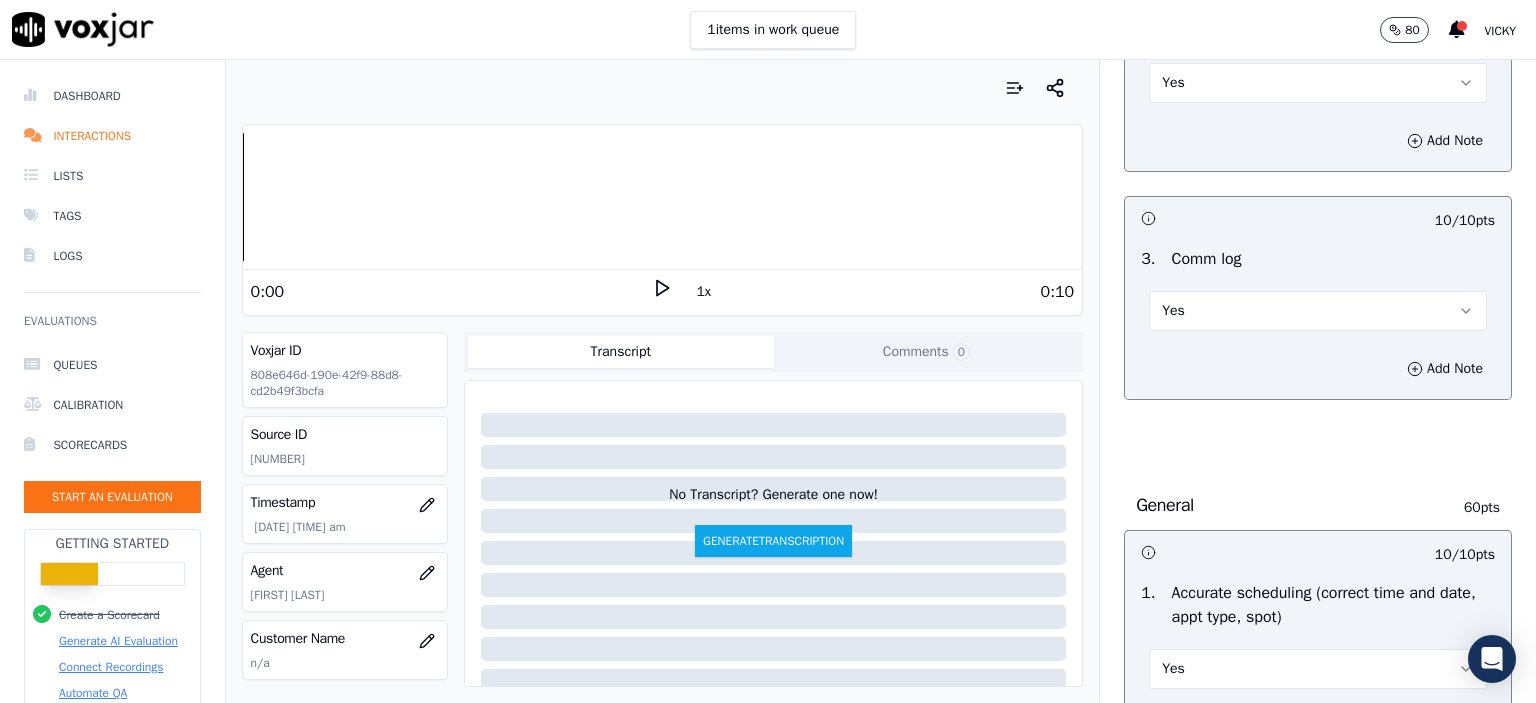 click on "Yes" at bounding box center (1318, 311) 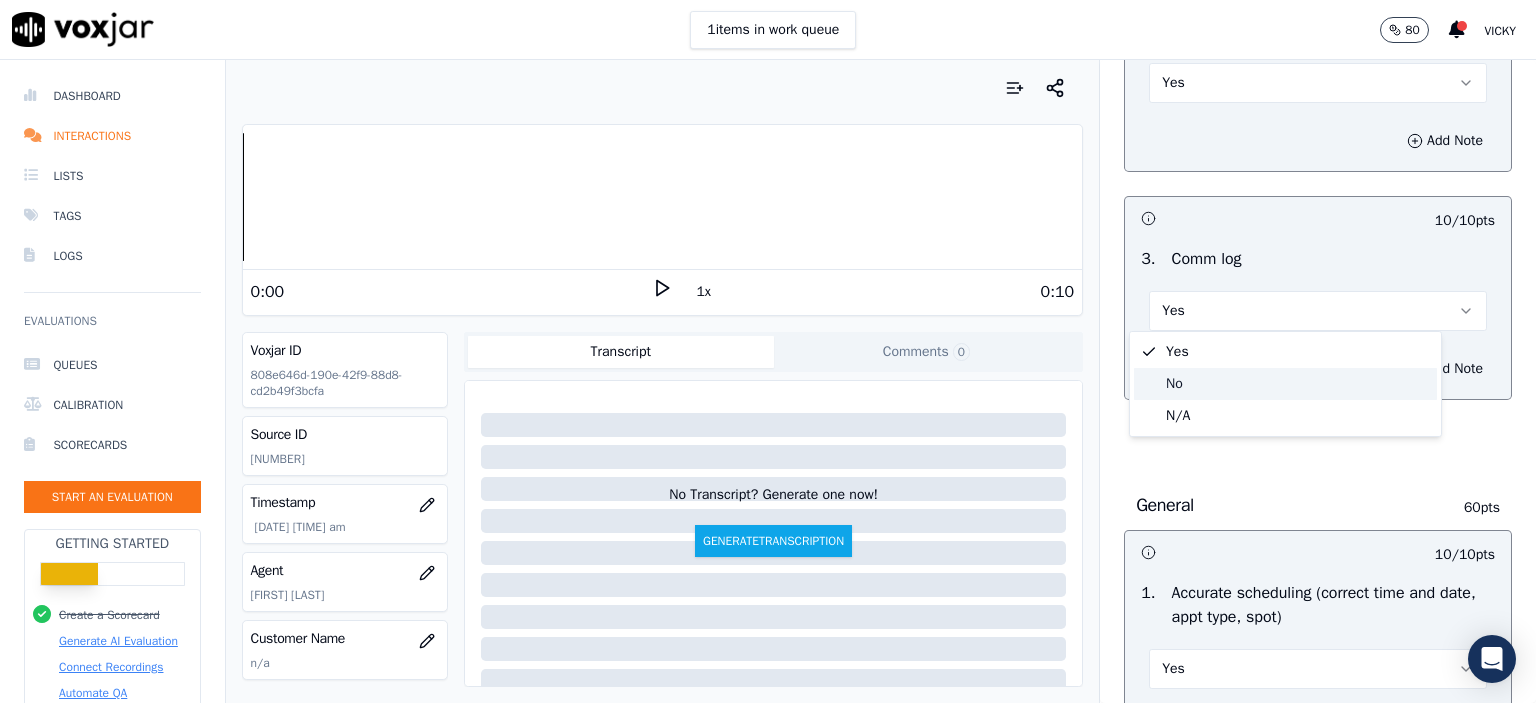 drag, startPoint x: 1191, startPoint y: 403, endPoint x: 1189, endPoint y: 386, distance: 17.117243 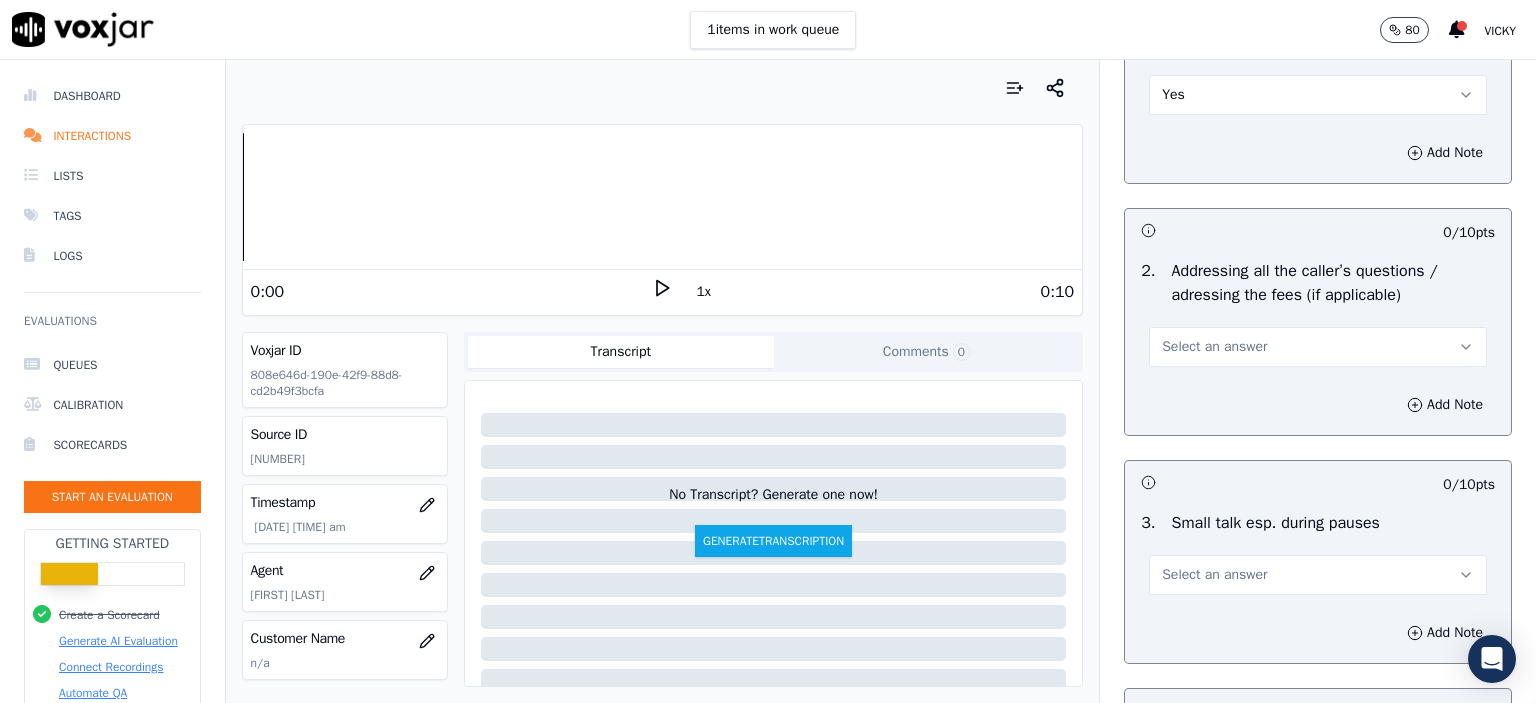 scroll, scrollTop: 3400, scrollLeft: 0, axis: vertical 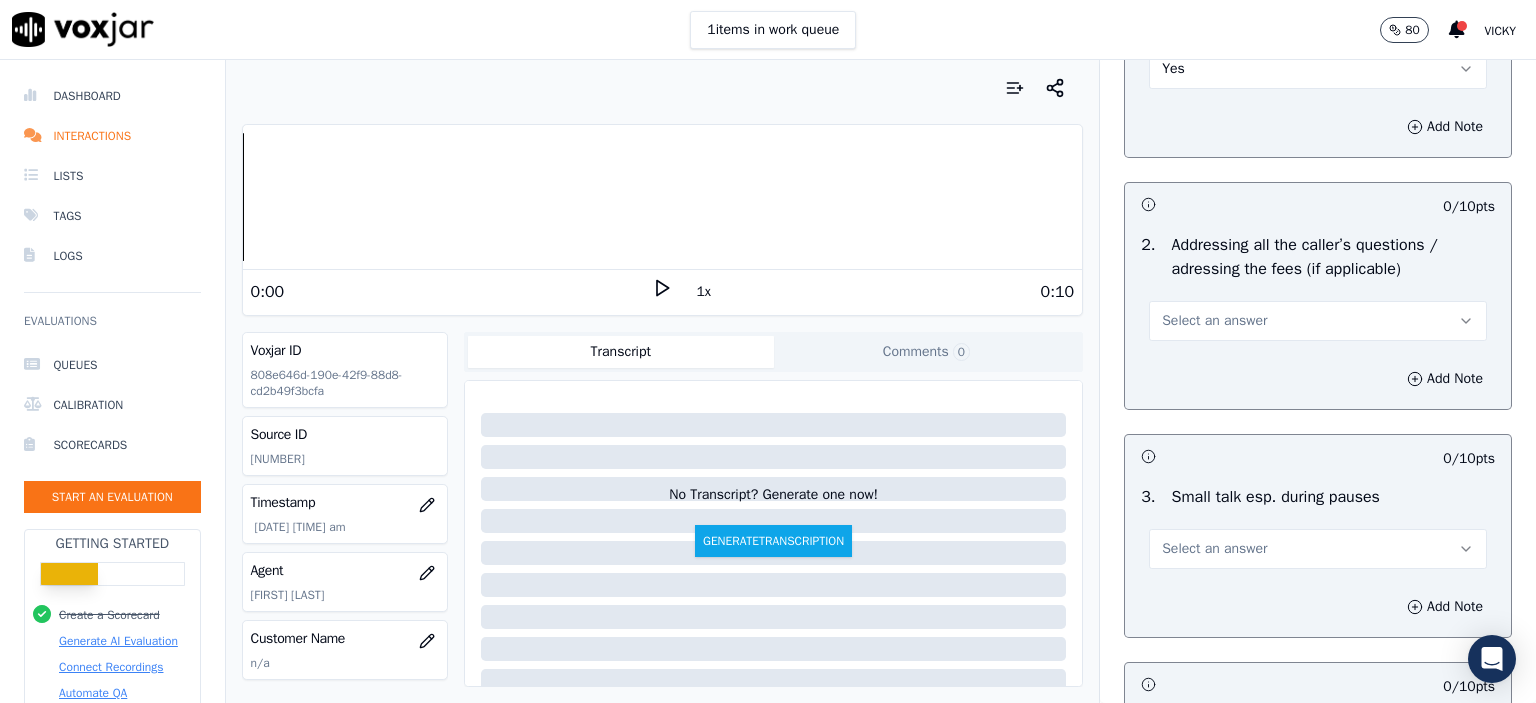 click on "Select an answer" at bounding box center (1214, 321) 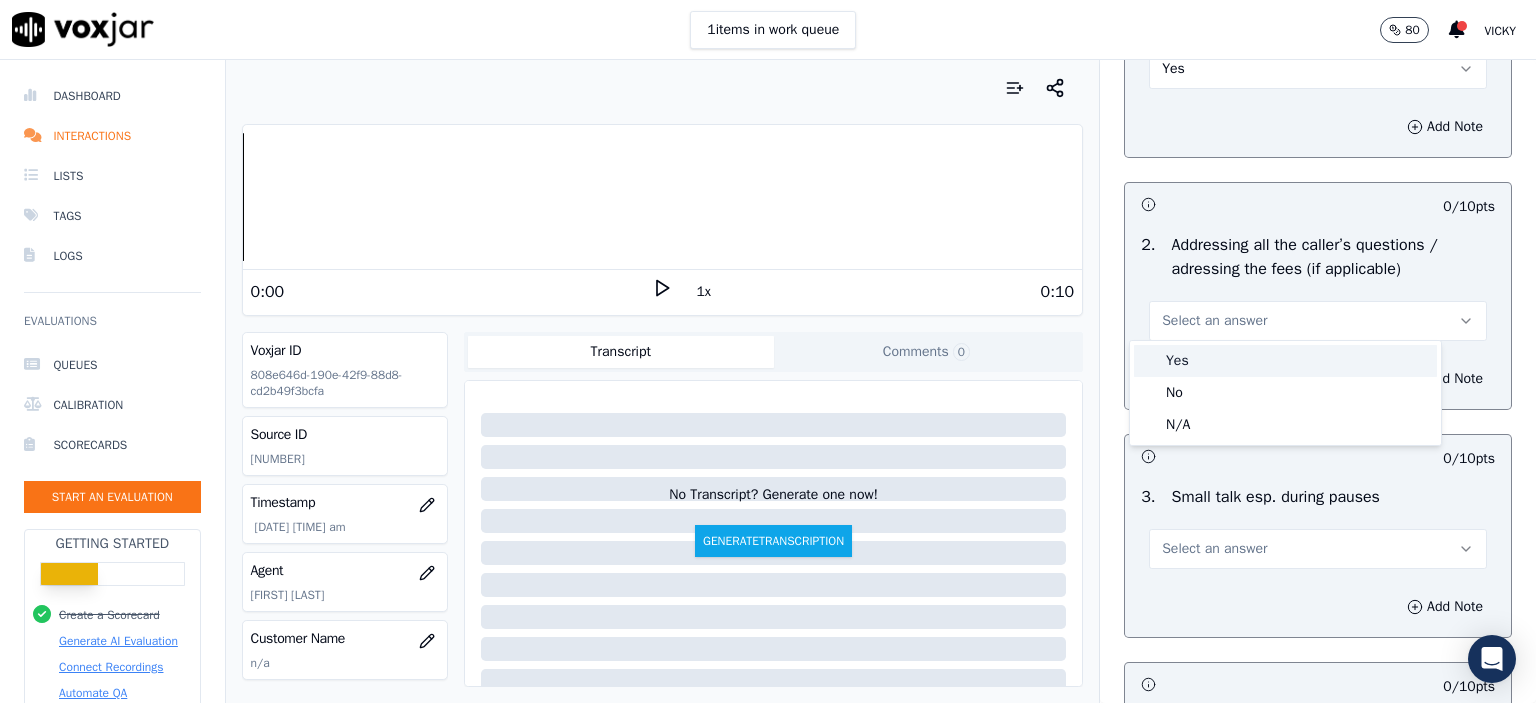 click on "Yes" at bounding box center [1285, 361] 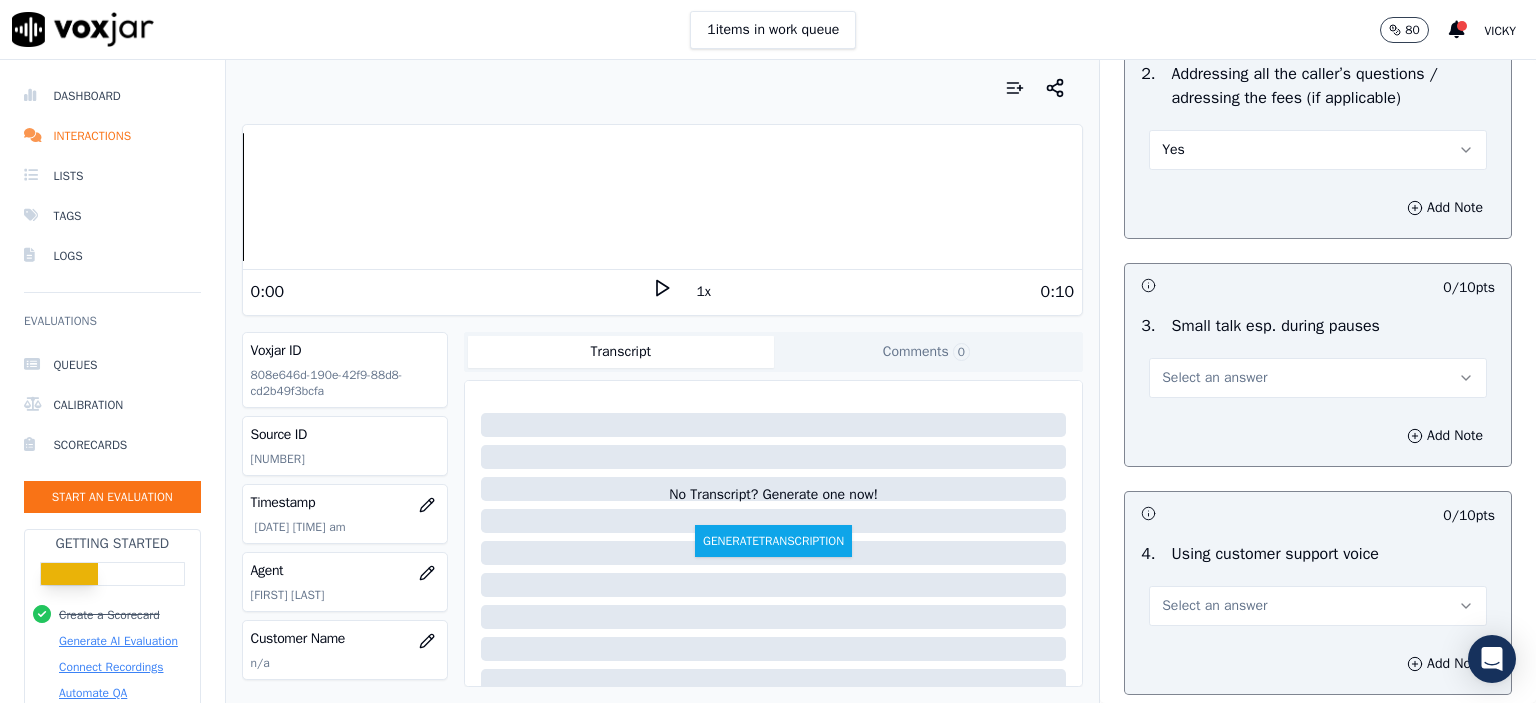 scroll, scrollTop: 3600, scrollLeft: 0, axis: vertical 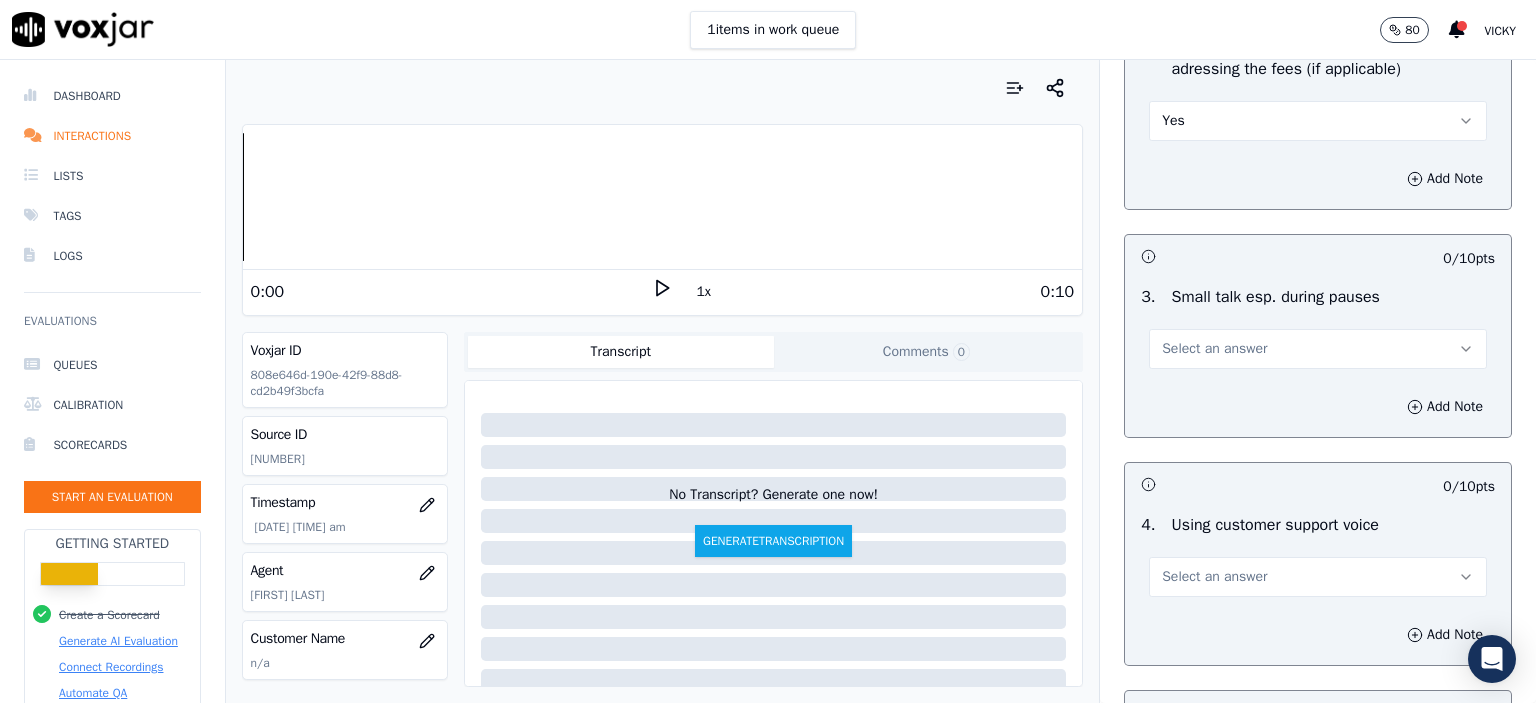 click on "Select an answer" at bounding box center (1214, 349) 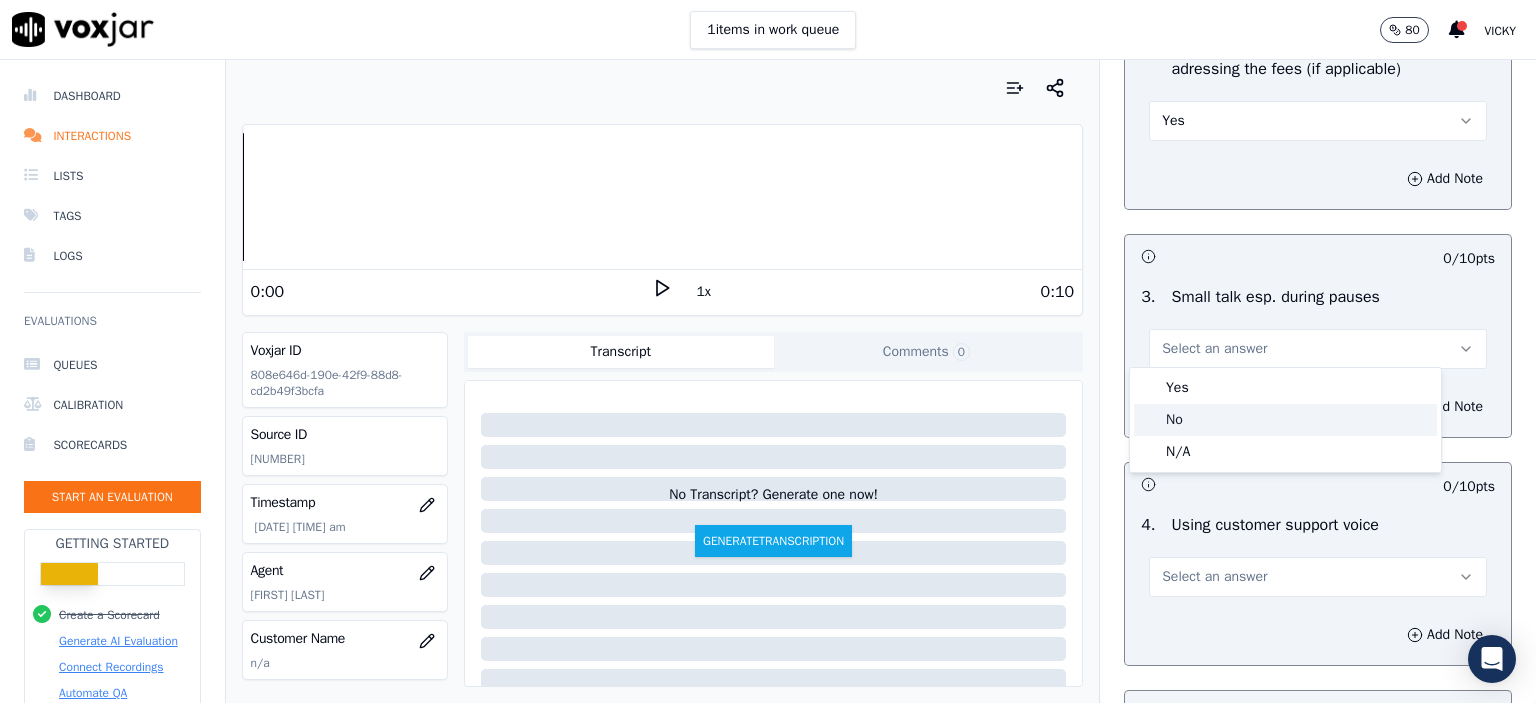 click on "No" 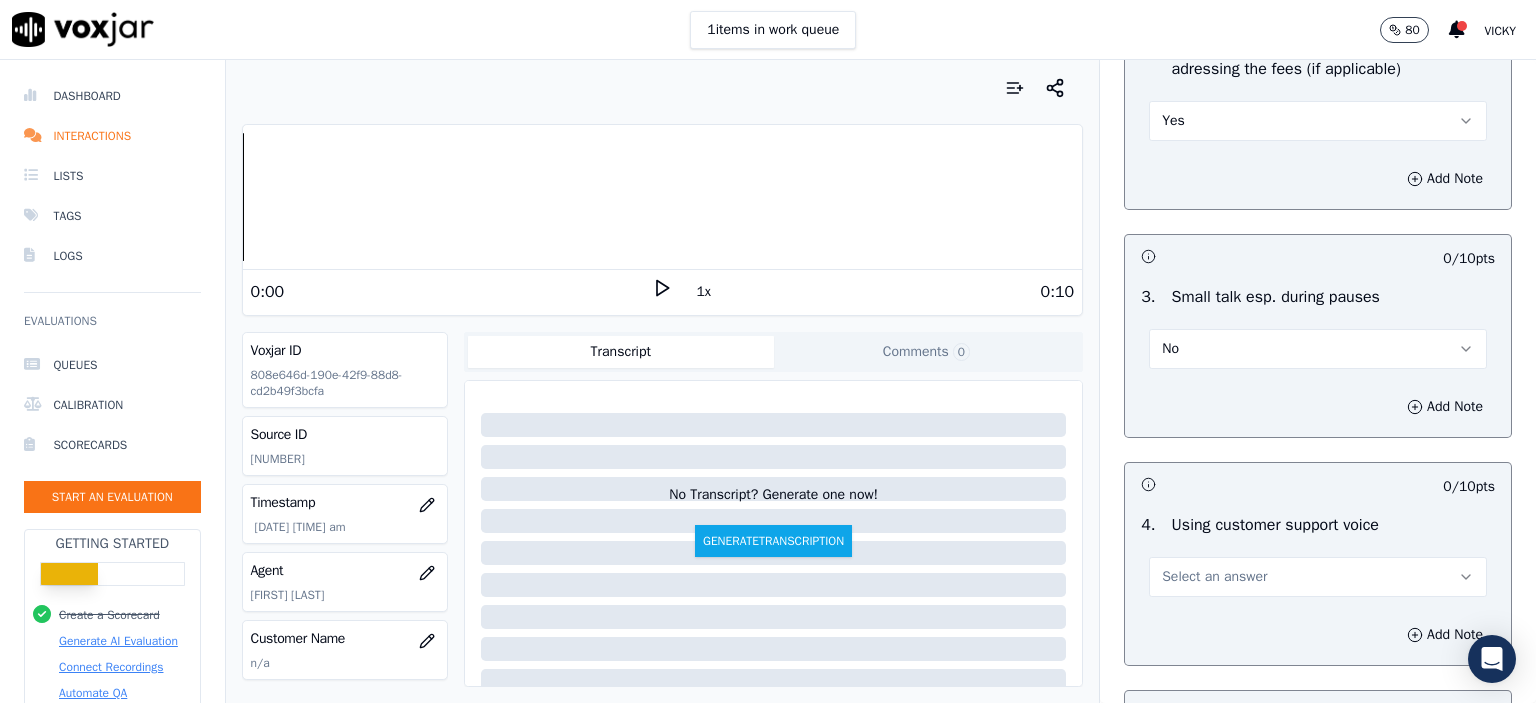 click on "Select an answer" at bounding box center [1214, 577] 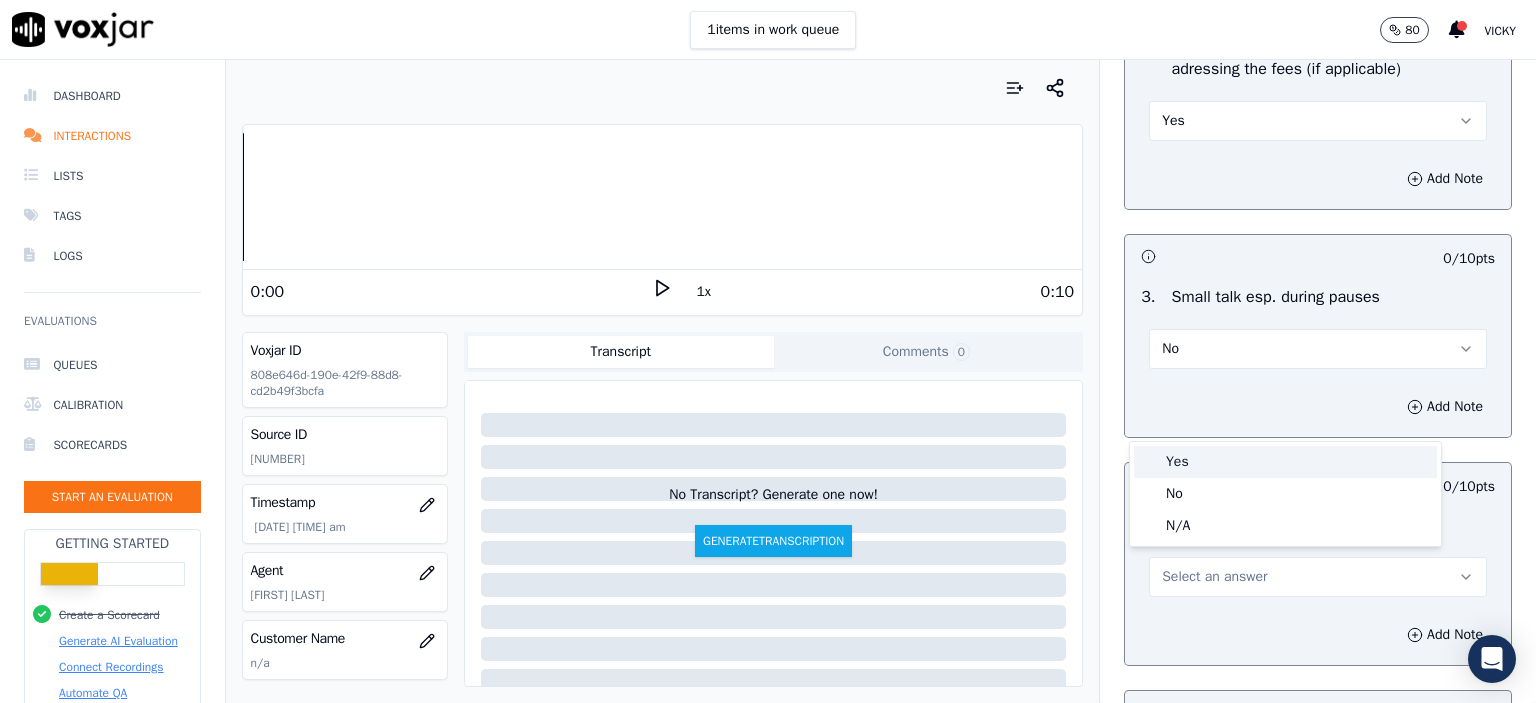click on "Yes" at bounding box center [1285, 462] 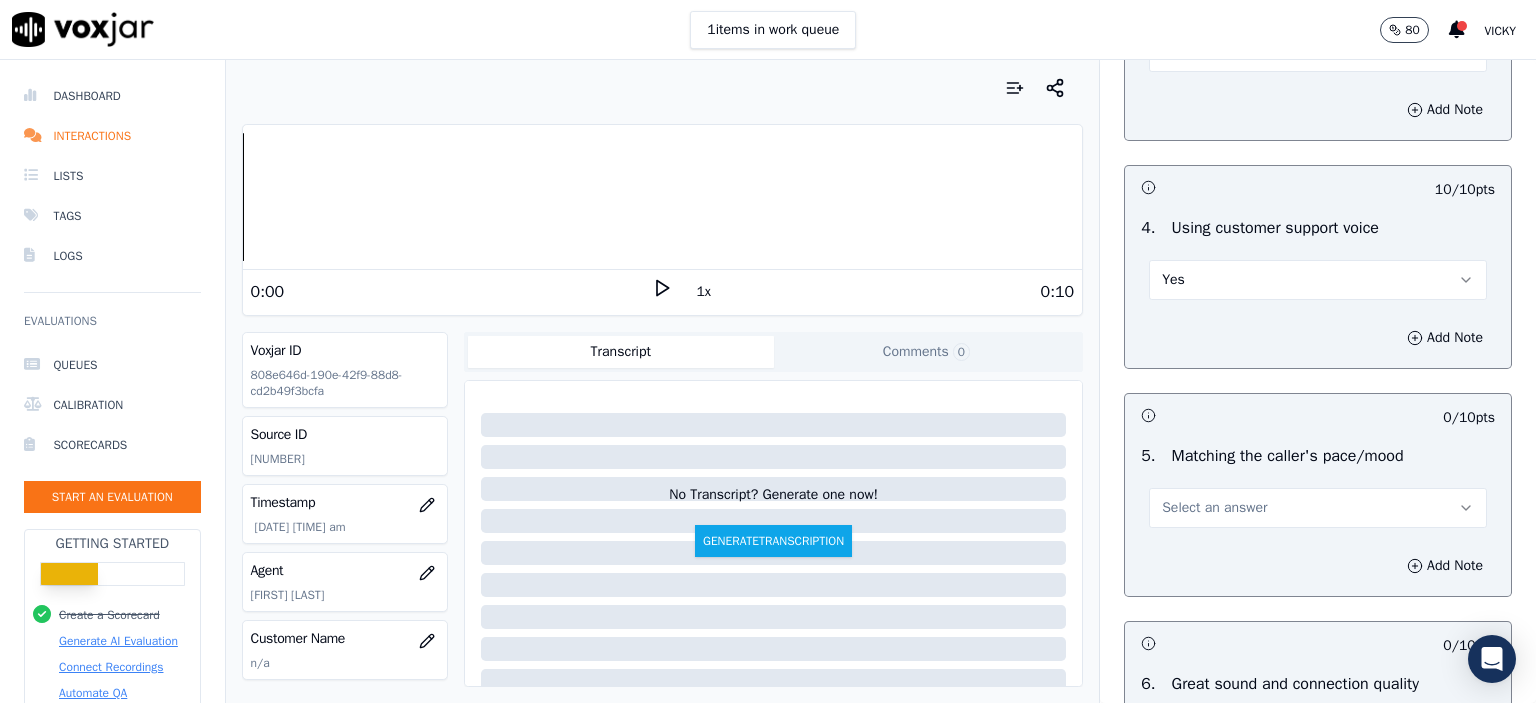 scroll, scrollTop: 3900, scrollLeft: 0, axis: vertical 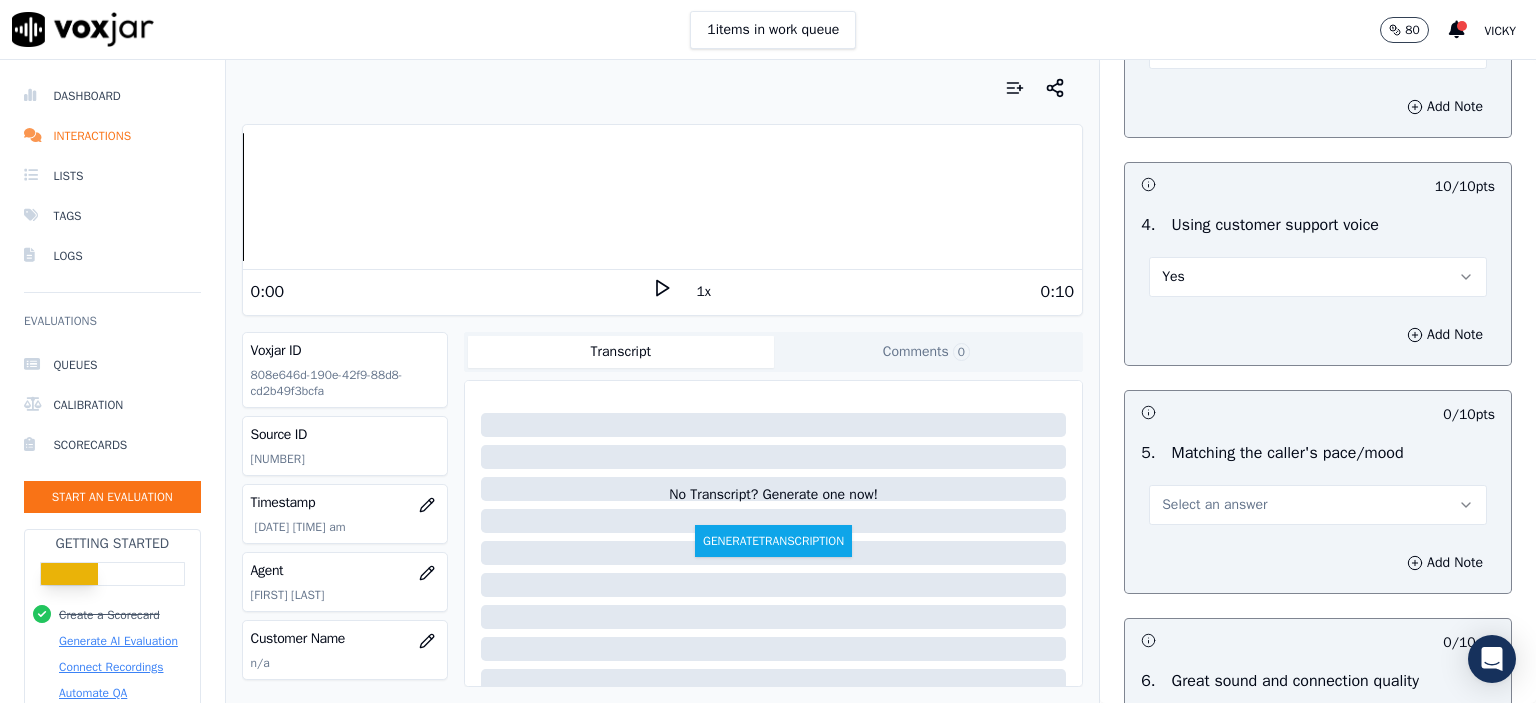click on "Select an answer" at bounding box center [1214, 505] 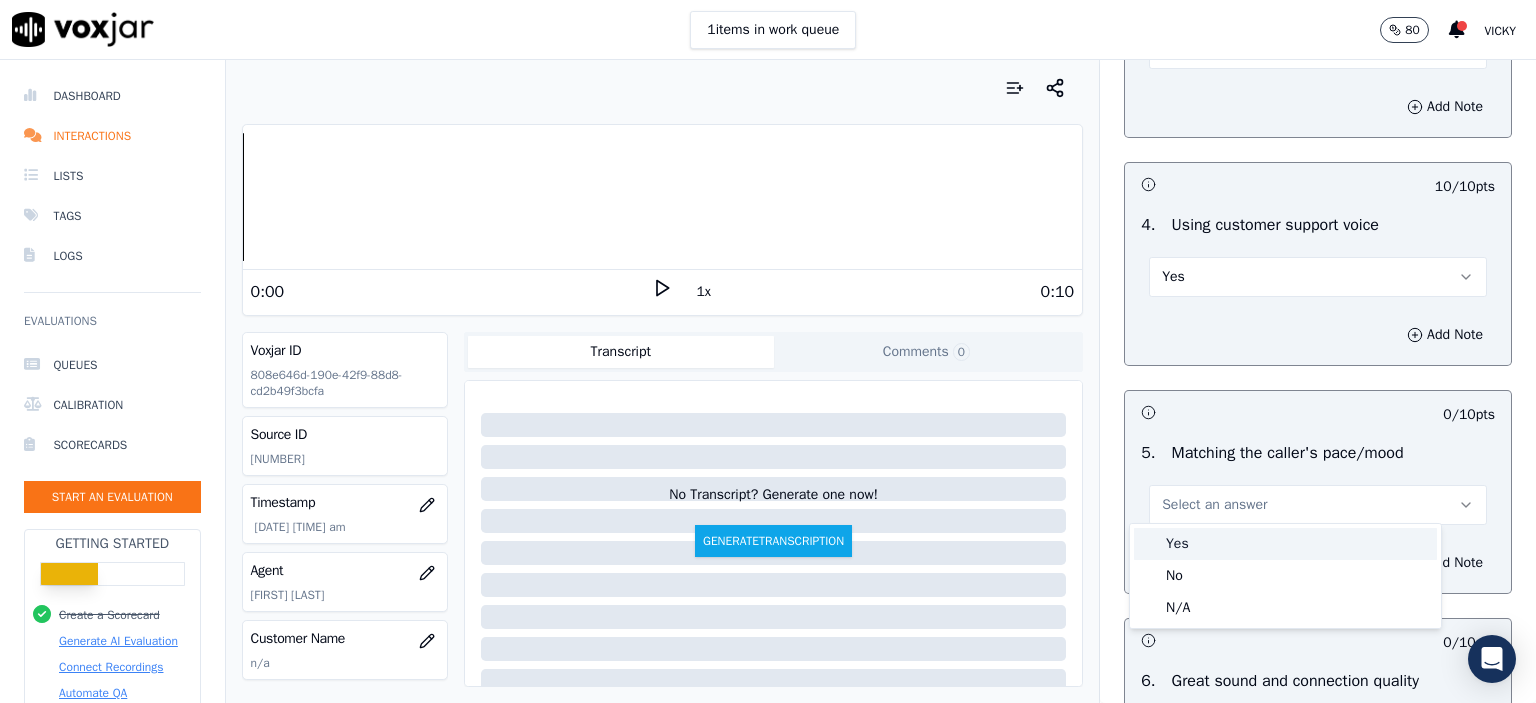 click on "Yes" at bounding box center [1285, 544] 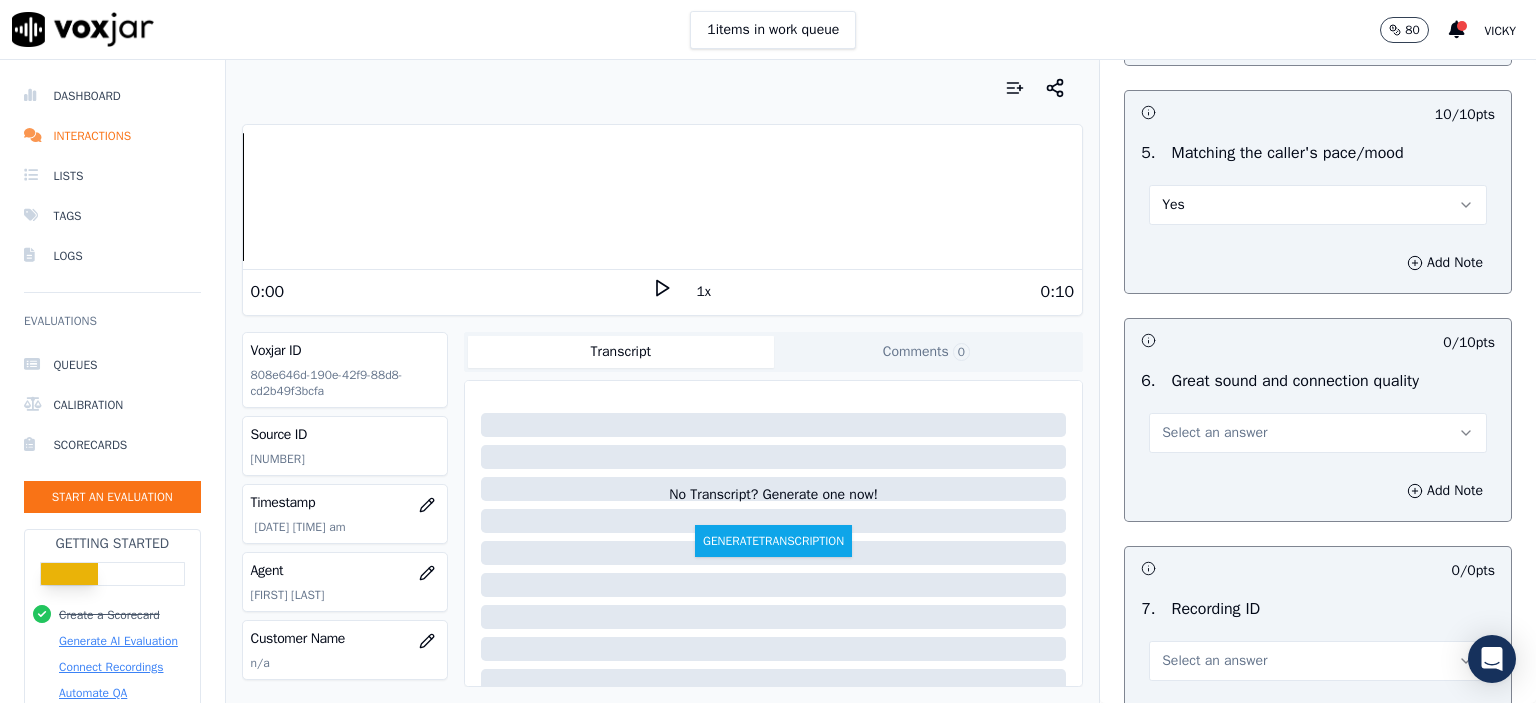 click on "Select an answer" at bounding box center [1214, 433] 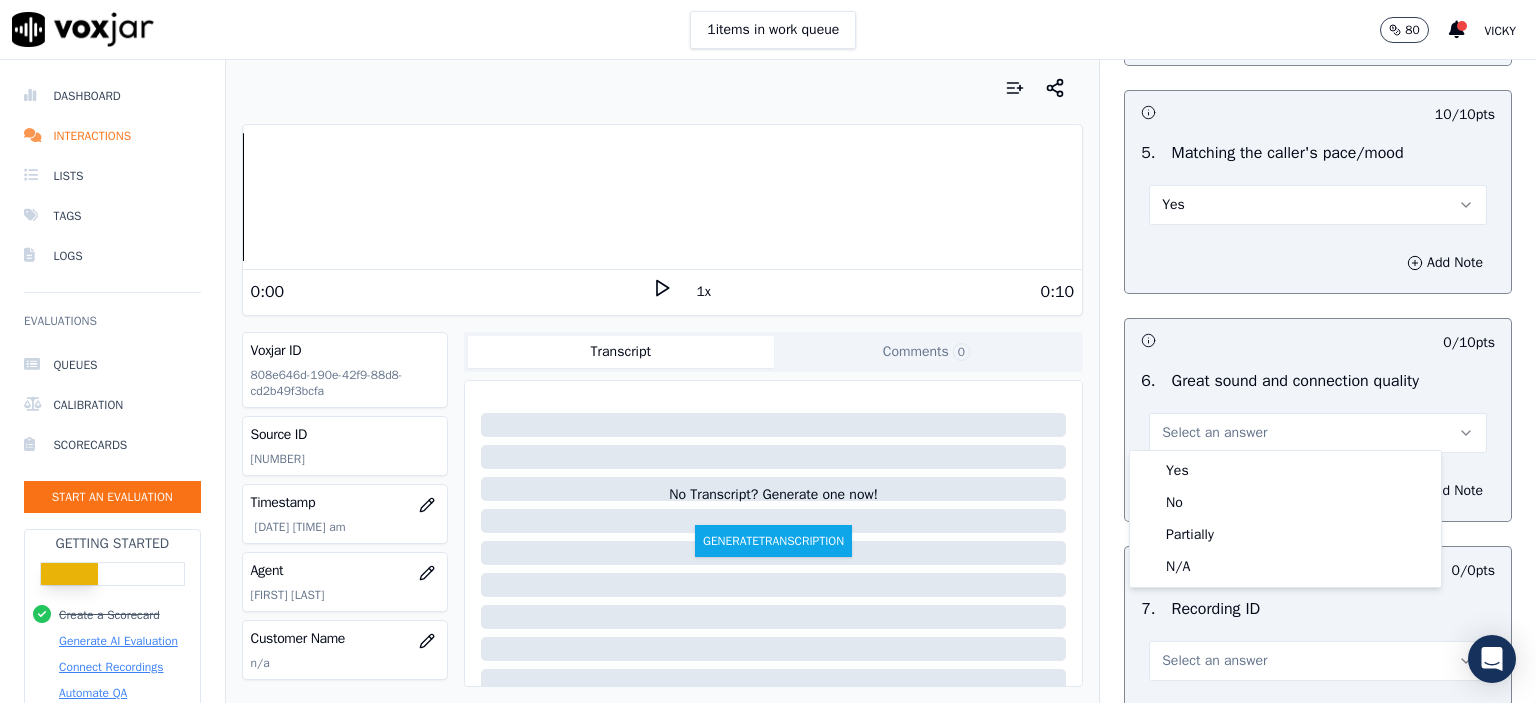 click on "Yes" at bounding box center (1285, 471) 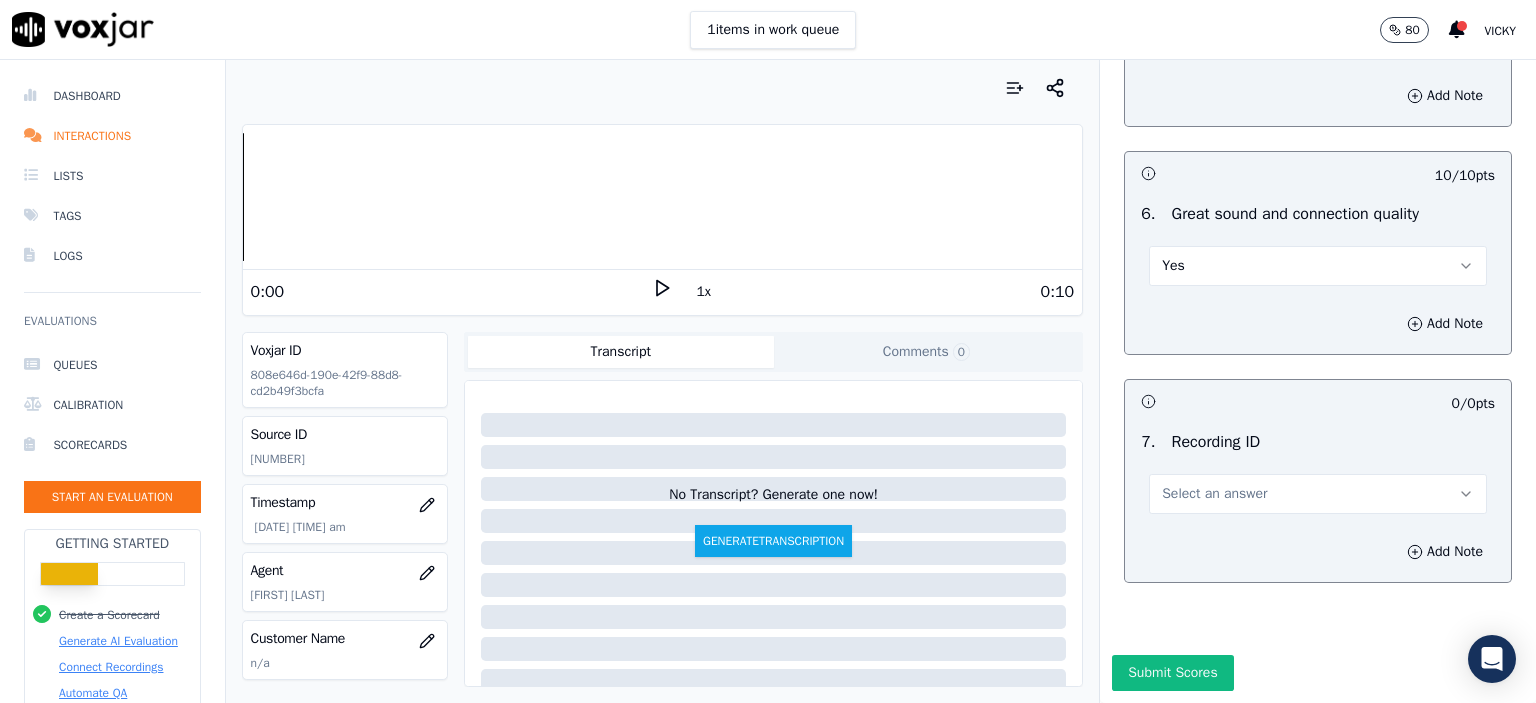 scroll, scrollTop: 4404, scrollLeft: 0, axis: vertical 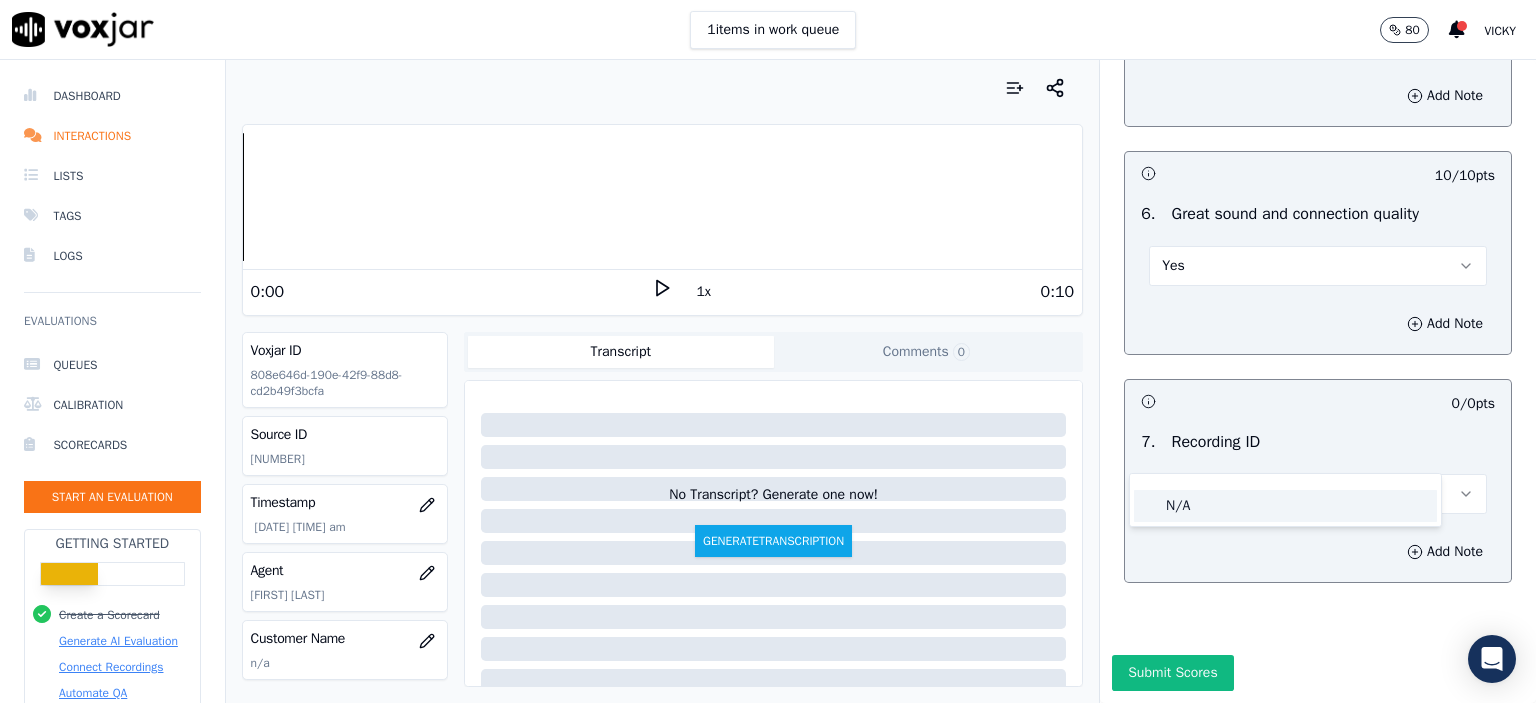 click on "N/A" 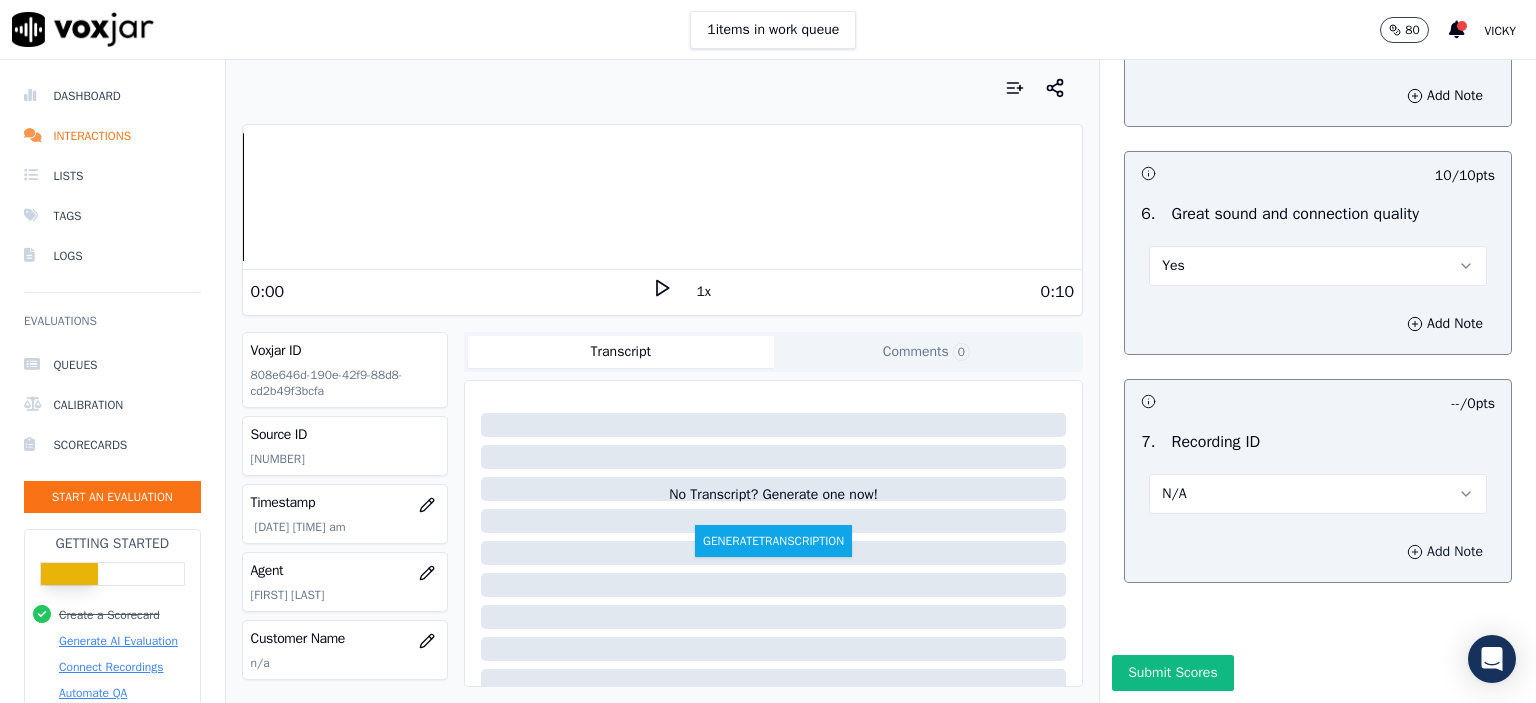 click on "Add Note" at bounding box center [1445, 552] 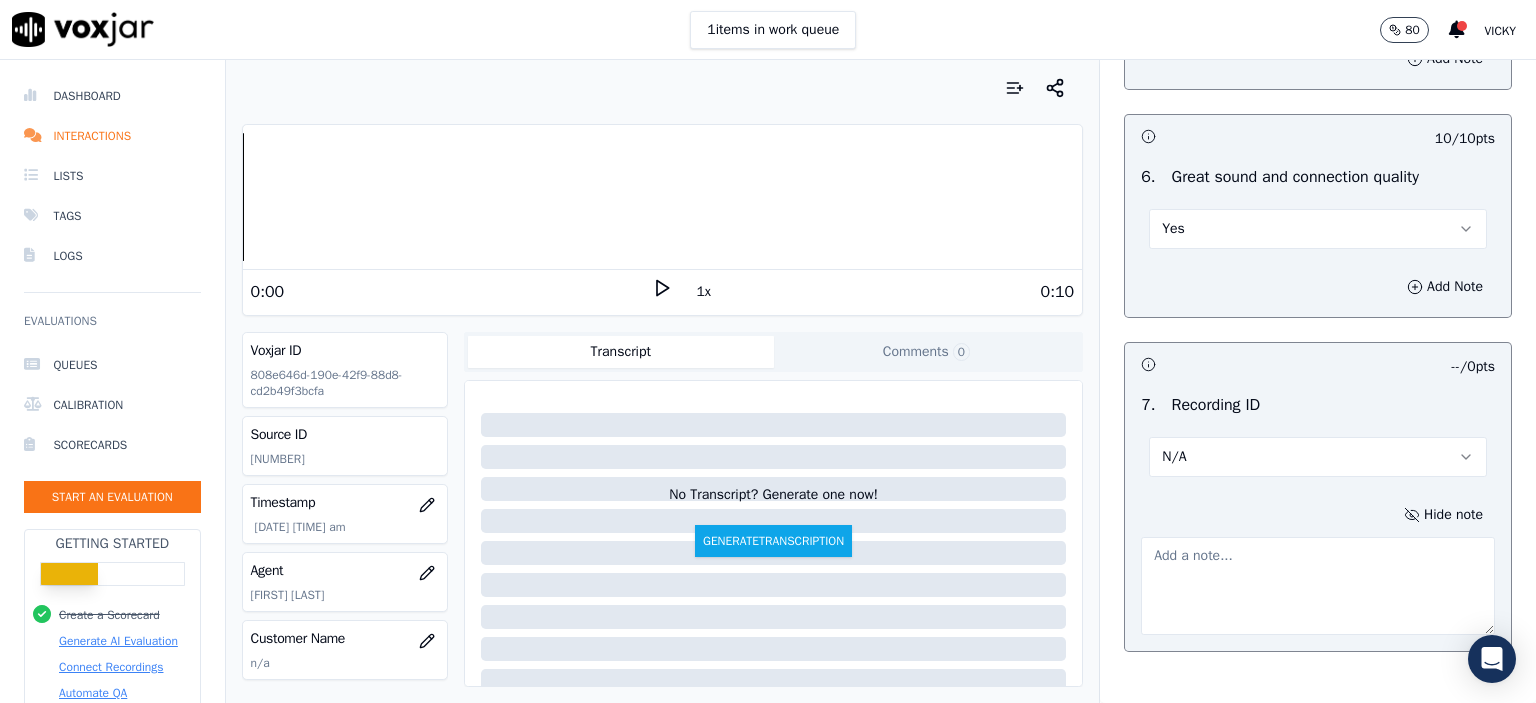 click on "[NUMBER]" 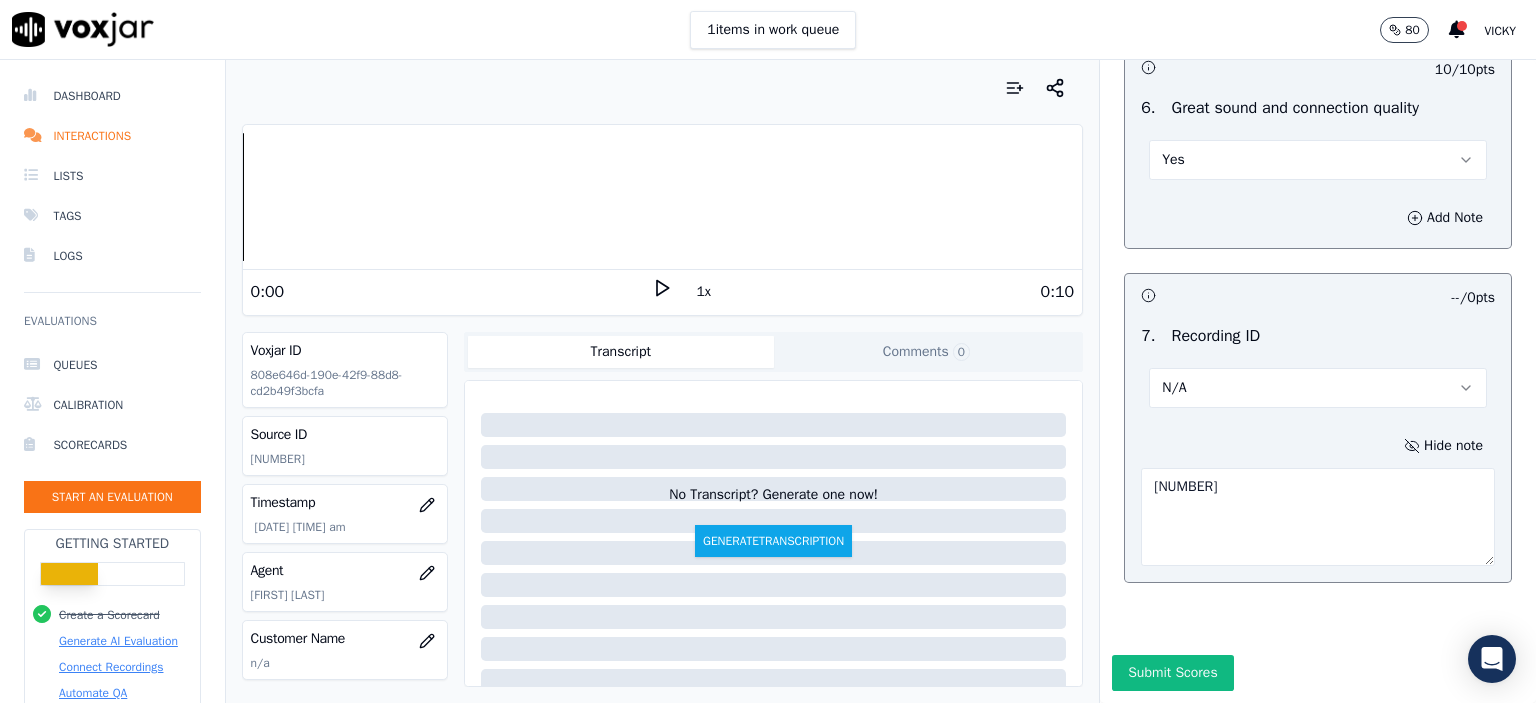 scroll, scrollTop: 4510, scrollLeft: 0, axis: vertical 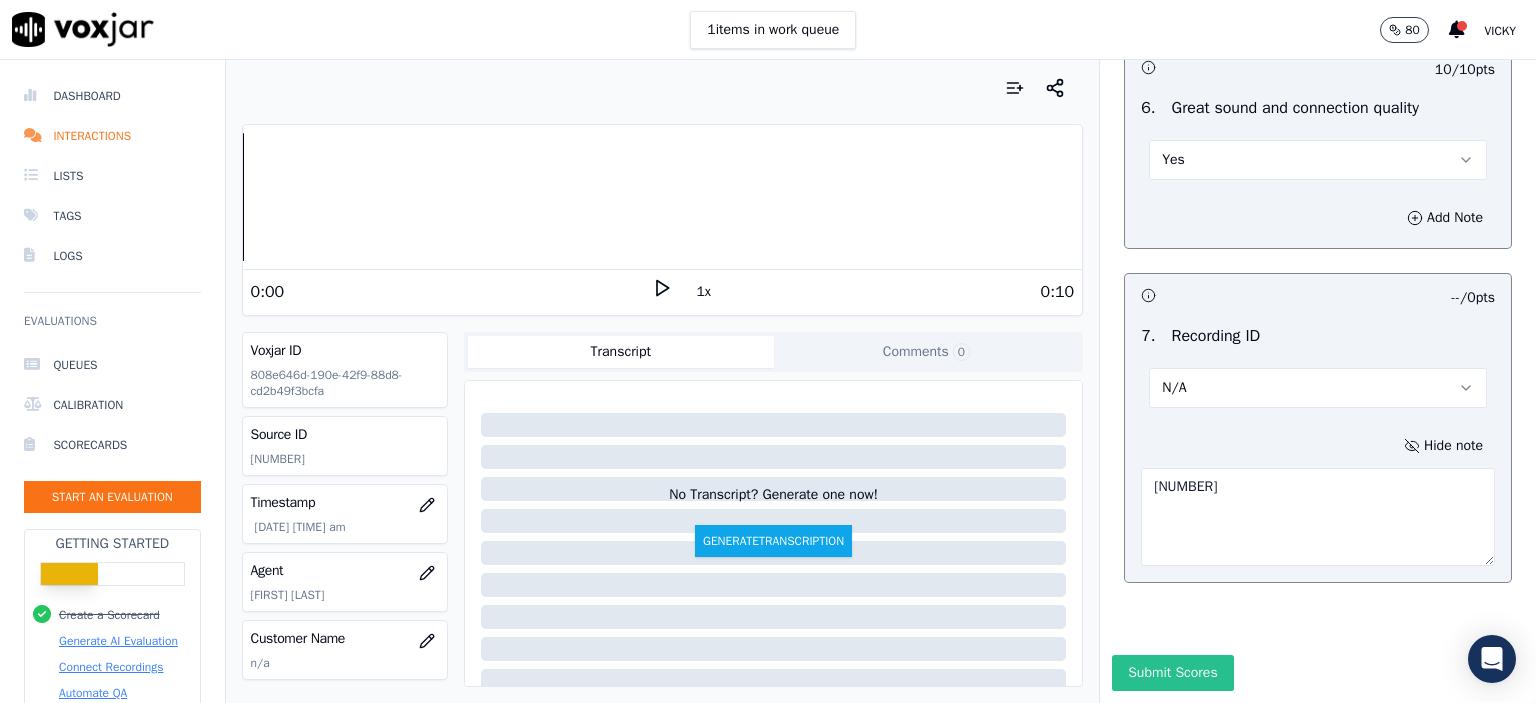 type on "[NUMBER]" 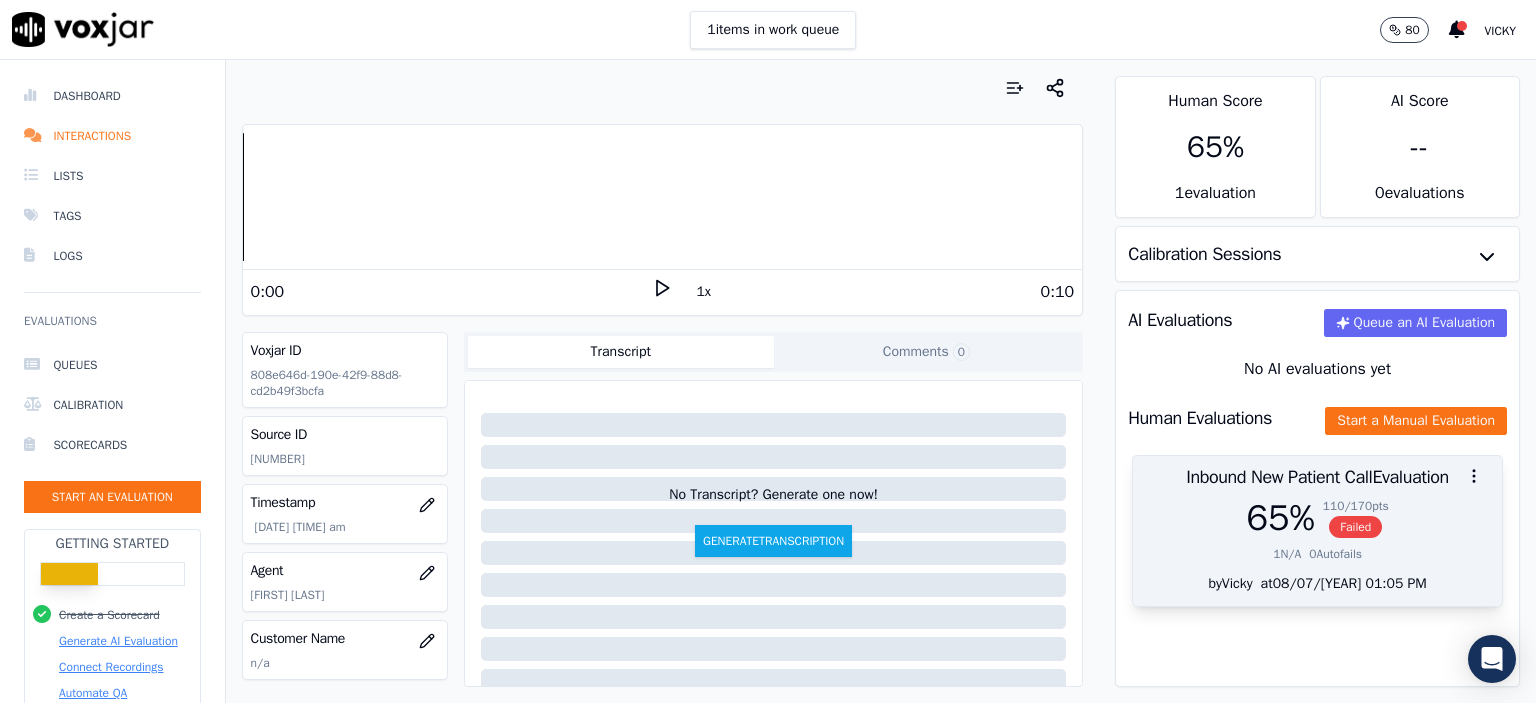 click on "1  N/A   0  Autofails" at bounding box center (1317, 554) 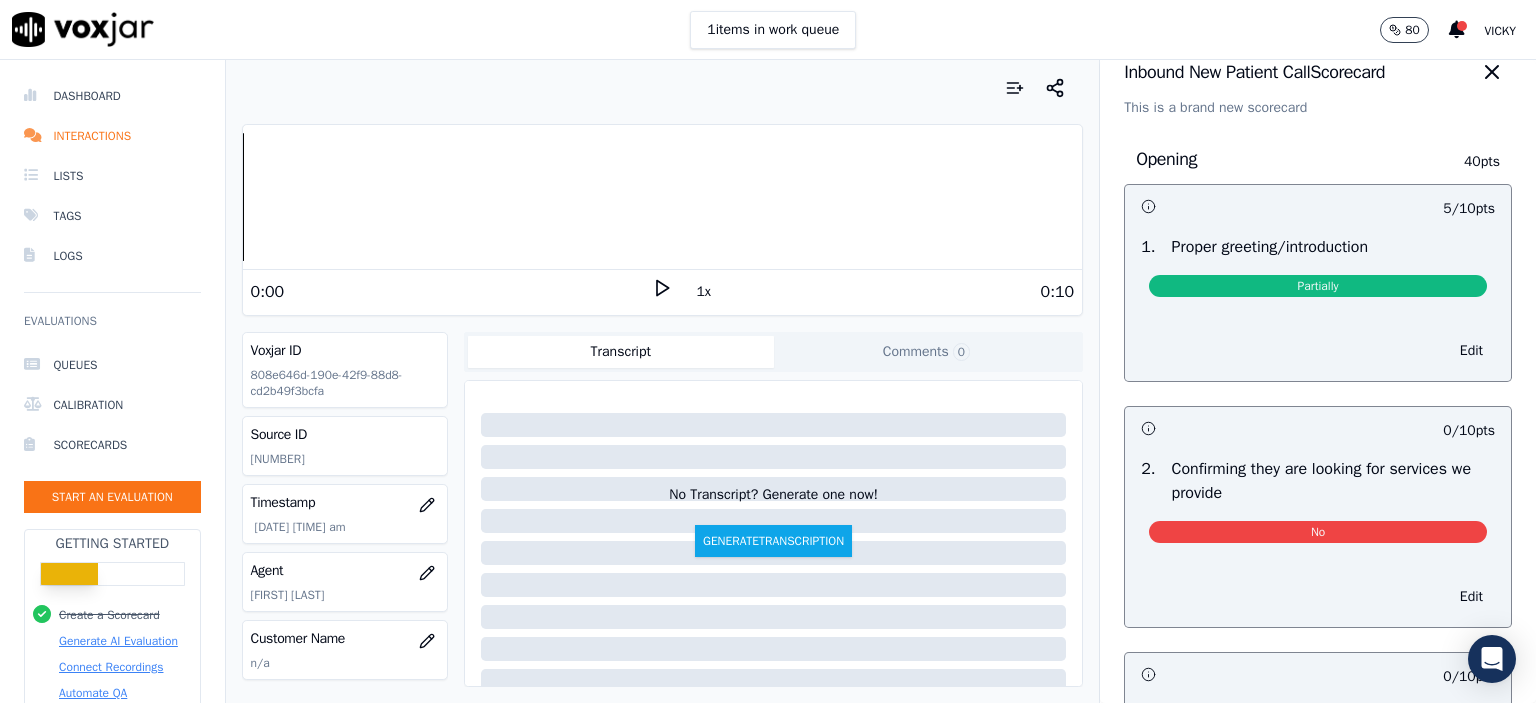 scroll, scrollTop: 0, scrollLeft: 0, axis: both 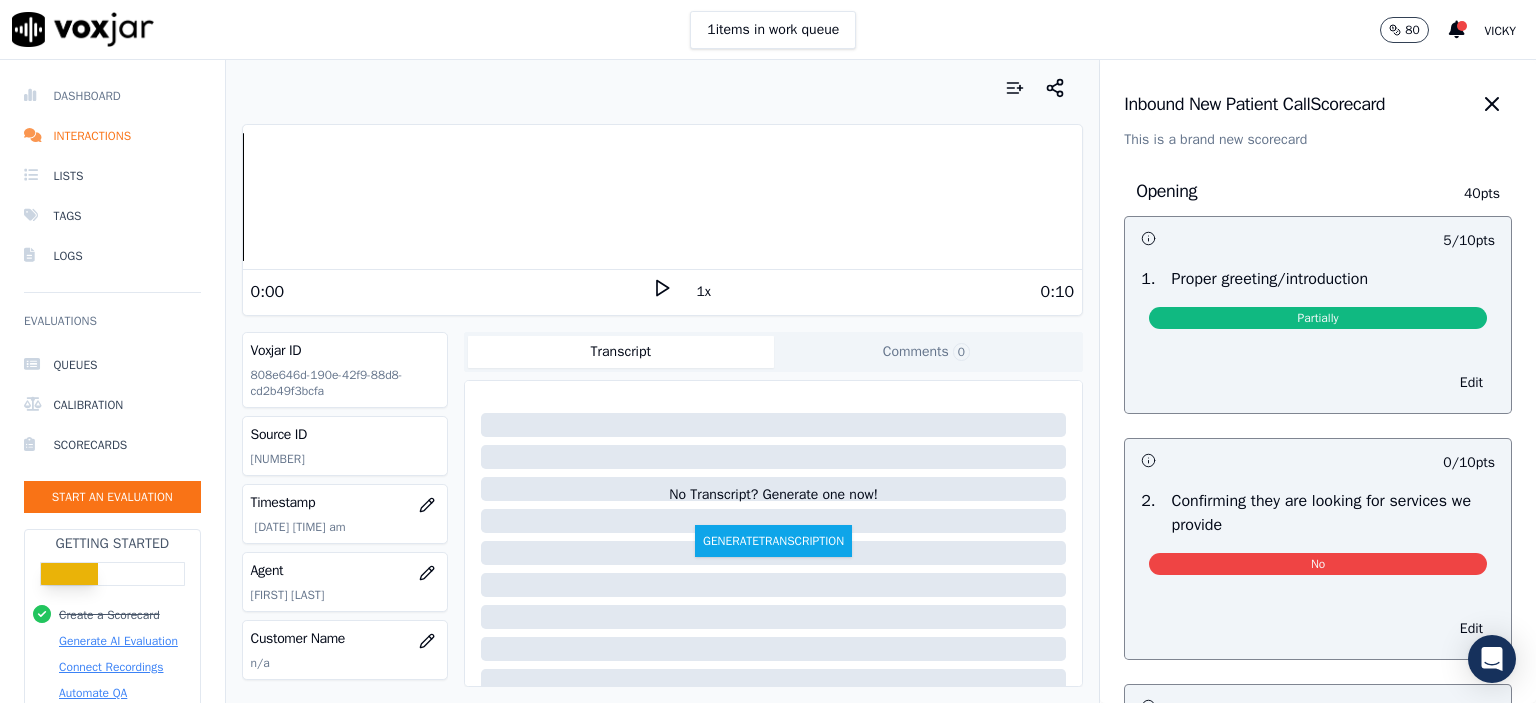 click on "Dashboard" at bounding box center [112, 96] 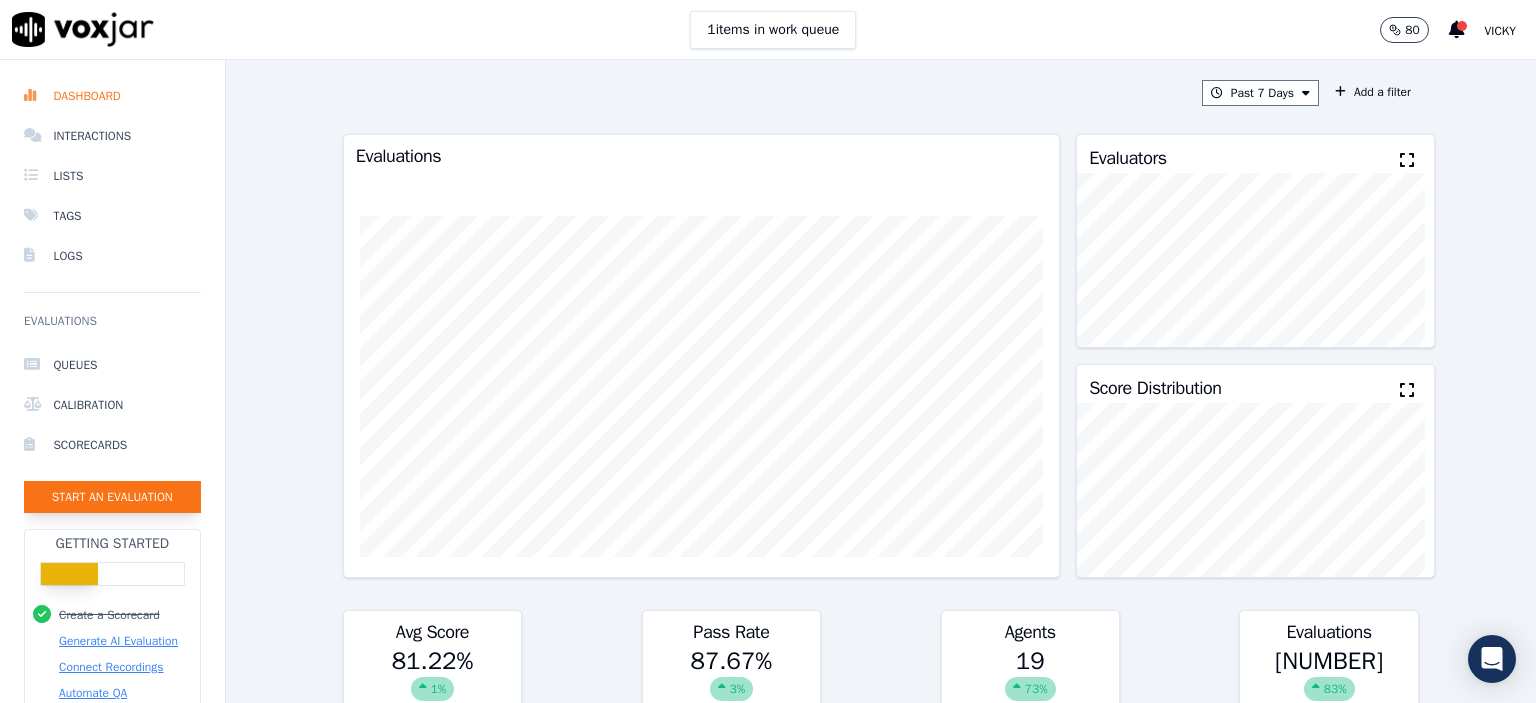 click on "Start an Evaluation" 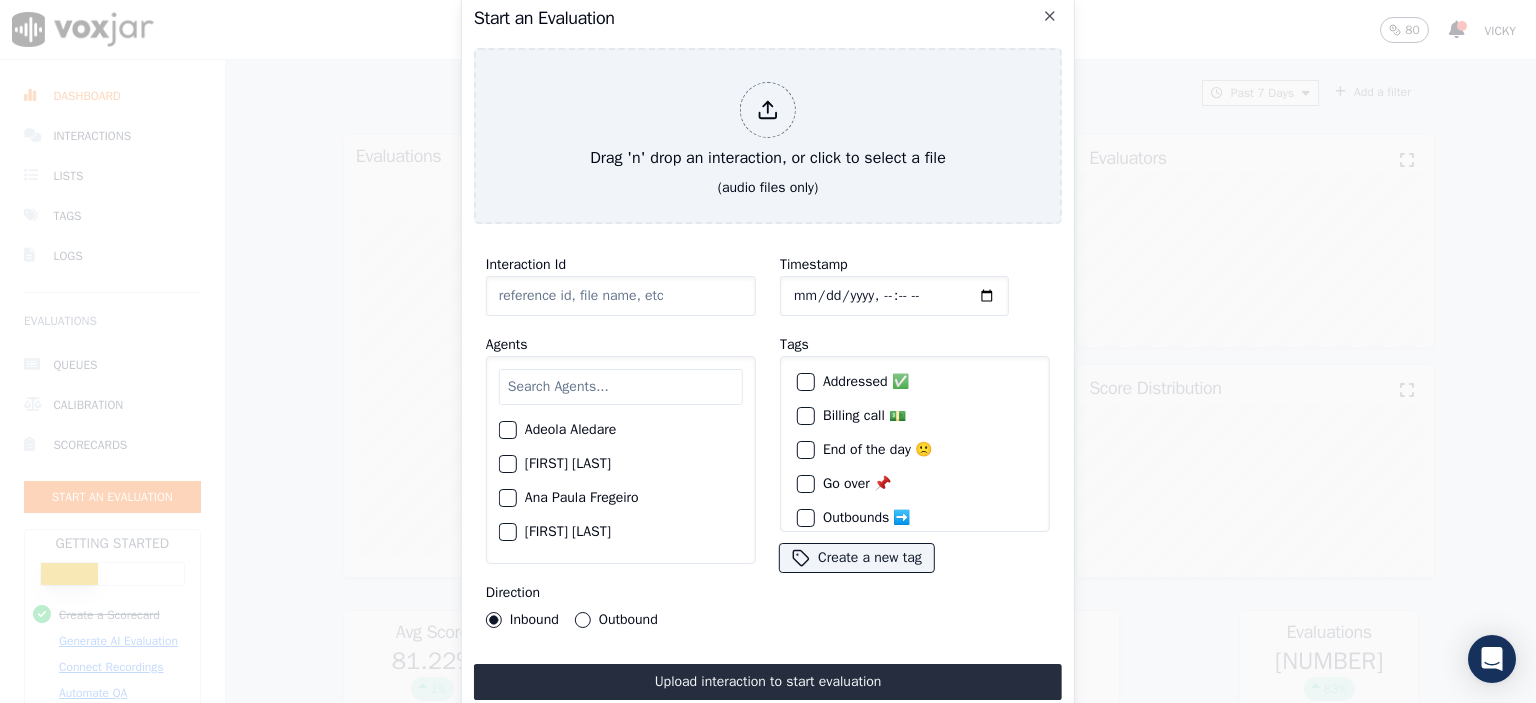 click on "Interaction Id" 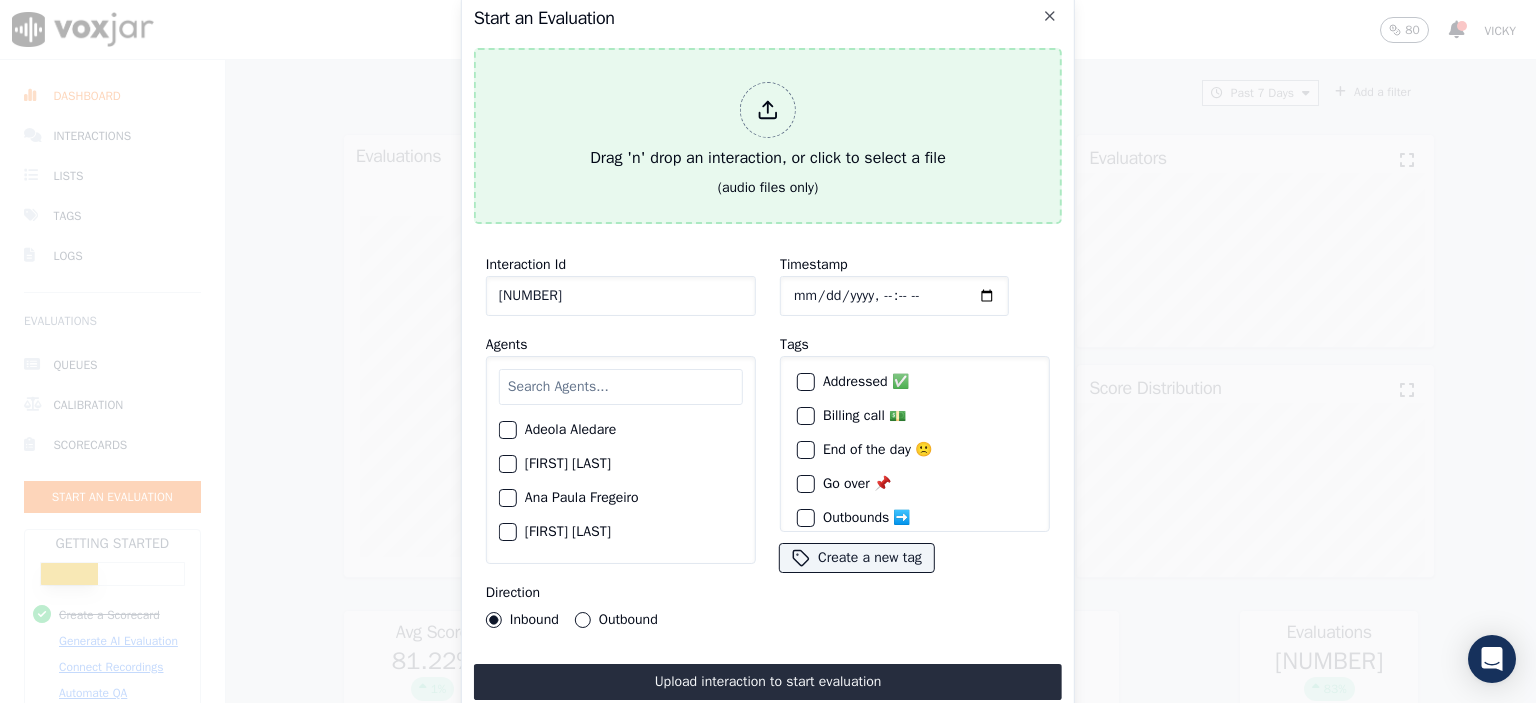type on "[NUMBER]" 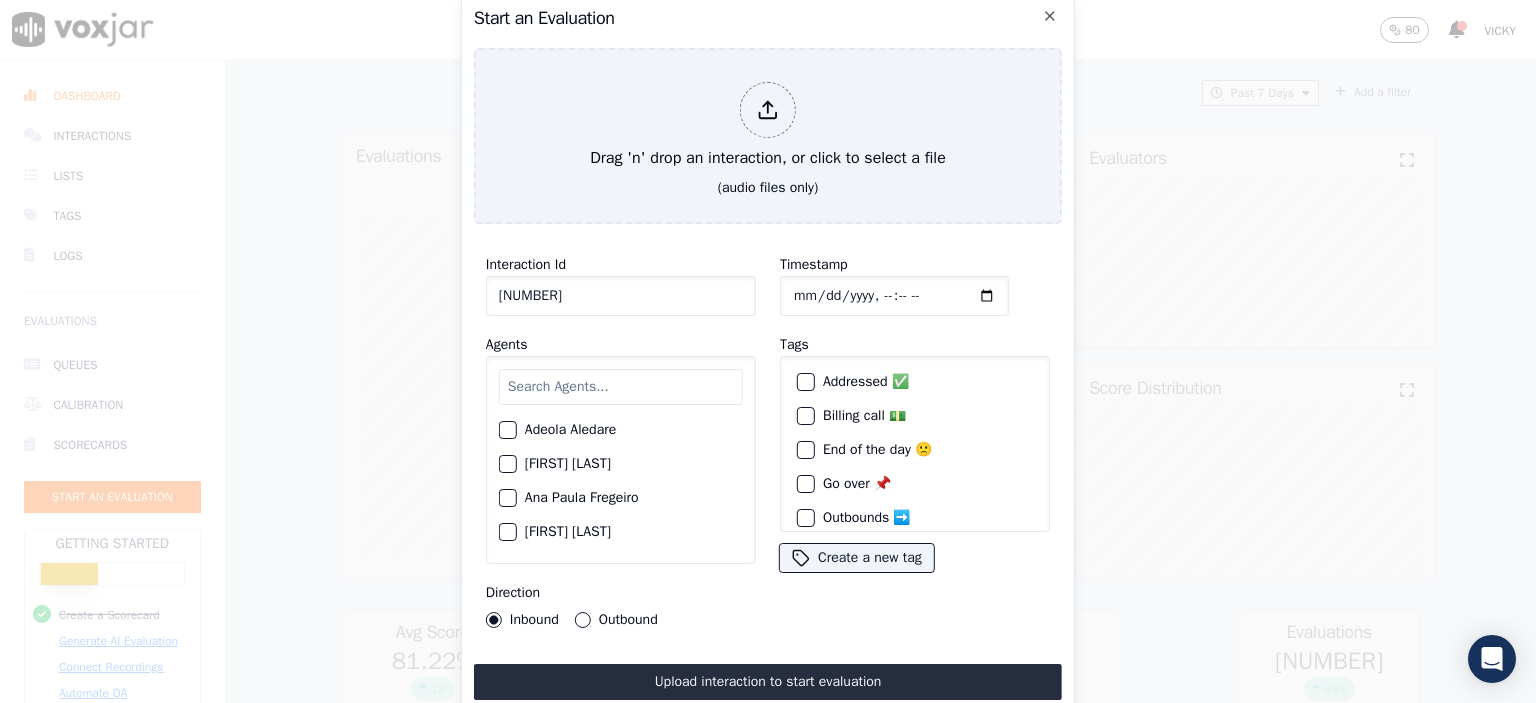 click on "Timestamp" 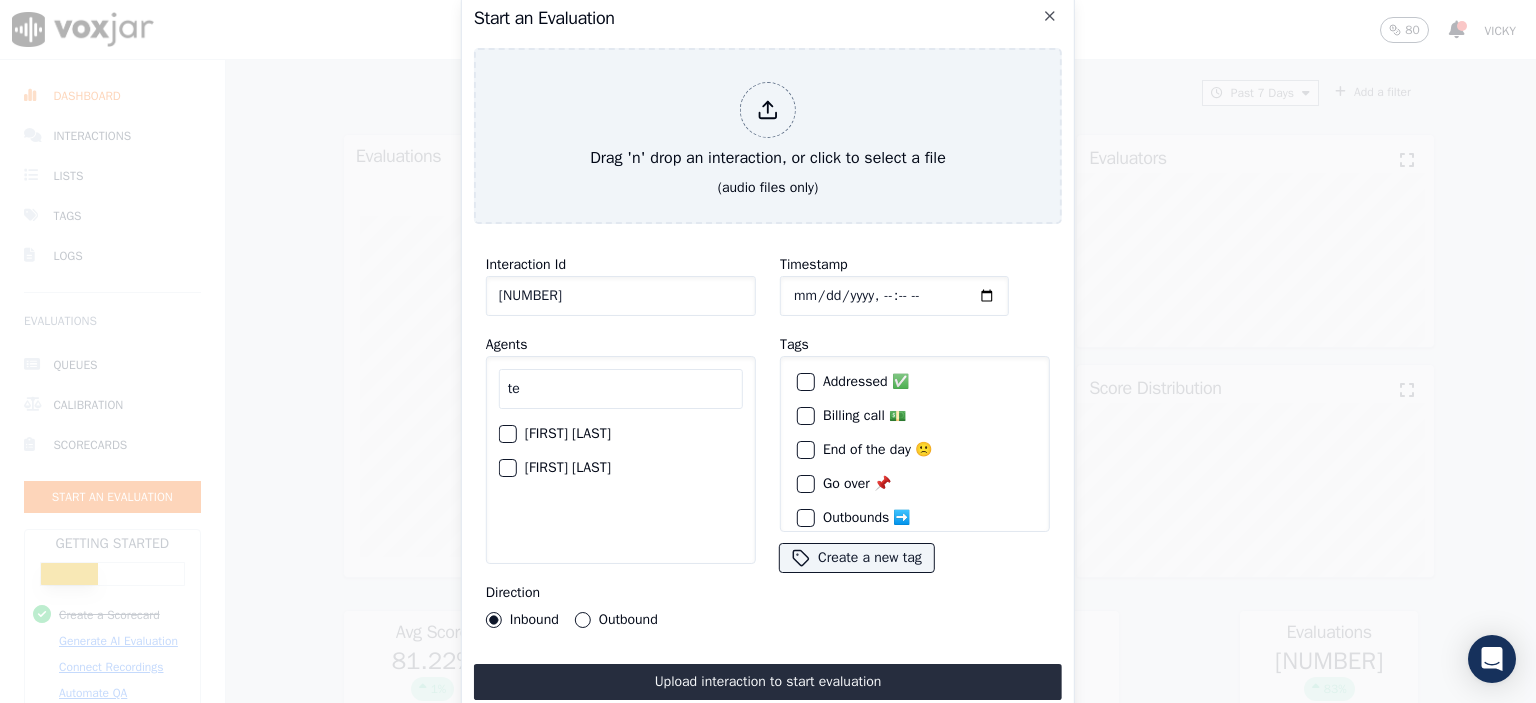 type on "te" 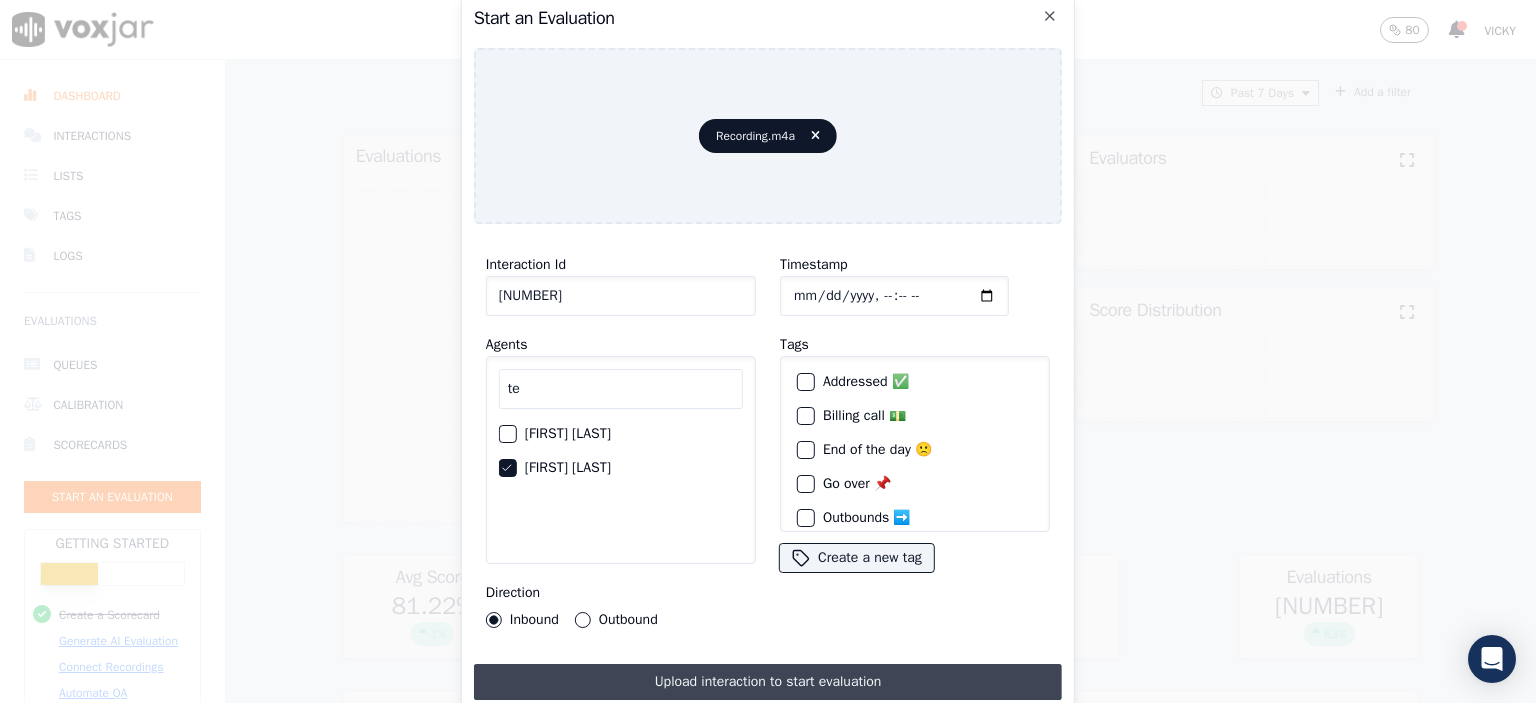 click on "Upload interaction to start evaluation" at bounding box center (768, 682) 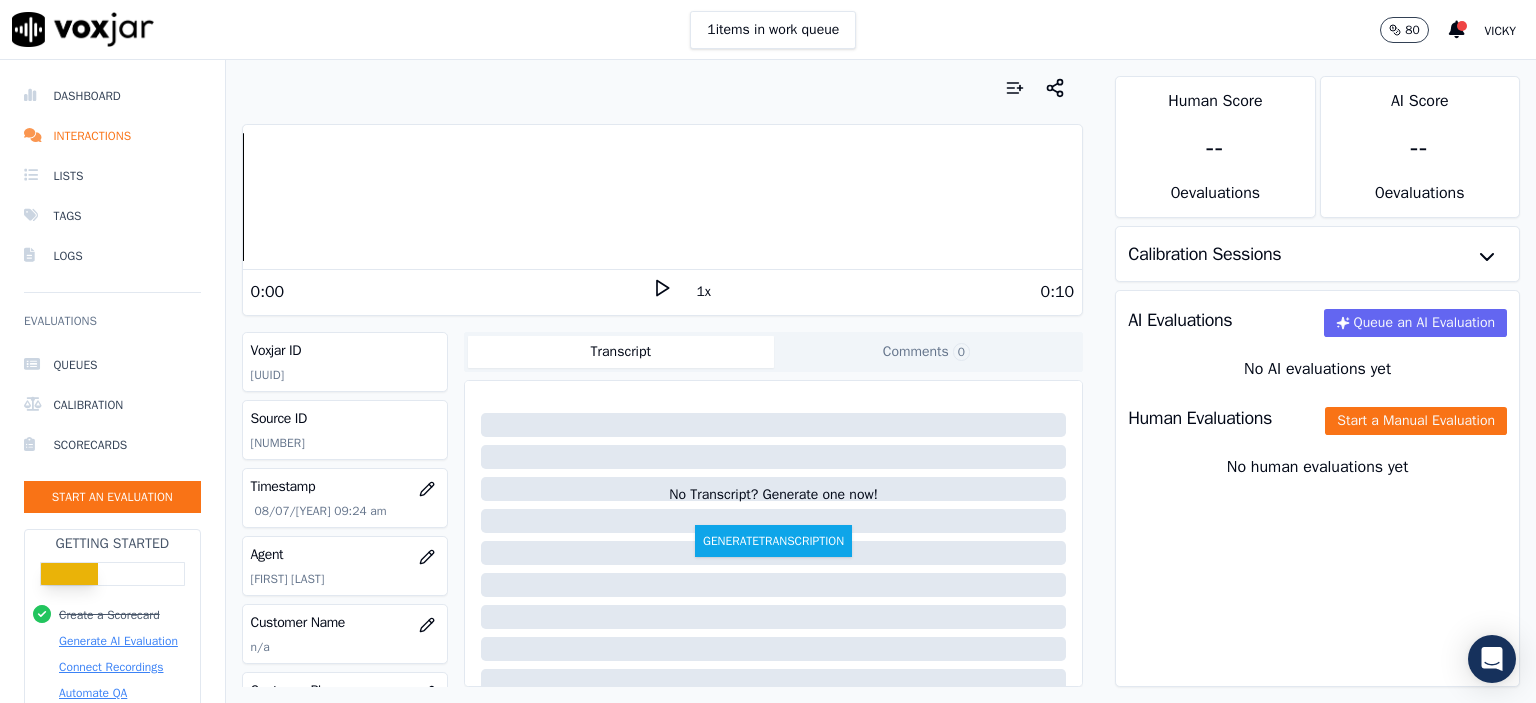 drag, startPoint x: 292, startPoint y: 453, endPoint x: 233, endPoint y: 455, distance: 59.03389 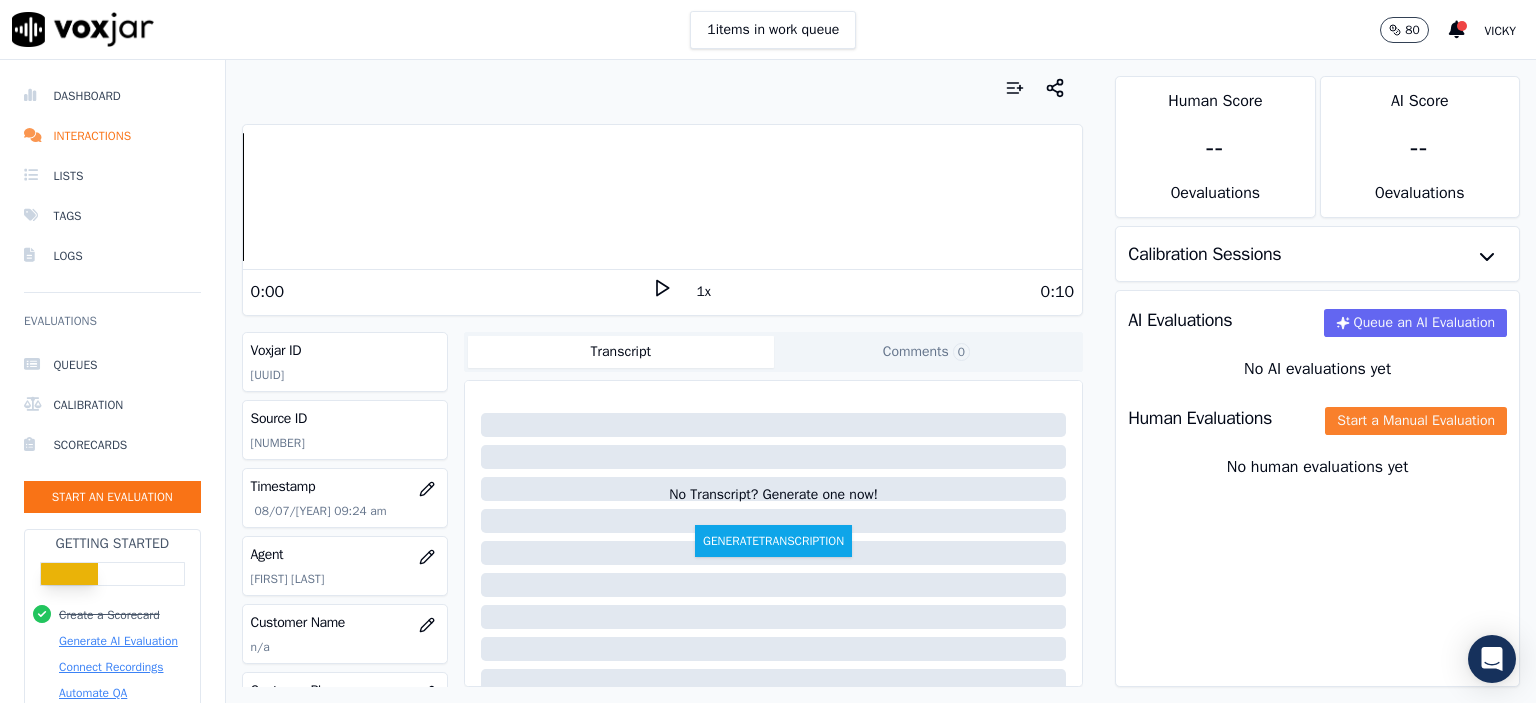 click on "Start a Manual Evaluation" 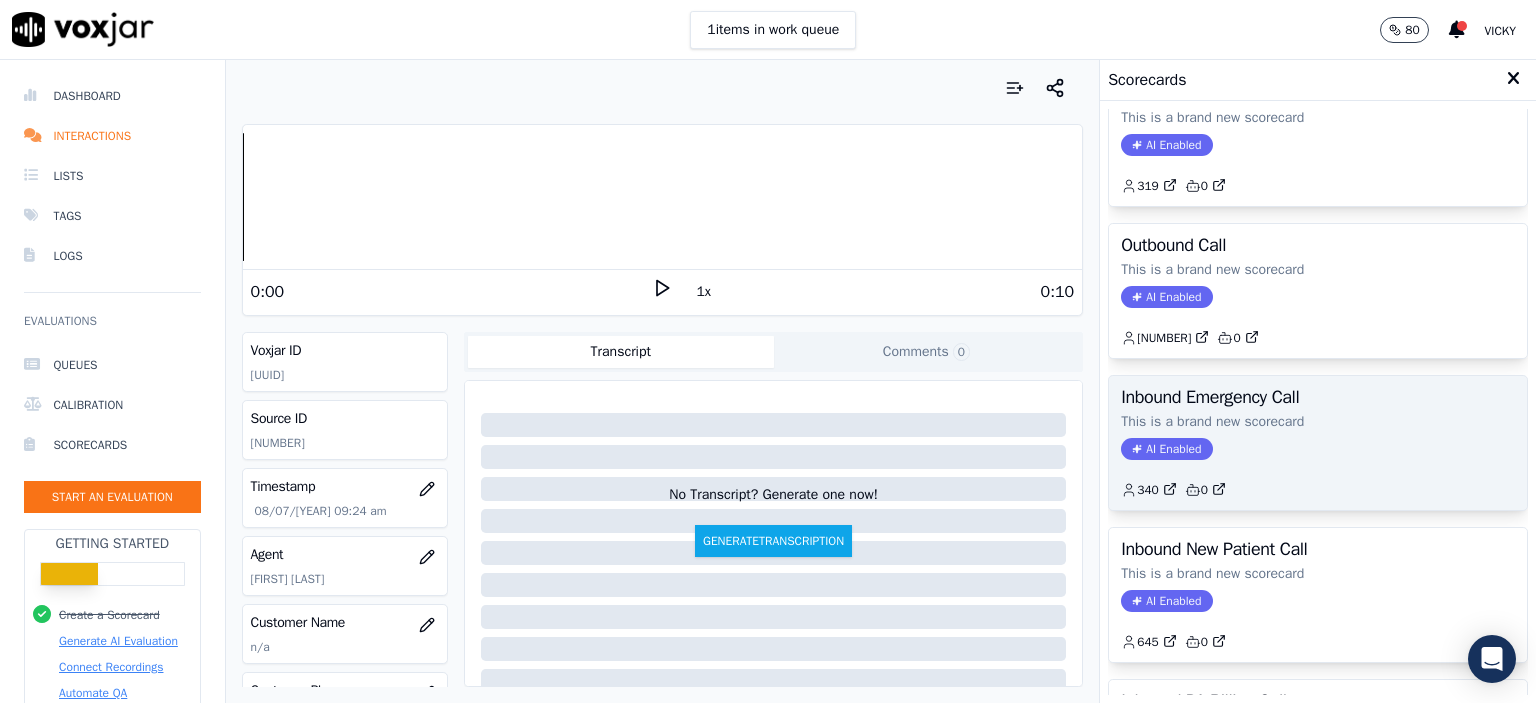 scroll, scrollTop: 200, scrollLeft: 0, axis: vertical 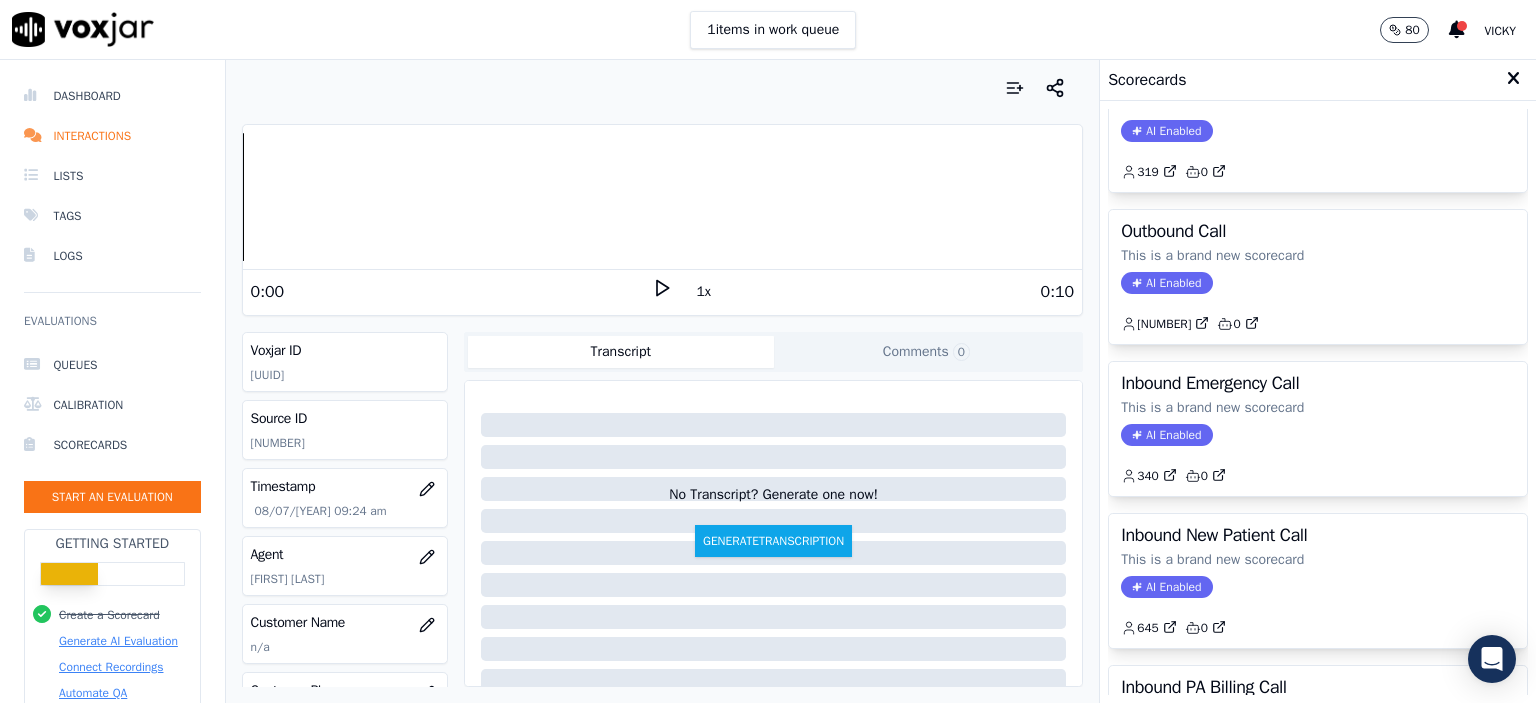 click on "[NUMBER]         0" 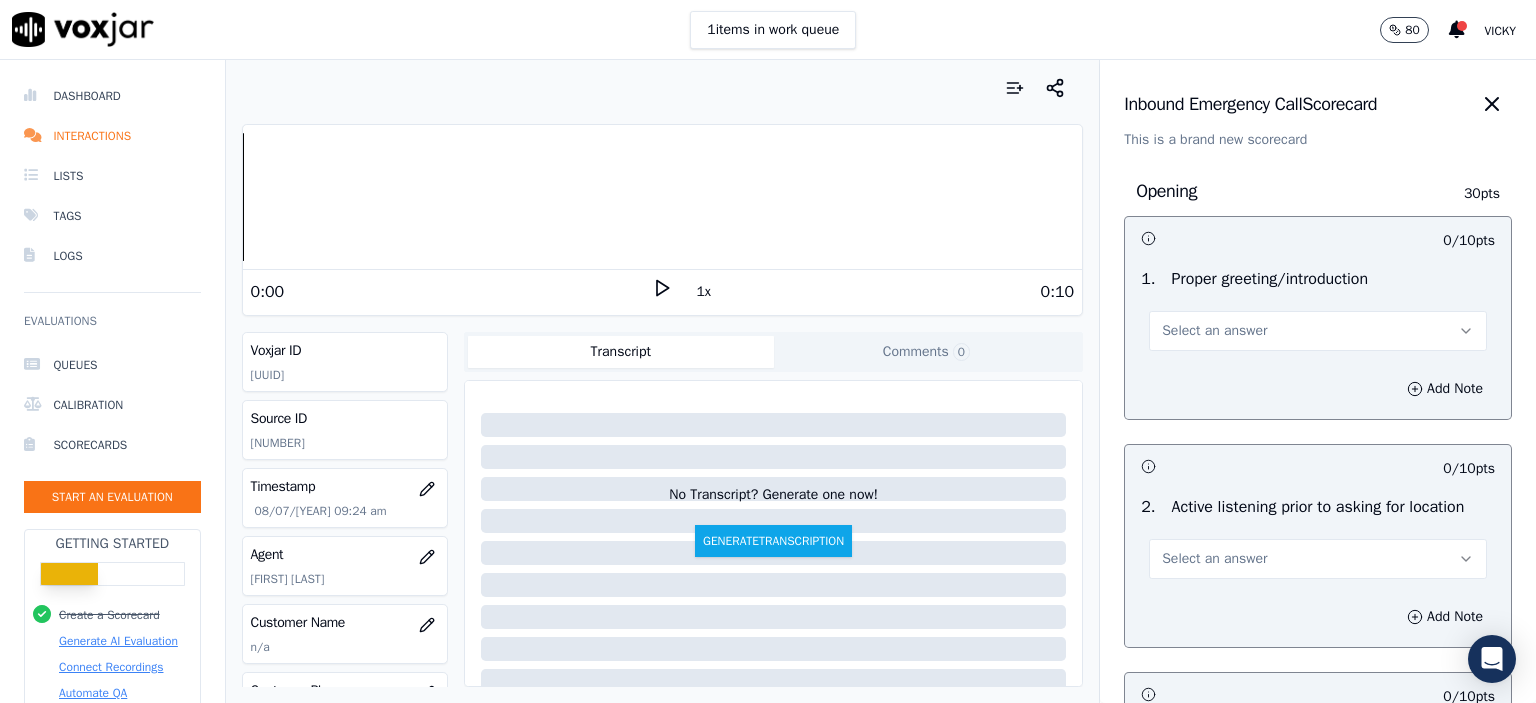 click on "Select an answer" at bounding box center (1318, 331) 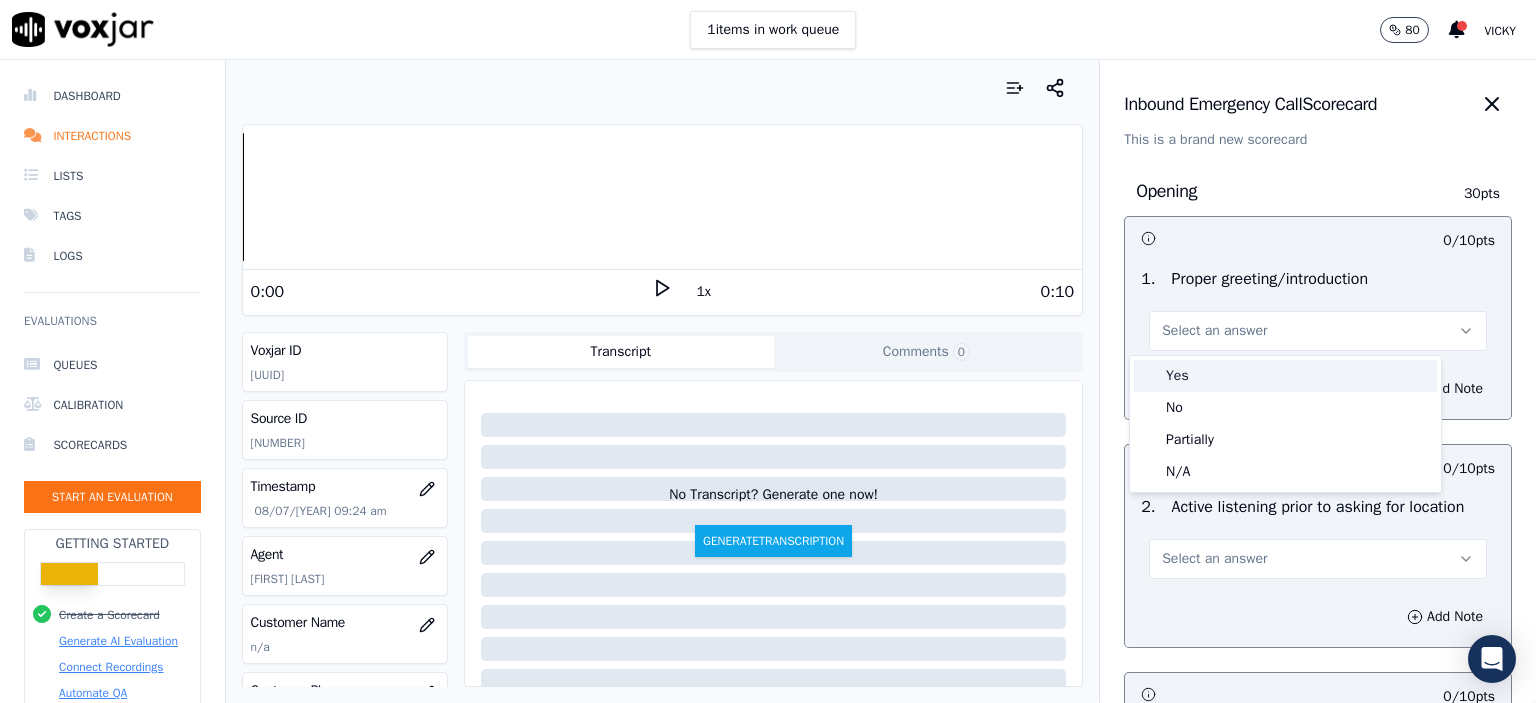 click on "Yes" at bounding box center [1285, 376] 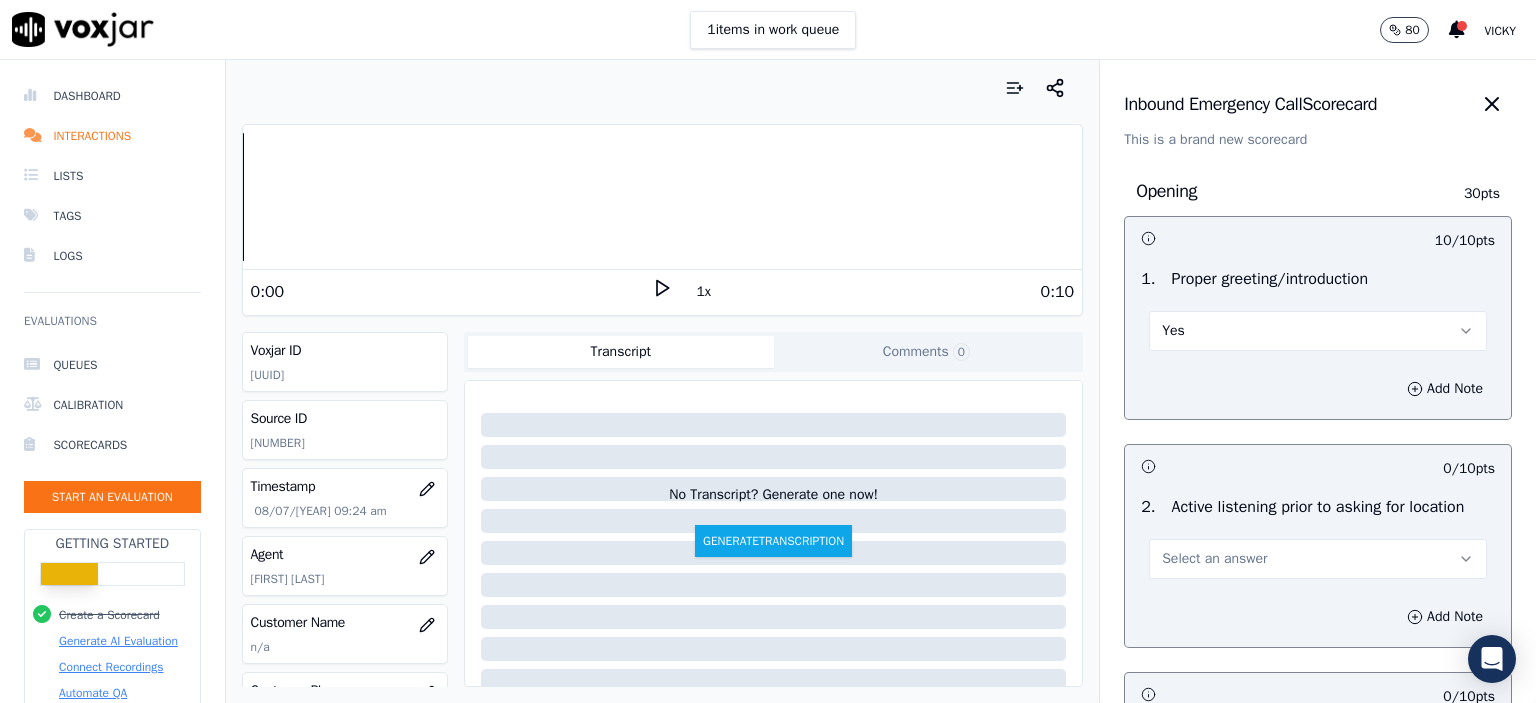 click on "Select an answer" at bounding box center (1214, 559) 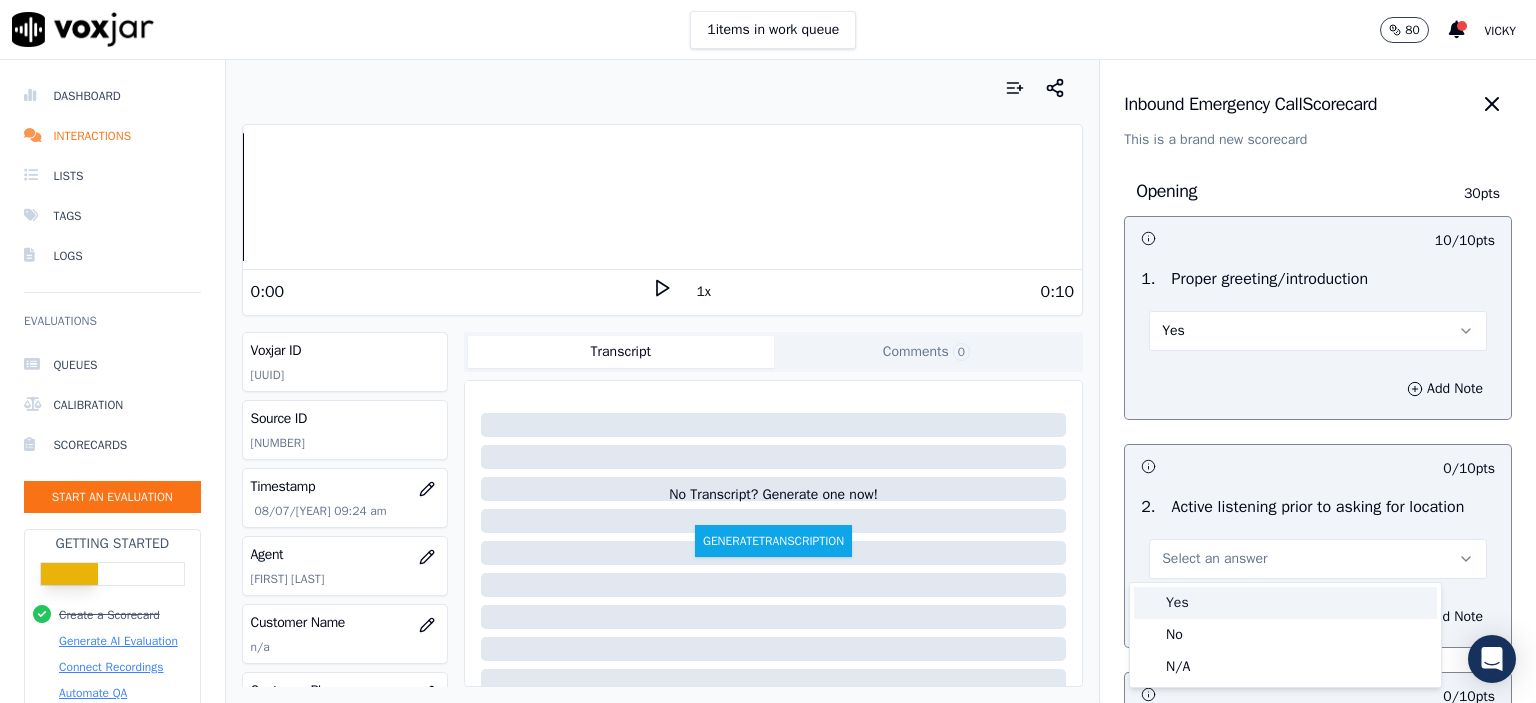 click on "Yes" at bounding box center [1285, 603] 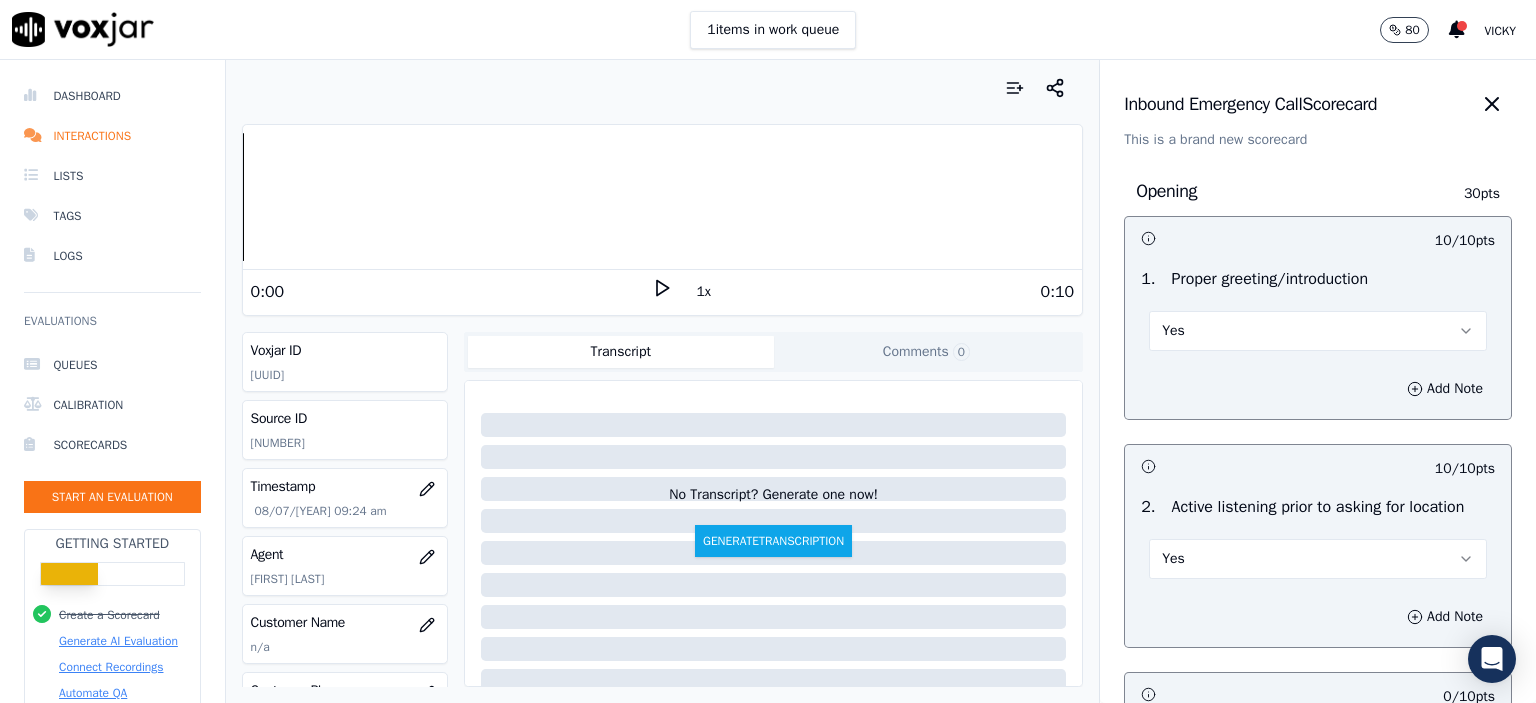 click on "Yes" at bounding box center [1318, 331] 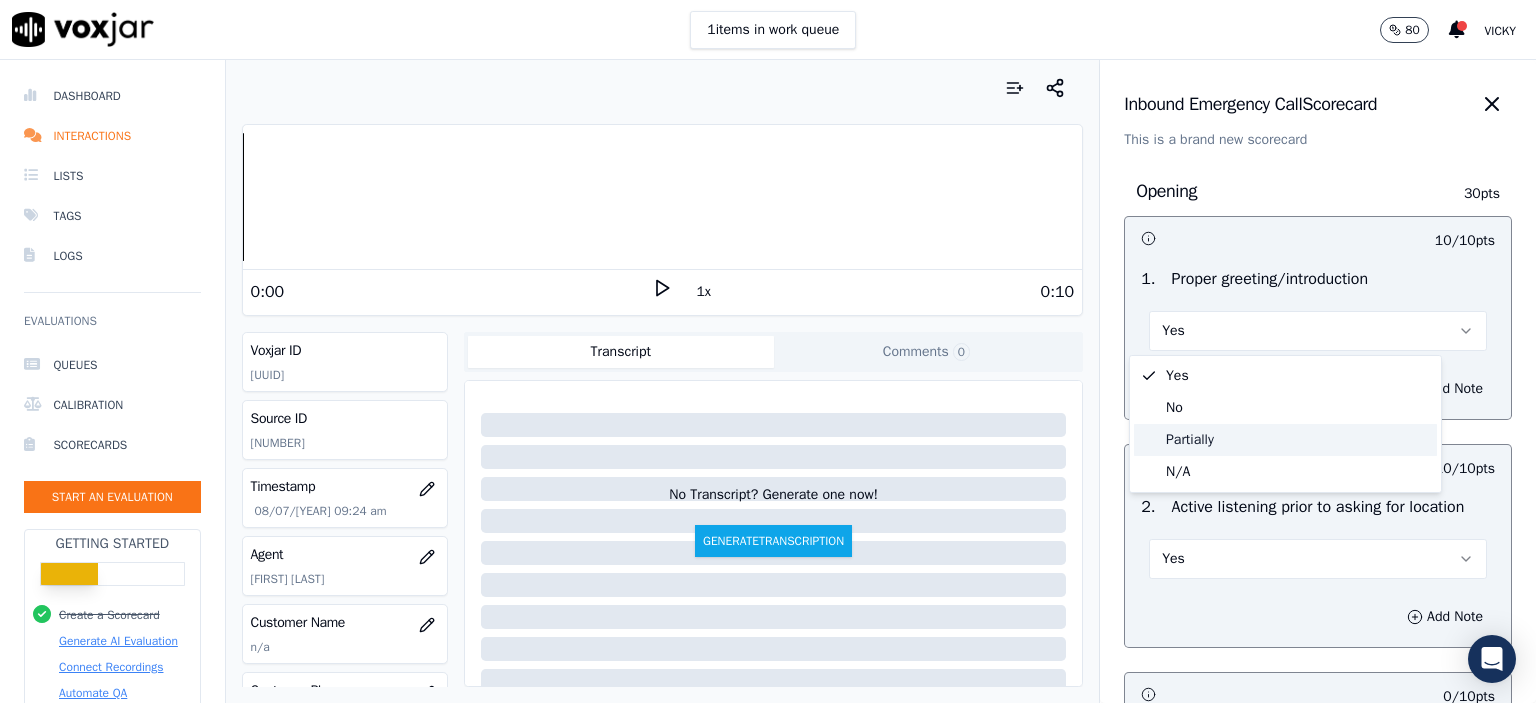 click on "Partially" 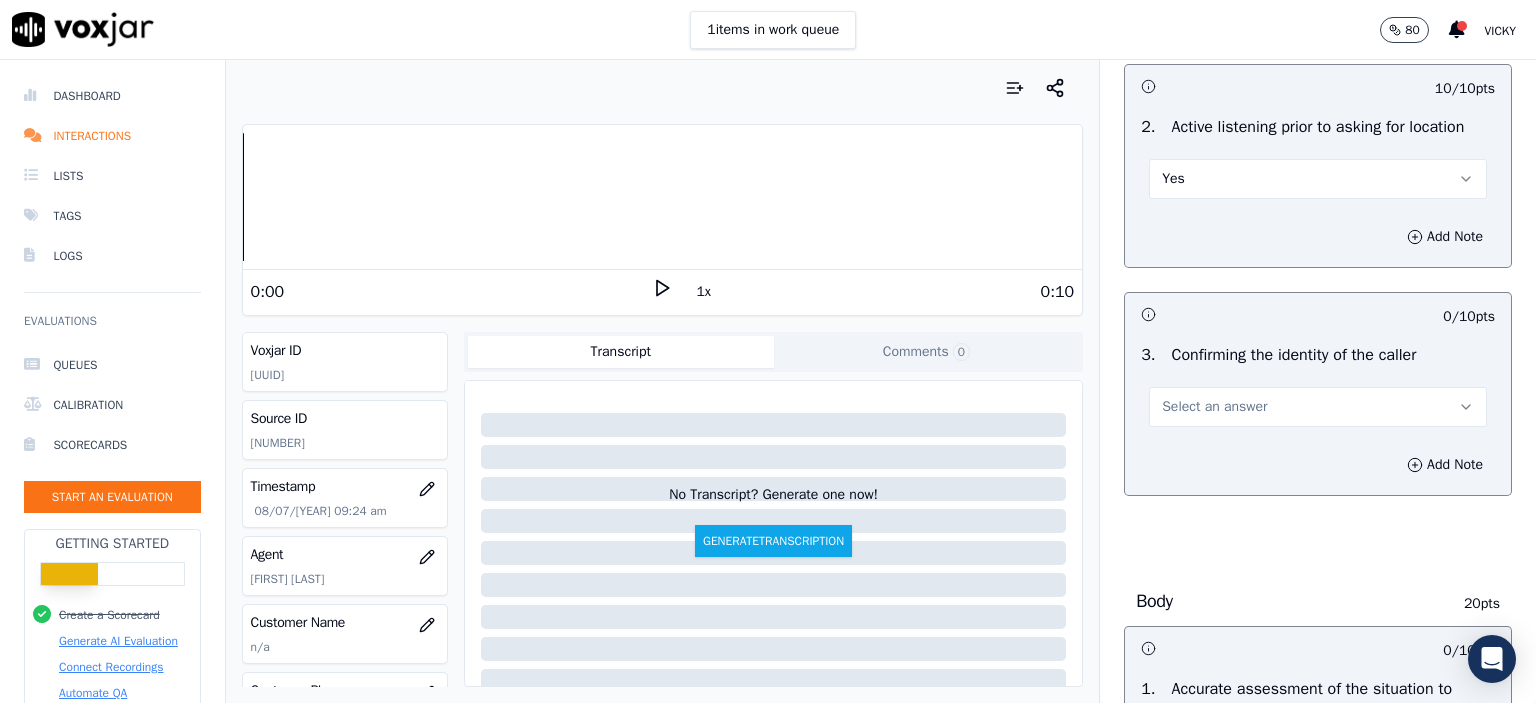 scroll, scrollTop: 400, scrollLeft: 0, axis: vertical 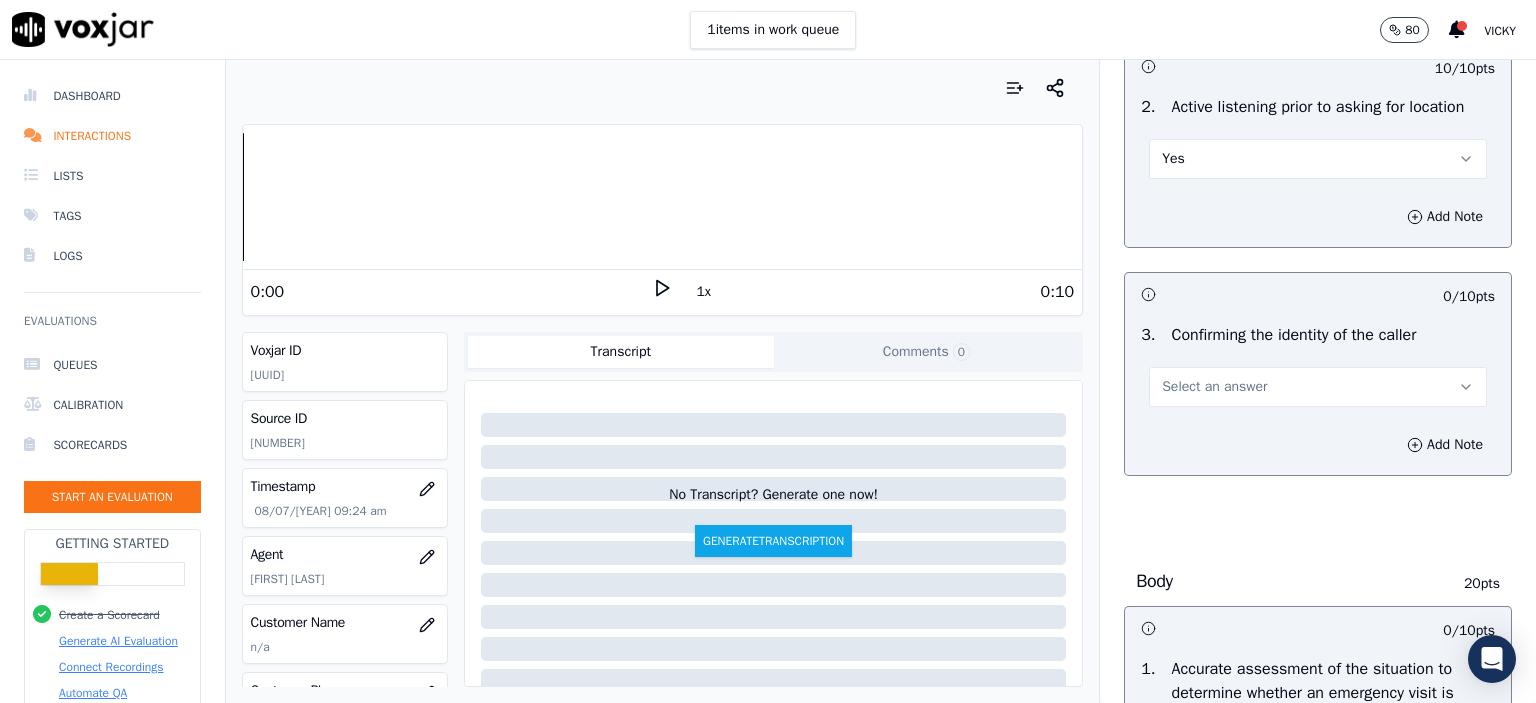 click on "Select an answer" at bounding box center (1214, 387) 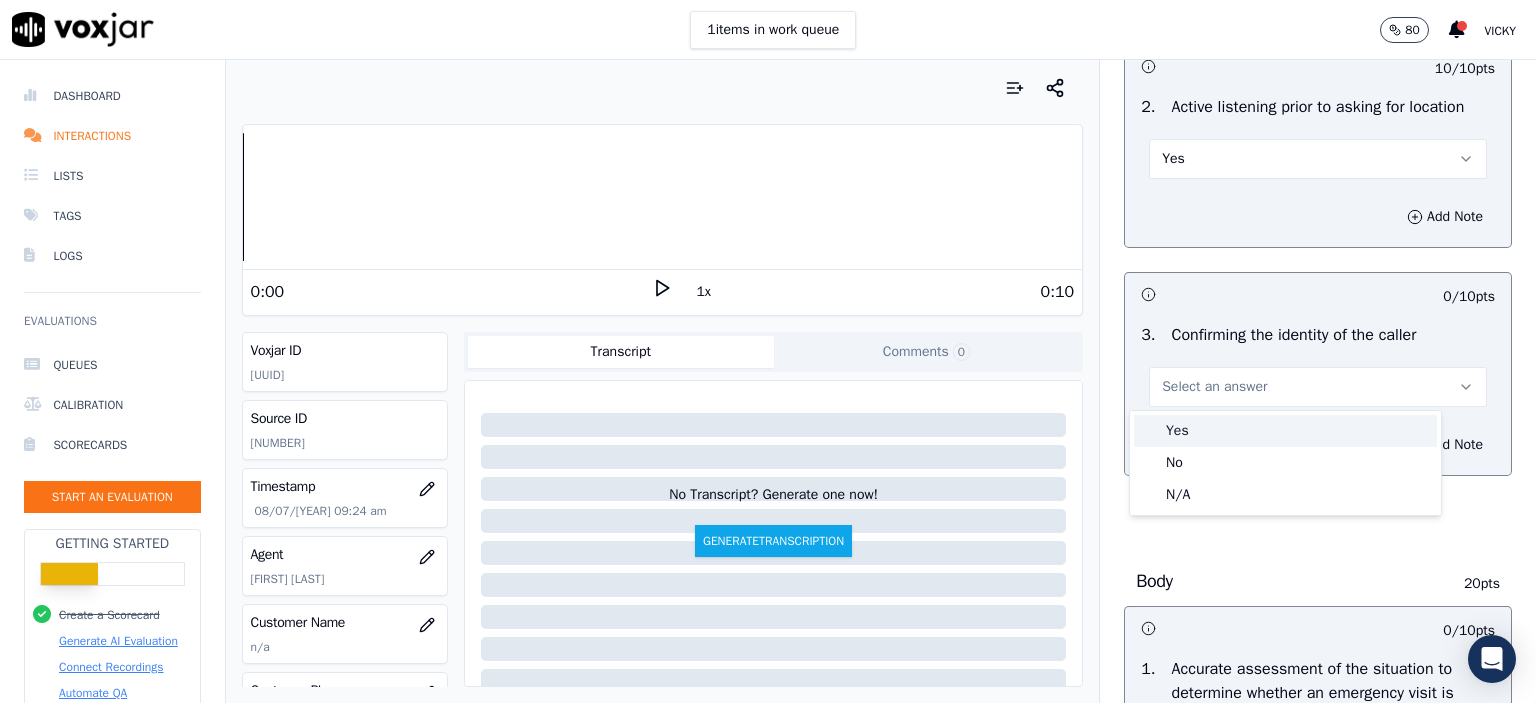 click on "Yes" at bounding box center (1285, 431) 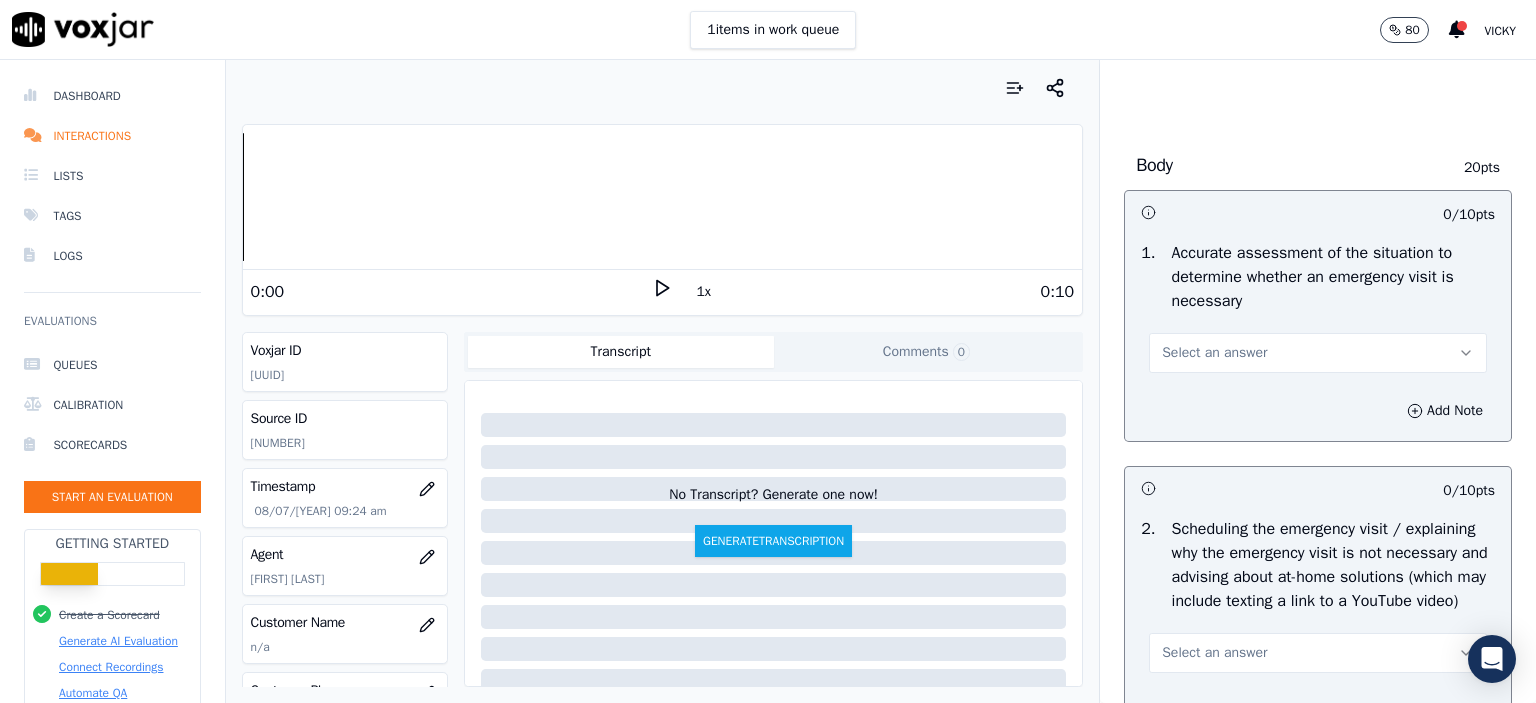 scroll, scrollTop: 900, scrollLeft: 0, axis: vertical 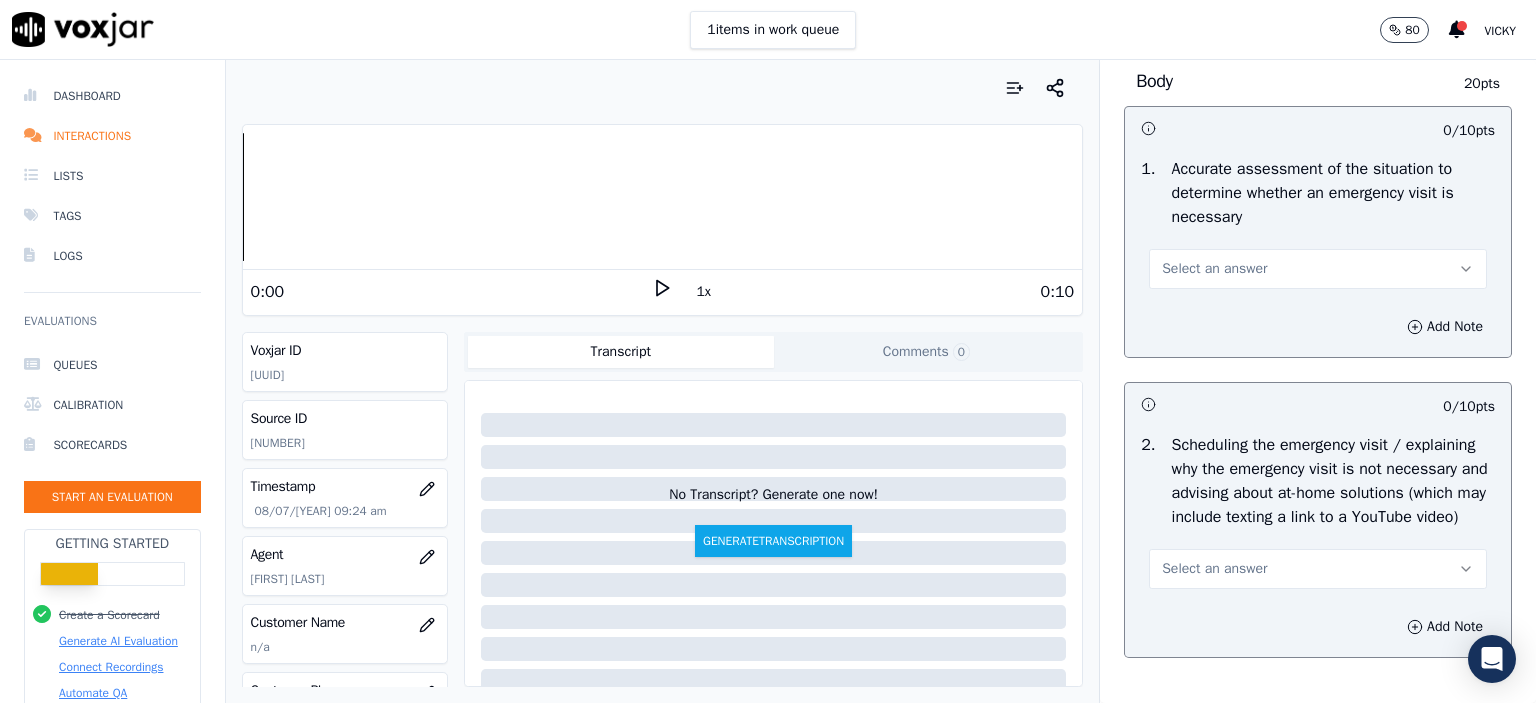 click on "Select an answer" at bounding box center [1214, 269] 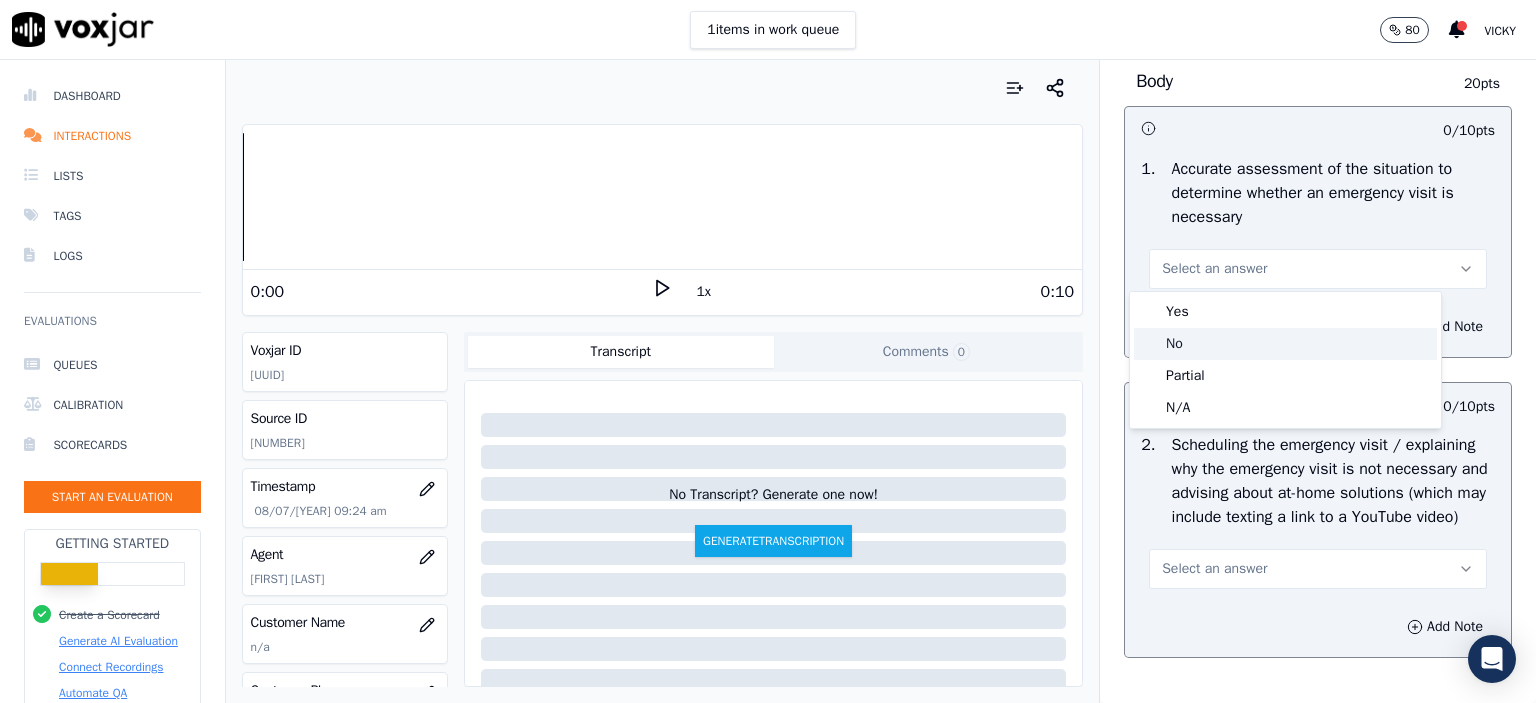 click on "No" 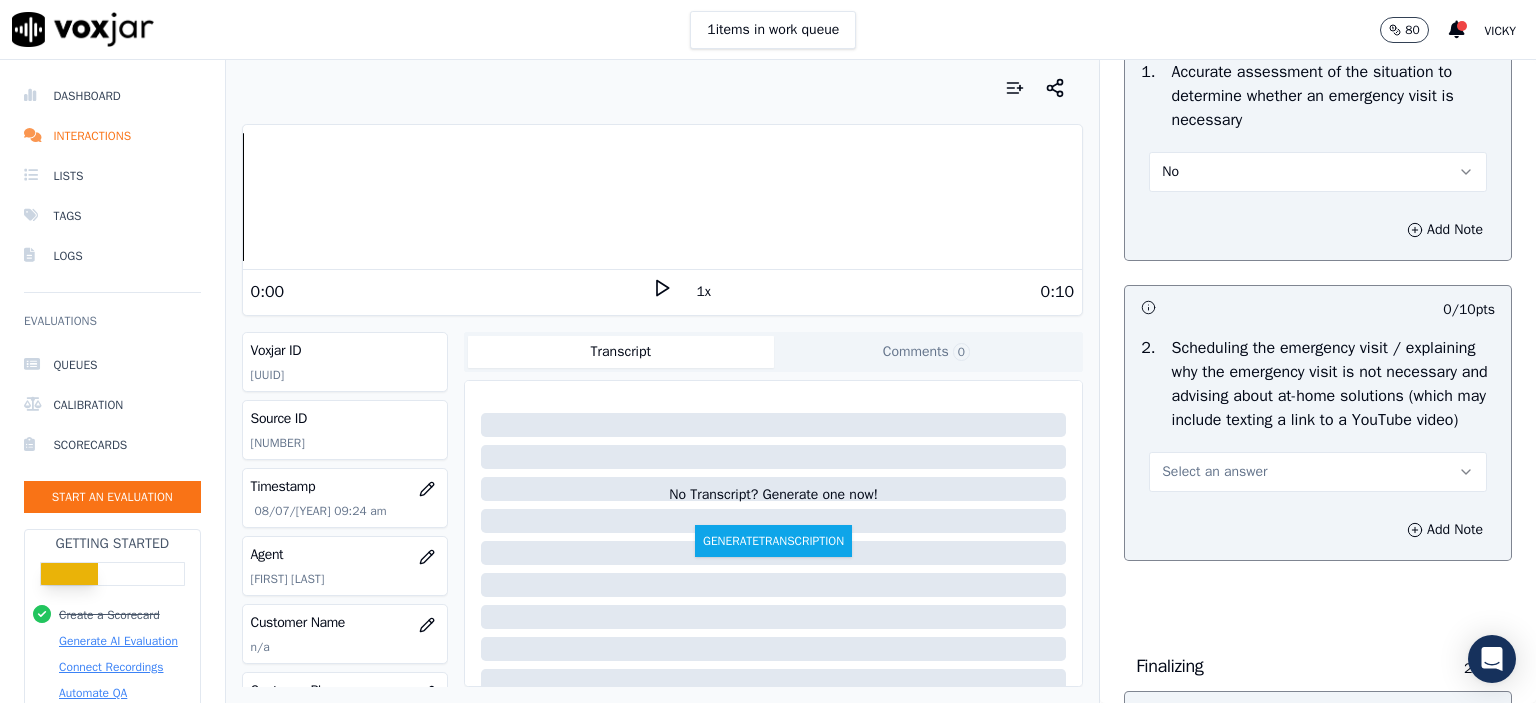 scroll, scrollTop: 1000, scrollLeft: 0, axis: vertical 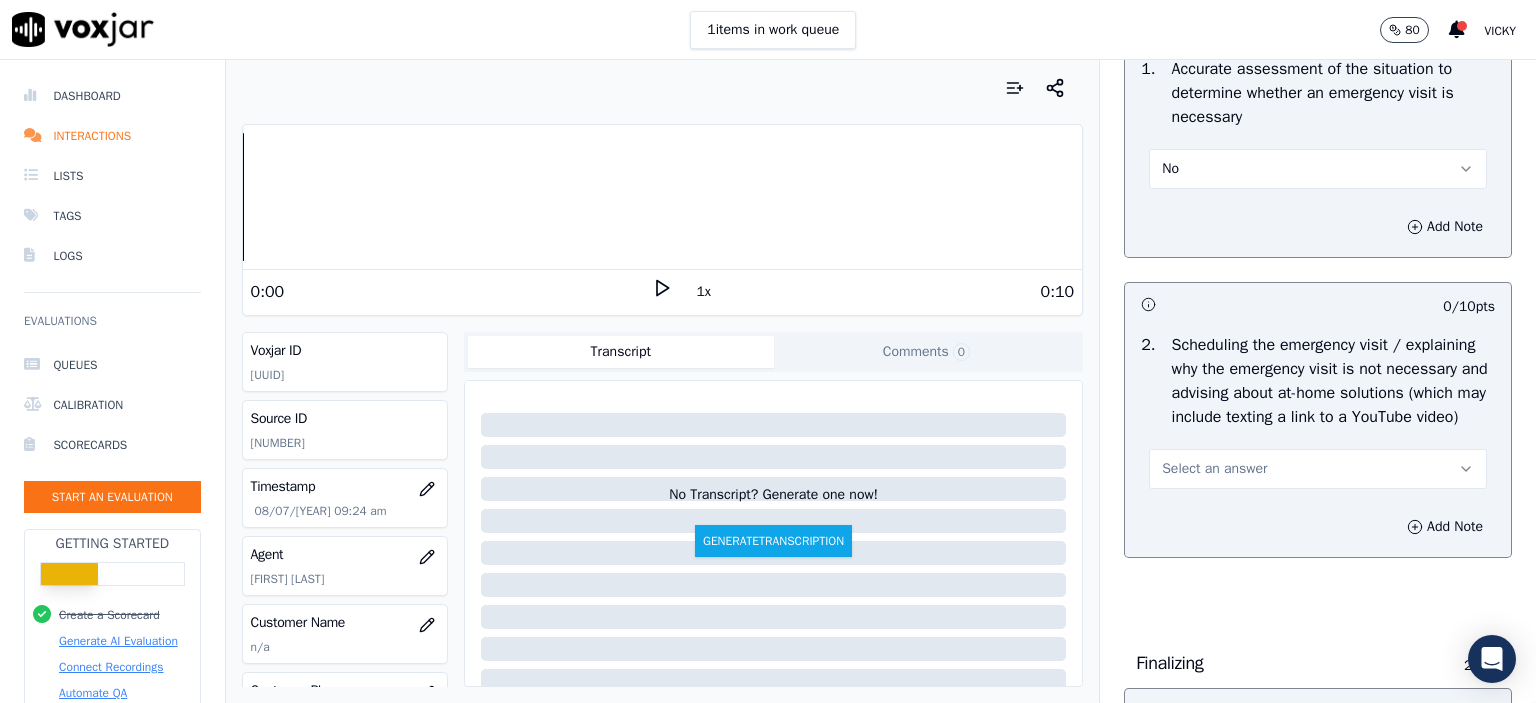 click on "Select an answer" at bounding box center (1214, 469) 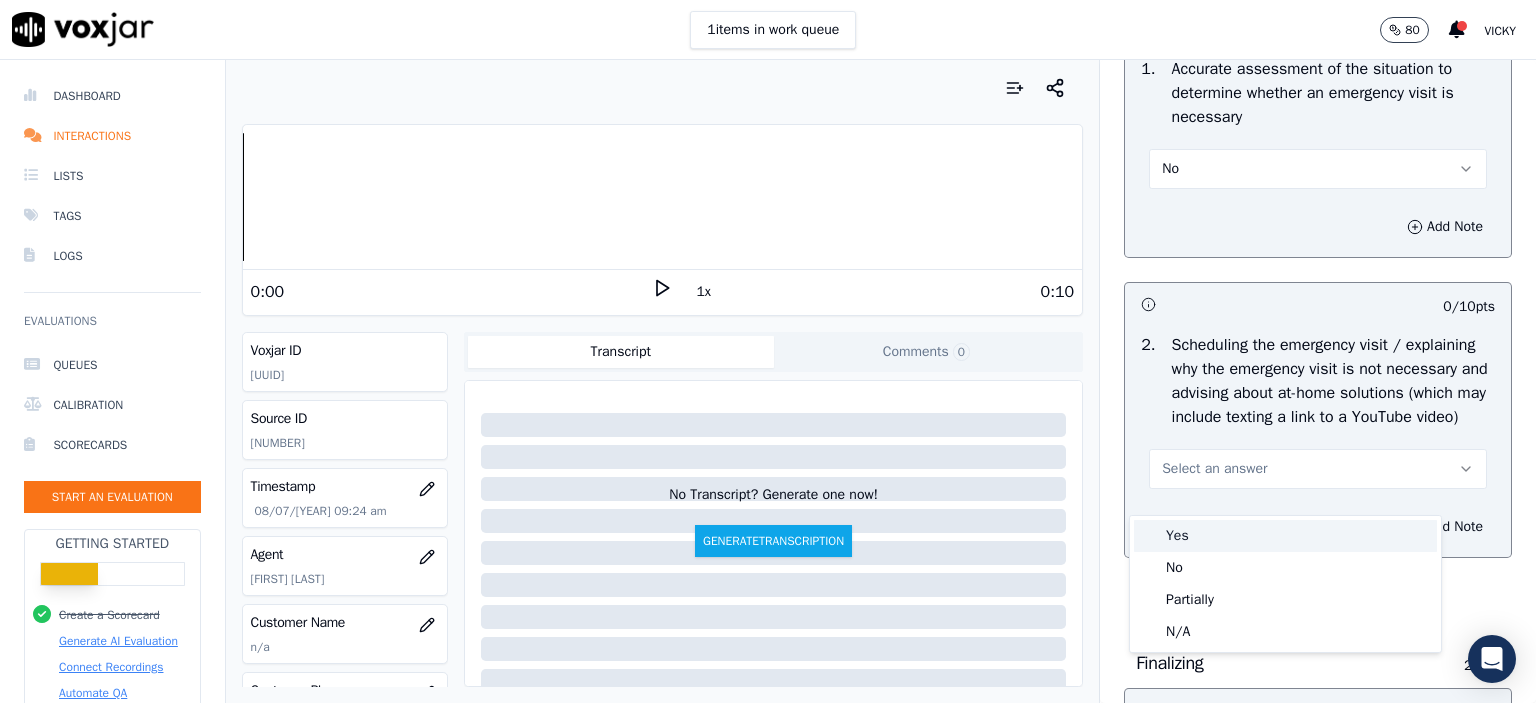 click on "Yes" at bounding box center [1285, 536] 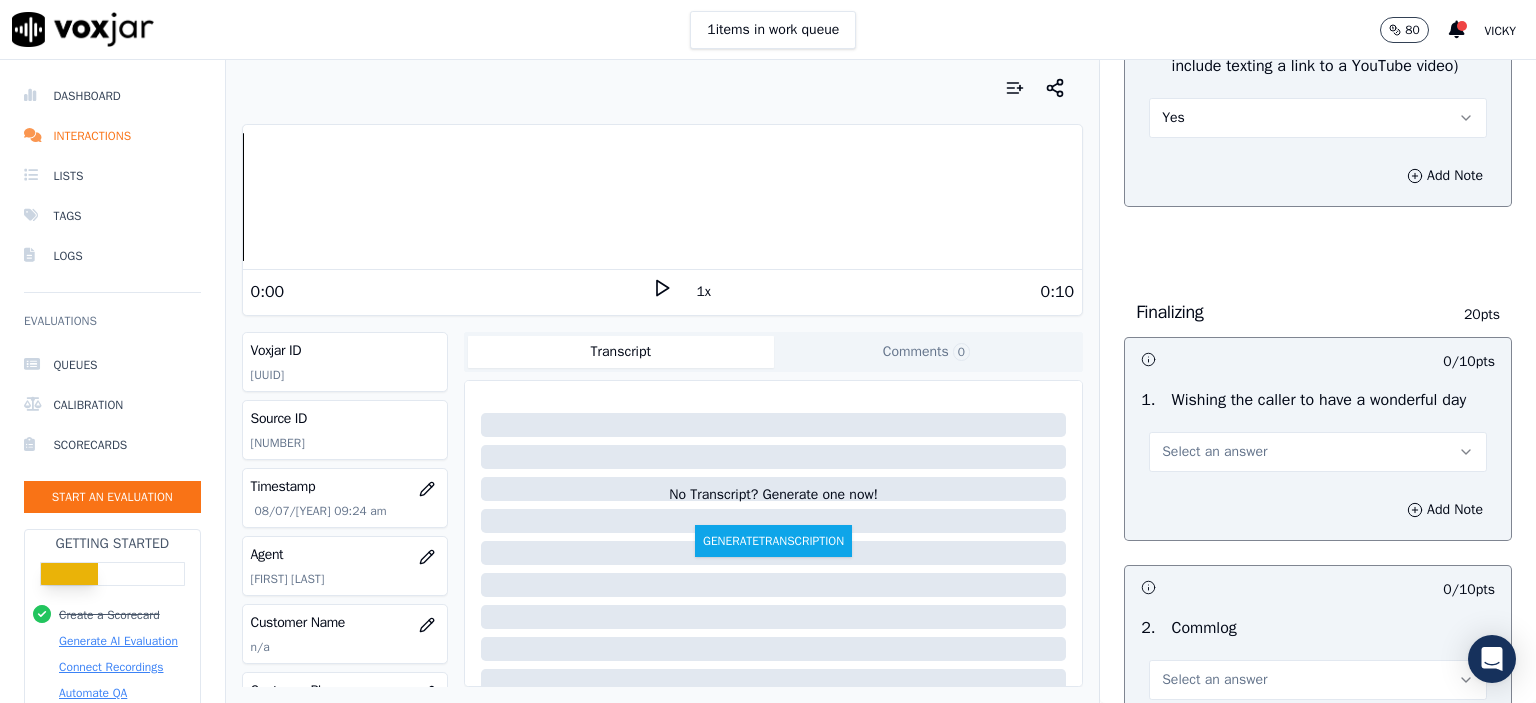 scroll, scrollTop: 1400, scrollLeft: 0, axis: vertical 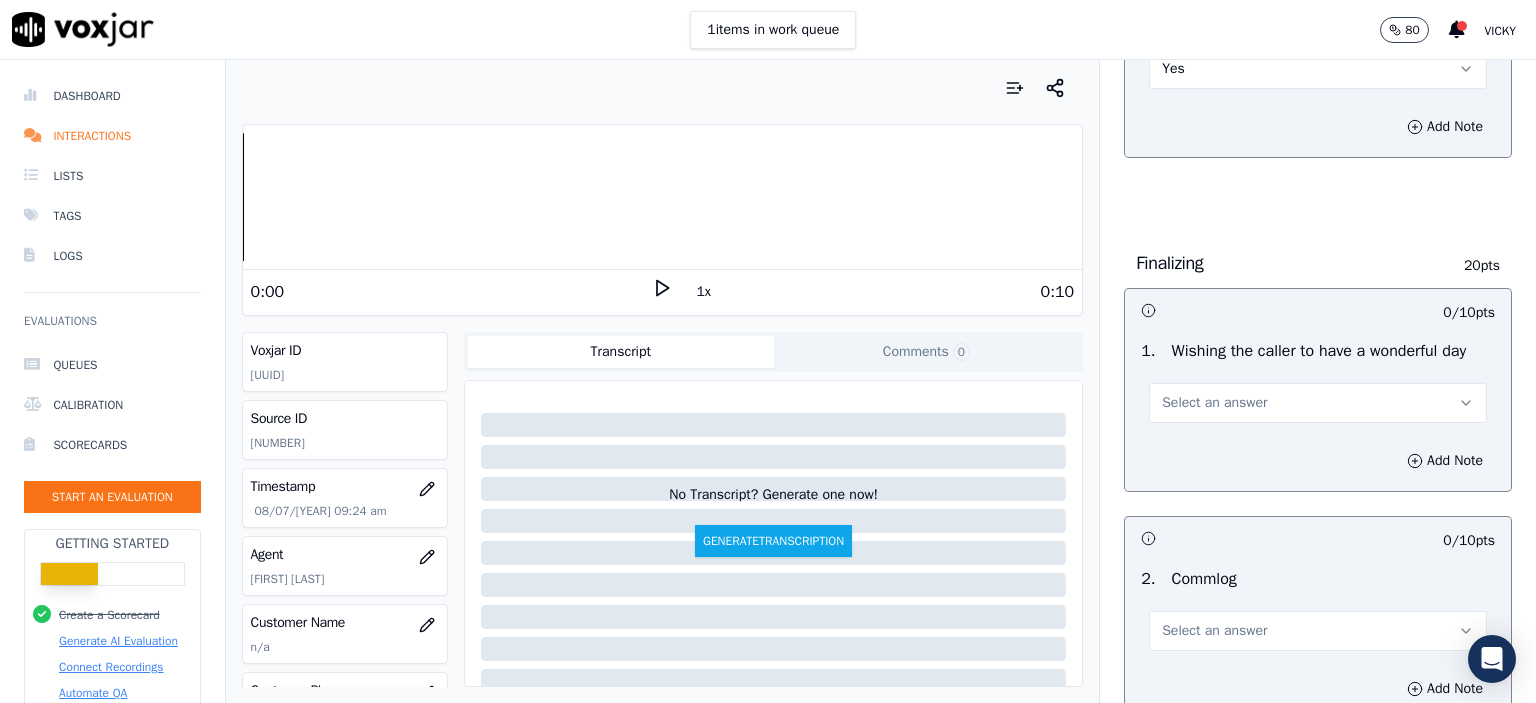 click on "Select an answer" at bounding box center [1214, 403] 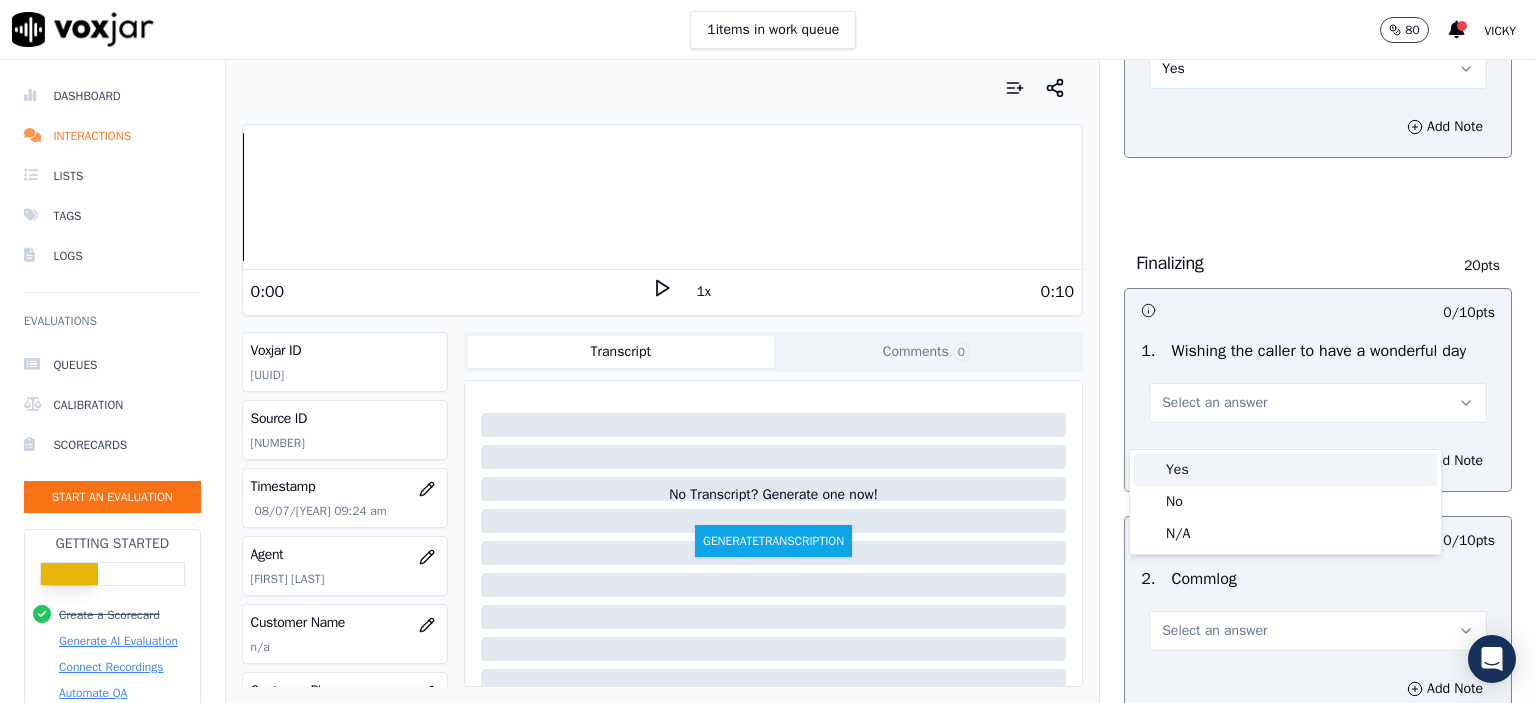 click on "Yes" at bounding box center [1285, 470] 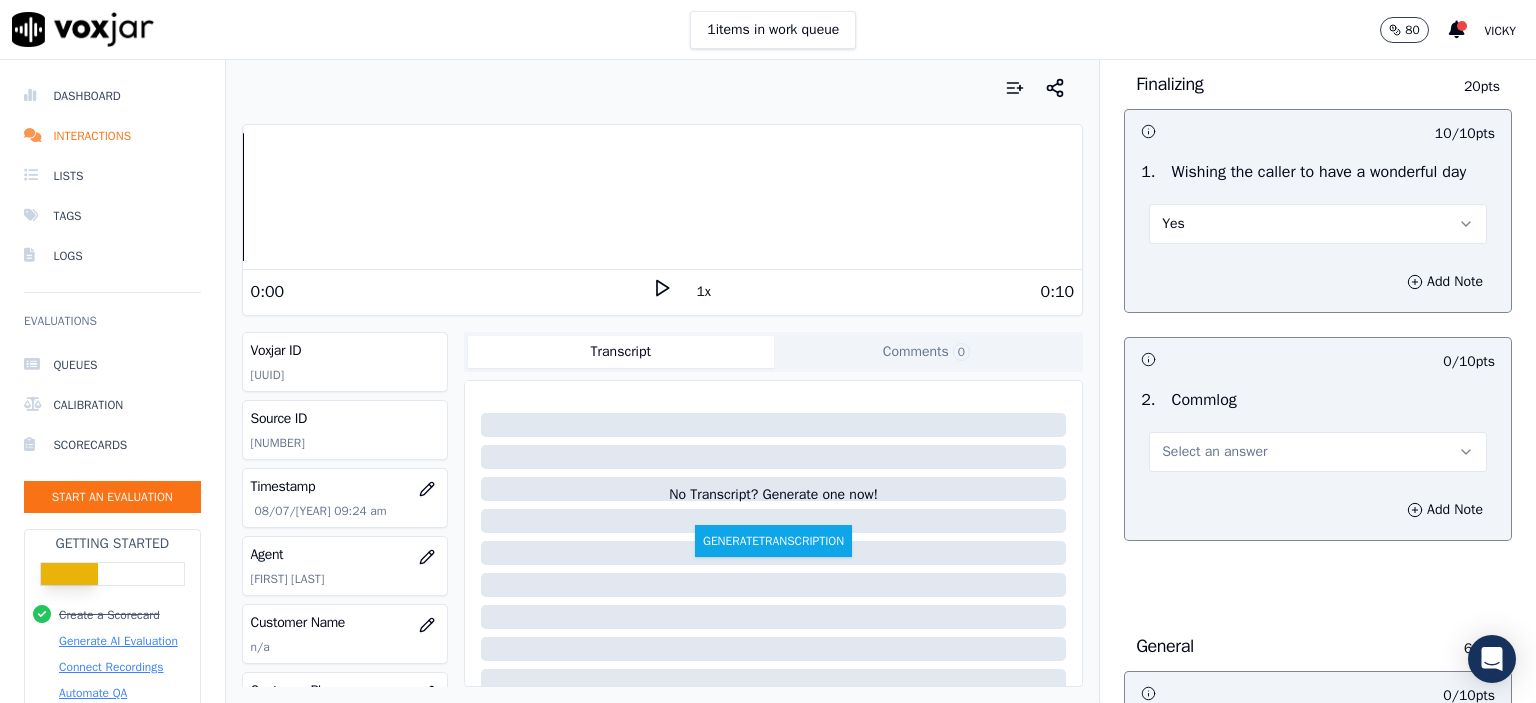 scroll, scrollTop: 1600, scrollLeft: 0, axis: vertical 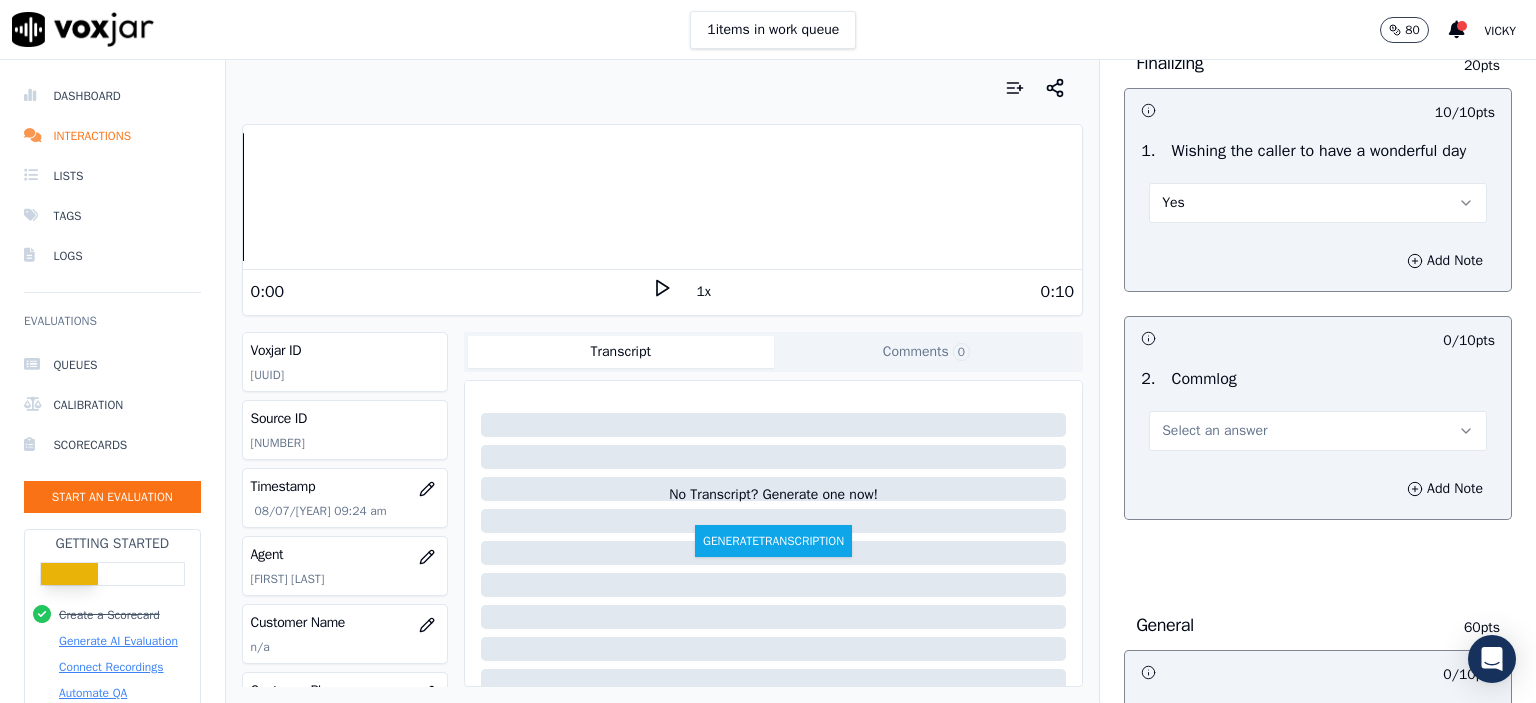 click on "Select an answer" at bounding box center [1214, 431] 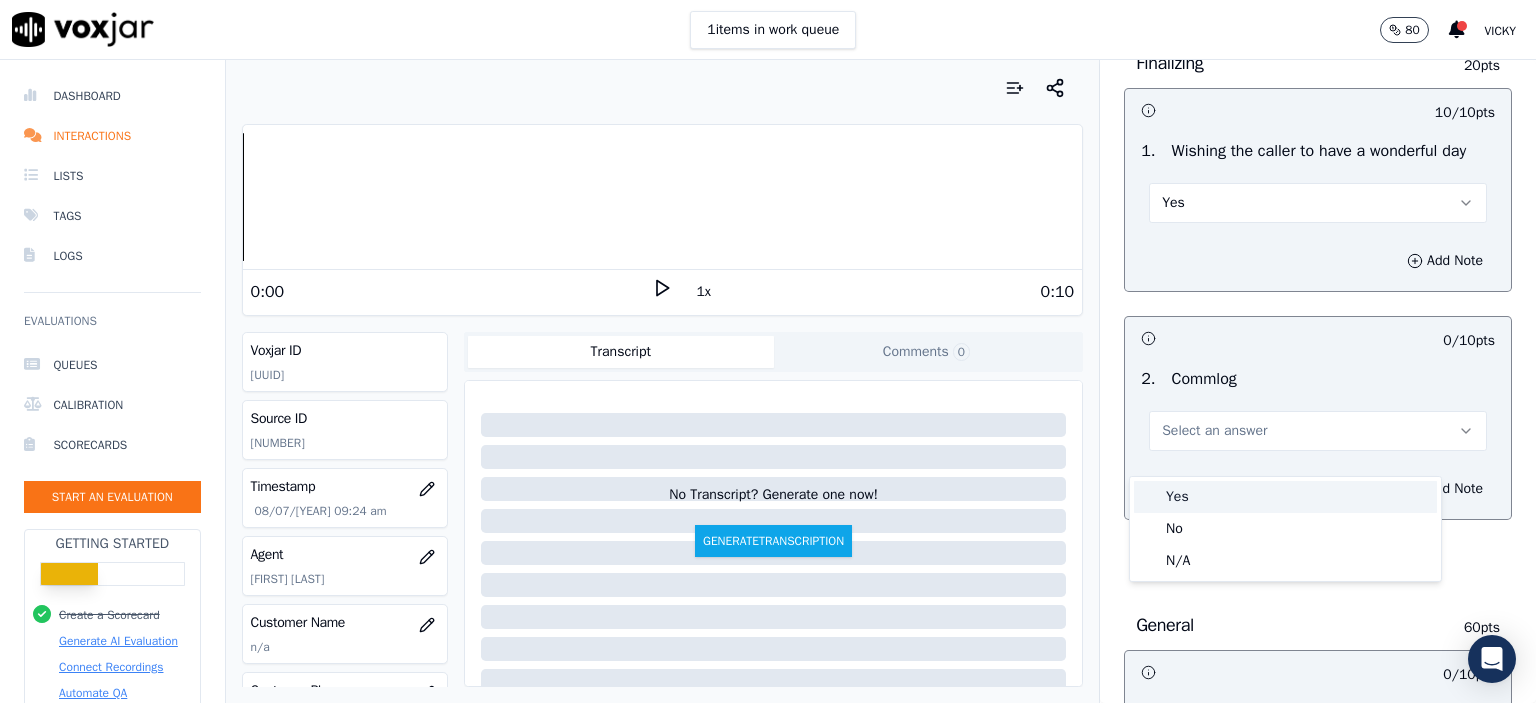 click on "Yes" at bounding box center (1285, 497) 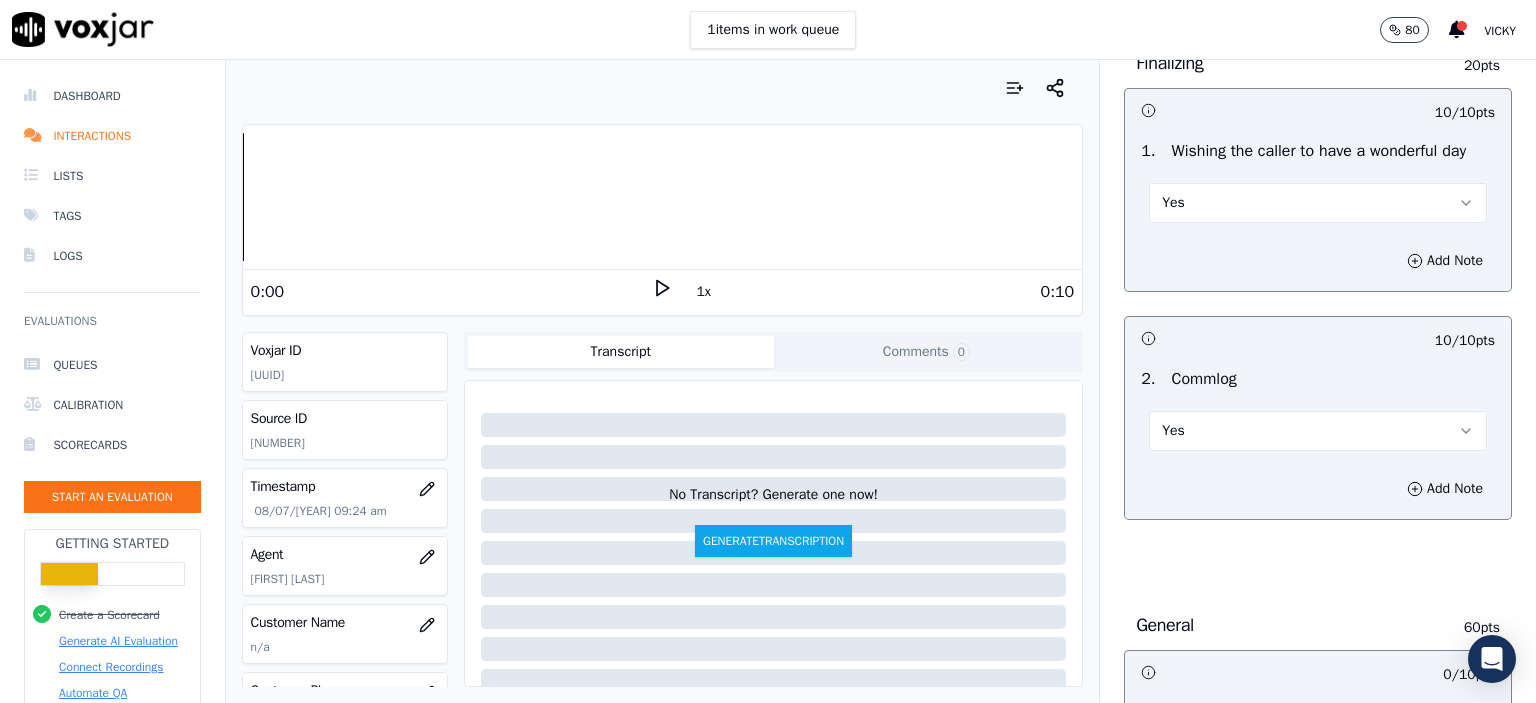 scroll, scrollTop: 2000, scrollLeft: 0, axis: vertical 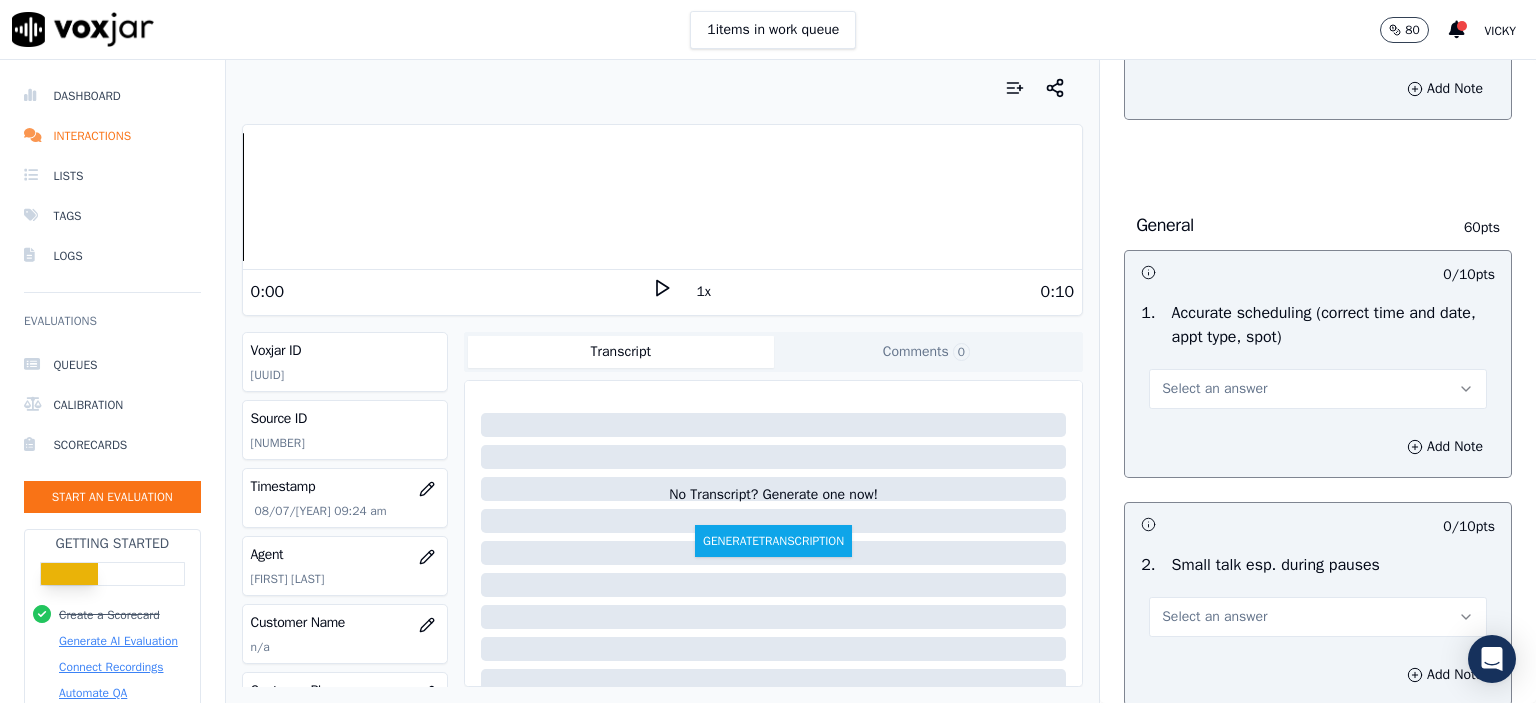 click on "Select an answer" at bounding box center [1318, 389] 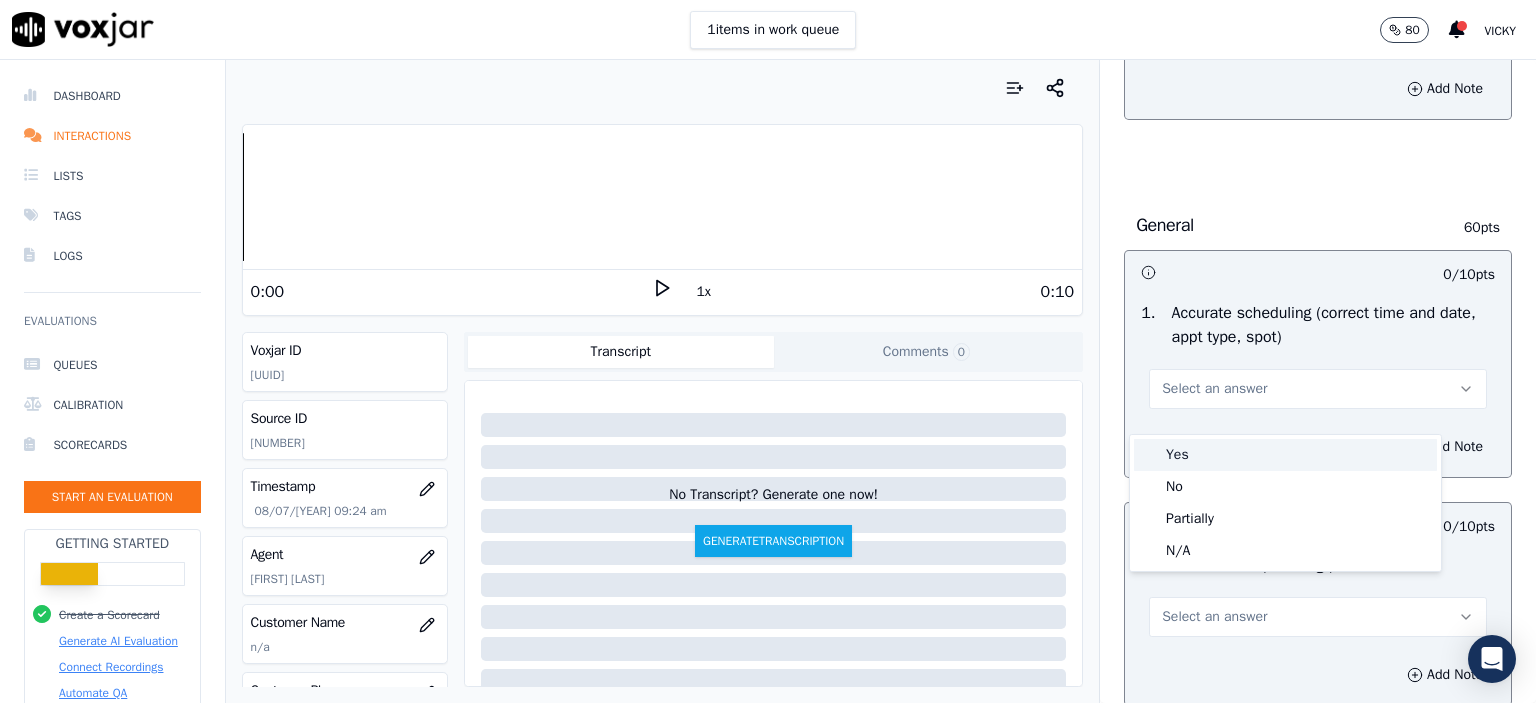 click on "Yes" at bounding box center (1285, 455) 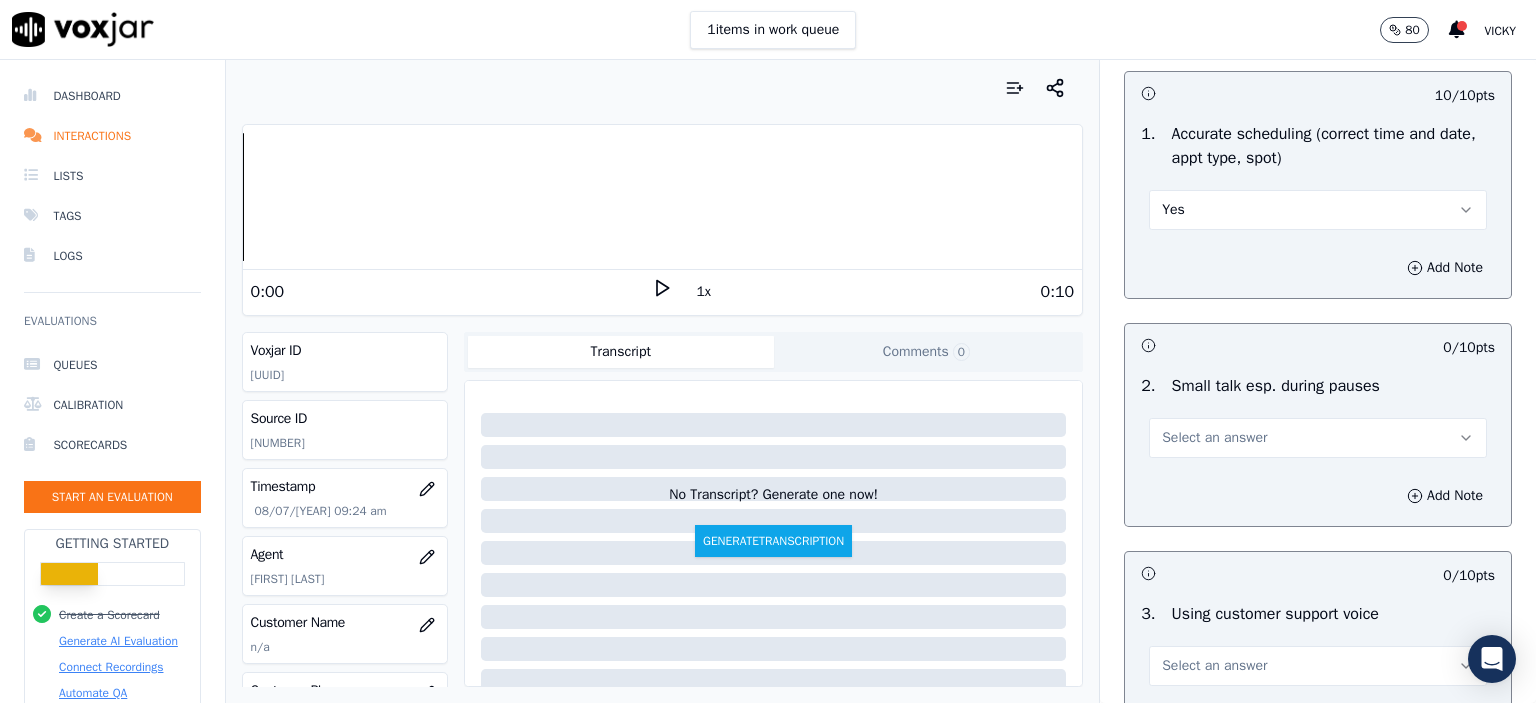scroll, scrollTop: 2200, scrollLeft: 0, axis: vertical 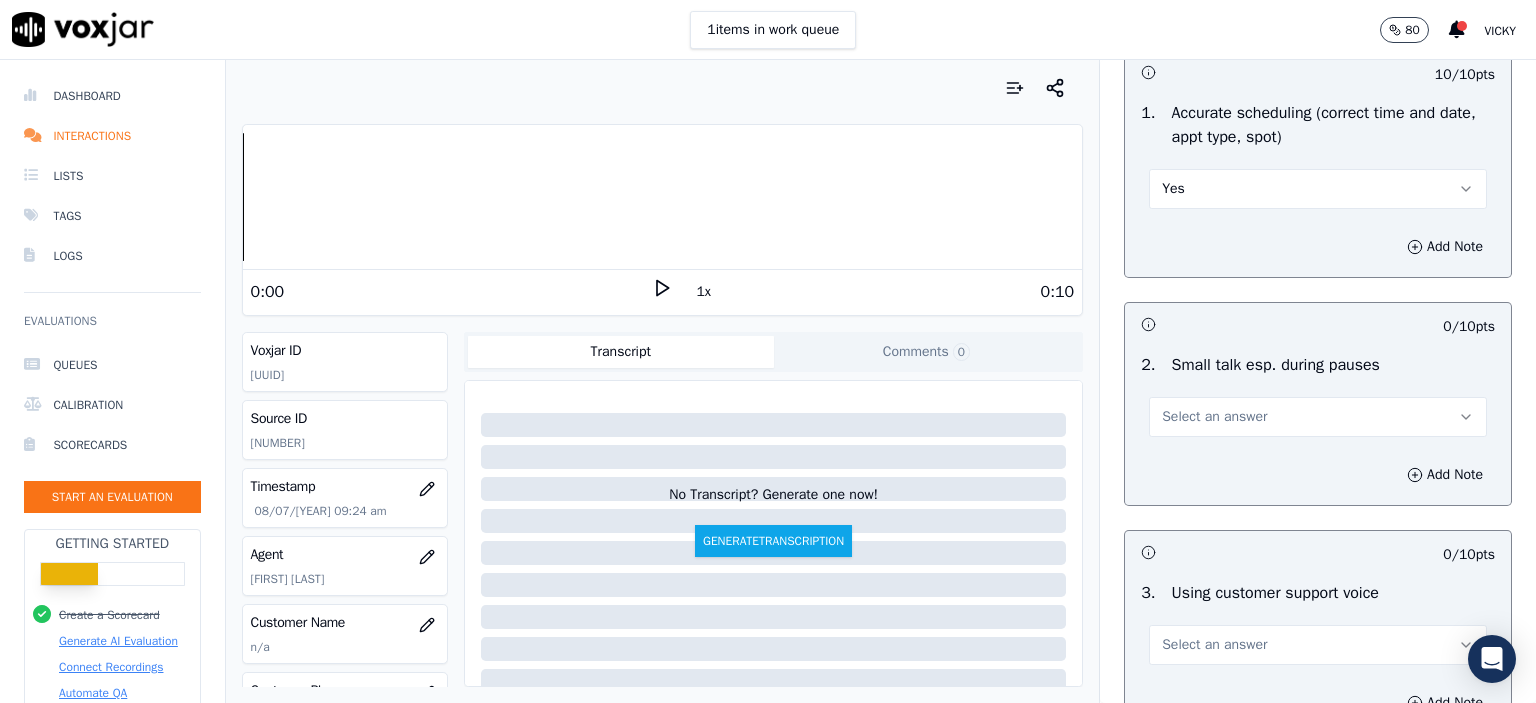 click on "Select an answer" at bounding box center (1318, 417) 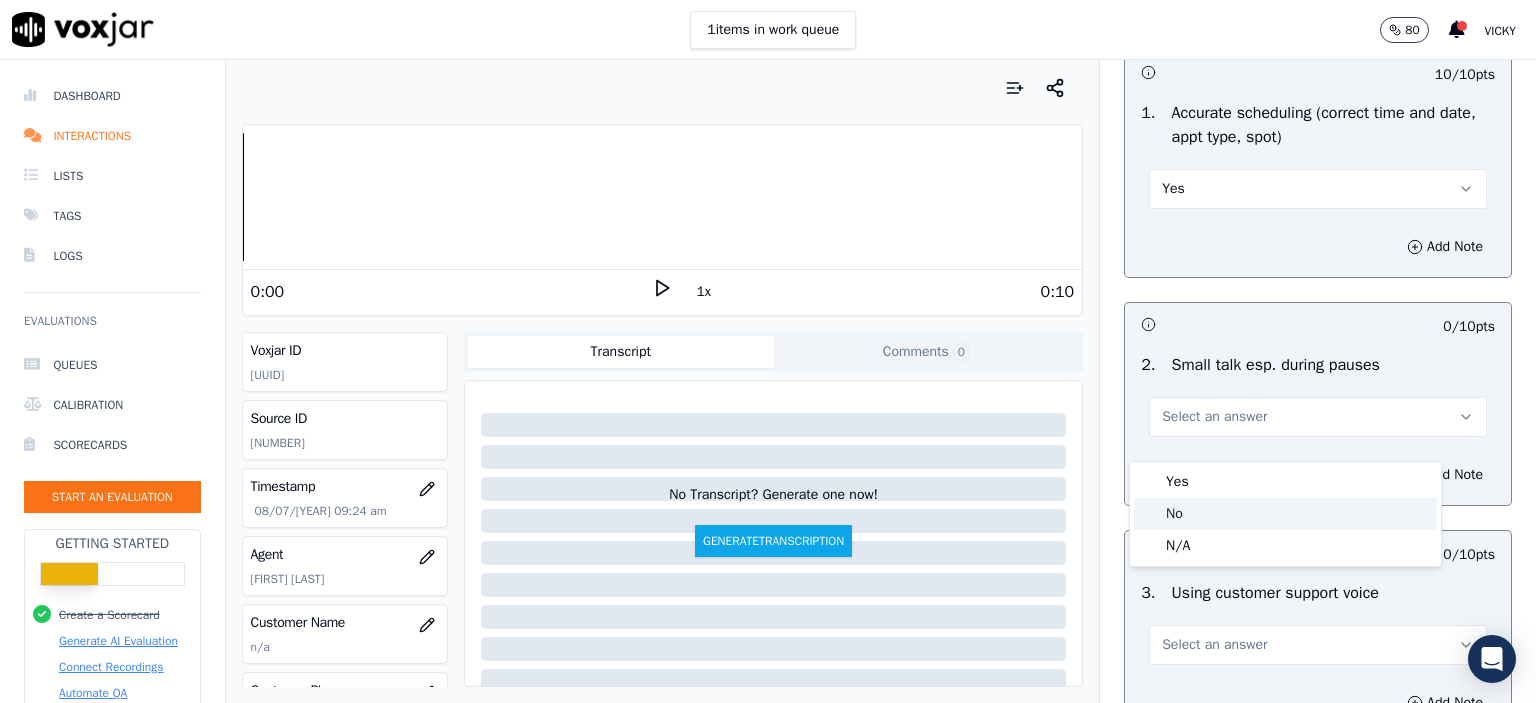 click on "No" 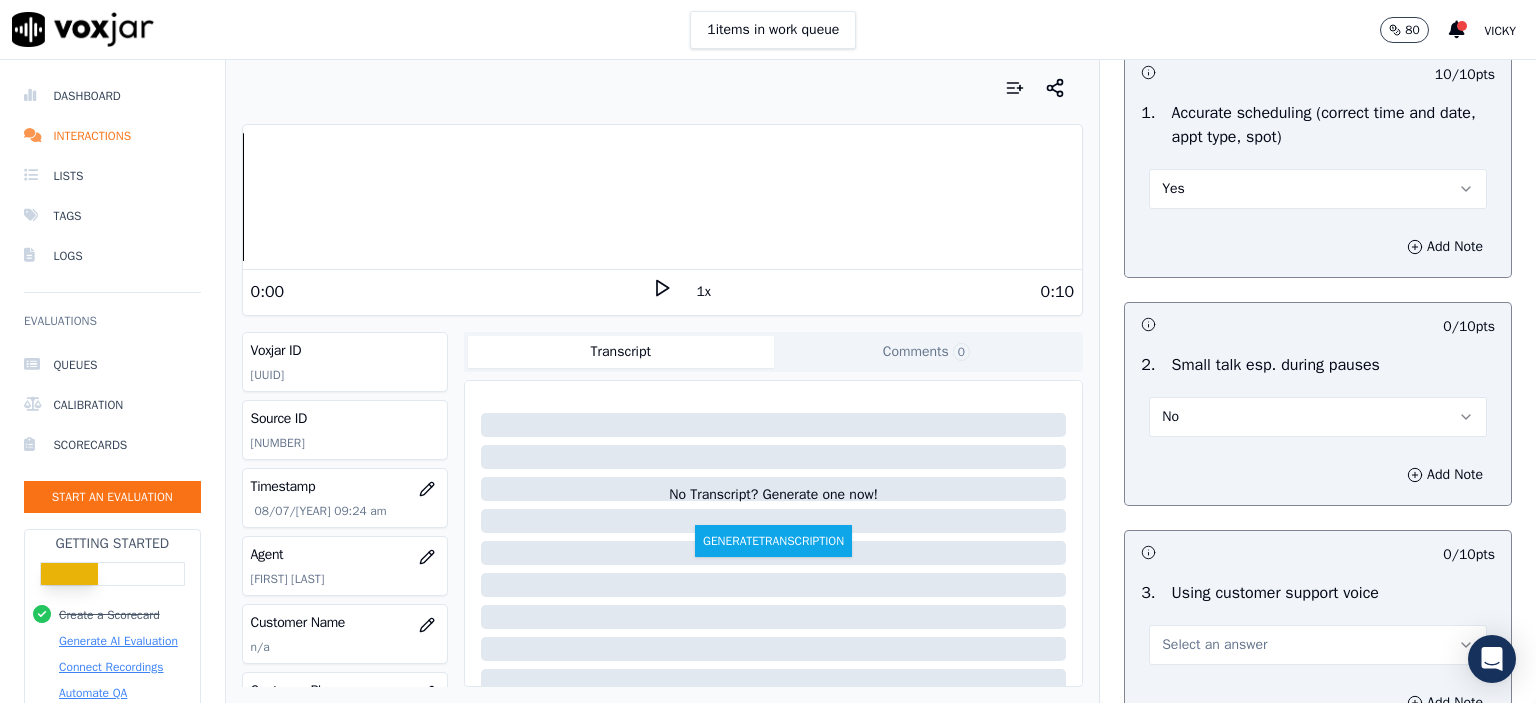 click on "Yes" at bounding box center (1318, 189) 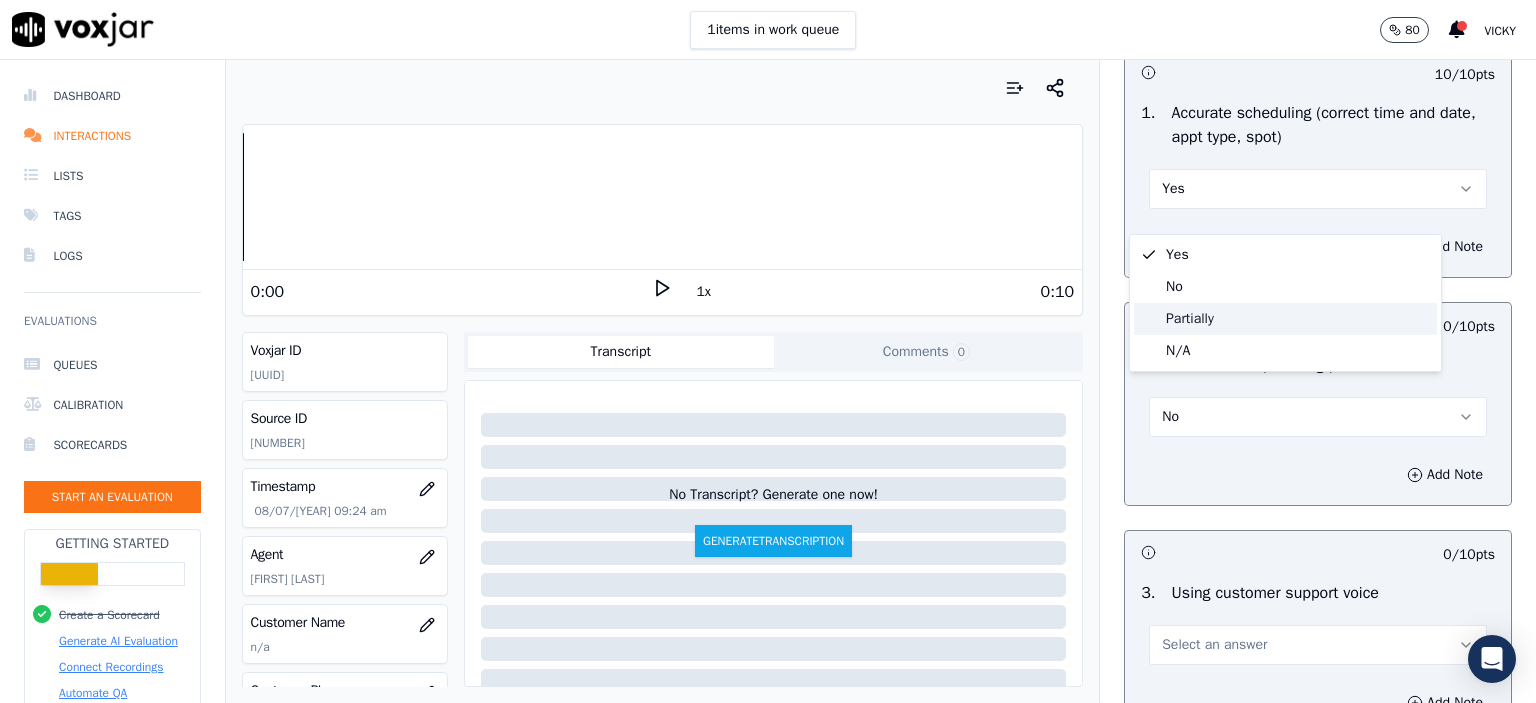click on "Partially" 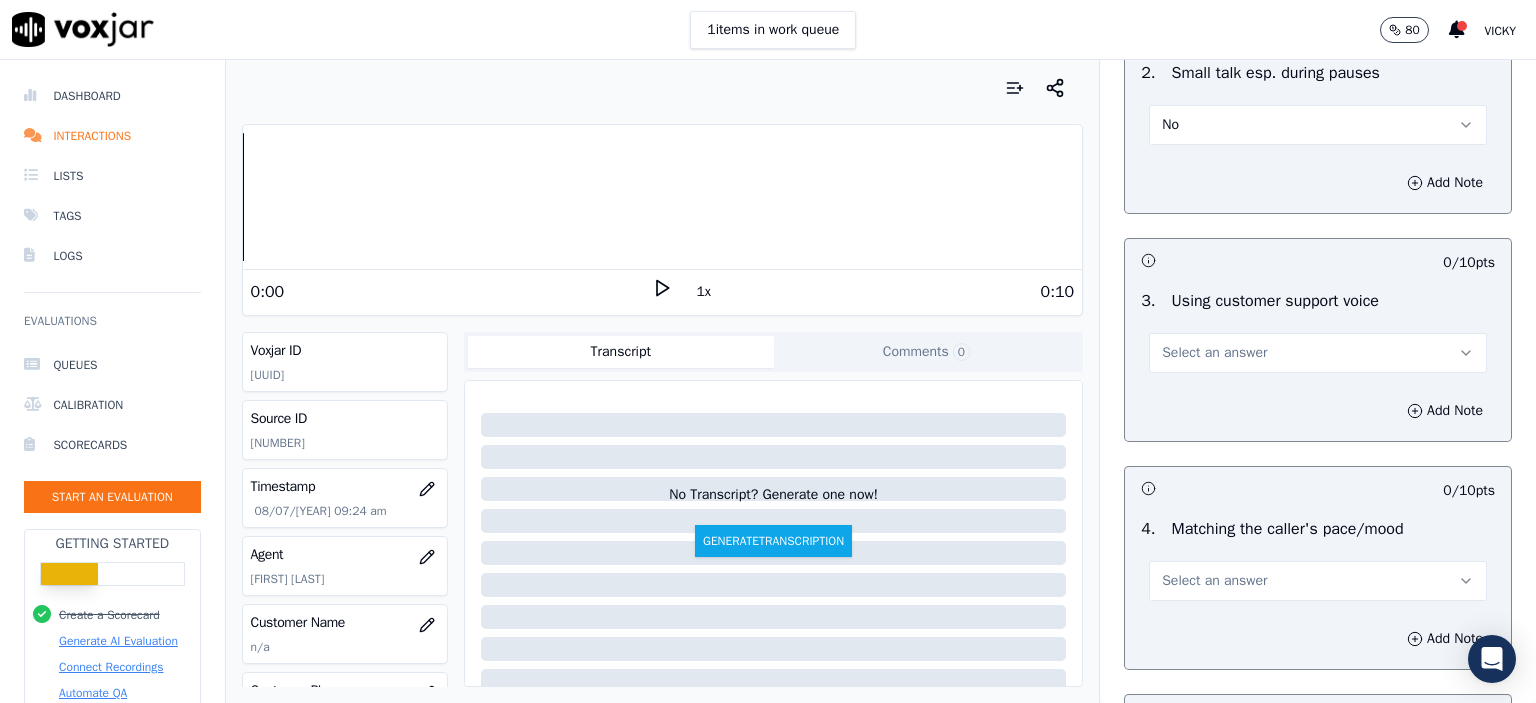 scroll, scrollTop: 2500, scrollLeft: 0, axis: vertical 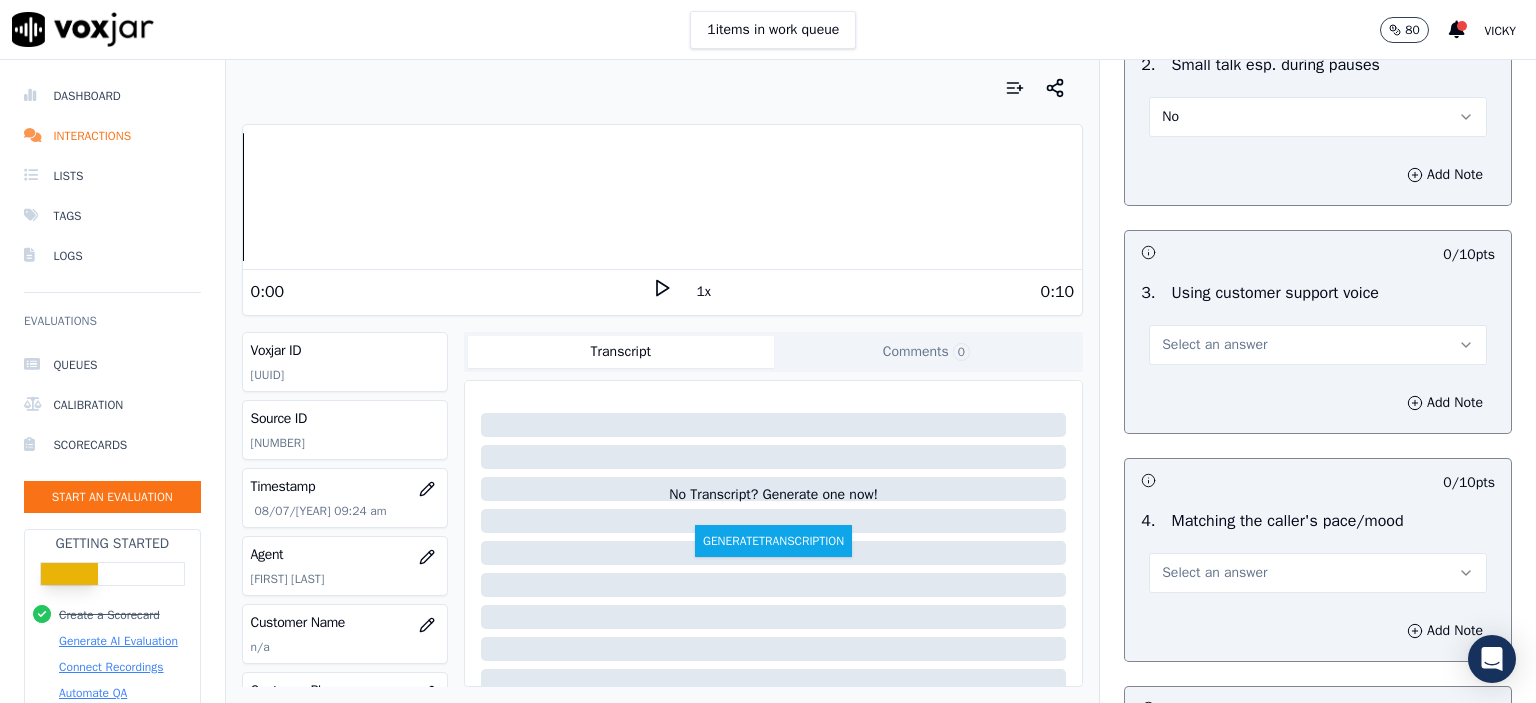 click on "Select an answer" at bounding box center [1214, 345] 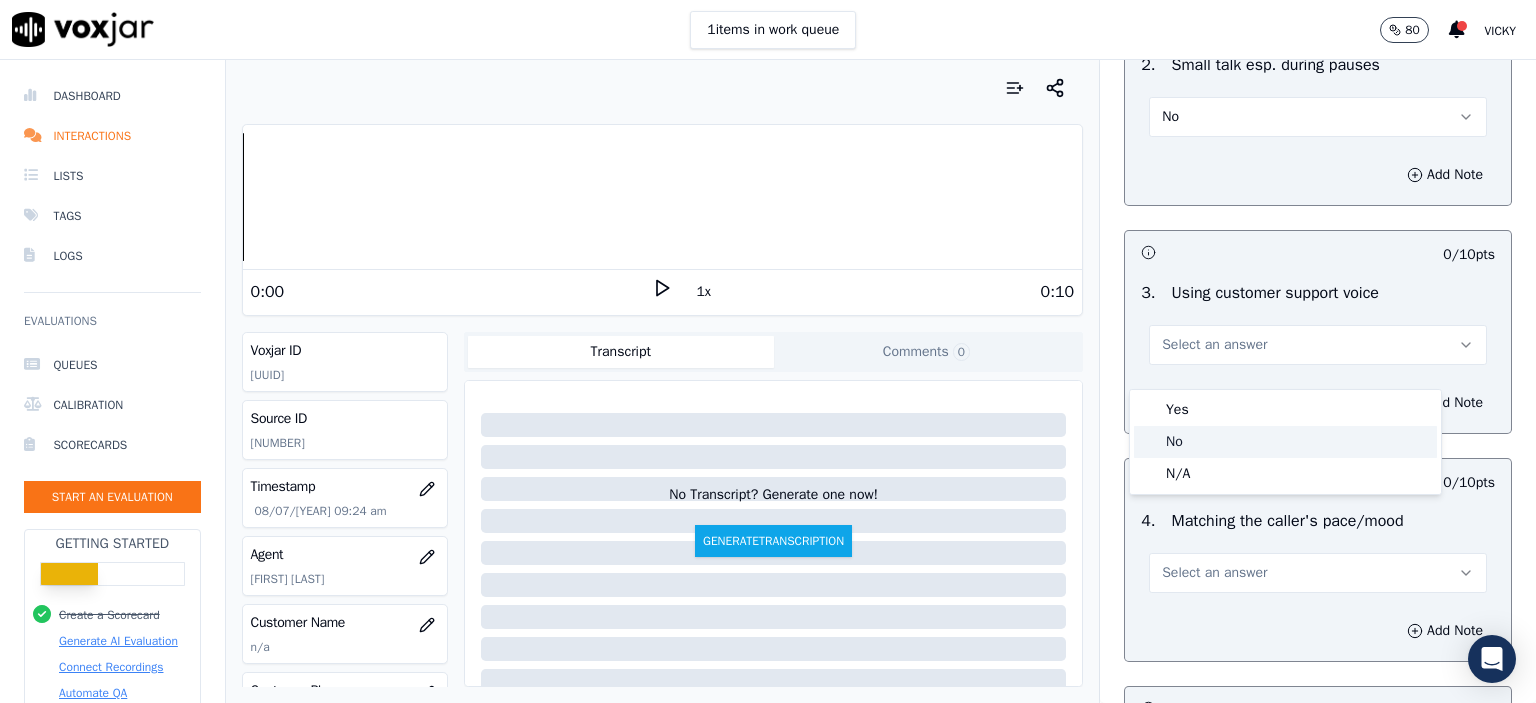 click on "No" 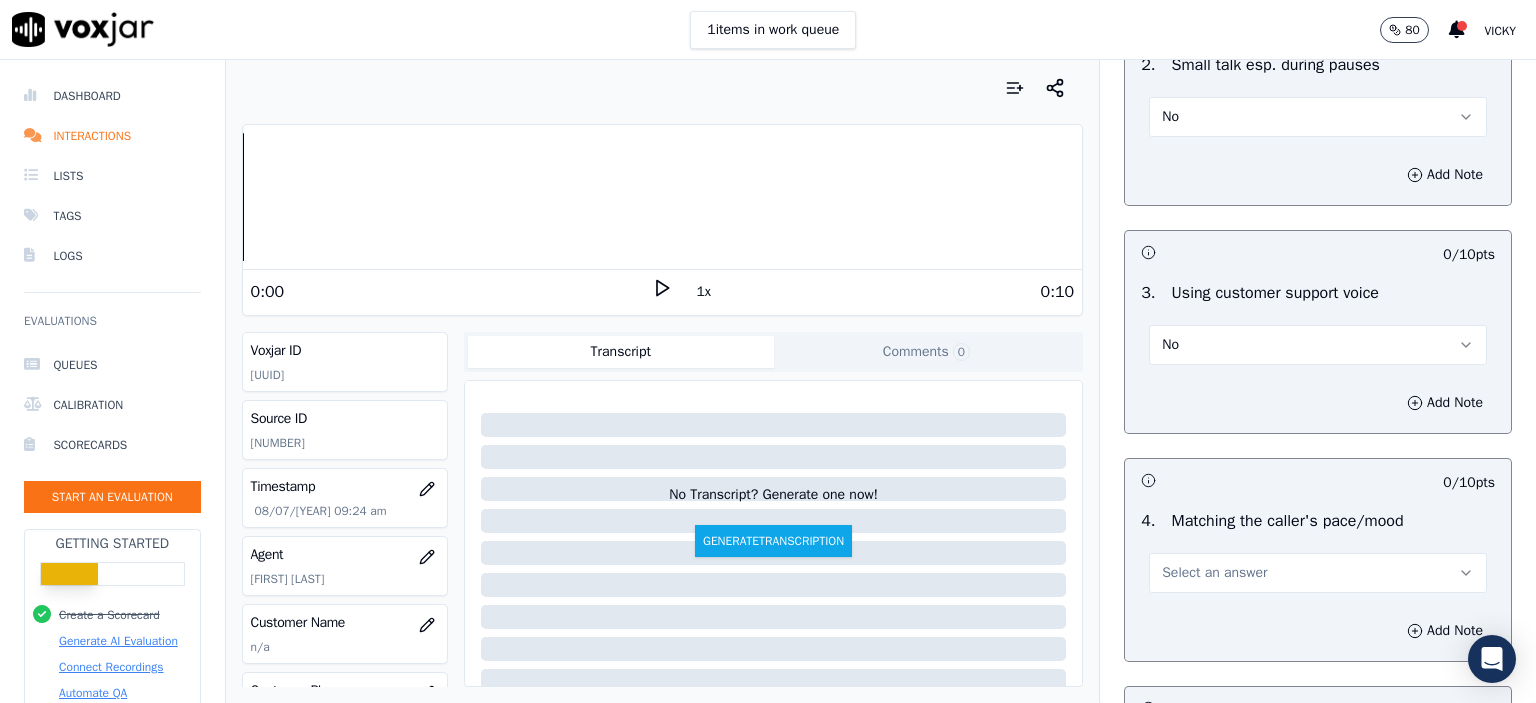click on "No" at bounding box center [1318, 345] 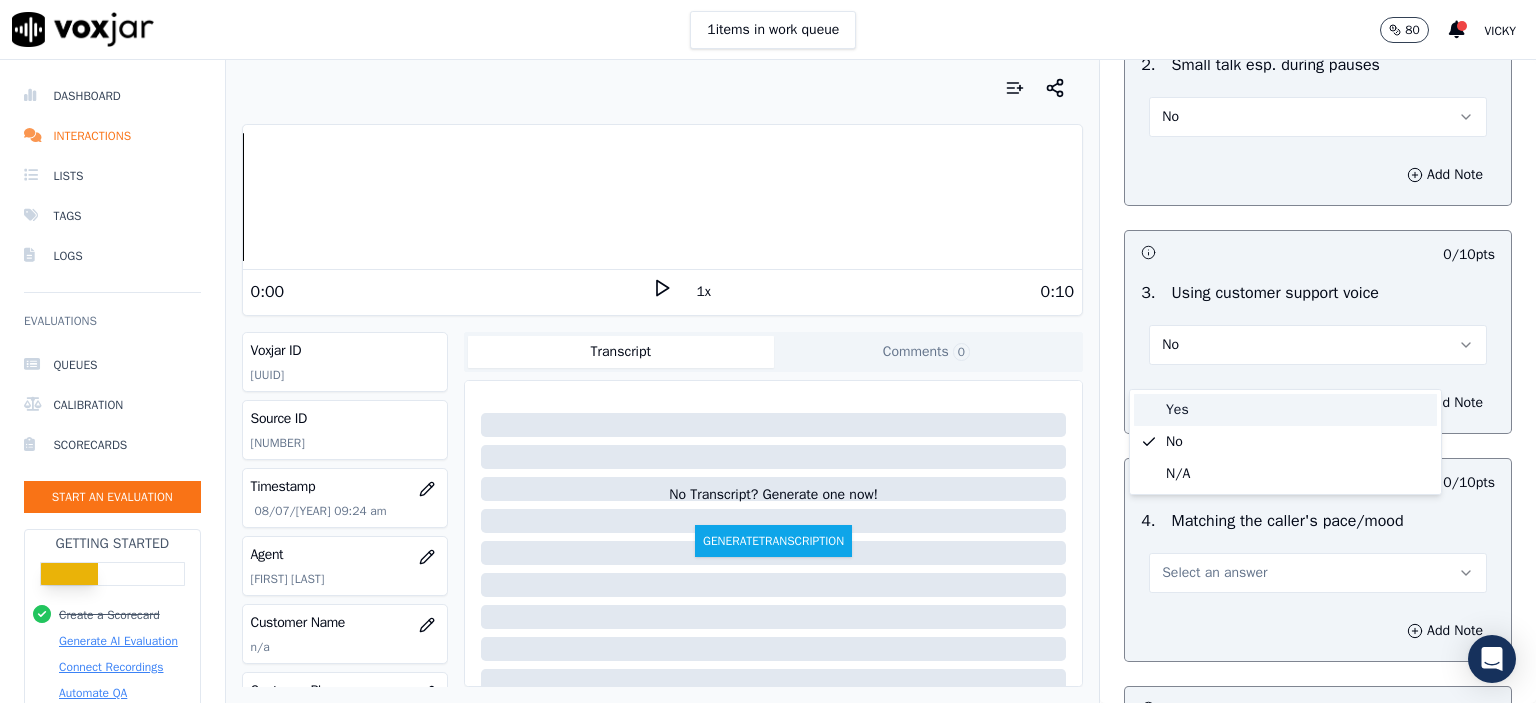 click on "Yes" at bounding box center [1285, 410] 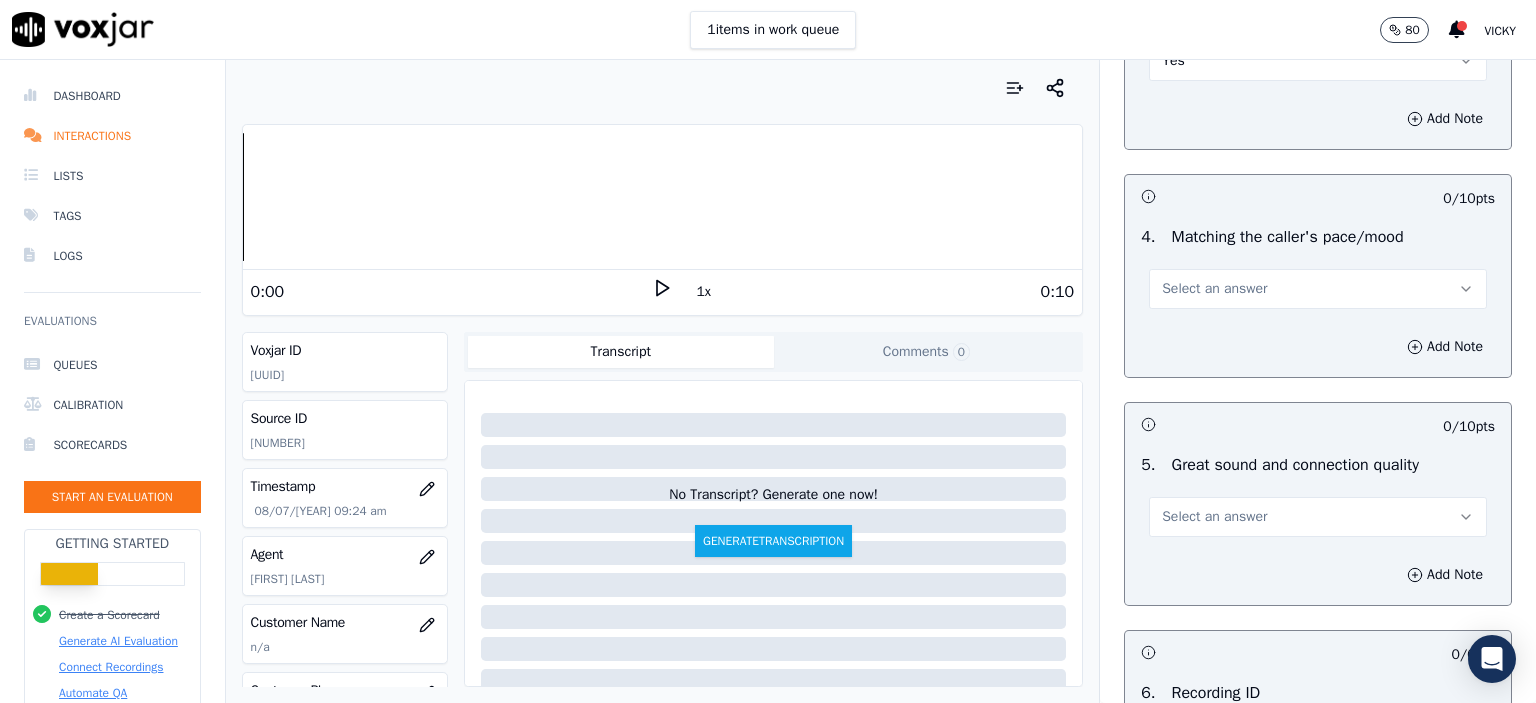 scroll, scrollTop: 2800, scrollLeft: 0, axis: vertical 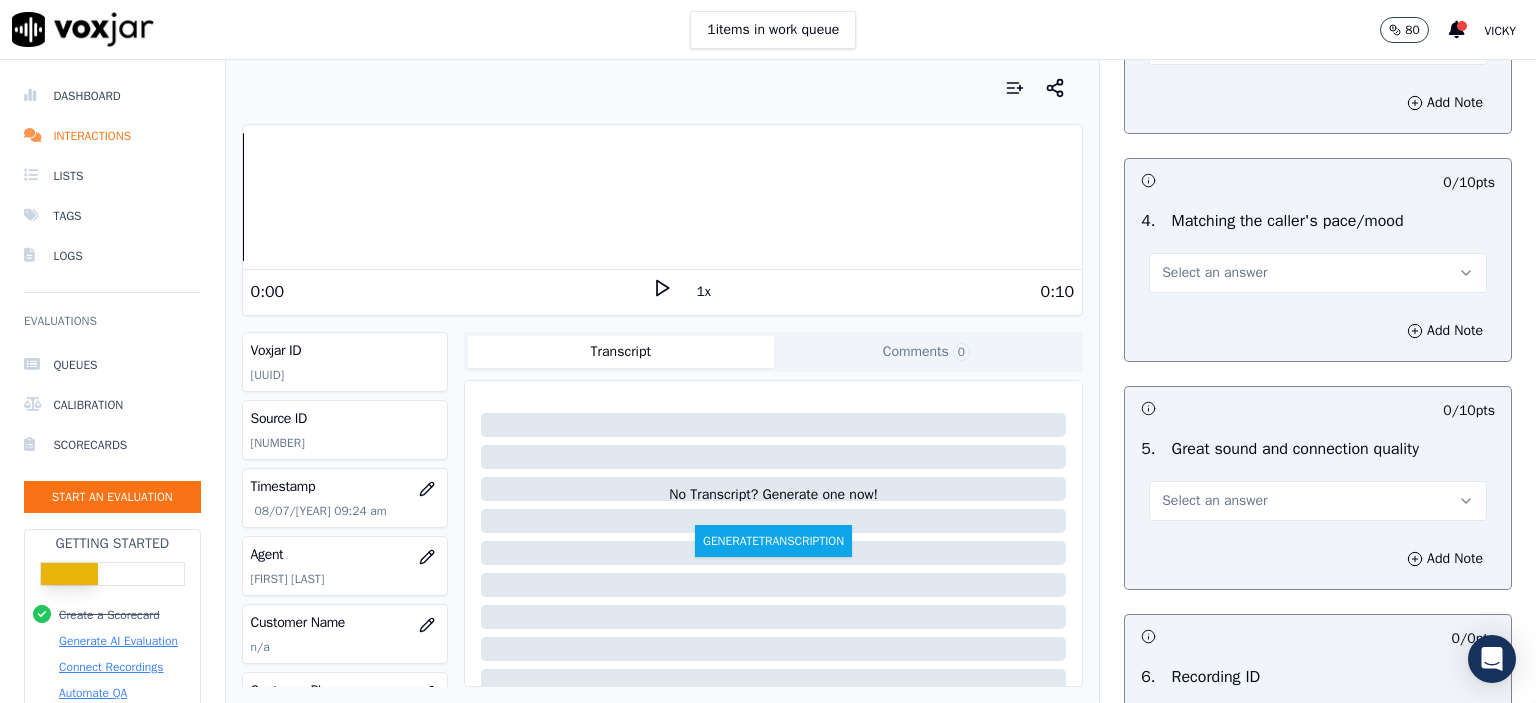 drag, startPoint x: 1210, startPoint y: 295, endPoint x: 1209, endPoint y: 311, distance: 16.03122 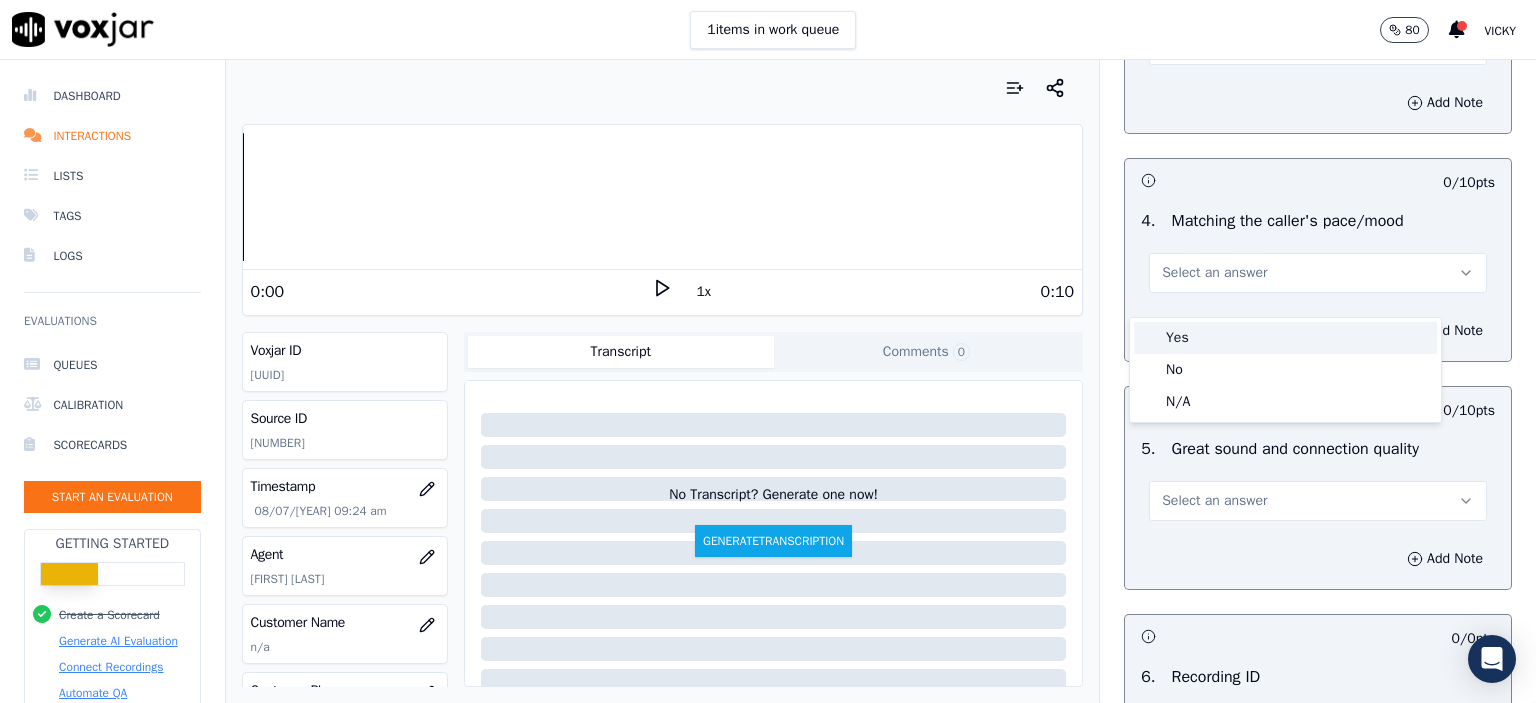 click on "Yes" at bounding box center [1285, 338] 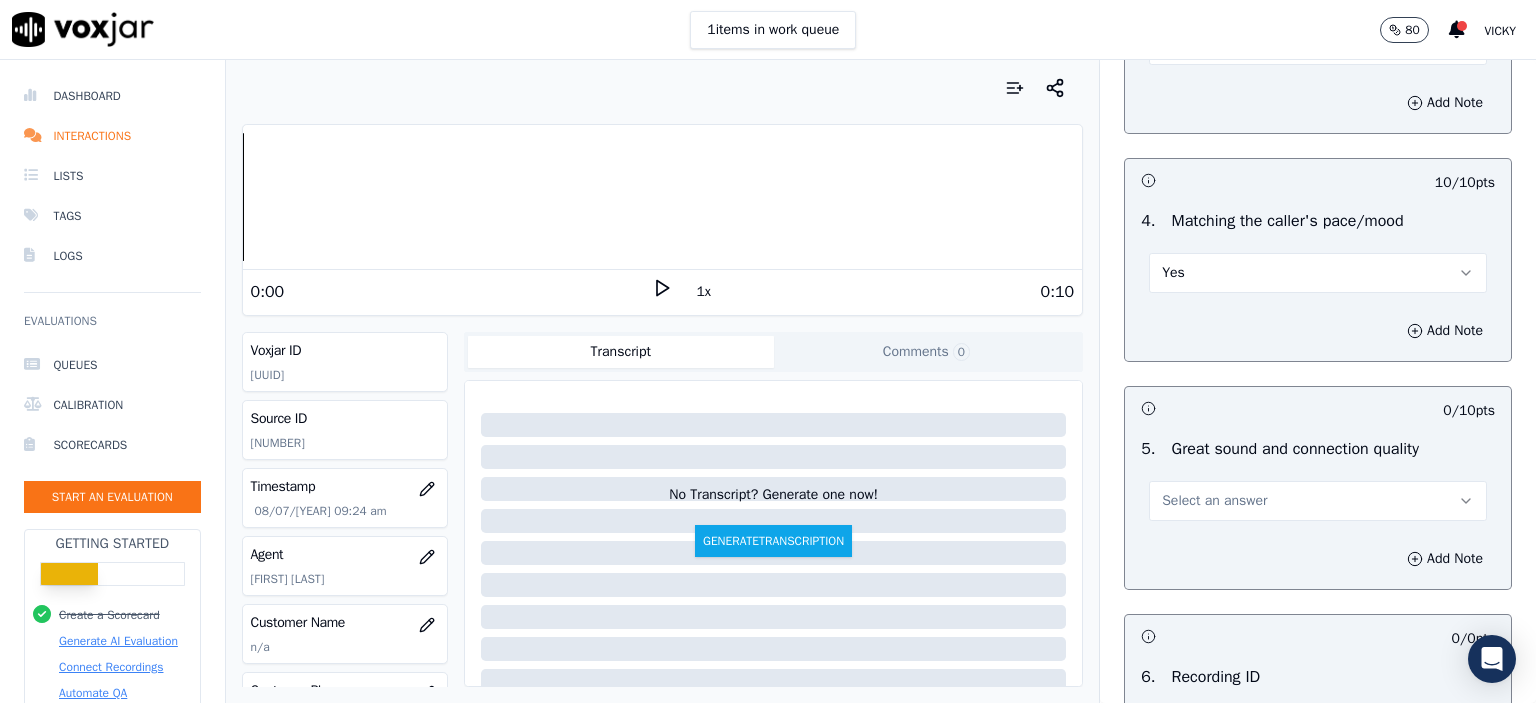 click on "Select an answer" at bounding box center [1318, 501] 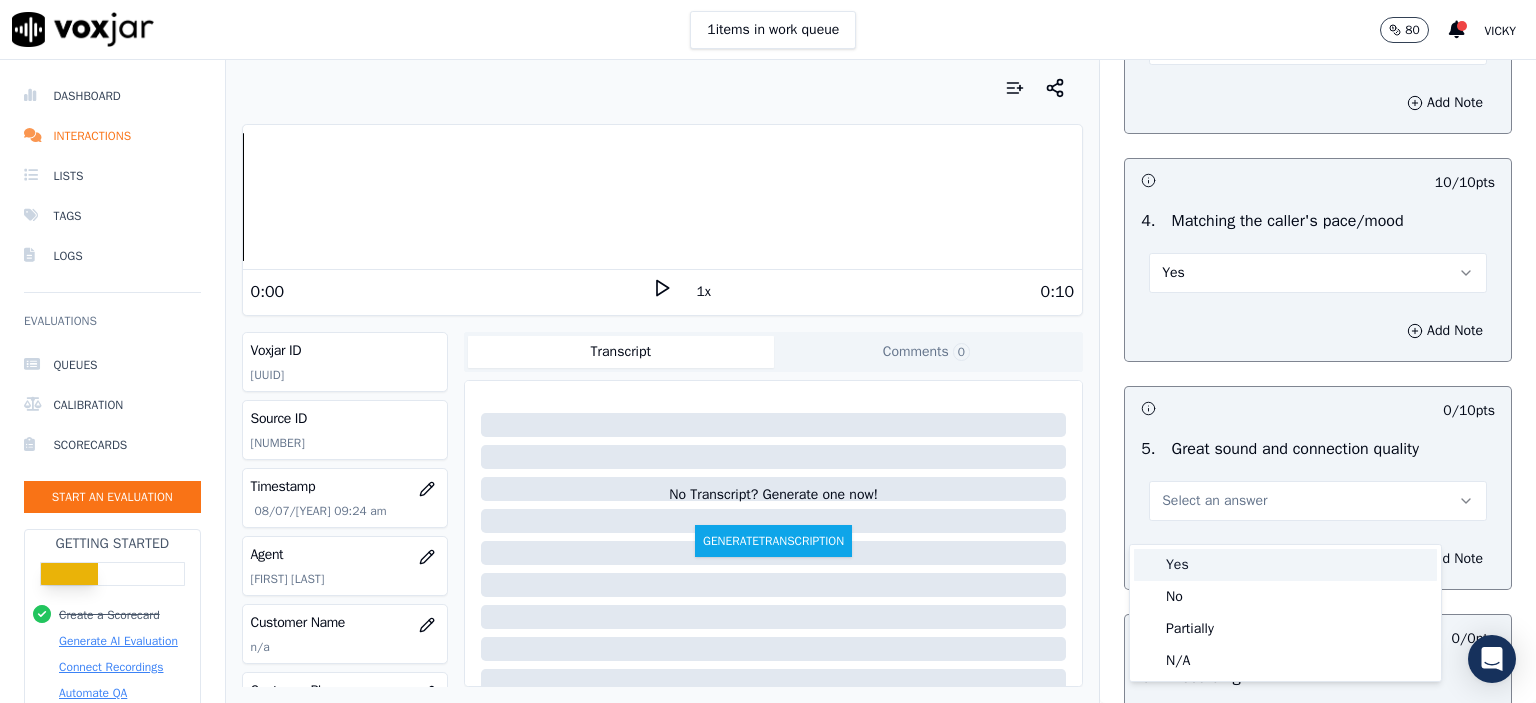 click on "Yes" at bounding box center (1285, 565) 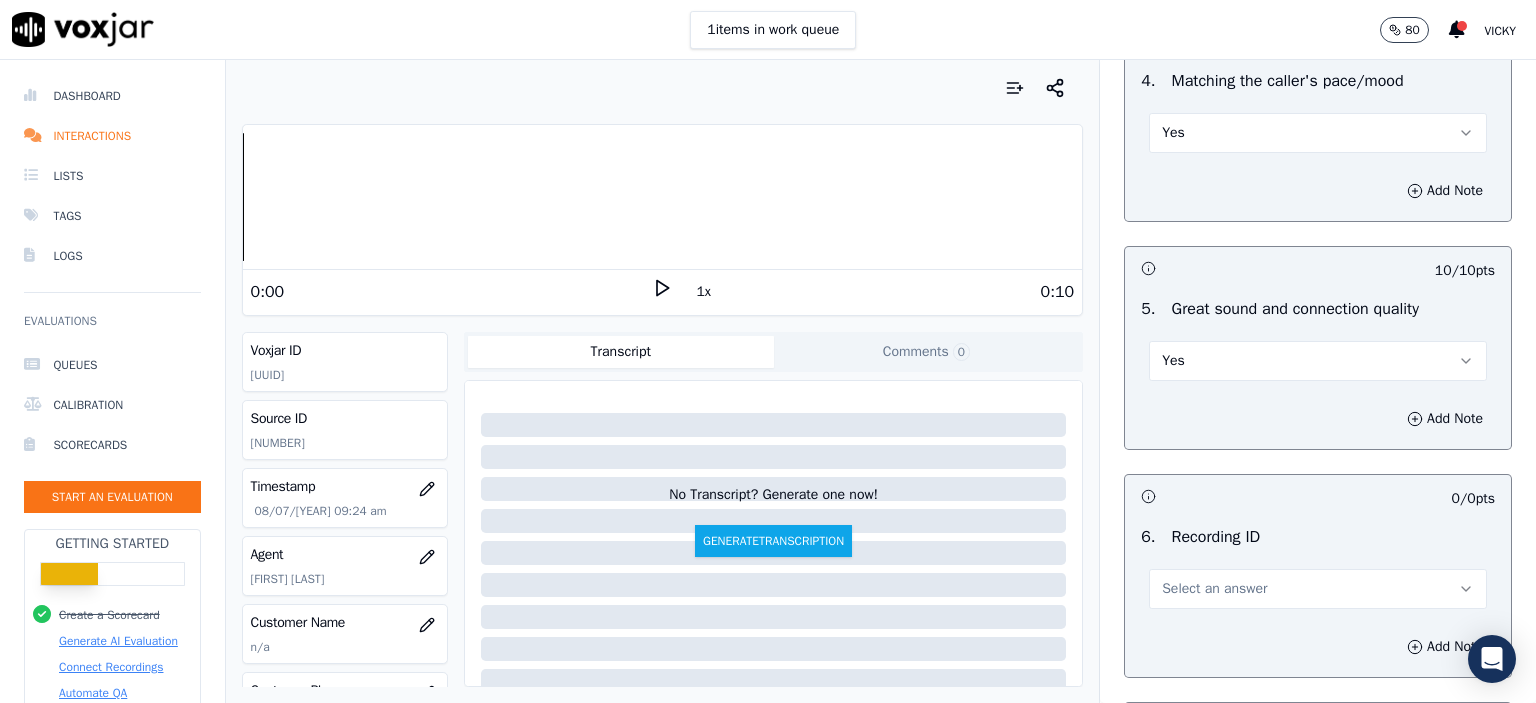 scroll, scrollTop: 3100, scrollLeft: 0, axis: vertical 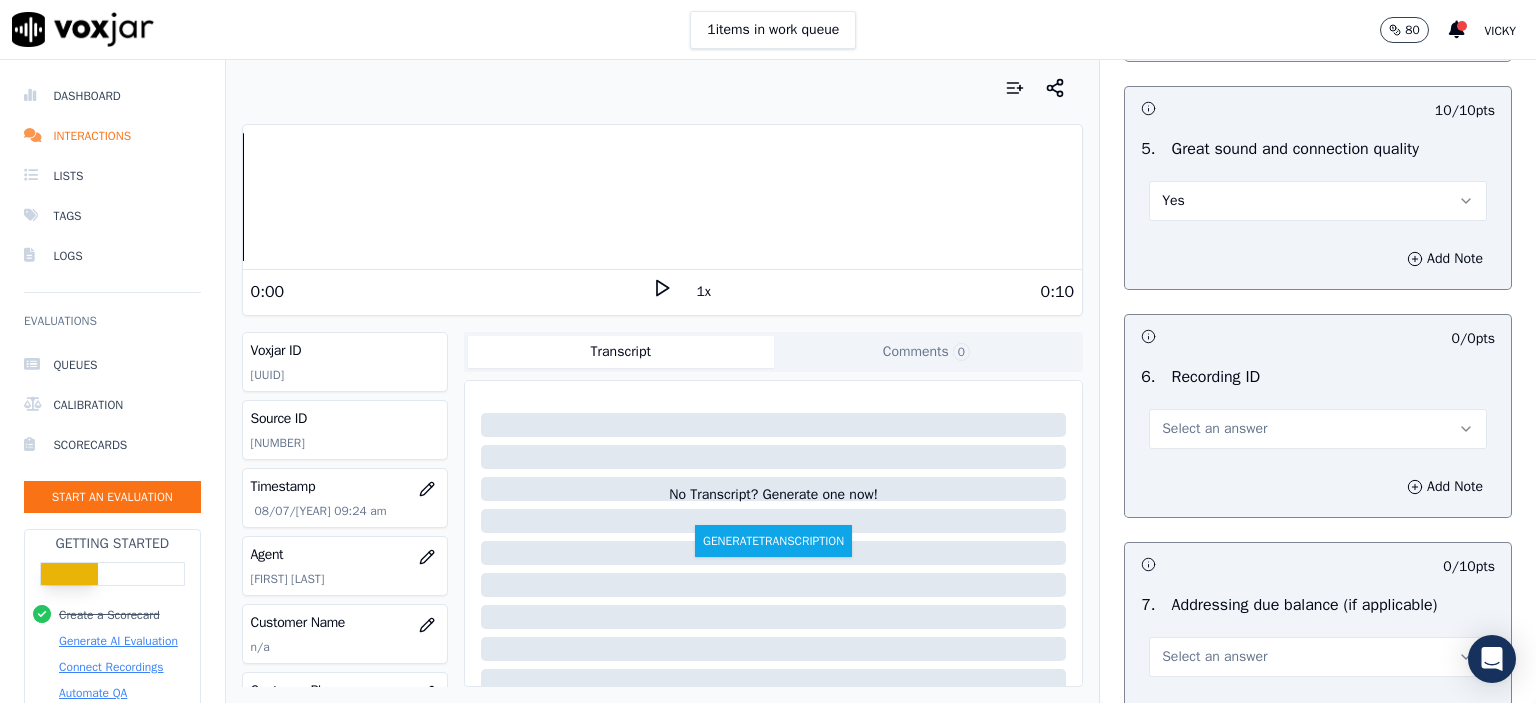 click on "Select an answer" at bounding box center (1318, 429) 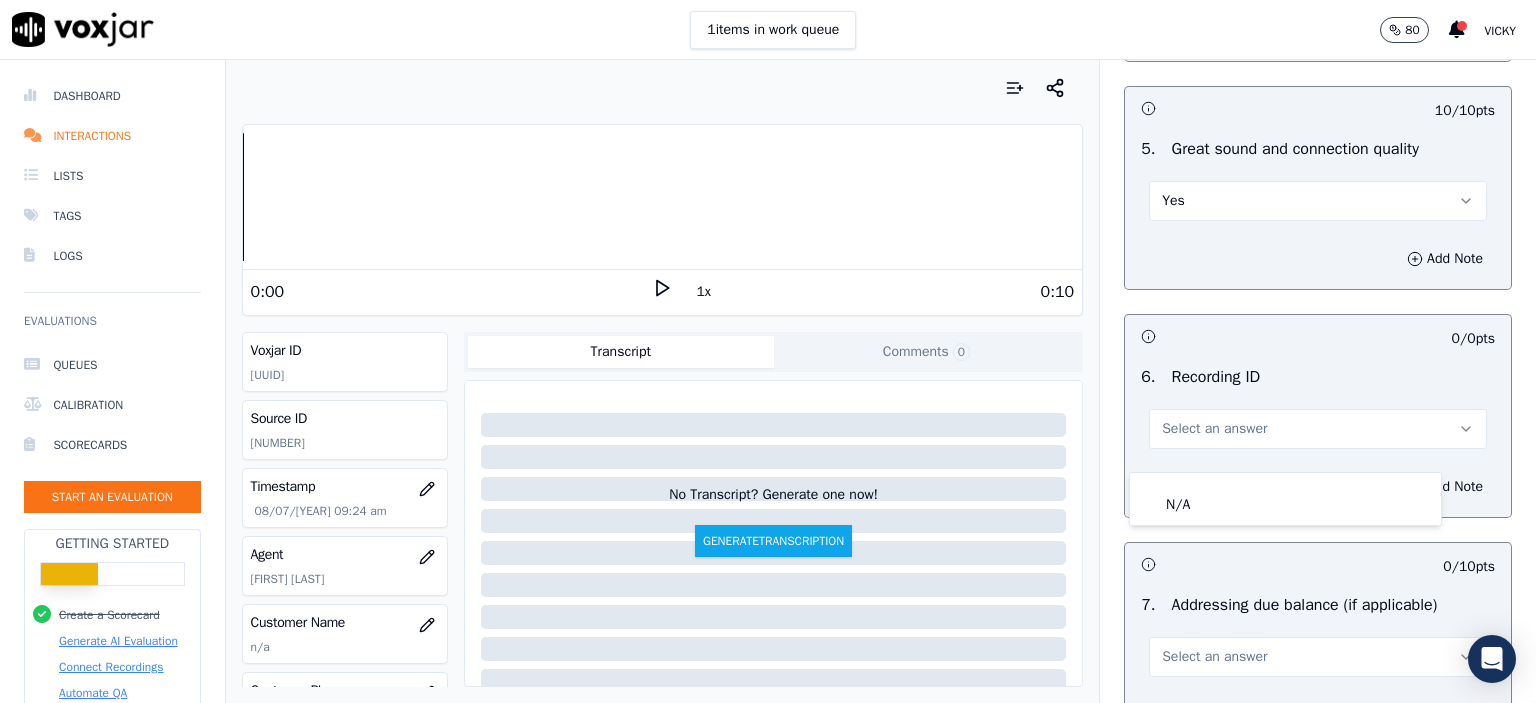 click at bounding box center [1285, 483] 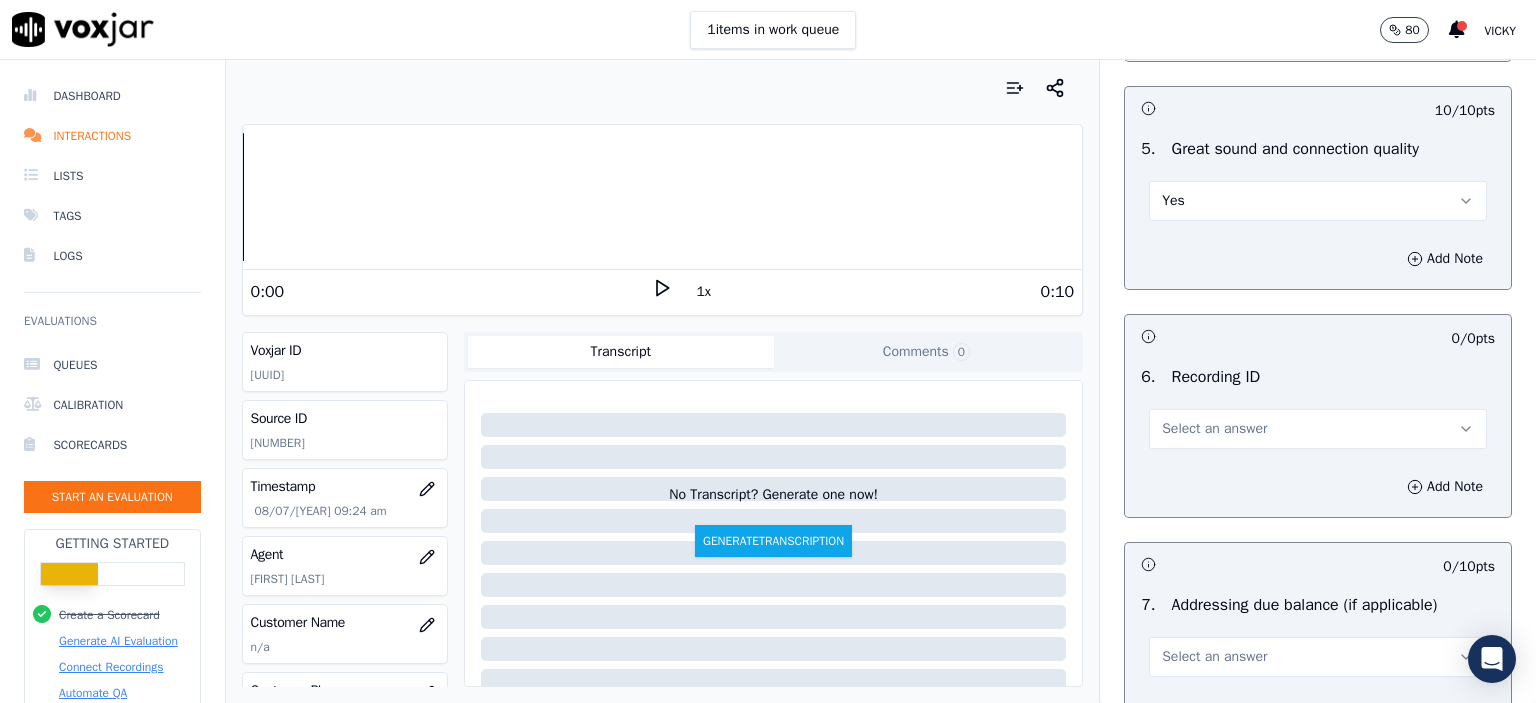 click on "Select an answer" at bounding box center [1214, 429] 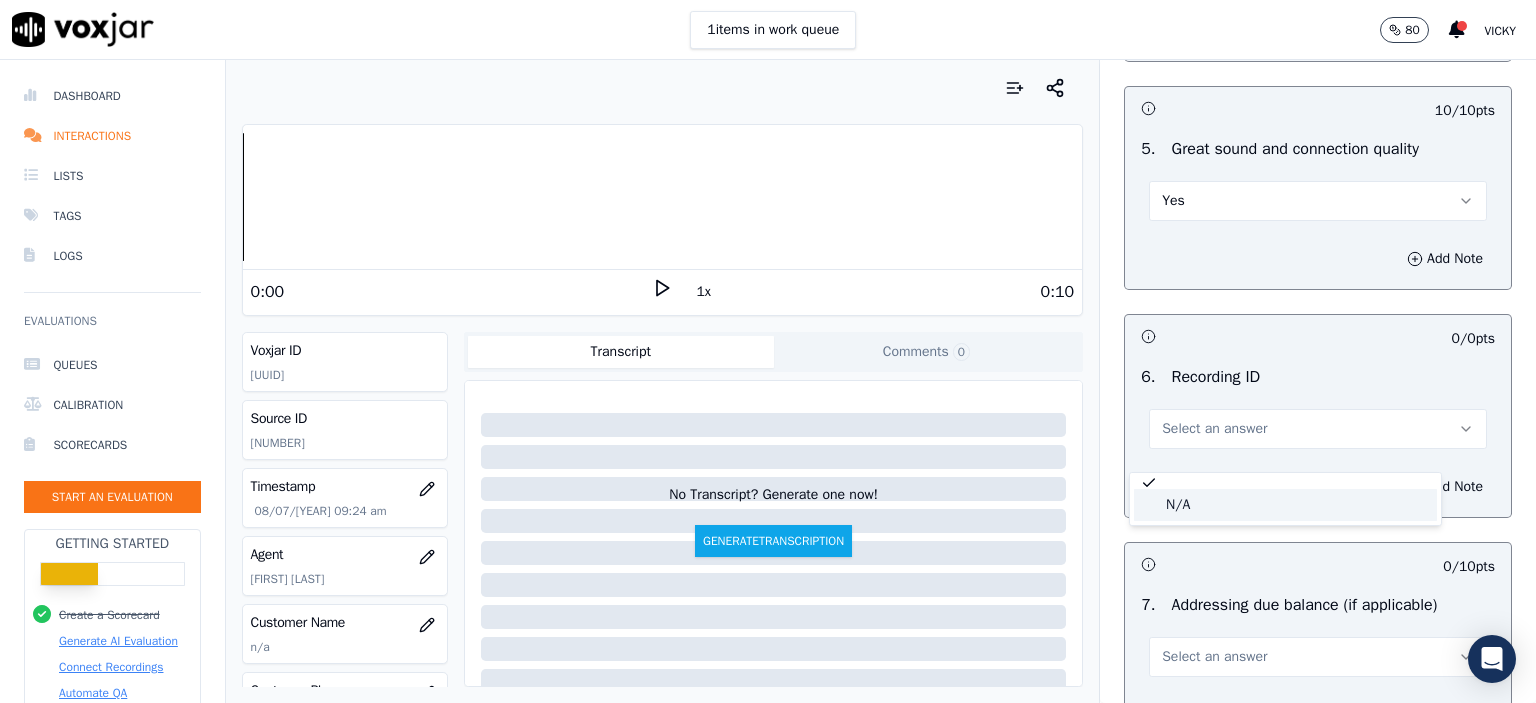 click on "N/A" 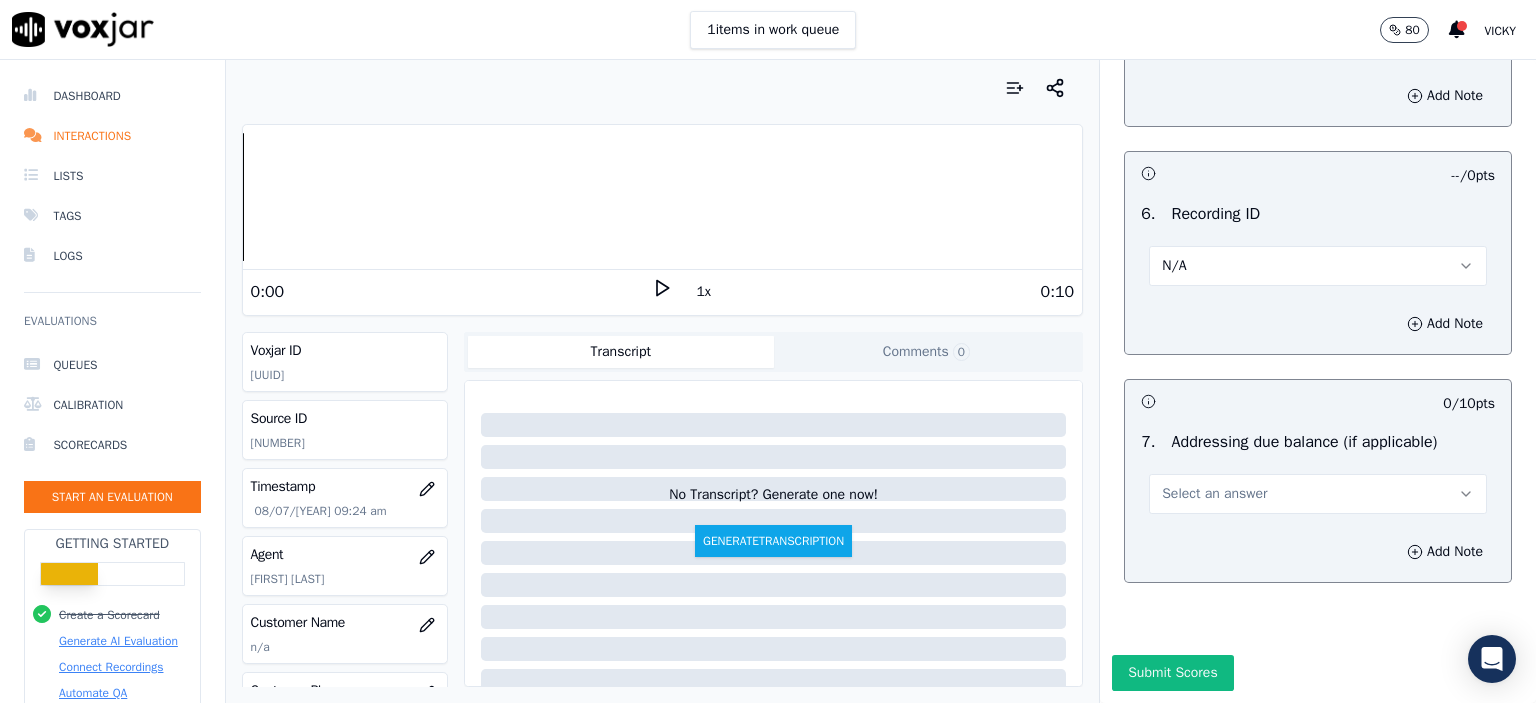 scroll, scrollTop: 3326, scrollLeft: 0, axis: vertical 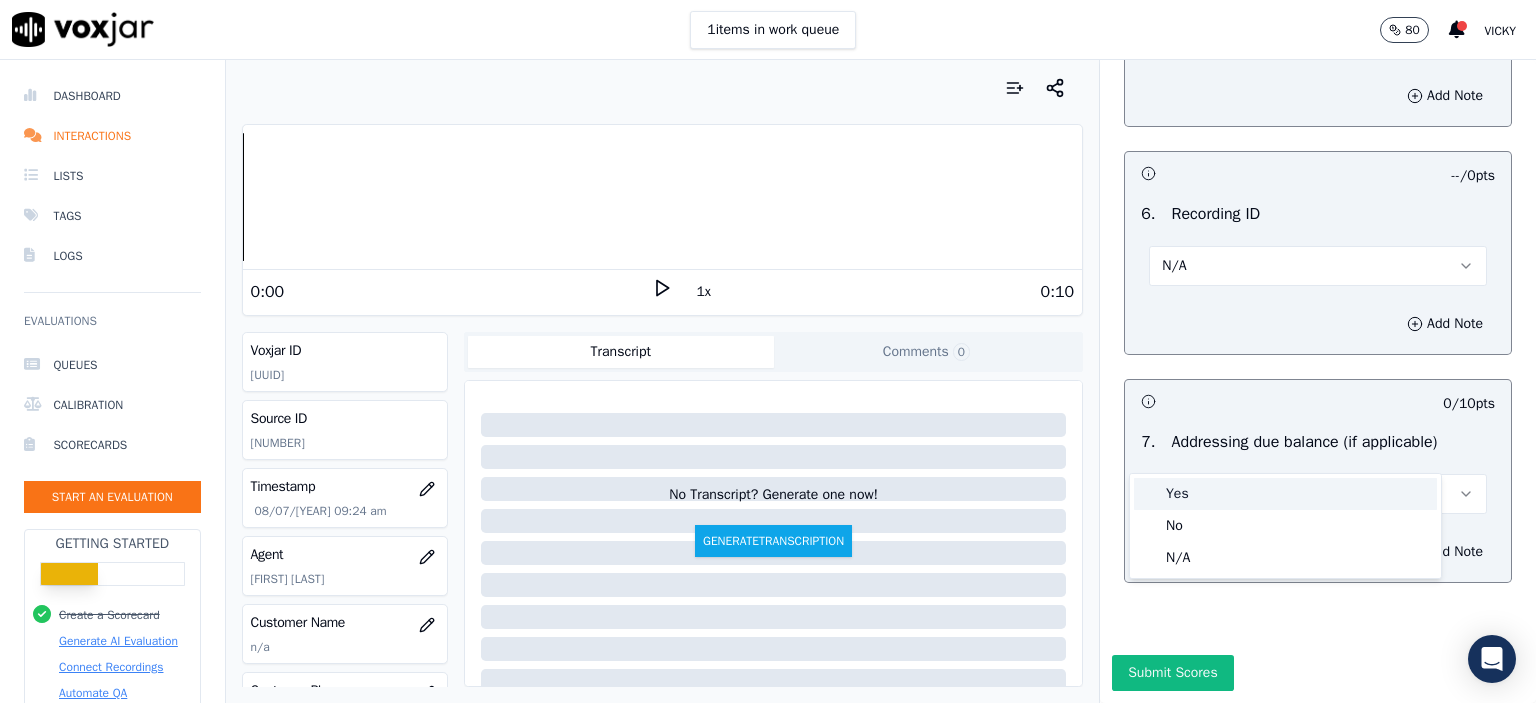 click on "Yes" at bounding box center (1285, 494) 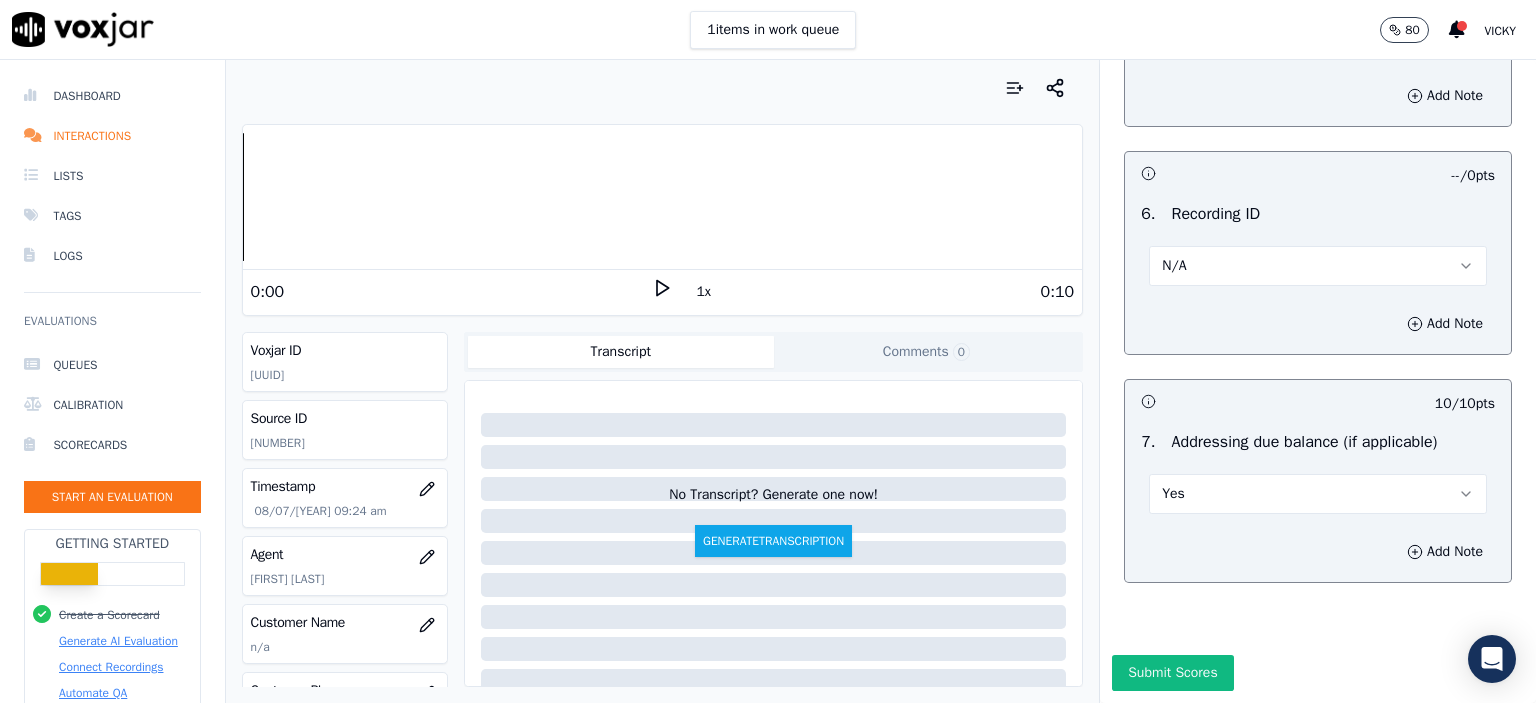 drag, startPoint x: 1223, startPoint y: 452, endPoint x: 1227, endPoint y: 465, distance: 13.601471 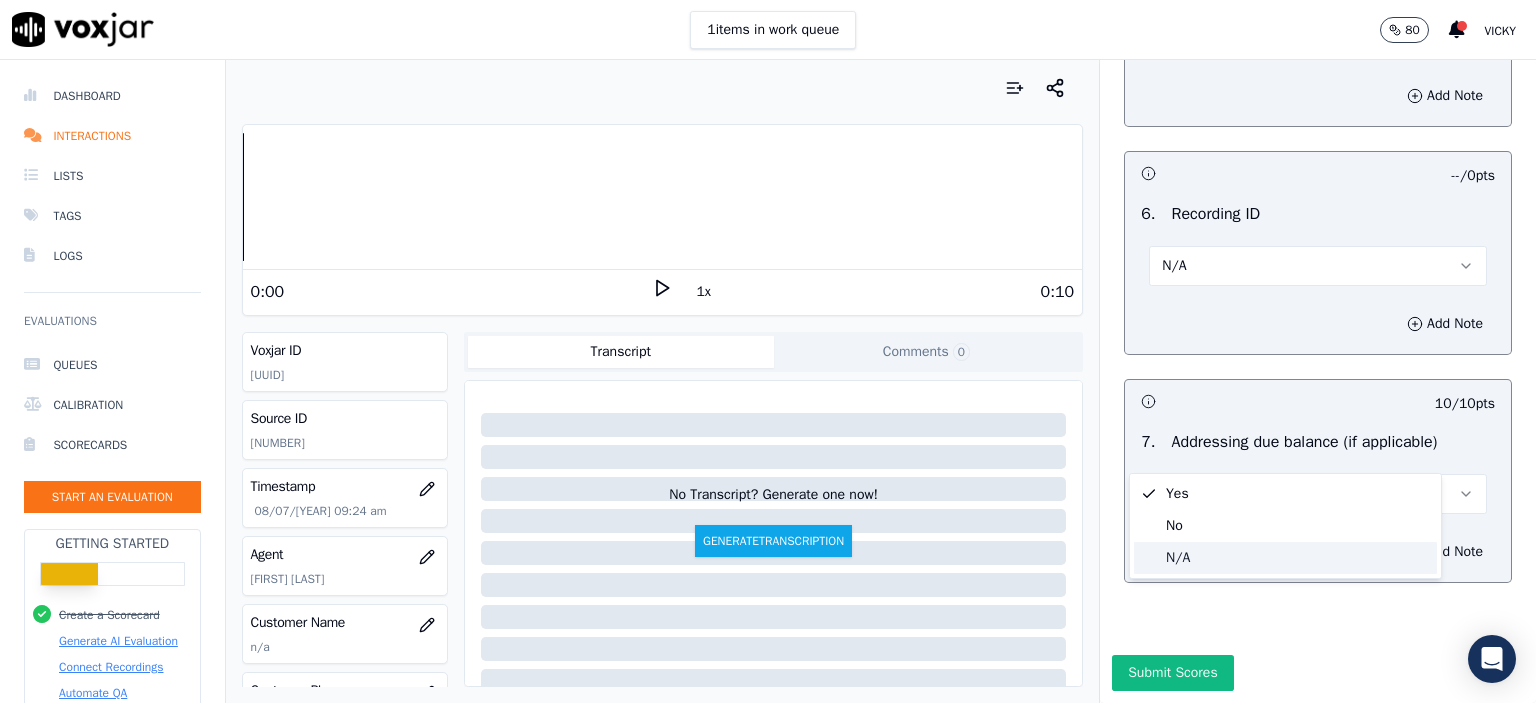 drag, startPoint x: 1235, startPoint y: 559, endPoint x: 1385, endPoint y: 549, distance: 150.33296 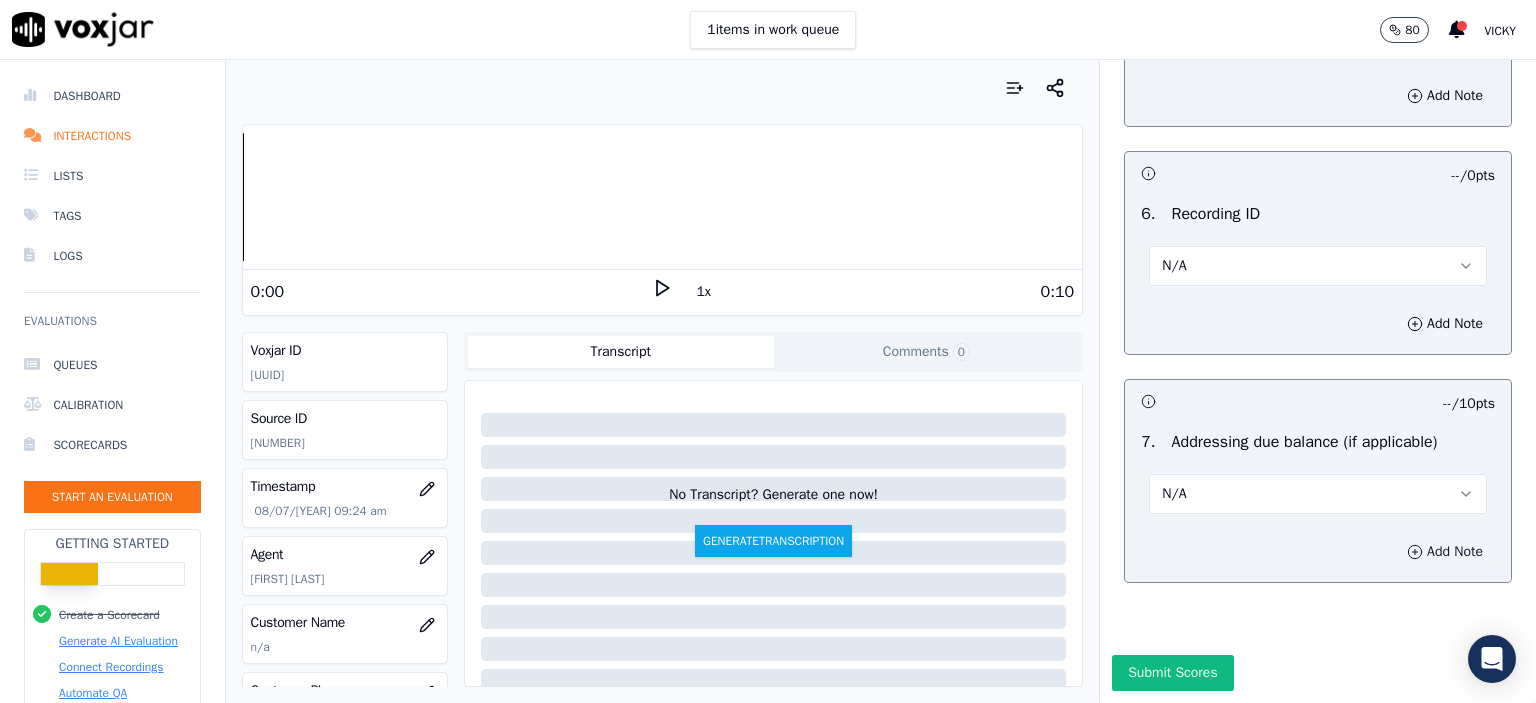 click on "Add Note" at bounding box center (1445, 552) 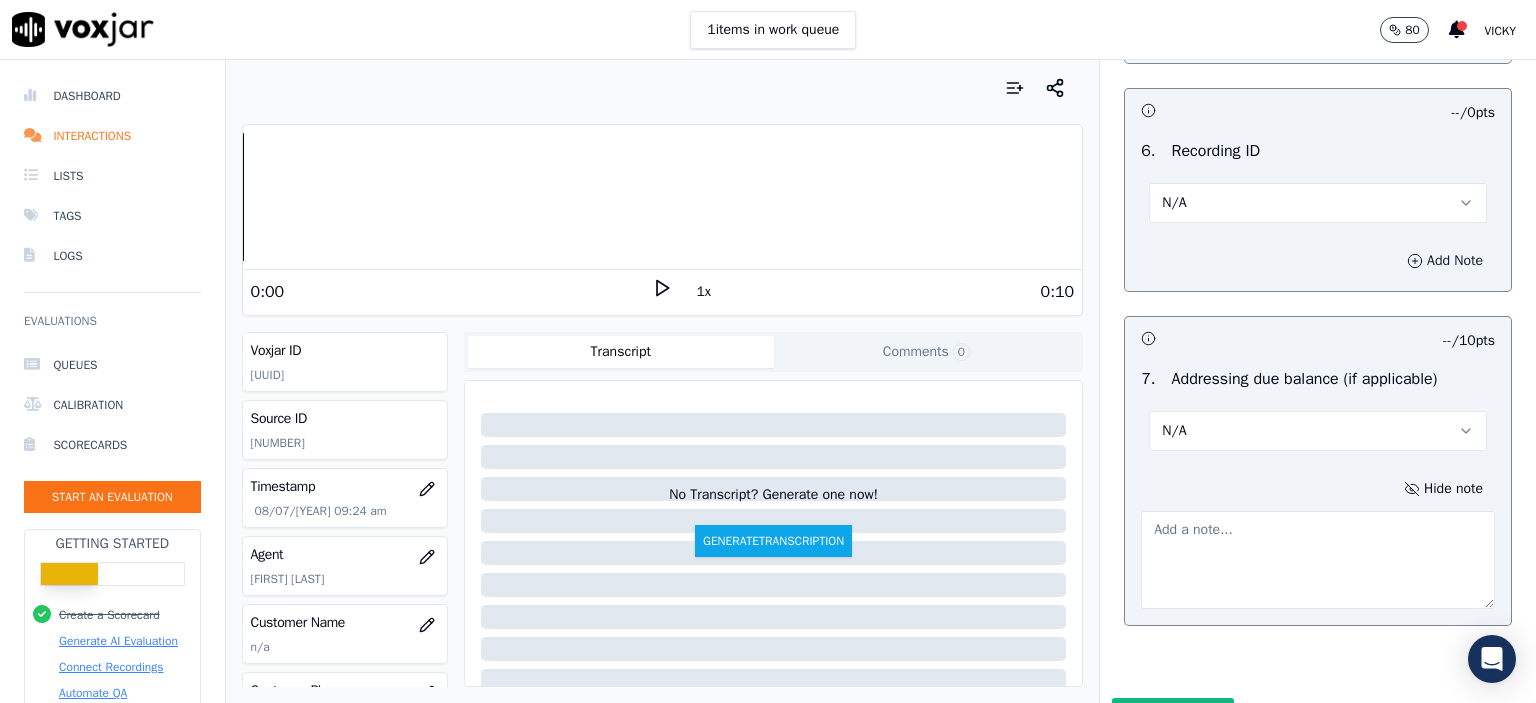 click on "Add Note" at bounding box center [1445, 261] 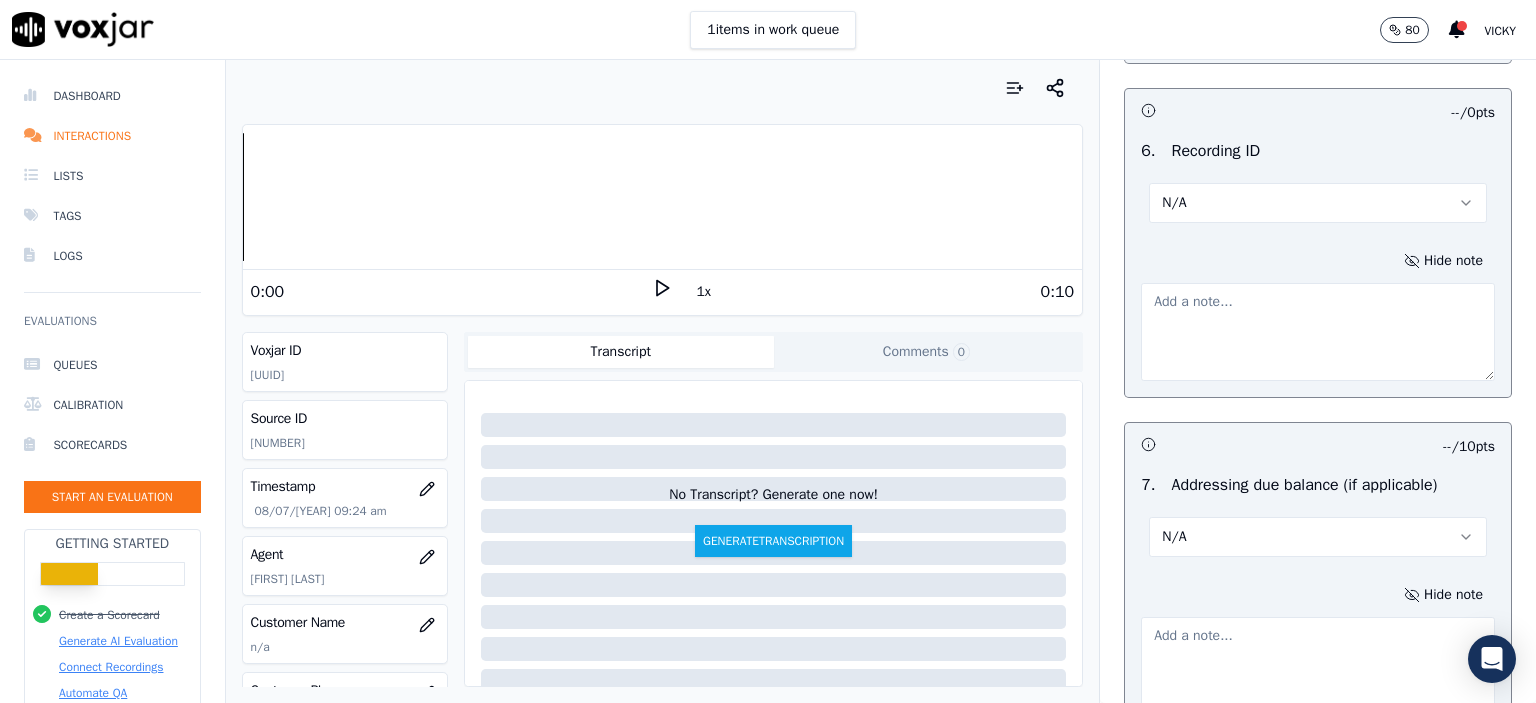 click on "Source ID   356188402" at bounding box center (345, 430) 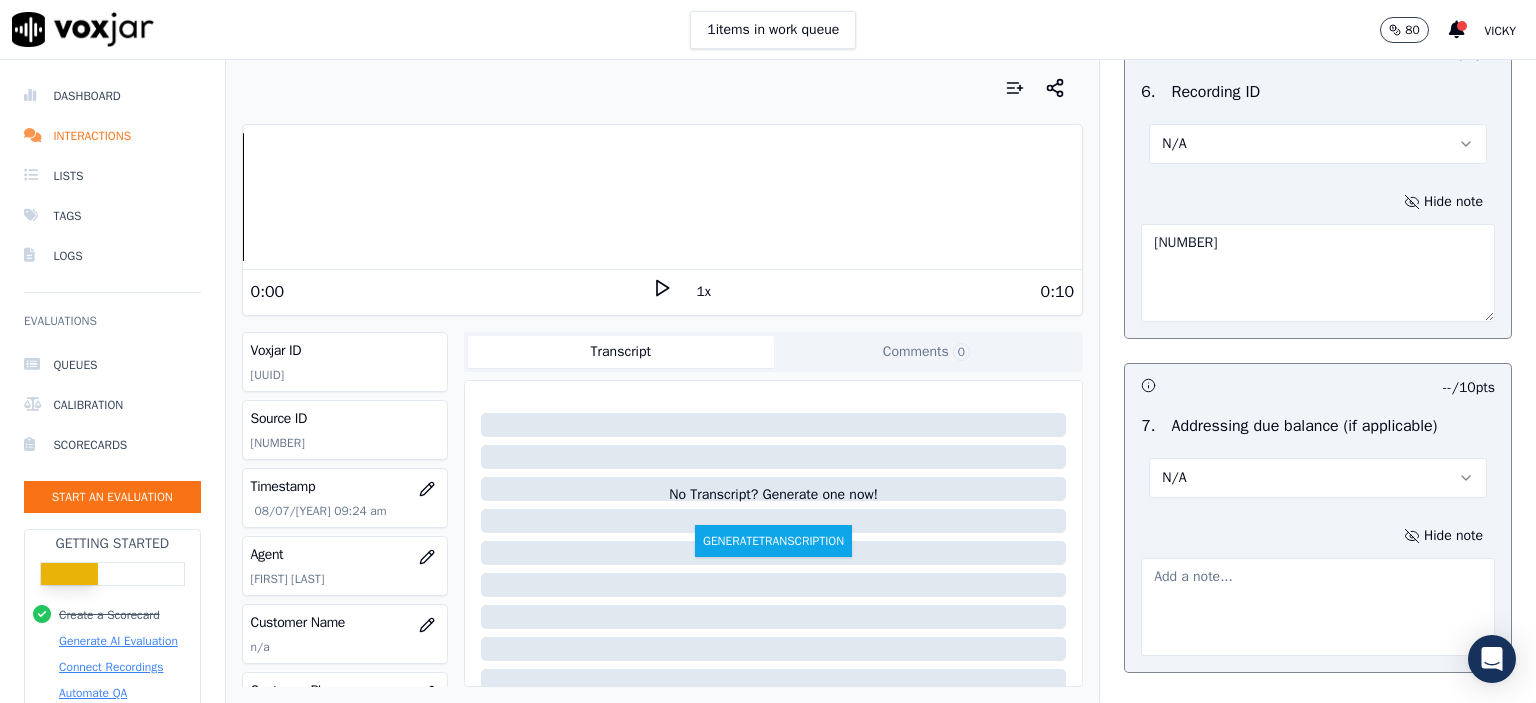 scroll, scrollTop: 3537, scrollLeft: 0, axis: vertical 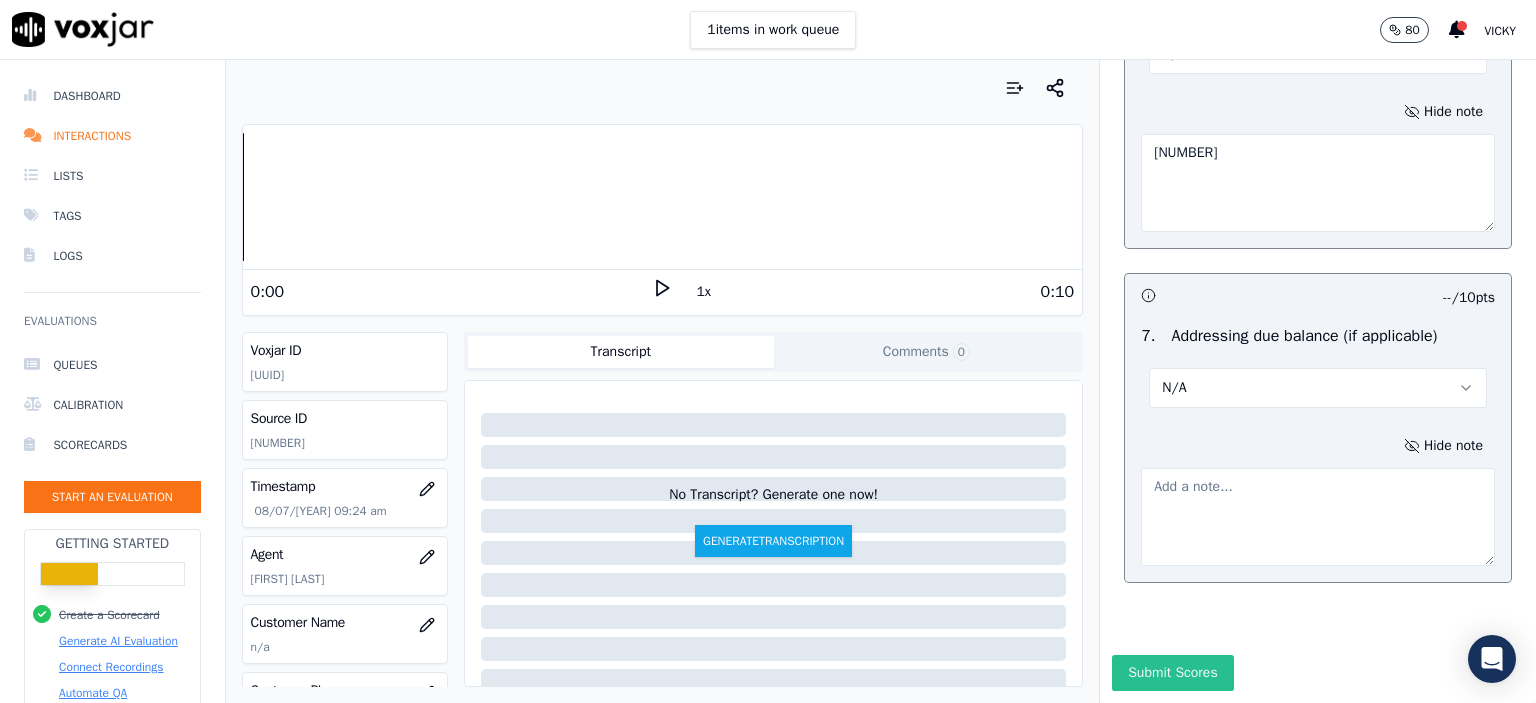 type on "[NUMBER]" 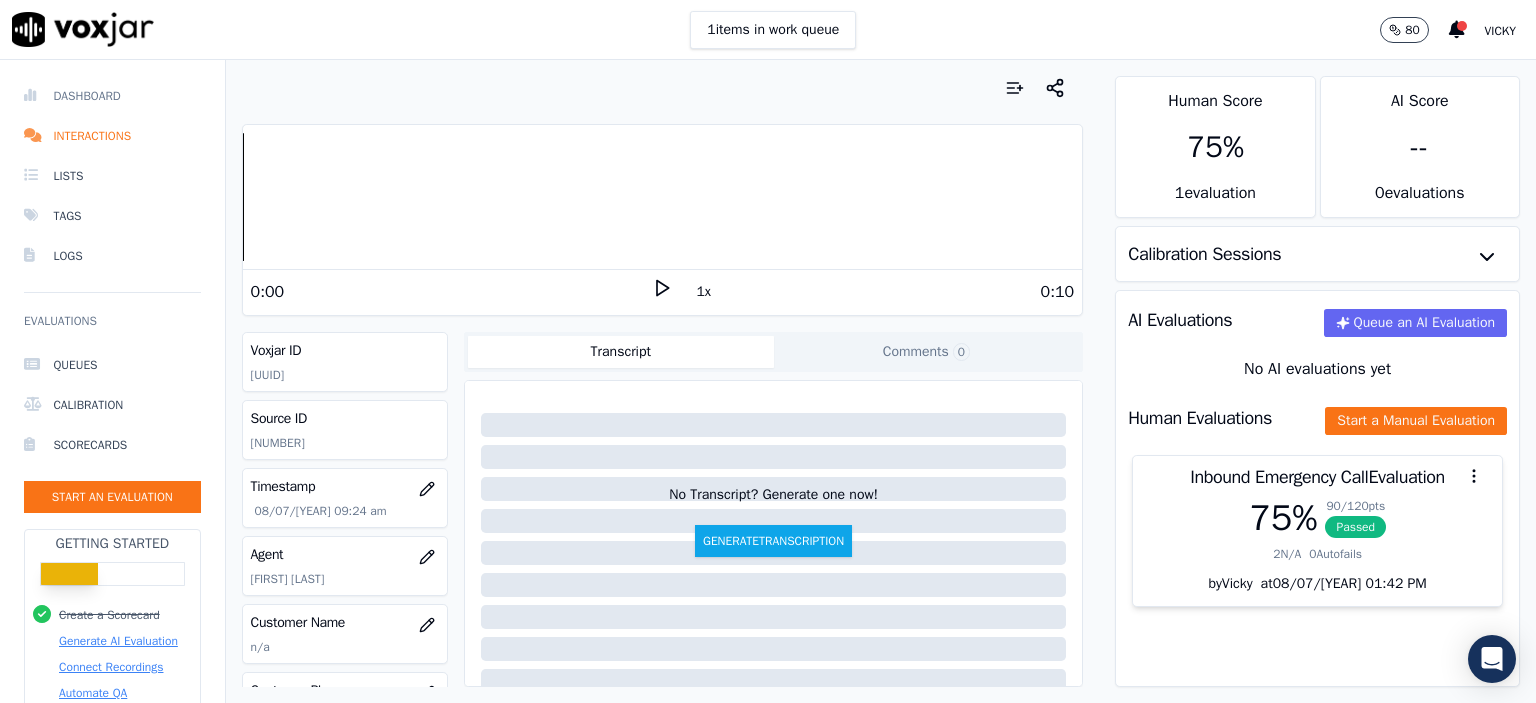 click on "Dashboard" at bounding box center [112, 96] 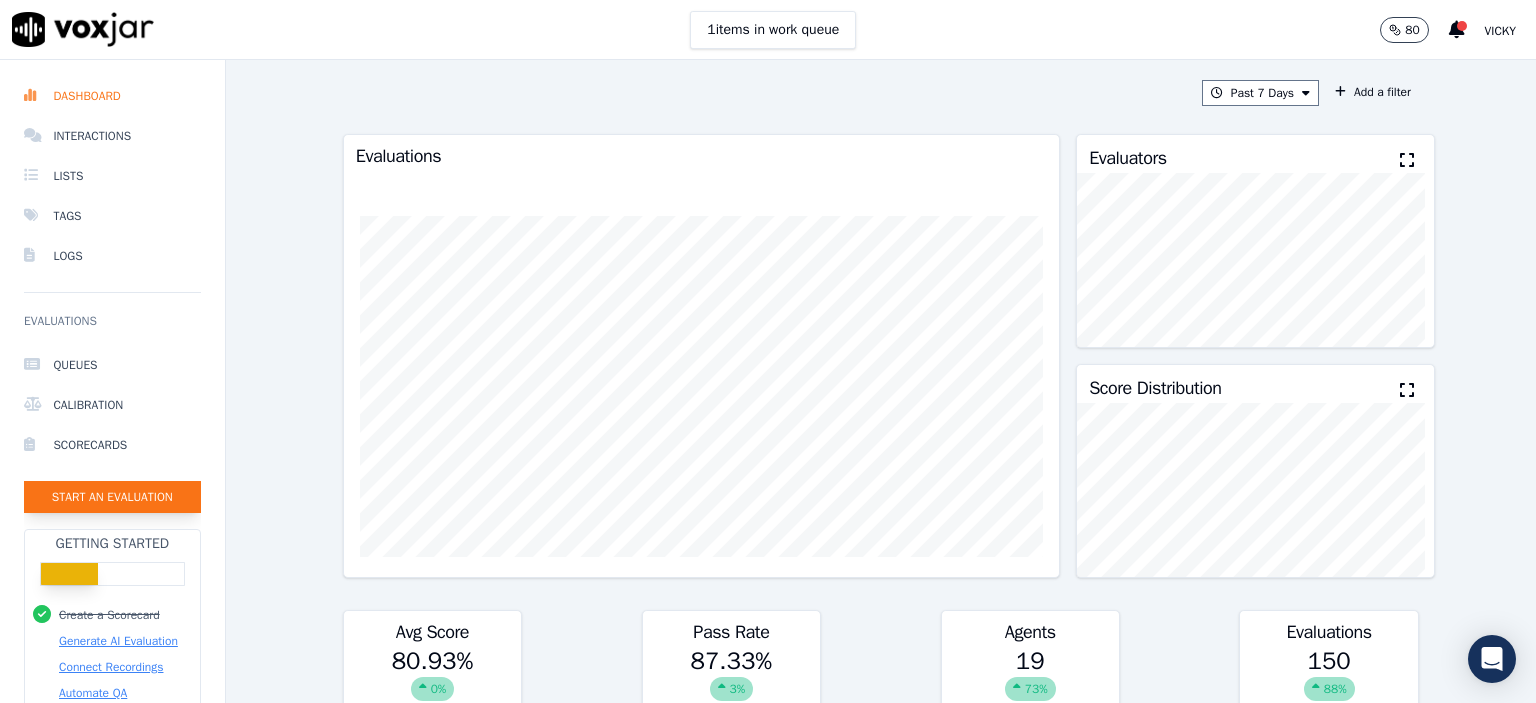 click on "Start an Evaluation" 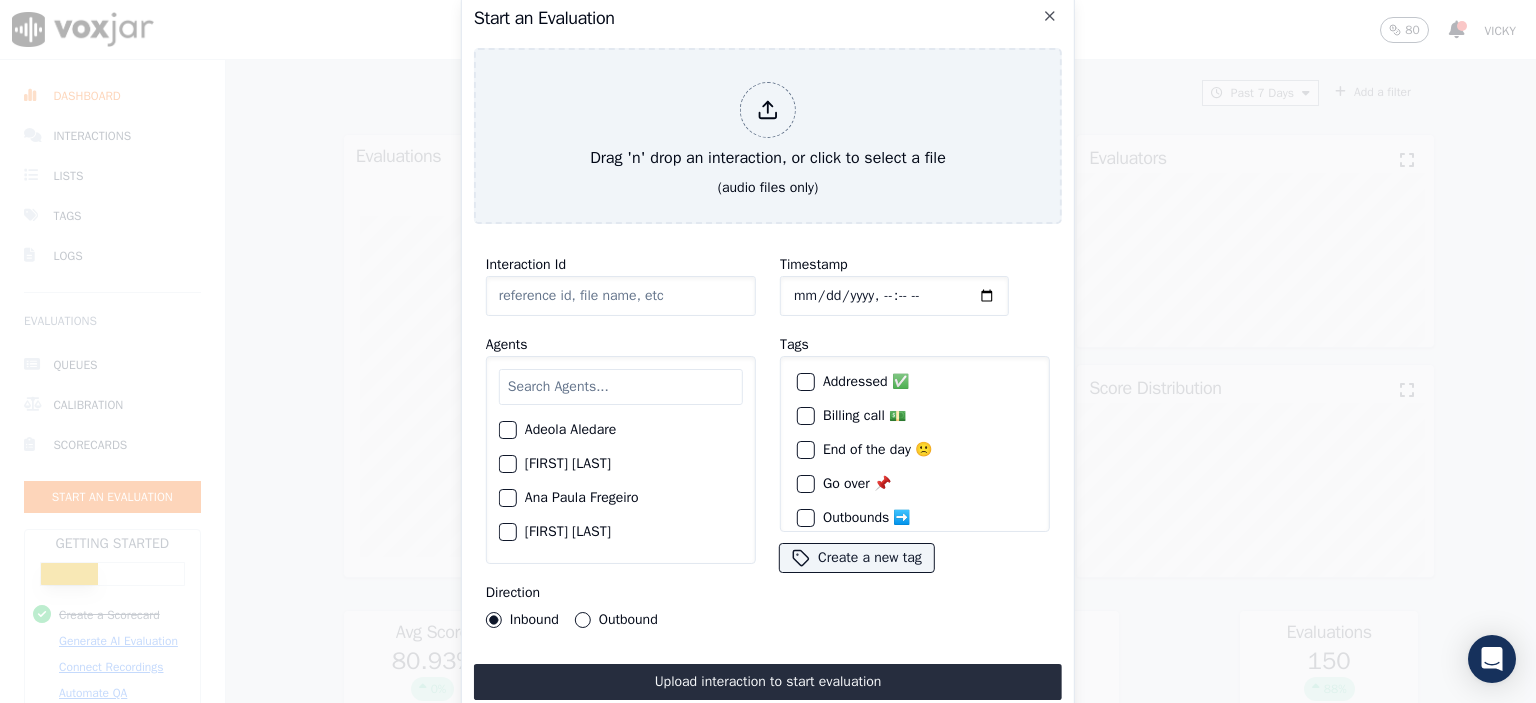 click on "Interaction Id" 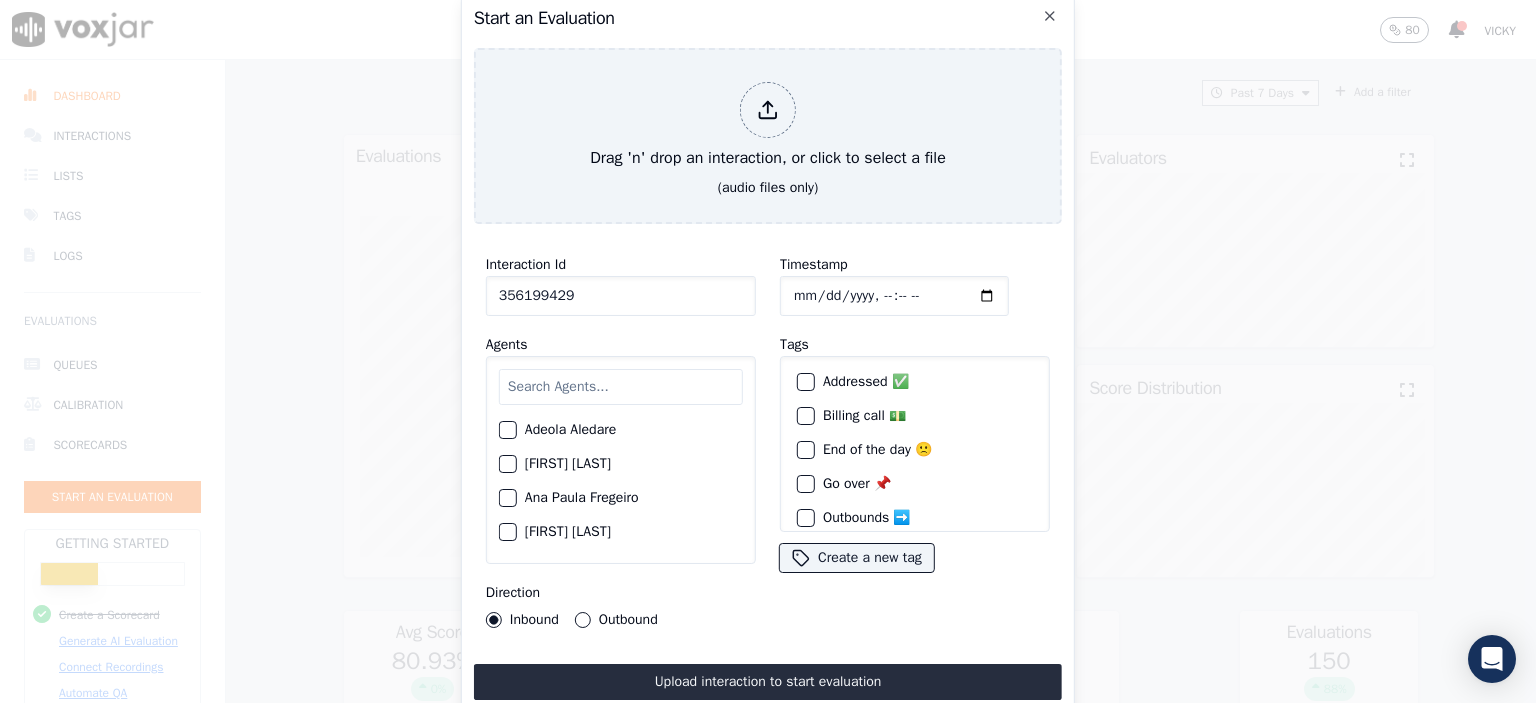 type on "356199429" 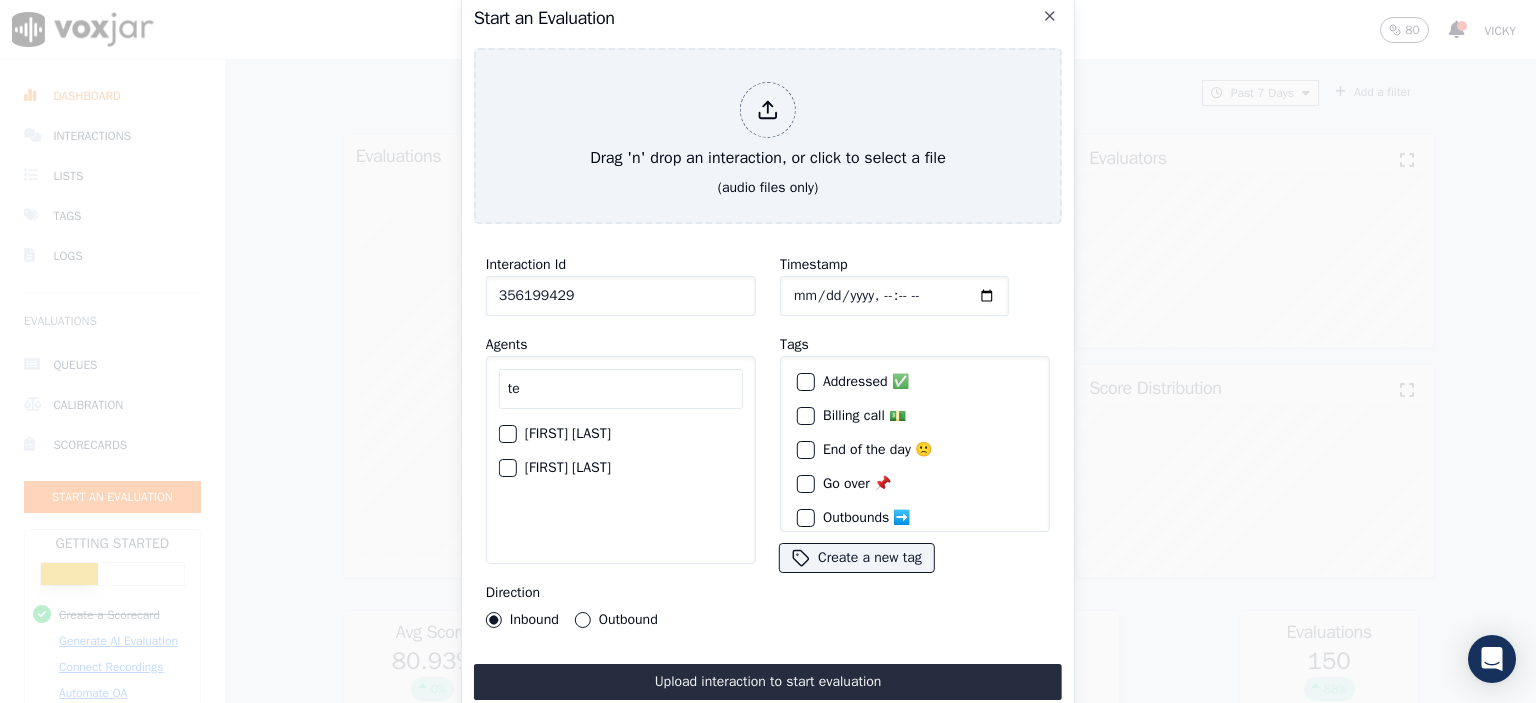 type on "te" 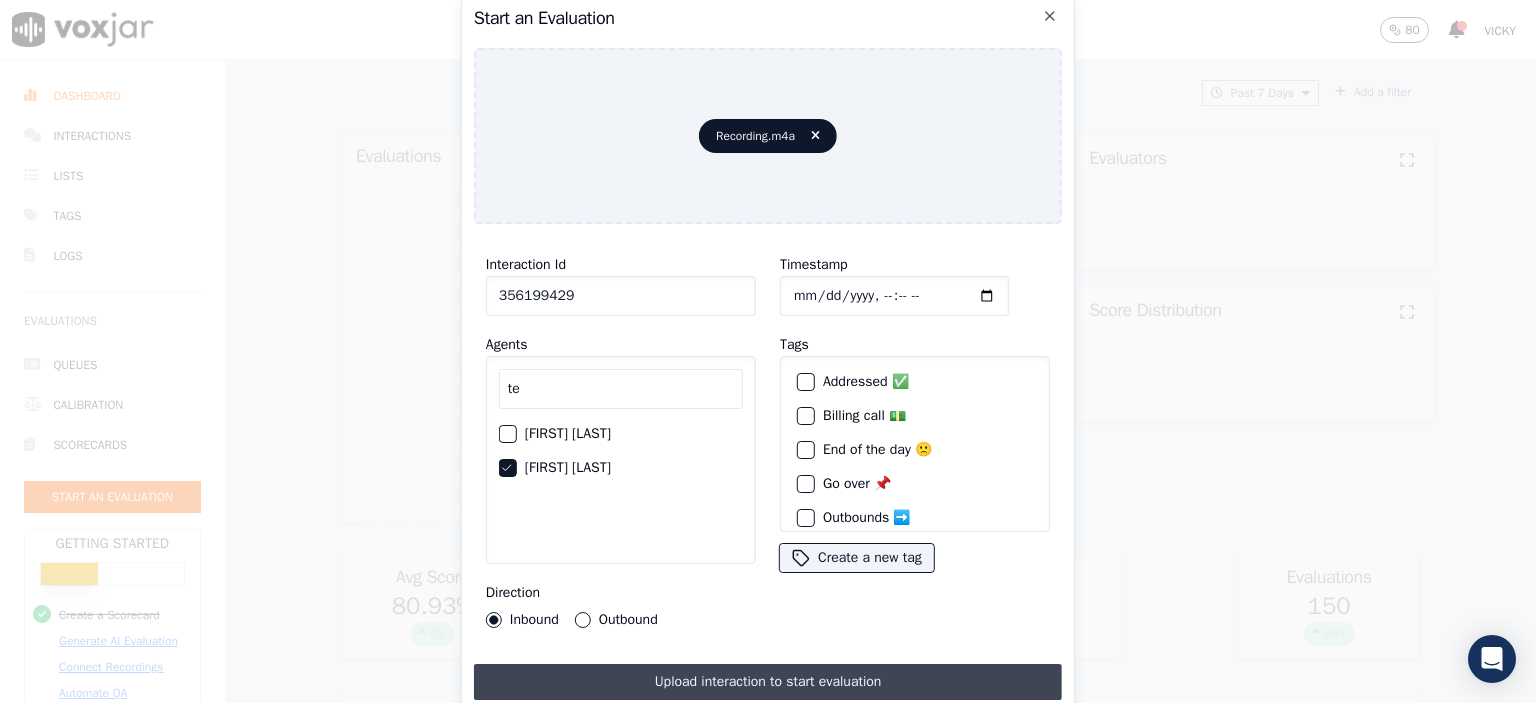click on "Upload interaction to start evaluation" at bounding box center (768, 682) 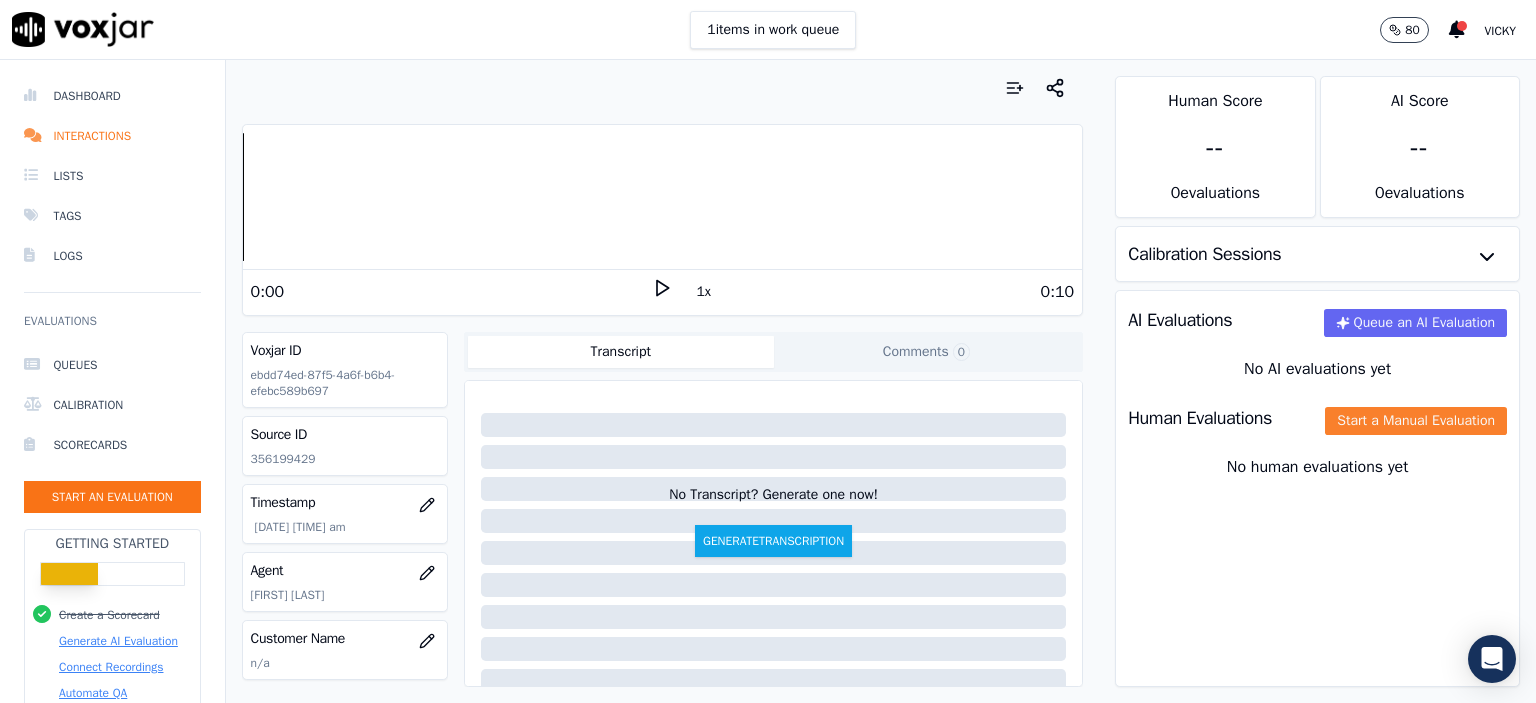 click on "Start a Manual Evaluation" 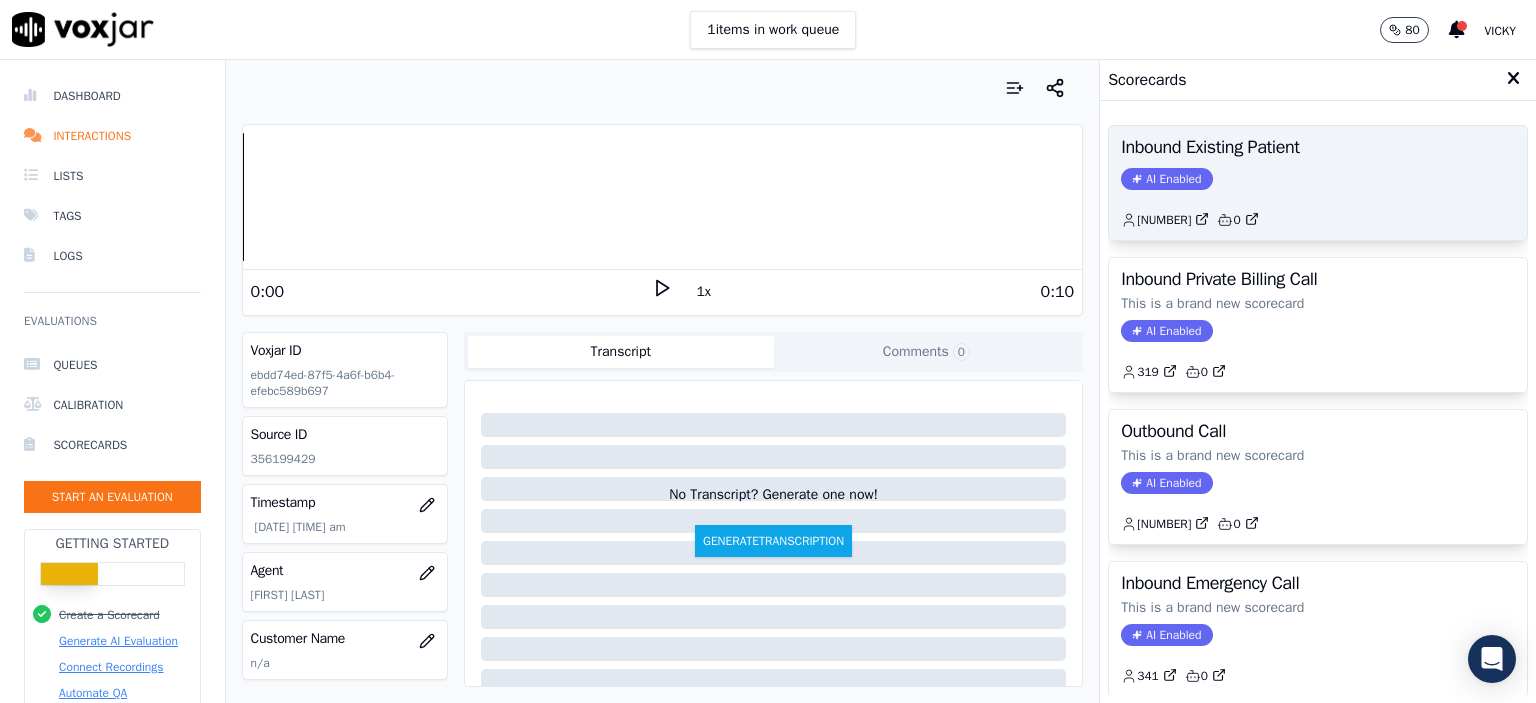 click on "Inbound Existing Patient       AI Enabled       2,607         0" at bounding box center (1318, 183) 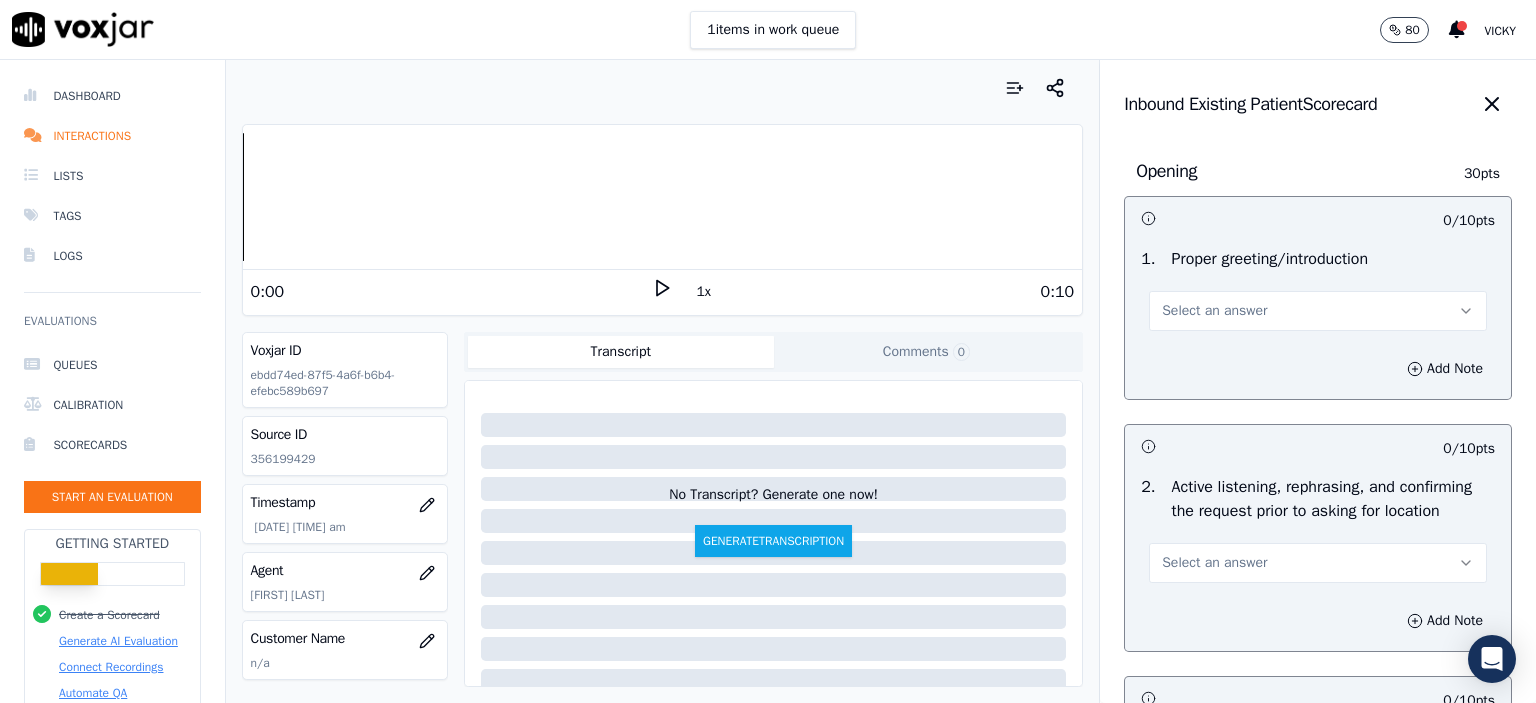 click on "Select an answer" at bounding box center [1318, 311] 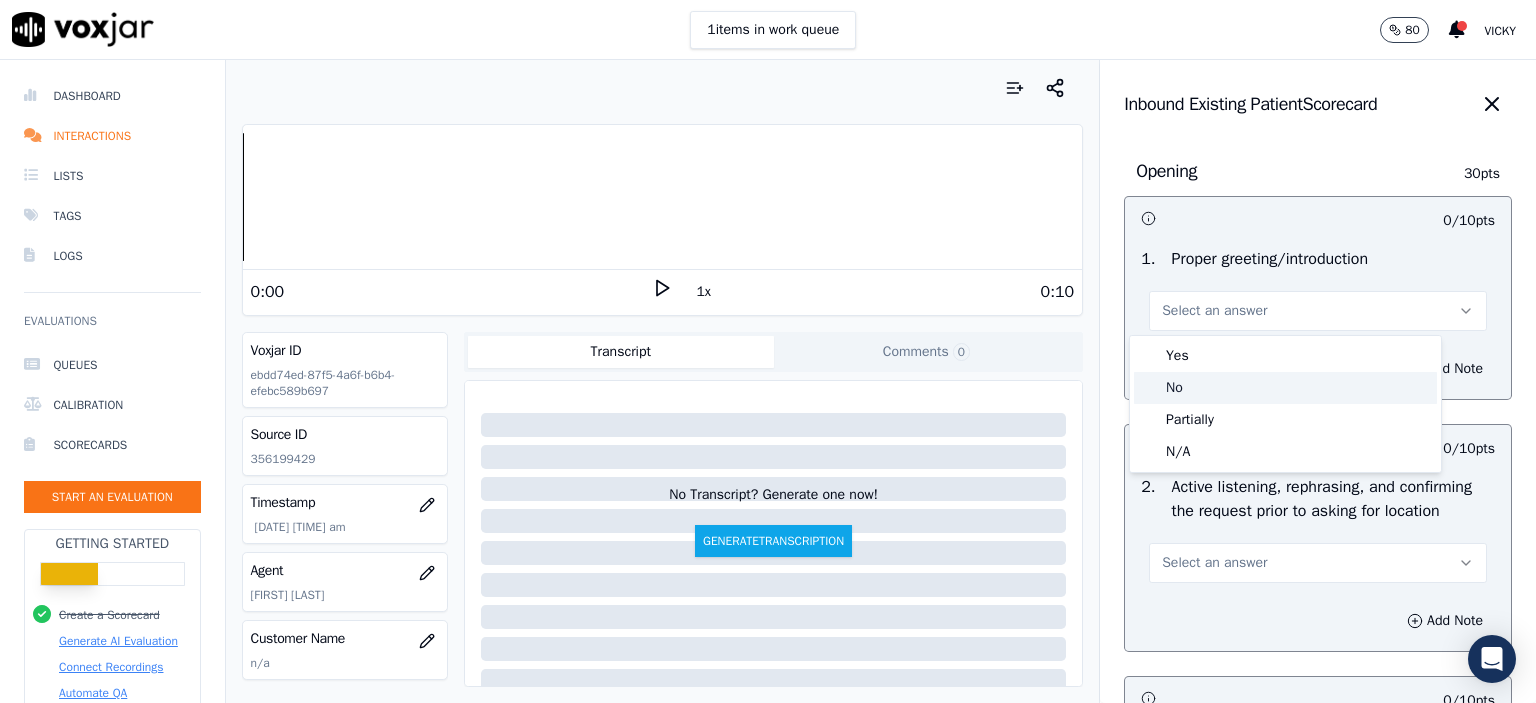 click on "No" 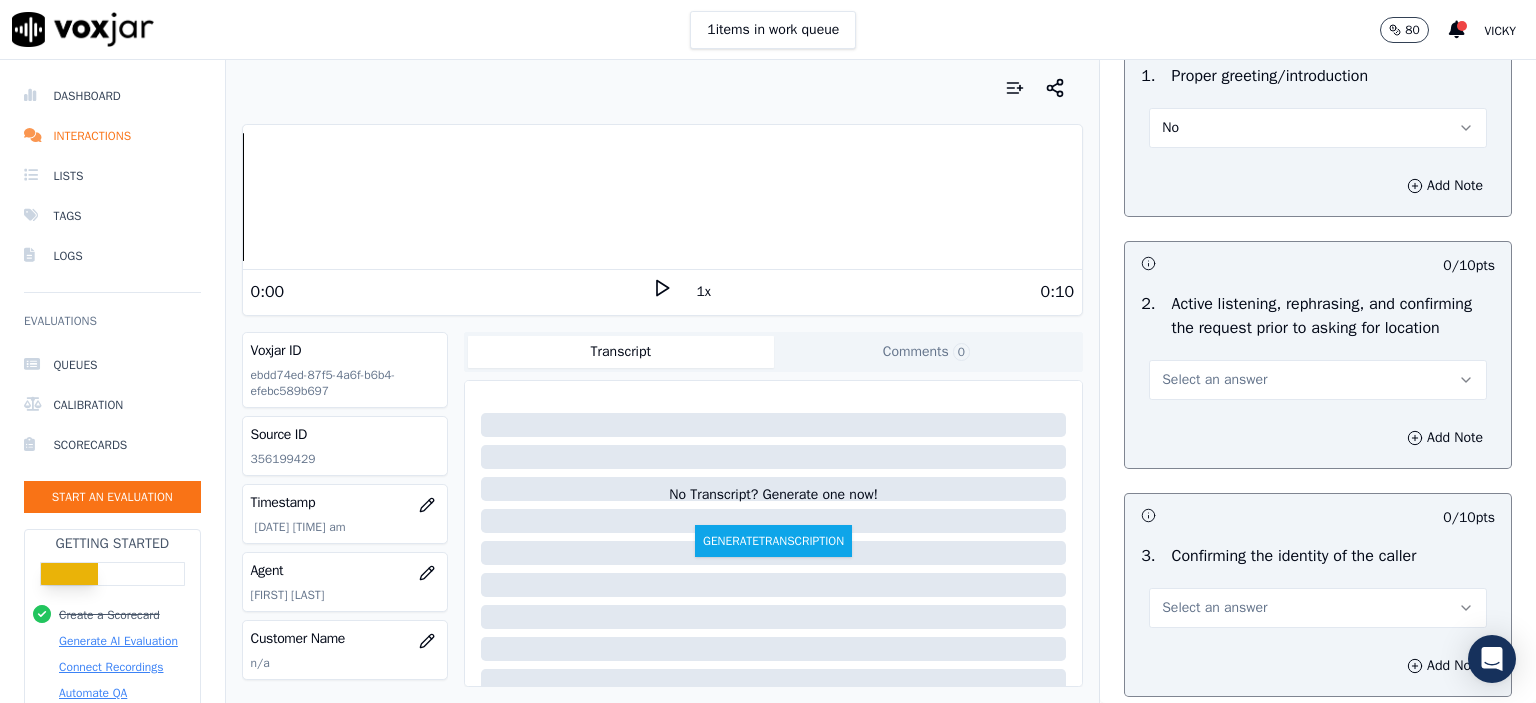 scroll, scrollTop: 200, scrollLeft: 0, axis: vertical 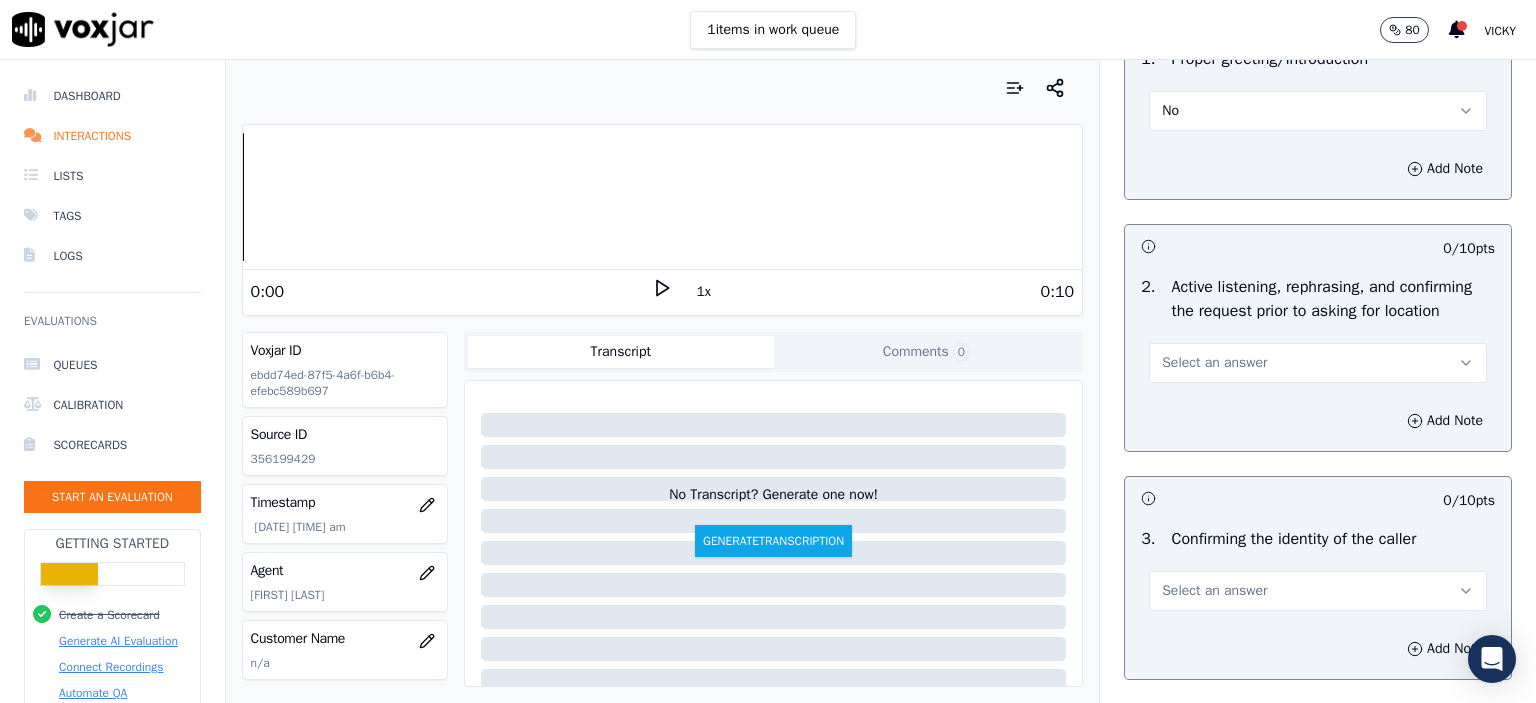 click on "Select an answer" at bounding box center [1318, 363] 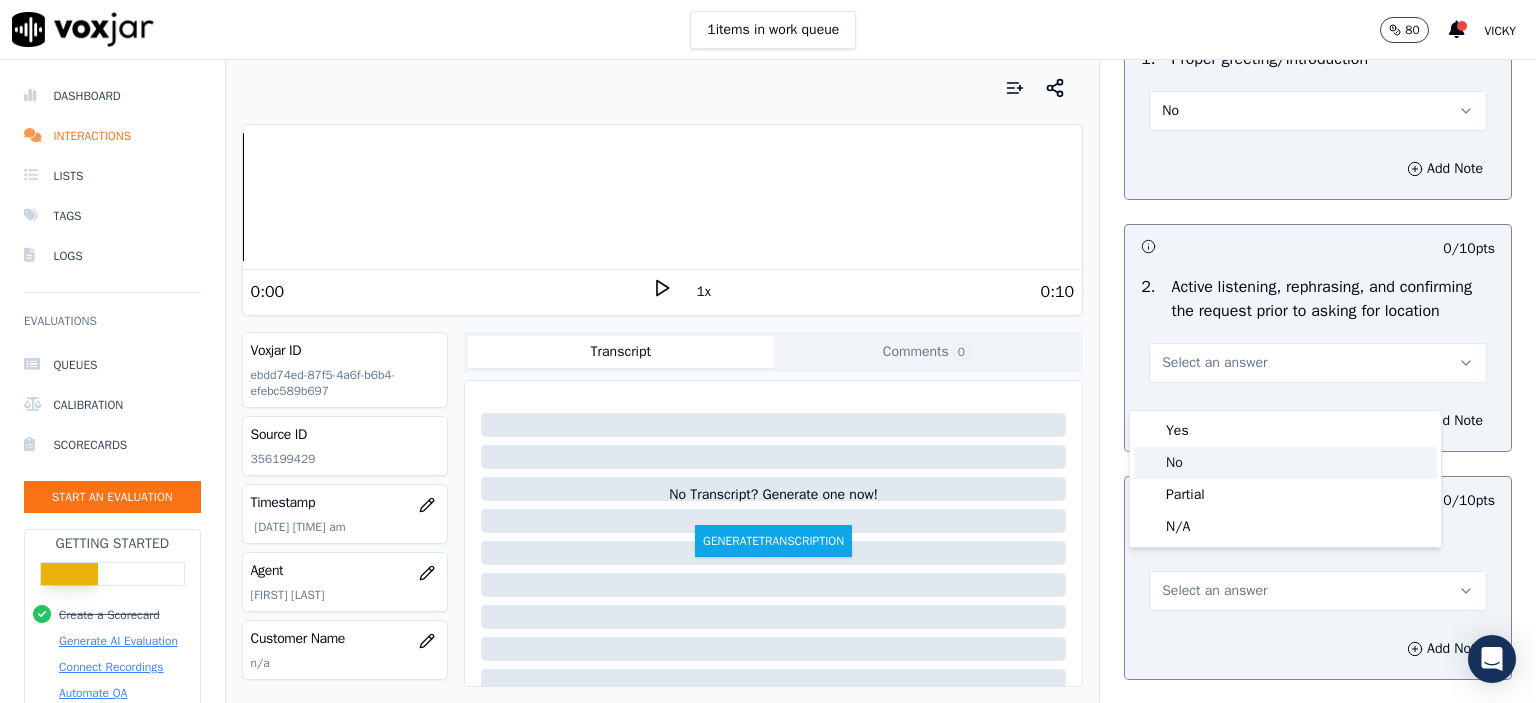 click on "No" 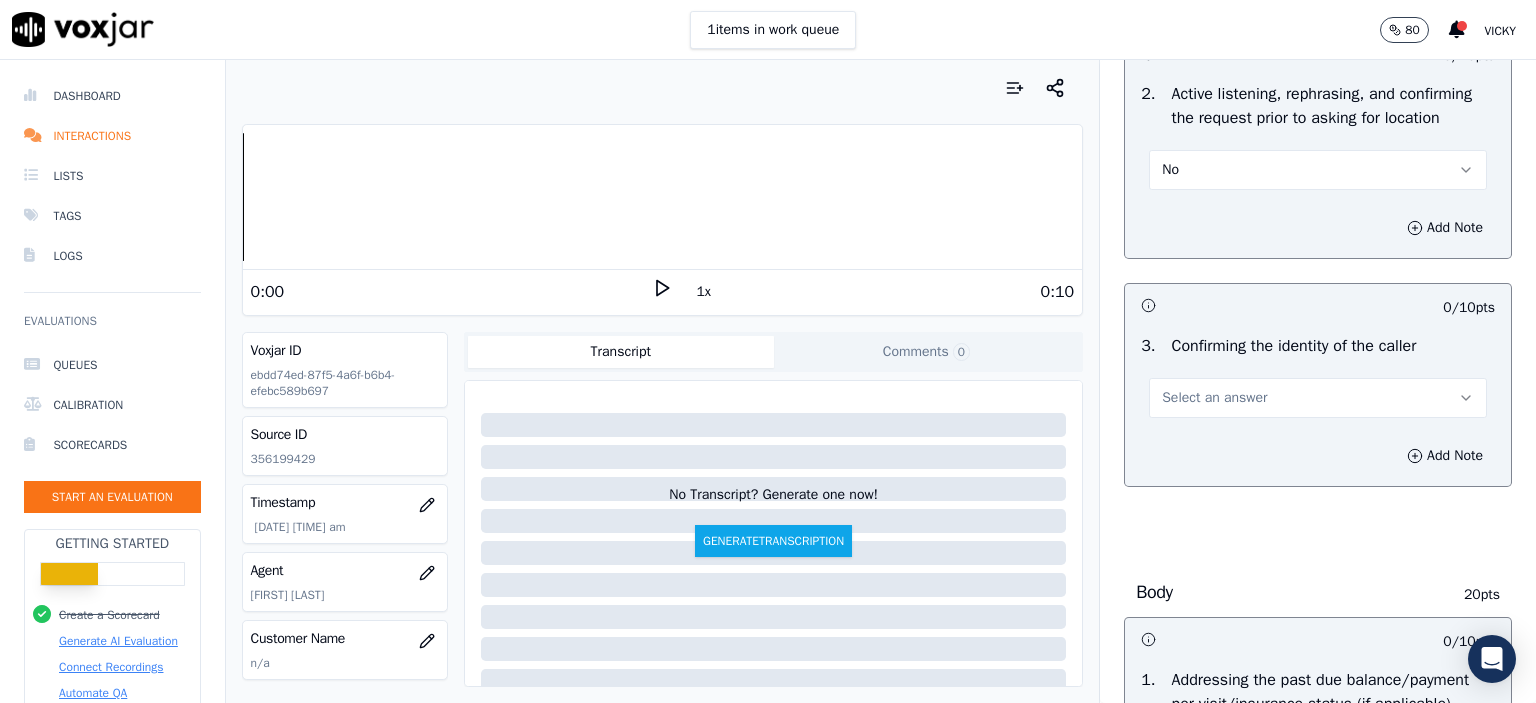scroll, scrollTop: 400, scrollLeft: 0, axis: vertical 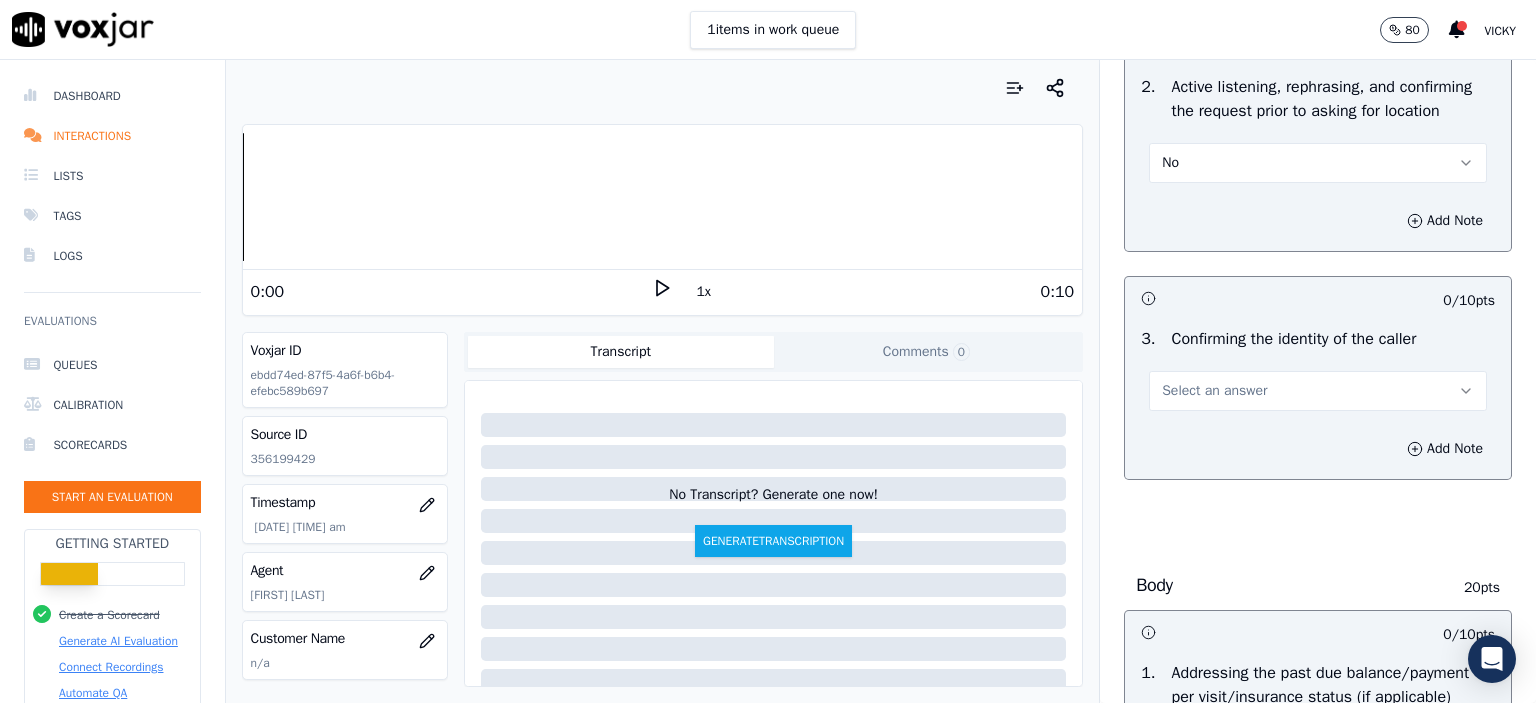 click on "Select an answer" at bounding box center [1214, 391] 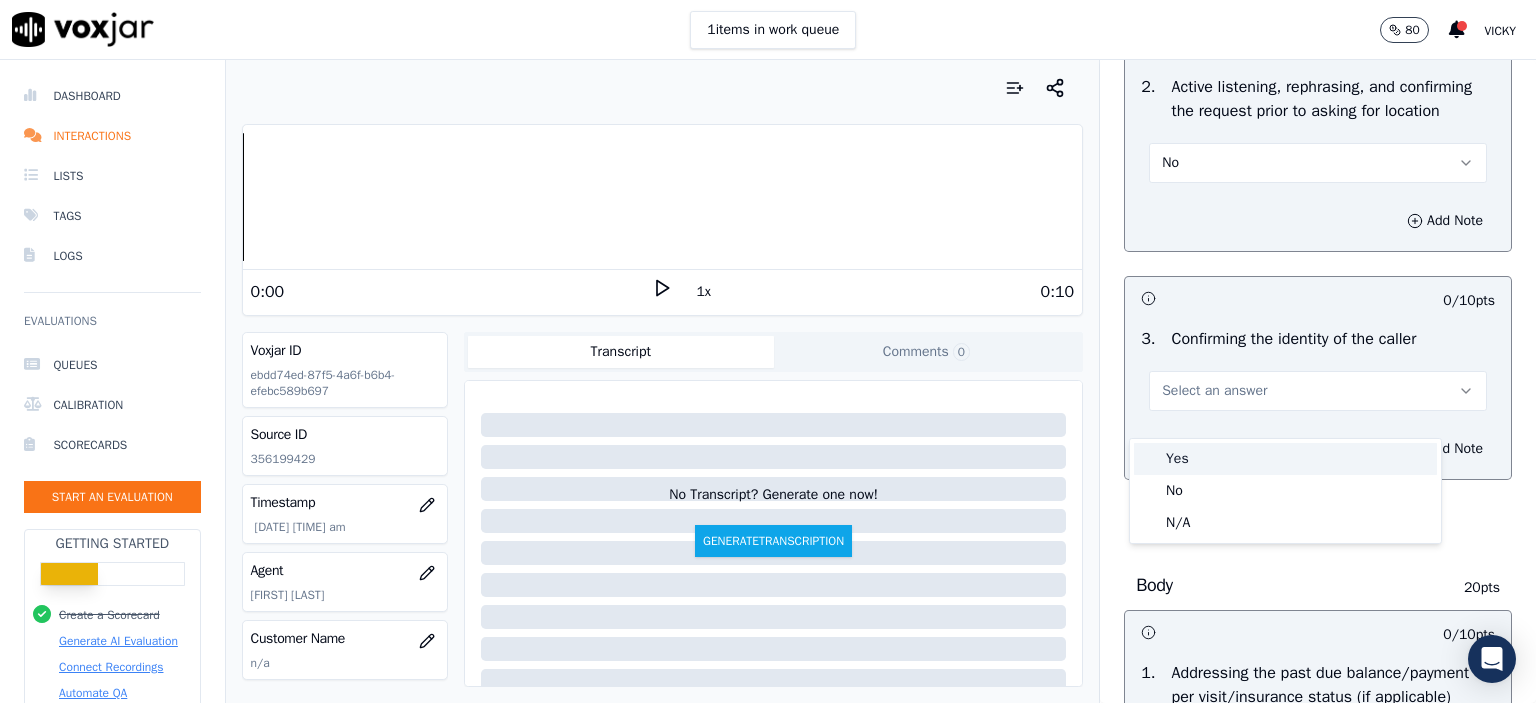 click on "Yes" at bounding box center (1285, 459) 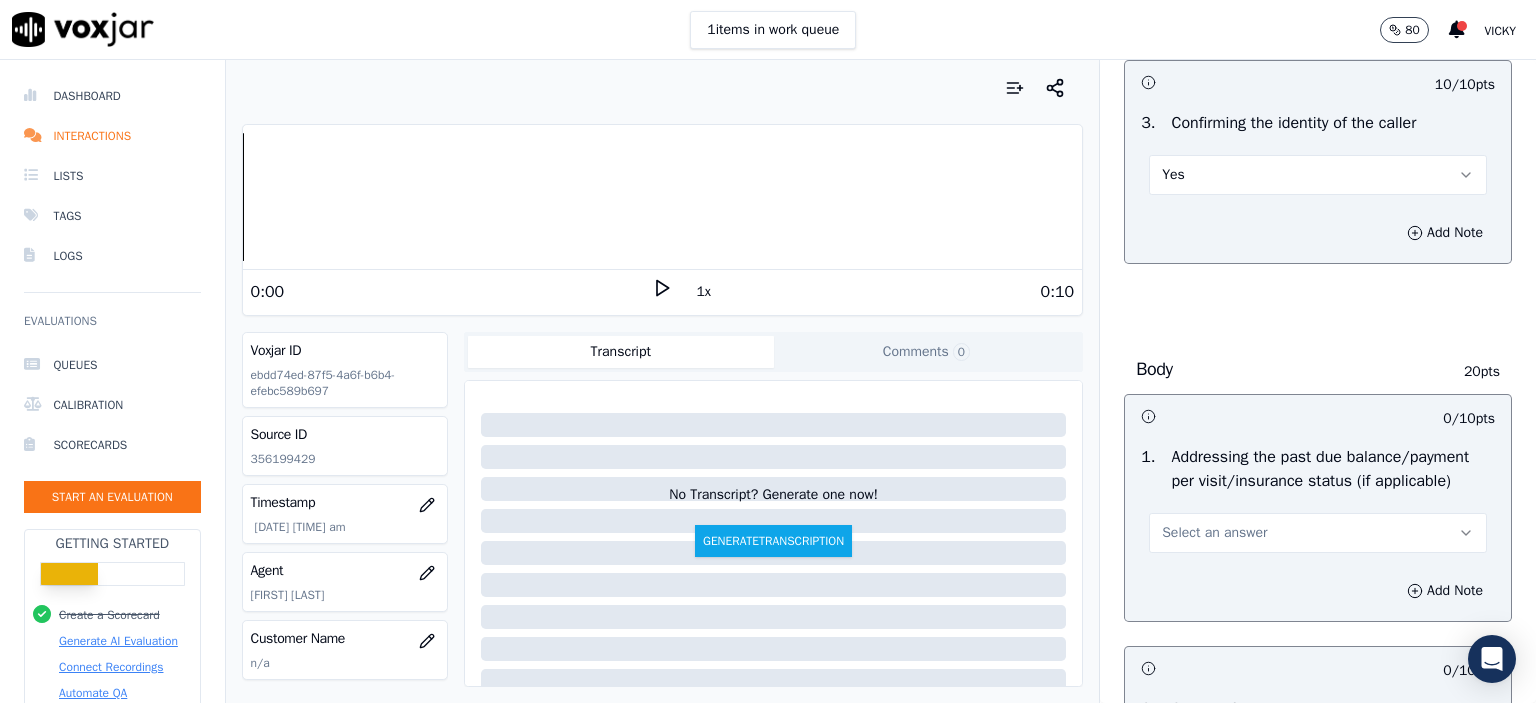 scroll, scrollTop: 700, scrollLeft: 0, axis: vertical 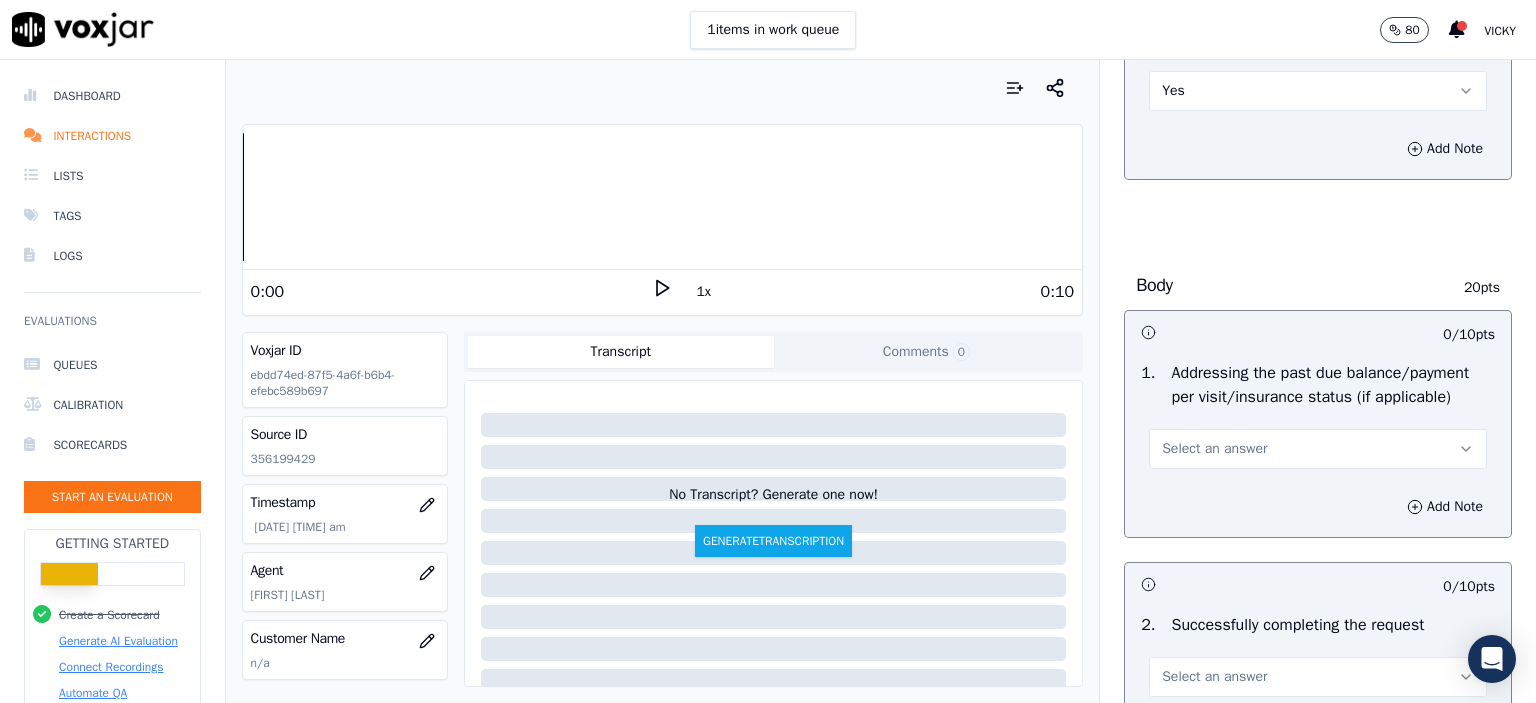 click on "Select an answer" at bounding box center (1214, 449) 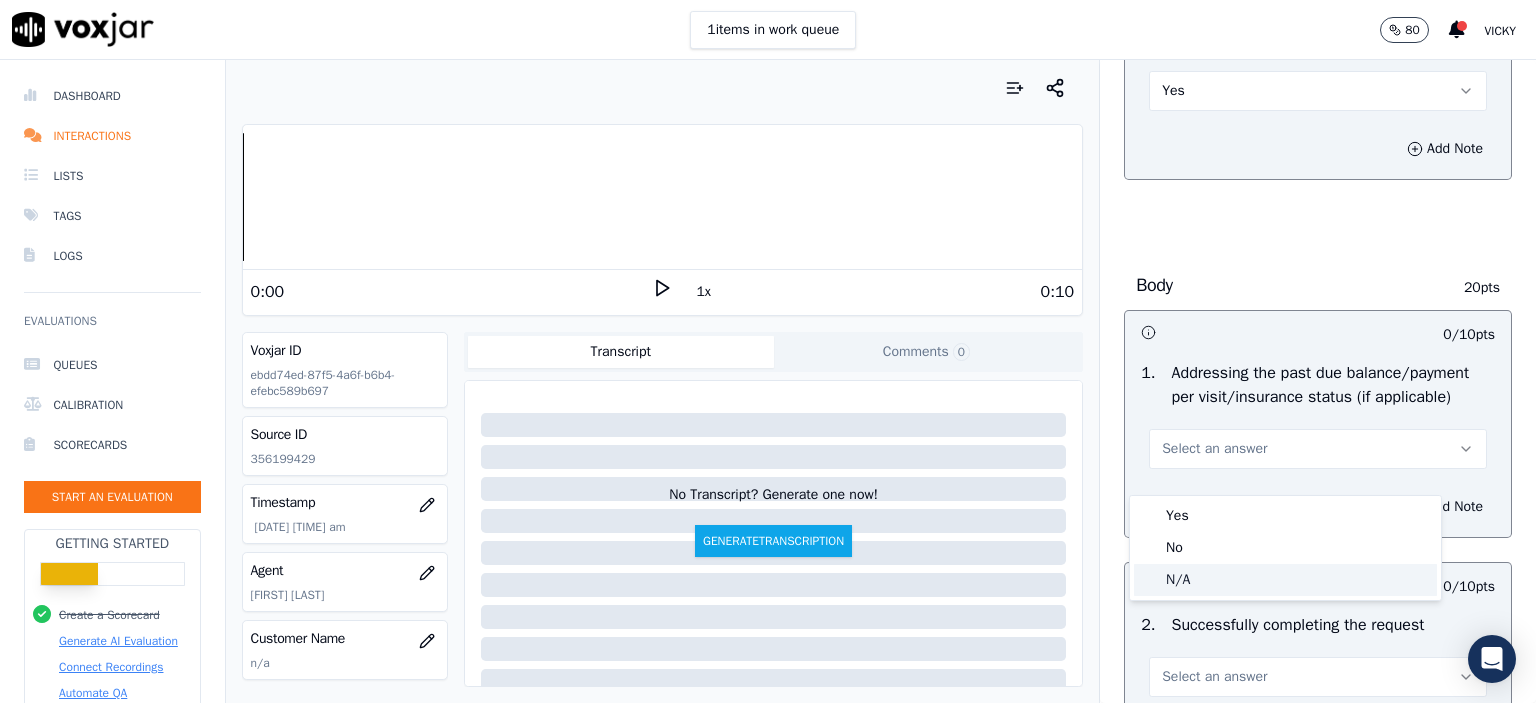click on "N/A" 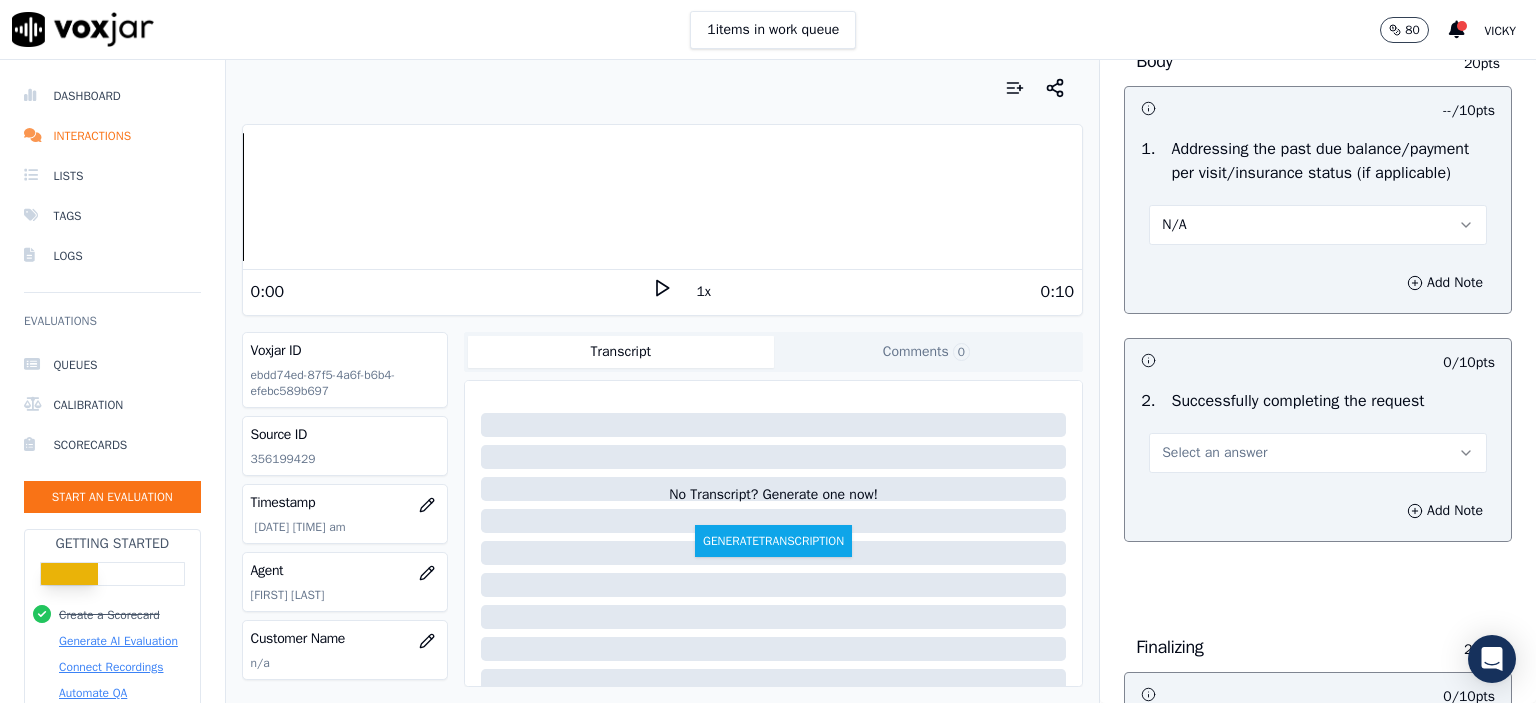 scroll, scrollTop: 1000, scrollLeft: 0, axis: vertical 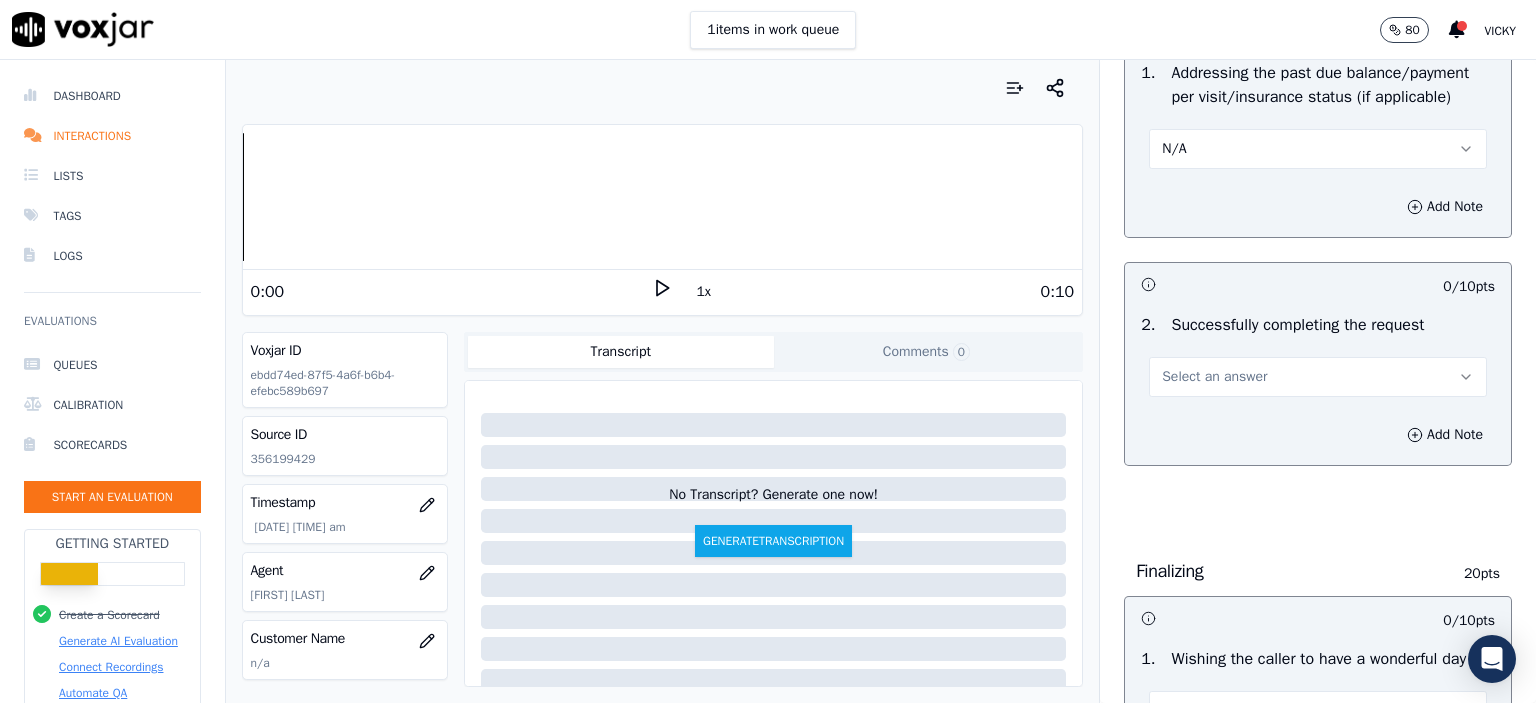 click on "Select an answer" at bounding box center [1318, 377] 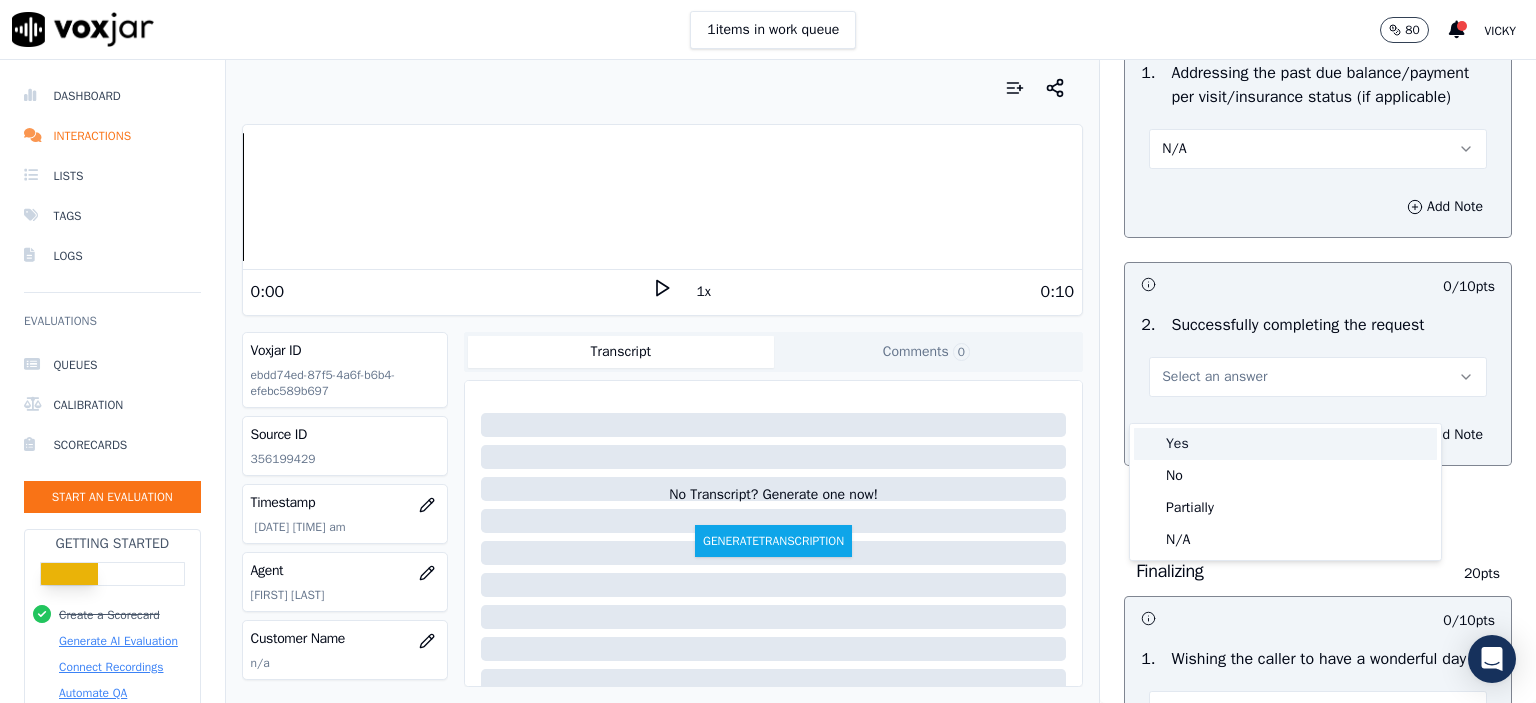 click on "Yes" at bounding box center [1285, 444] 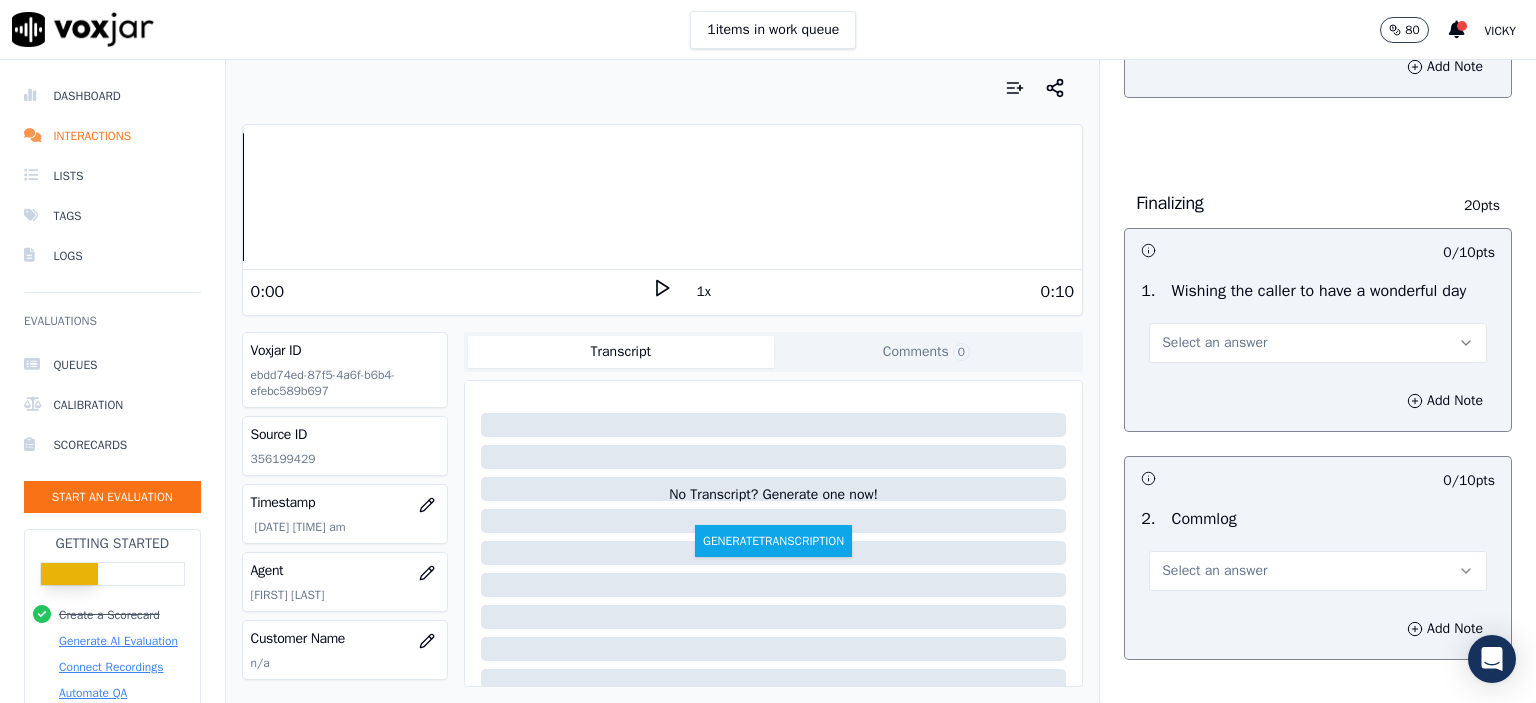scroll, scrollTop: 1400, scrollLeft: 0, axis: vertical 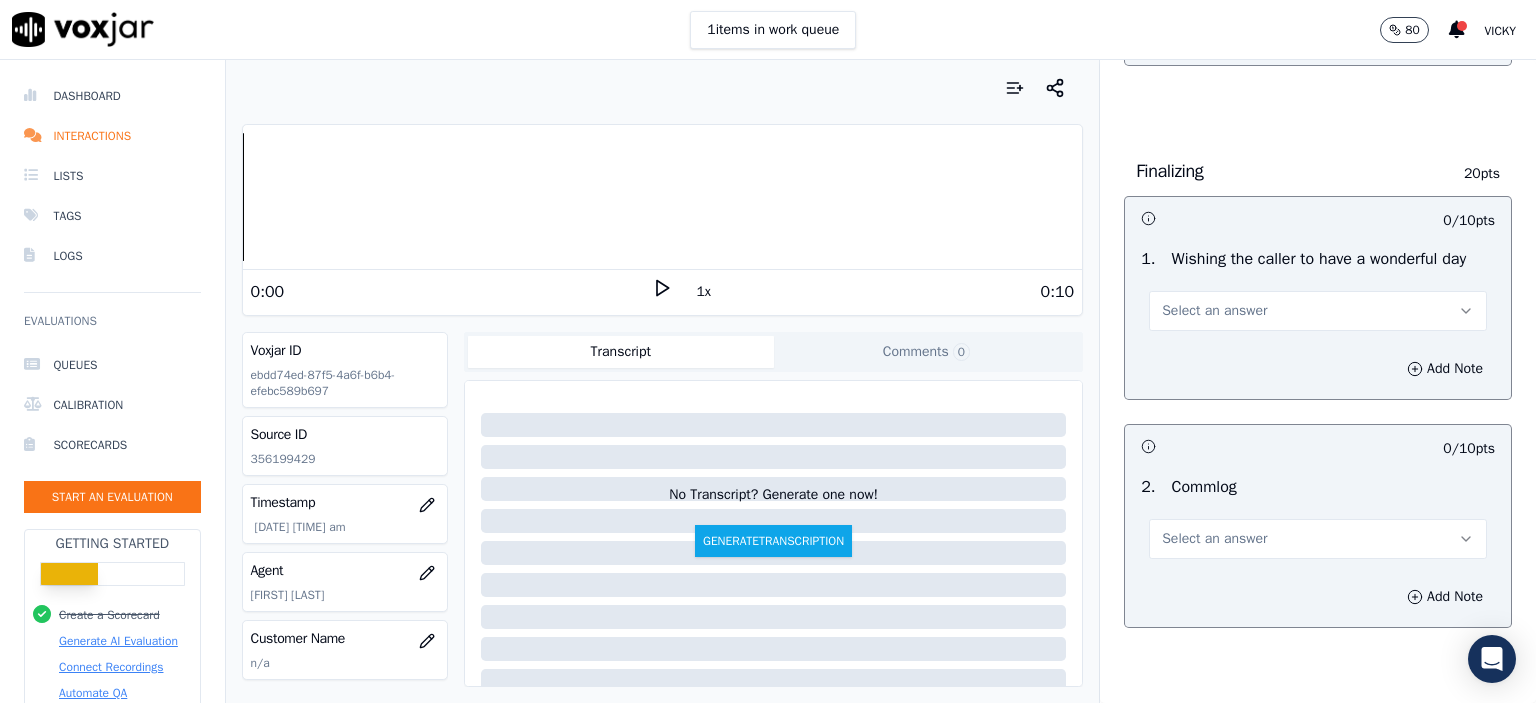 click on "Select an answer" at bounding box center [1318, 311] 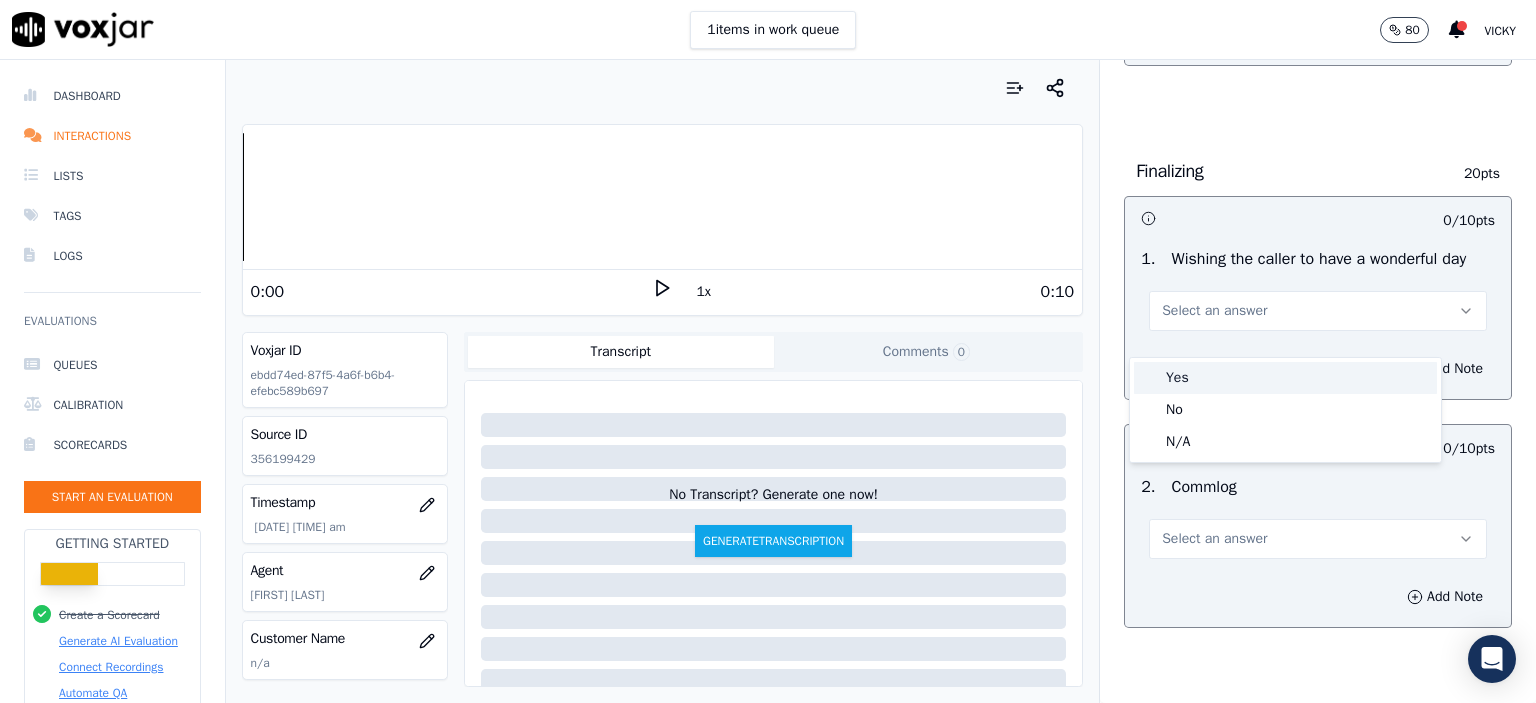 click on "Yes" at bounding box center (1285, 378) 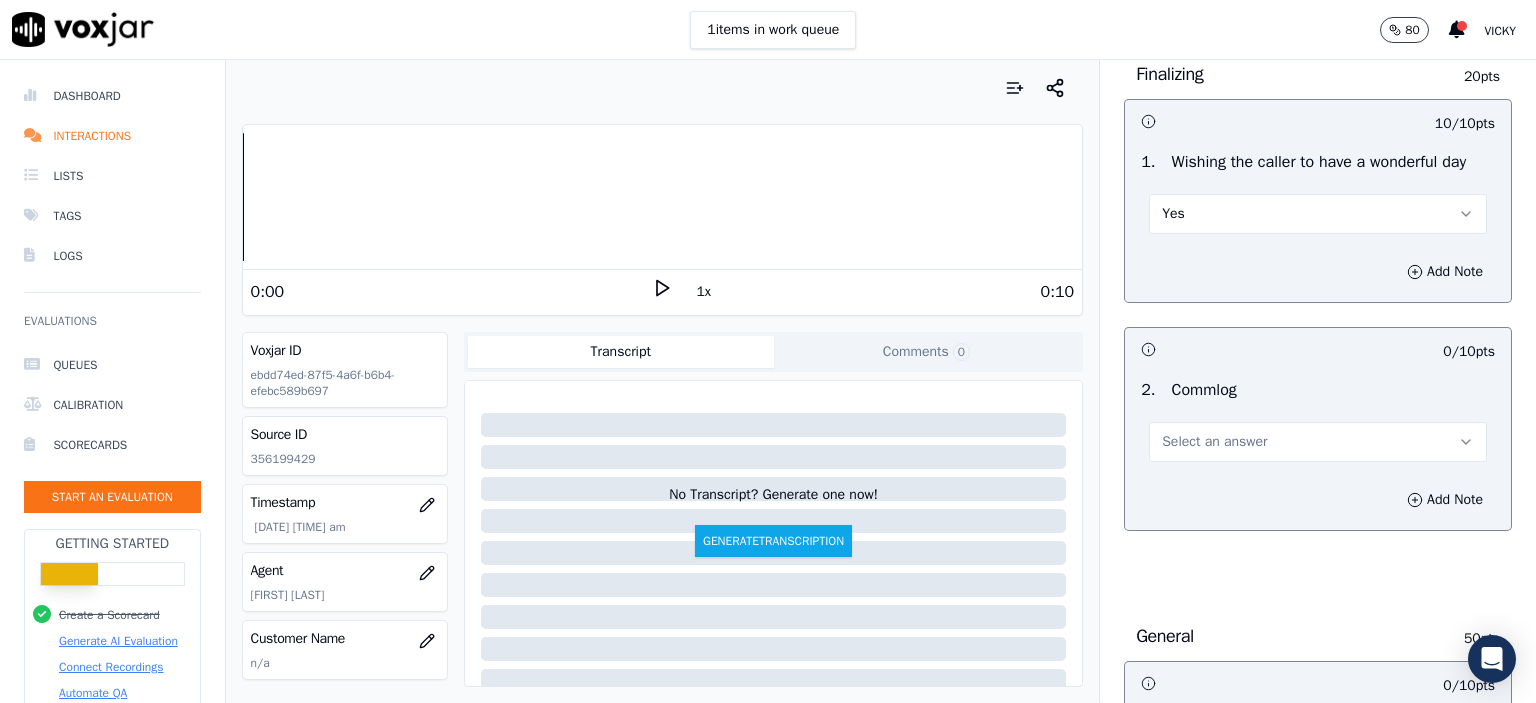 scroll, scrollTop: 1500, scrollLeft: 0, axis: vertical 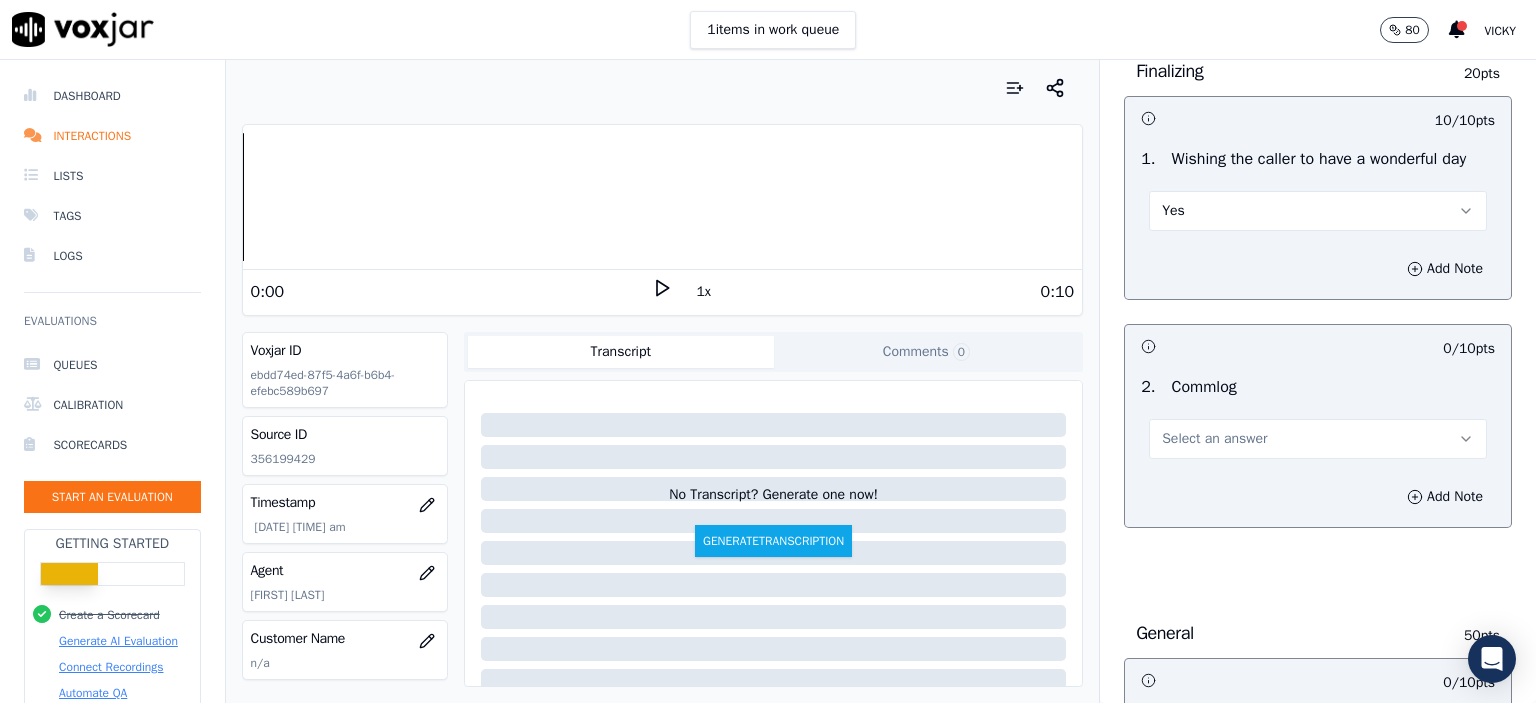 click on "Select an answer" at bounding box center [1214, 439] 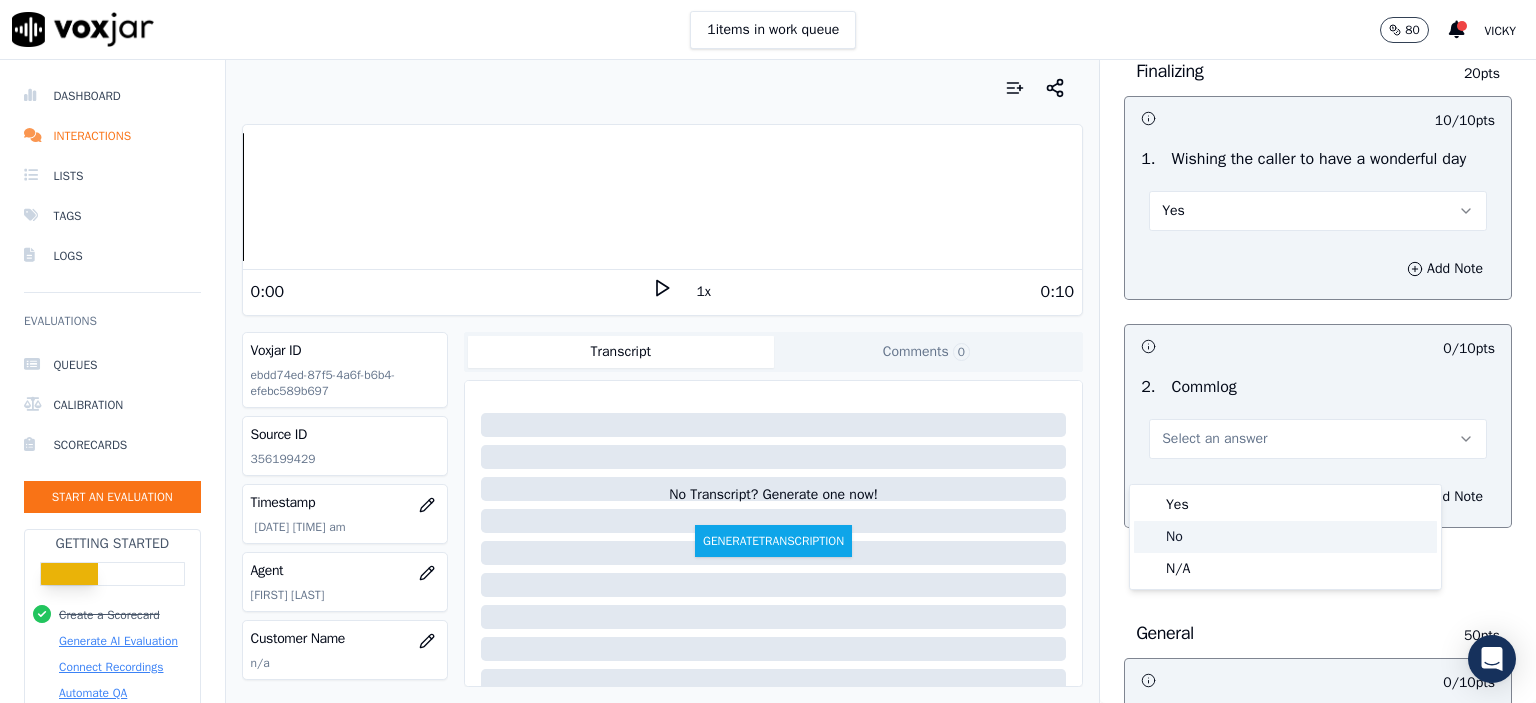click on "Yes" at bounding box center [1285, 505] 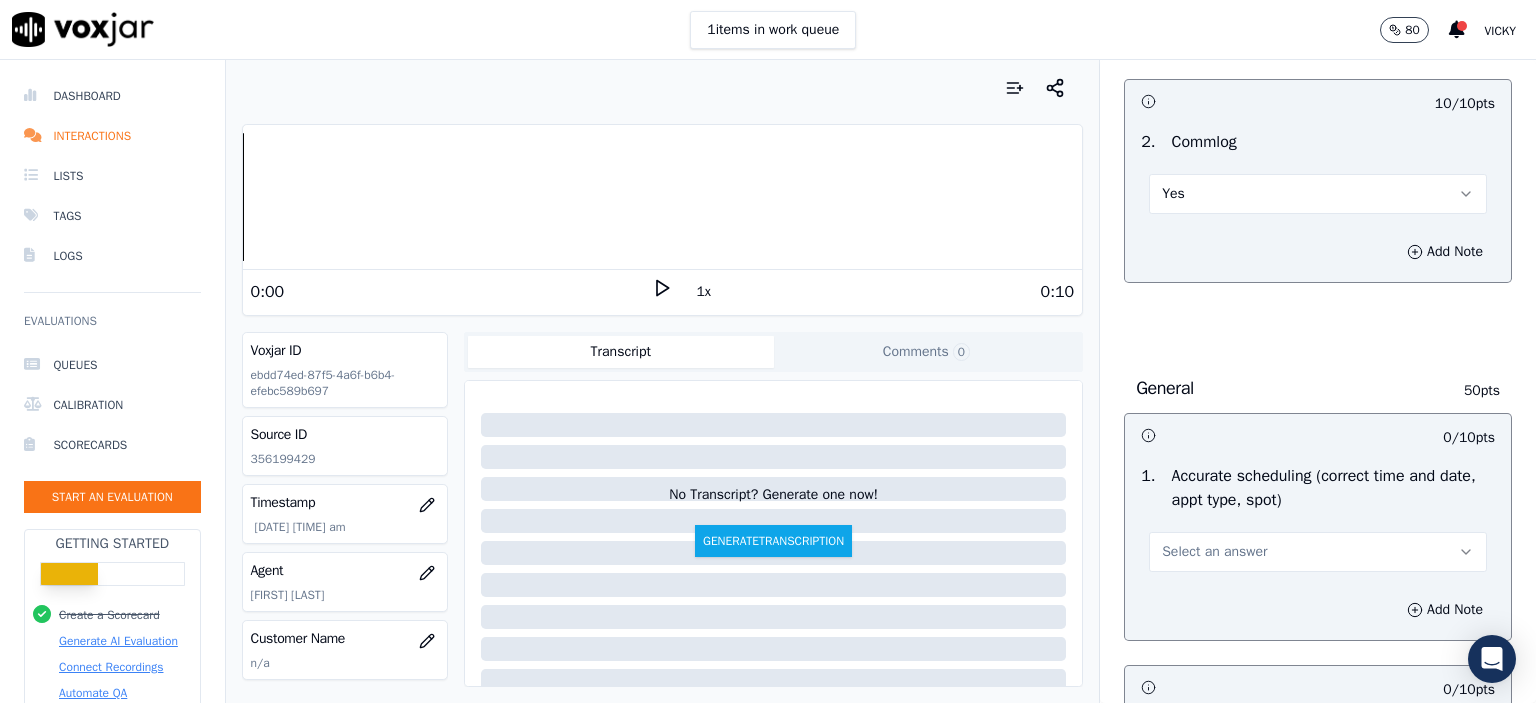 scroll, scrollTop: 1800, scrollLeft: 0, axis: vertical 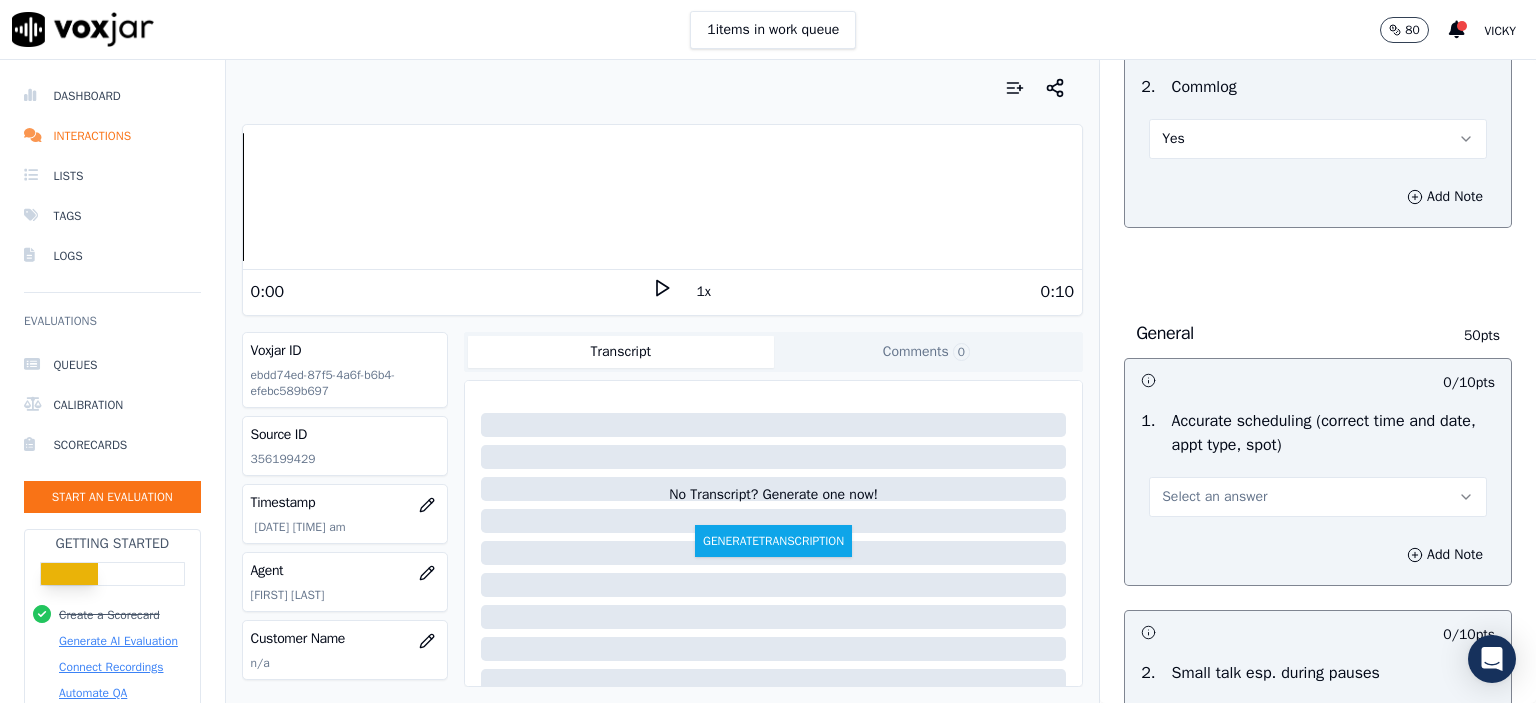 click on "Select an answer" at bounding box center [1318, 497] 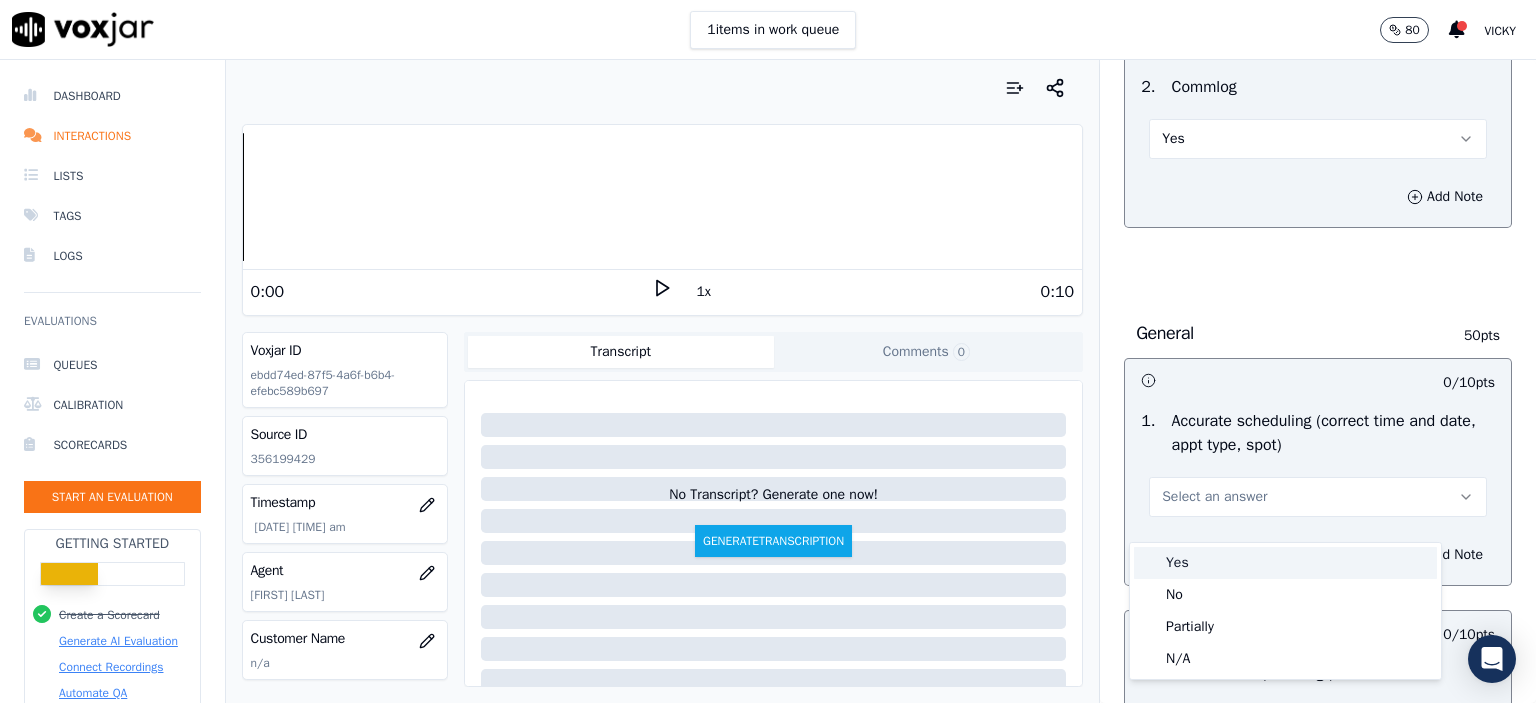 click on "Yes" at bounding box center [1285, 563] 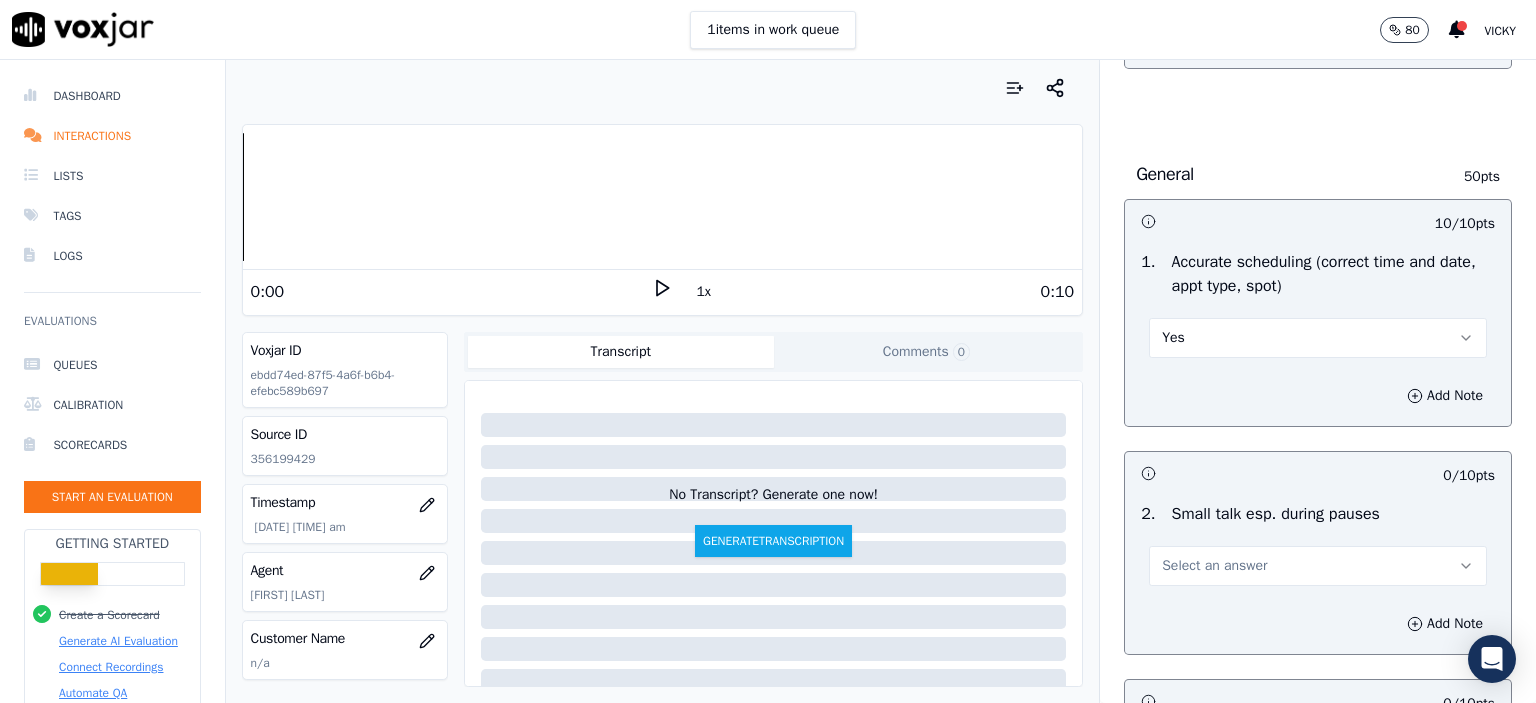 scroll, scrollTop: 2000, scrollLeft: 0, axis: vertical 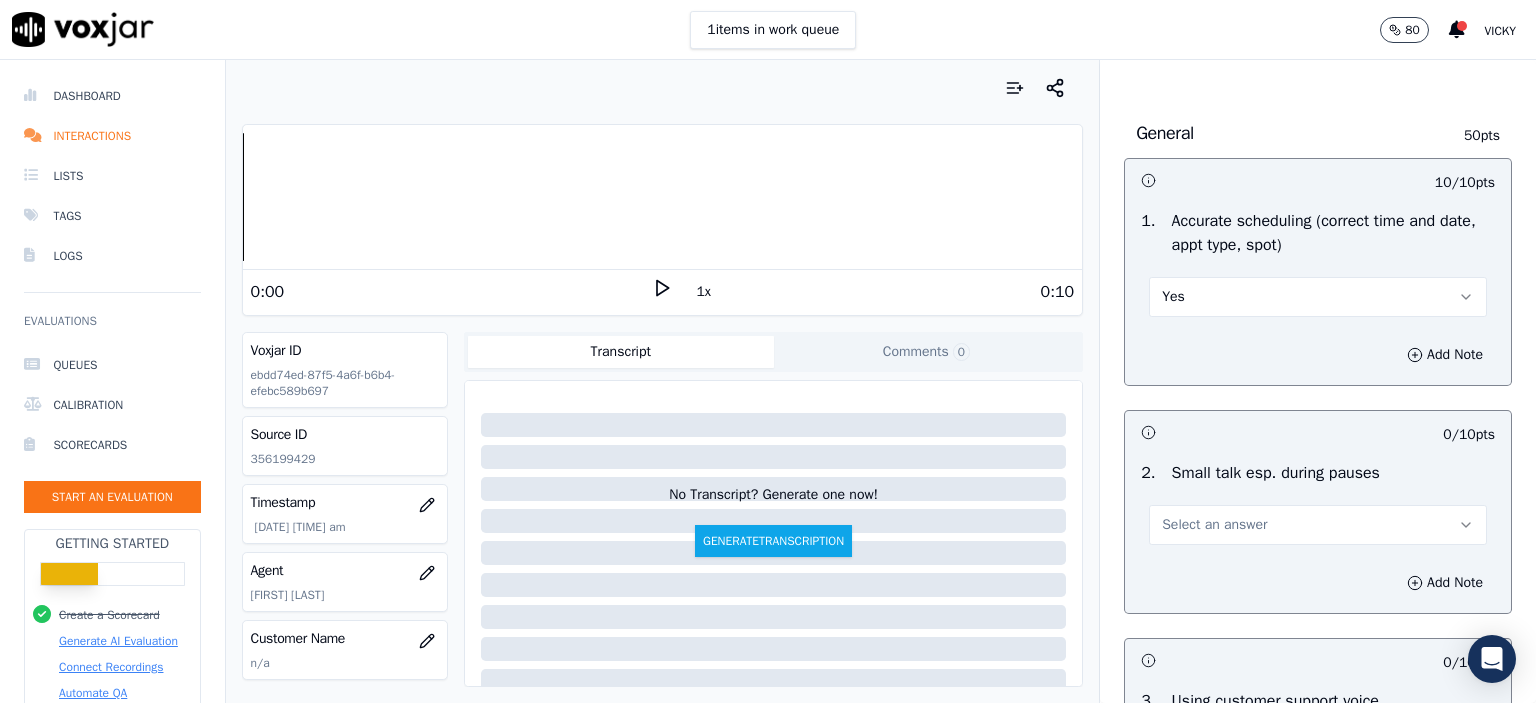 click on "Select an answer" at bounding box center [1214, 525] 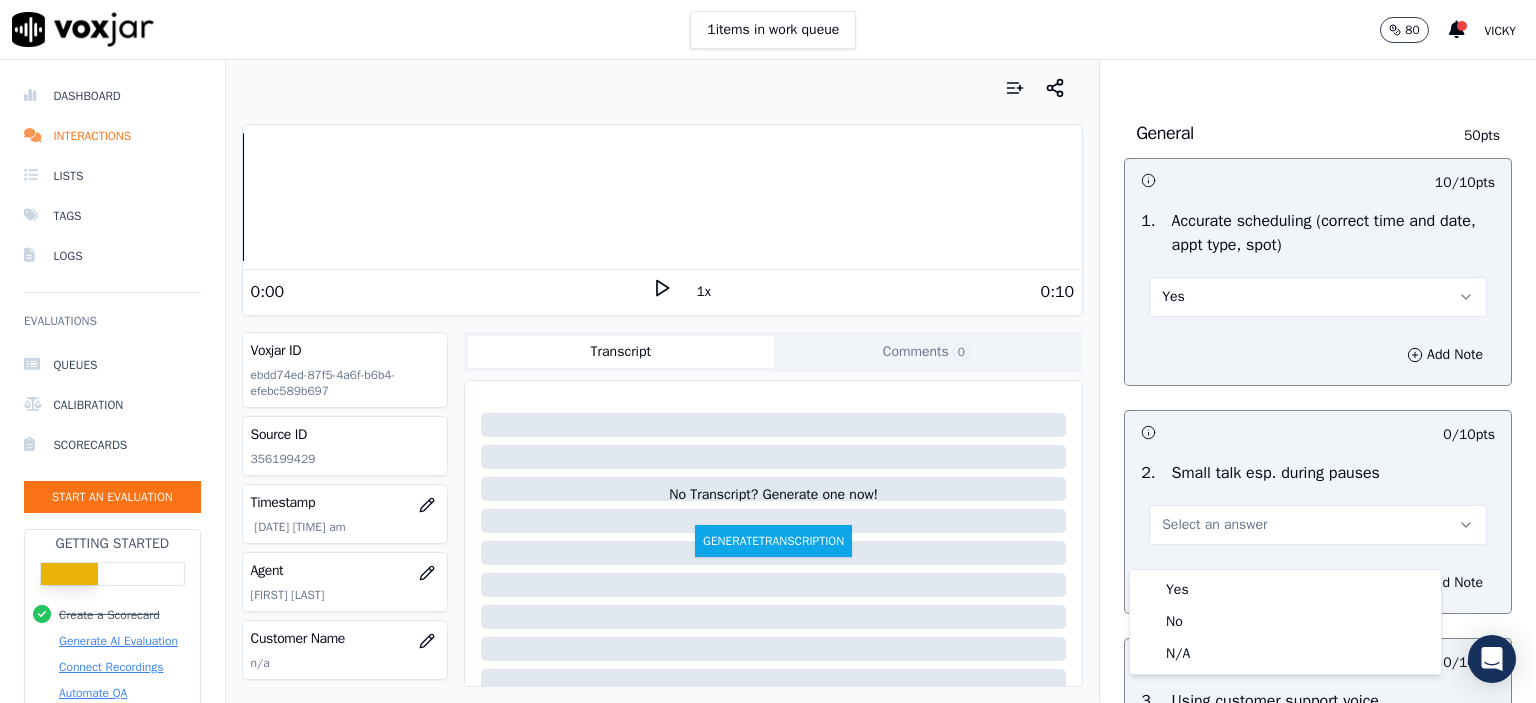 click on "Yes" at bounding box center [1318, 297] 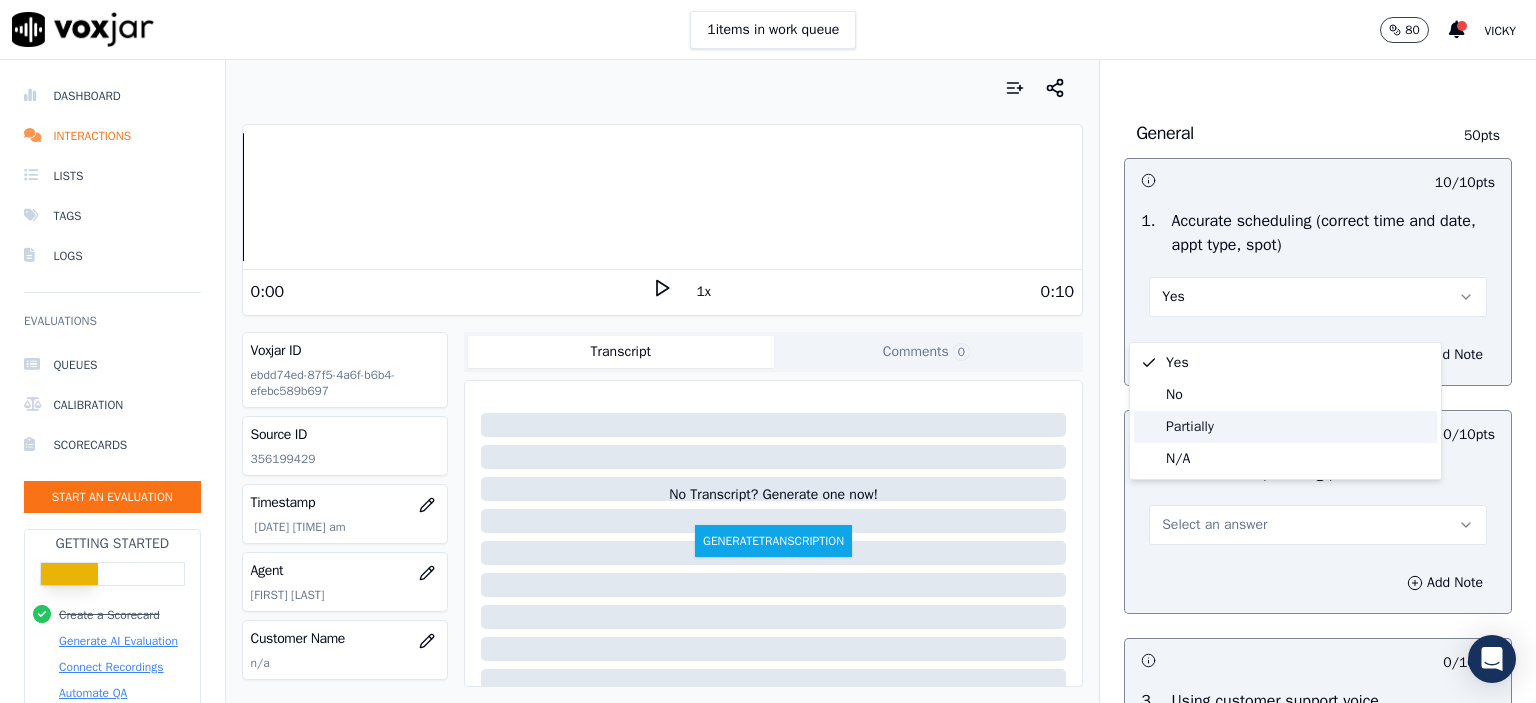 drag, startPoint x: 1236, startPoint y: 336, endPoint x: 1260, endPoint y: 523, distance: 188.53381 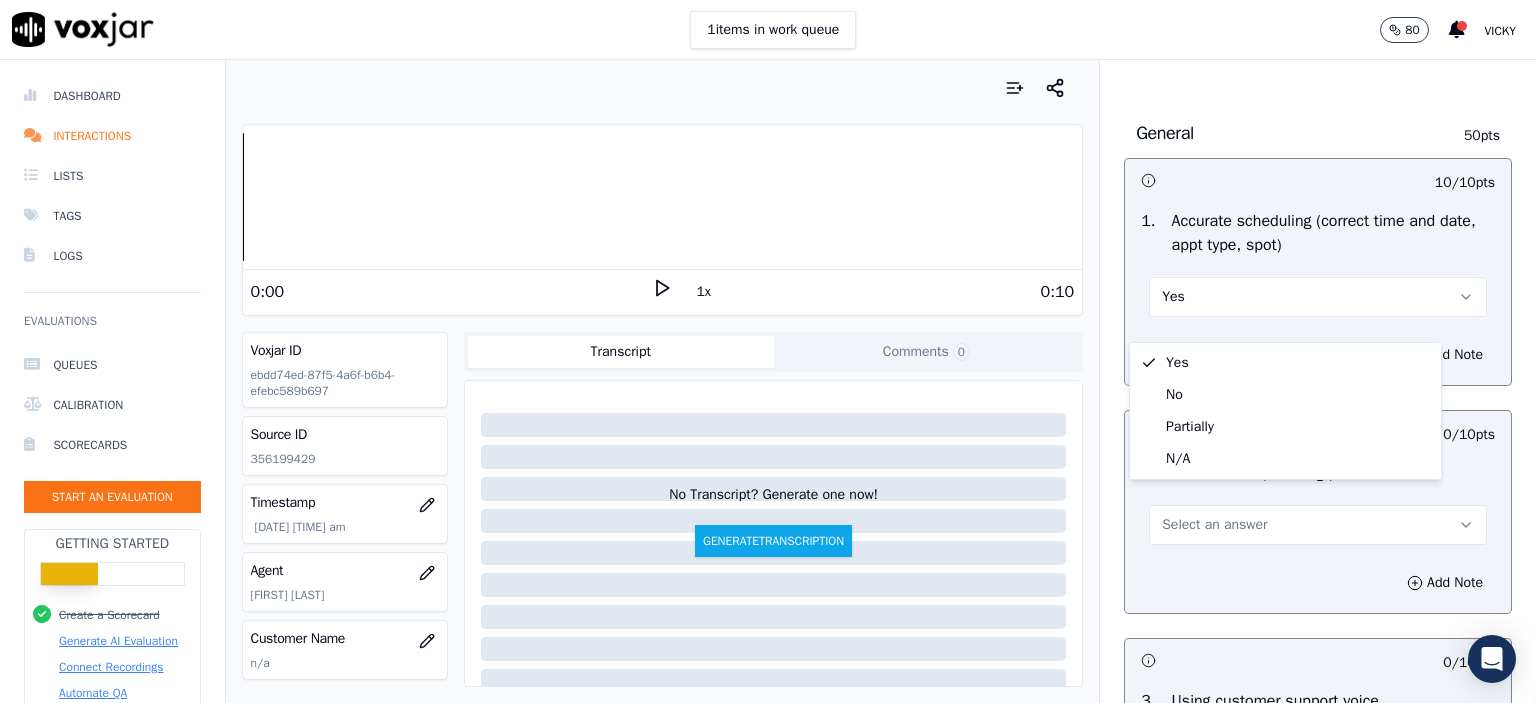 click on "Select an answer" at bounding box center (1318, 525) 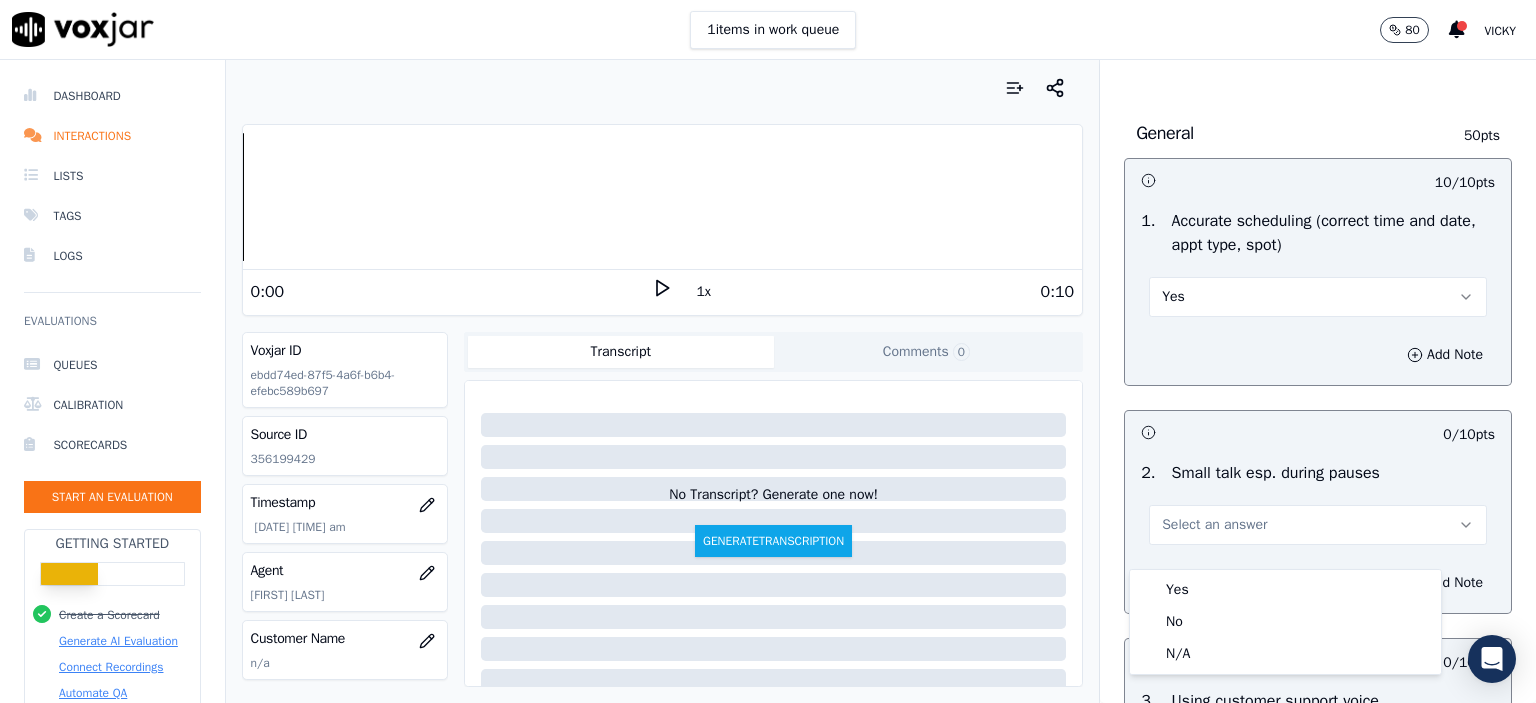 click on "Yes" at bounding box center (1318, 297) 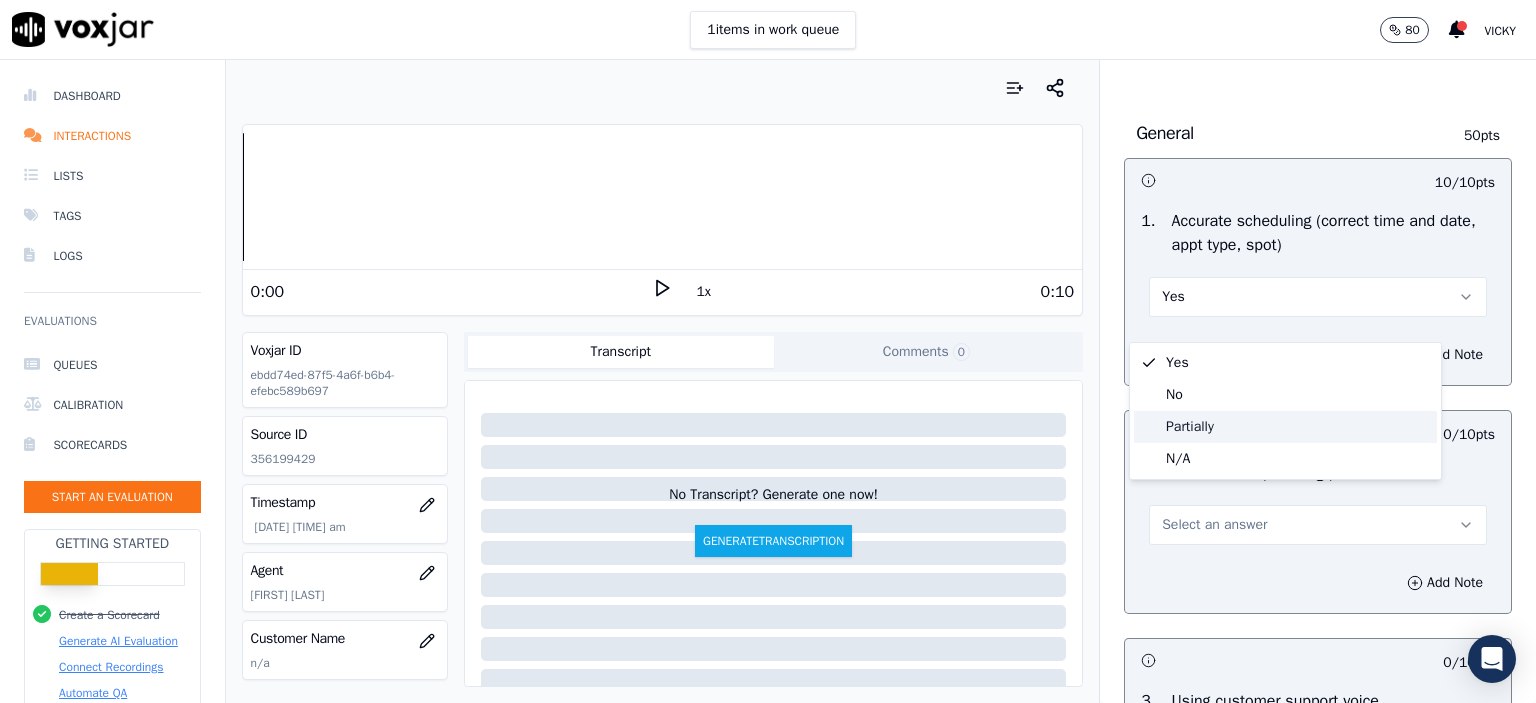 click on "Partially" 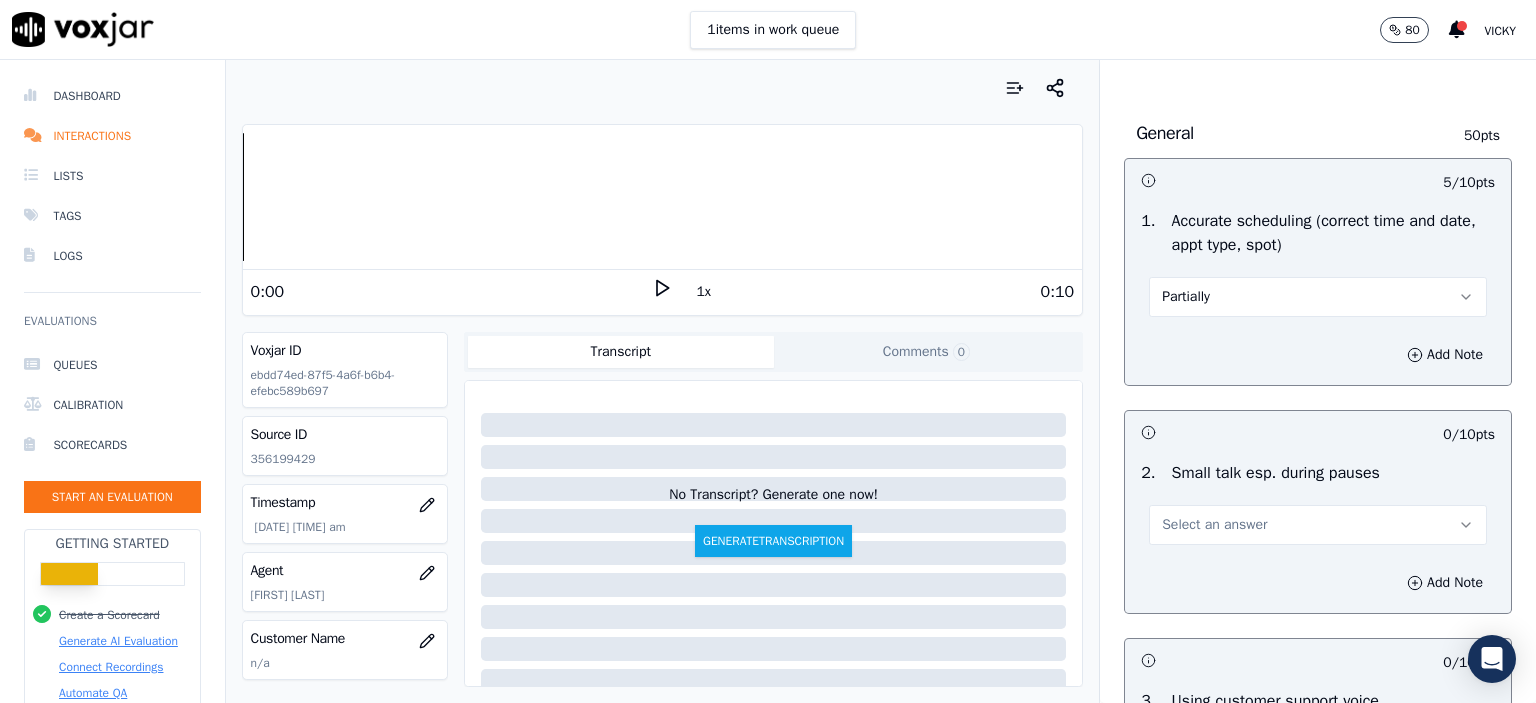 click on "Select an answer" at bounding box center (1318, 525) 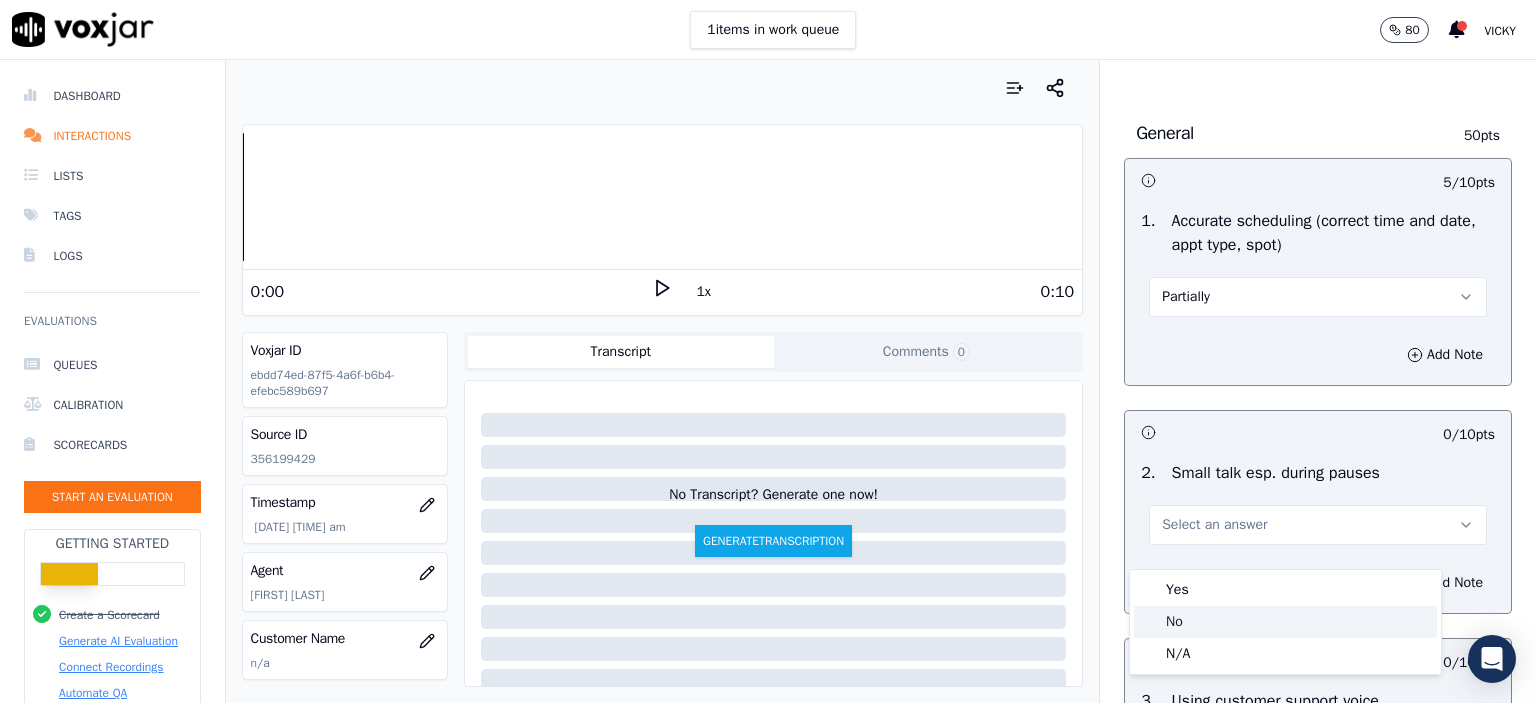 drag, startPoint x: 1231, startPoint y: 609, endPoint x: 1228, endPoint y: 570, distance: 39.115215 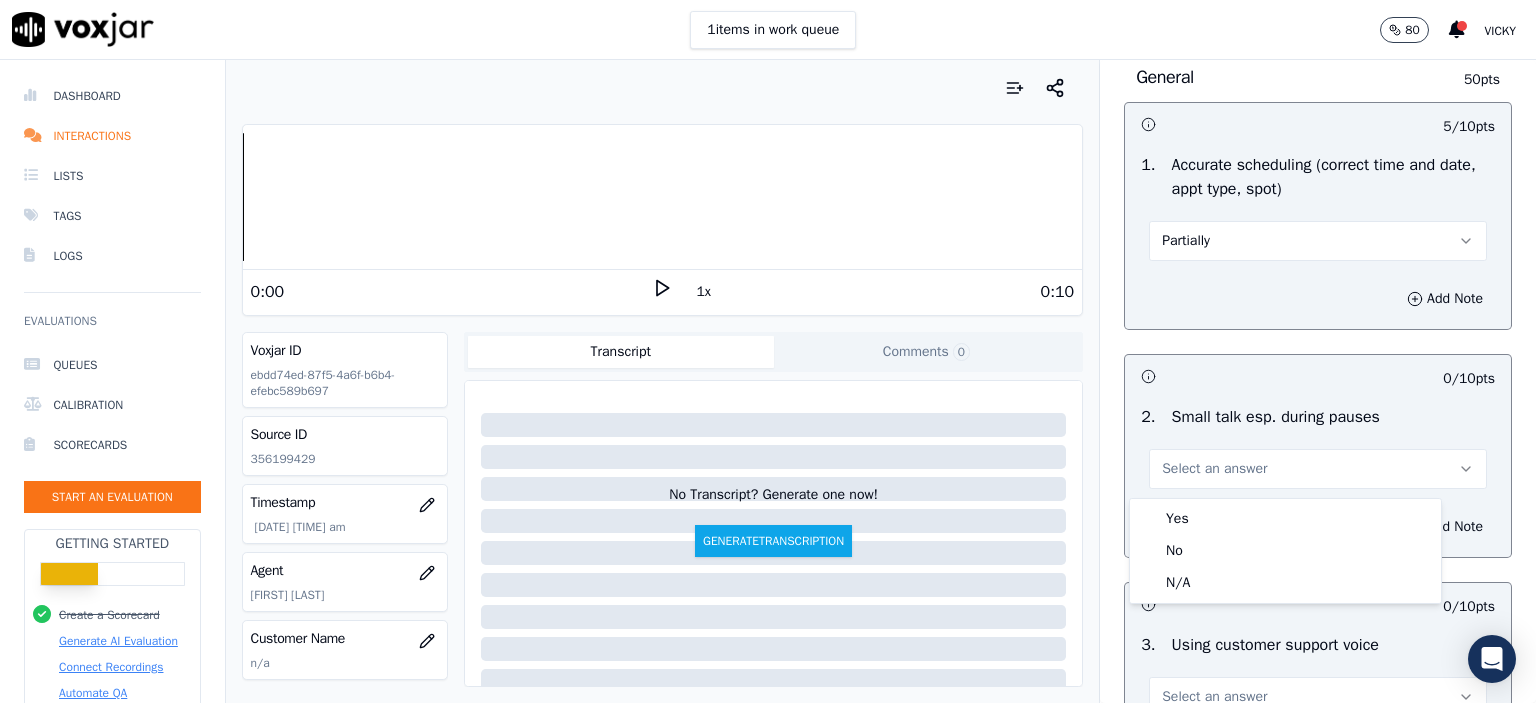 scroll, scrollTop: 2300, scrollLeft: 0, axis: vertical 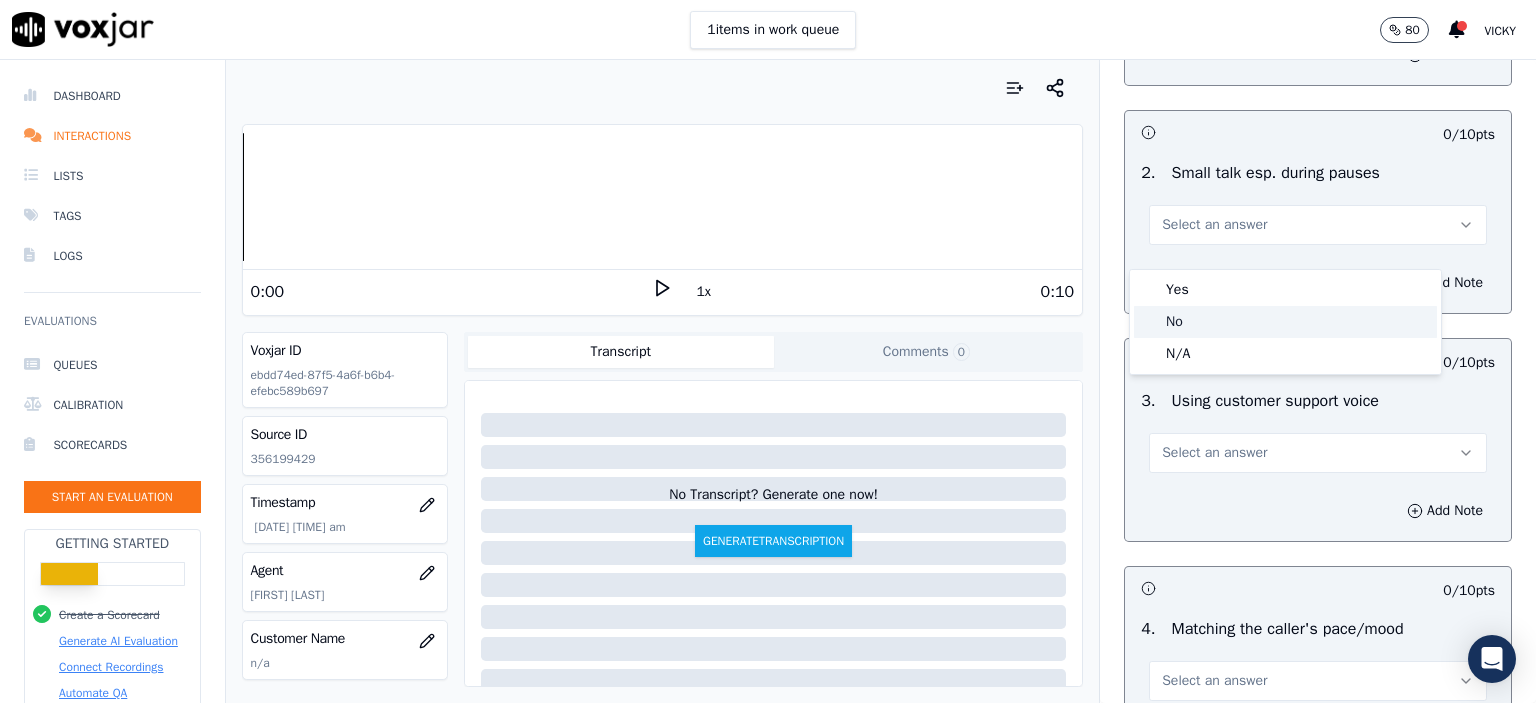 click on "No" 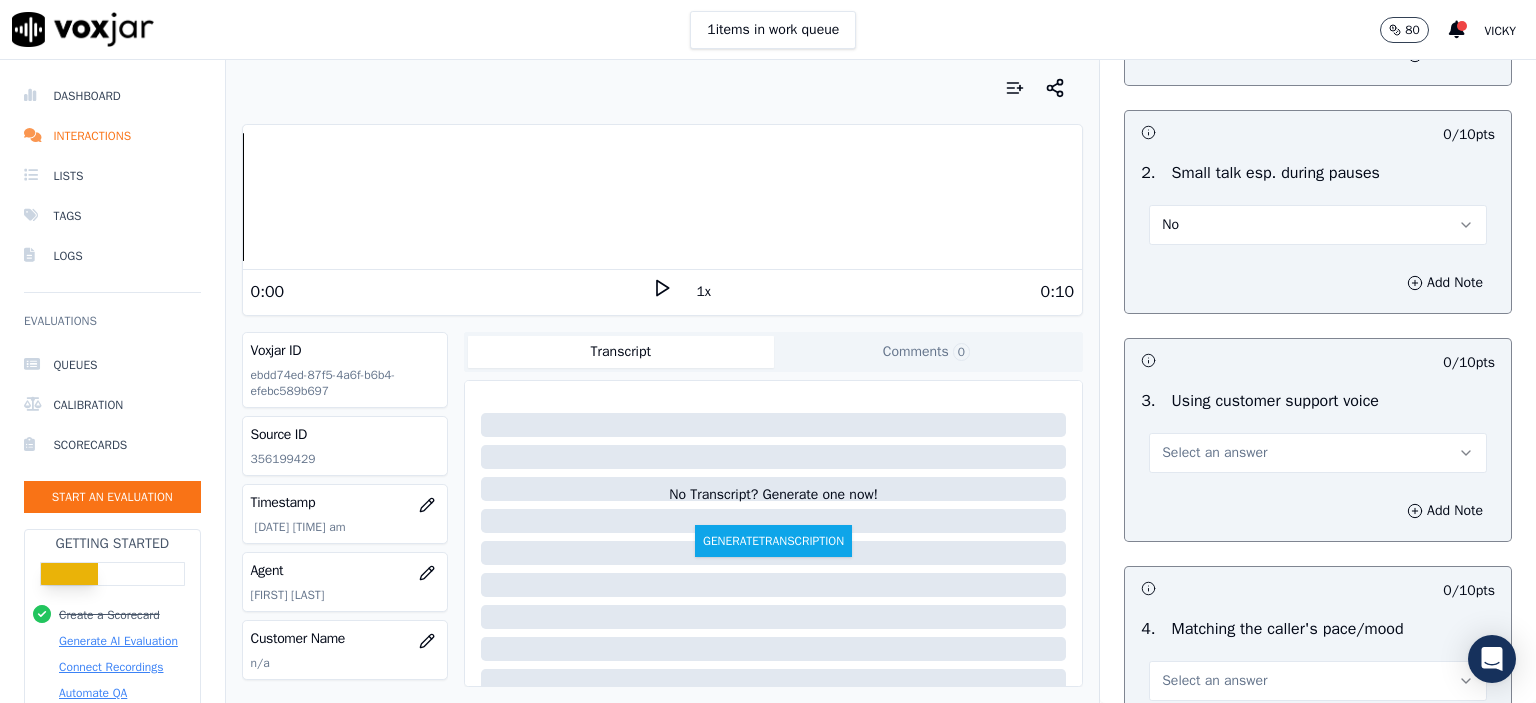 click on "Select an answer" at bounding box center [1214, 453] 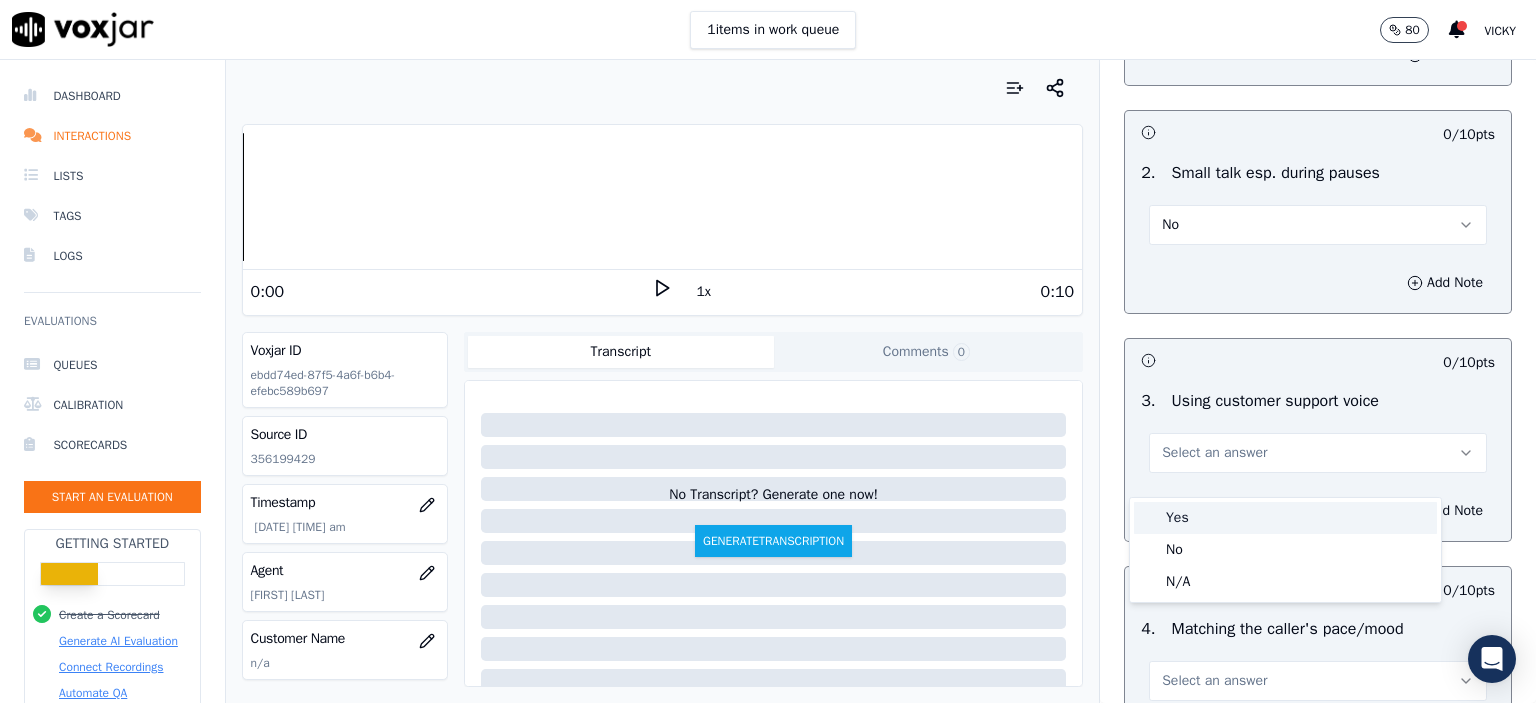 click on "Yes" at bounding box center (1285, 518) 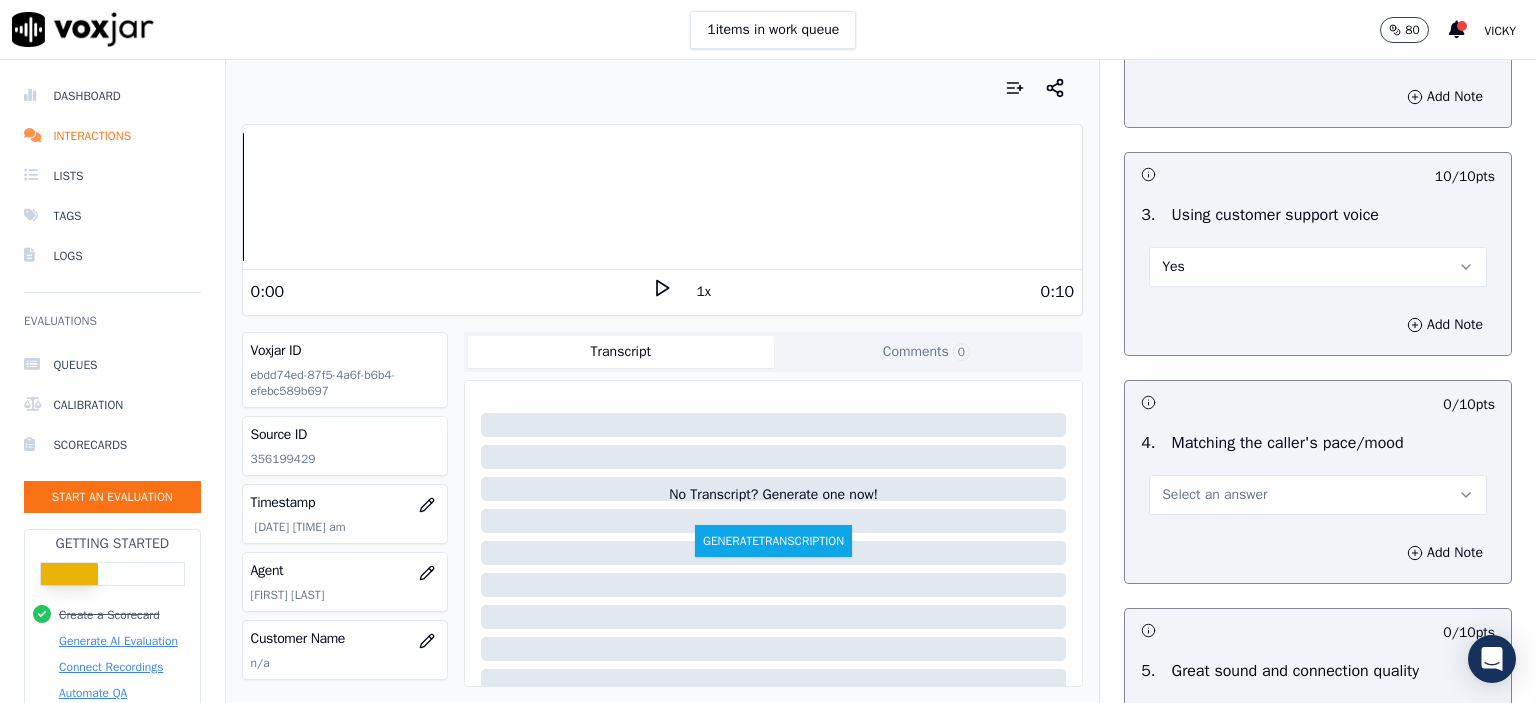 scroll, scrollTop: 2500, scrollLeft: 0, axis: vertical 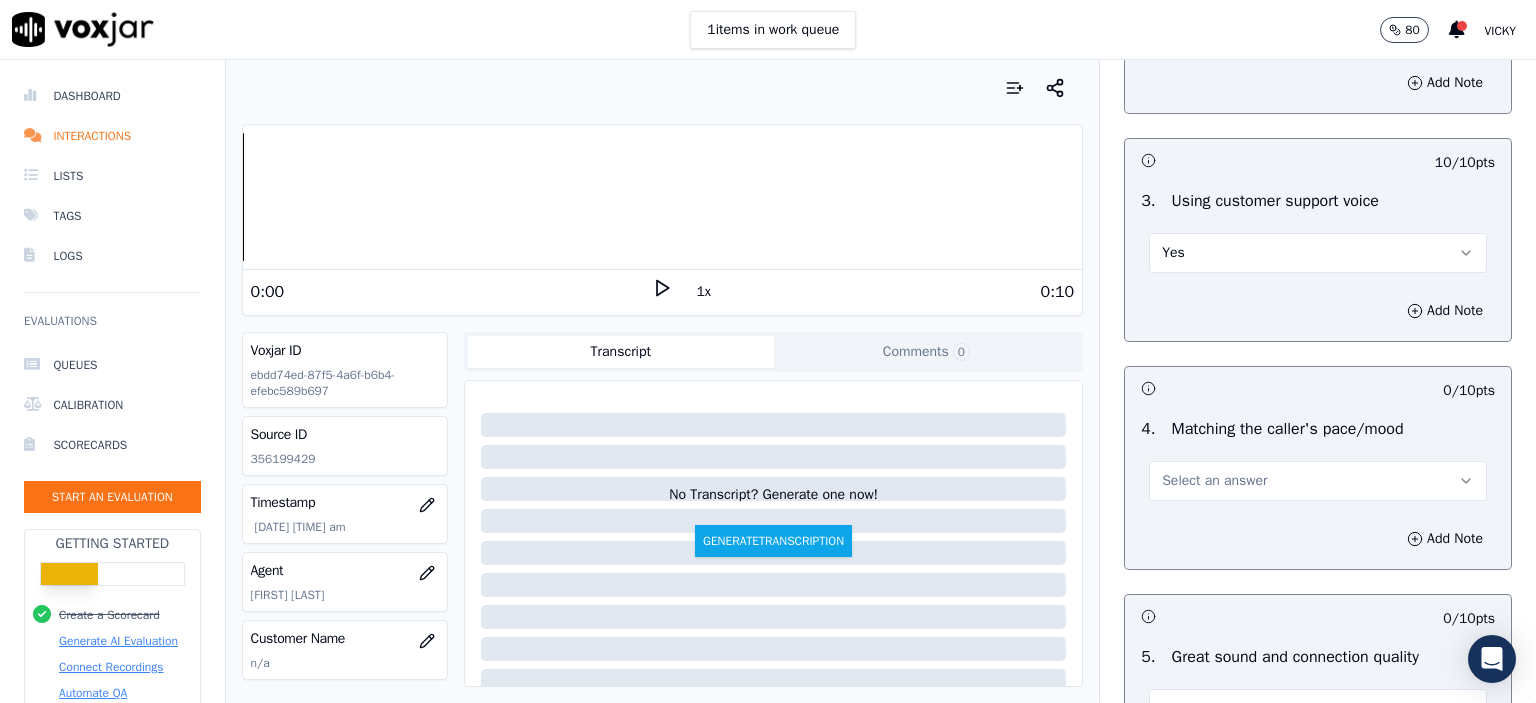 click on "Select an answer" at bounding box center [1214, 481] 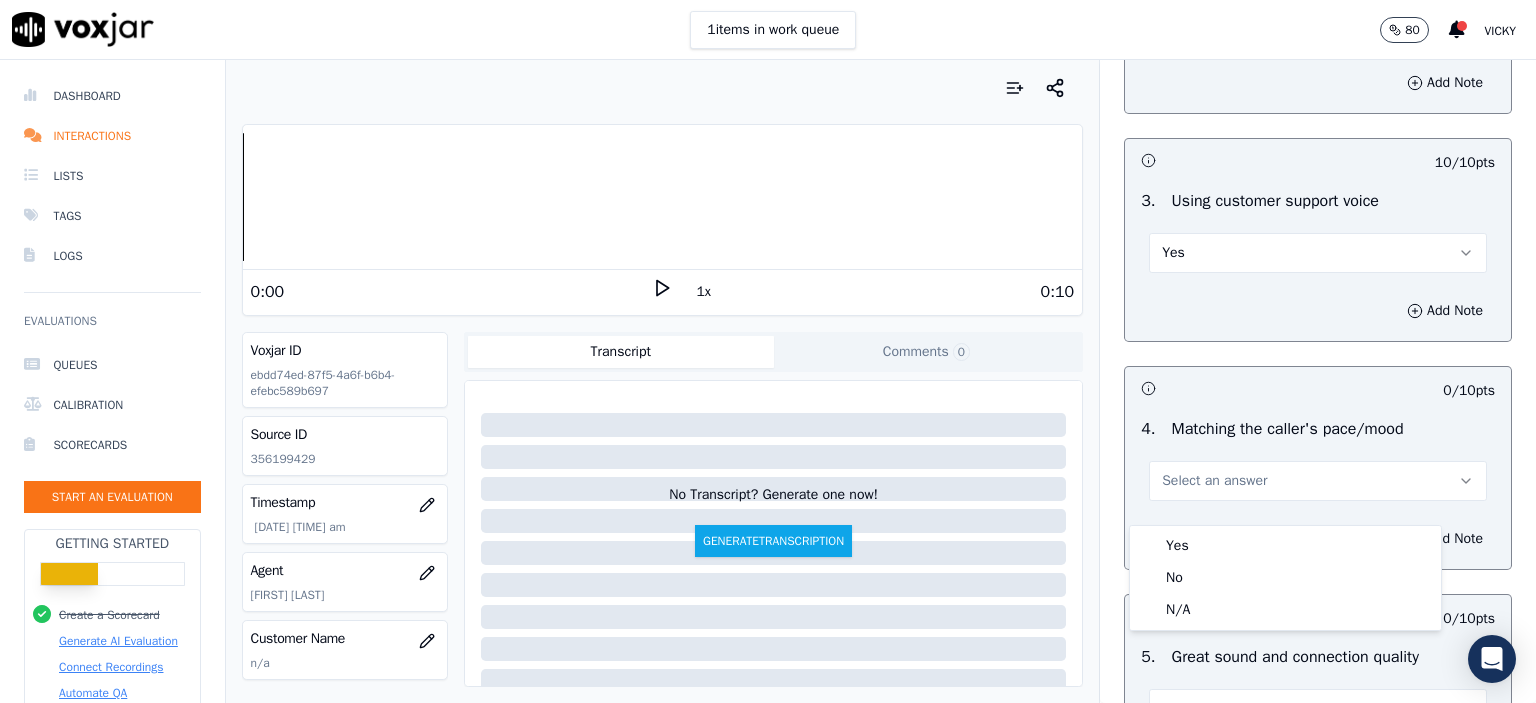 click on "Yes" at bounding box center [1285, 546] 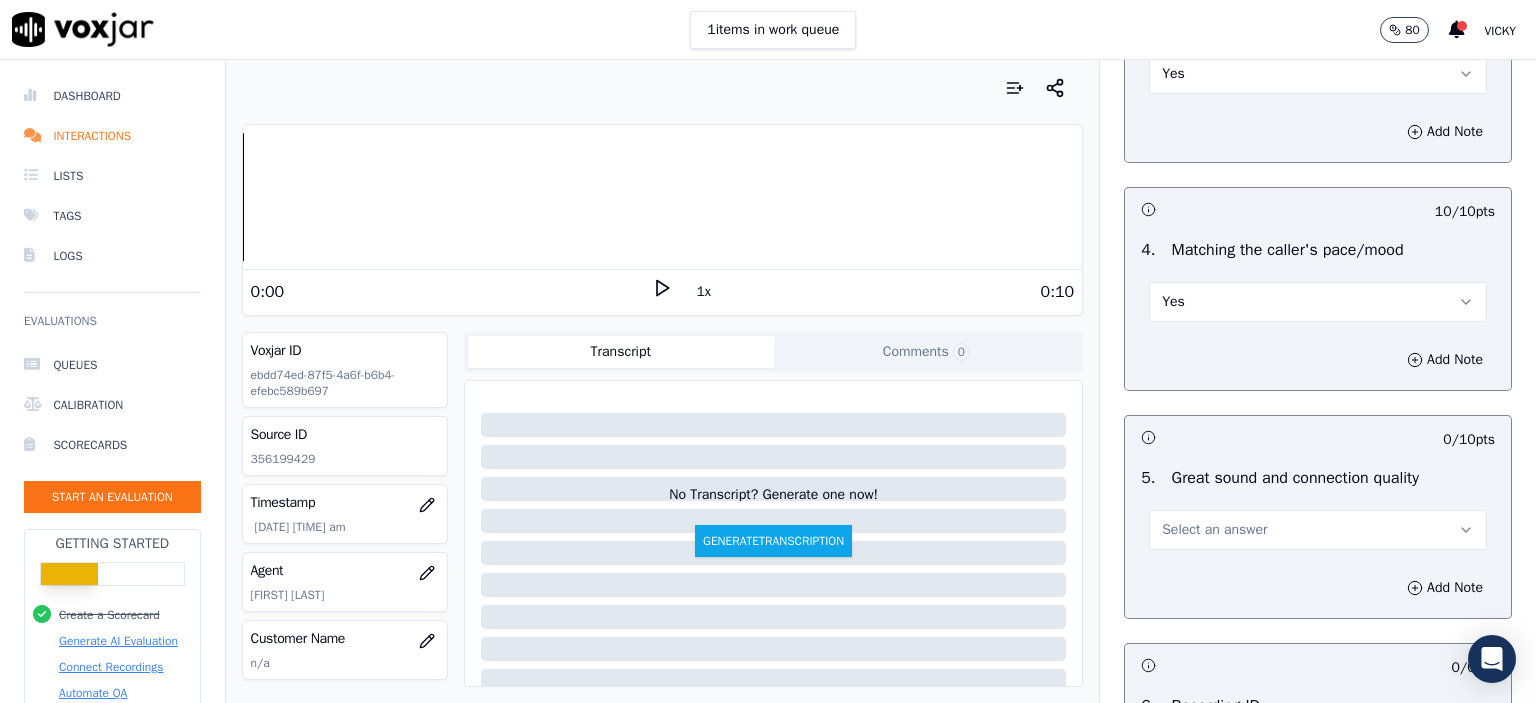 scroll, scrollTop: 2700, scrollLeft: 0, axis: vertical 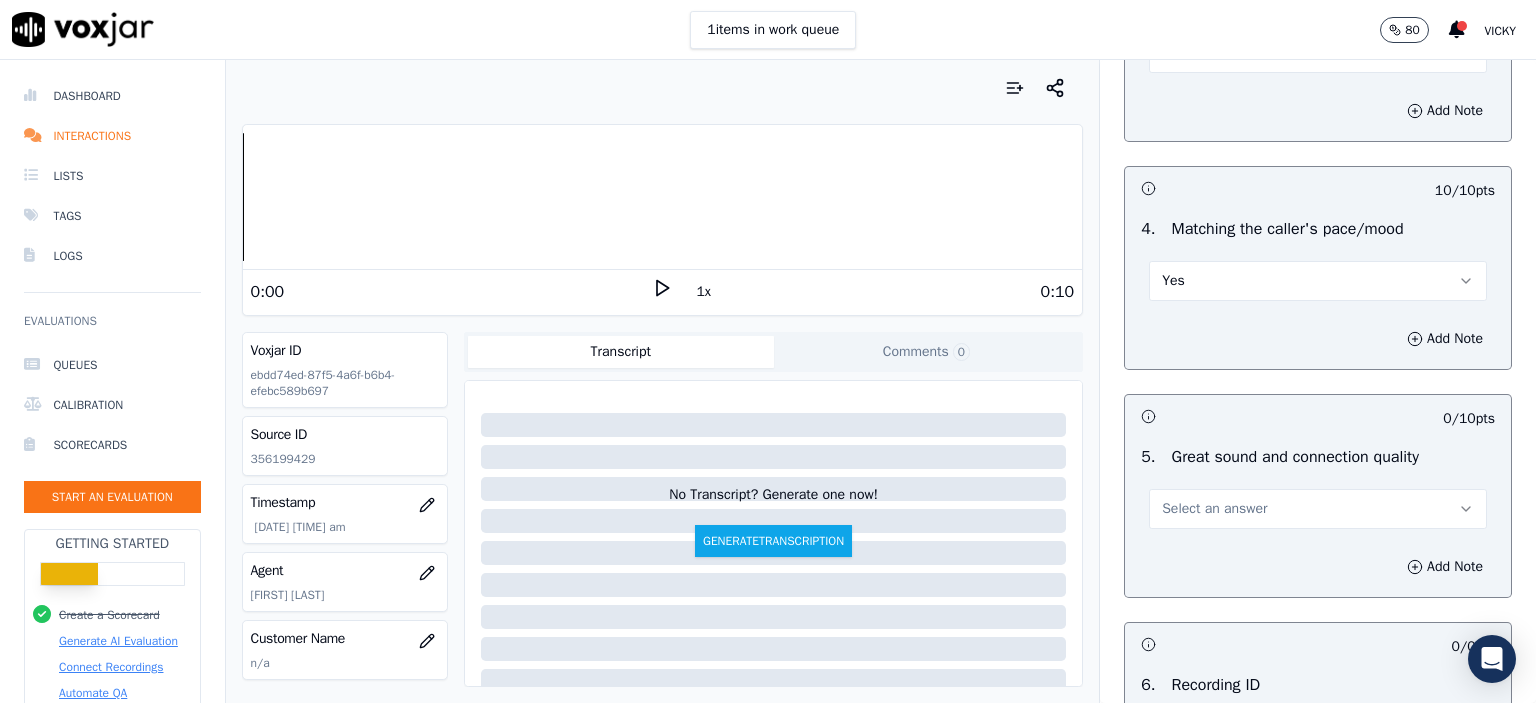 click on "Select an answer" at bounding box center [1318, 507] 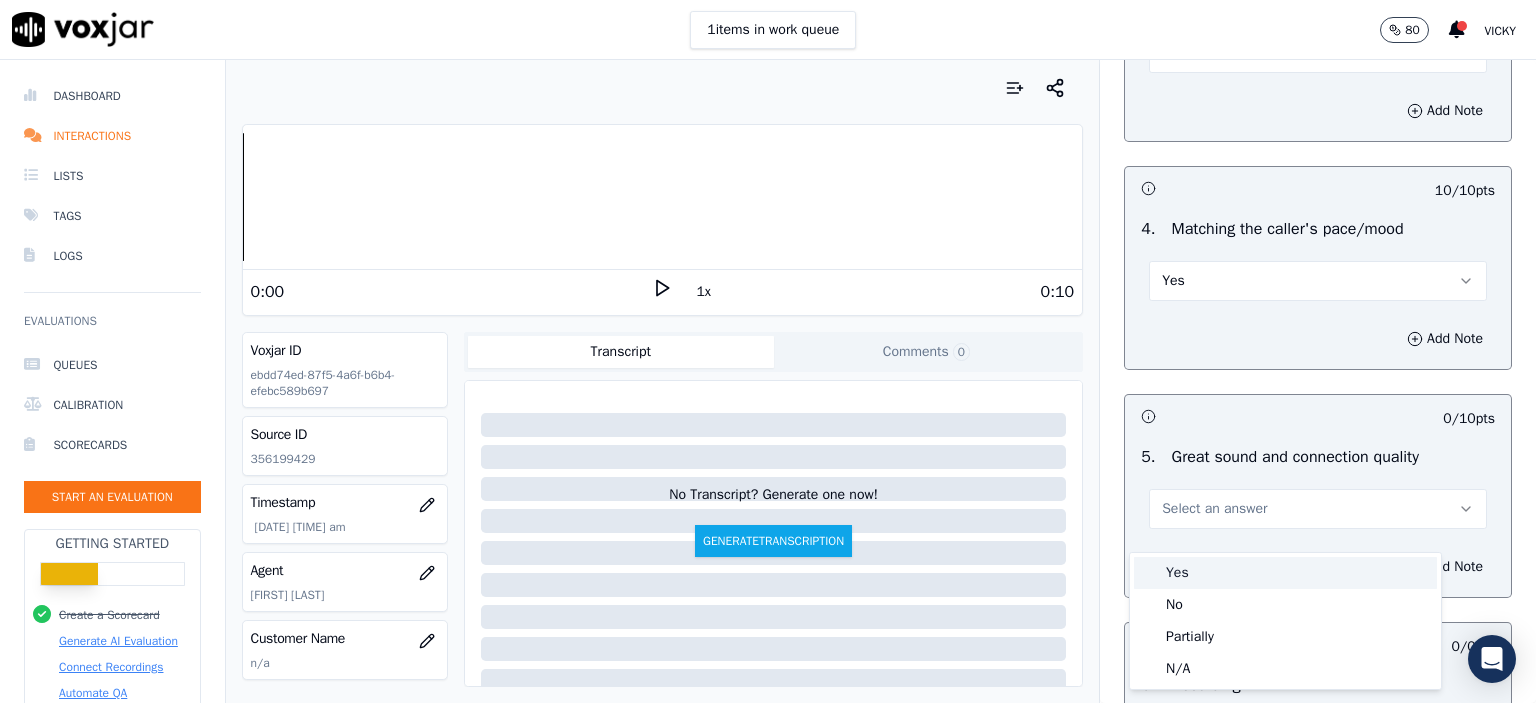 click on "Yes" at bounding box center [1285, 573] 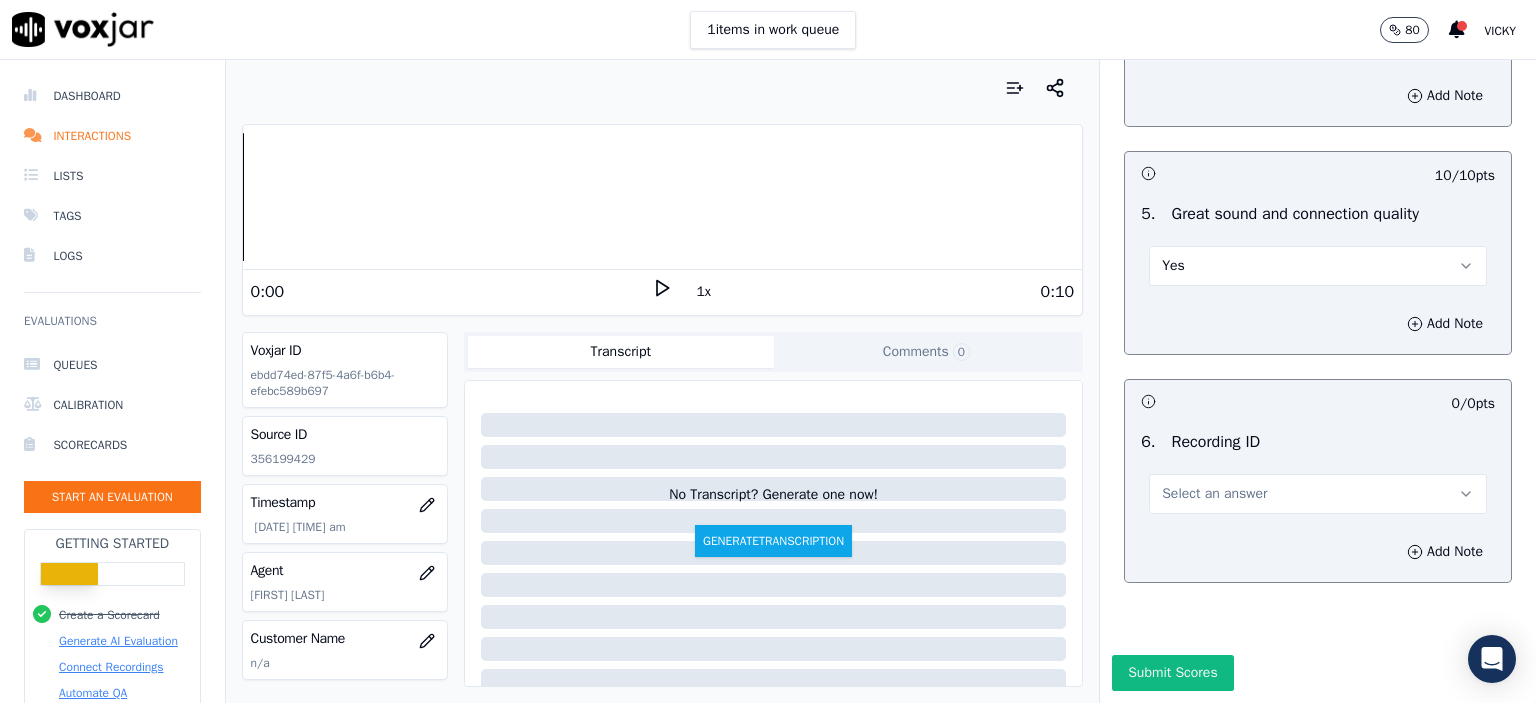 scroll, scrollTop: 3000, scrollLeft: 0, axis: vertical 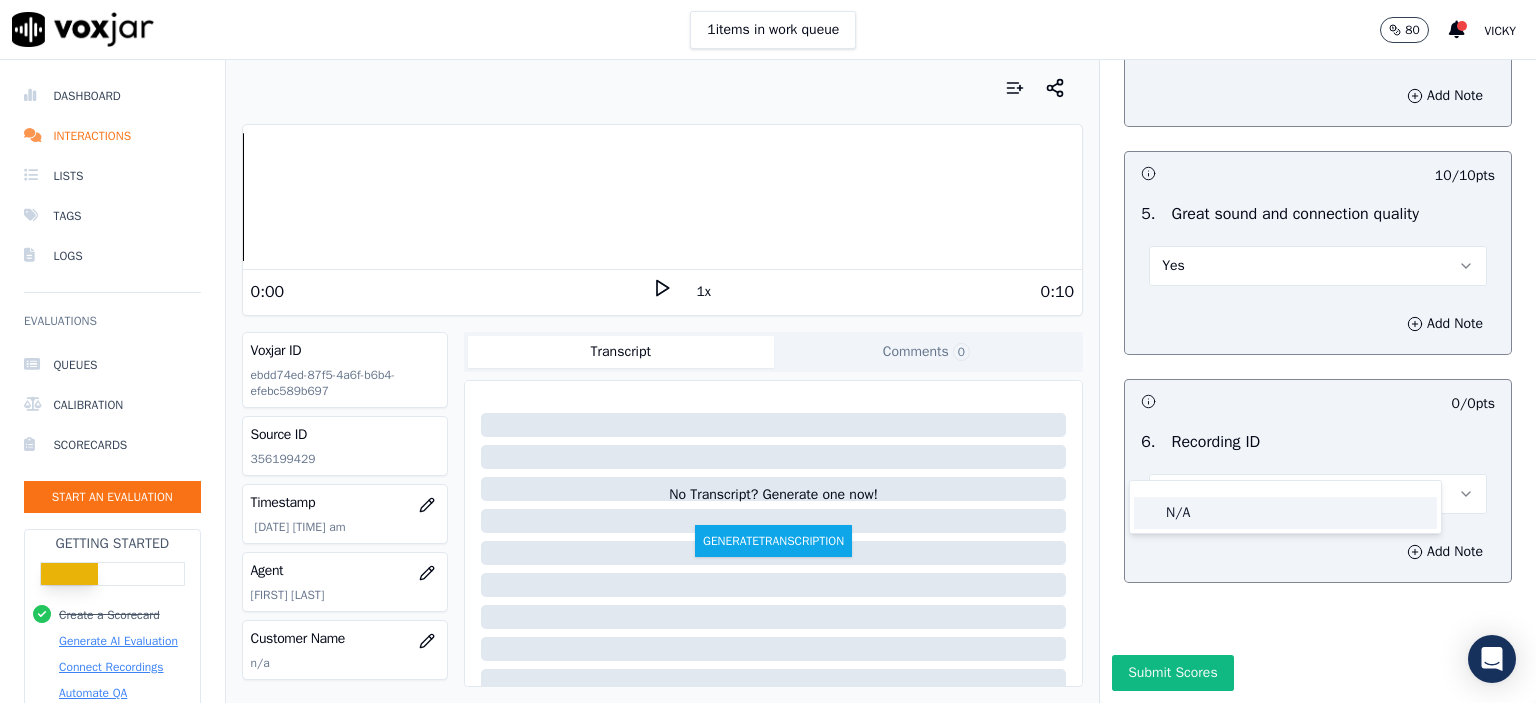 click on "N/A" 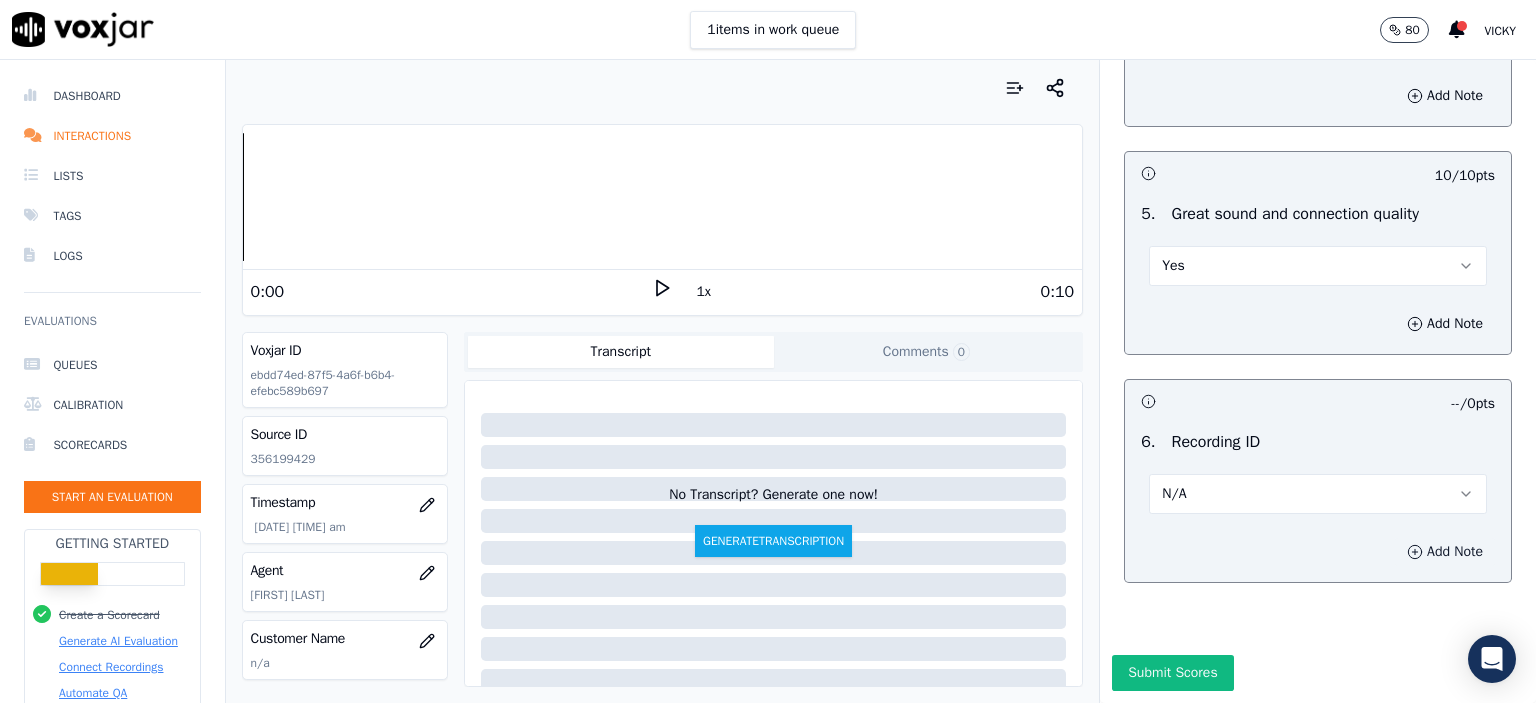 click on "Add Note" at bounding box center [1445, 552] 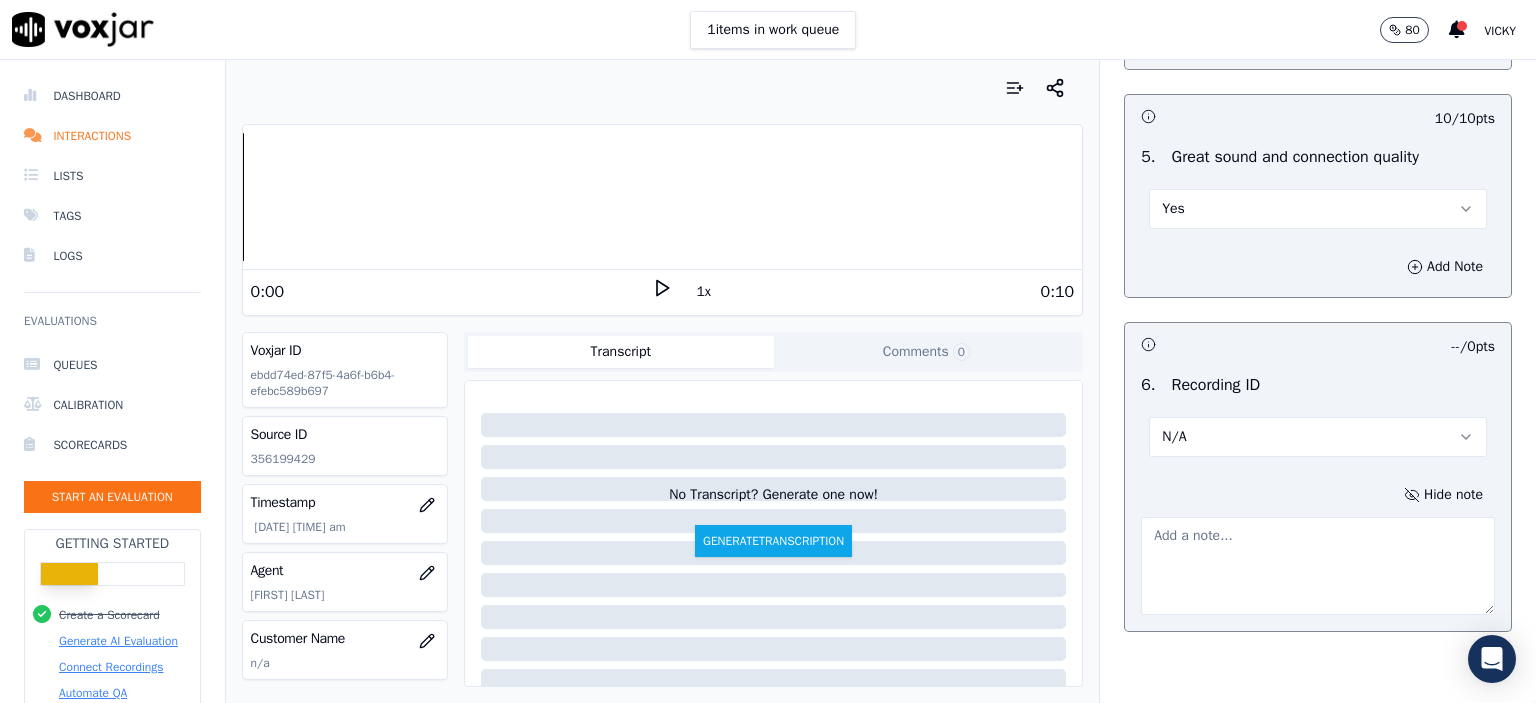click on "Source ID   356199429" at bounding box center [345, 446] 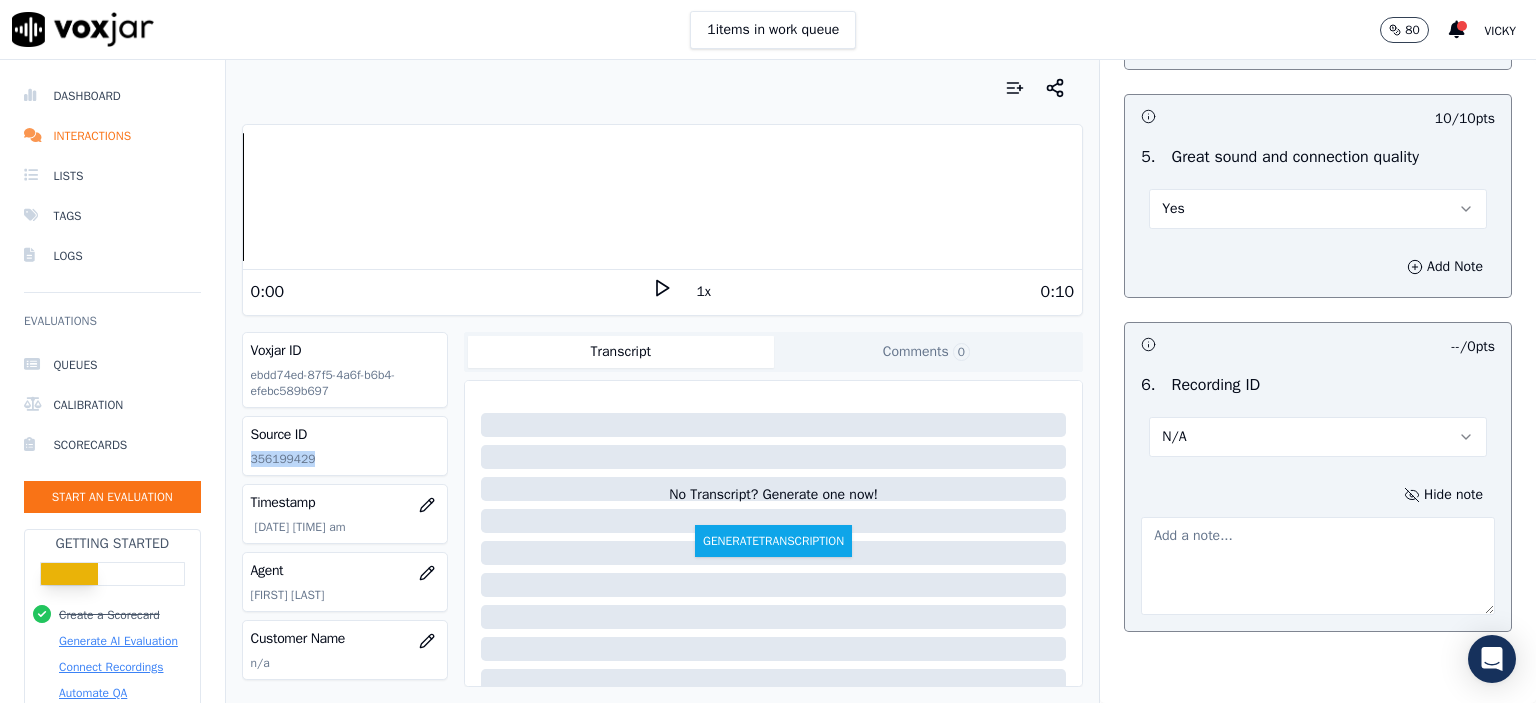 click on "356199429" 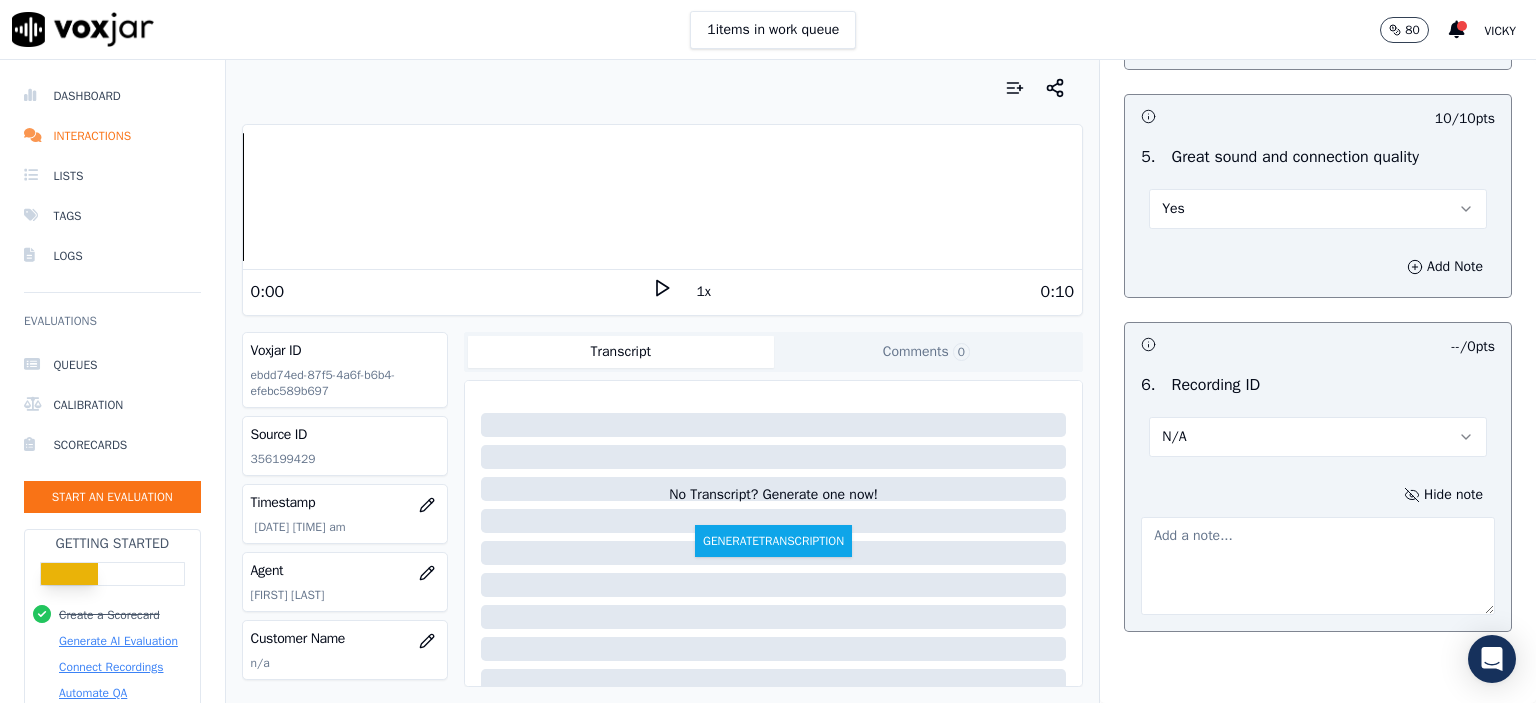 click at bounding box center (1318, 566) 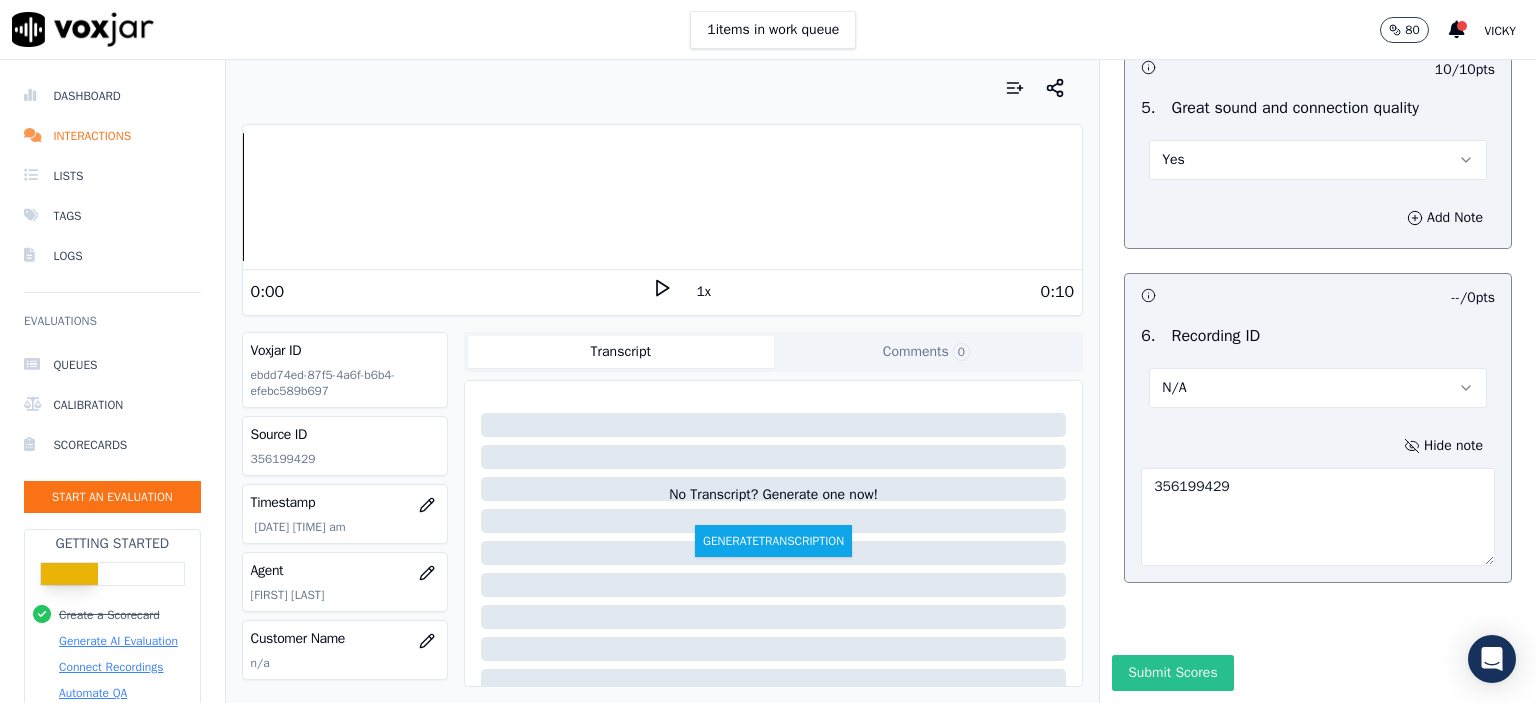 scroll, scrollTop: 3112, scrollLeft: 0, axis: vertical 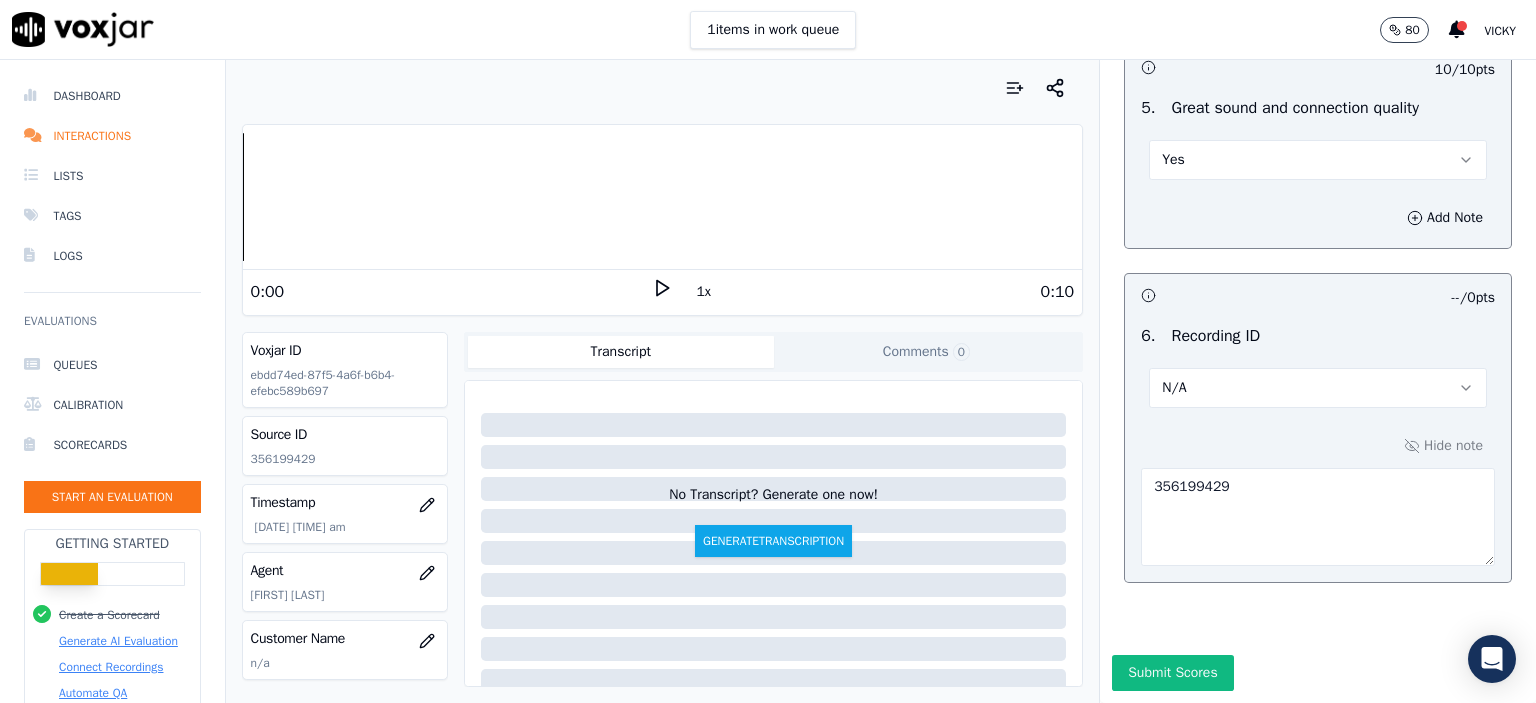click on "Submit Scores" at bounding box center [1172, 673] 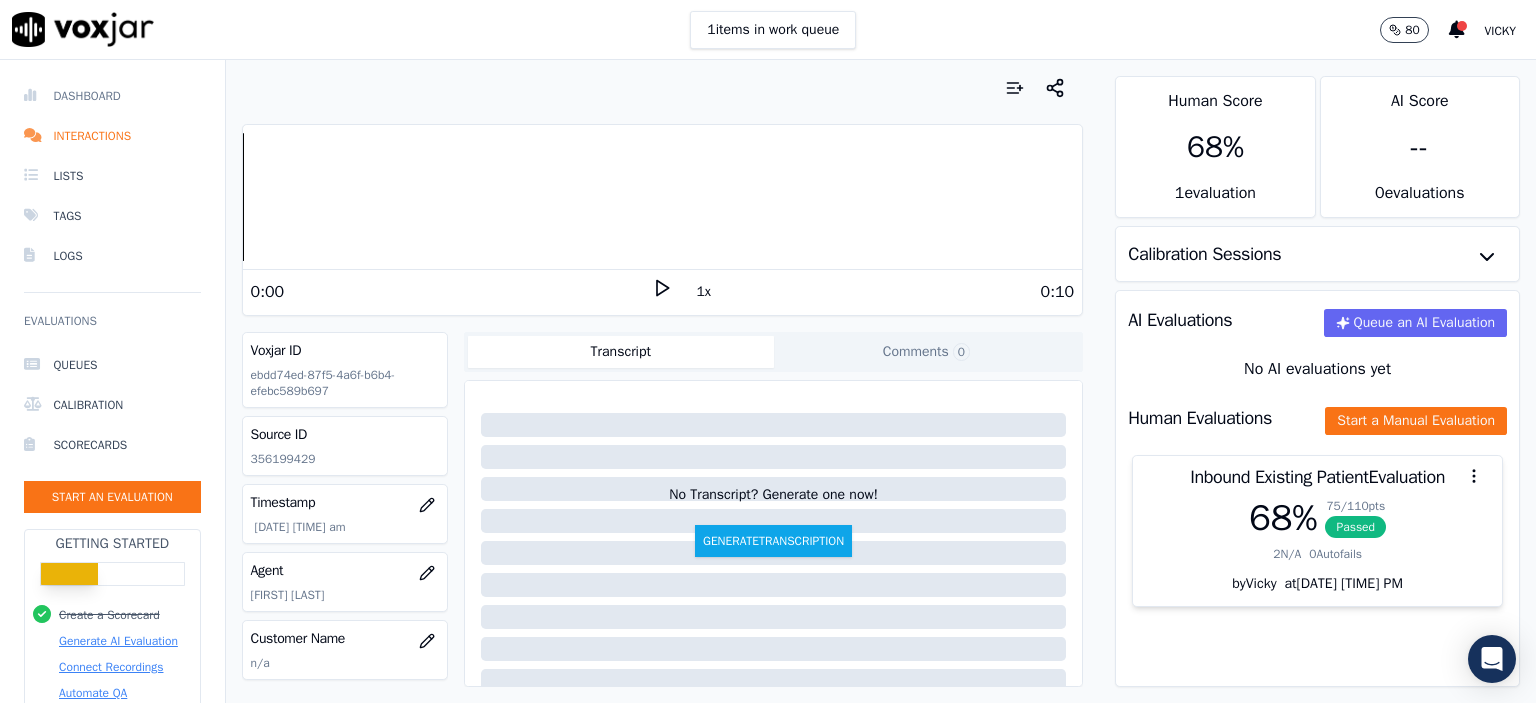 click on "Dashboard" at bounding box center (112, 96) 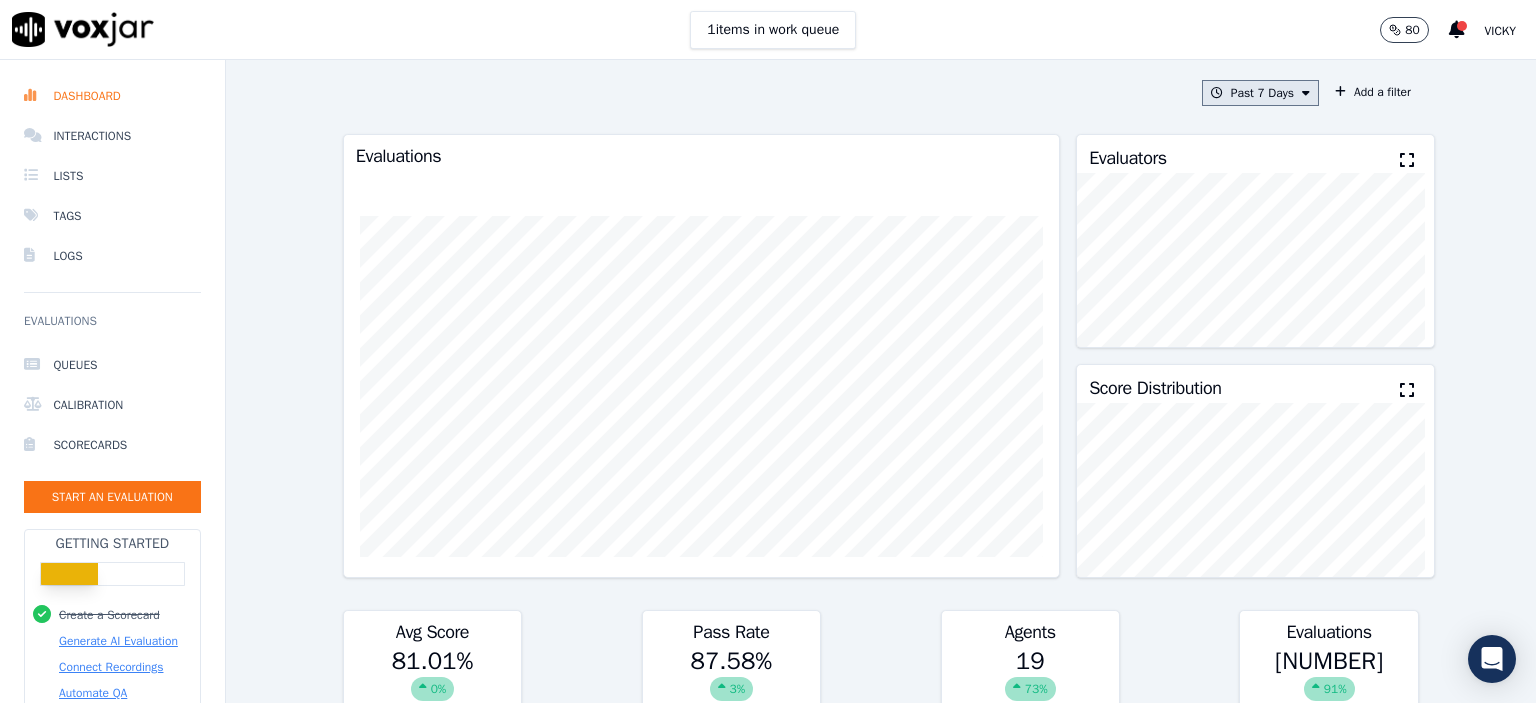 click on "Past 7 Days" at bounding box center [1260, 93] 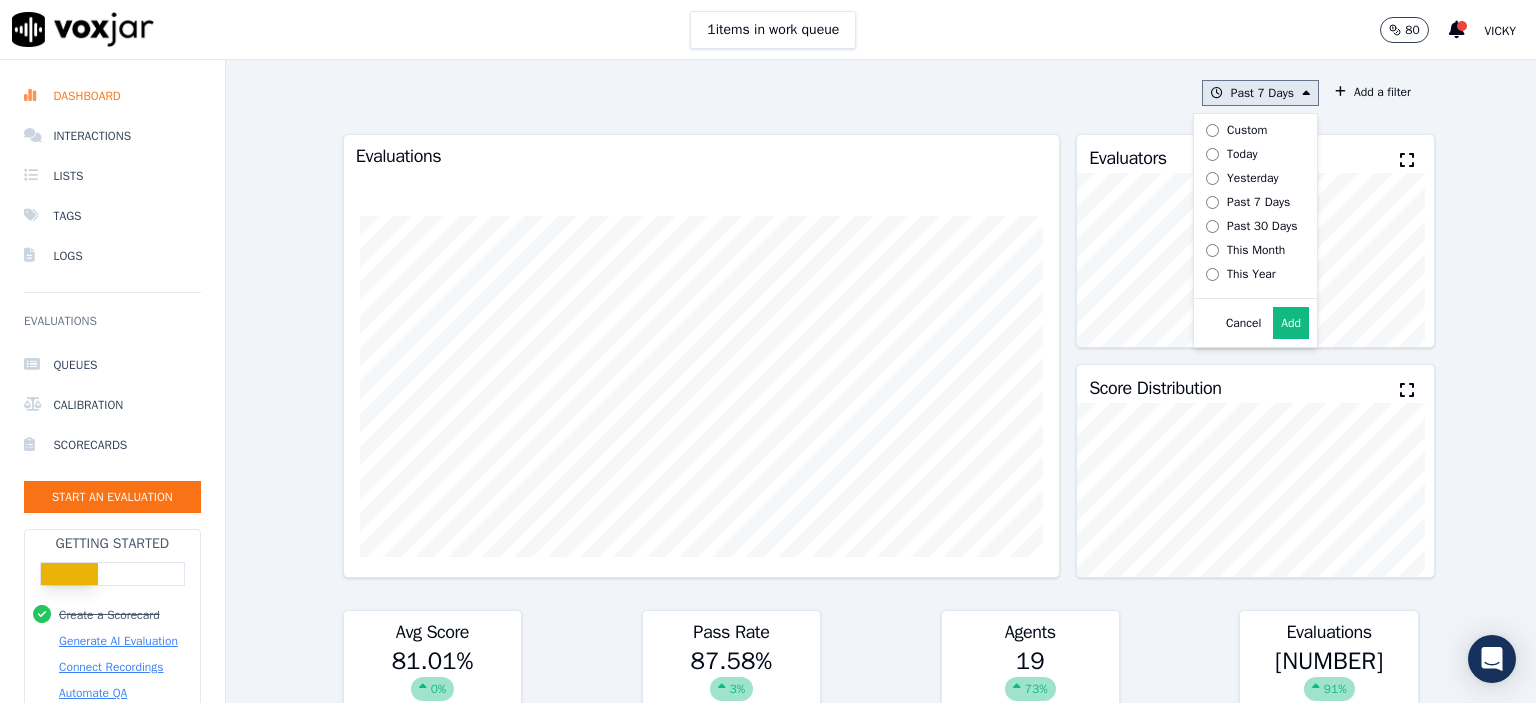 click on "Add" at bounding box center [1291, 323] 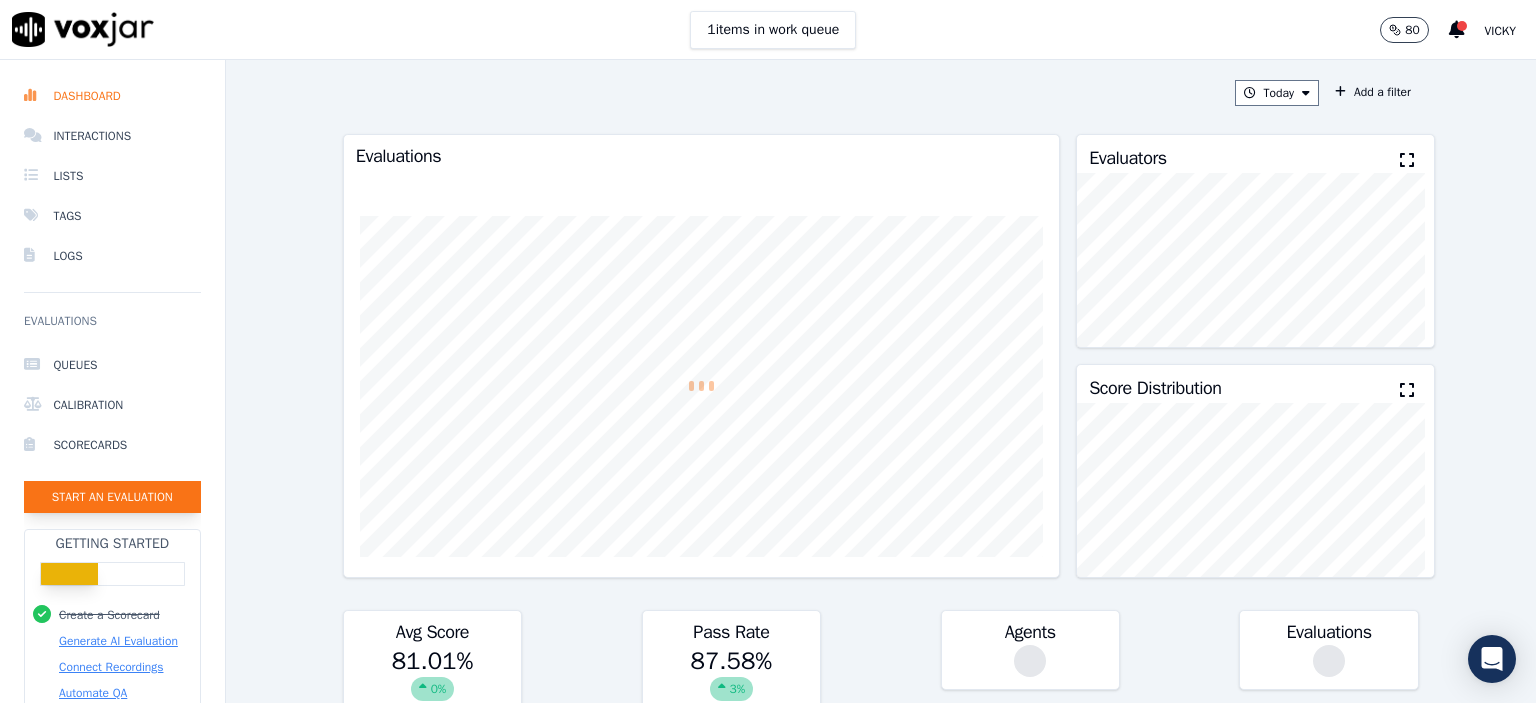 click on "Start an Evaluation" 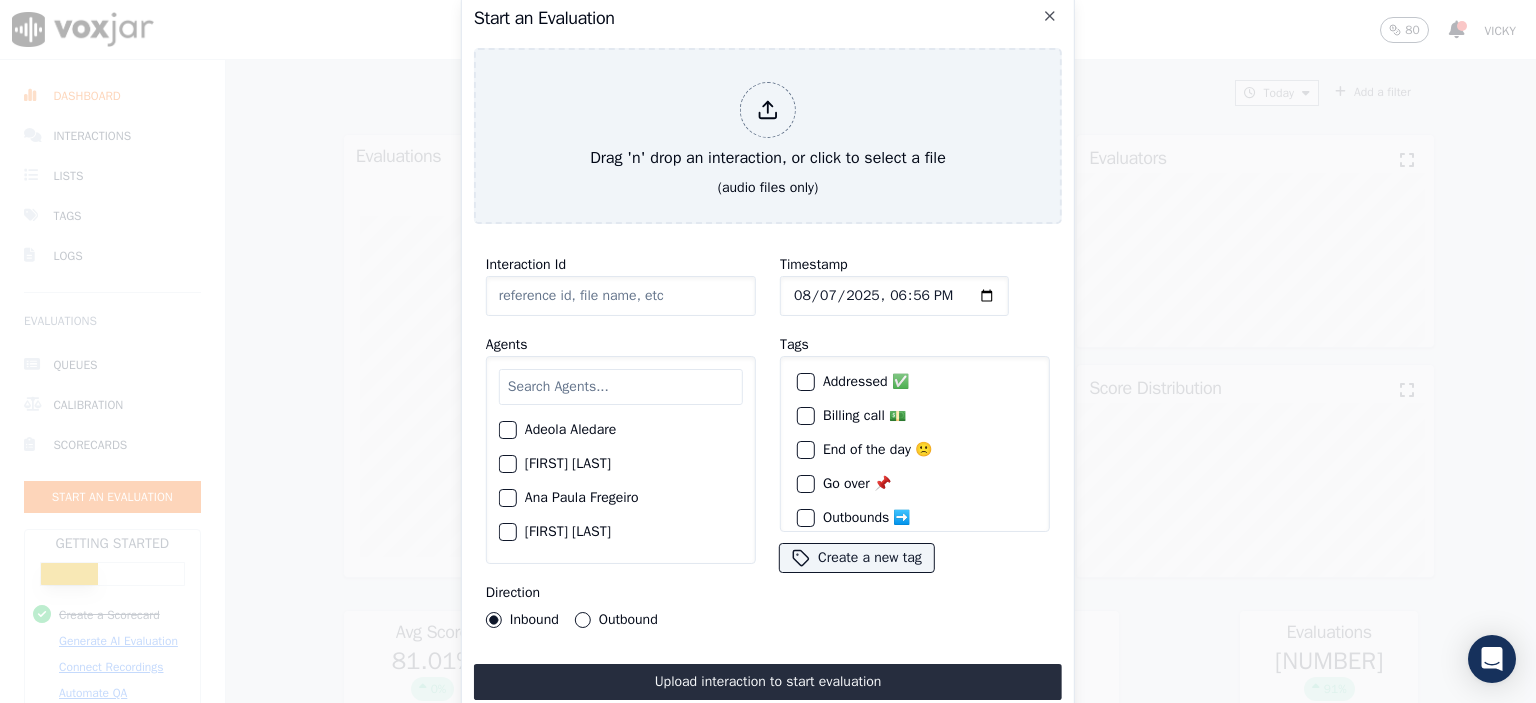 click on "Interaction Id" 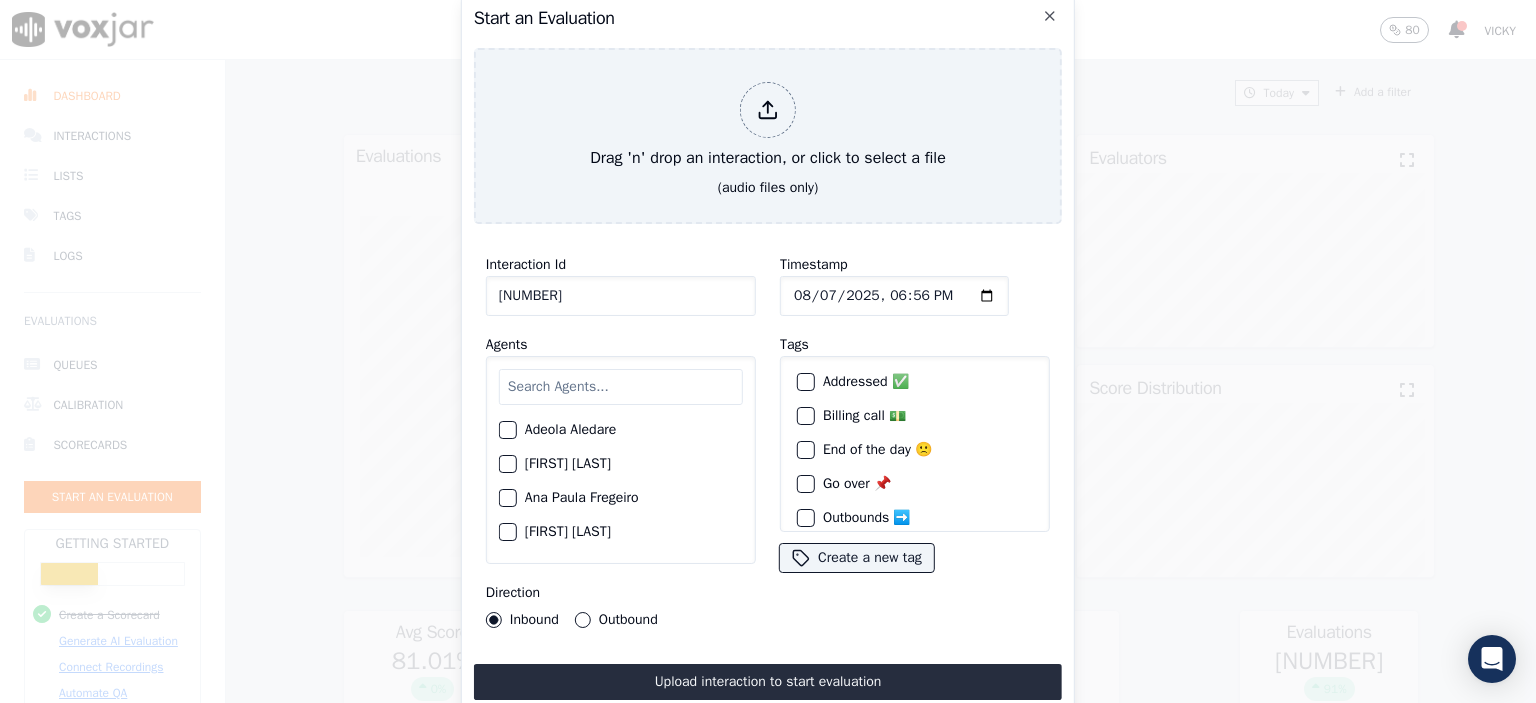 type on "[NUMBER]" 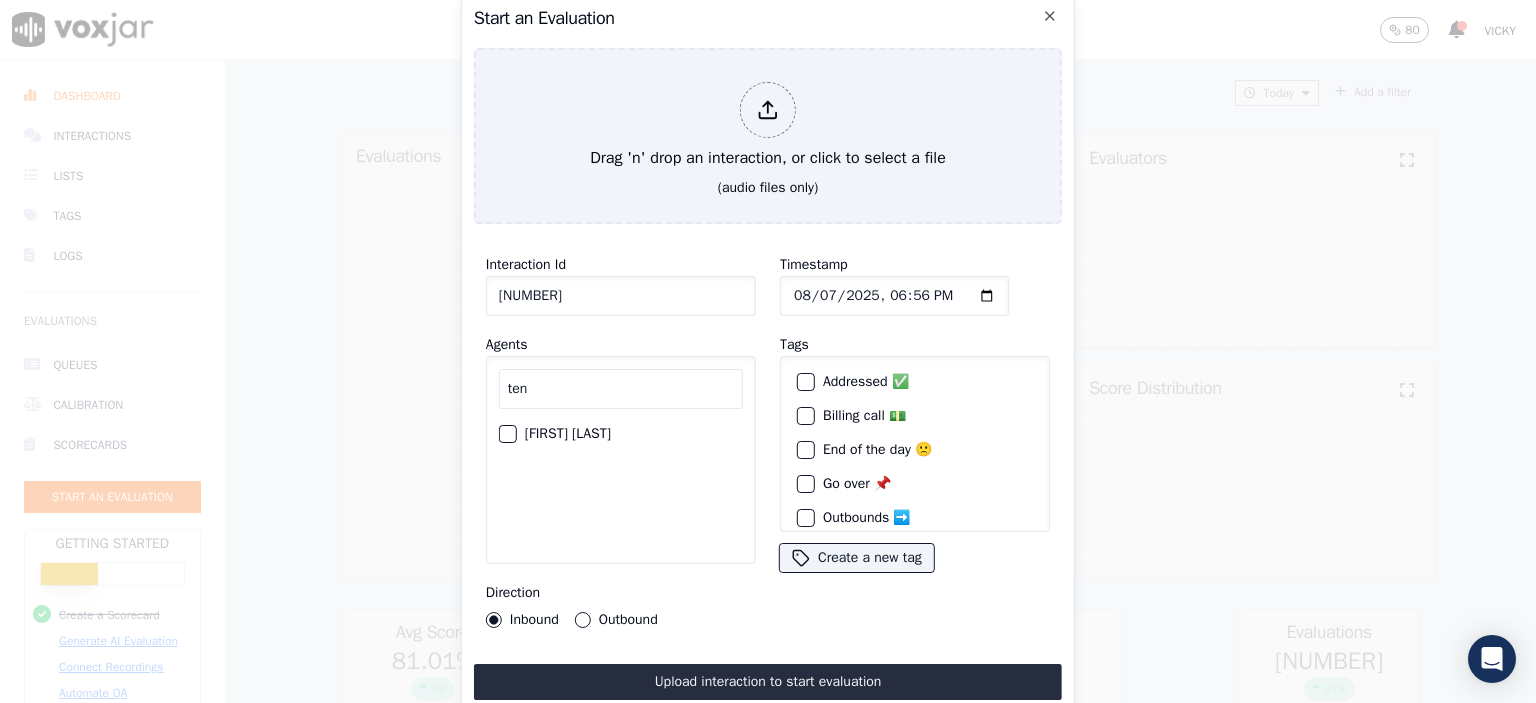 type on "ten" 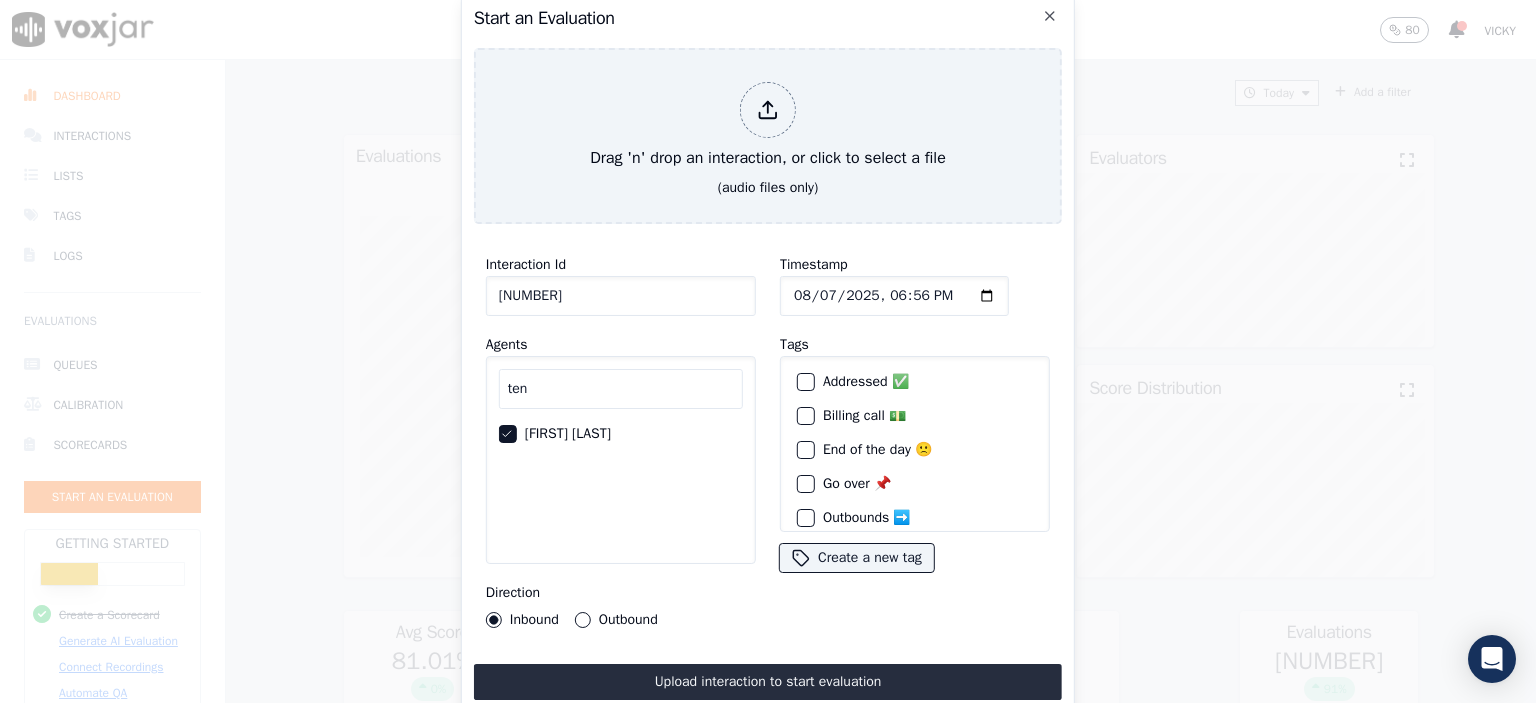 click on "Timestamp" 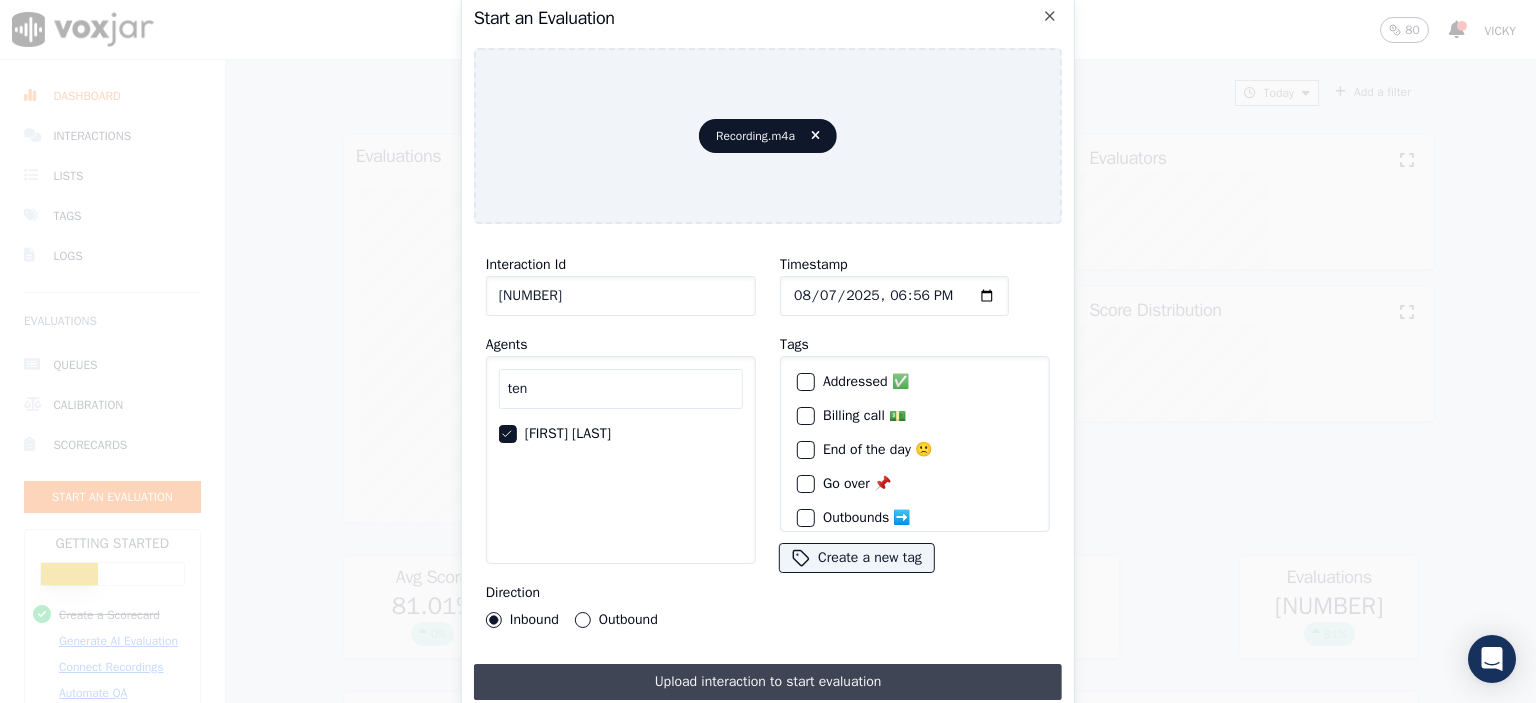 click on "Upload interaction to start evaluation" at bounding box center (768, 682) 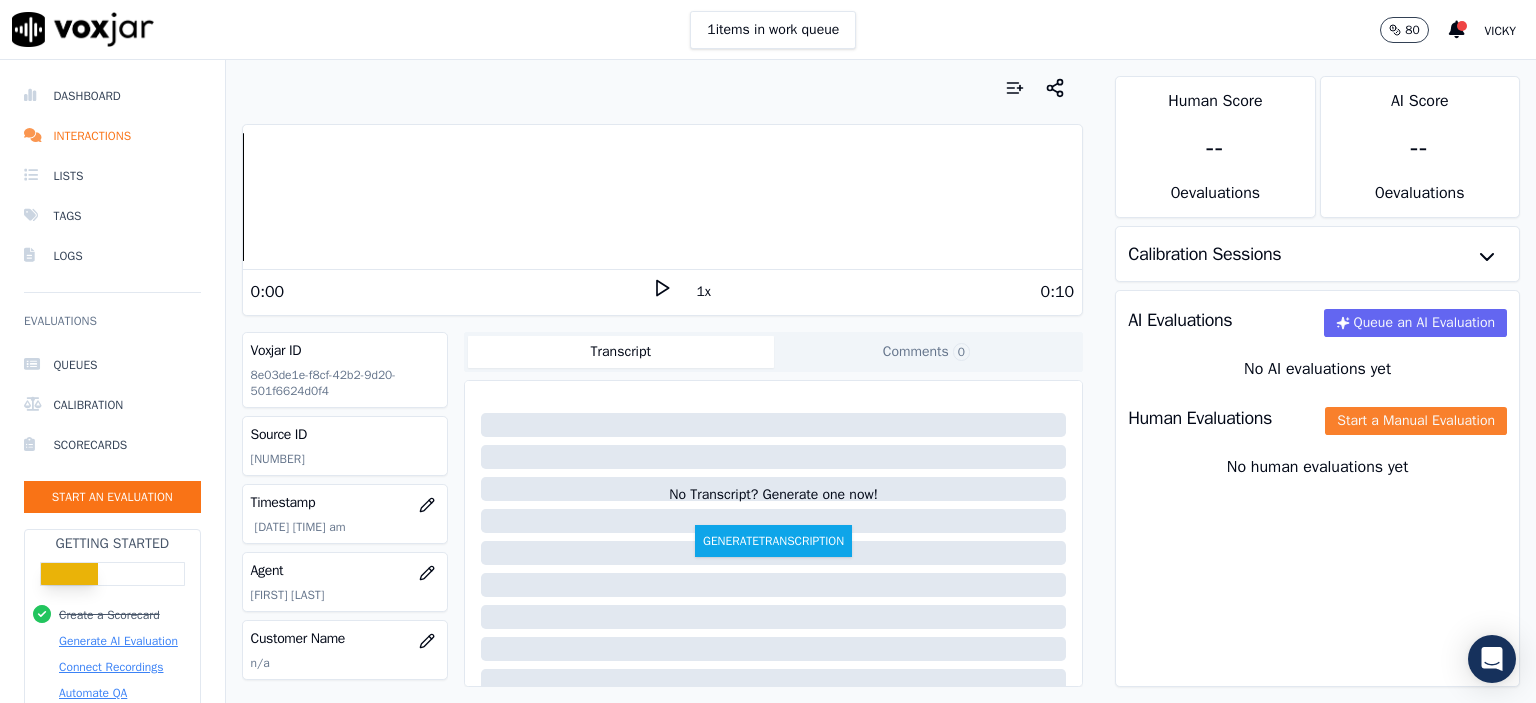 click on "Start a Manual Evaluation" 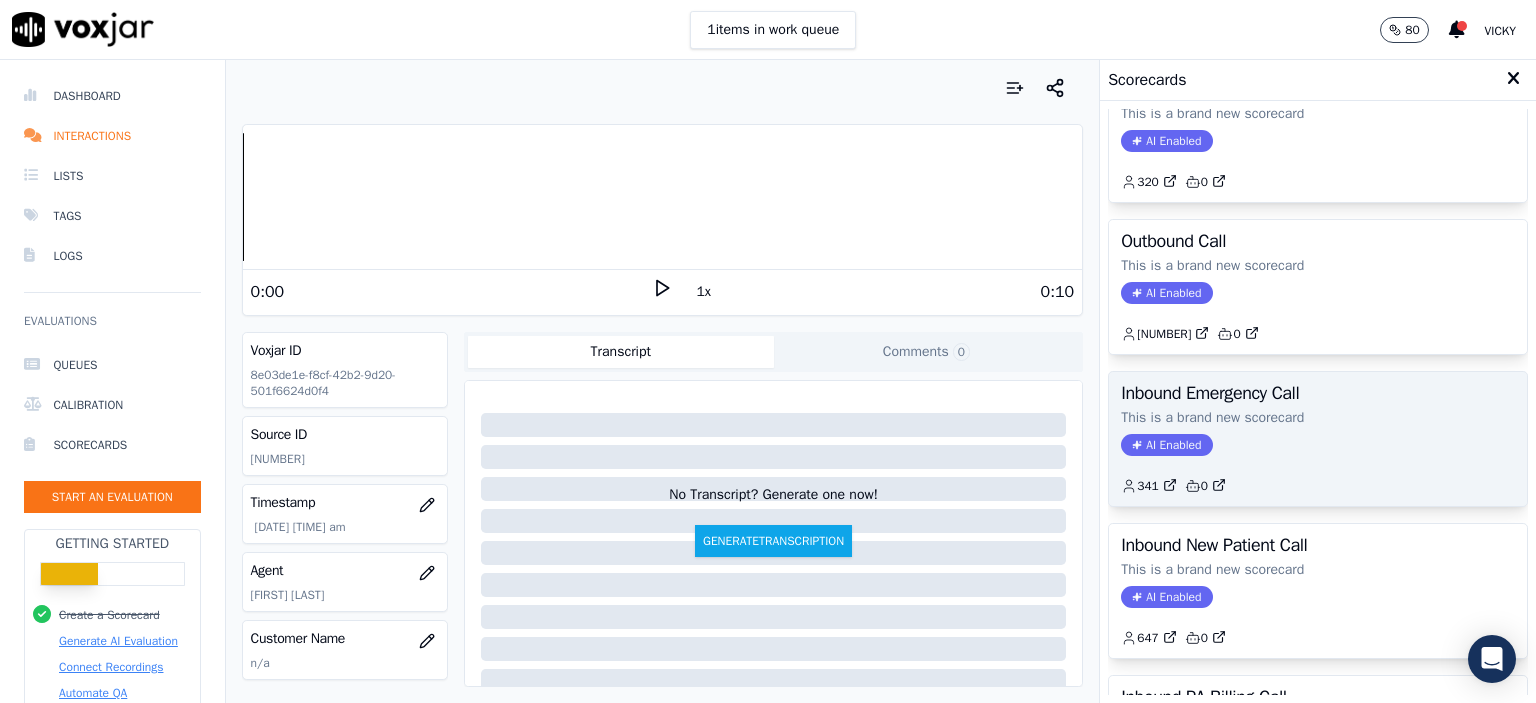scroll, scrollTop: 200, scrollLeft: 0, axis: vertical 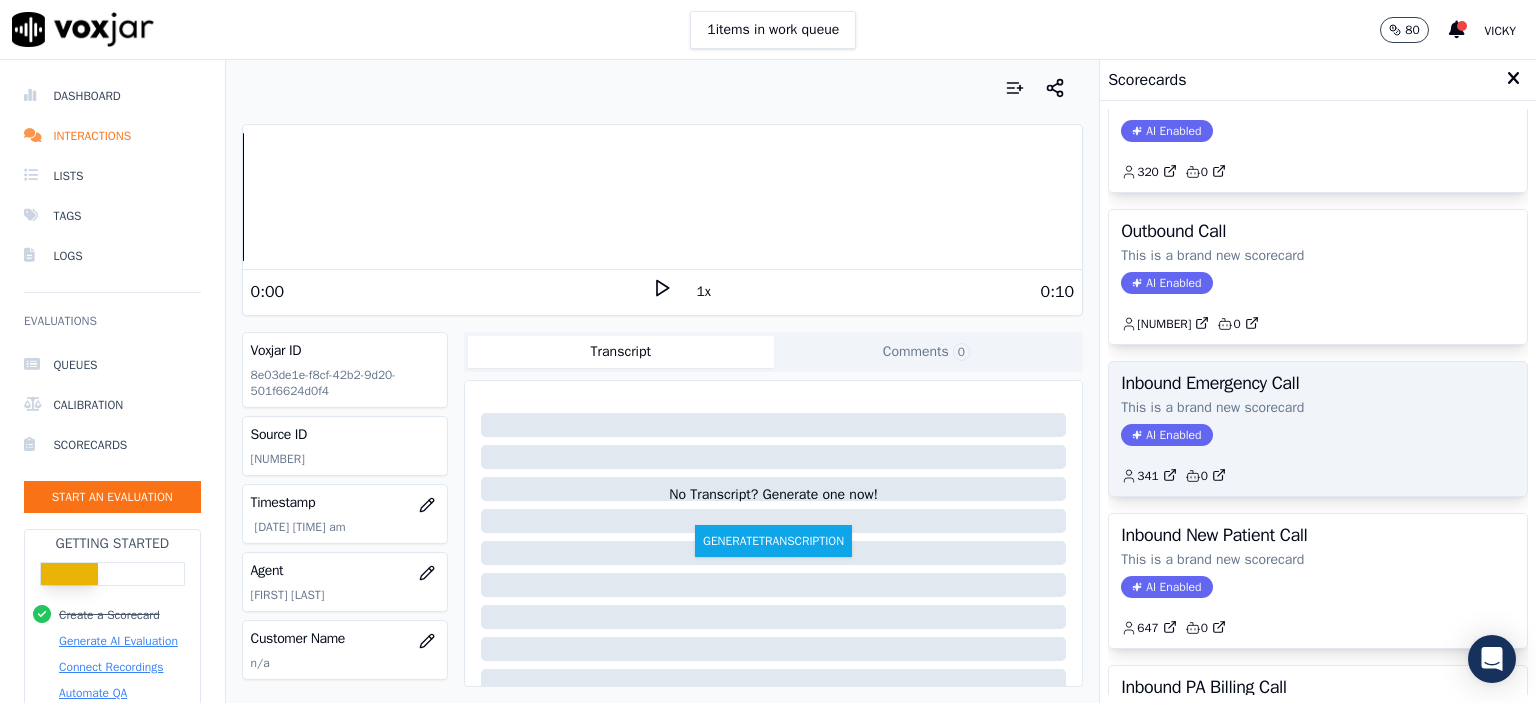 click on "AI Enabled" 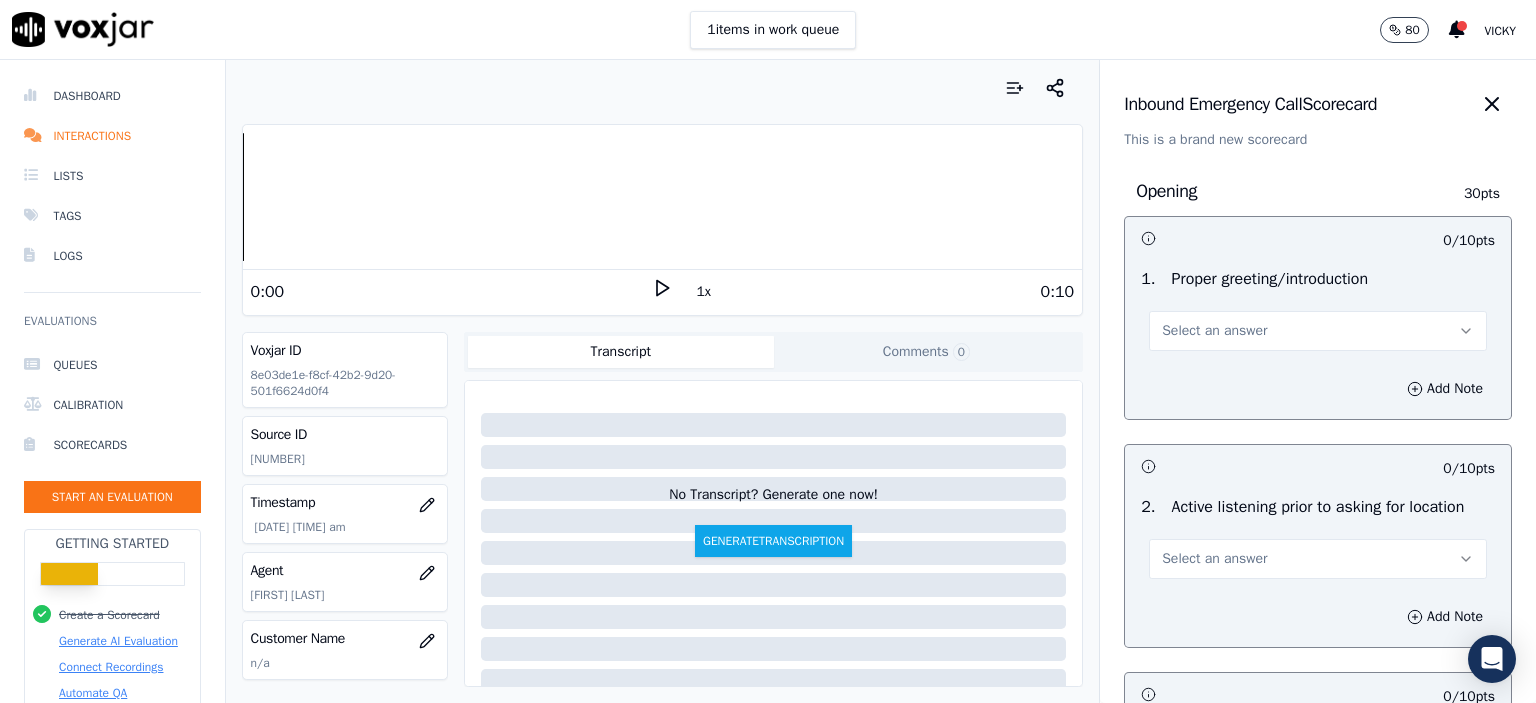 click on "Select an answer" at bounding box center [1318, 331] 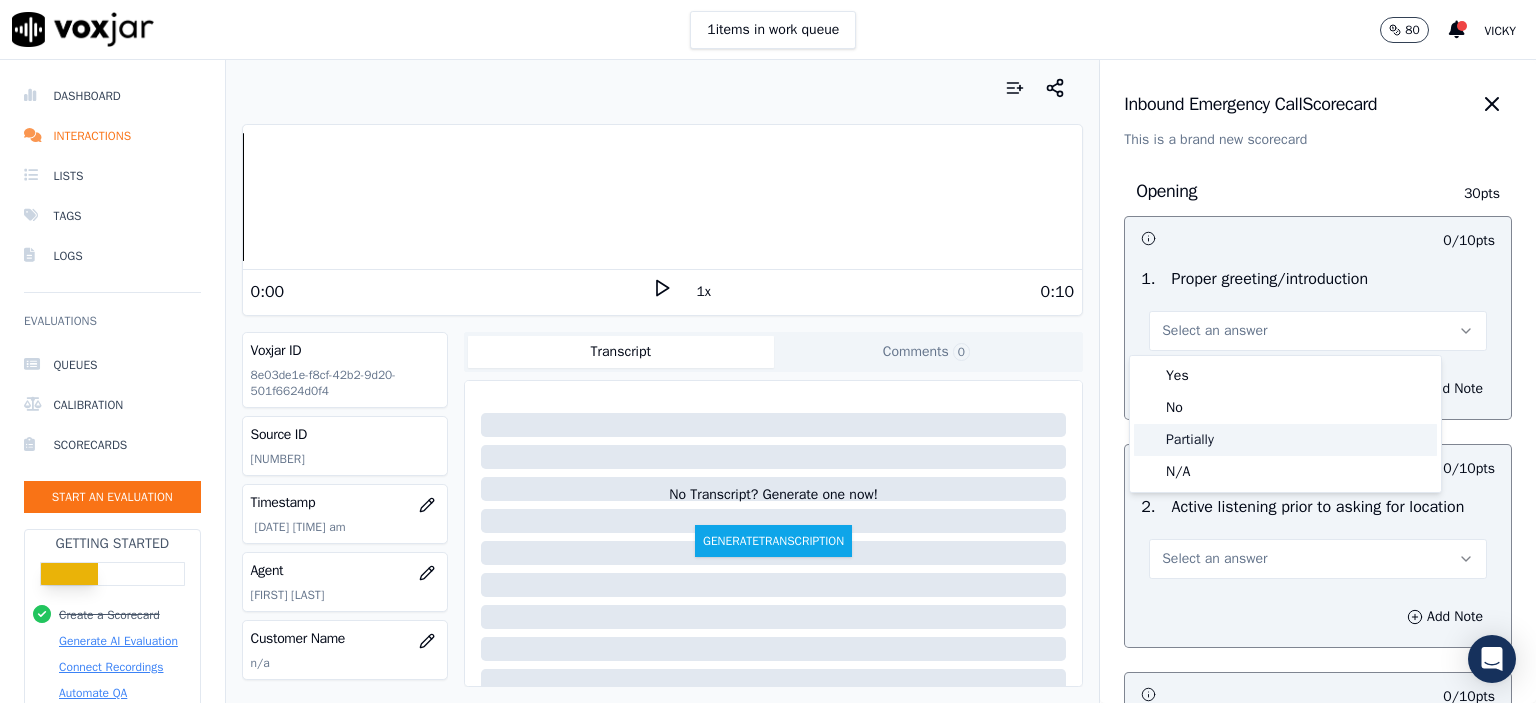 click on "Partially" 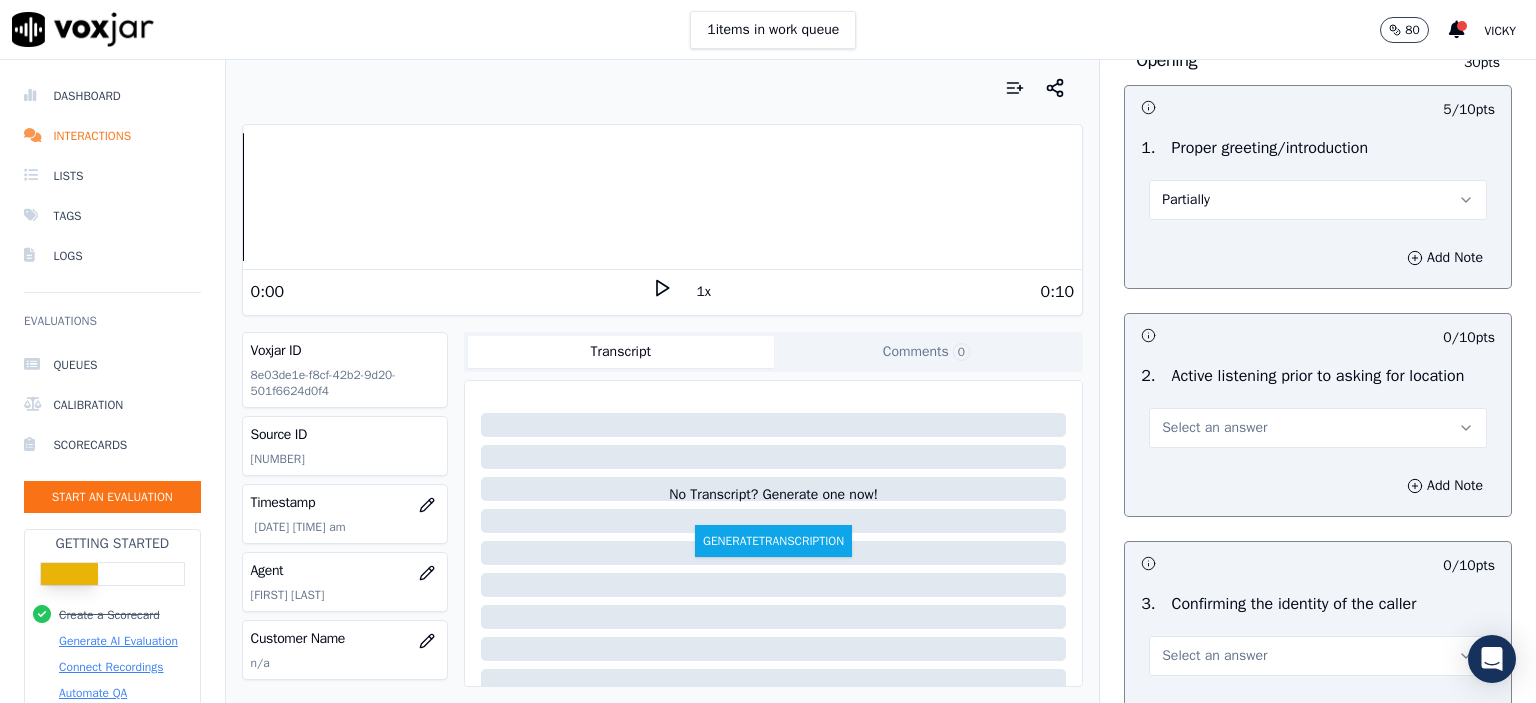 scroll, scrollTop: 200, scrollLeft: 0, axis: vertical 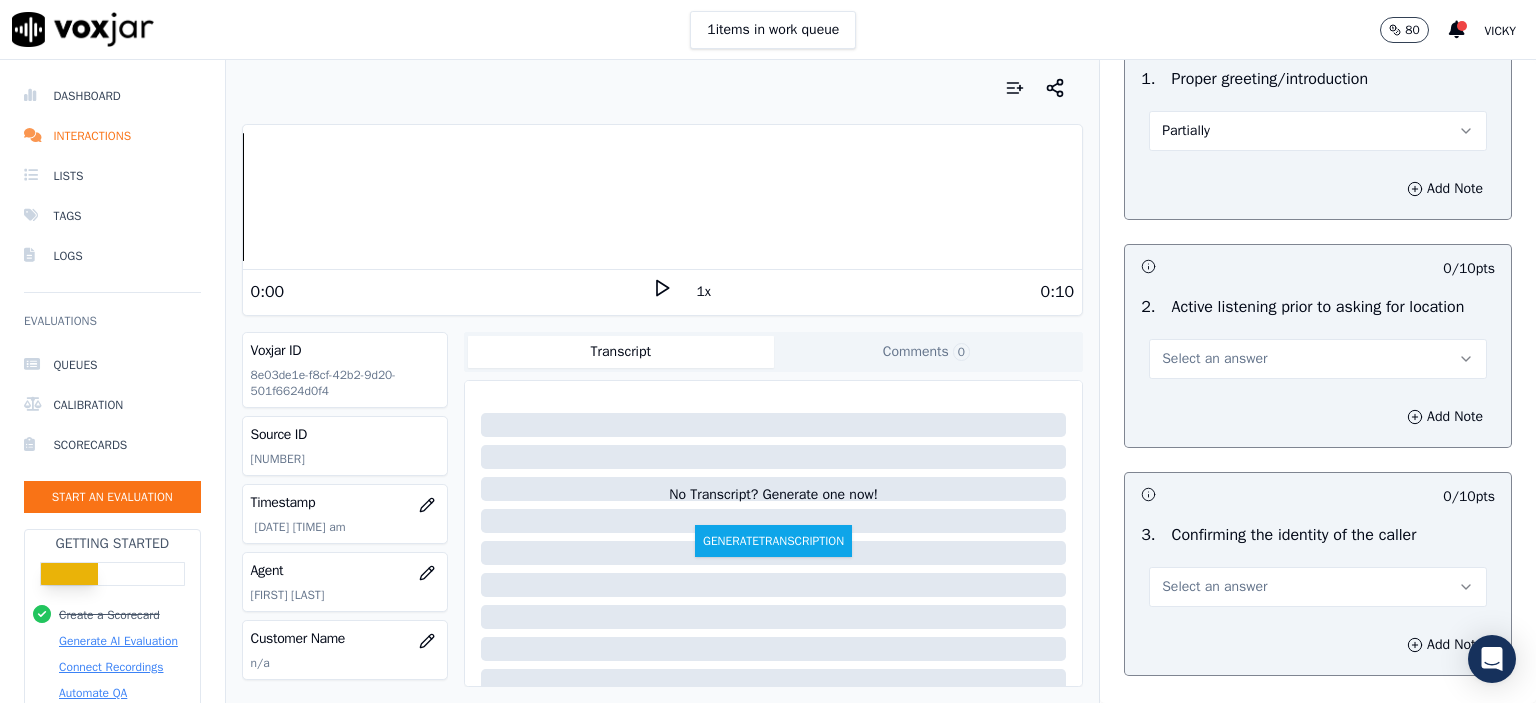 click on "Select an answer" at bounding box center (1214, 359) 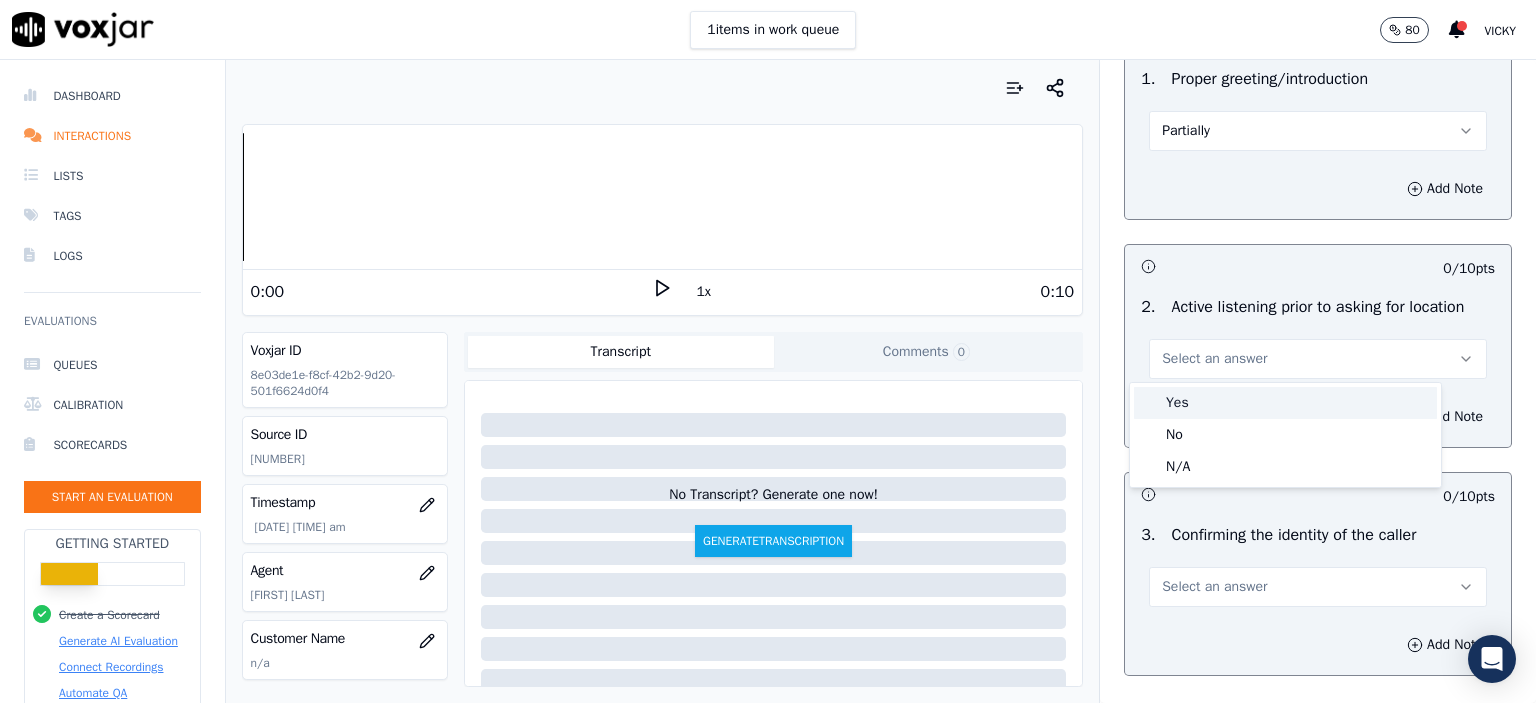 click on "Yes" at bounding box center [1285, 403] 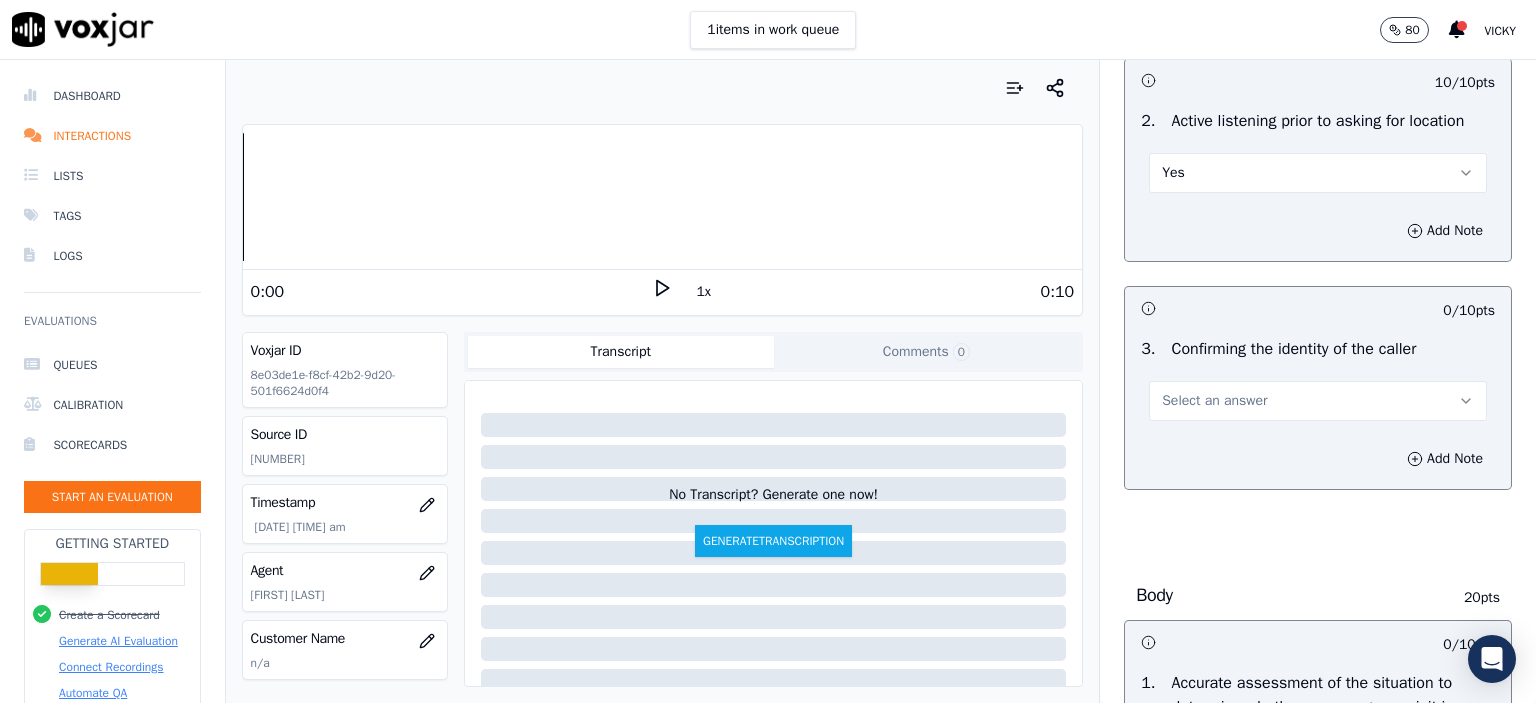 scroll, scrollTop: 400, scrollLeft: 0, axis: vertical 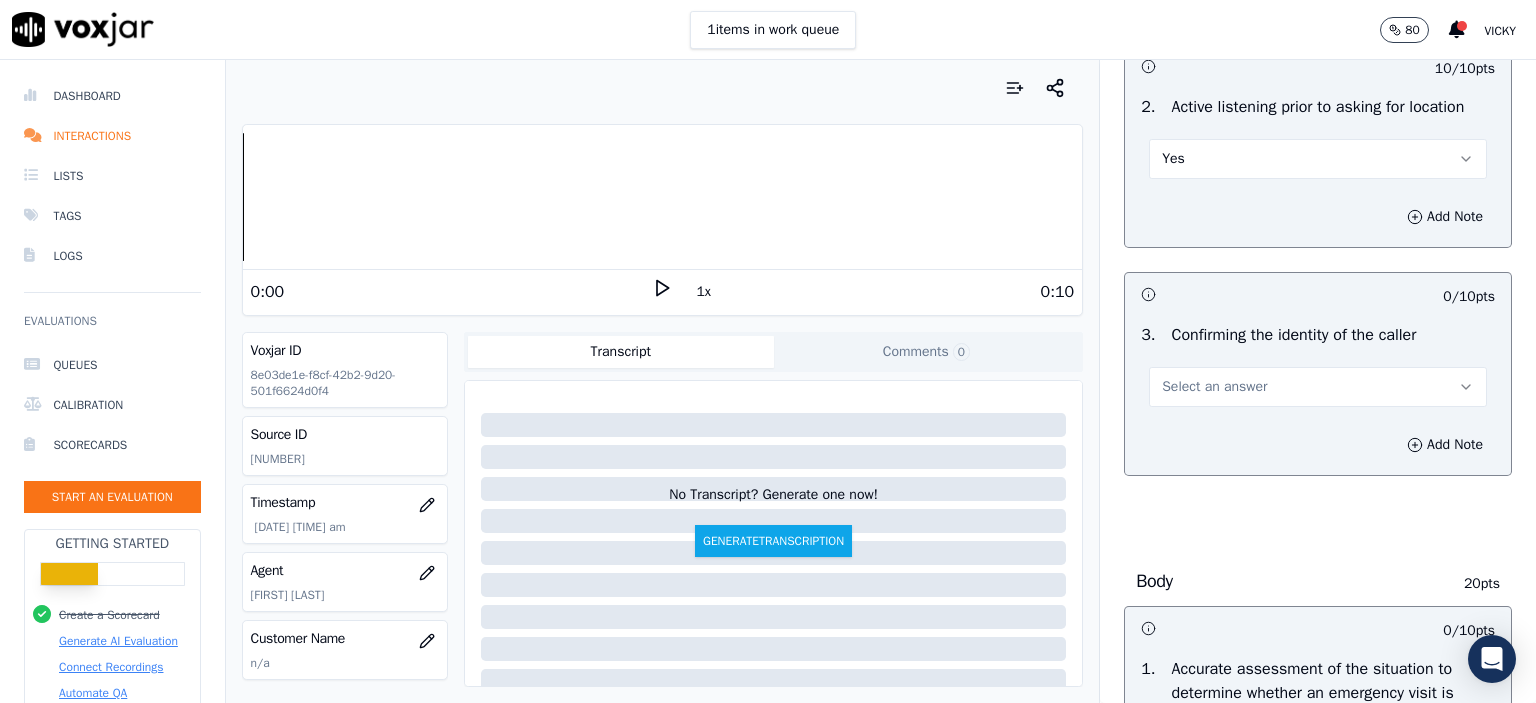 click on "Select an answer" at bounding box center (1214, 387) 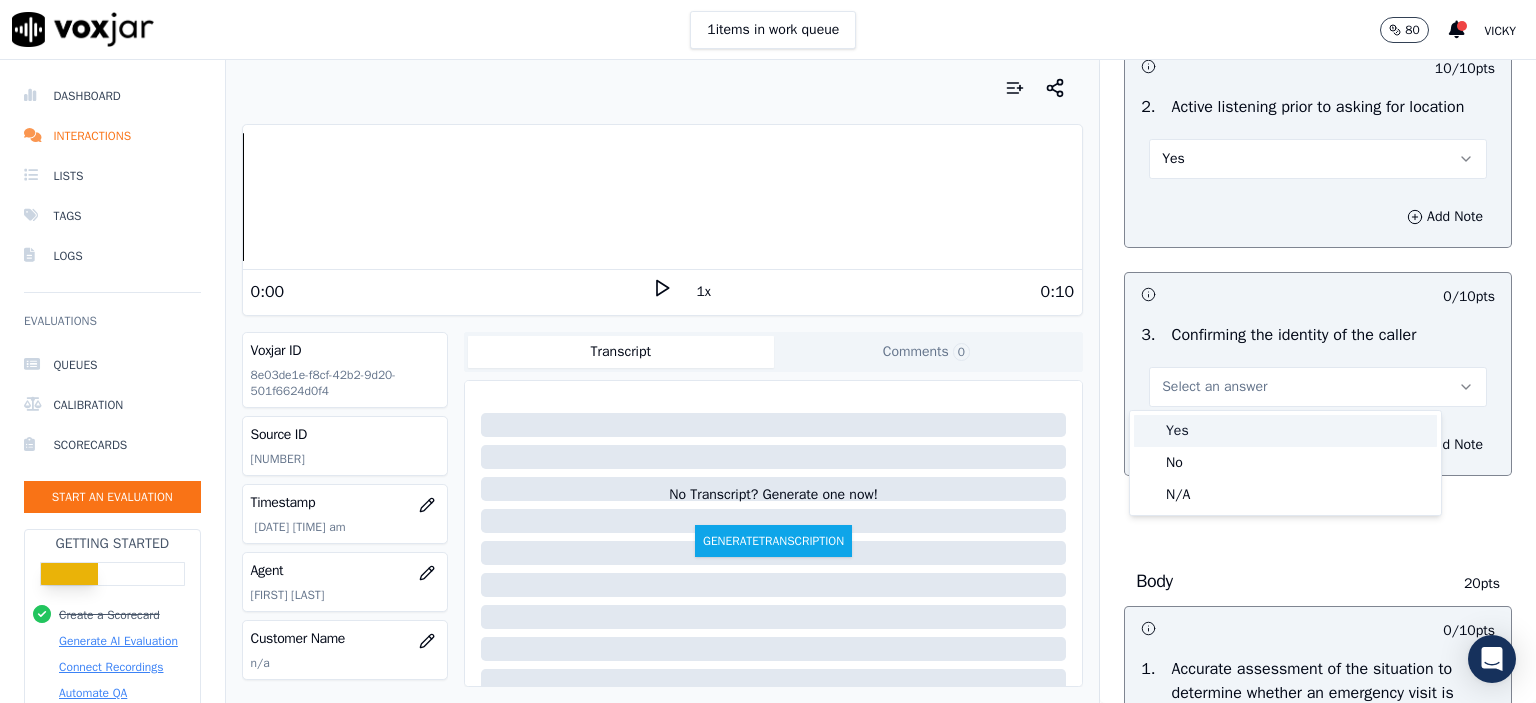 click on "Yes" at bounding box center (1285, 431) 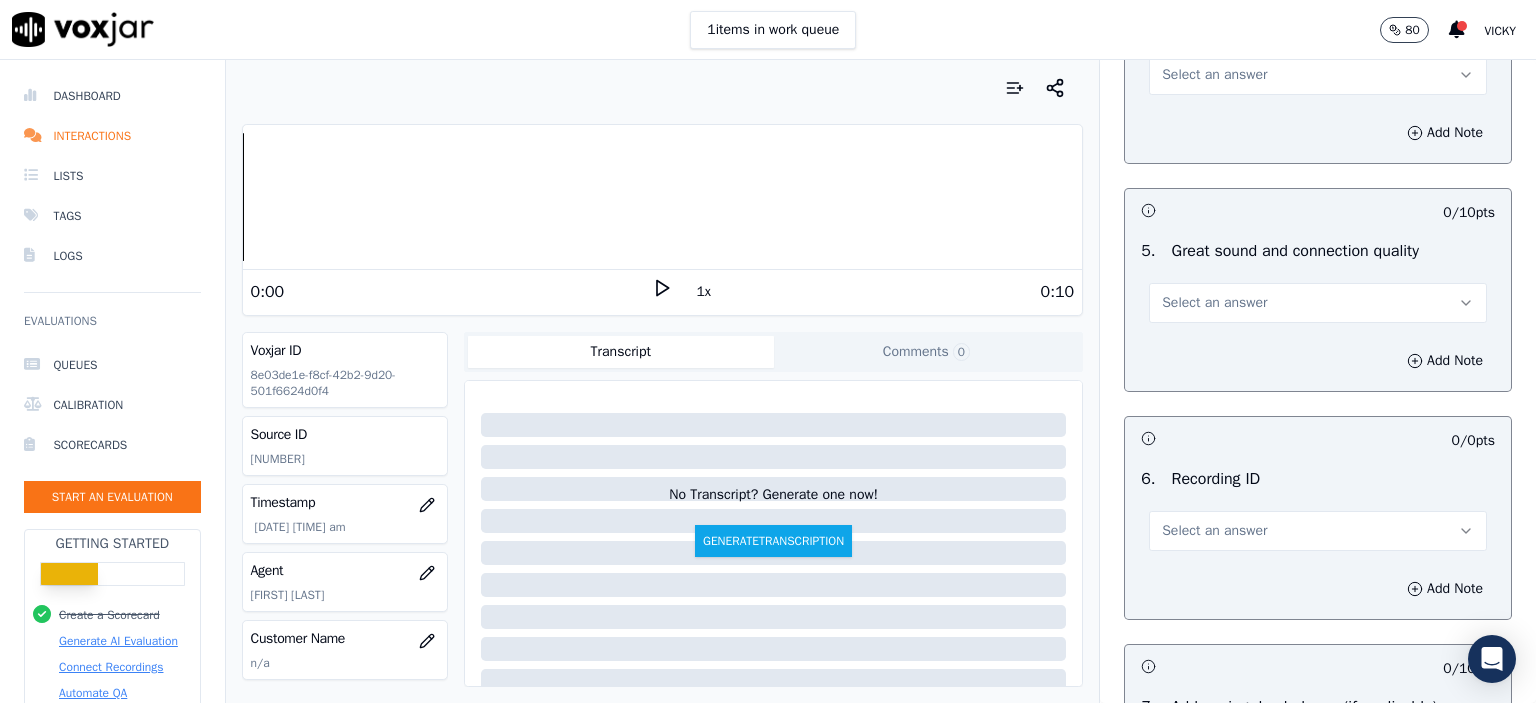 scroll, scrollTop: 2926, scrollLeft: 0, axis: vertical 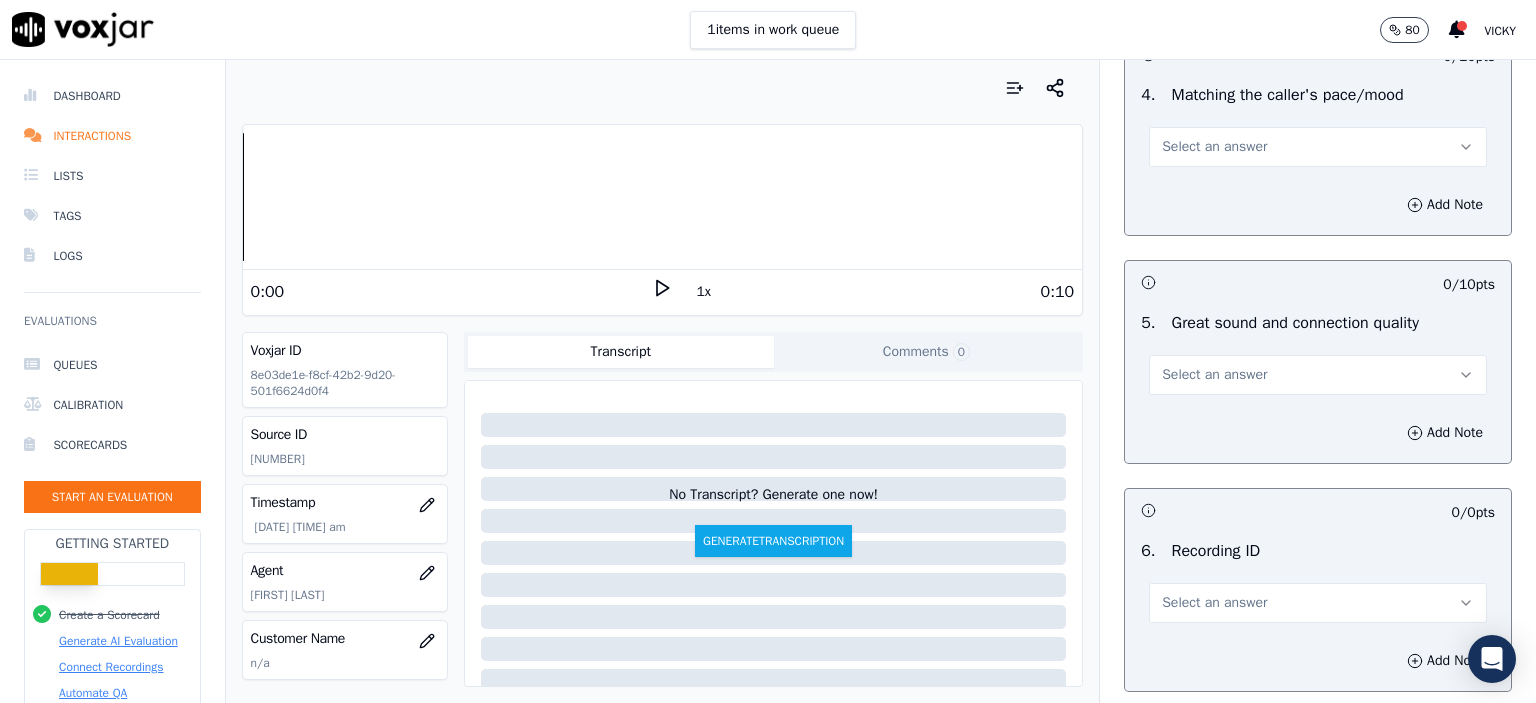 click on "Select an answer" at bounding box center [1318, 375] 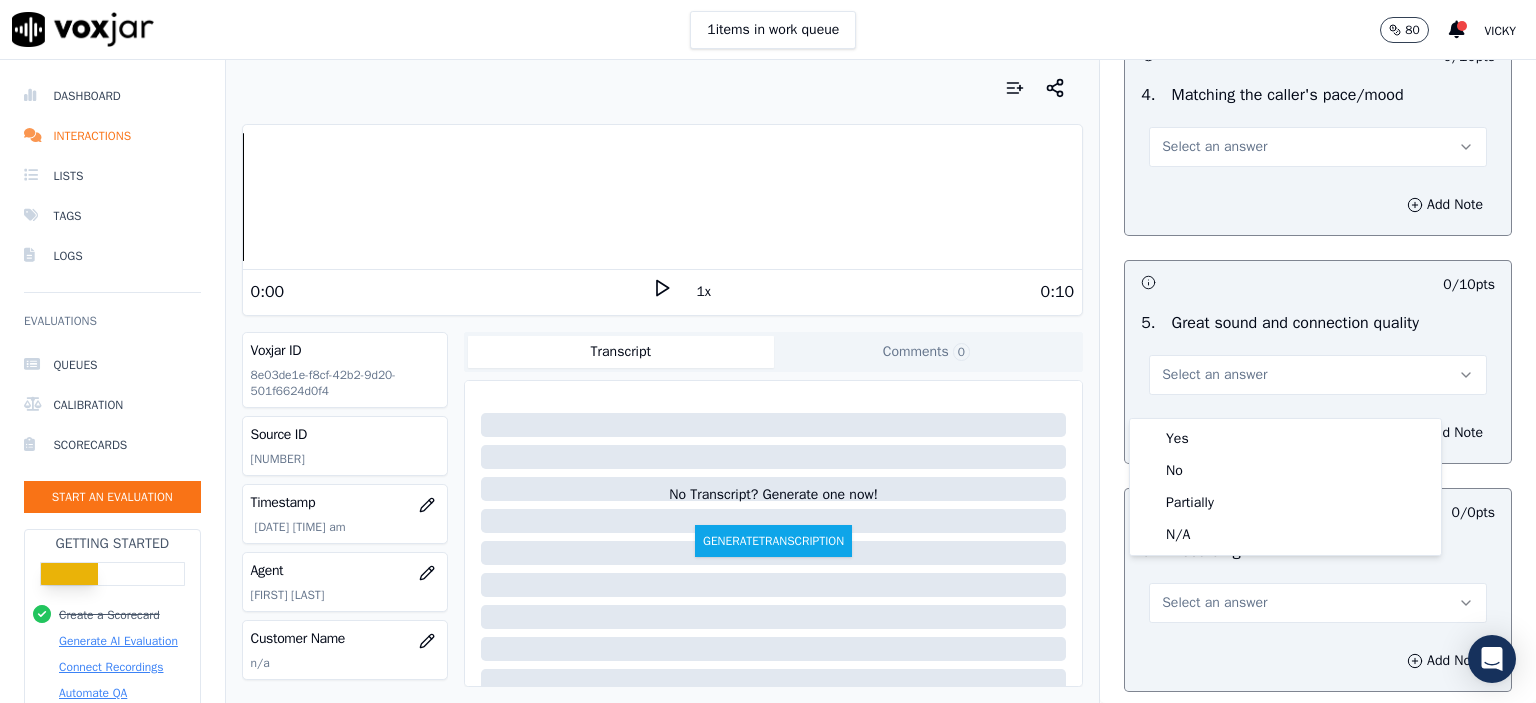 click on "General     60  pts                 0 / 10  pts     1 .   Accurate scheduling (correct time and date, appt type, spot)   Select an answer          Add Note                           0 / 10  pts     2 .   Small talk esp. during pauses    Select an answer          Add Note                           0 / 10  pts     3 .   Using customer support voice    Select an answer          Add Note                           0 / 10  pts     4 .   Matching the caller's pace/mood    Select an answer          Add Note                           0 / 10  pts     5 .   Great sound and connection quality   Select an answer          Add Note                           0 / 0  pts     6 .   Recording ID   Select an answer          Add Note                           0 / 10  pts     7 .   Addressing due balance (if applicable)   Select an answer          Add Note" at bounding box center [1318, 109] 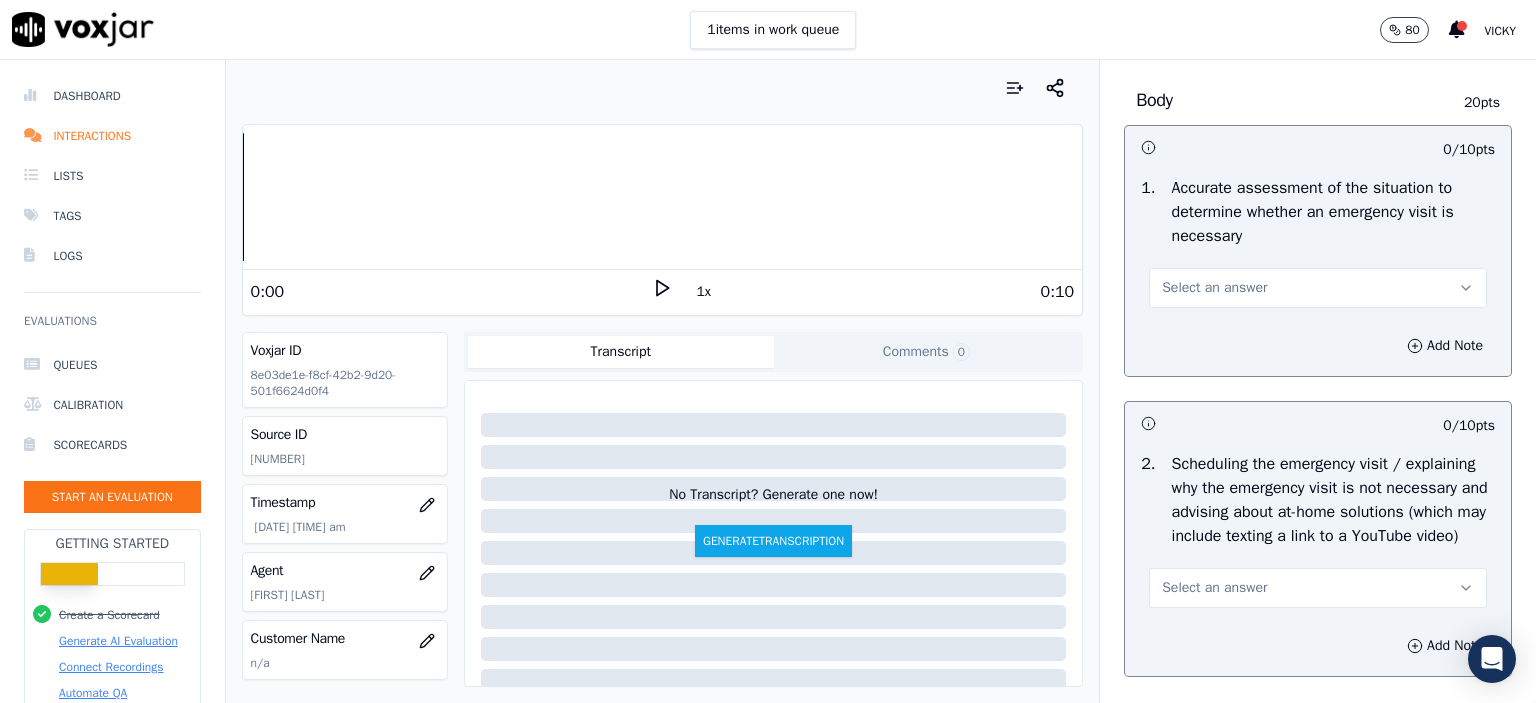 scroll, scrollTop: 900, scrollLeft: 0, axis: vertical 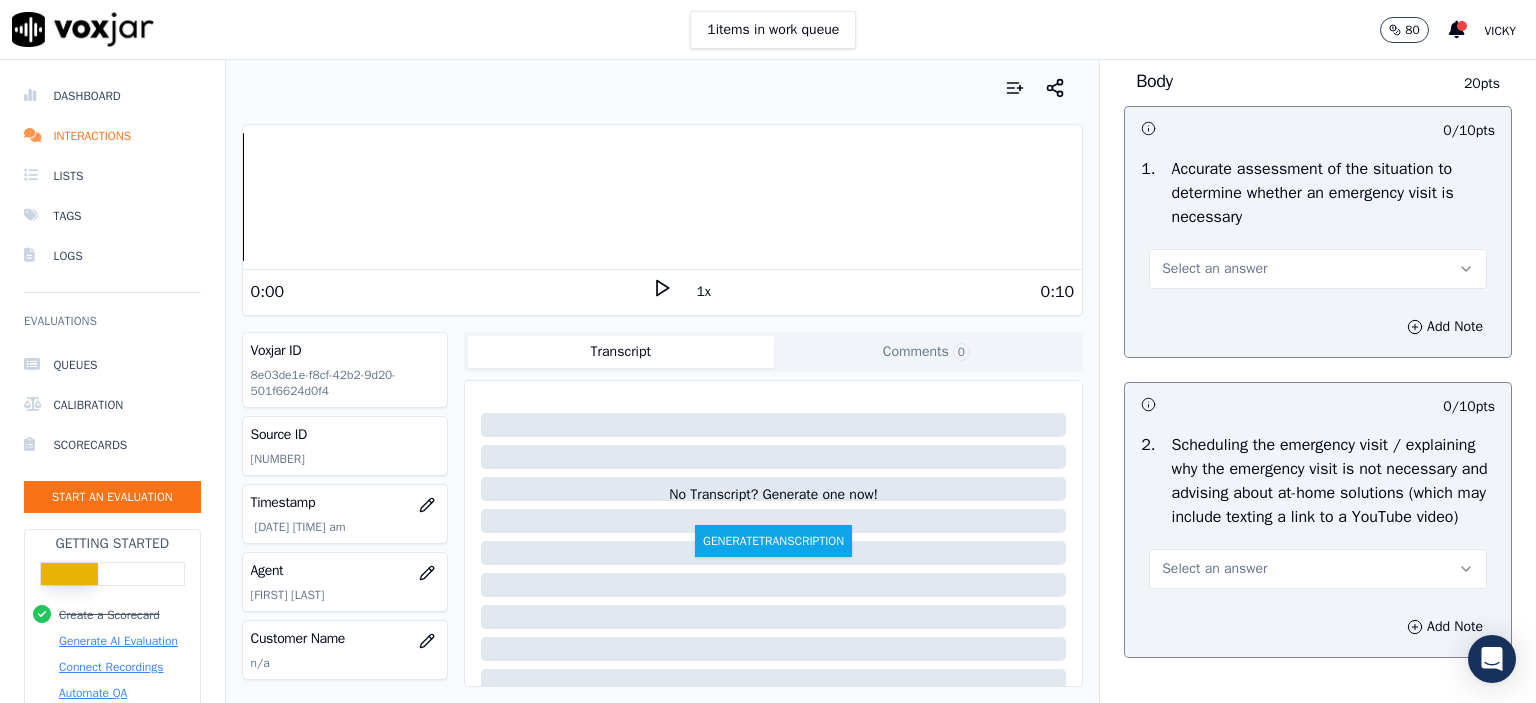 click on "Select an answer" at bounding box center (1318, 269) 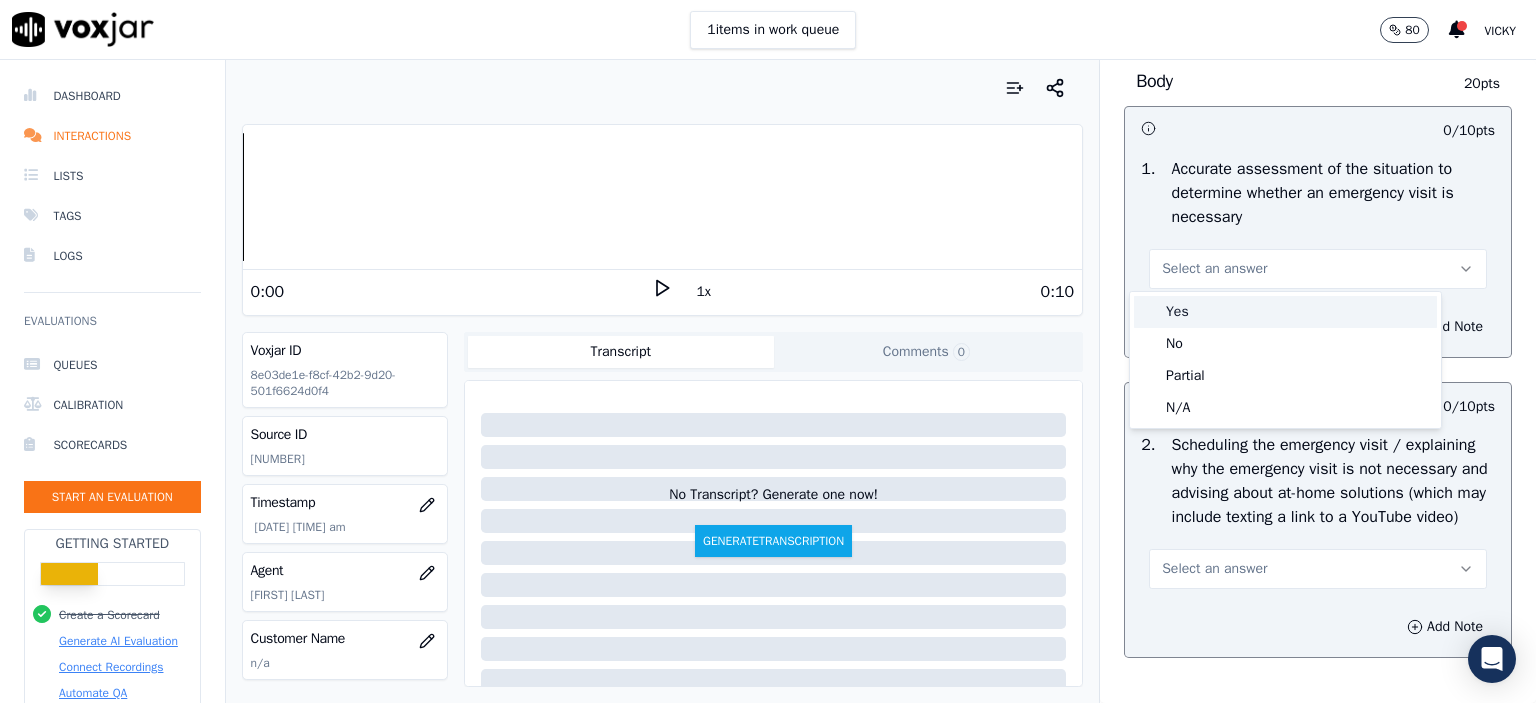 click on "Yes" at bounding box center [1285, 312] 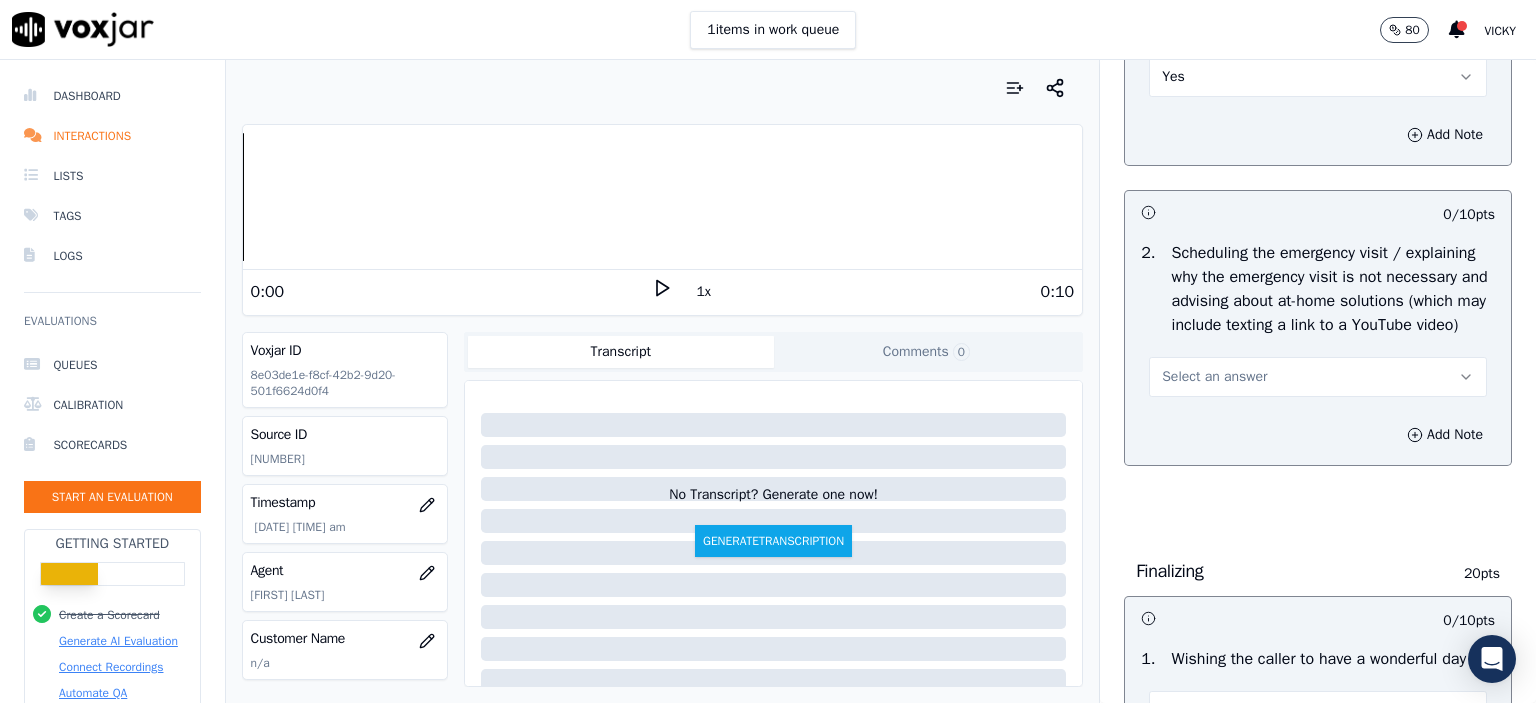 scroll, scrollTop: 1100, scrollLeft: 0, axis: vertical 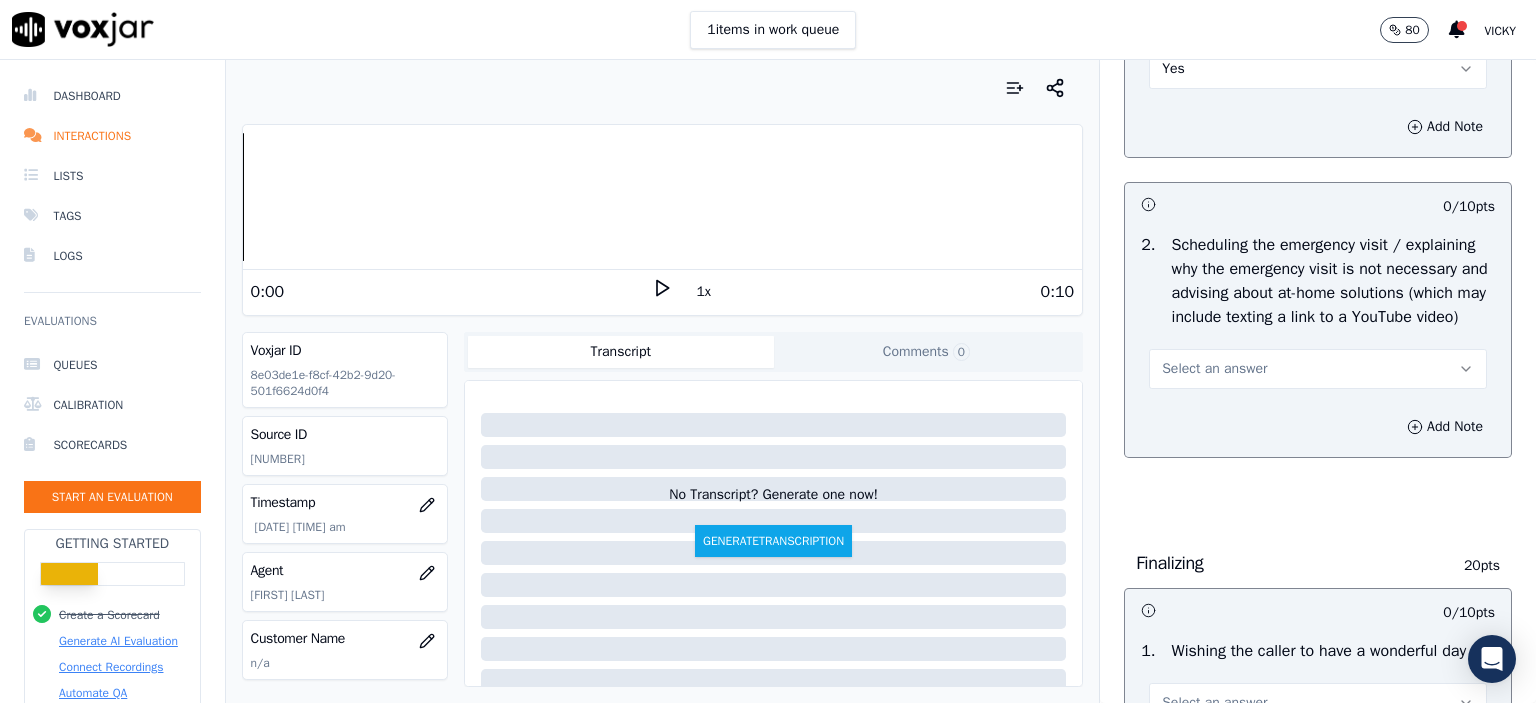 click on "Select an answer" at bounding box center [1214, 369] 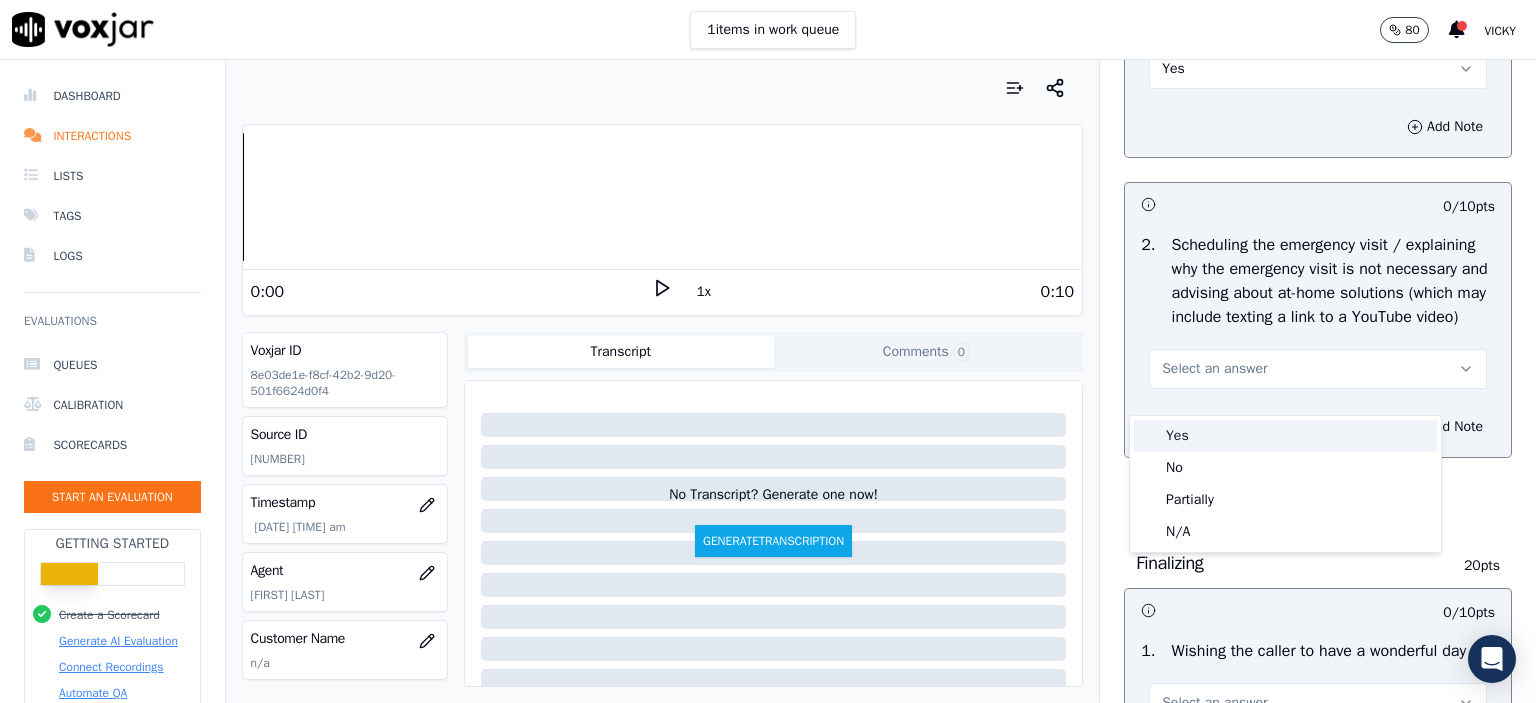 click on "Yes" at bounding box center (1285, 436) 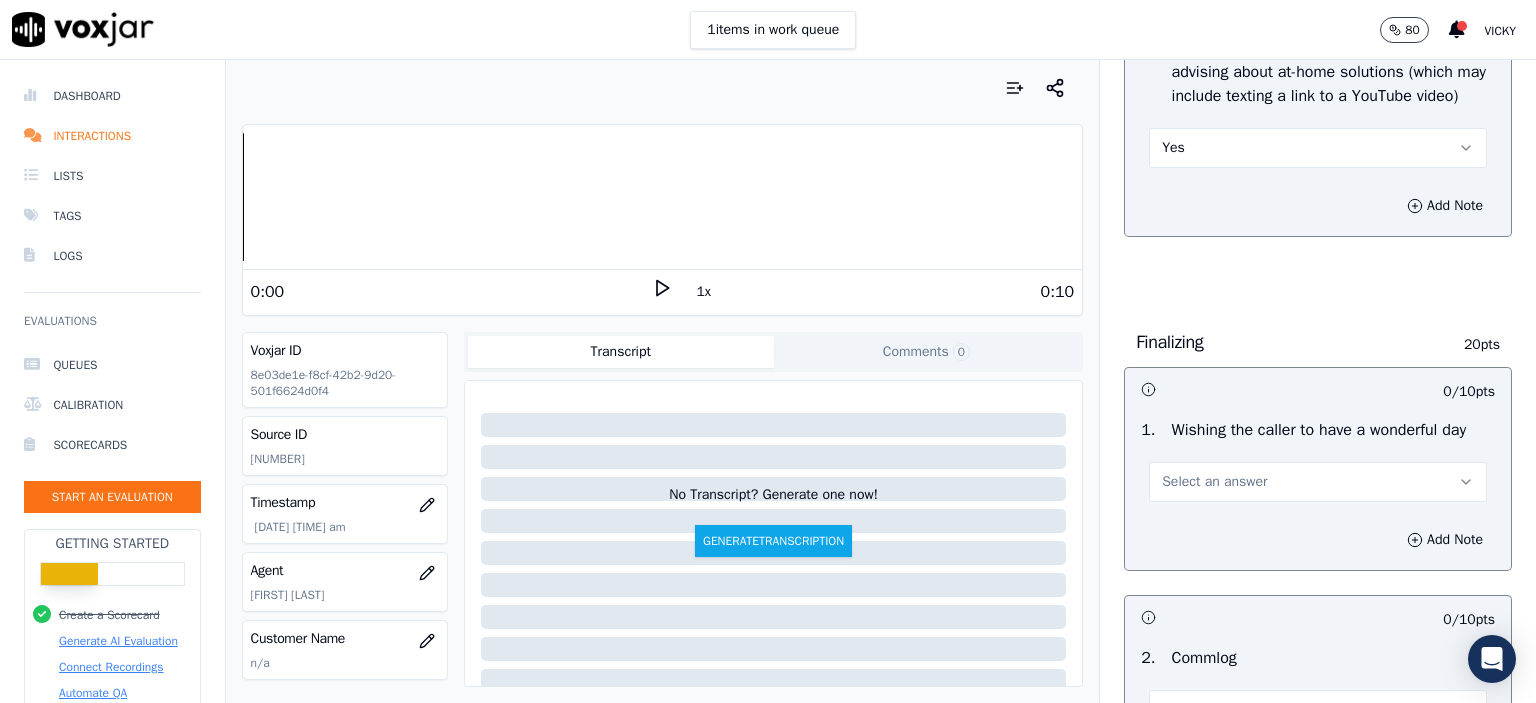 scroll, scrollTop: 1400, scrollLeft: 0, axis: vertical 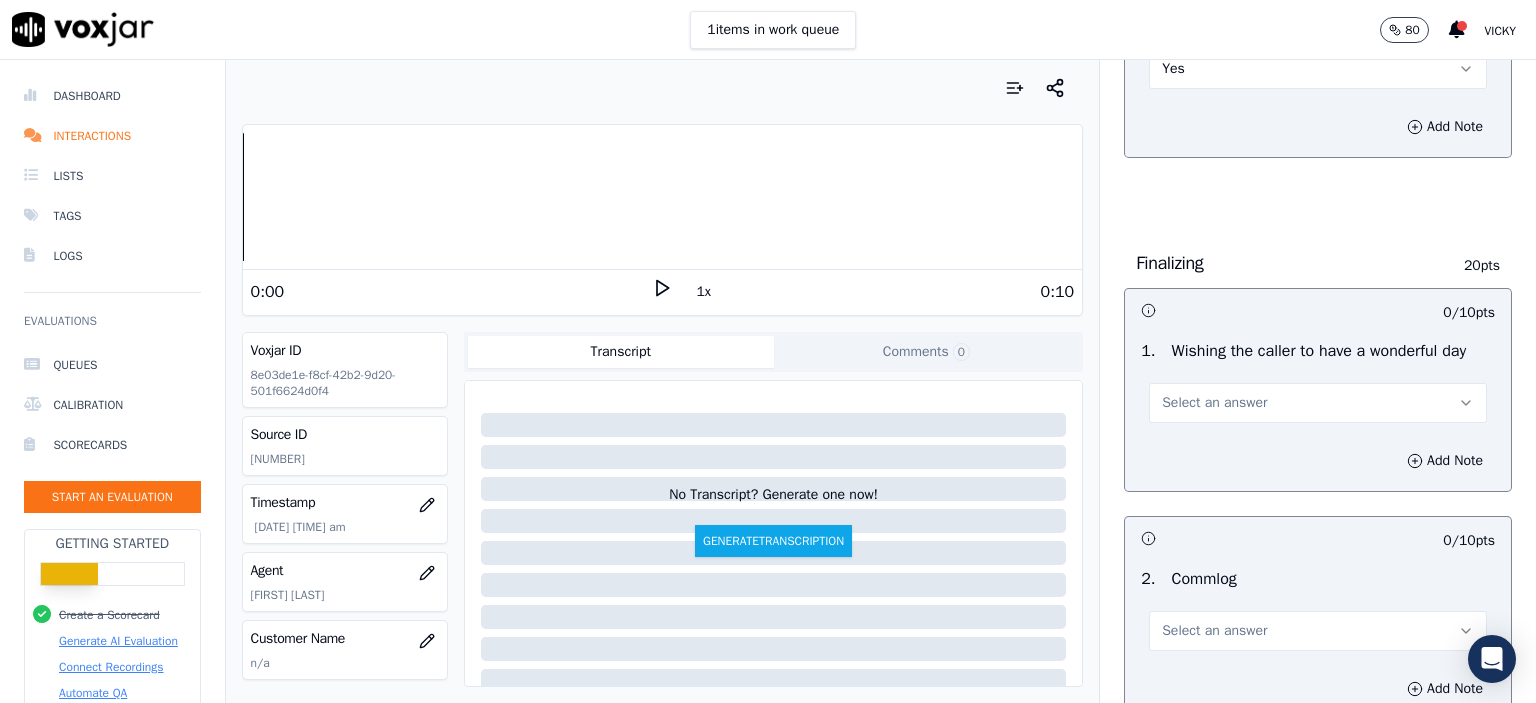 click on "Select an answer" at bounding box center (1214, 403) 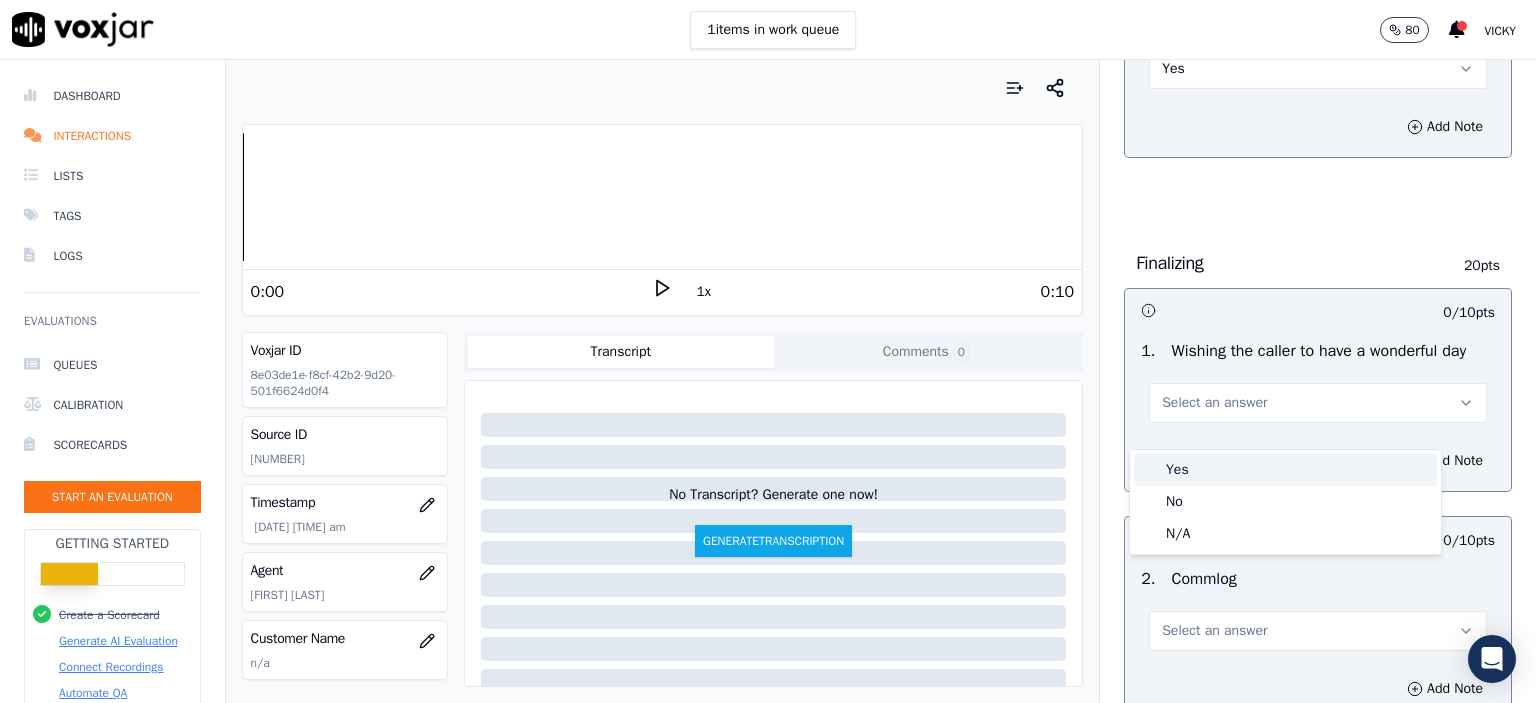 click on "Yes" at bounding box center (1285, 470) 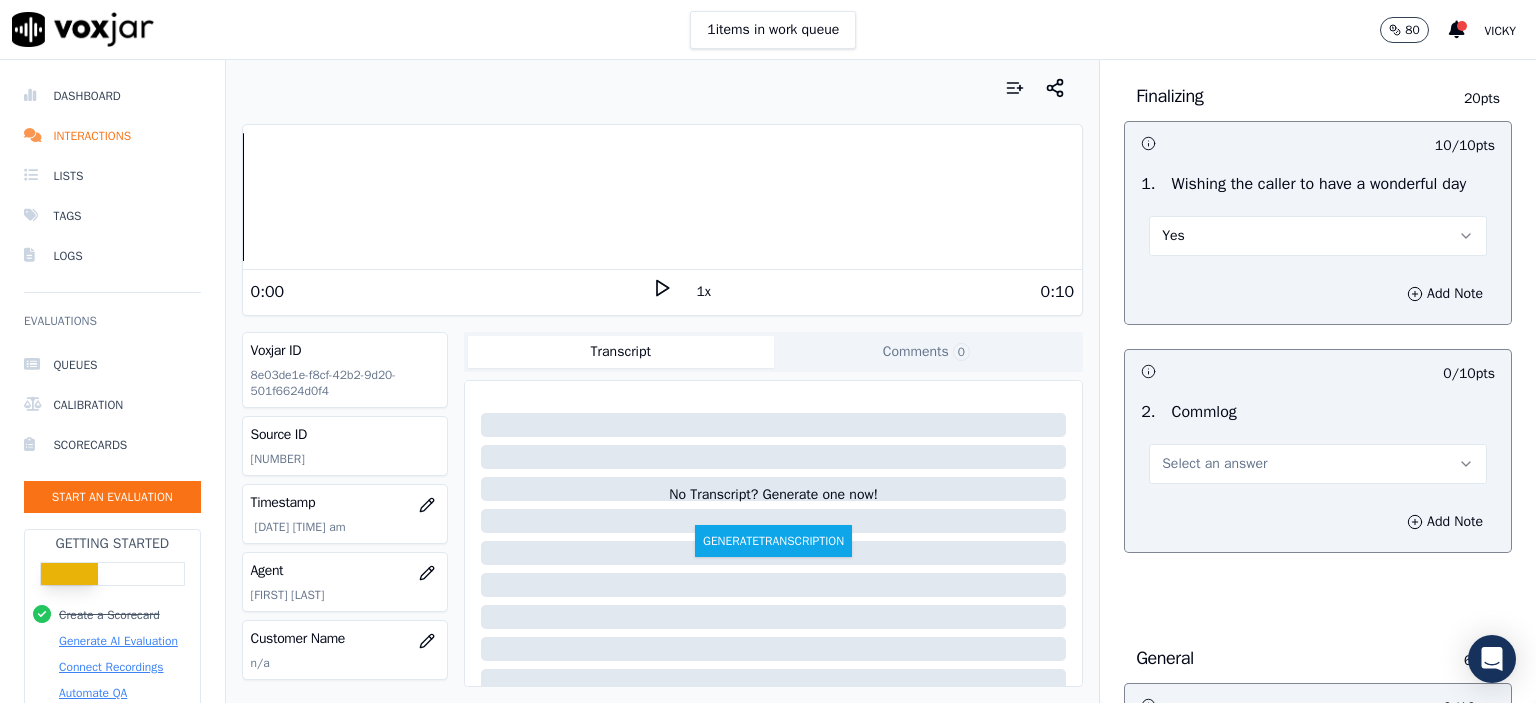 scroll, scrollTop: 1700, scrollLeft: 0, axis: vertical 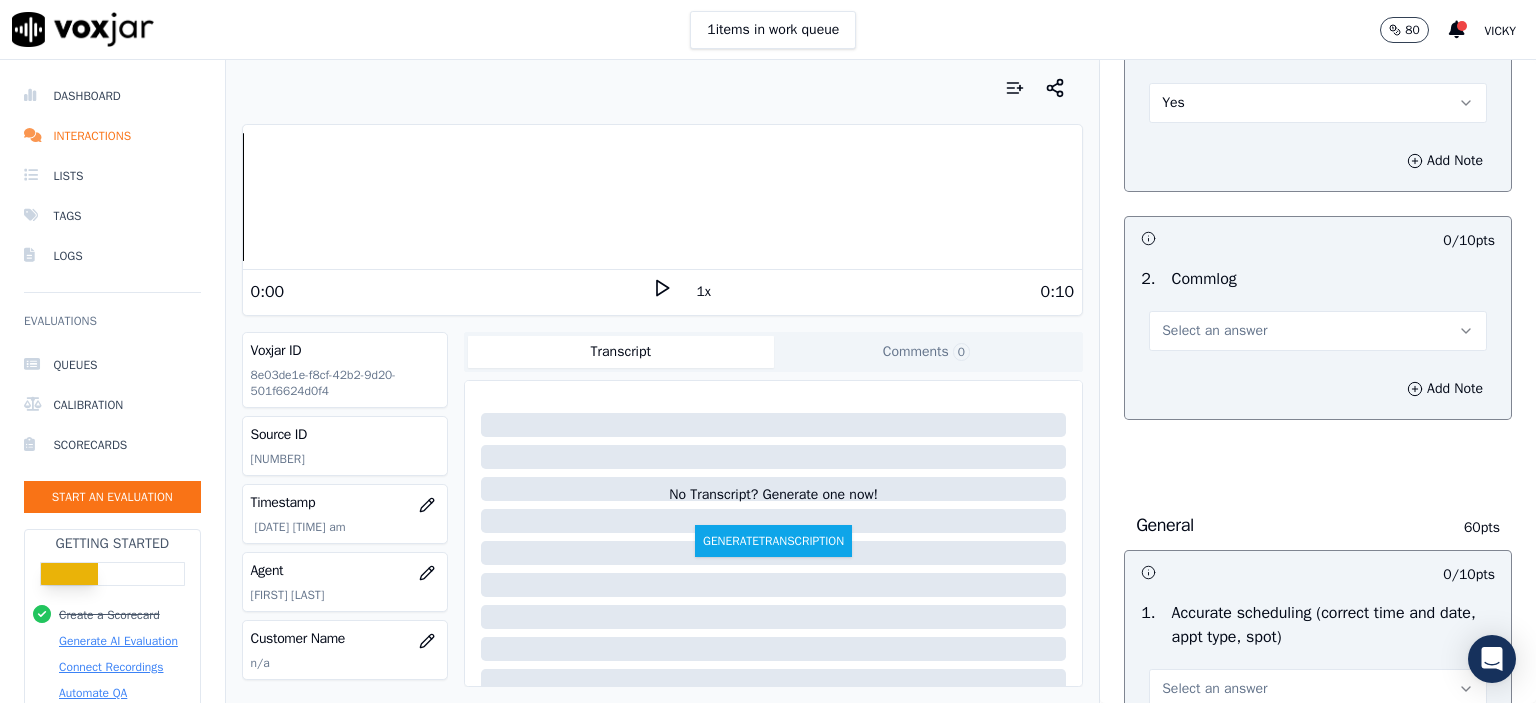click on "Select an answer" at bounding box center [1318, 331] 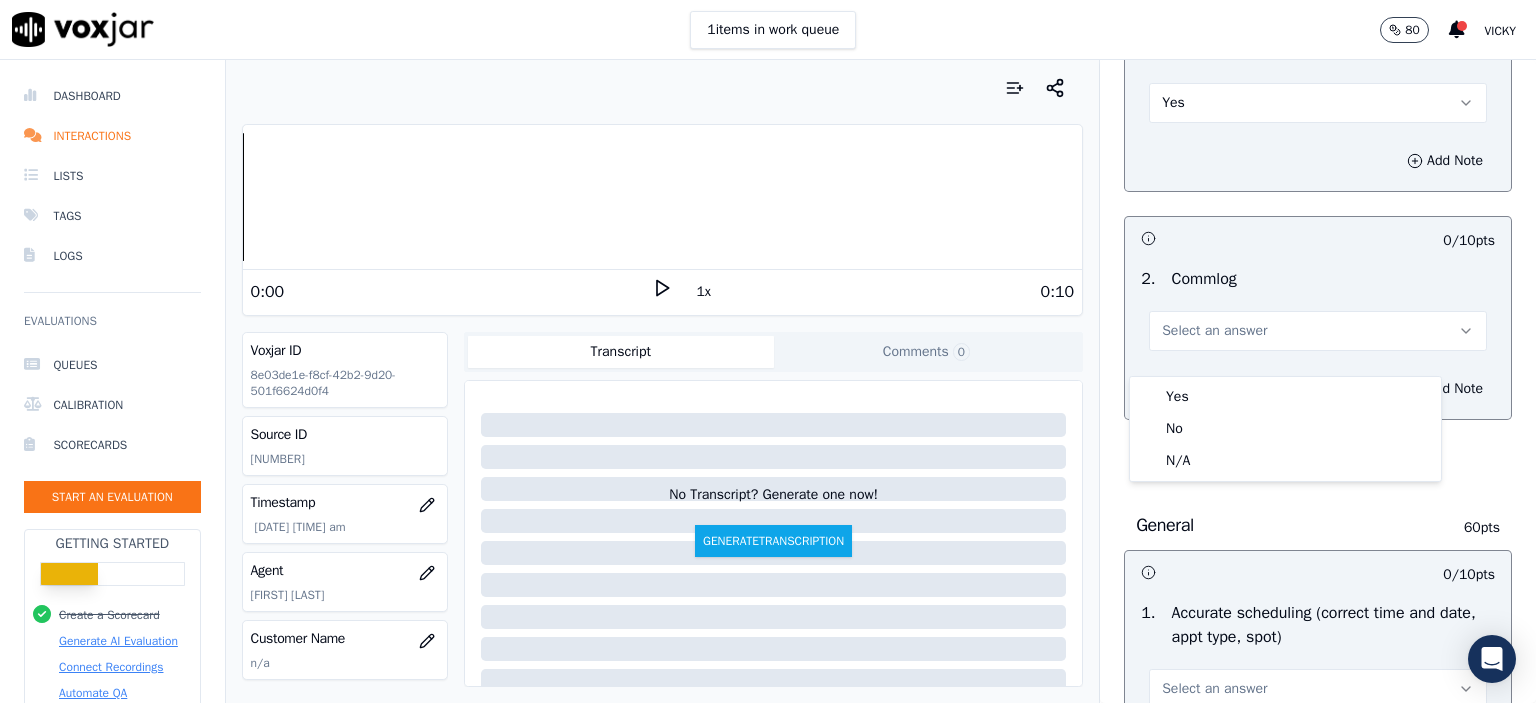 click on "Yes" at bounding box center [1285, 397] 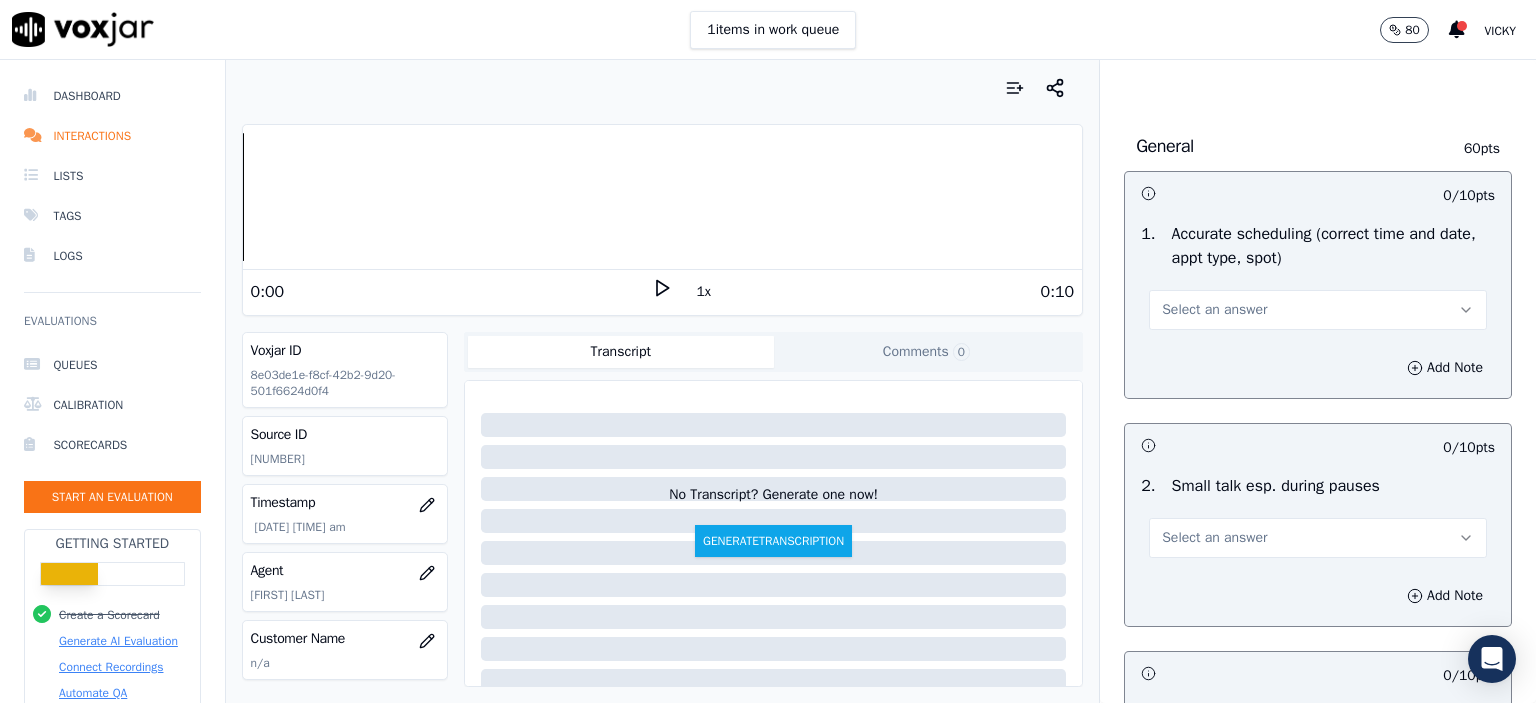 scroll, scrollTop: 2100, scrollLeft: 0, axis: vertical 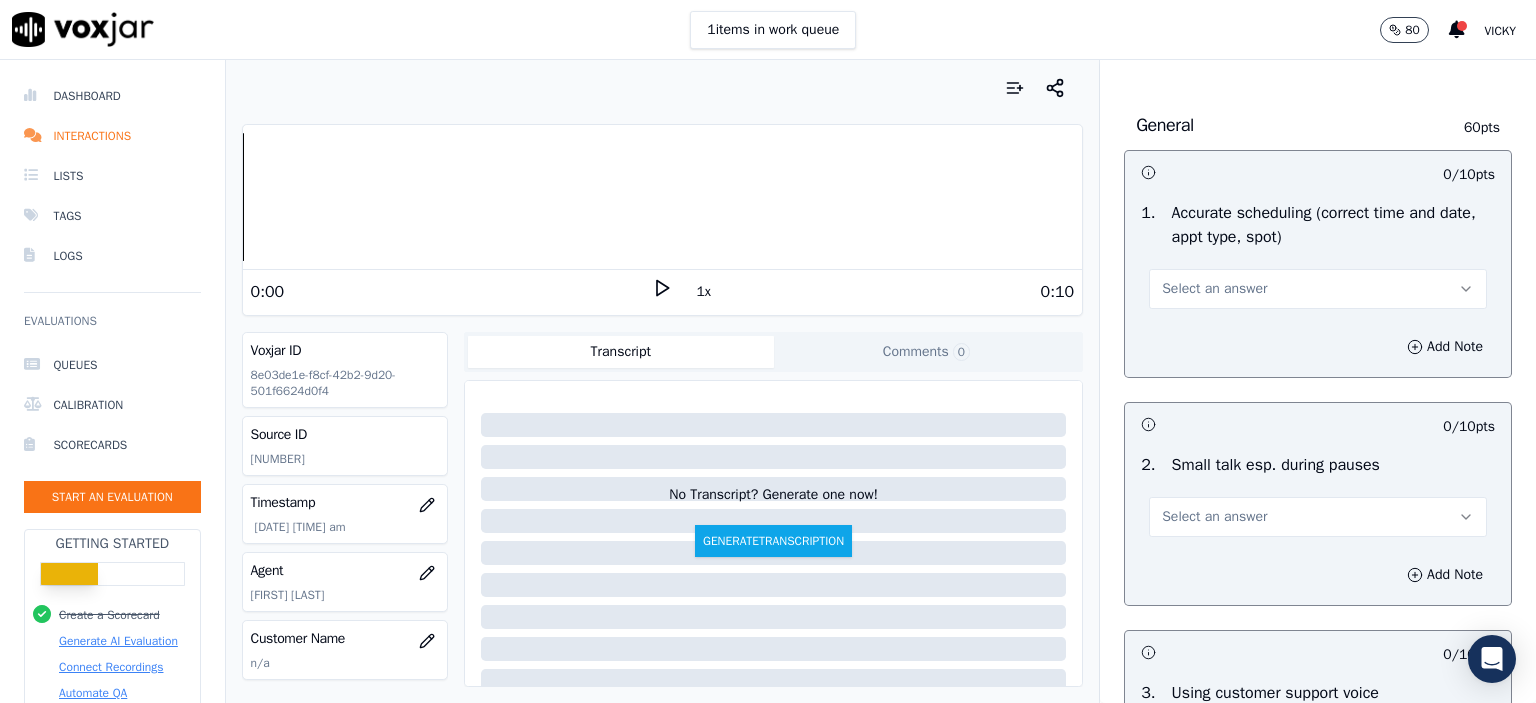 click on "Select an answer" at bounding box center [1318, 289] 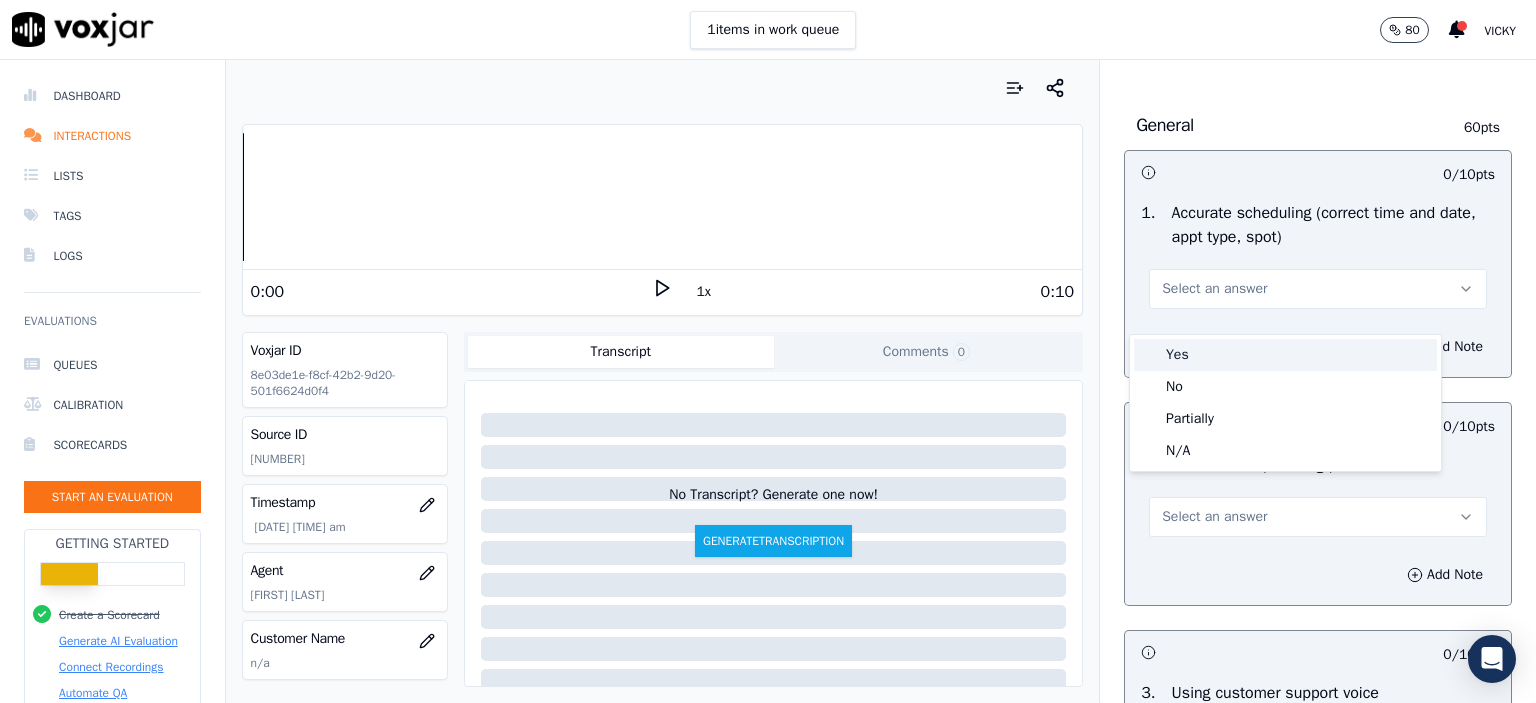 click on "Yes" at bounding box center [1285, 355] 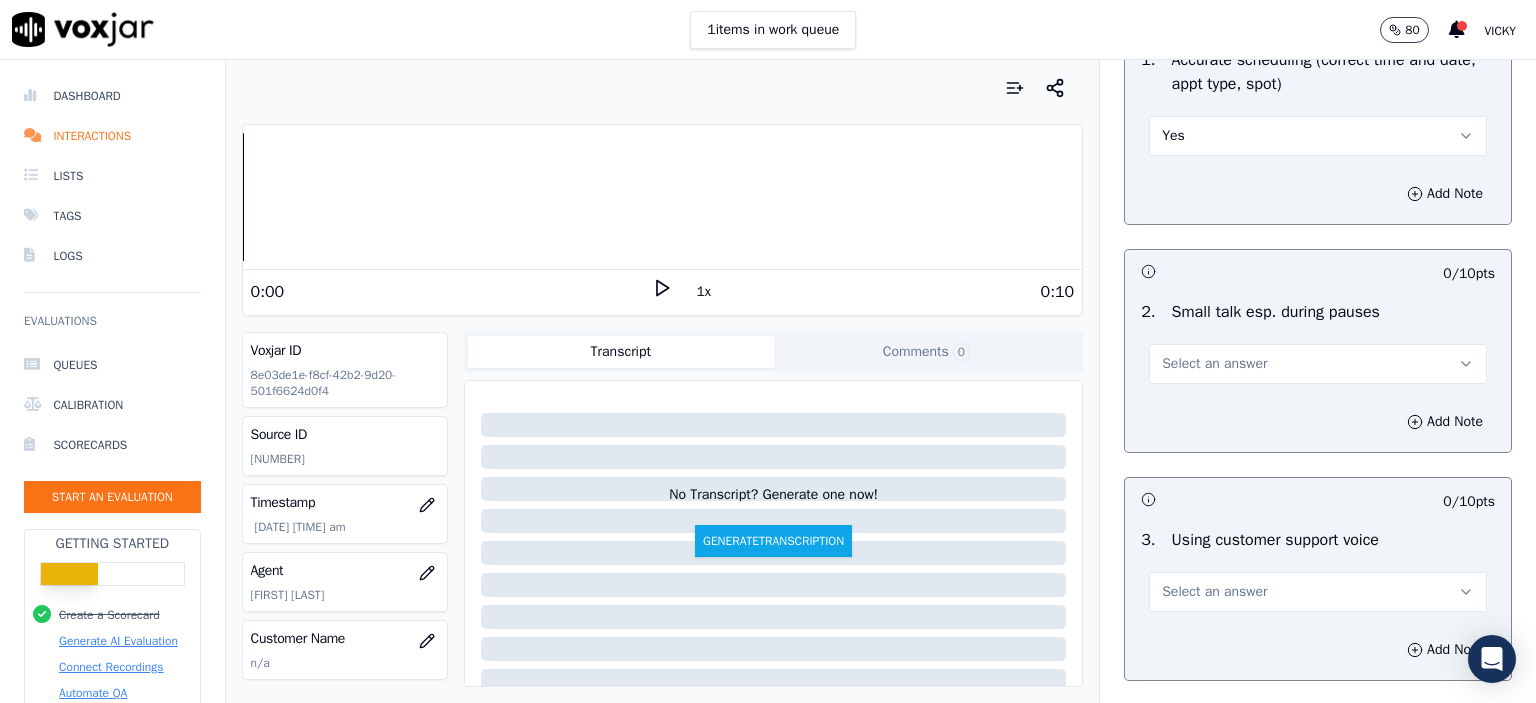 scroll, scrollTop: 2300, scrollLeft: 0, axis: vertical 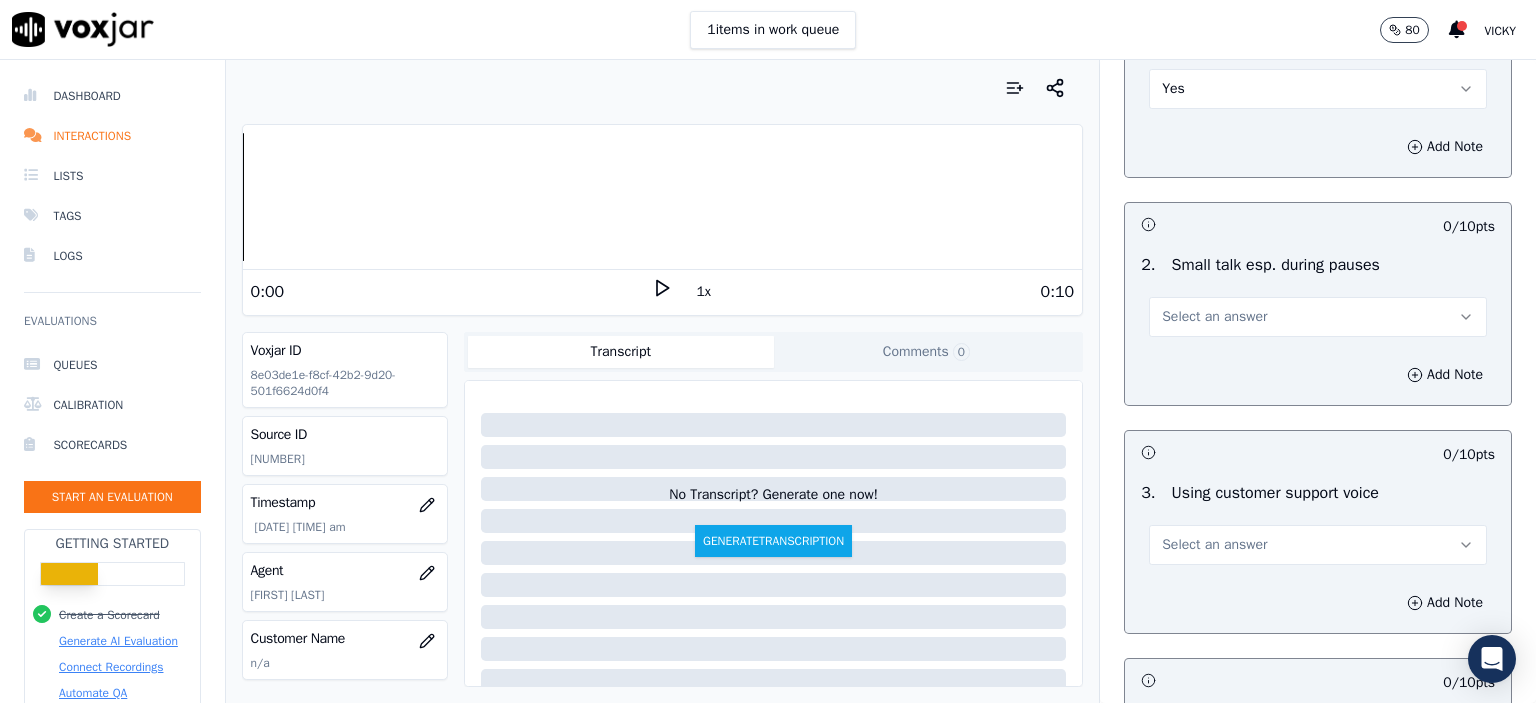 click on "Select an answer" at bounding box center [1214, 317] 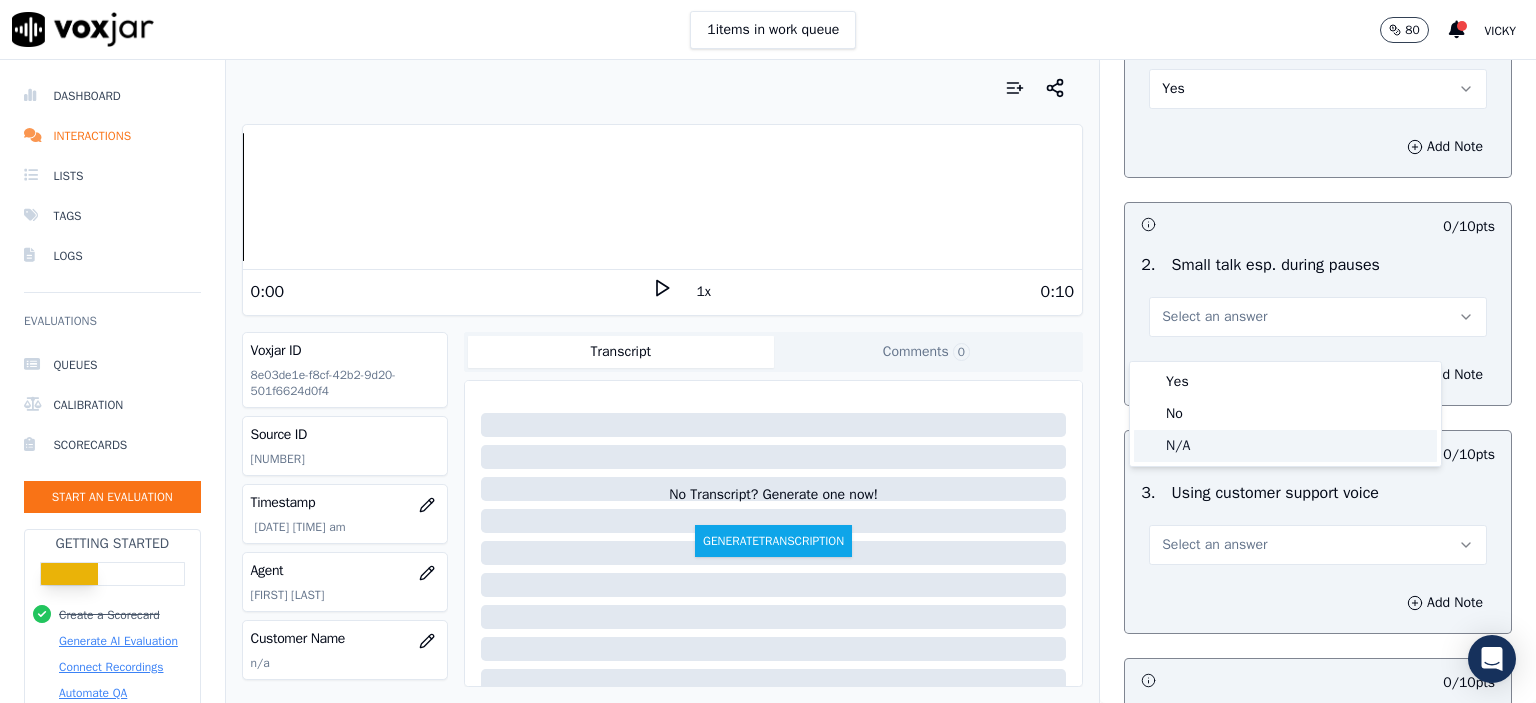 click on "N/A" 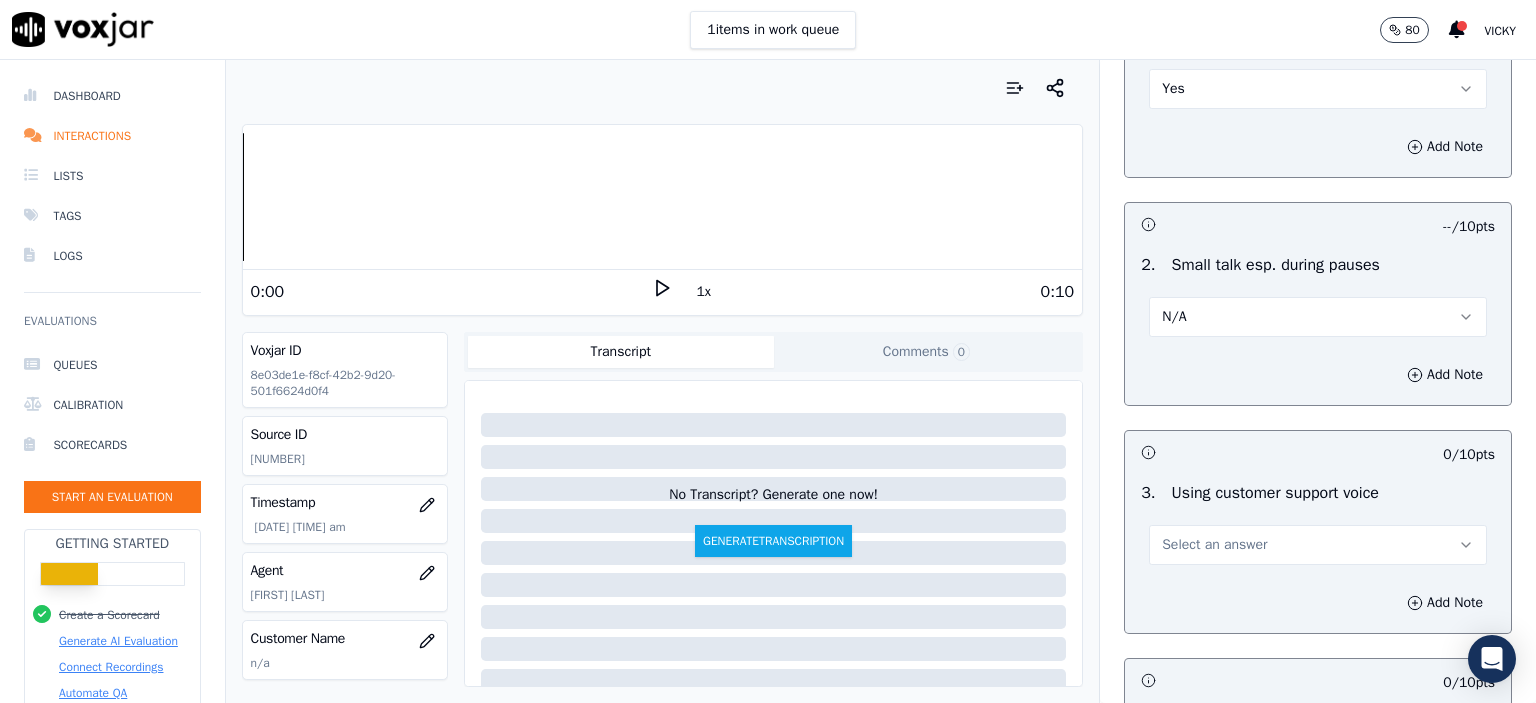 click on "N/A" at bounding box center [1318, 317] 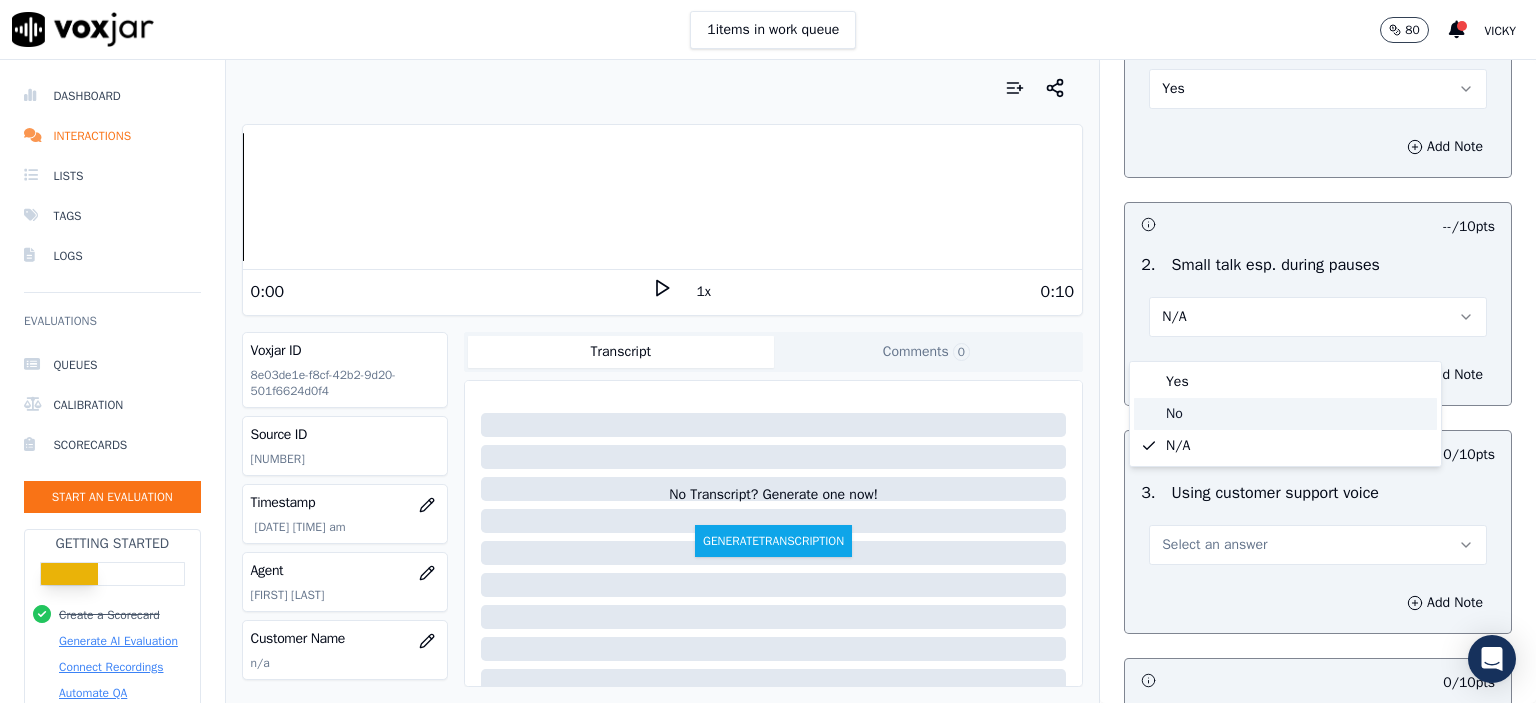 click on "No" 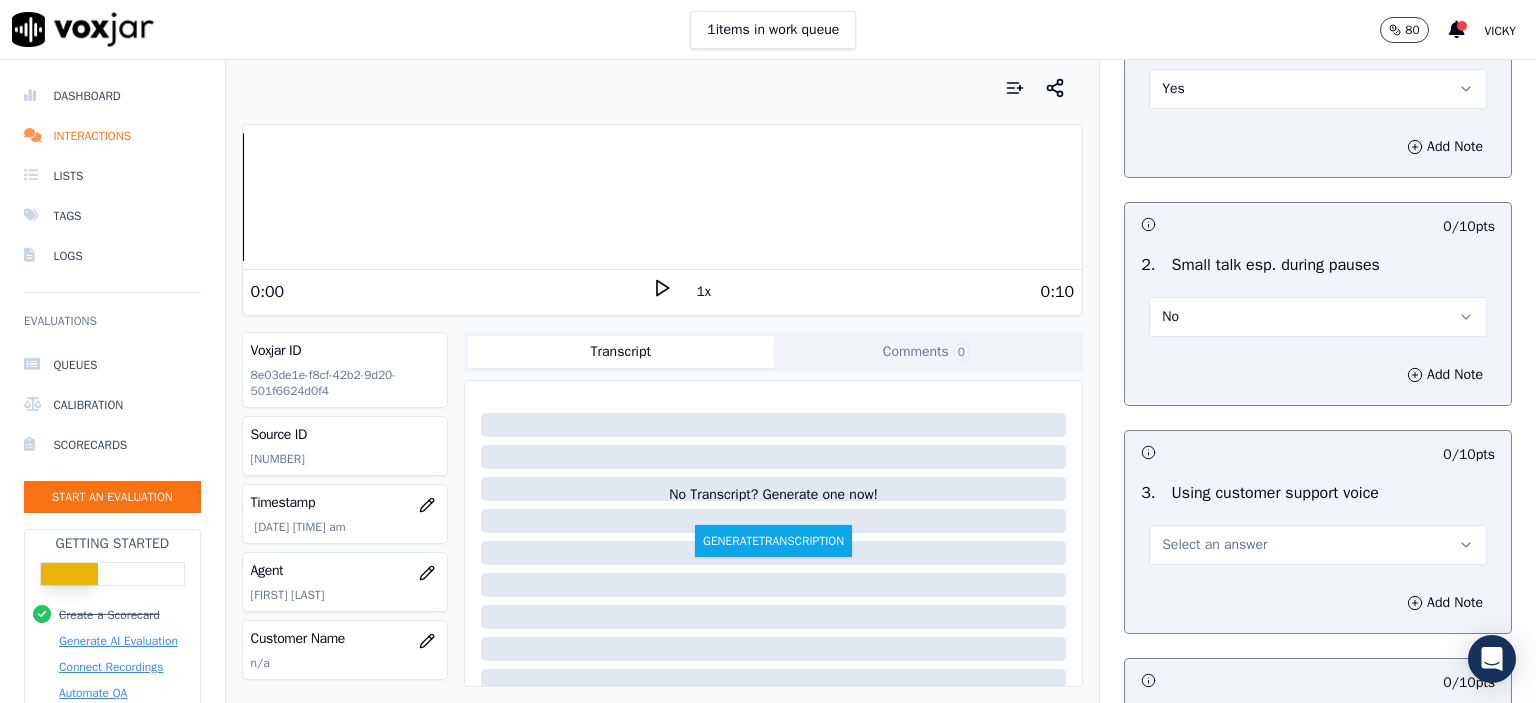 click on "3 .   Using customer support voice    Select an answer" at bounding box center [1318, 523] 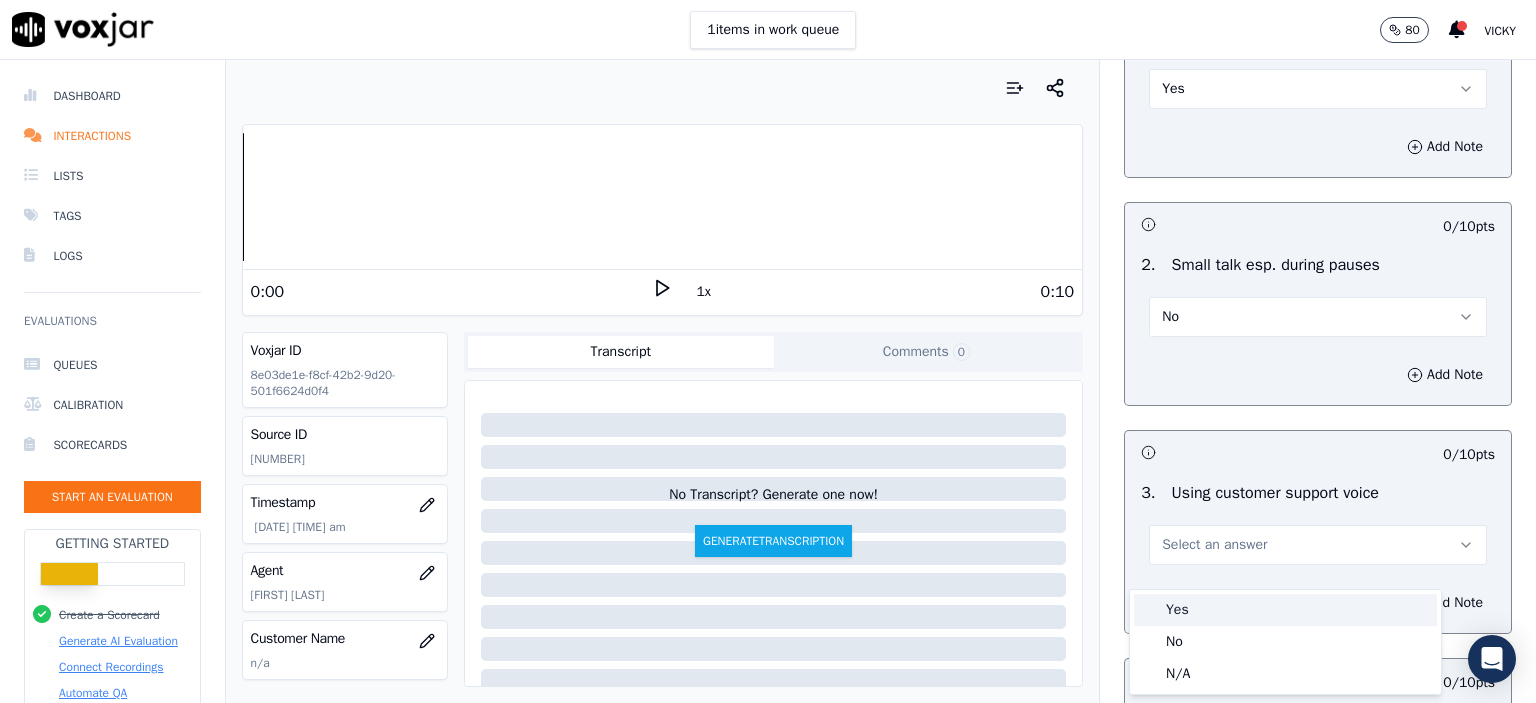 click on "Yes" at bounding box center [1285, 610] 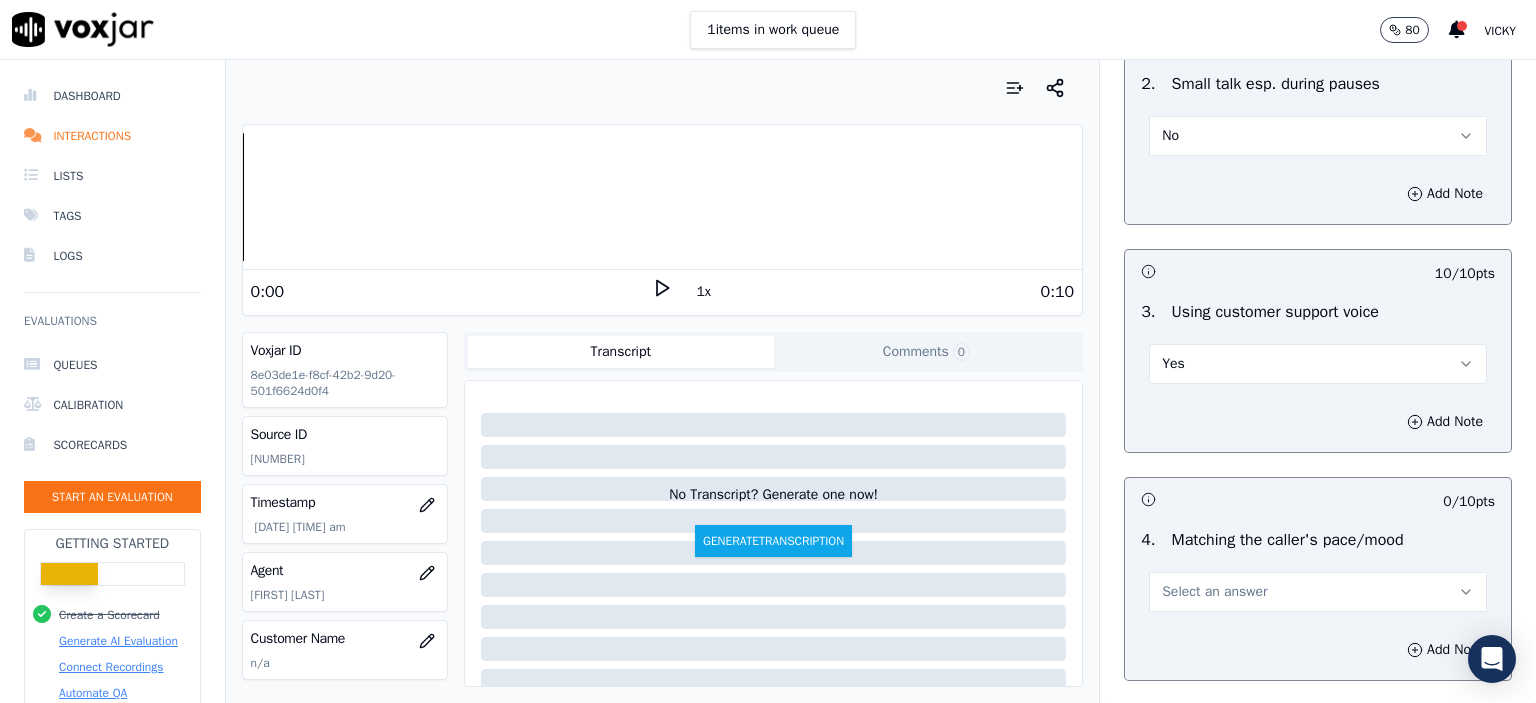 scroll, scrollTop: 2500, scrollLeft: 0, axis: vertical 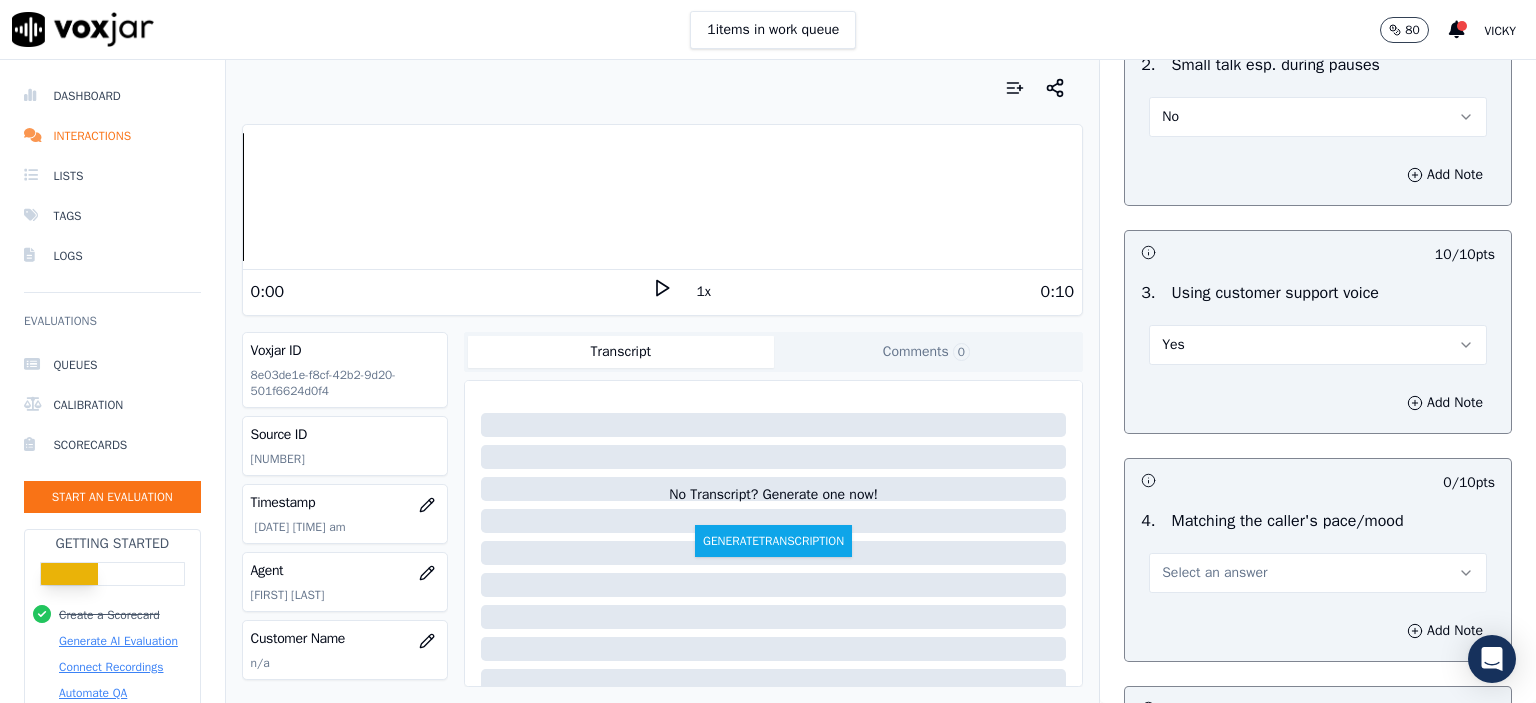 click on "Select an answer" at bounding box center [1318, 573] 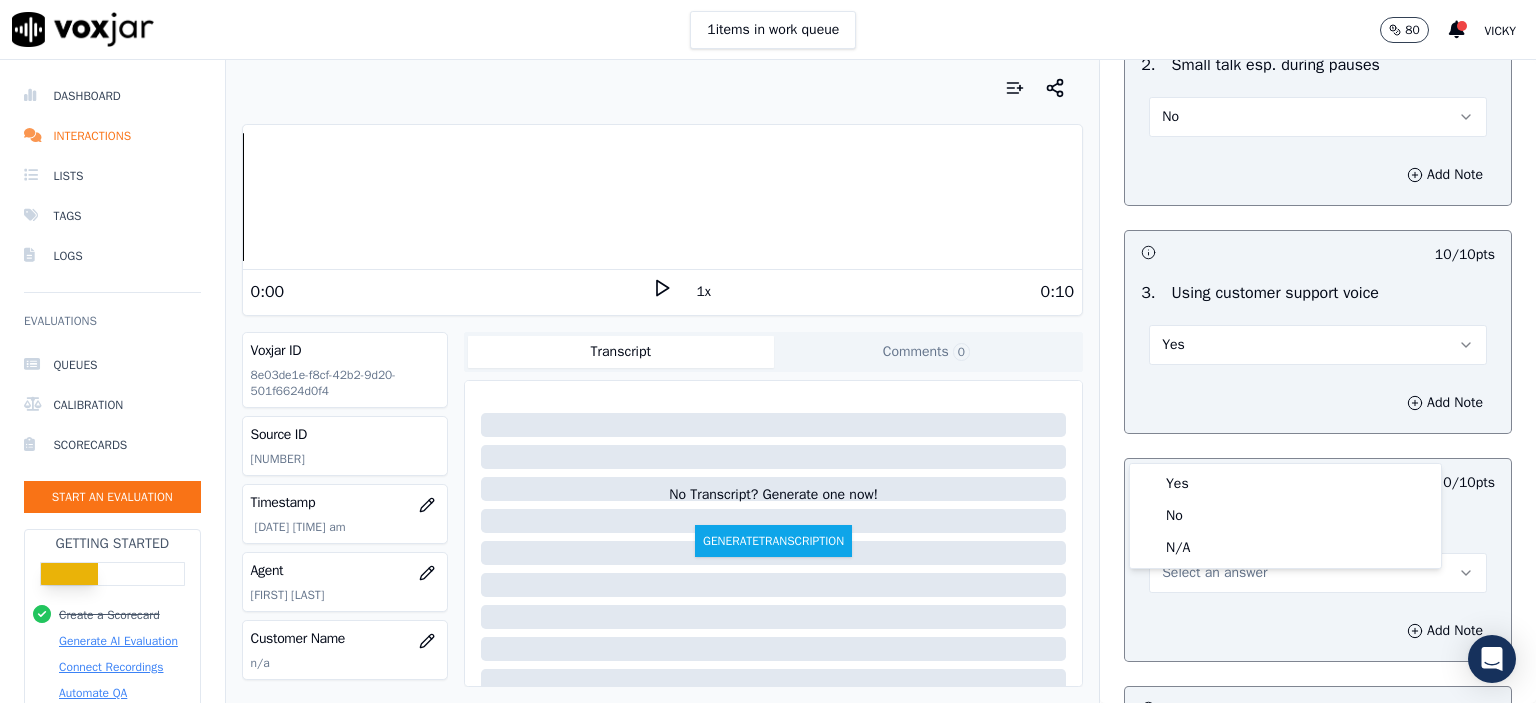 click on "Add Note" at bounding box center [1318, 631] 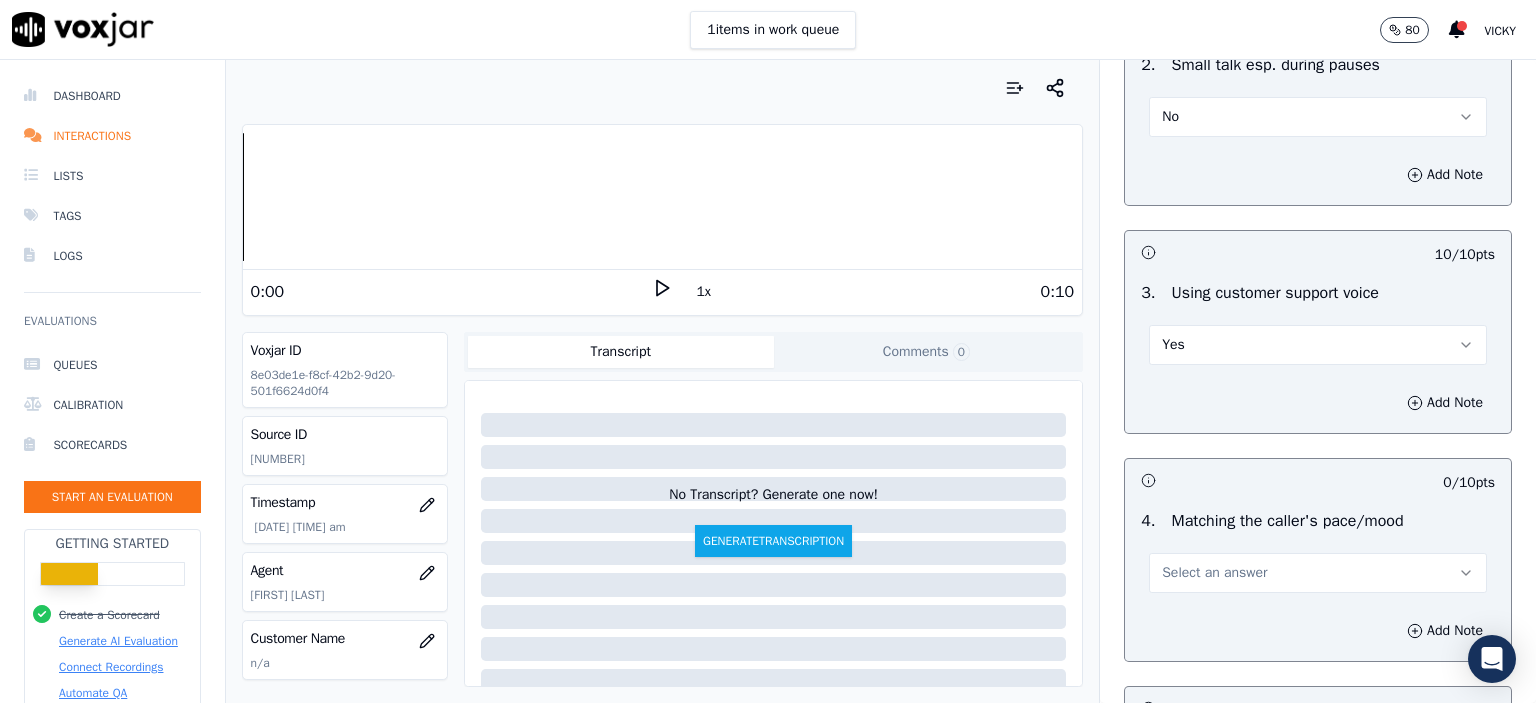 click on "Select an answer" at bounding box center (1318, 573) 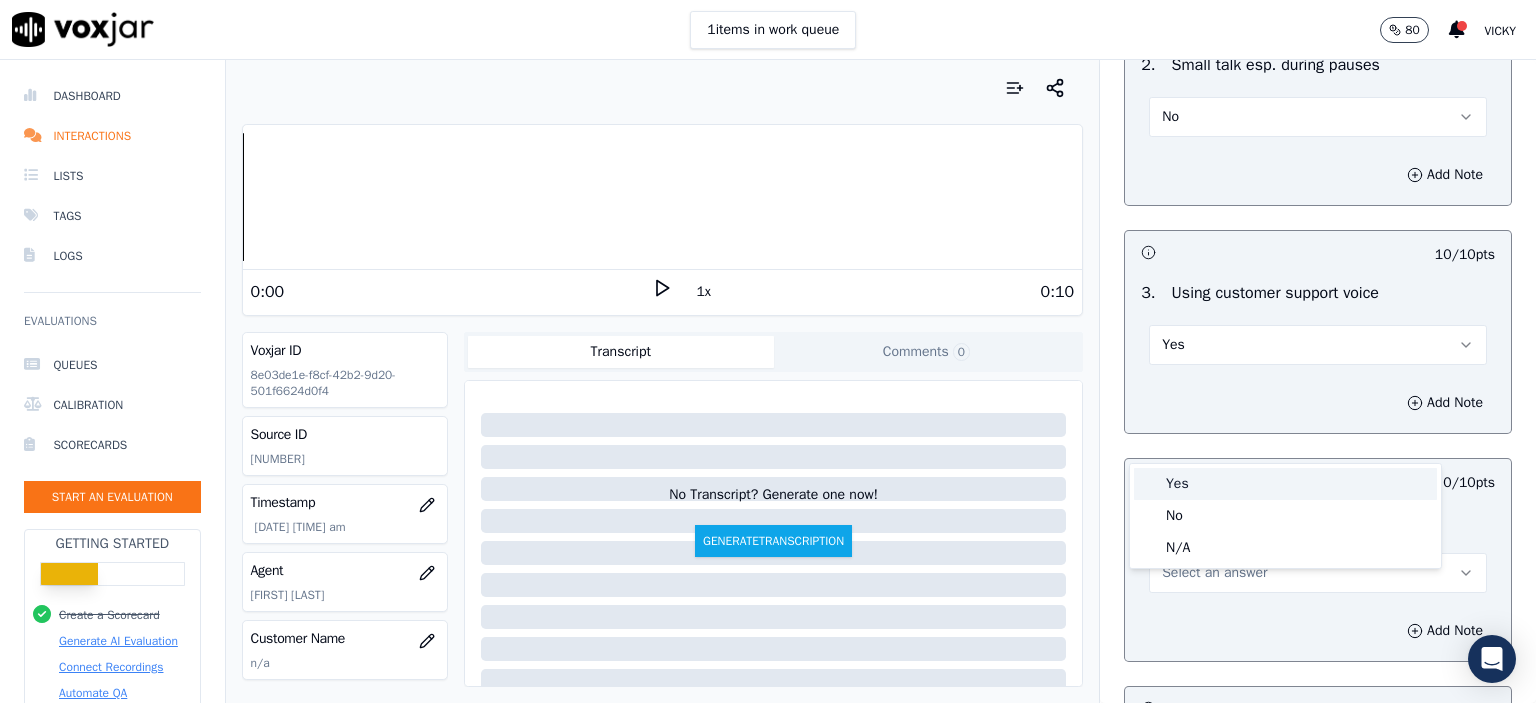 click on "Yes" at bounding box center [1285, 484] 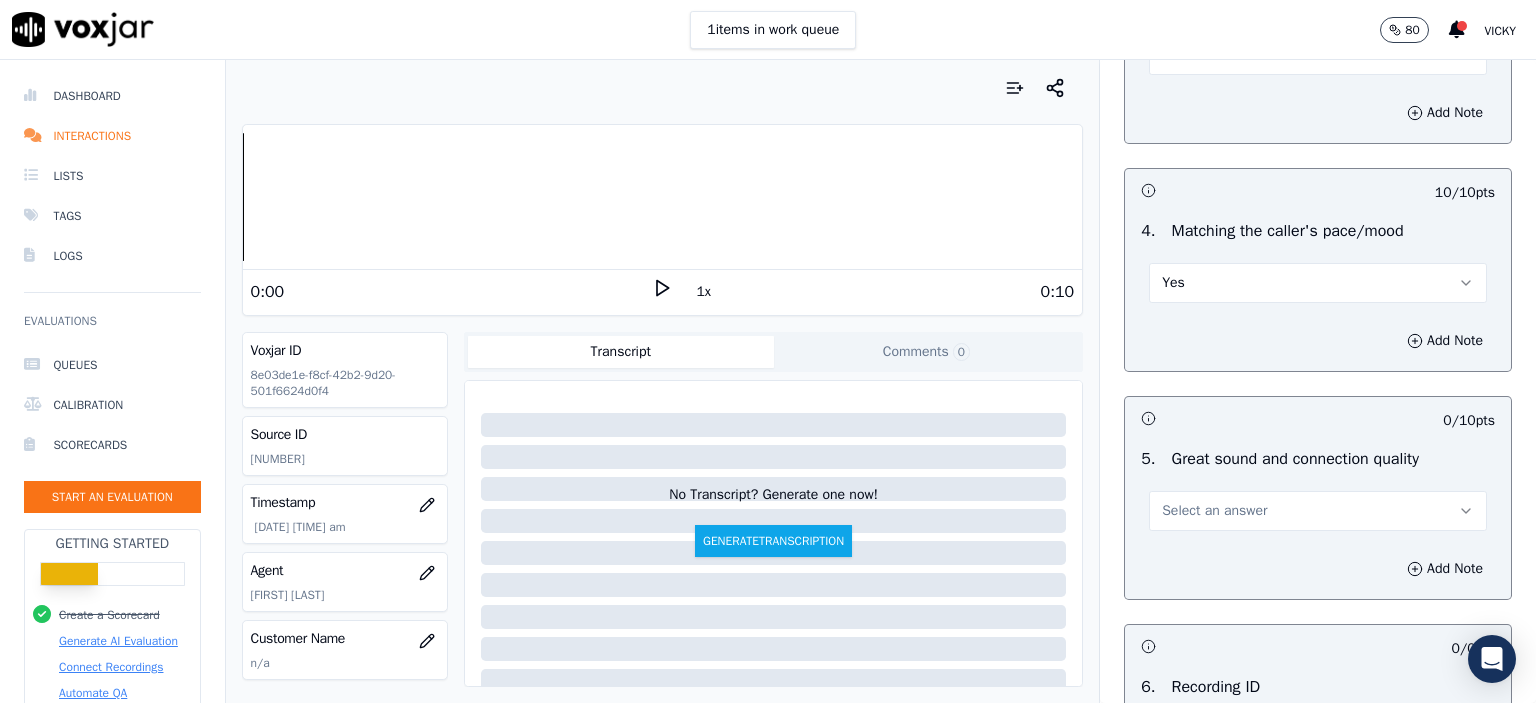 scroll, scrollTop: 2800, scrollLeft: 0, axis: vertical 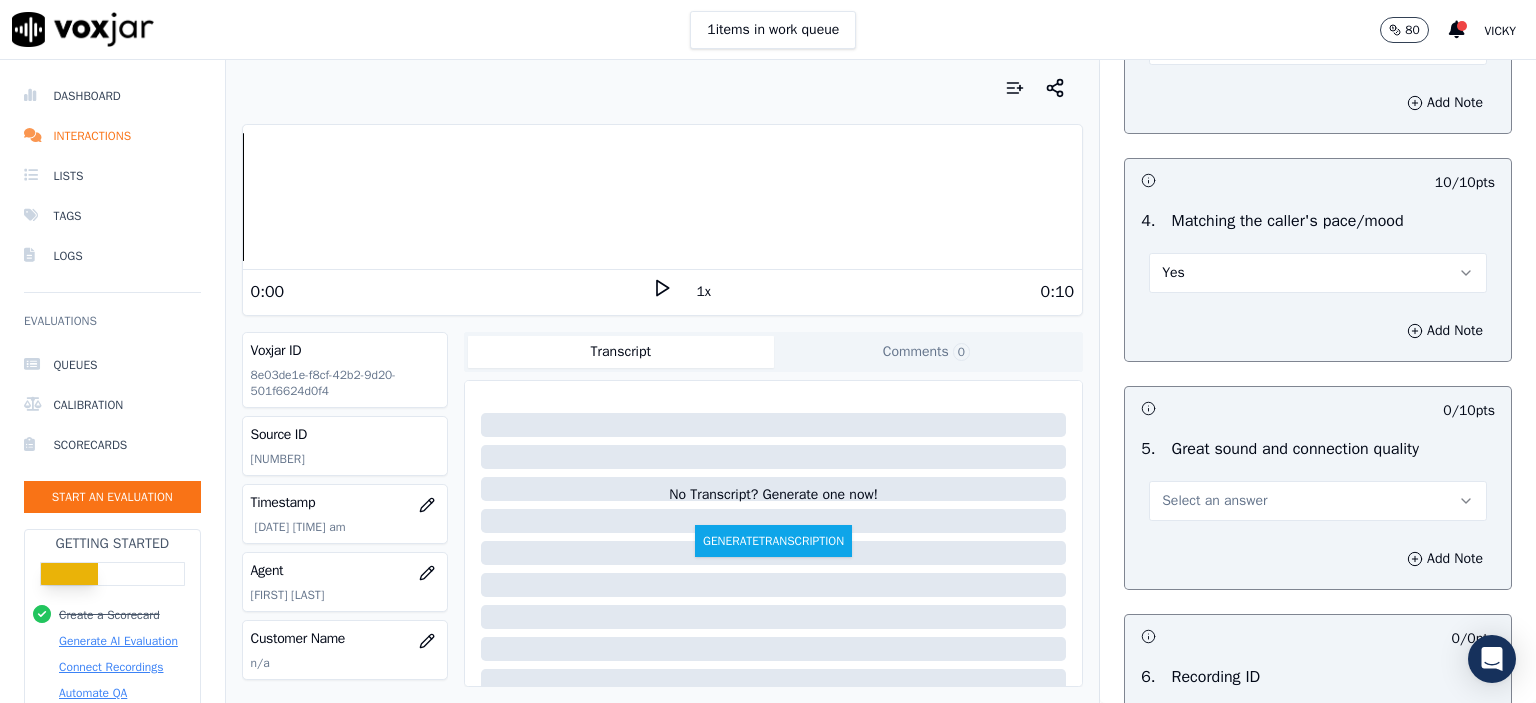 drag, startPoint x: 1233, startPoint y: 507, endPoint x: 1238, endPoint y: 531, distance: 24.5153 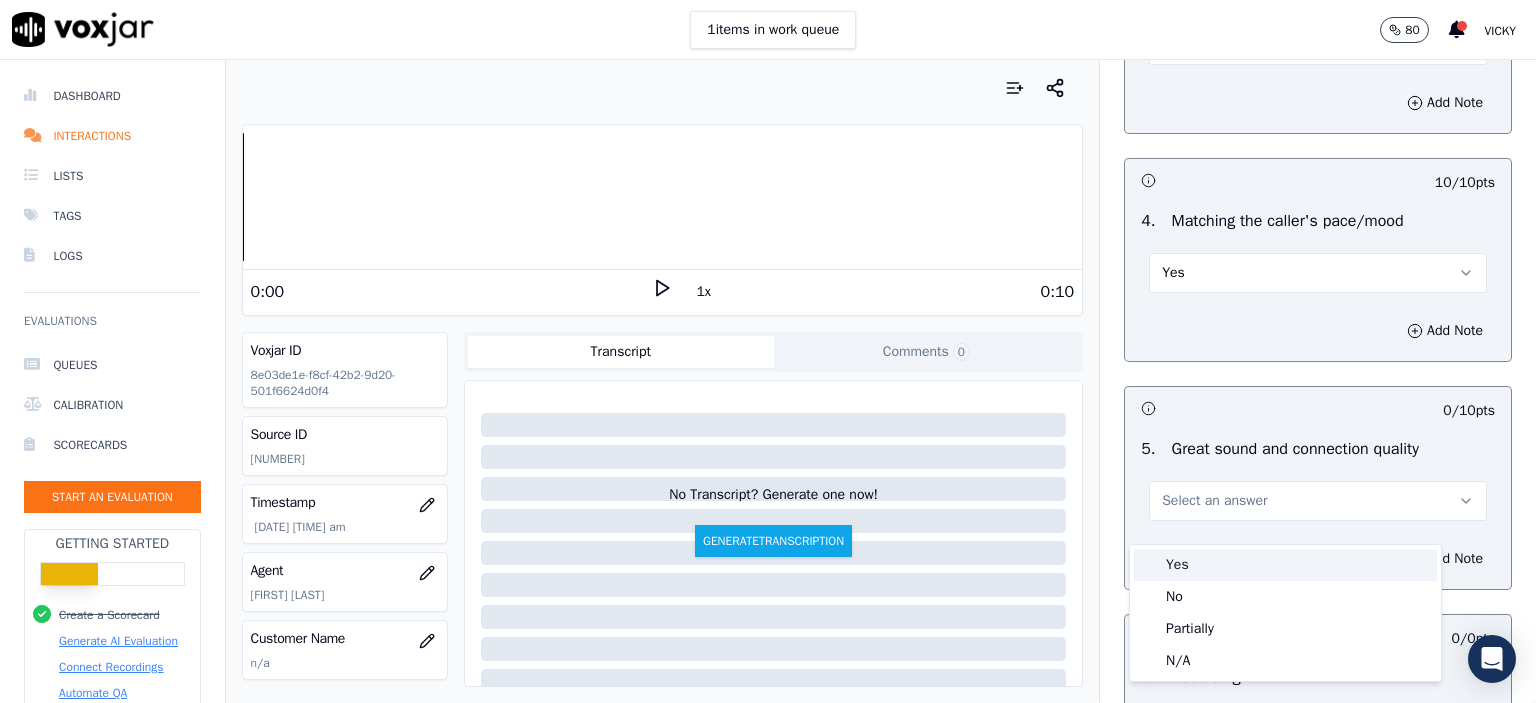 click on "Yes" at bounding box center [1285, 565] 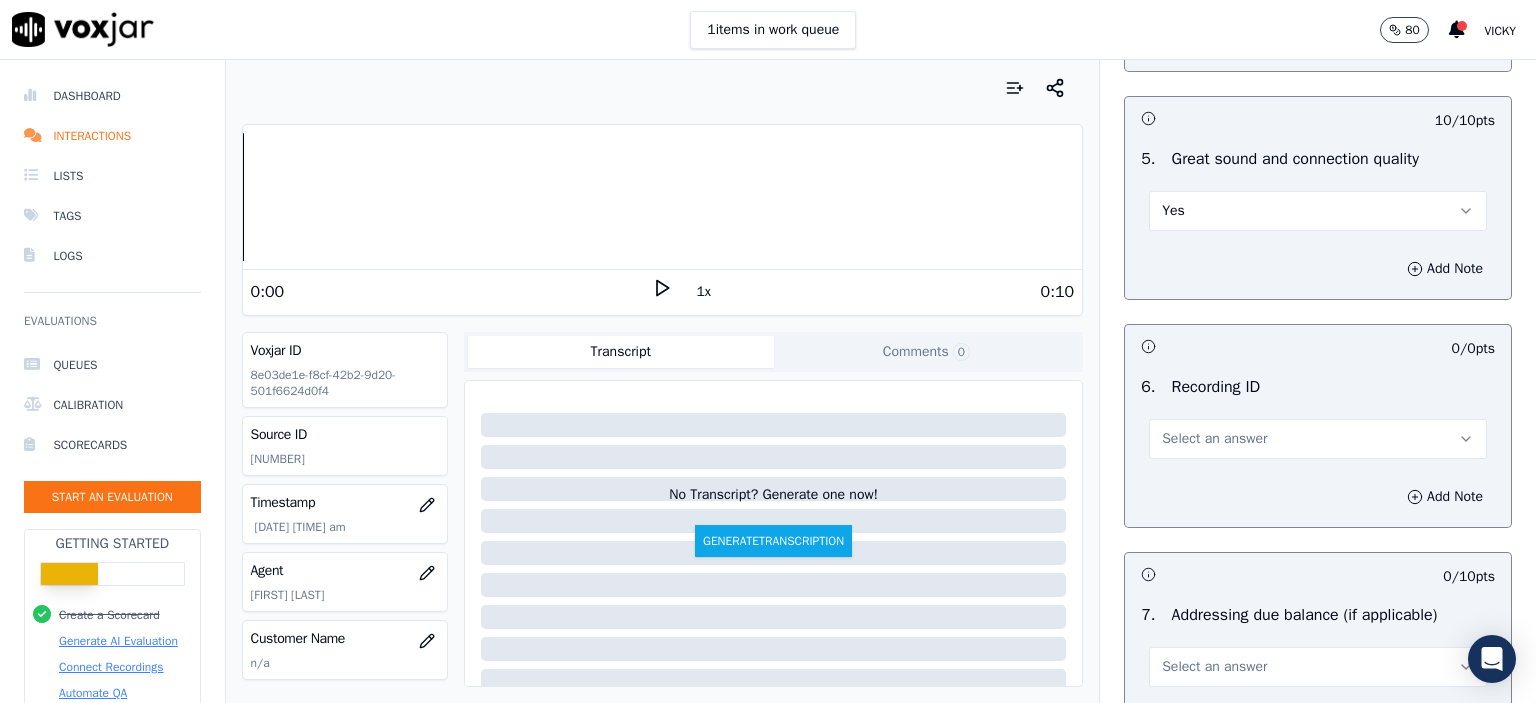 scroll, scrollTop: 3100, scrollLeft: 0, axis: vertical 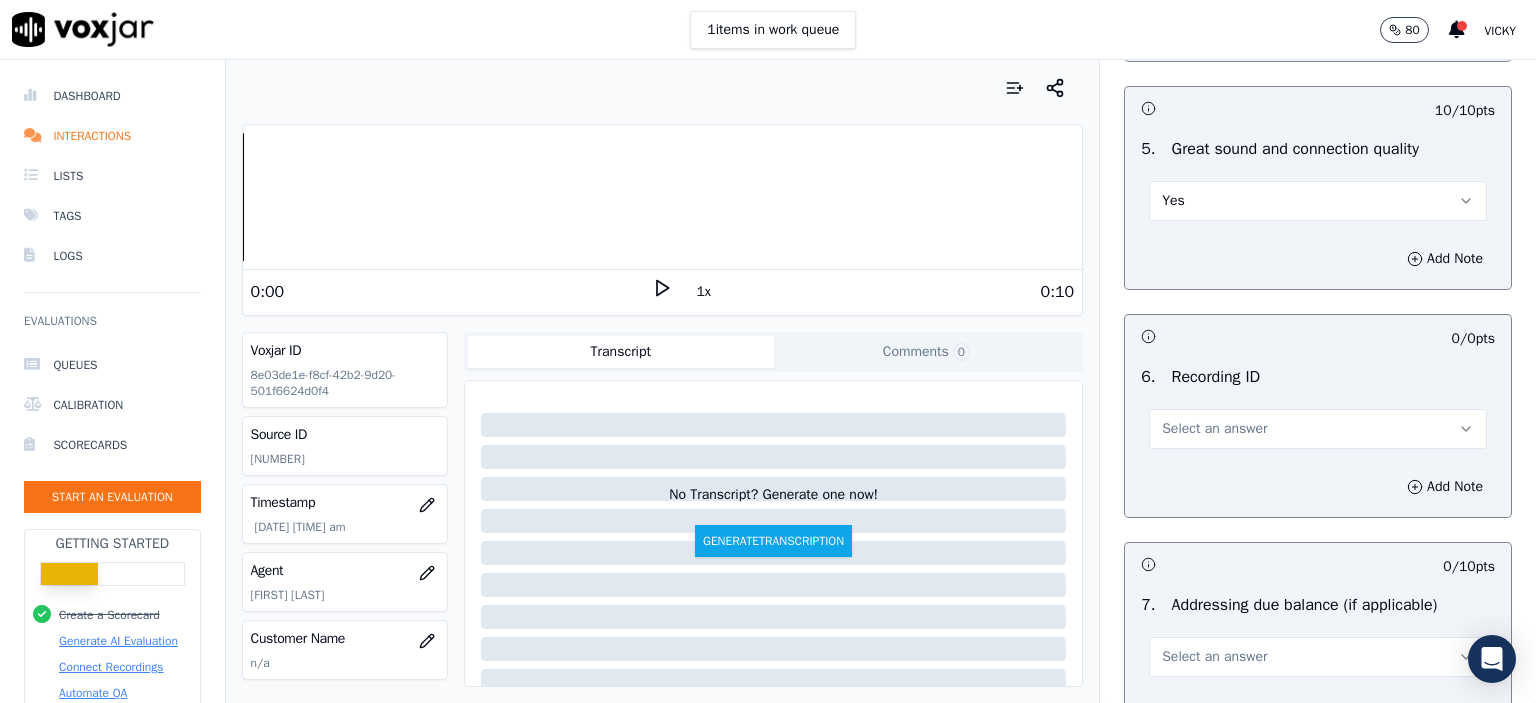 click on "Select an answer" at bounding box center [1214, 429] 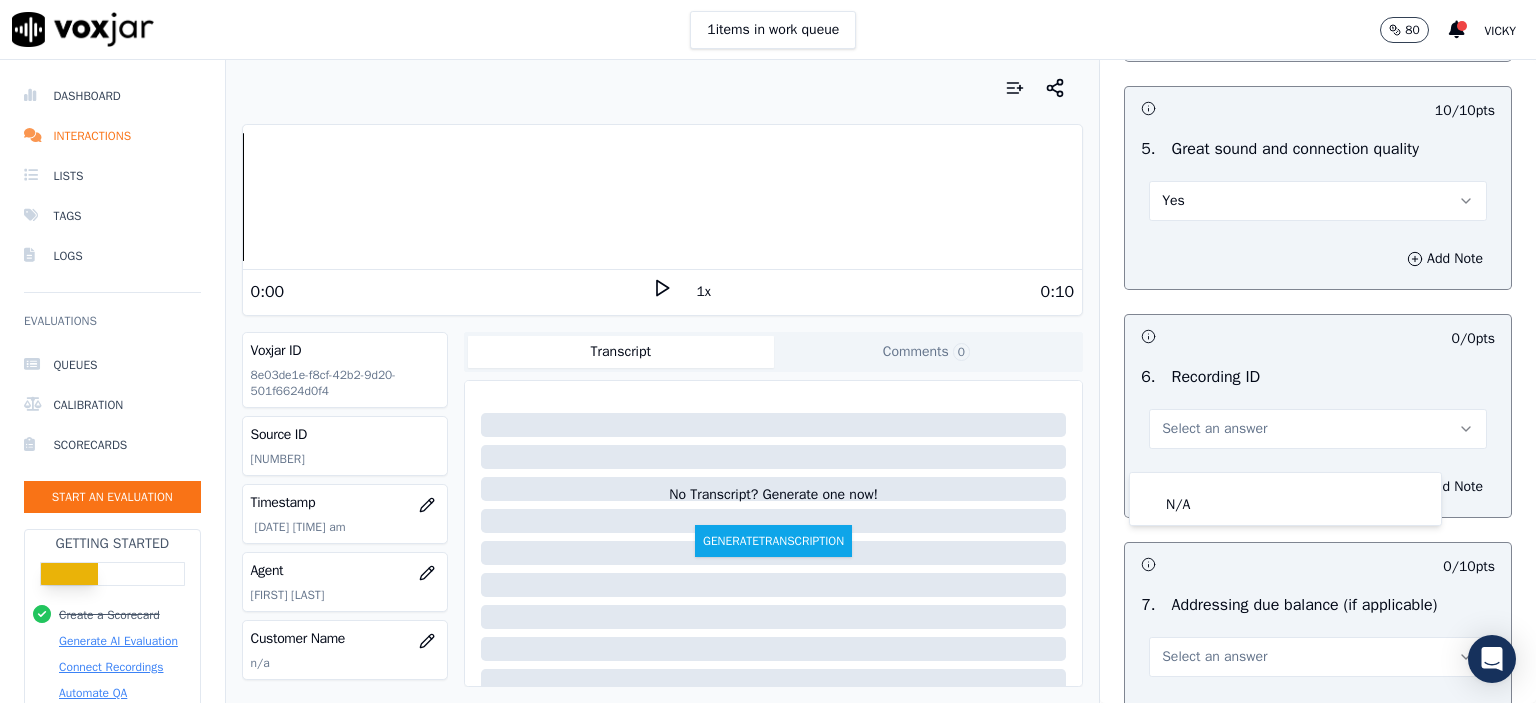 click on "N/A" 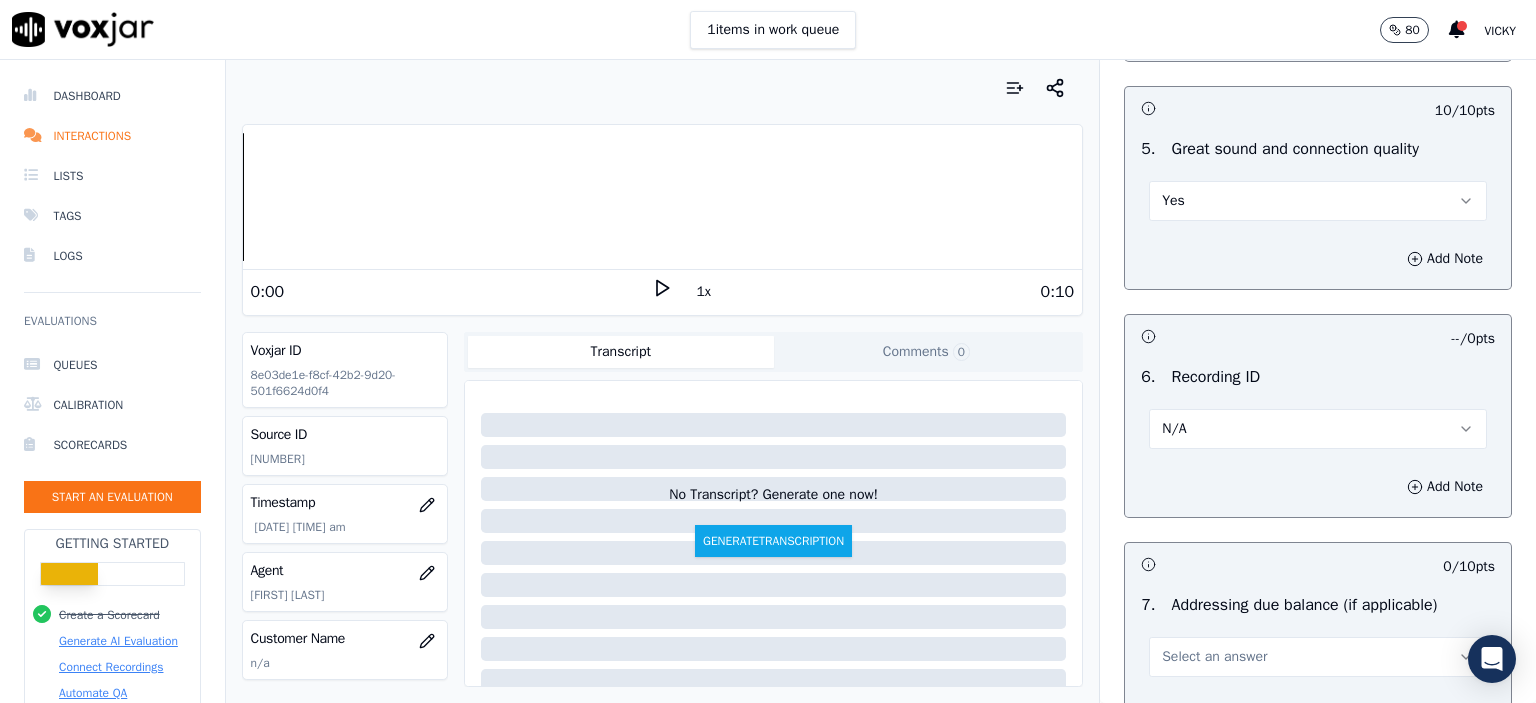 click on "Yes" at bounding box center (1318, 201) 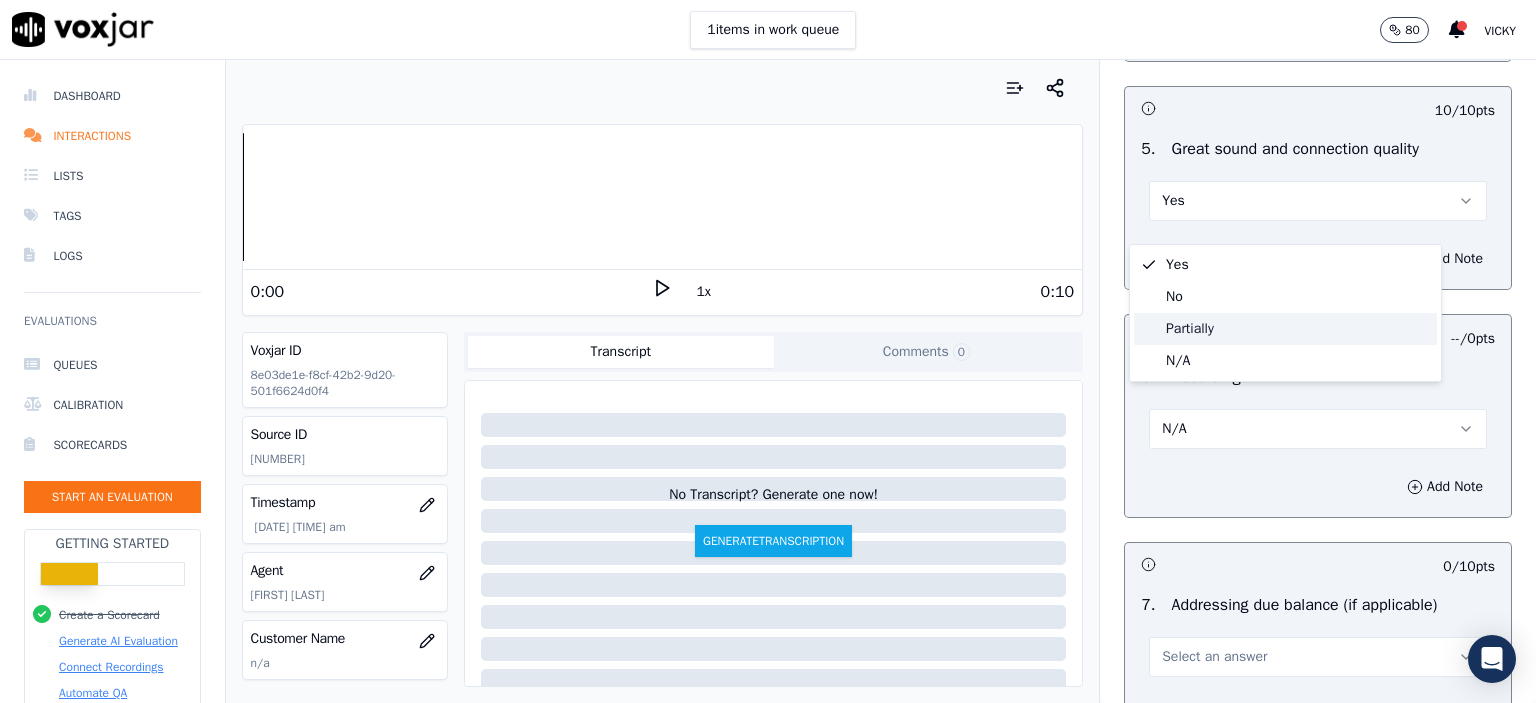 click on "Partially" 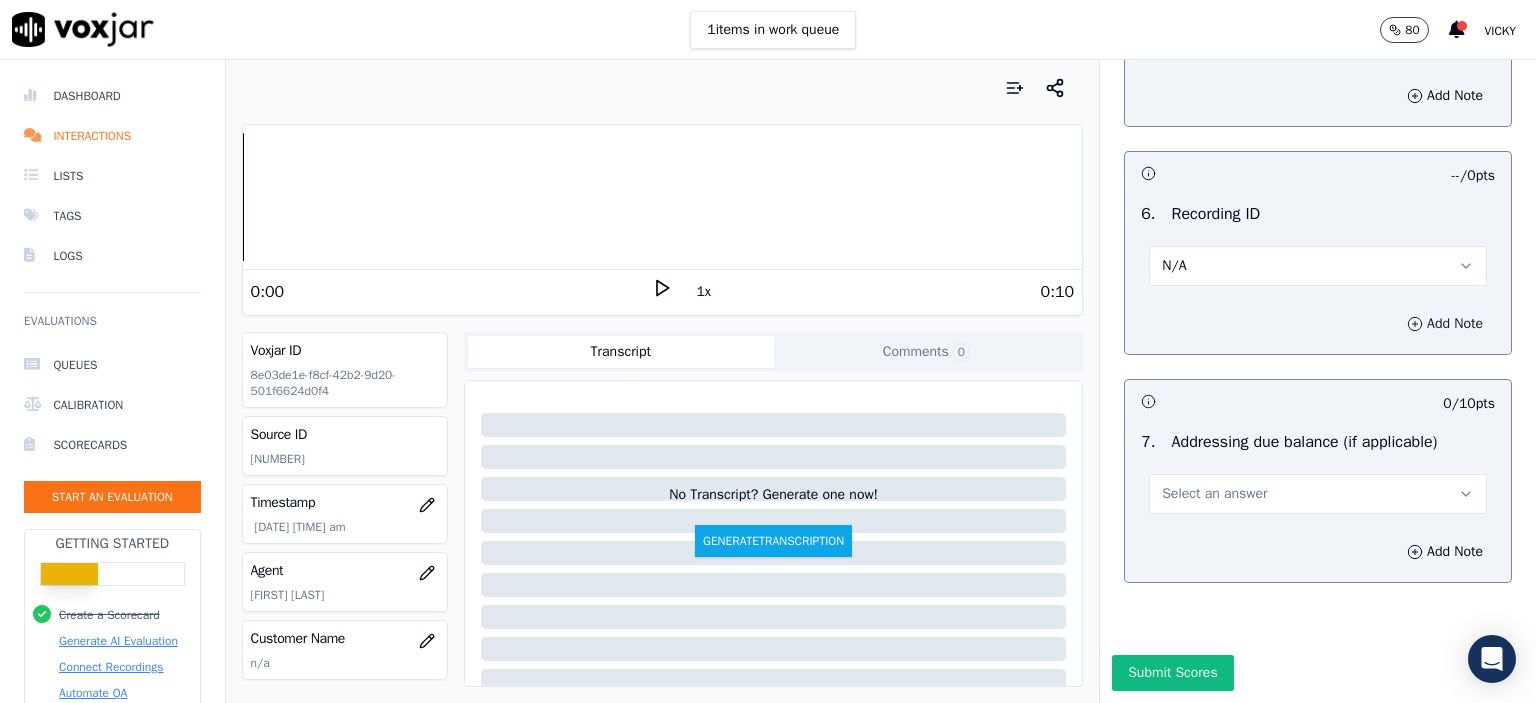 scroll, scrollTop: 3326, scrollLeft: 0, axis: vertical 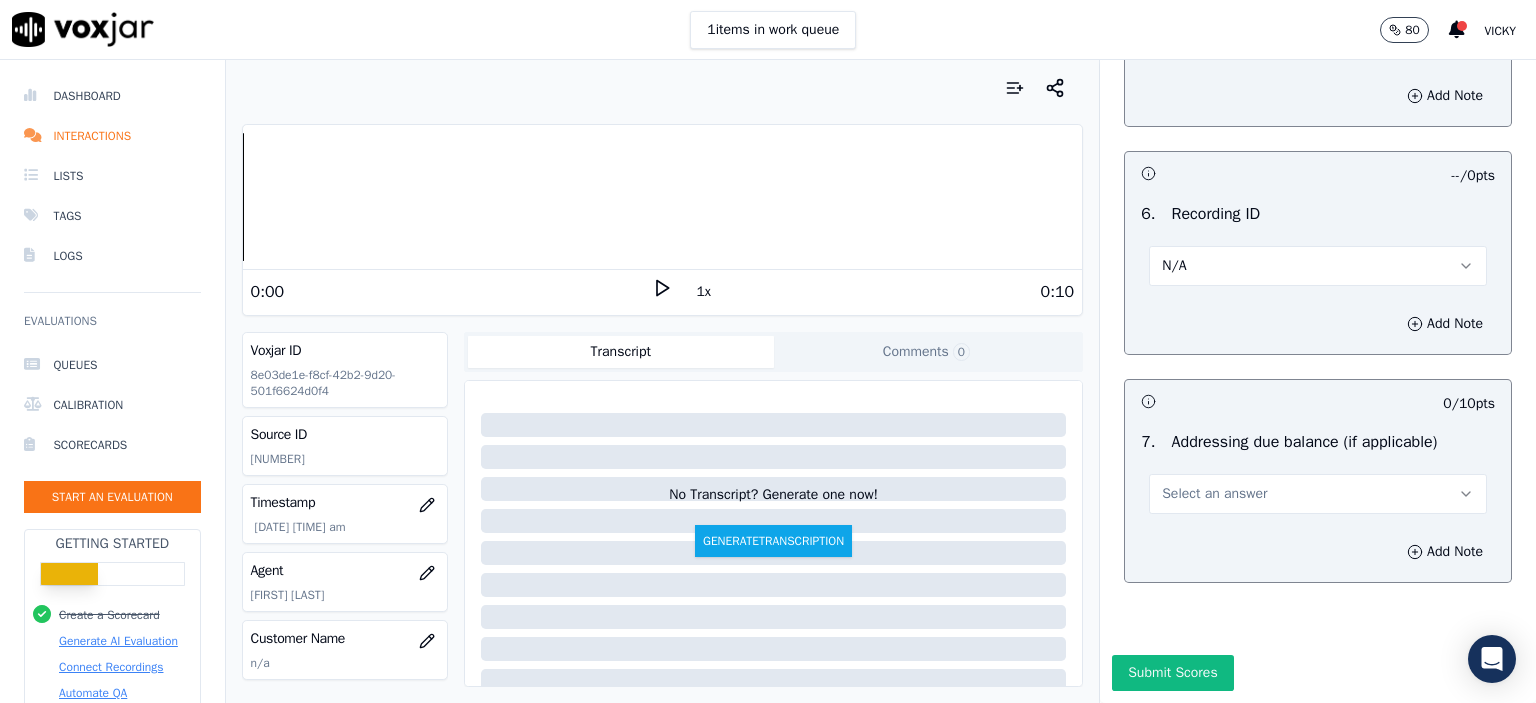click on "Select an answer" at bounding box center [1318, 494] 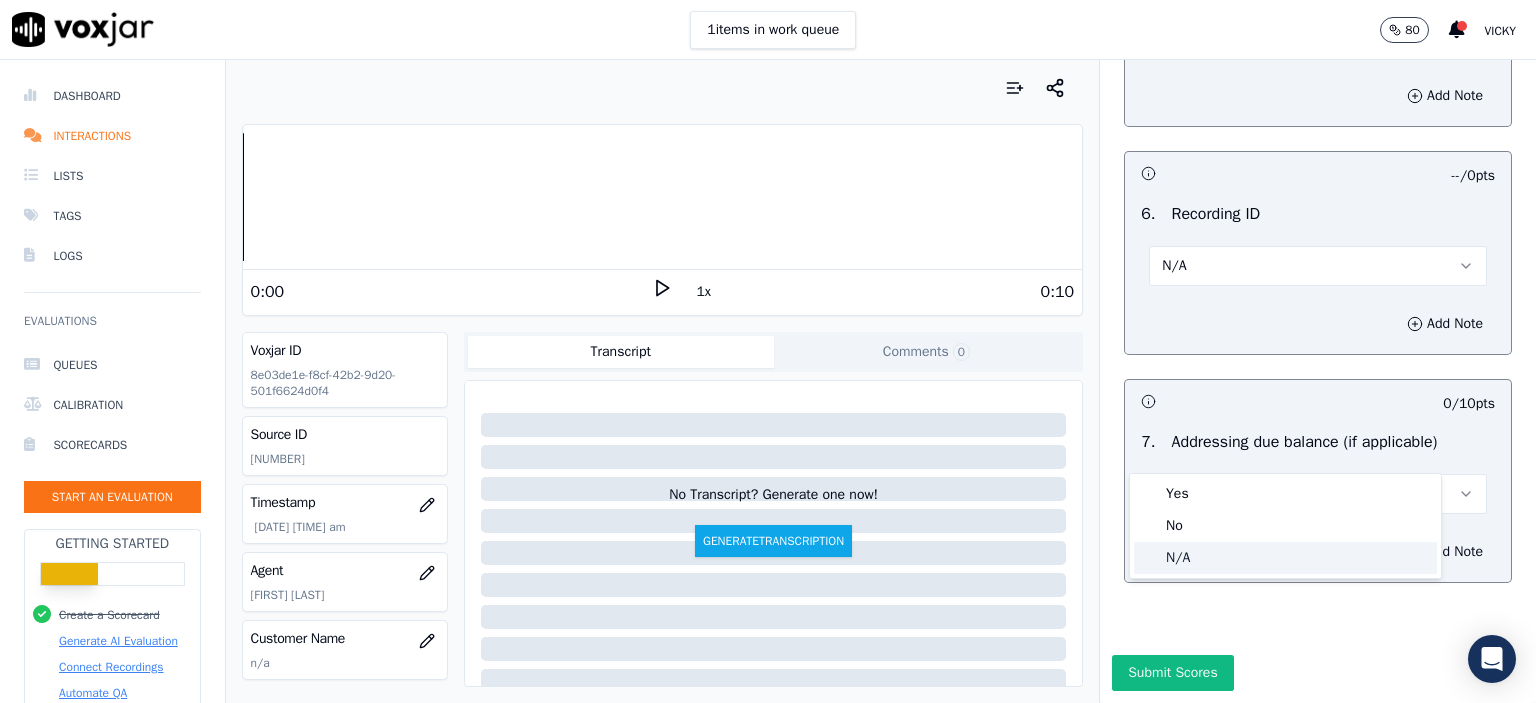 click on "N/A" 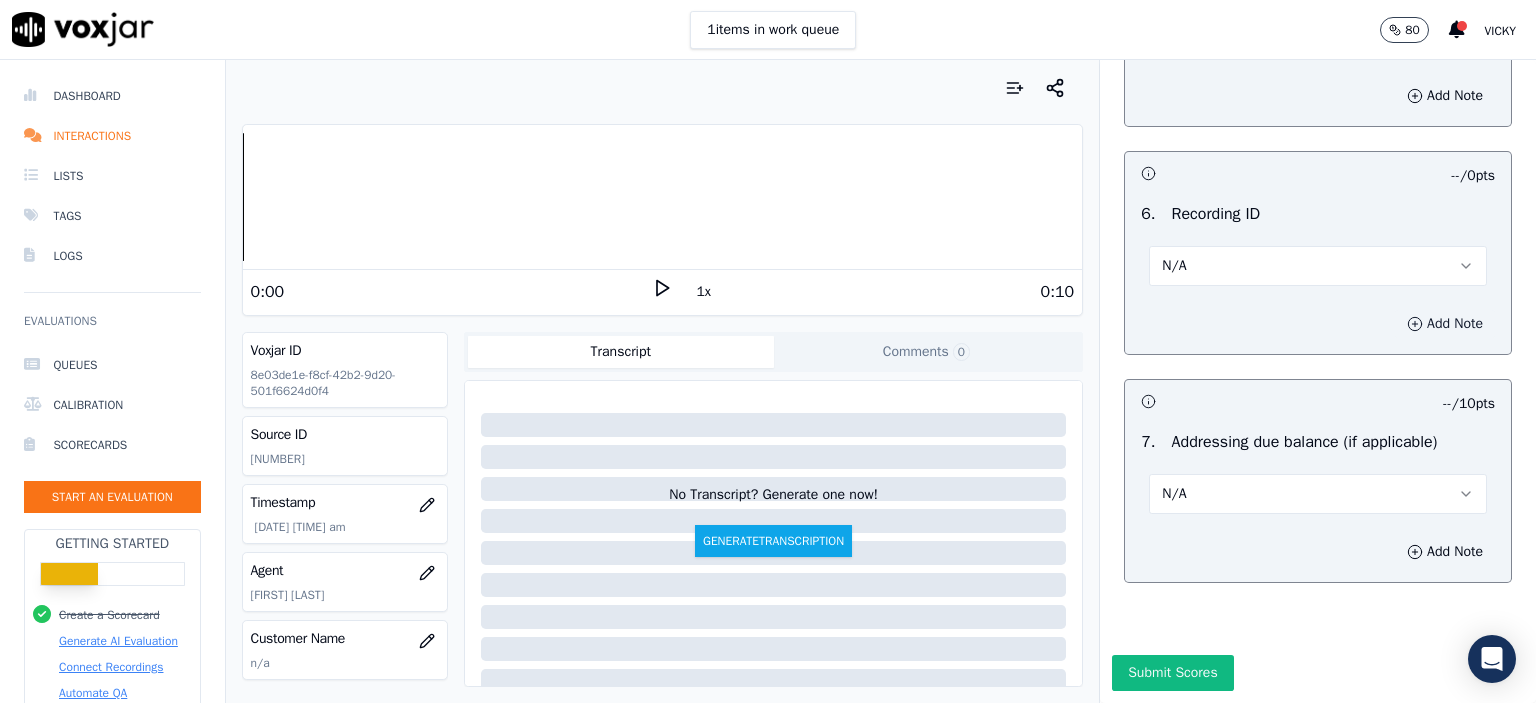 click on "Add Note" at bounding box center [1445, 324] 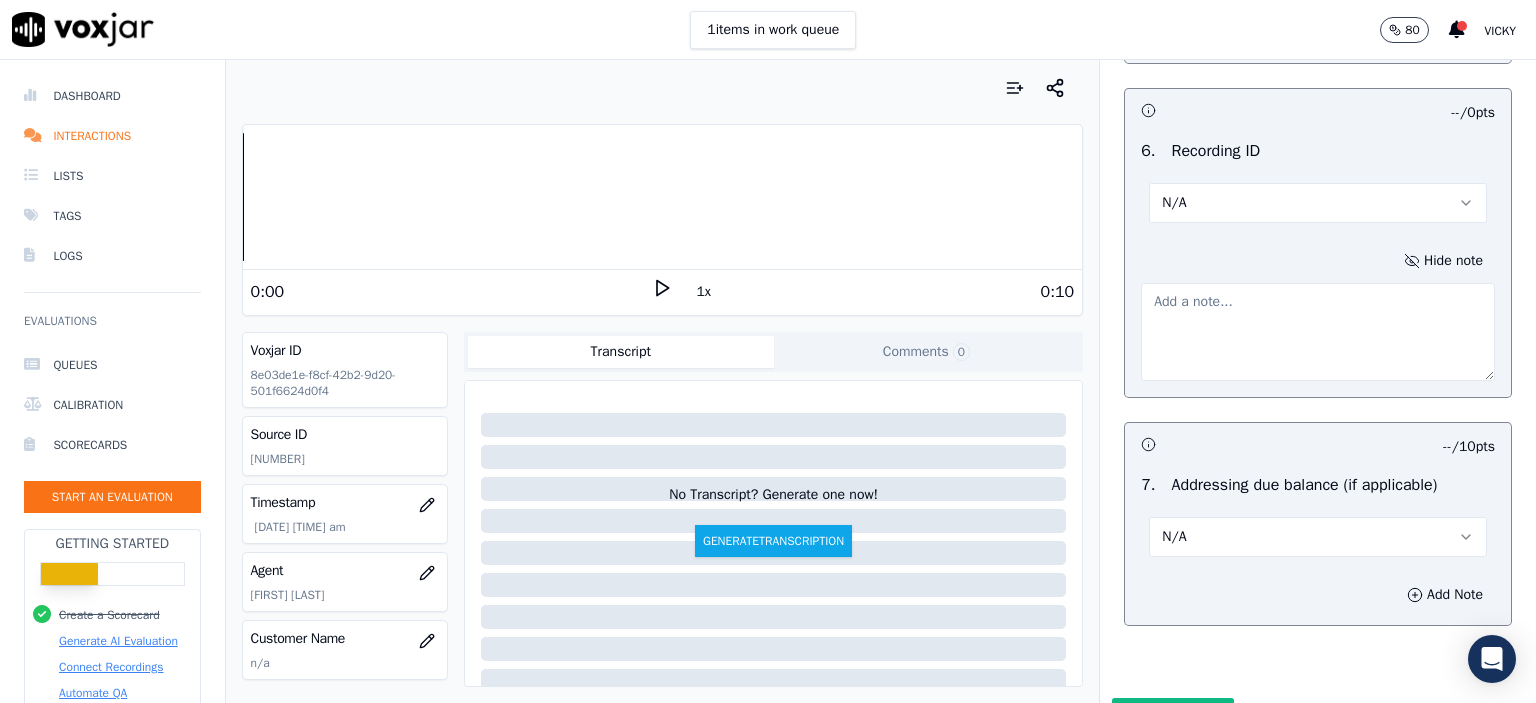 click on "Source ID   356208777" at bounding box center [345, 446] 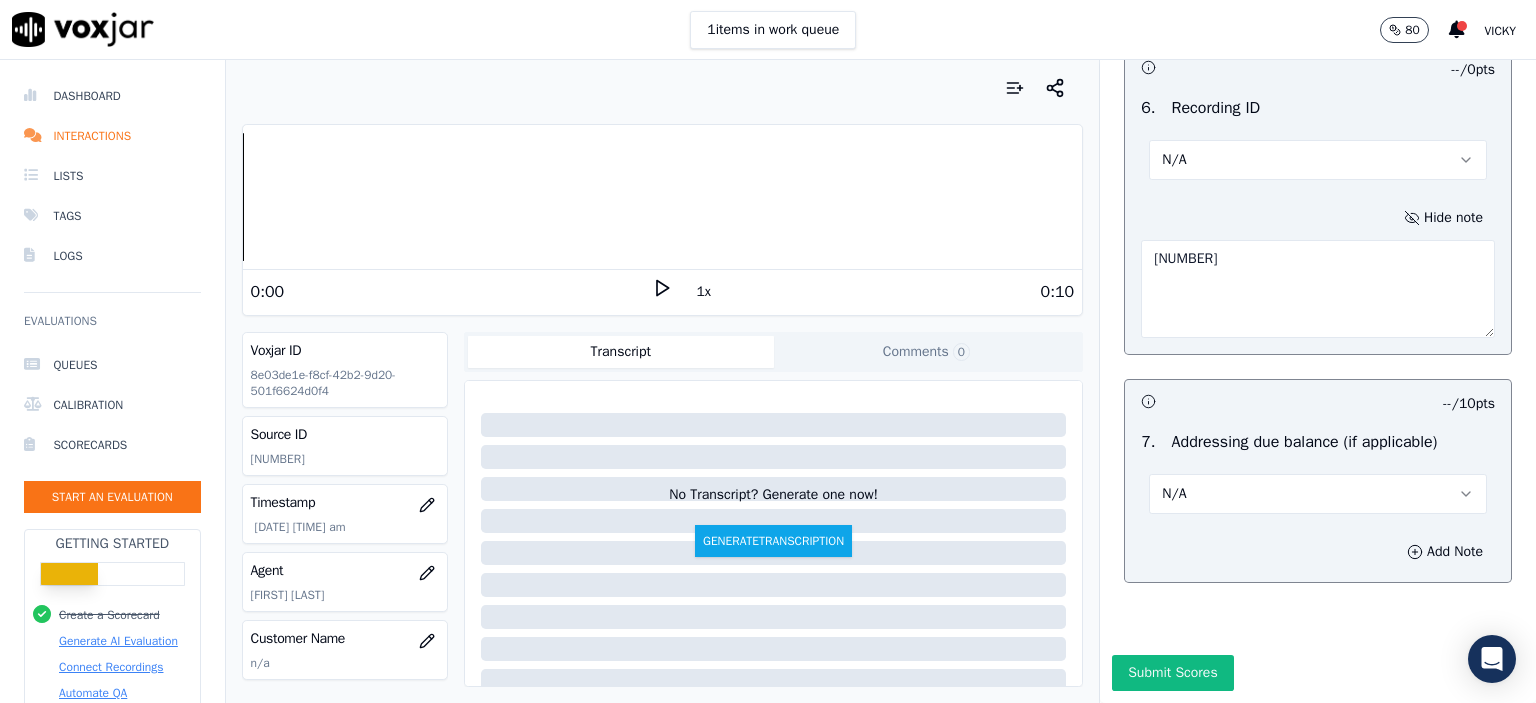 scroll, scrollTop: 3432, scrollLeft: 0, axis: vertical 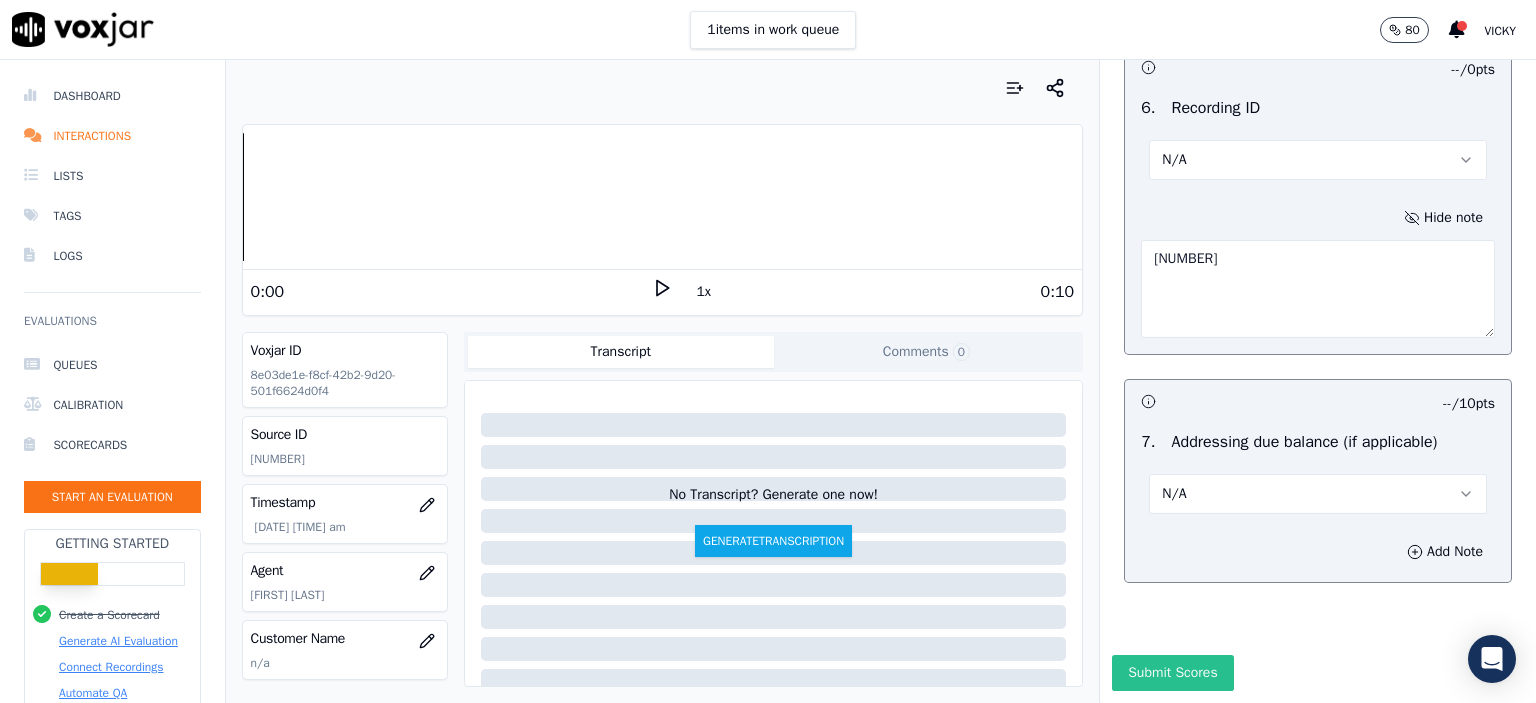 type on "[NUMBER]" 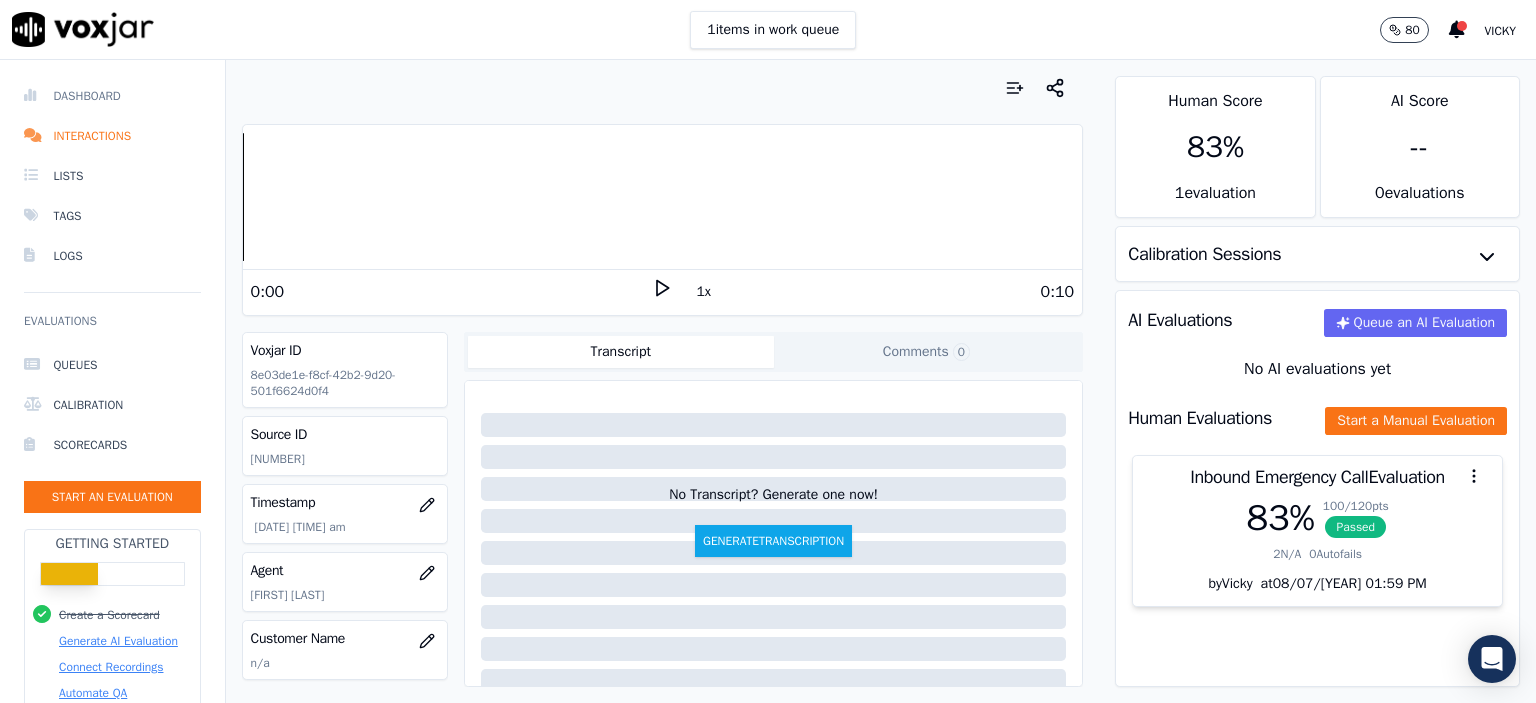 click on "Dashboard" at bounding box center (112, 96) 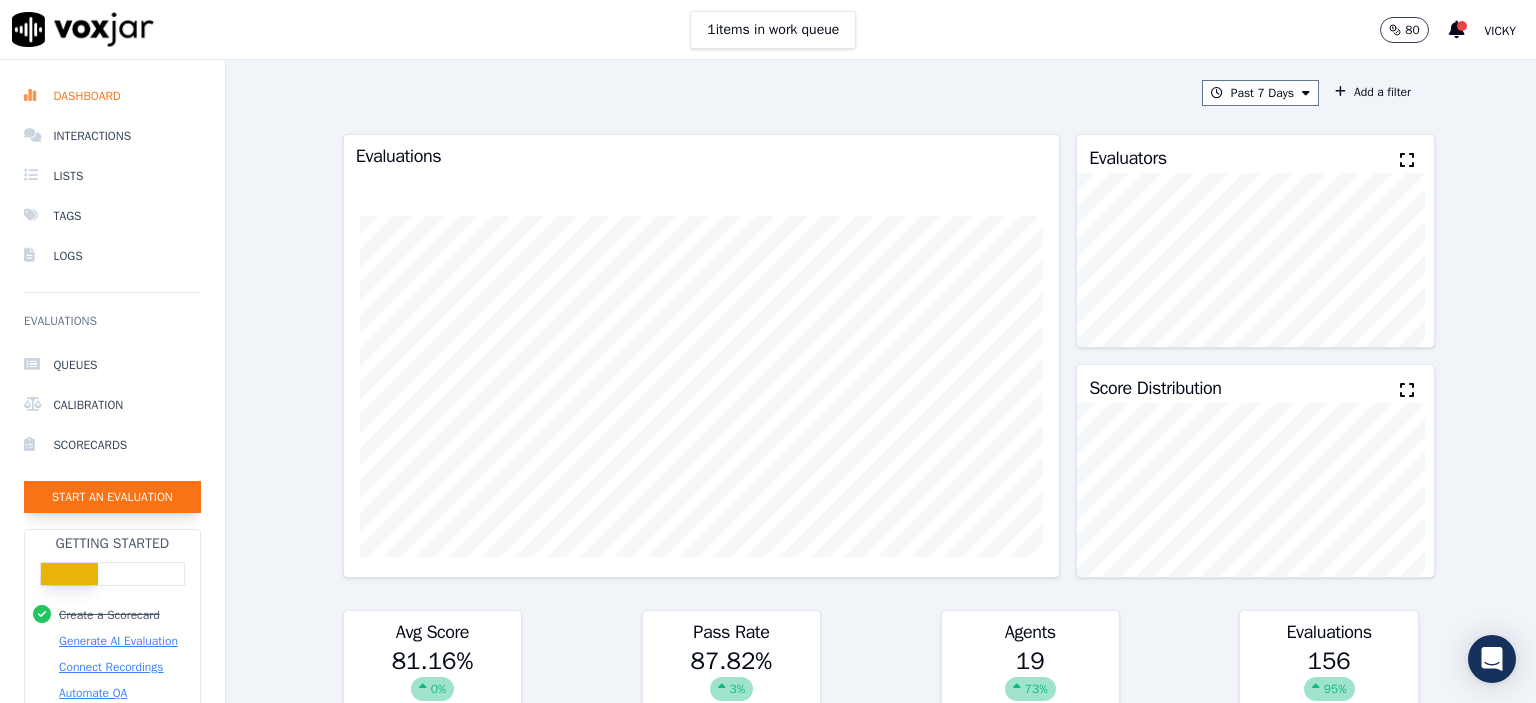 click on "Start an Evaluation" 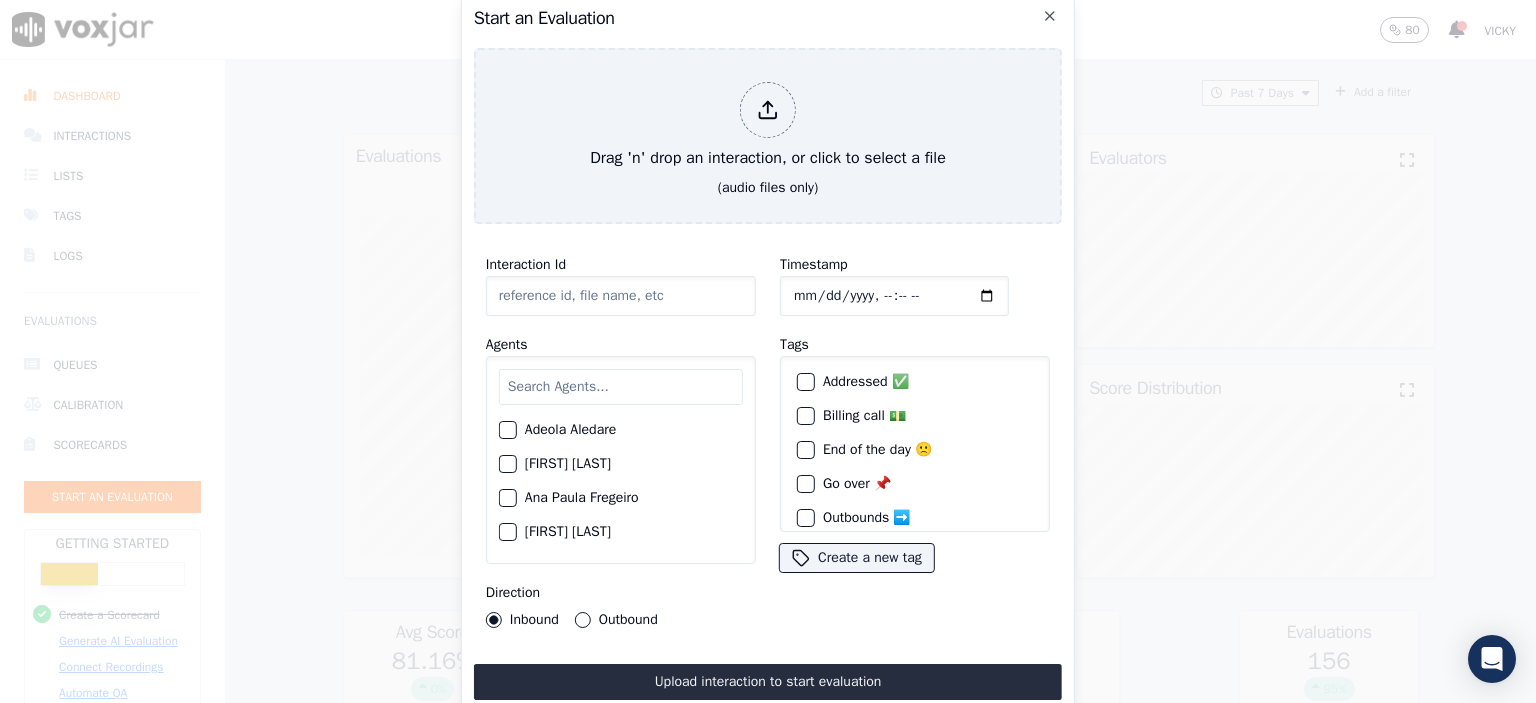 click on "Interaction Id" 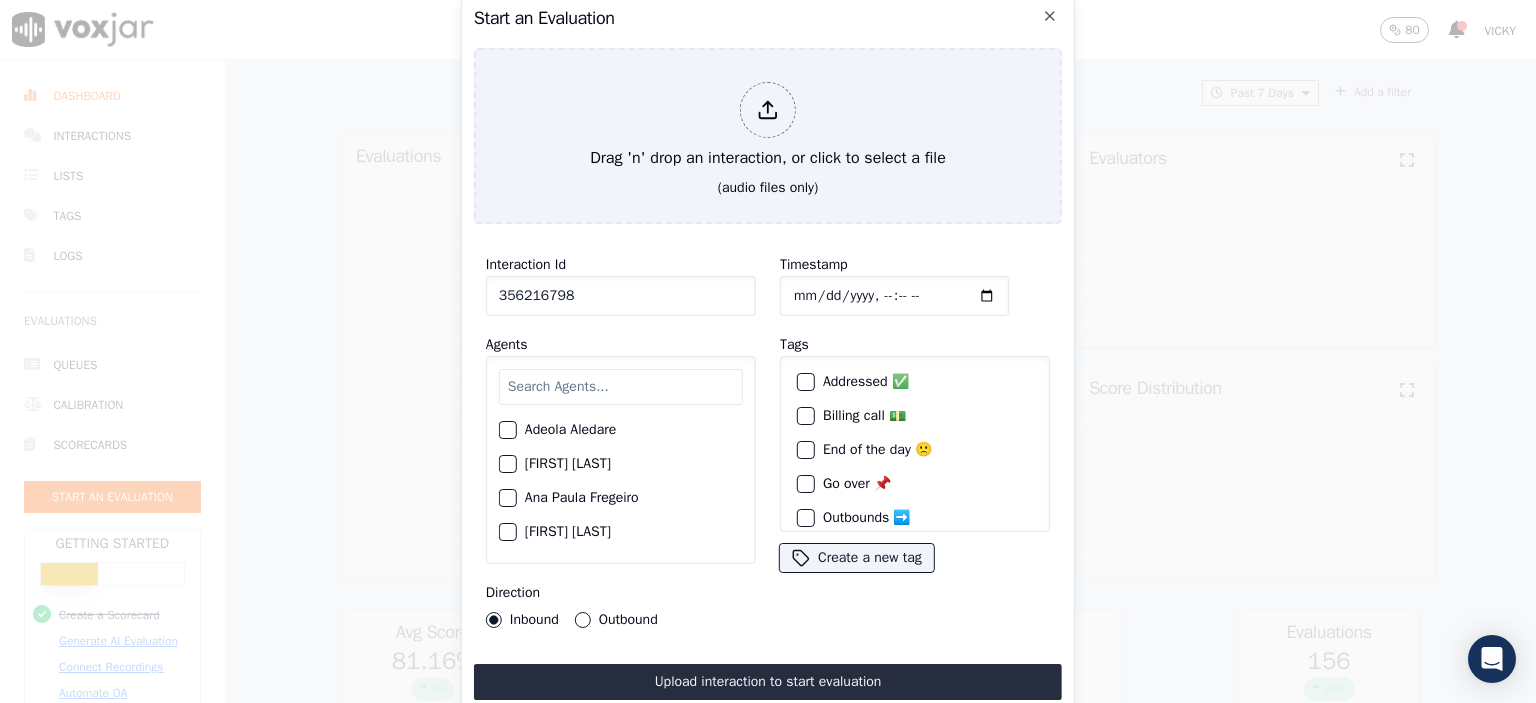 type on "356216798" 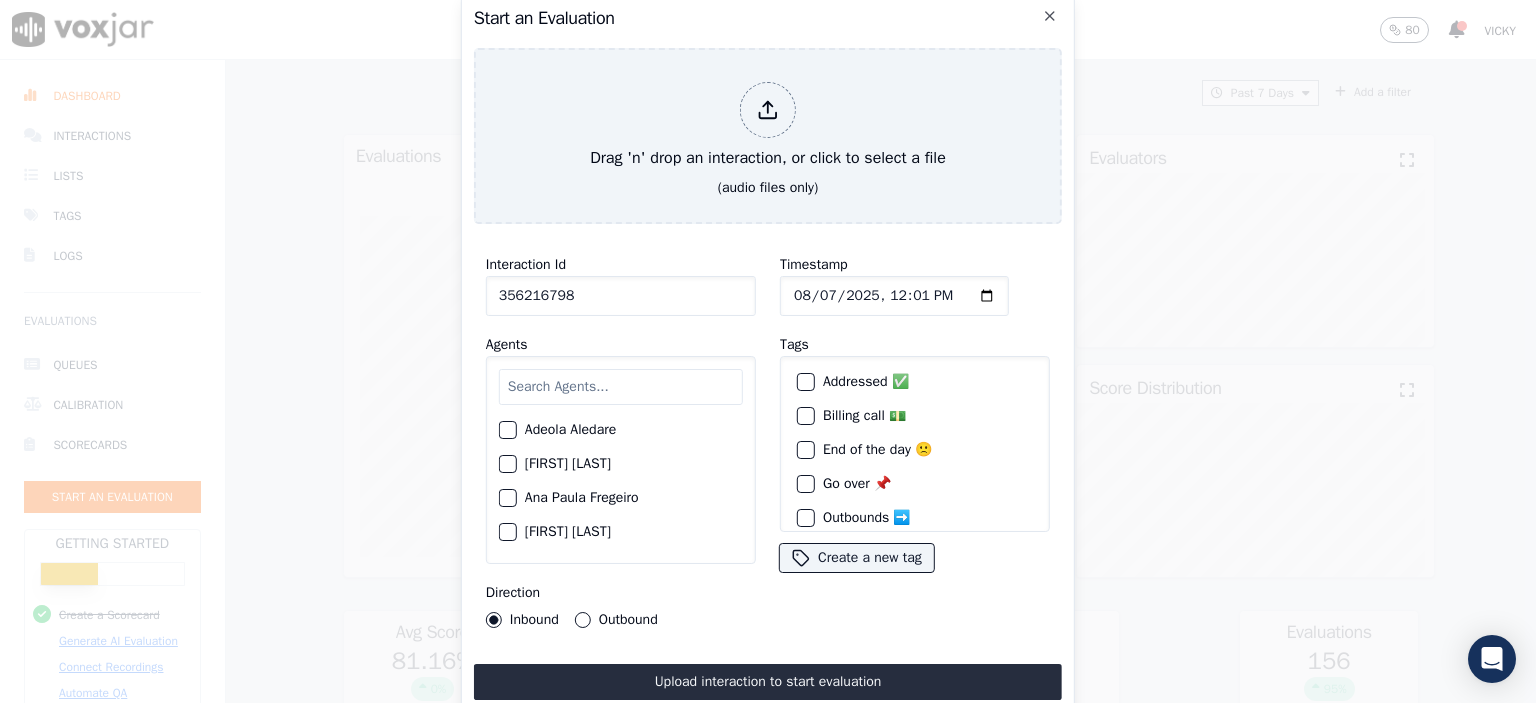 type on "[DATE]T[TIME]" 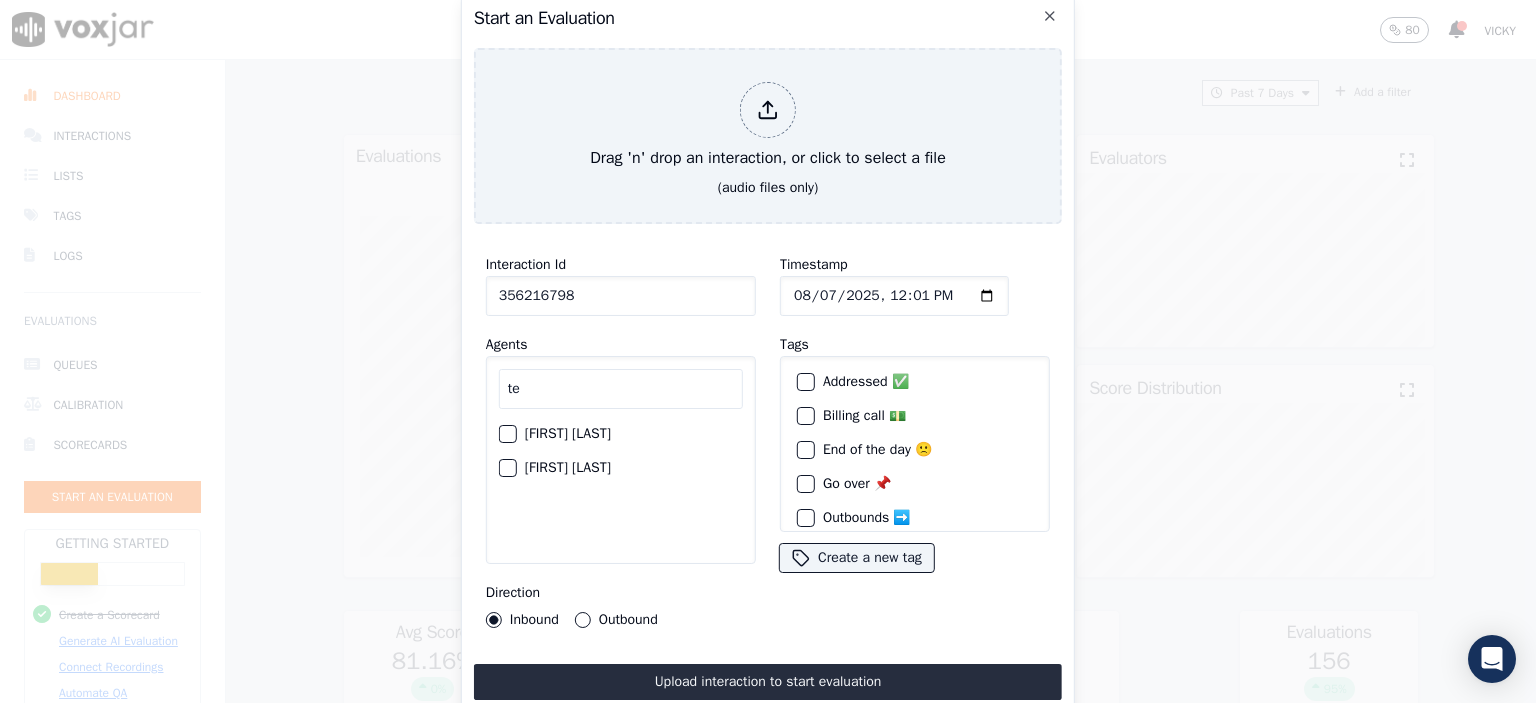 type on "te" 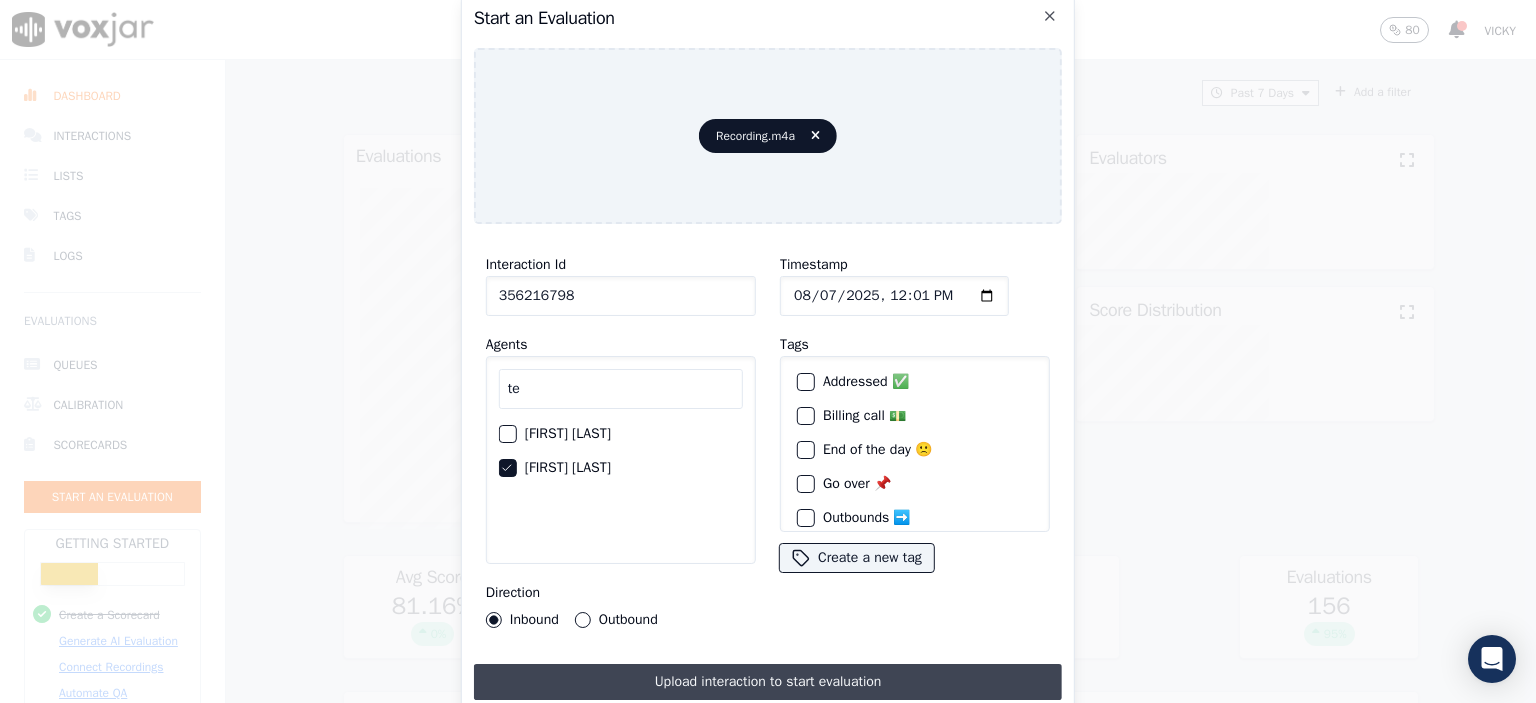click on "Upload interaction to start evaluation" at bounding box center (768, 682) 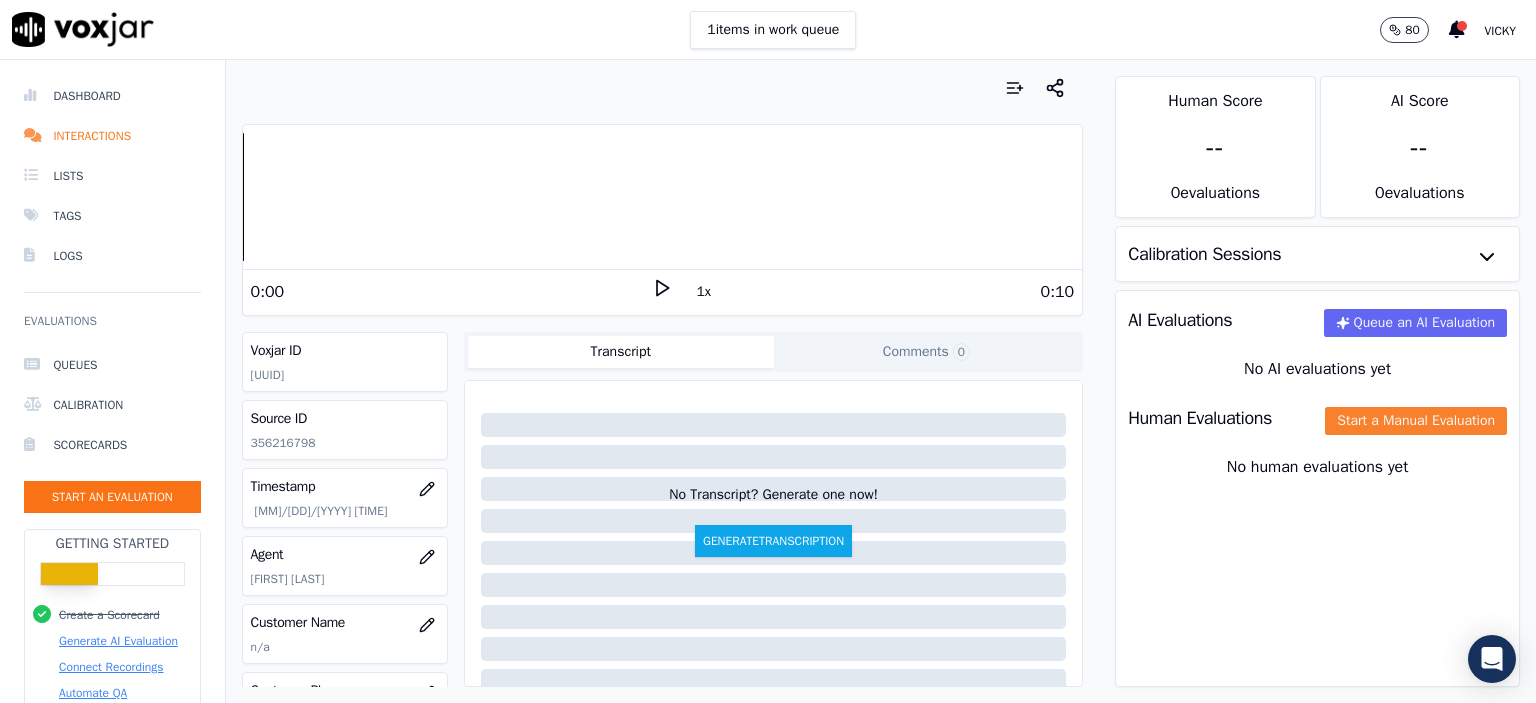 click on "Start a Manual Evaluation" 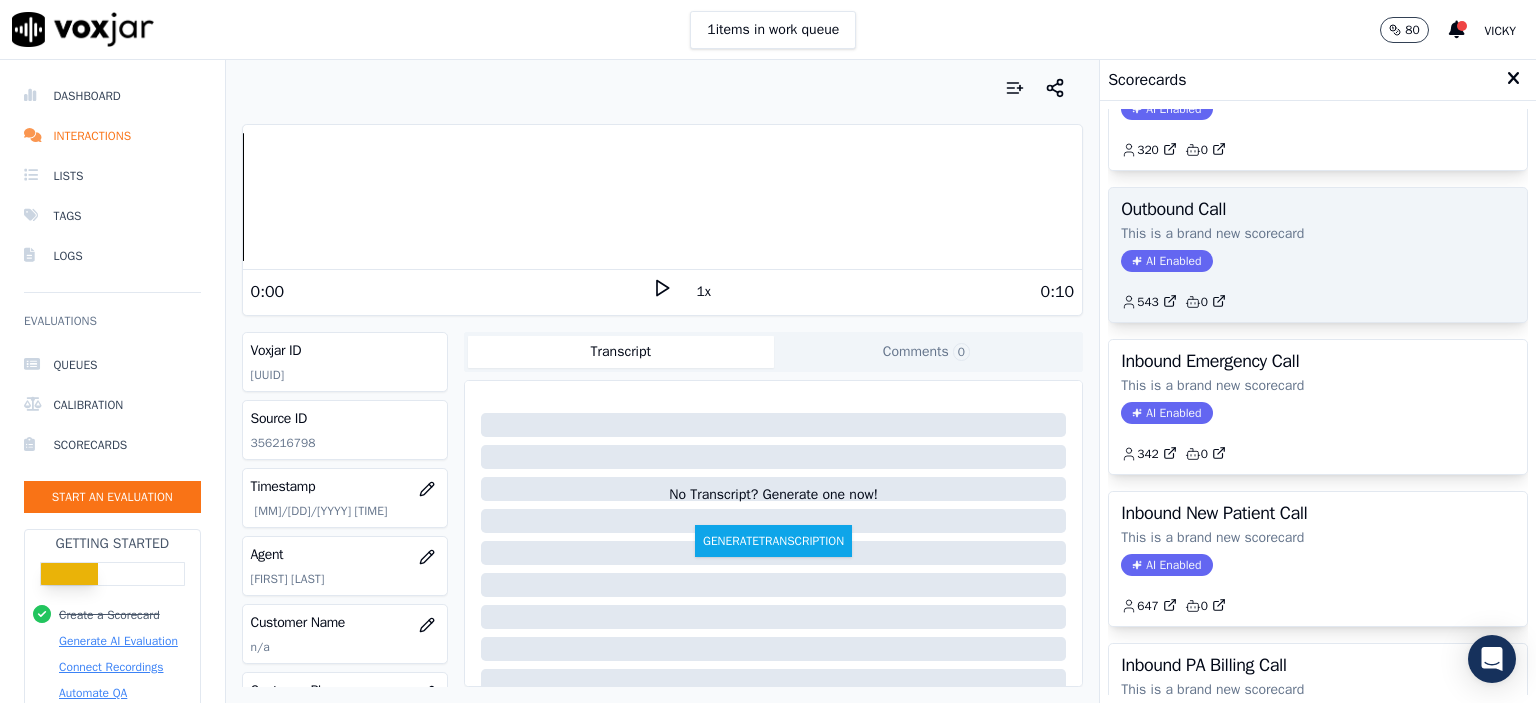 scroll, scrollTop: 300, scrollLeft: 0, axis: vertical 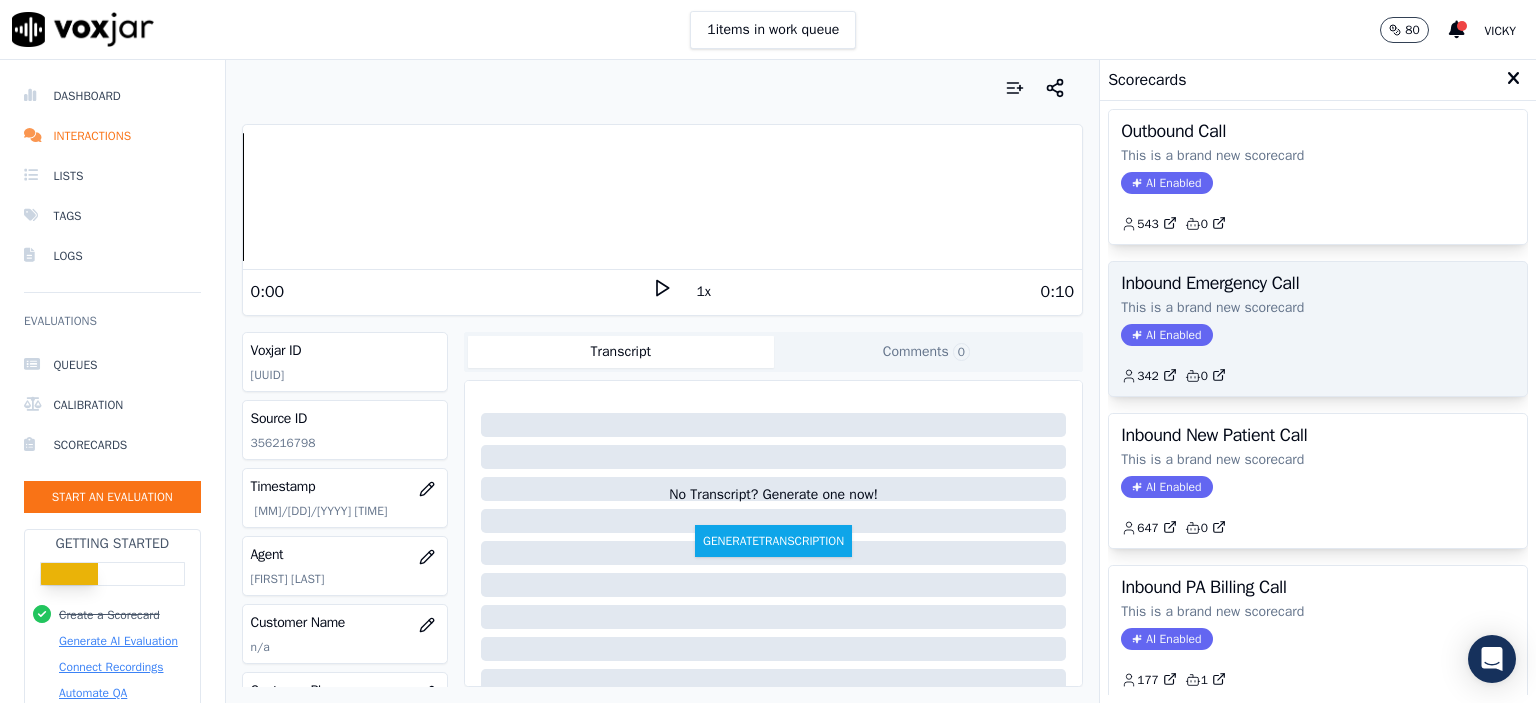 click on "Inbound Emergency Call   This is a brand new scorecard     AI Enabled       342         0" at bounding box center (1318, 329) 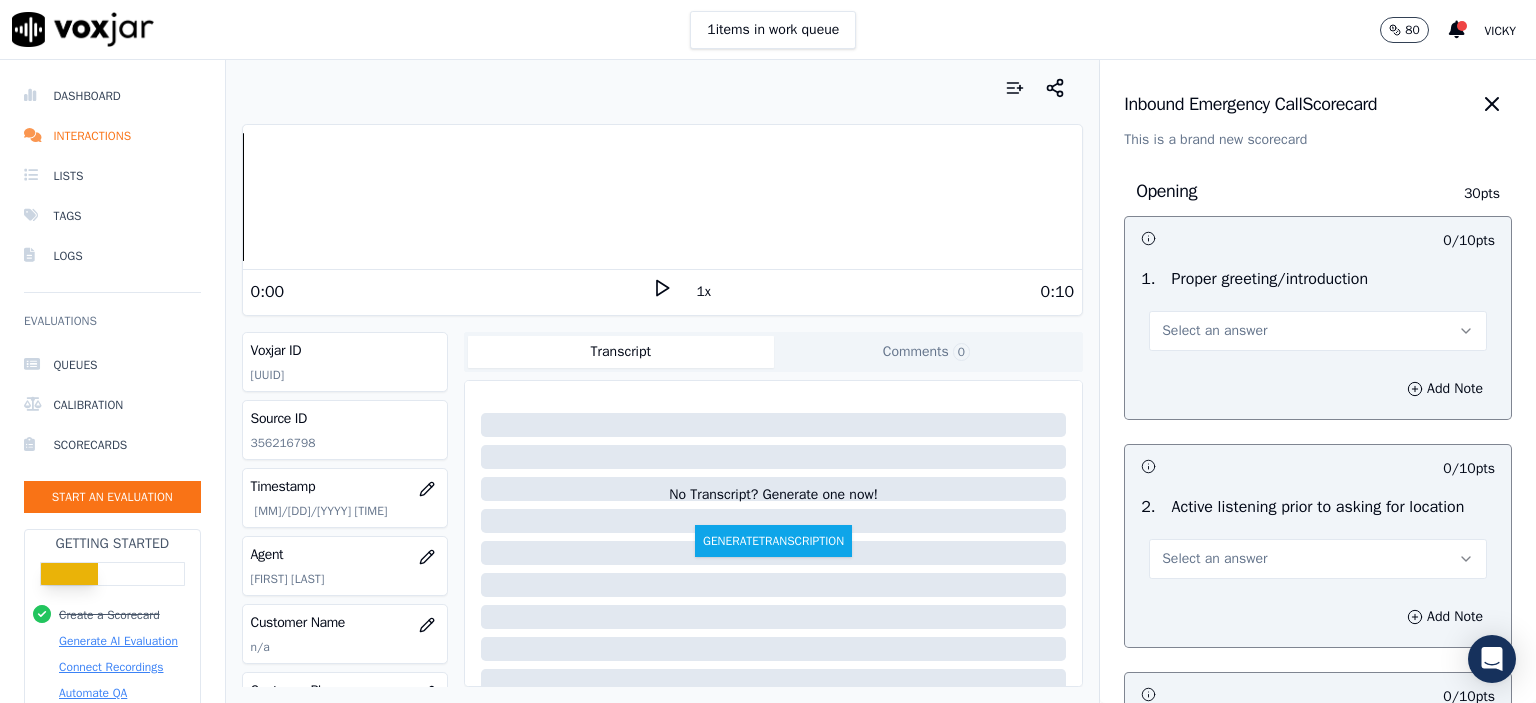 click on "Select an answer" at bounding box center (1318, 331) 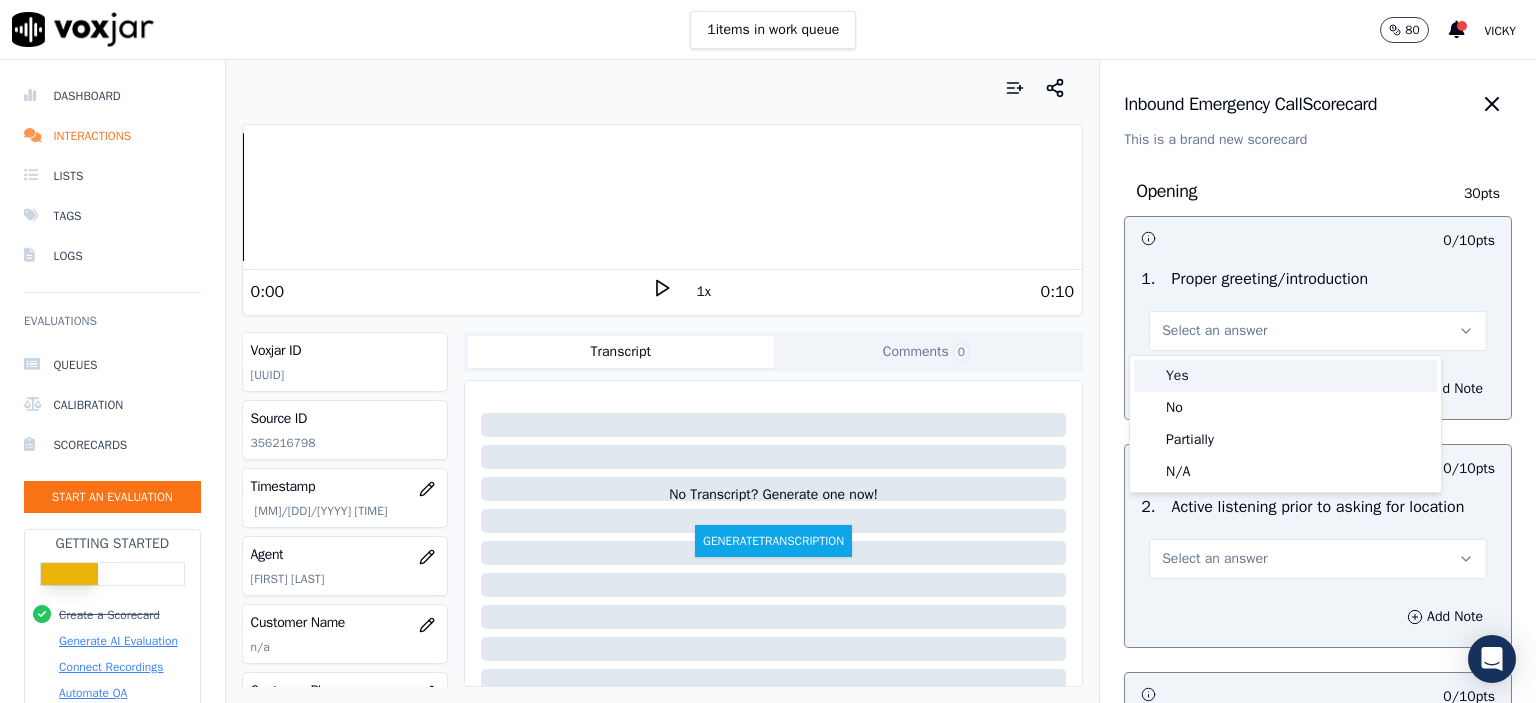 click on "Yes" at bounding box center [1285, 376] 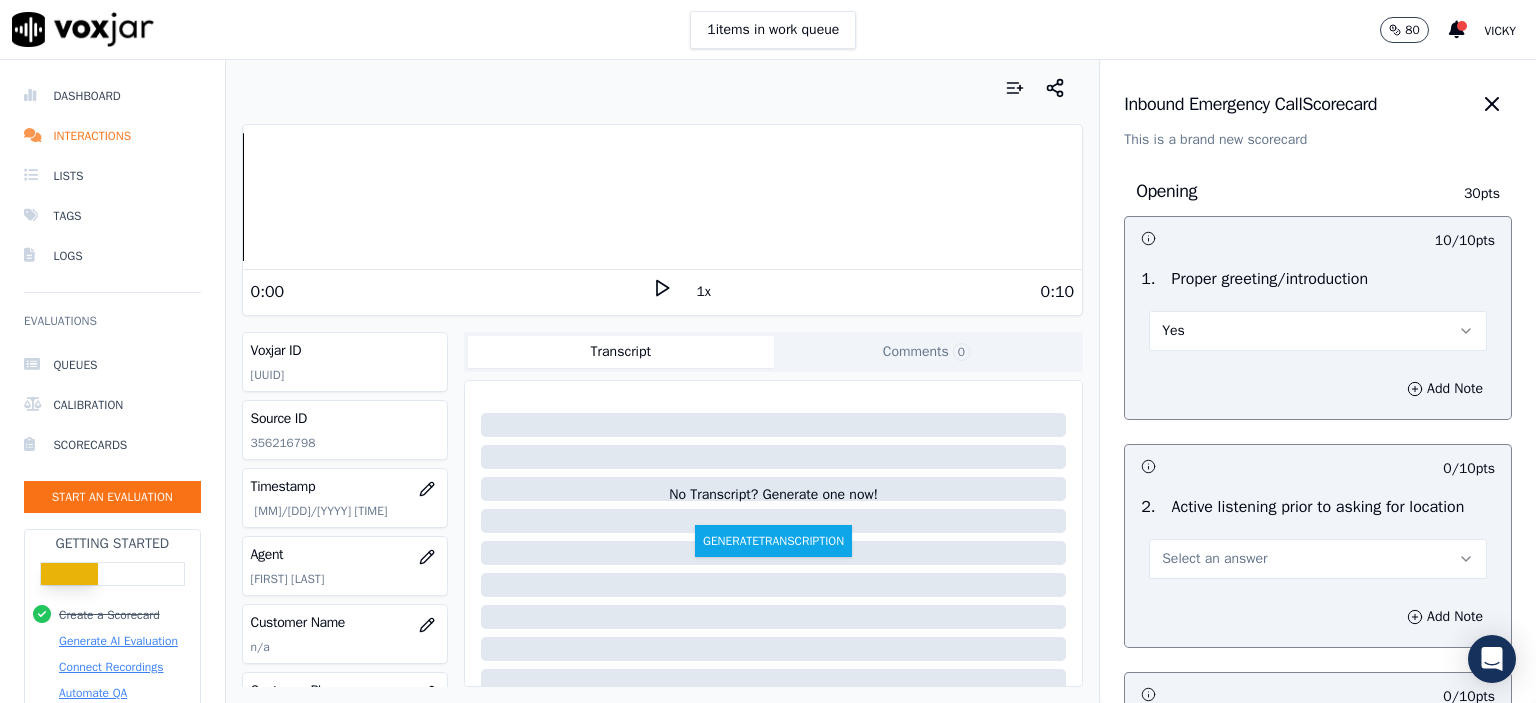 click on "Yes" at bounding box center (1318, 331) 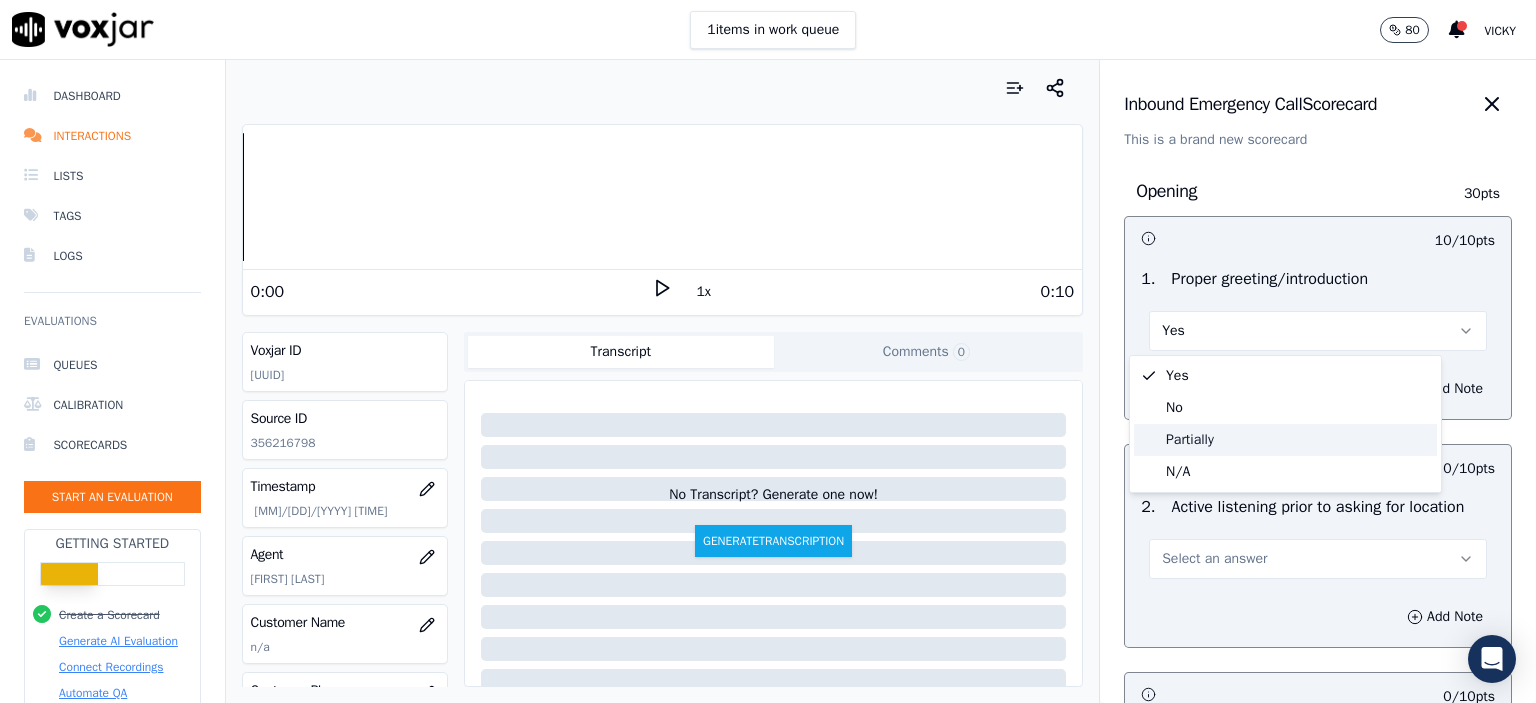 click on "Partially" 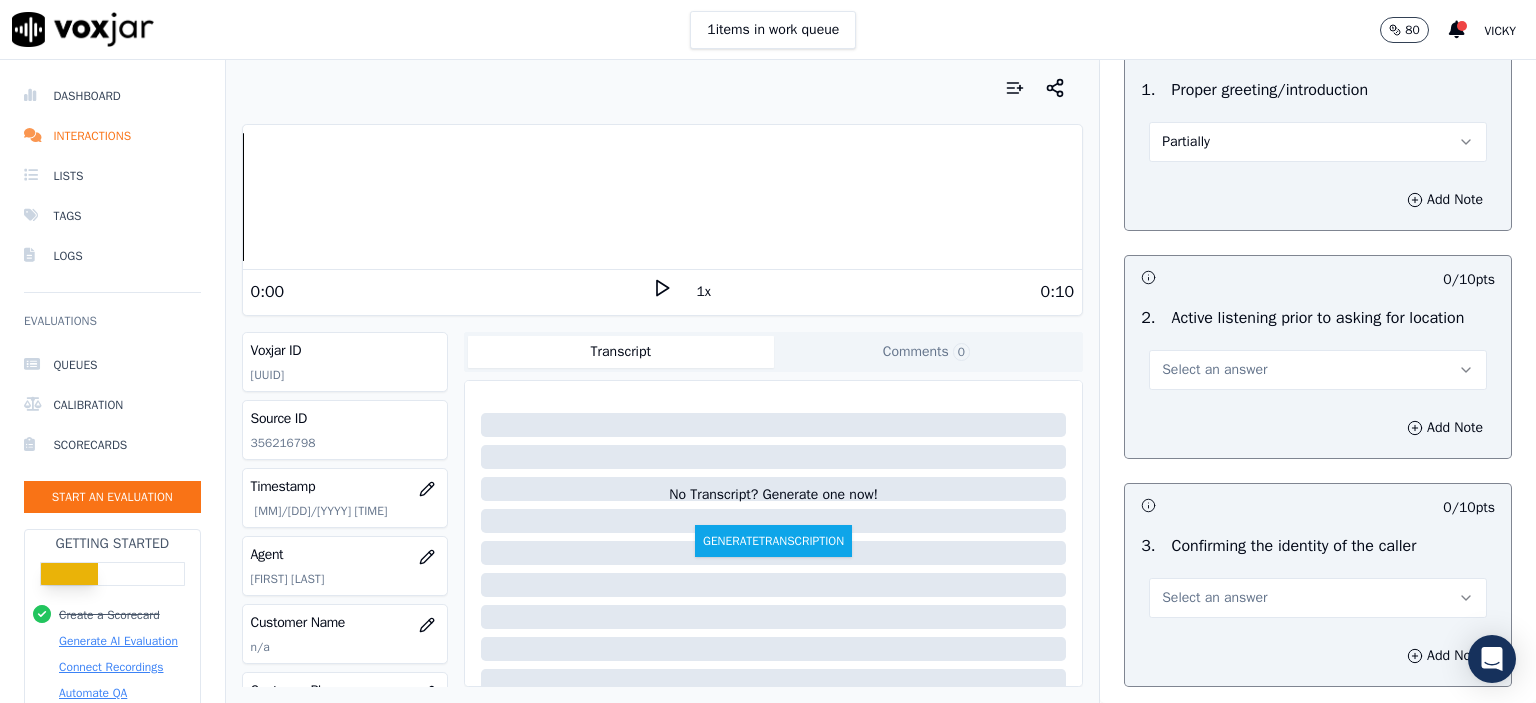 scroll, scrollTop: 200, scrollLeft: 0, axis: vertical 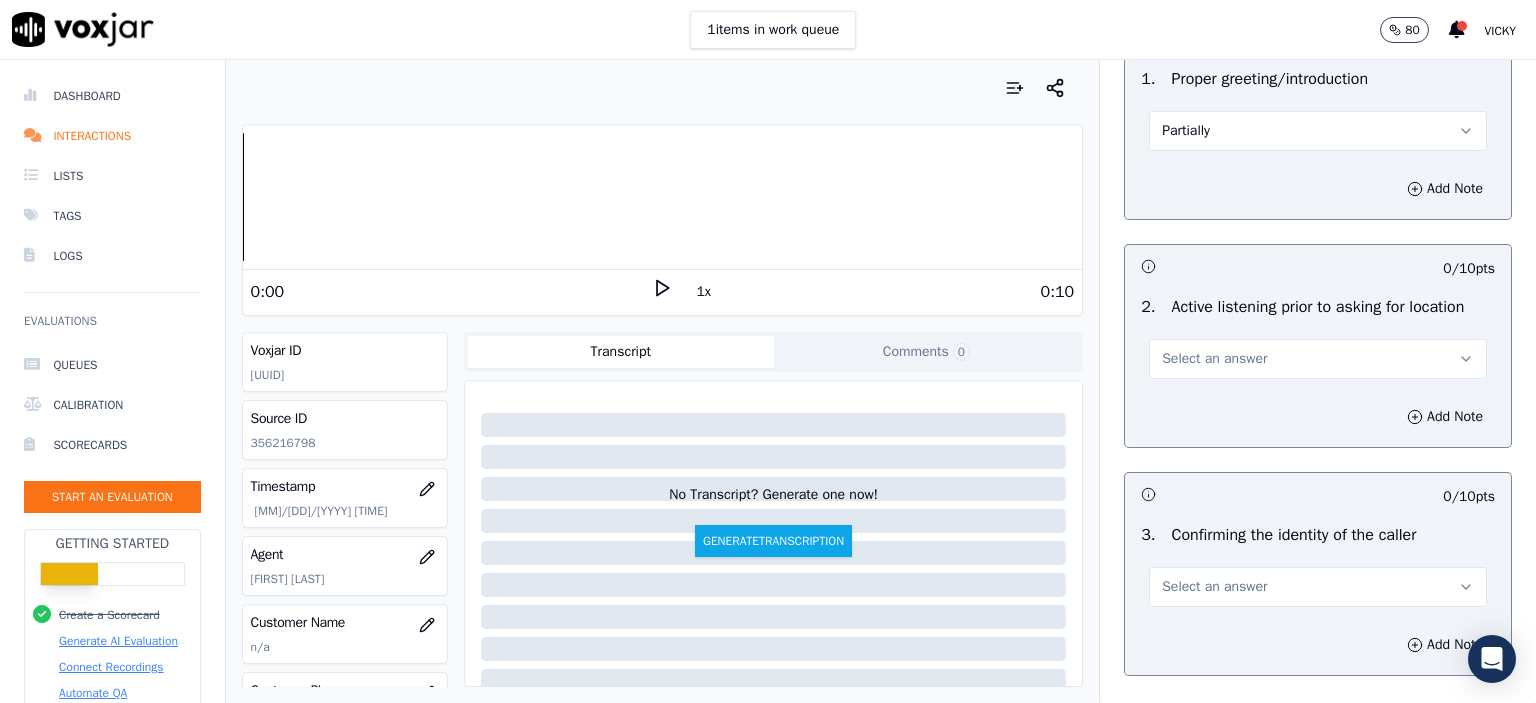 click on "Select an answer" at bounding box center [1214, 359] 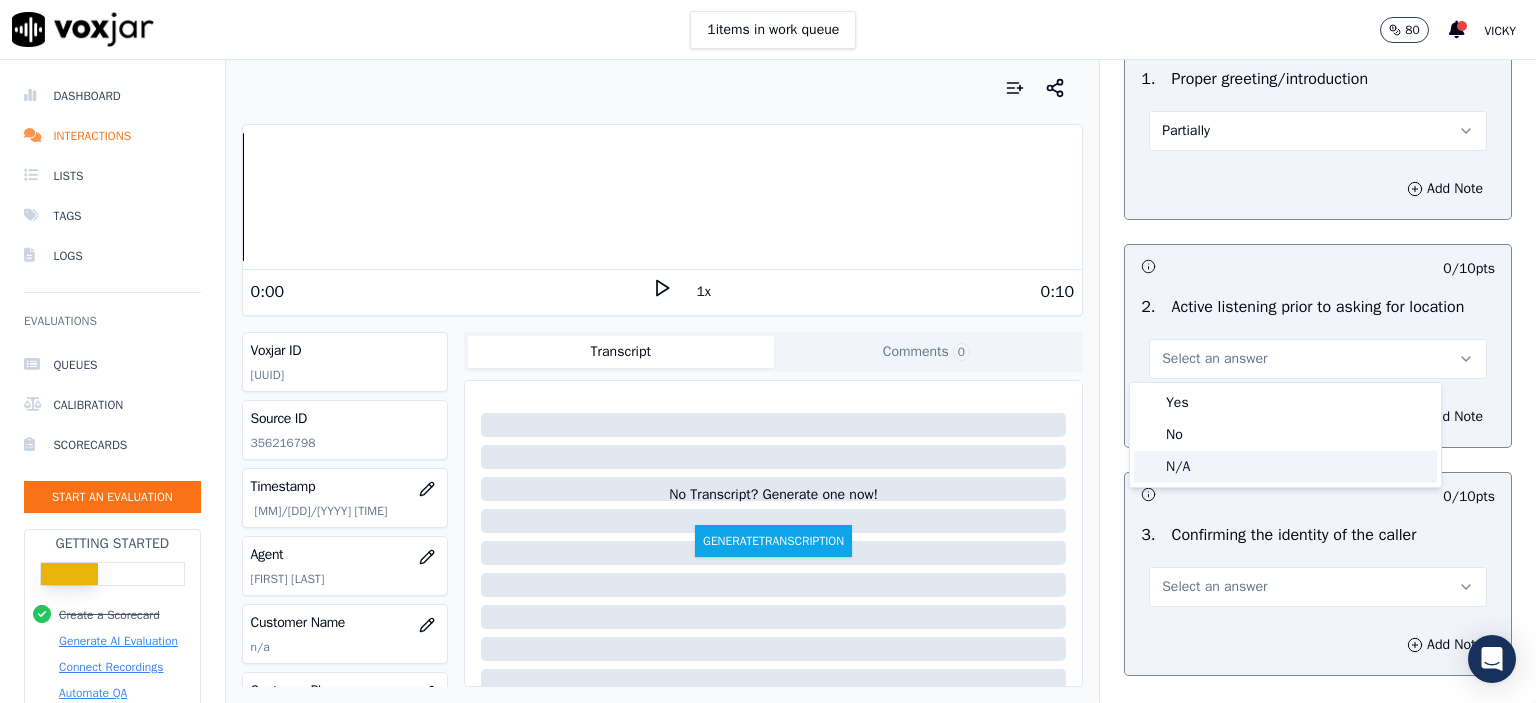 click on "N/A" 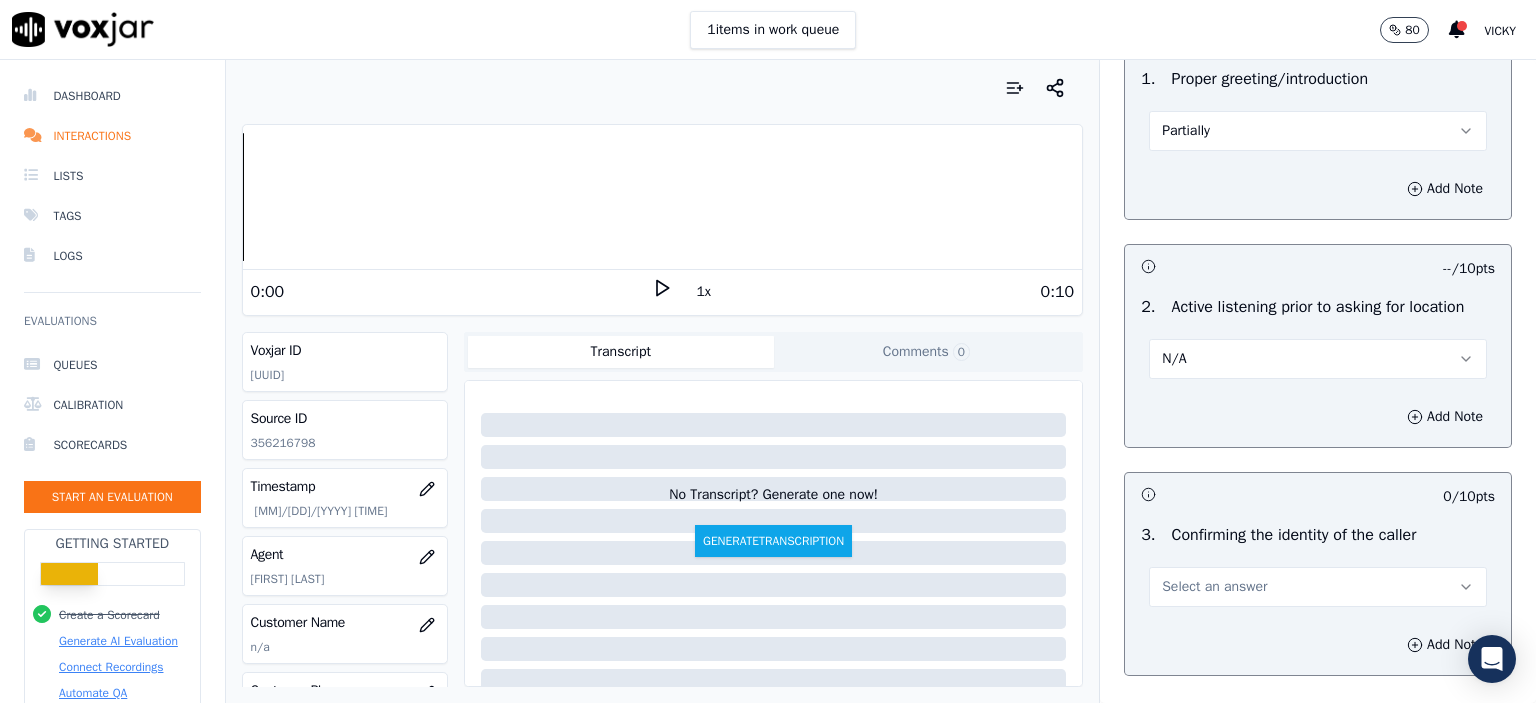 click on "Select an answer" at bounding box center (1318, 587) 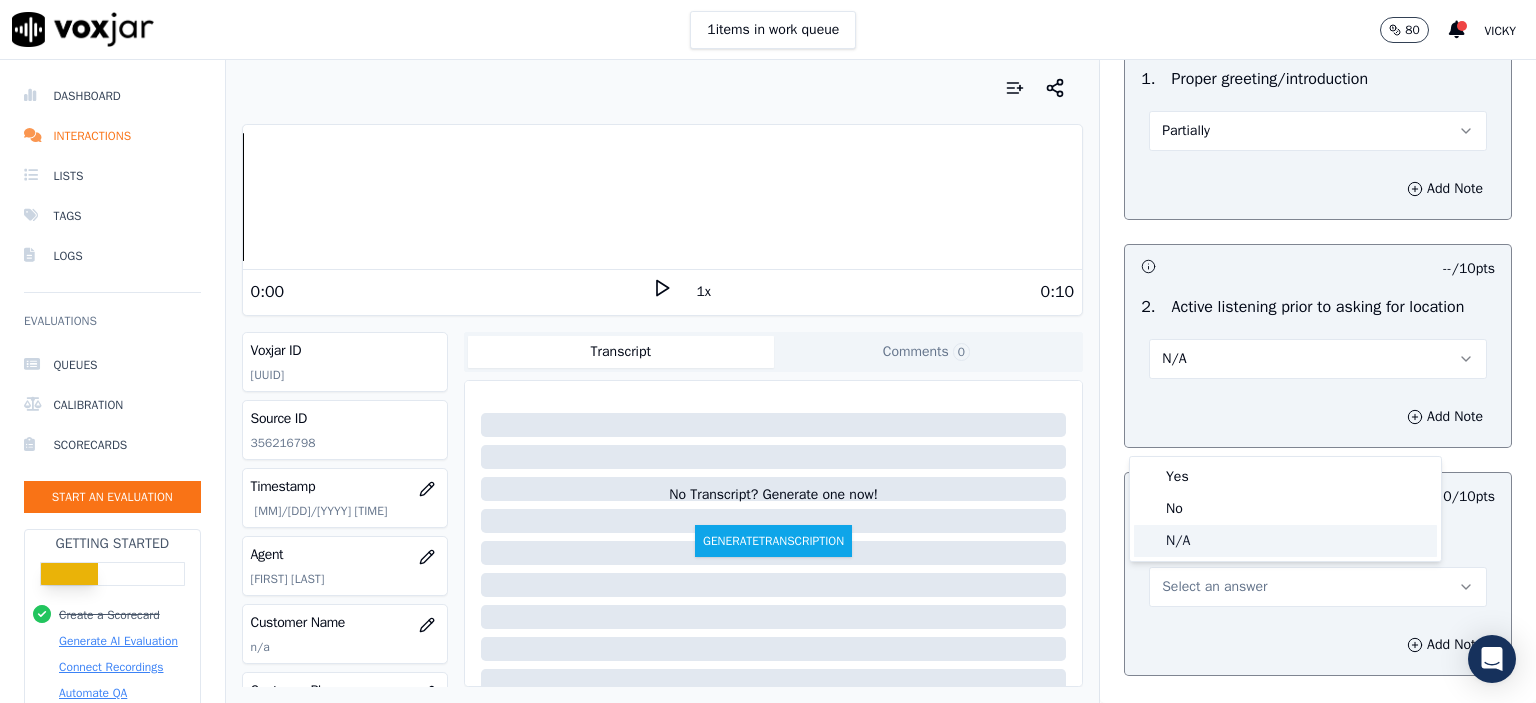 click on "N/A" 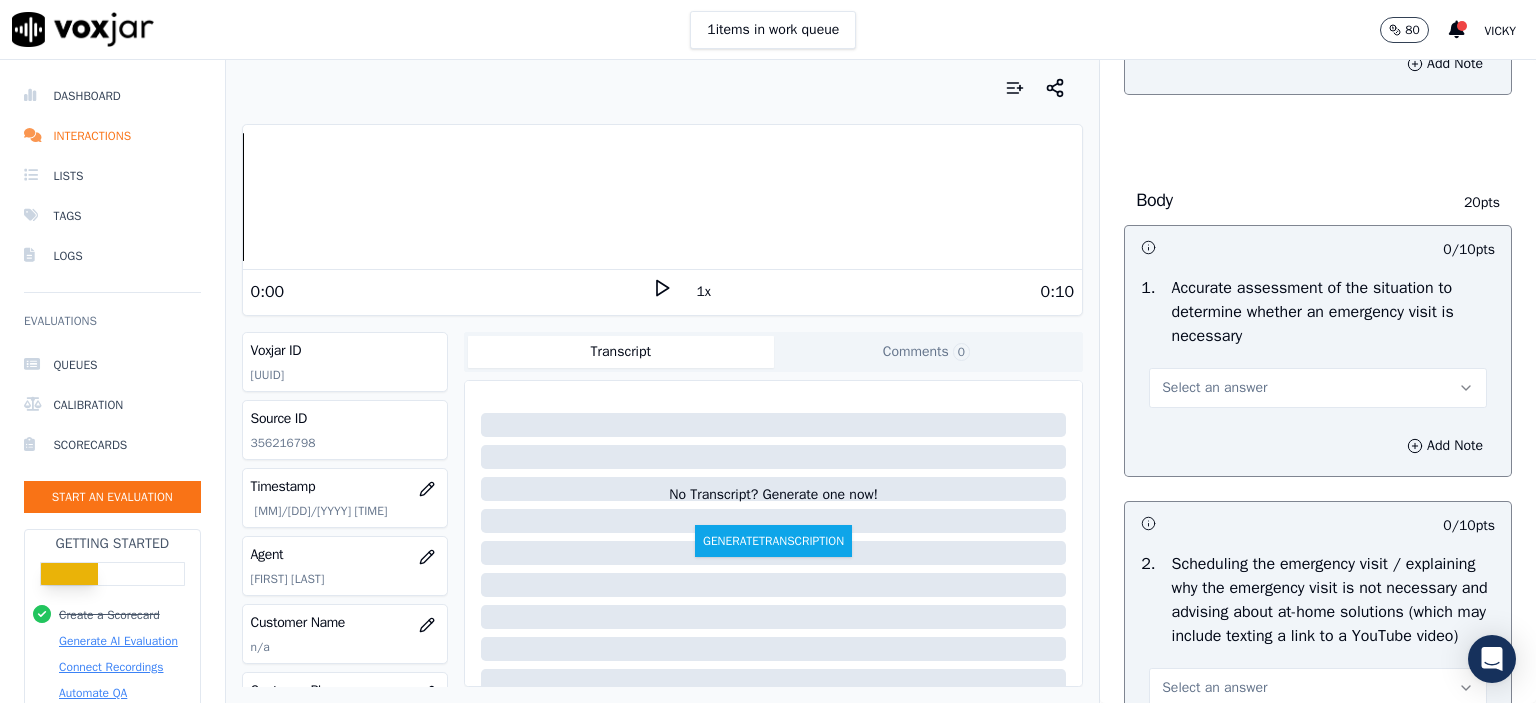 scroll, scrollTop: 800, scrollLeft: 0, axis: vertical 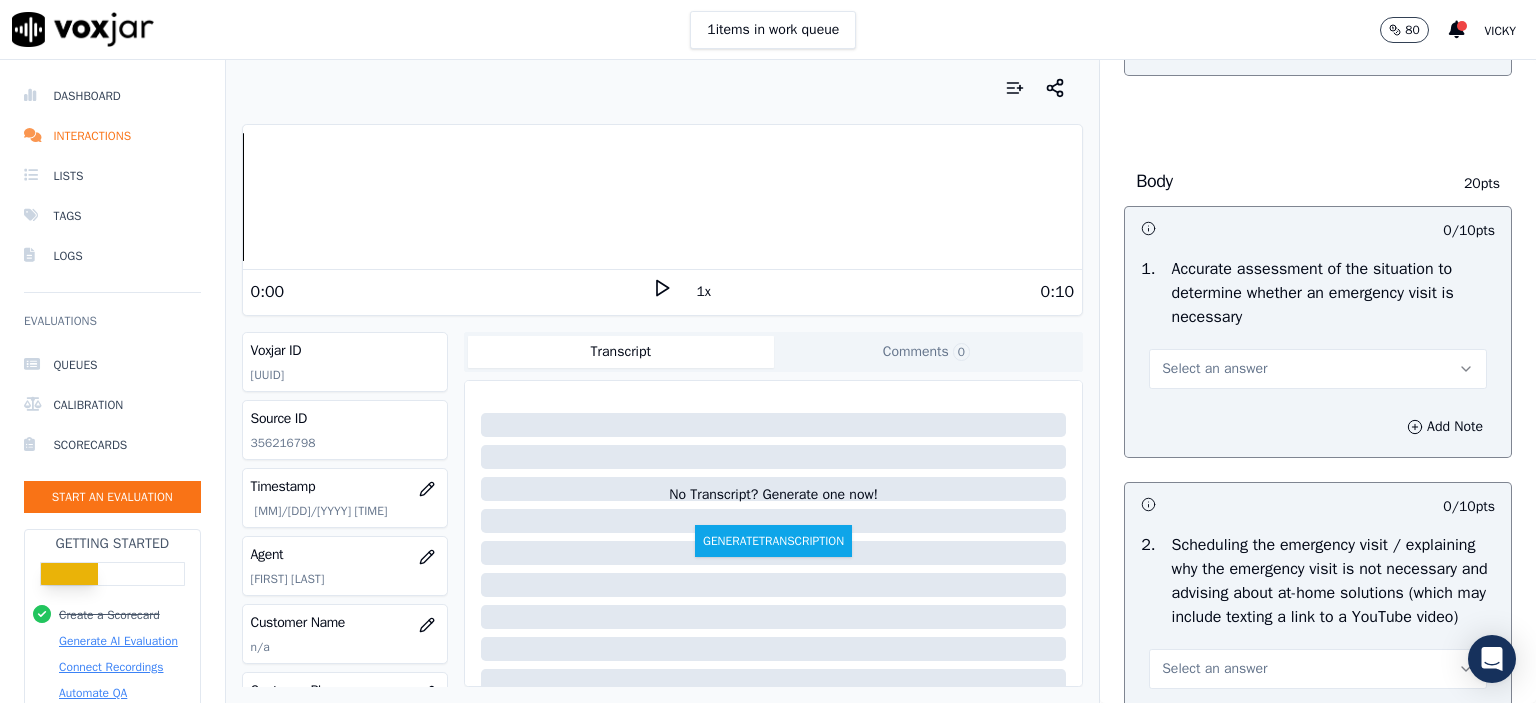 click on "Select an answer" at bounding box center [1318, 369] 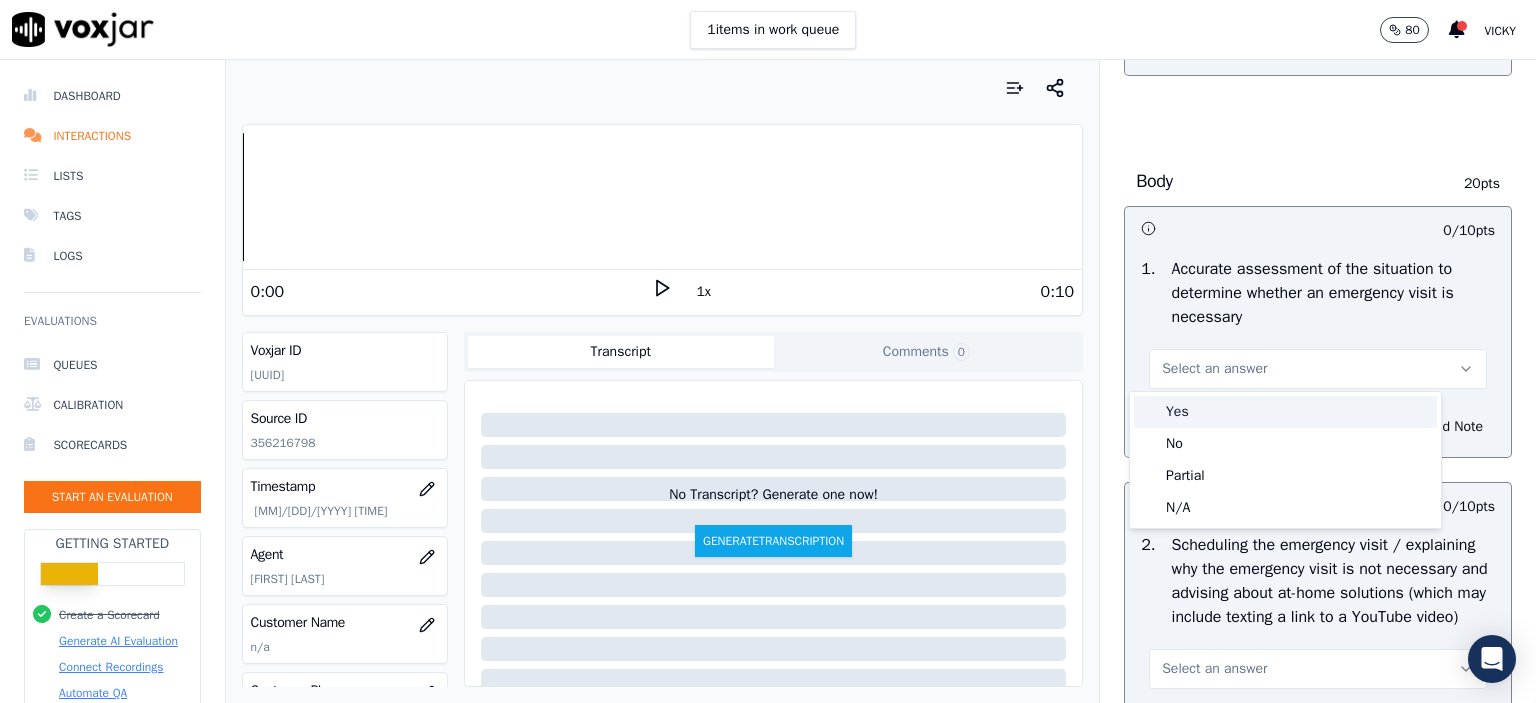 click on "Yes" at bounding box center [1285, 412] 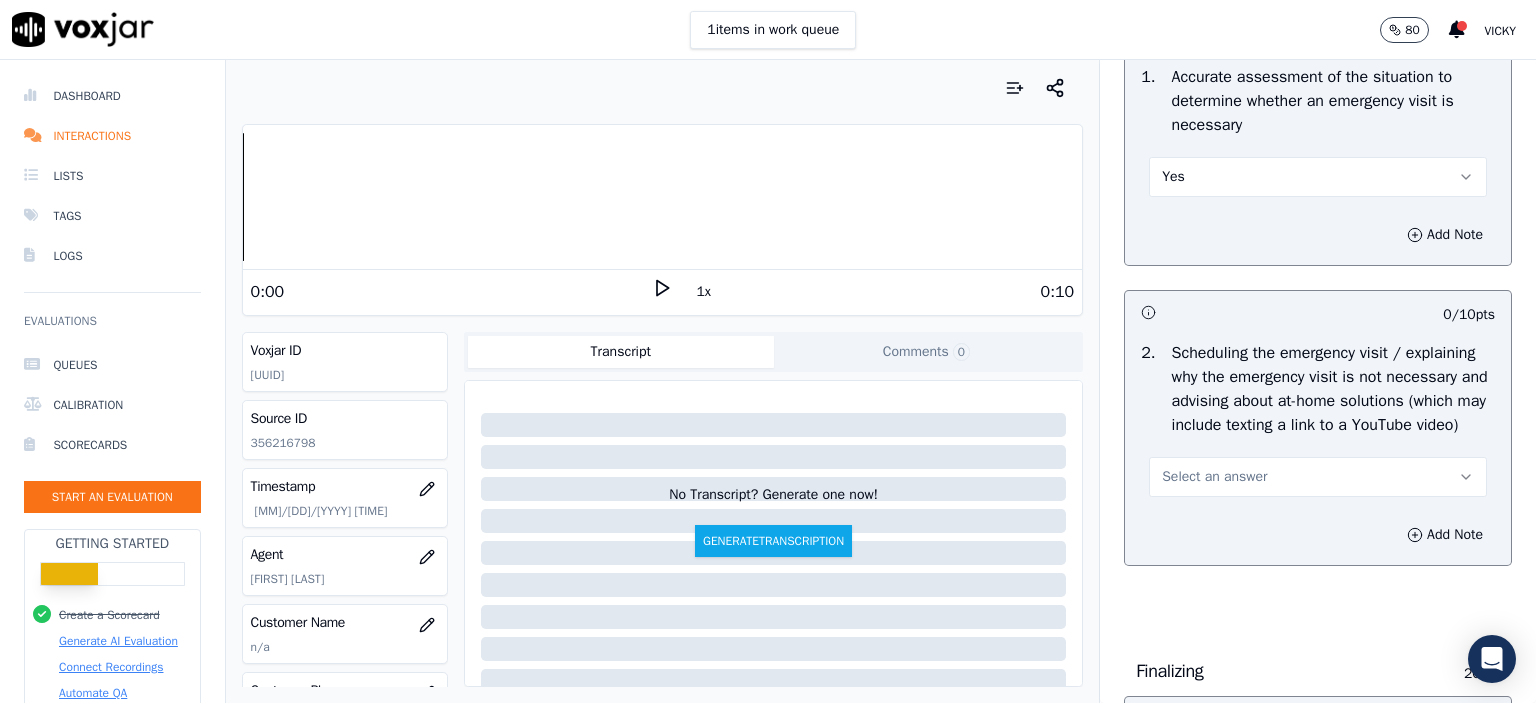 scroll, scrollTop: 1000, scrollLeft: 0, axis: vertical 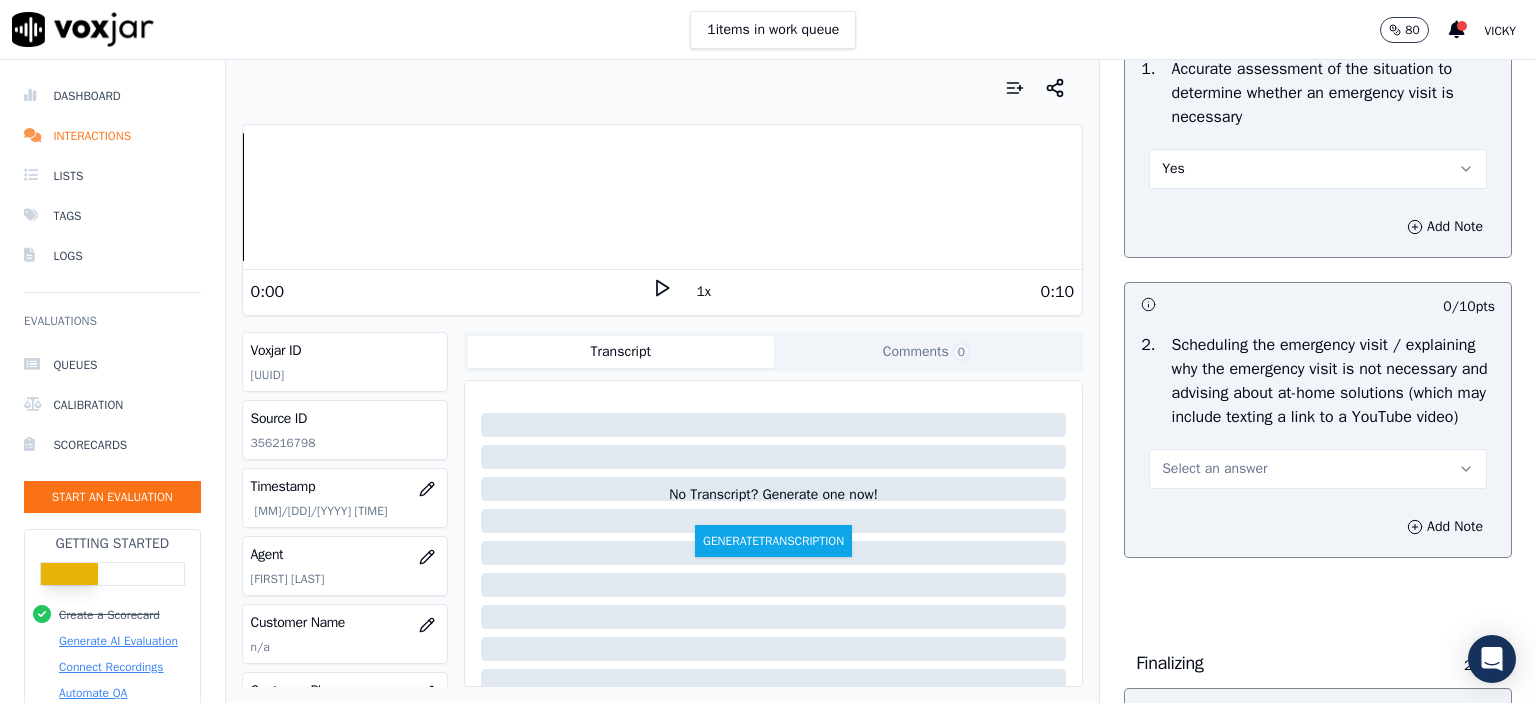 click on "Select an answer" at bounding box center [1214, 469] 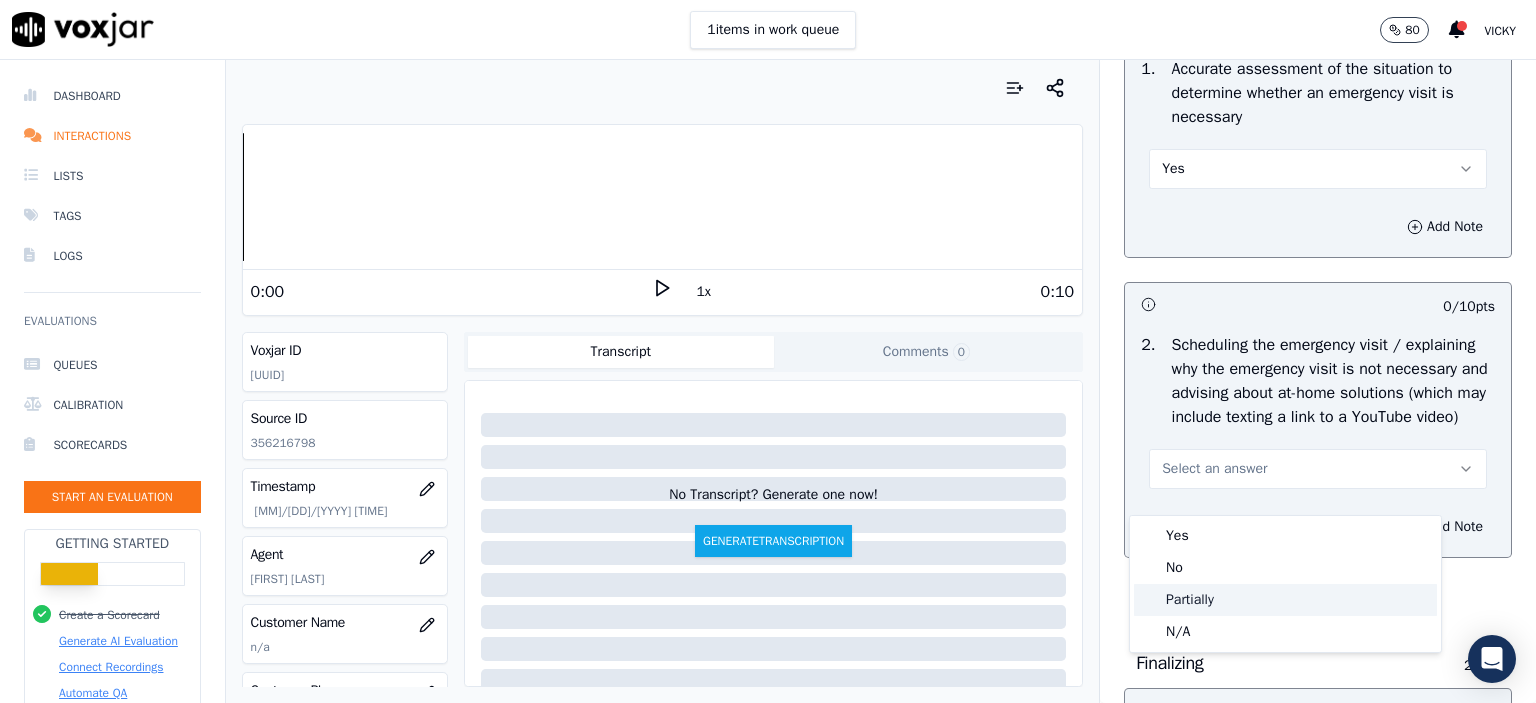 click on "Partially" 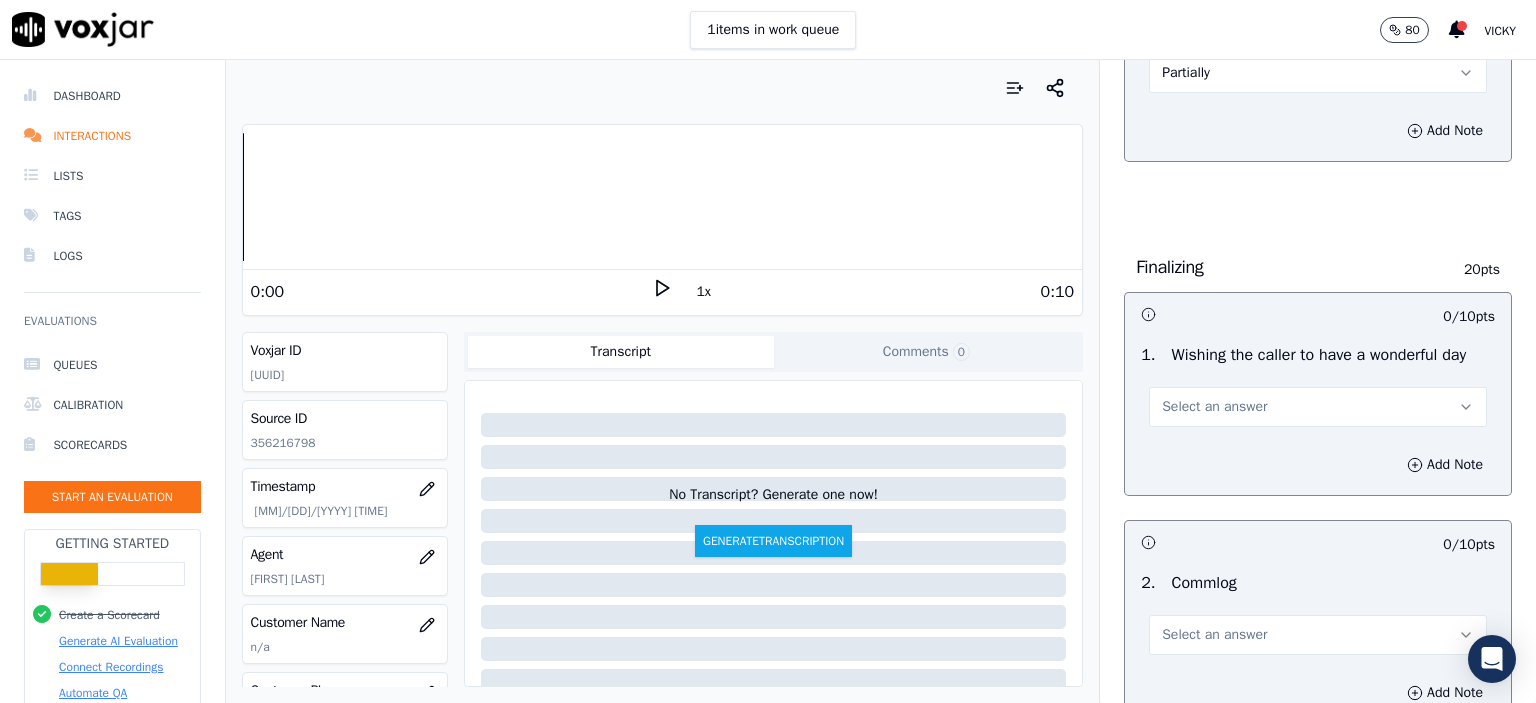 scroll, scrollTop: 1400, scrollLeft: 0, axis: vertical 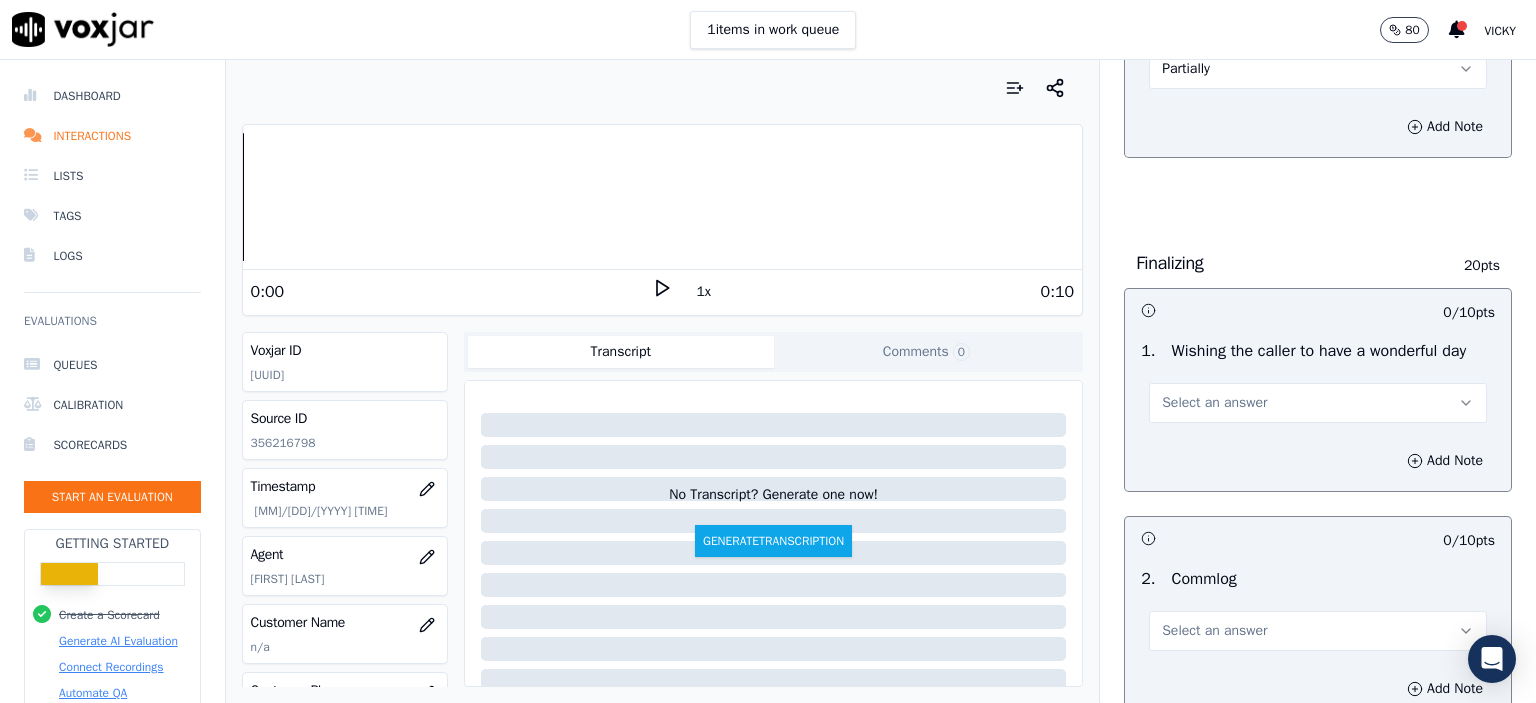 click on "Select an answer" at bounding box center (1214, 403) 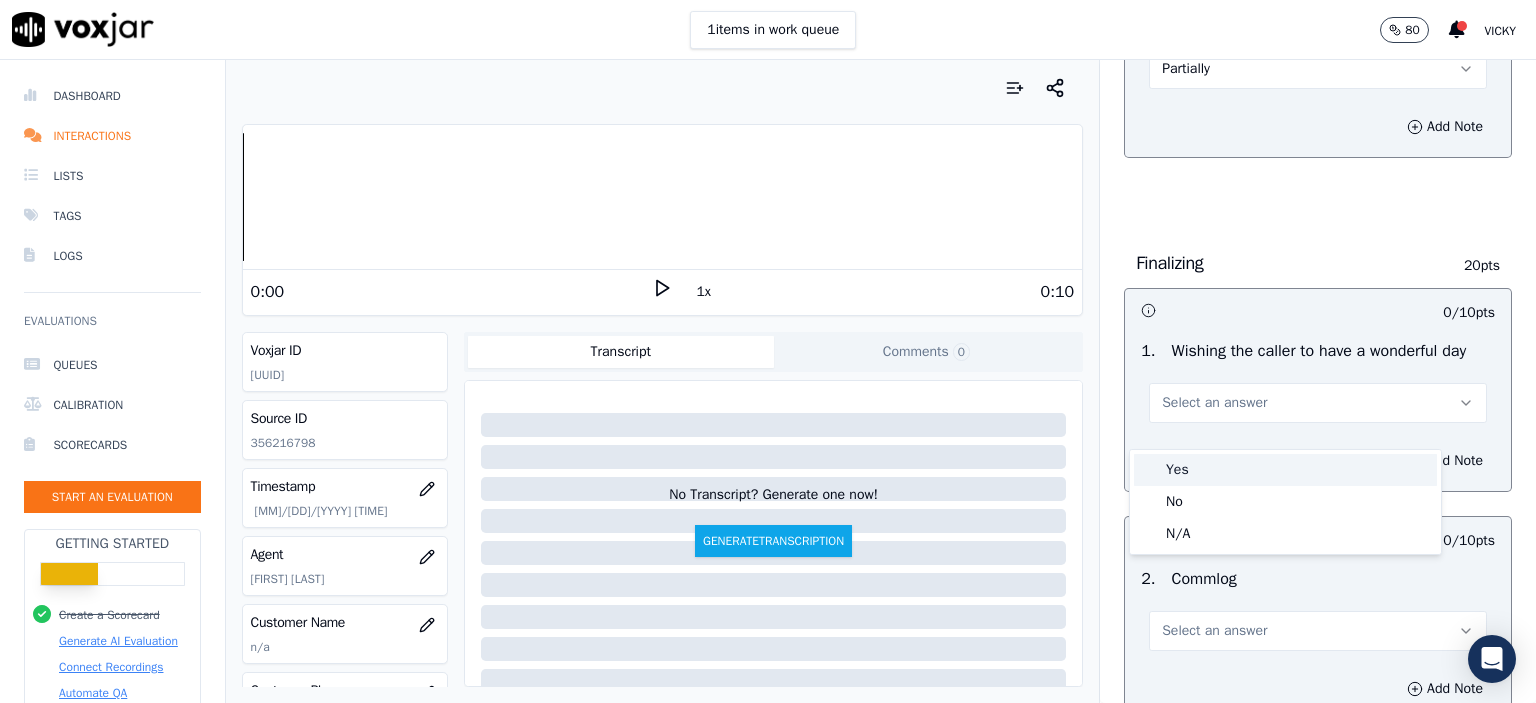 click on "Yes" at bounding box center (1285, 470) 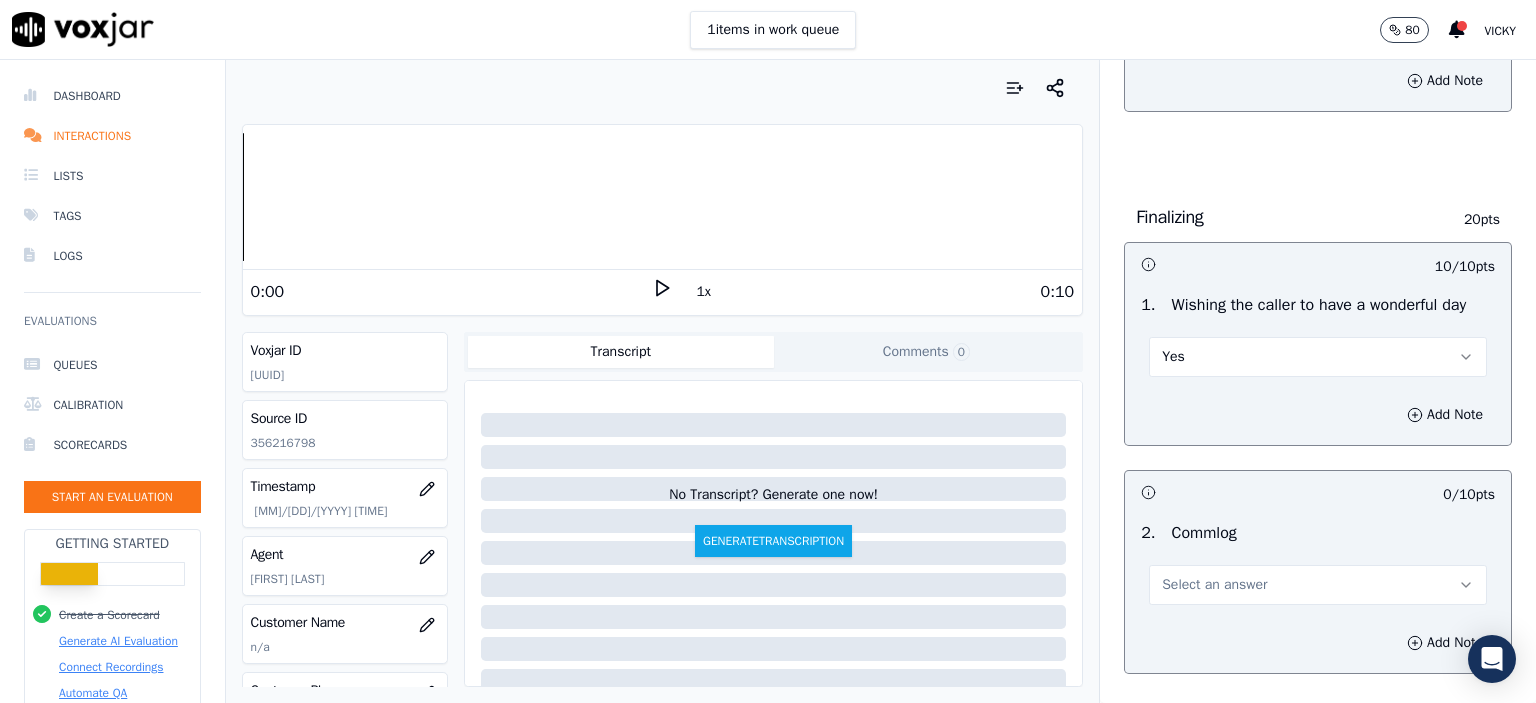 scroll, scrollTop: 1600, scrollLeft: 0, axis: vertical 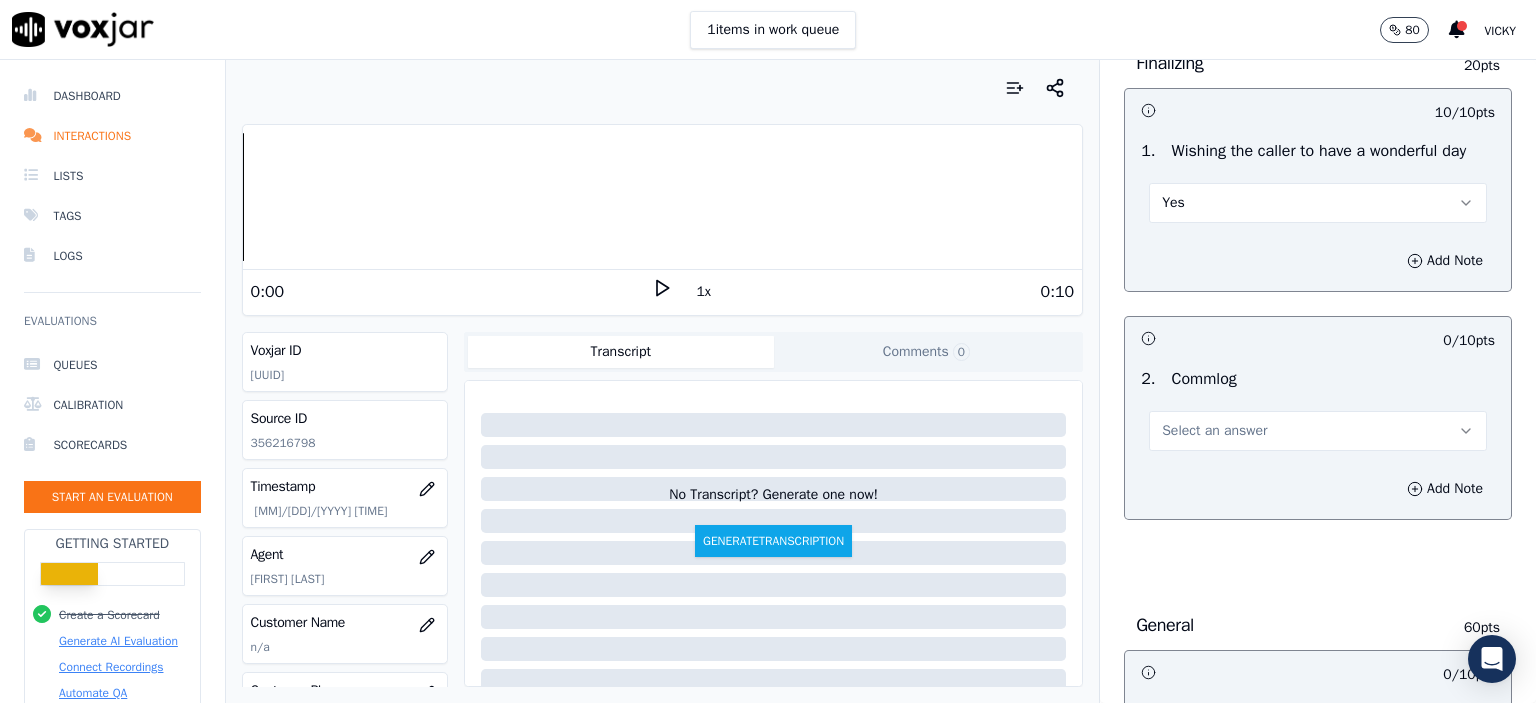 click on "Select an answer" at bounding box center (1214, 431) 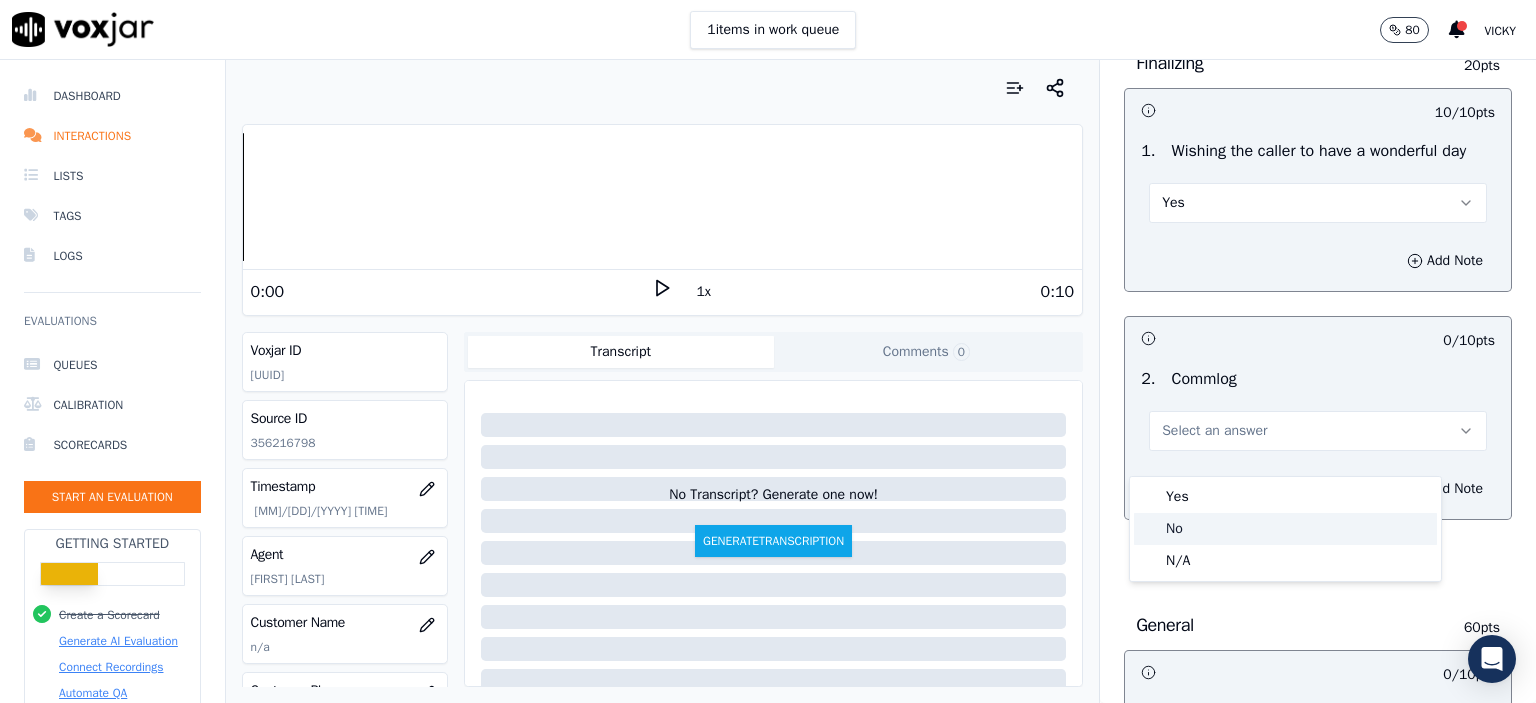 click on "No" 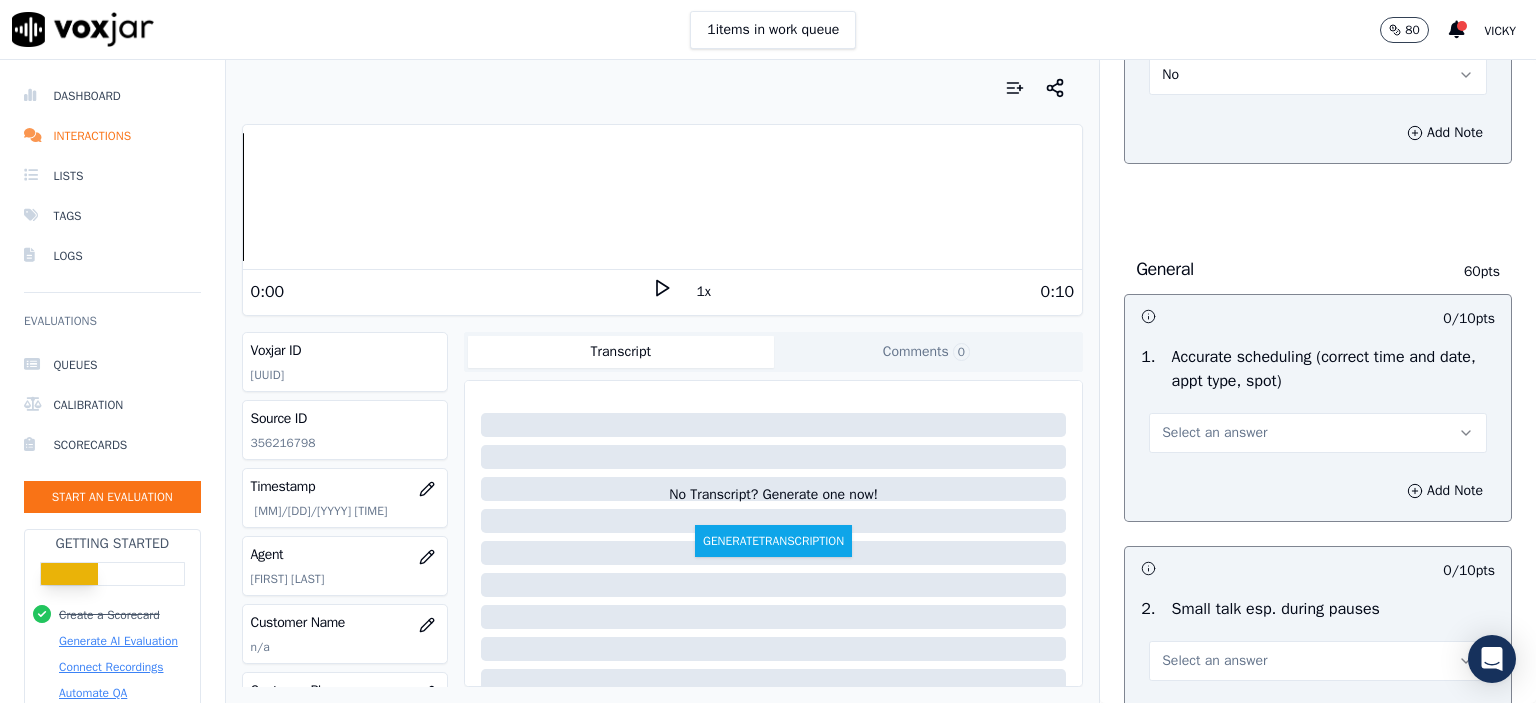 scroll, scrollTop: 2000, scrollLeft: 0, axis: vertical 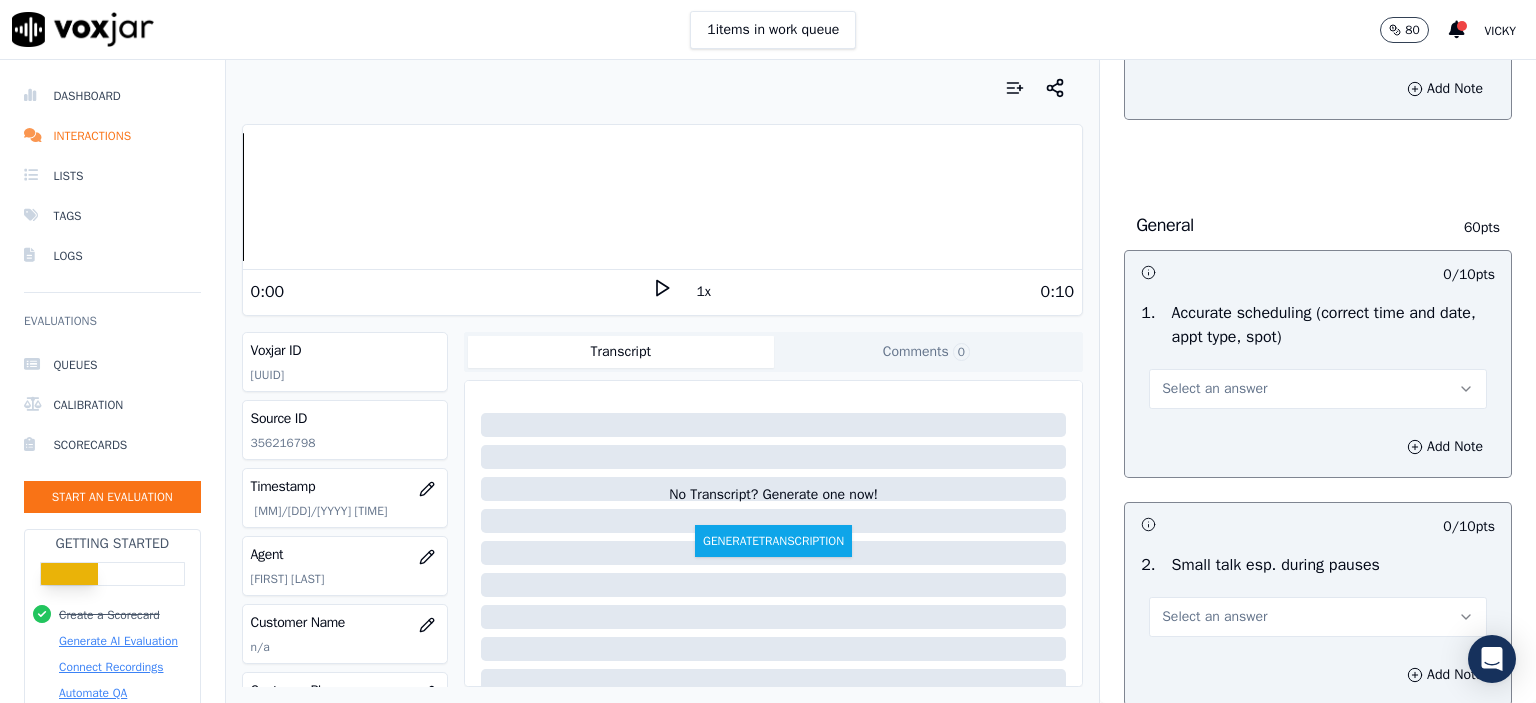 click on "Select an answer" at bounding box center [1318, 389] 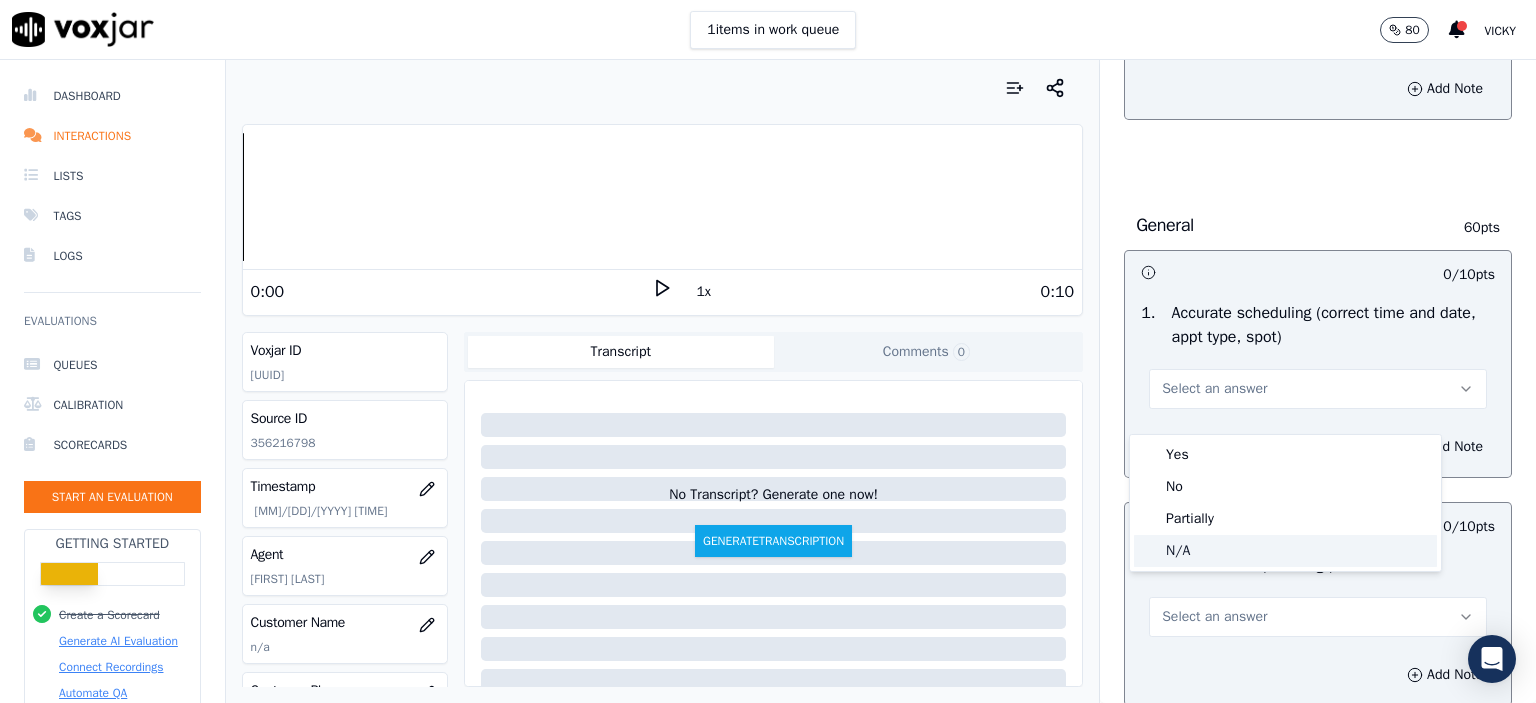 click on "N/A" 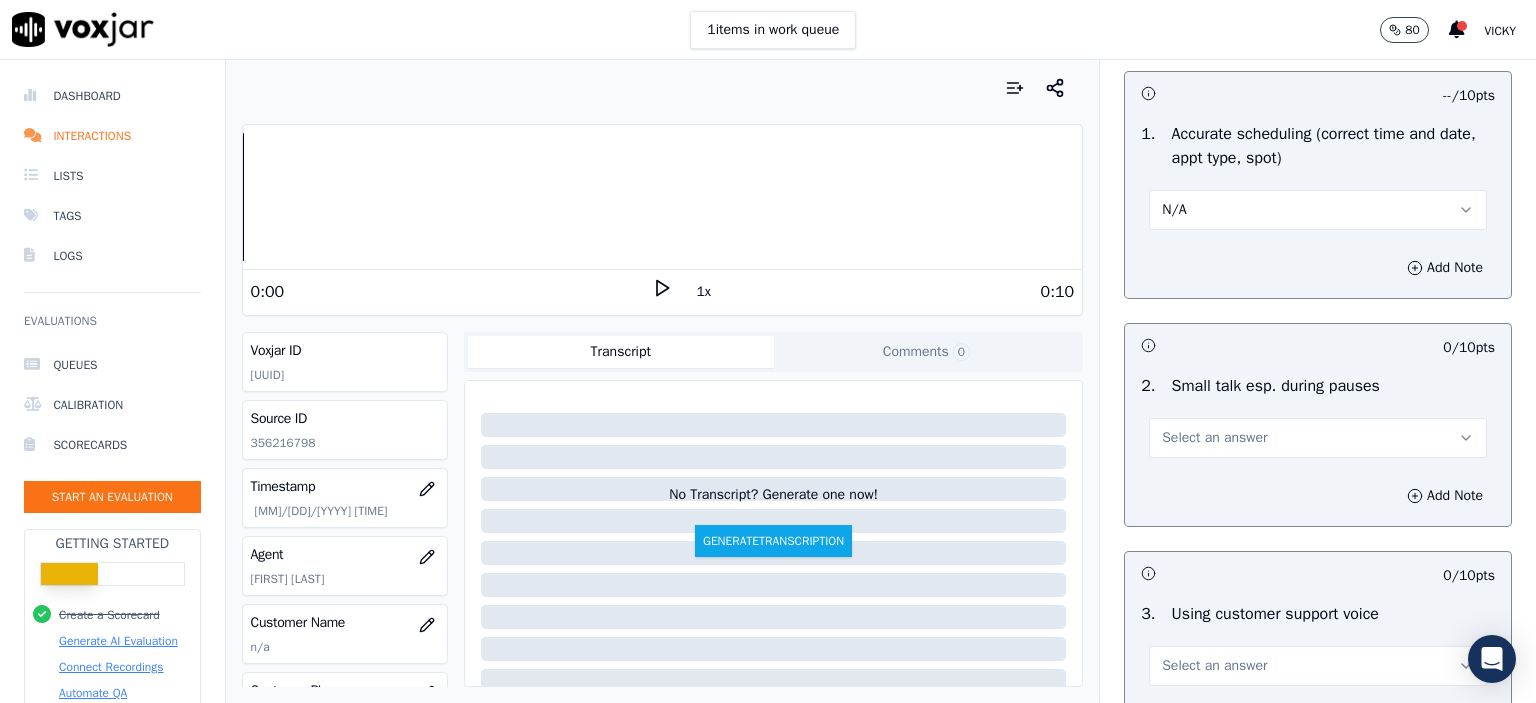 scroll, scrollTop: 2200, scrollLeft: 0, axis: vertical 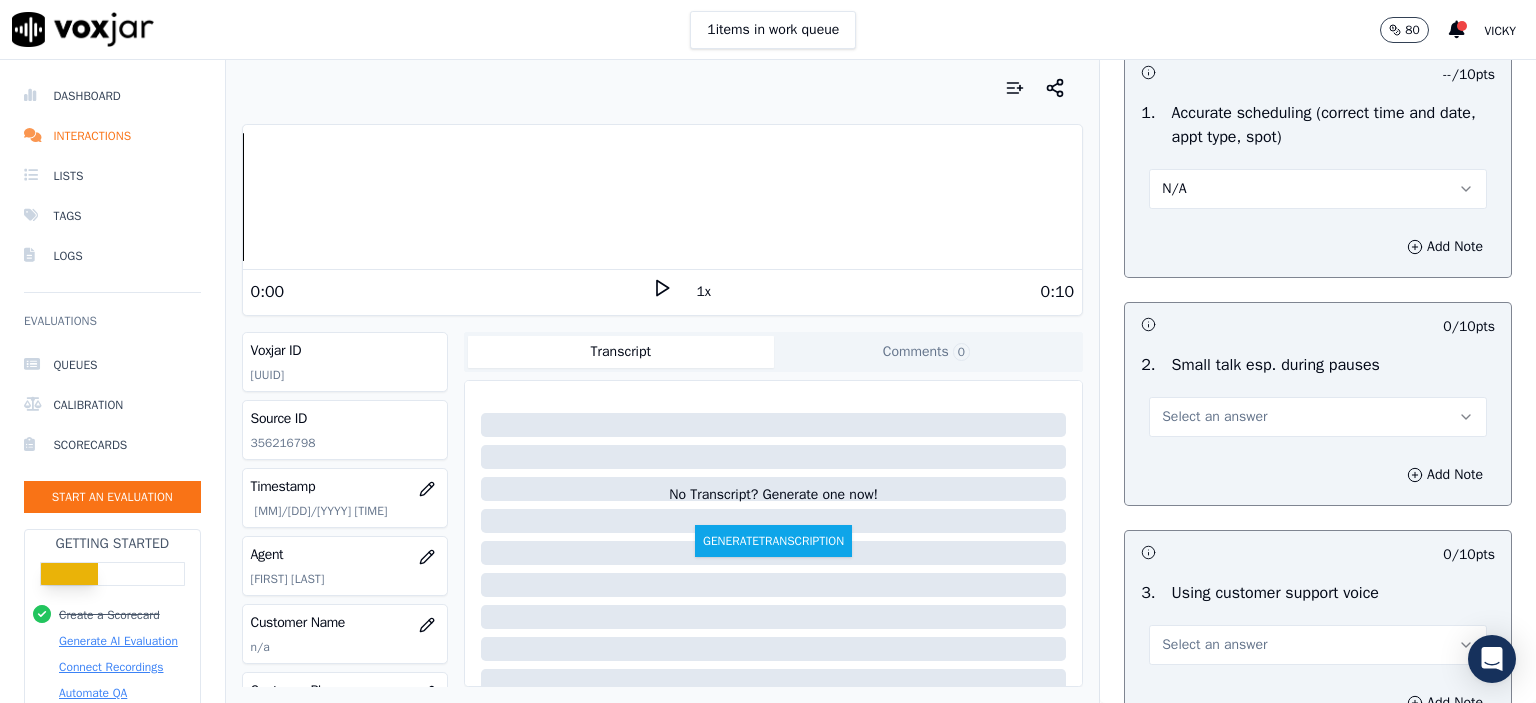 click on "Select an answer" at bounding box center (1318, 417) 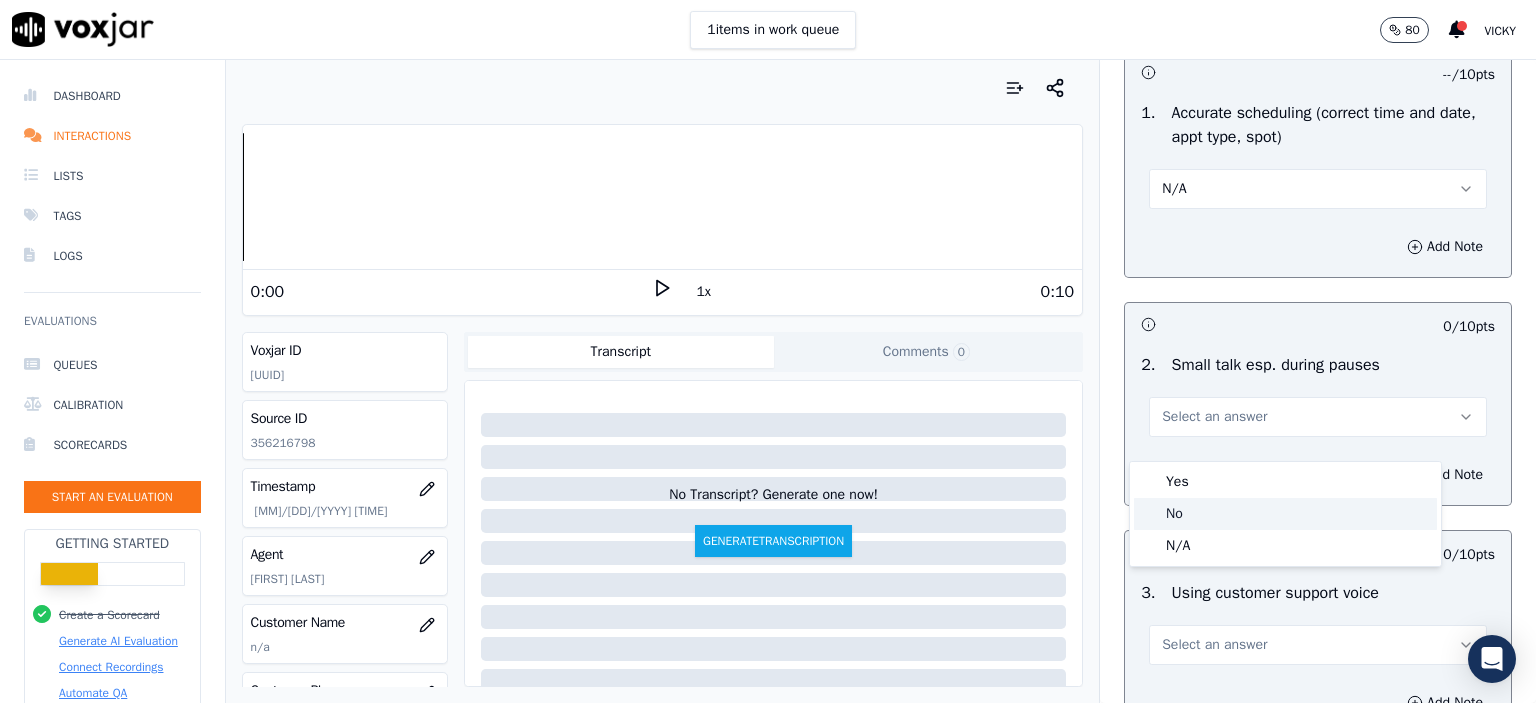 click on "No" 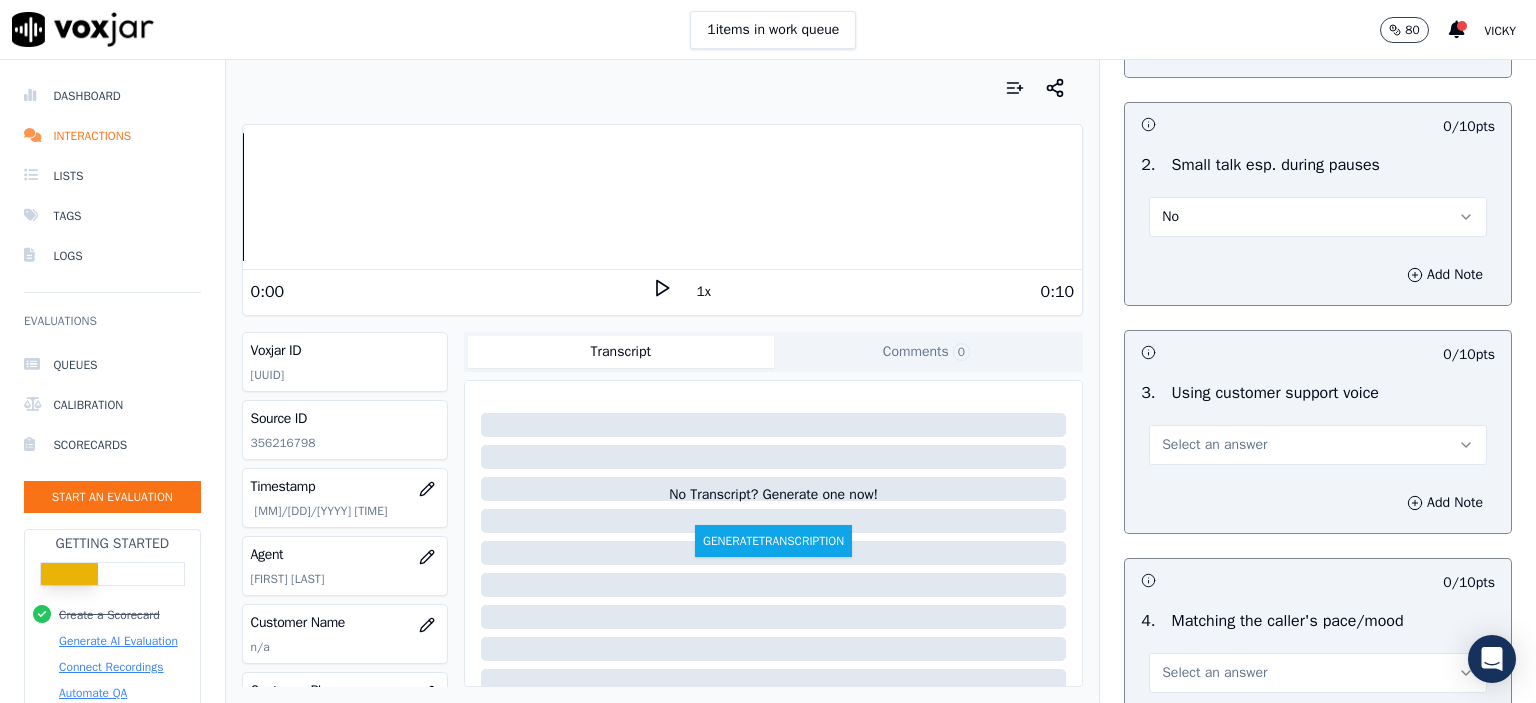 click on "Select an answer" at bounding box center [1214, 445] 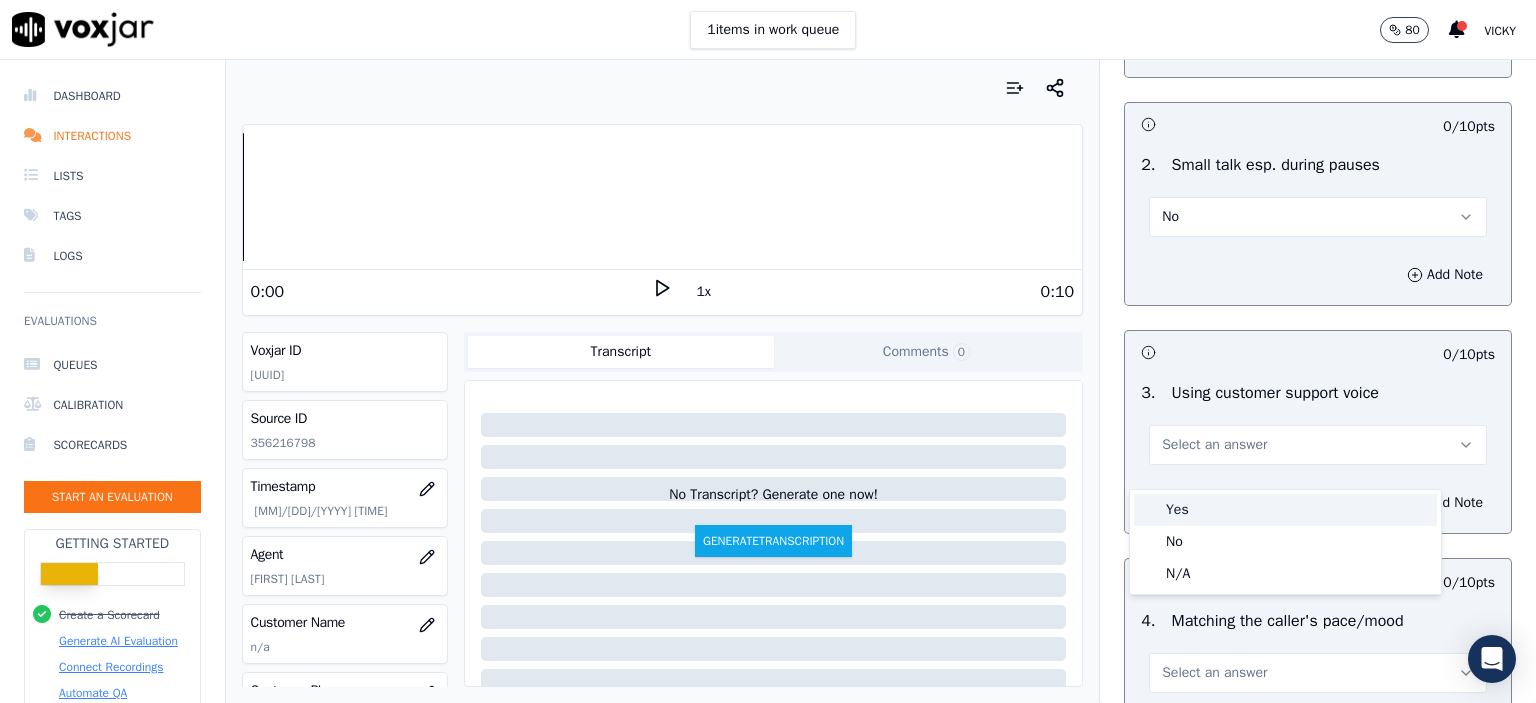 click on "Yes" at bounding box center [1285, 510] 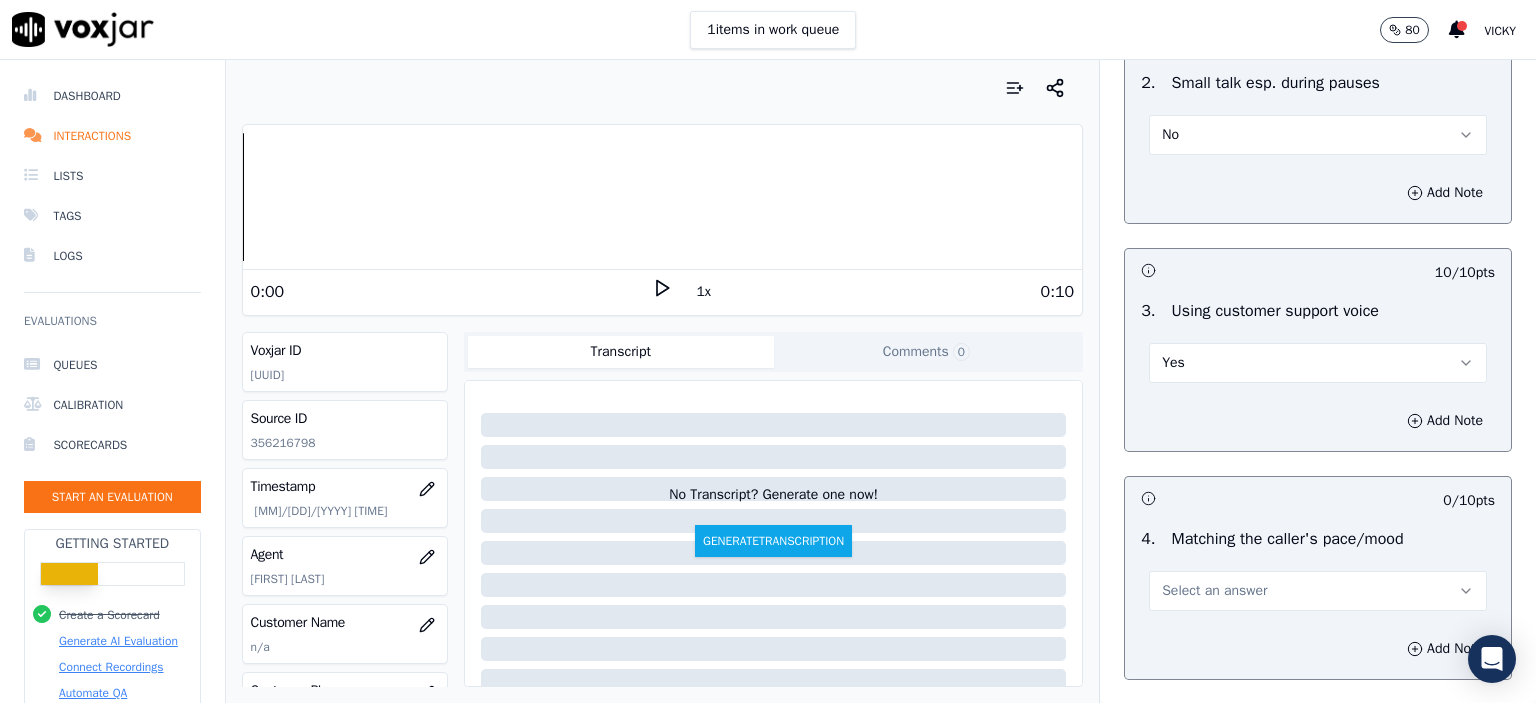 scroll, scrollTop: 2600, scrollLeft: 0, axis: vertical 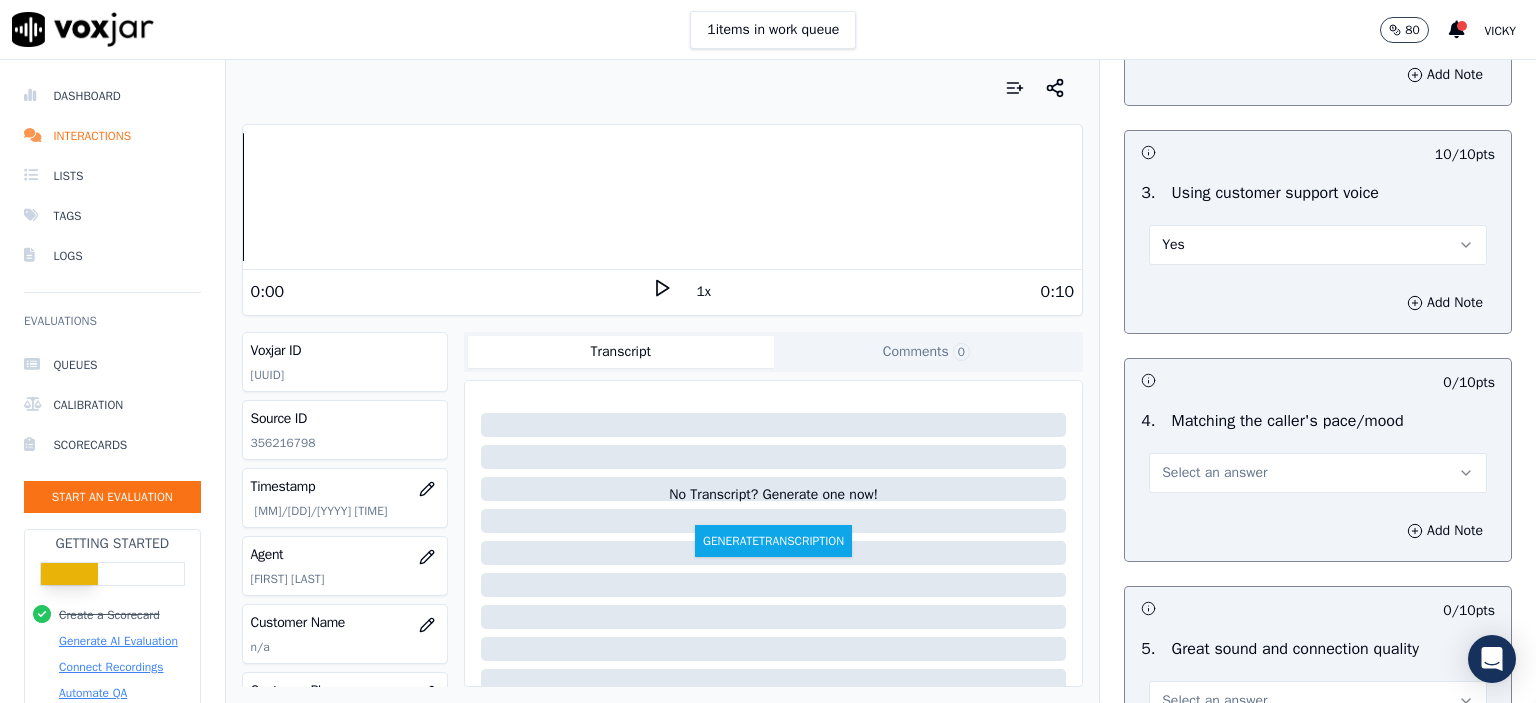 click on "Select an answer" at bounding box center (1214, 473) 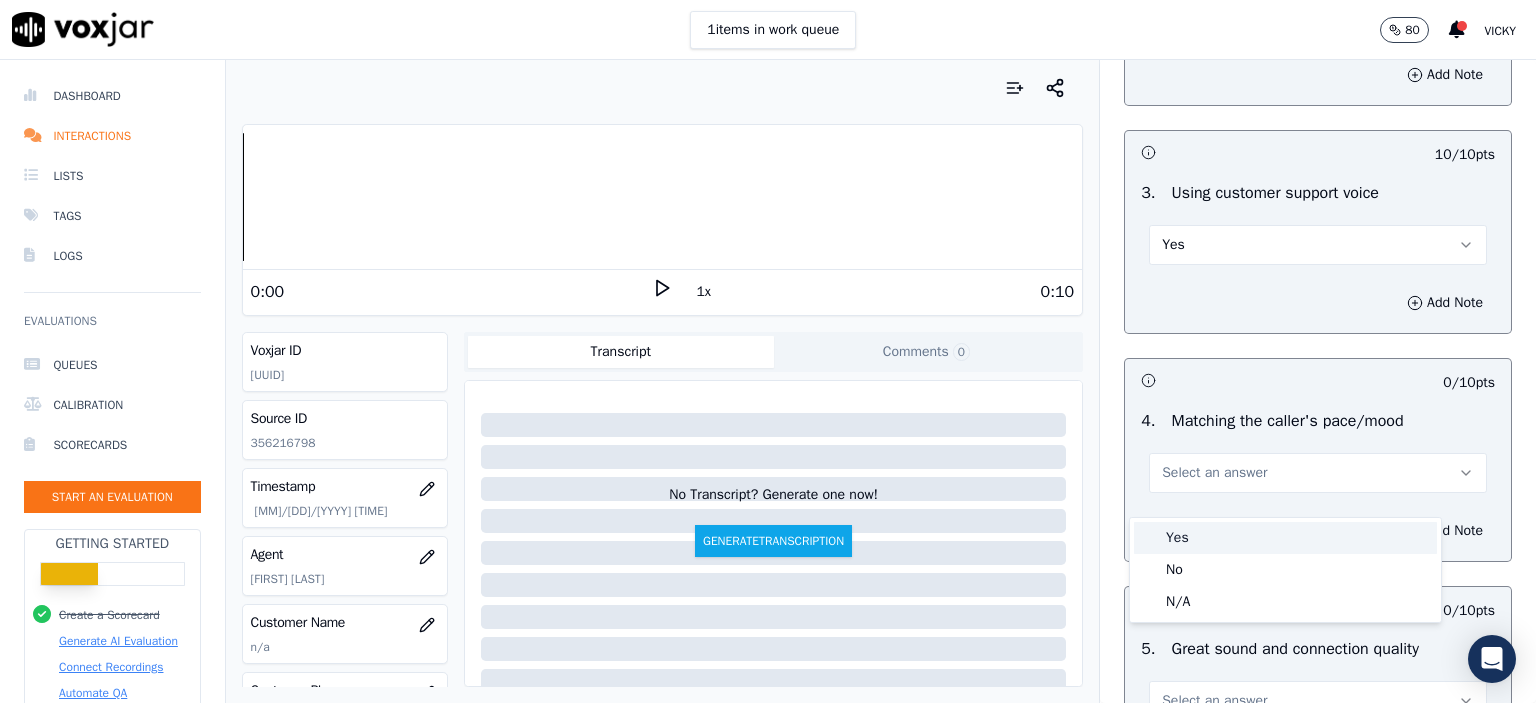 click on "Yes" at bounding box center [1285, 538] 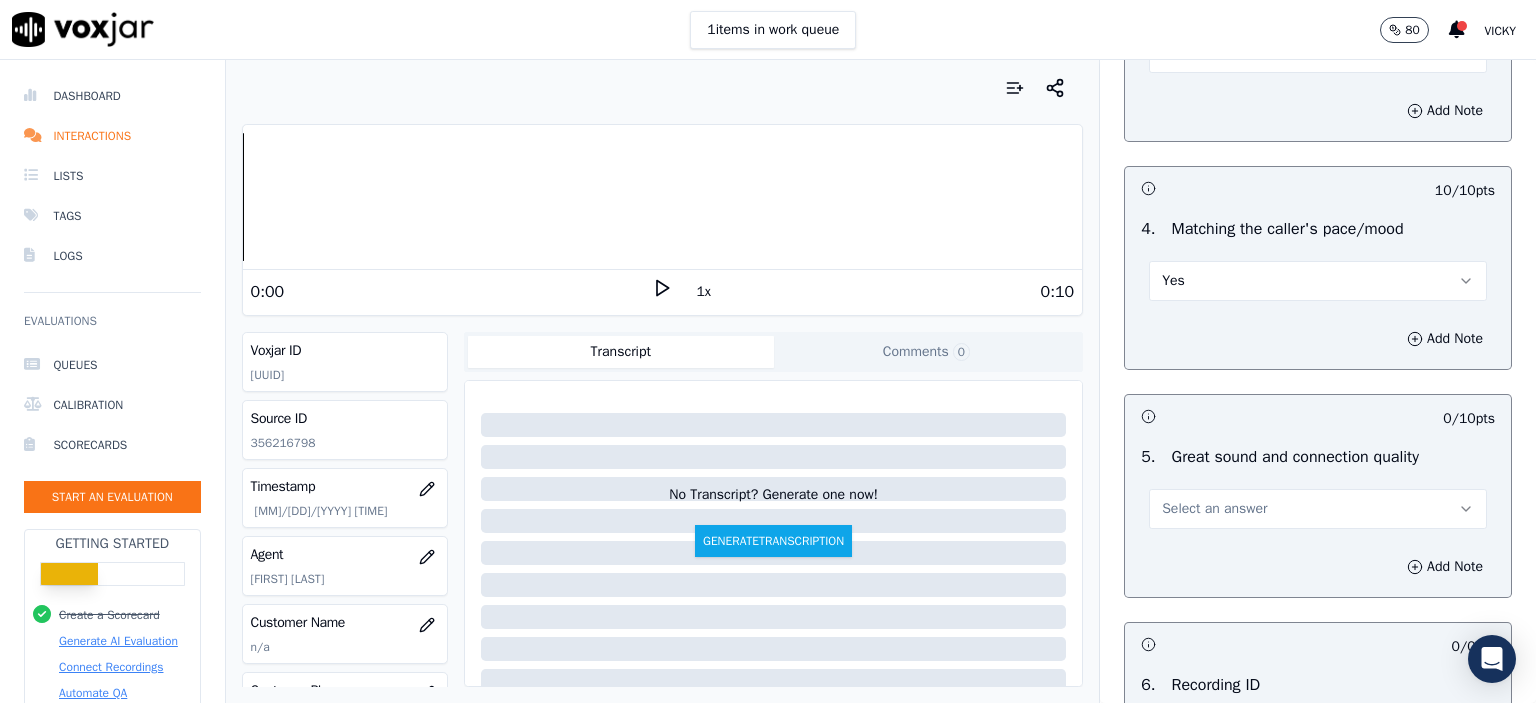 scroll, scrollTop: 2800, scrollLeft: 0, axis: vertical 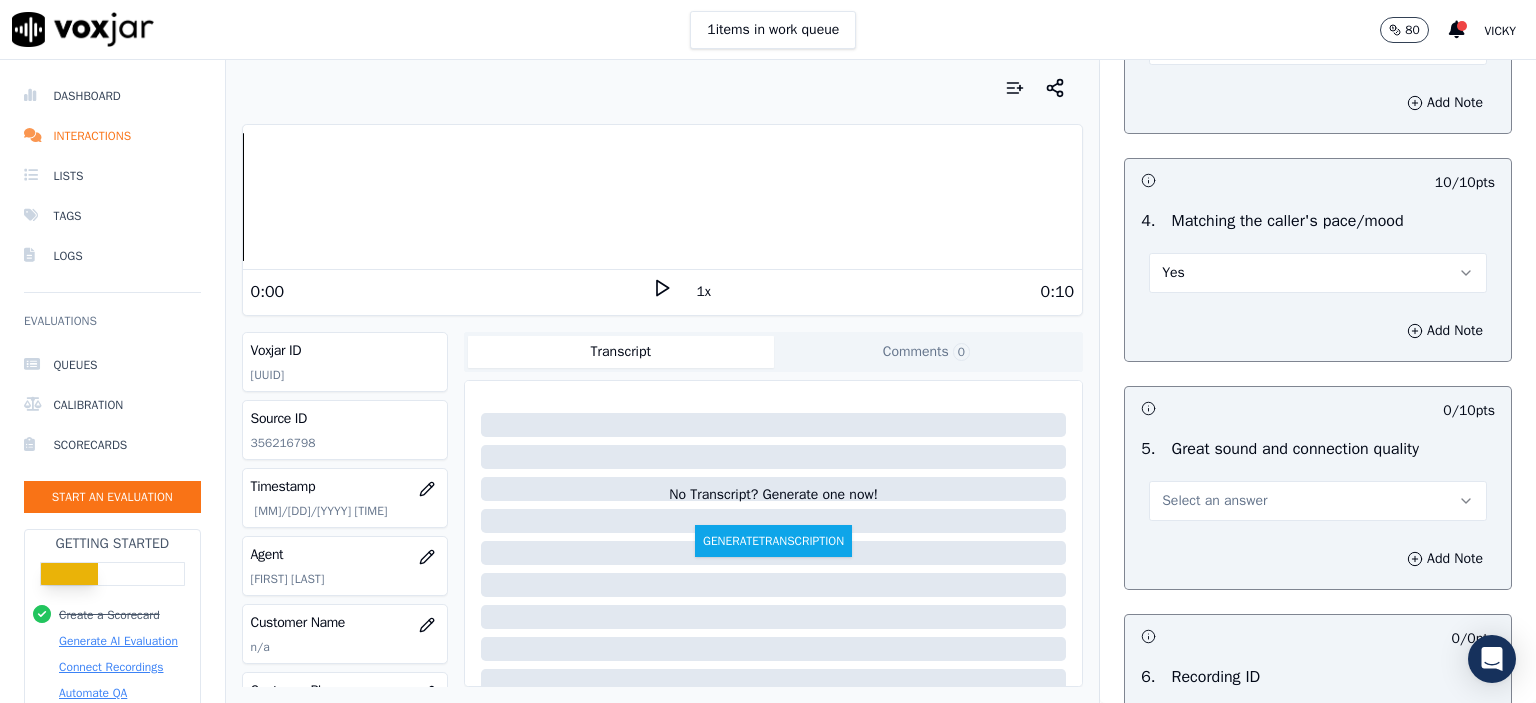 click on "Select an answer" at bounding box center [1214, 501] 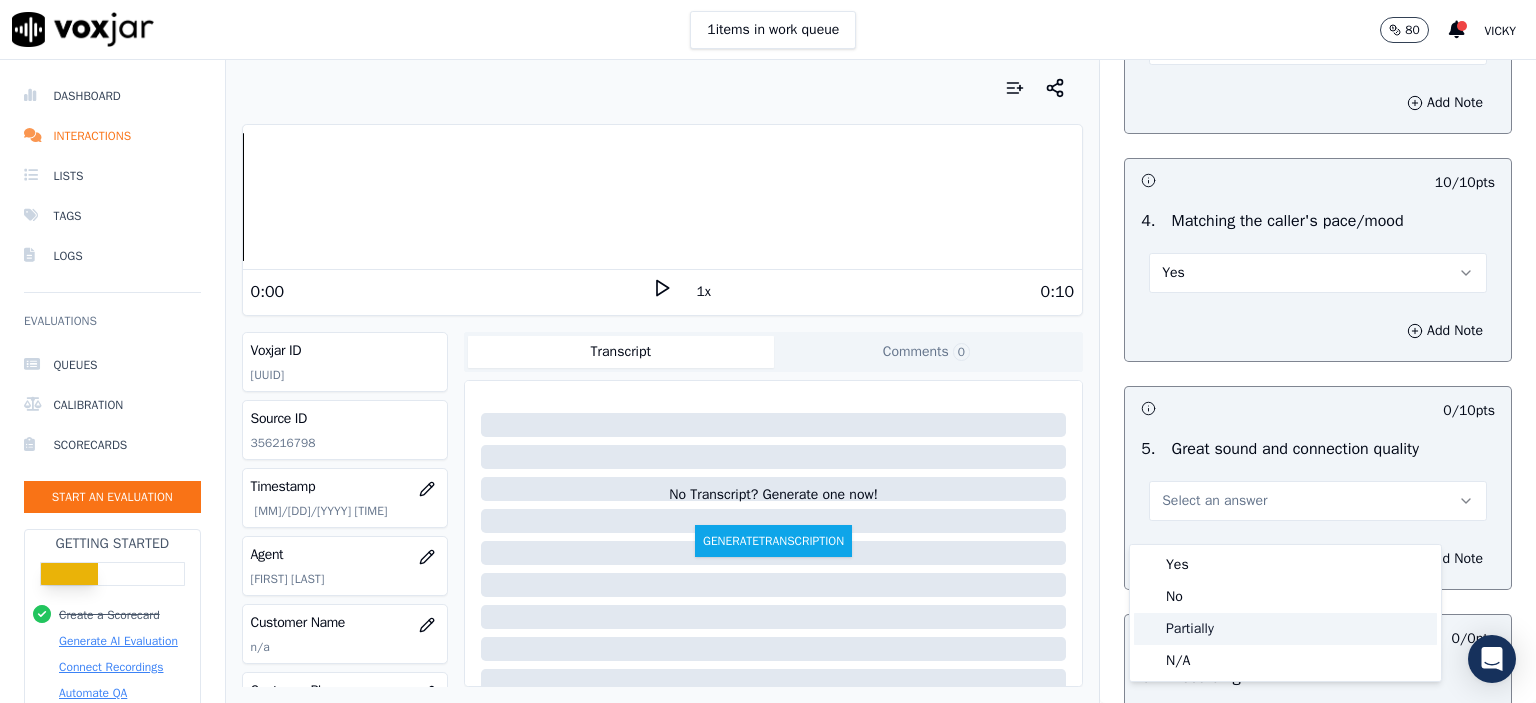 drag, startPoint x: 1237, startPoint y: 563, endPoint x: 1227, endPoint y: 624, distance: 61.81424 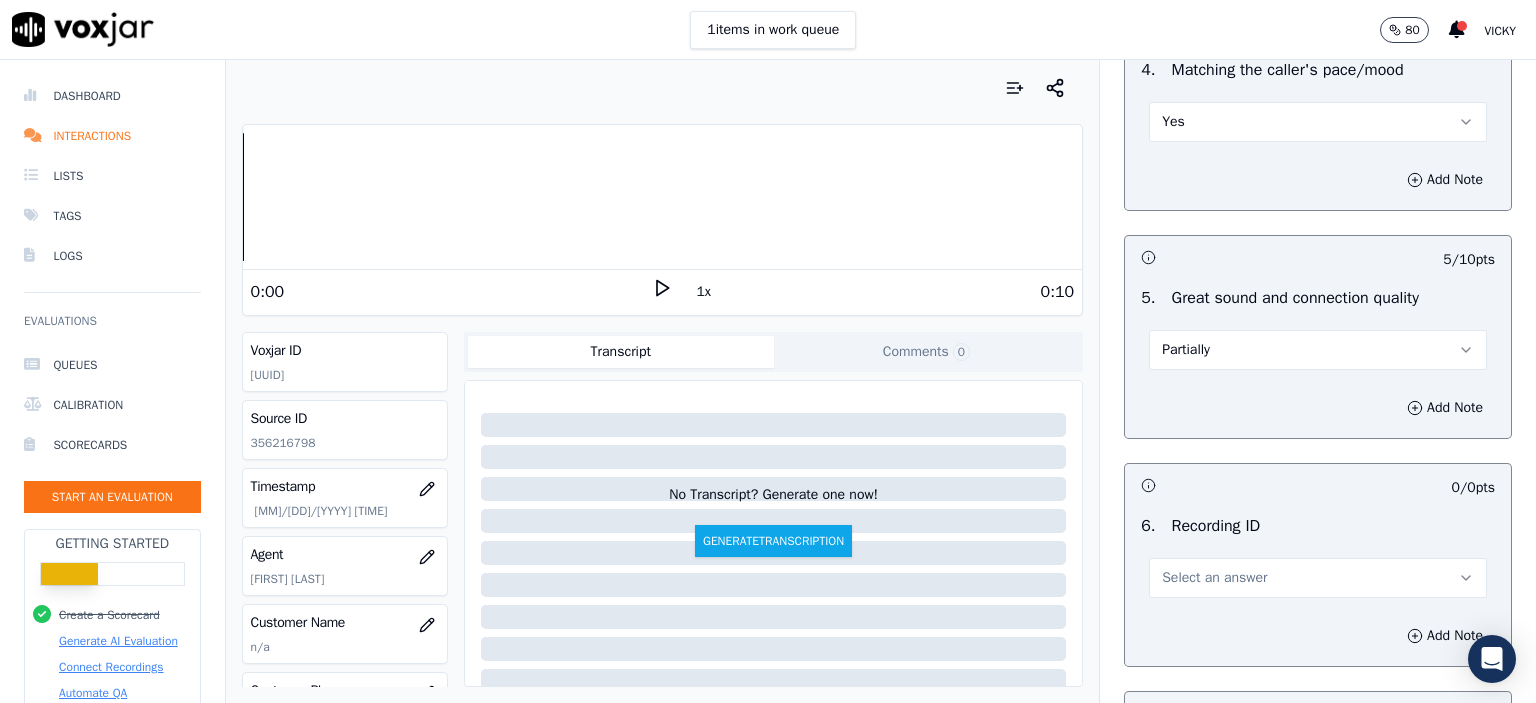 scroll, scrollTop: 3100, scrollLeft: 0, axis: vertical 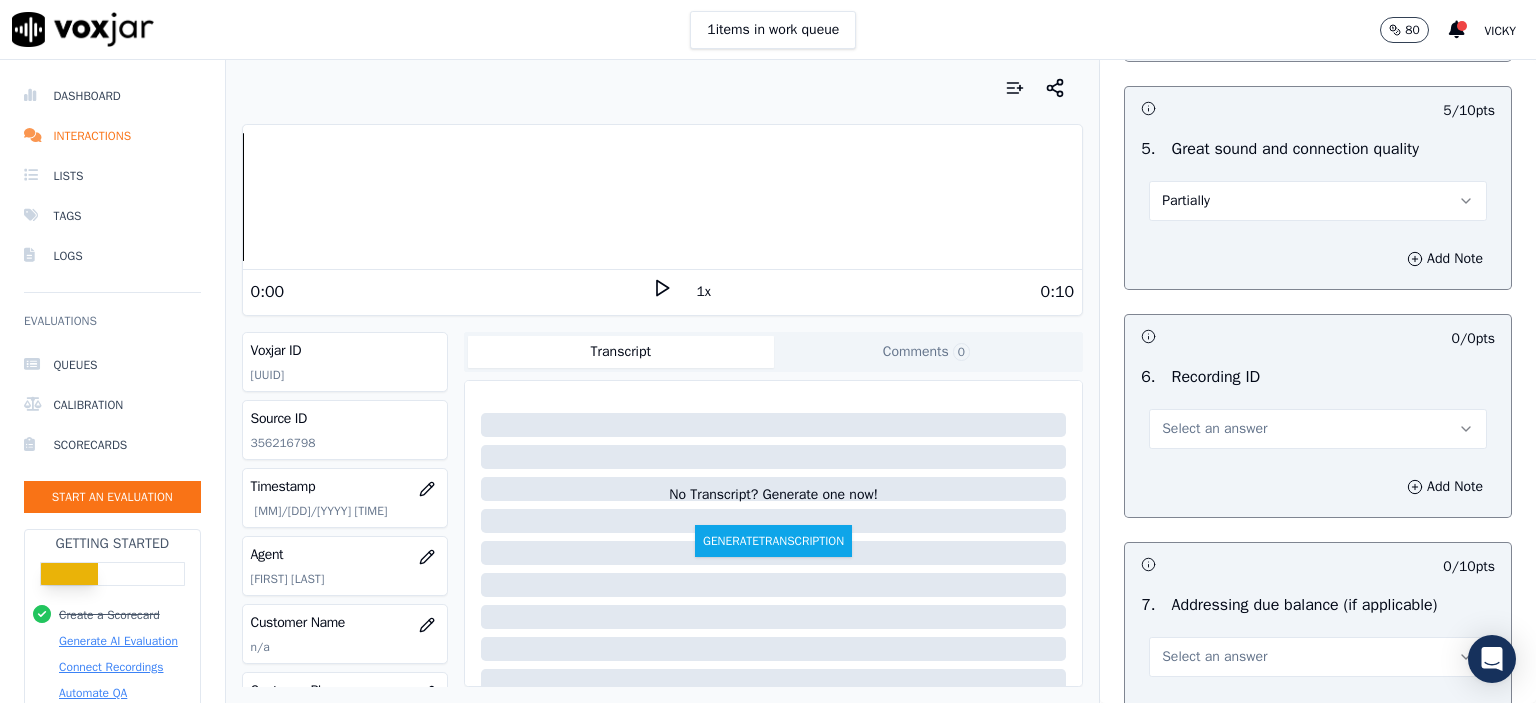 click on "Select an answer" at bounding box center [1214, 429] 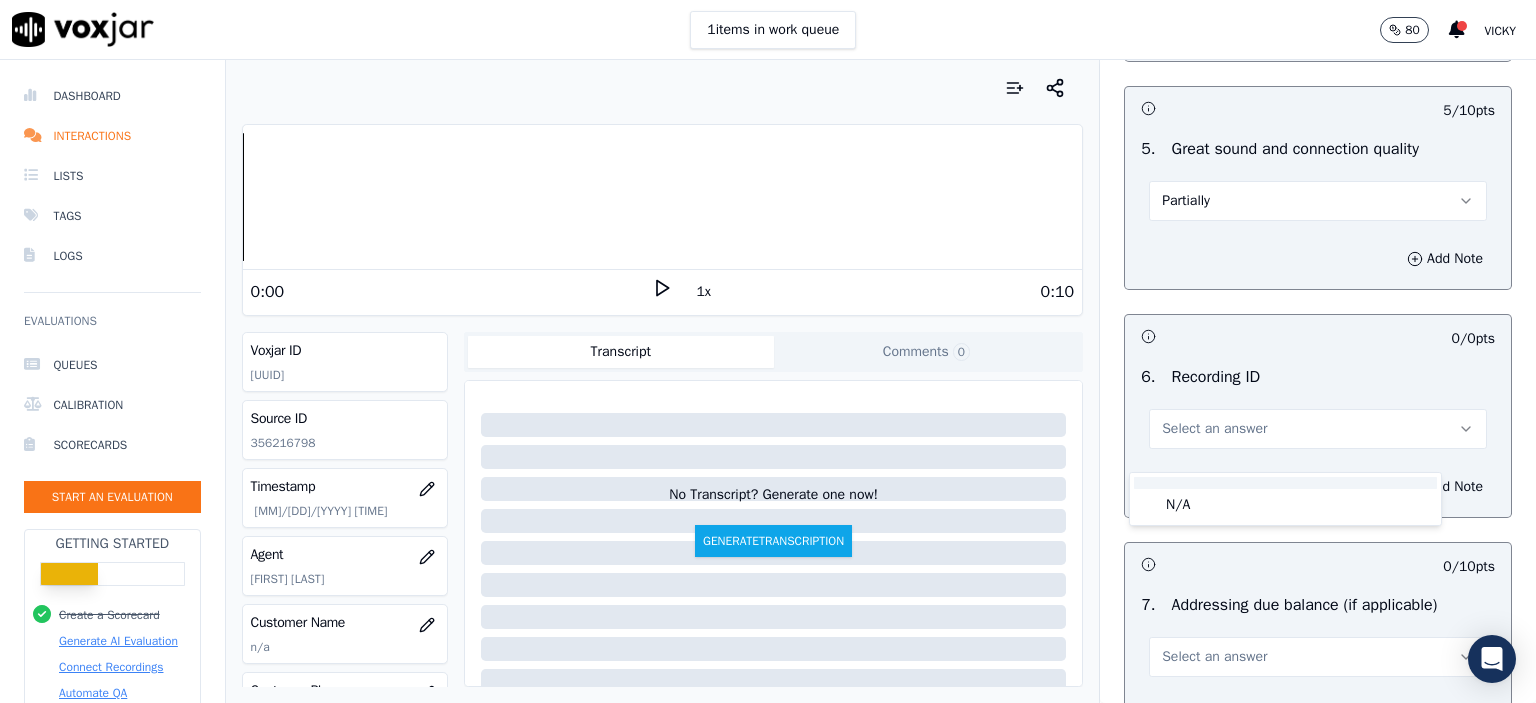 click at bounding box center [1285, 483] 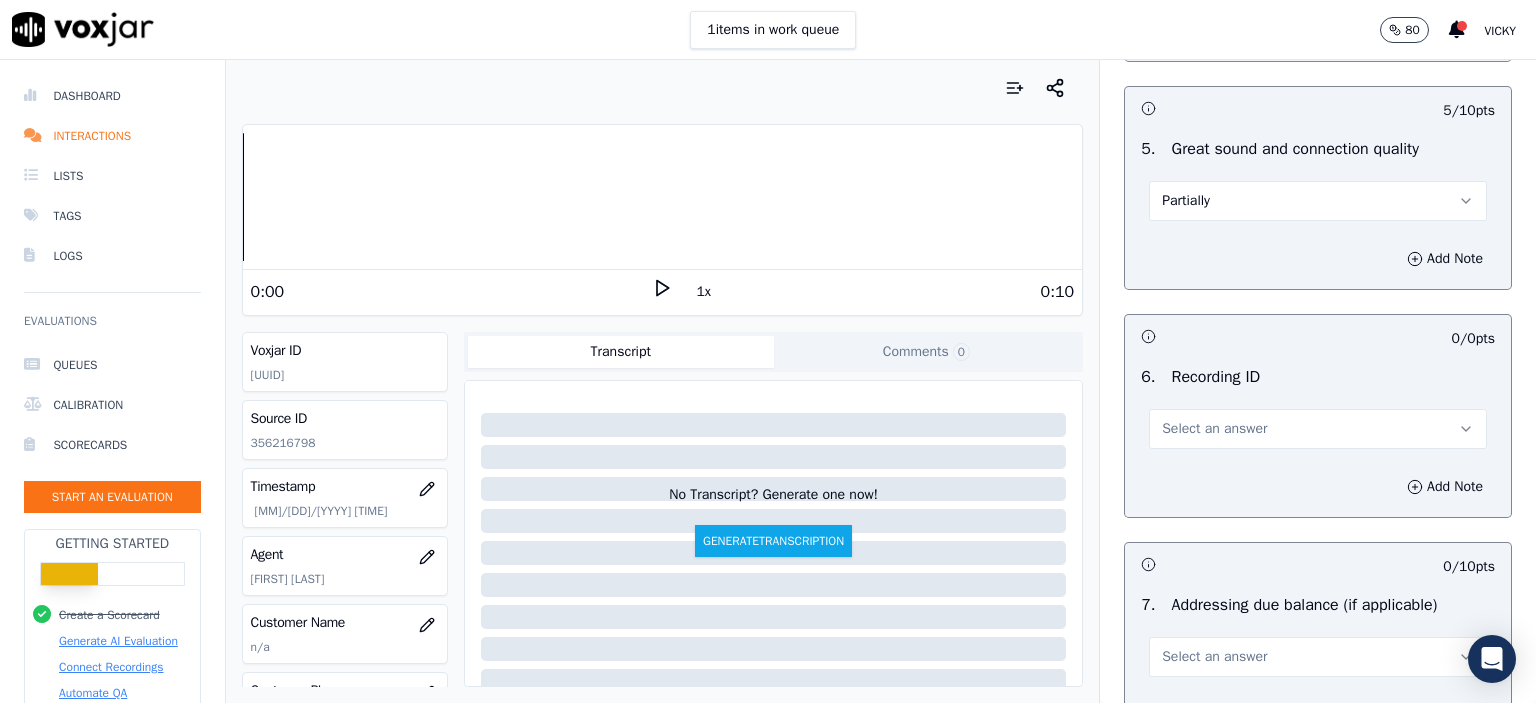 click on "Select an answer" at bounding box center [1318, 429] 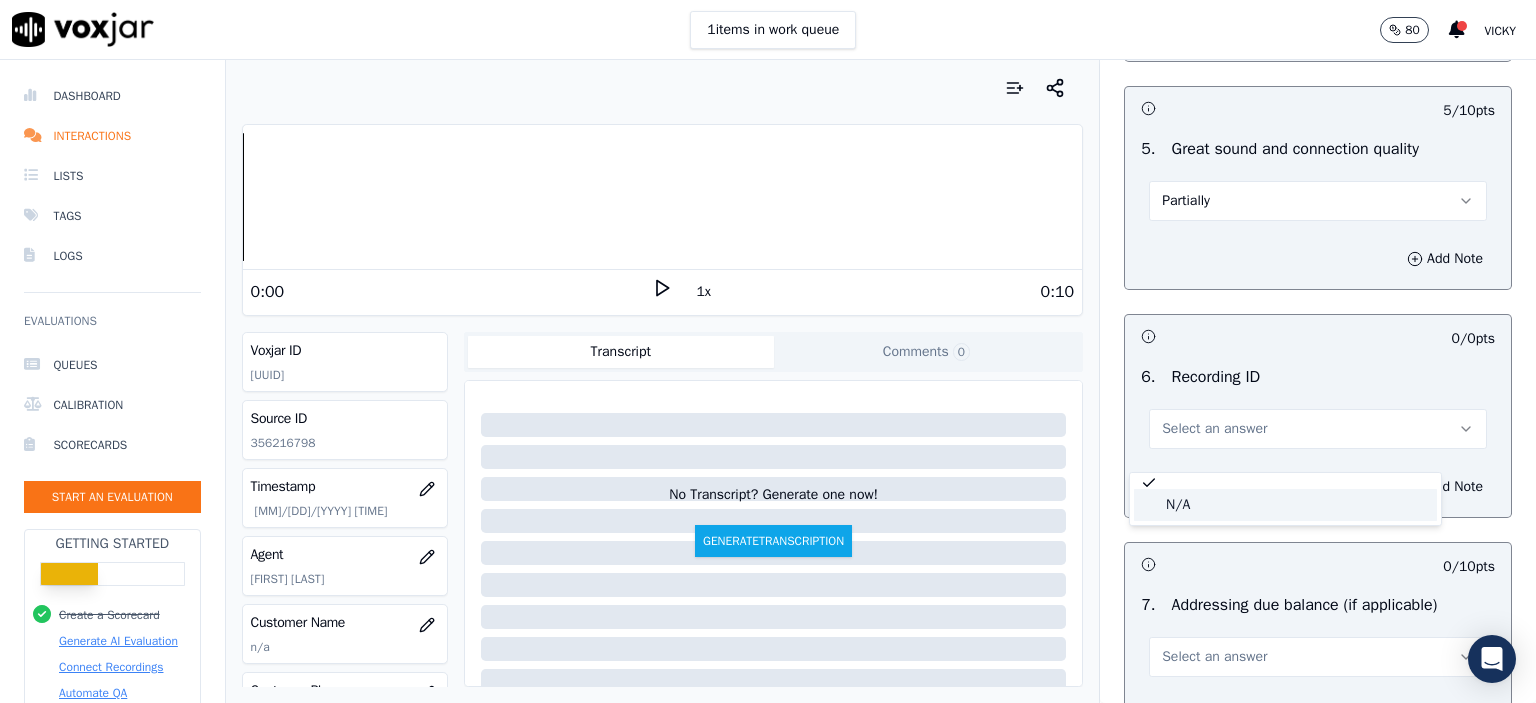 click on "N/A" 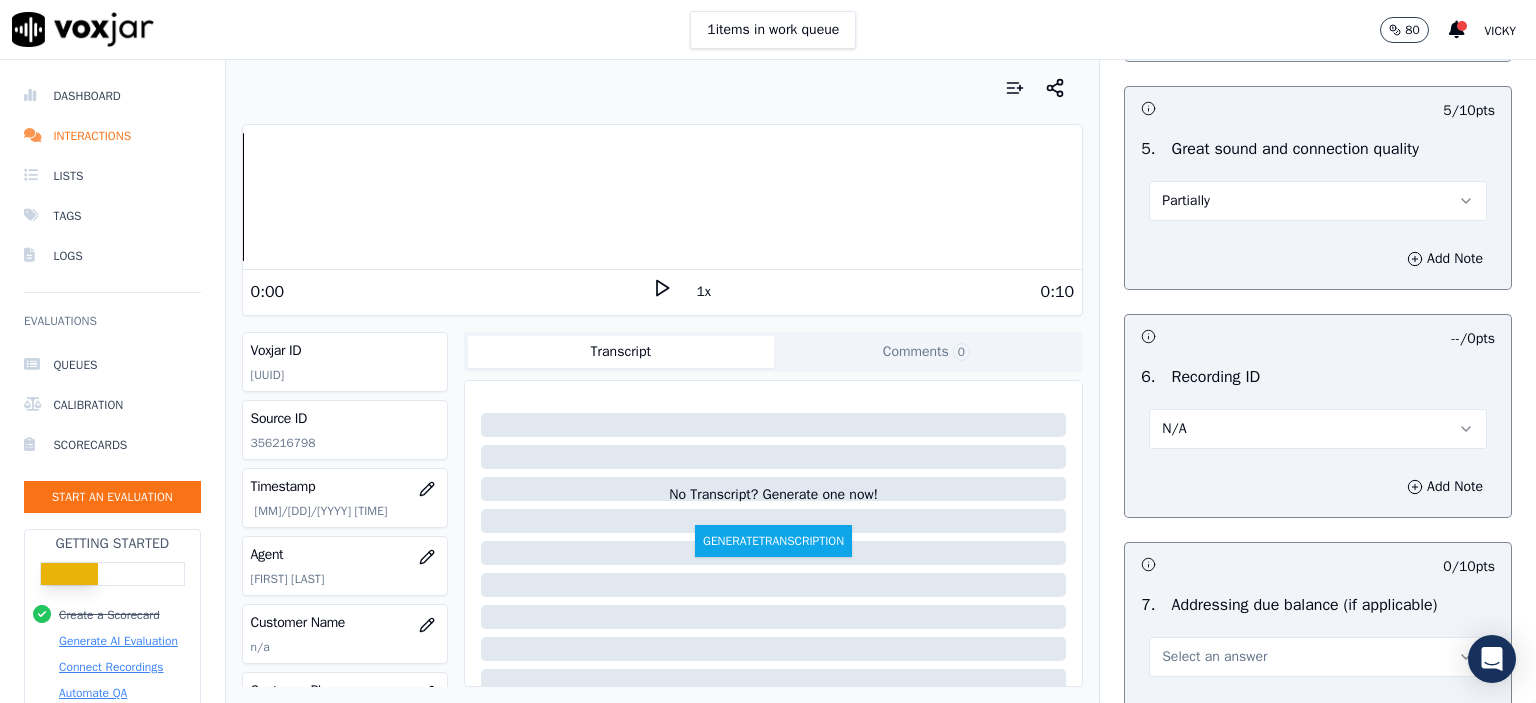 click on "Add Note" at bounding box center [1318, 487] 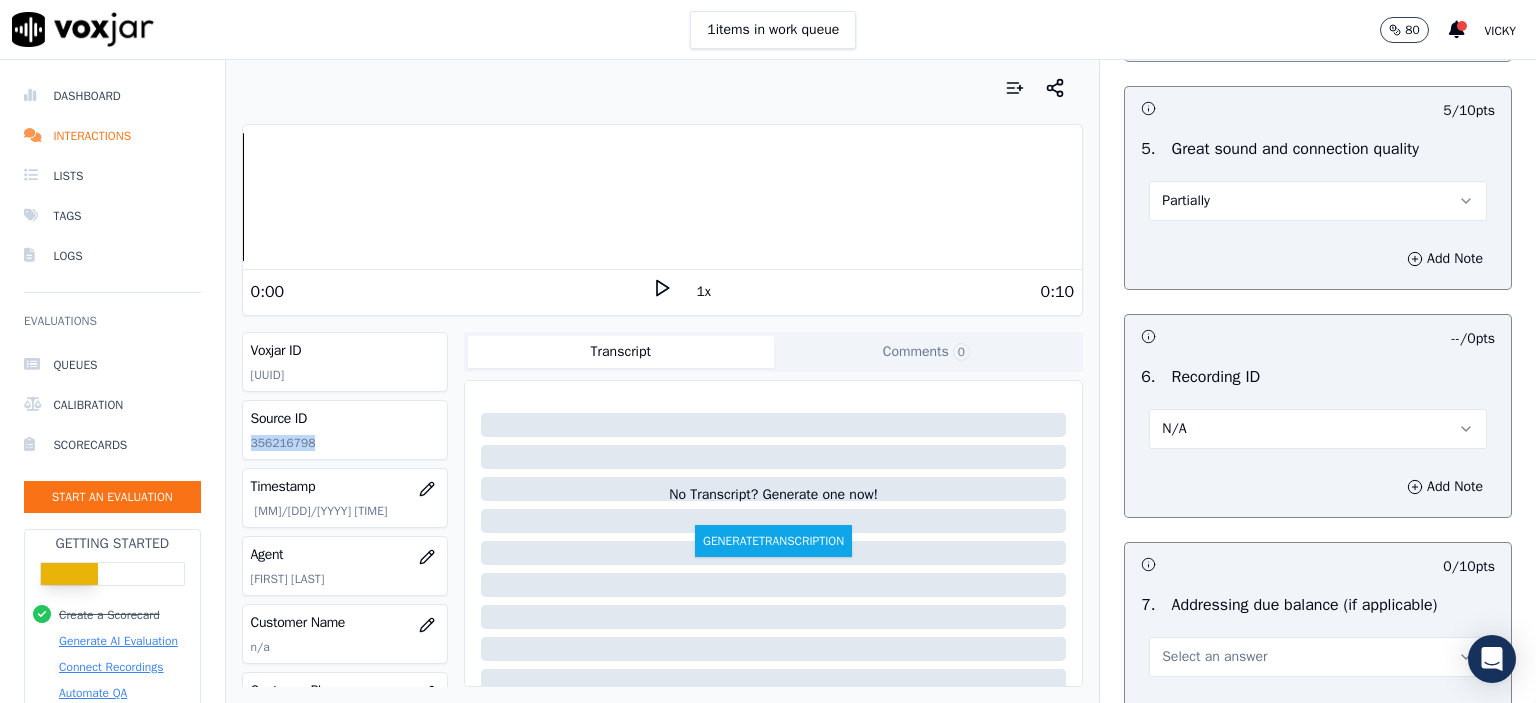 click on "356216798" 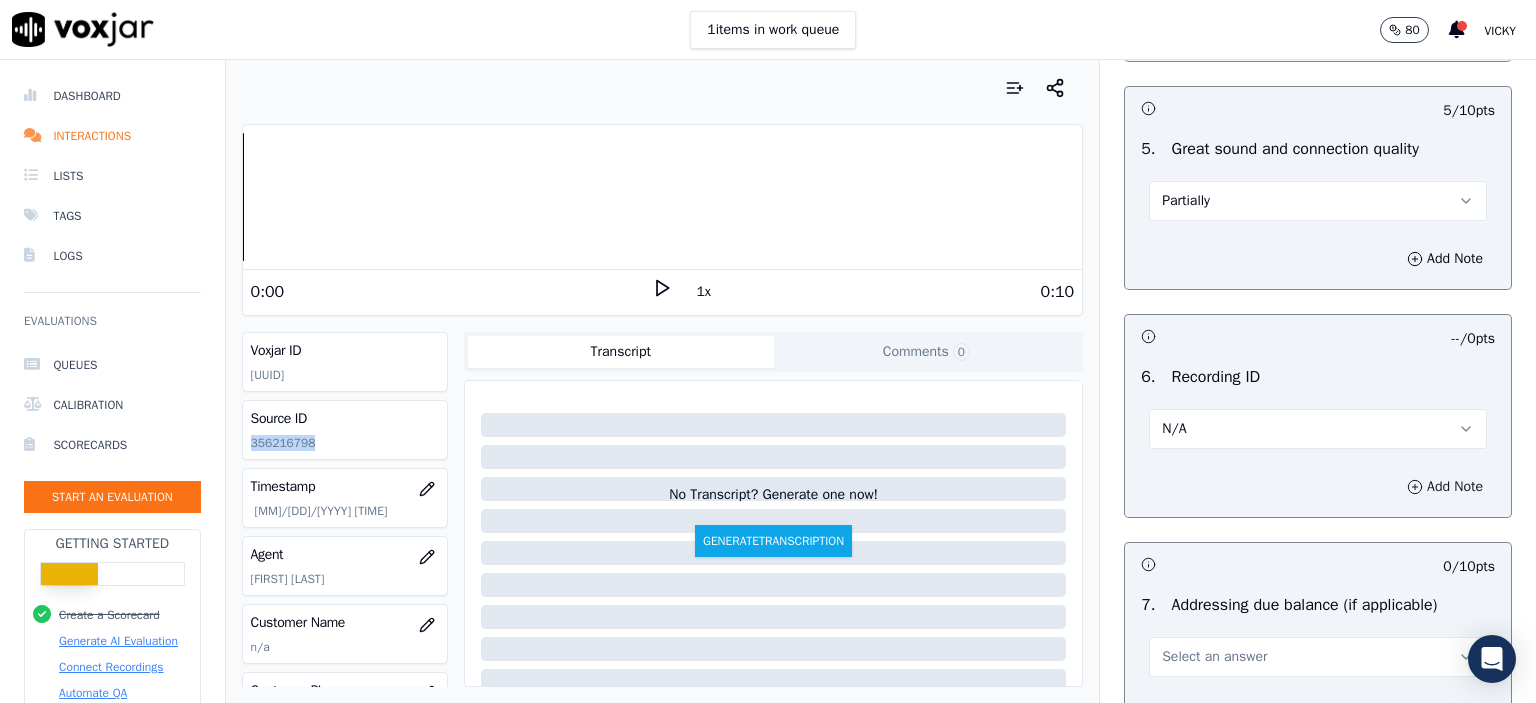 click on "Add Note" at bounding box center [1445, 487] 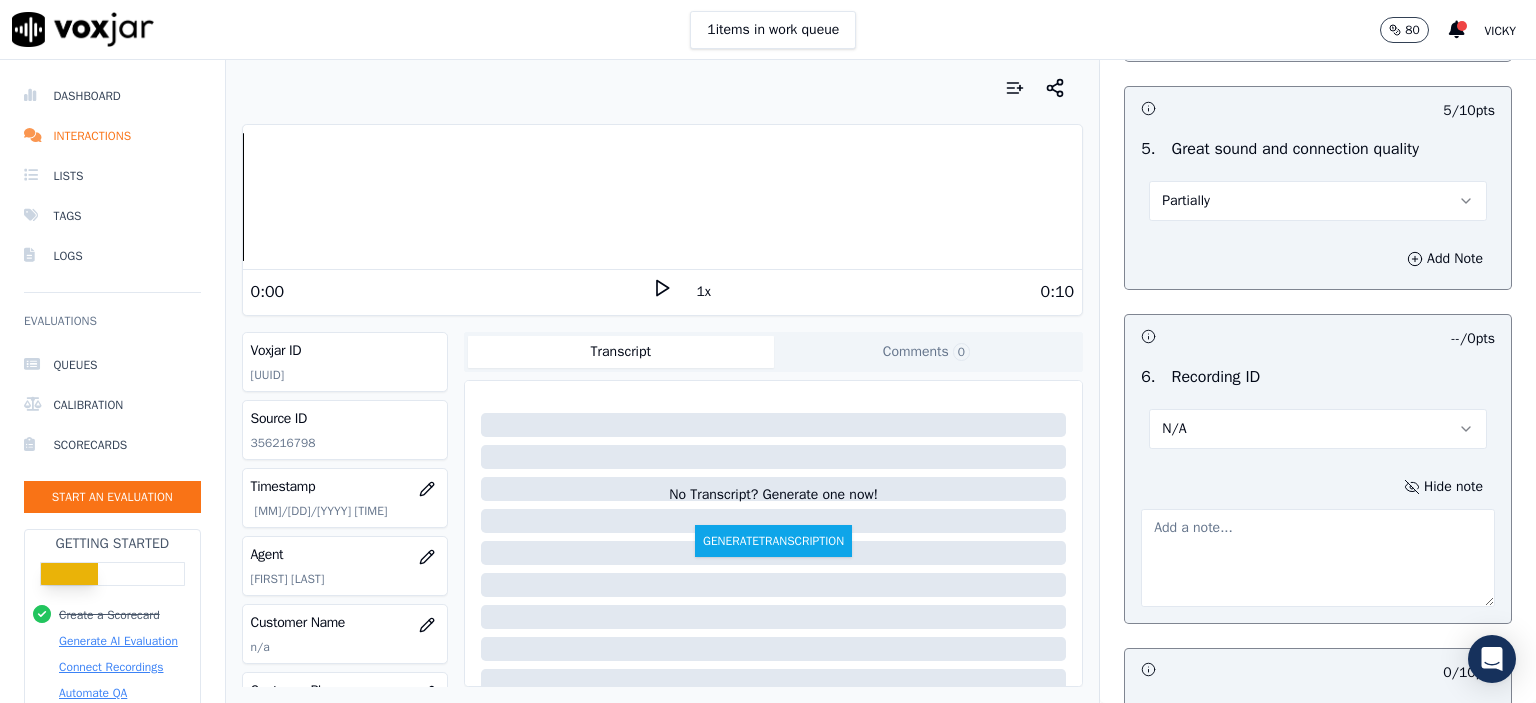 click at bounding box center [1318, 558] 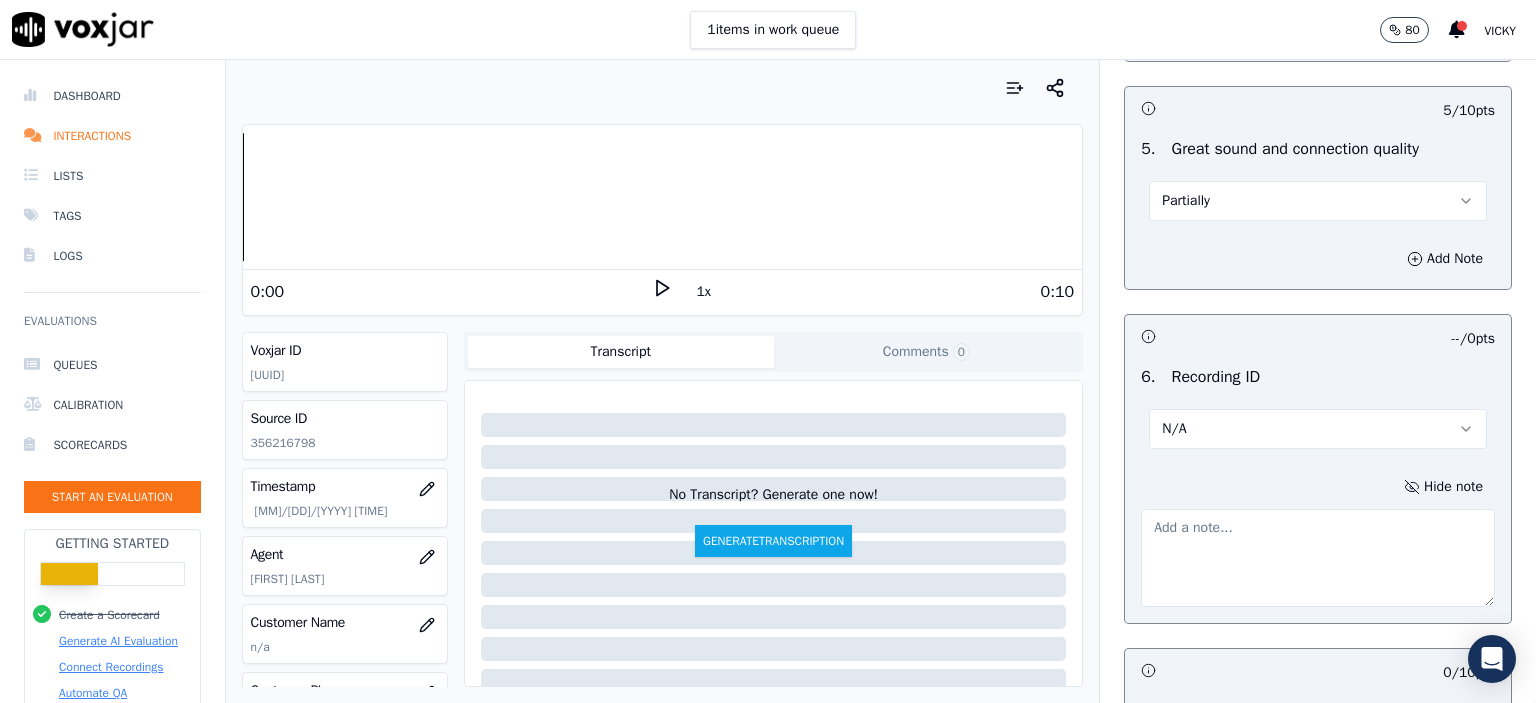 paste on "356216798" 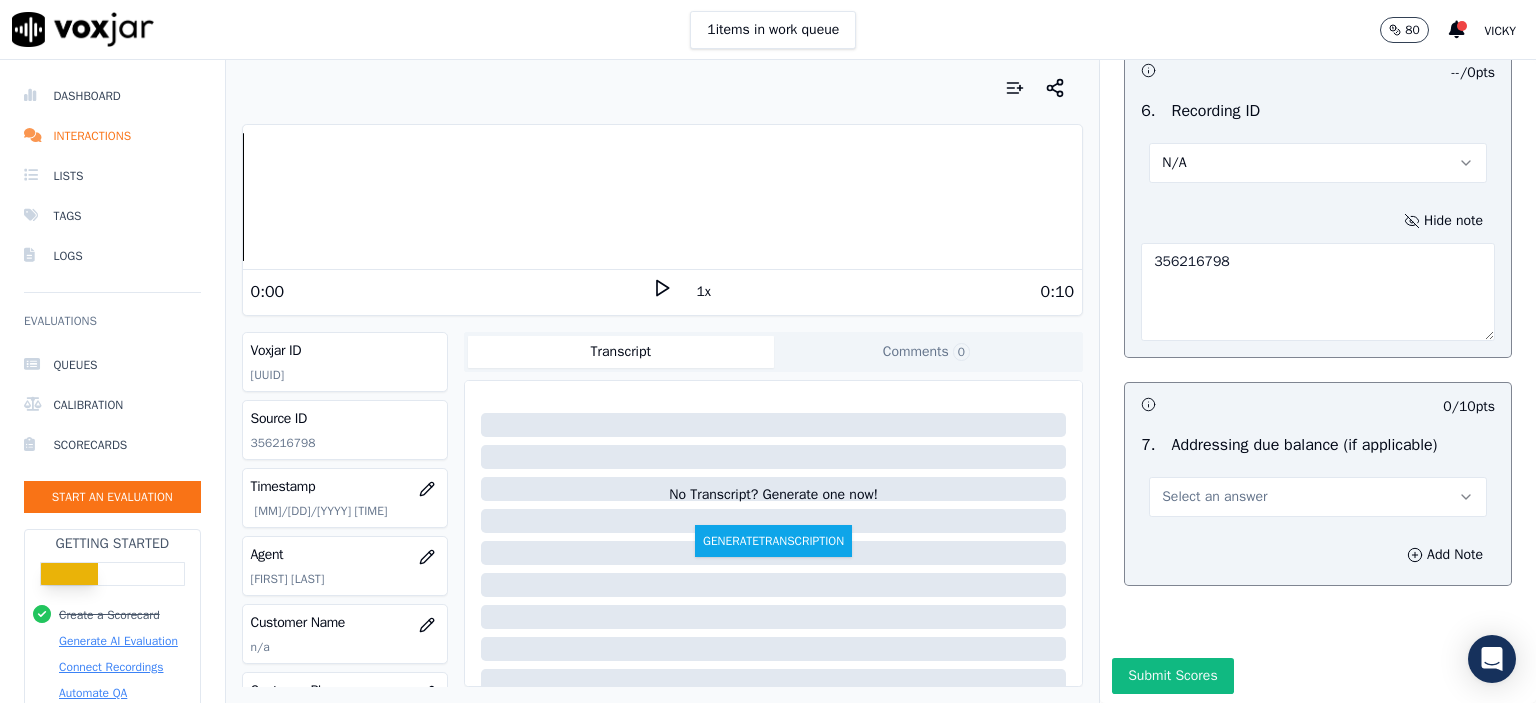 scroll, scrollTop: 3400, scrollLeft: 0, axis: vertical 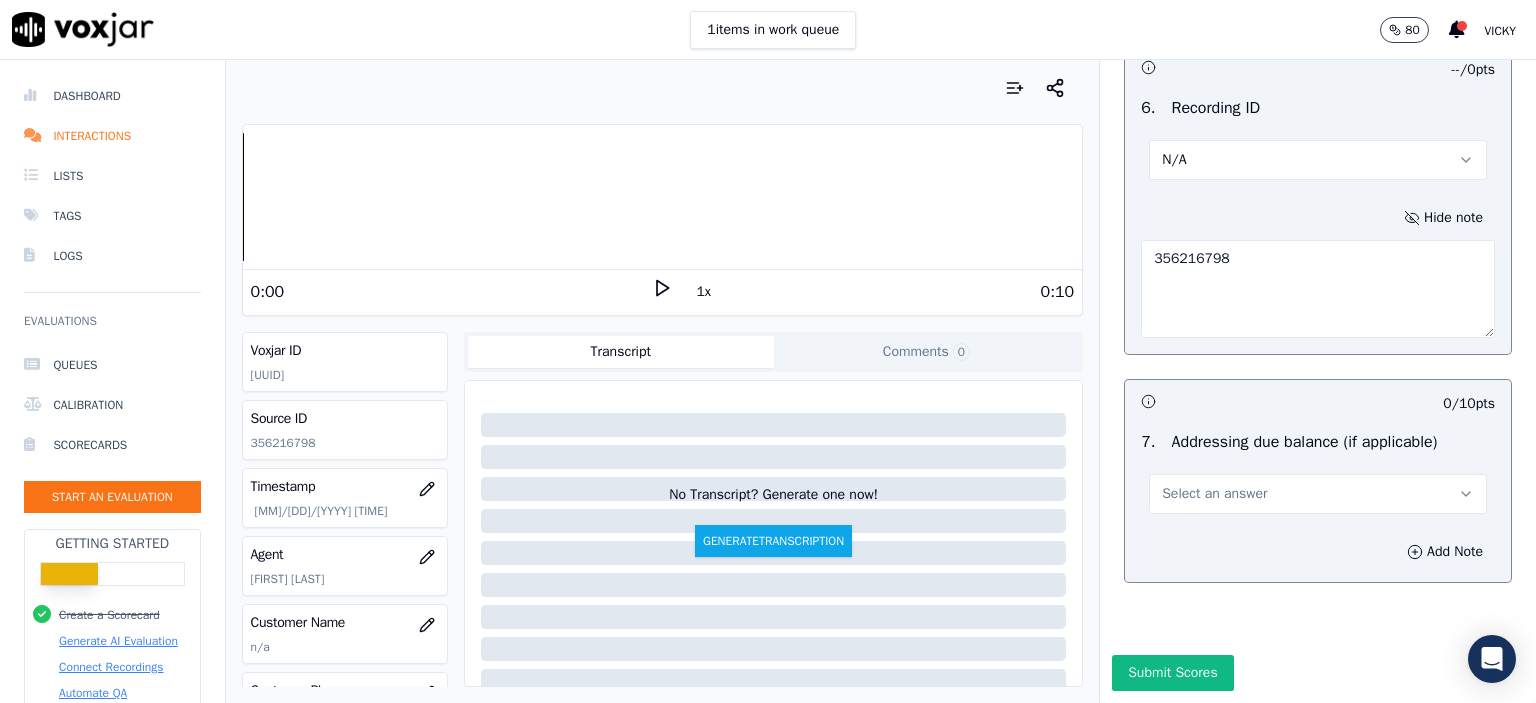 type on "356216798" 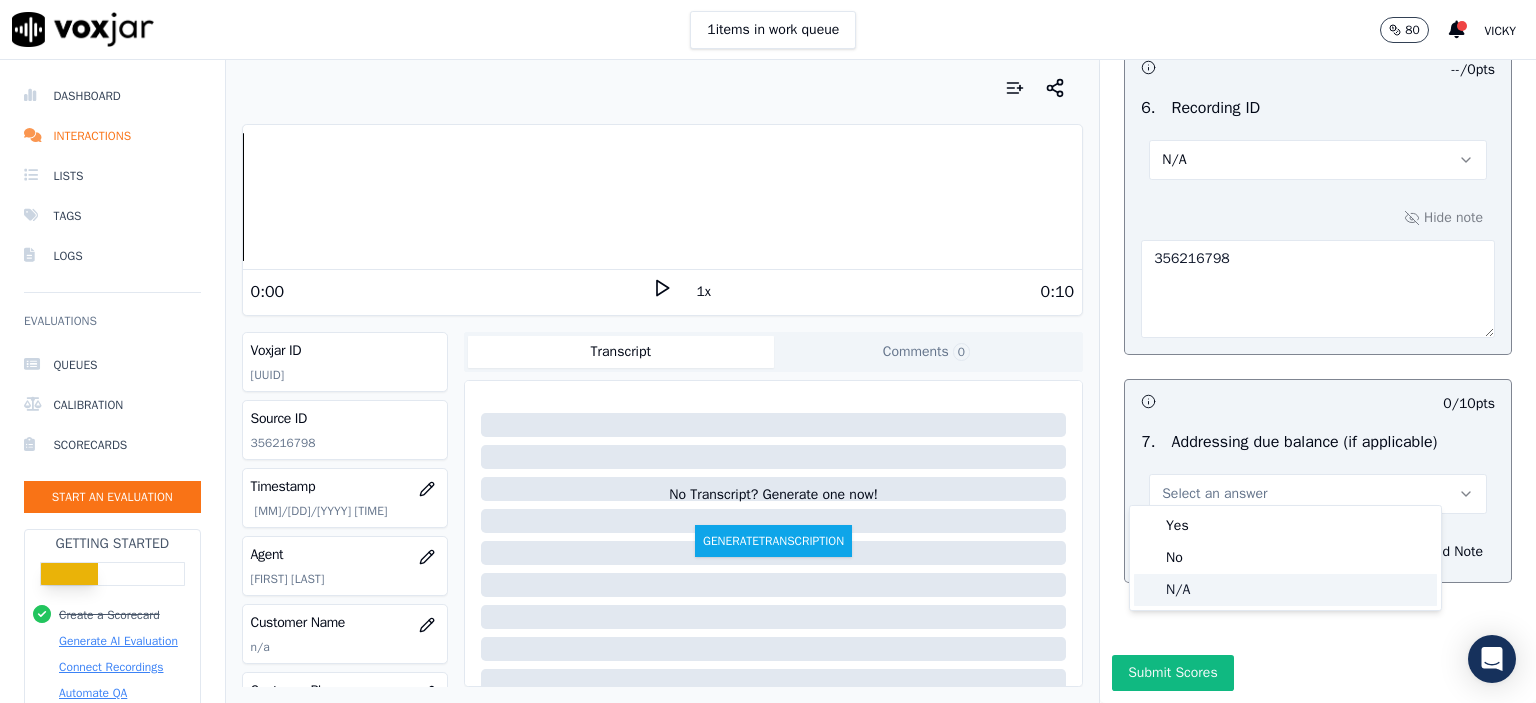 click on "N/A" 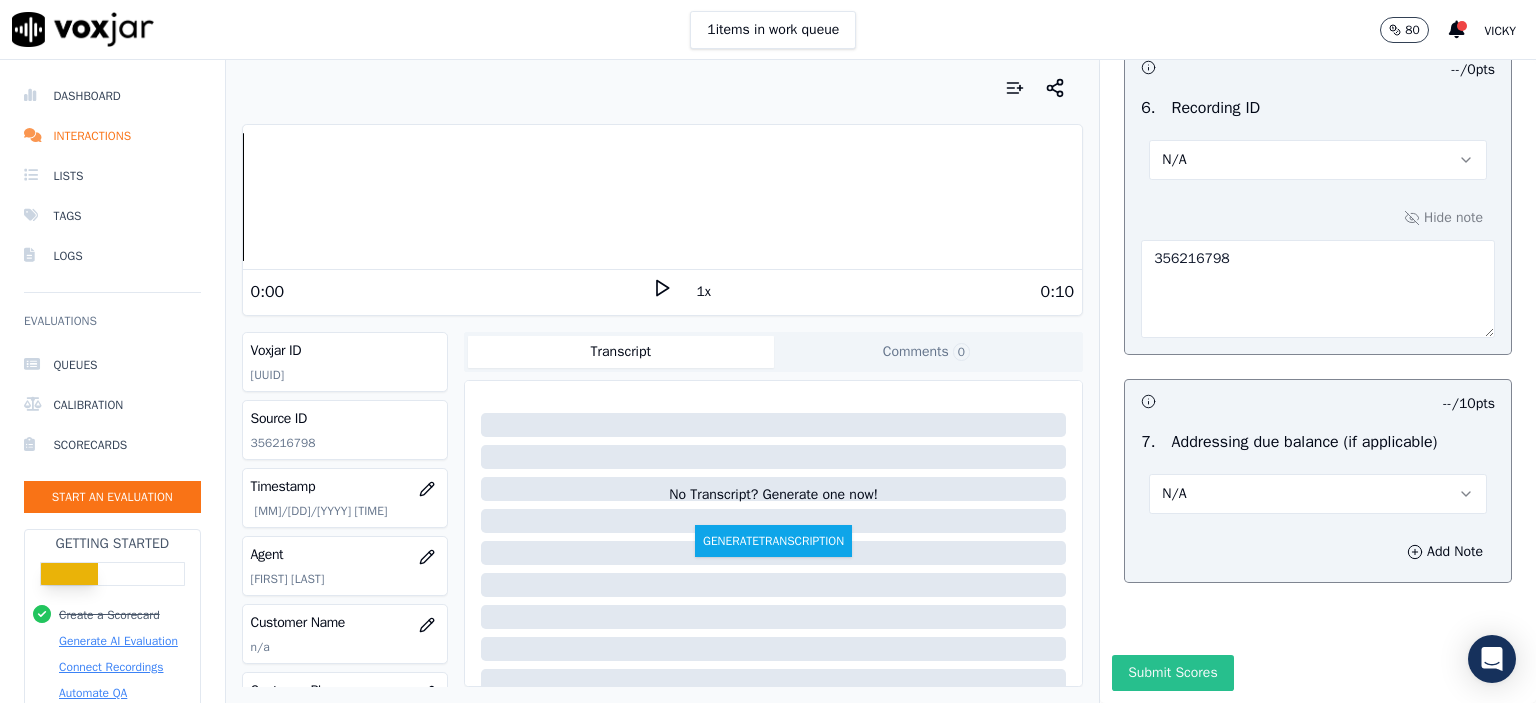 click on "Submit Scores" at bounding box center (1172, 673) 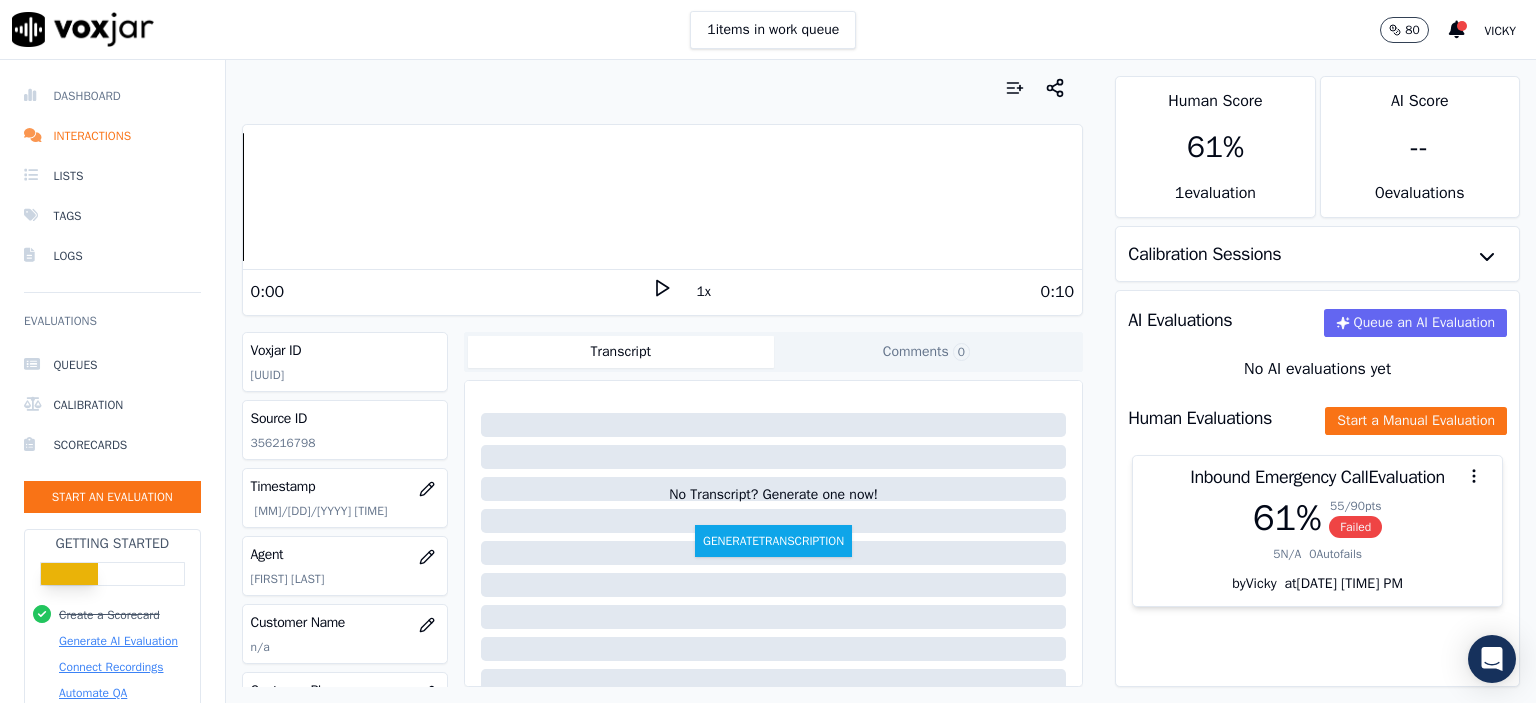 click on "Dashboard" at bounding box center [112, 96] 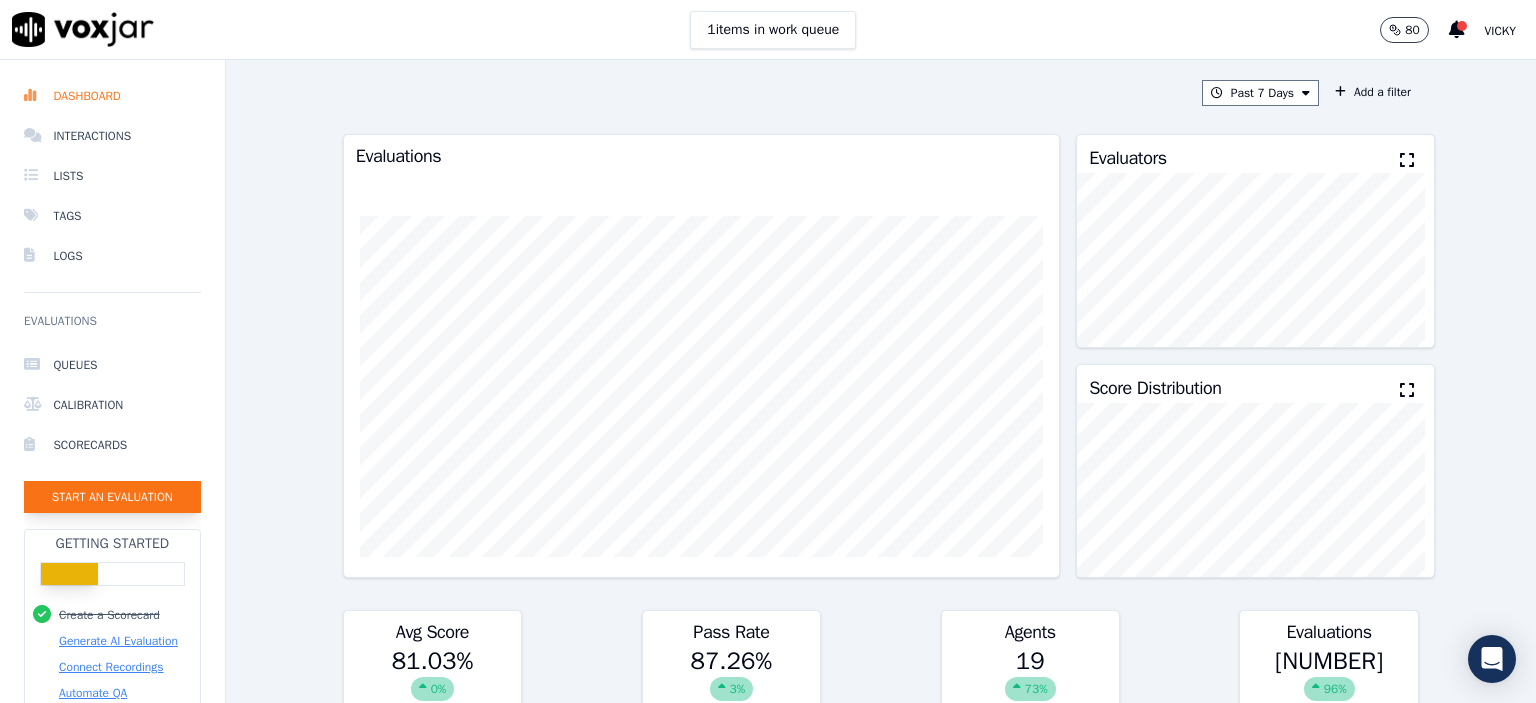 click on "Start an Evaluation" 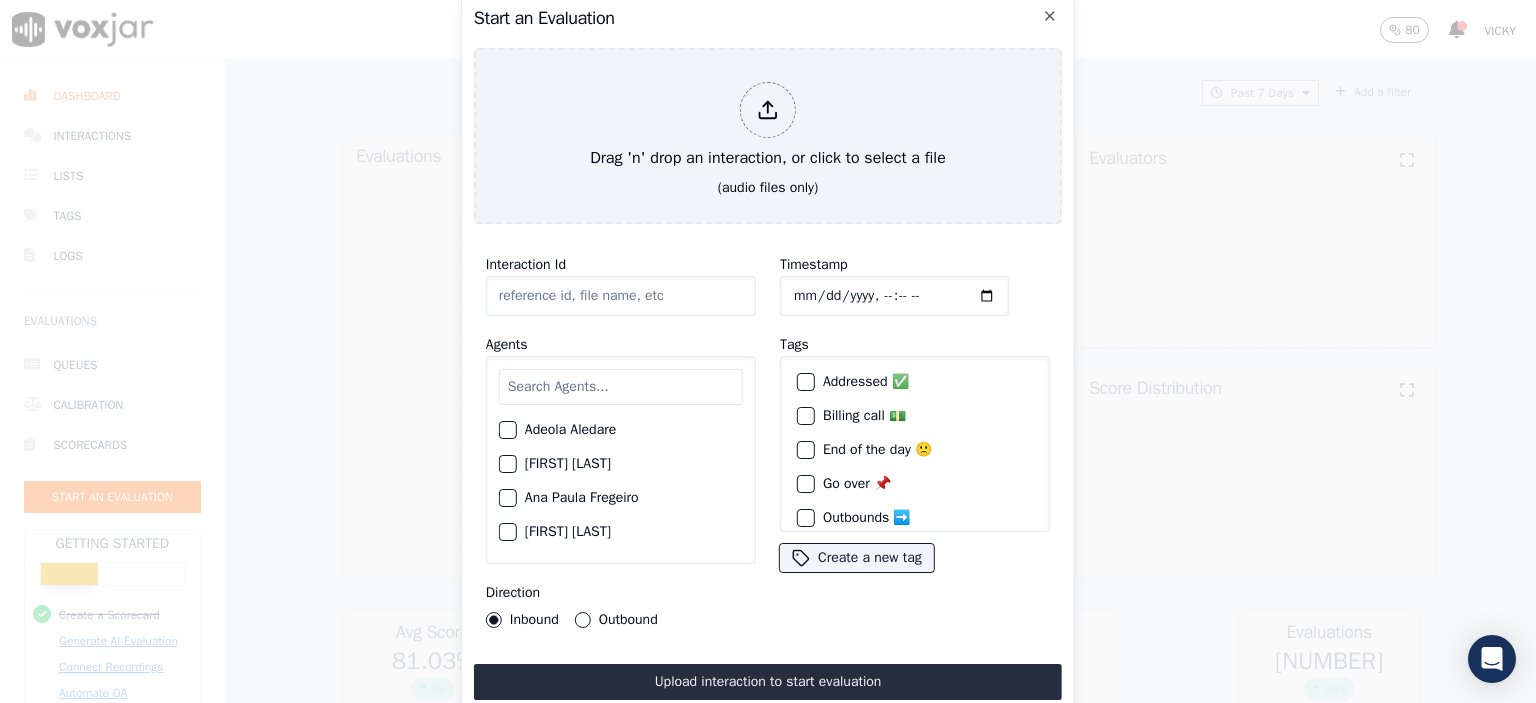 click on "Interaction Id" 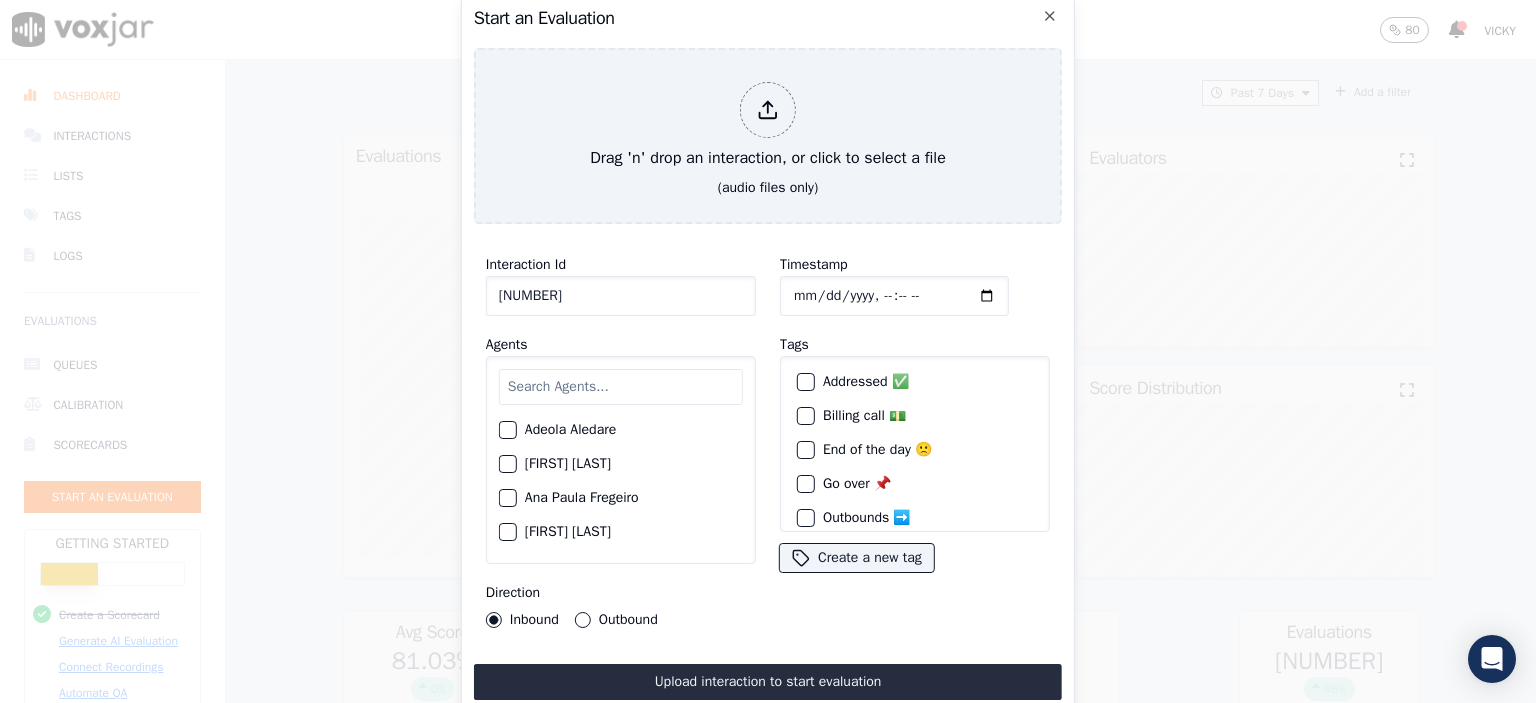 type on "[NUMBER]" 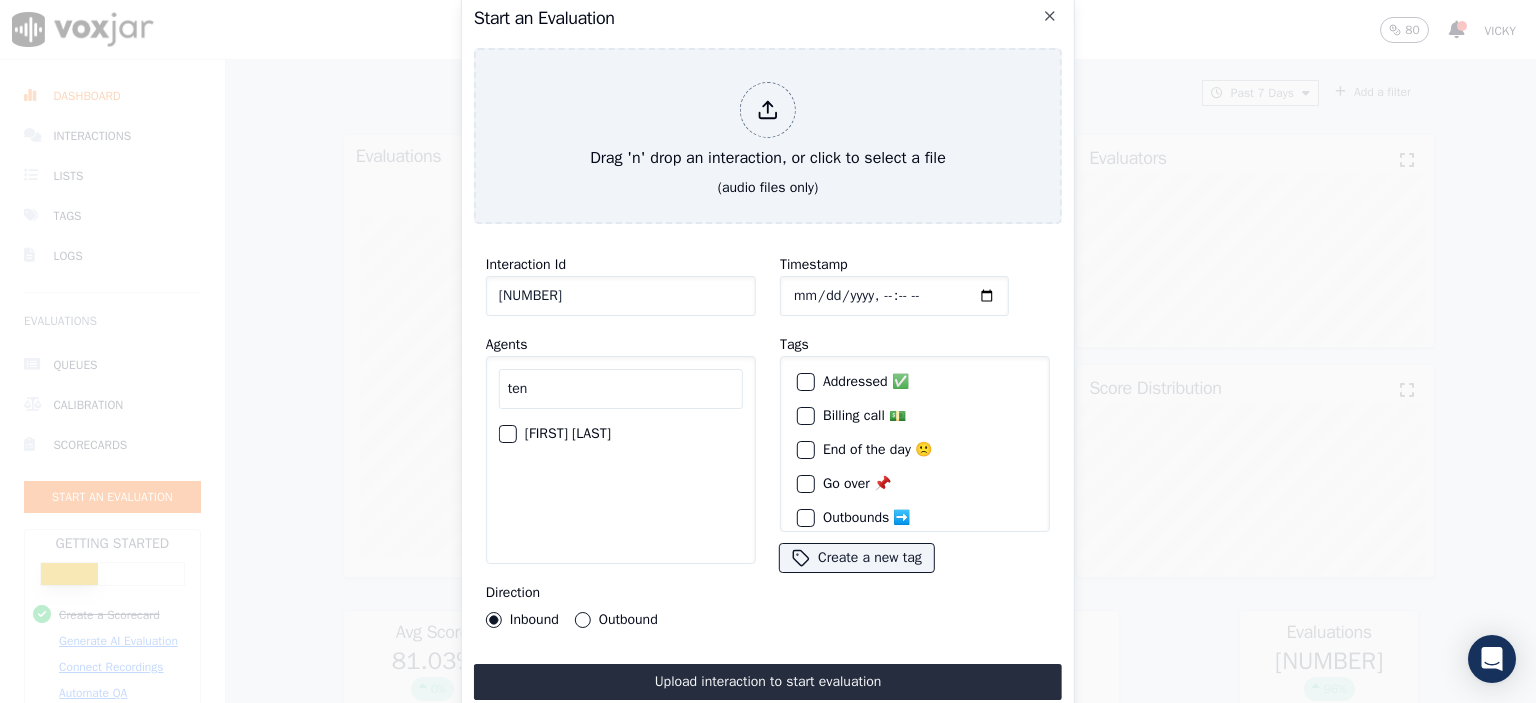 type on "ten" 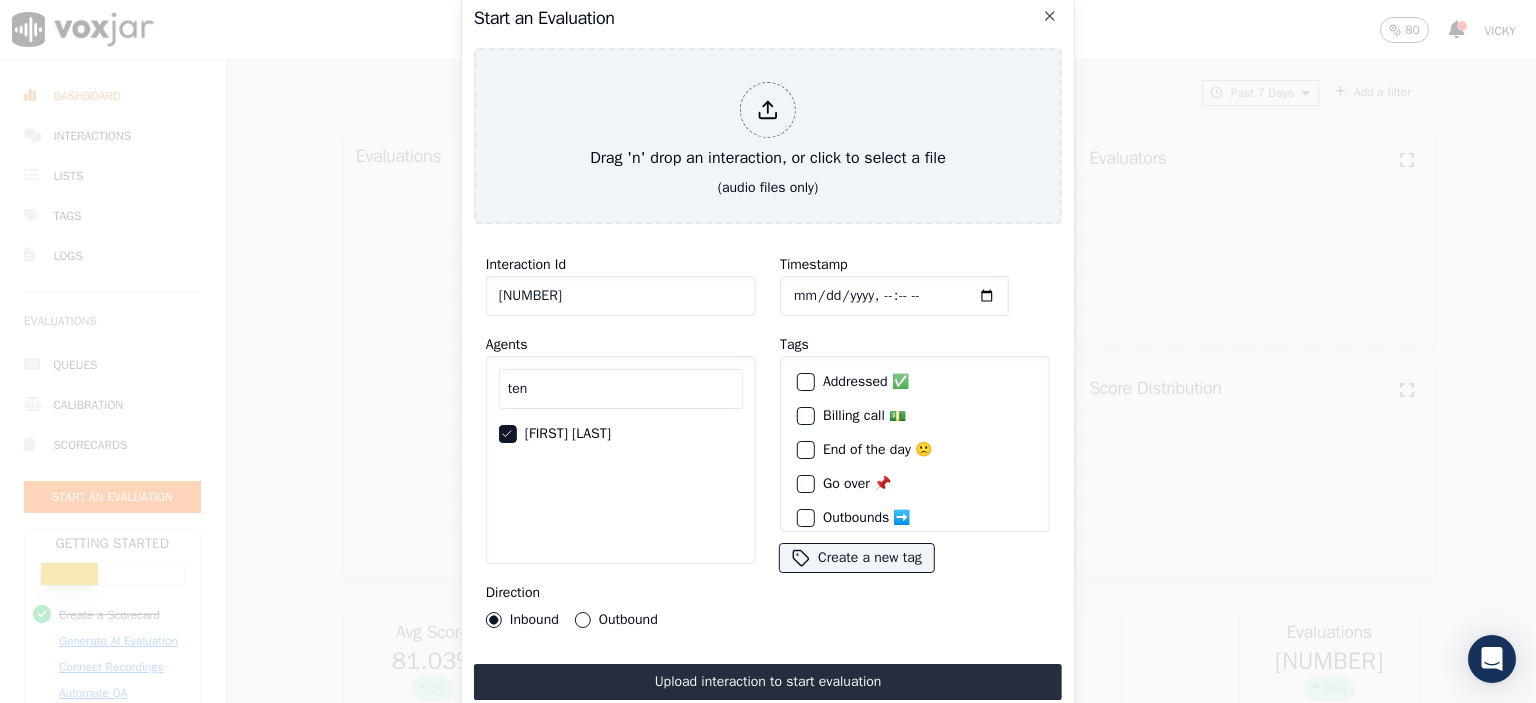 click on "Timestamp" 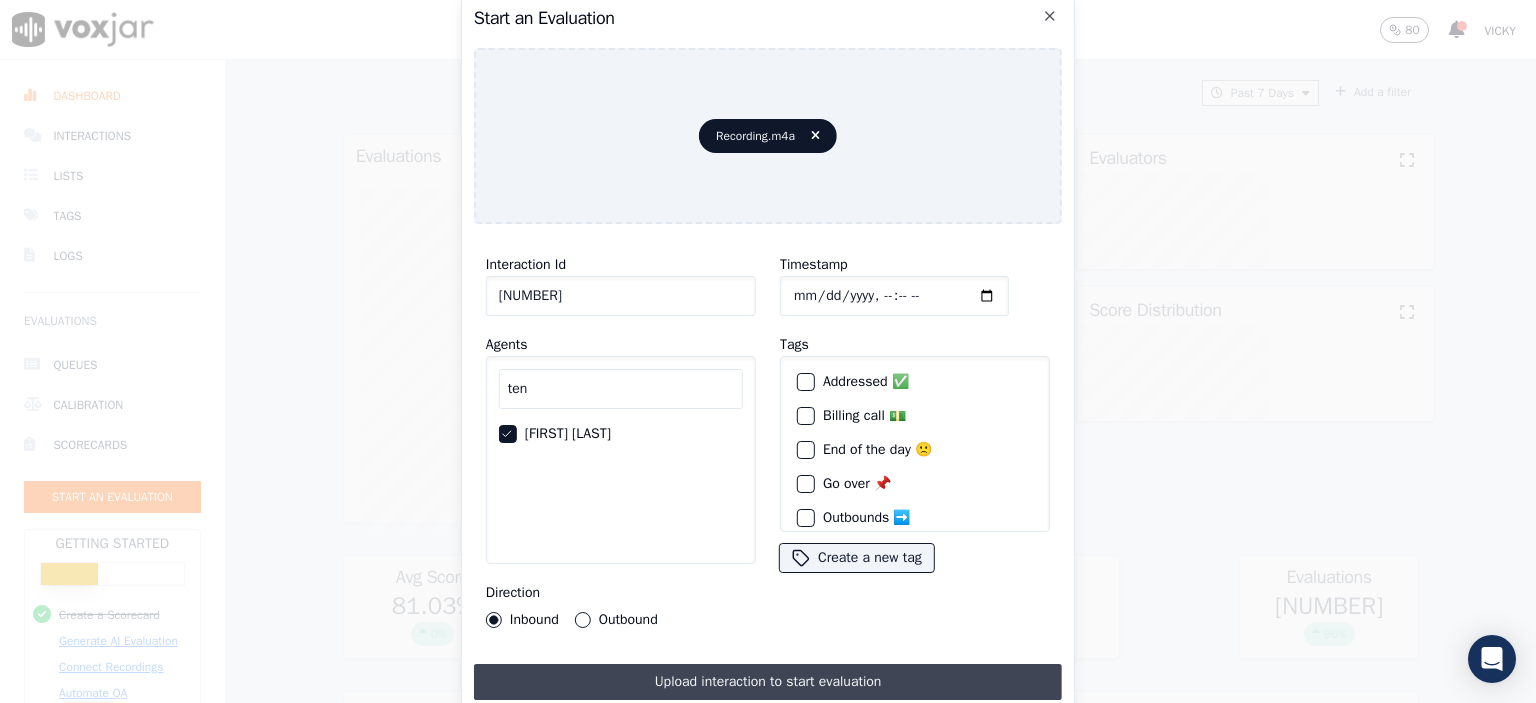 click on "Upload interaction to start evaluation" at bounding box center (768, 682) 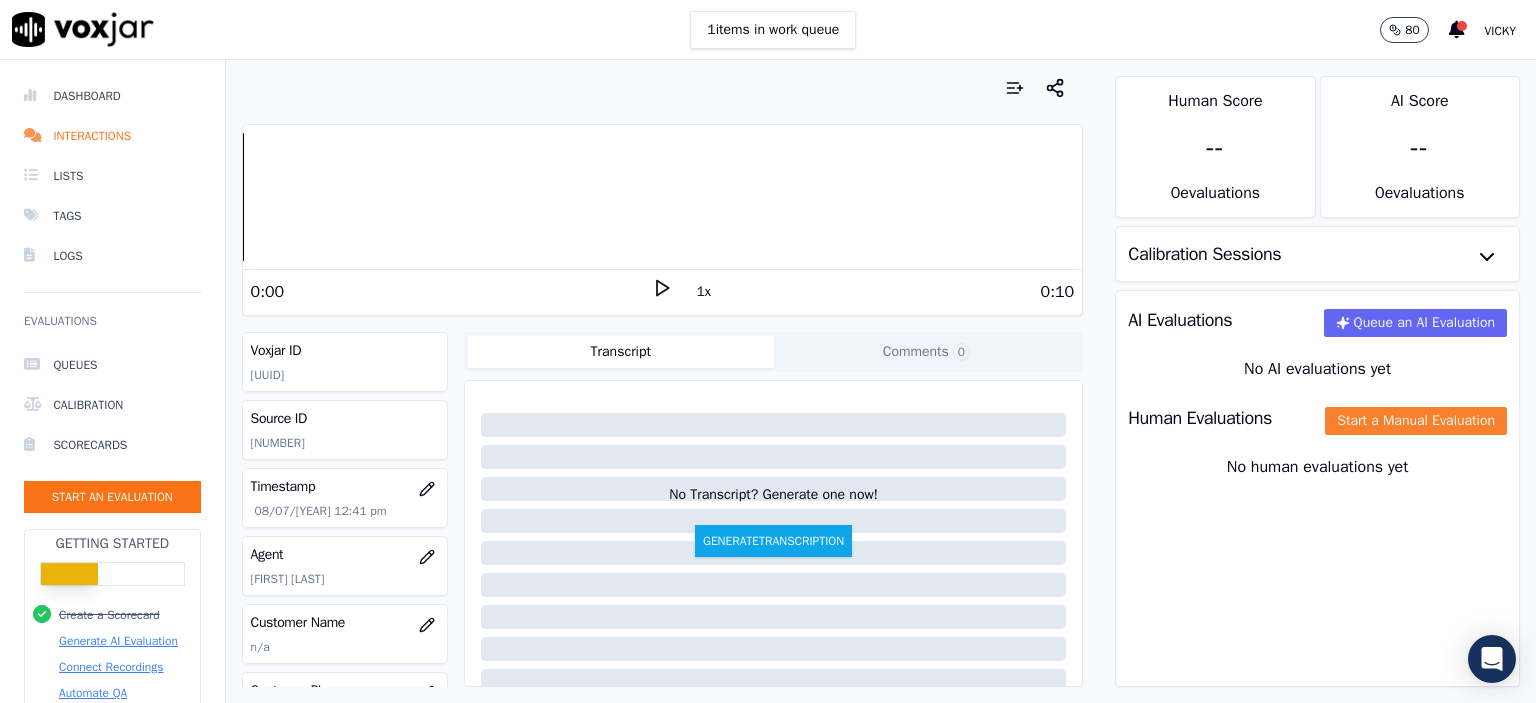 click on "Start a Manual Evaluation" 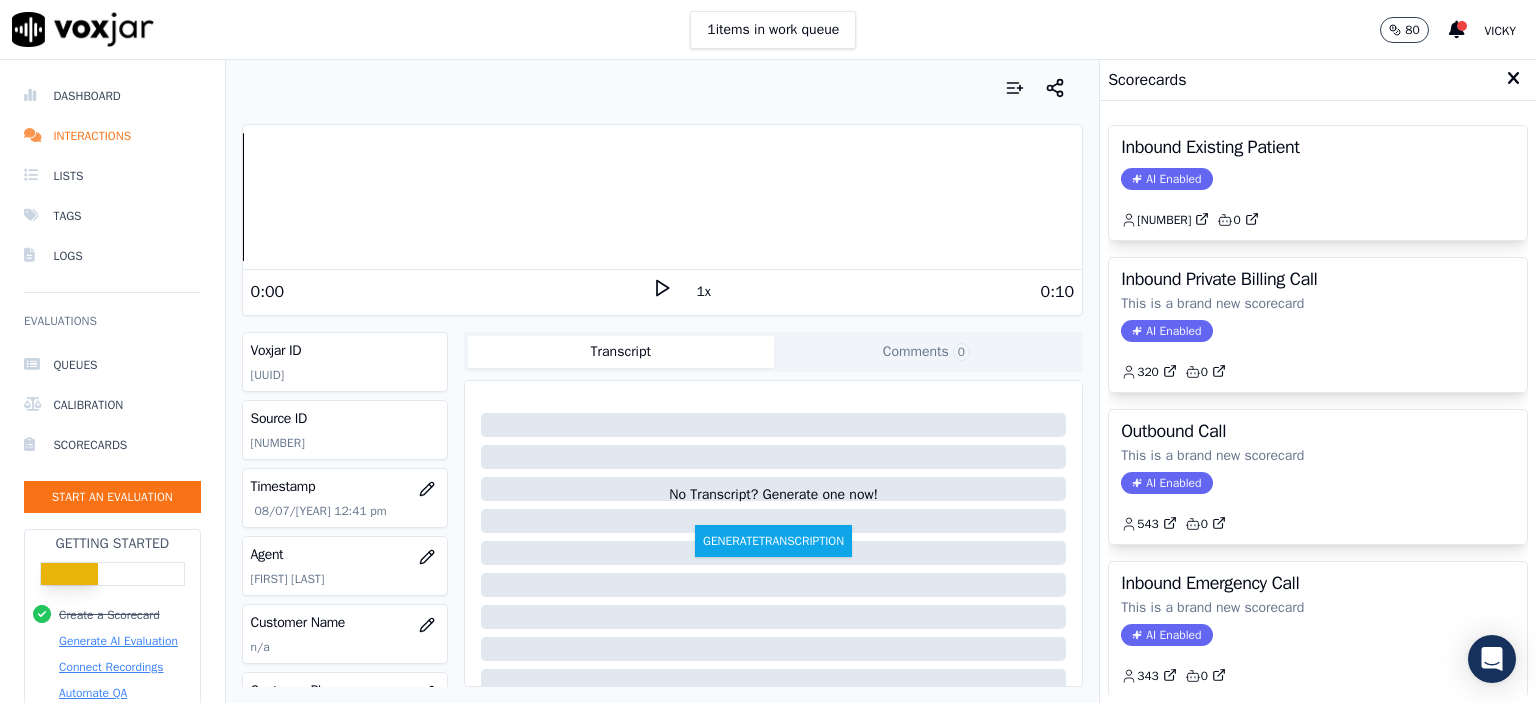 click on "[NUMBER]" 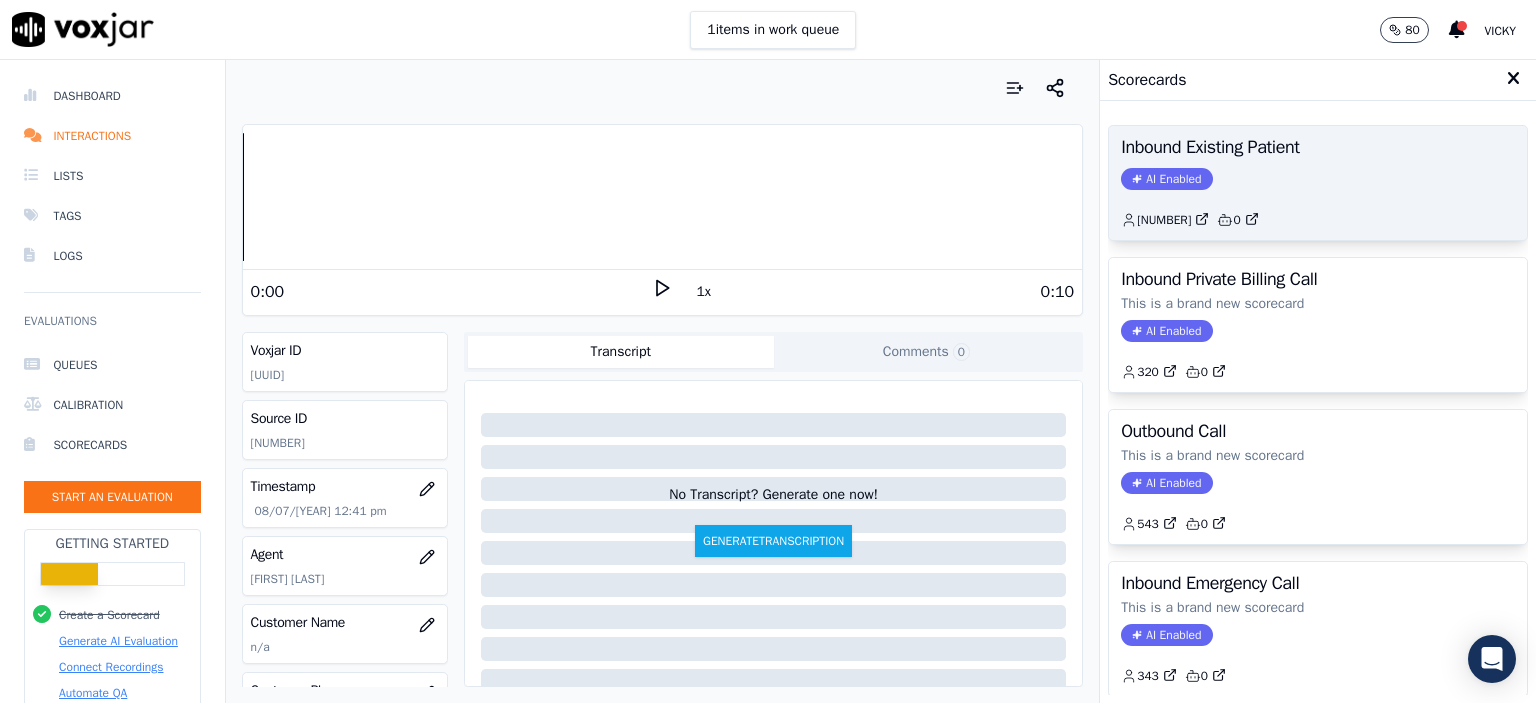 click on "AI Enabled" 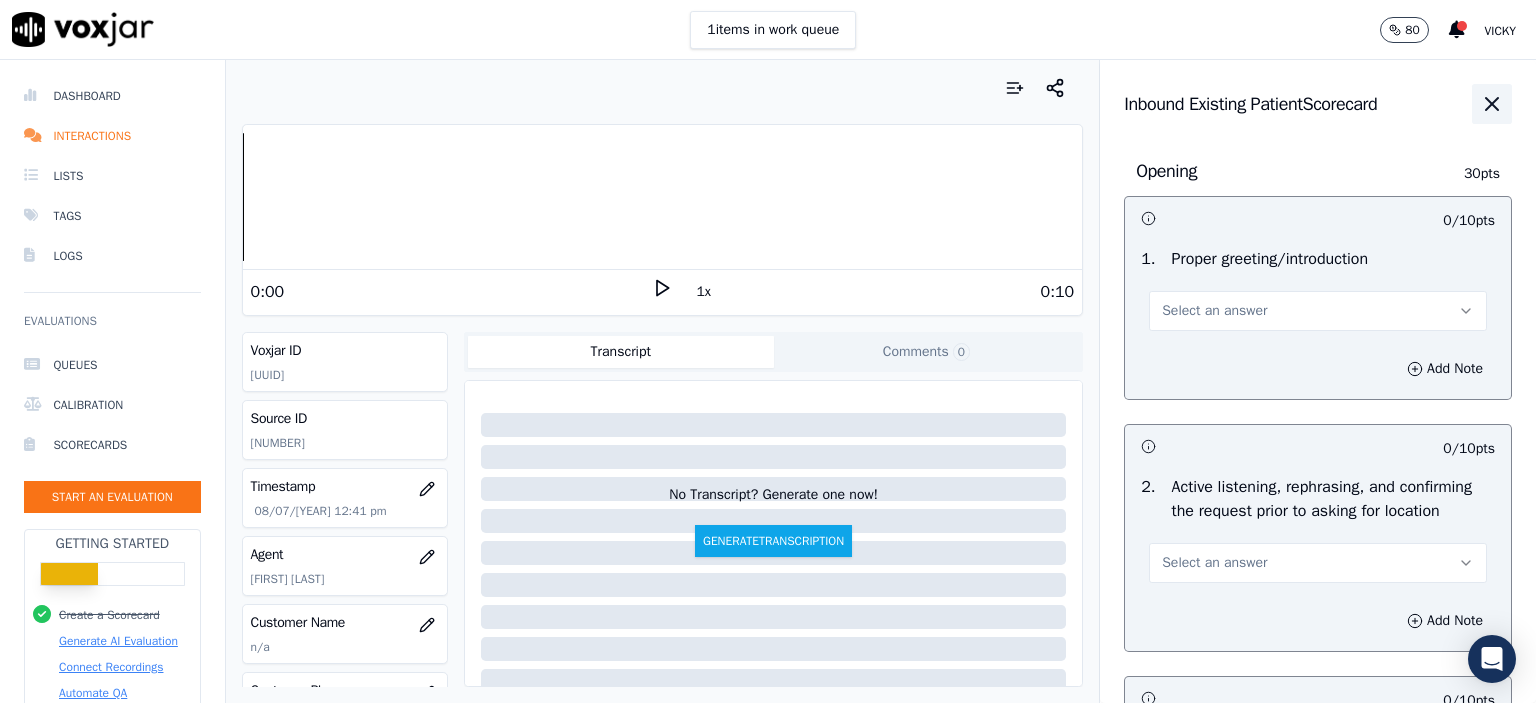 click 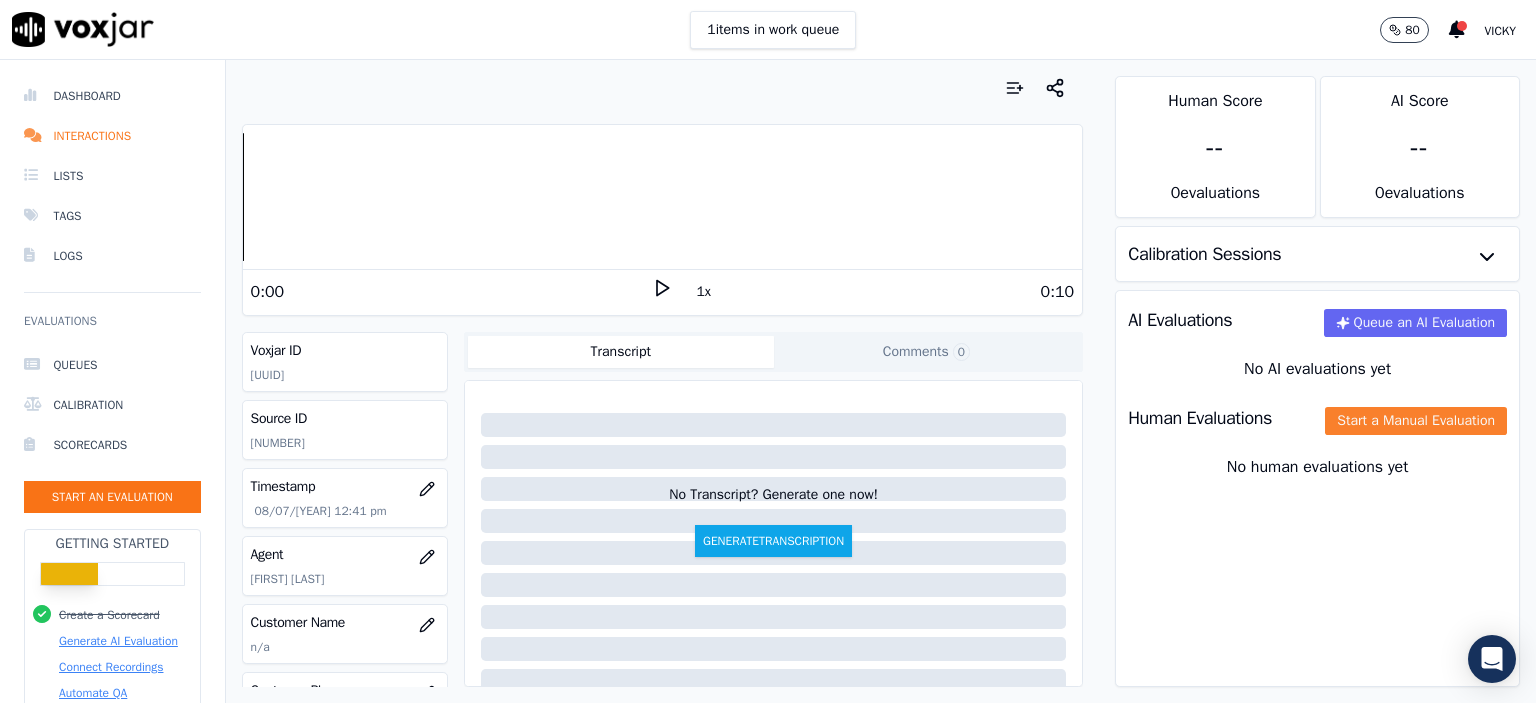 click on "Start a Manual Evaluation" 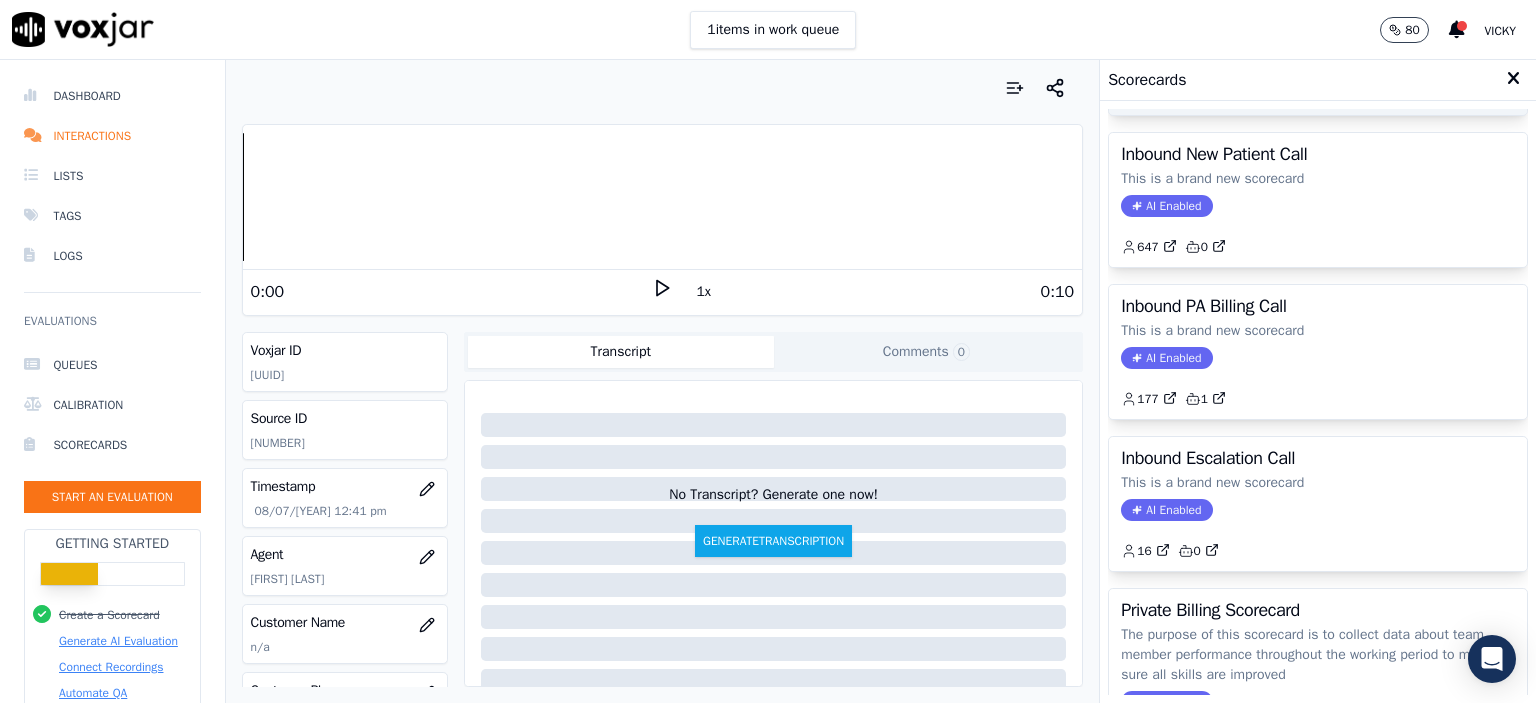 scroll, scrollTop: 552, scrollLeft: 0, axis: vertical 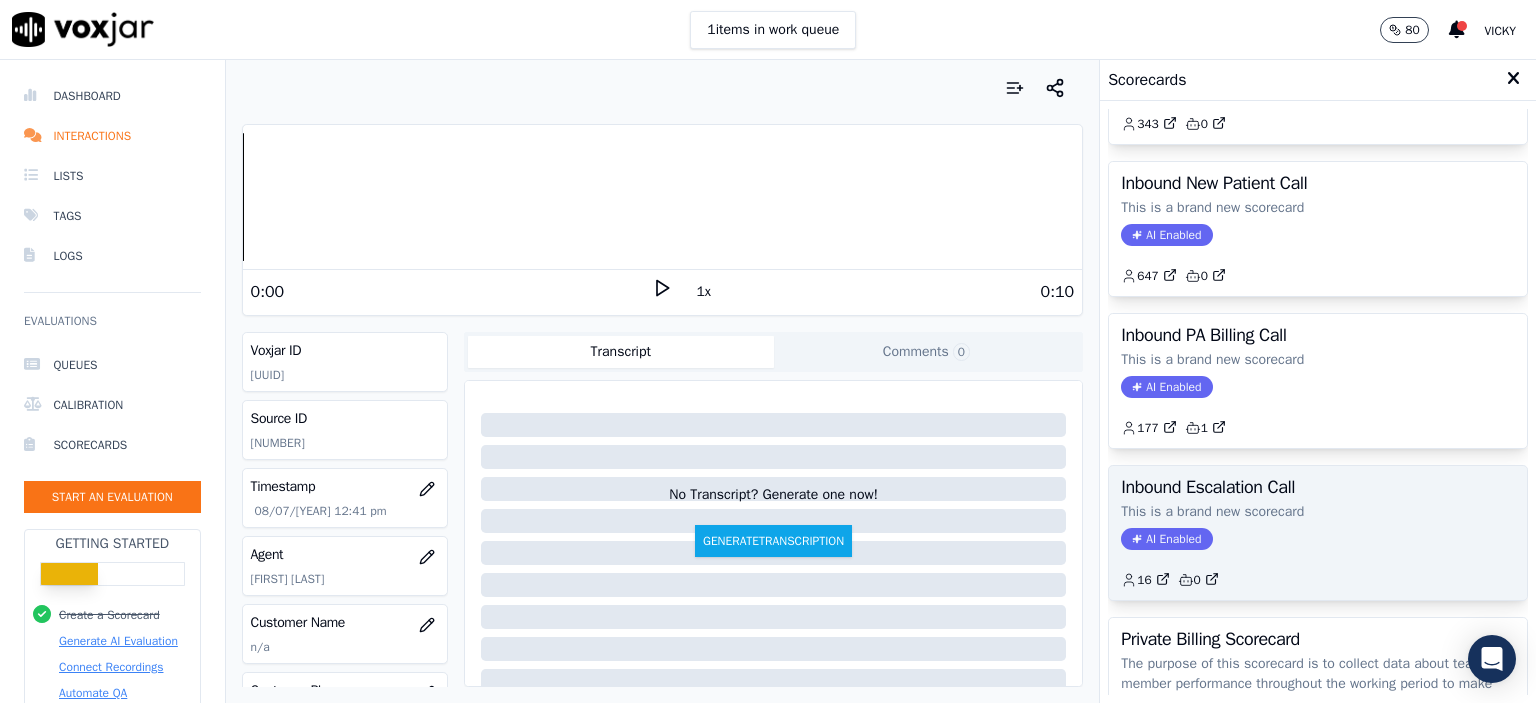 click on "This is a brand new scorecard" 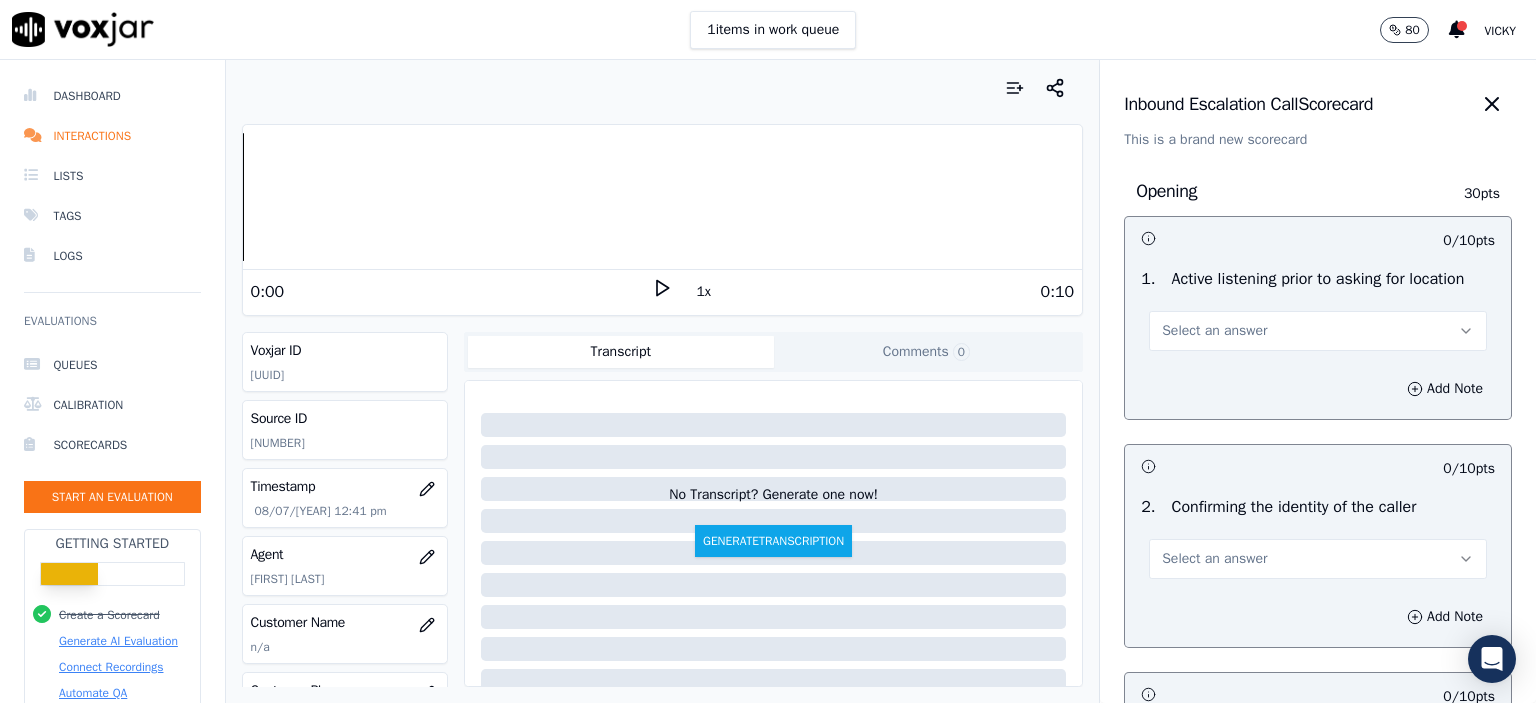 click on "Select an answer" at bounding box center [1318, 331] 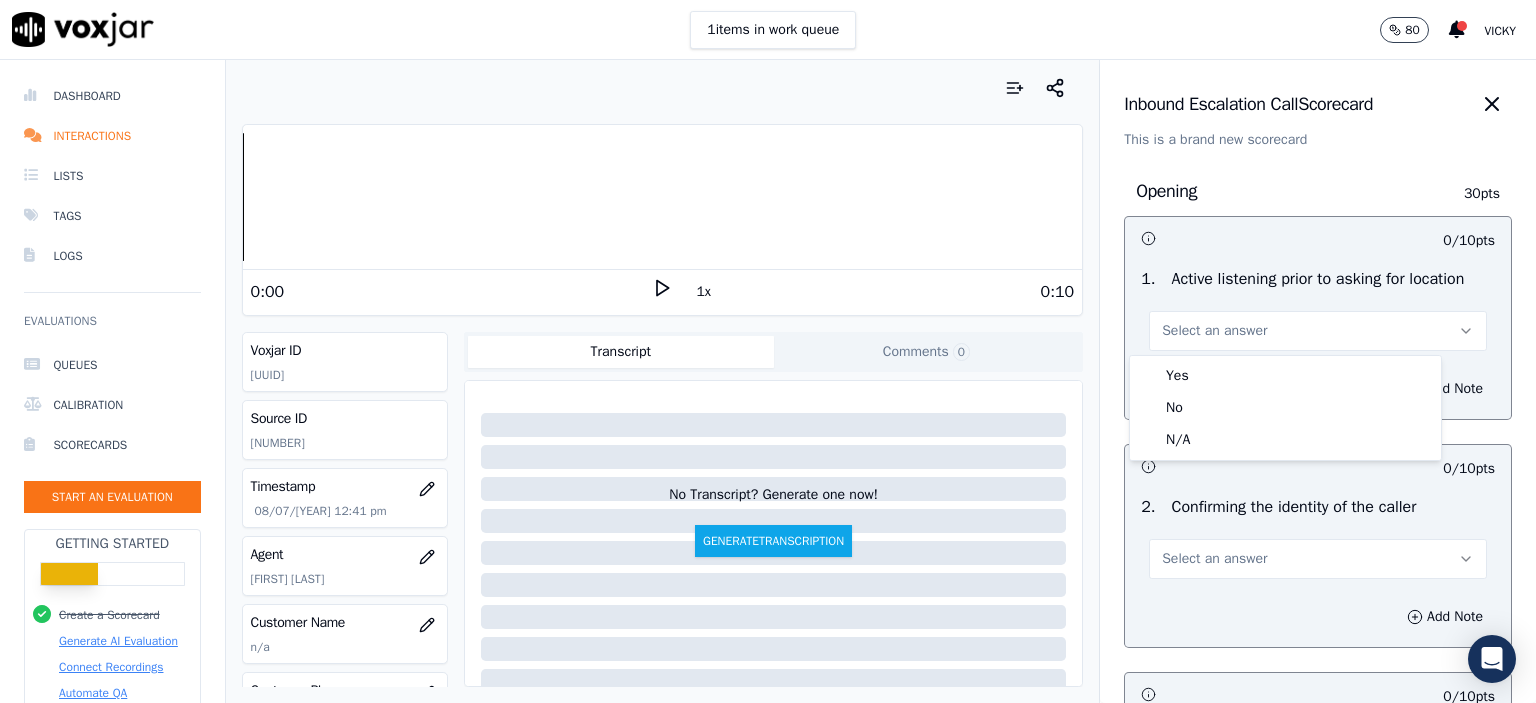 click on "Yes" at bounding box center [1285, 376] 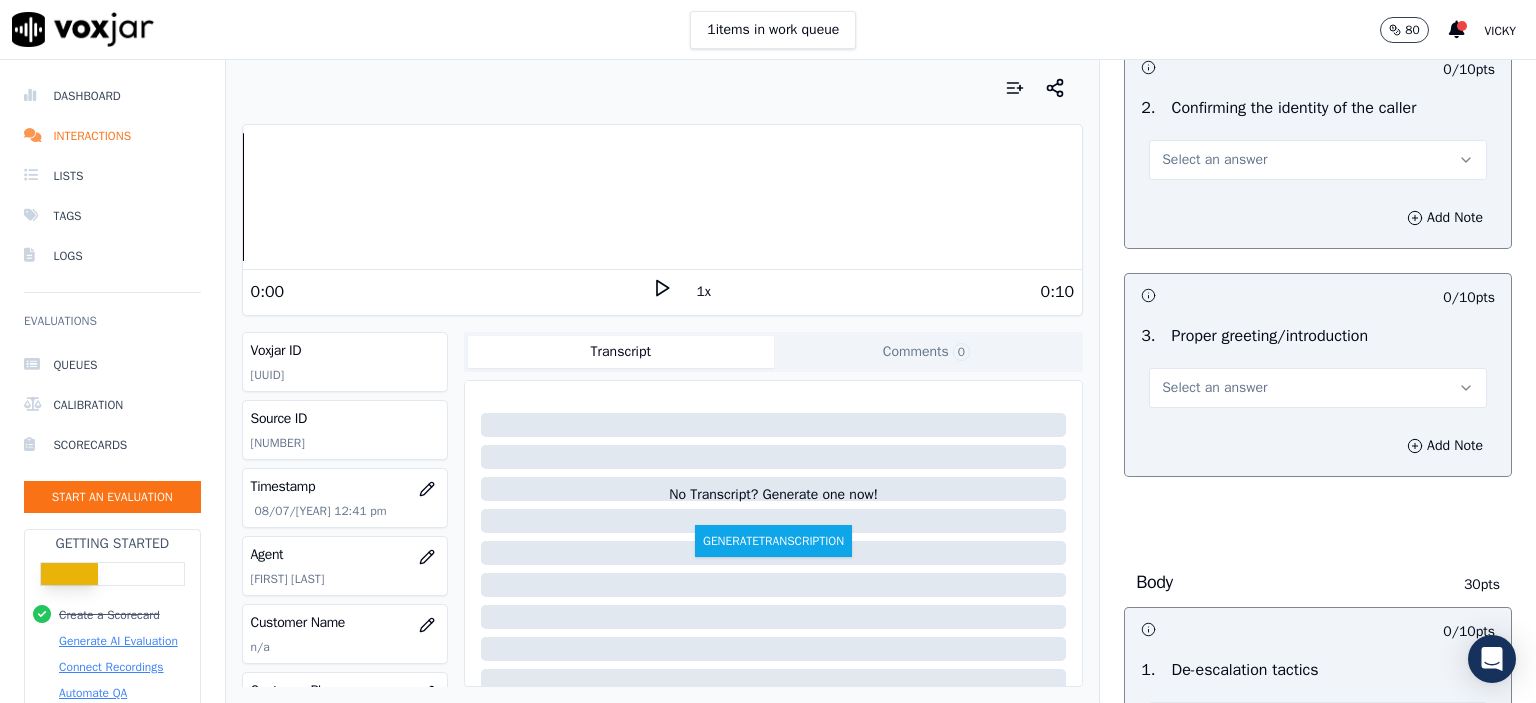scroll, scrollTop: 400, scrollLeft: 0, axis: vertical 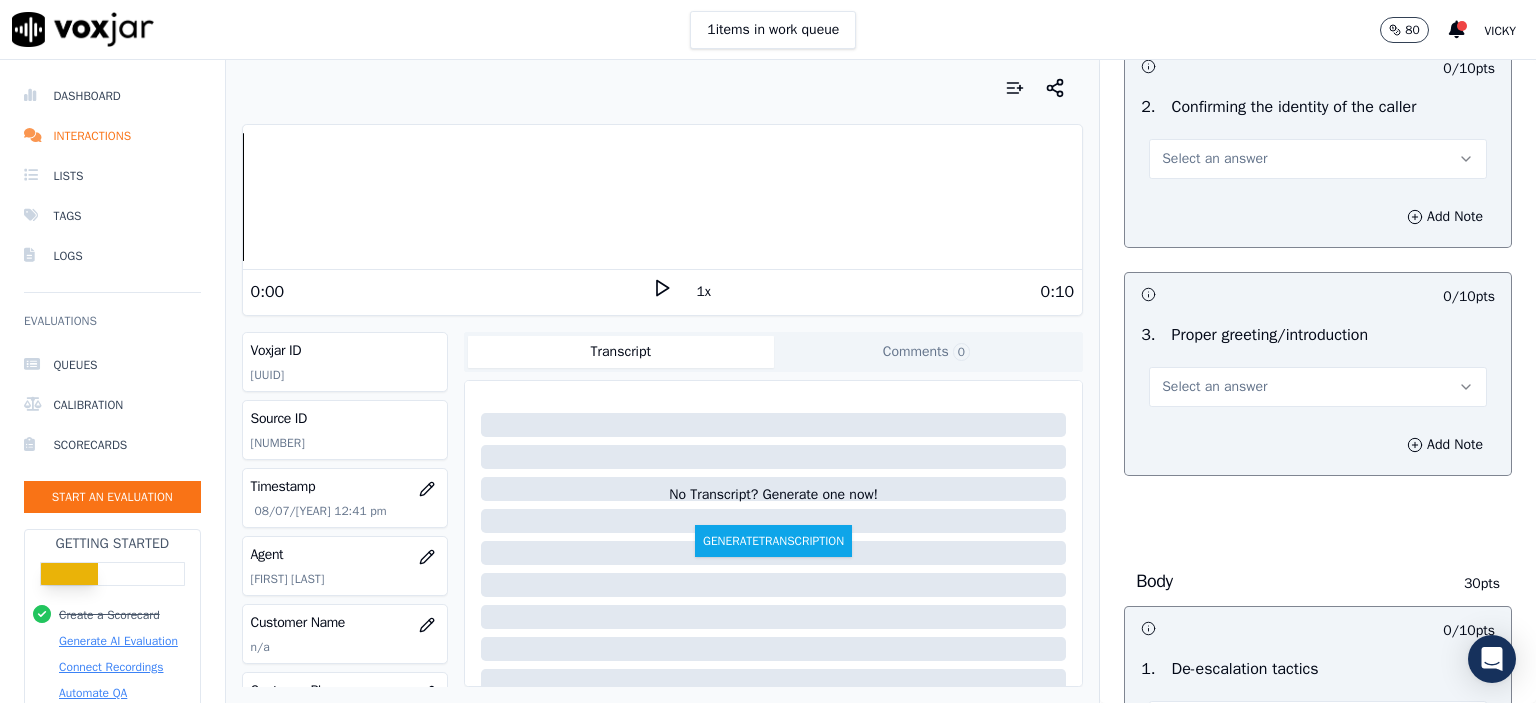 click on "Select an answer" at bounding box center (1214, 387) 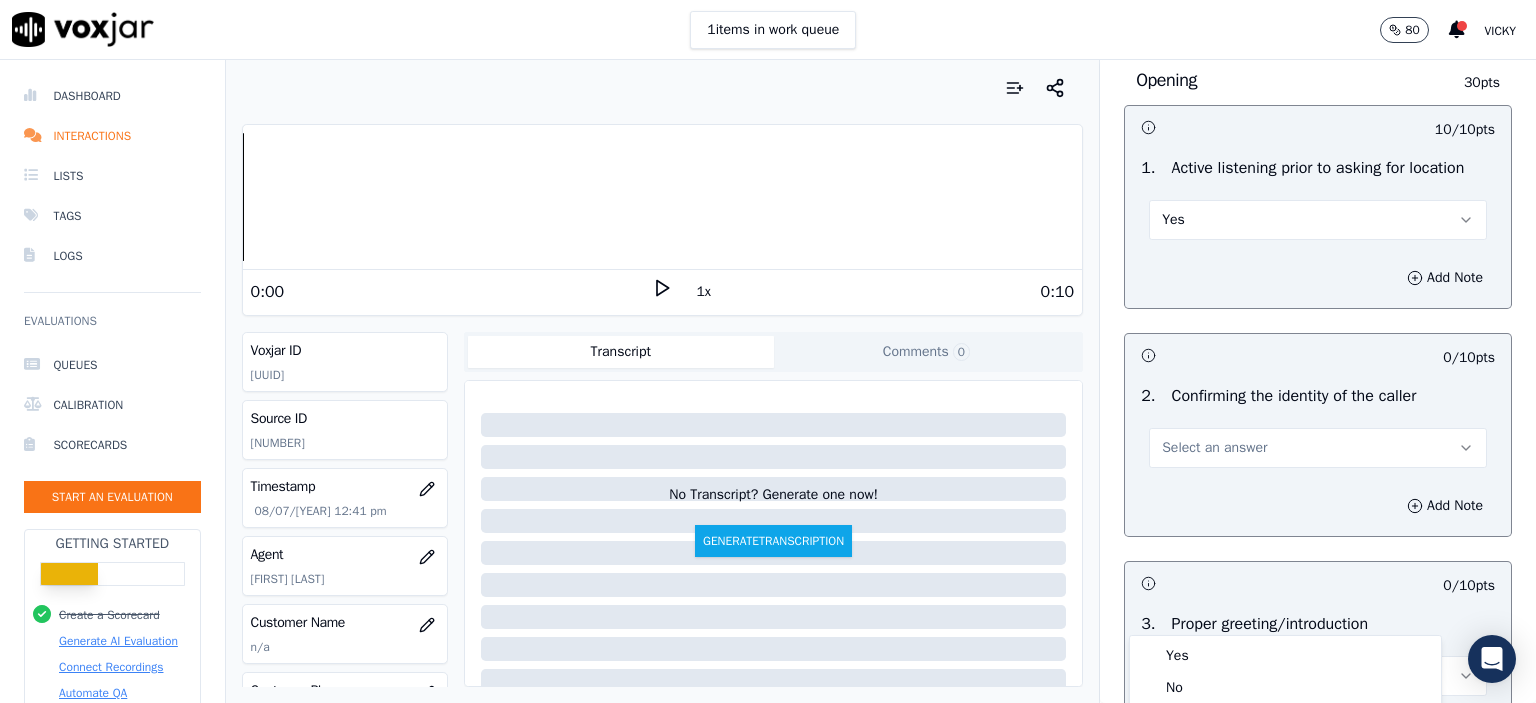 scroll, scrollTop: 0, scrollLeft: 0, axis: both 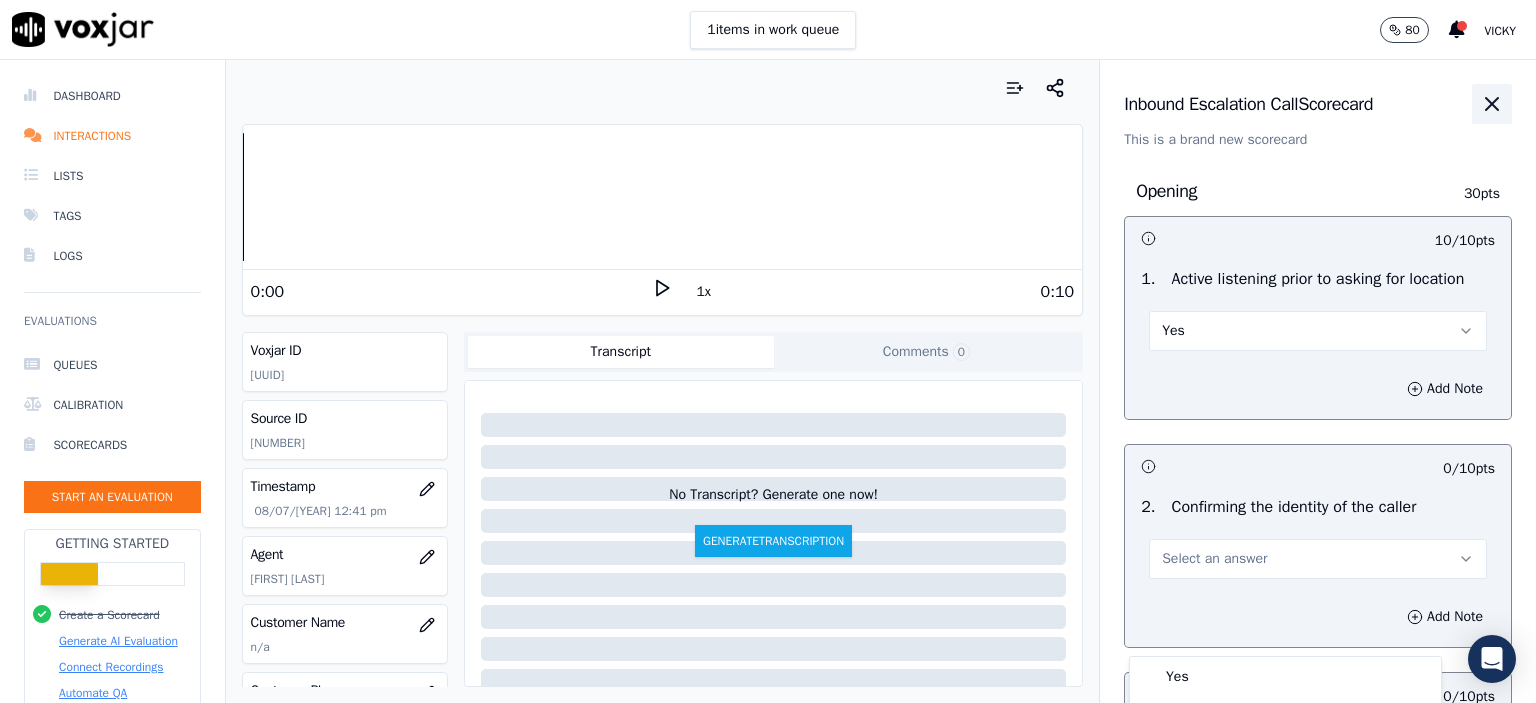 click 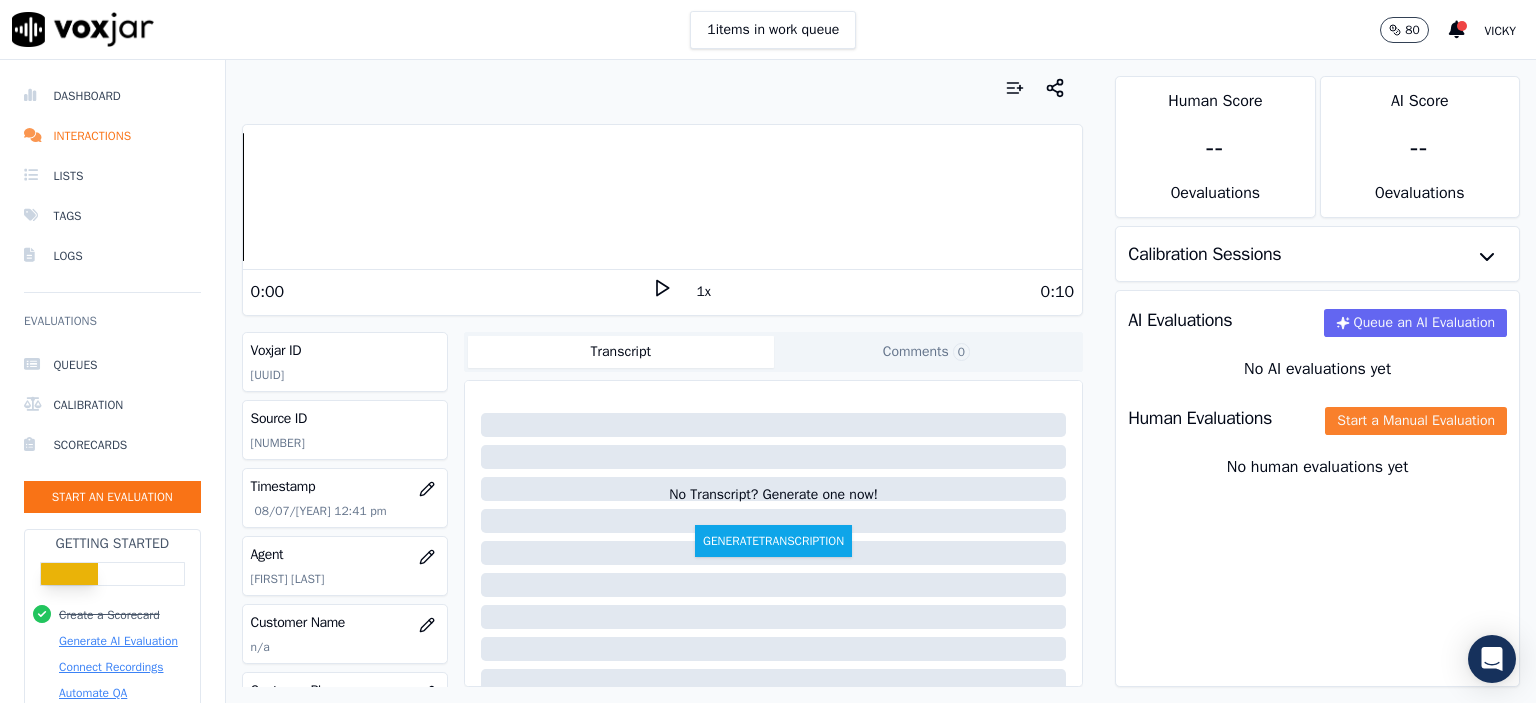click on "Start a Manual Evaluation" 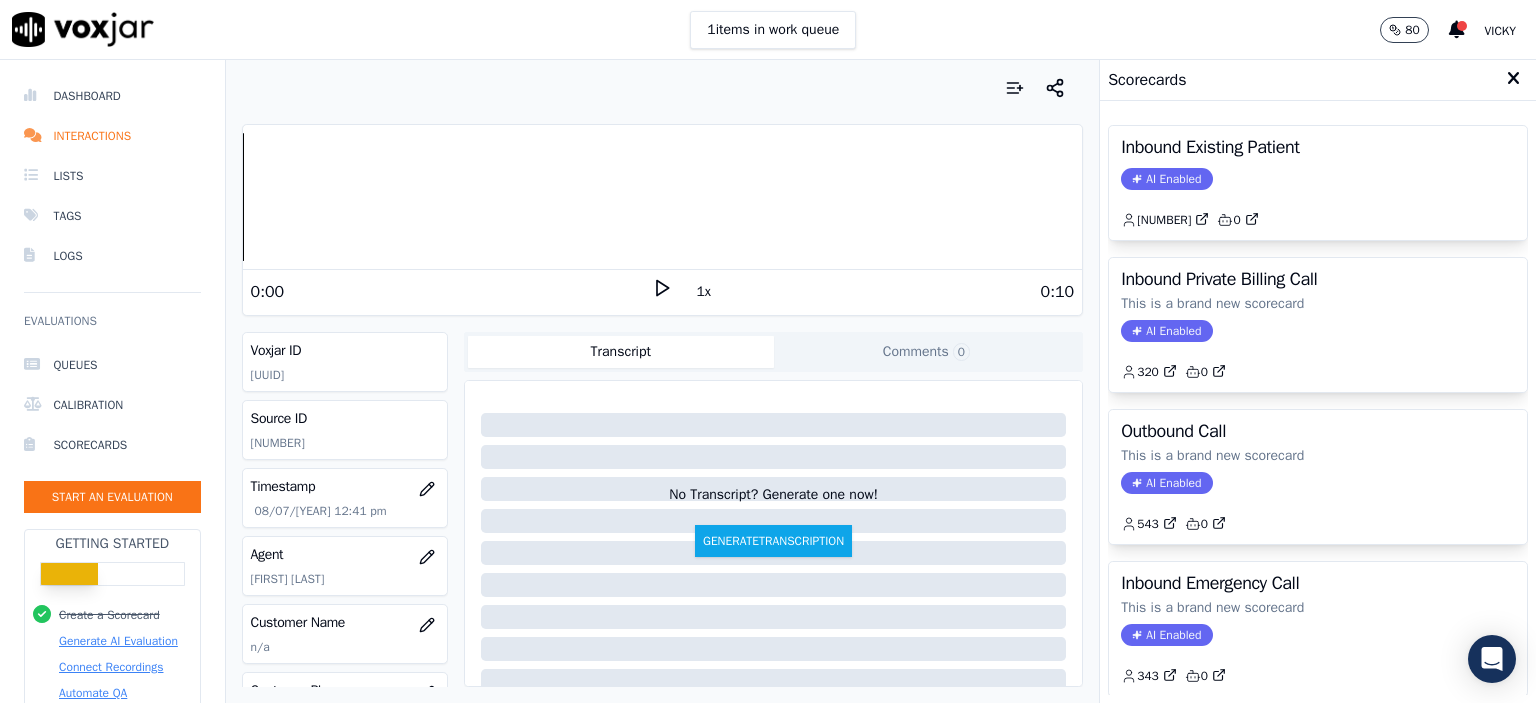 drag, startPoint x: 1276, startPoint y: 183, endPoint x: 1275, endPoint y: 203, distance: 20.024984 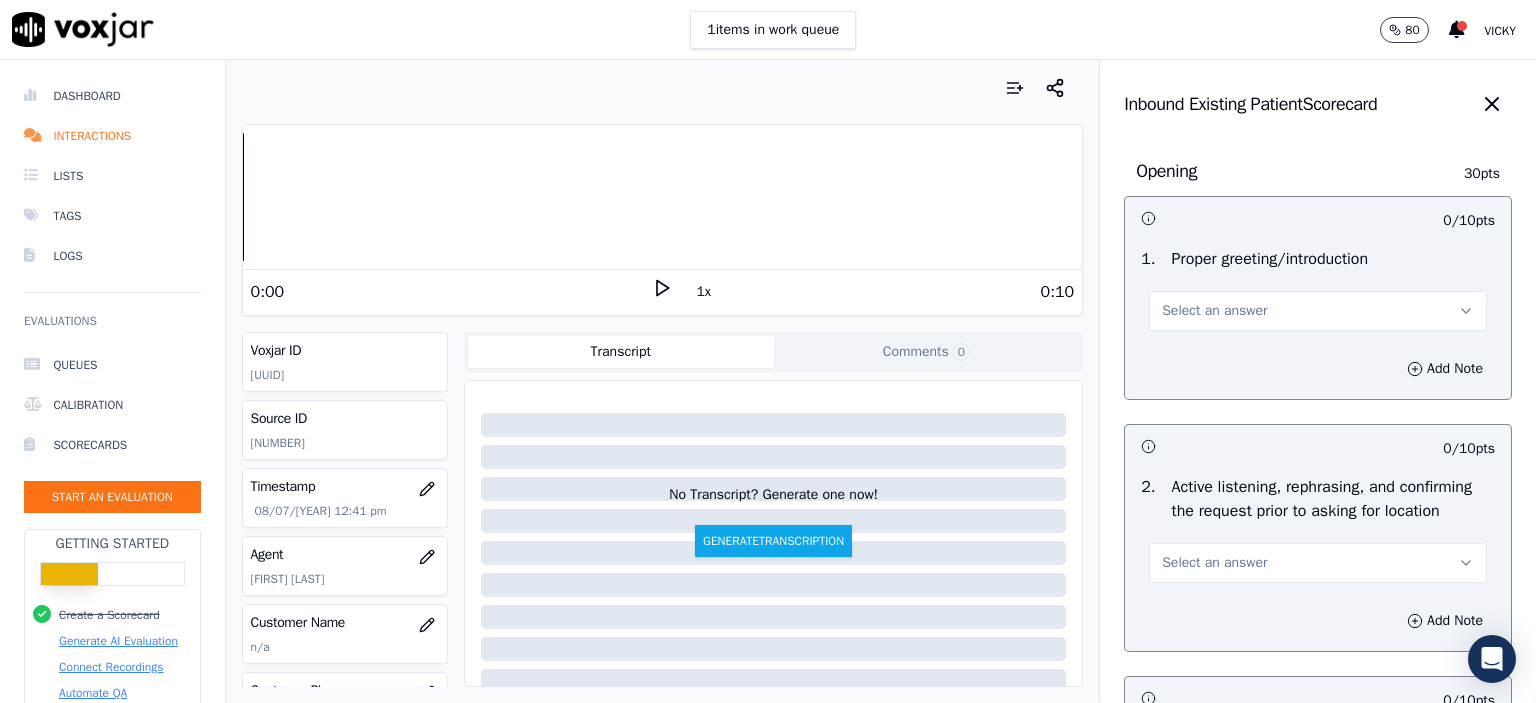 click on "Select an answer" at bounding box center (1318, 311) 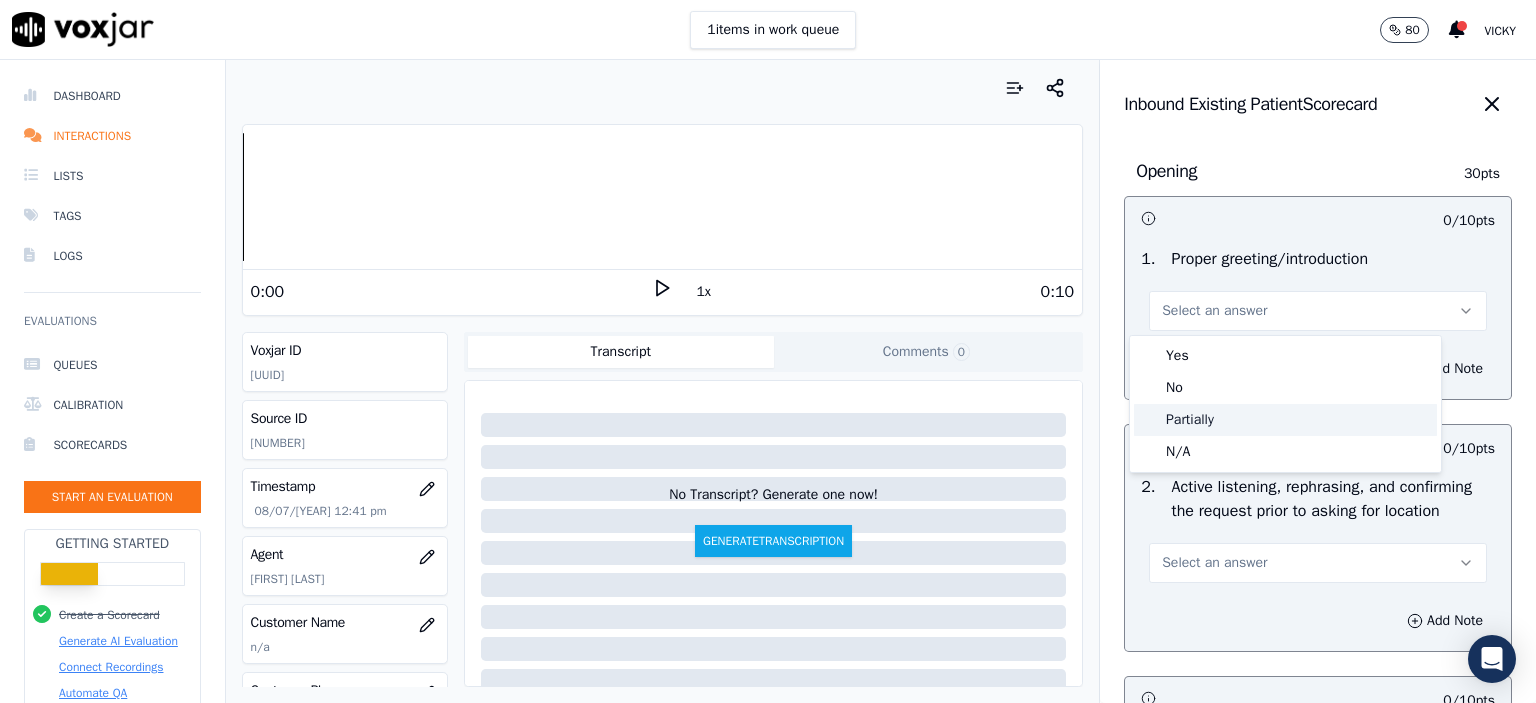 click on "Partially" 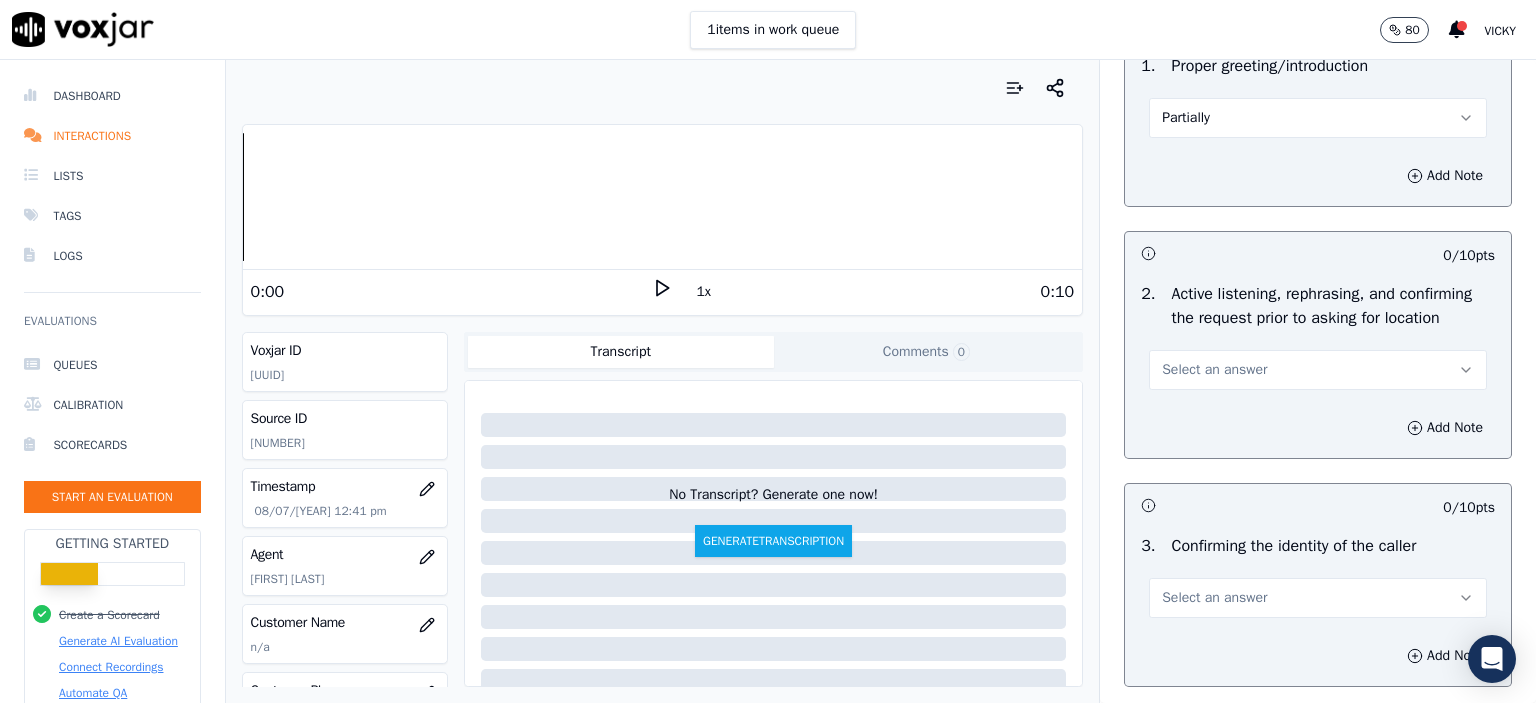 scroll, scrollTop: 200, scrollLeft: 0, axis: vertical 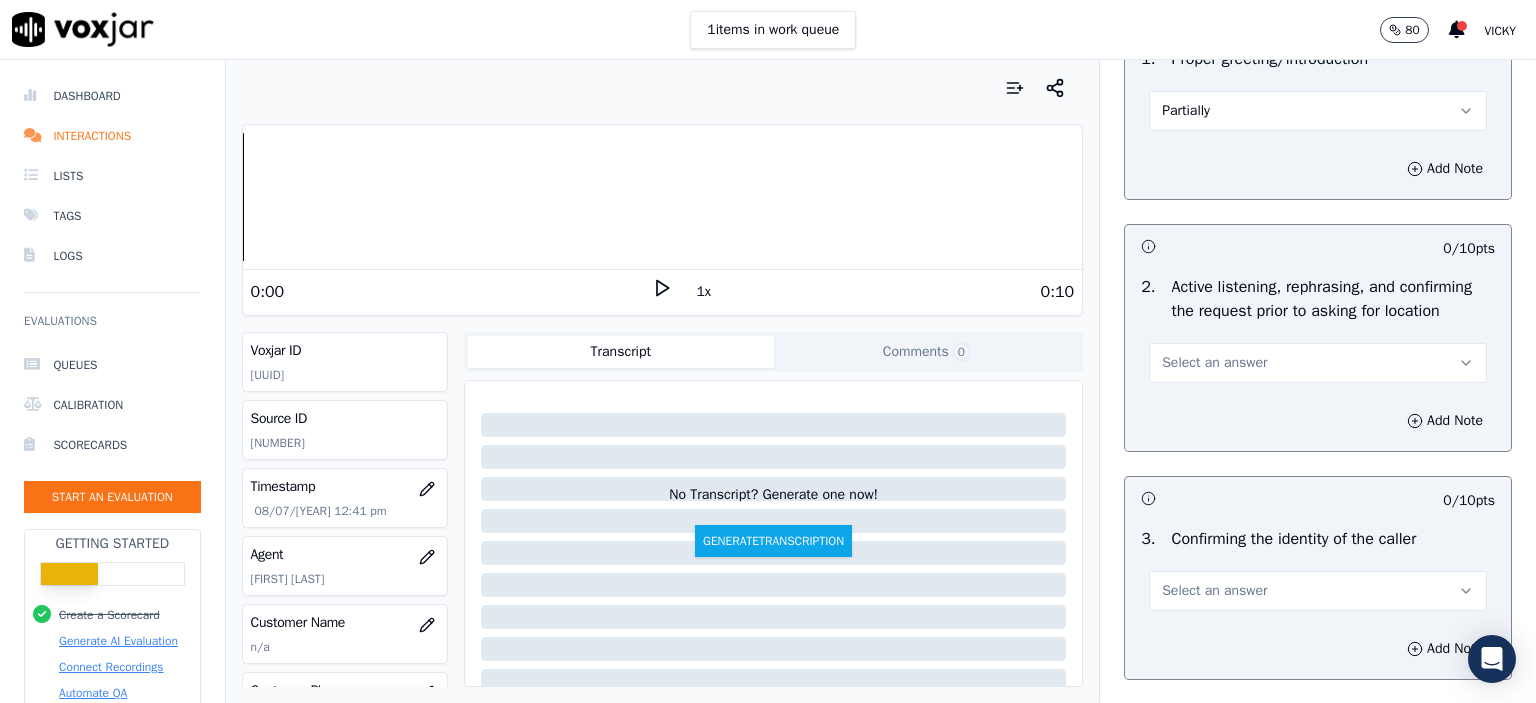 click on "2 .   Active listening, rephrasing, and confirming the request prior to asking for location    Select an answer" at bounding box center [1318, 329] 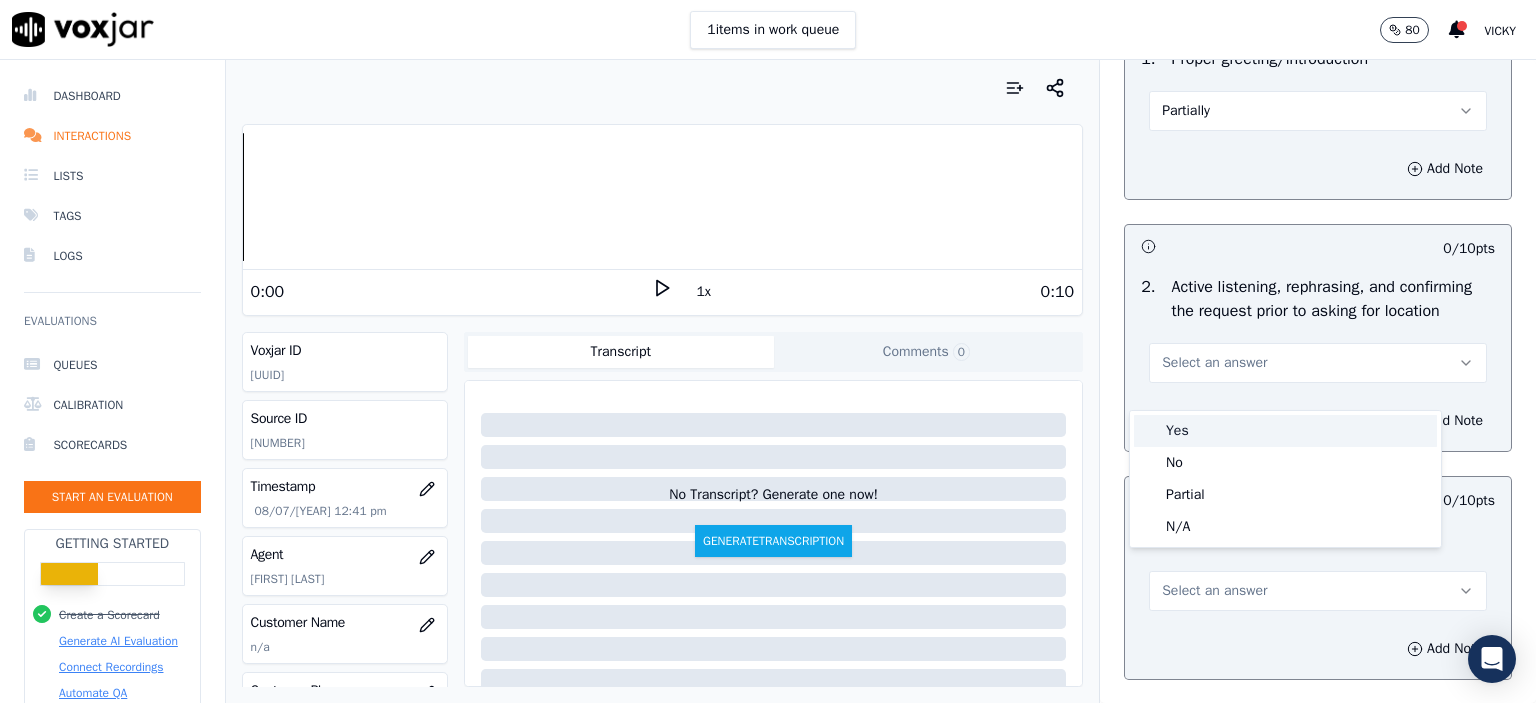 click on "Yes" at bounding box center [1285, 431] 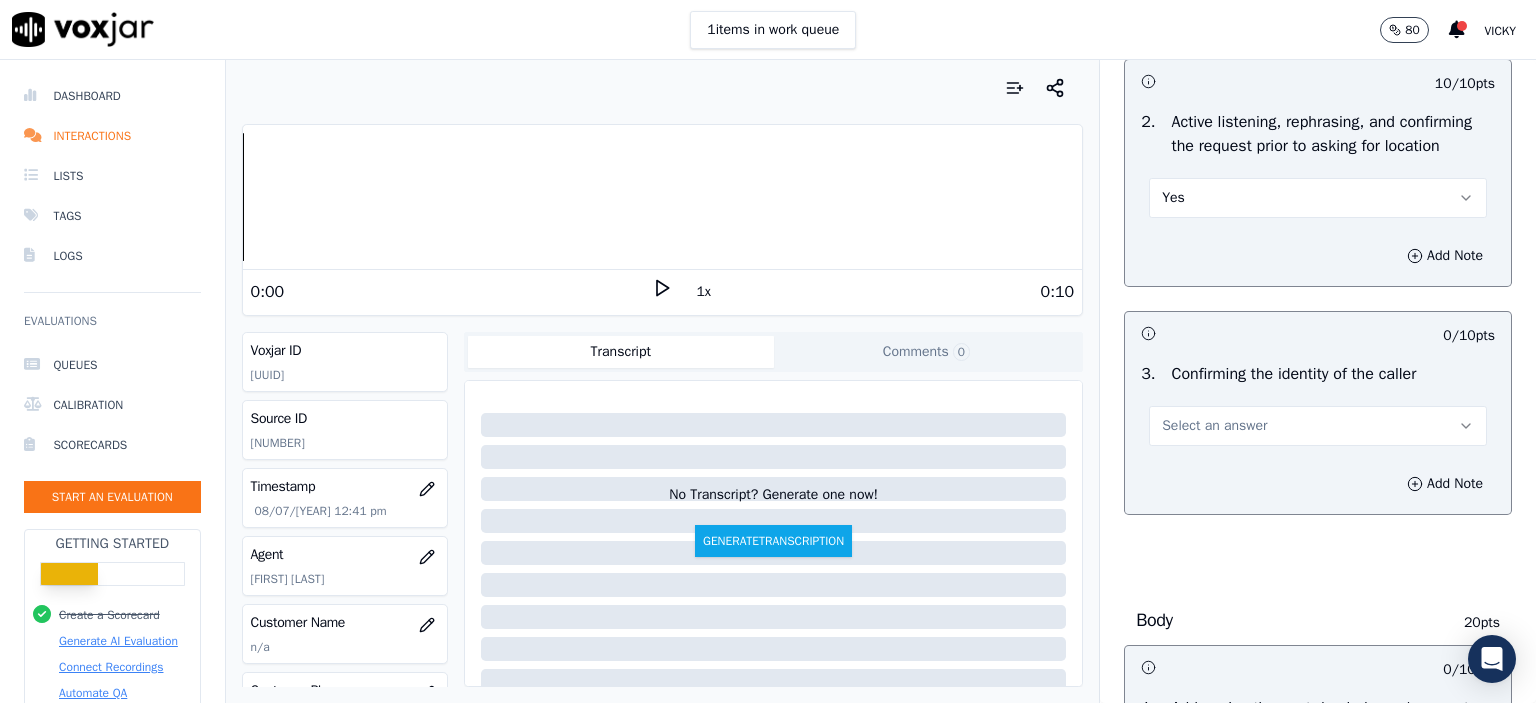scroll, scrollTop: 400, scrollLeft: 0, axis: vertical 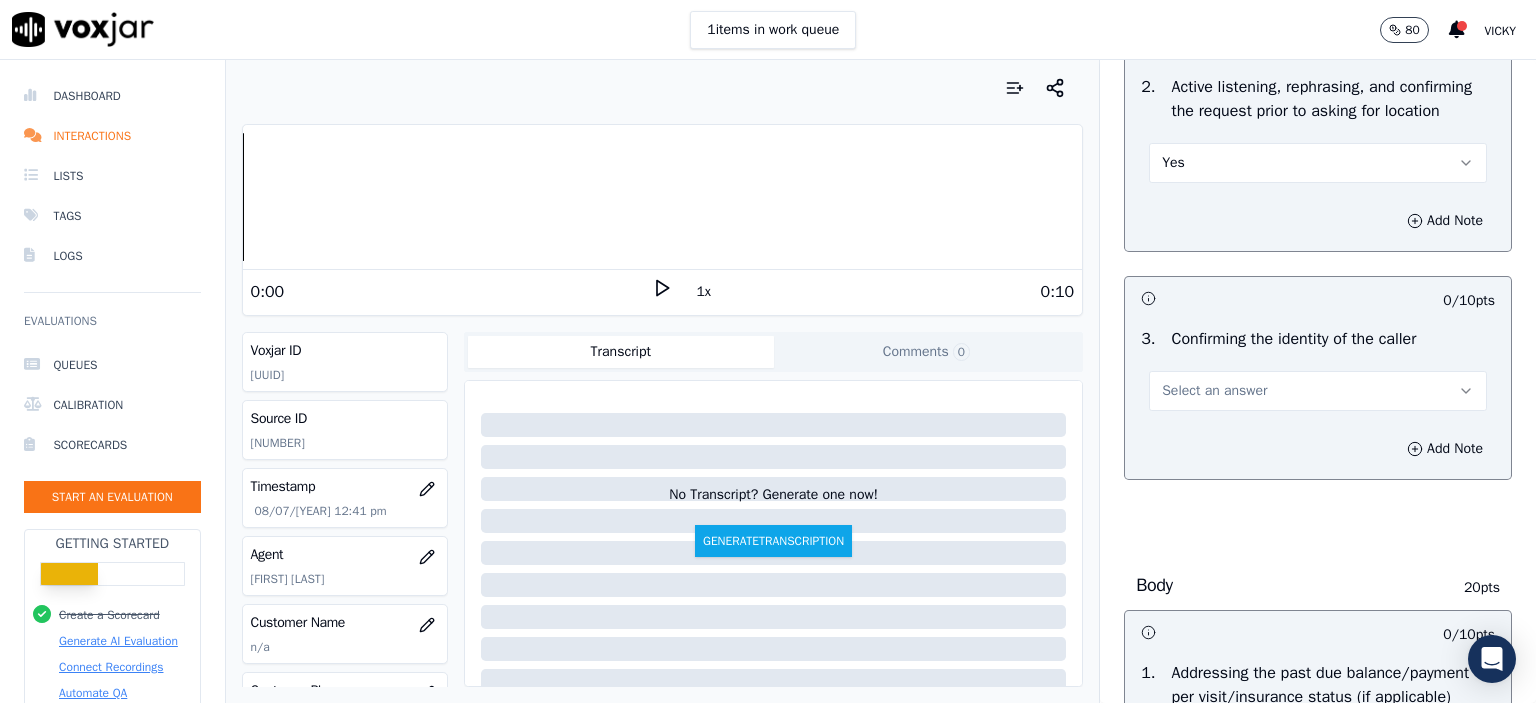 click on "Select an answer" at bounding box center (1214, 391) 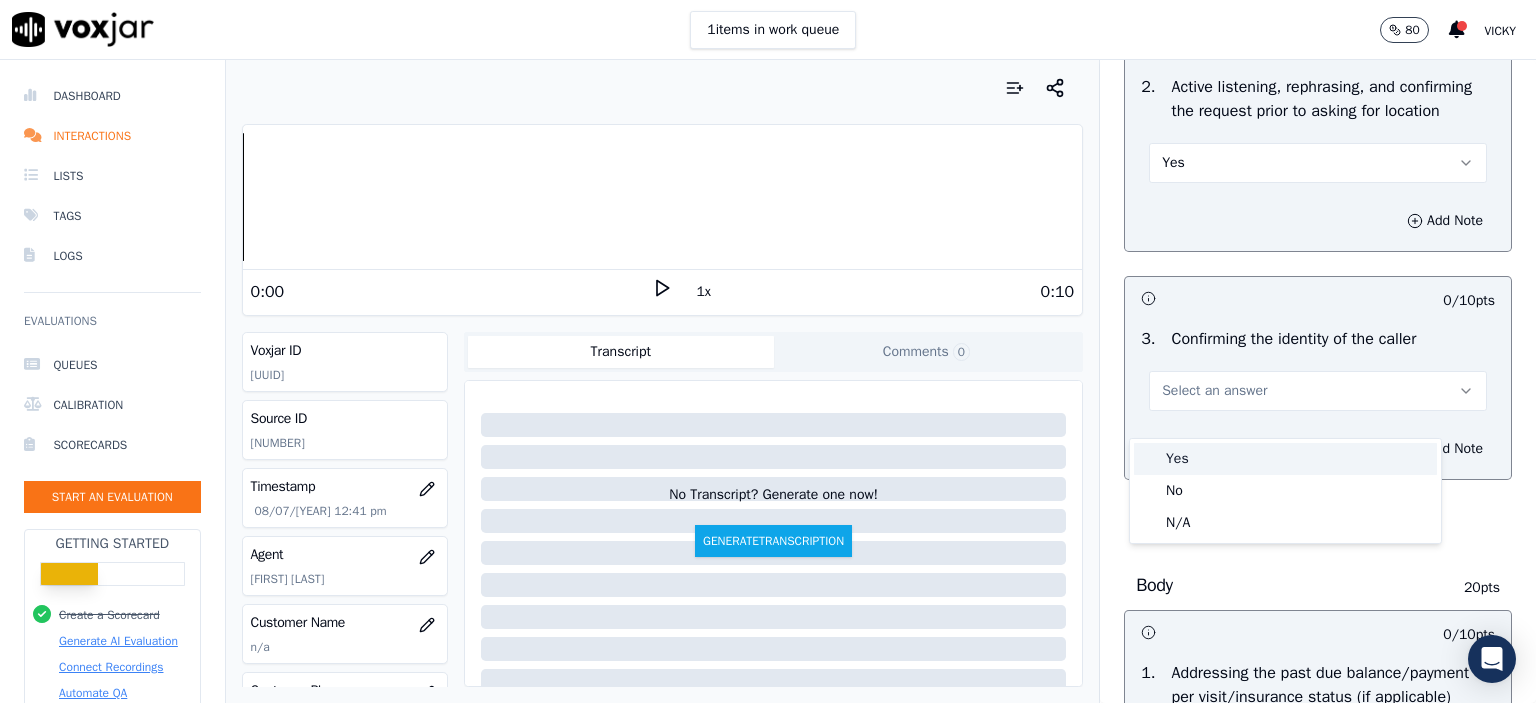 click on "Yes" at bounding box center (1285, 459) 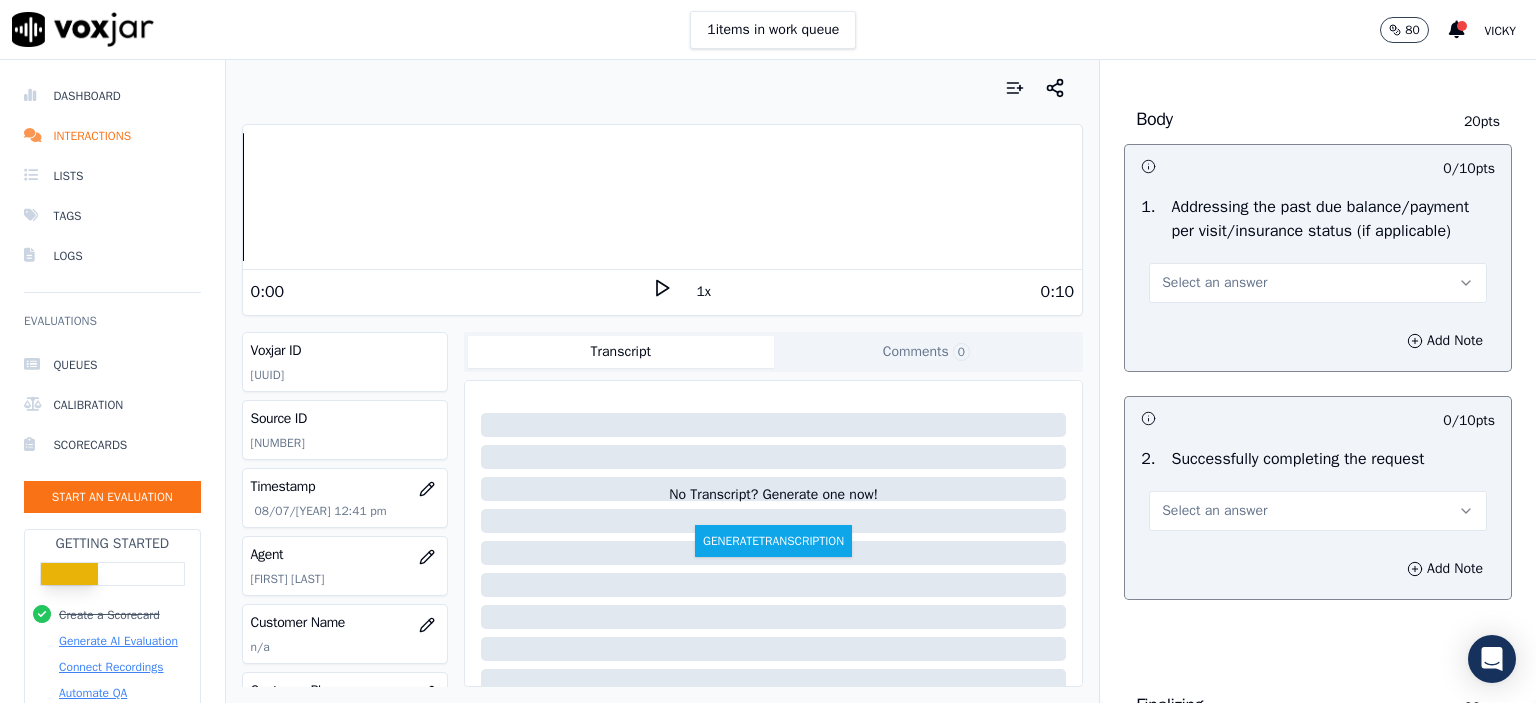 scroll, scrollTop: 900, scrollLeft: 0, axis: vertical 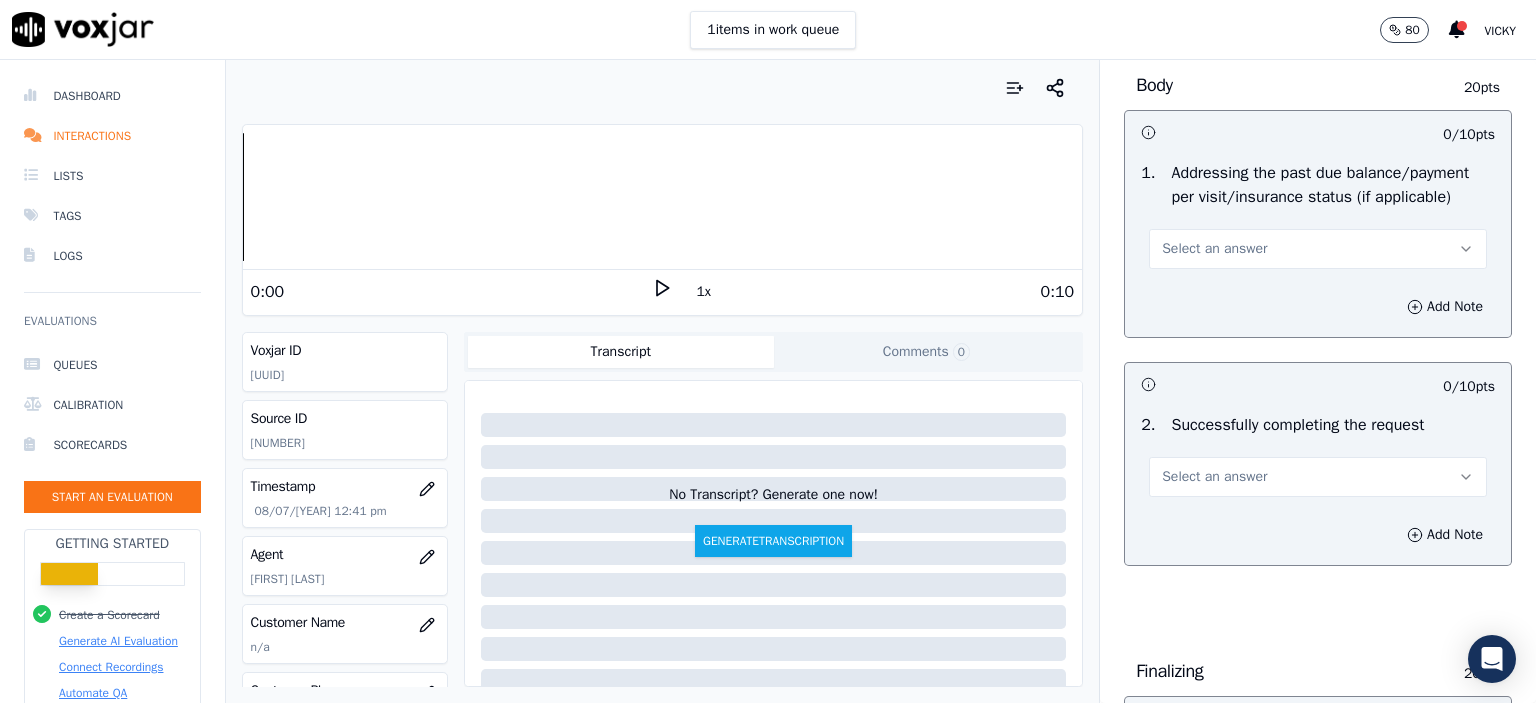 click on "Select an answer" at bounding box center (1318, 249) 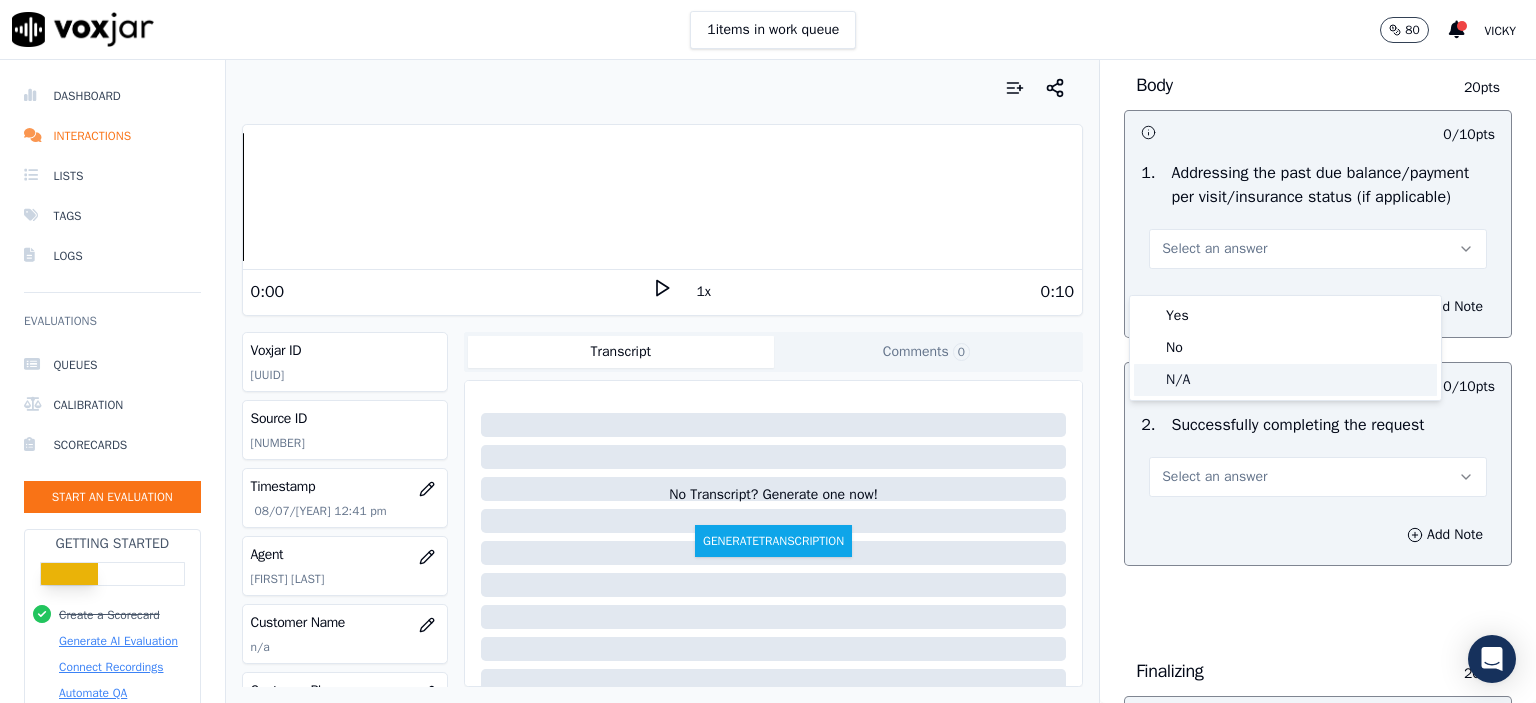 click on "N/A" 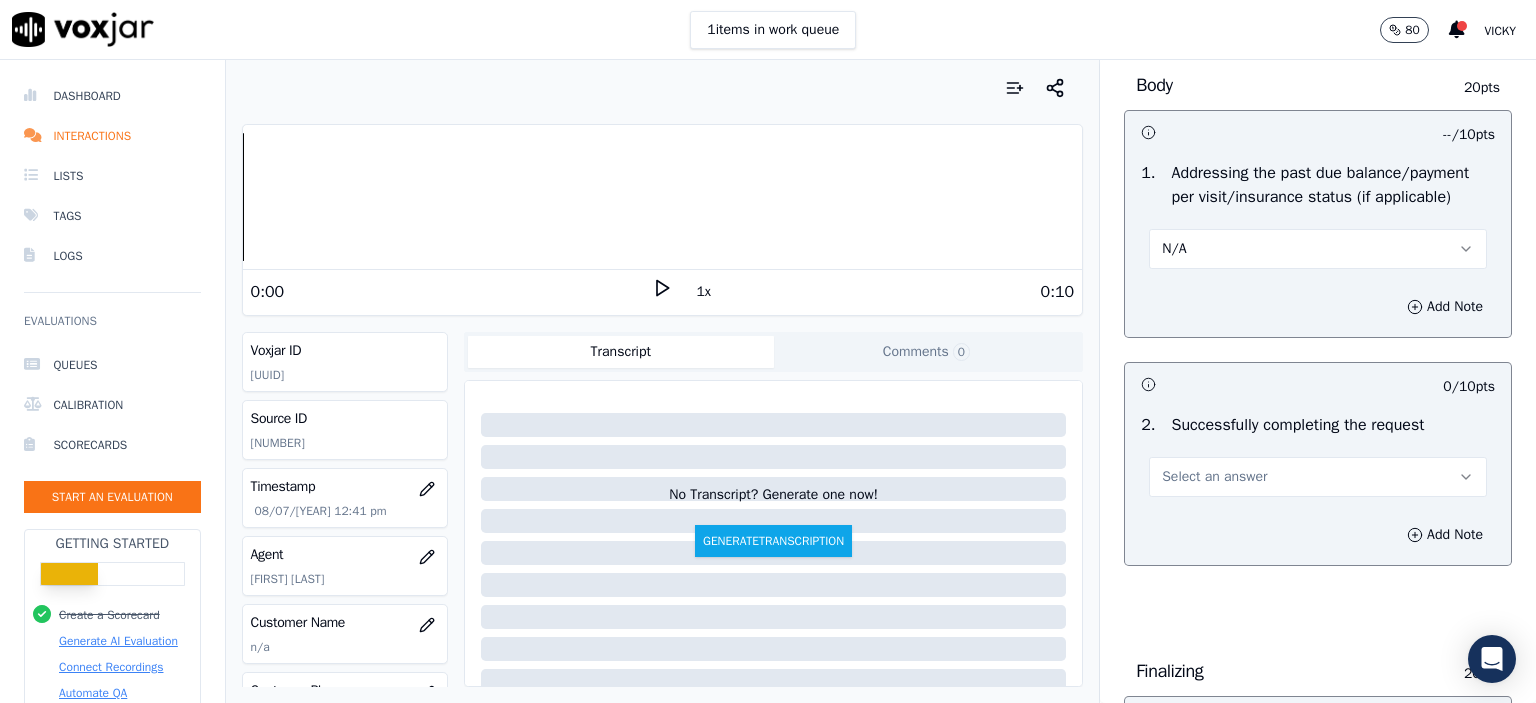 drag, startPoint x: 1289, startPoint y: 475, endPoint x: 1291, endPoint y: 509, distance: 34.058773 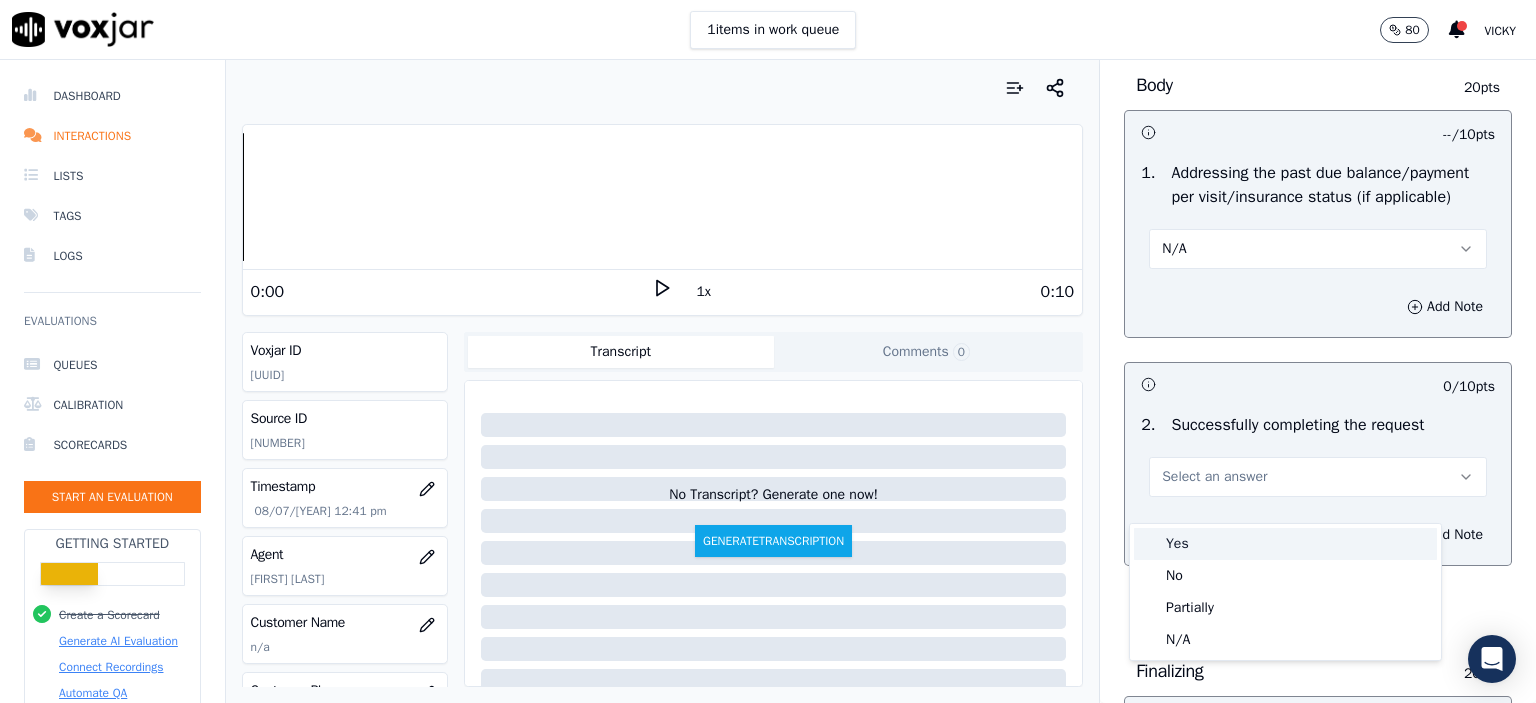click on "Yes" at bounding box center (1285, 544) 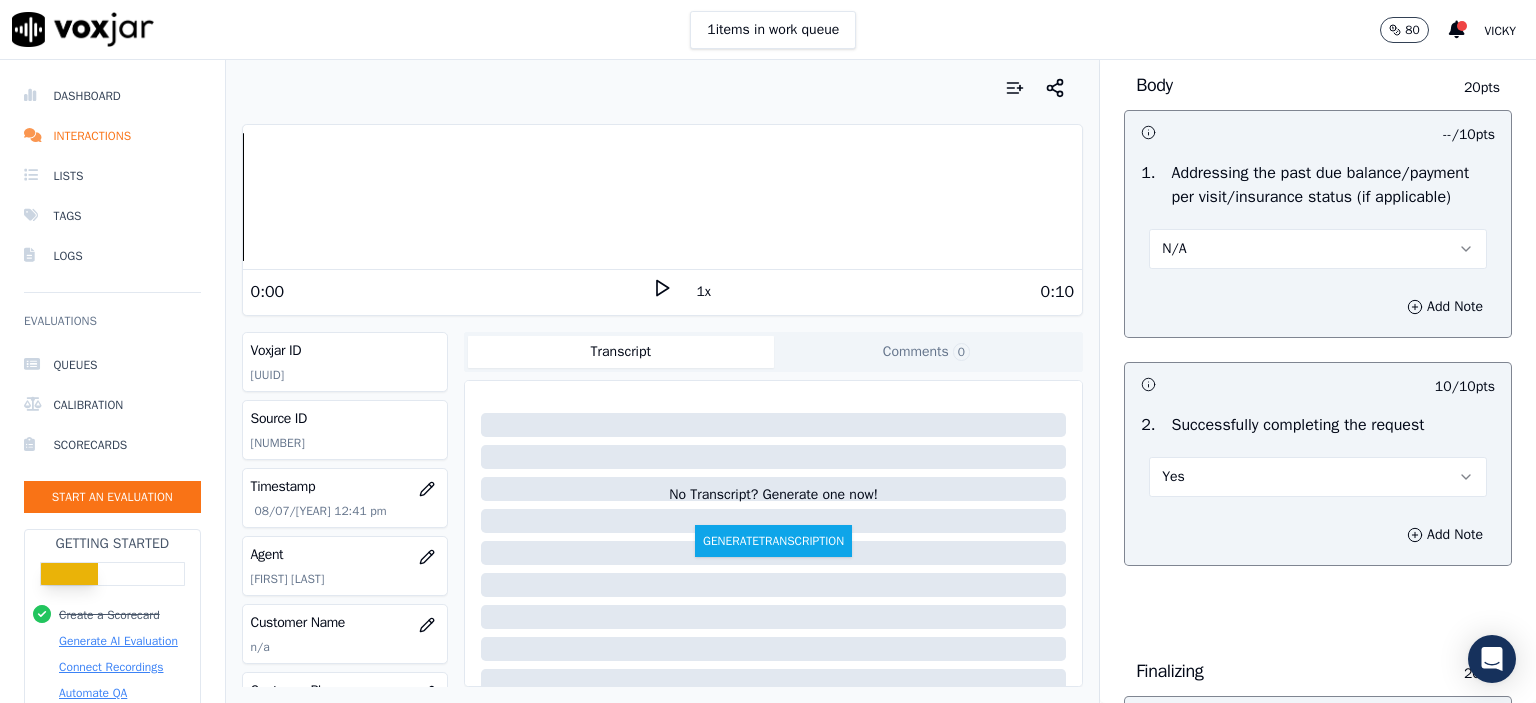 scroll, scrollTop: 1200, scrollLeft: 0, axis: vertical 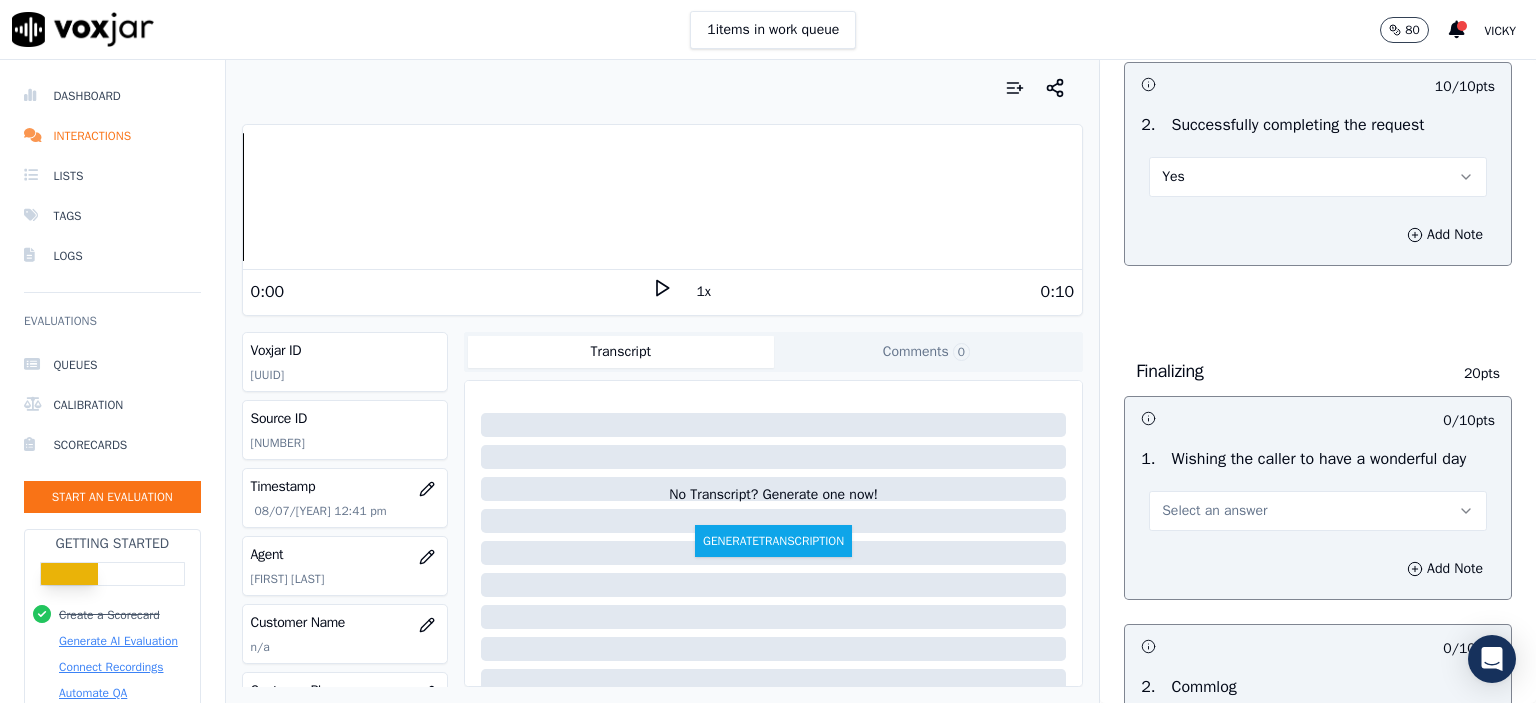 click on "Select an answer" at bounding box center (1318, 511) 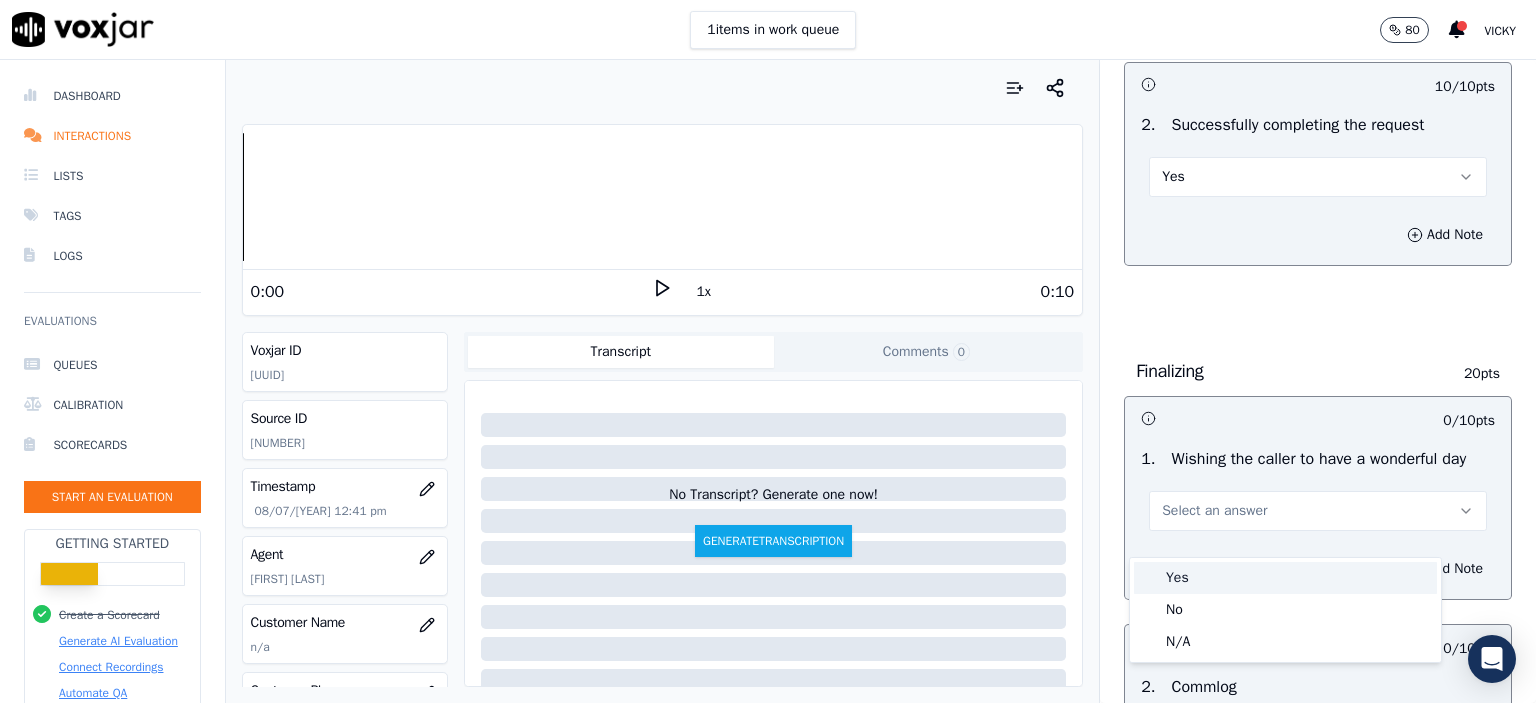 click on "Yes" at bounding box center (1285, 578) 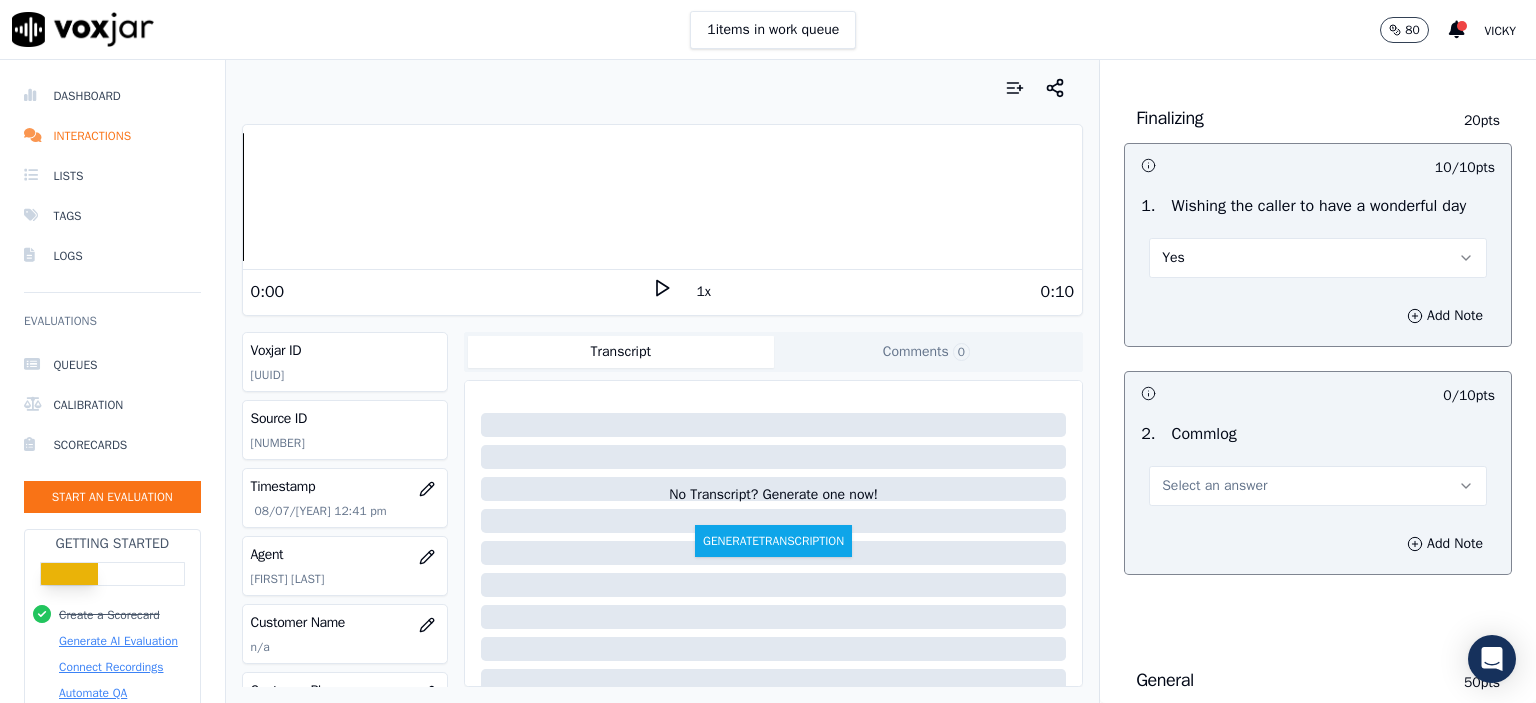 scroll, scrollTop: 1500, scrollLeft: 0, axis: vertical 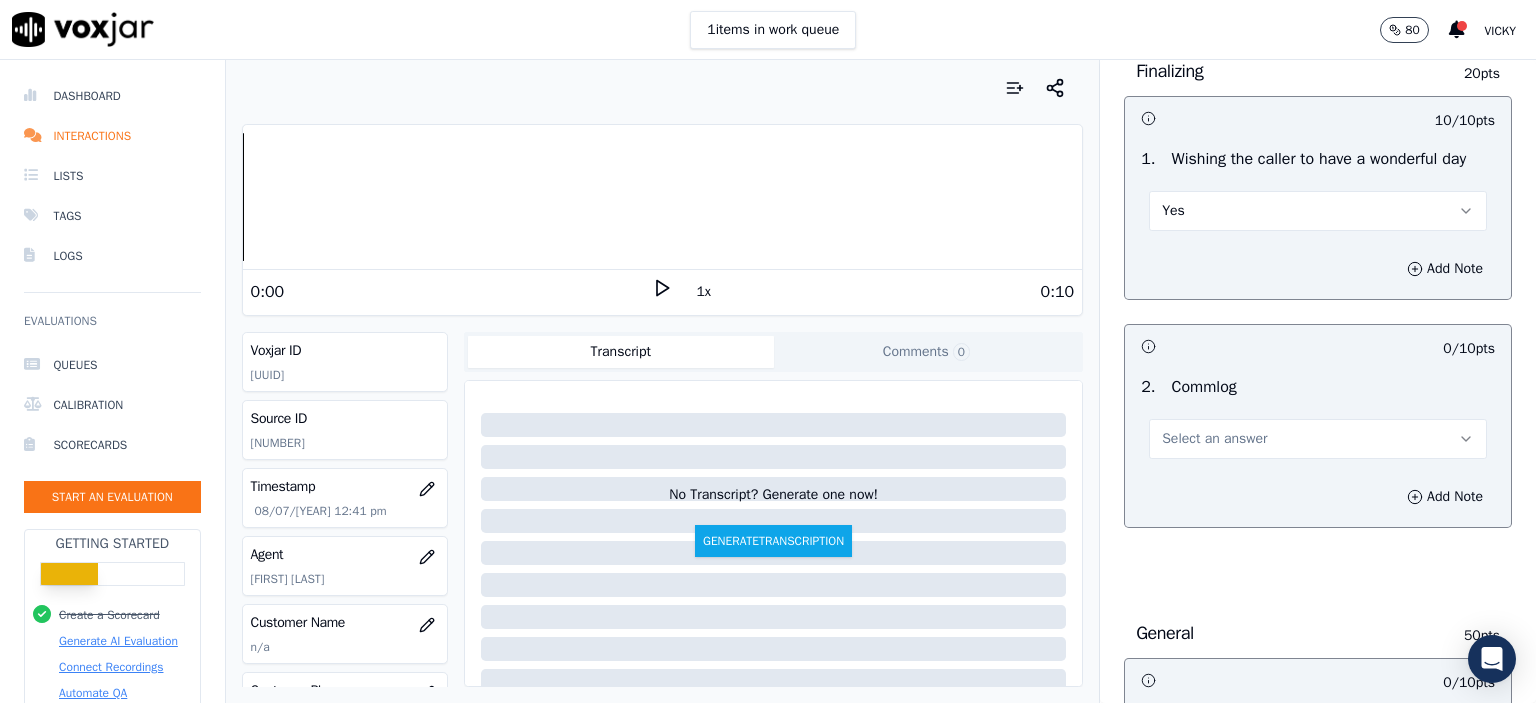click on "Select an answer" at bounding box center (1214, 439) 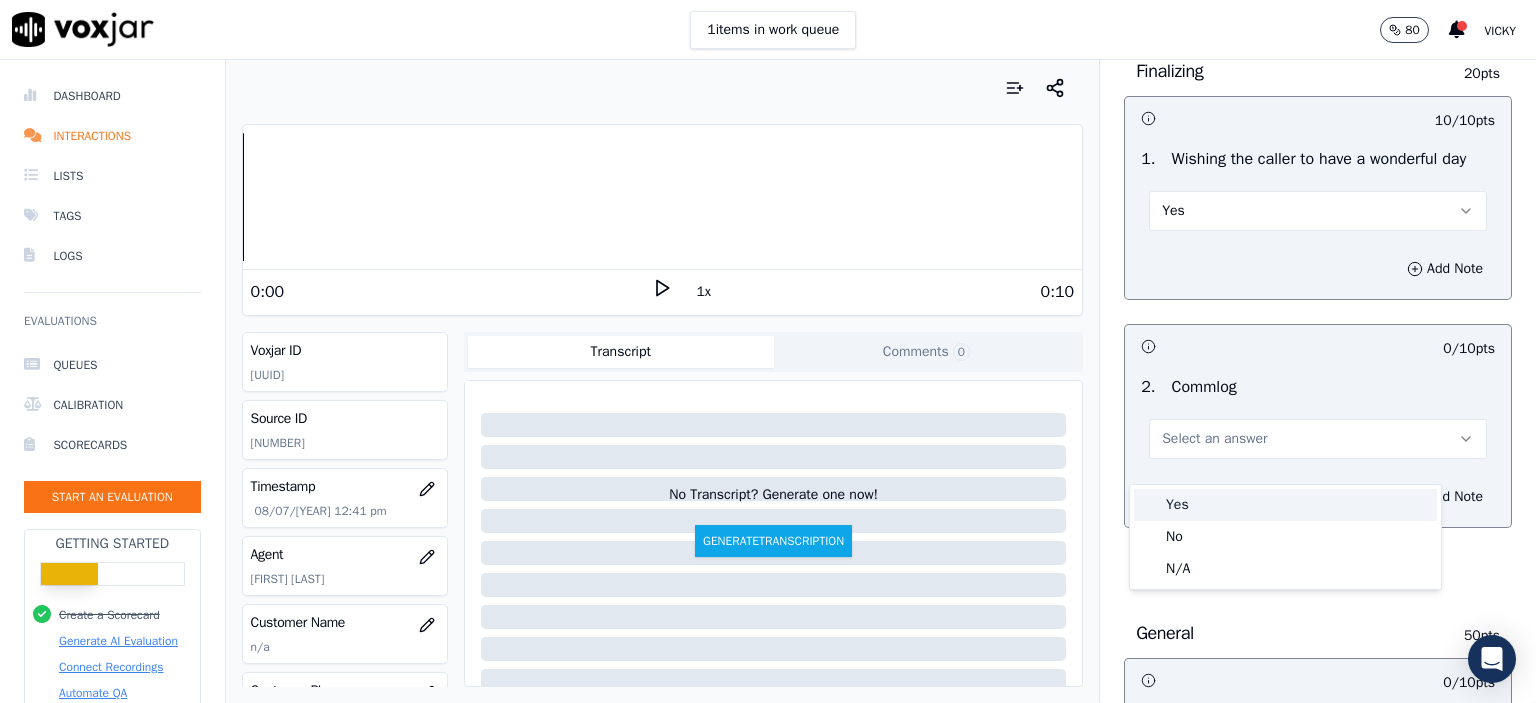 click on "Yes" at bounding box center [1285, 505] 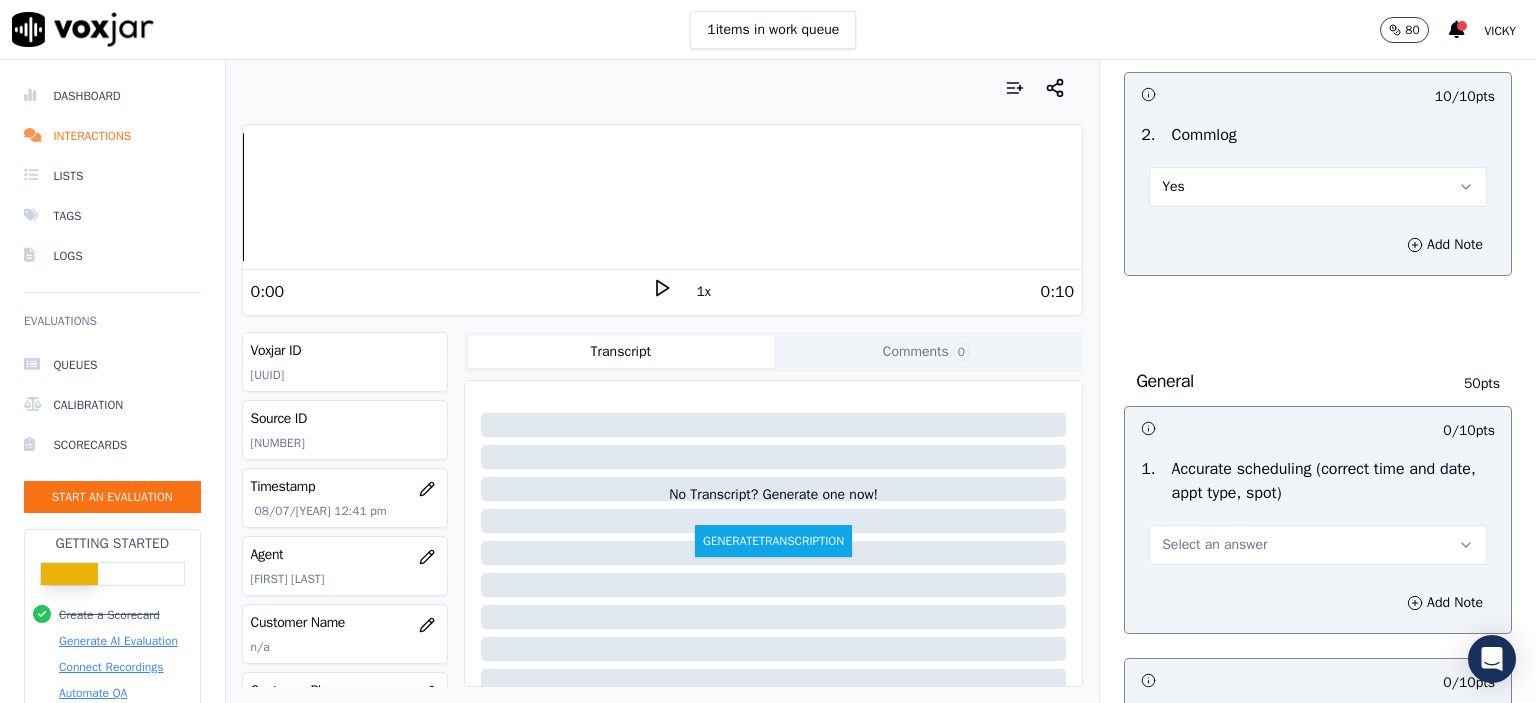 scroll, scrollTop: 1800, scrollLeft: 0, axis: vertical 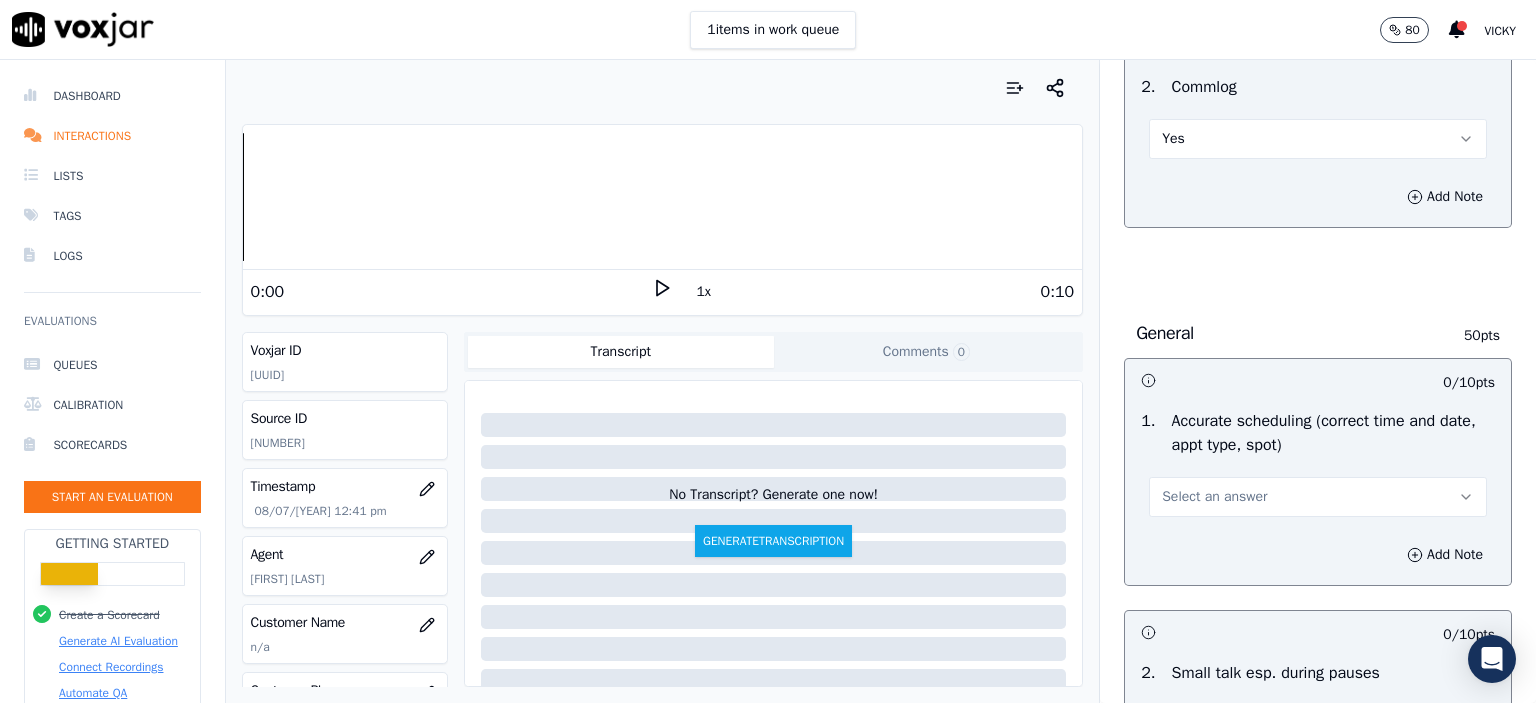 click on "Select an answer" at bounding box center (1318, 497) 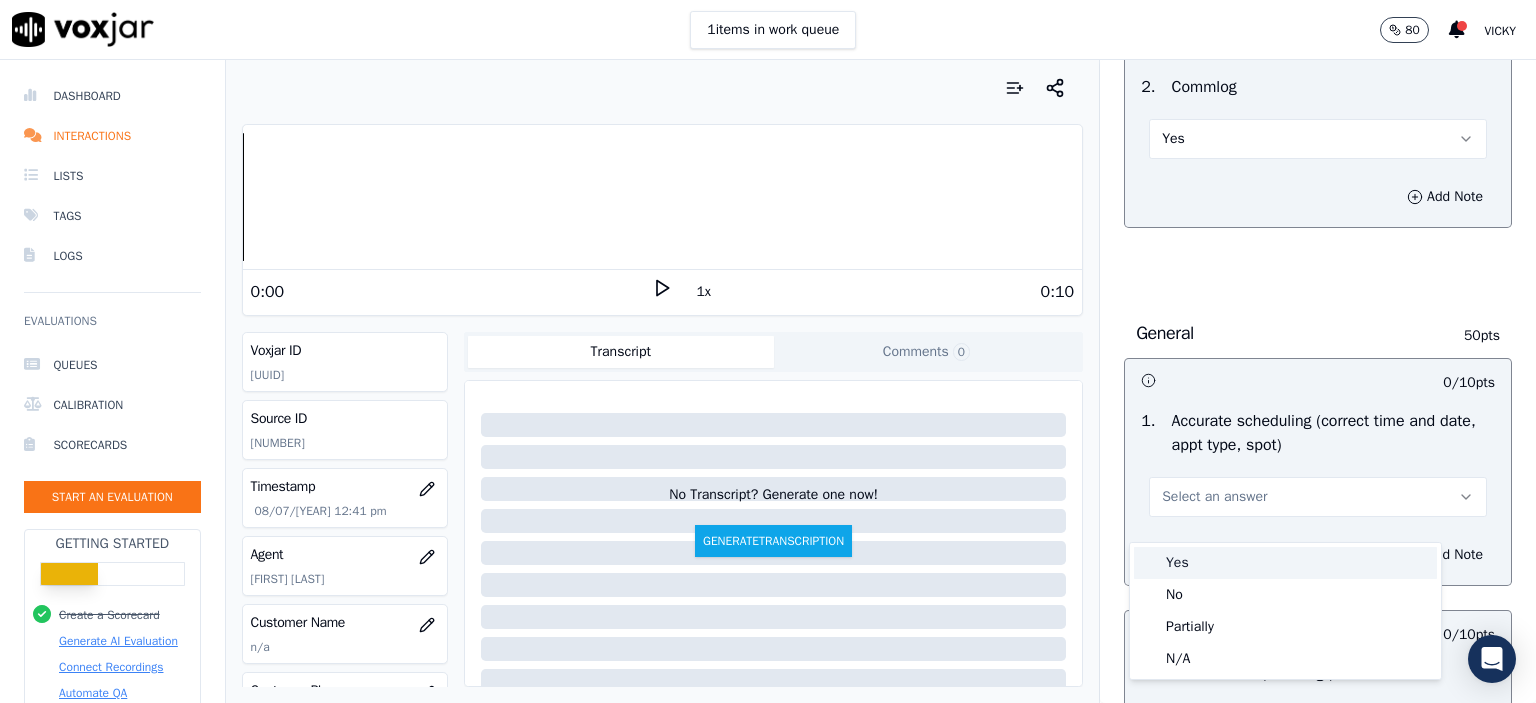 click on "Yes" at bounding box center (1285, 563) 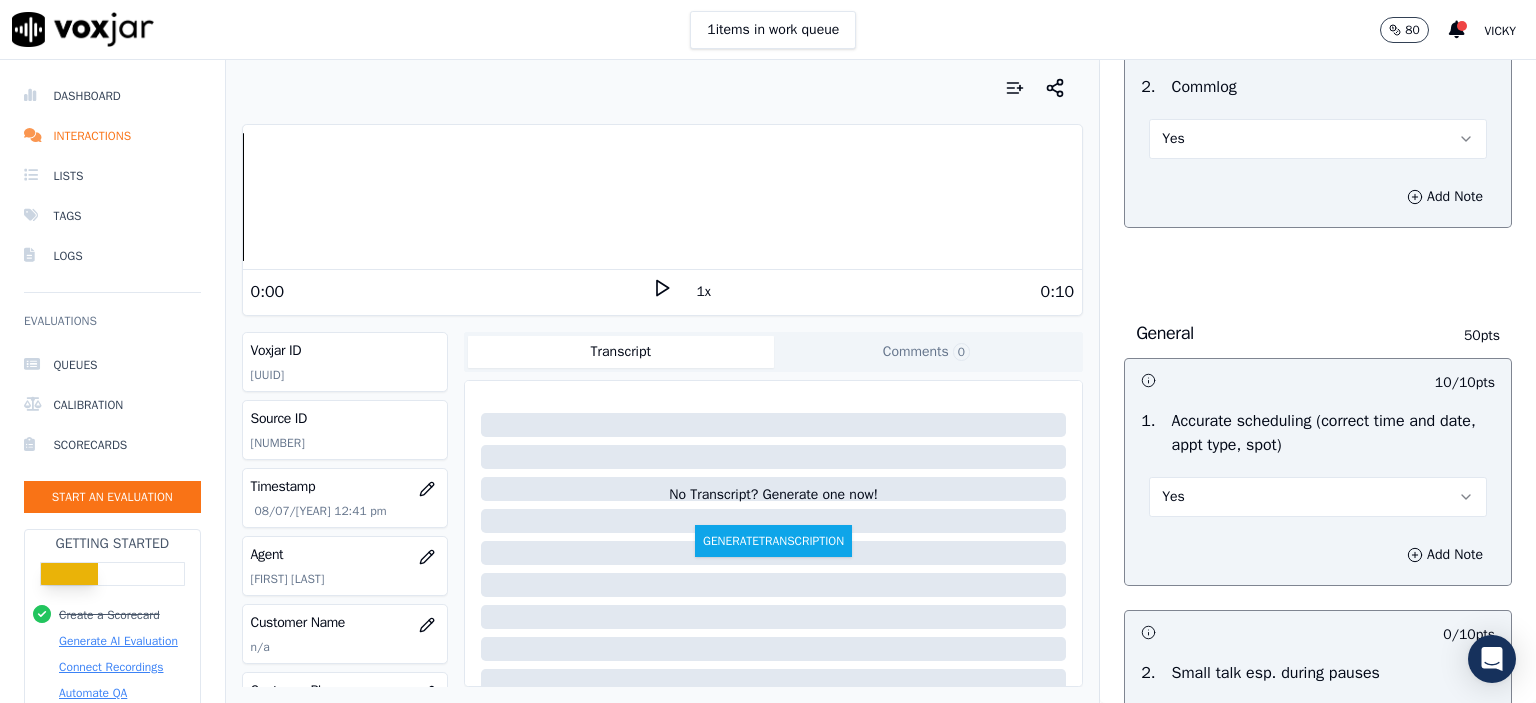 click on "Yes" at bounding box center (1318, 497) 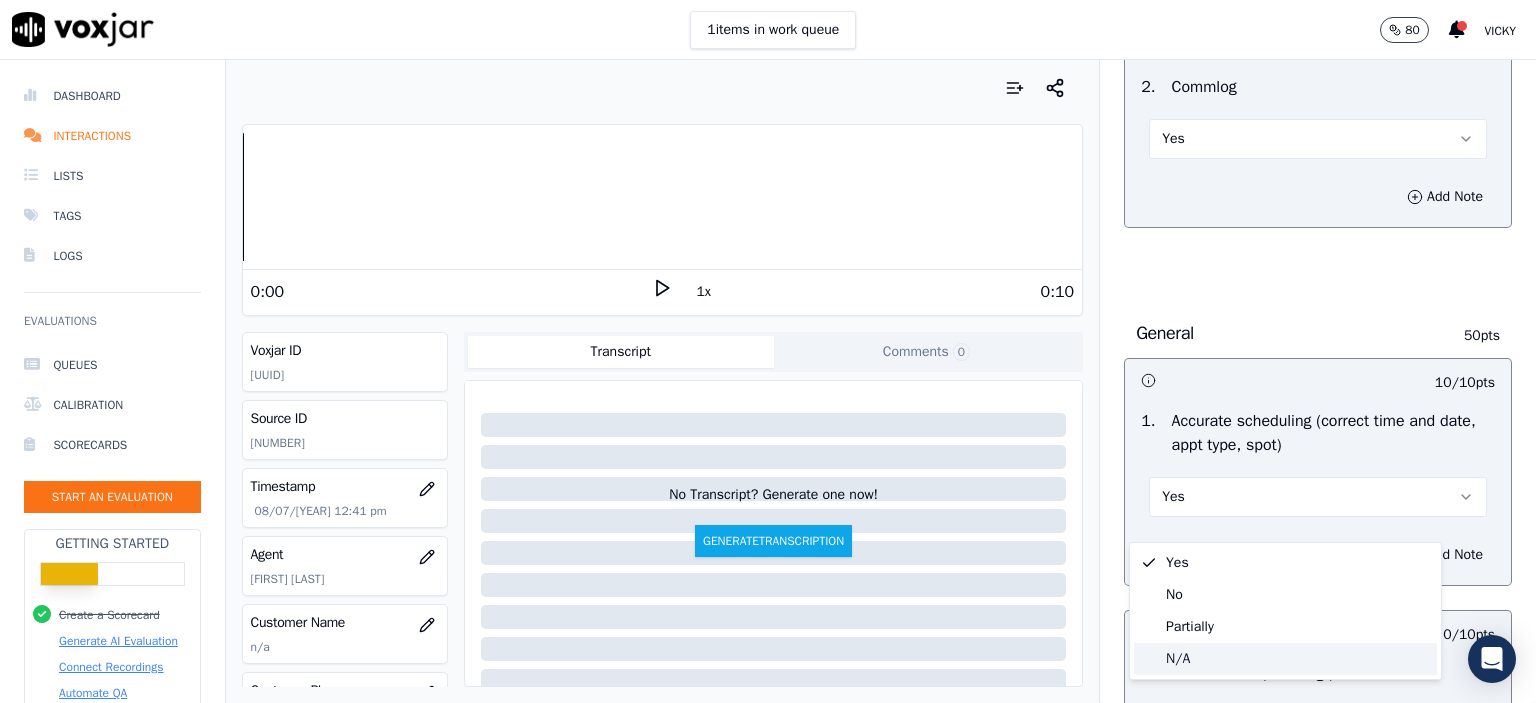 click on "N/A" 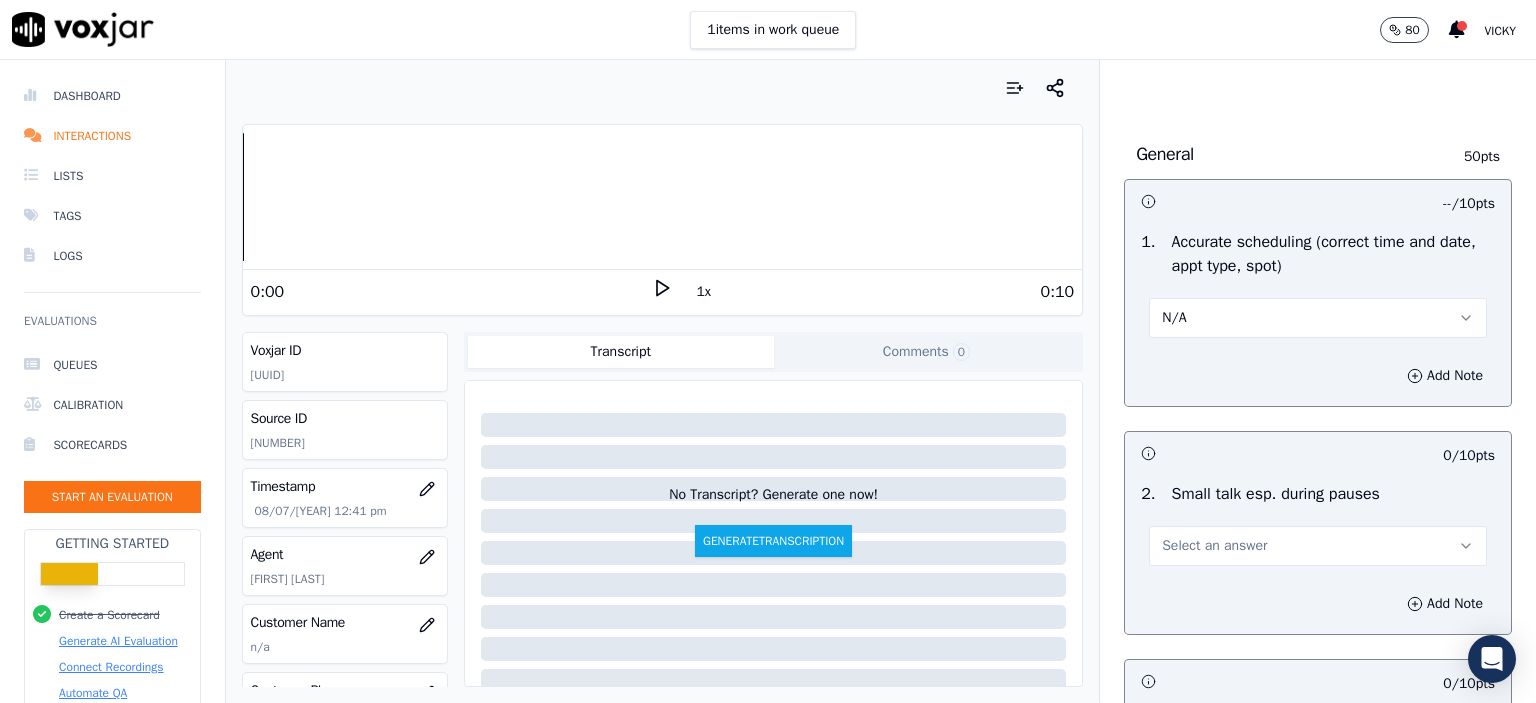 scroll, scrollTop: 2000, scrollLeft: 0, axis: vertical 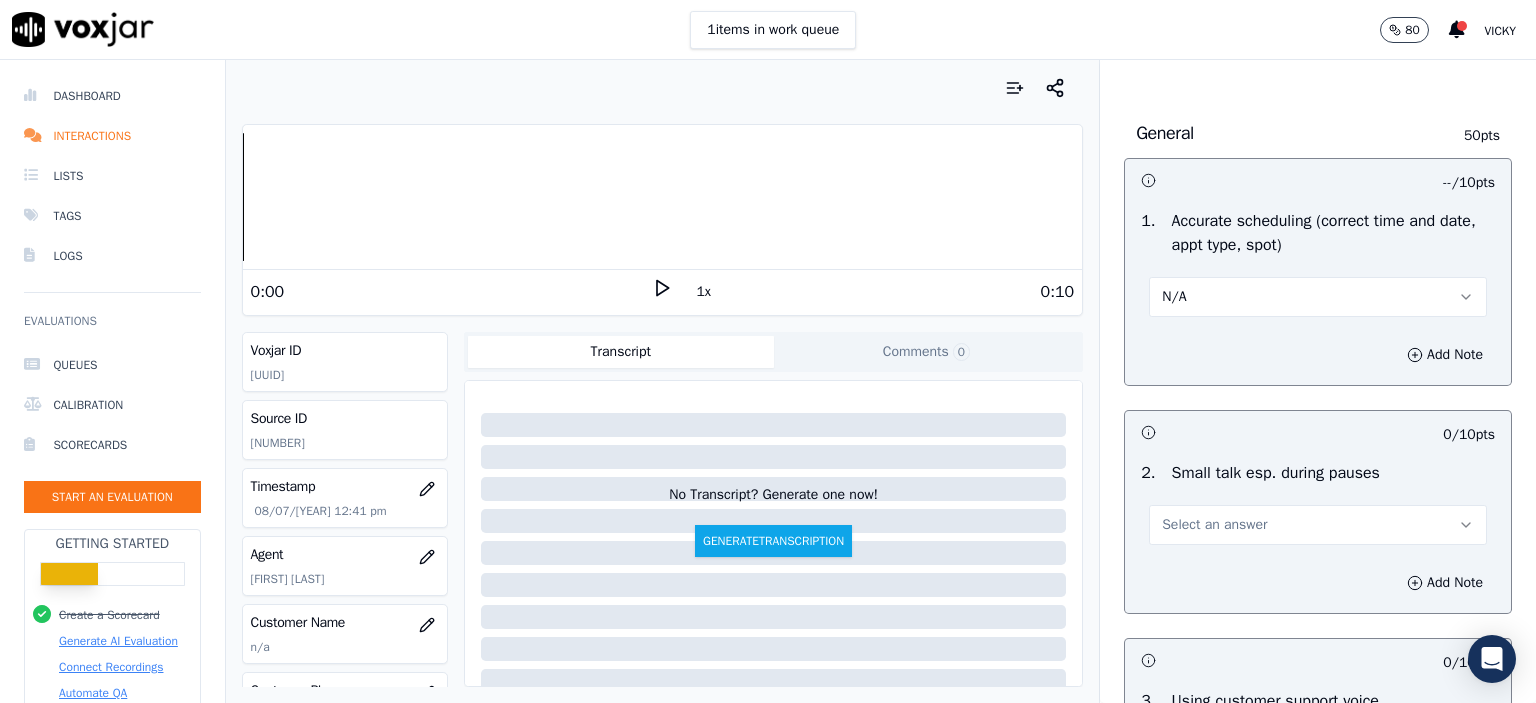 click on "Select an answer" at bounding box center [1214, 525] 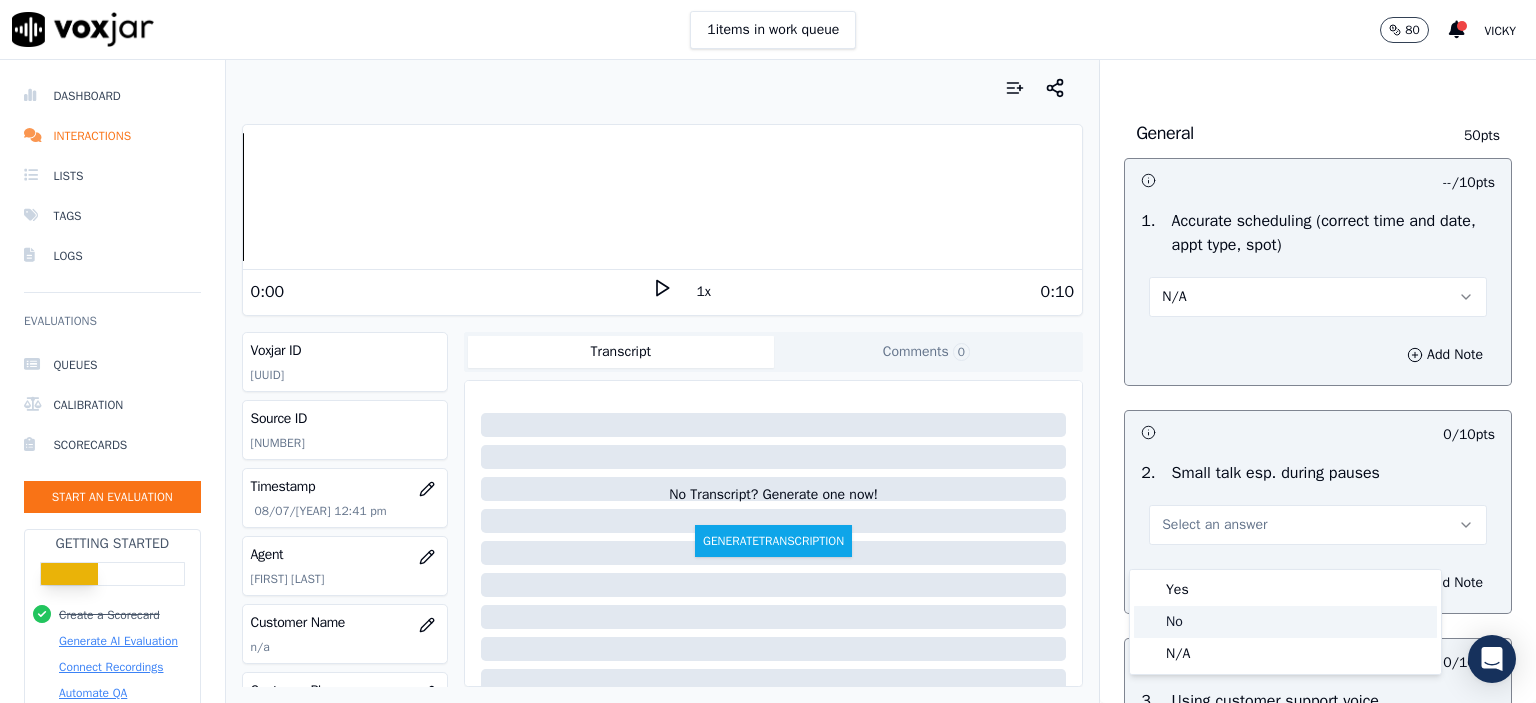 click on "No" 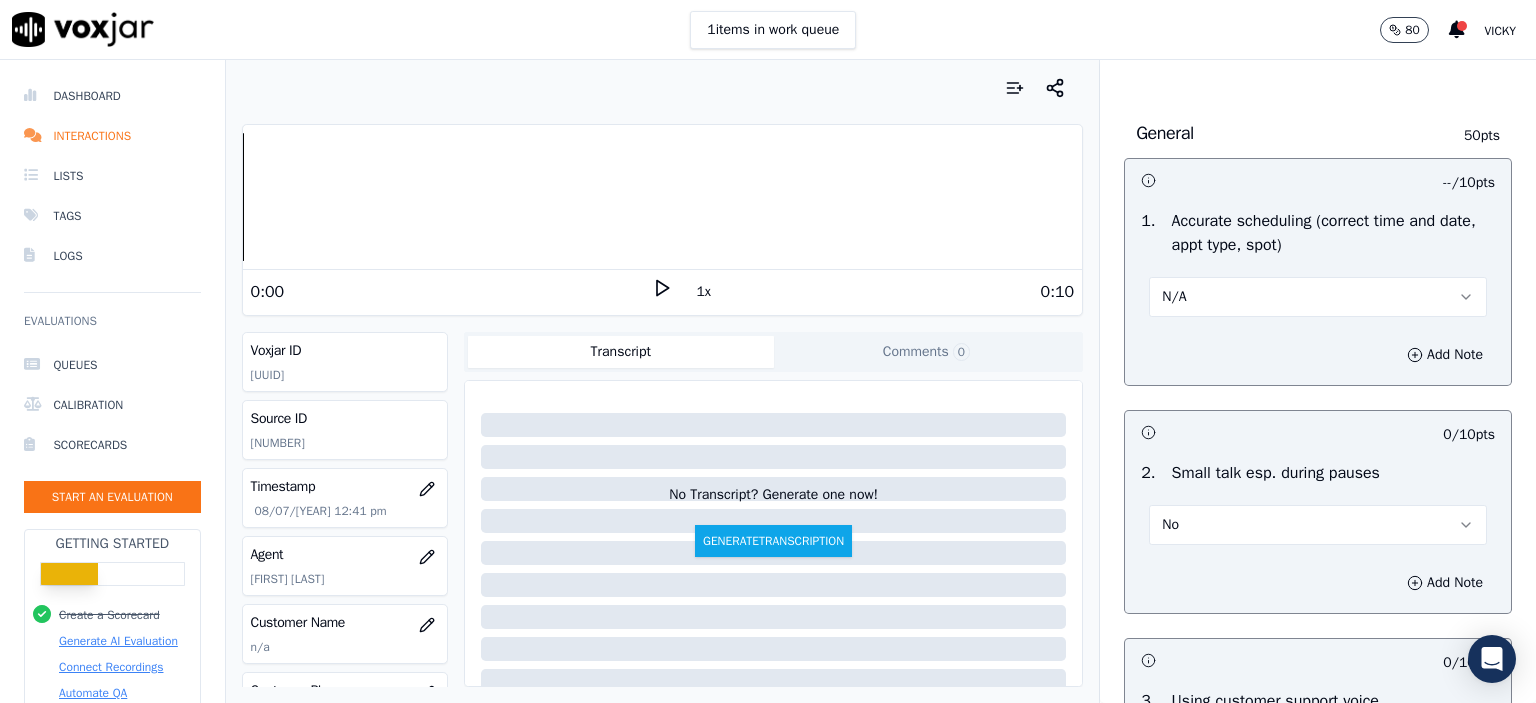 click on "No" at bounding box center [1318, 525] 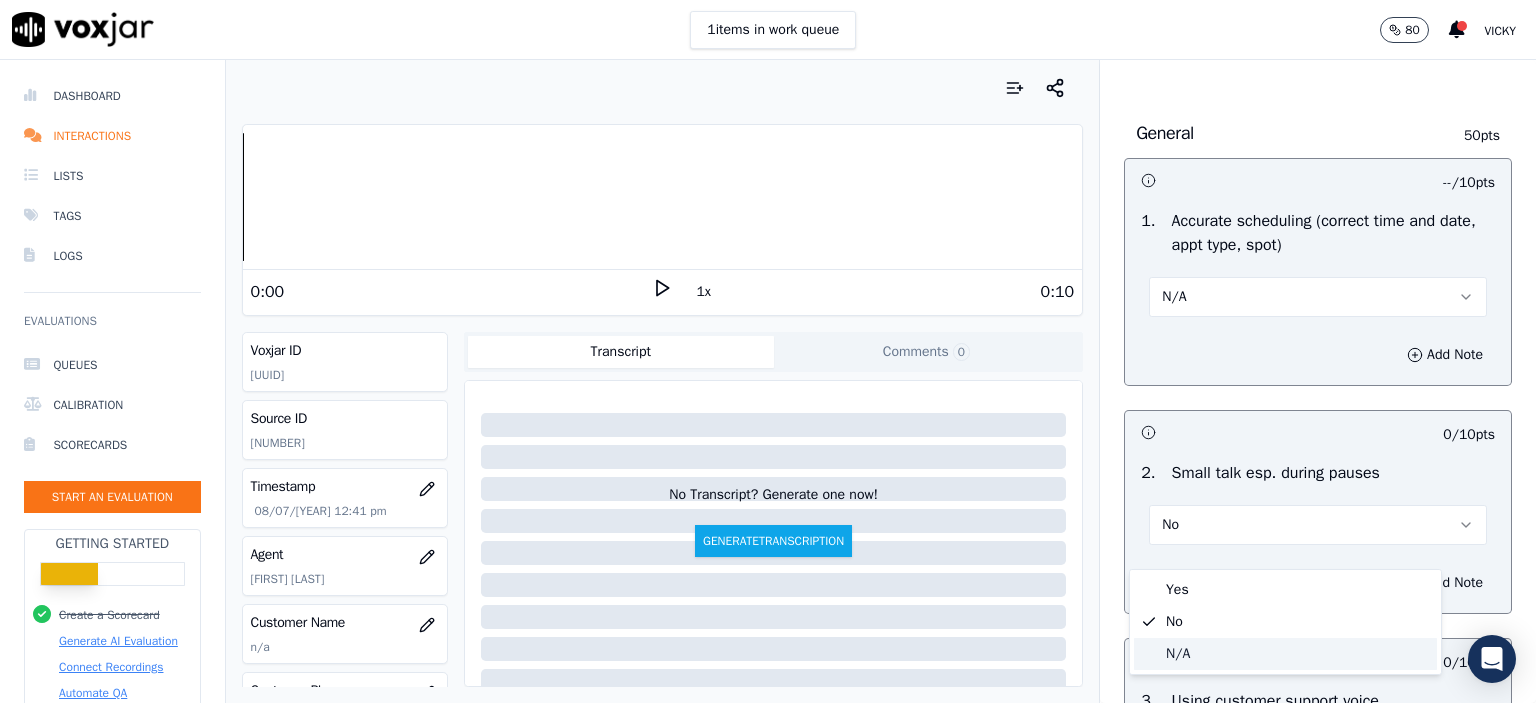 click on "N/A" 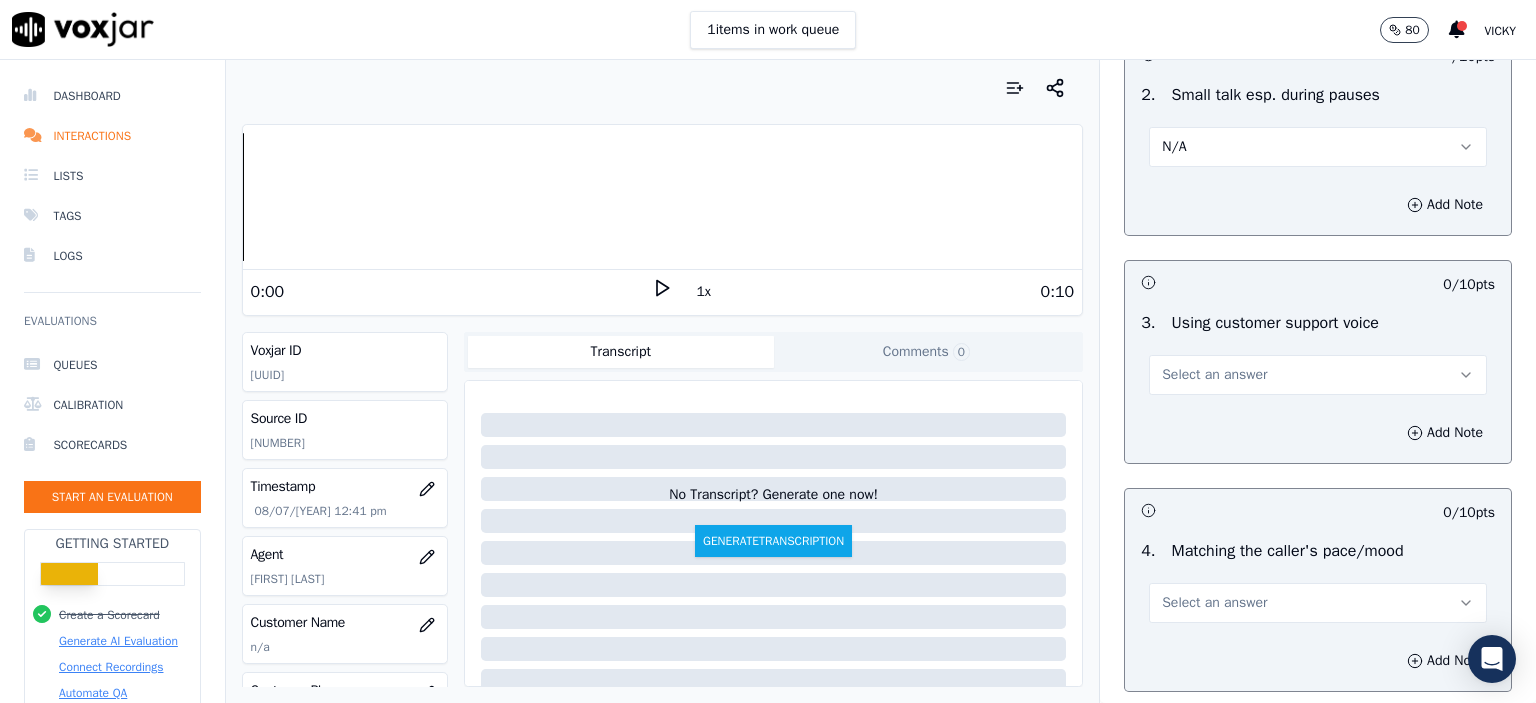 scroll, scrollTop: 2400, scrollLeft: 0, axis: vertical 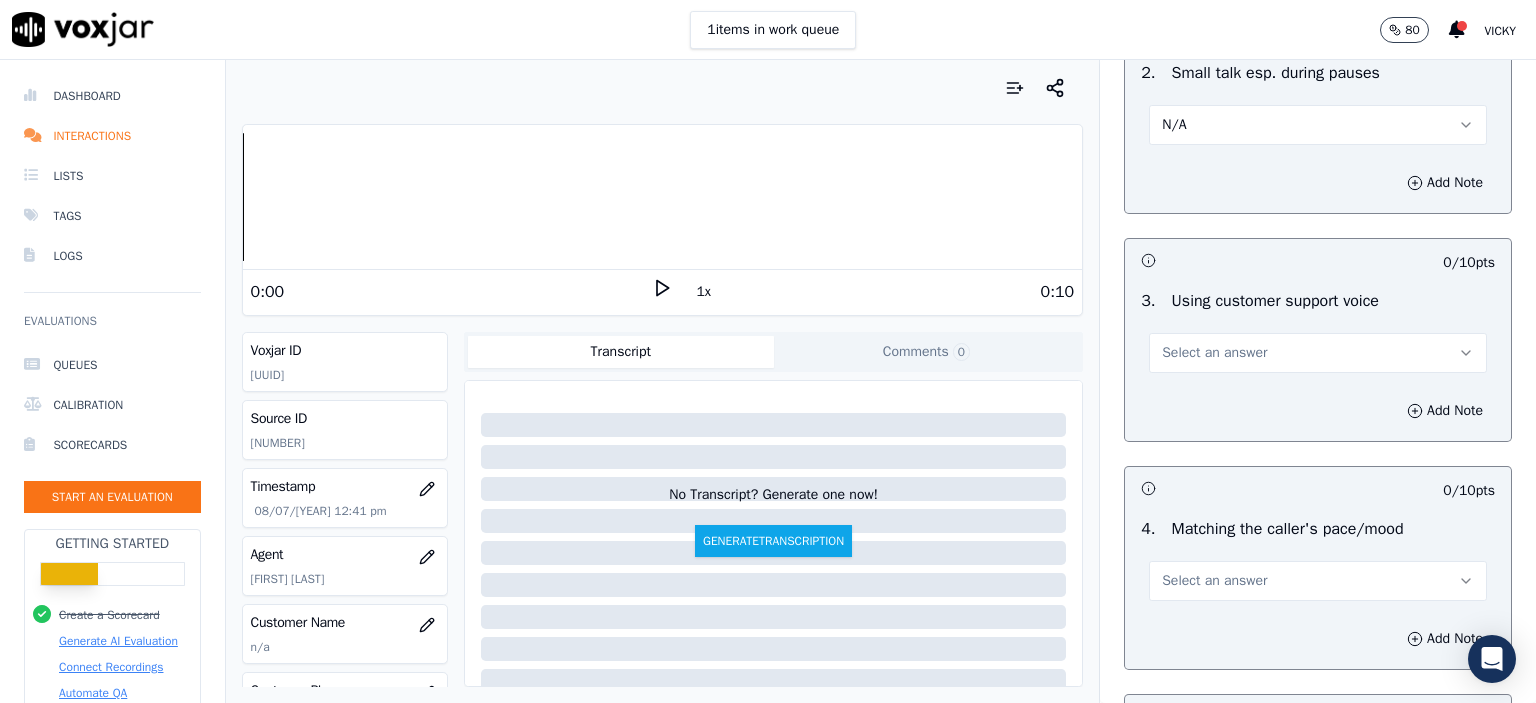 click on "Select an answer" at bounding box center (1214, 353) 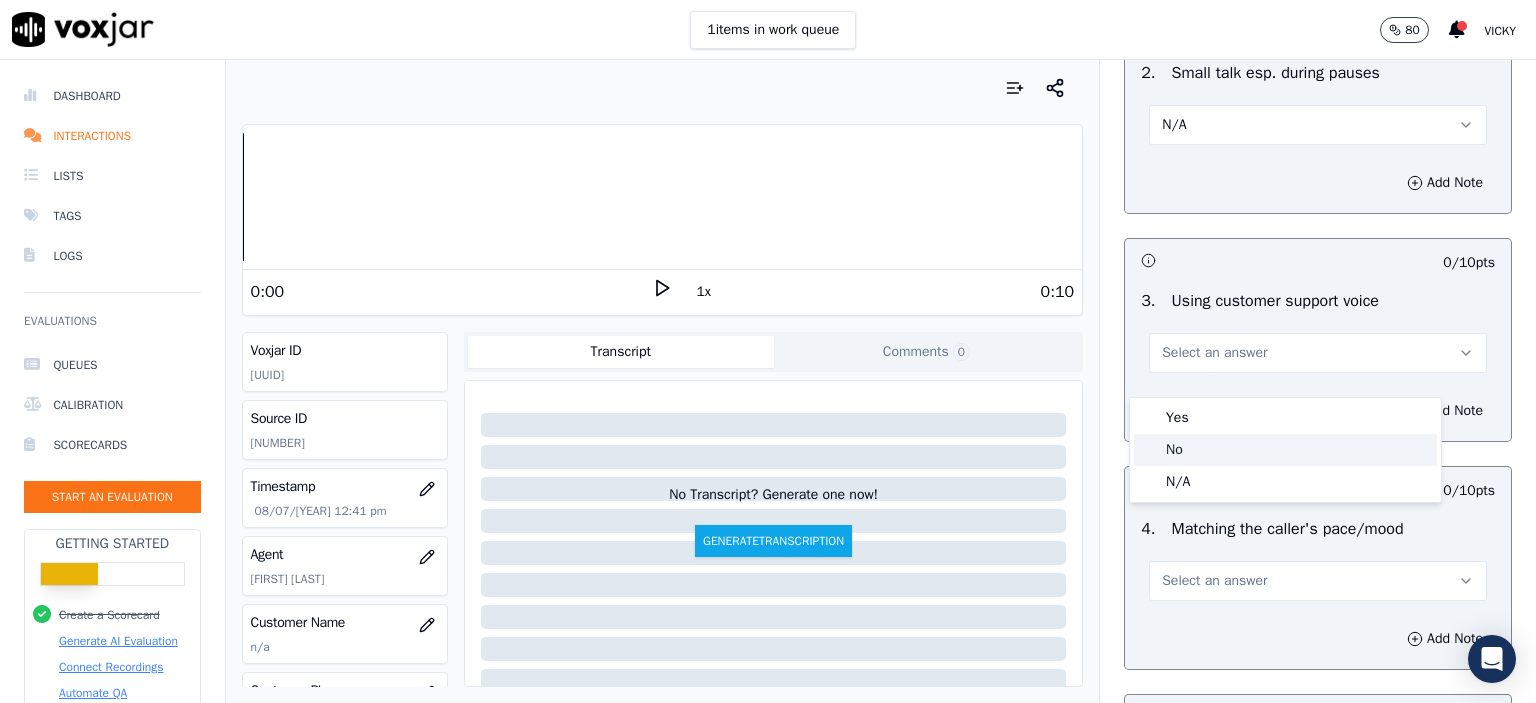 click on "No" 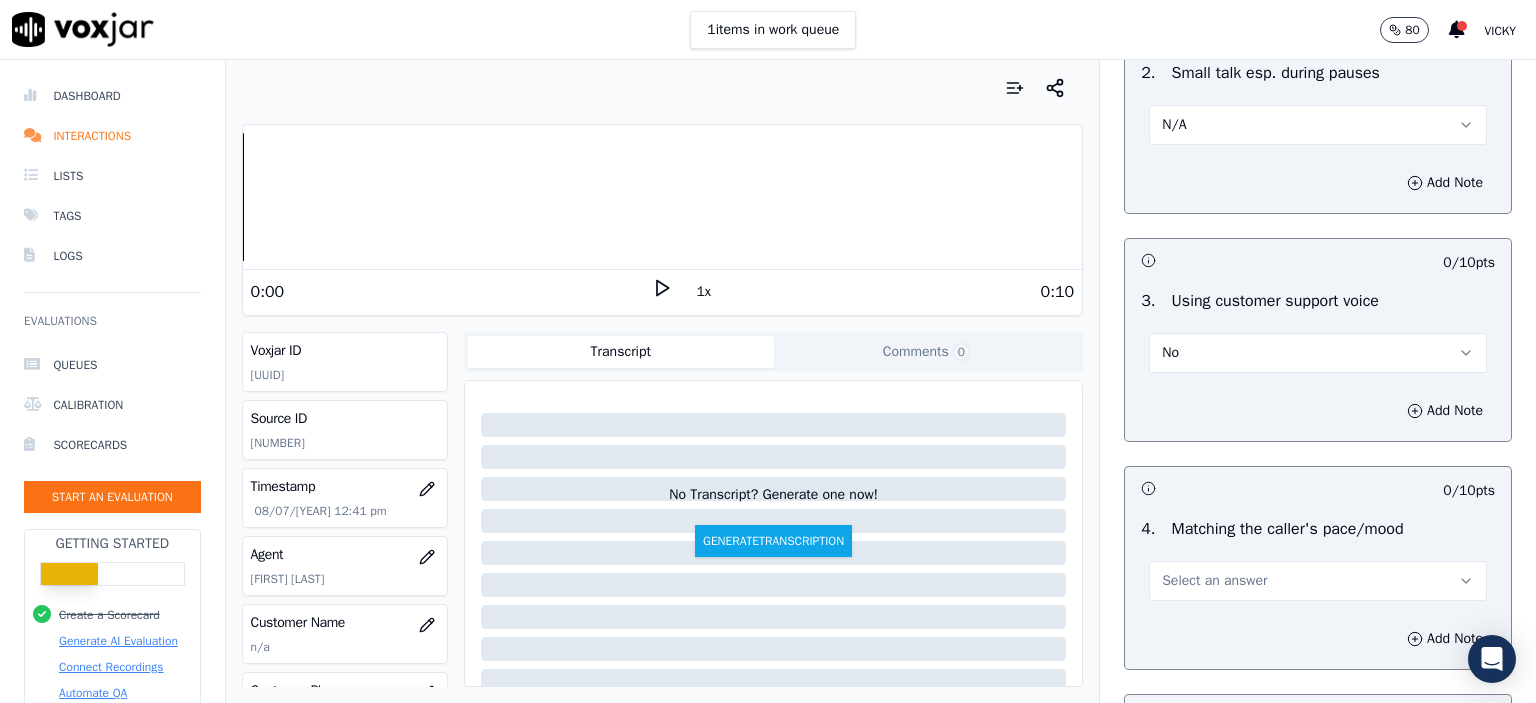 click on "No" at bounding box center [1318, 353] 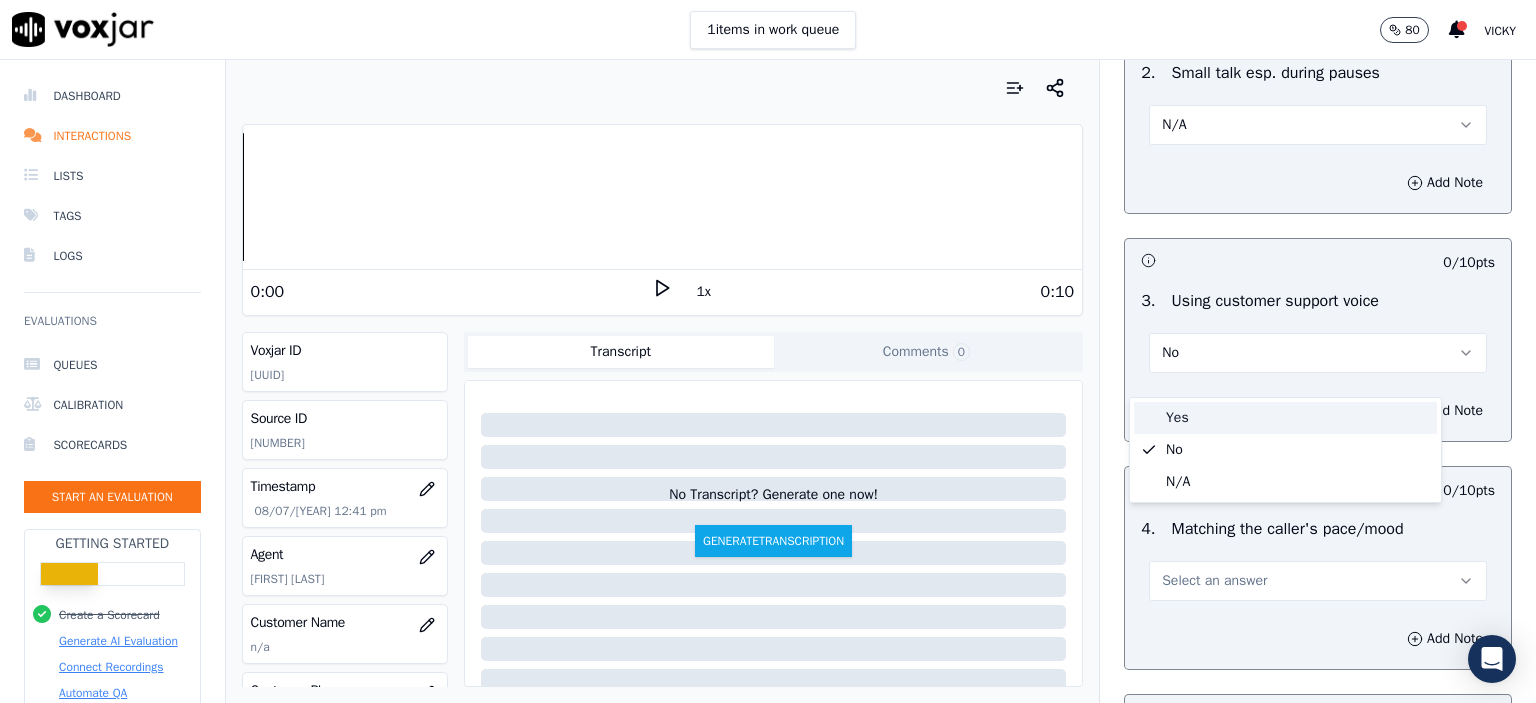 click on "Yes" at bounding box center (1285, 418) 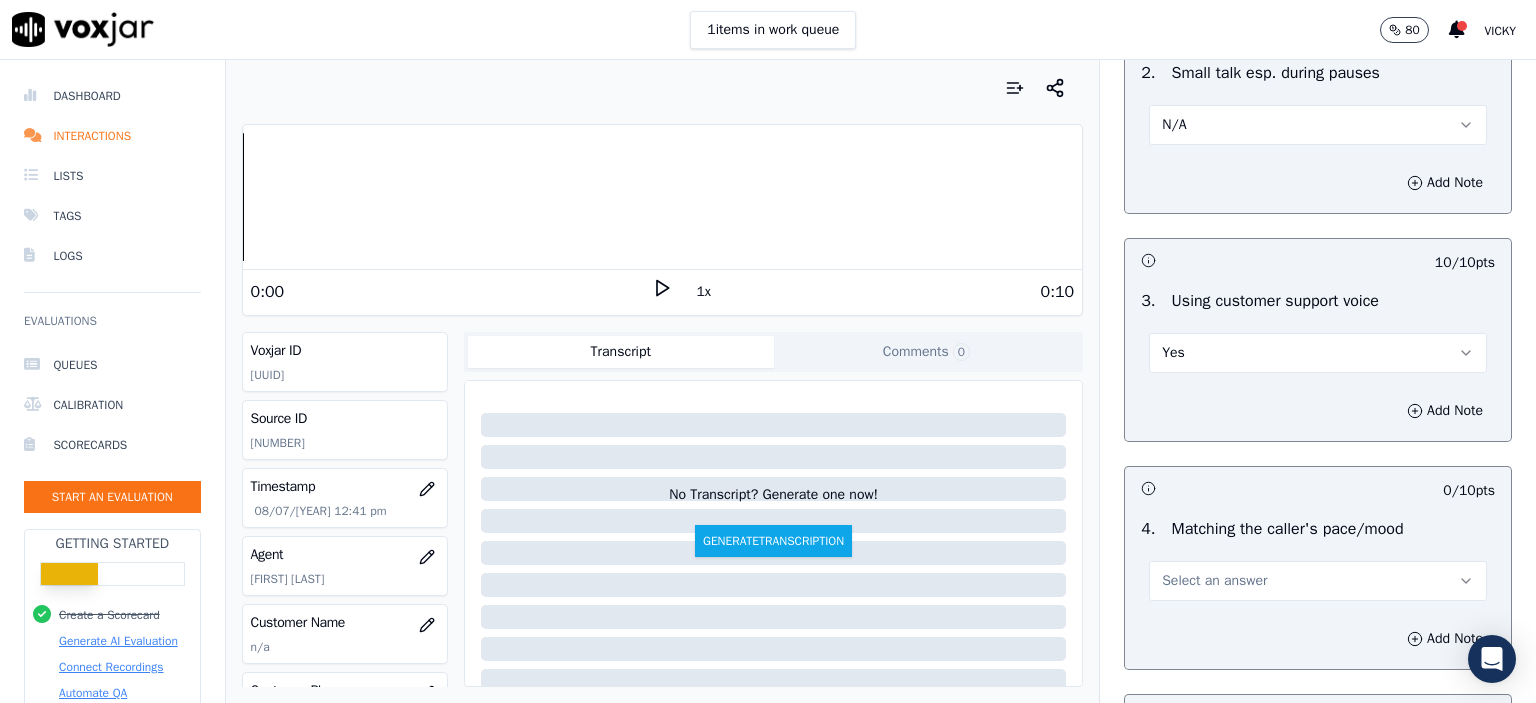 drag, startPoint x: 1229, startPoint y: 599, endPoint x: 1226, endPoint y: 630, distance: 31.144823 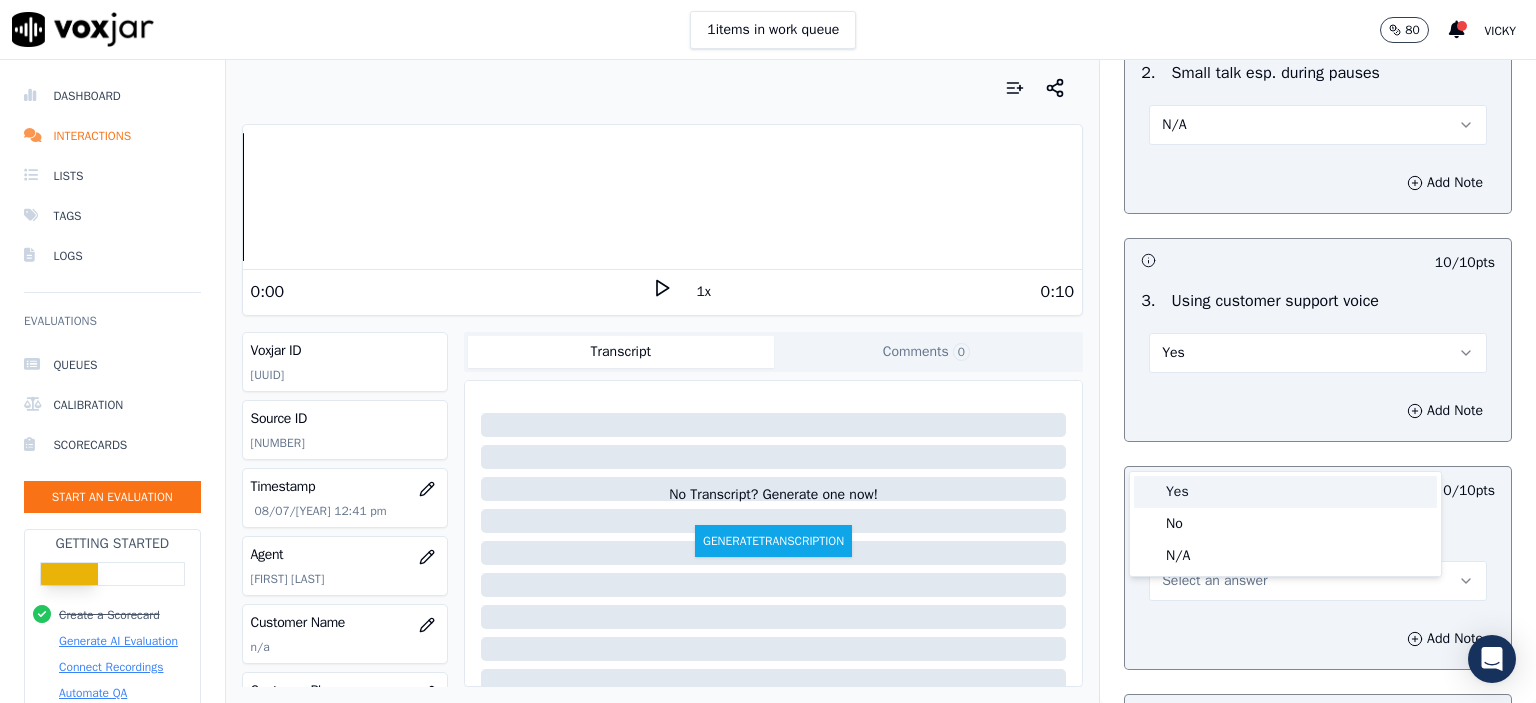 click on "Yes" at bounding box center (1285, 492) 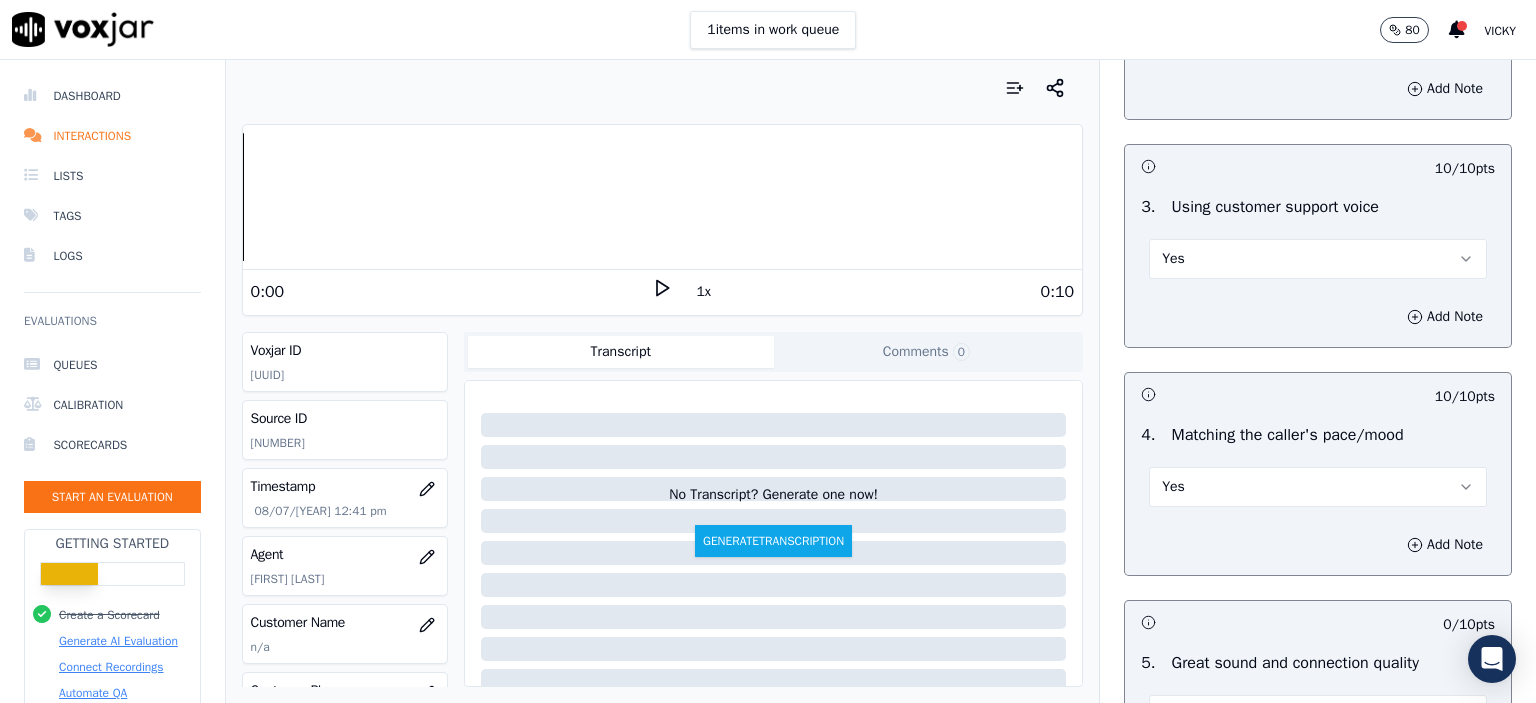 scroll, scrollTop: 2700, scrollLeft: 0, axis: vertical 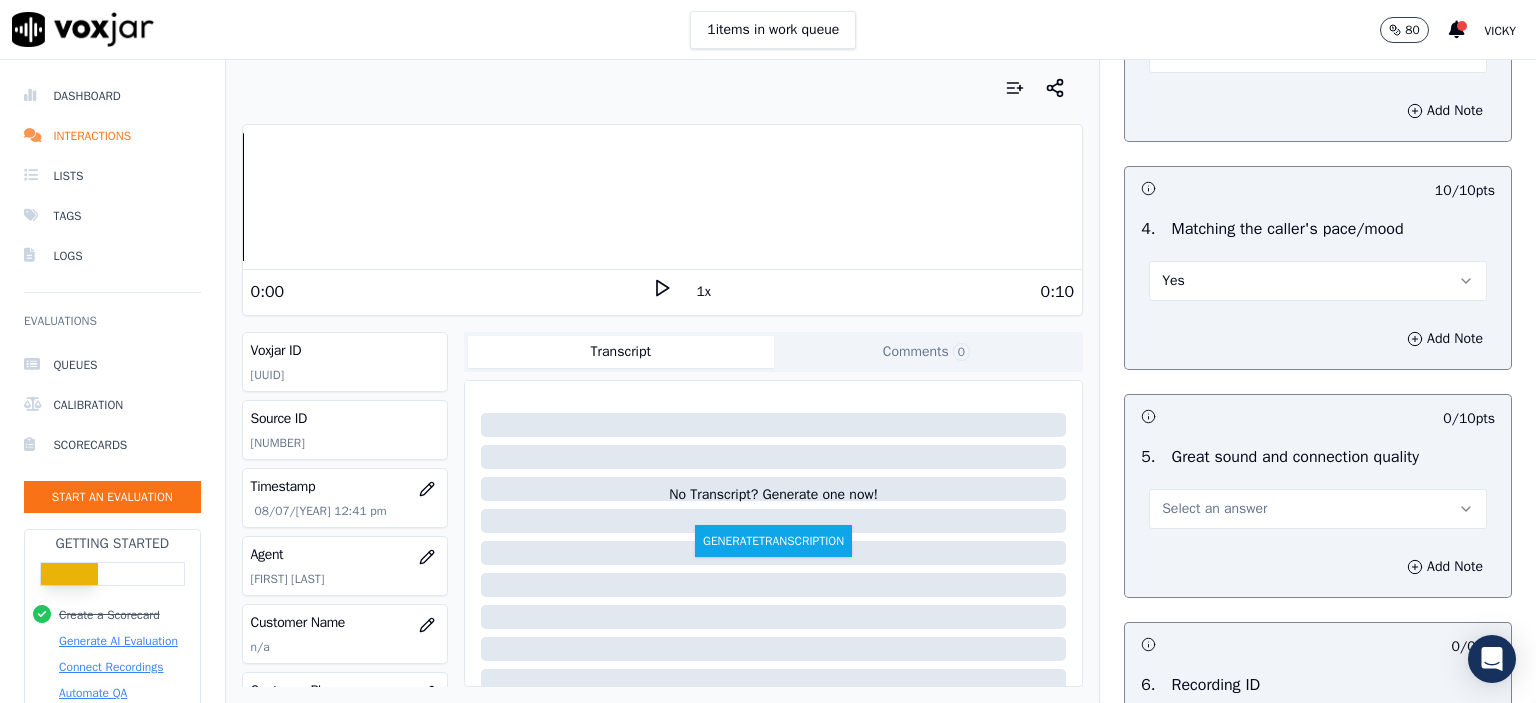 drag, startPoint x: 1228, startPoint y: 525, endPoint x: 1228, endPoint y: 550, distance: 25 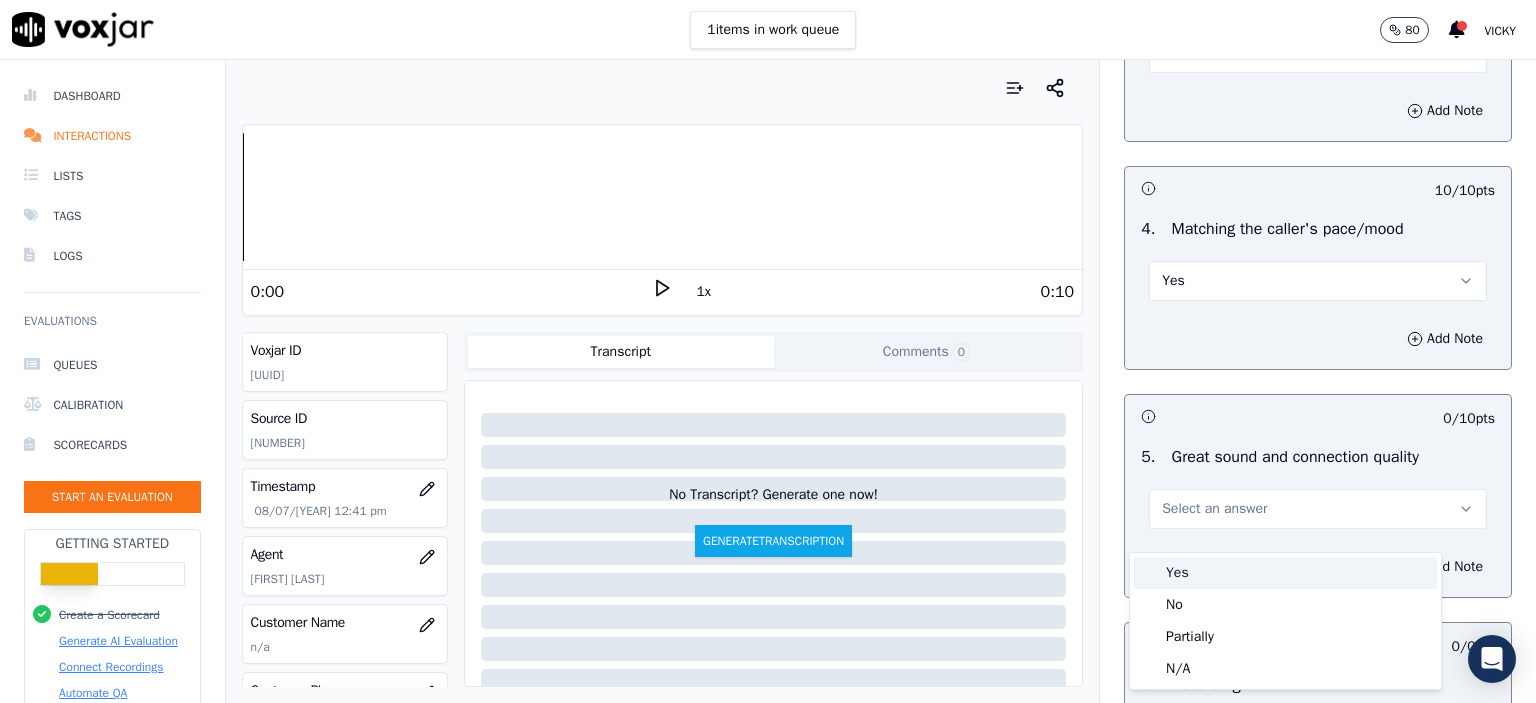 click on "Yes" at bounding box center [1285, 573] 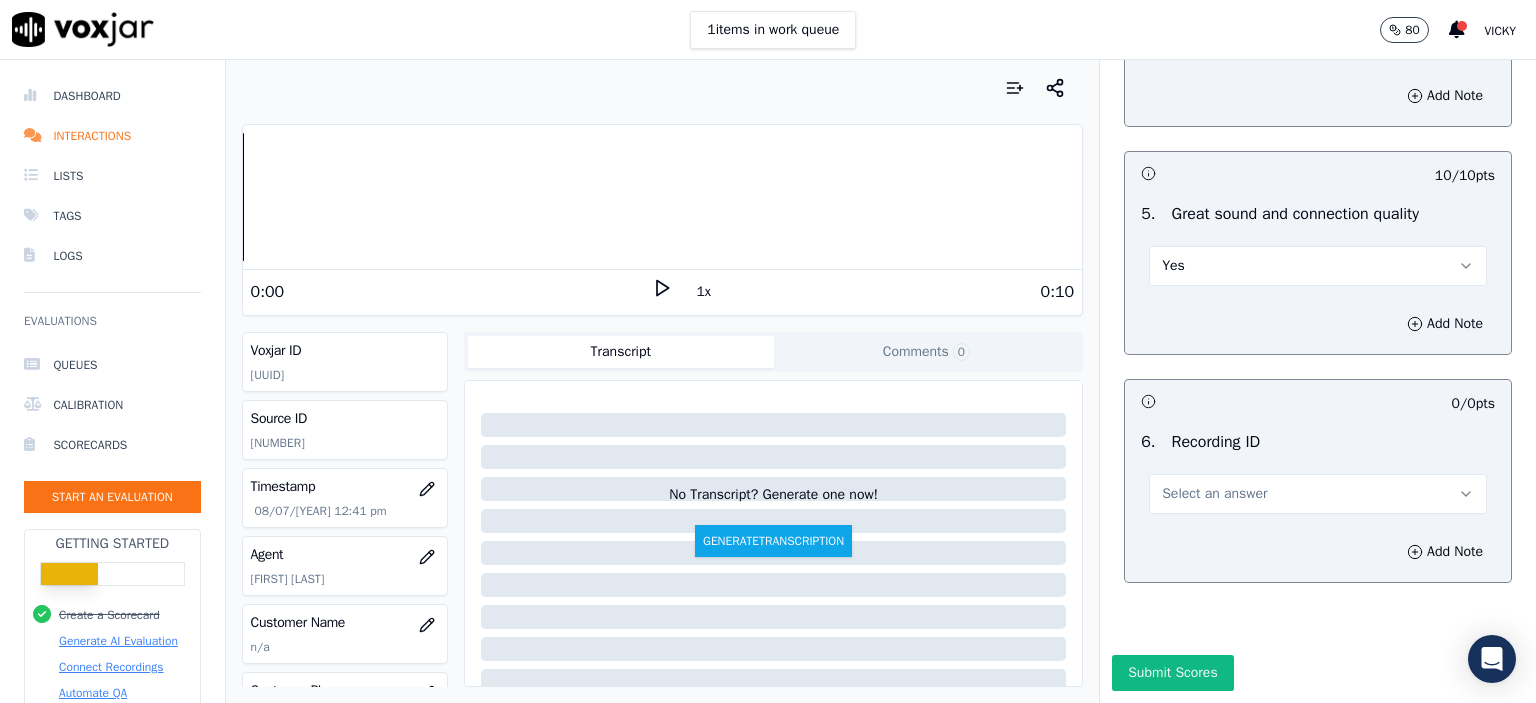 scroll, scrollTop: 3000, scrollLeft: 0, axis: vertical 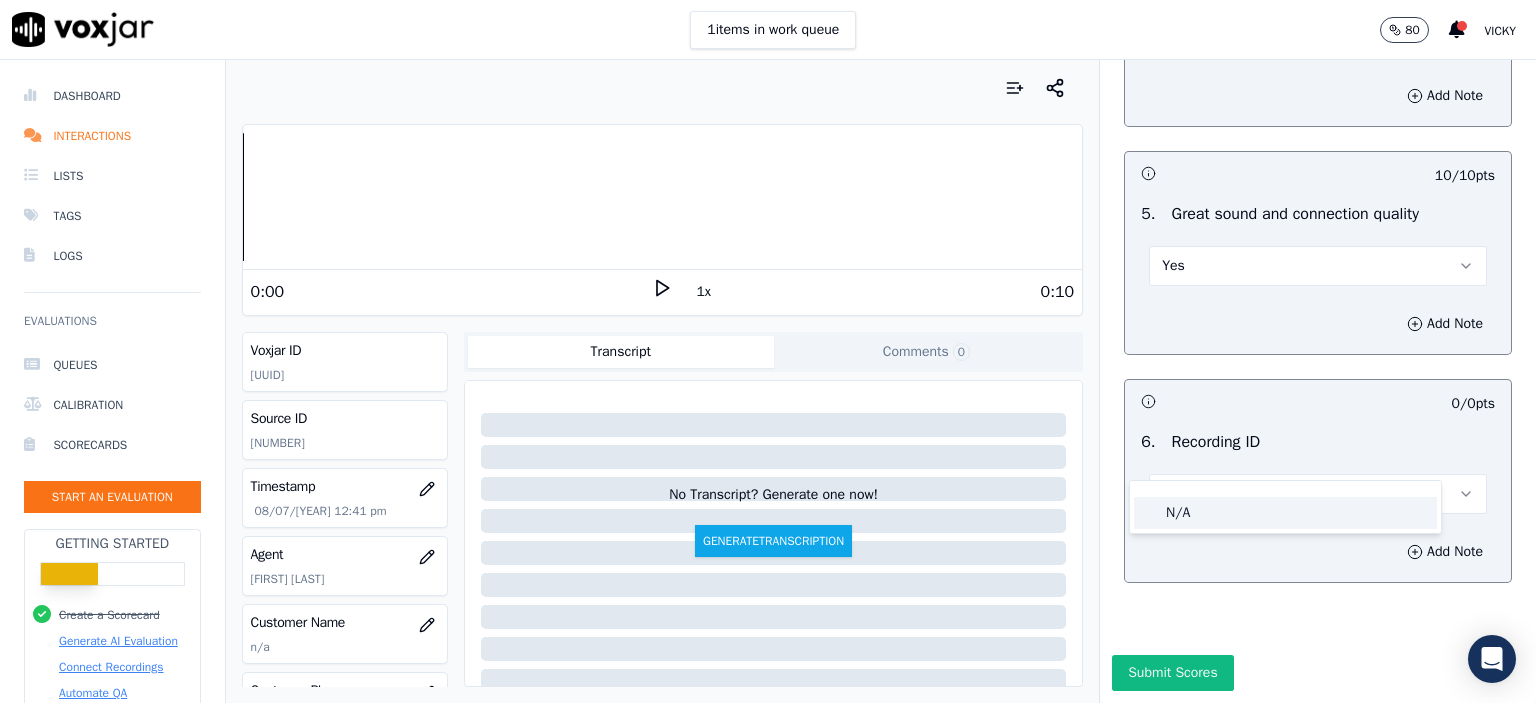 click on "N/A" 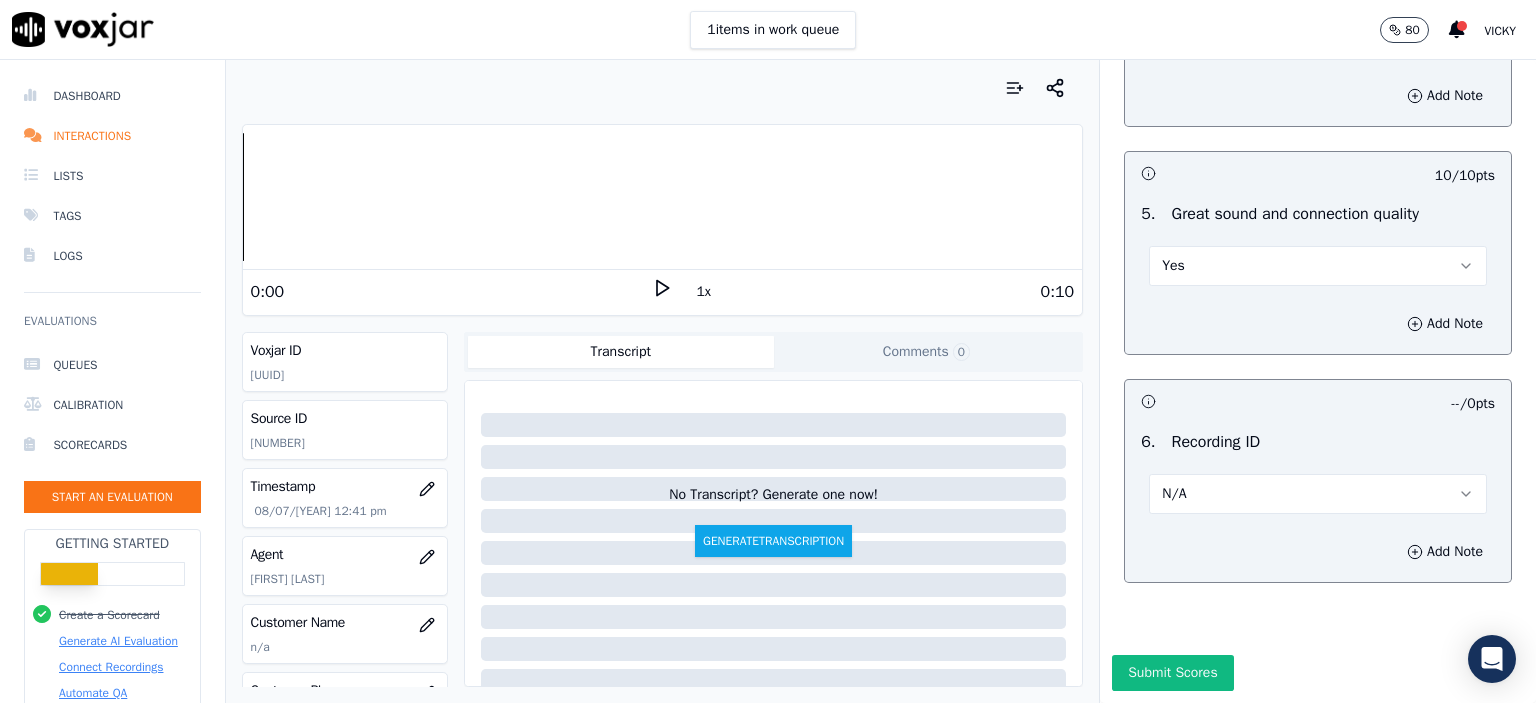 click on "Add Note" at bounding box center [1318, 552] 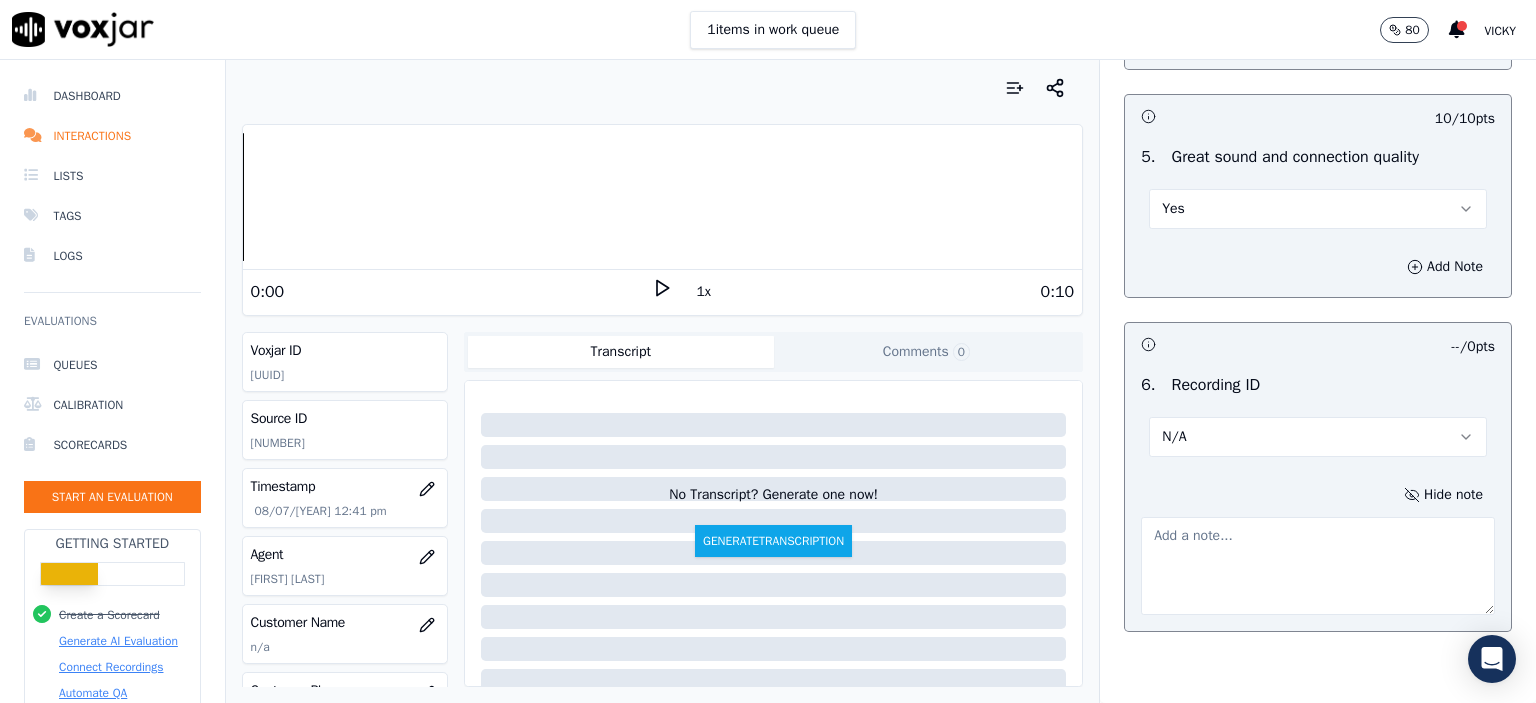 click on "[NUMBER]" 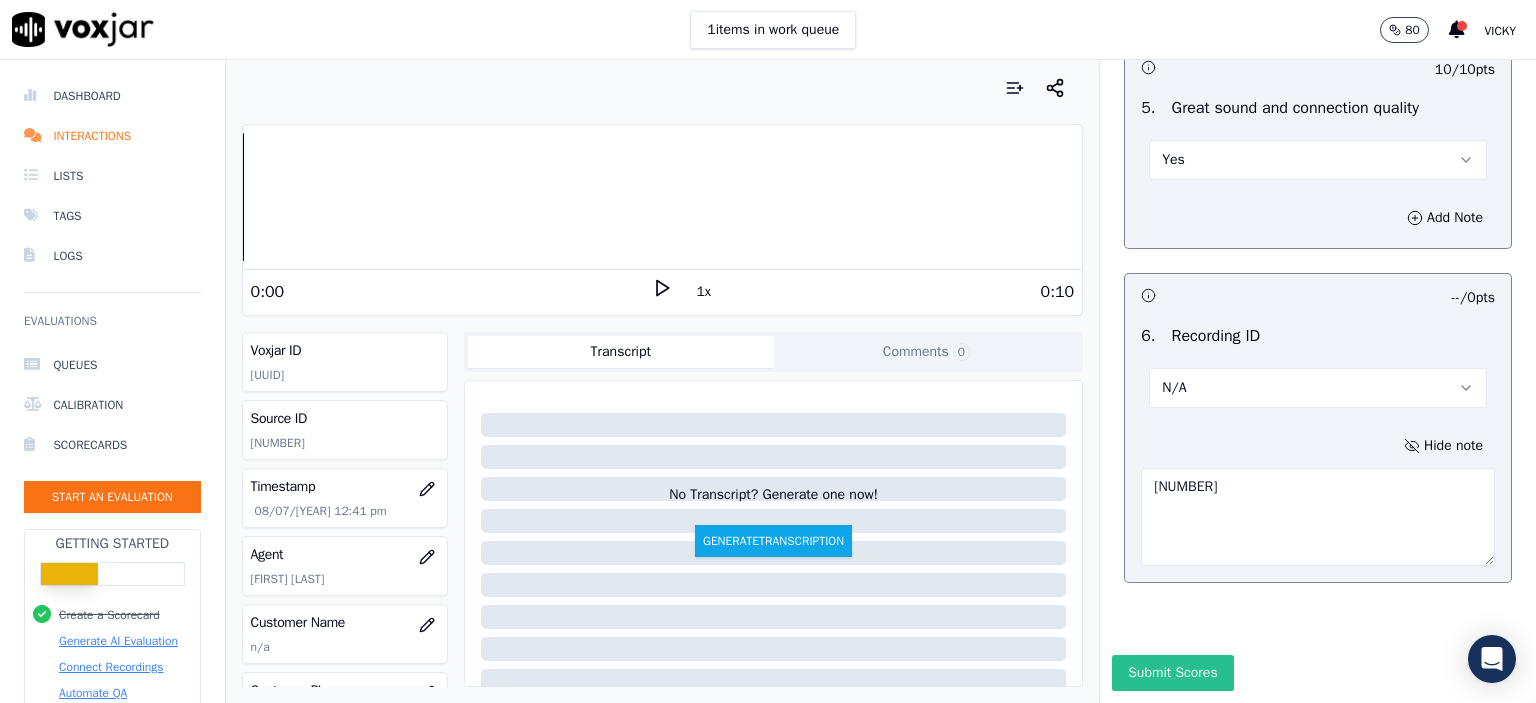 scroll, scrollTop: 3112, scrollLeft: 0, axis: vertical 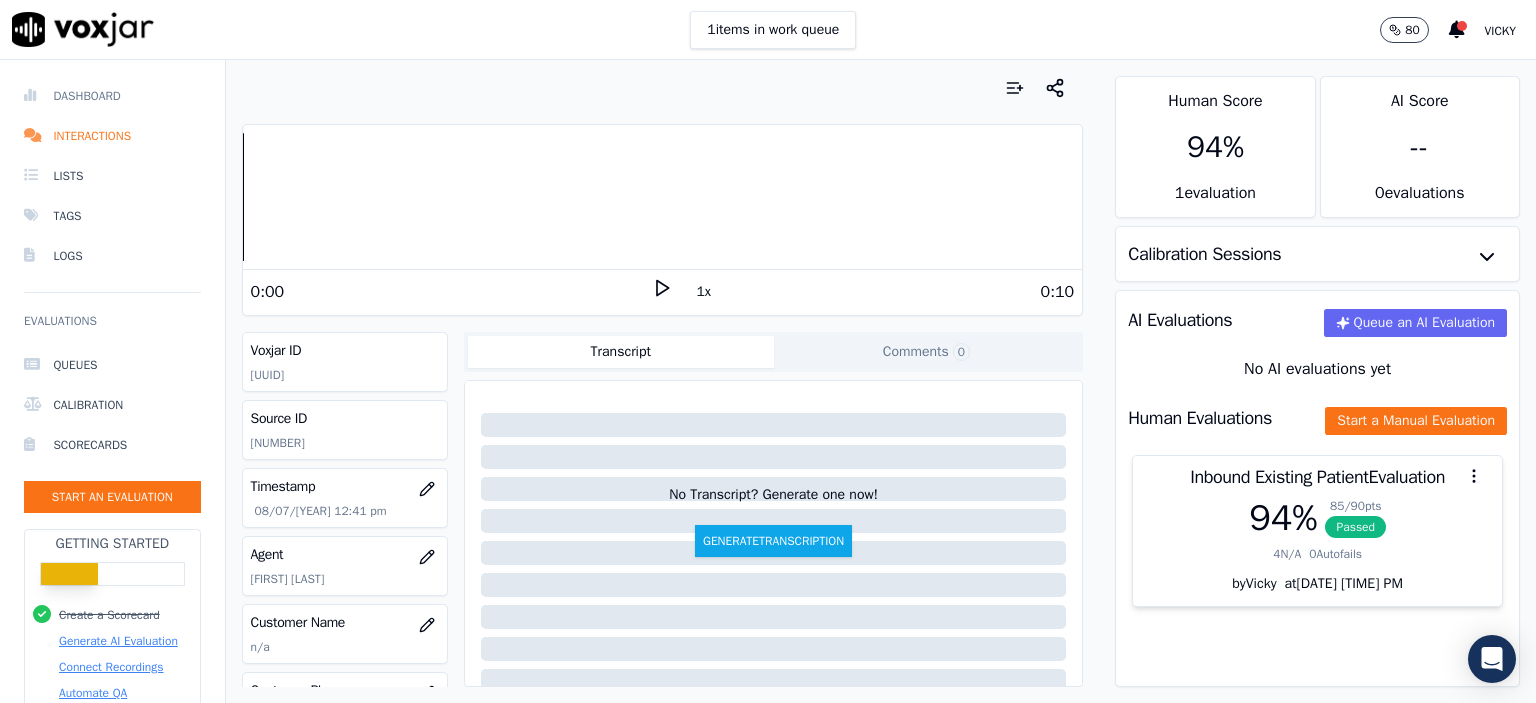 click on "Dashboard" at bounding box center [112, 96] 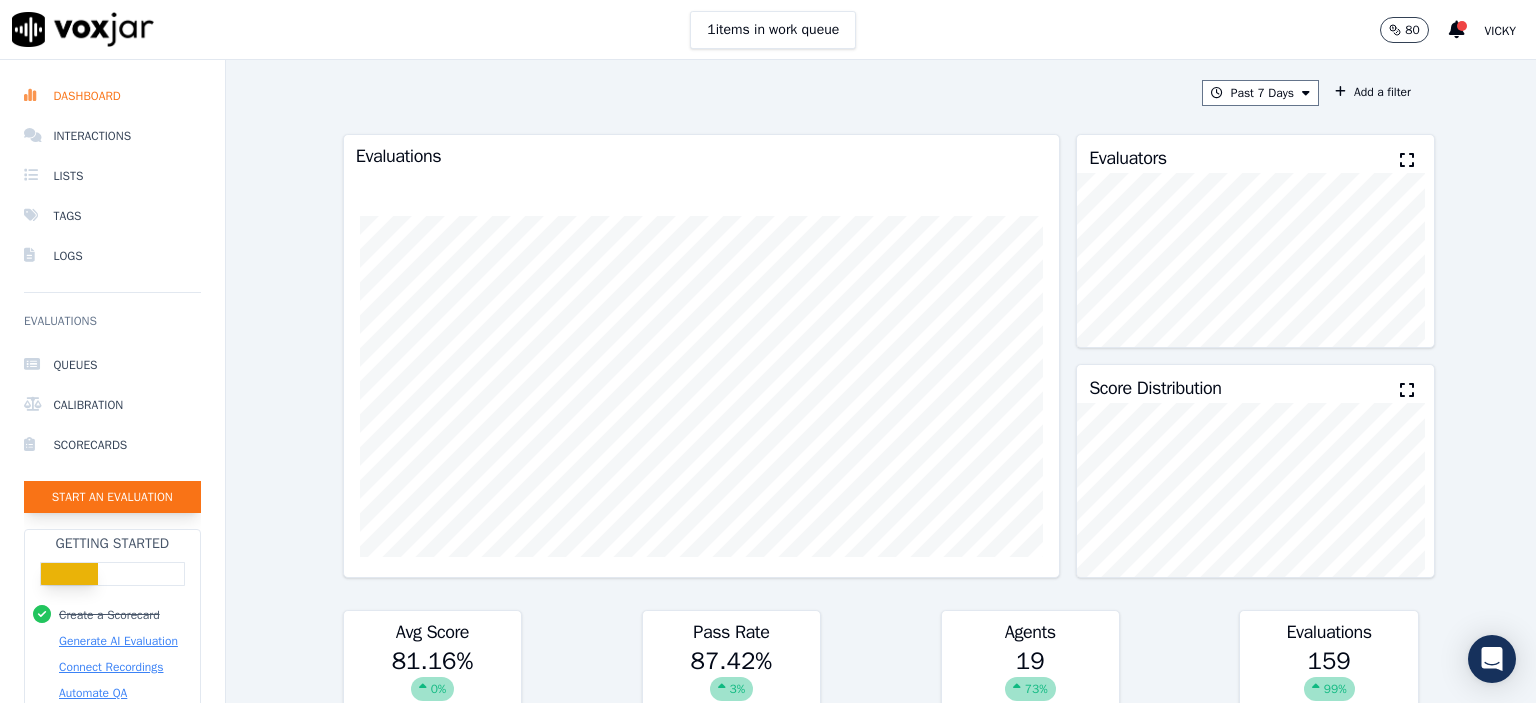 click on "Start an Evaluation" 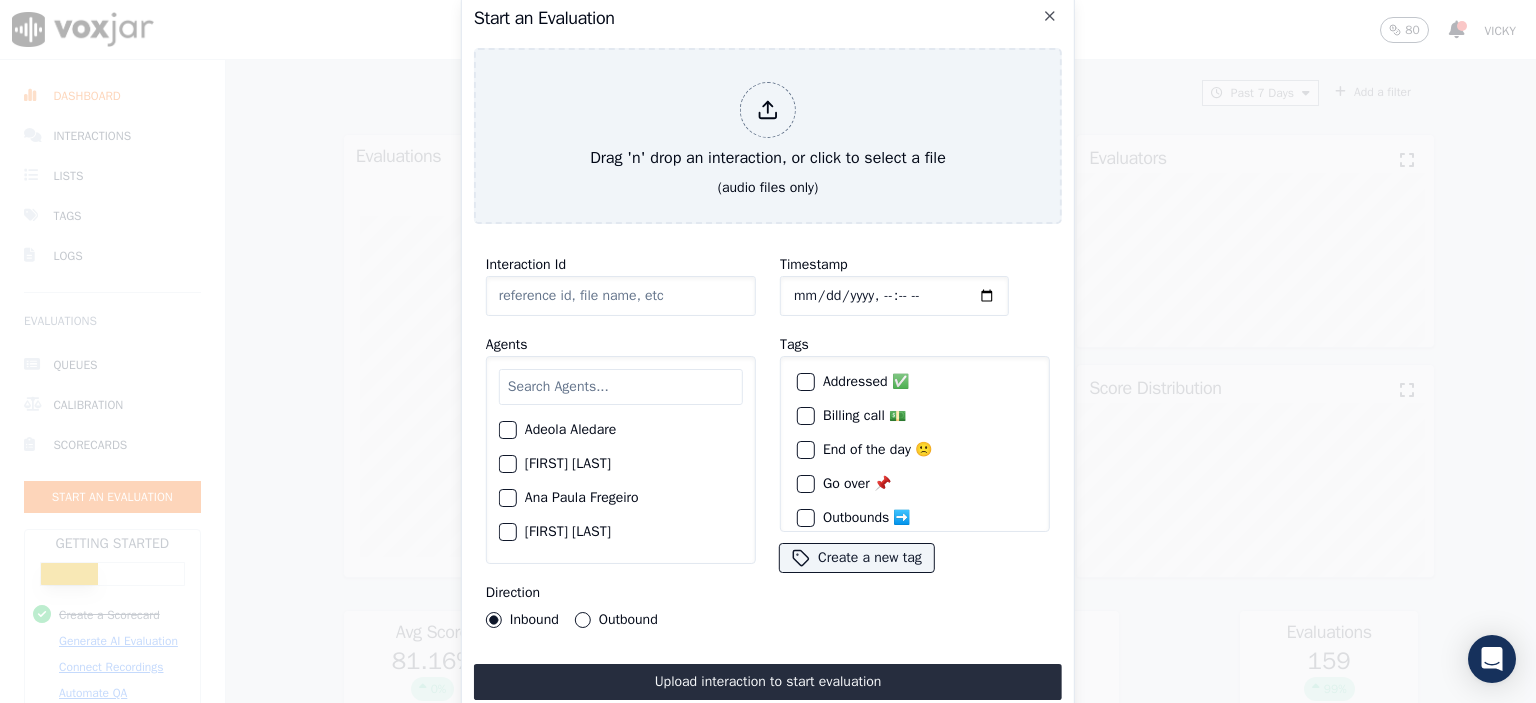 click on "Interaction Id" 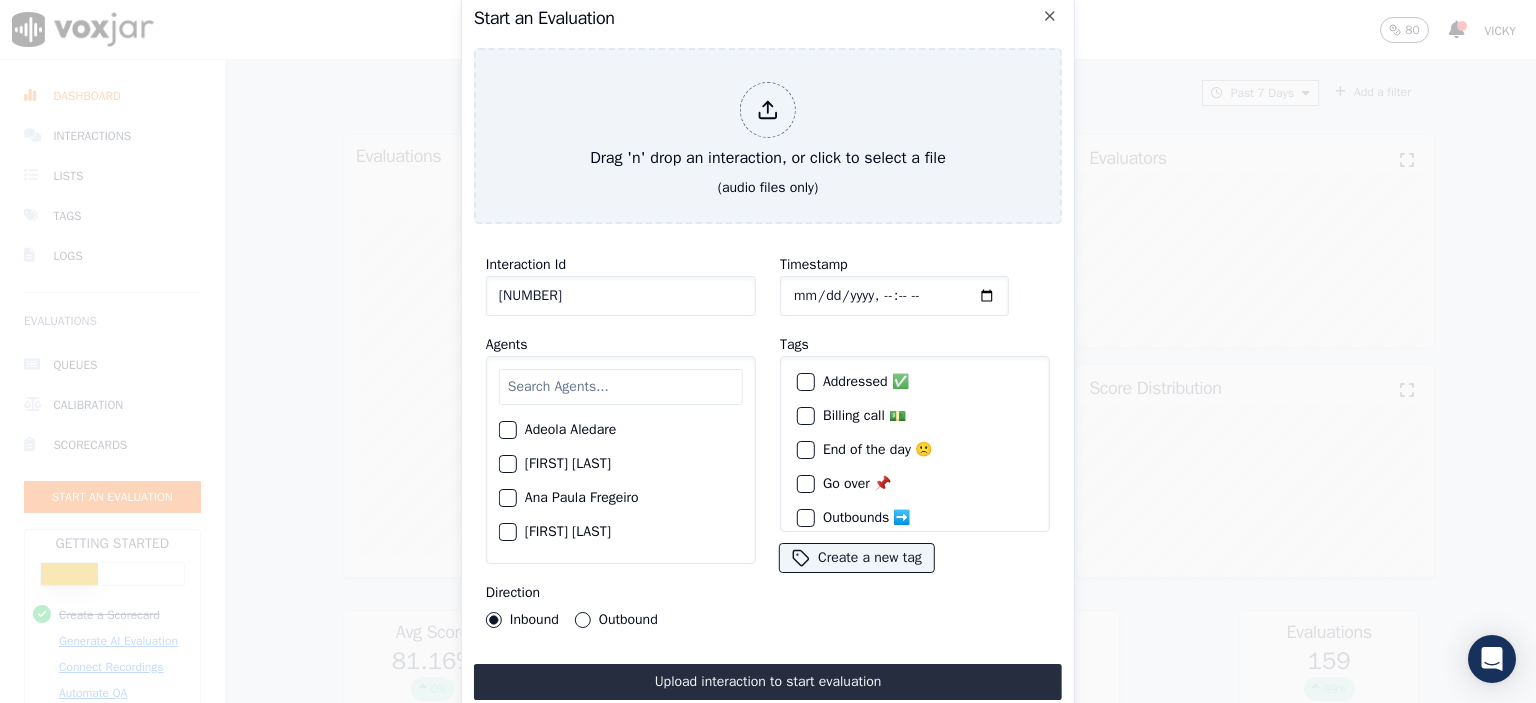 type on "[NUMBER]" 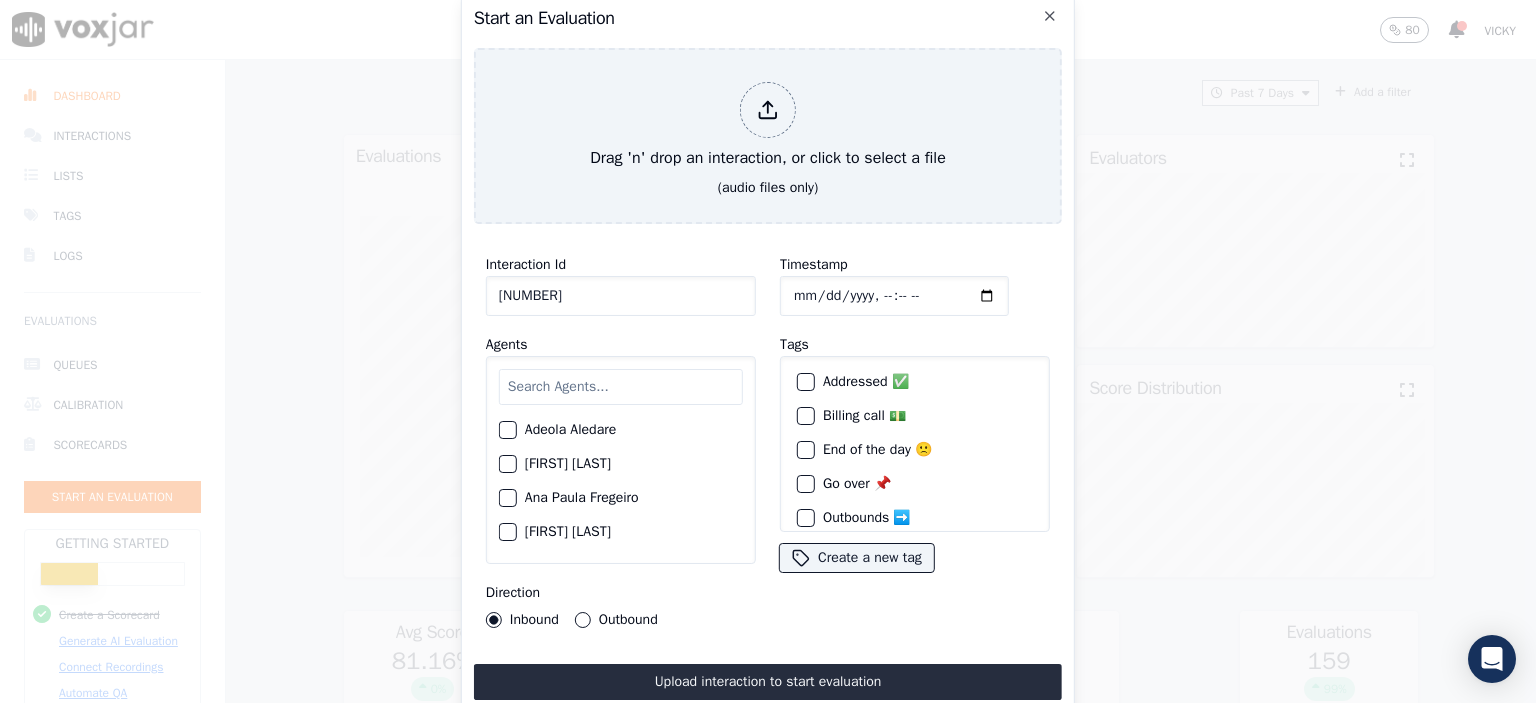 click on "Timestamp" 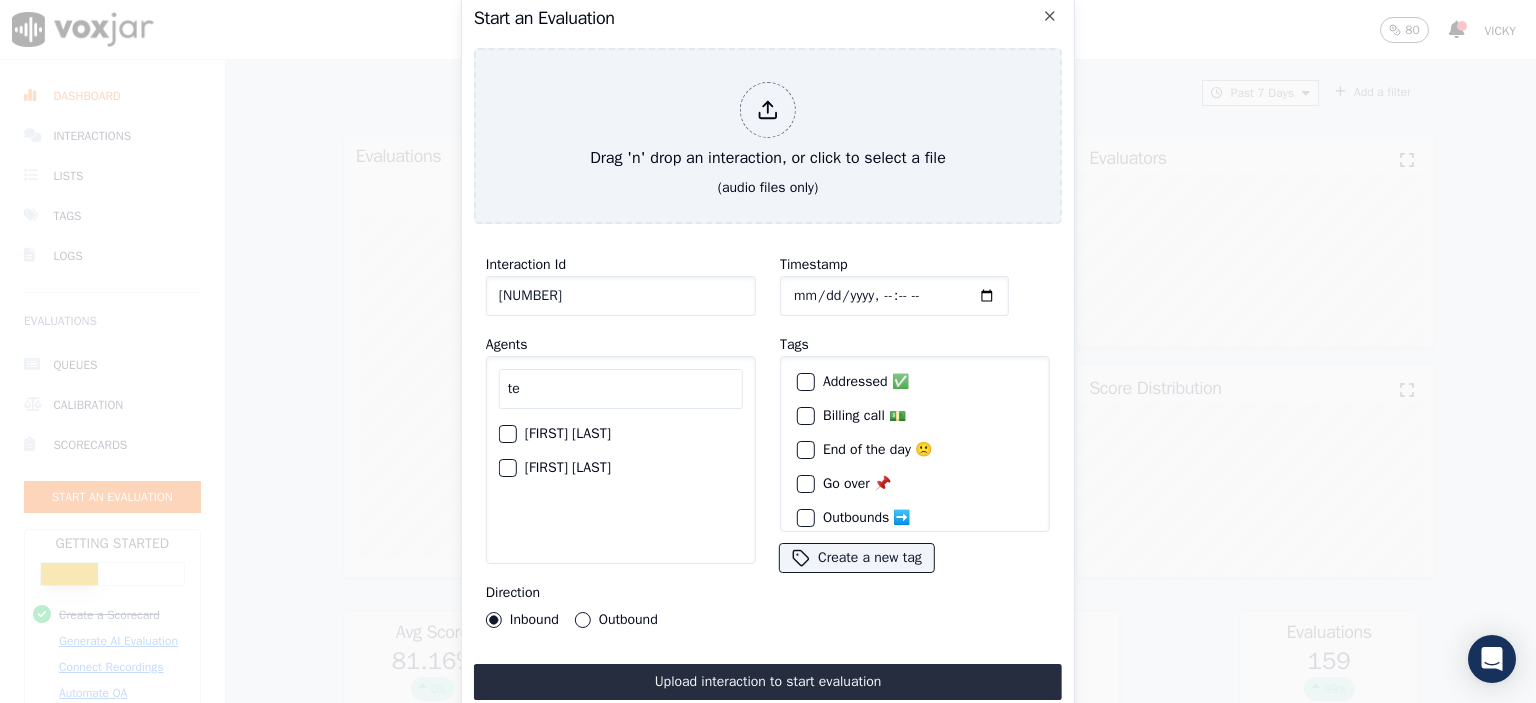type on "te" 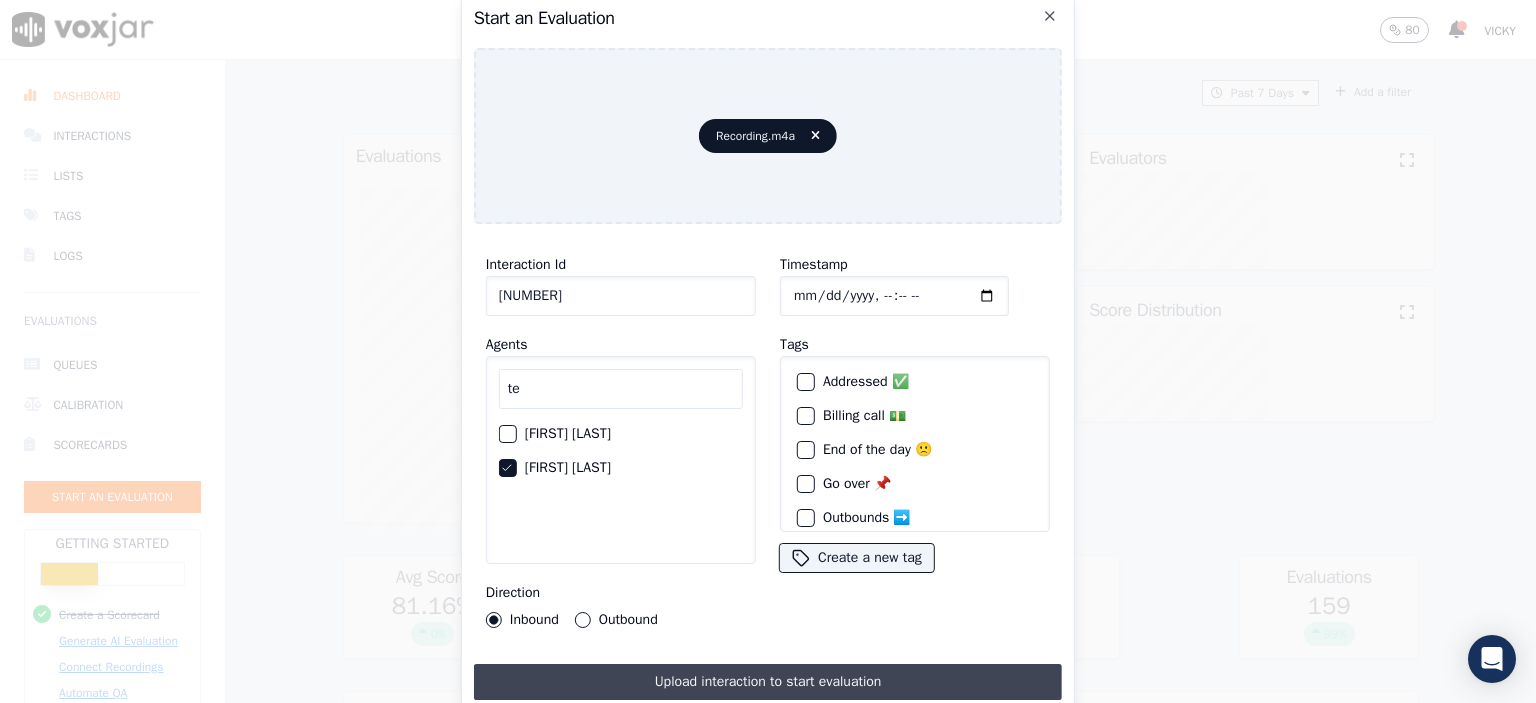 click on "Upload interaction to start evaluation" at bounding box center (768, 682) 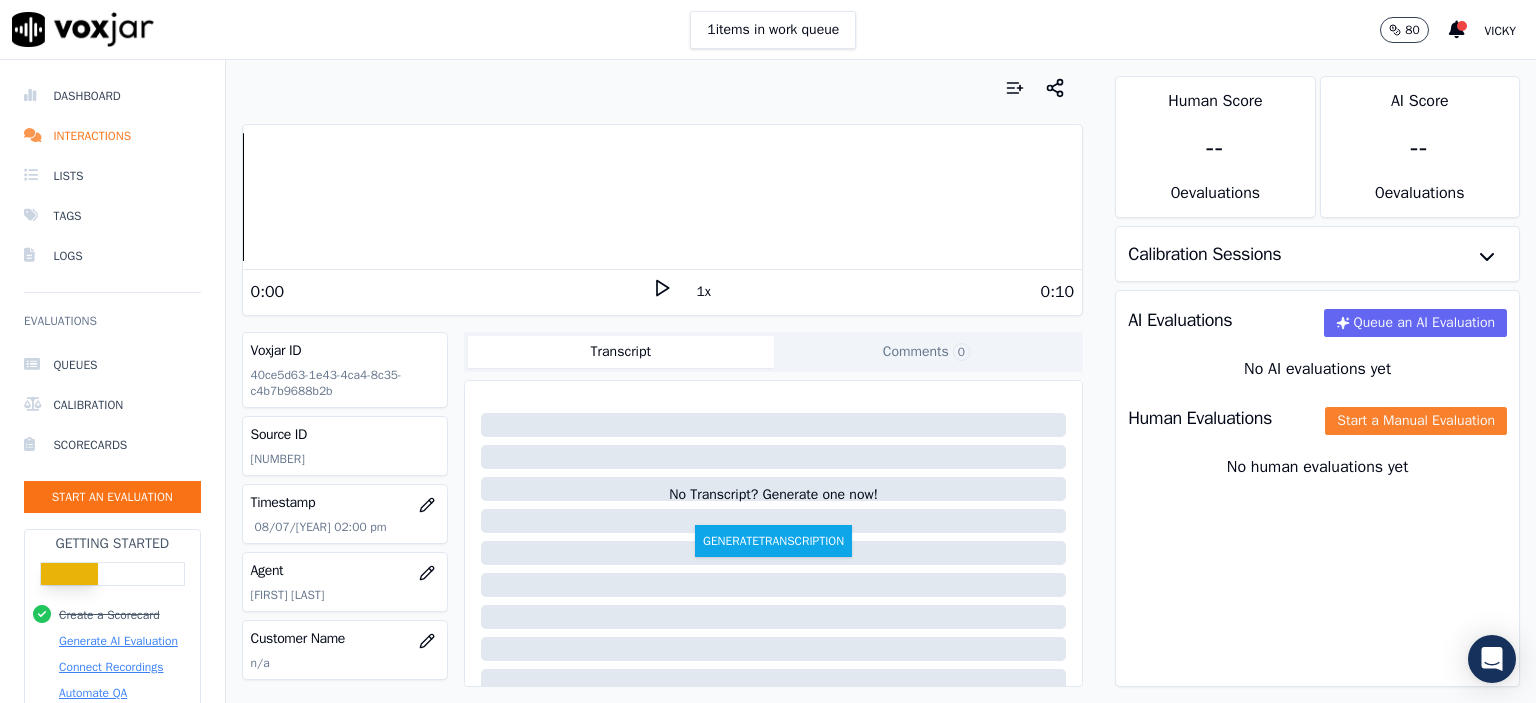 click on "Start a Manual Evaluation" 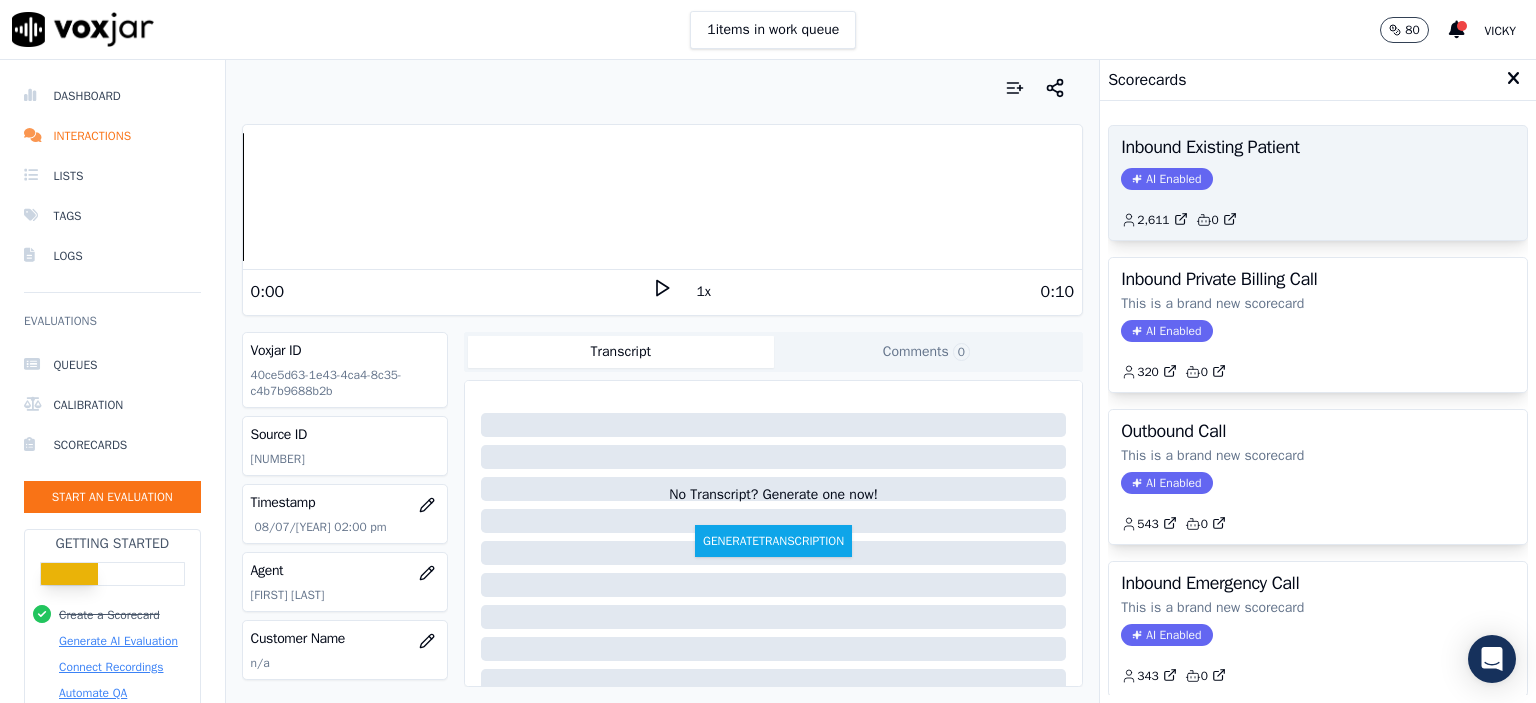 click on "AI Enabled" 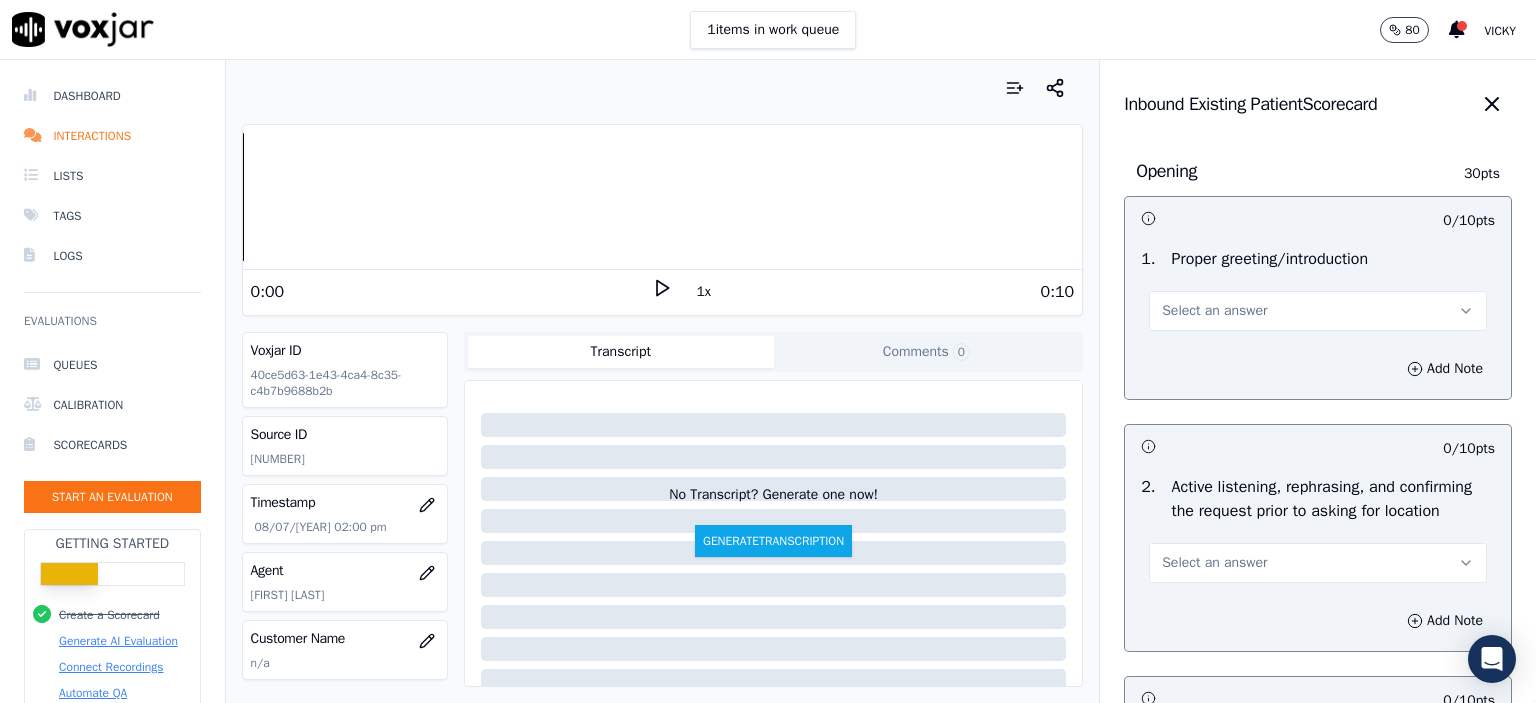click on "Select an answer" at bounding box center [1318, 311] 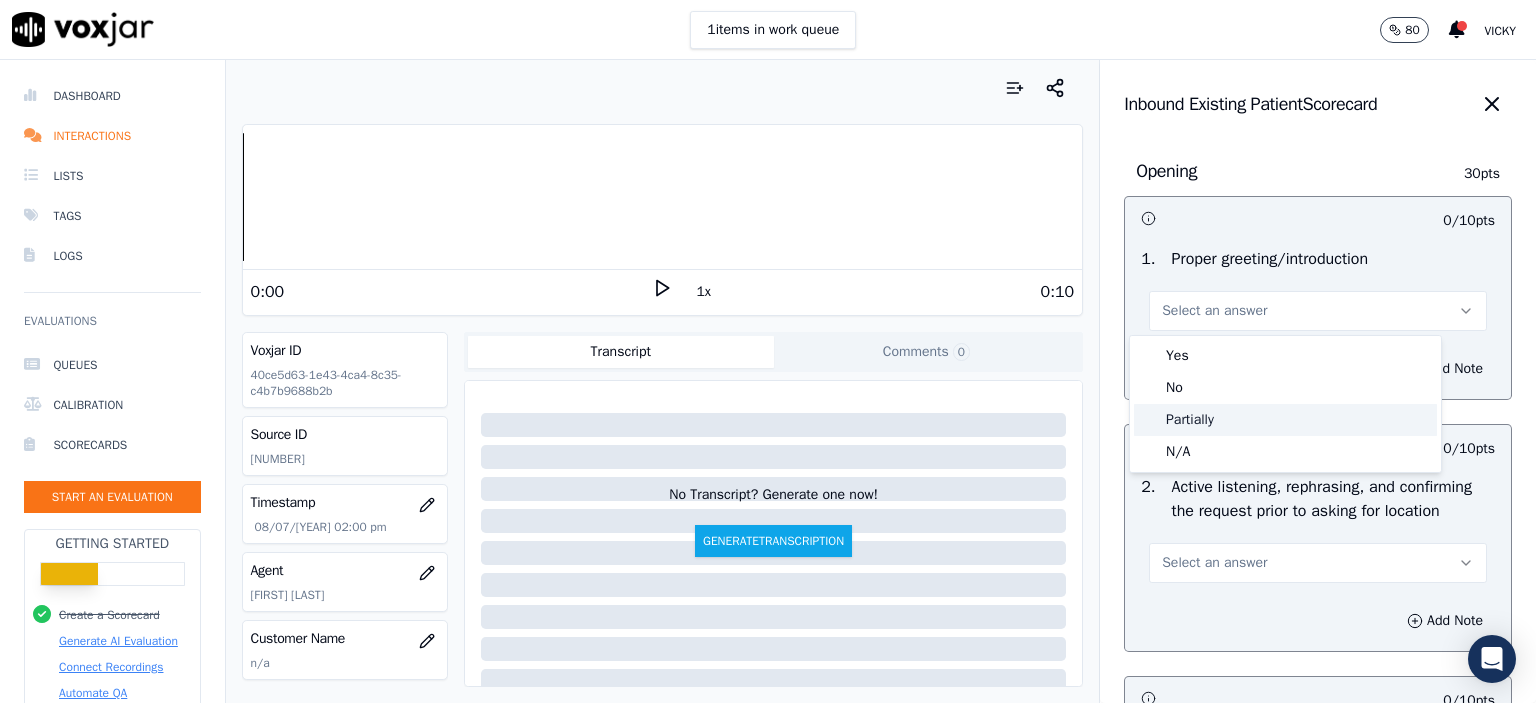 click on "Partially" 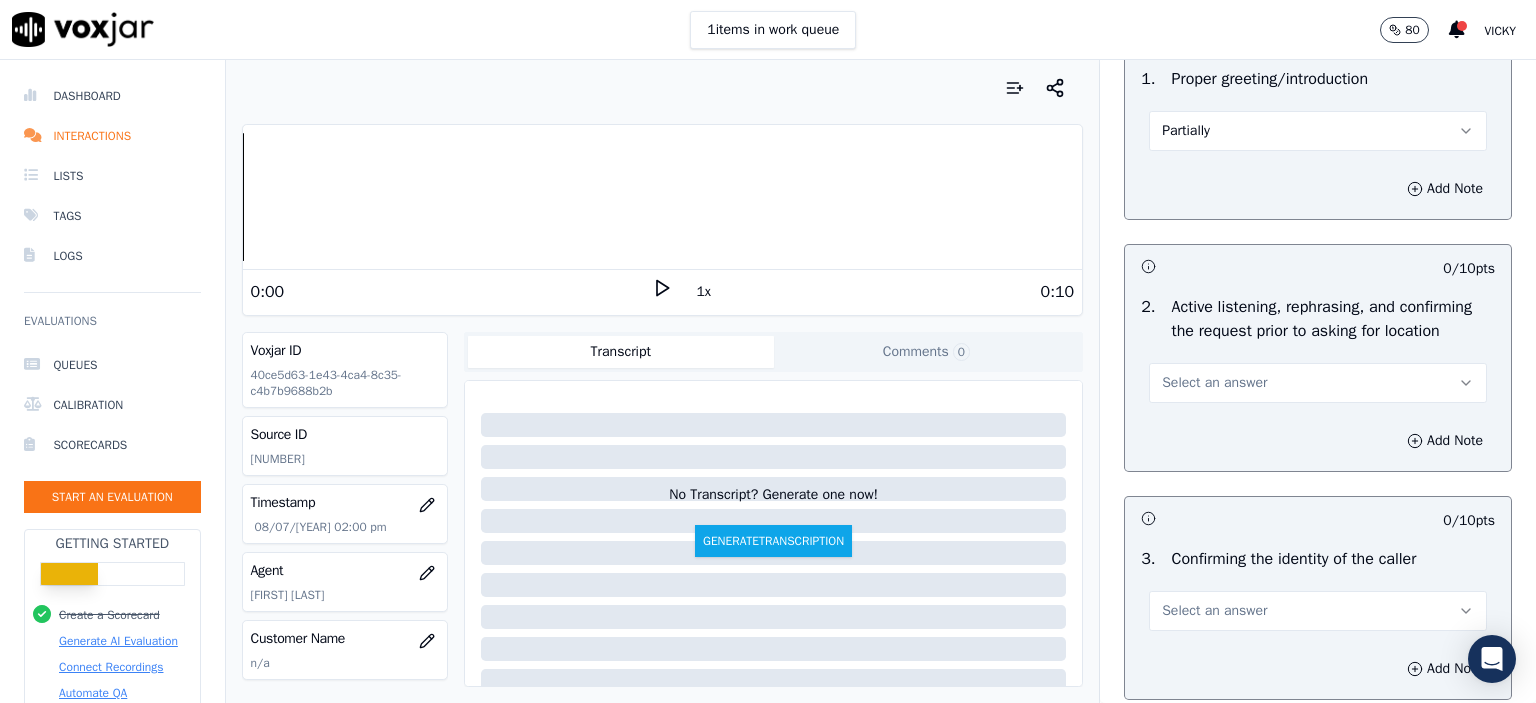 scroll, scrollTop: 200, scrollLeft: 0, axis: vertical 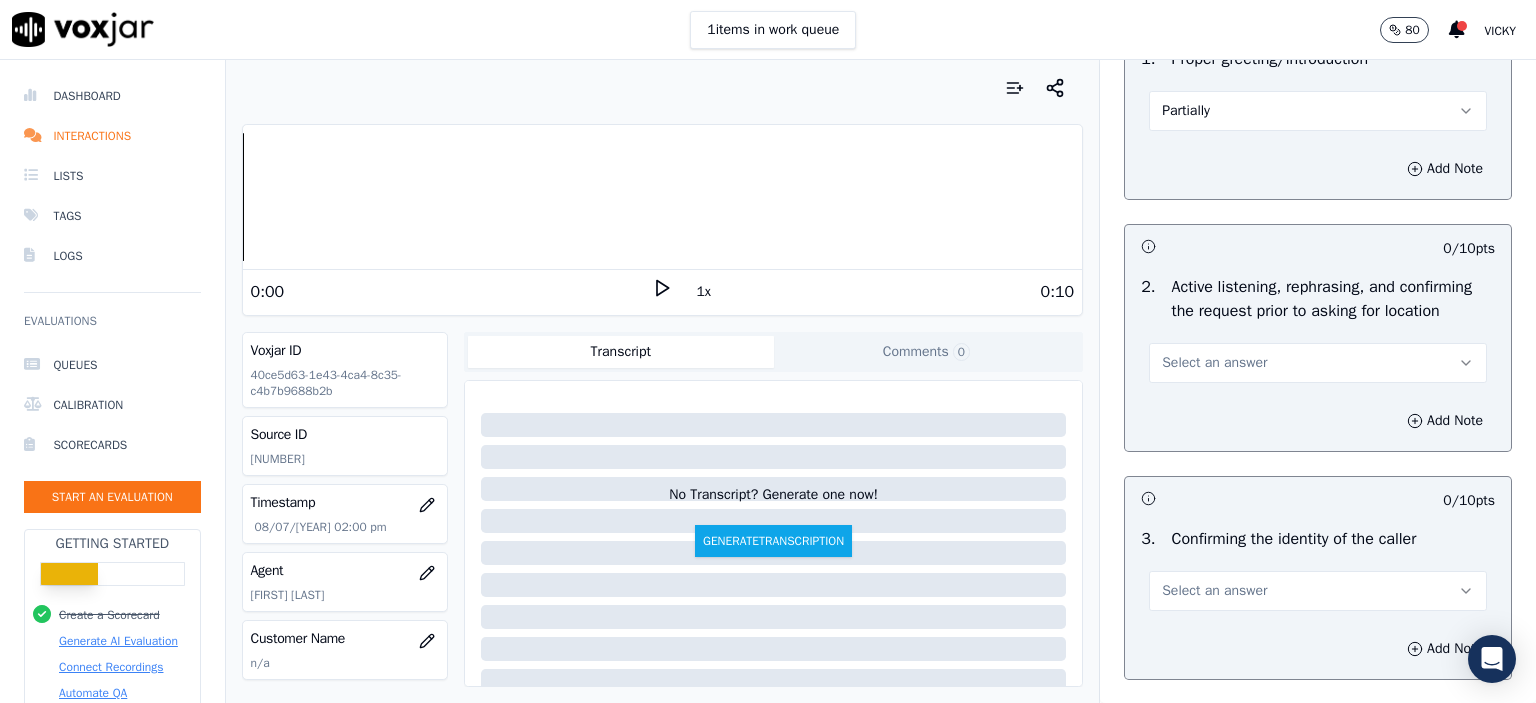 click on "2 .   Active listening, rephrasing, and confirming the request prior to asking for location    Select an answer" at bounding box center (1318, 329) 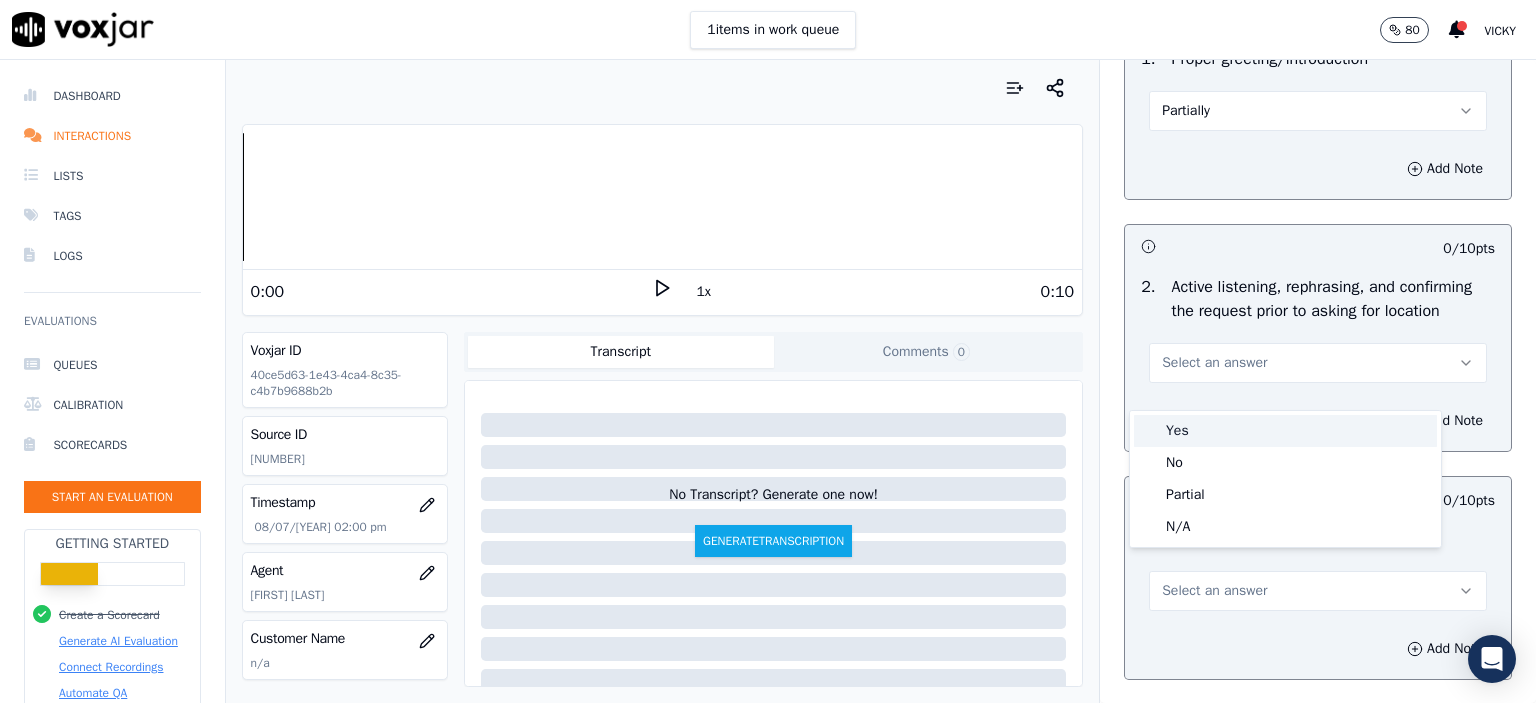 click on "Yes" at bounding box center [1285, 431] 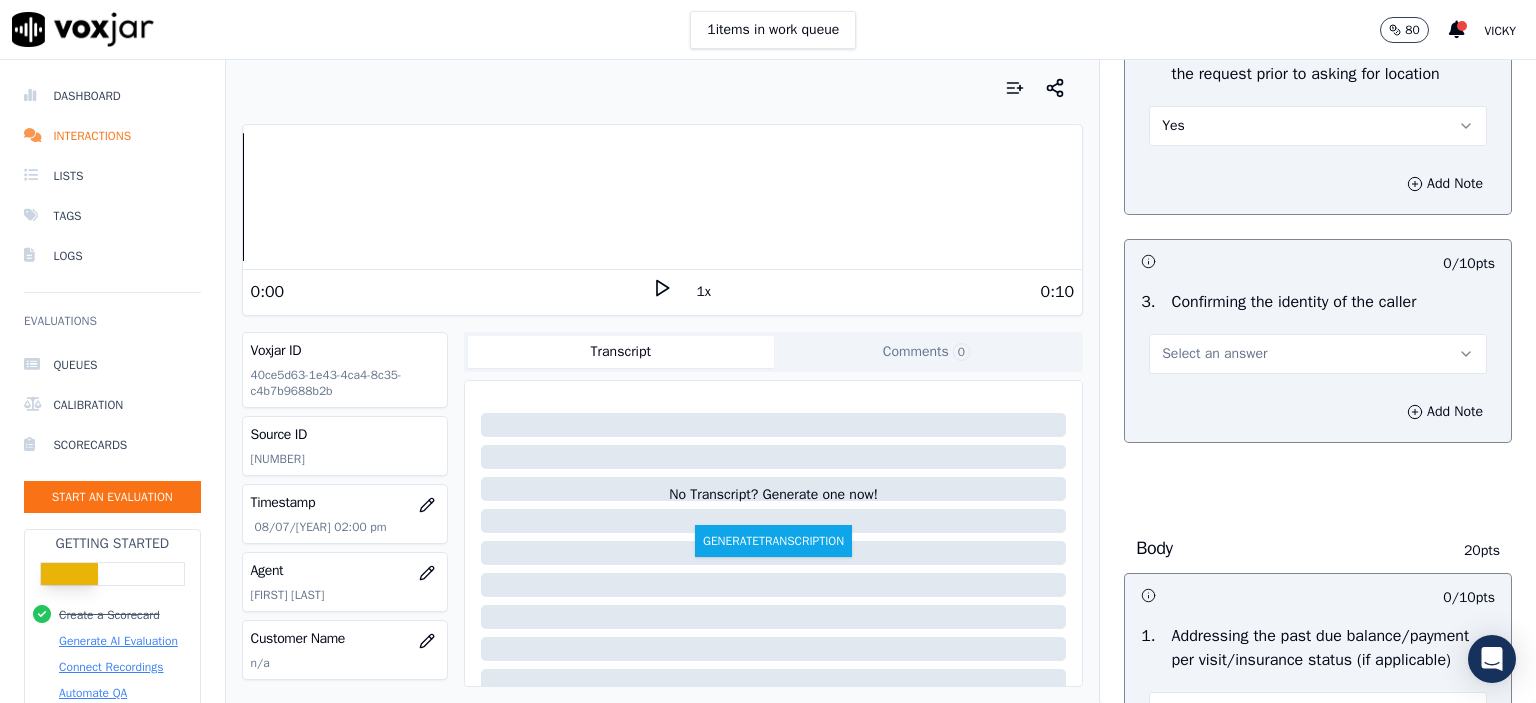scroll, scrollTop: 500, scrollLeft: 0, axis: vertical 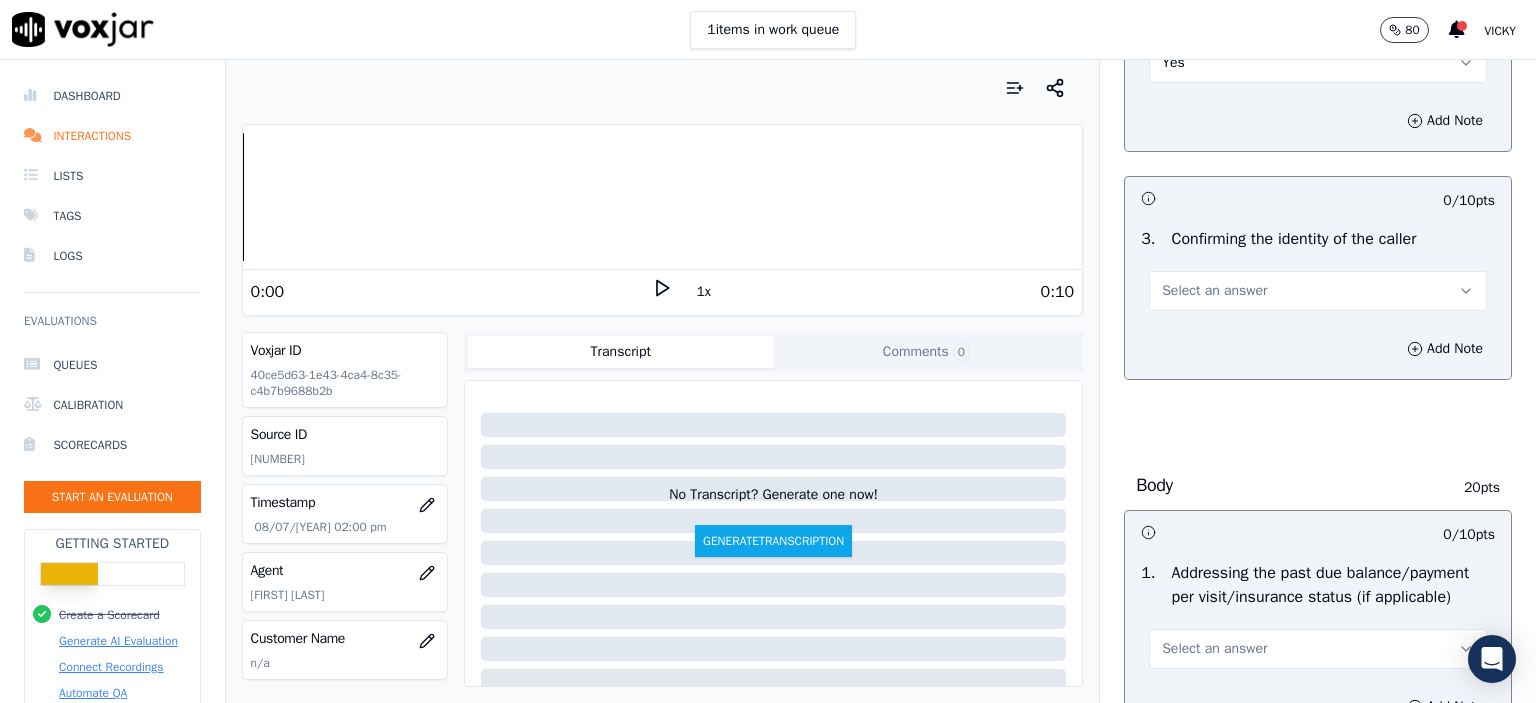 click on "Select an answer" at bounding box center (1318, 291) 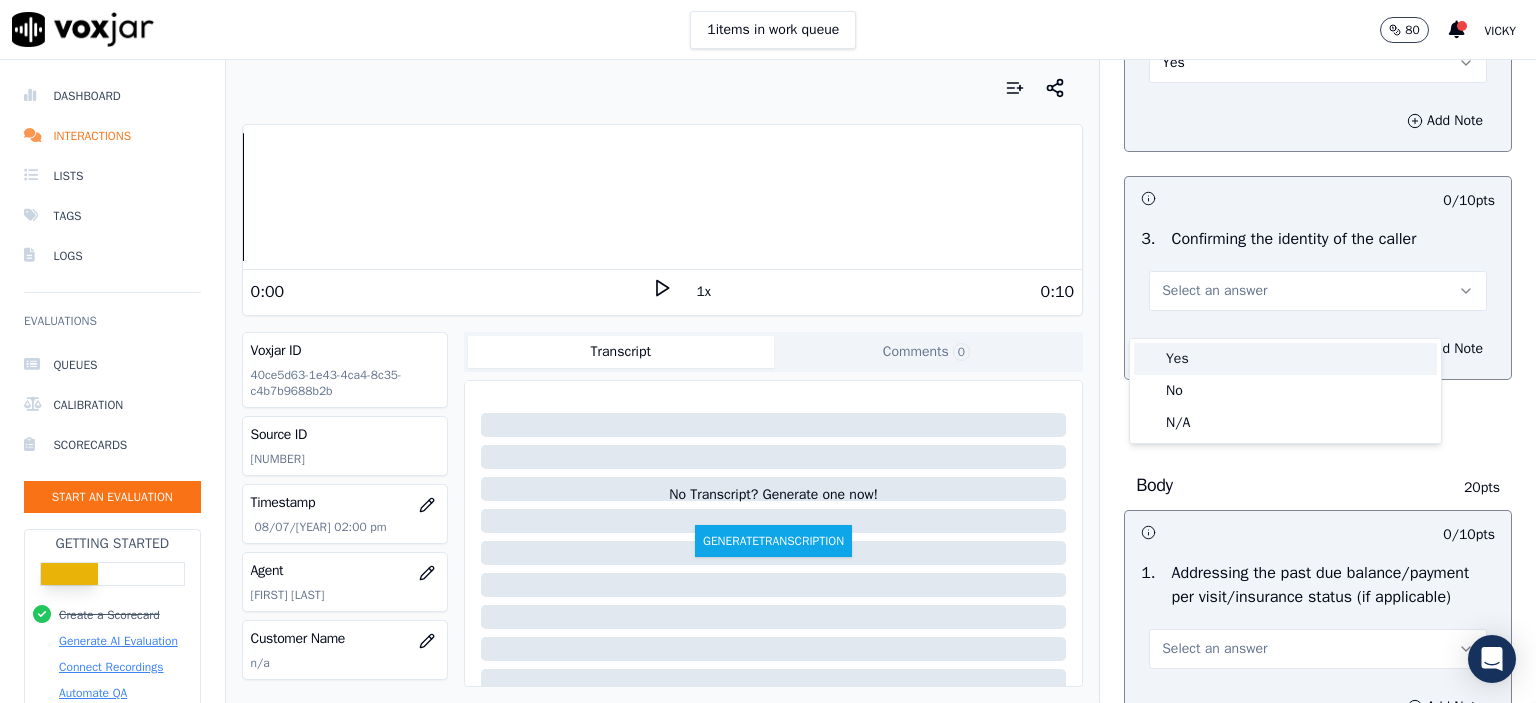 click on "Yes" at bounding box center (1285, 359) 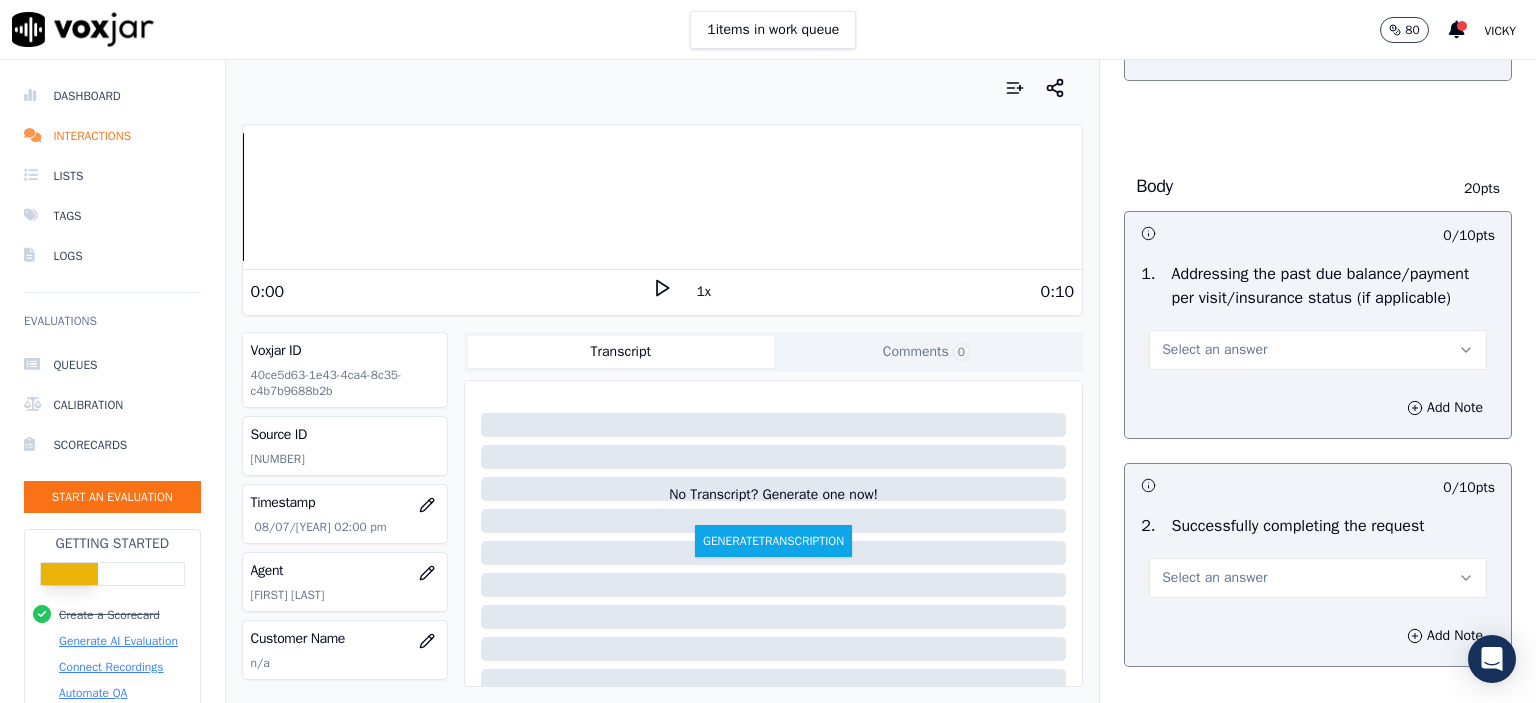 scroll, scrollTop: 800, scrollLeft: 0, axis: vertical 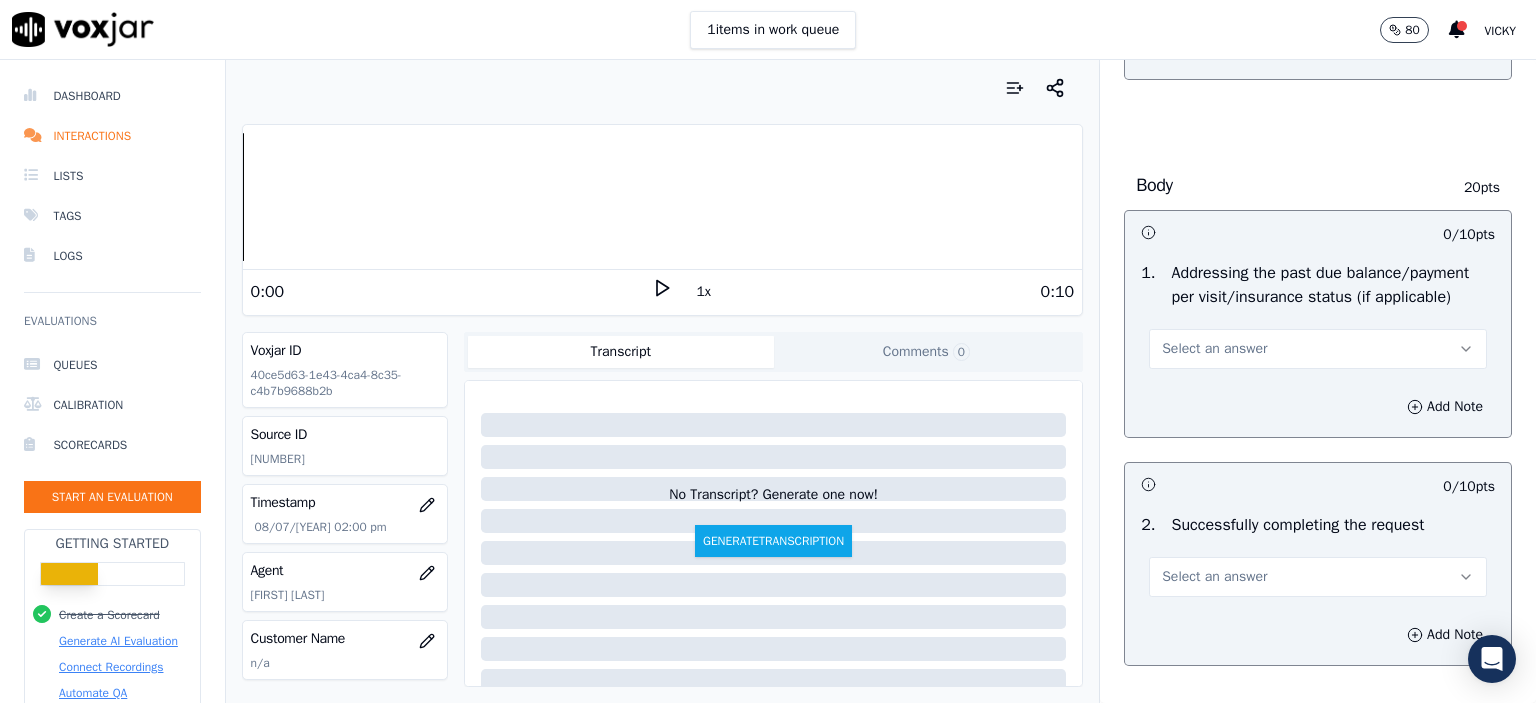 click on "Select an answer" at bounding box center [1214, 349] 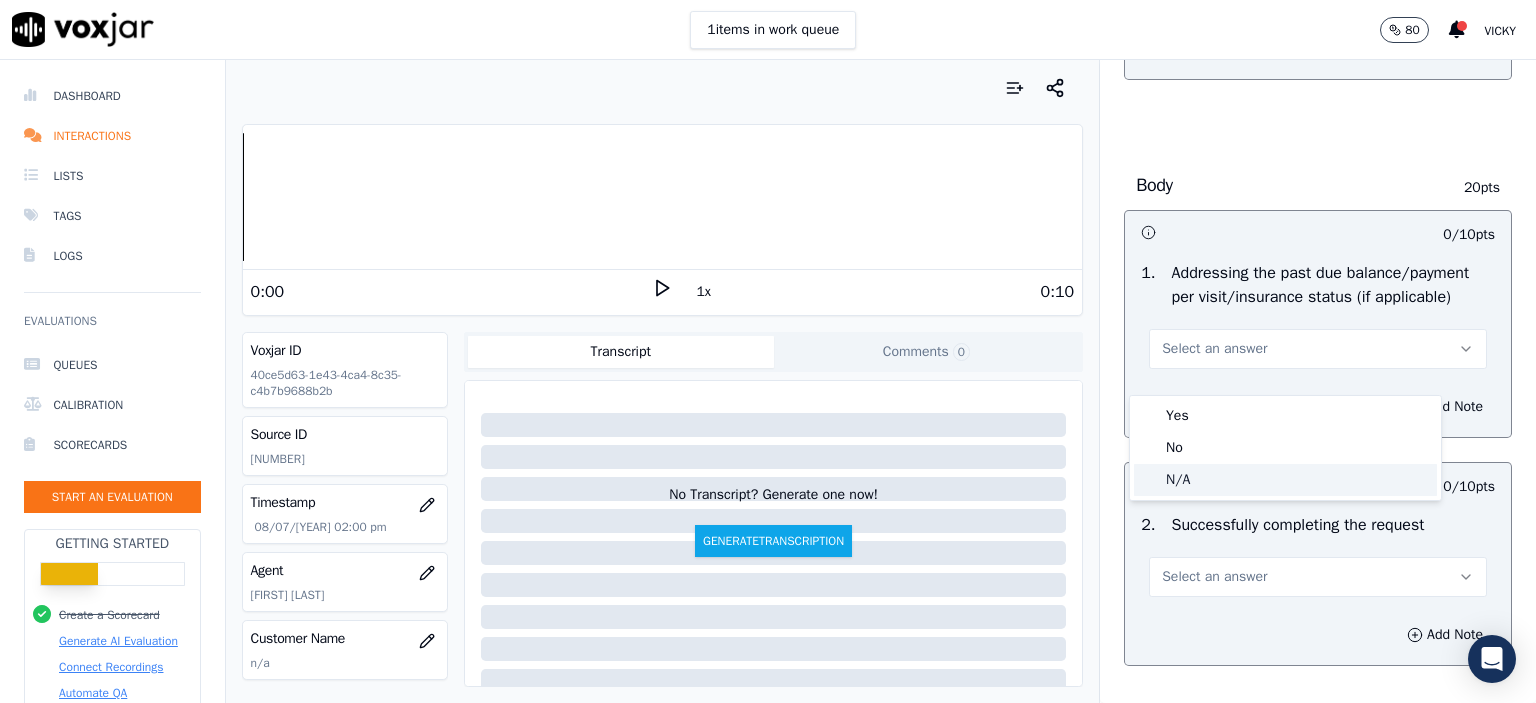 click on "N/A" 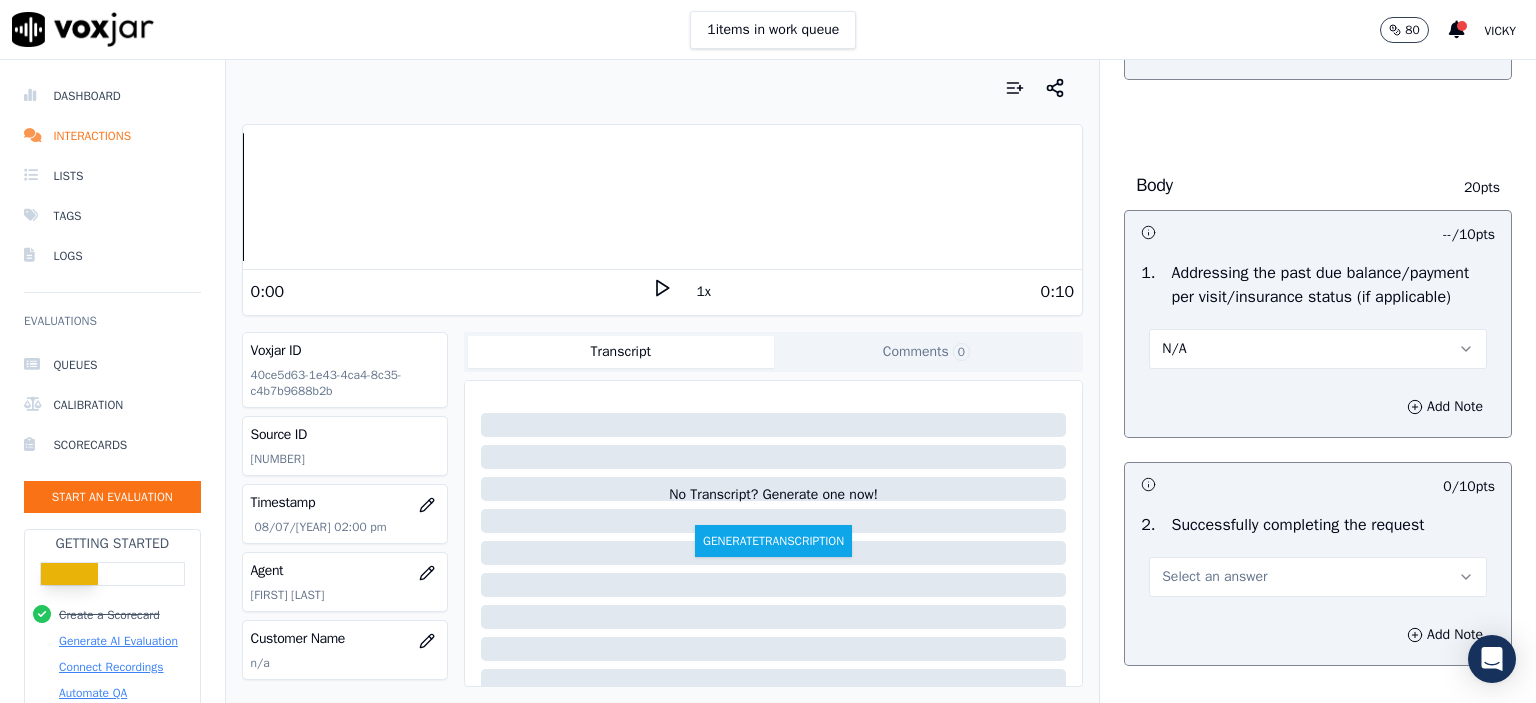 click on "-- / 10  pts     1 .   Addressing the past due balance/payment per visit/insurance status (if applicable)     N/A          Add Note                           0 / 10  pts     2 .   Successfully completing the request    Select an answer          Add Note" at bounding box center (1318, 438) 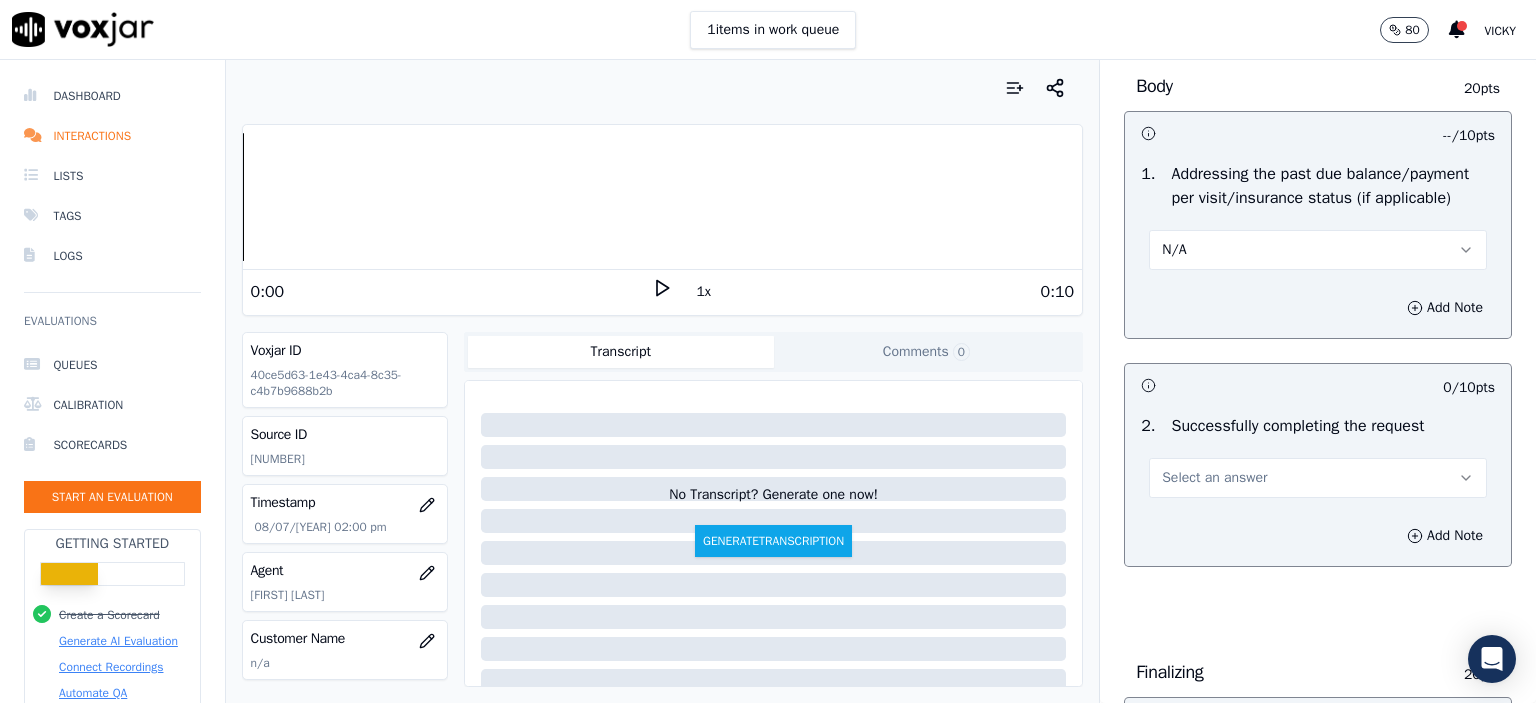 scroll, scrollTop: 900, scrollLeft: 0, axis: vertical 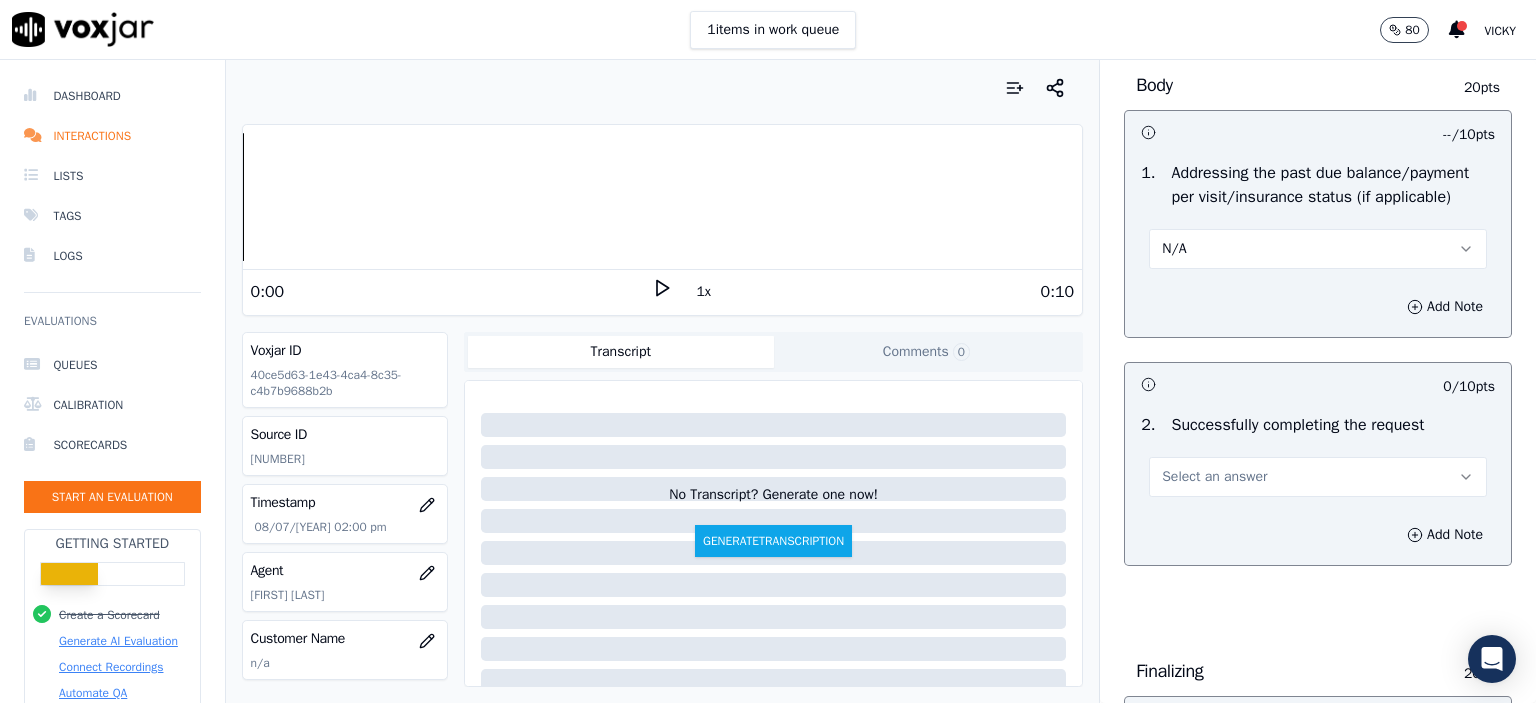 click on "Select an answer" at bounding box center (1214, 477) 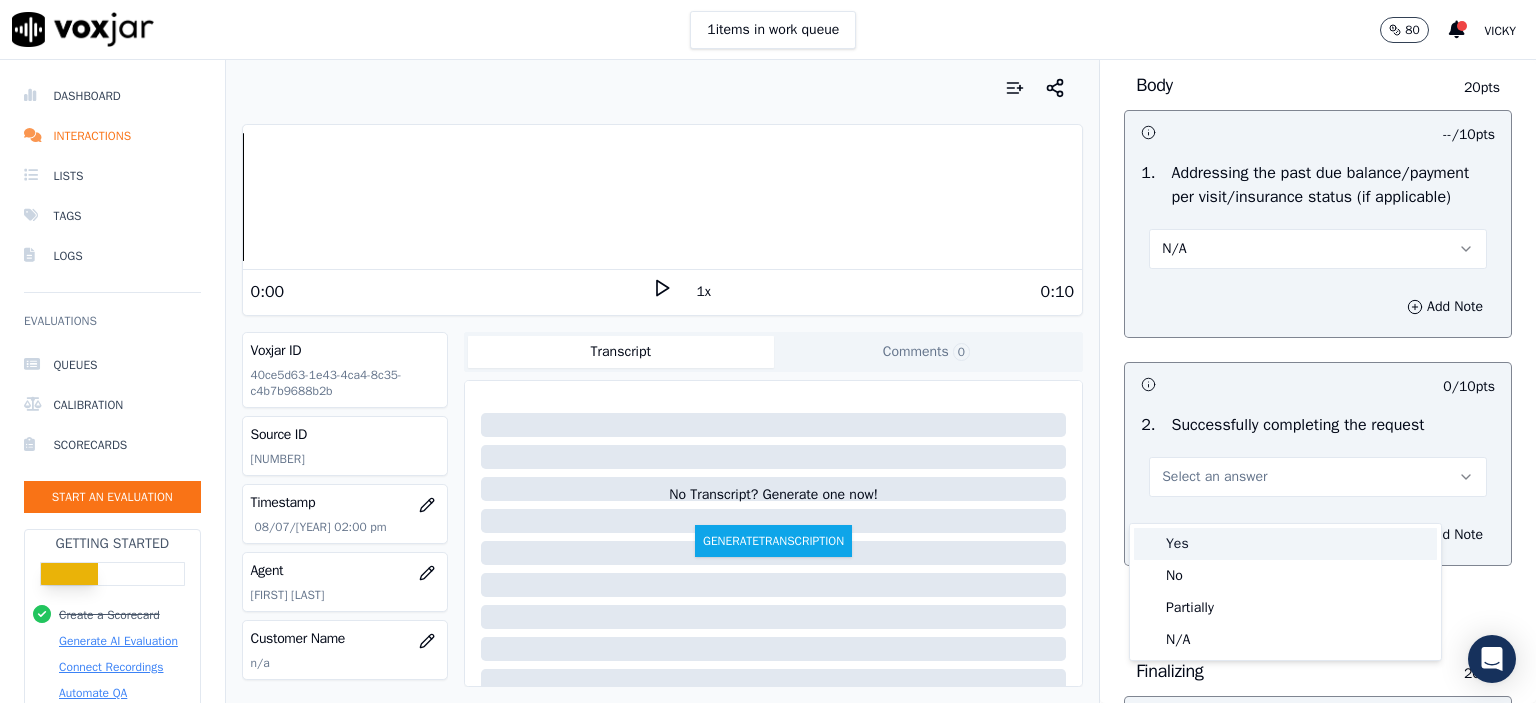 click on "Yes" at bounding box center (1285, 544) 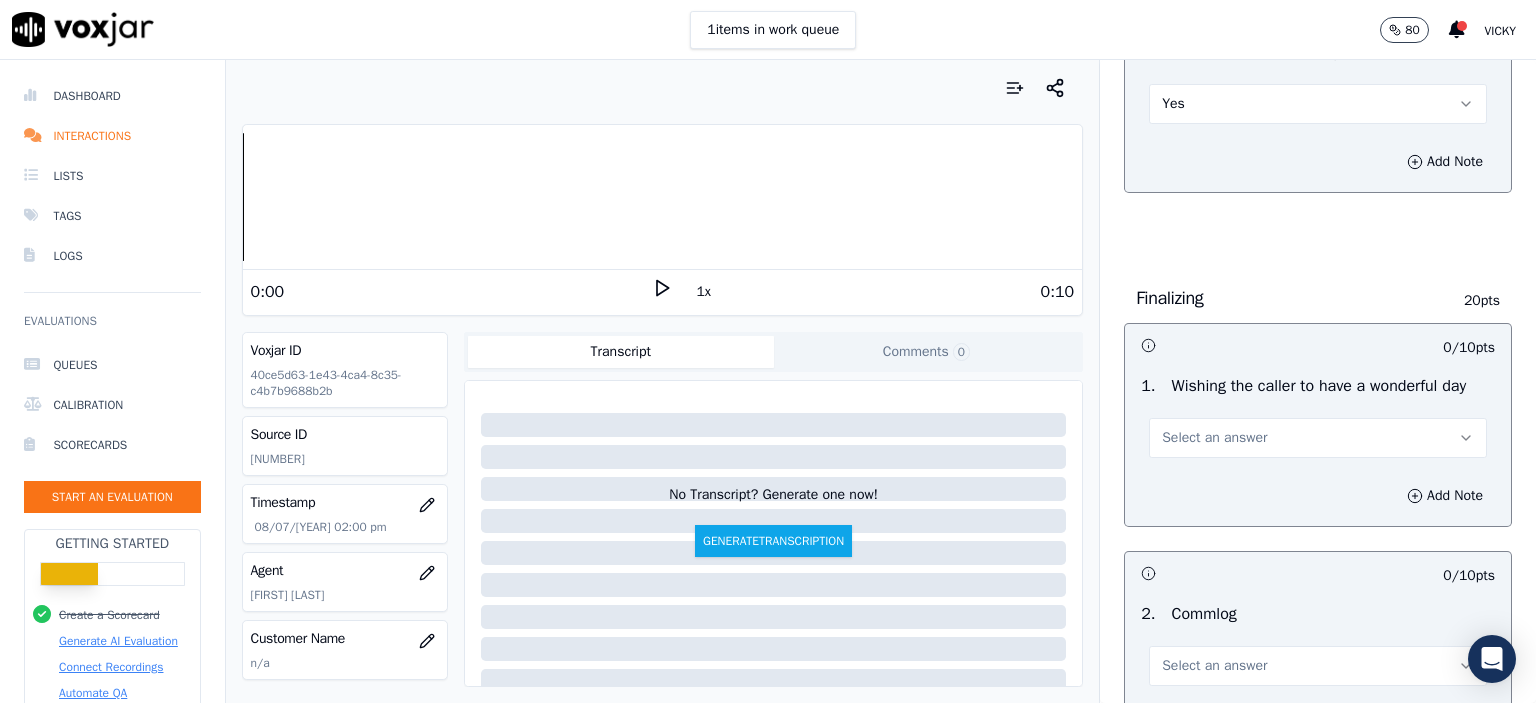 scroll, scrollTop: 1300, scrollLeft: 0, axis: vertical 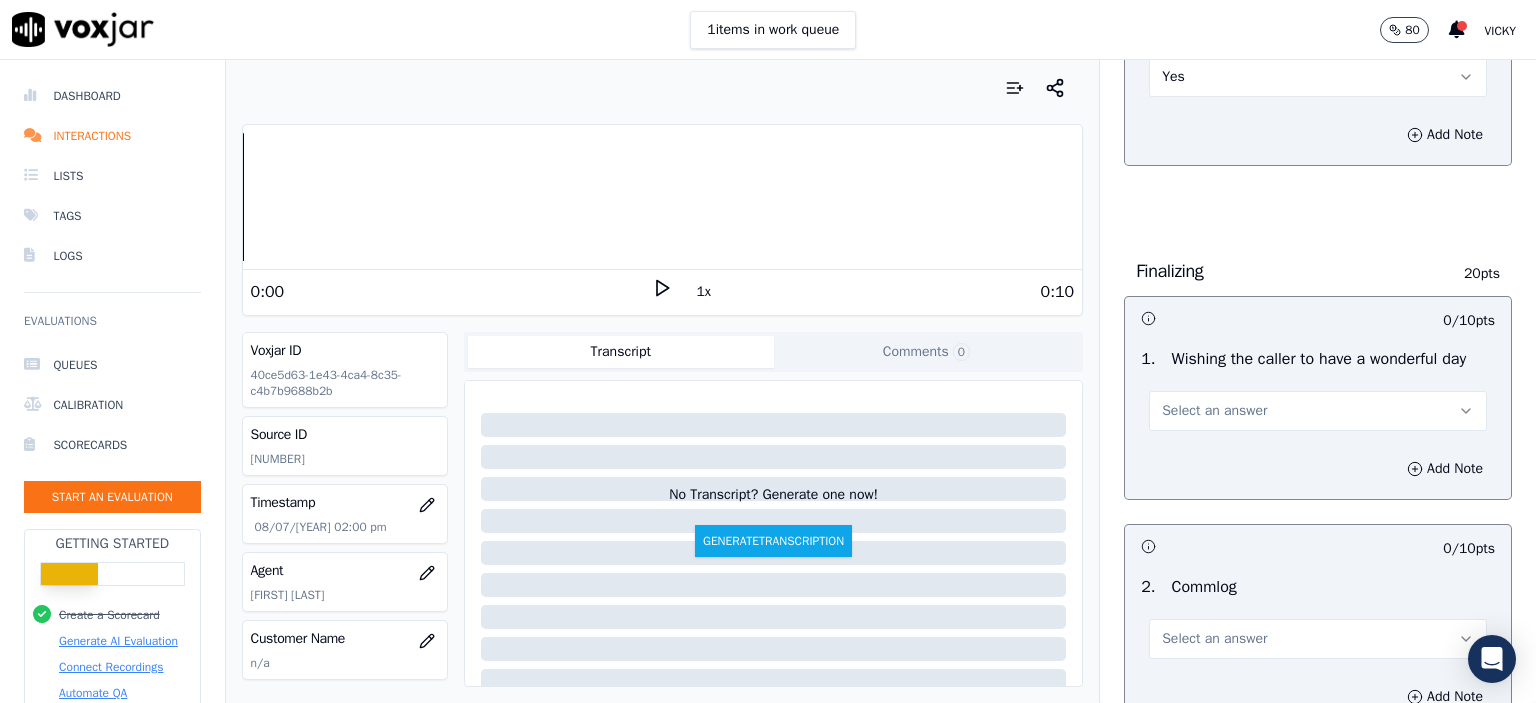 click on "Select an answer" at bounding box center (1214, 411) 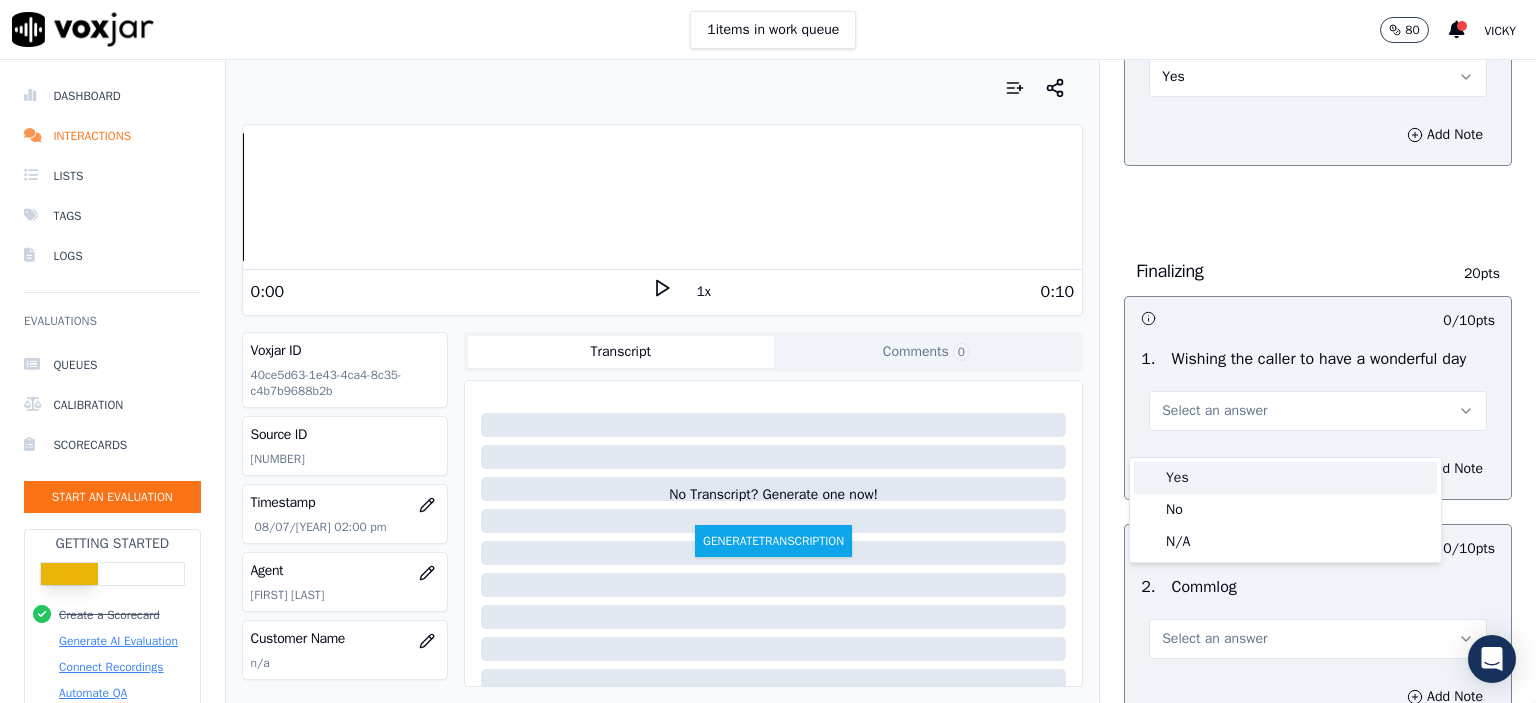 click on "Yes" at bounding box center (1285, 478) 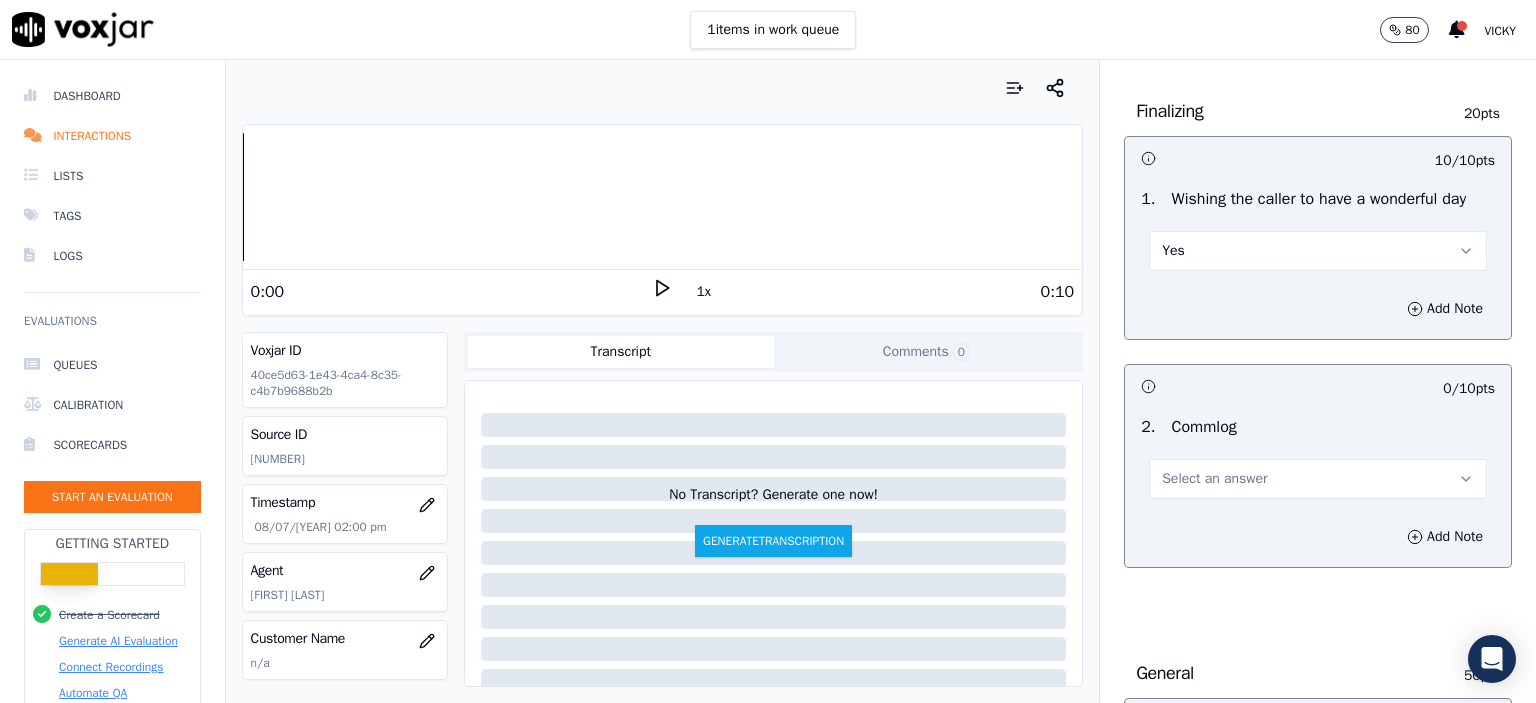 scroll, scrollTop: 1500, scrollLeft: 0, axis: vertical 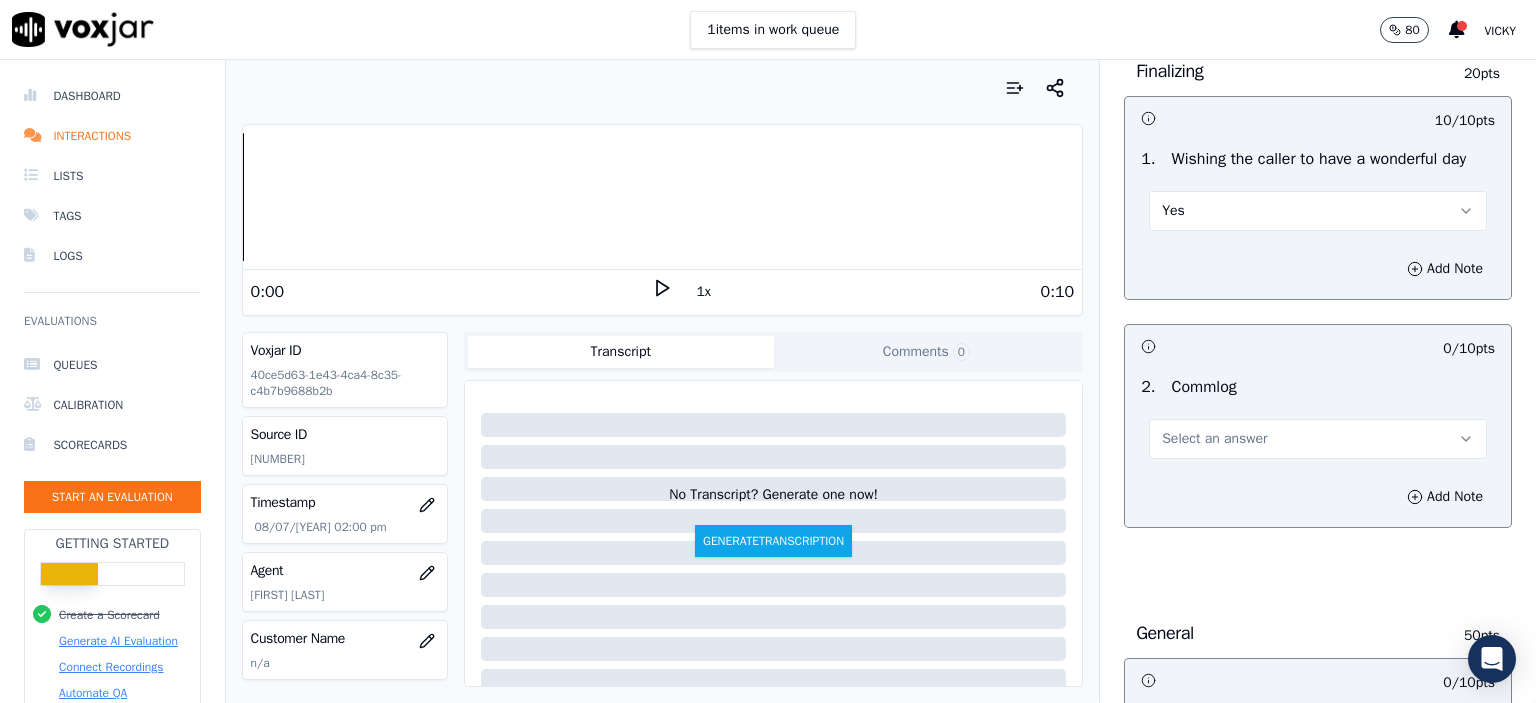 click on "Select an answer" at bounding box center (1318, 439) 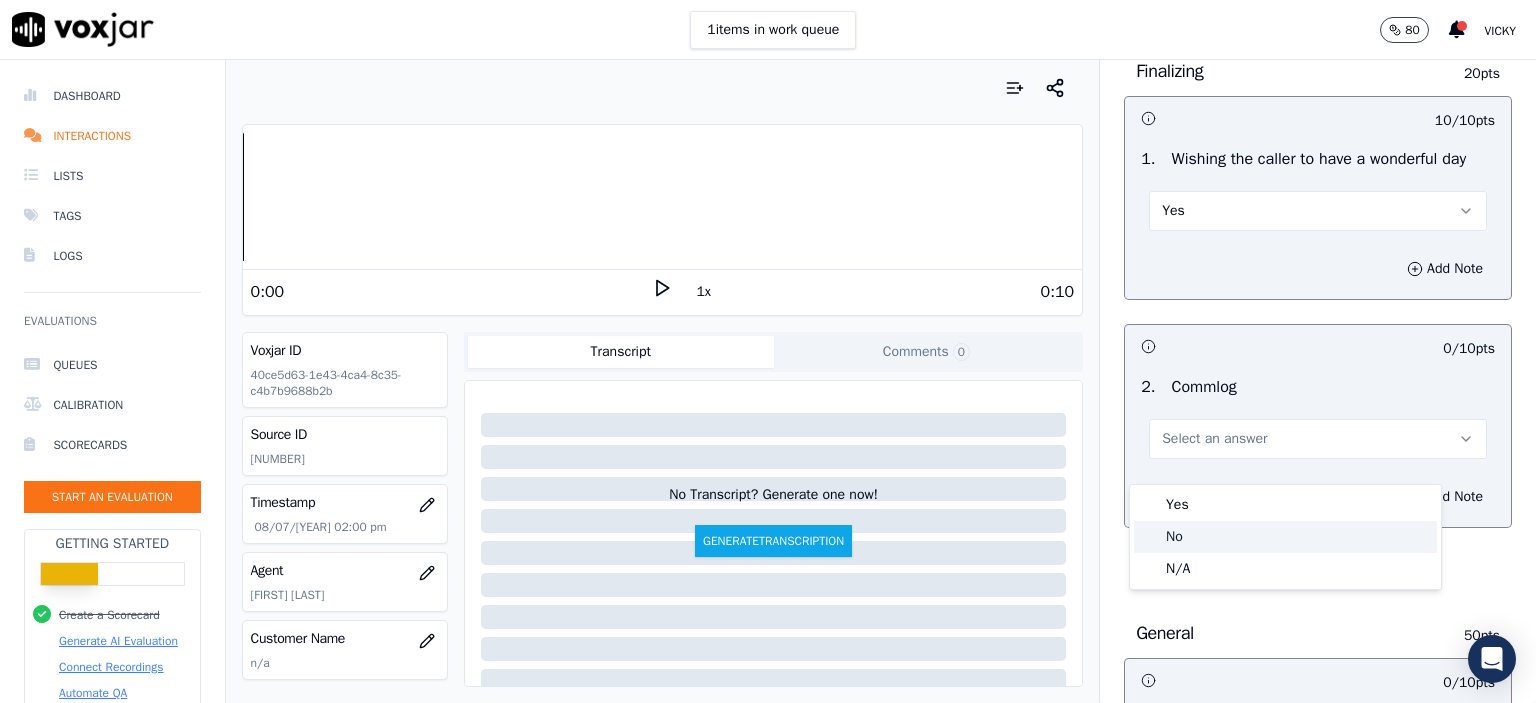 click on "No" 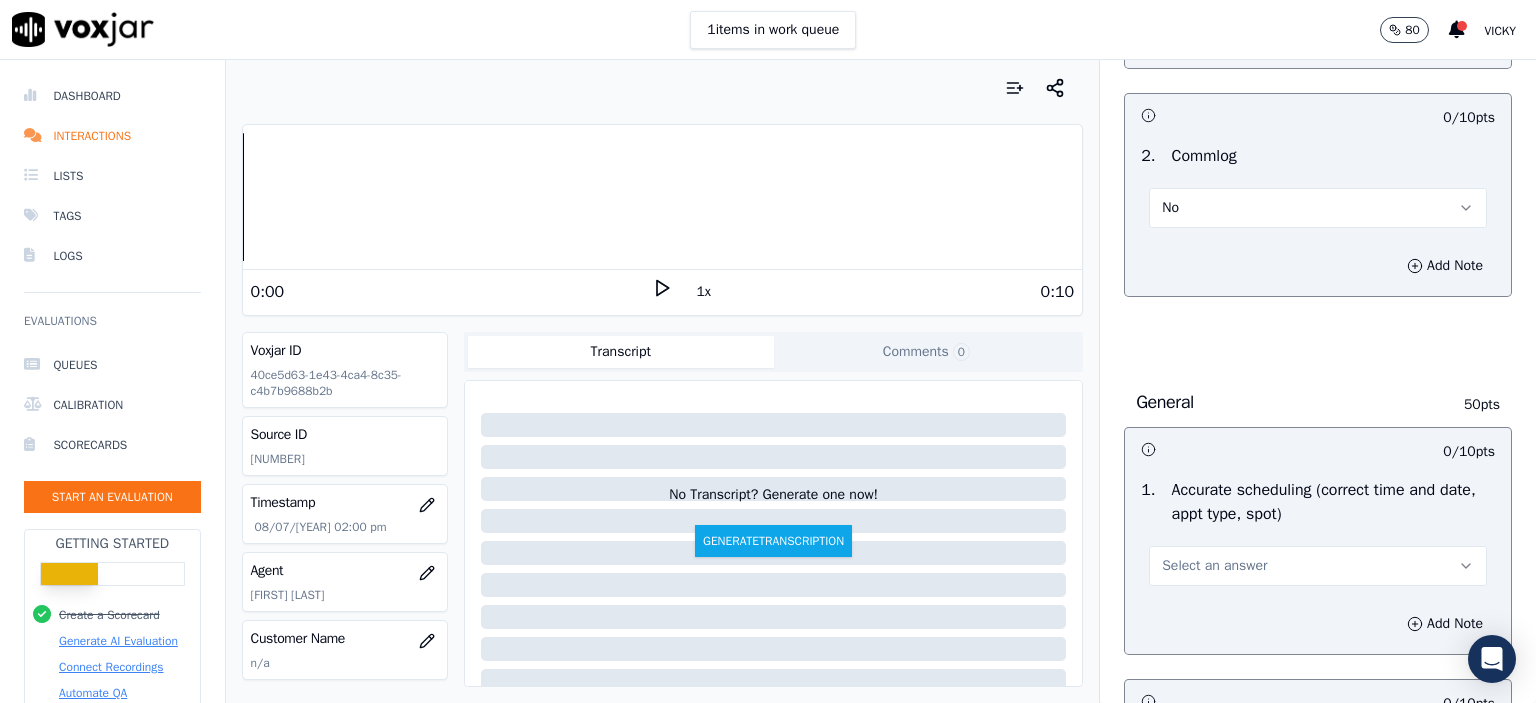 scroll, scrollTop: 1800, scrollLeft: 0, axis: vertical 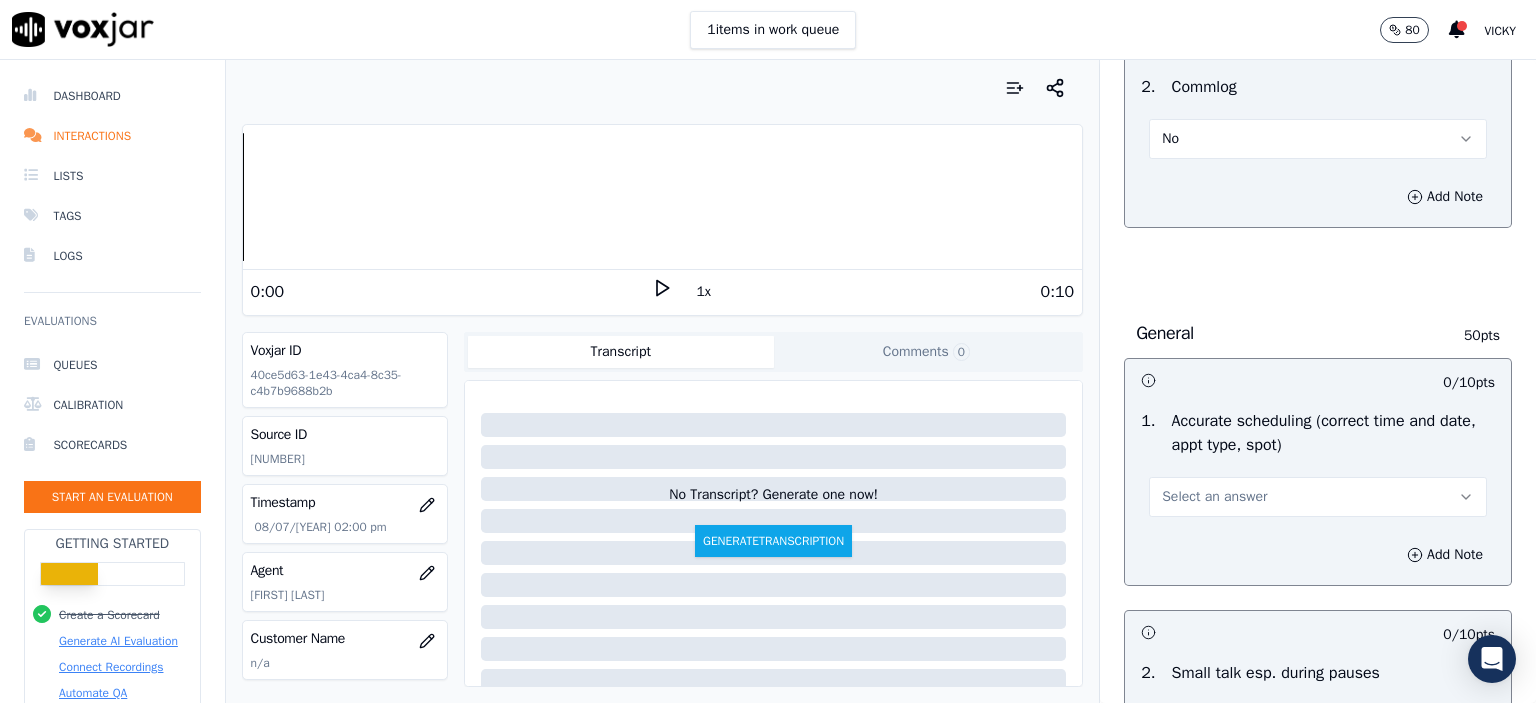 click on "Select an answer" at bounding box center (1318, 497) 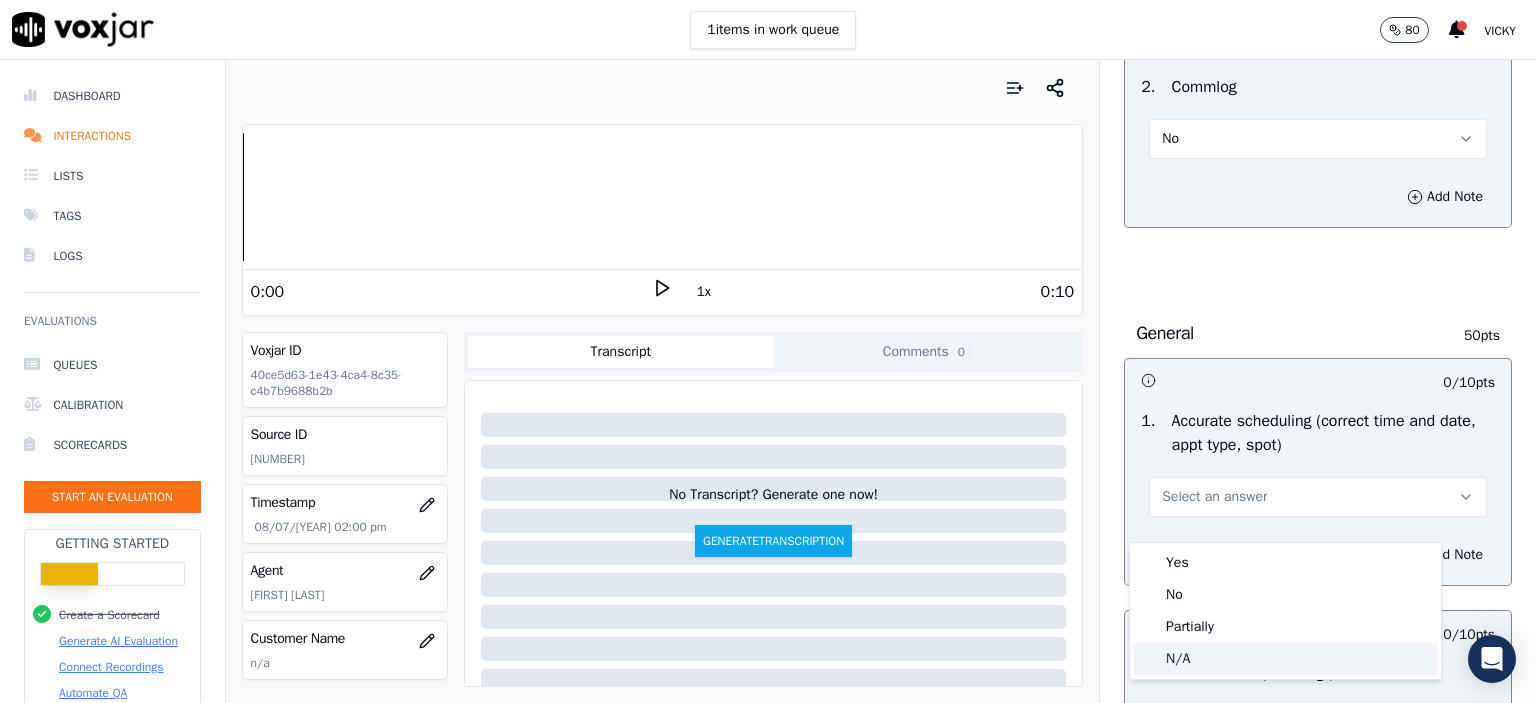 click on "N/A" 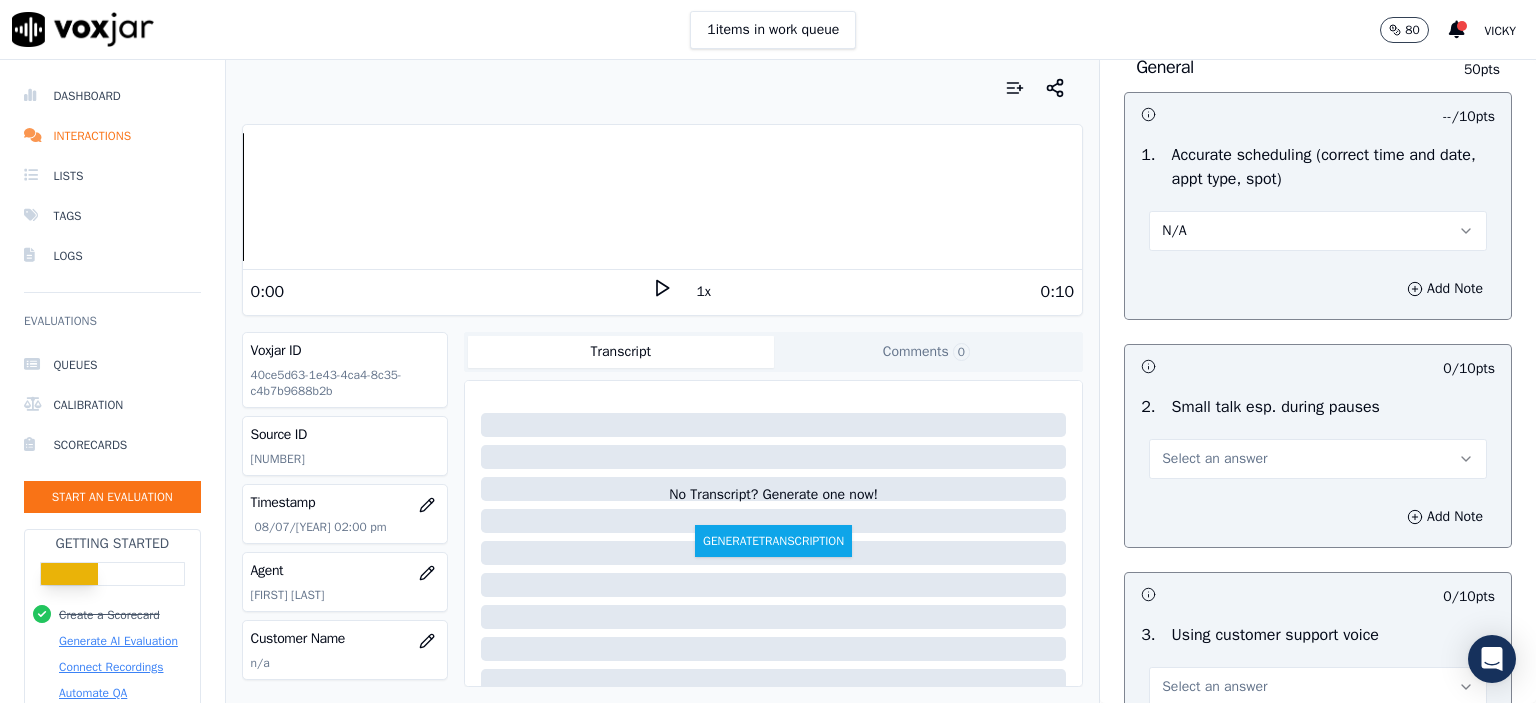 scroll, scrollTop: 2100, scrollLeft: 0, axis: vertical 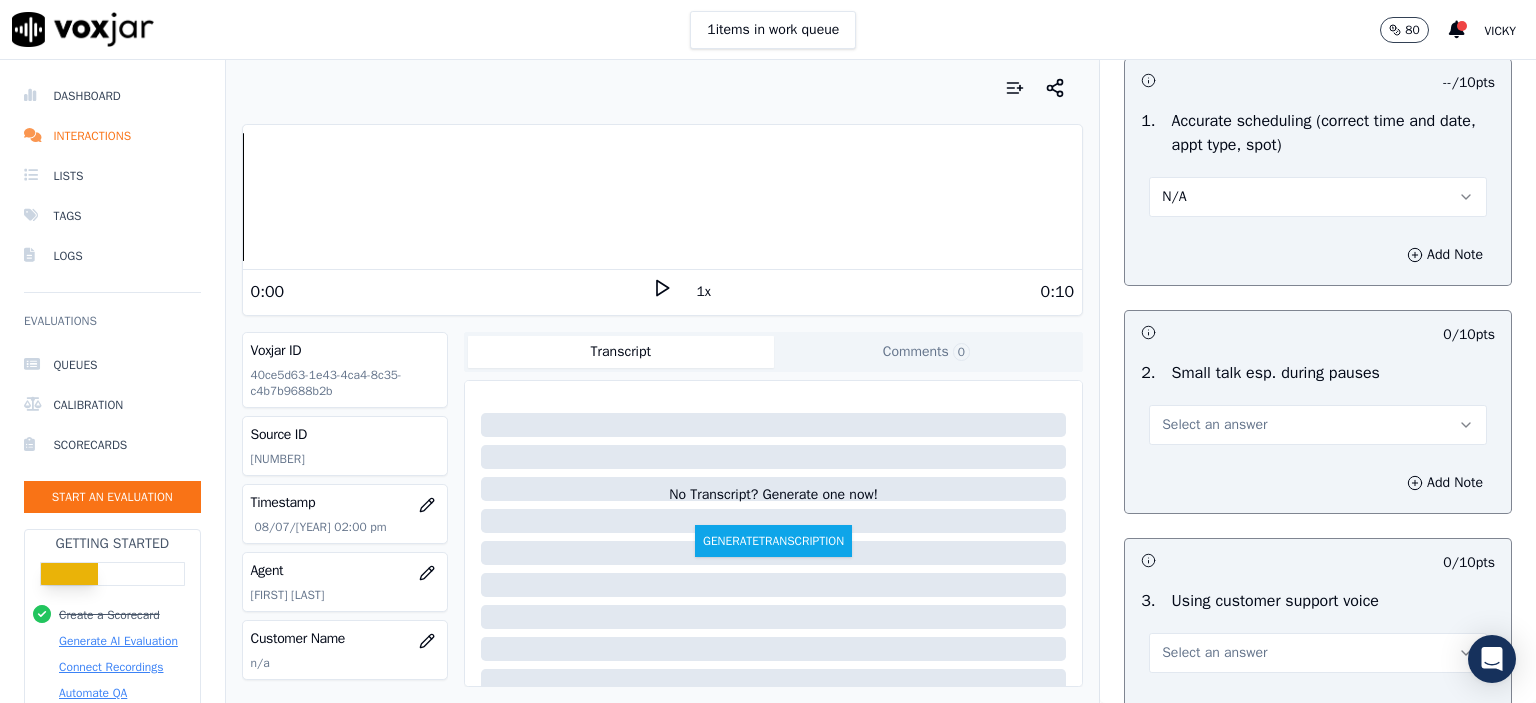 click on "Select an answer" at bounding box center [1318, 425] 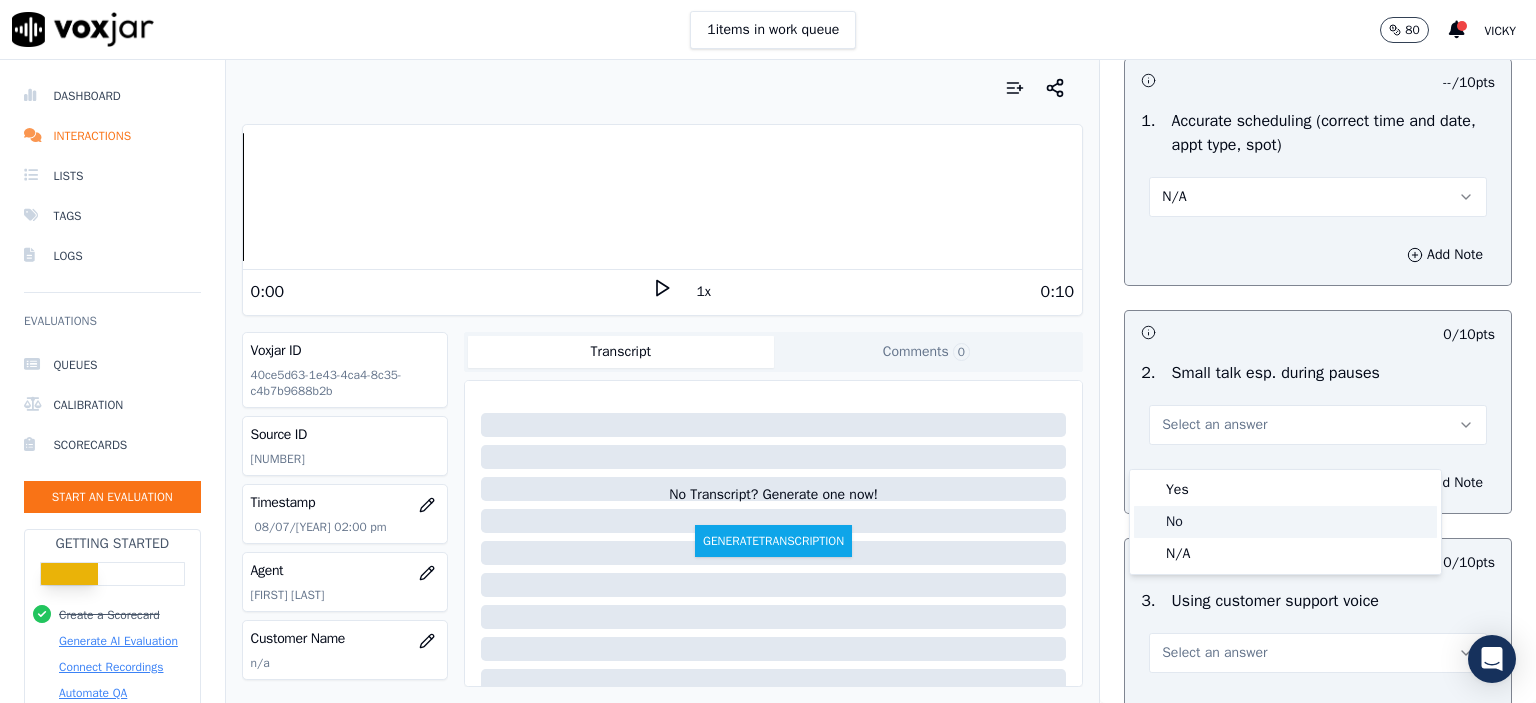 click on "No" 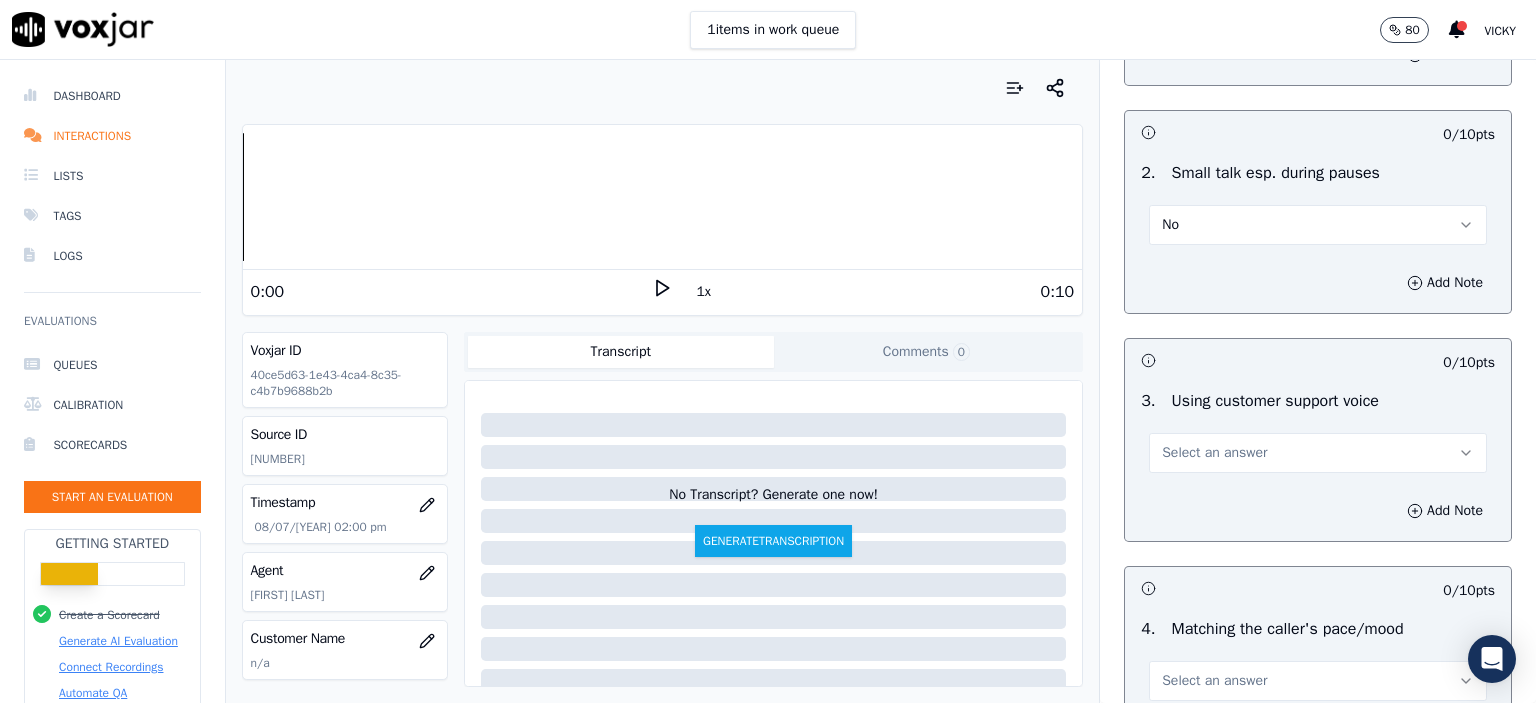 click on "Select an answer" at bounding box center [1318, 453] 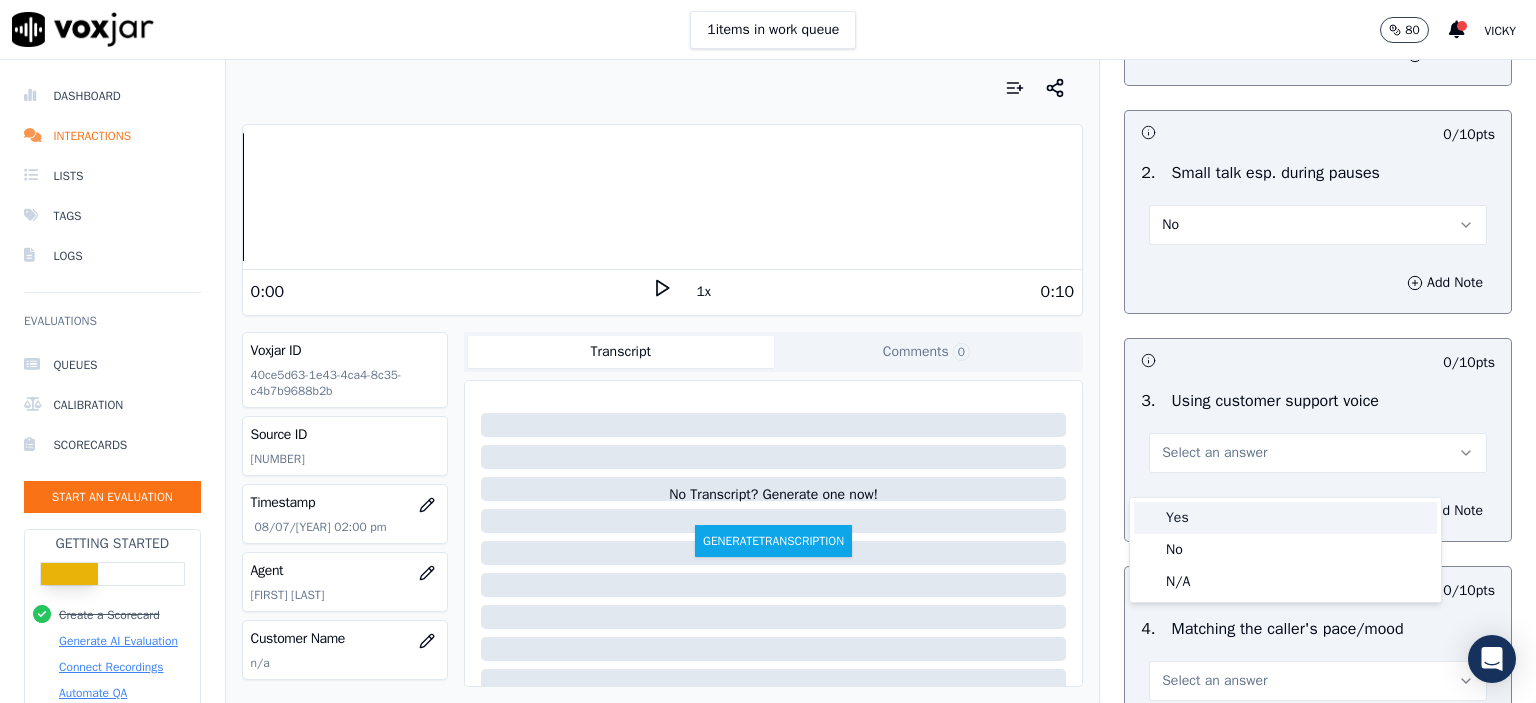 click on "Yes" at bounding box center (1285, 518) 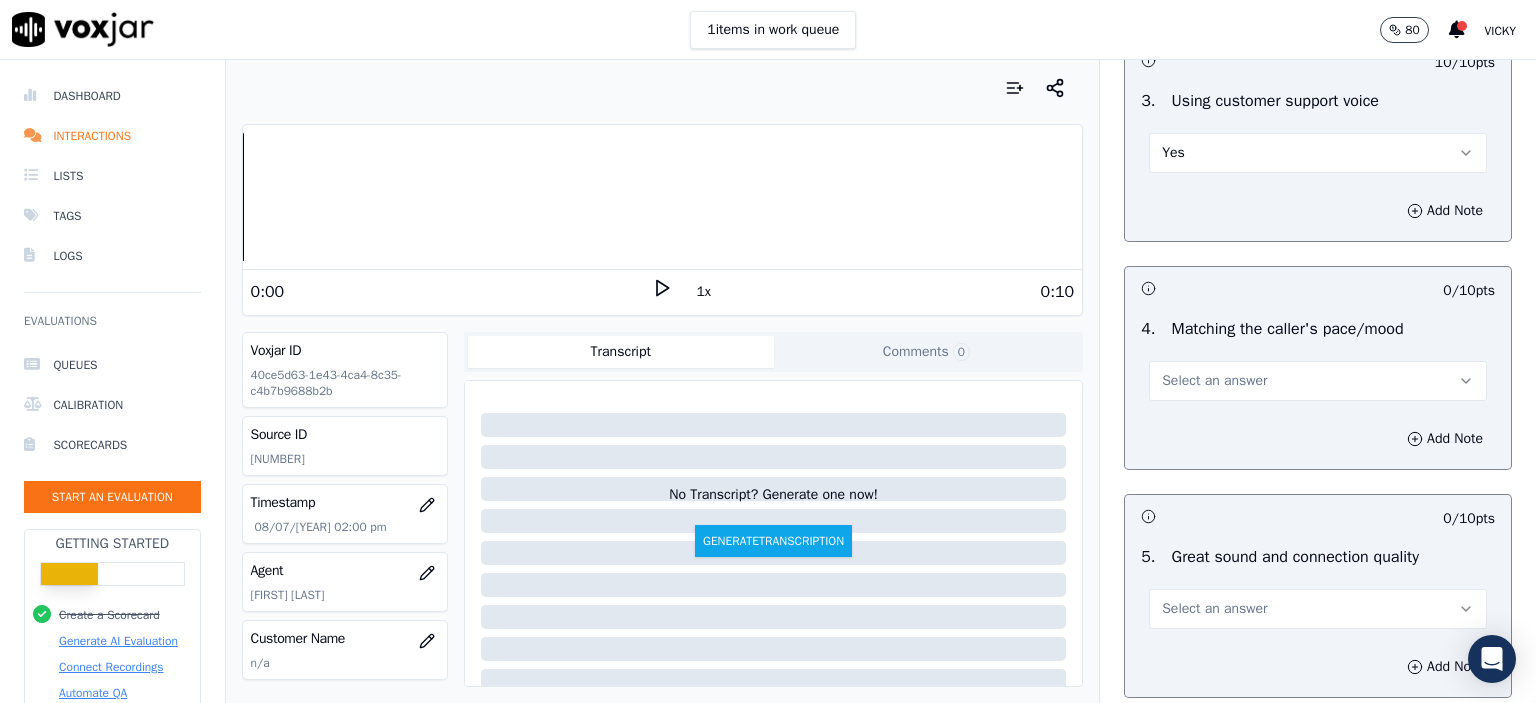 click on "Select an answer" at bounding box center [1214, 381] 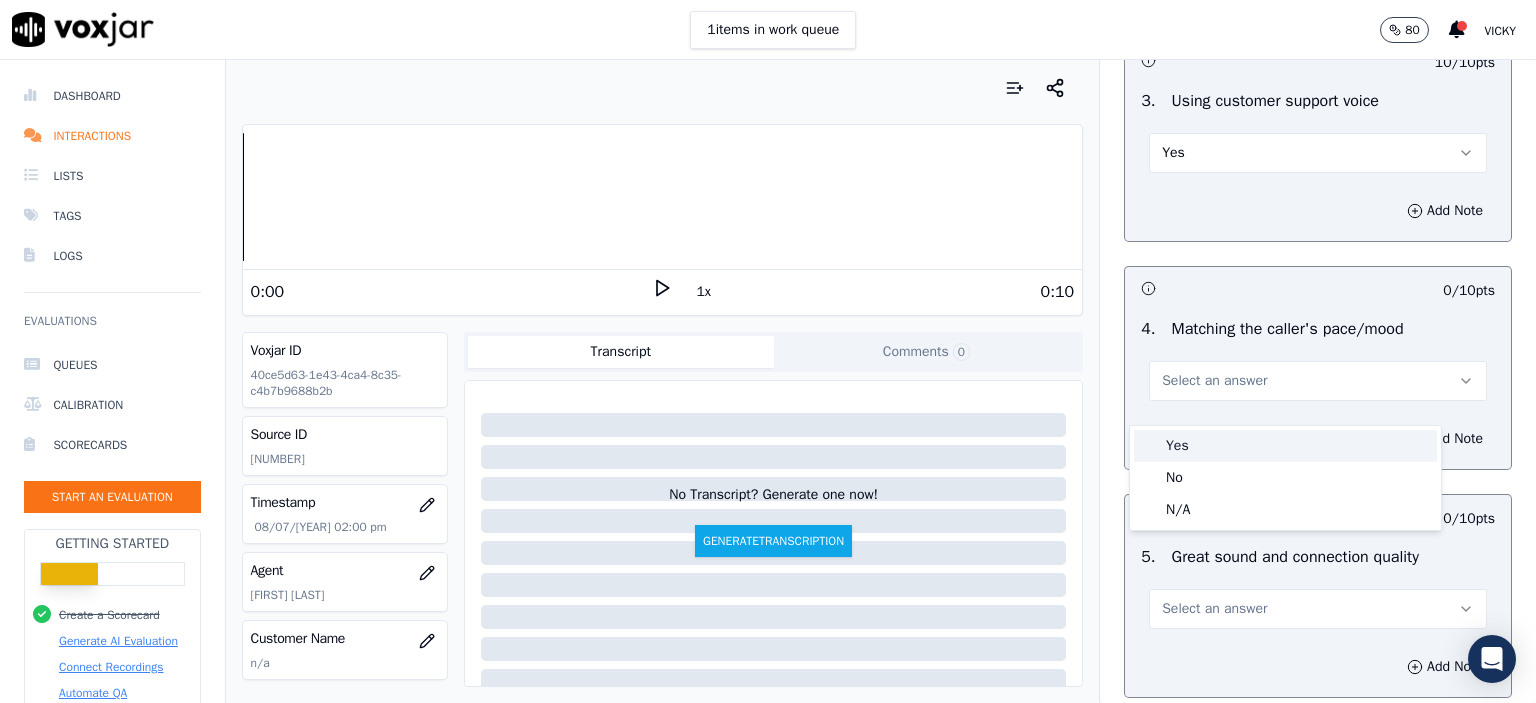 click on "Yes" at bounding box center [1285, 446] 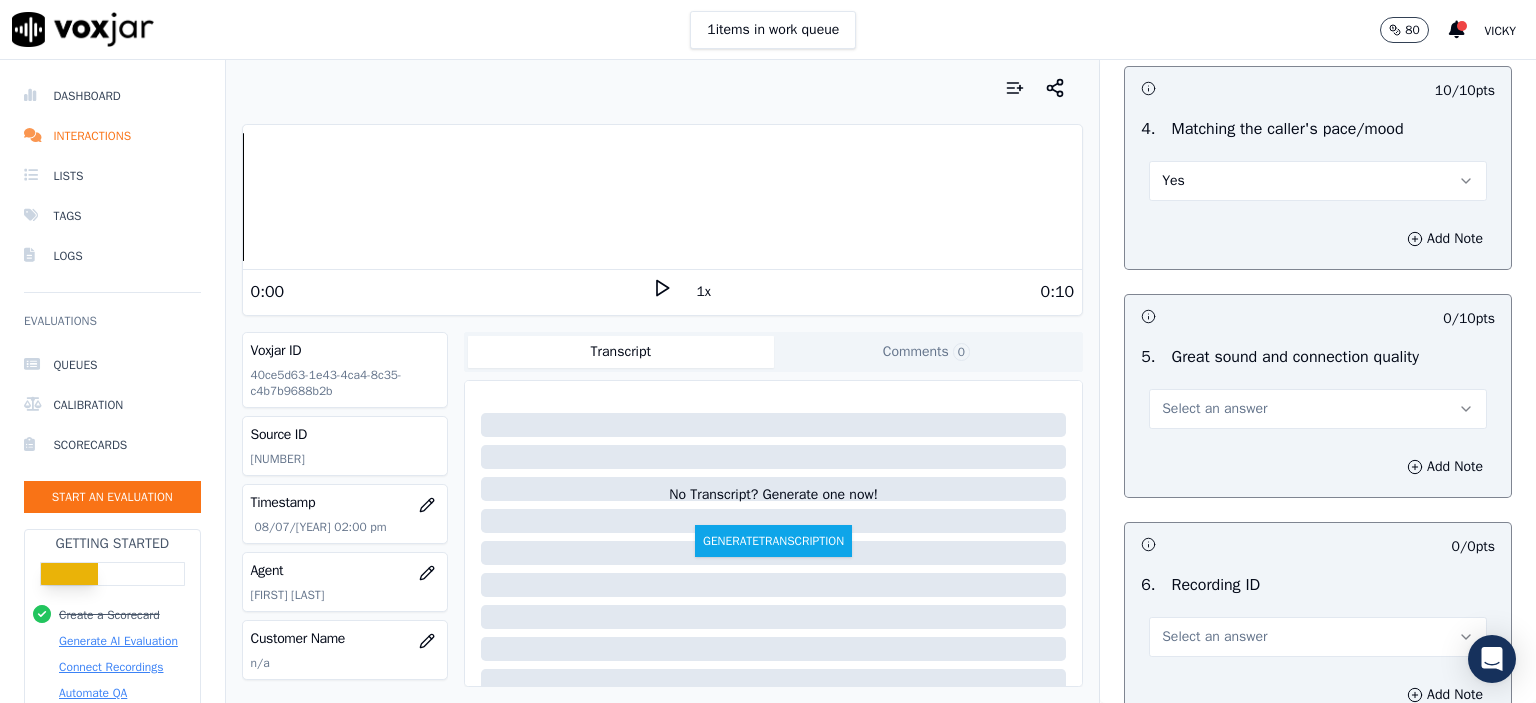 click on "Select an answer" at bounding box center (1214, 409) 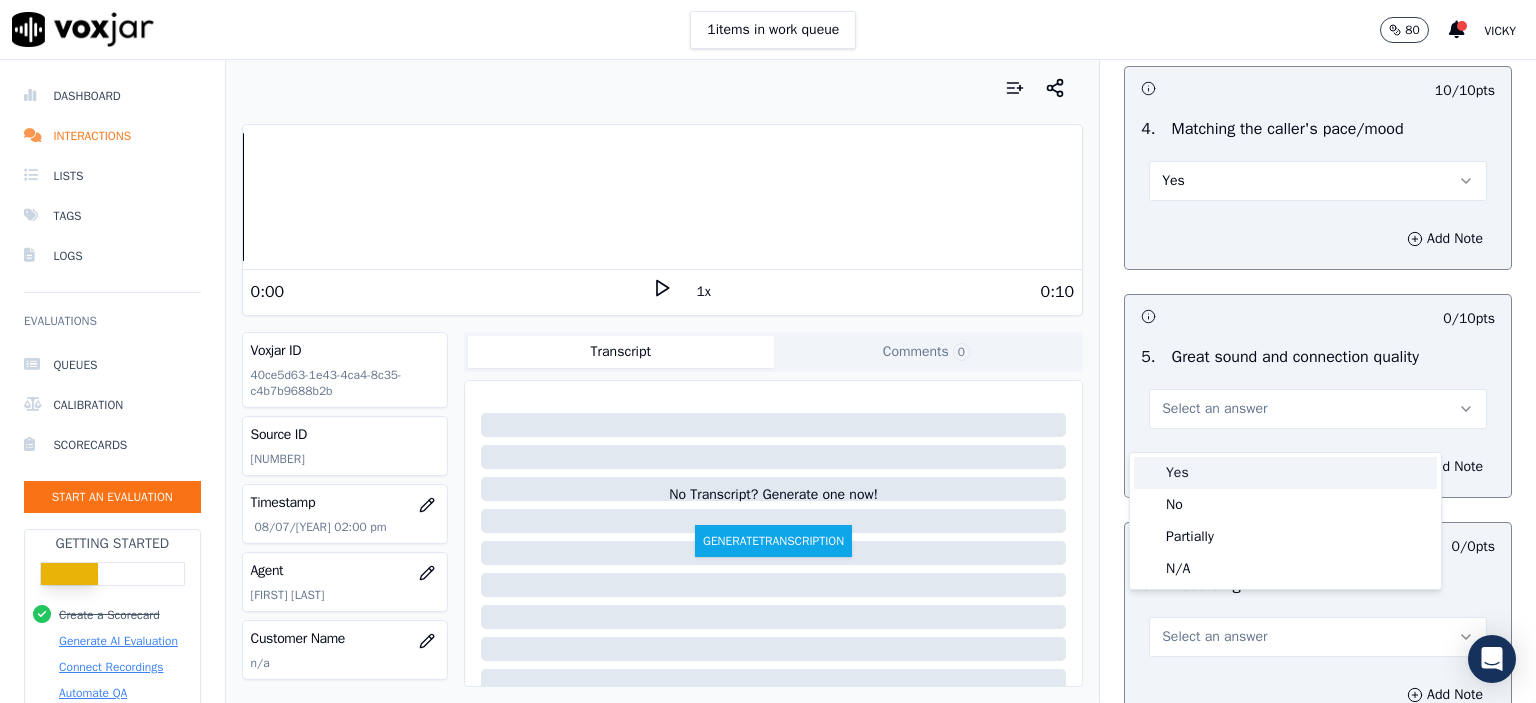 click on "Yes" at bounding box center [1285, 473] 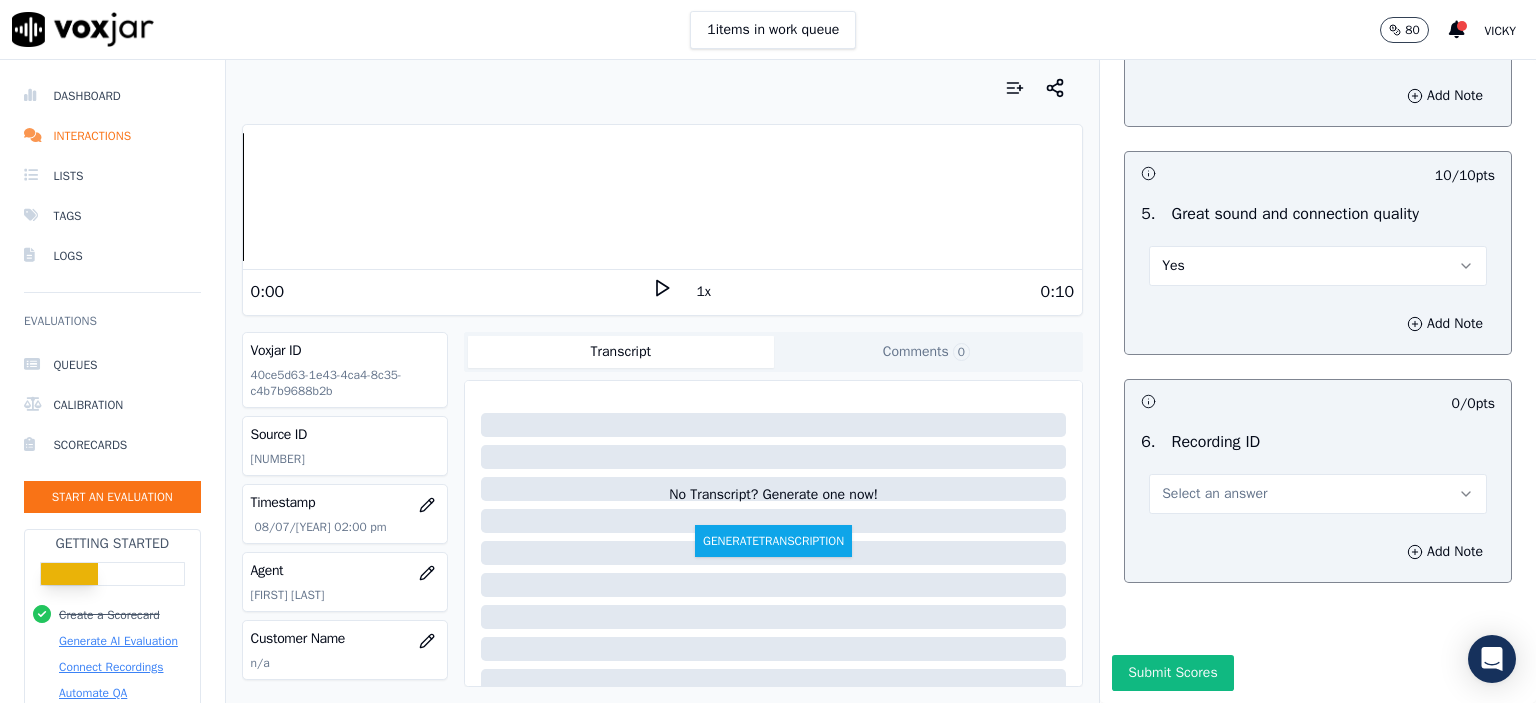 scroll, scrollTop: 3007, scrollLeft: 0, axis: vertical 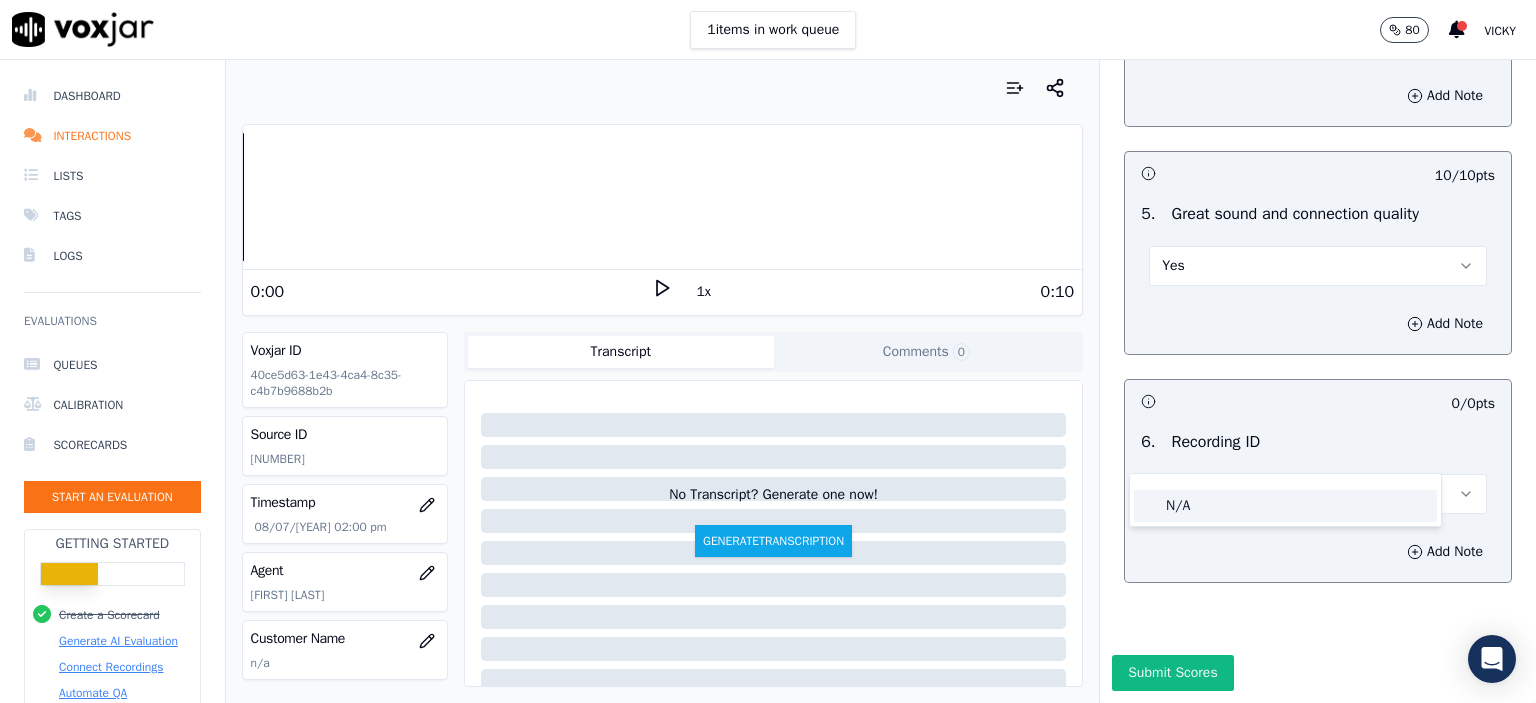 click on "N/A" 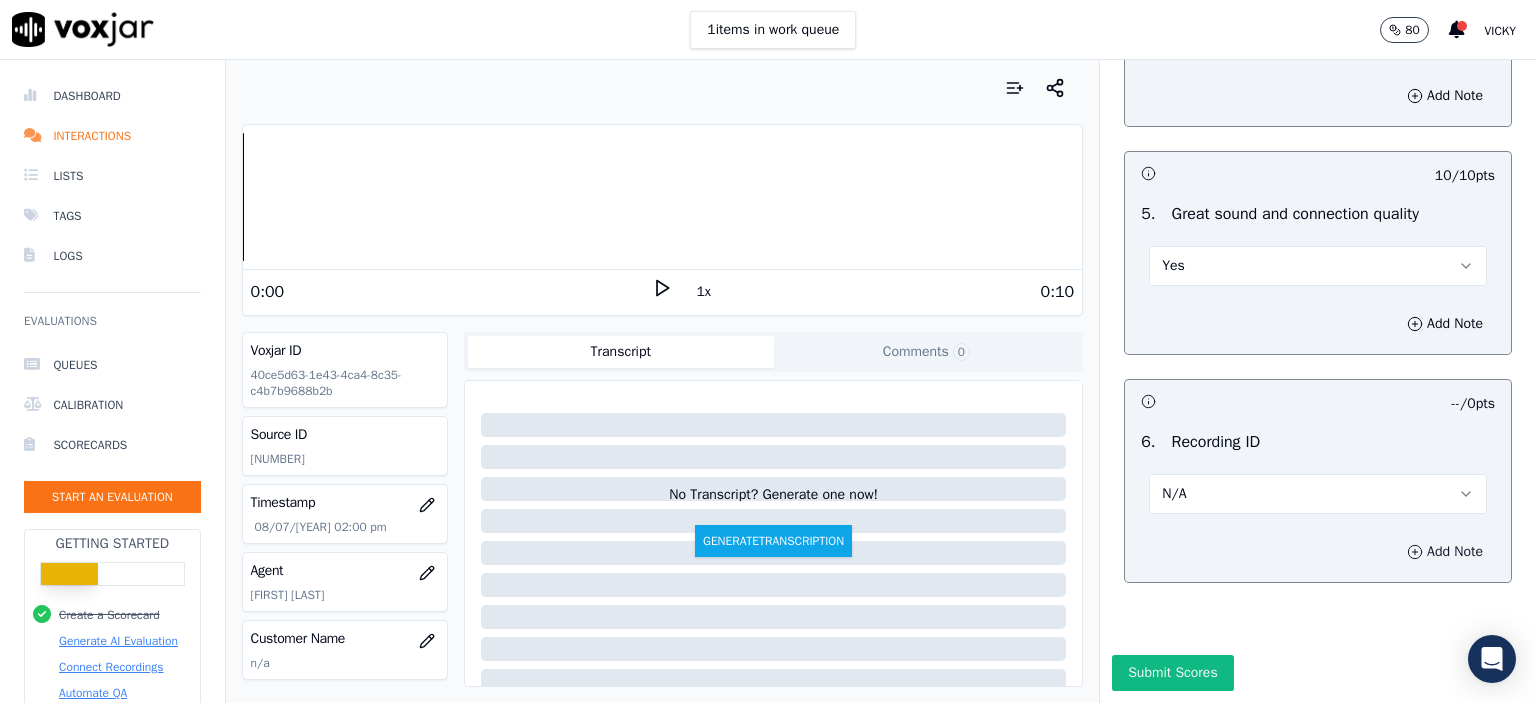 click on "Add Note" at bounding box center (1445, 552) 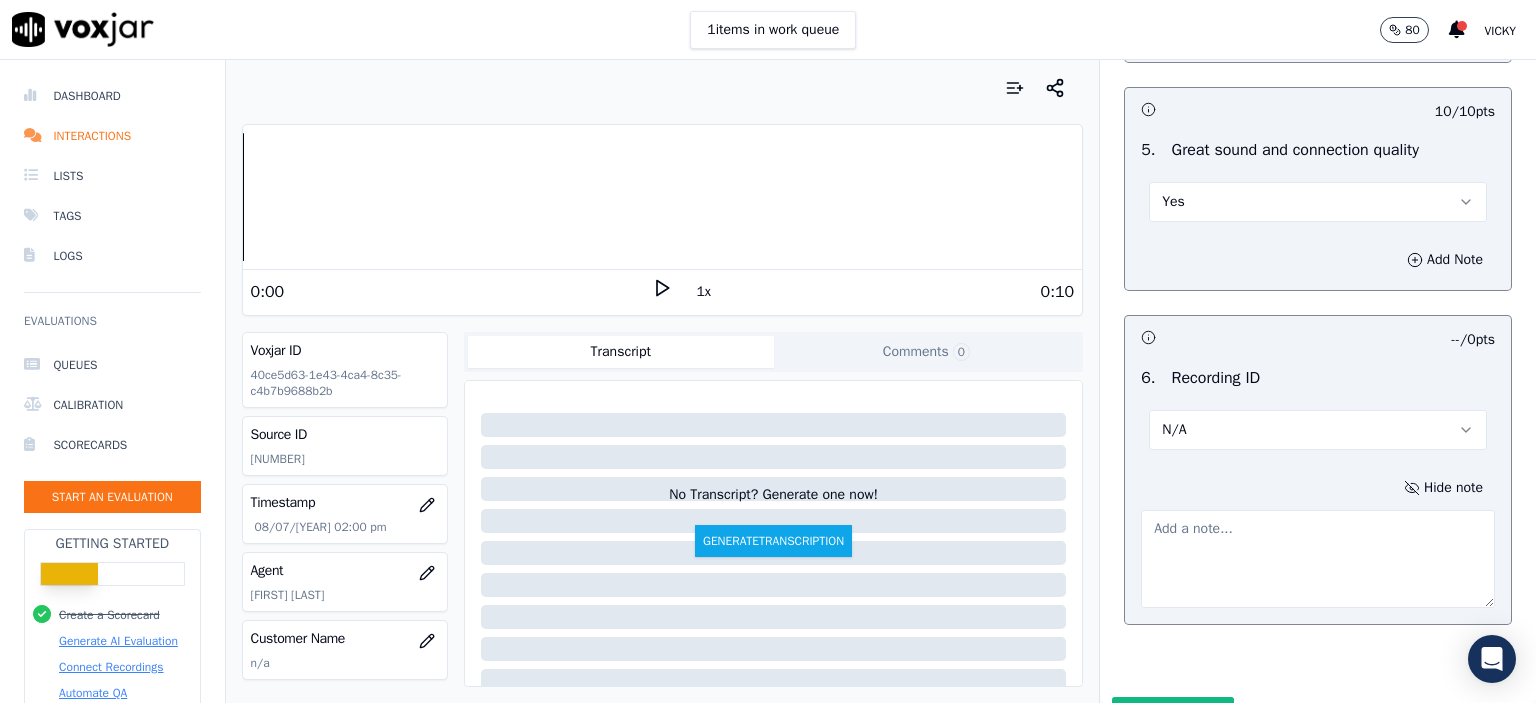 click on "[NUMBER]" 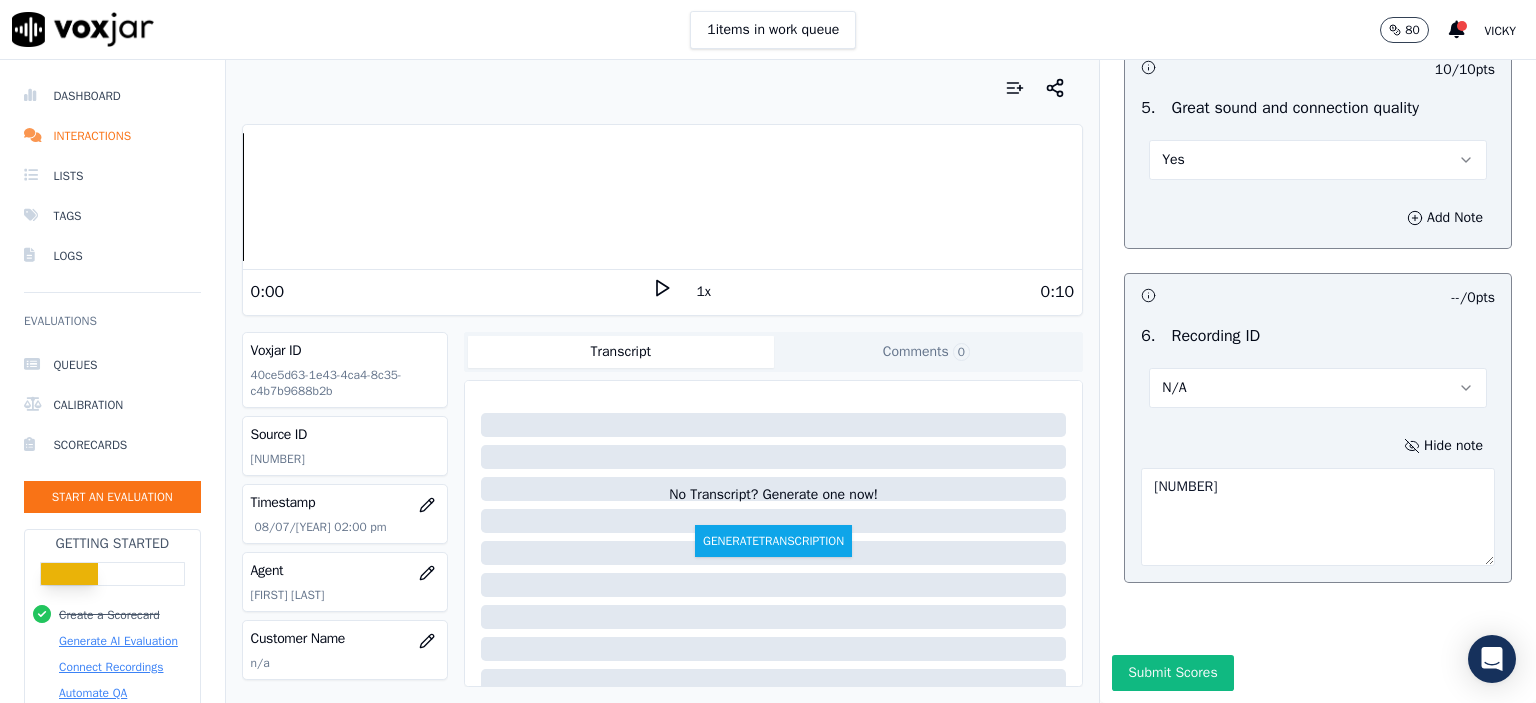 scroll, scrollTop: 3112, scrollLeft: 0, axis: vertical 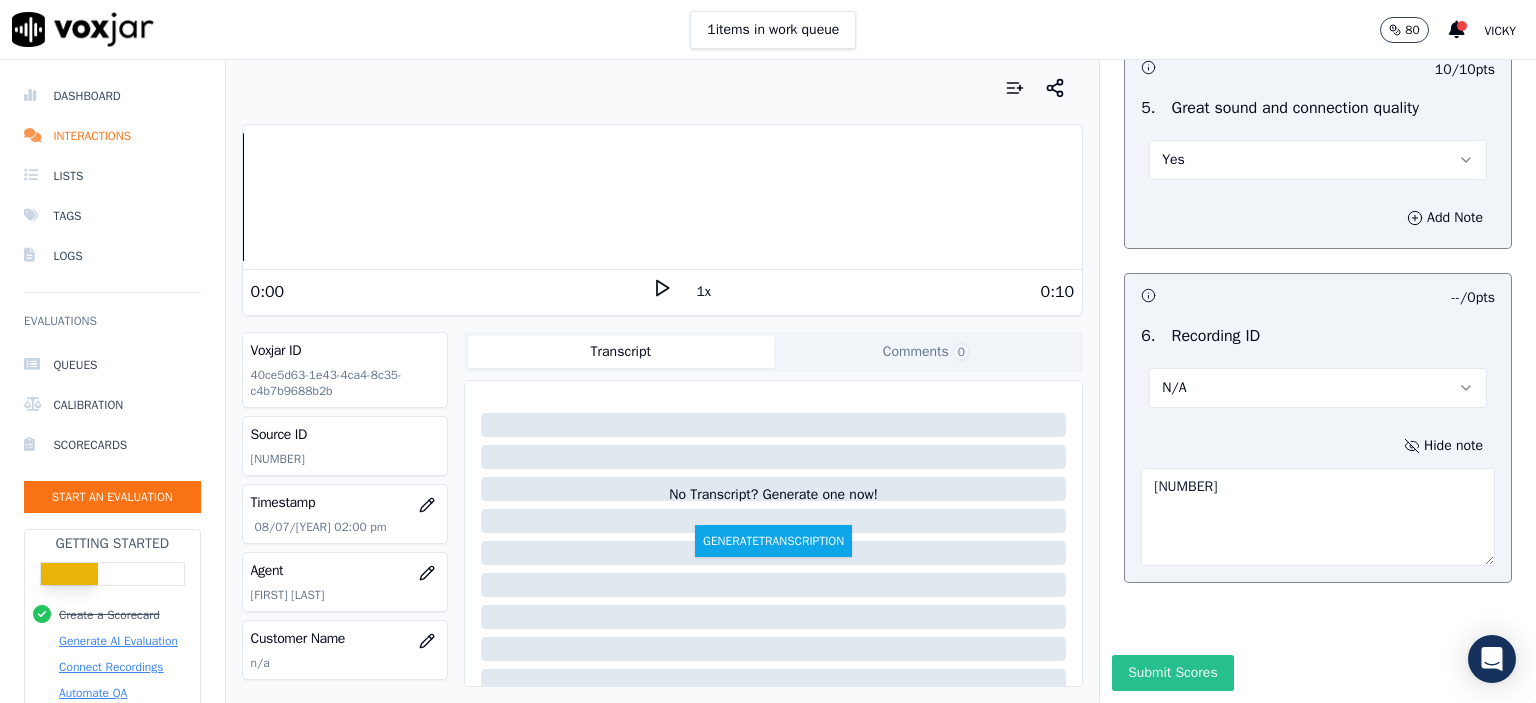 type on "[NUMBER]" 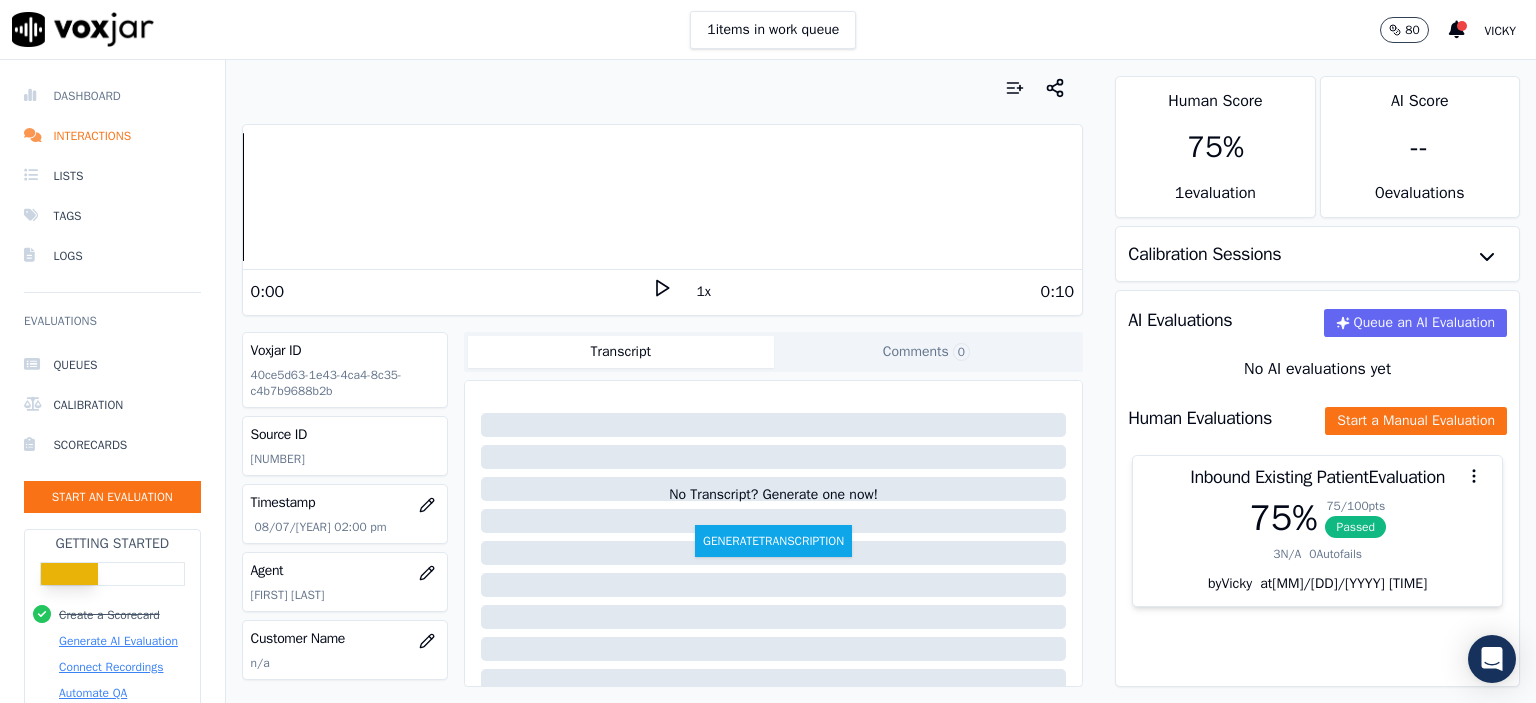 click on "Dashboard" at bounding box center (112, 96) 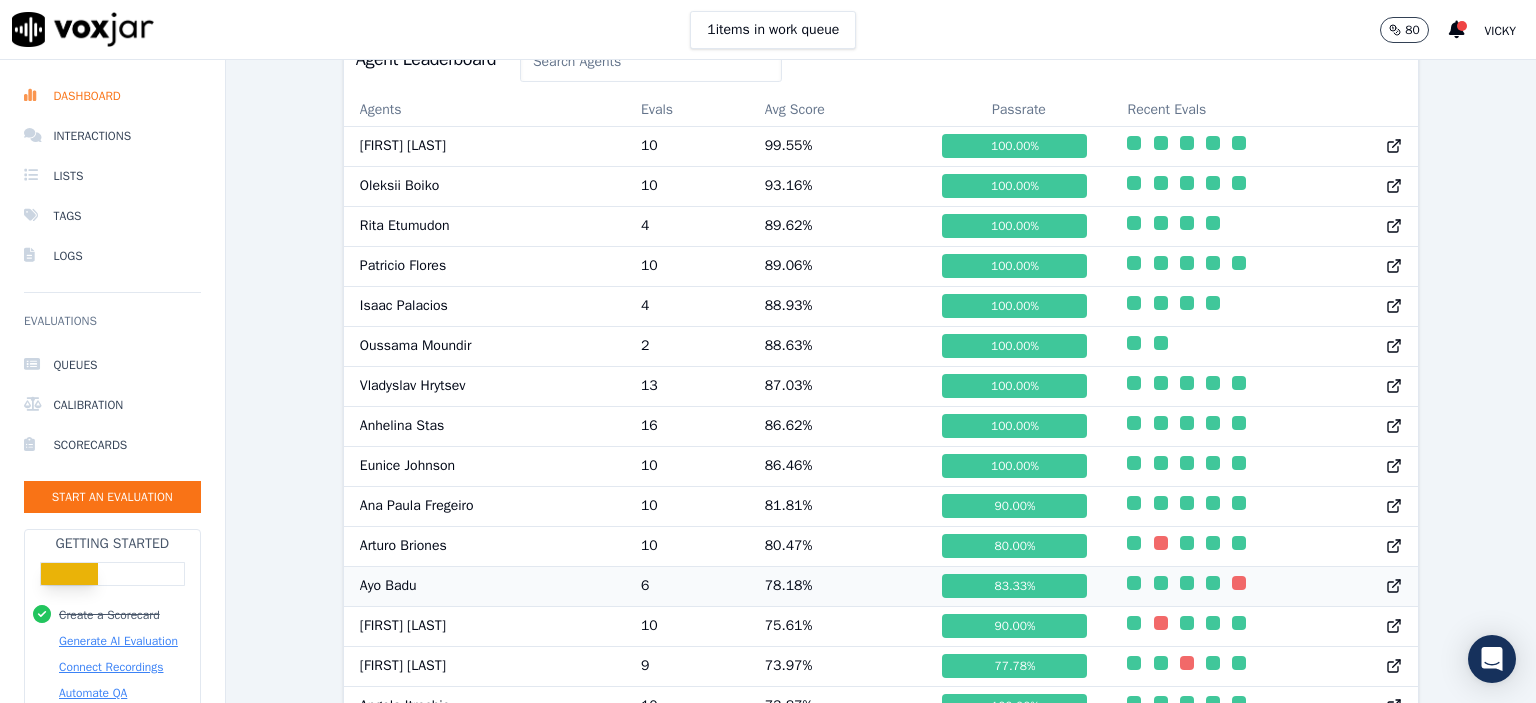 scroll, scrollTop: 998, scrollLeft: 0, axis: vertical 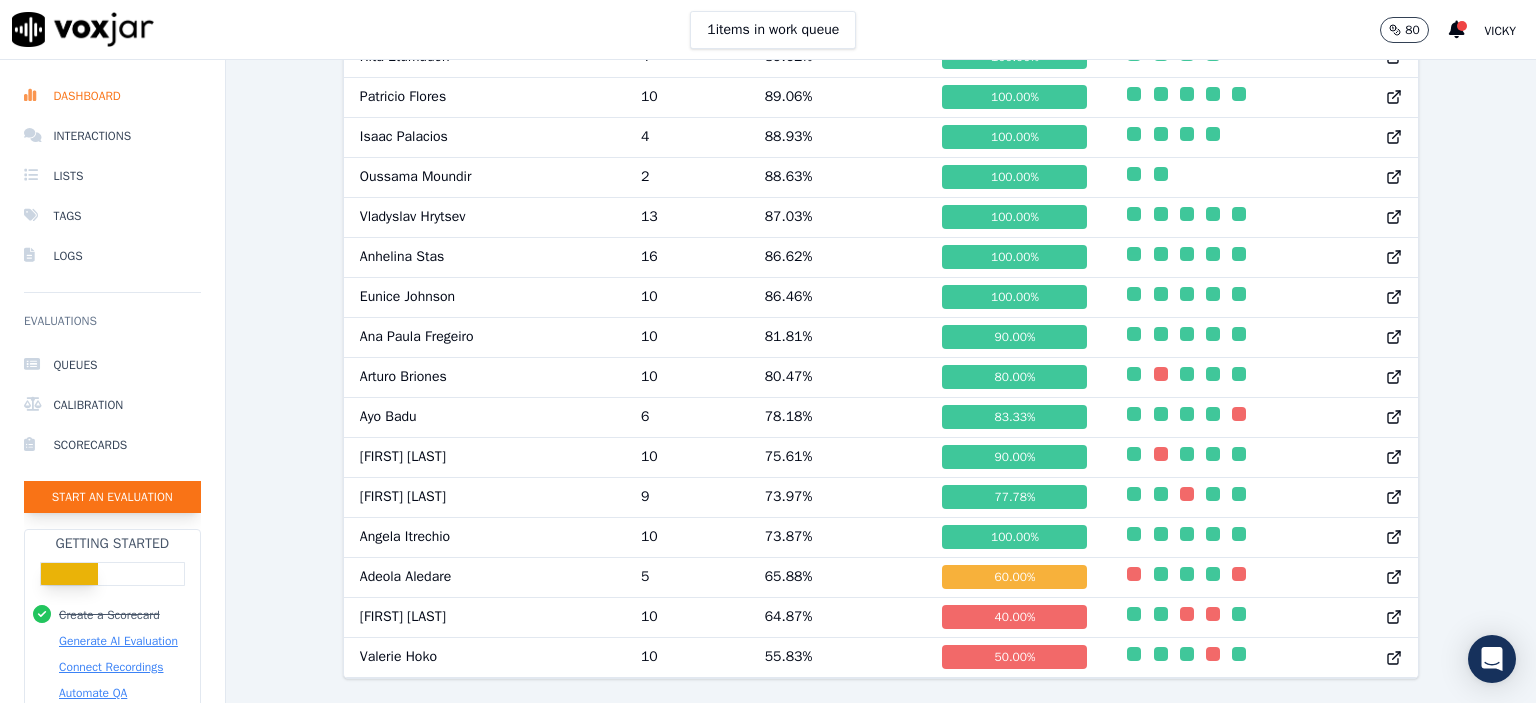 click on "Start an Evaluation" 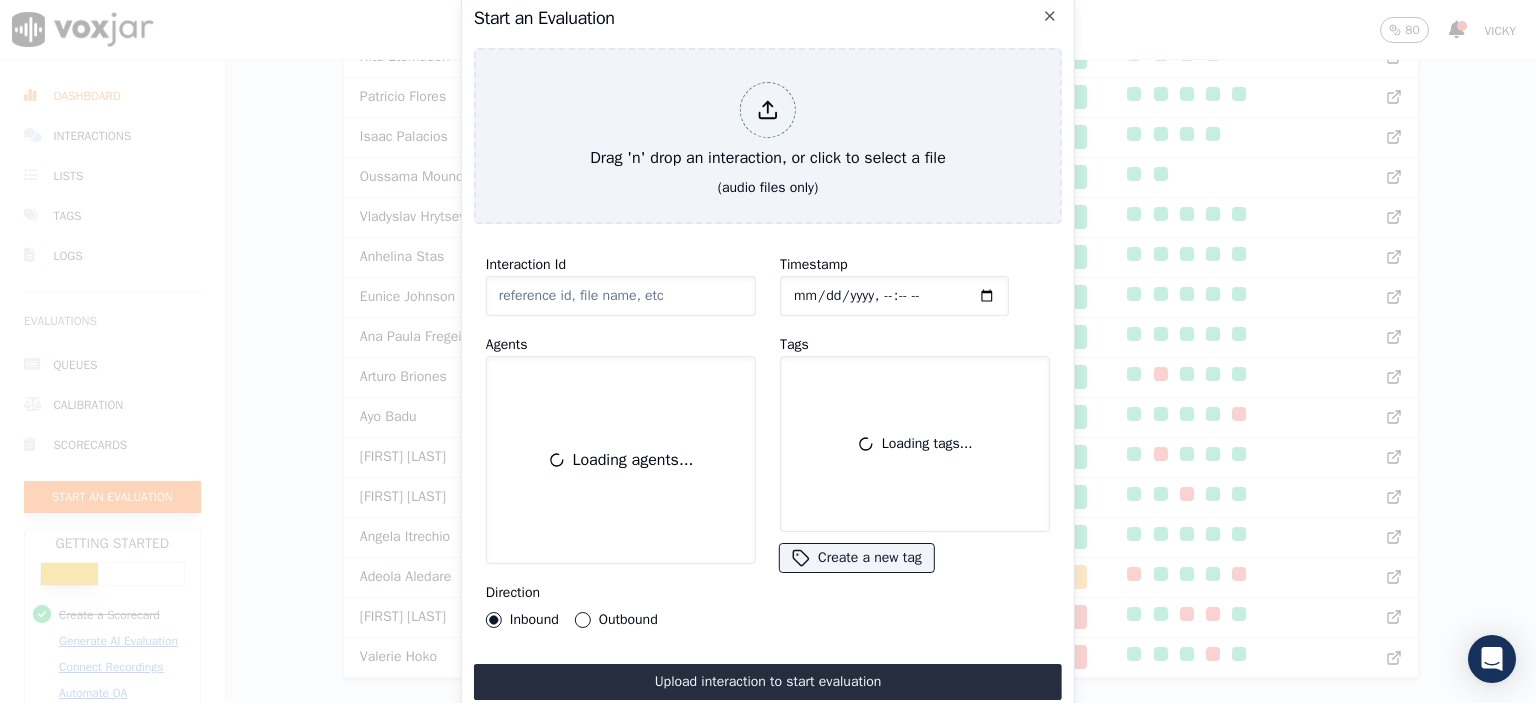 scroll, scrollTop: 122, scrollLeft: 0, axis: vertical 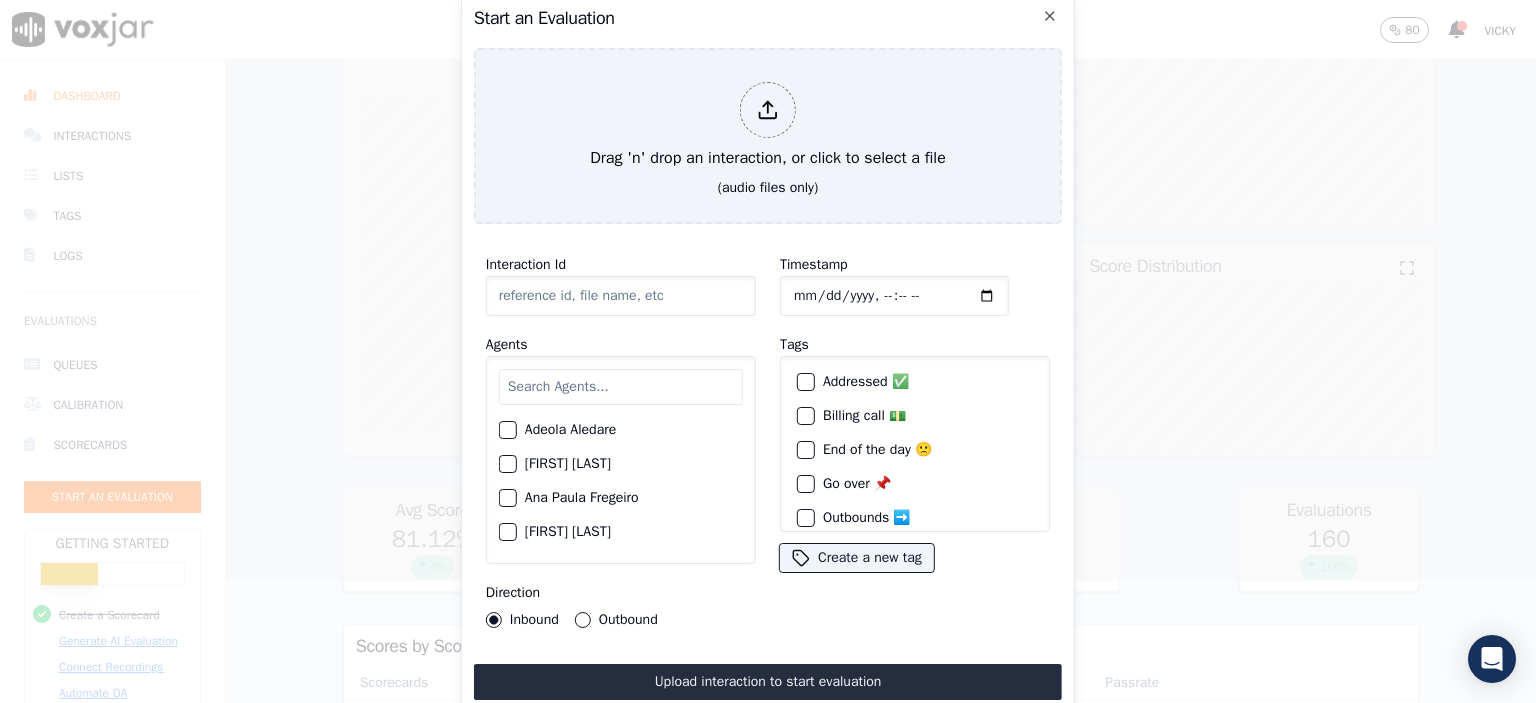 click on "Interaction Id" 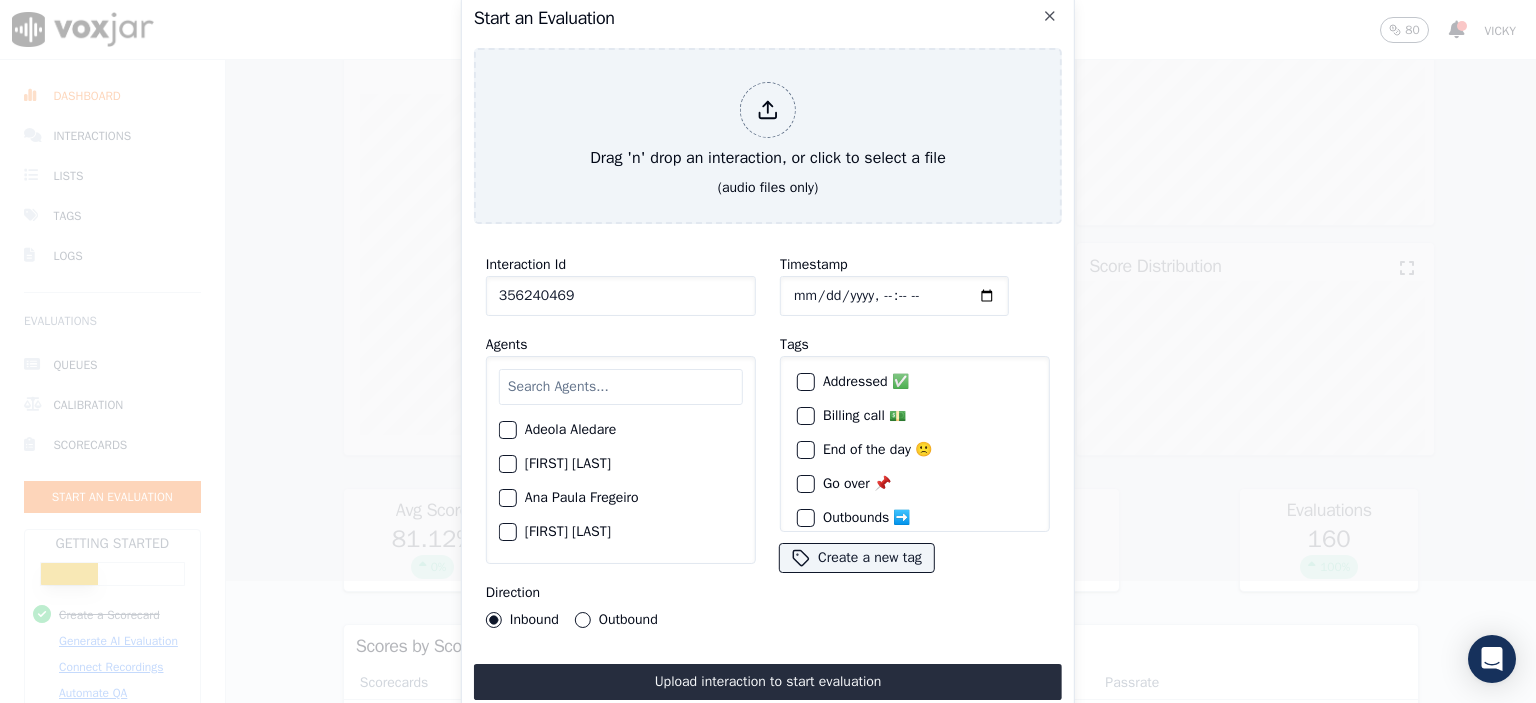 type on "356240469" 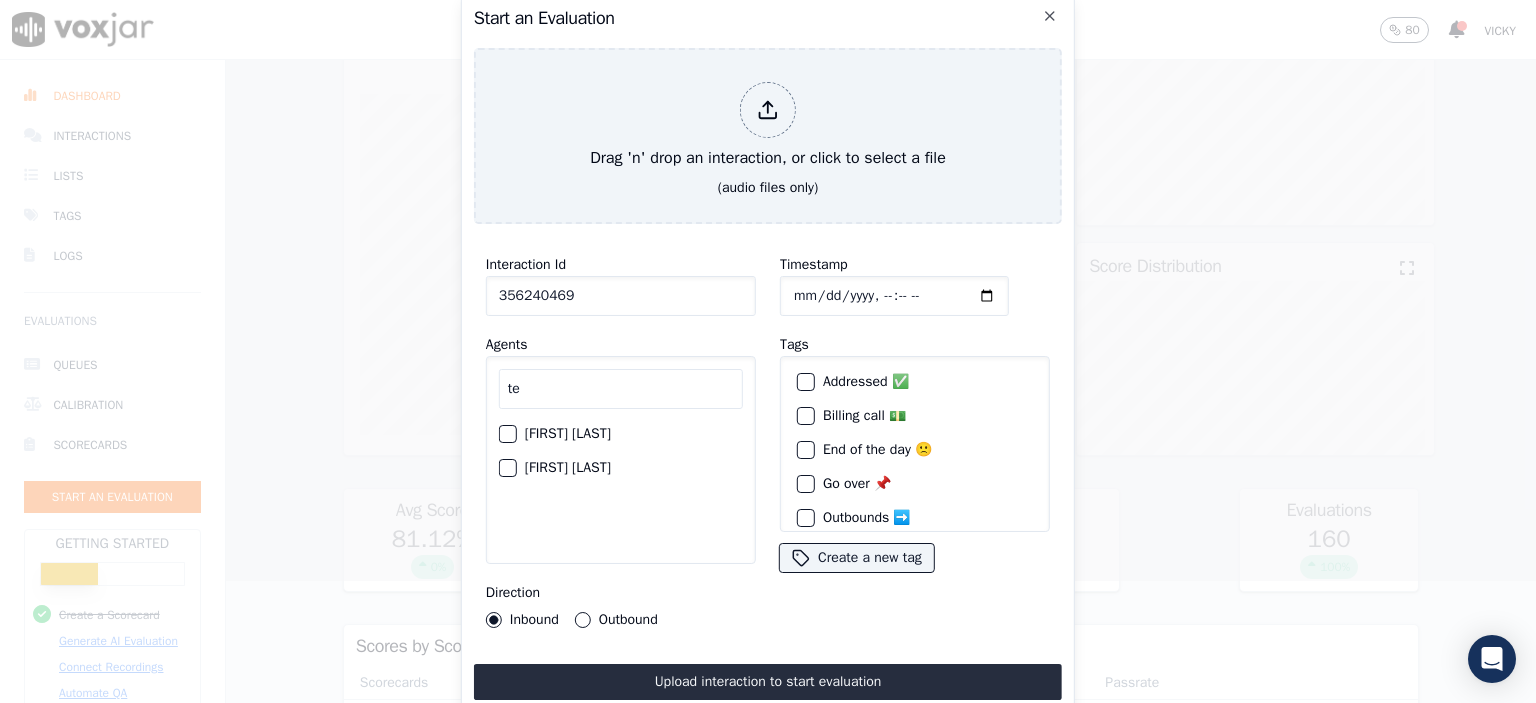 type on "te" 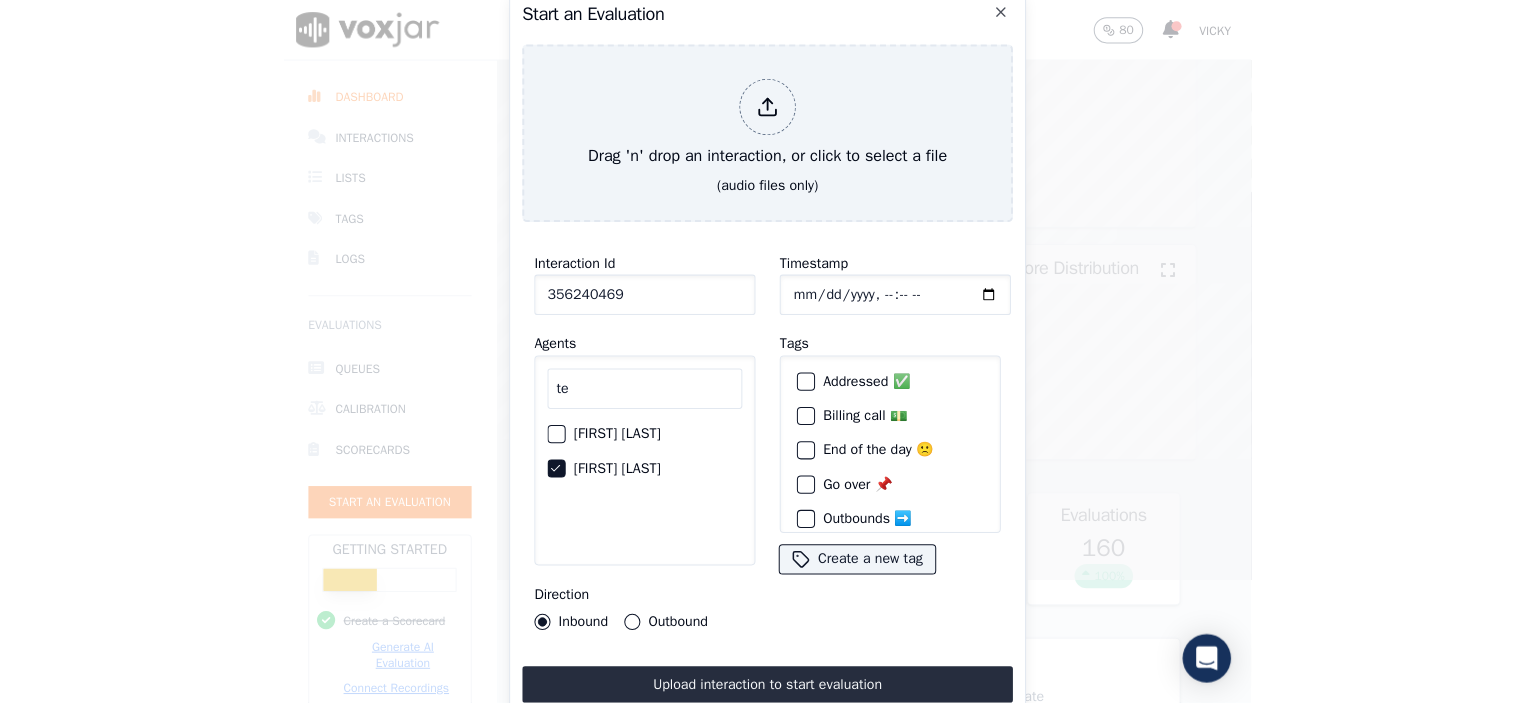 scroll, scrollTop: 44, scrollLeft: 0, axis: vertical 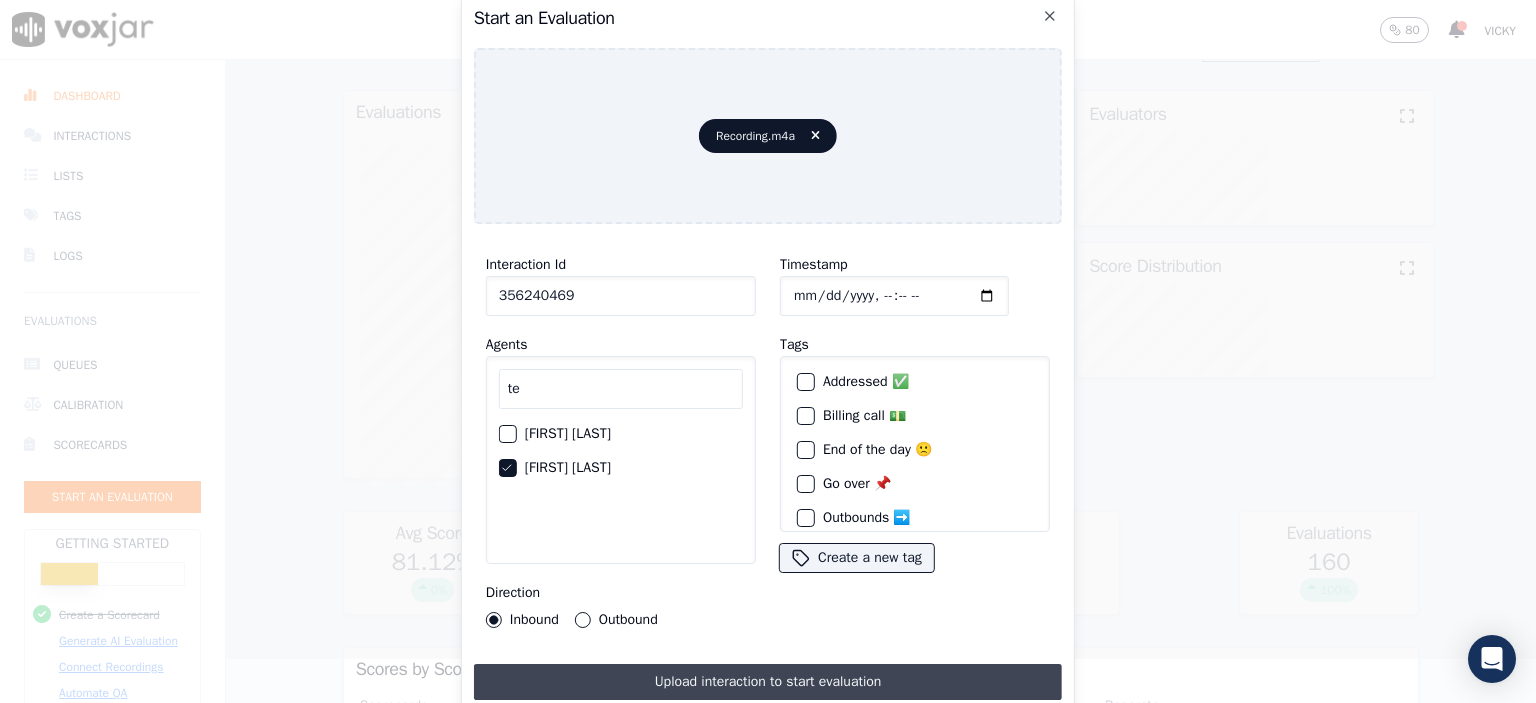 click on "Upload interaction to start evaluation" at bounding box center [768, 682] 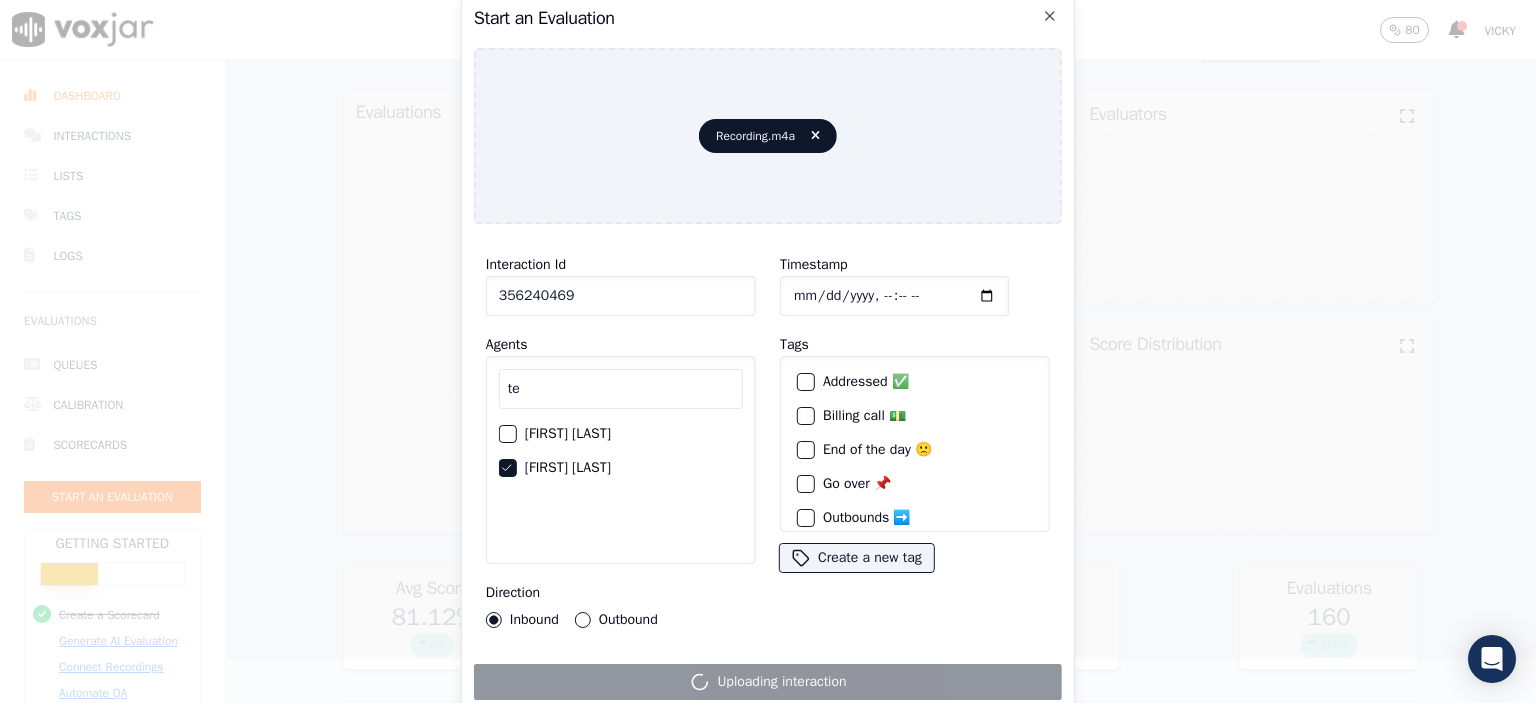 scroll, scrollTop: 0, scrollLeft: 0, axis: both 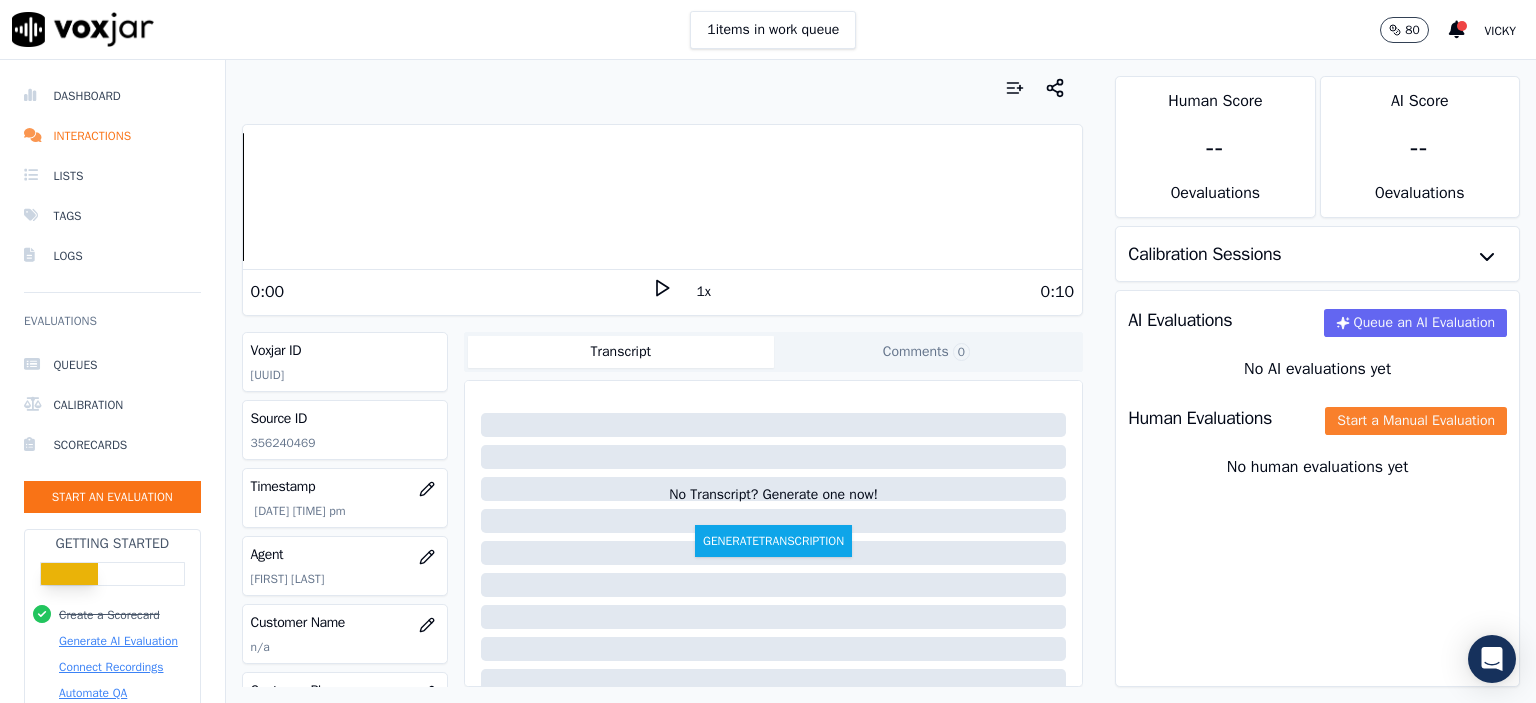 click on "Start a Manual Evaluation" 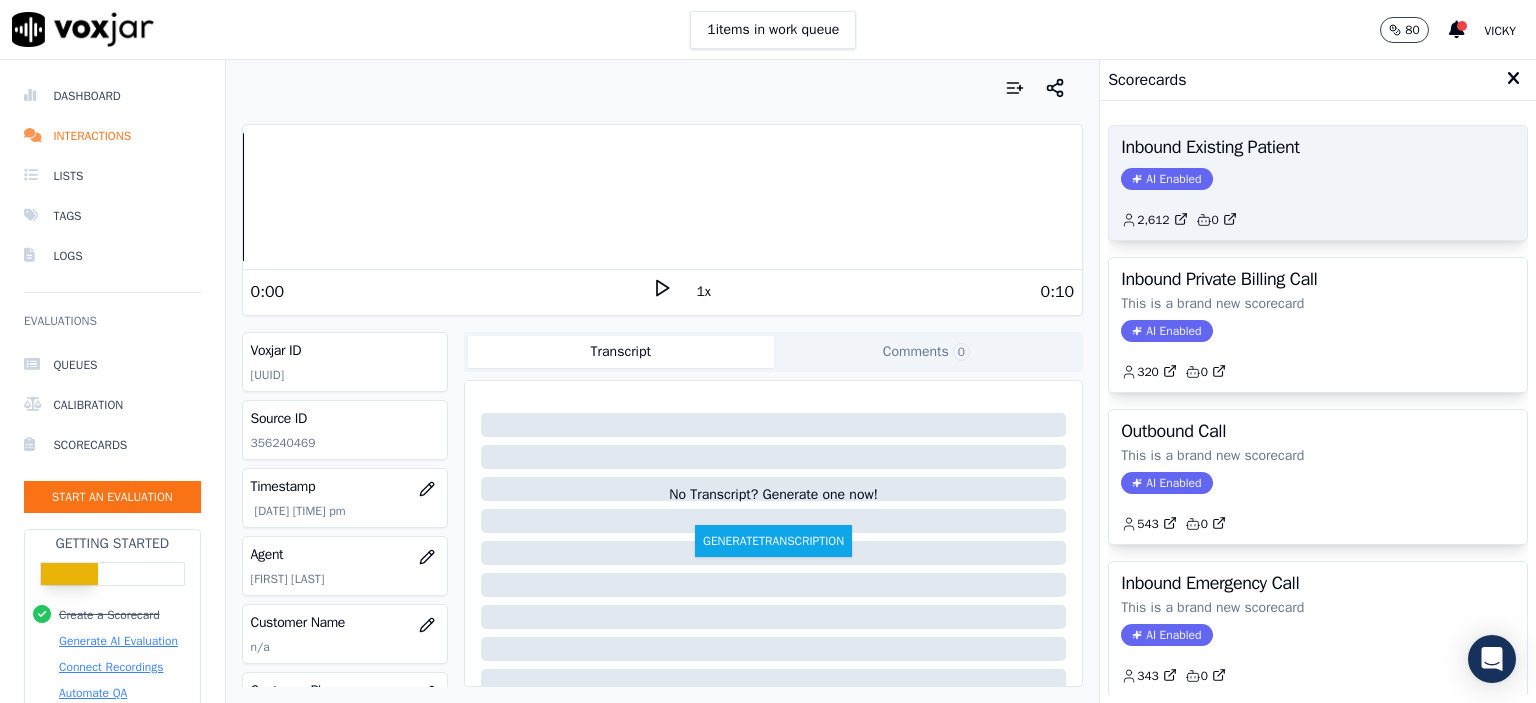 click on "2,612         0" 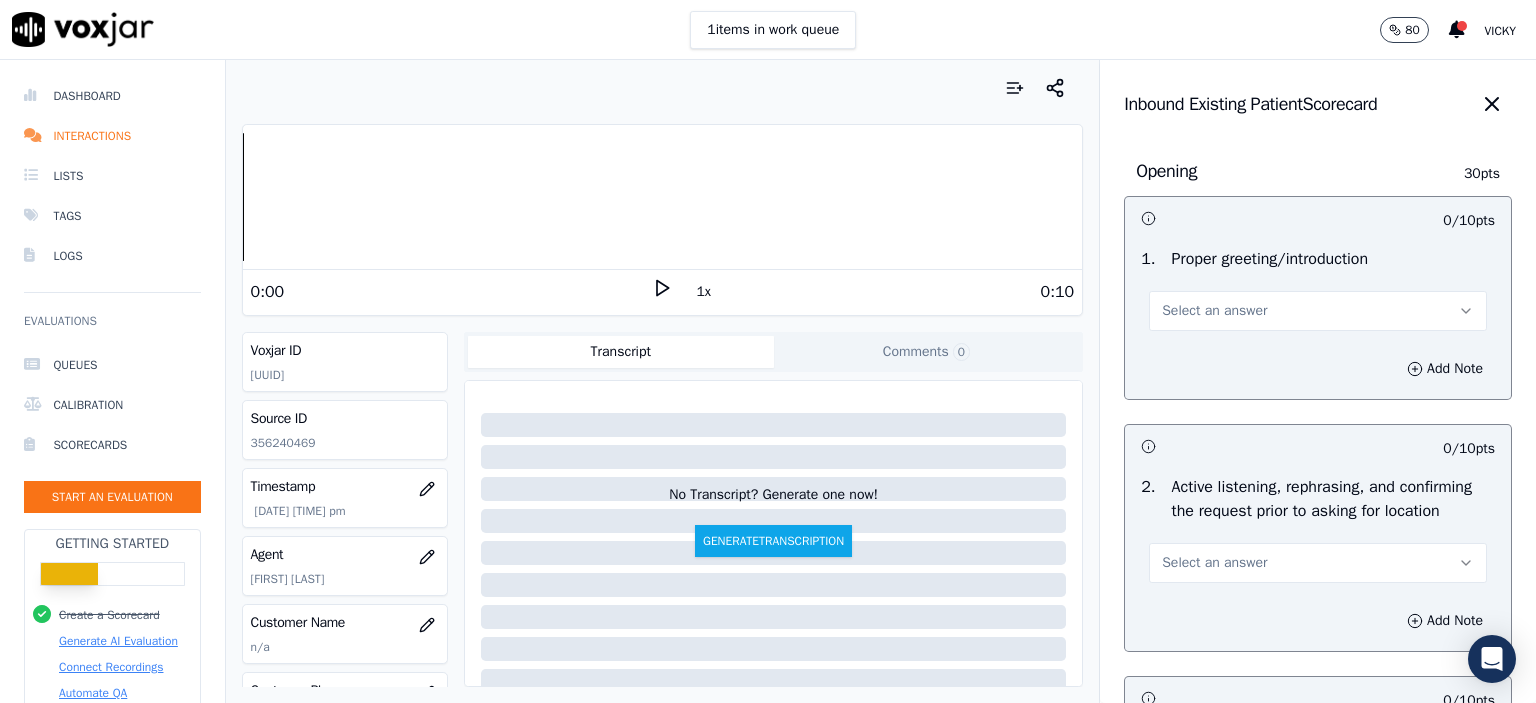 click on "Select an answer" at bounding box center [1318, 311] 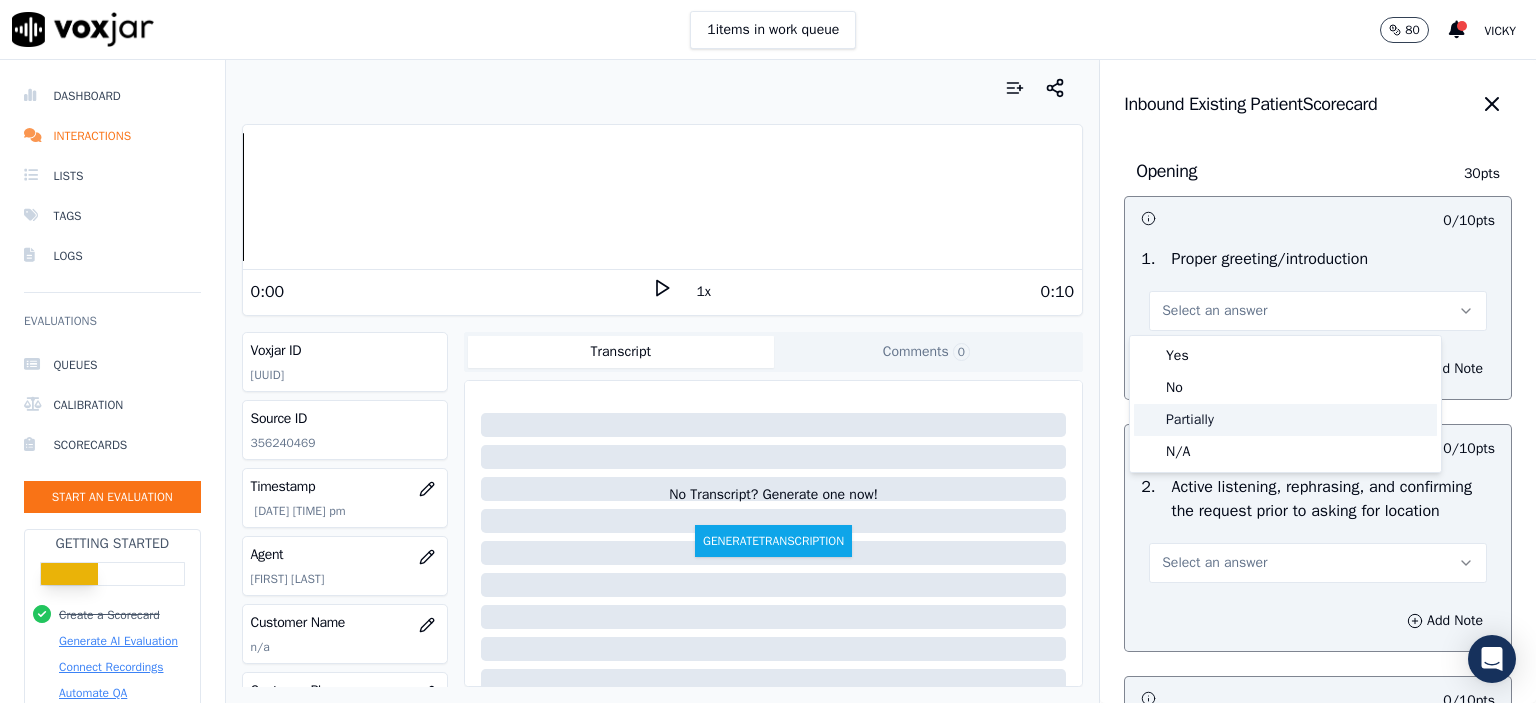 click on "Partially" 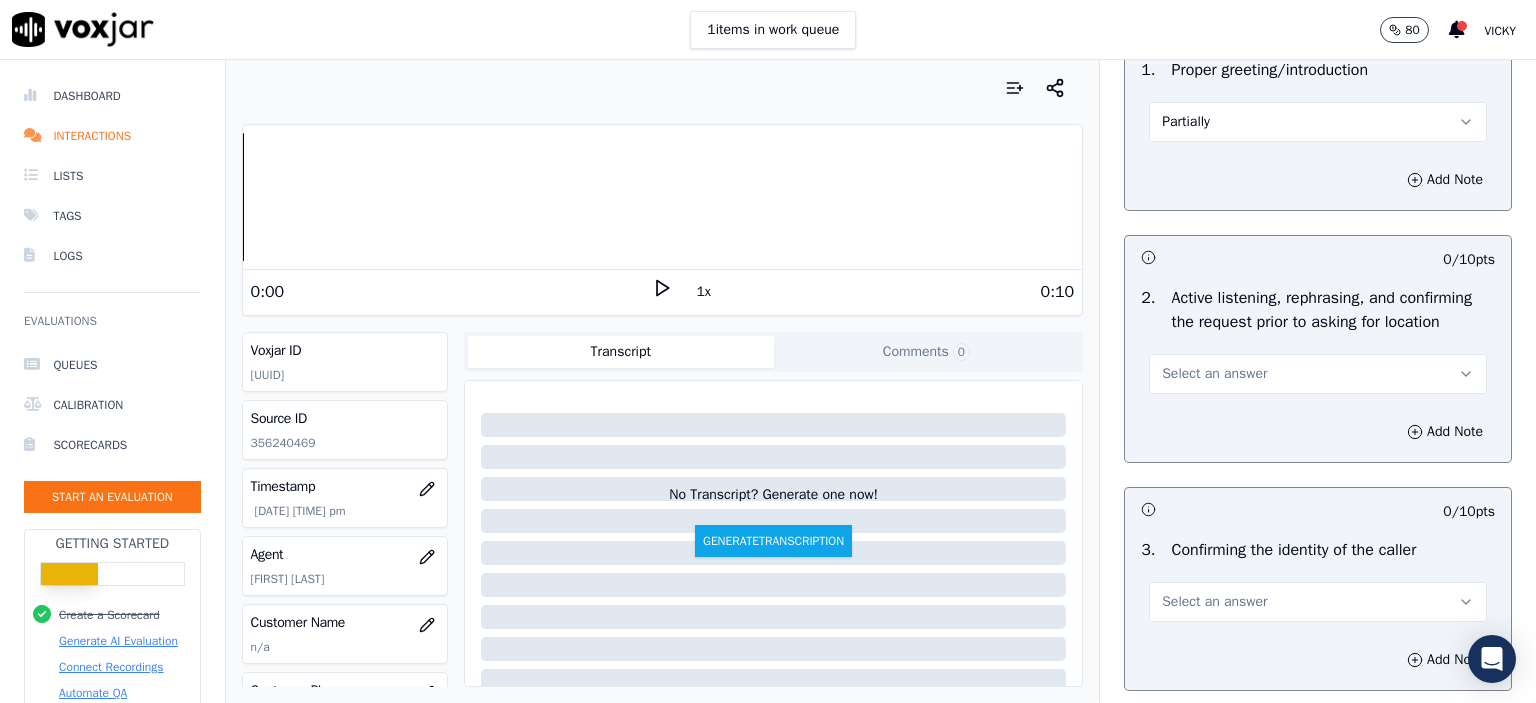 scroll, scrollTop: 200, scrollLeft: 0, axis: vertical 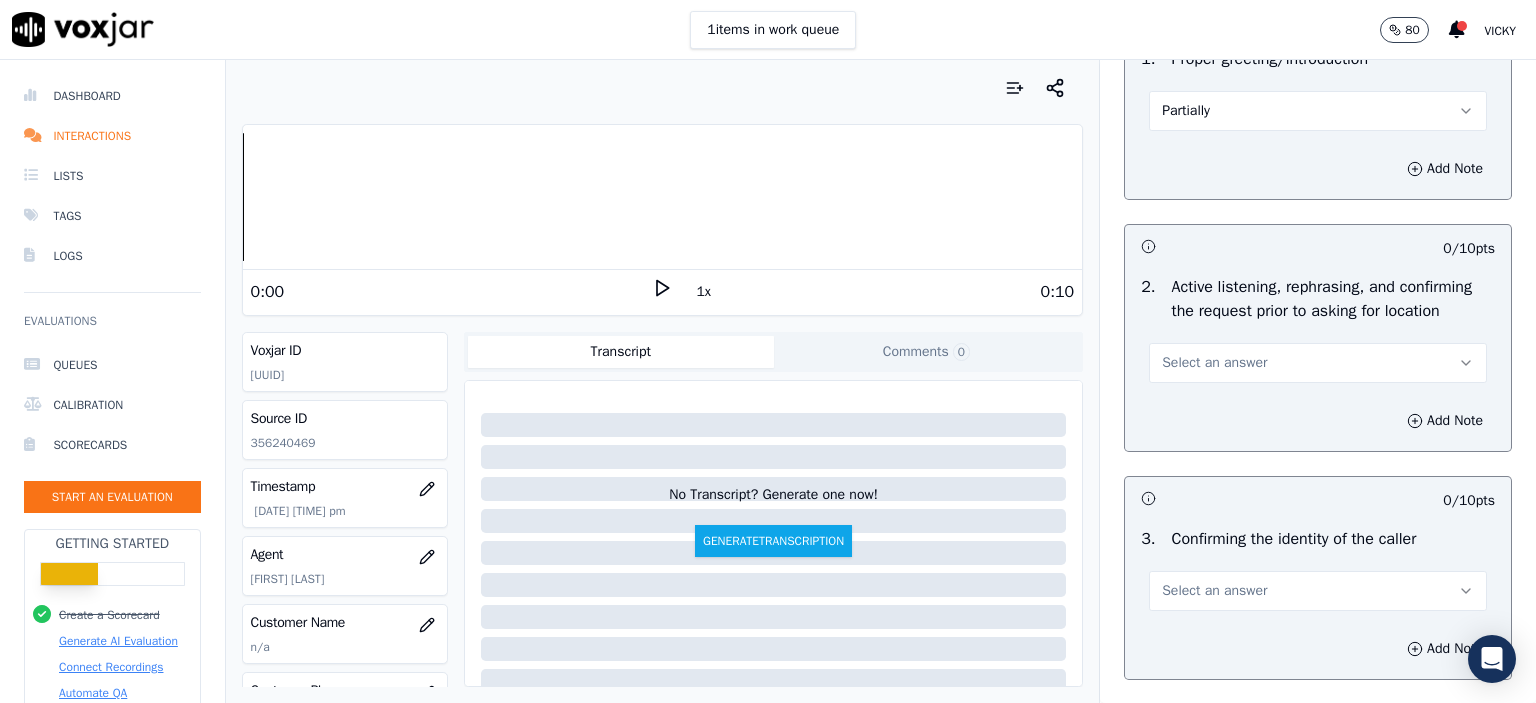 click on "Select an answer" at bounding box center (1214, 363) 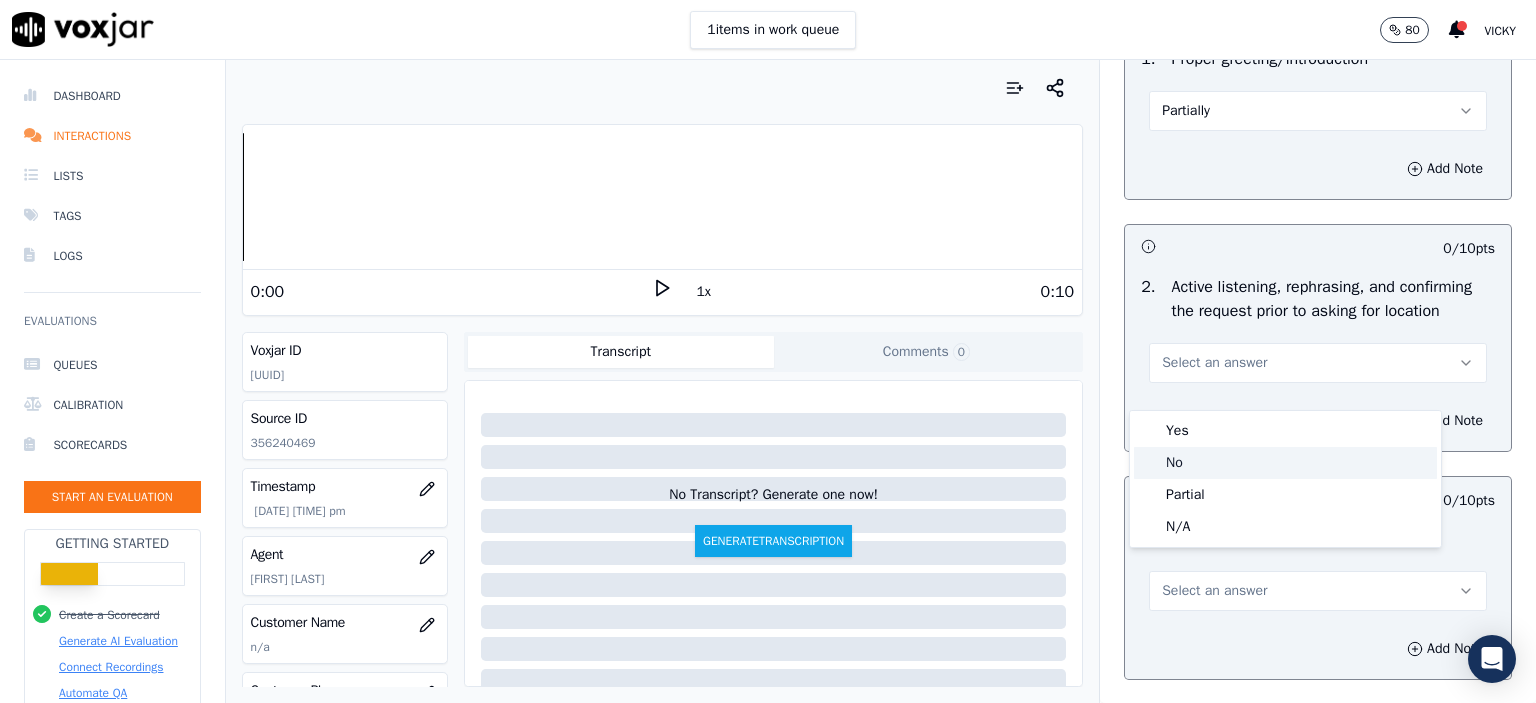 click on "No" 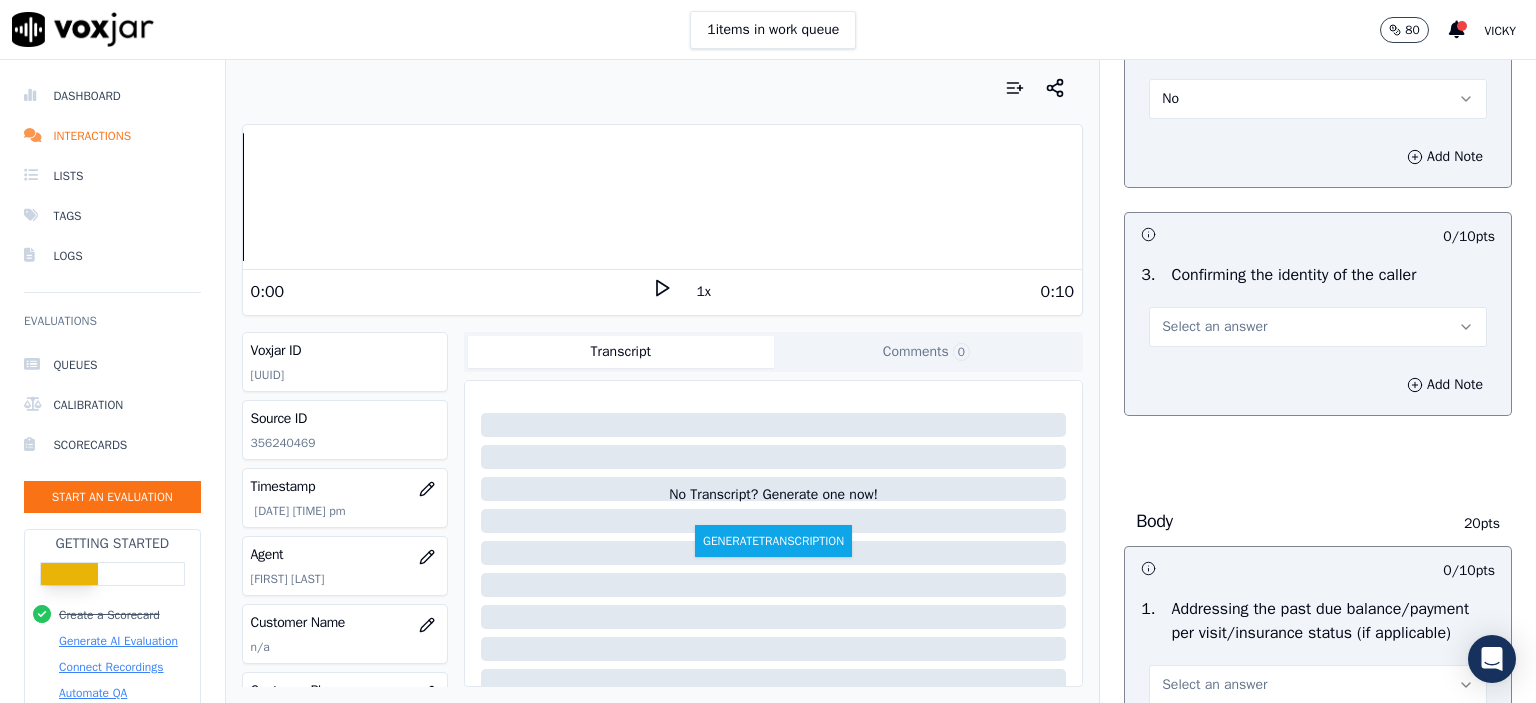 scroll, scrollTop: 500, scrollLeft: 0, axis: vertical 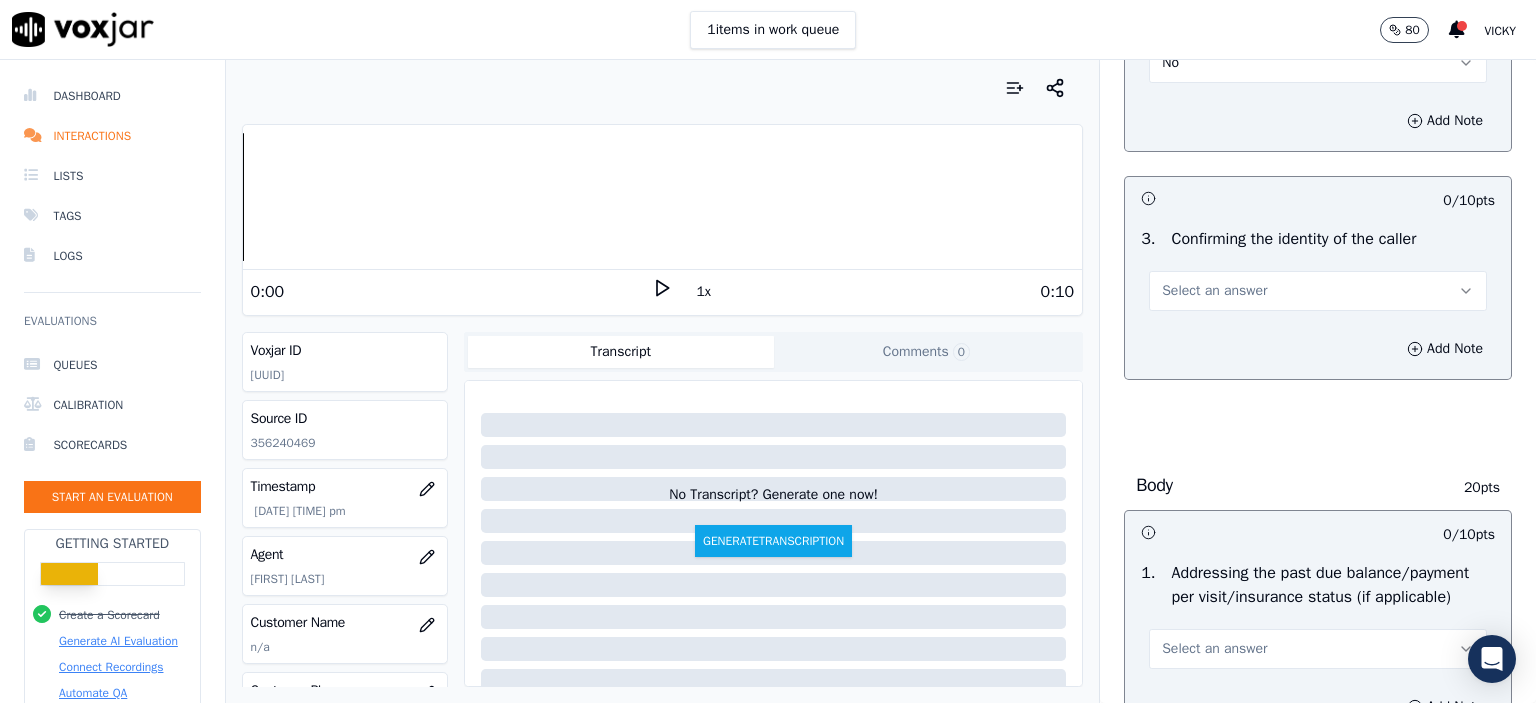 click on "Select an answer" at bounding box center [1318, 291] 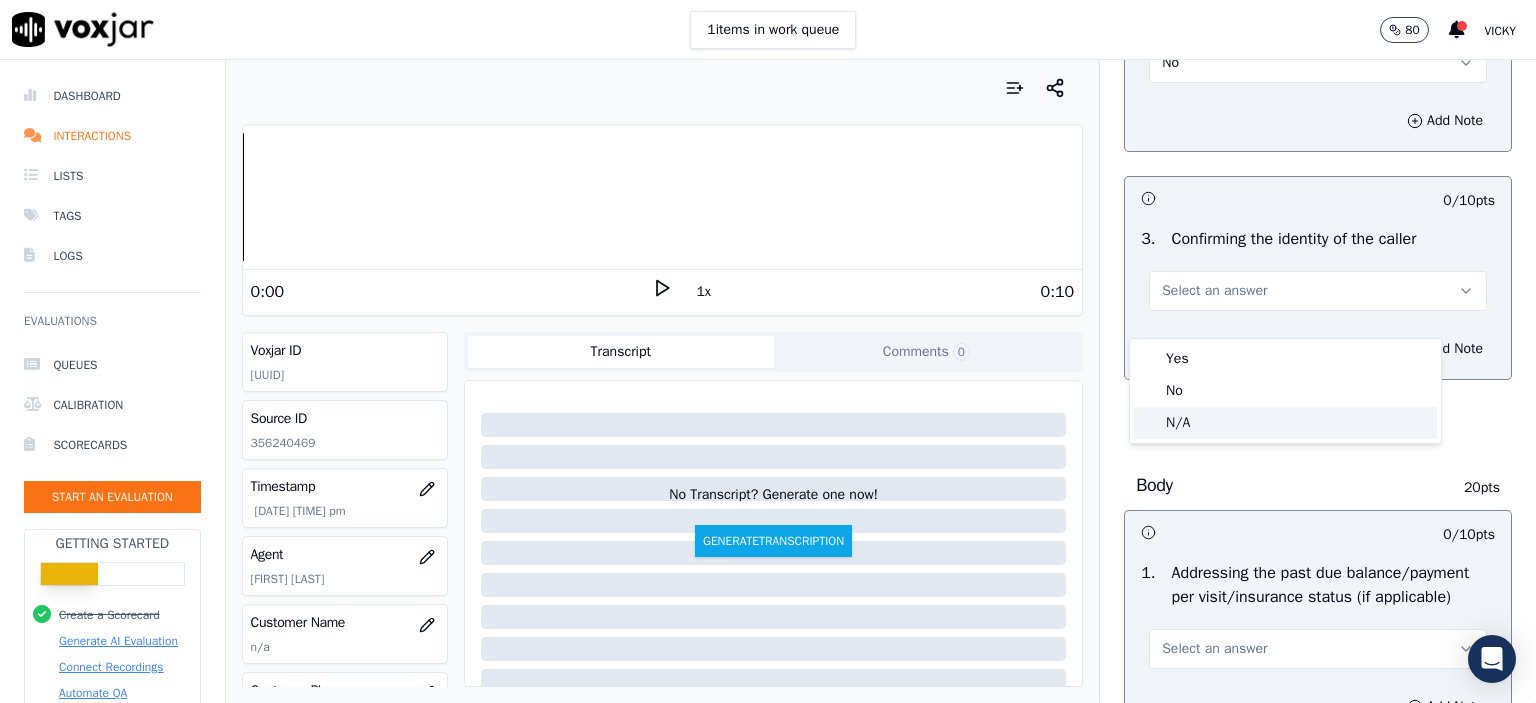 click on "N/A" 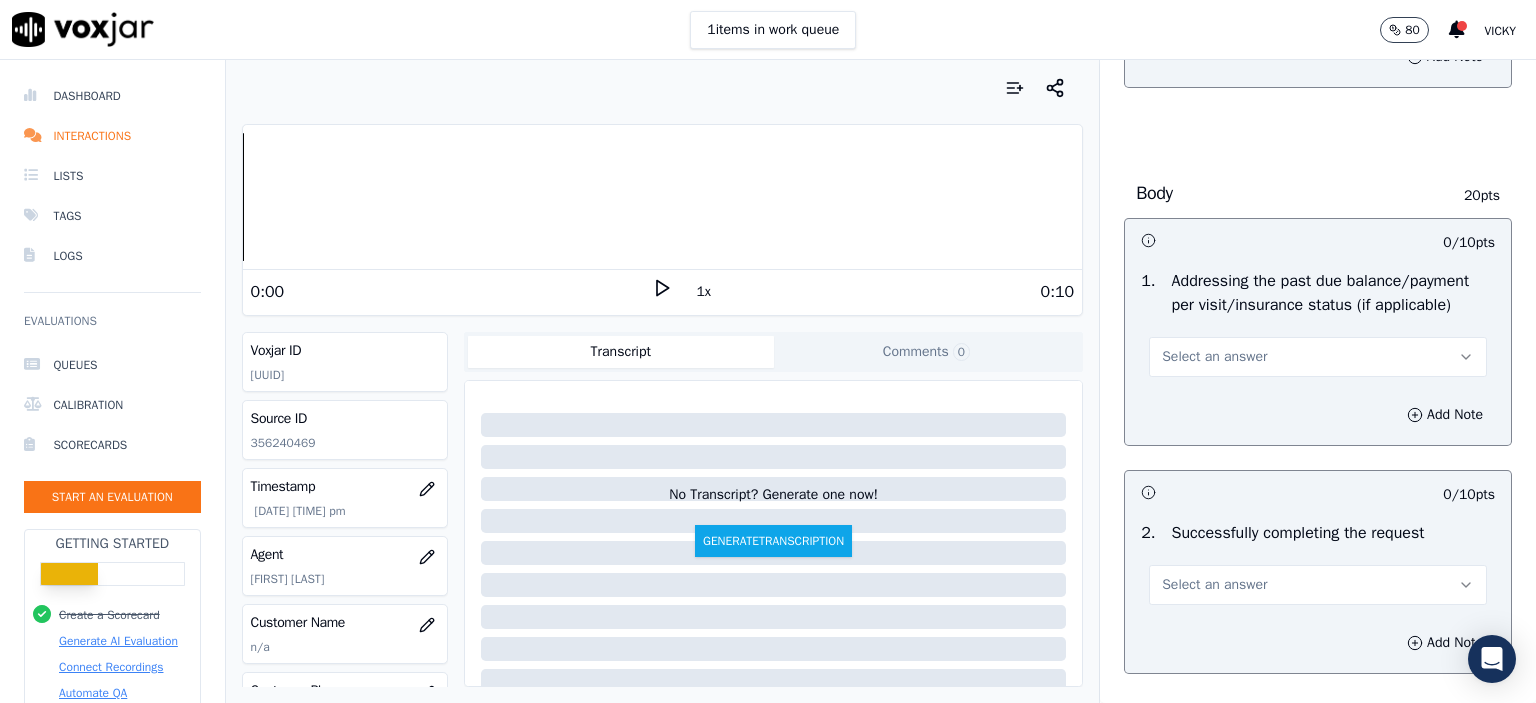 scroll, scrollTop: 800, scrollLeft: 0, axis: vertical 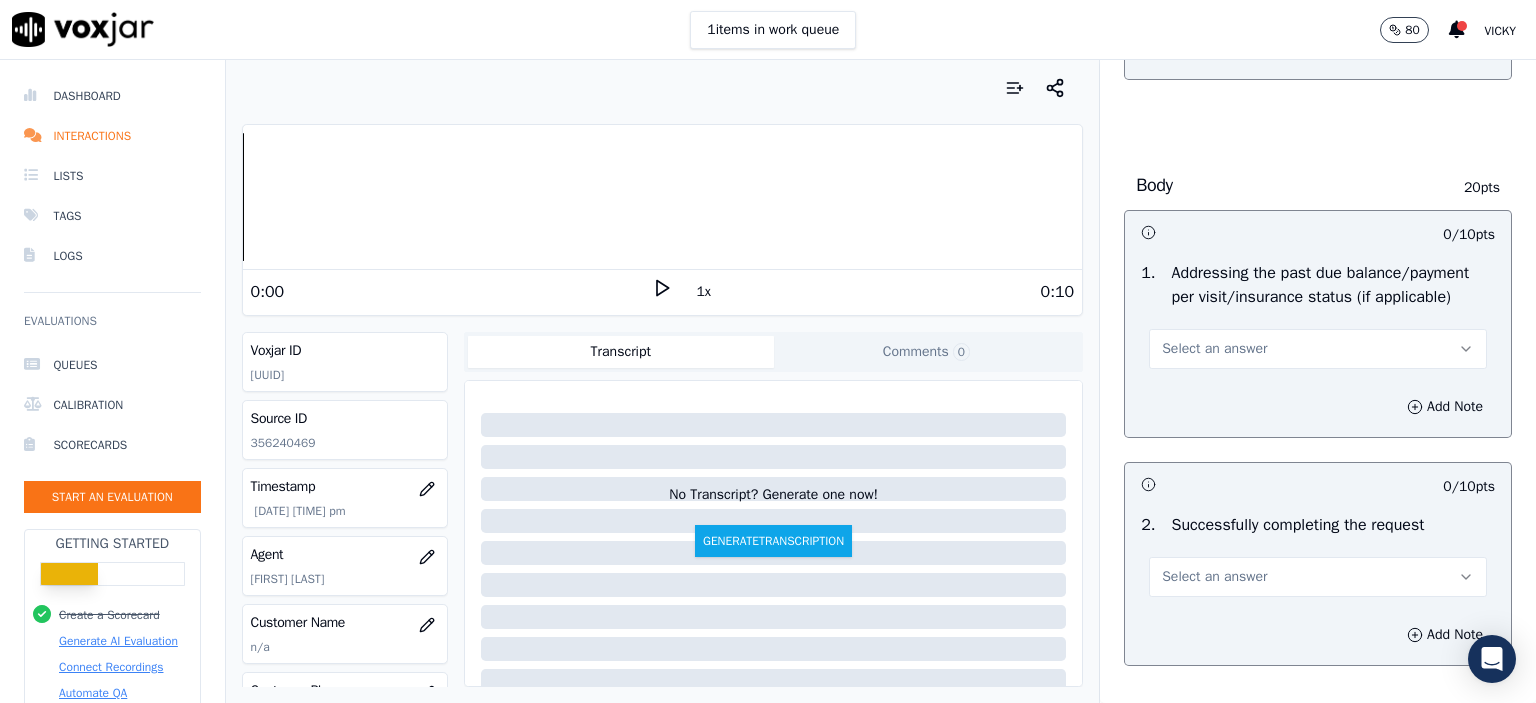 click on "Select an answer" at bounding box center (1214, 349) 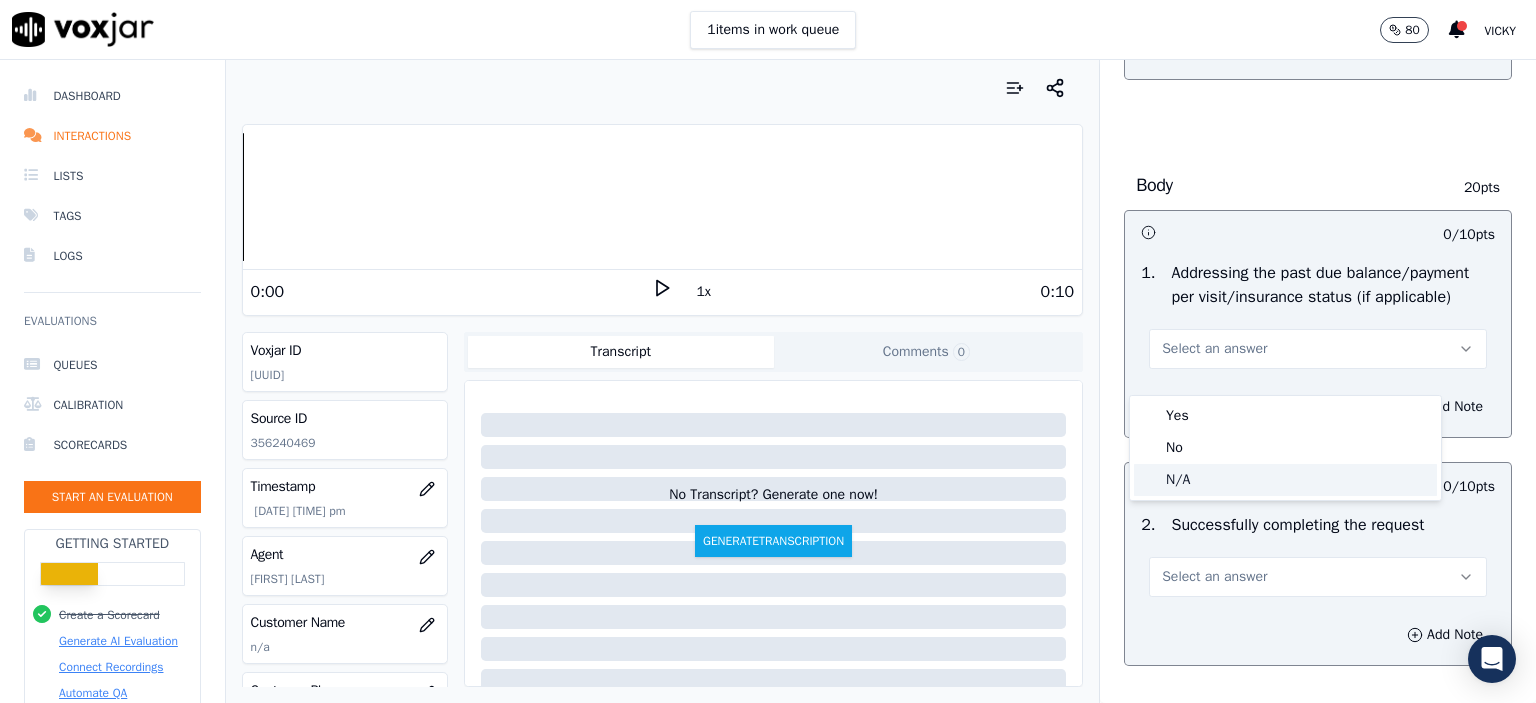 click on "N/A" 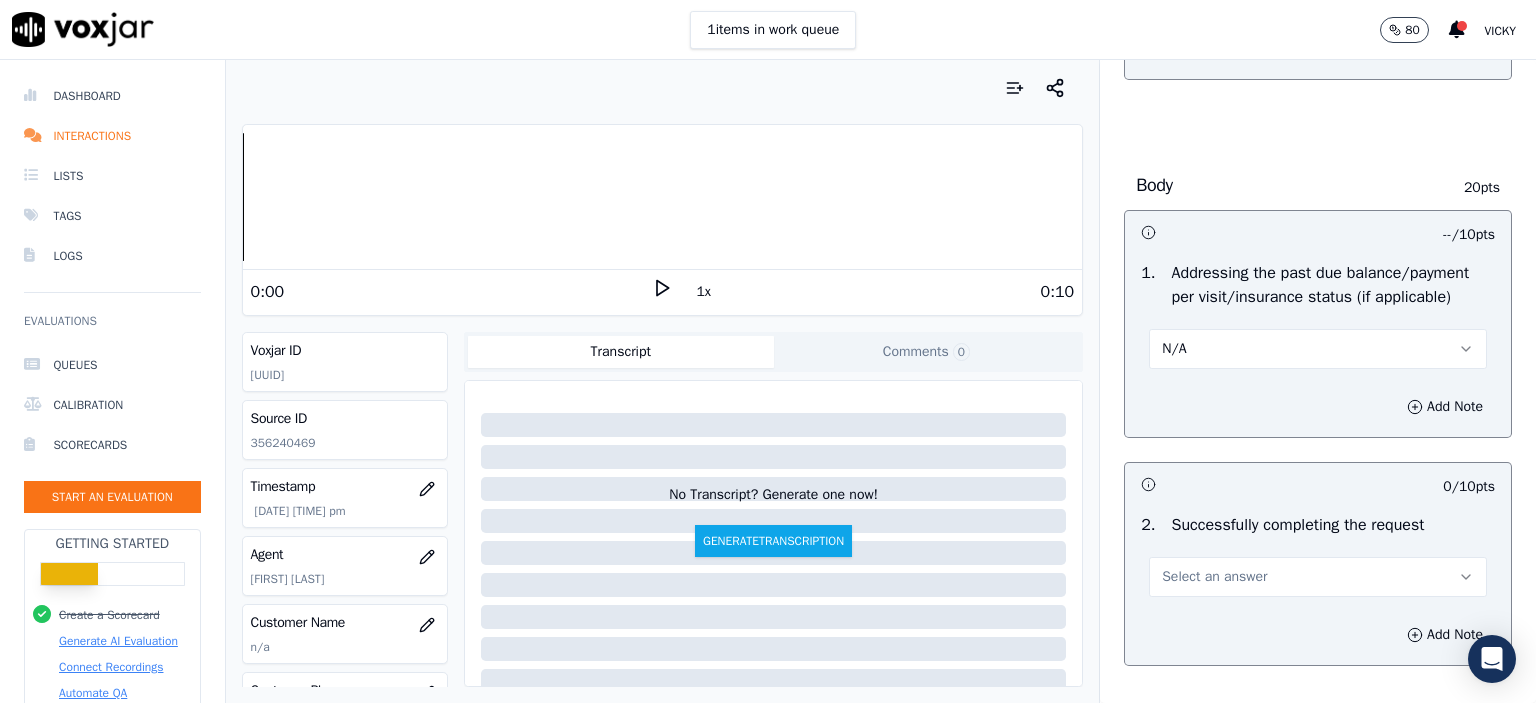 click on "Select an answer" at bounding box center [1318, 577] 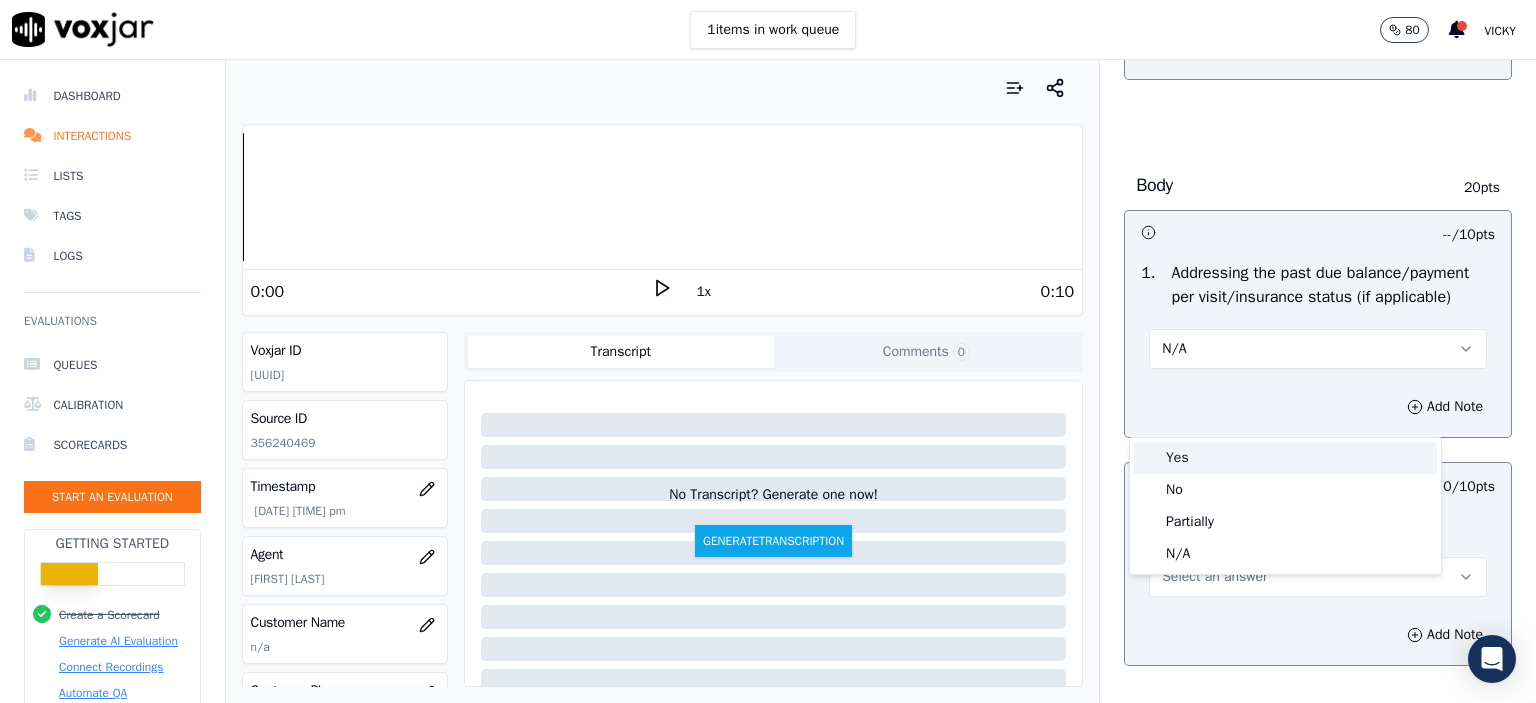 click on "Yes" at bounding box center [1285, 458] 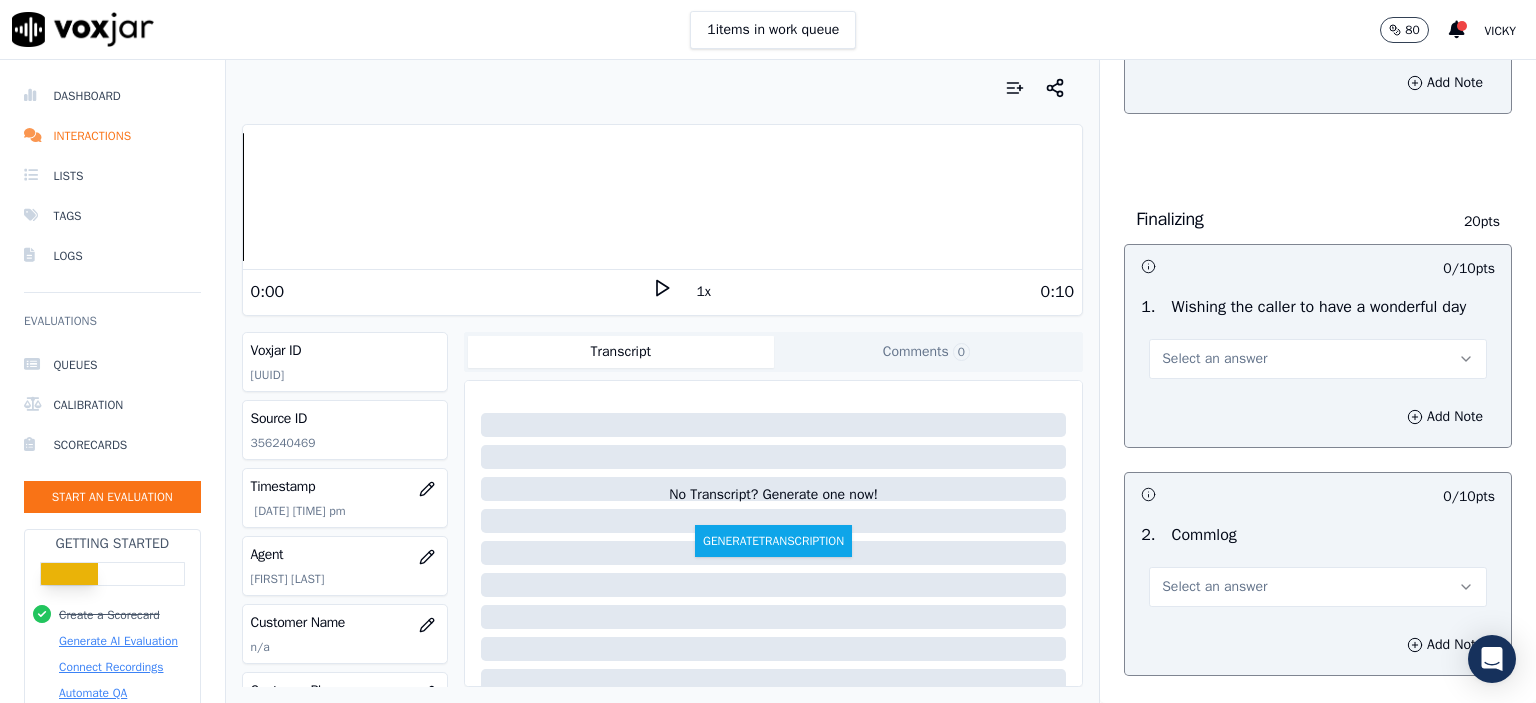 scroll, scrollTop: 1400, scrollLeft: 0, axis: vertical 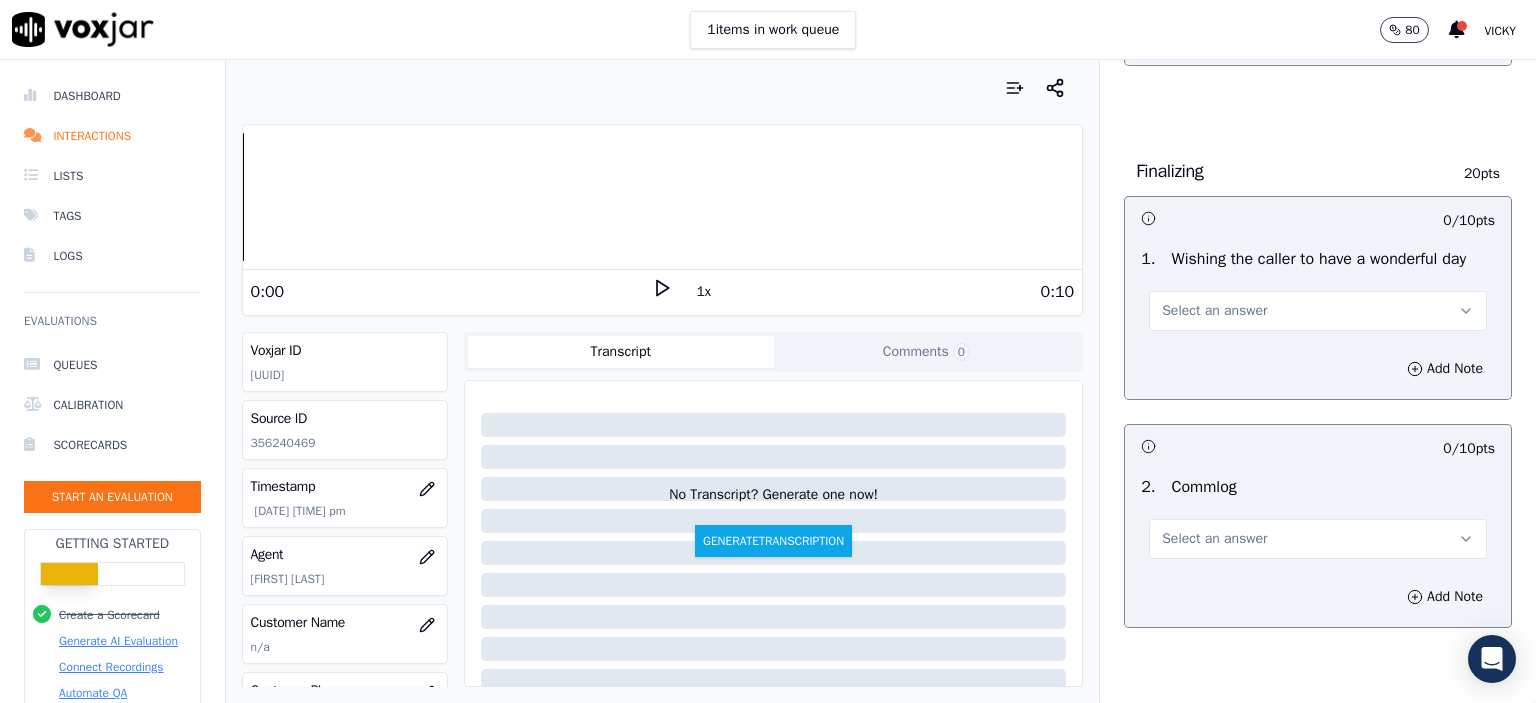 click on "Select an answer" at bounding box center (1214, 311) 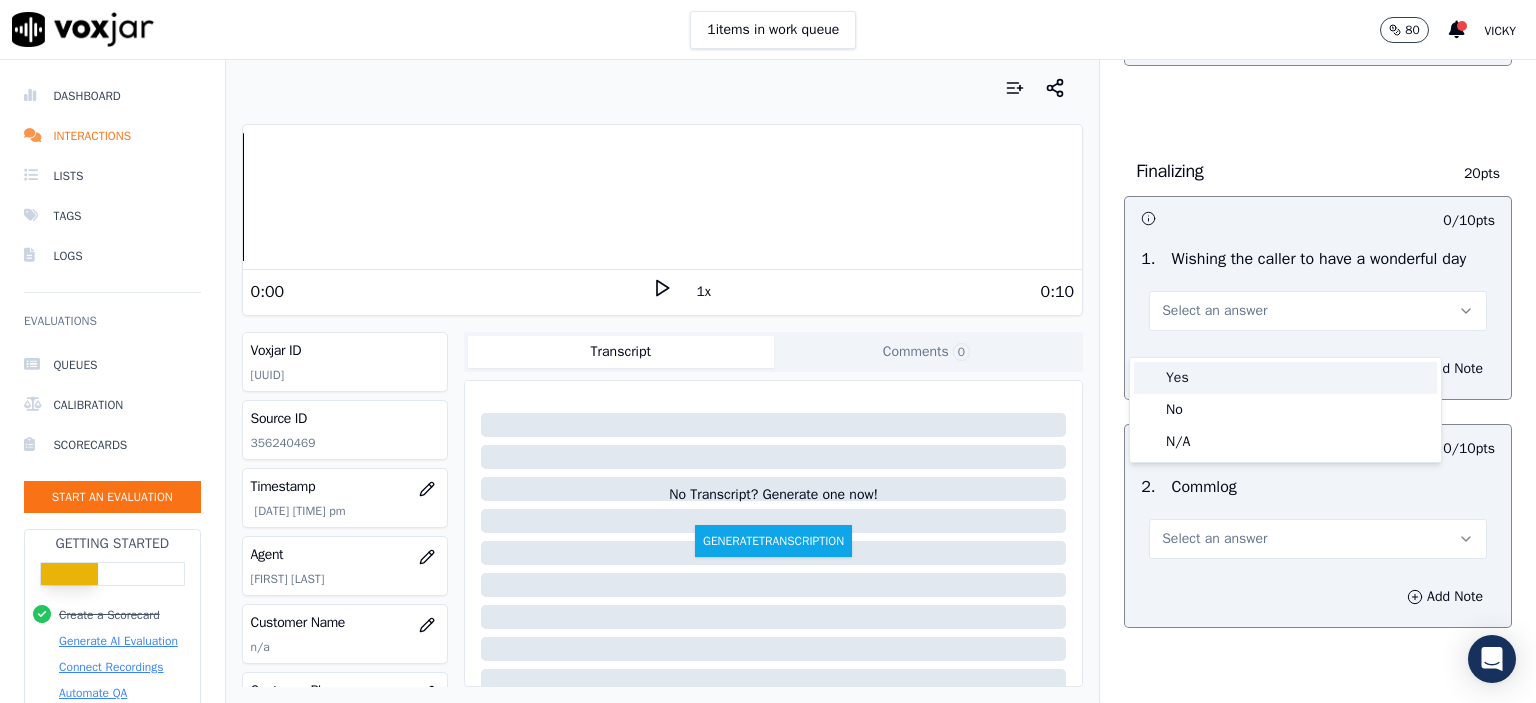 drag, startPoint x: 1249, startPoint y: 379, endPoint x: 1142, endPoint y: 60, distance: 336.46695 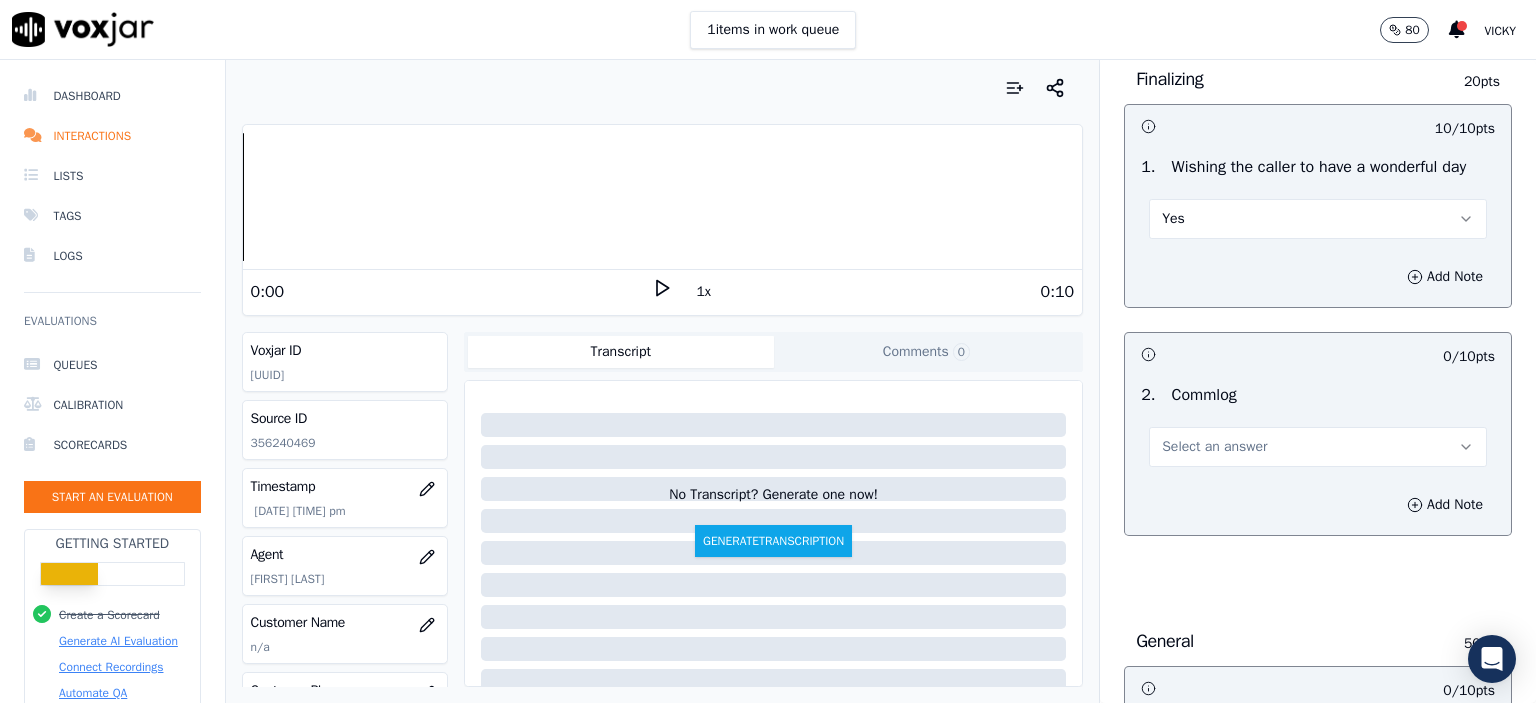 scroll, scrollTop: 1500, scrollLeft: 0, axis: vertical 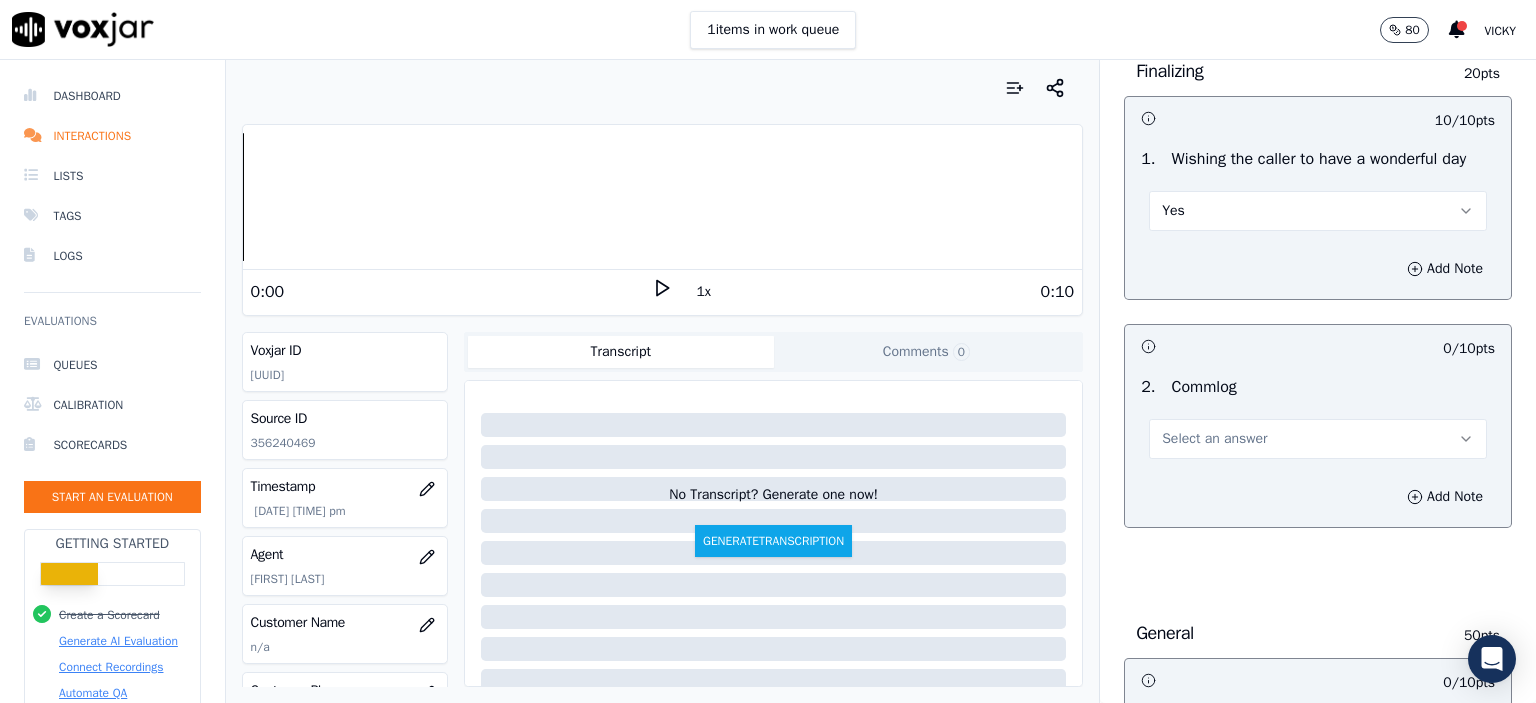 click on "Select an answer" at bounding box center [1214, 439] 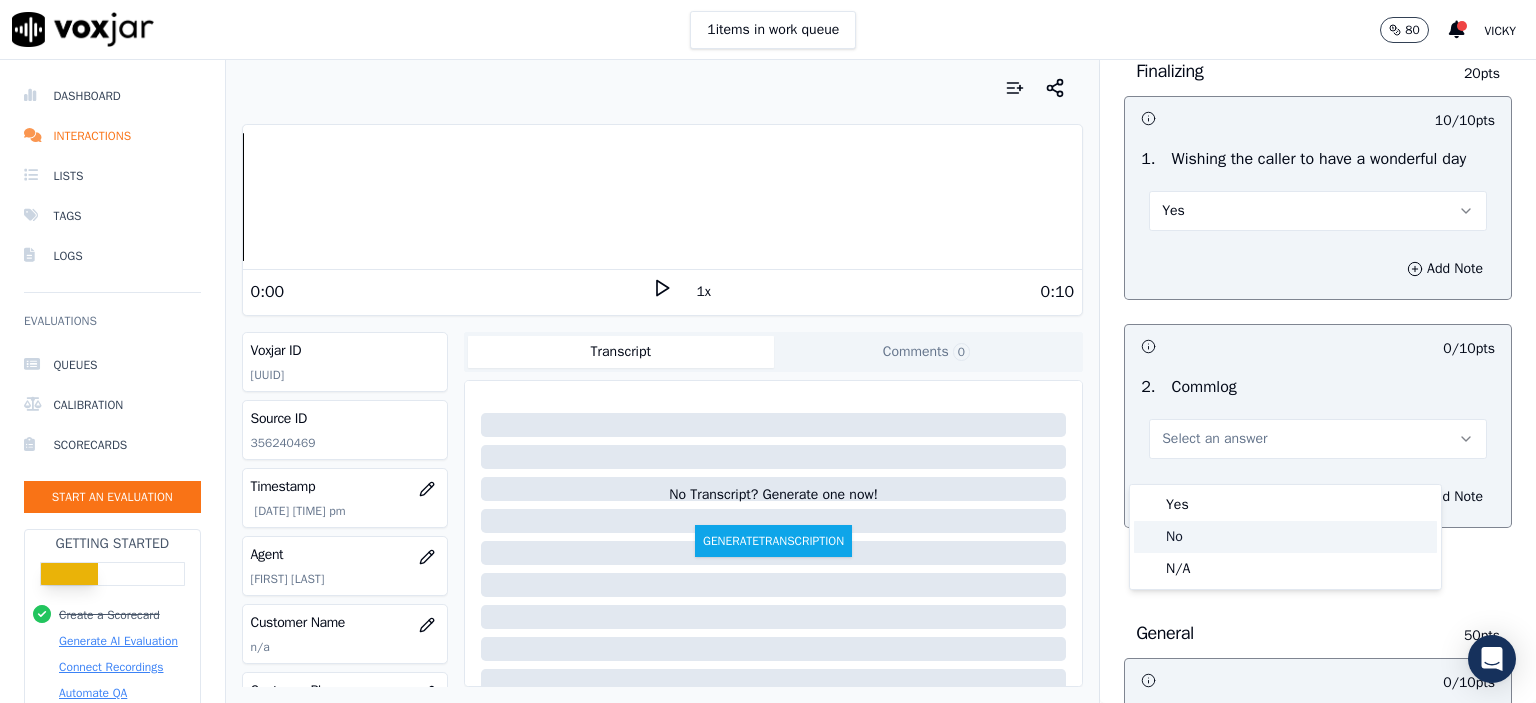 click on "No" 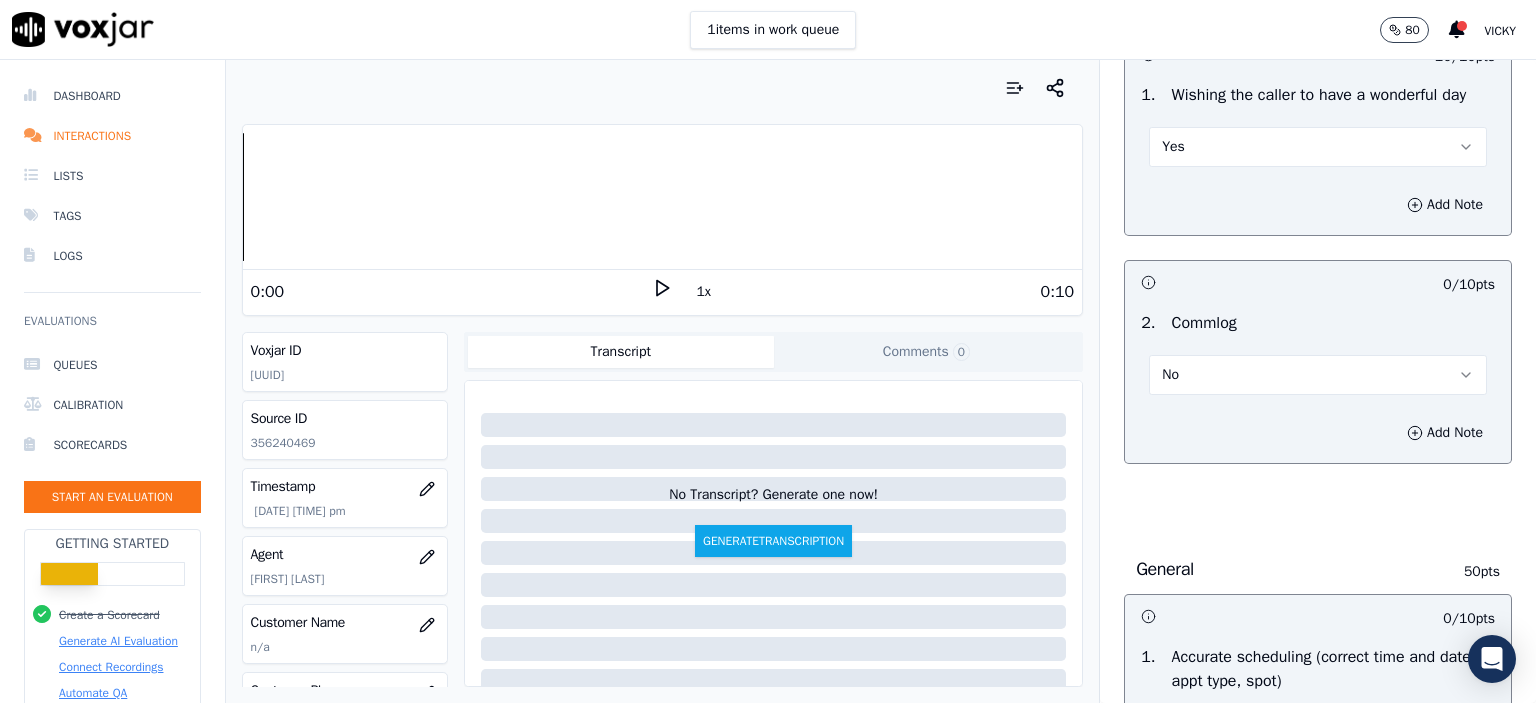 scroll, scrollTop: 1800, scrollLeft: 0, axis: vertical 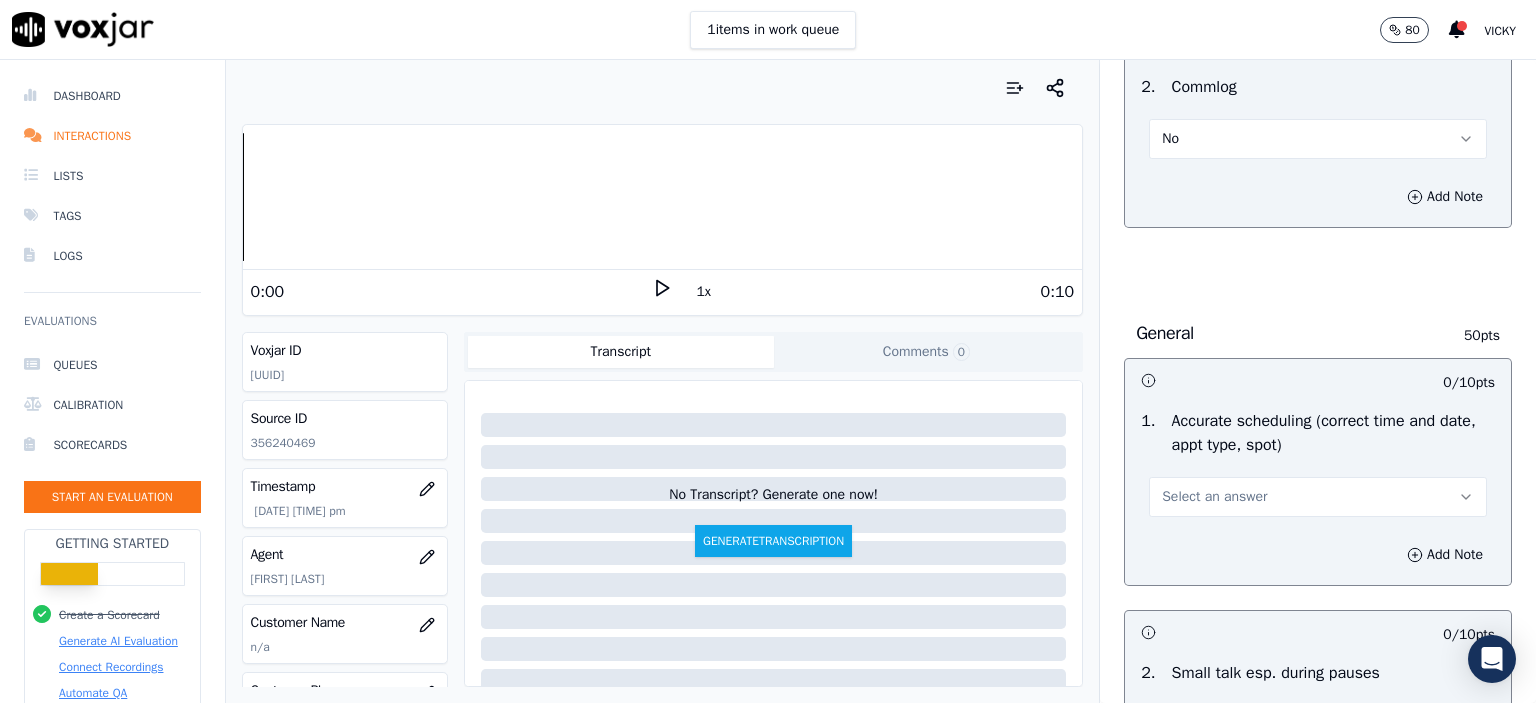 click on "Select an answer" at bounding box center (1318, 497) 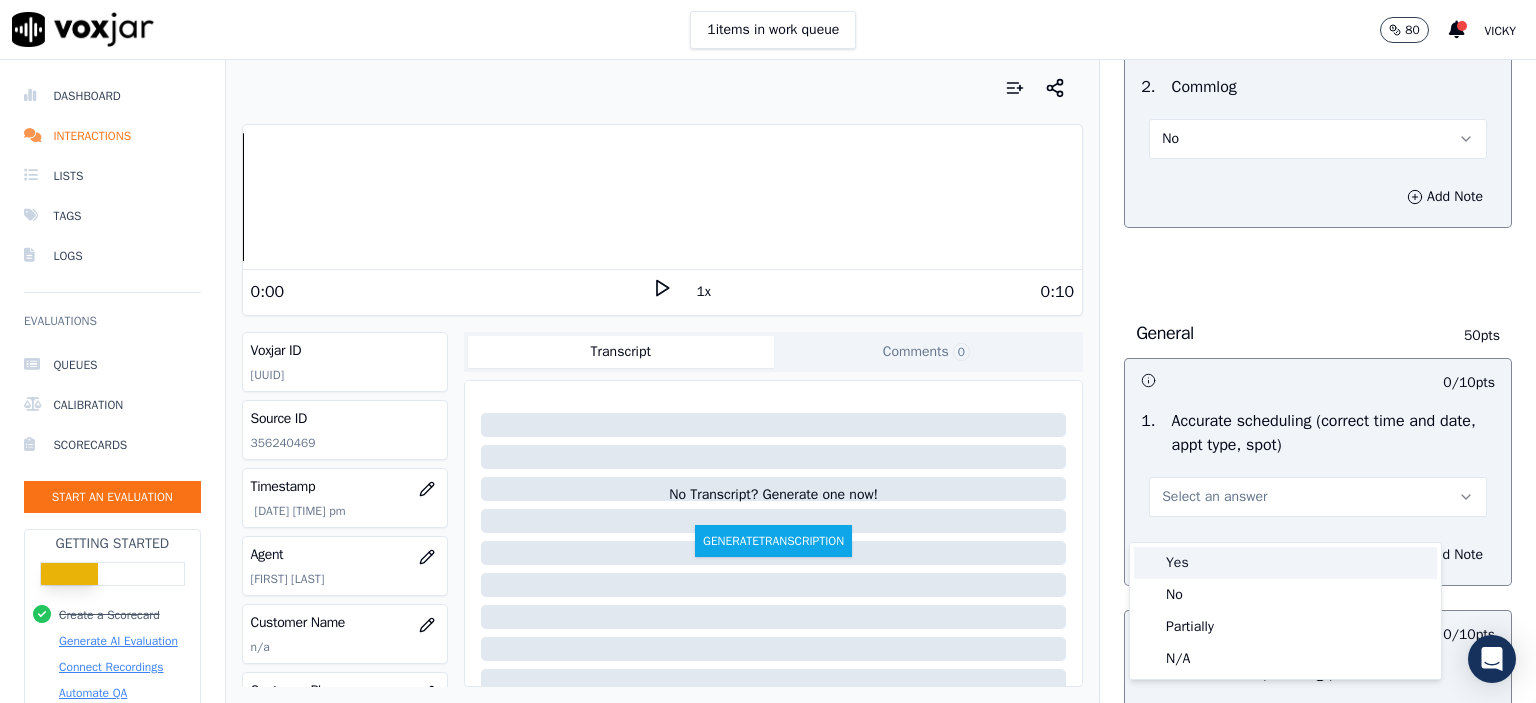 click on "Yes" at bounding box center [1285, 563] 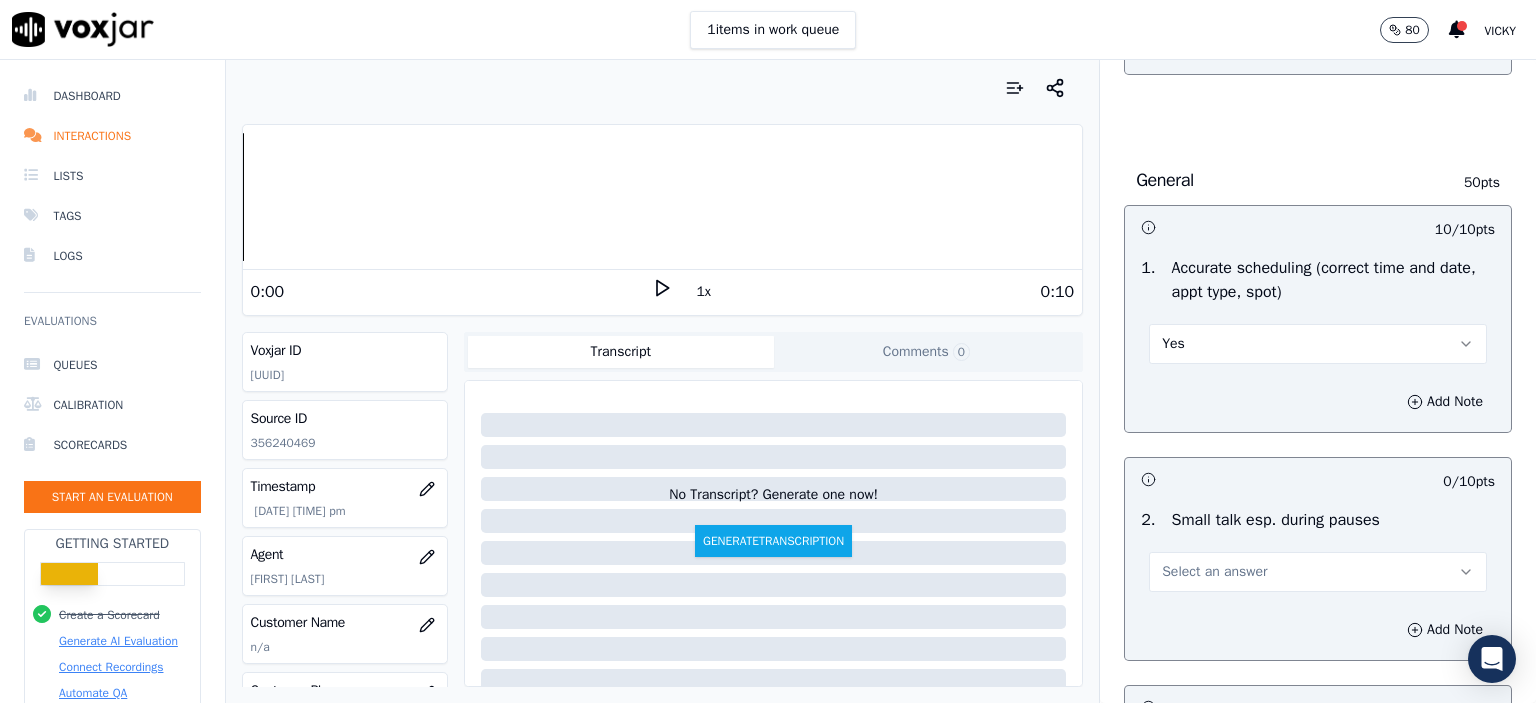 scroll, scrollTop: 2000, scrollLeft: 0, axis: vertical 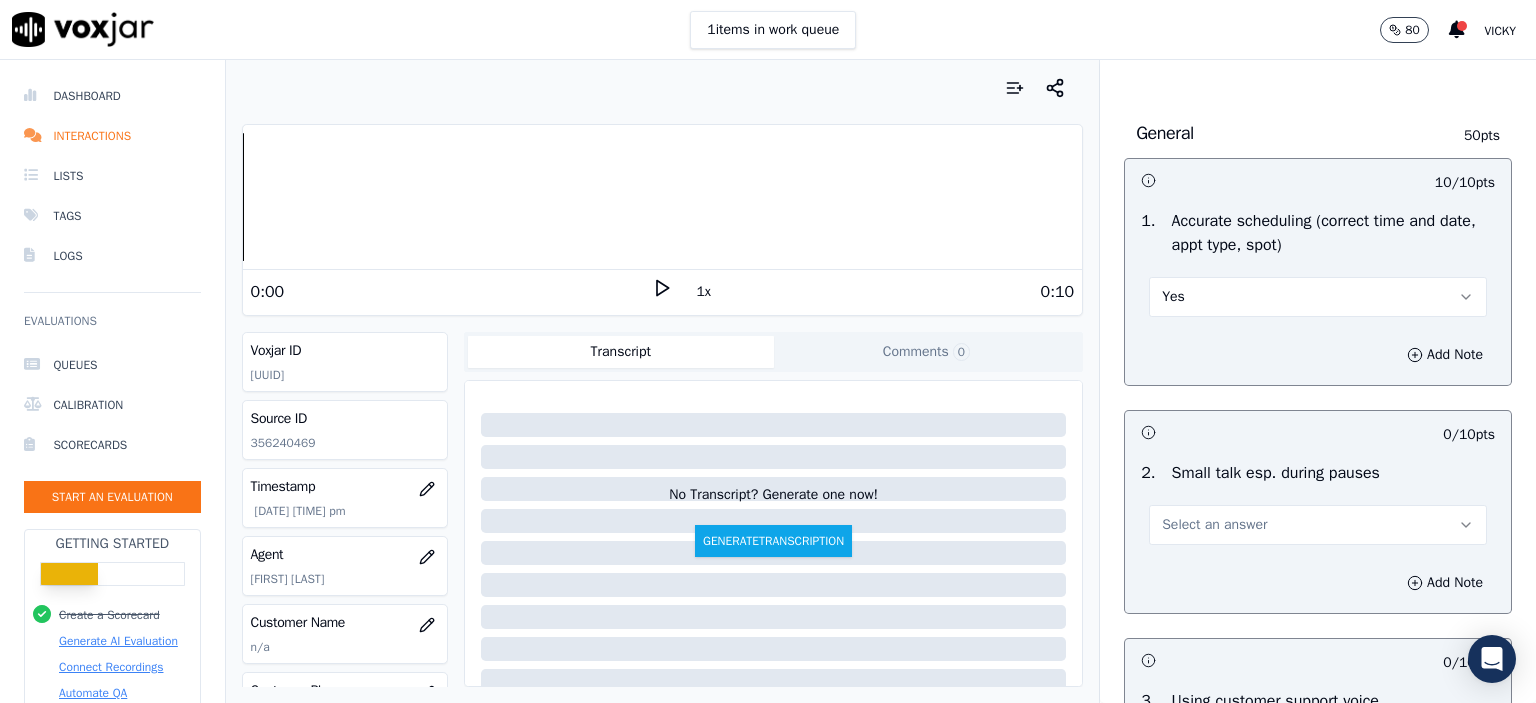 click on "Select an answer" at bounding box center (1214, 525) 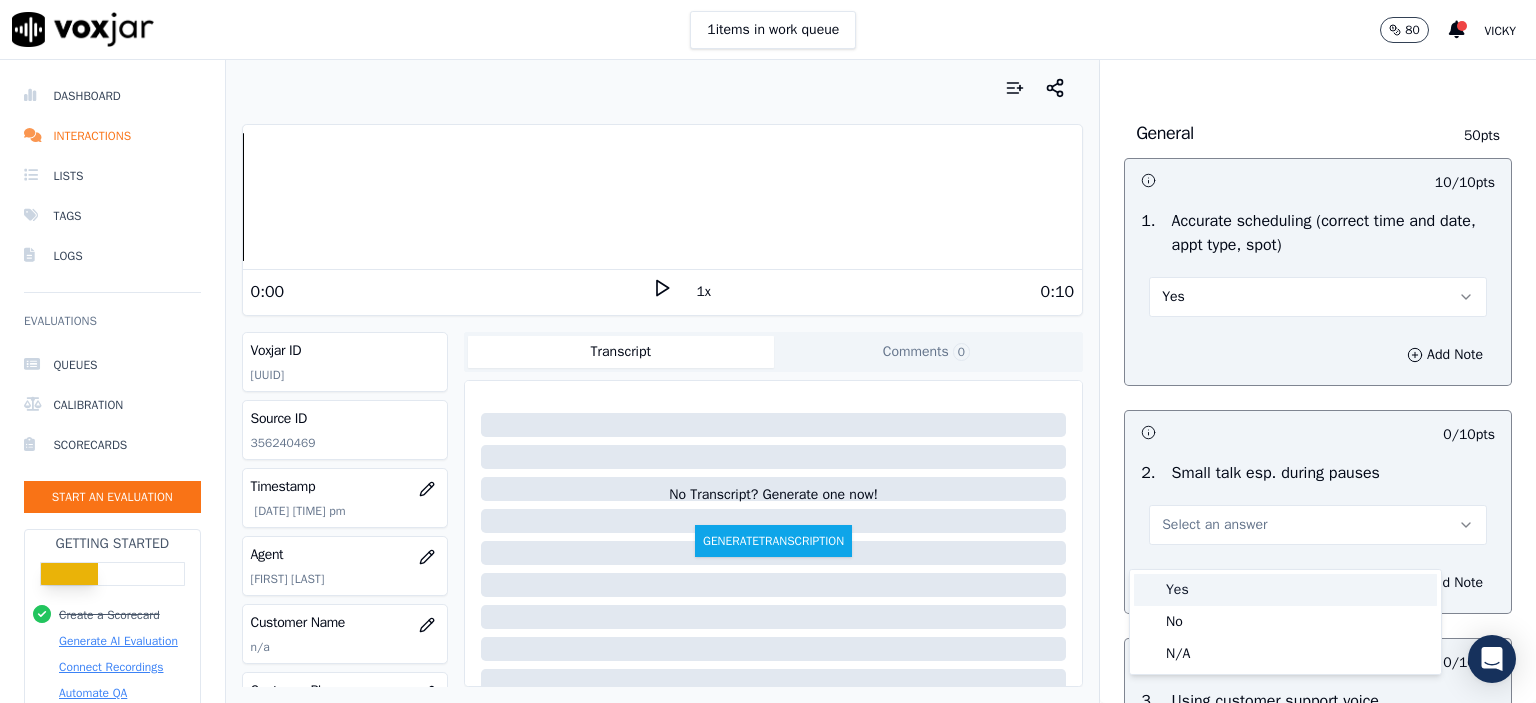 click at bounding box center [1149, 590] 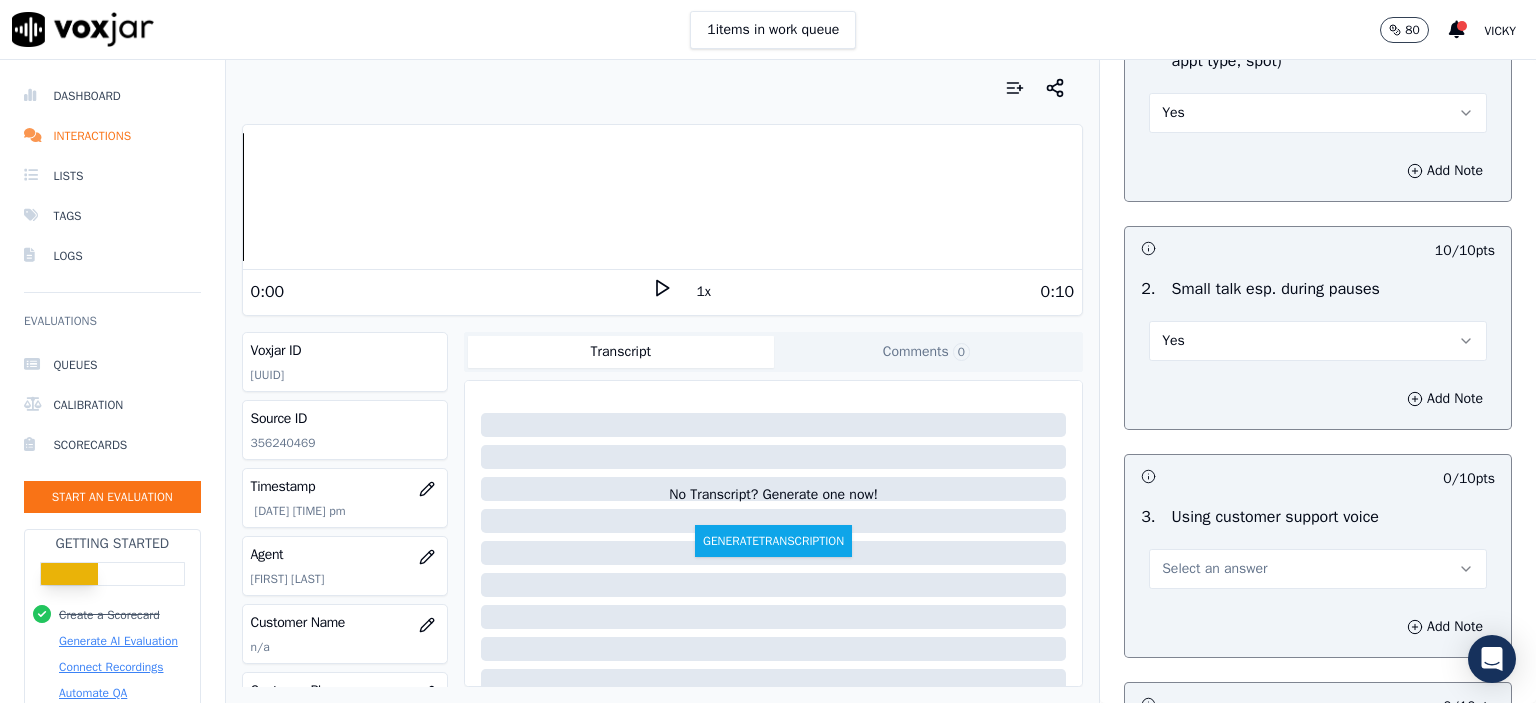 scroll, scrollTop: 2200, scrollLeft: 0, axis: vertical 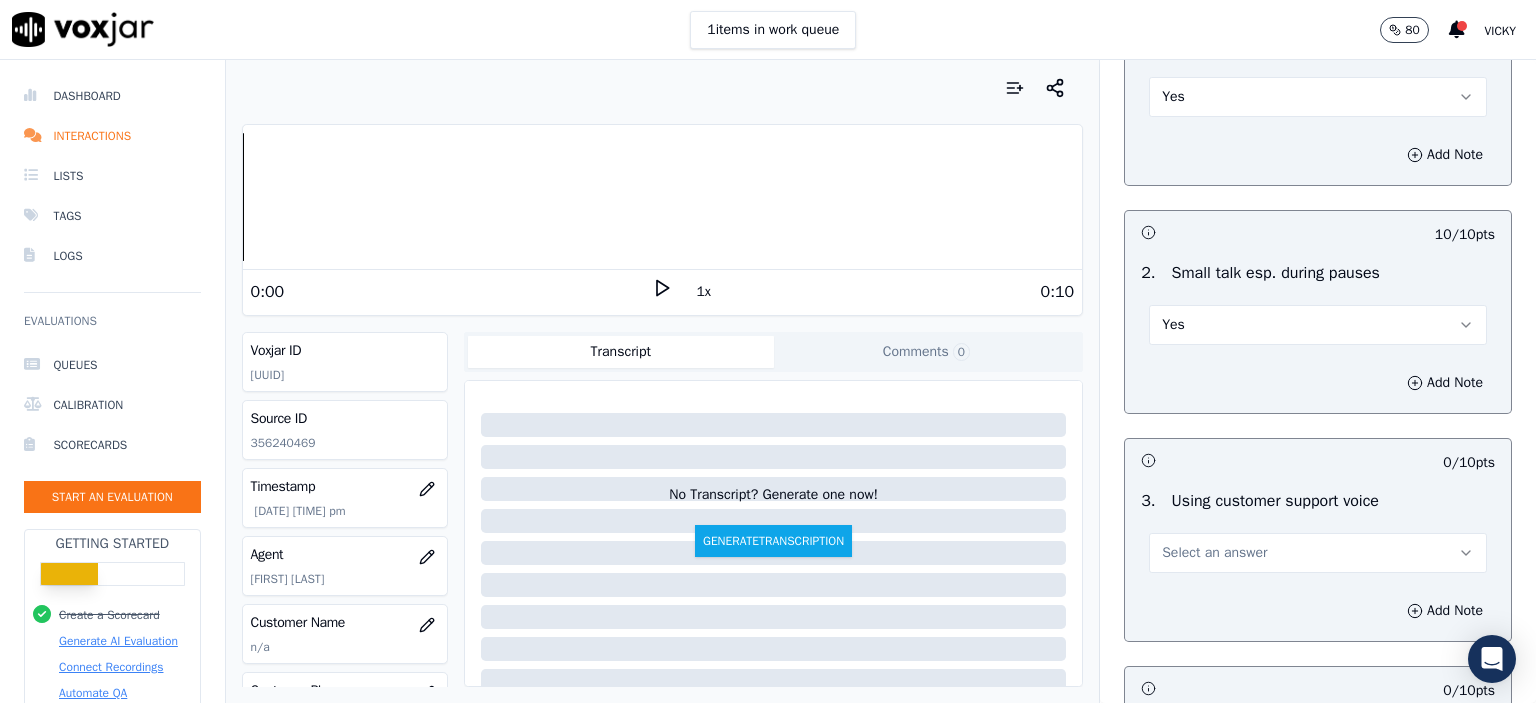 click on "Yes" at bounding box center (1318, 325) 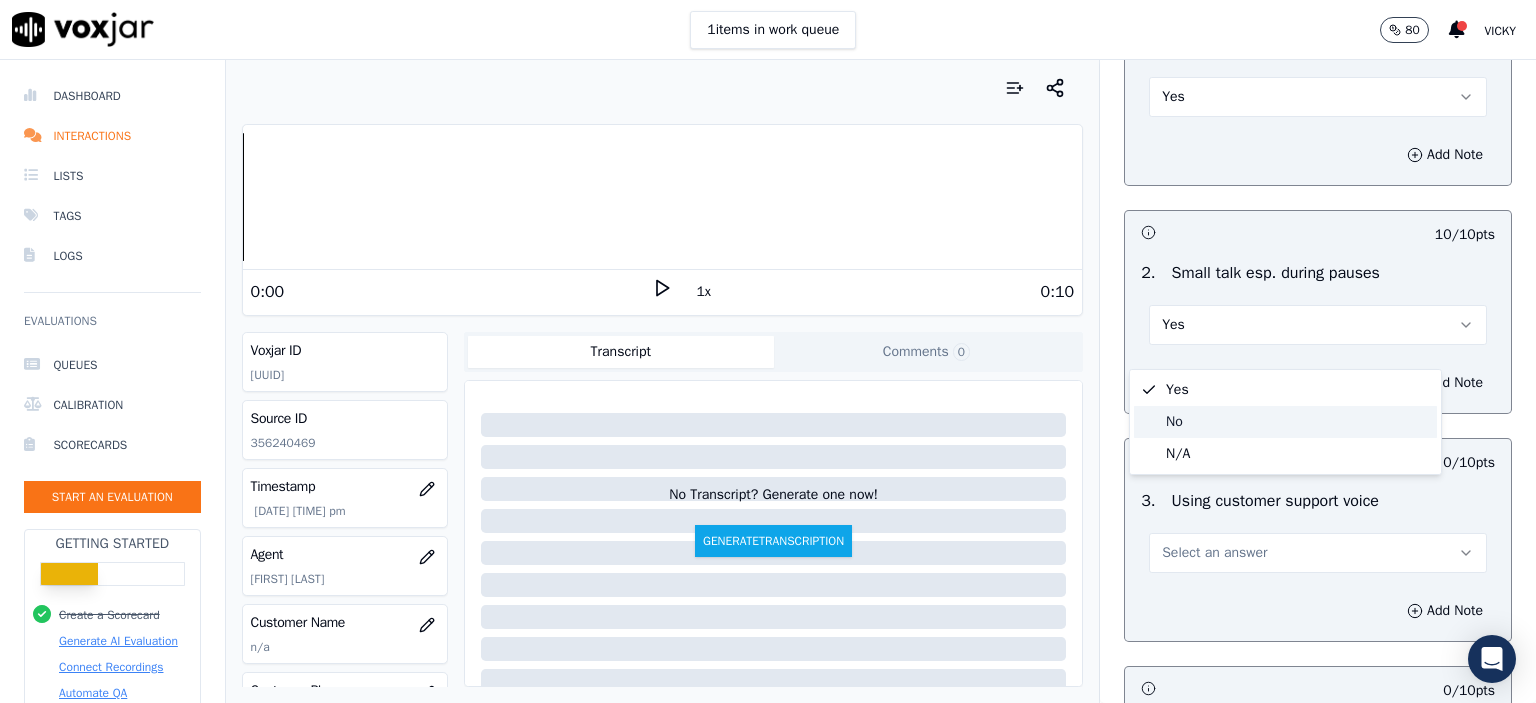 click on "No" 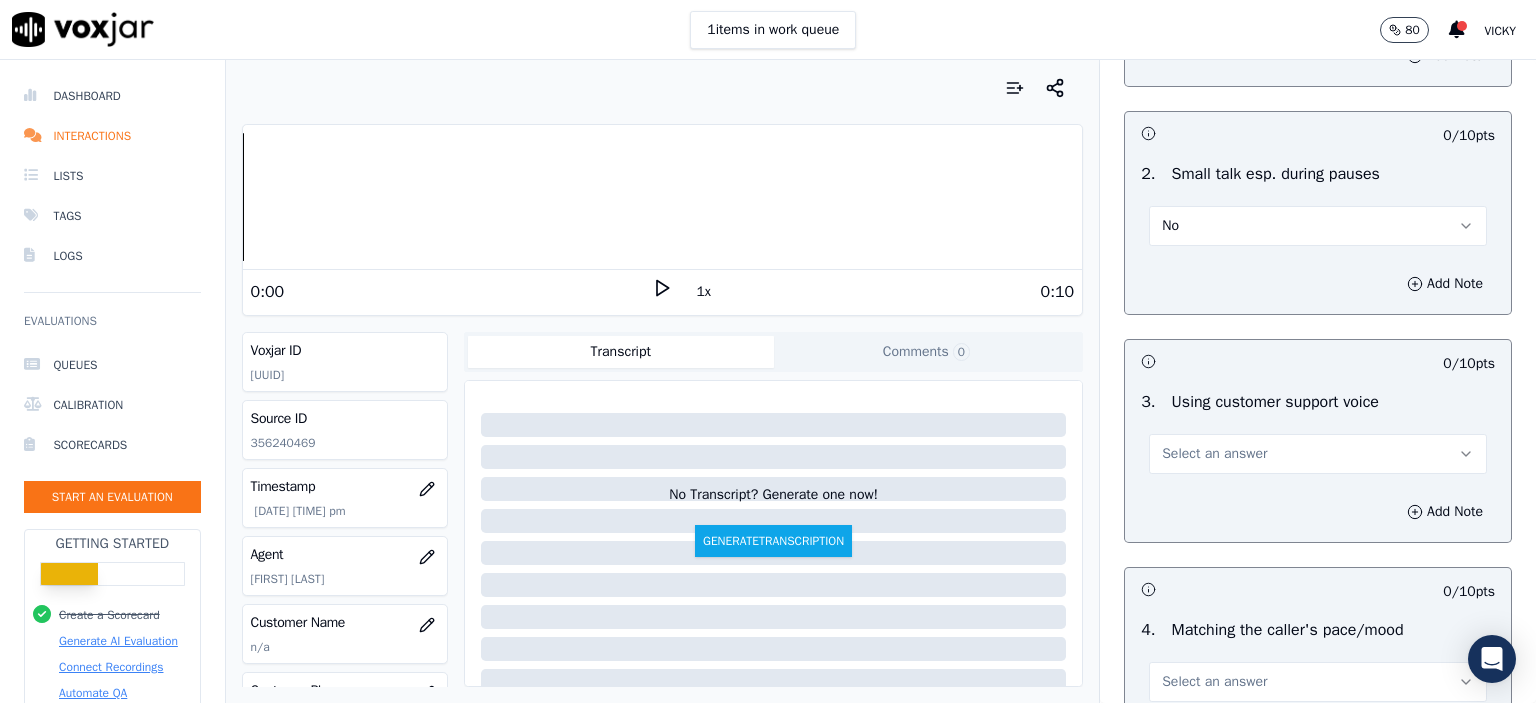 scroll, scrollTop: 2300, scrollLeft: 0, axis: vertical 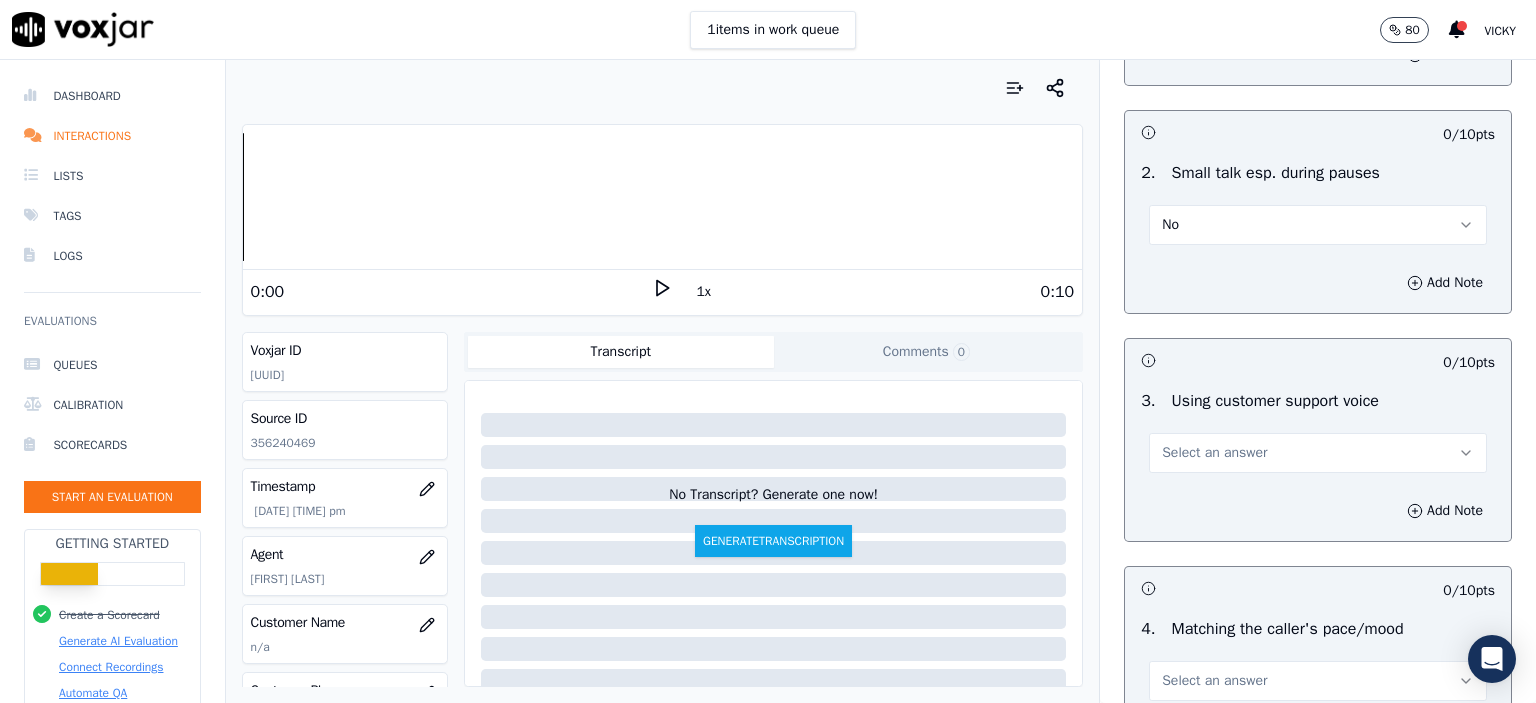 click on "Select an answer" at bounding box center [1318, 453] 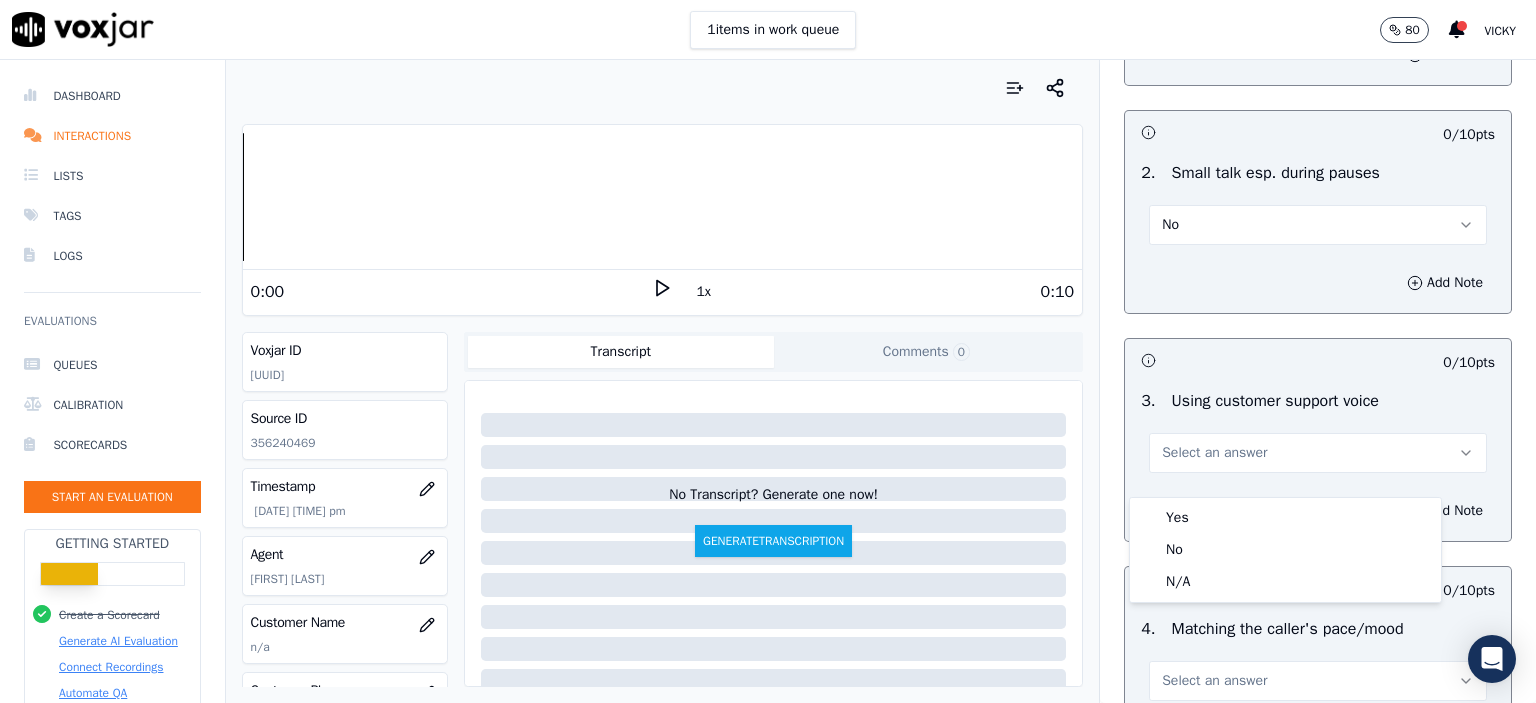 click on "Yes   No     N/A" at bounding box center (1285, 550) 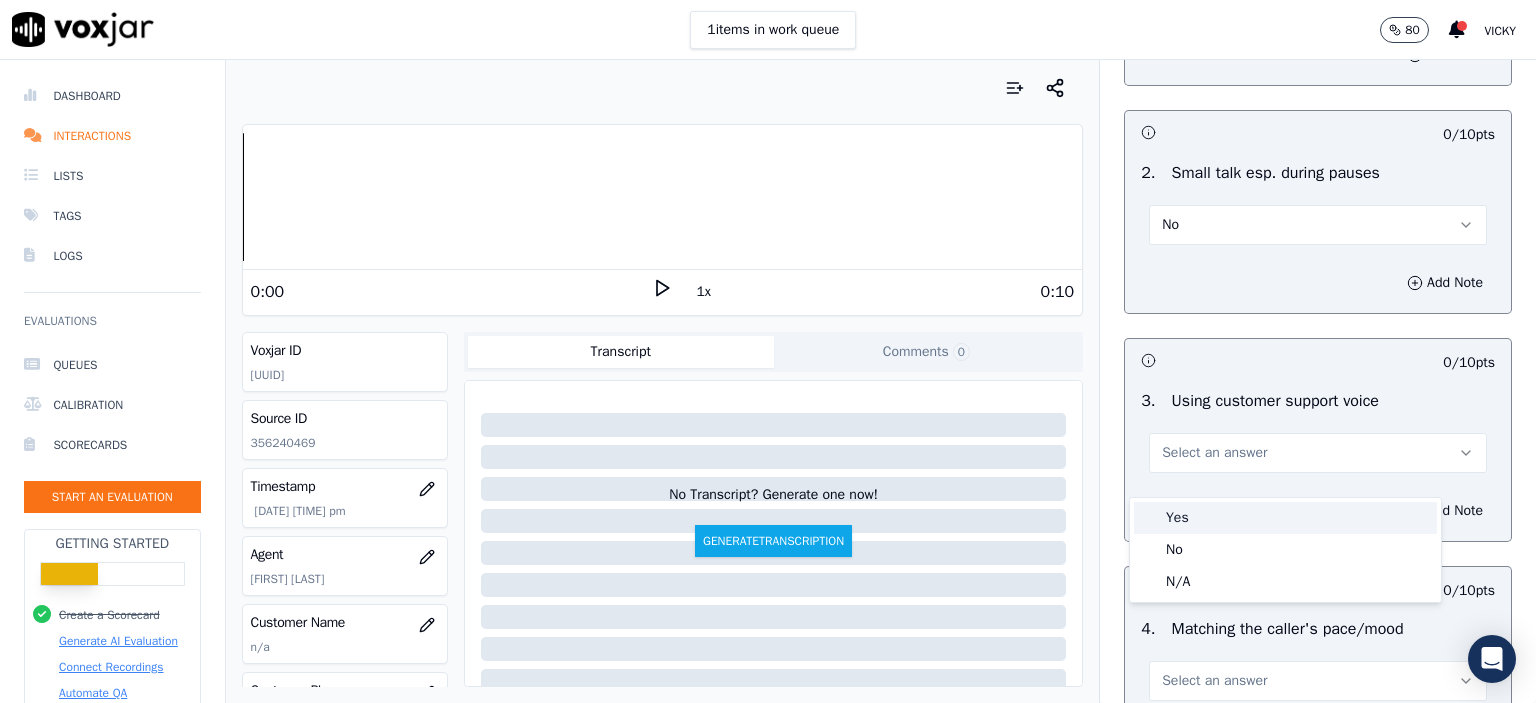 click on "Yes" at bounding box center (1285, 518) 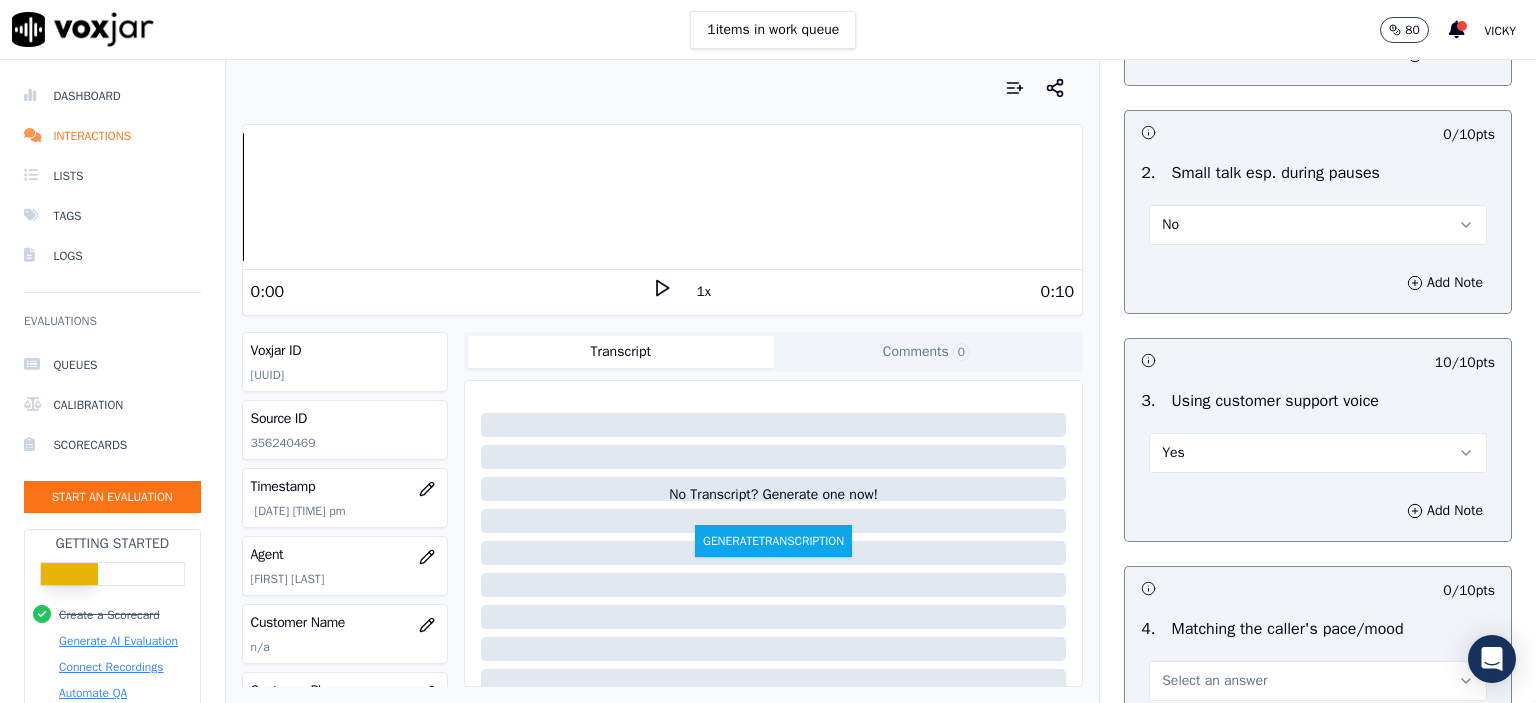 scroll, scrollTop: 2500, scrollLeft: 0, axis: vertical 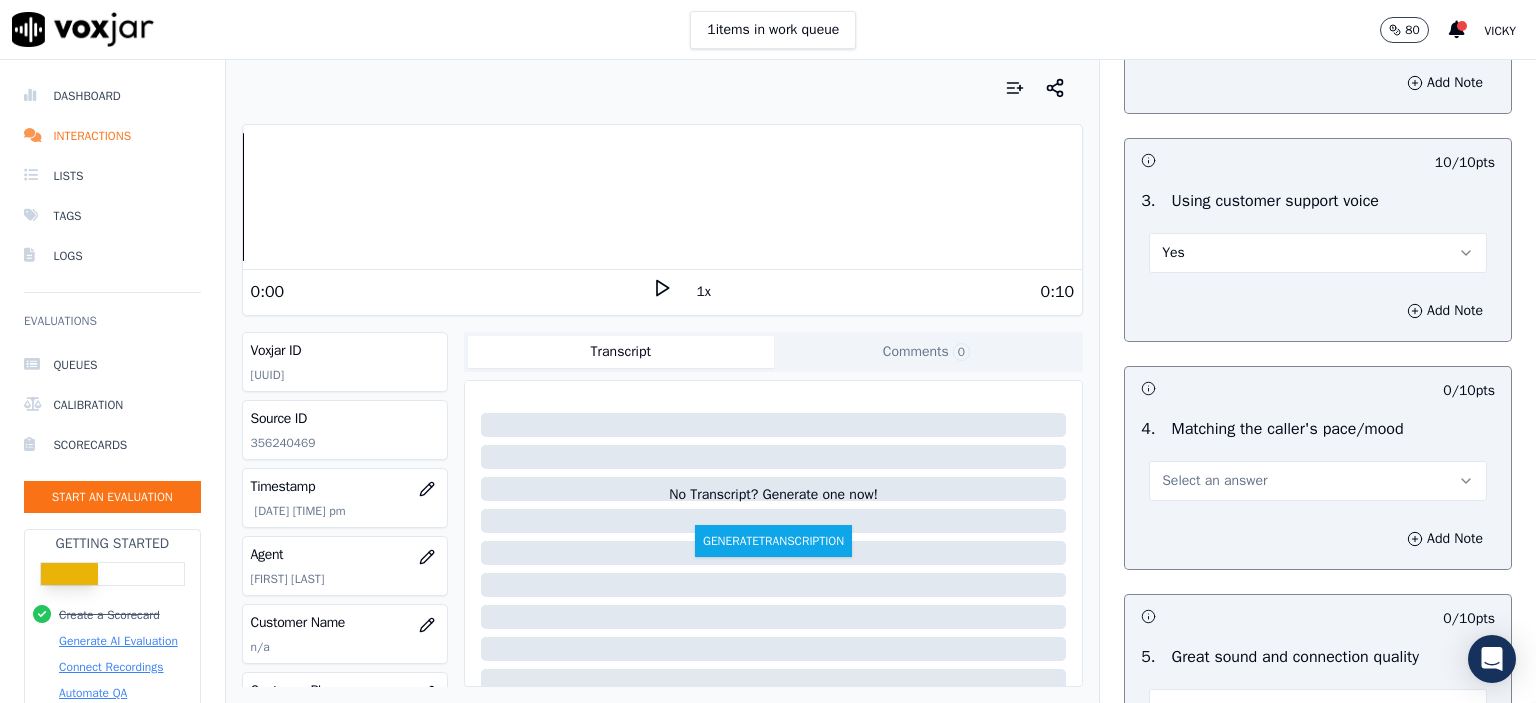 click on "Select an answer" at bounding box center (1214, 481) 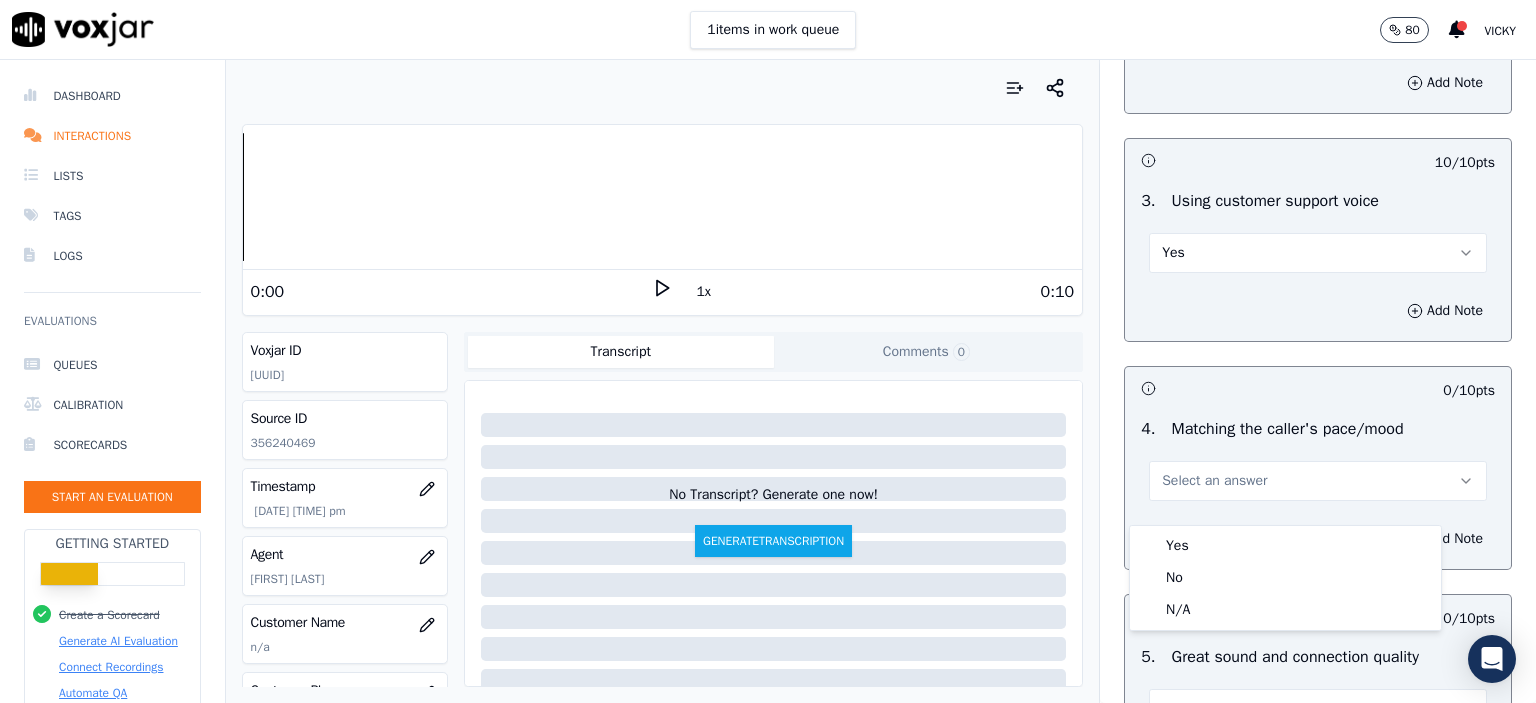 click on "Yes" at bounding box center (1318, 253) 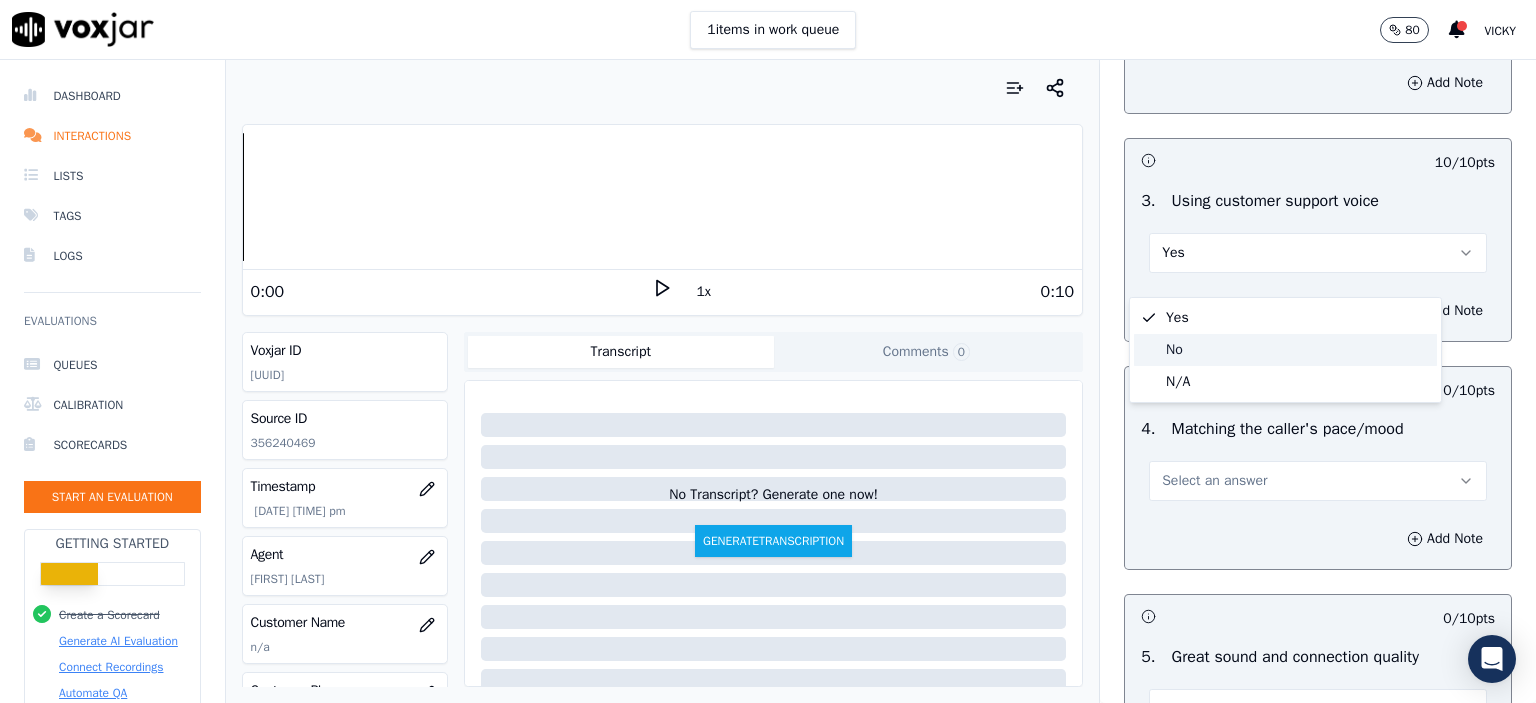 click on "No" 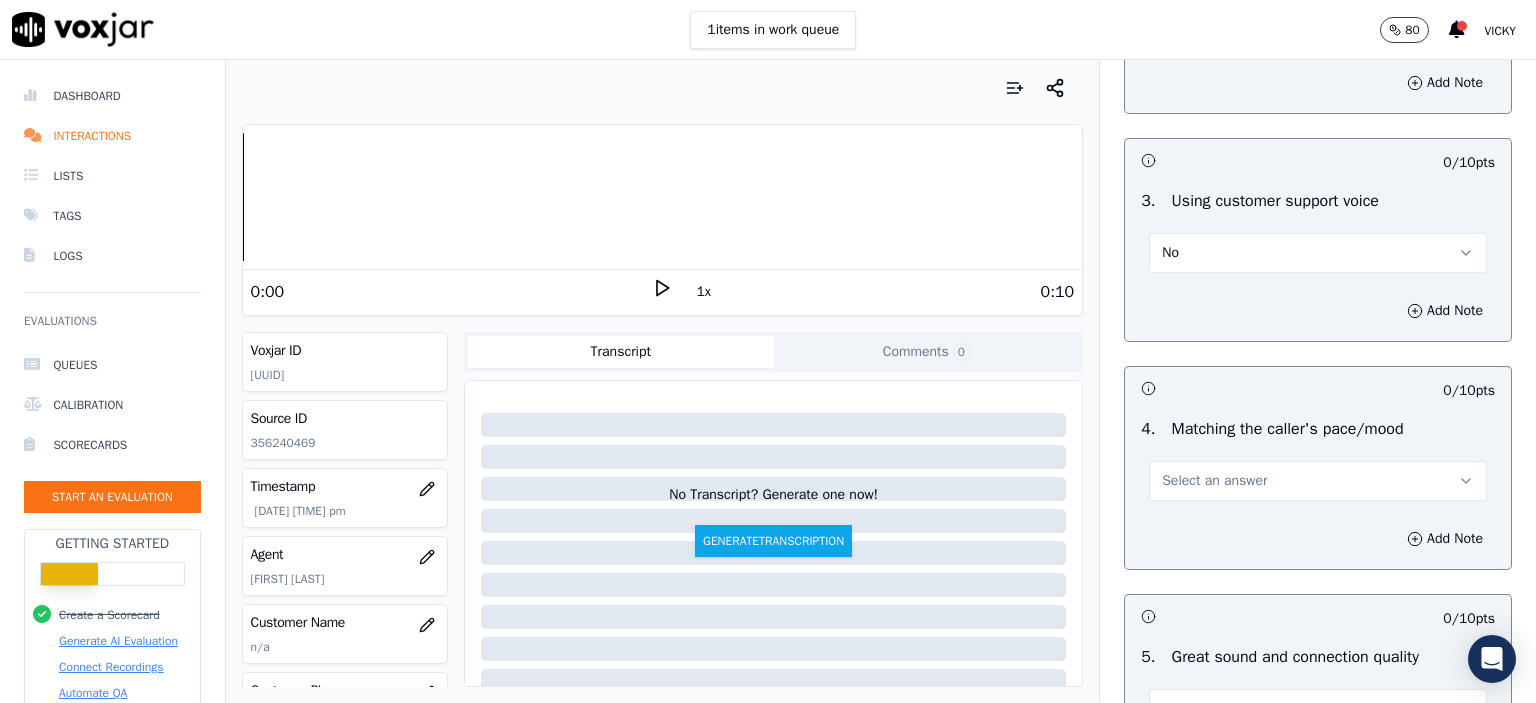 click on "Select an answer" at bounding box center [1318, 481] 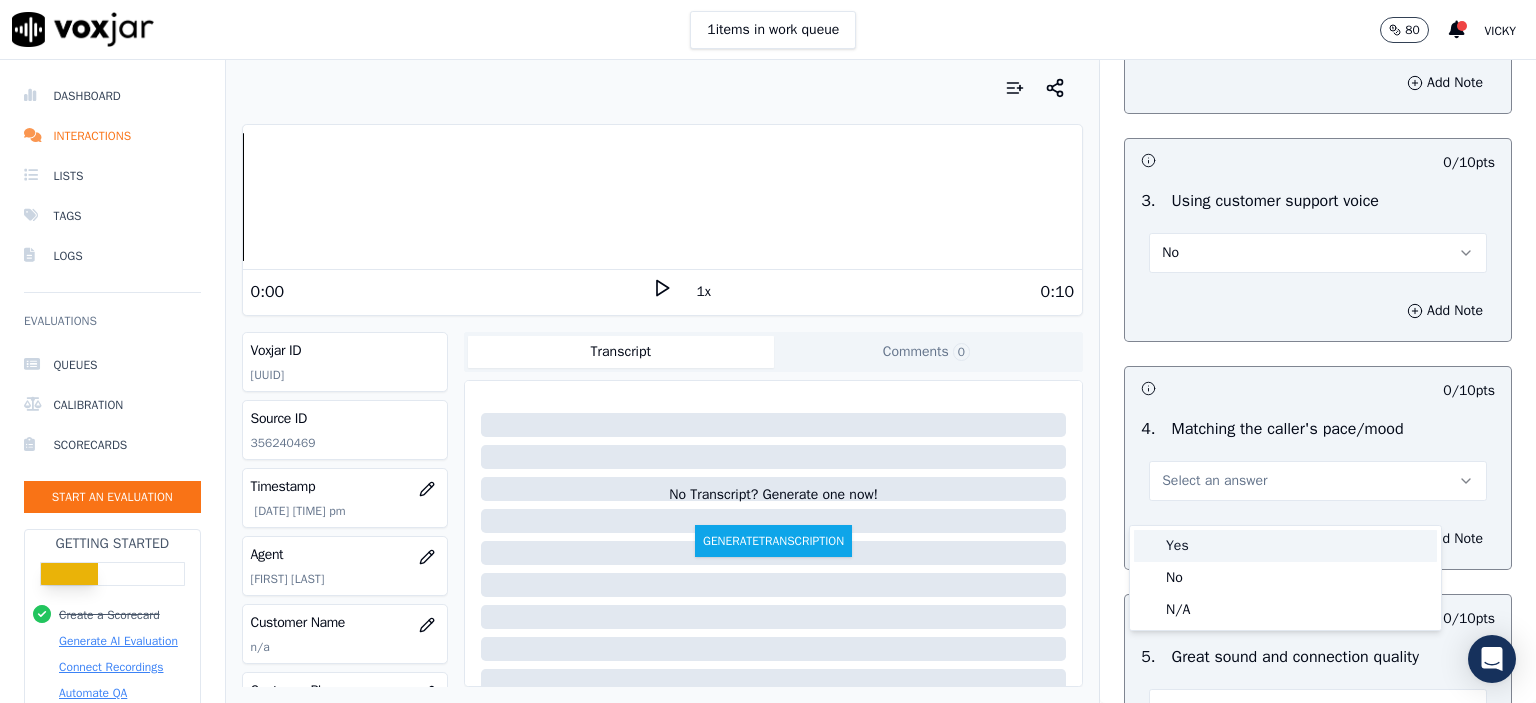 click on "Yes" at bounding box center [1285, 546] 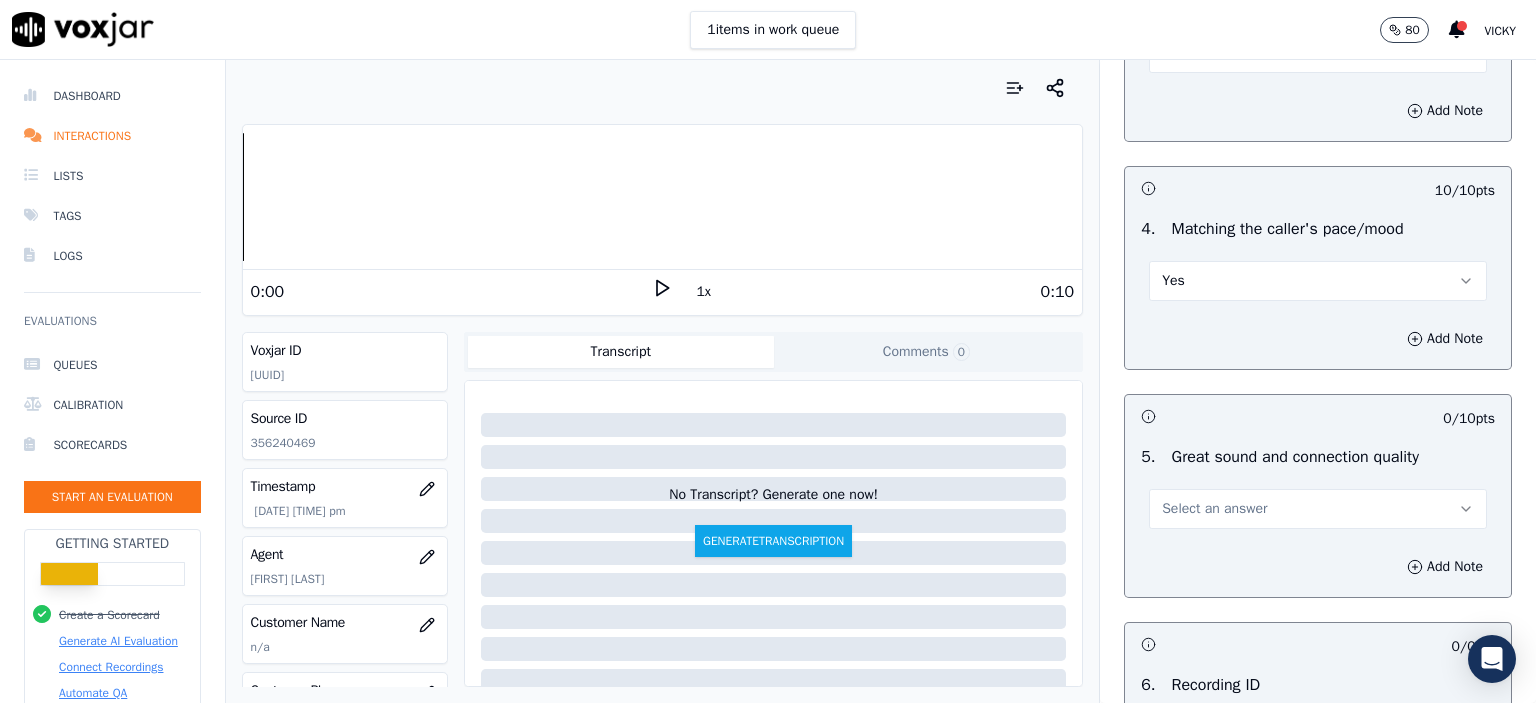 drag, startPoint x: 1244, startPoint y: 520, endPoint x: 1242, endPoint y: 535, distance: 15.132746 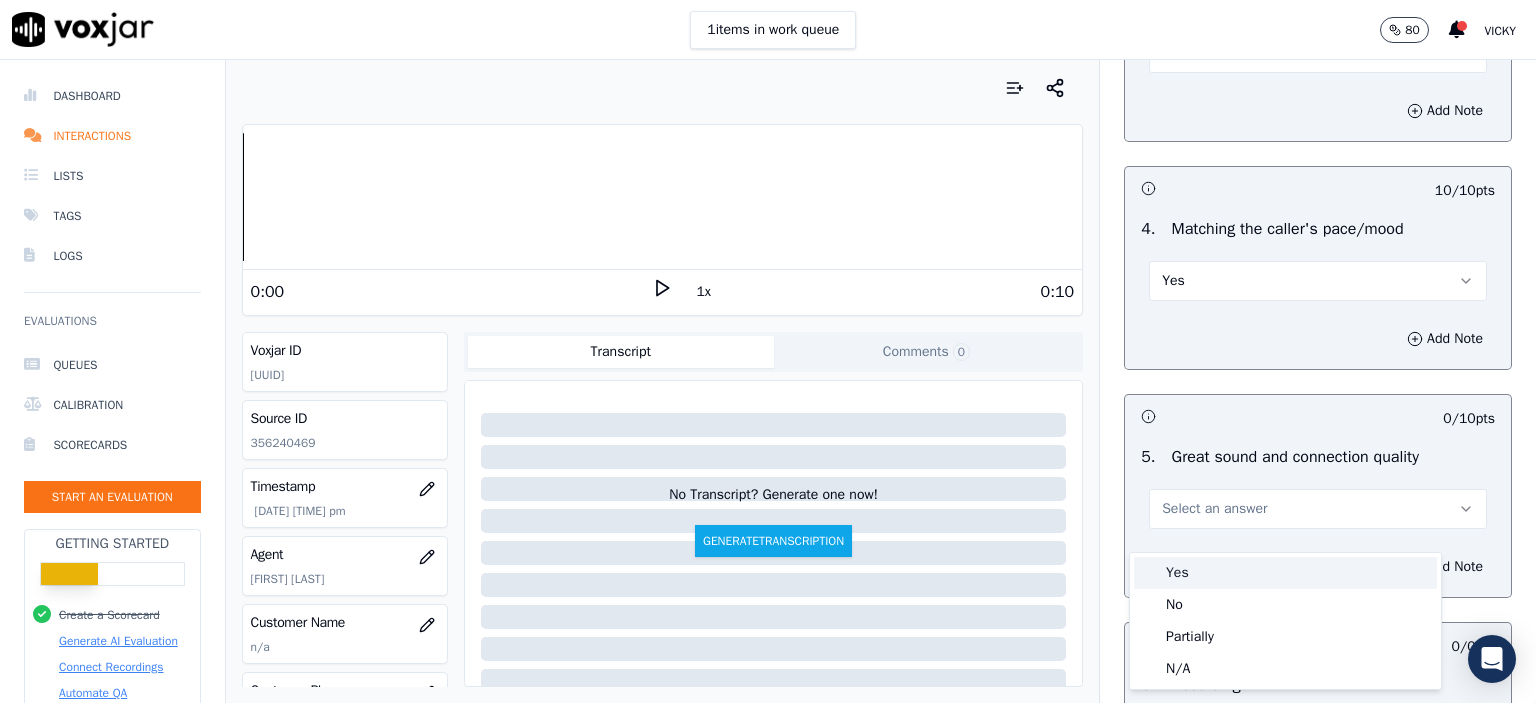 click on "Yes" at bounding box center (1285, 573) 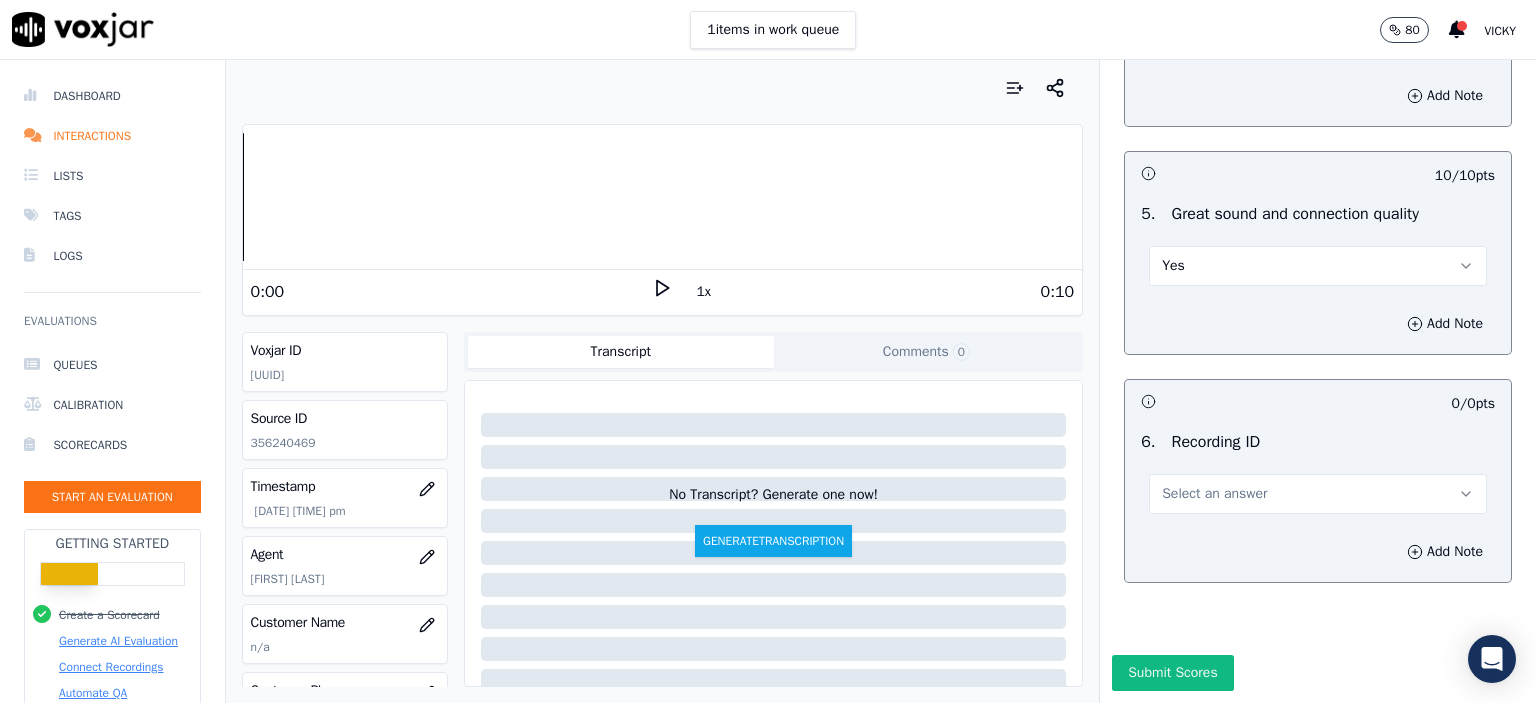 scroll, scrollTop: 3000, scrollLeft: 0, axis: vertical 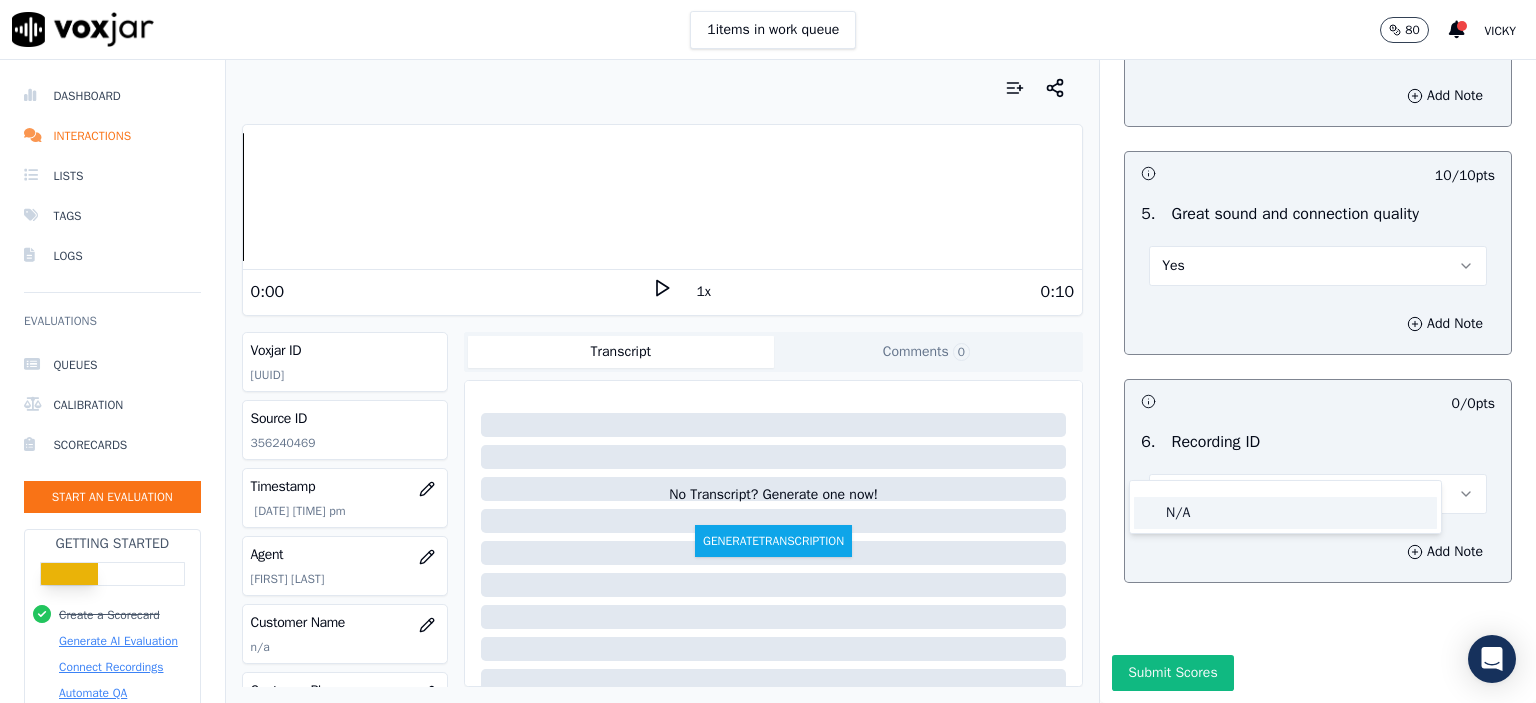 click on "N/A" 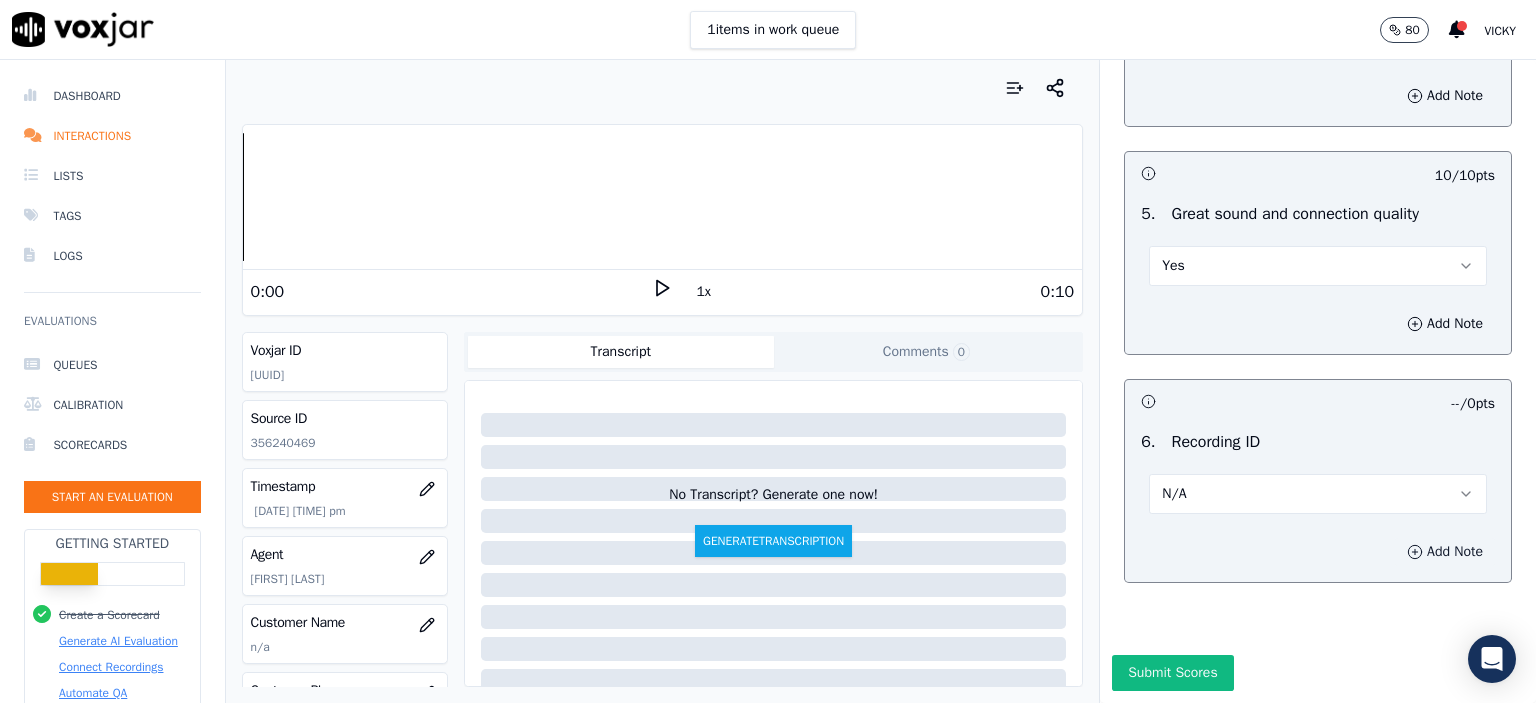 click on "Add Note" at bounding box center [1445, 552] 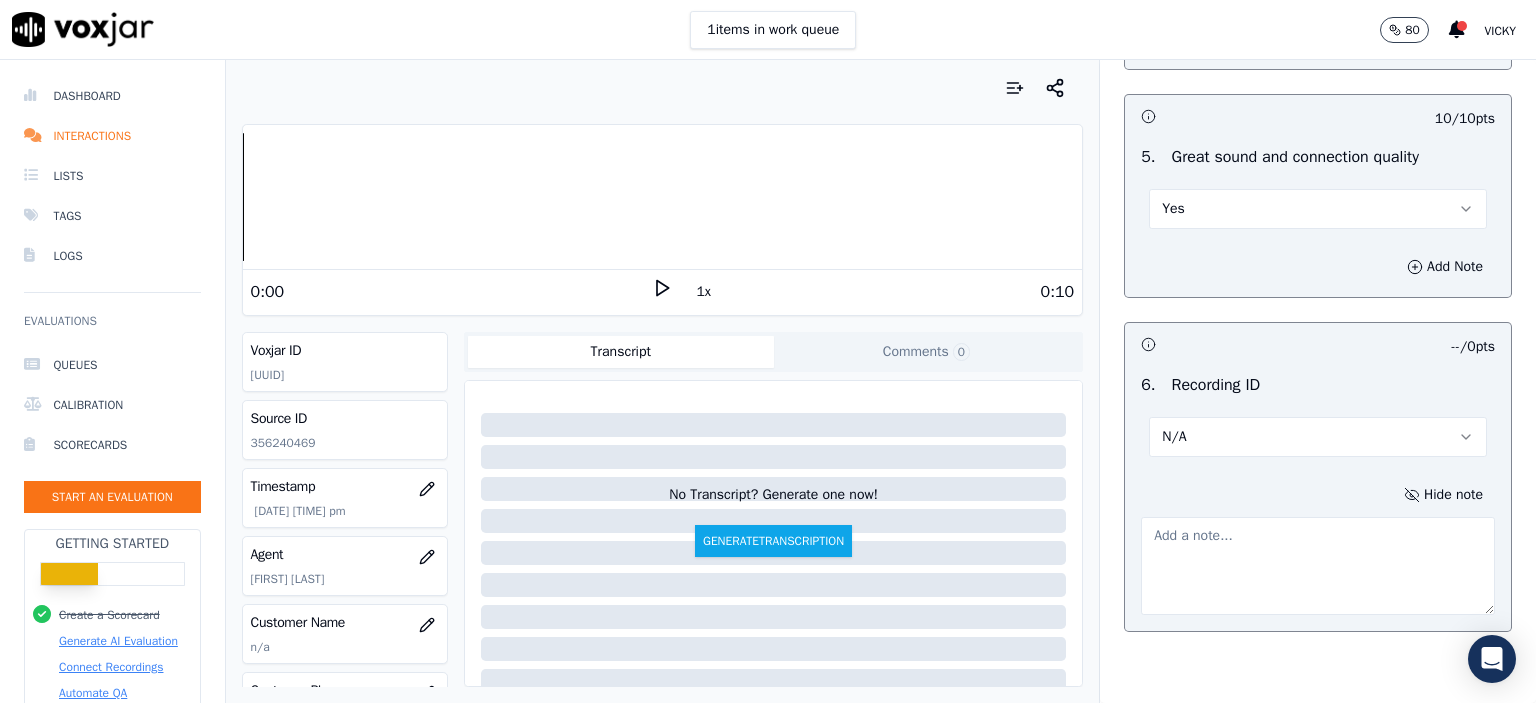 click on "356240469" 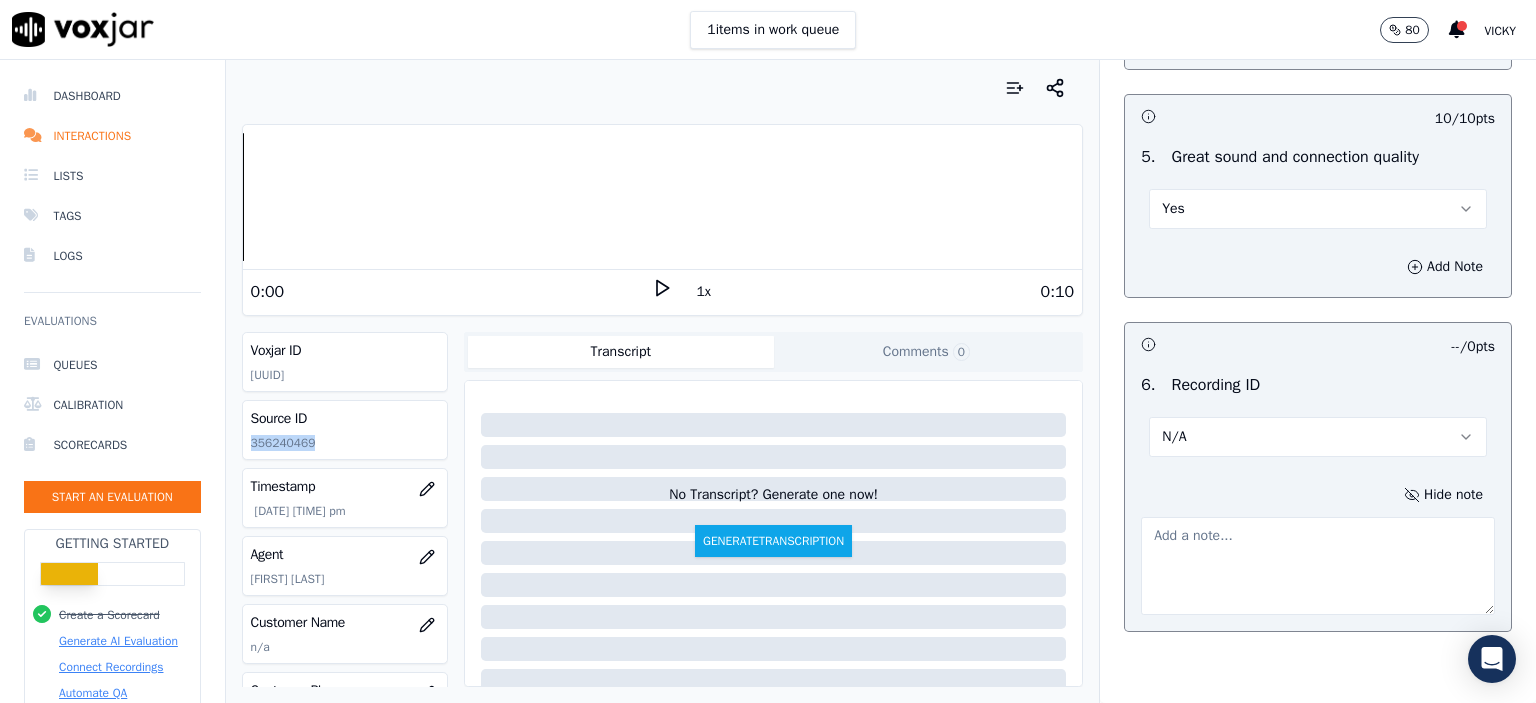 click on "356240469" 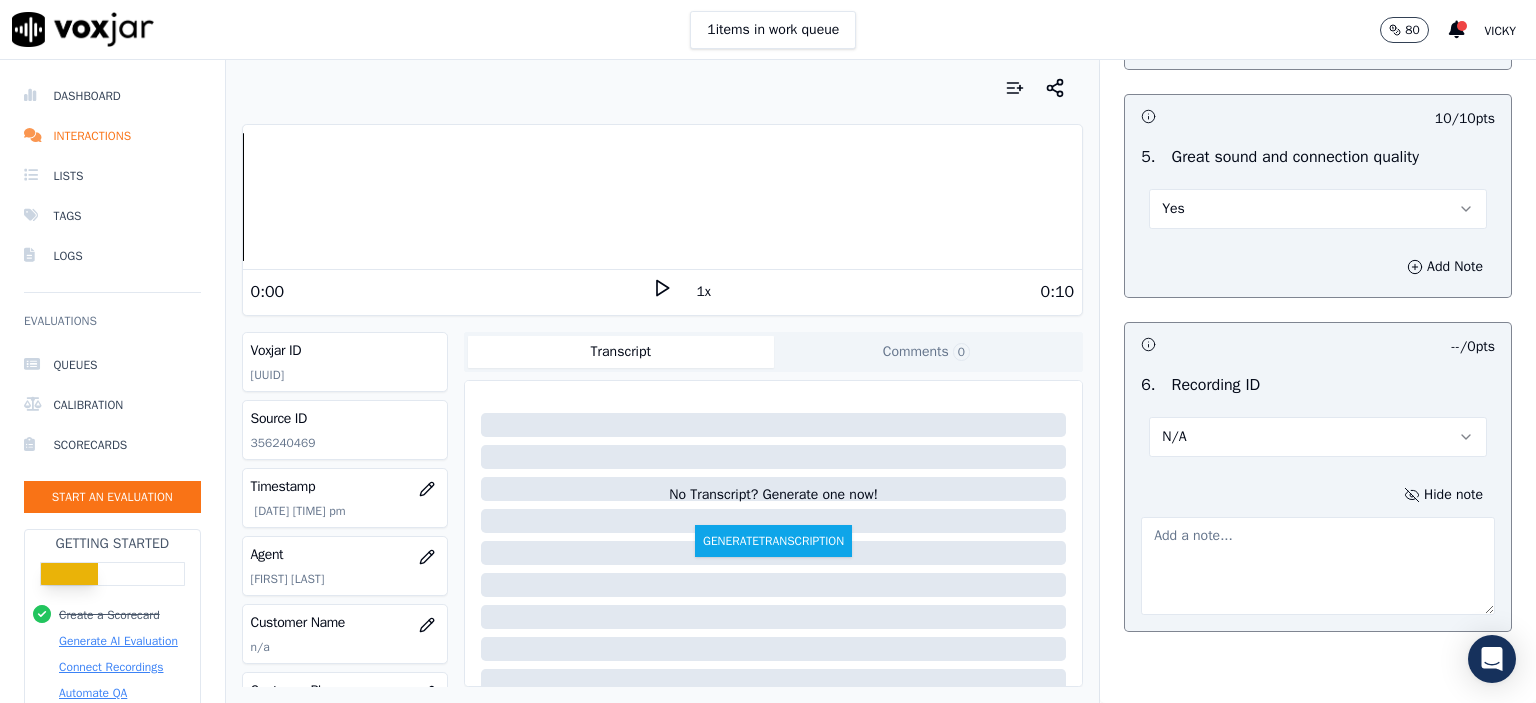 click at bounding box center [1318, 566] 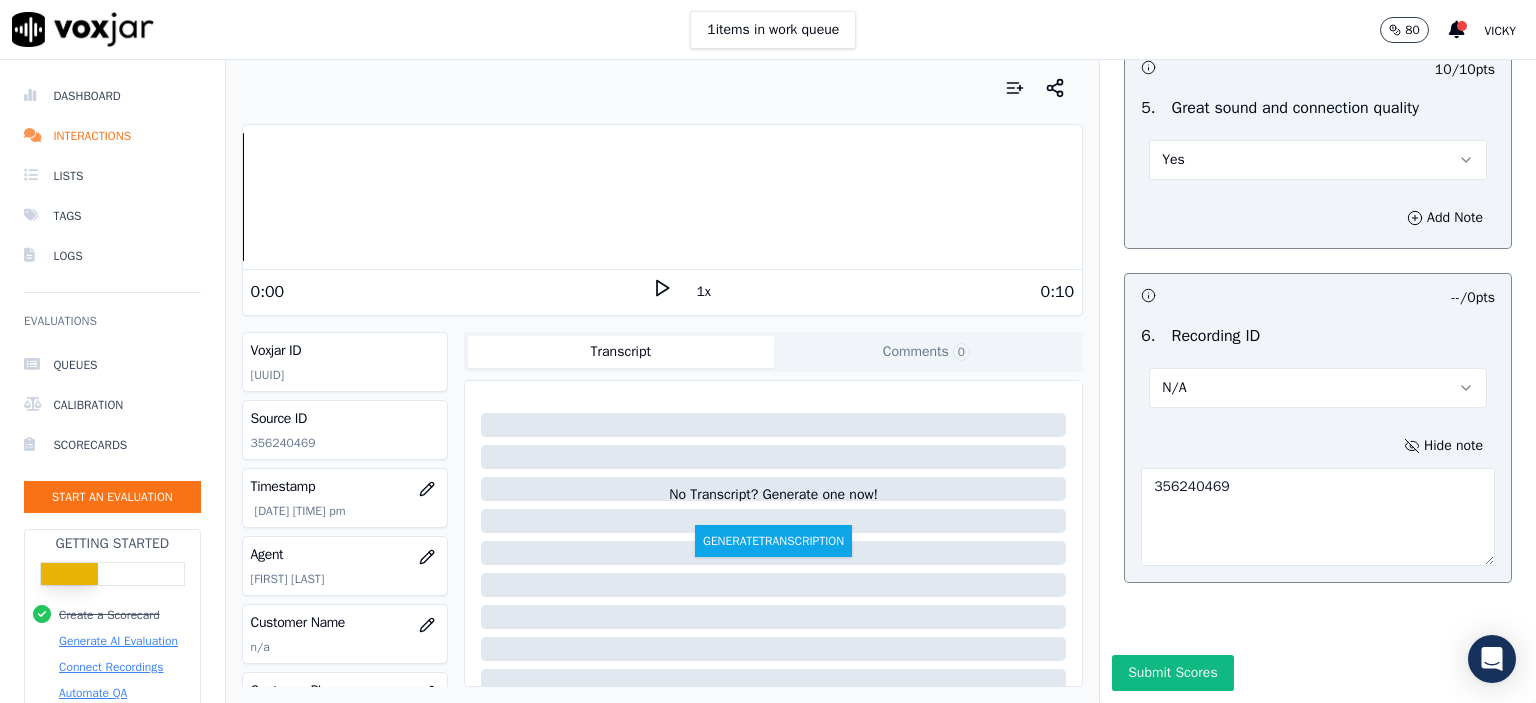 scroll, scrollTop: 3112, scrollLeft: 0, axis: vertical 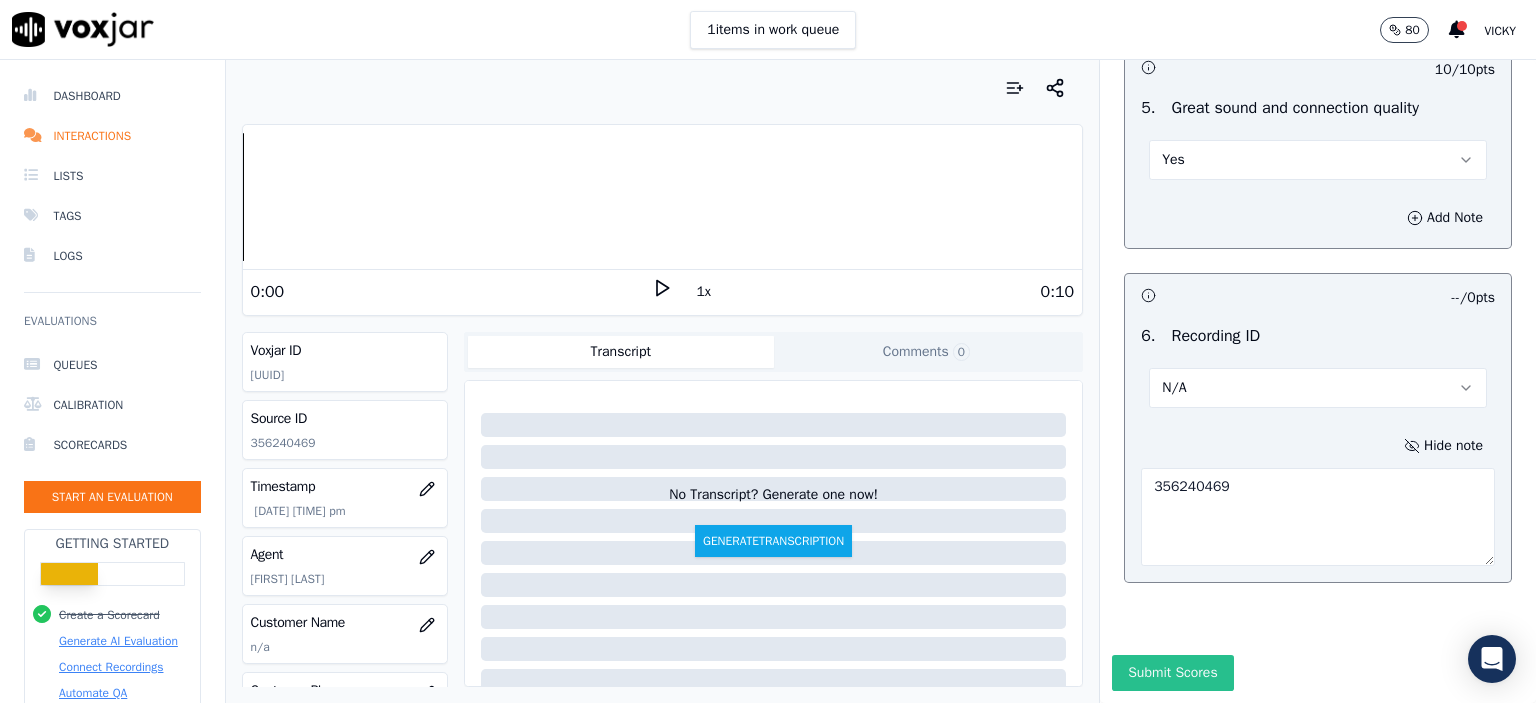 type on "356240469" 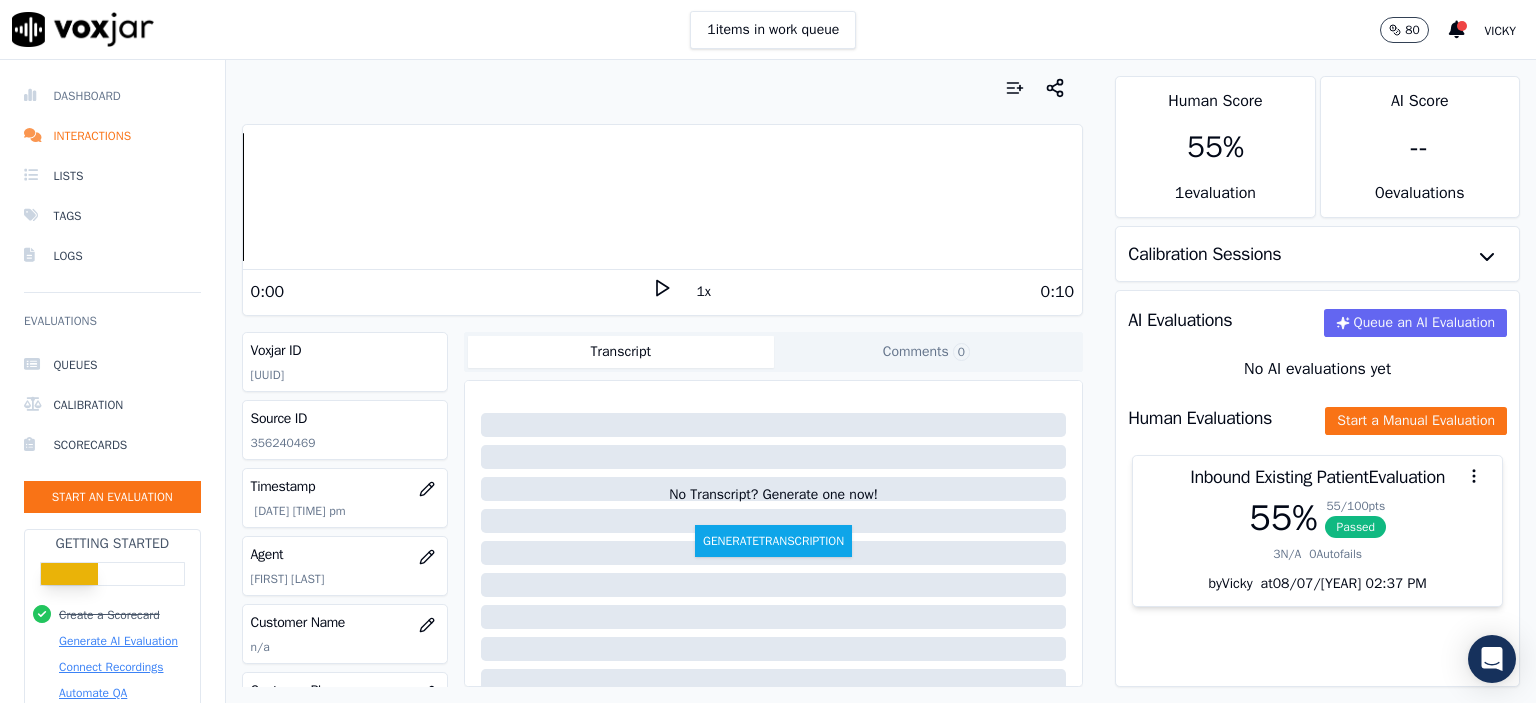 click on "Dashboard" at bounding box center [112, 96] 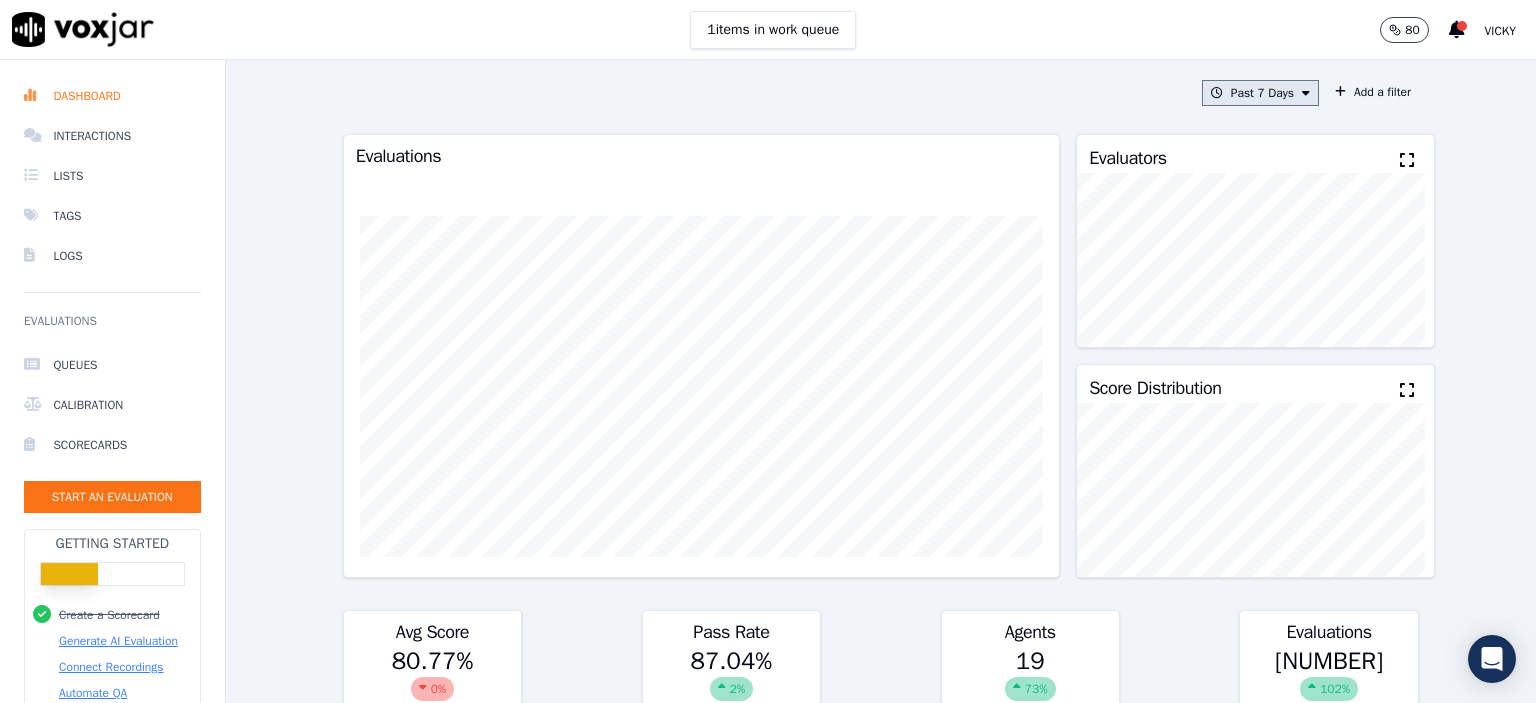 click on "Past 7 Days" at bounding box center [1260, 93] 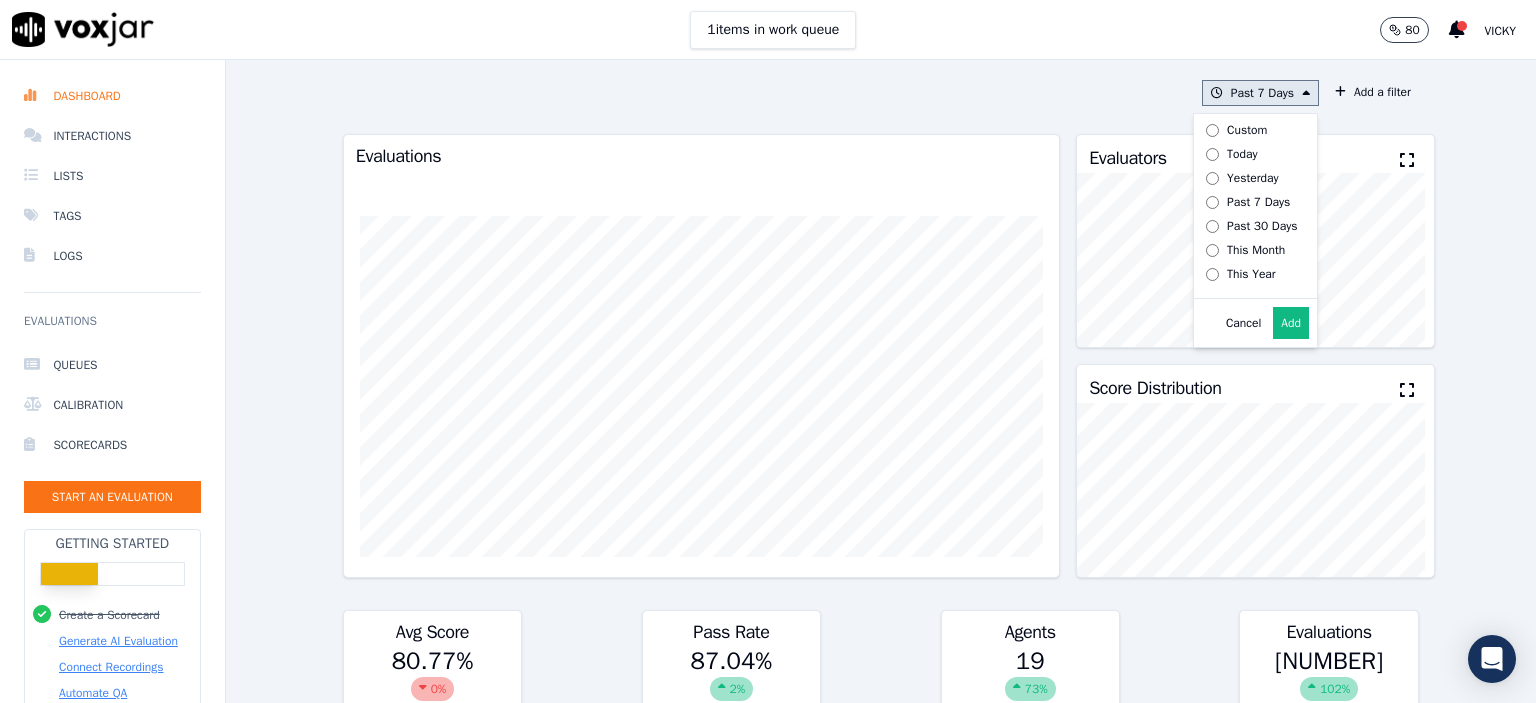 click on "Today" at bounding box center [1242, 154] 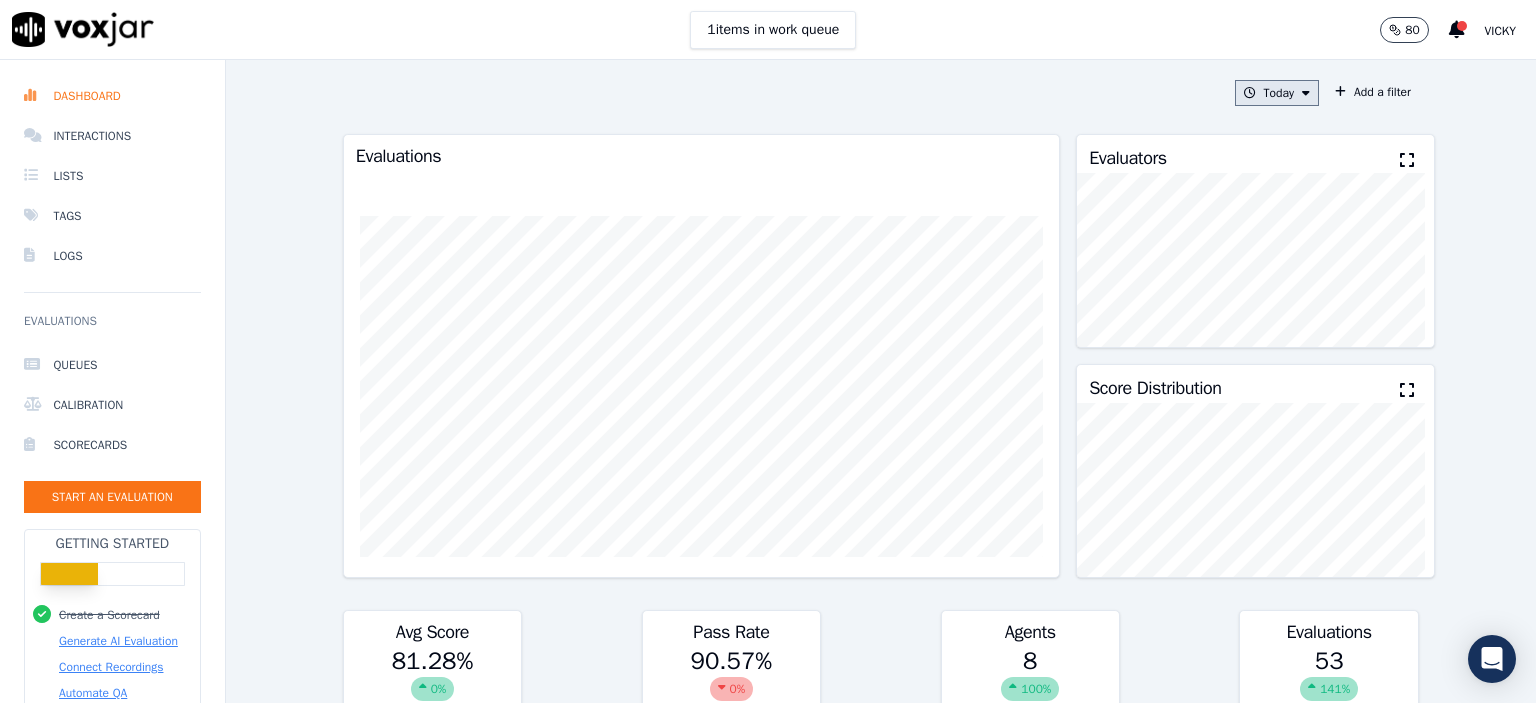 click on "Today" at bounding box center [1277, 93] 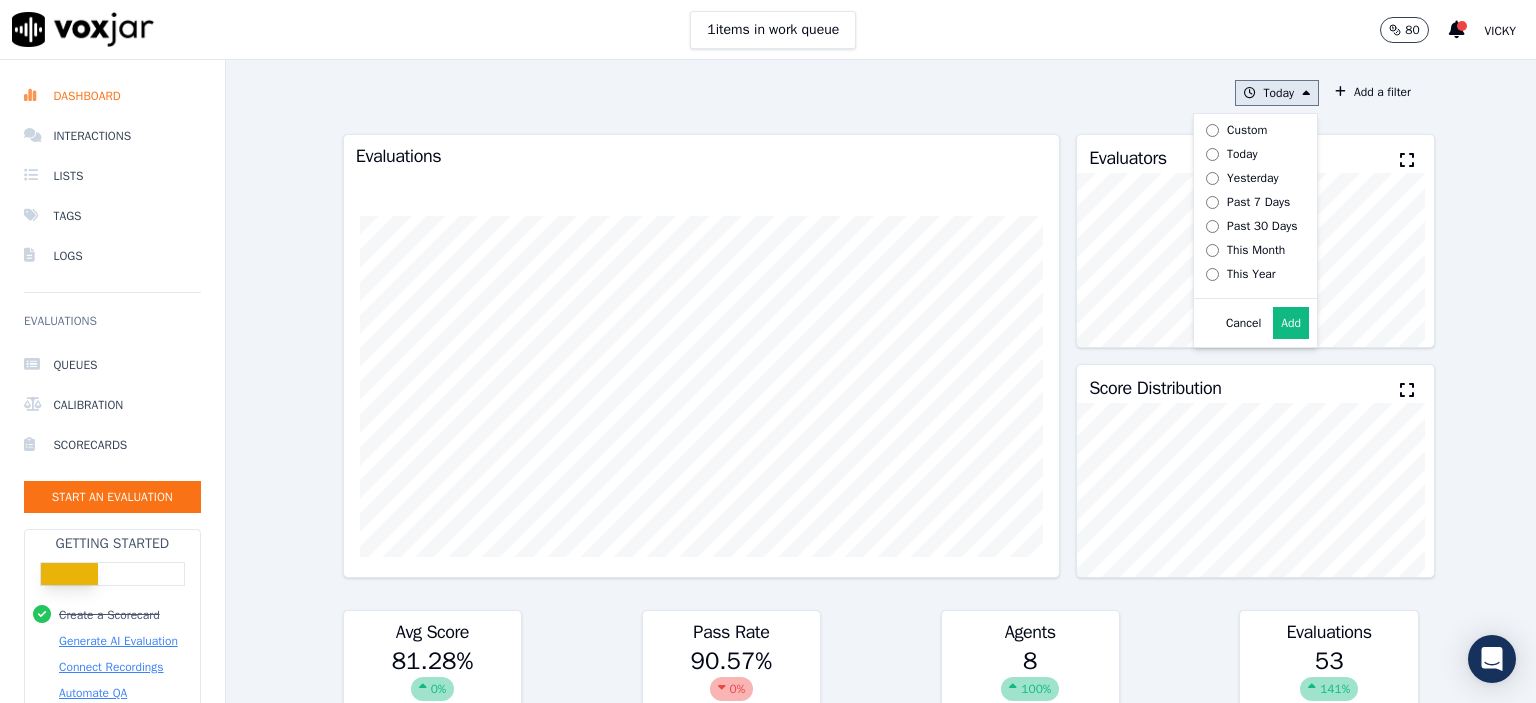 drag, startPoint x: 1220, startPoint y: 124, endPoint x: 1189, endPoint y: 191, distance: 73.82411 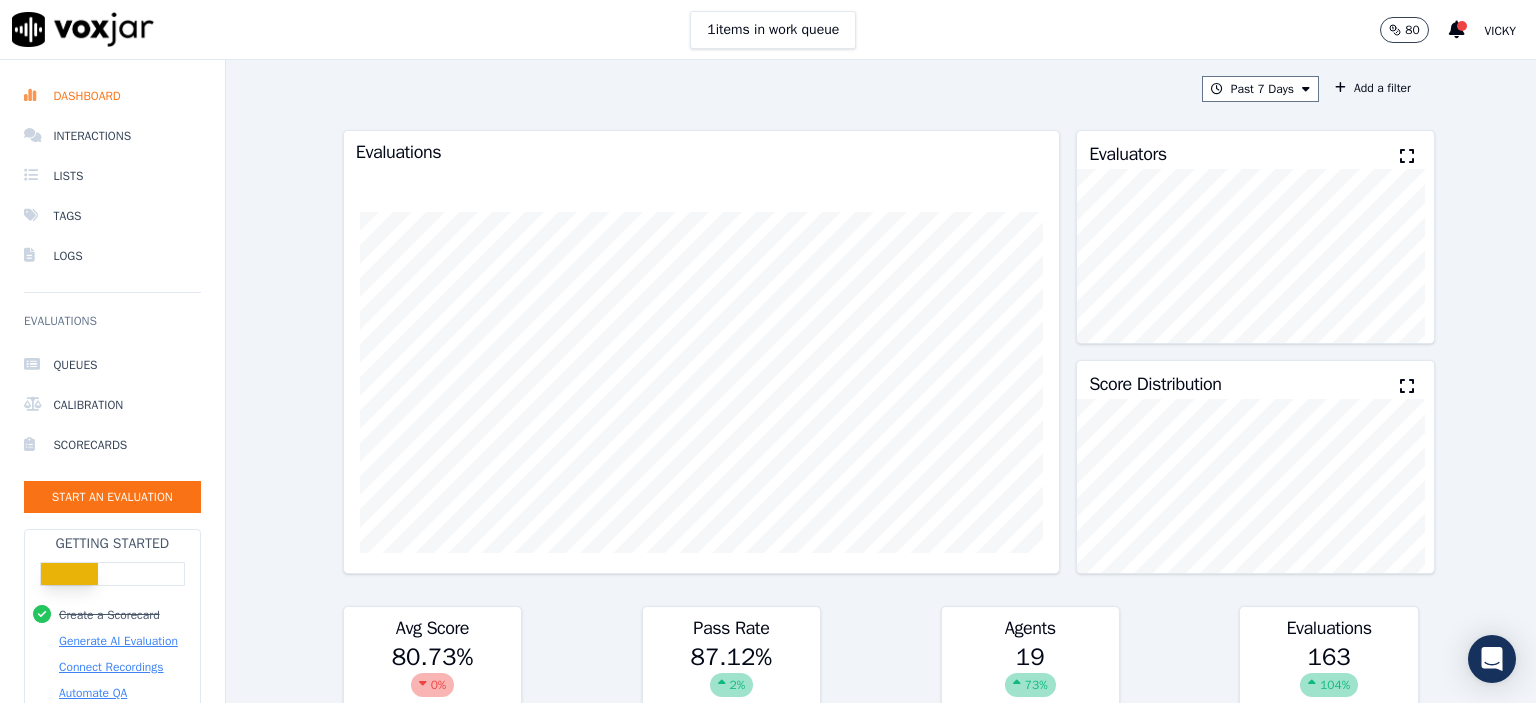 scroll, scrollTop: 0, scrollLeft: 0, axis: both 